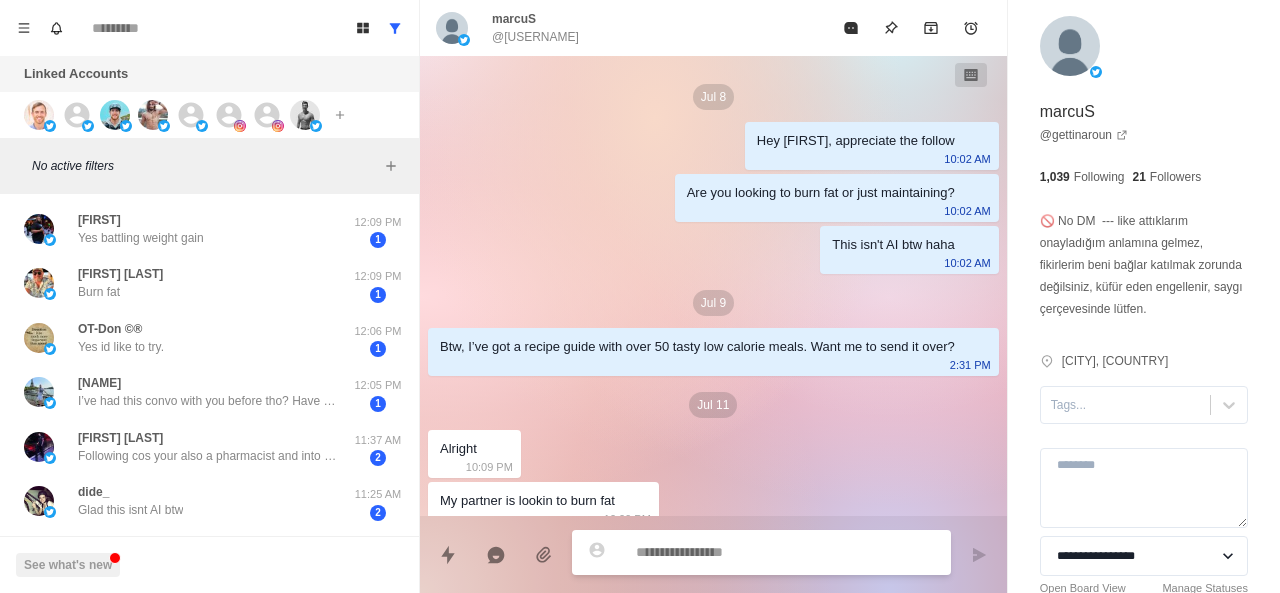 scroll, scrollTop: 0, scrollLeft: 0, axis: both 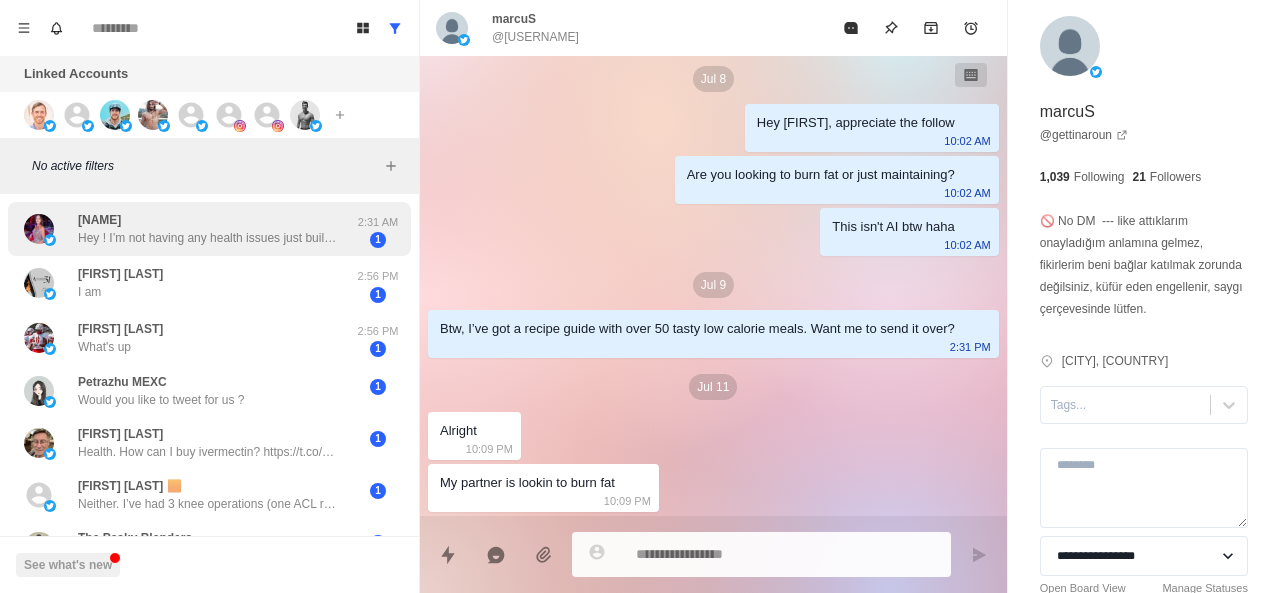click on "Hey ! I’m not having any health issues just building muscles now ))" at bounding box center (208, 238) 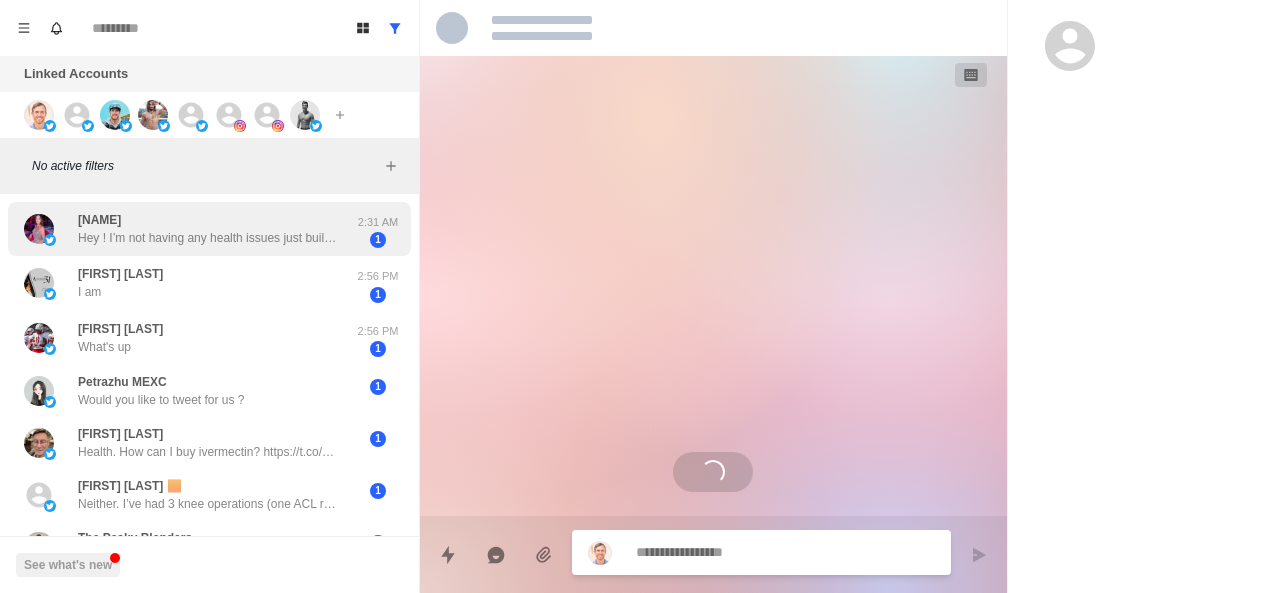 scroll, scrollTop: 0, scrollLeft: 0, axis: both 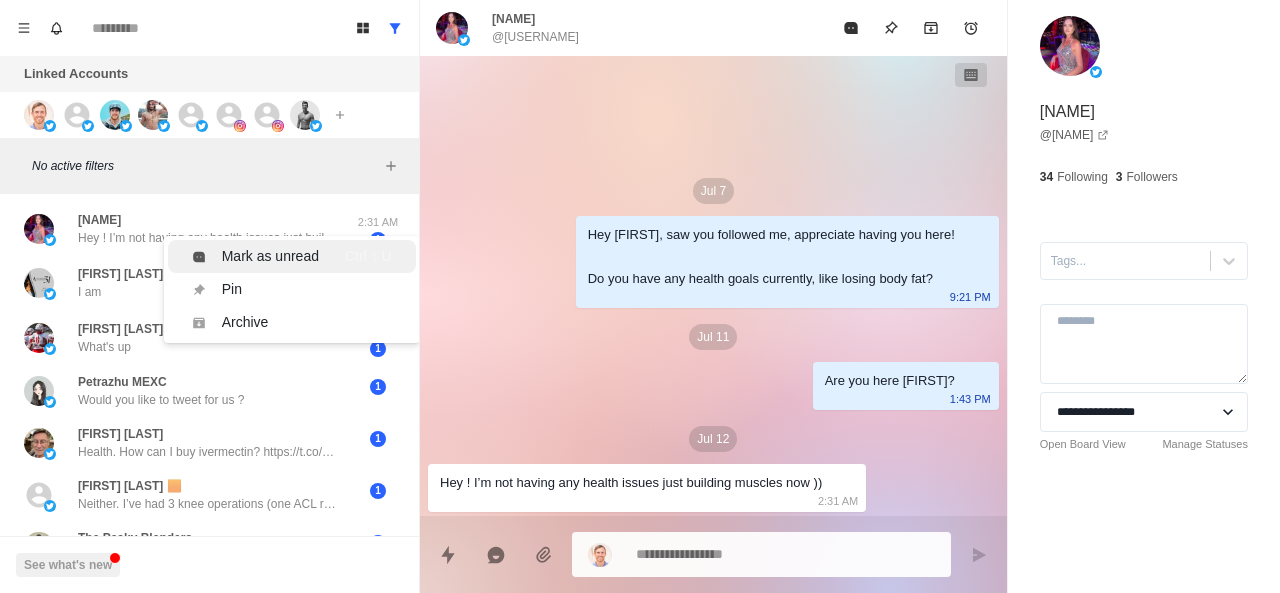 click on "Mark as unread" at bounding box center [270, 256] 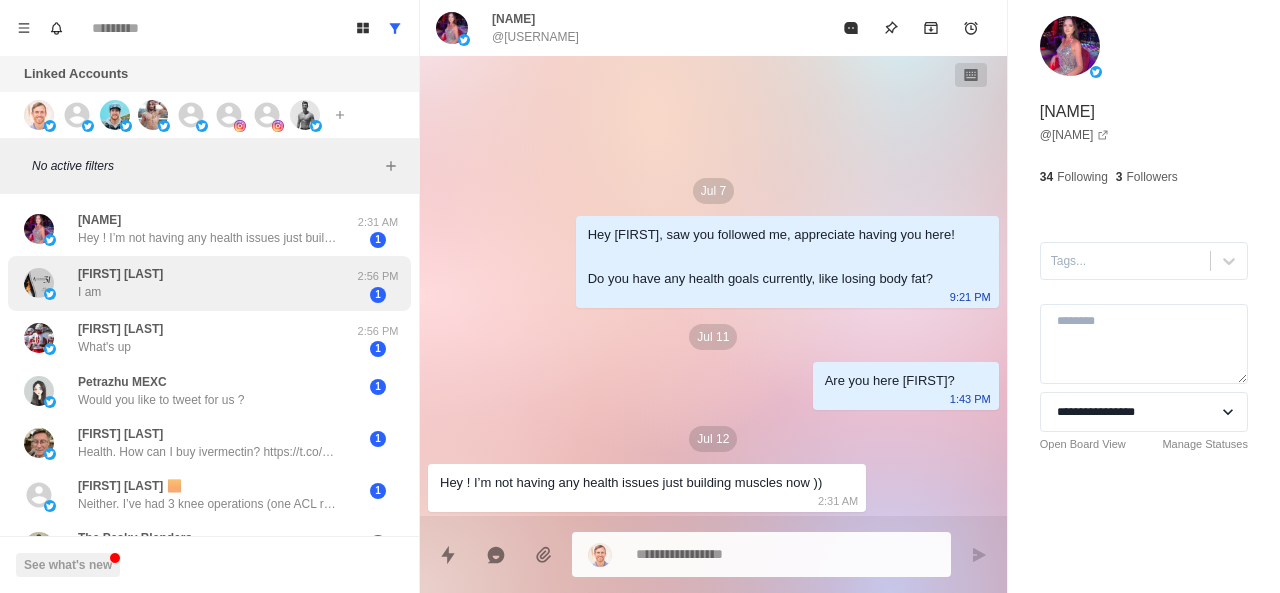 click on "Jeanine UC I am" at bounding box center (188, 283) 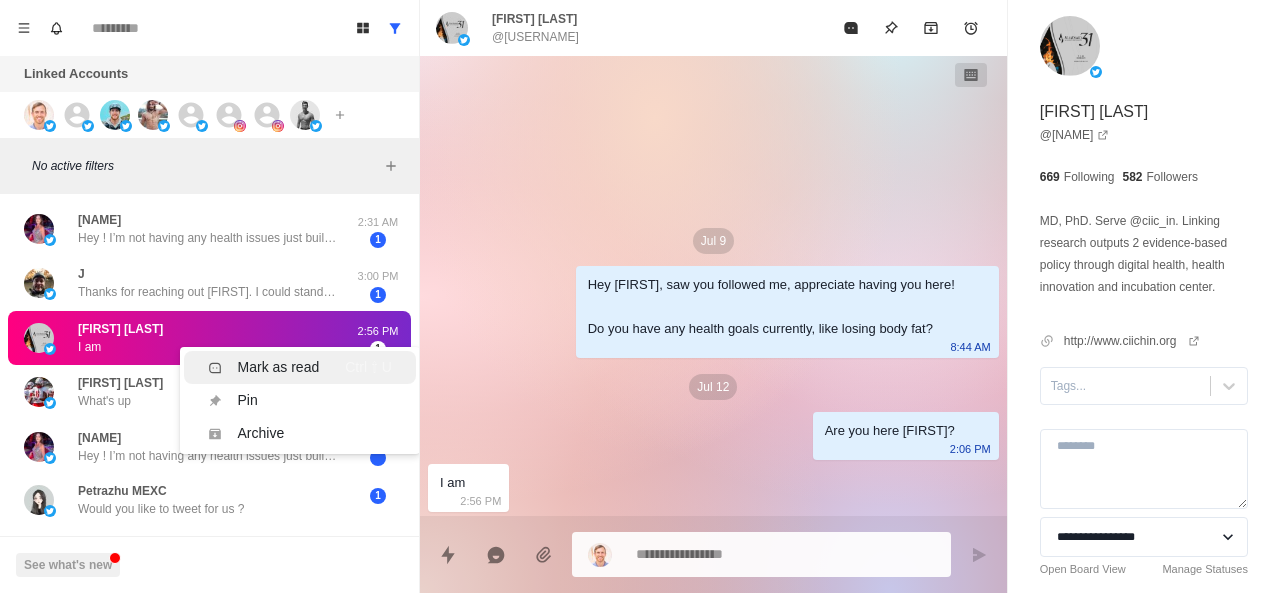 click on "Mark as read" at bounding box center [279, 367] 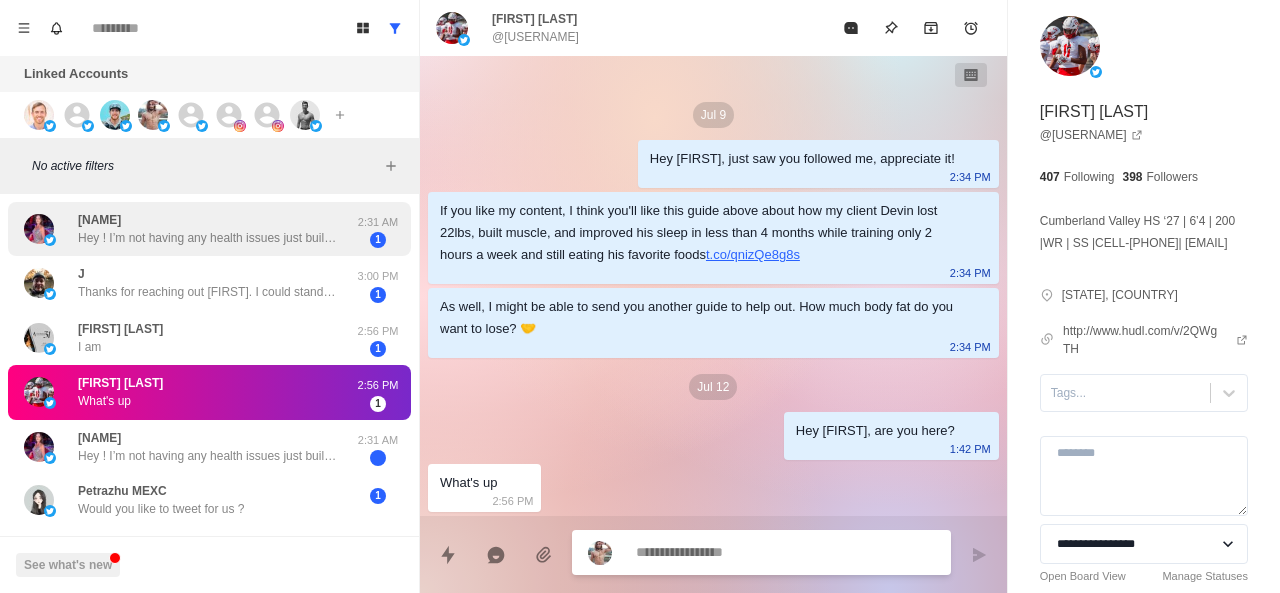 click on "Hey ! I’m not having any health issues just building muscles now ))" at bounding box center (208, 238) 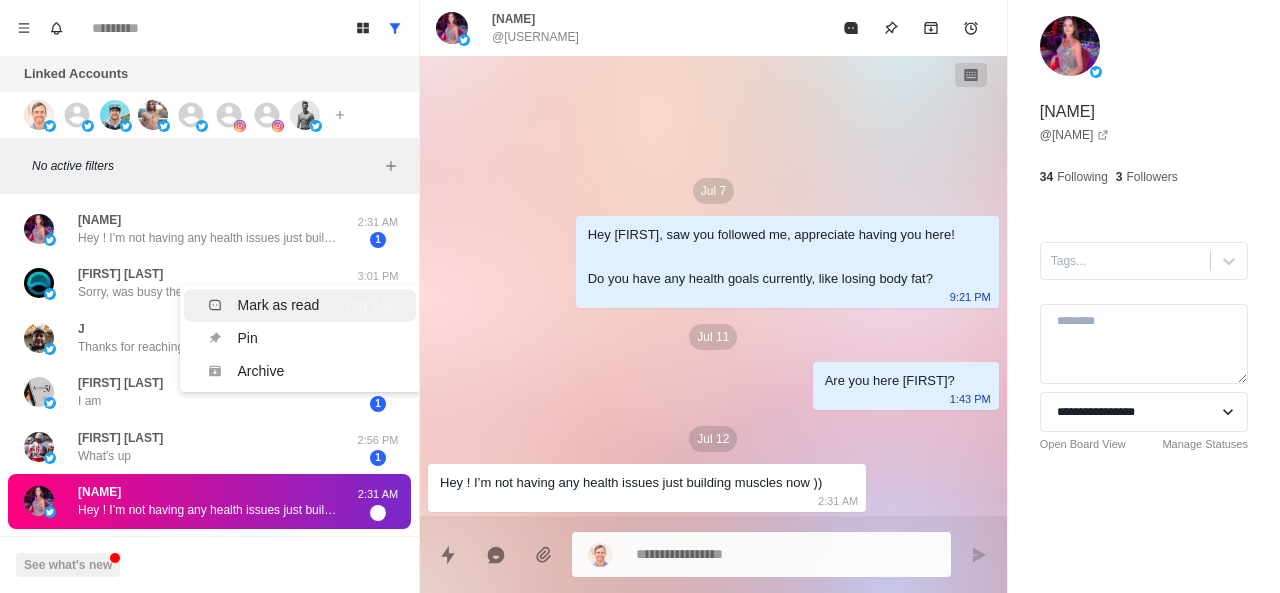 click on "Mark as read Ctrl ⇧ U" at bounding box center [300, 305] 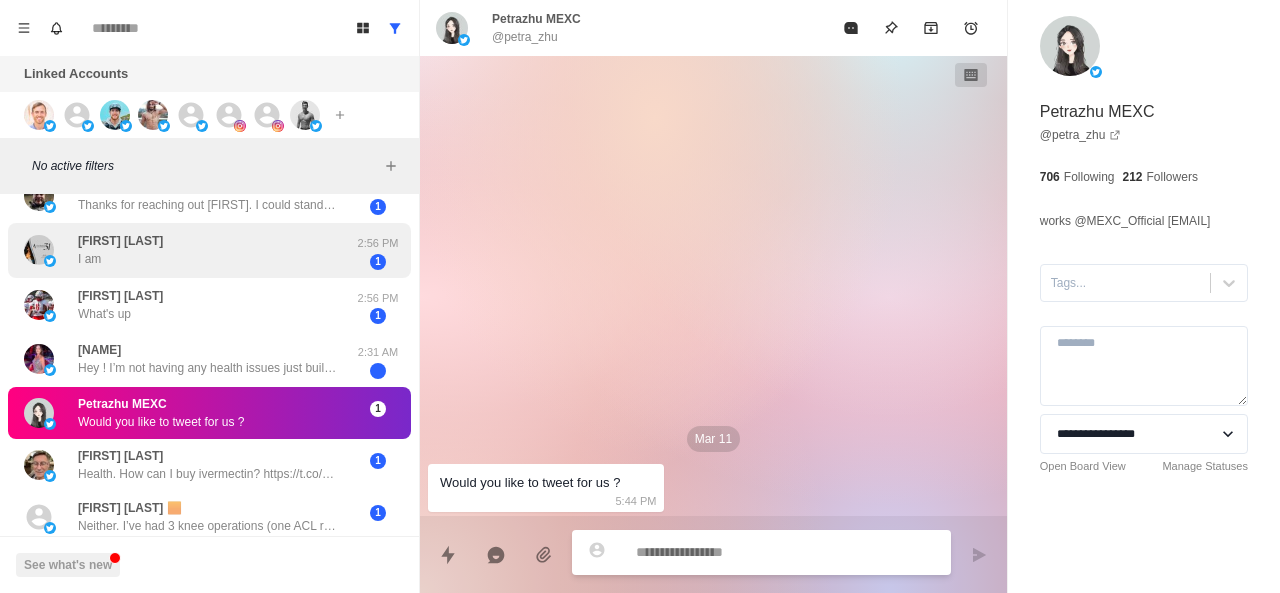 scroll, scrollTop: 0, scrollLeft: 0, axis: both 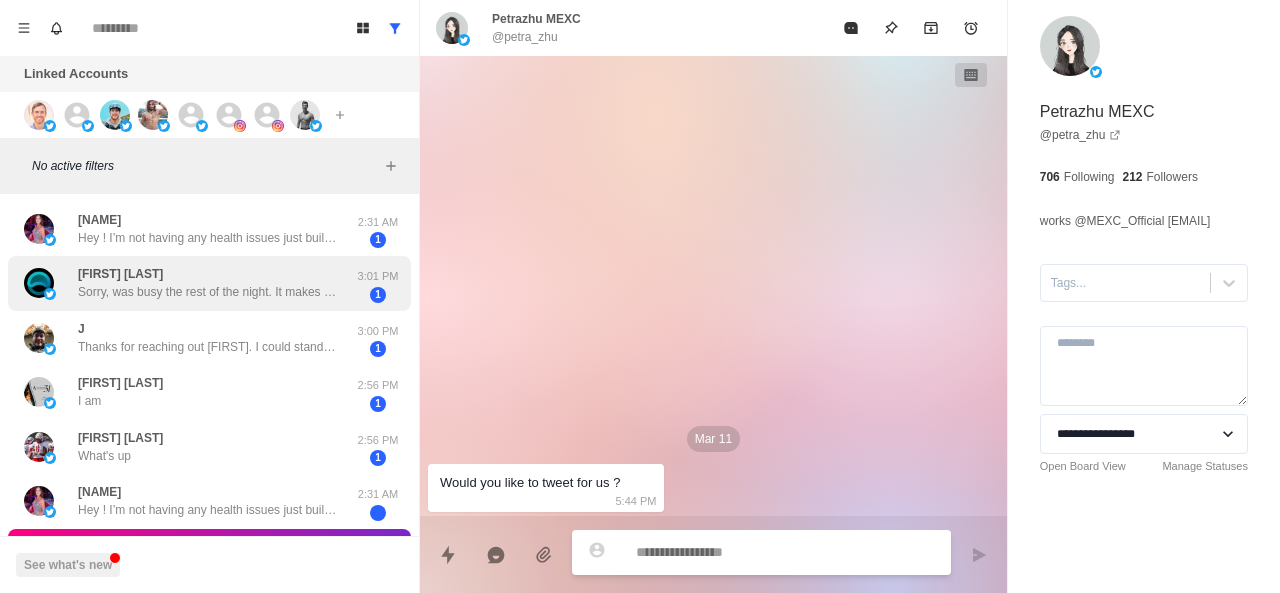 click on "Gabriel Martinez Sorry, was busy the rest of the night. It makes sense, the thing is, since we are on one income I could probably only do the free stuff for now. Unfortunately" at bounding box center (188, 283) 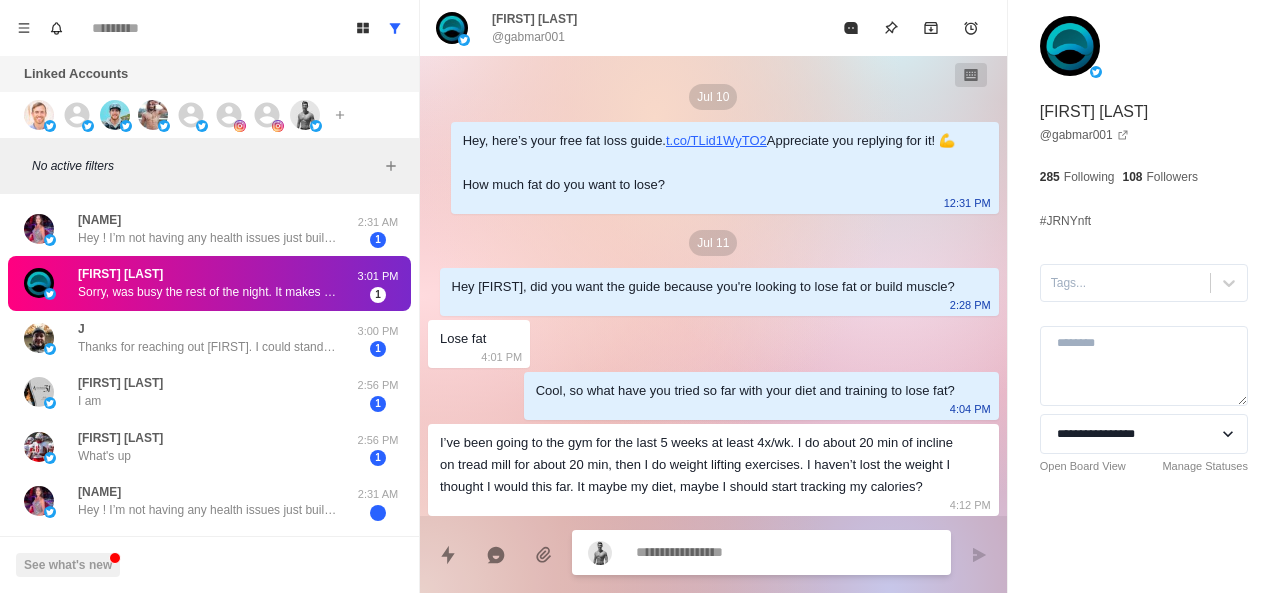 scroll, scrollTop: 1856, scrollLeft: 0, axis: vertical 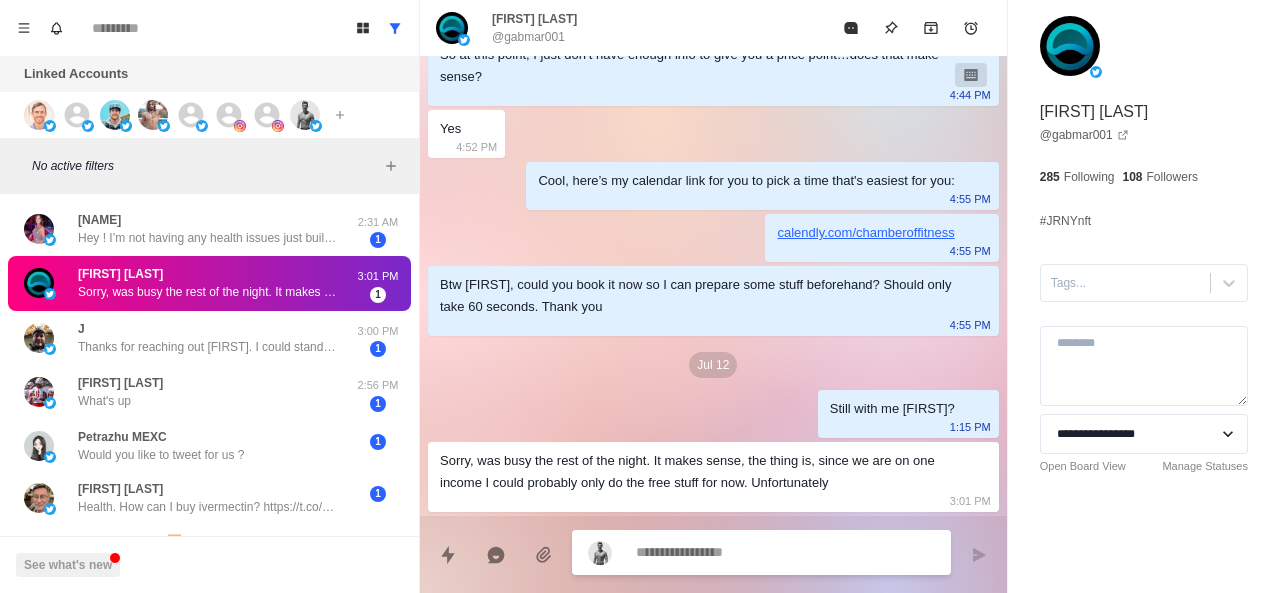 type on "*" 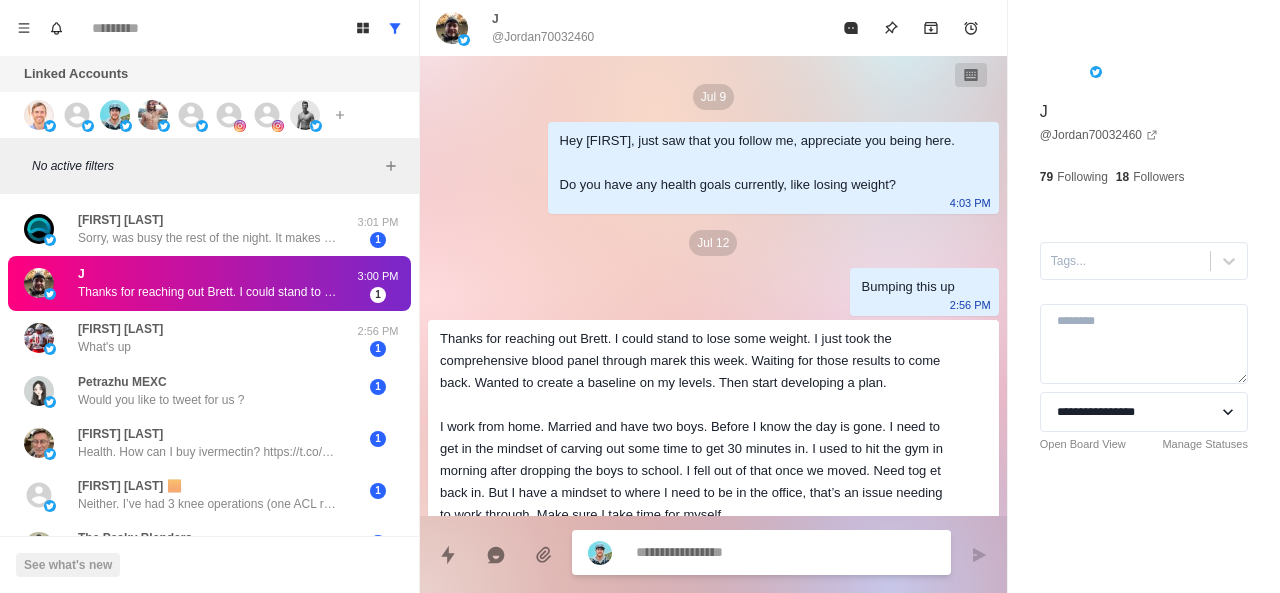 scroll, scrollTop: 0, scrollLeft: 0, axis: both 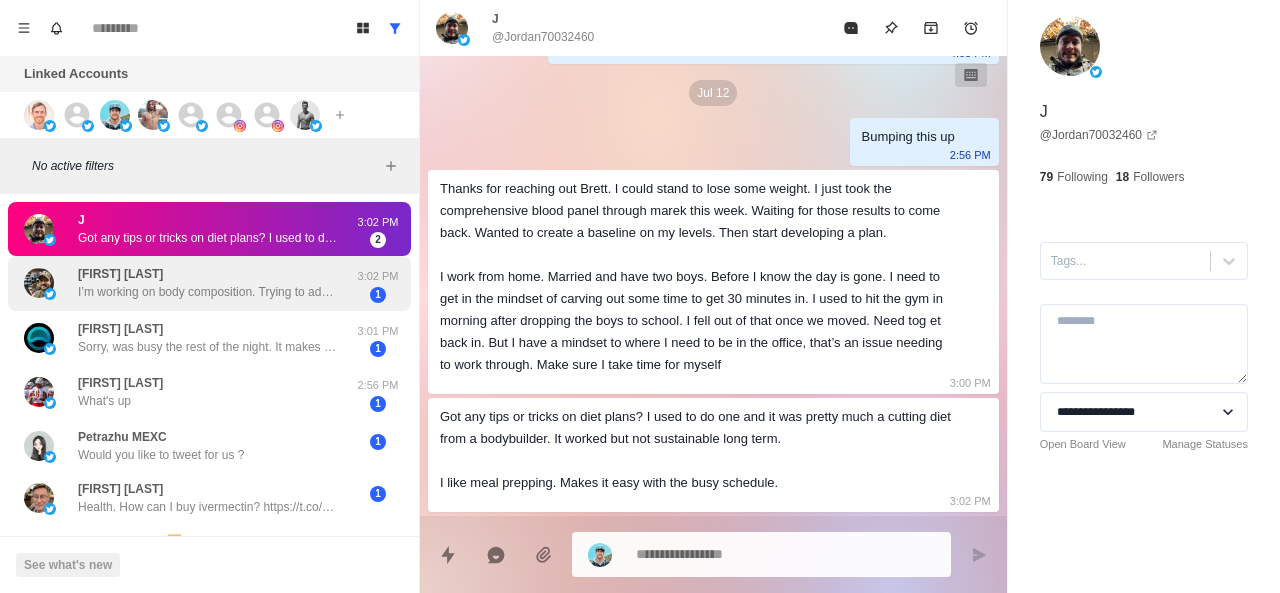 click on "Jason Bond I’m working on body composition.  Trying to add as much muscle as my frame can handle in my 40’s.  Muscle is the organ of longevity.  I eat clean nutrient dense Whole Foods, strength train 3 days a week to failure and walk 10-15k steps with weighted vest a day.  I’m not too concerned with a number on the scale.  You put out great info.  I enjoy your content.  Thanks for taking the time to do it!" at bounding box center [208, 283] 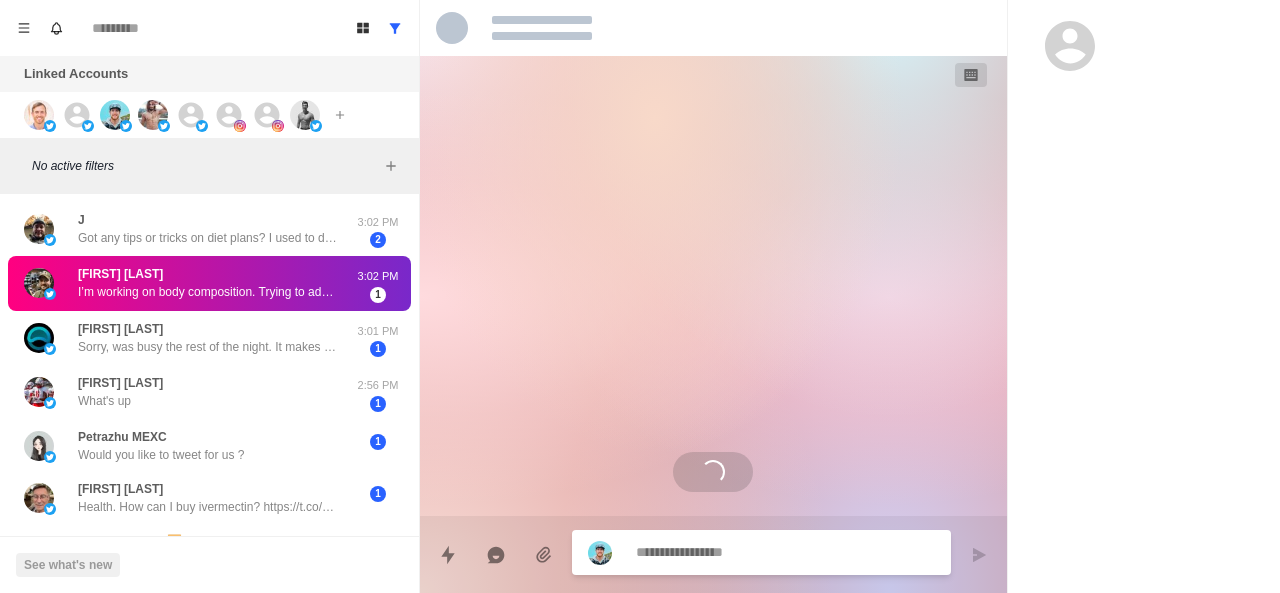 scroll, scrollTop: 0, scrollLeft: 0, axis: both 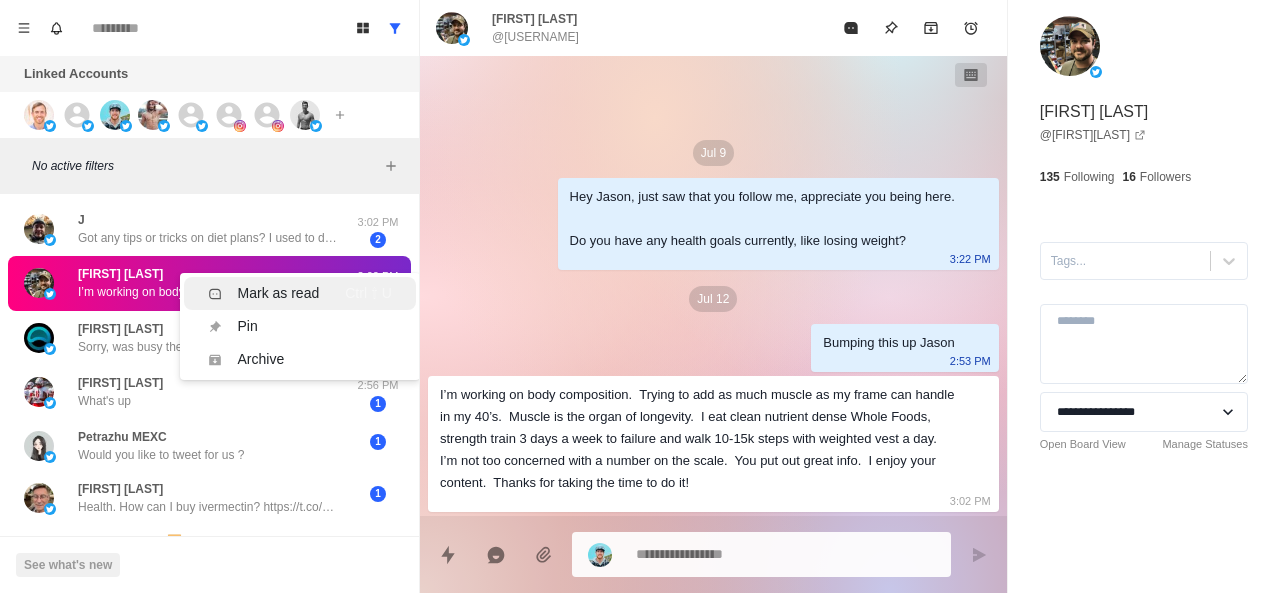 click on "Mark as read" at bounding box center (279, 293) 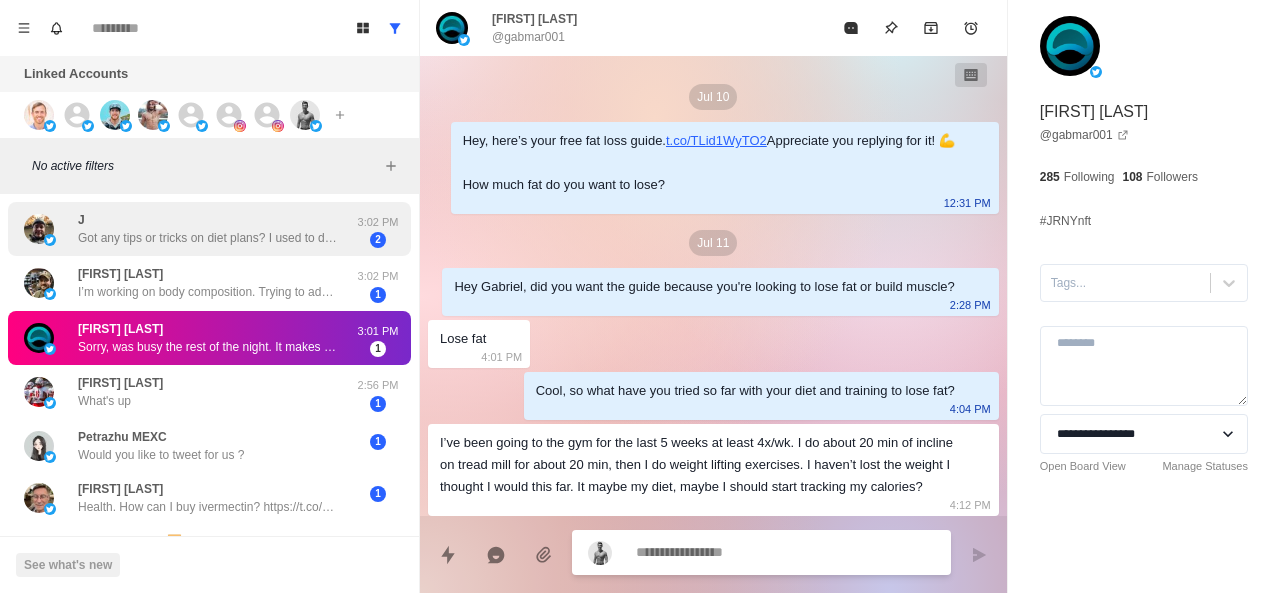 click on "Got any tips or tricks on diet plans? I used to do one and it was pretty much a cutting diet from a bodybuilder. It worked but not sustainable long term.
I like meal prepping. Makes it easy with the busy schedule." at bounding box center (208, 238) 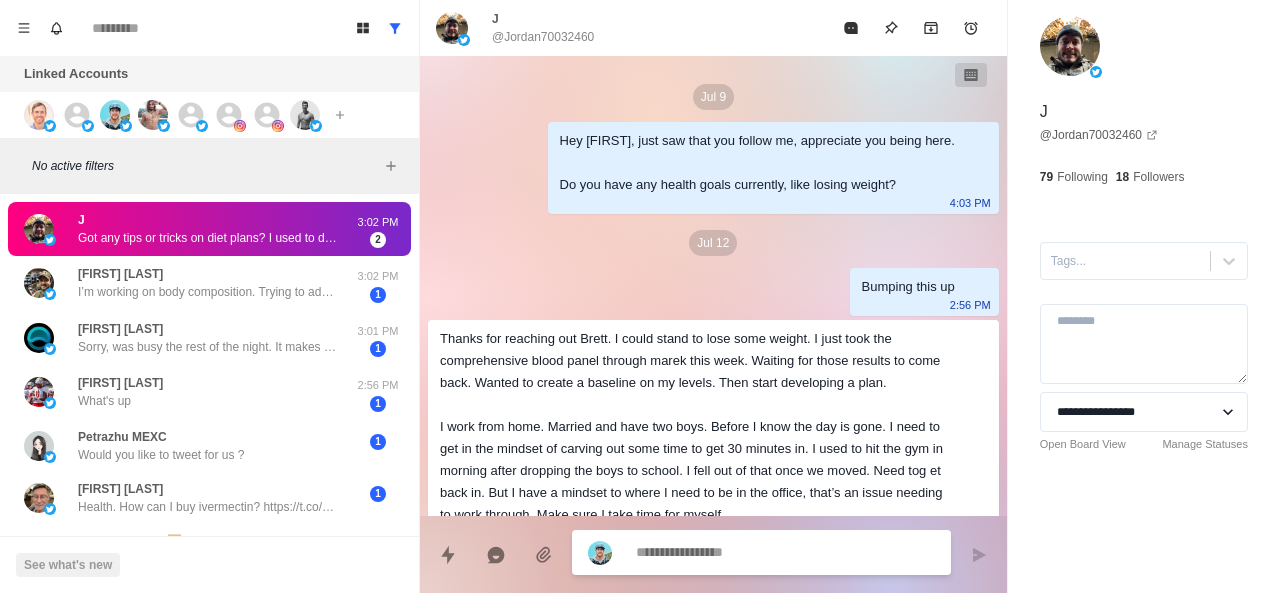 scroll, scrollTop: 150, scrollLeft: 0, axis: vertical 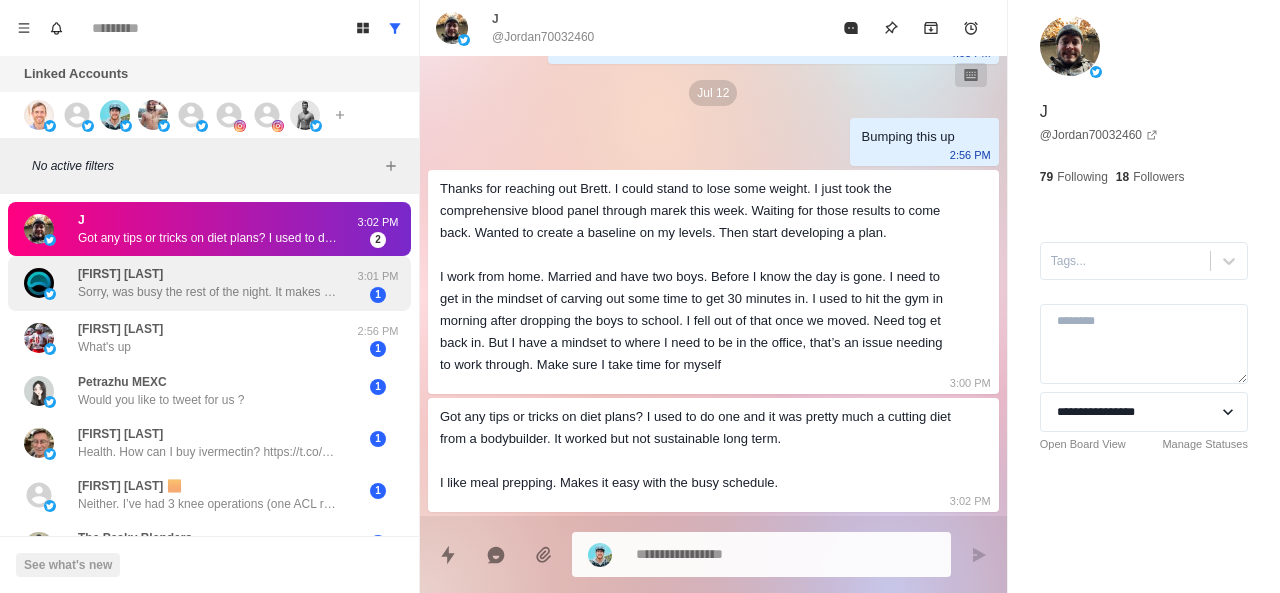 click on "Gabriel Martinez Sorry, was busy the rest of the night. It makes sense, the thing is, since we are on one income I could probably only do the free stuff for now. Unfortunately 3:01 PM 1" at bounding box center (209, 283) 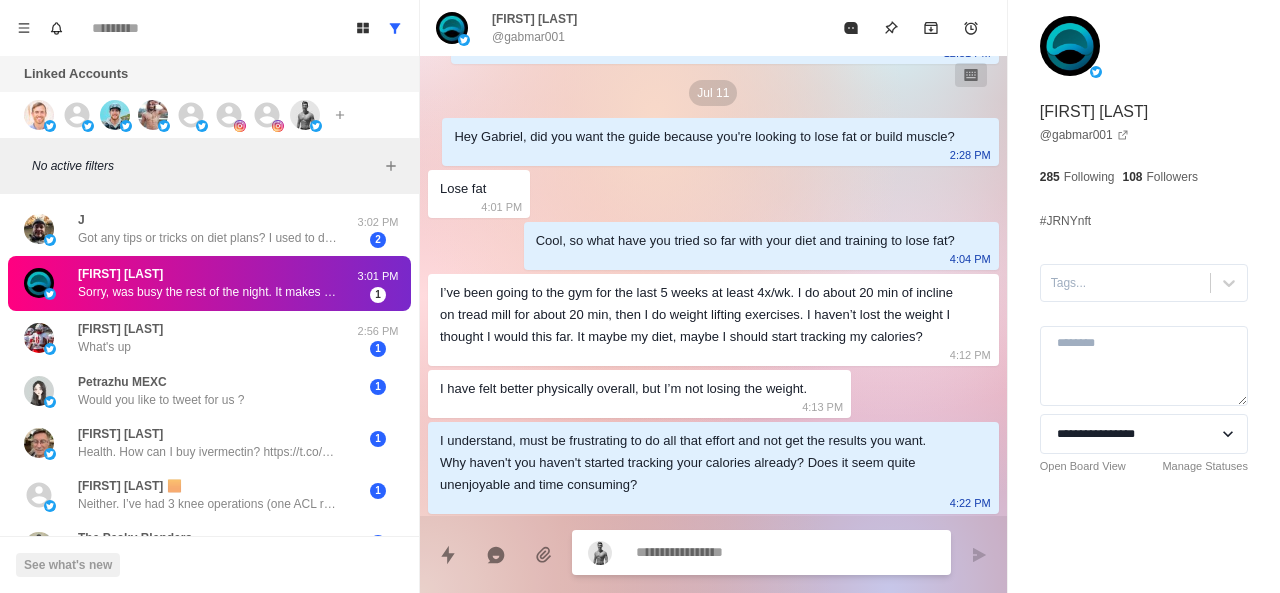 scroll, scrollTop: 1856, scrollLeft: 0, axis: vertical 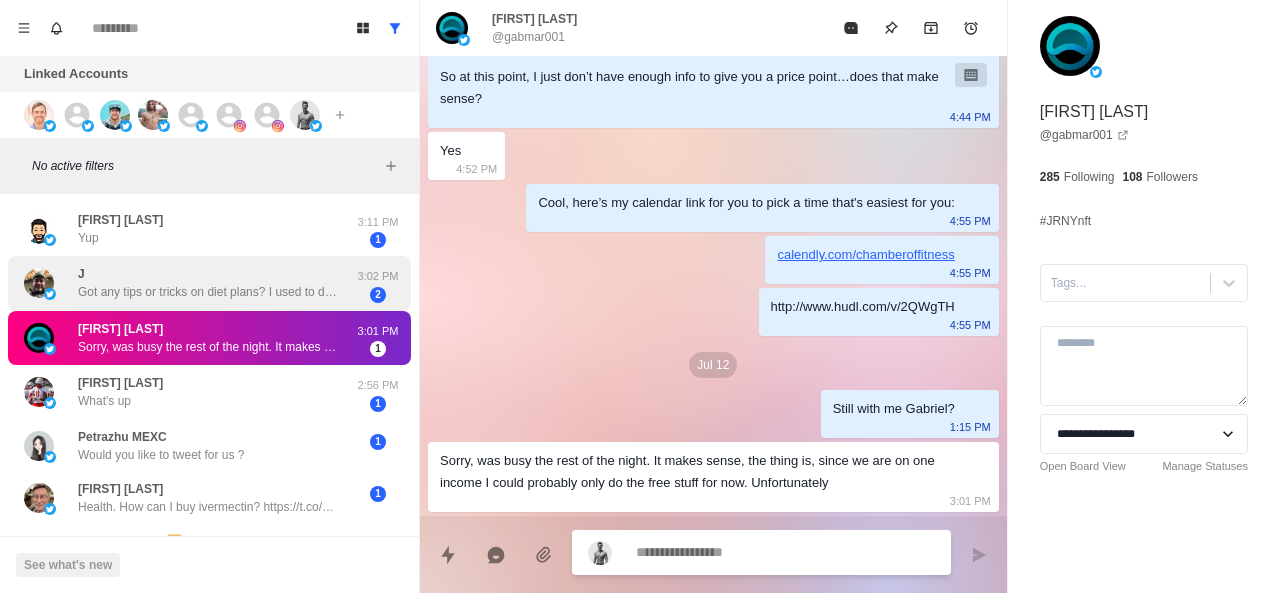 click on "Got any tips or tricks on diet plans? I used to do one and it was pretty much a cutting diet from a bodybuilder. It worked but not sustainable long term.
I like meal prepping. Makes it easy with the busy schedule." at bounding box center [208, 292] 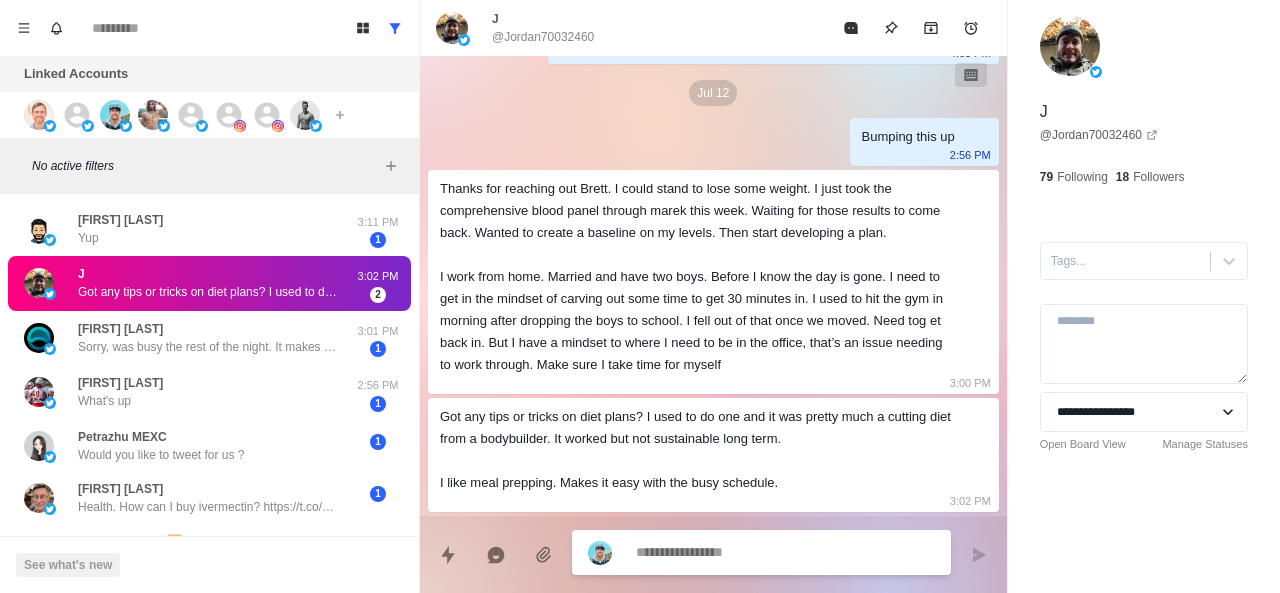 scroll, scrollTop: 150, scrollLeft: 0, axis: vertical 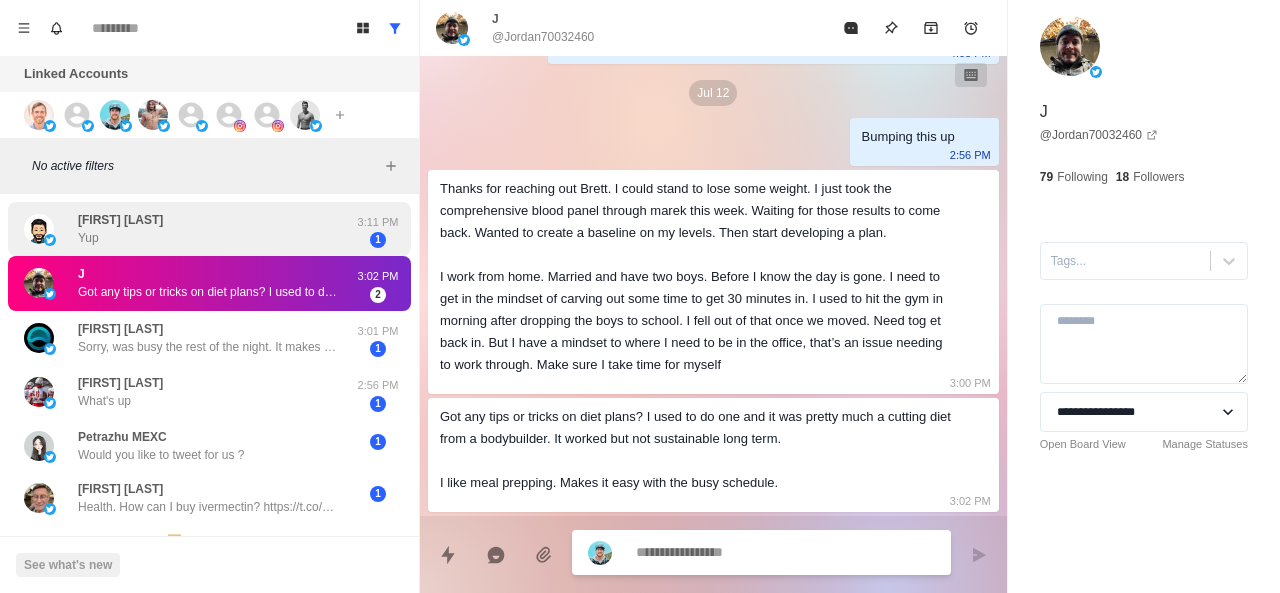 click on "Nikhlesh Tiwari Yup" at bounding box center [188, 229] 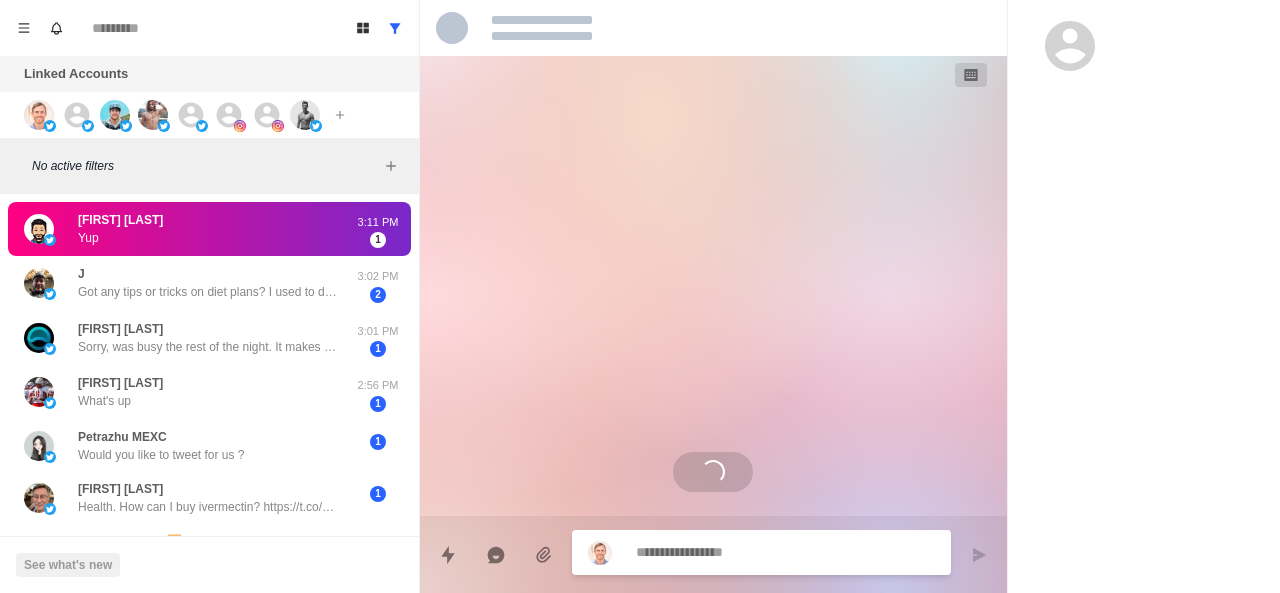 scroll, scrollTop: 0, scrollLeft: 0, axis: both 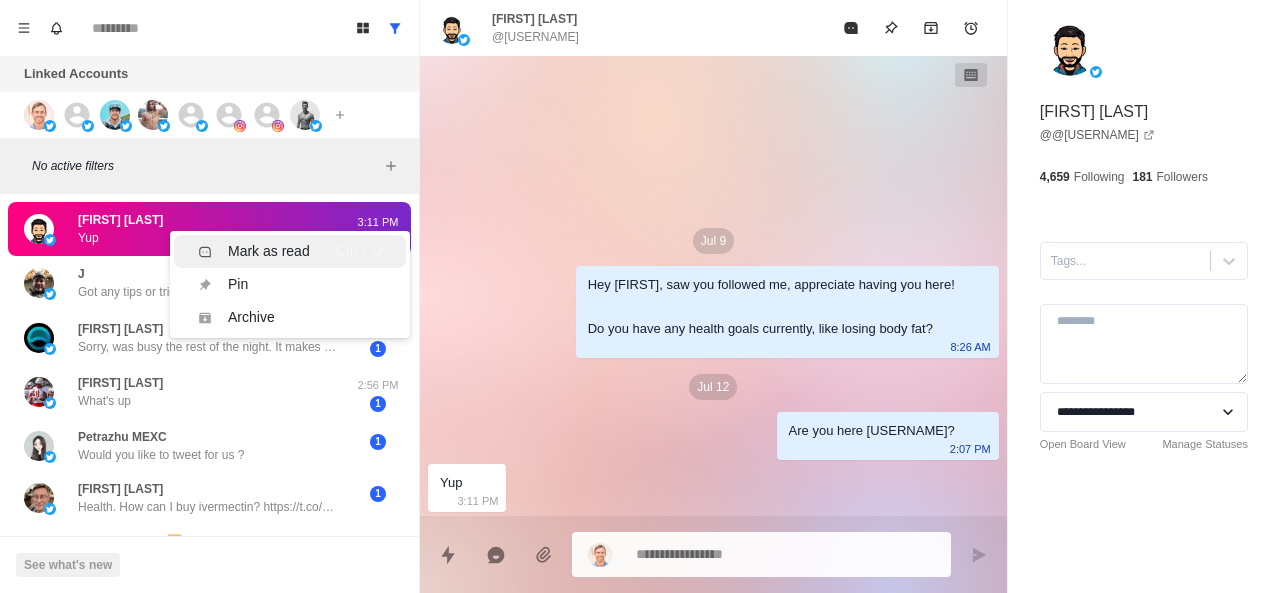 click on "Mark as read" at bounding box center [269, 251] 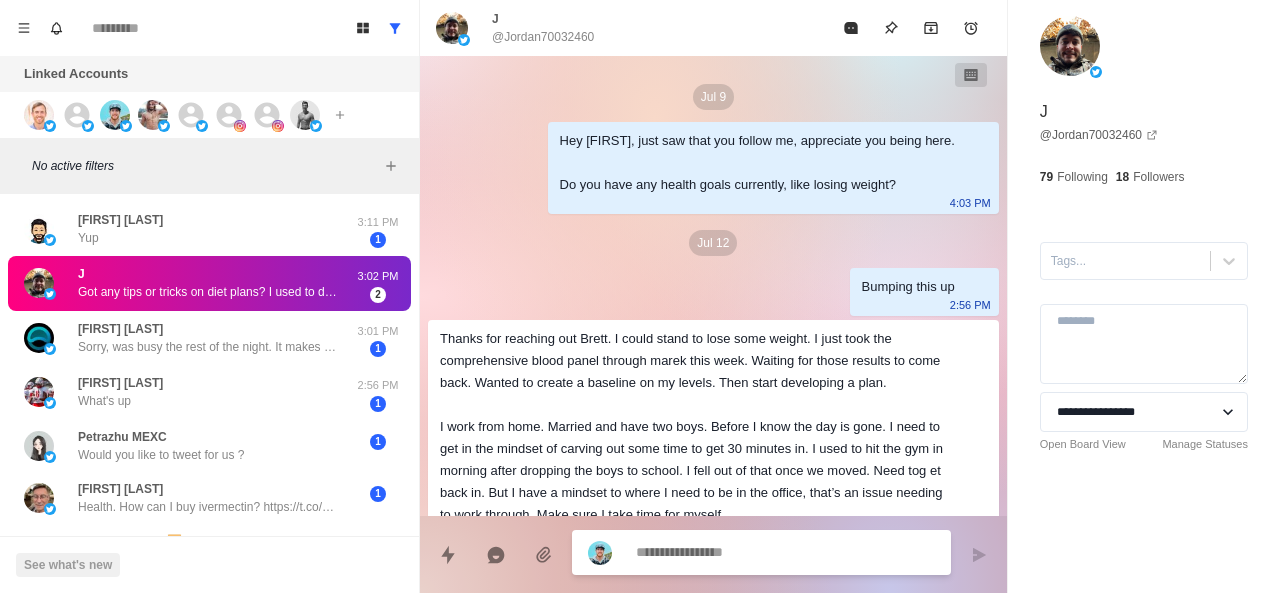 scroll, scrollTop: 150, scrollLeft: 0, axis: vertical 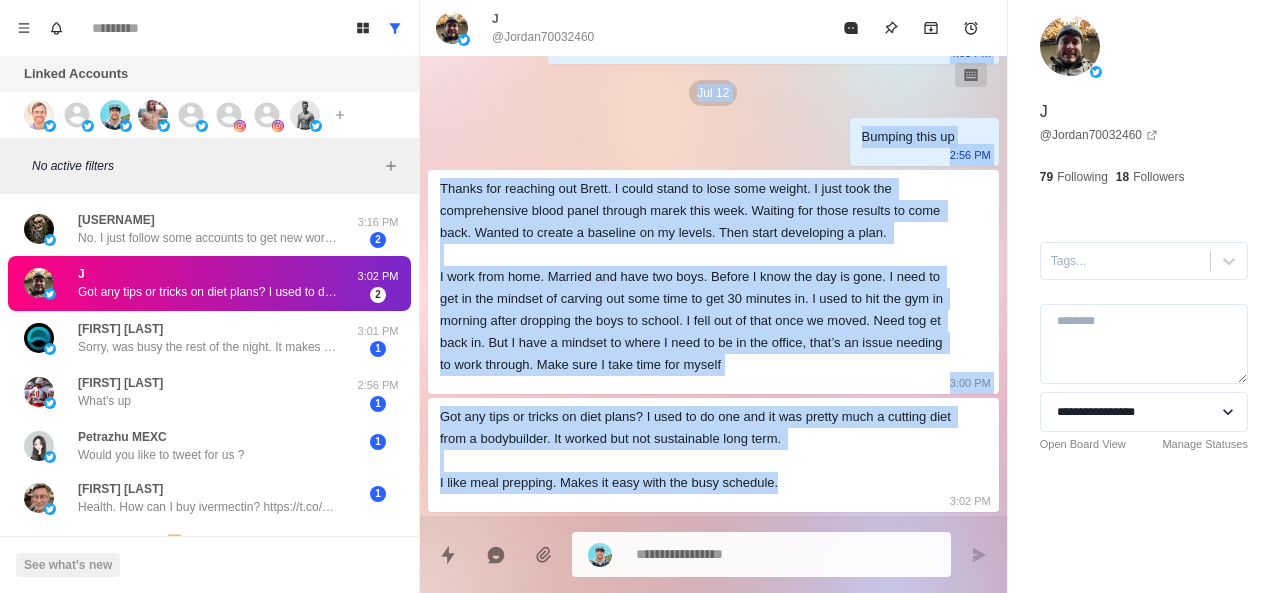 drag, startPoint x: 548, startPoint y: 137, endPoint x: 796, endPoint y: 481, distance: 424.07547 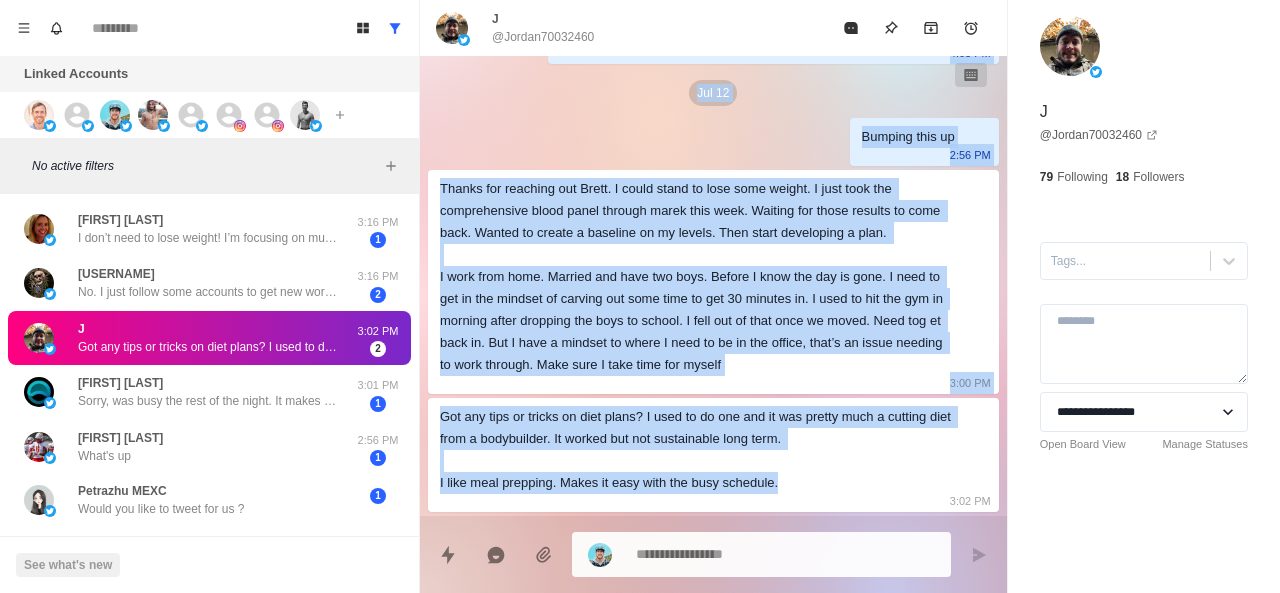 click at bounding box center (785, 554) 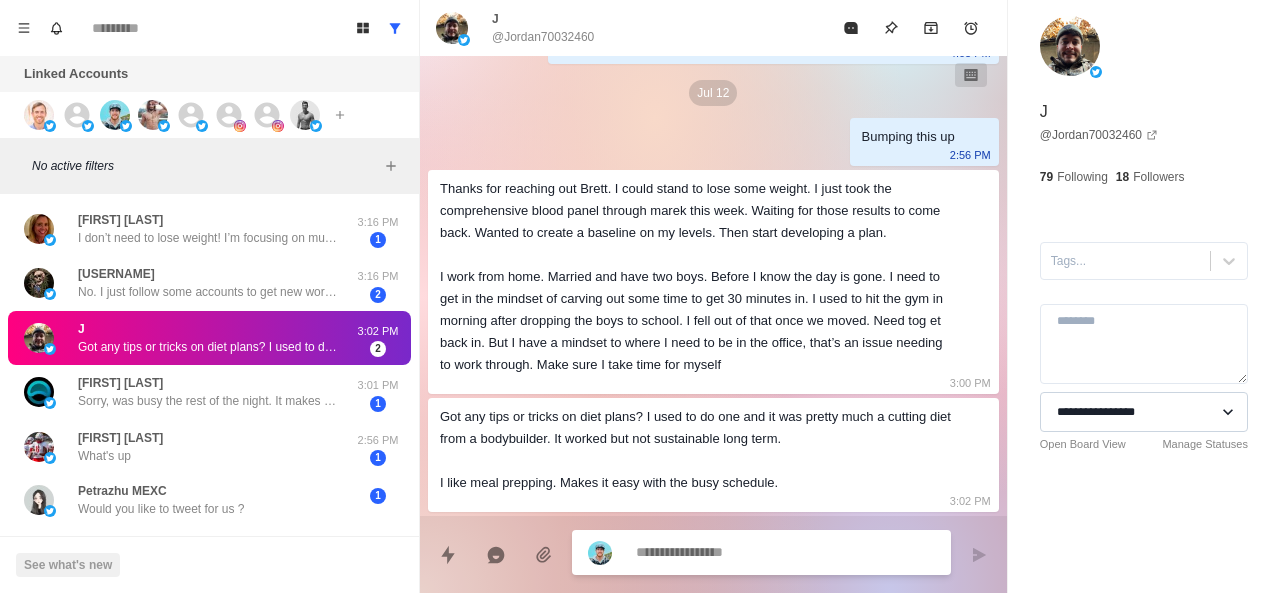 type on "*" 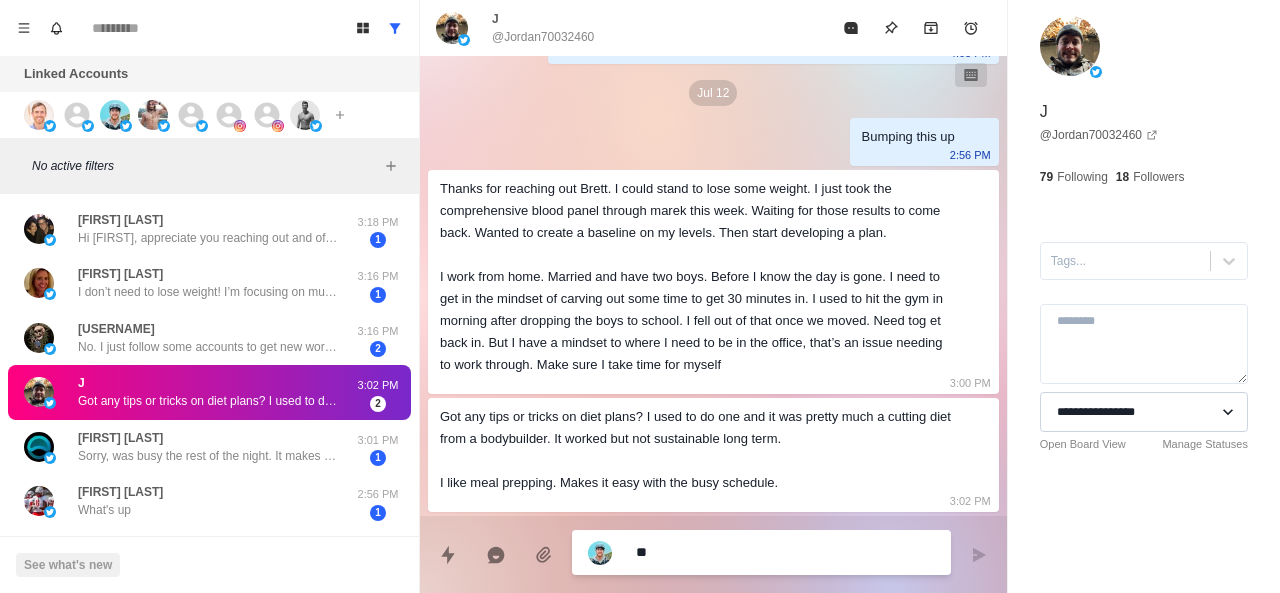 type on "***" 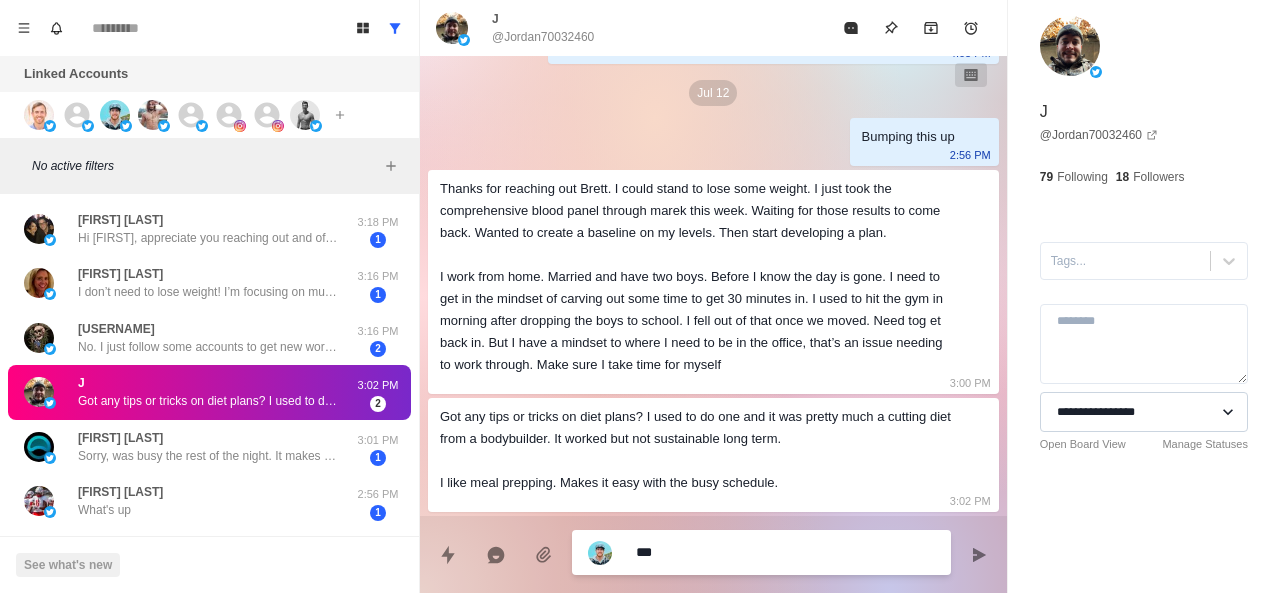type on "****" 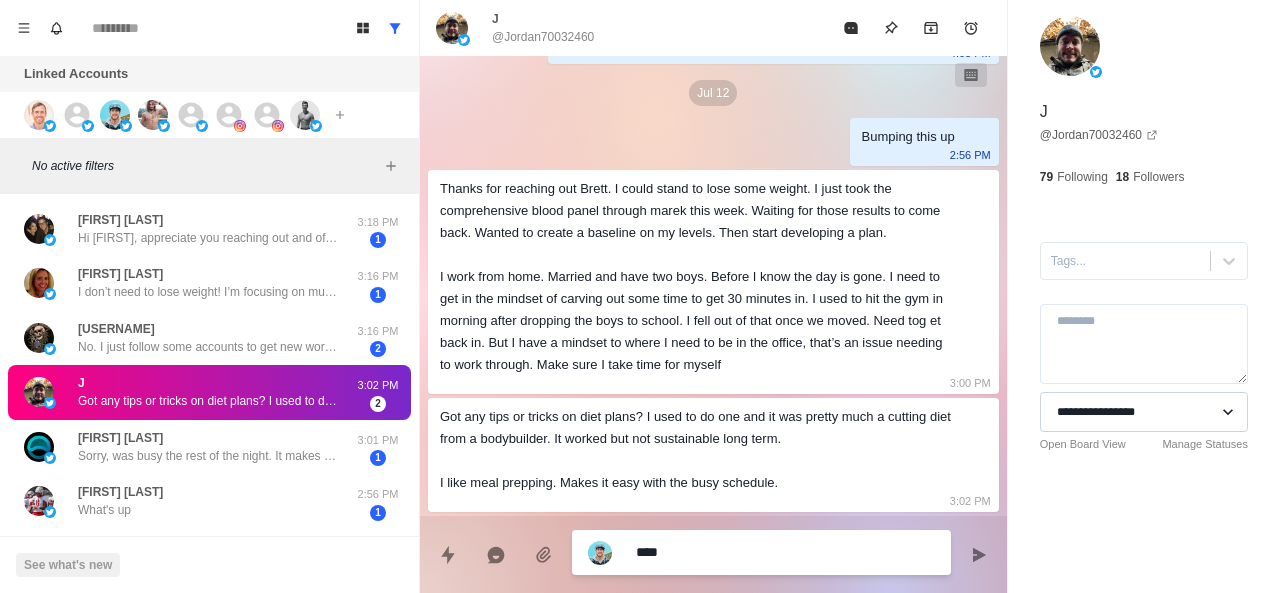 type on "*****" 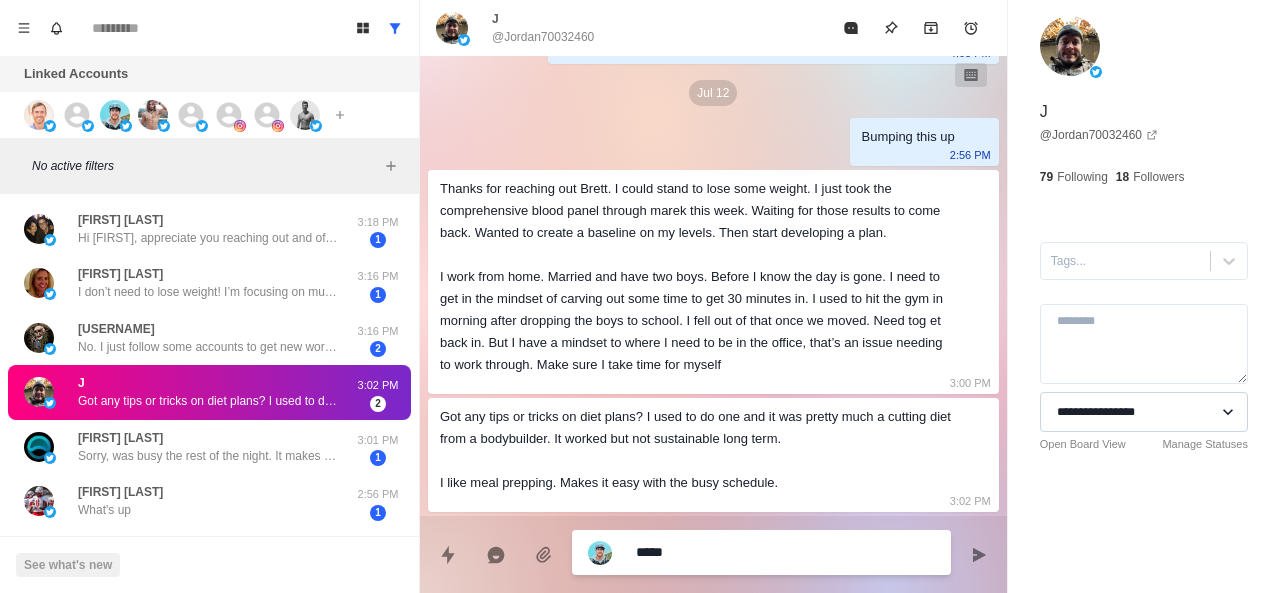 type on "******" 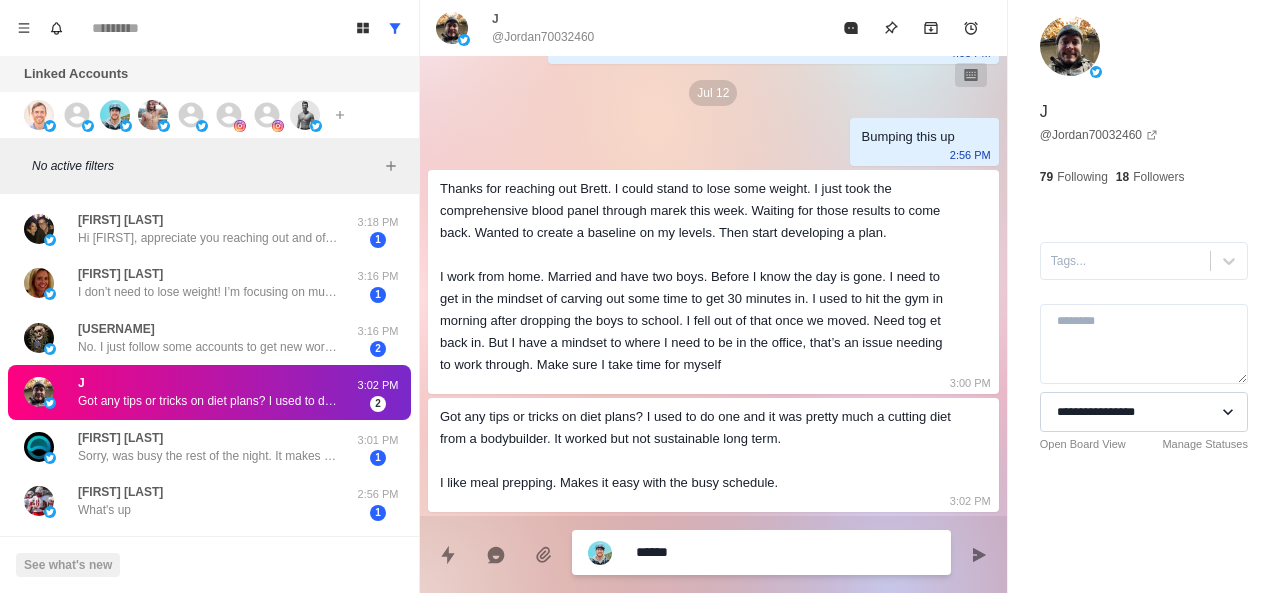 type on "*******" 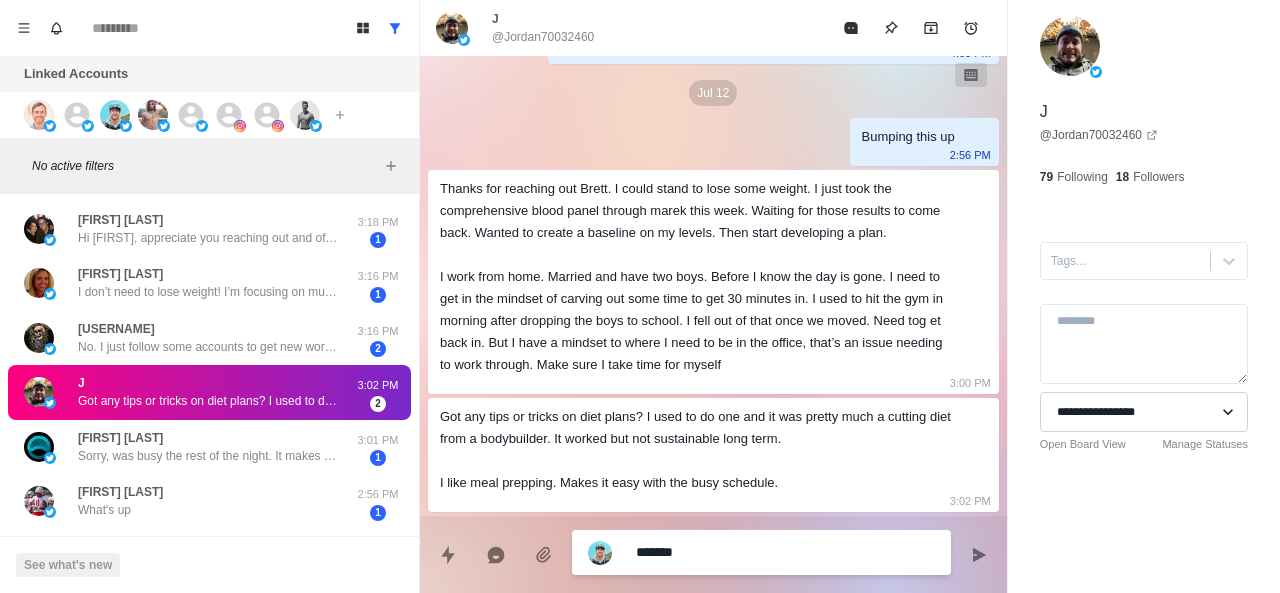 type on "********" 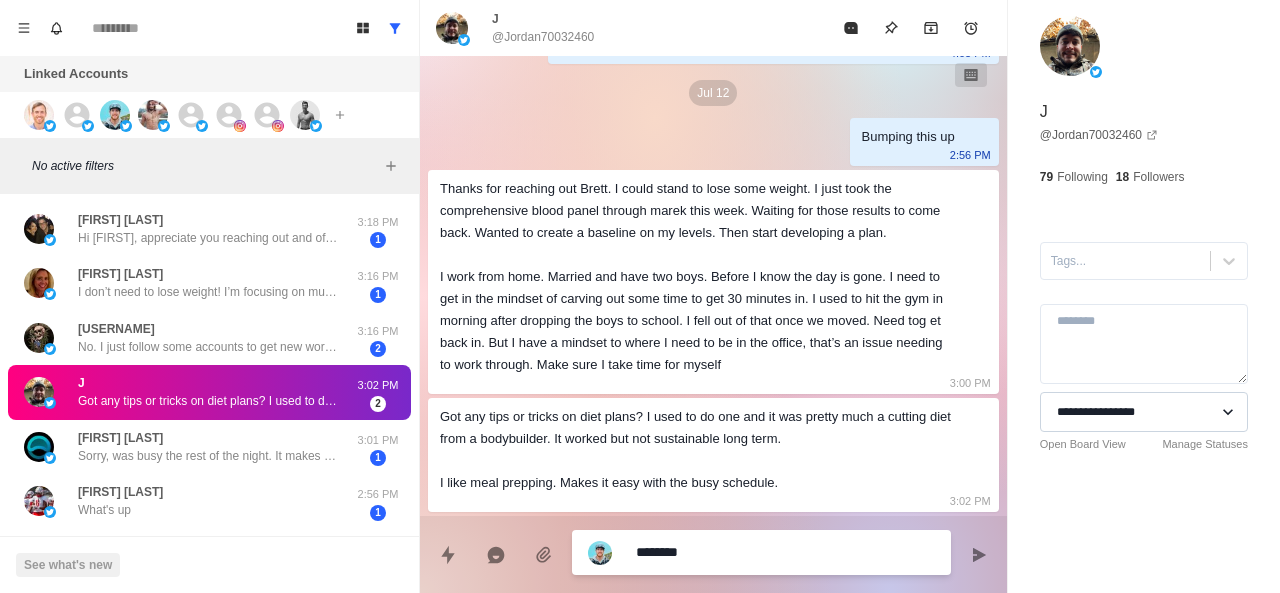 type on "*" 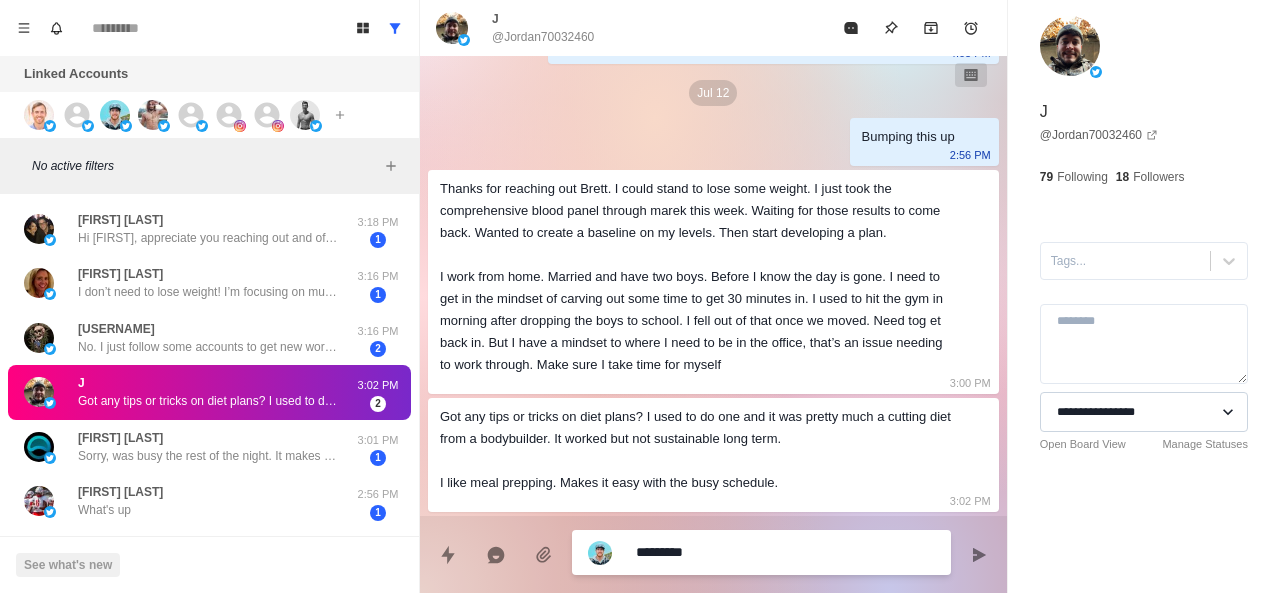type on "*********" 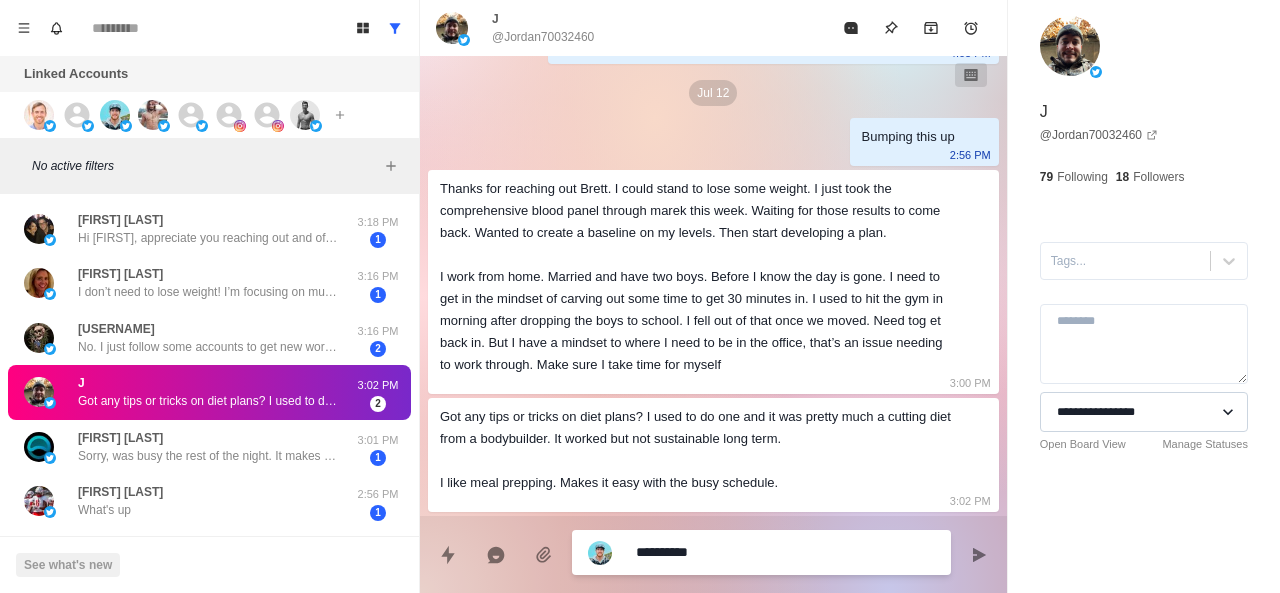 type on "**********" 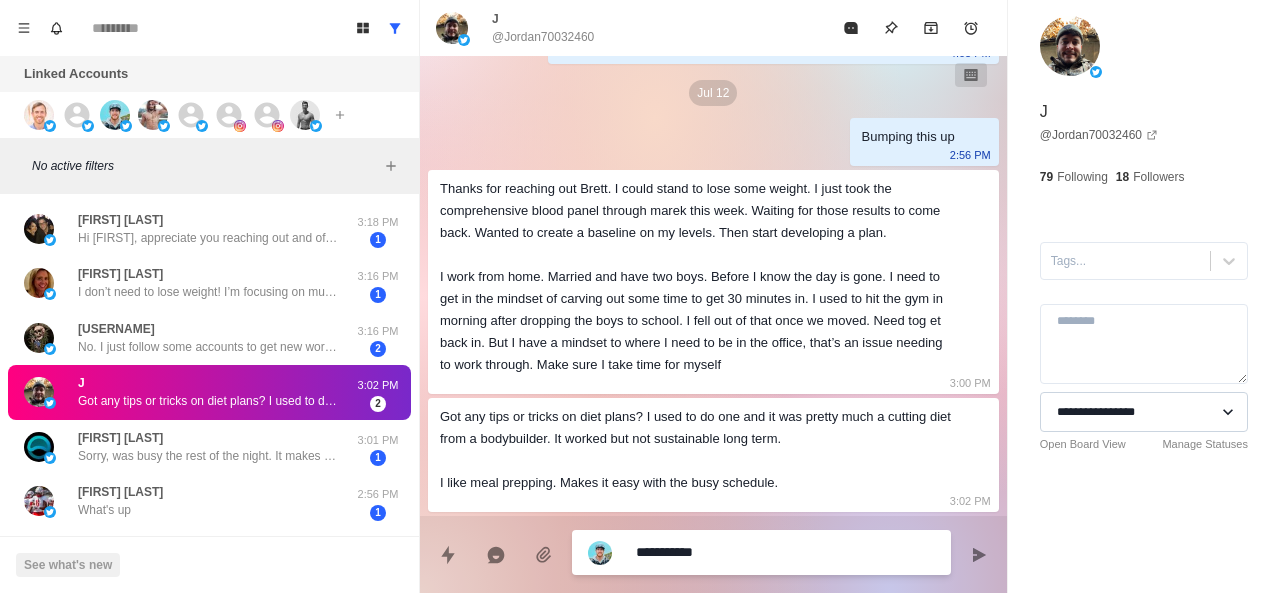 type on "**********" 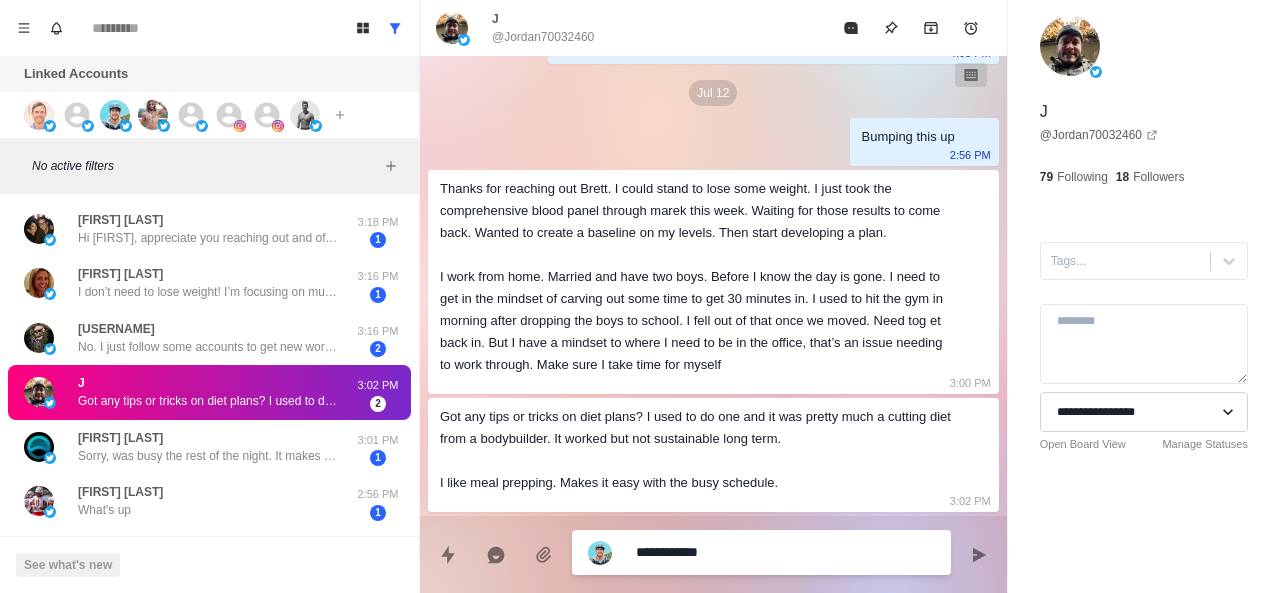 type on "**********" 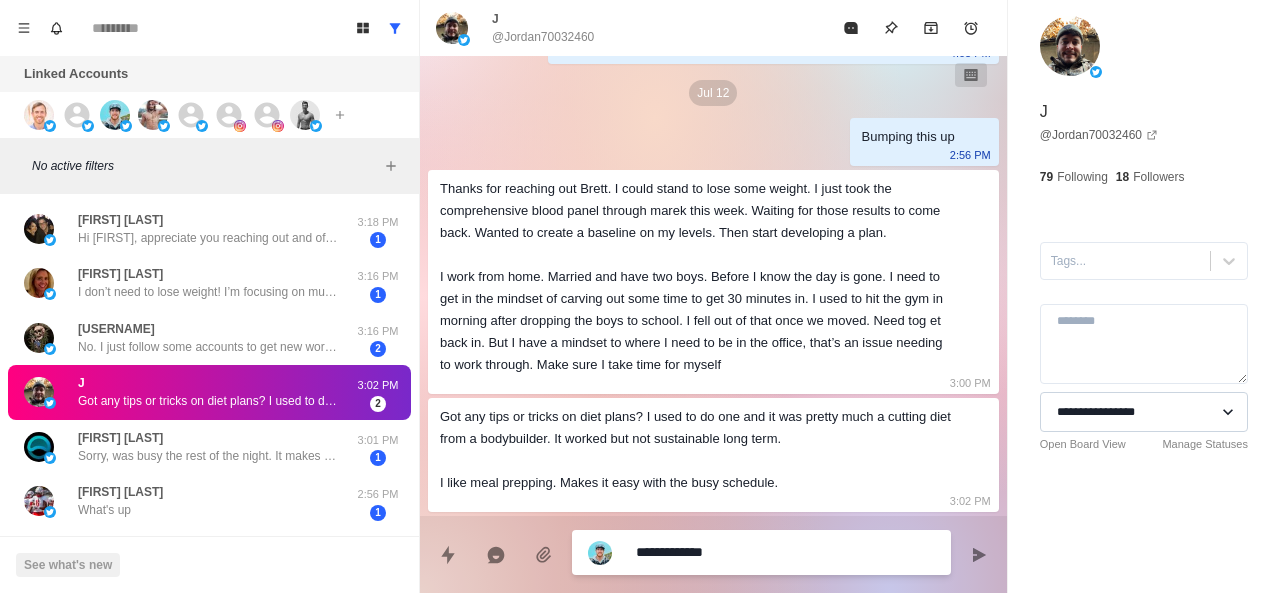 type on "**********" 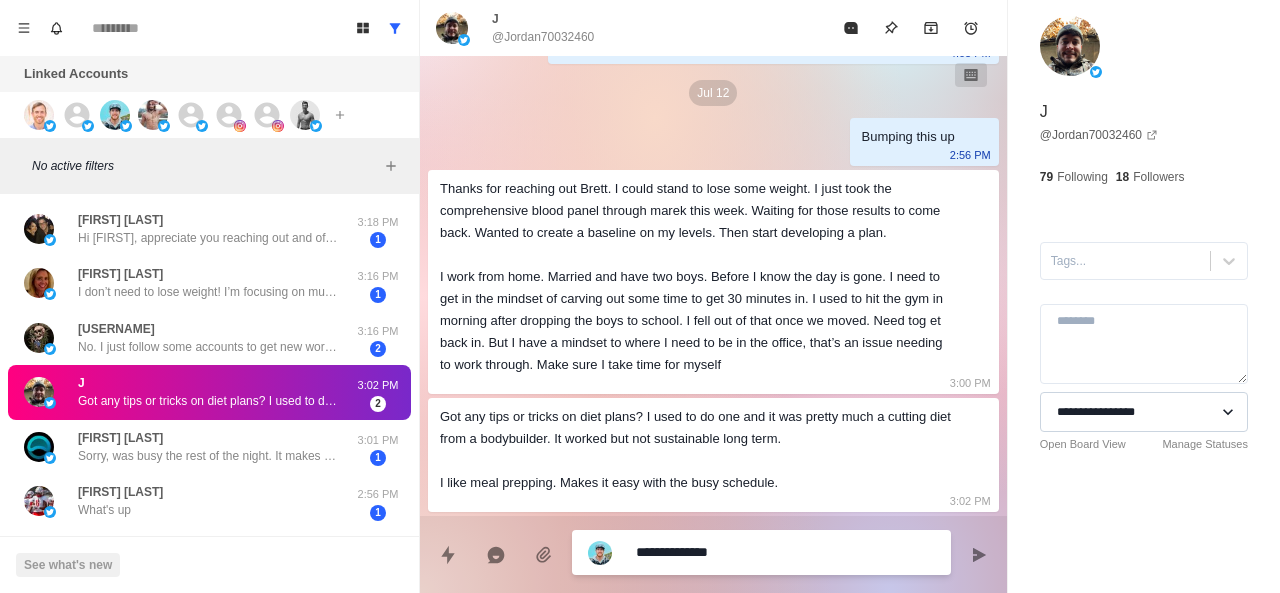 type on "**********" 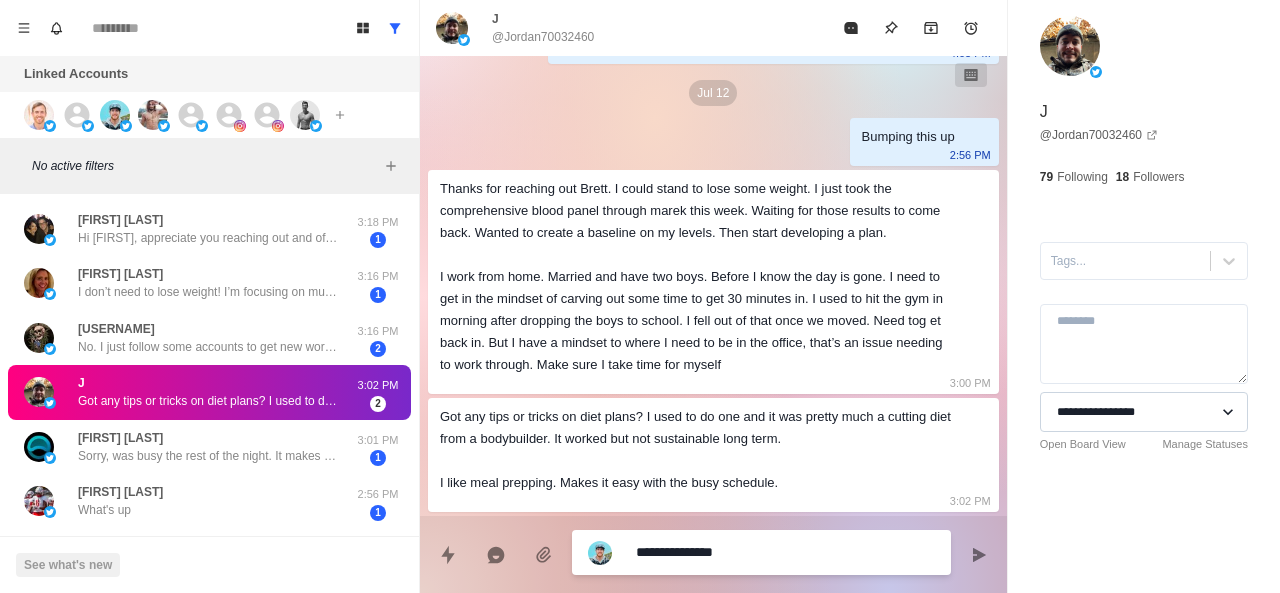 type on "**********" 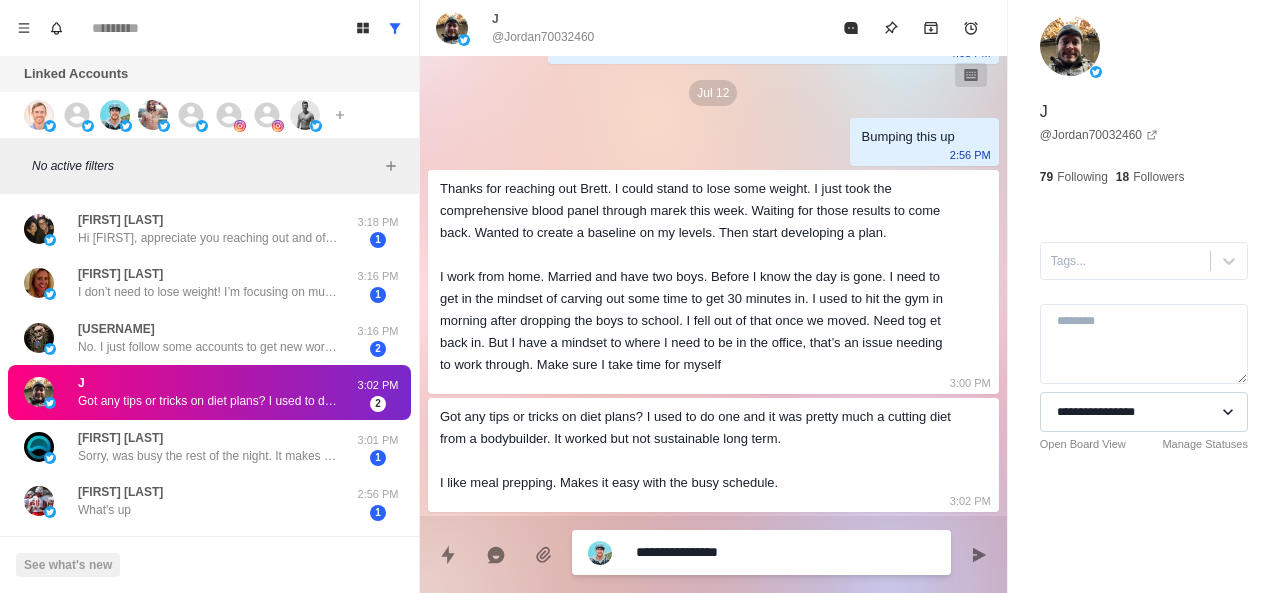 type on "**********" 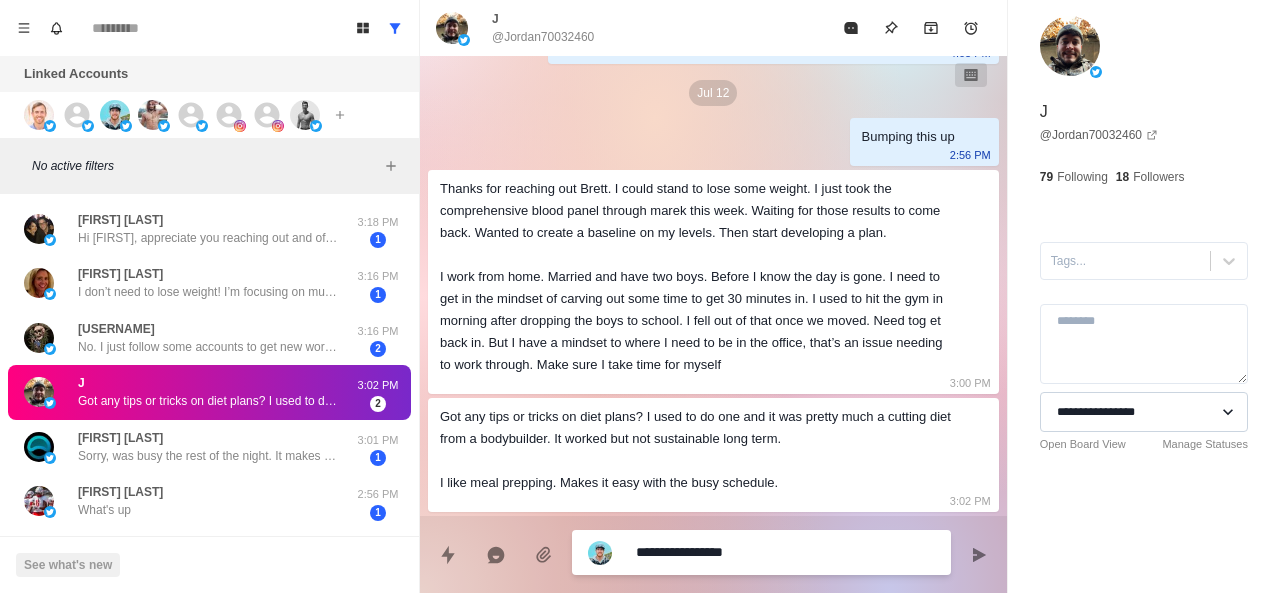 type on "*" 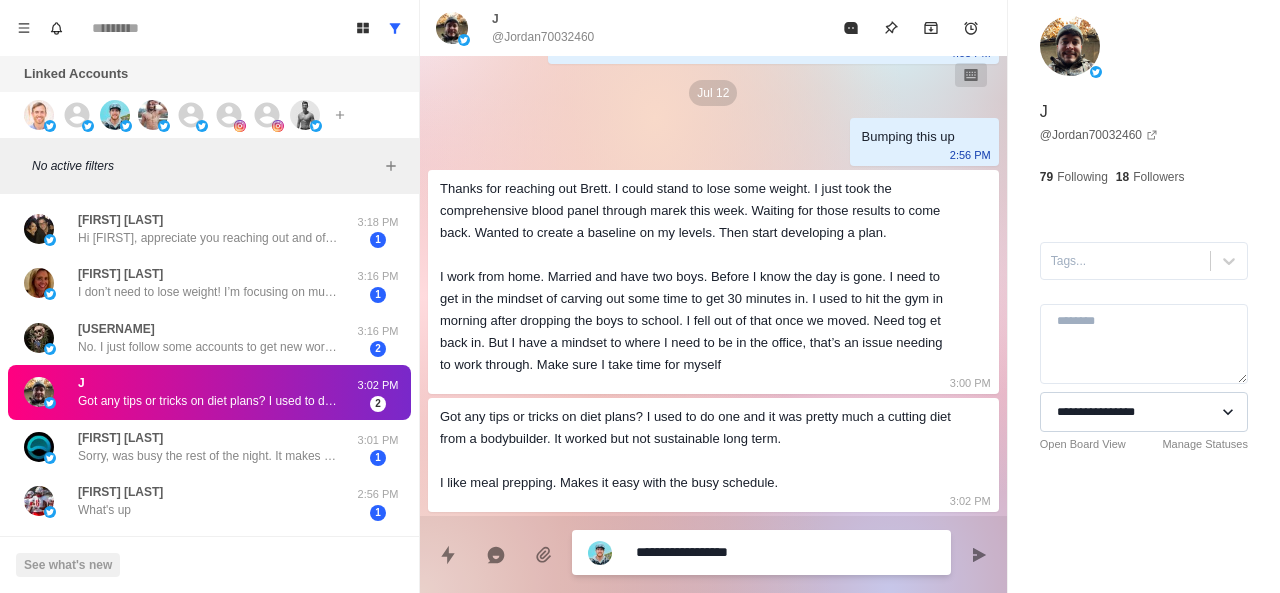 type on "**********" 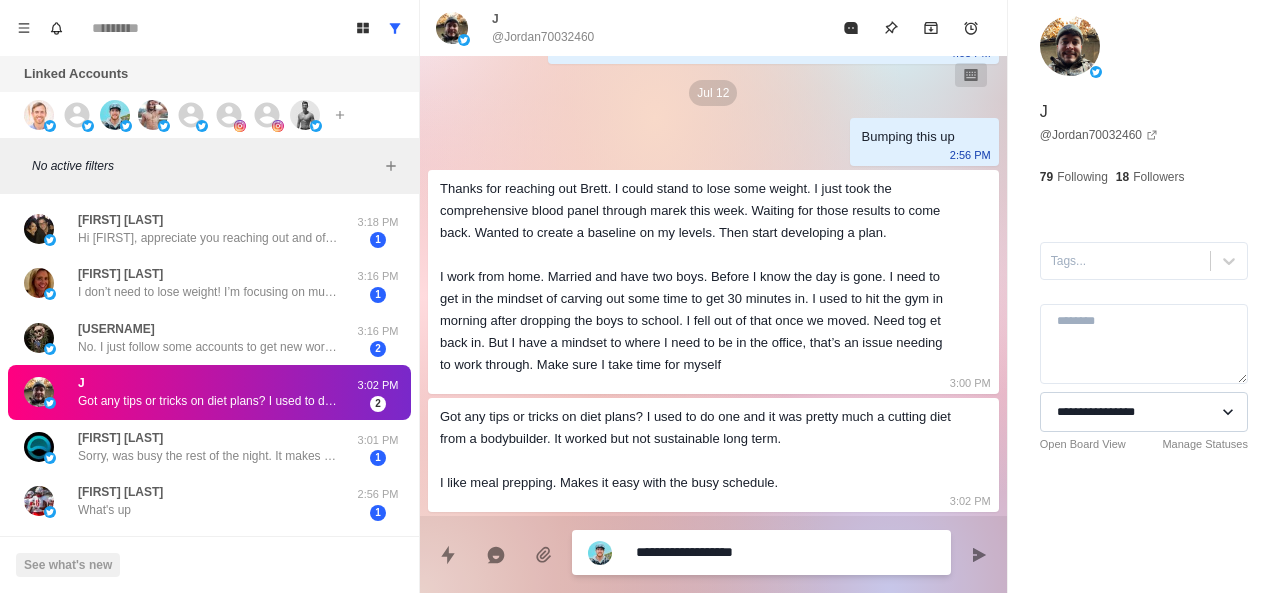 type on "*" 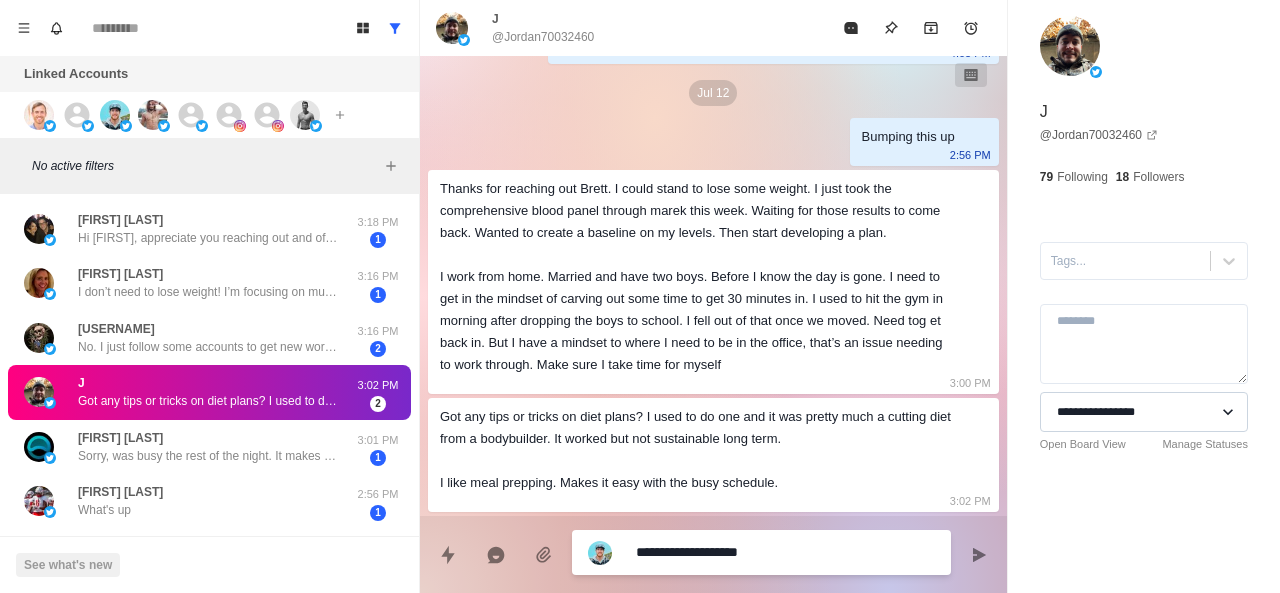type on "**********" 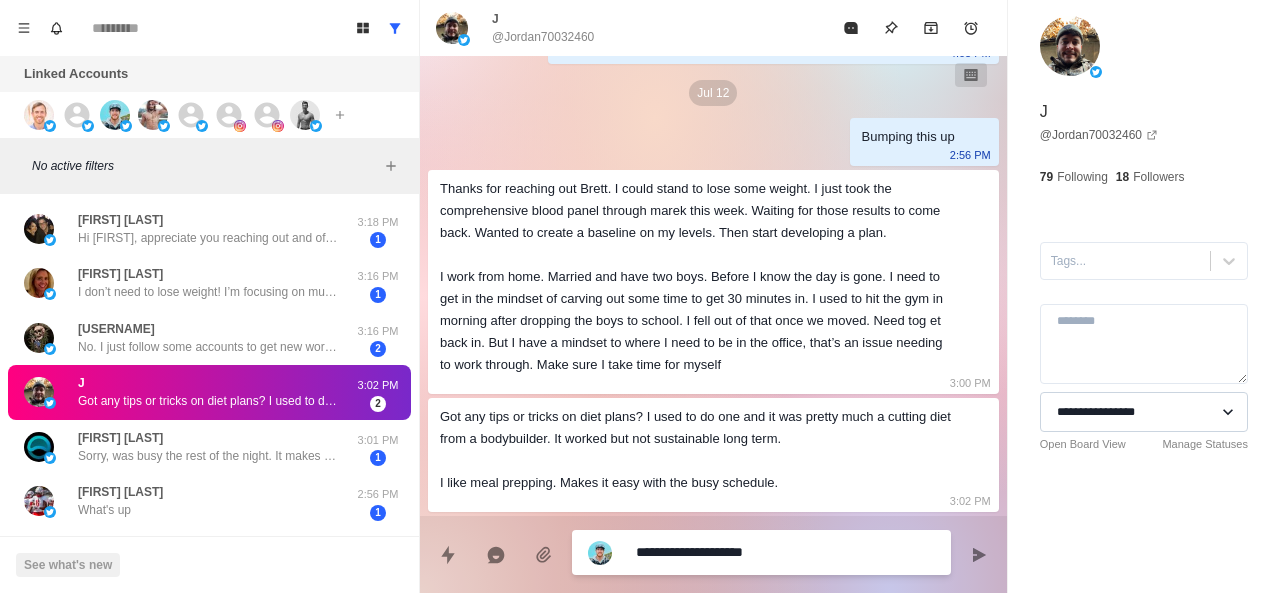 type on "**********" 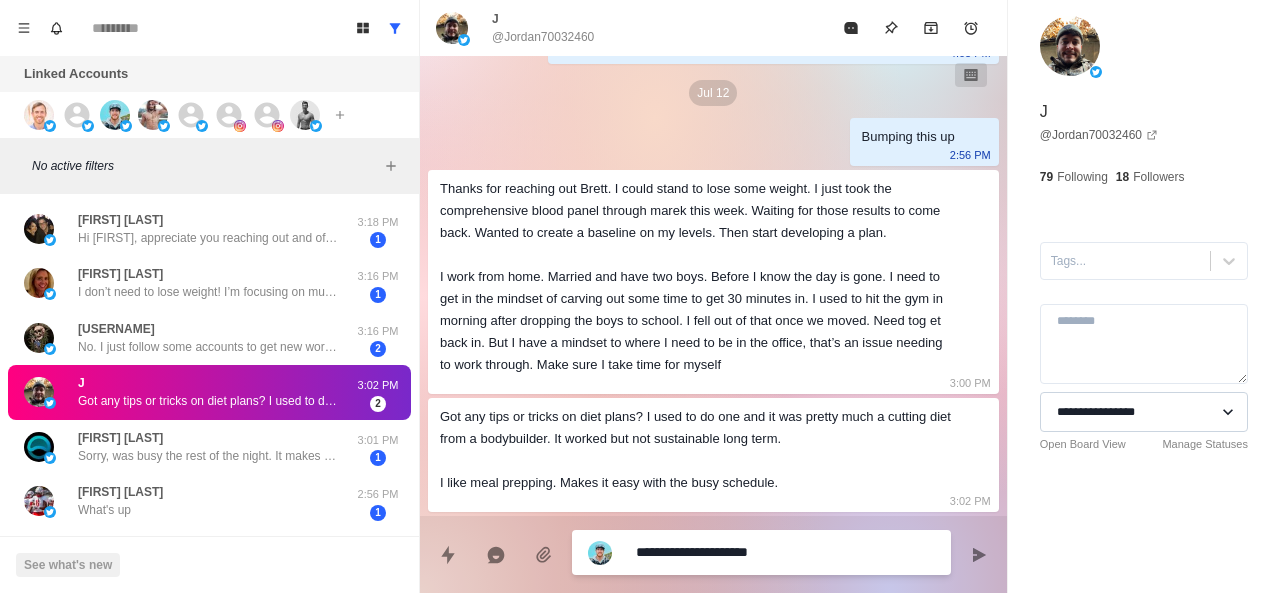 type on "**********" 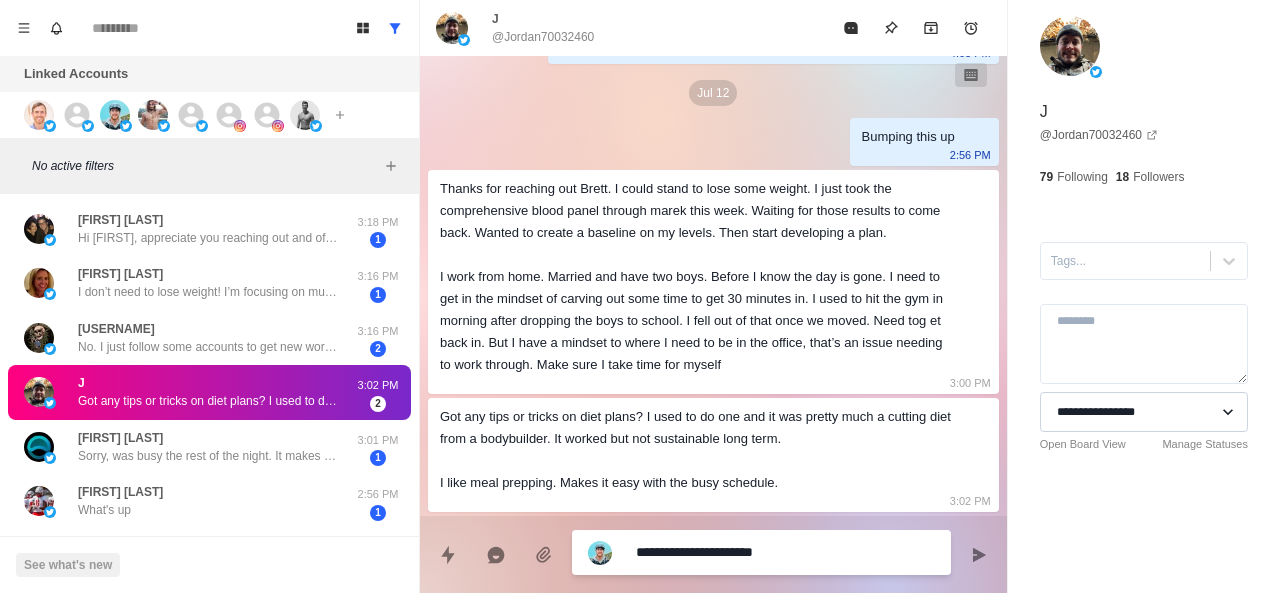 type on "*" 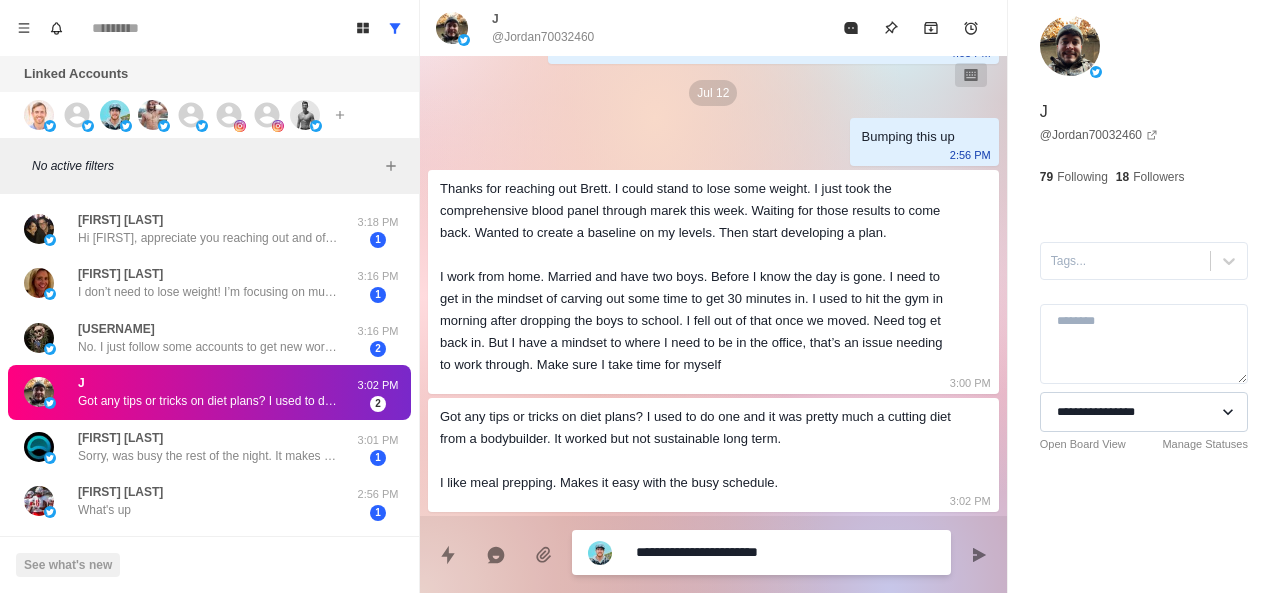 type on "**********" 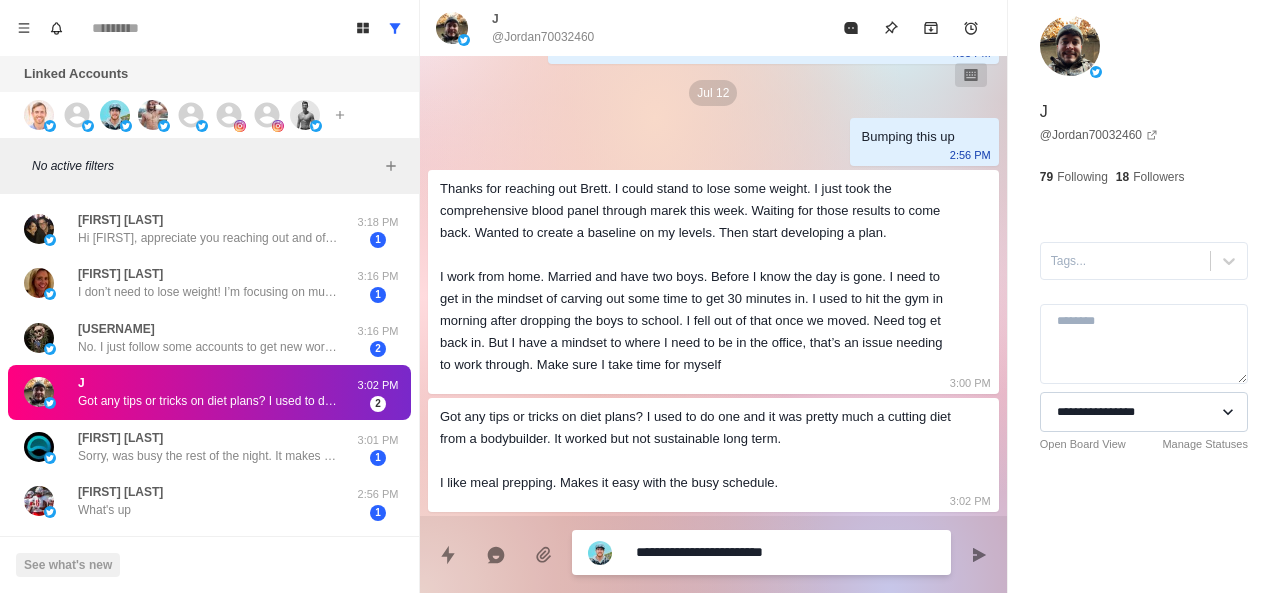 type on "**********" 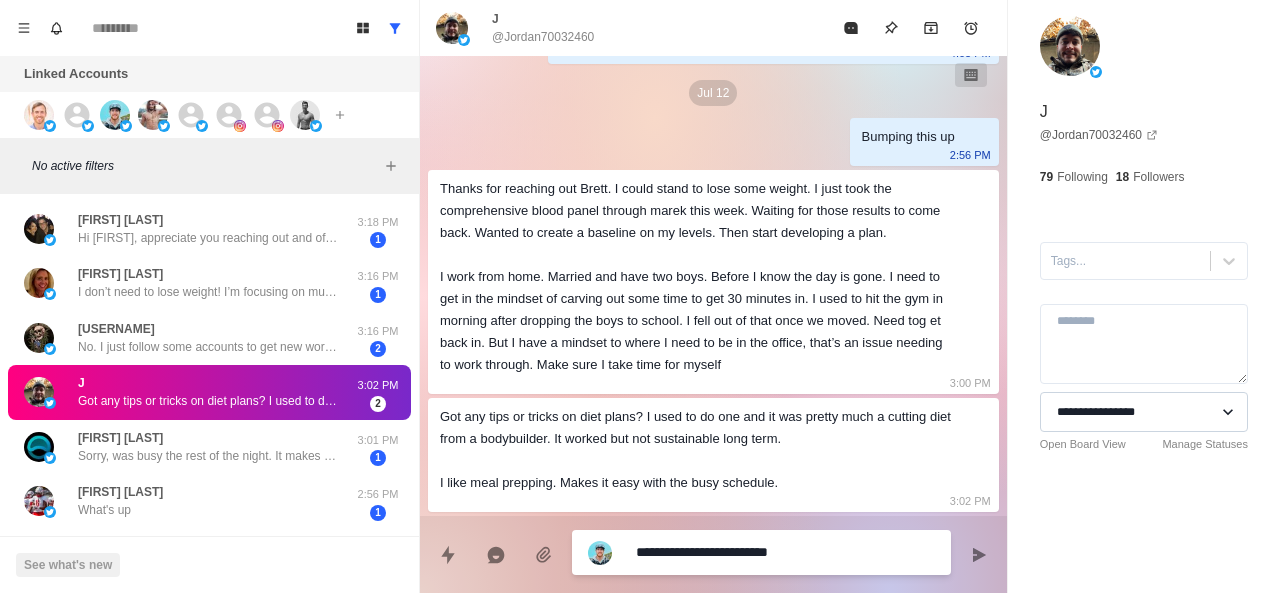 type on "**********" 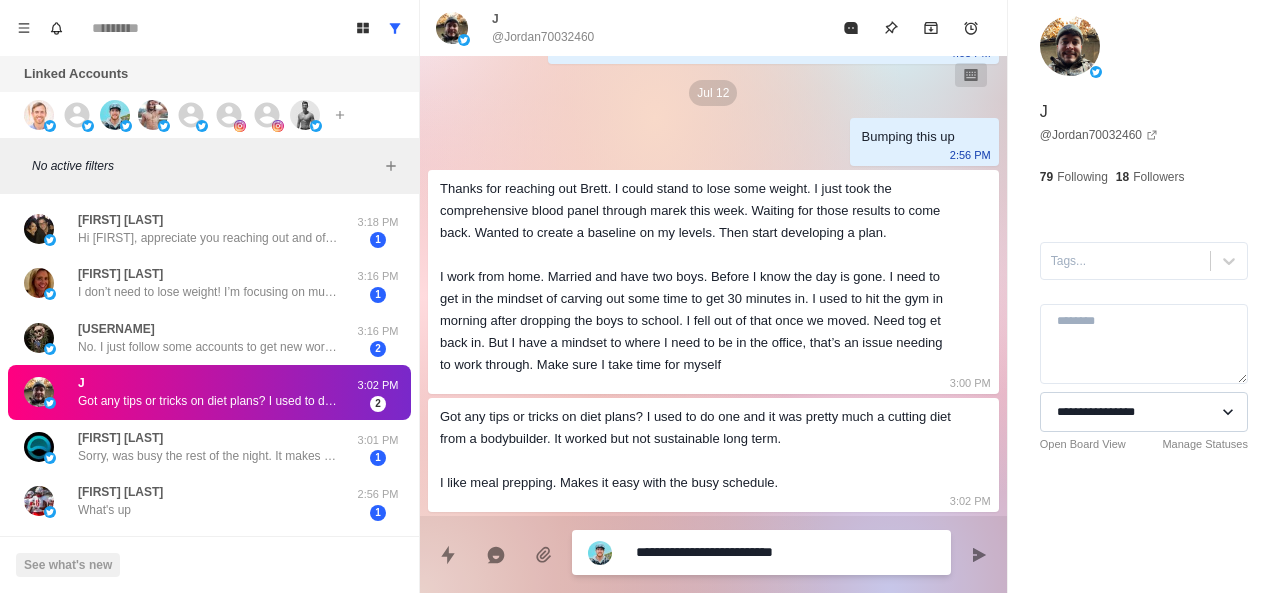 type on "**********" 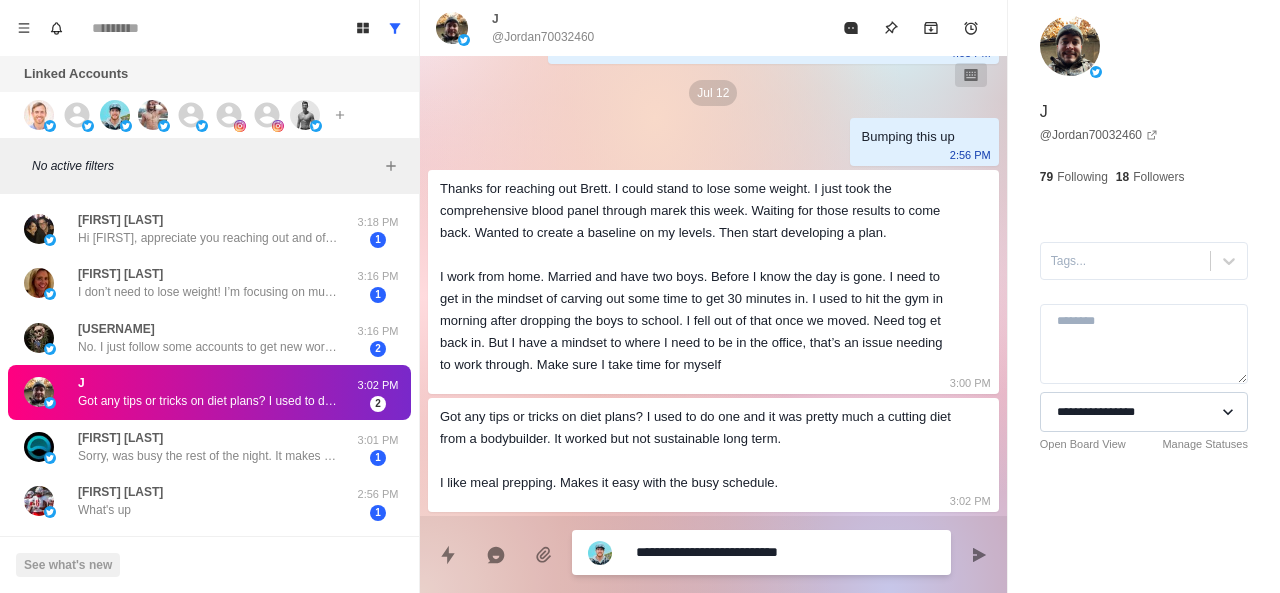 type on "**********" 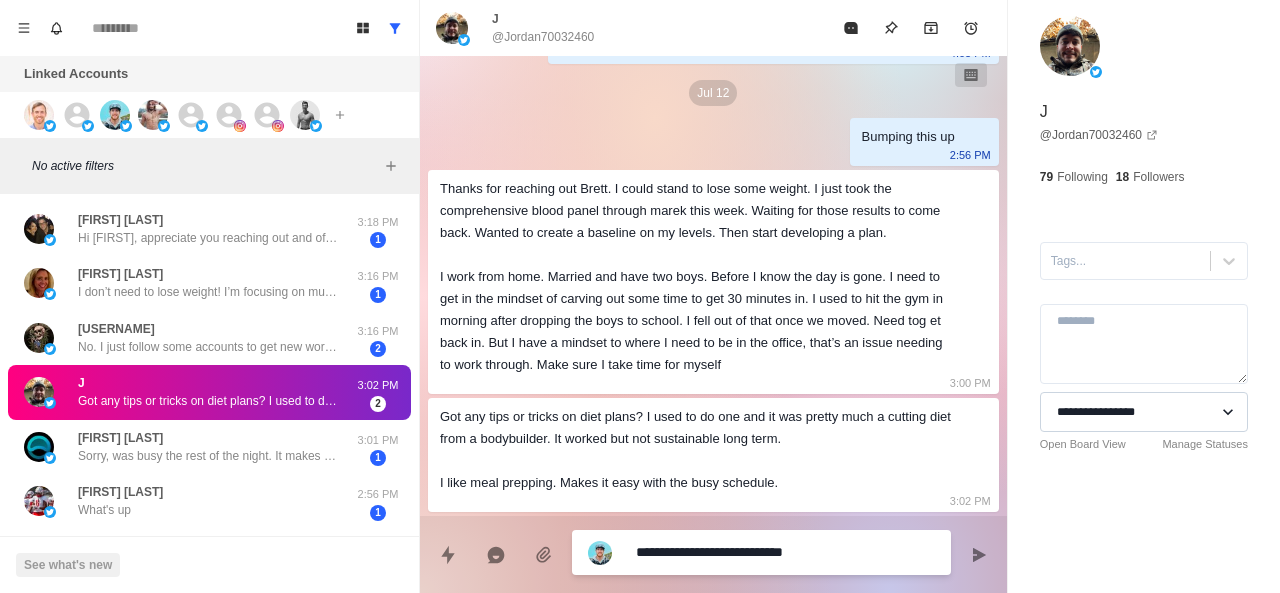 type on "**********" 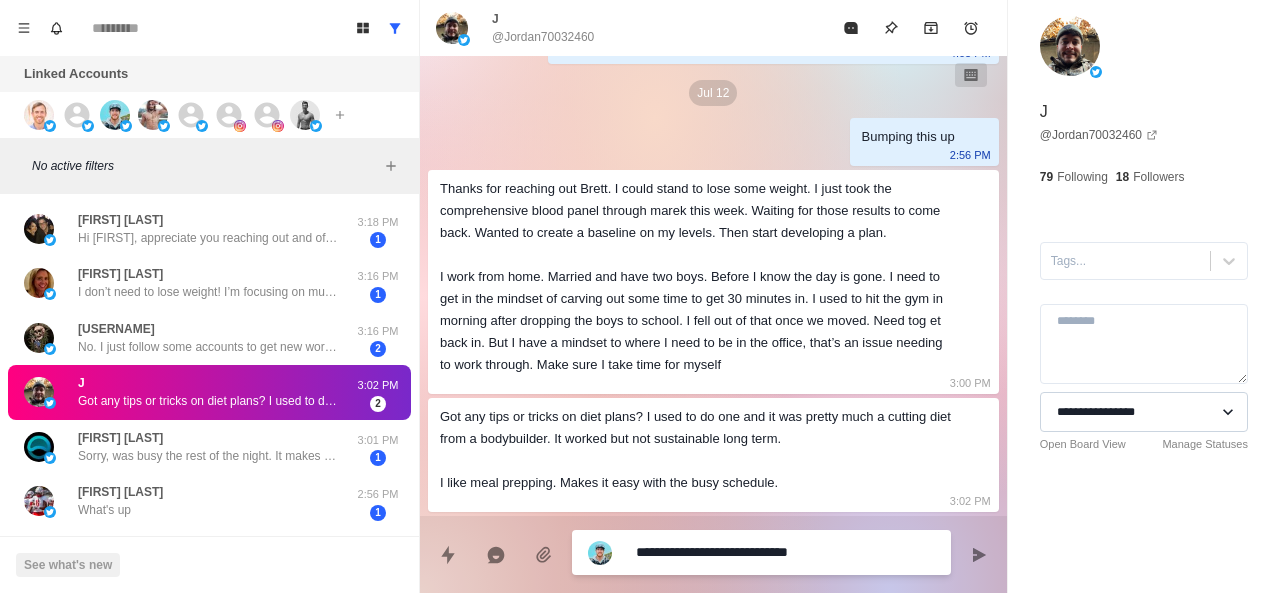 type on "**********" 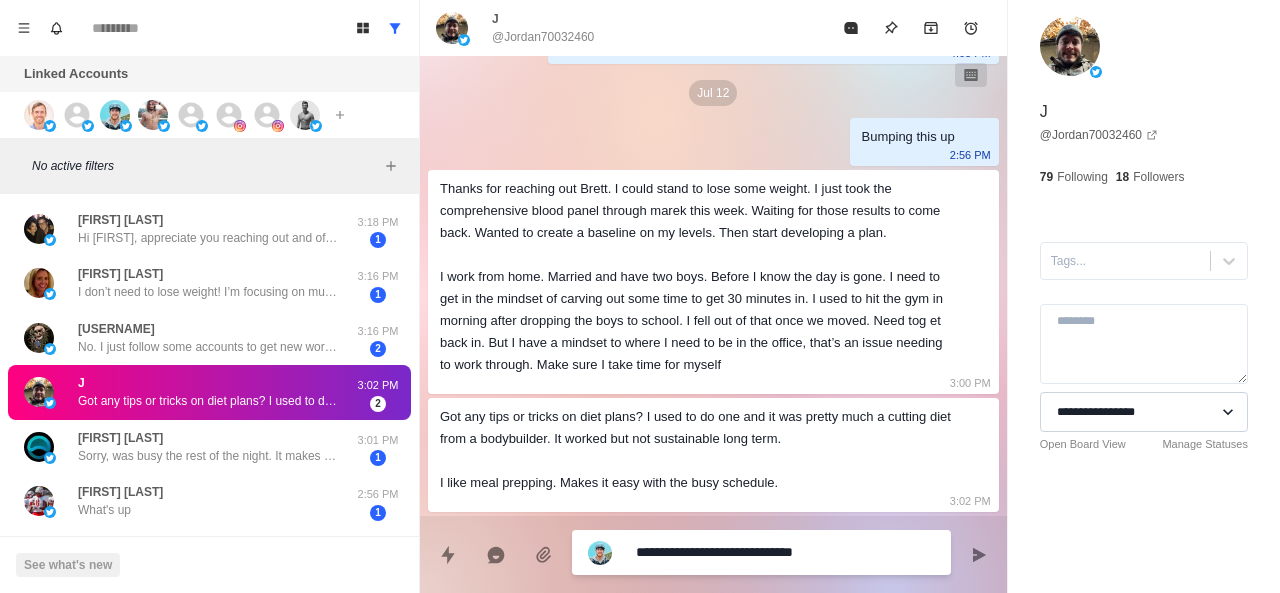type on "**********" 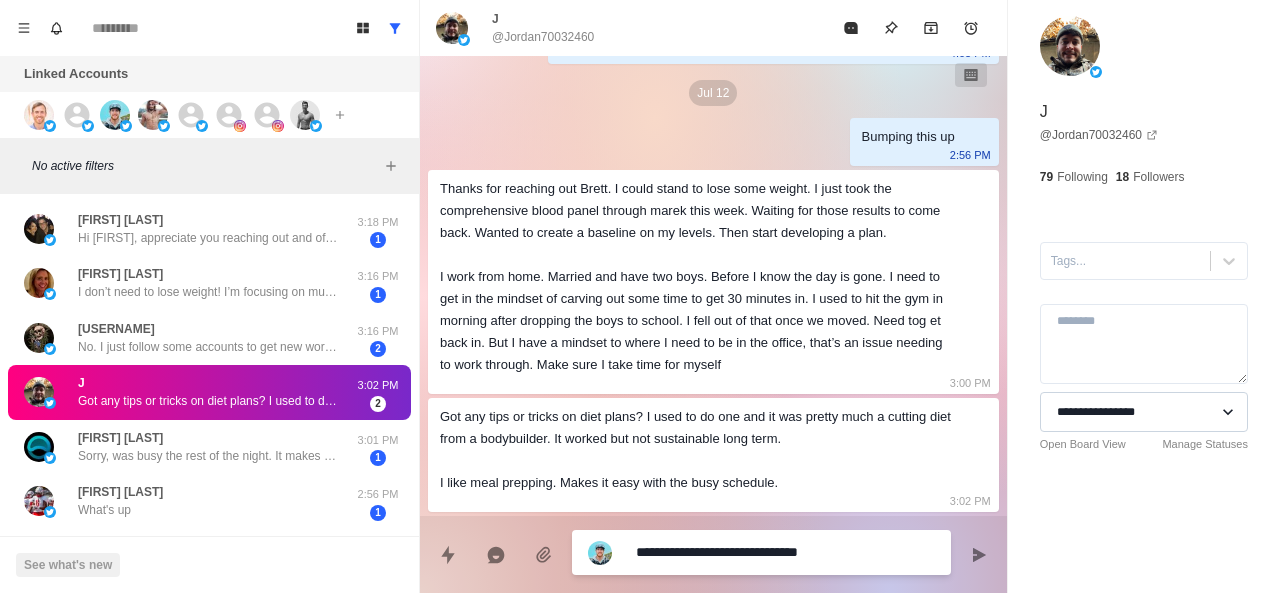 type on "**********" 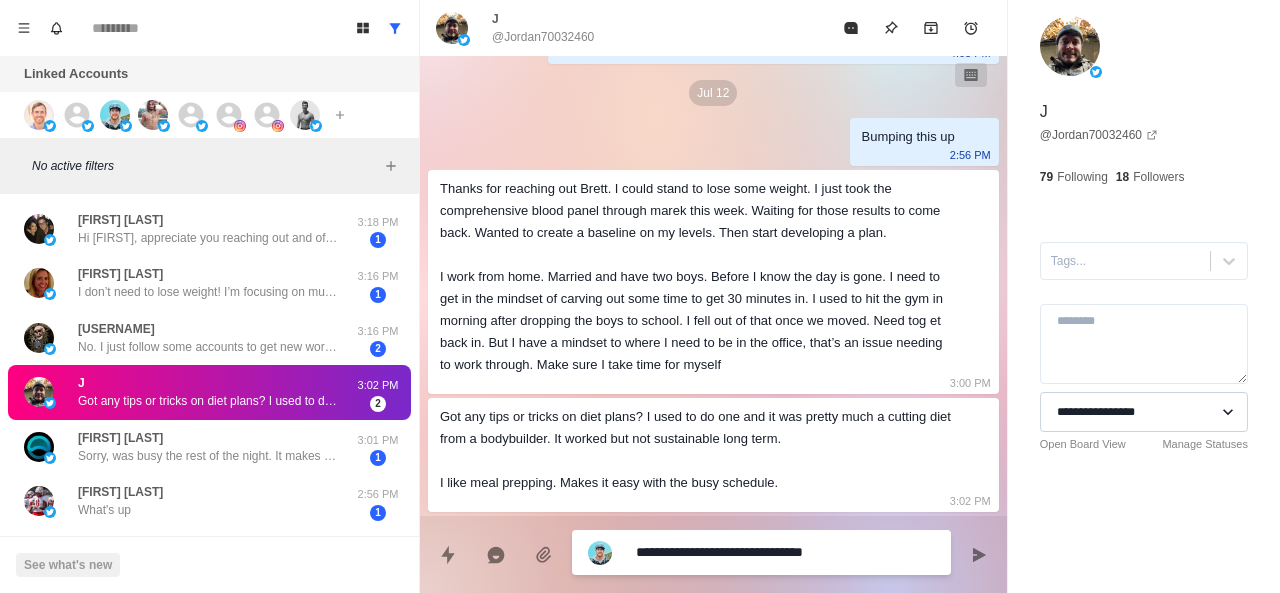 type on "**********" 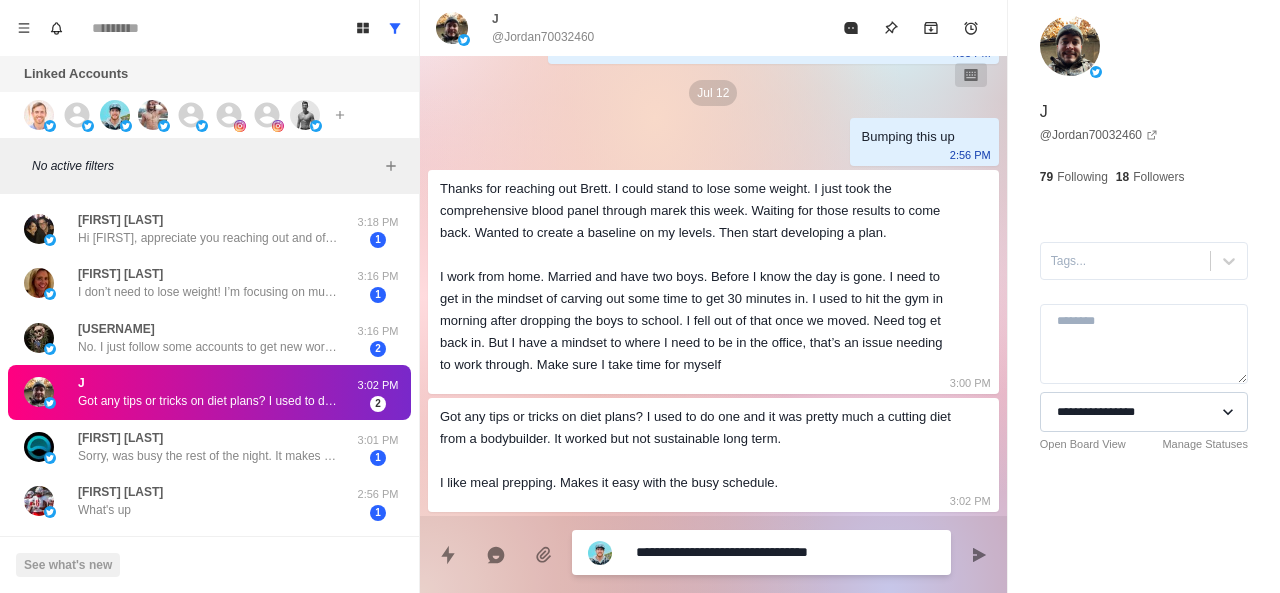 type on "**********" 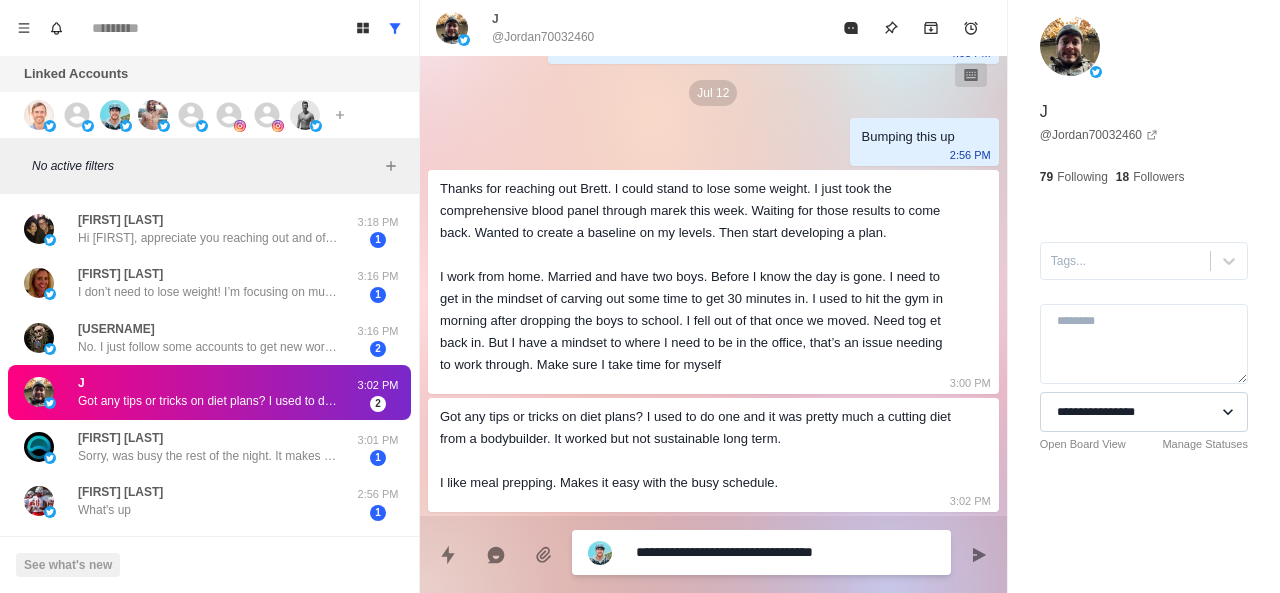 type on "**********" 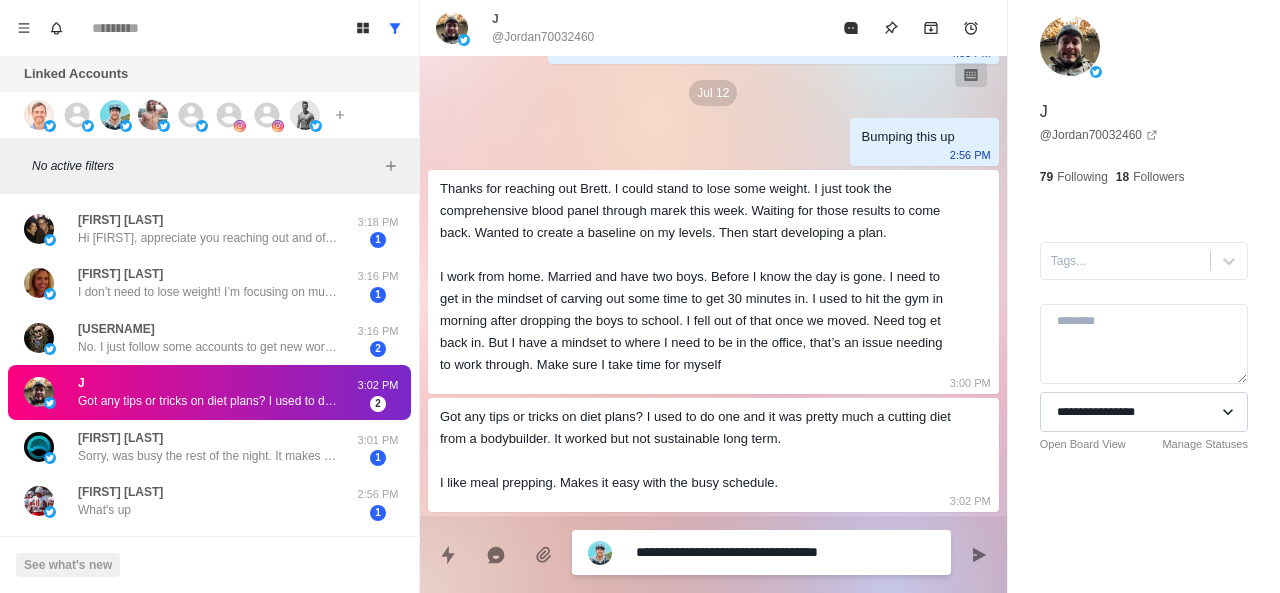 type on "**********" 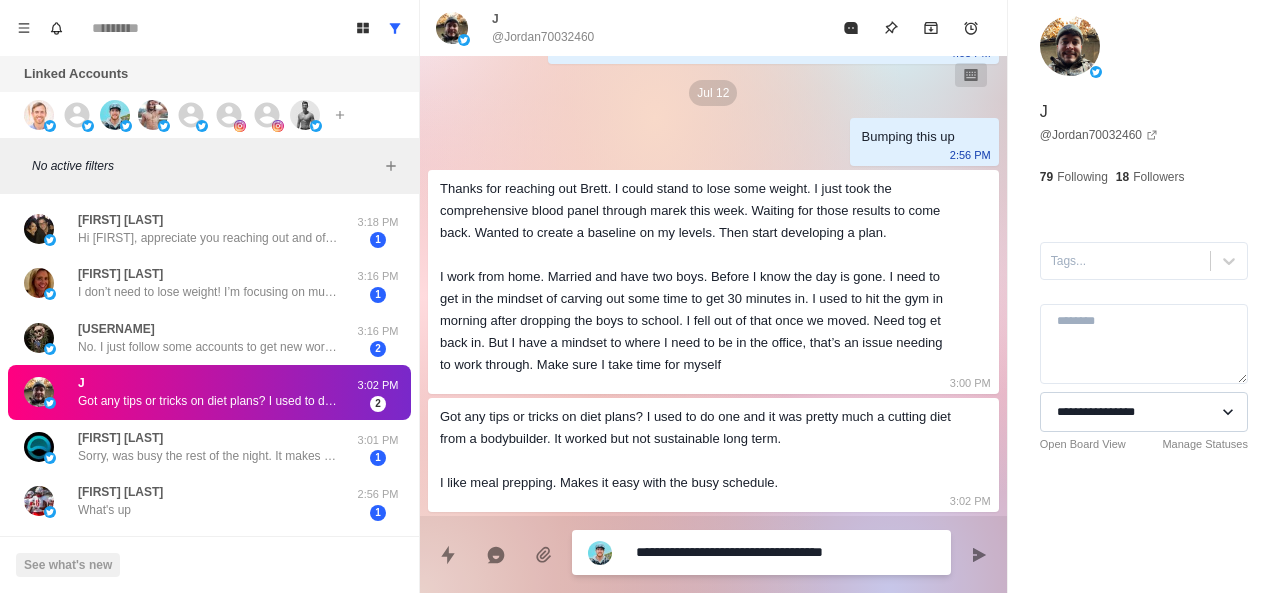 type on "**********" 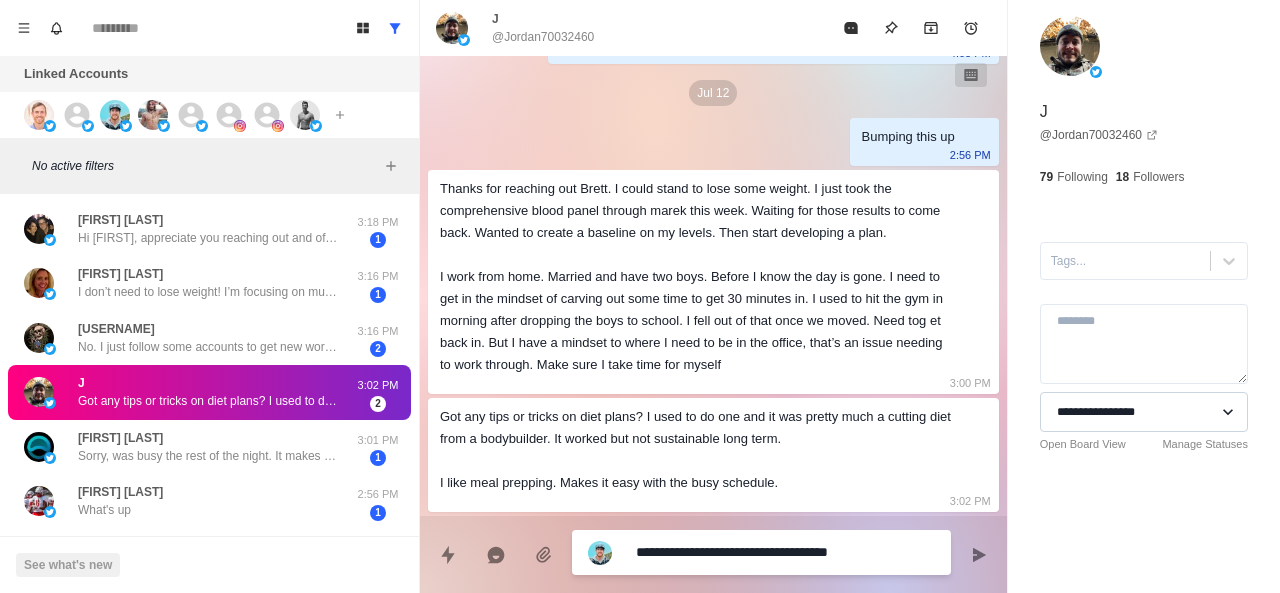 type on "**********" 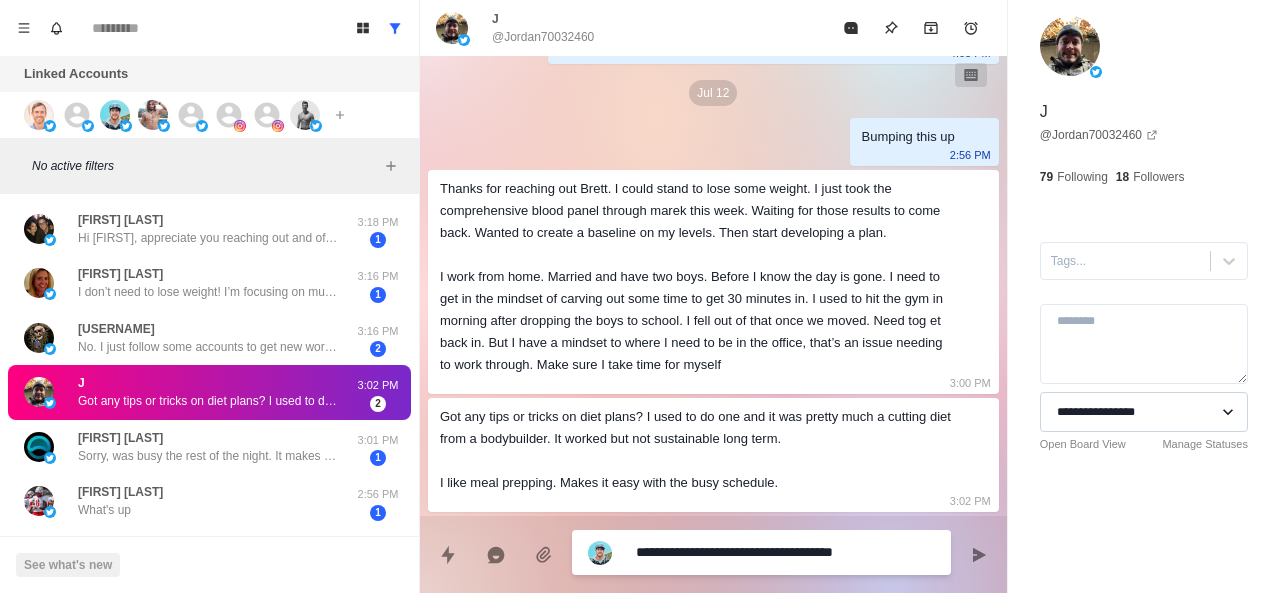 type on "**********" 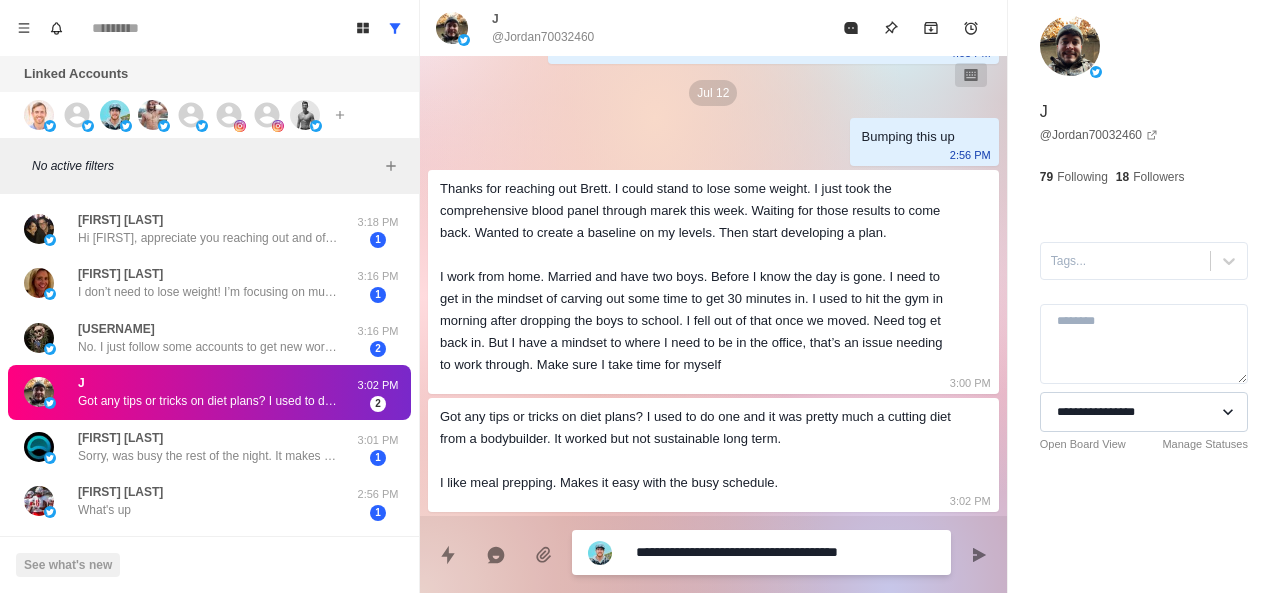 type on "**********" 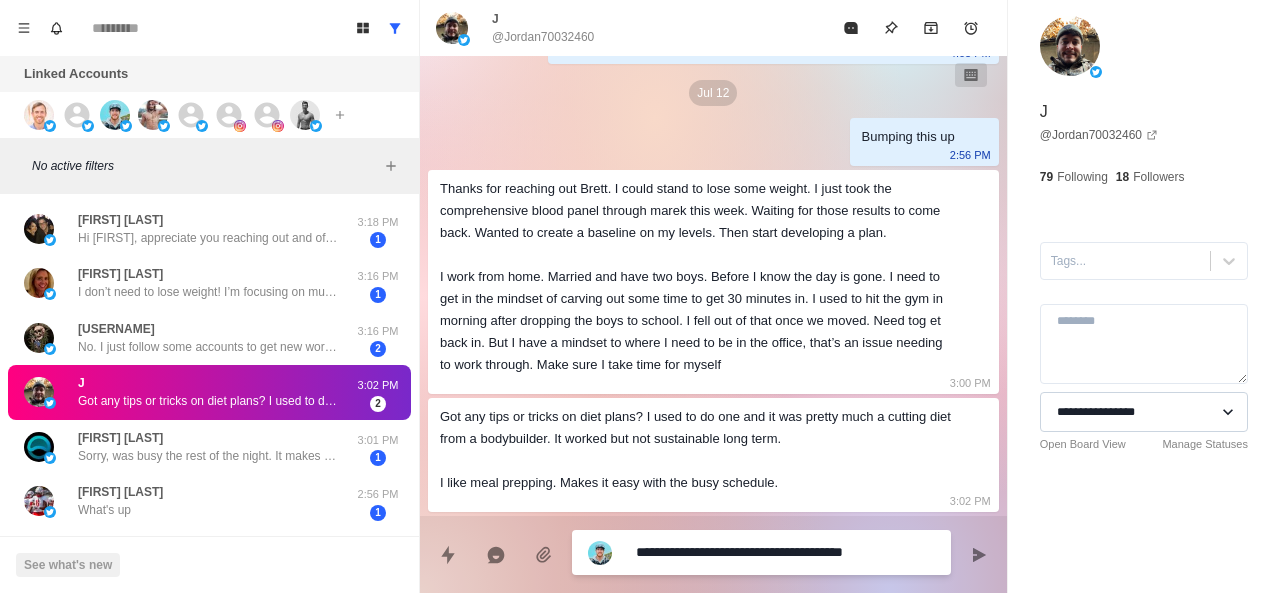 type on "**********" 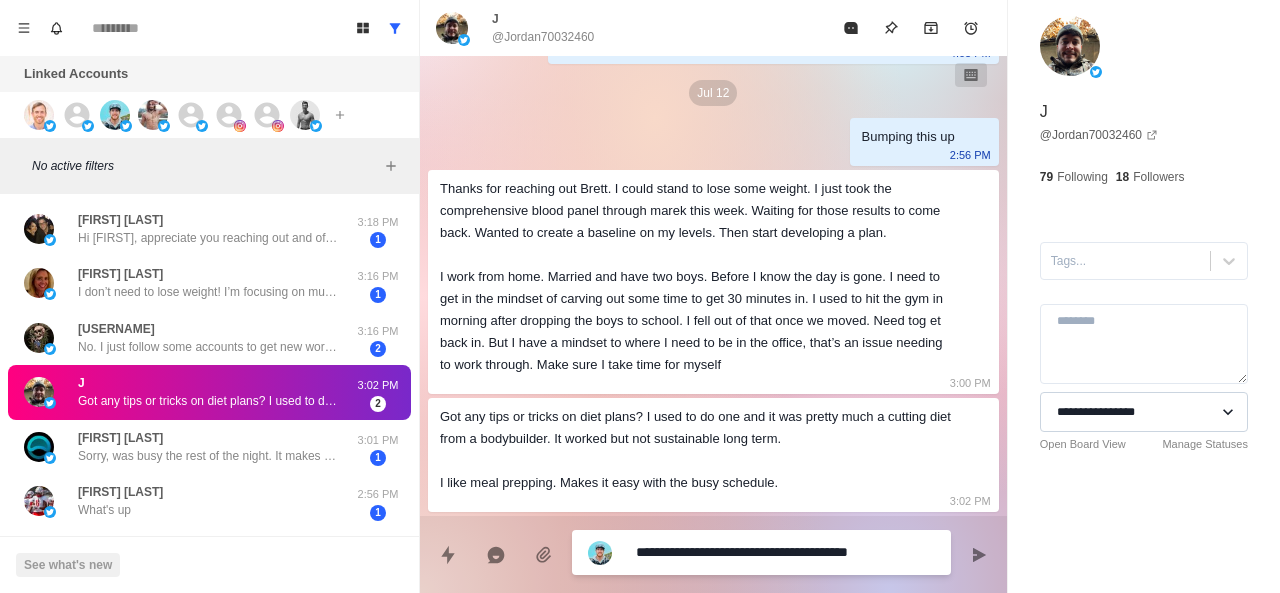 type on "**********" 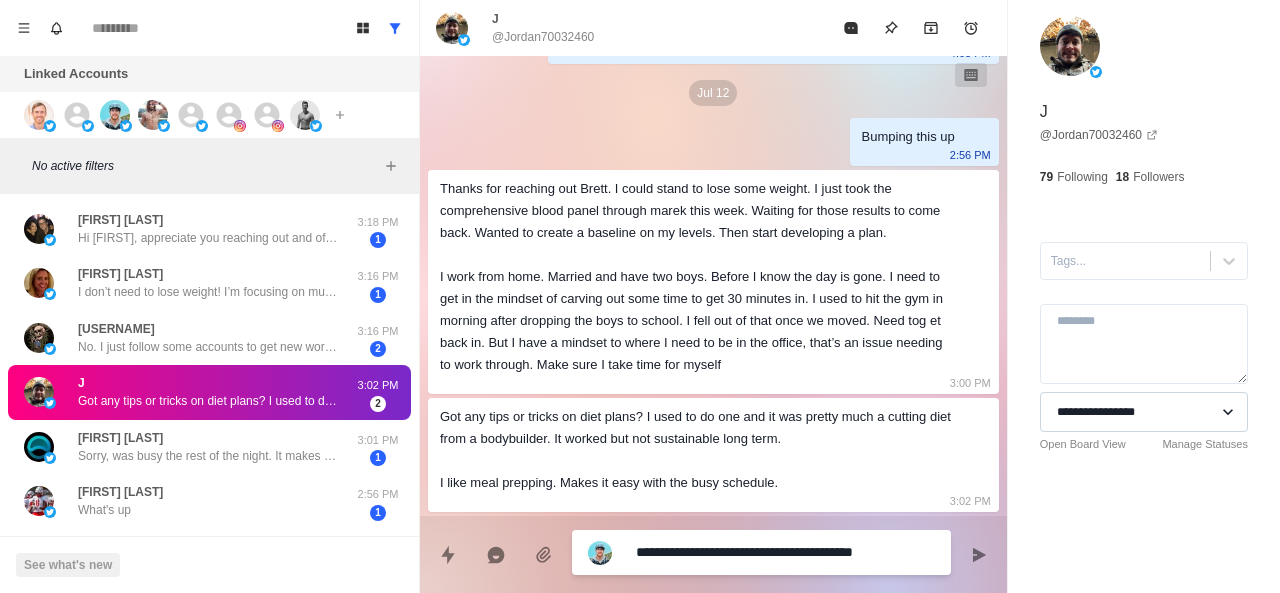 type on "**********" 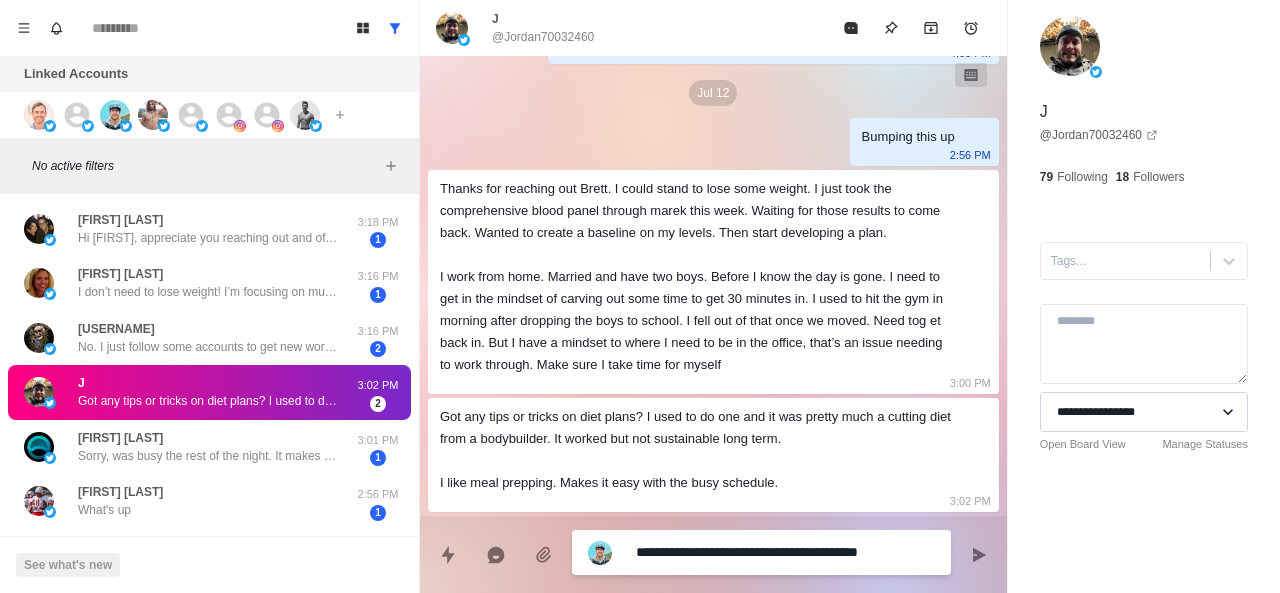 type on "**********" 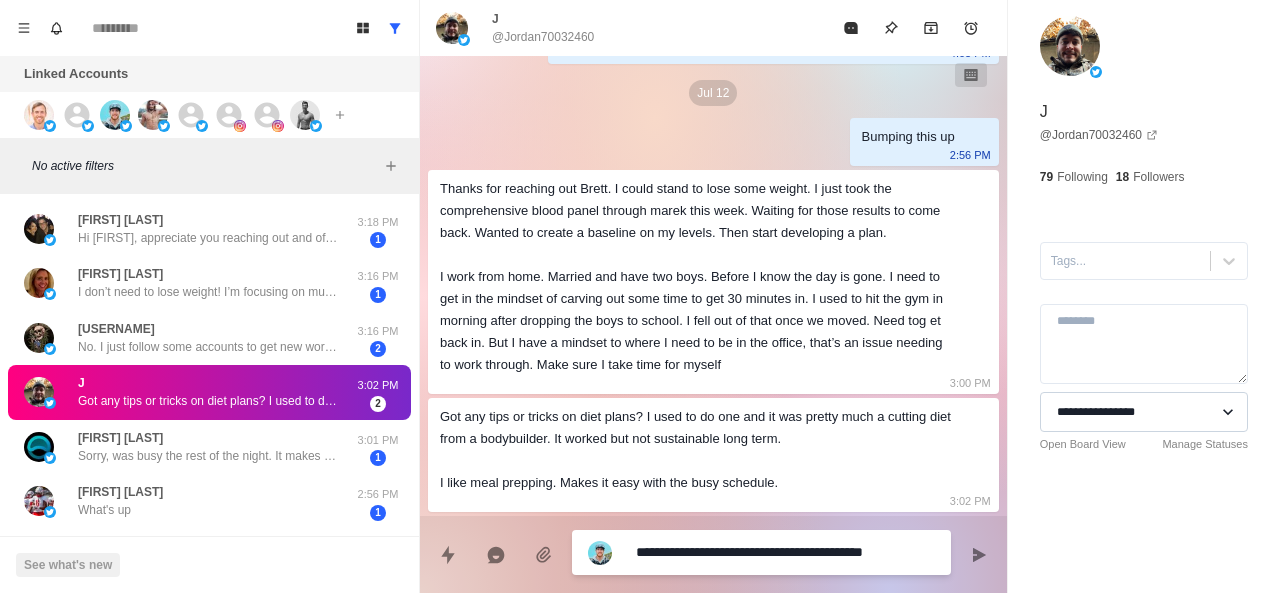 type on "**********" 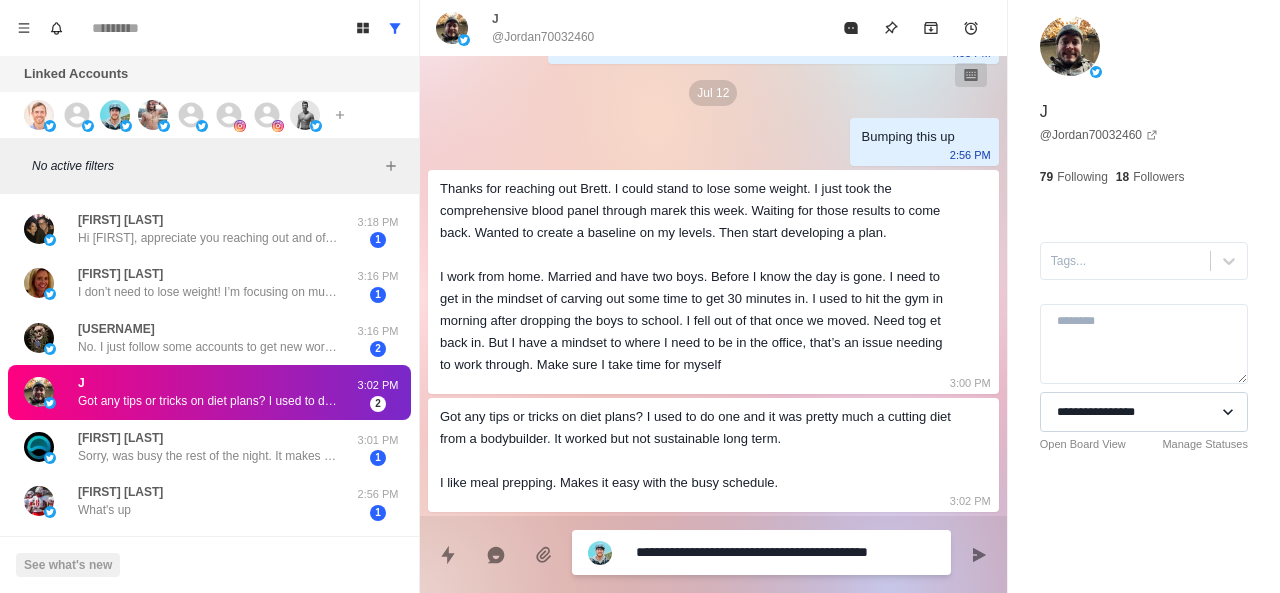 type on "**********" 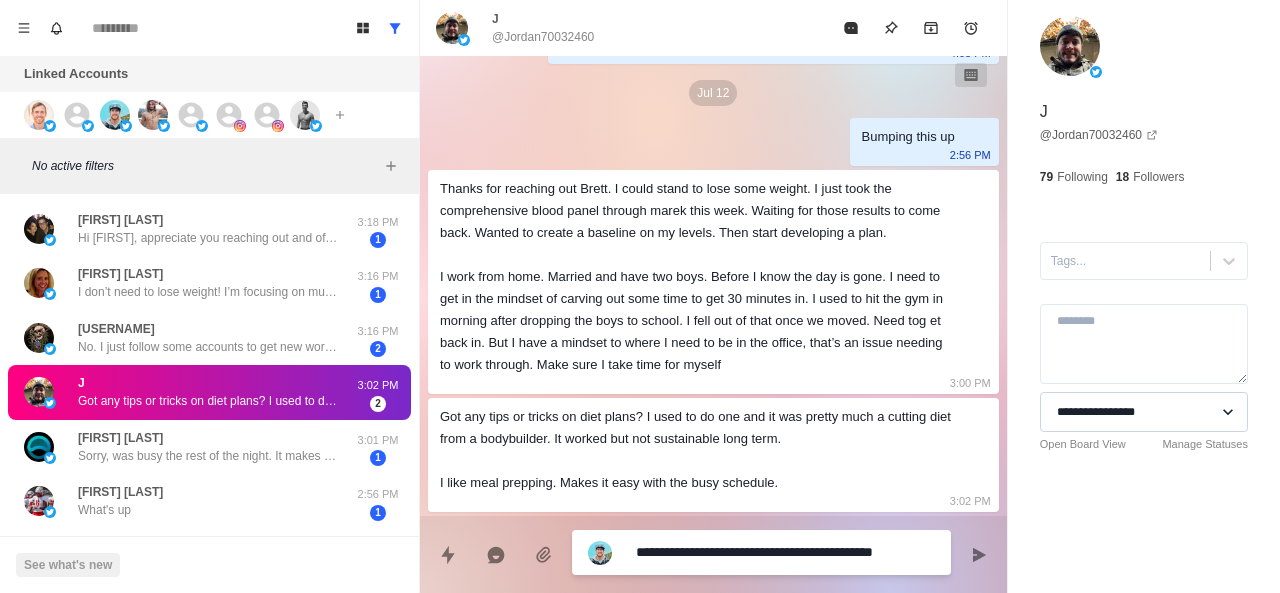 type on "**********" 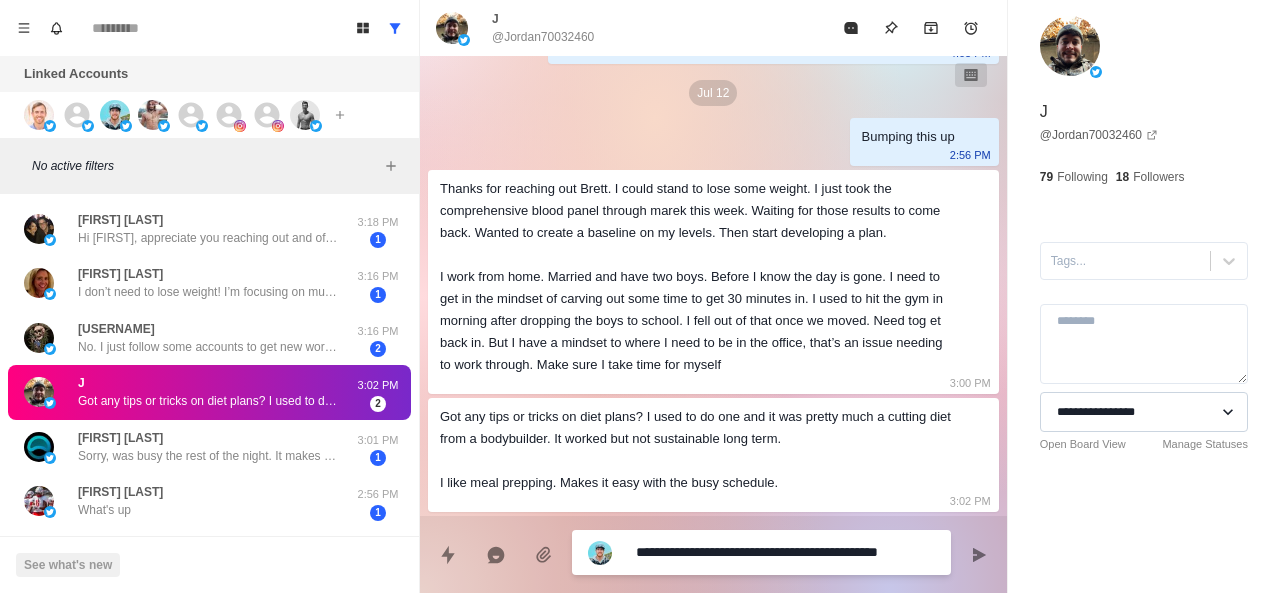 type on "**********" 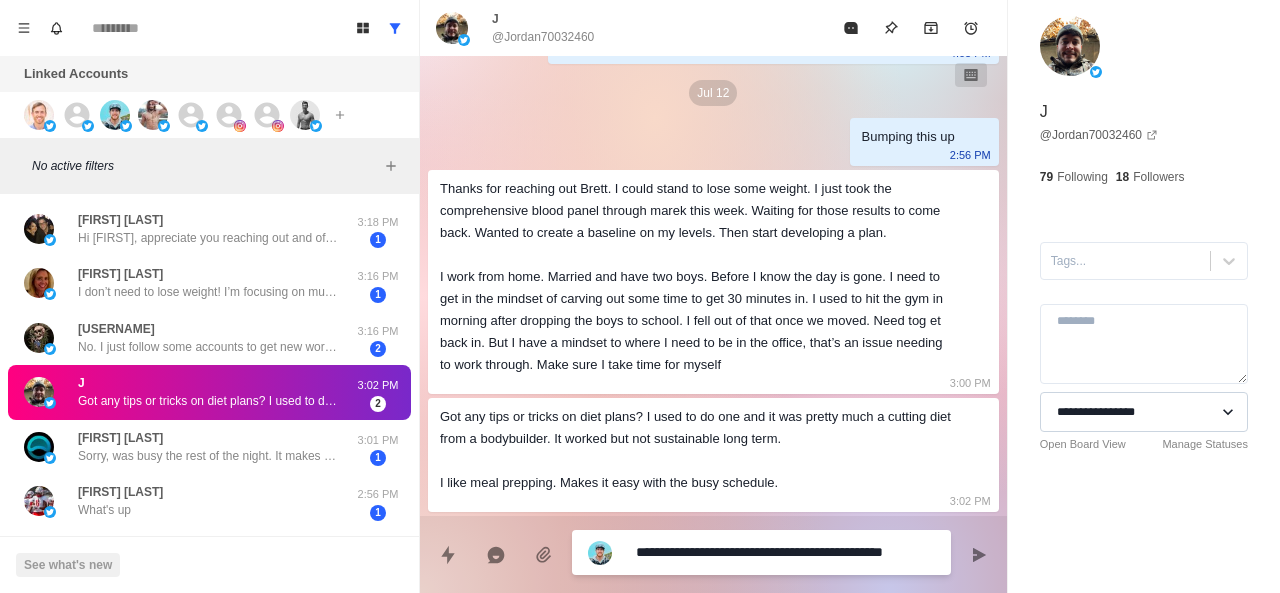 type on "**********" 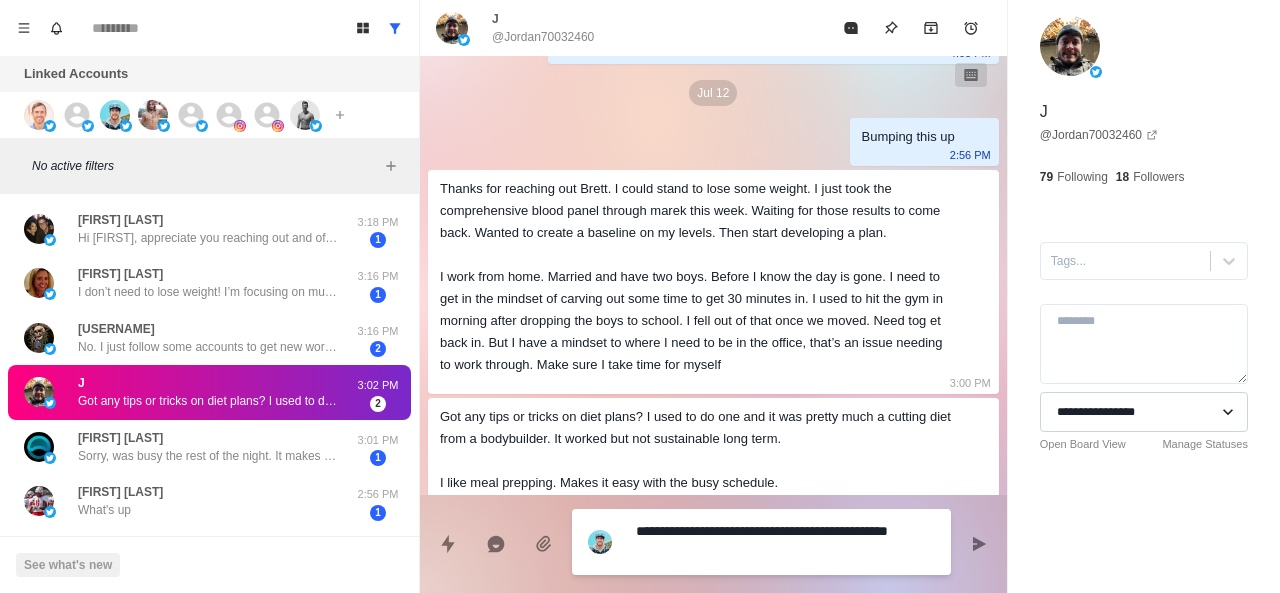 type on "**********" 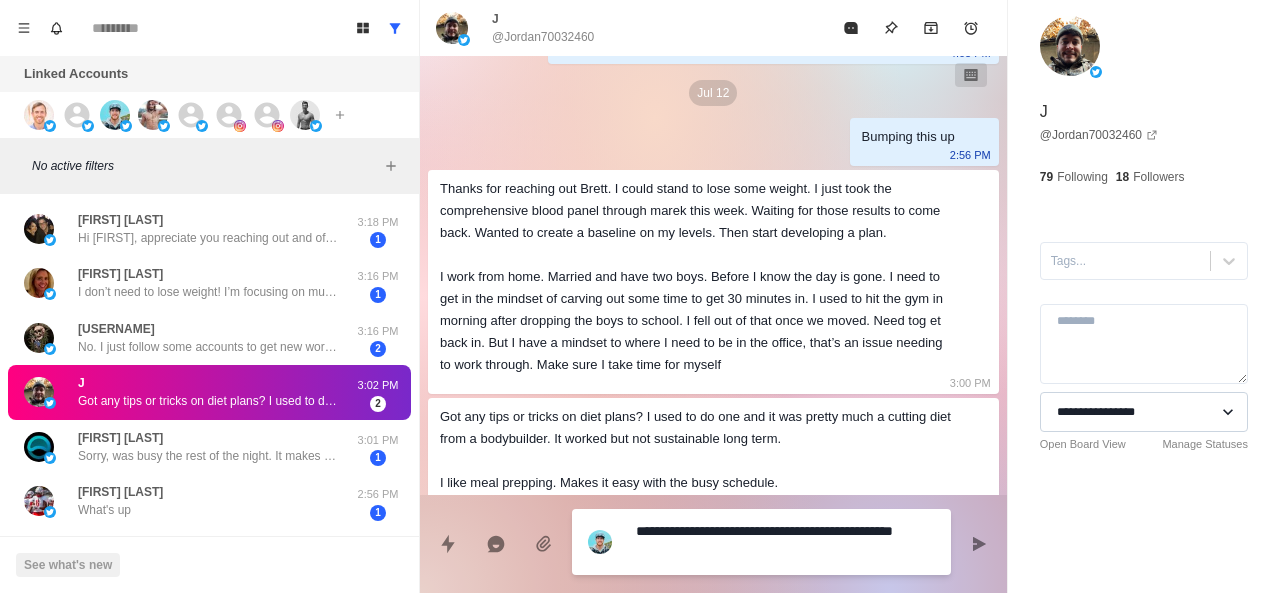 type on "**********" 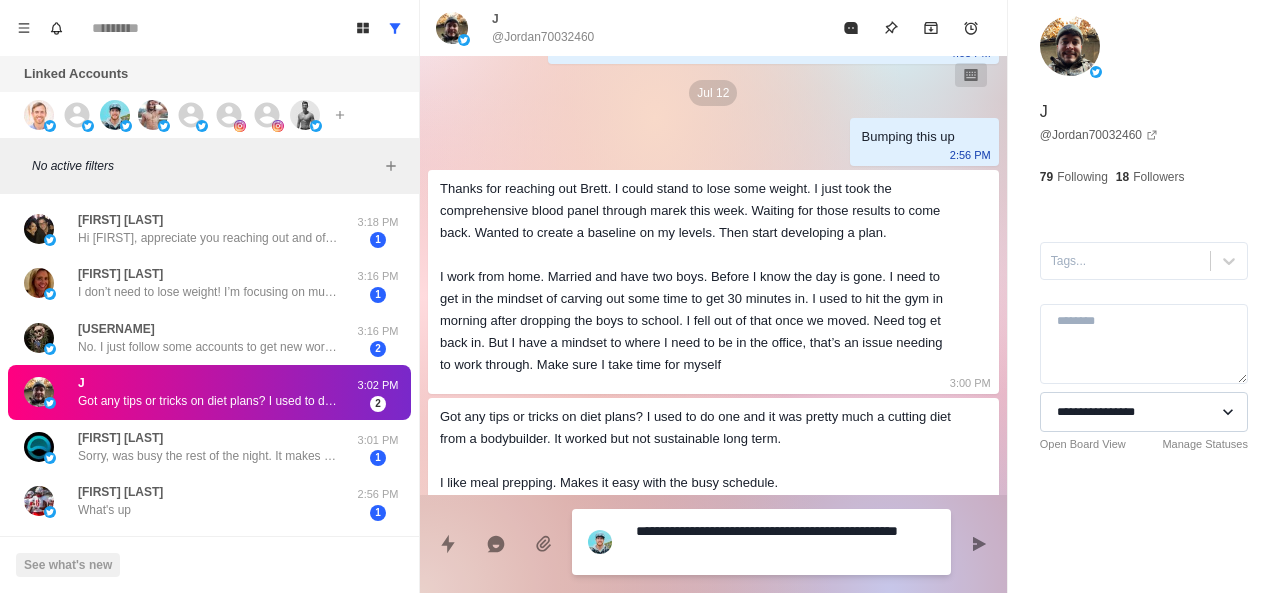 type on "**********" 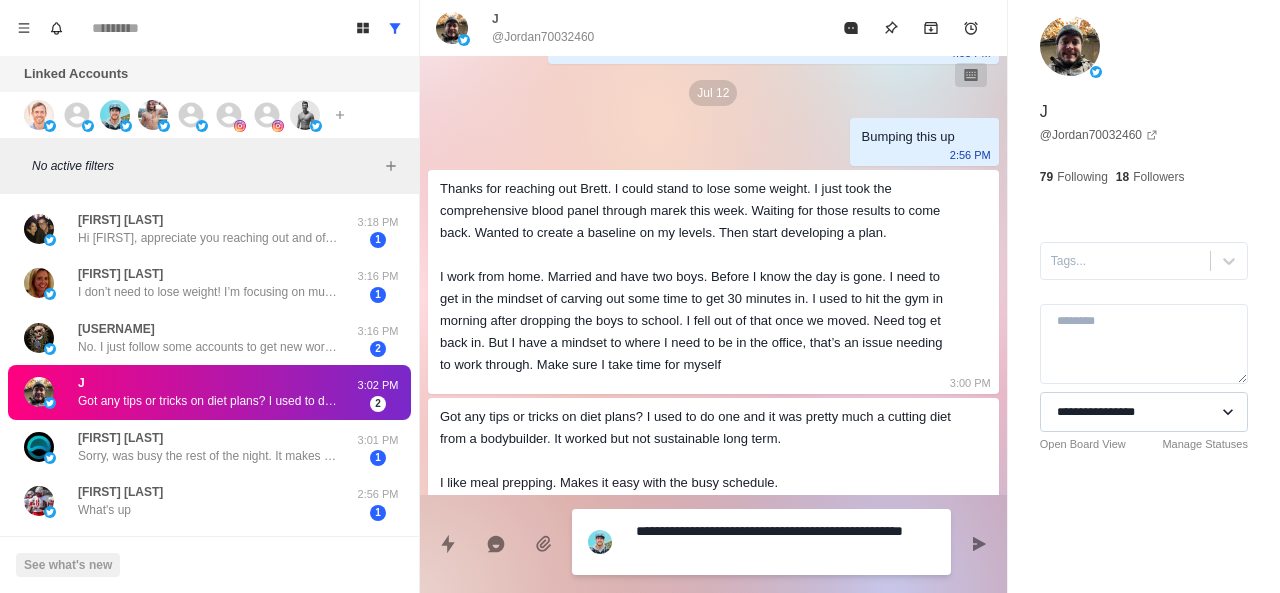 type on "**********" 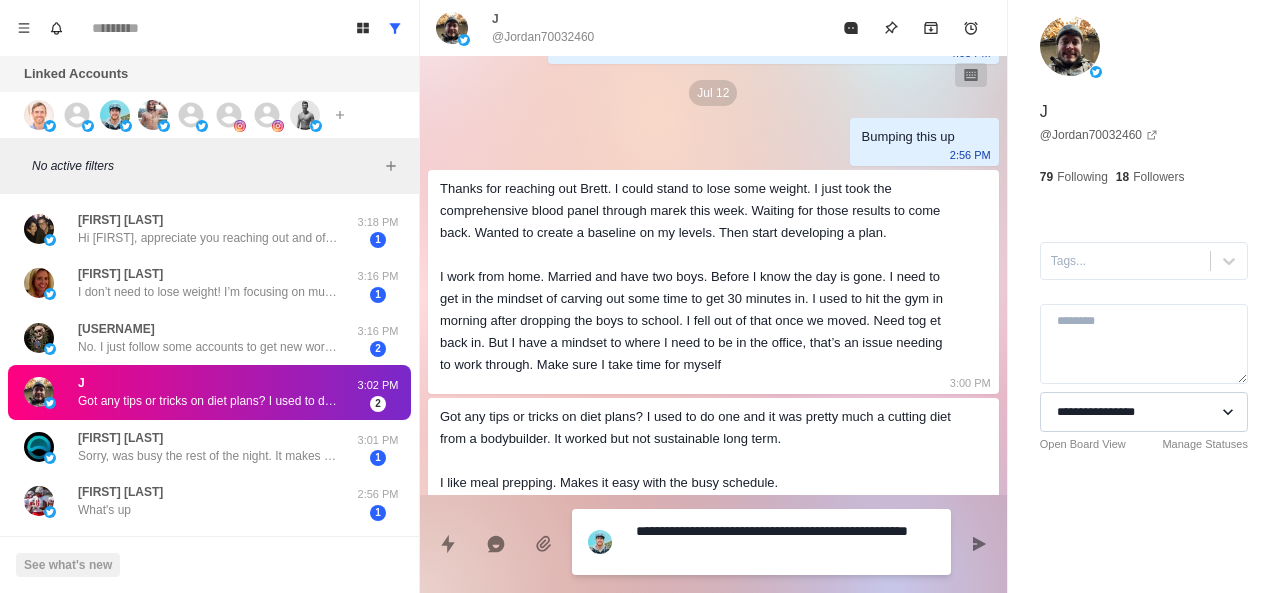 type on "**********" 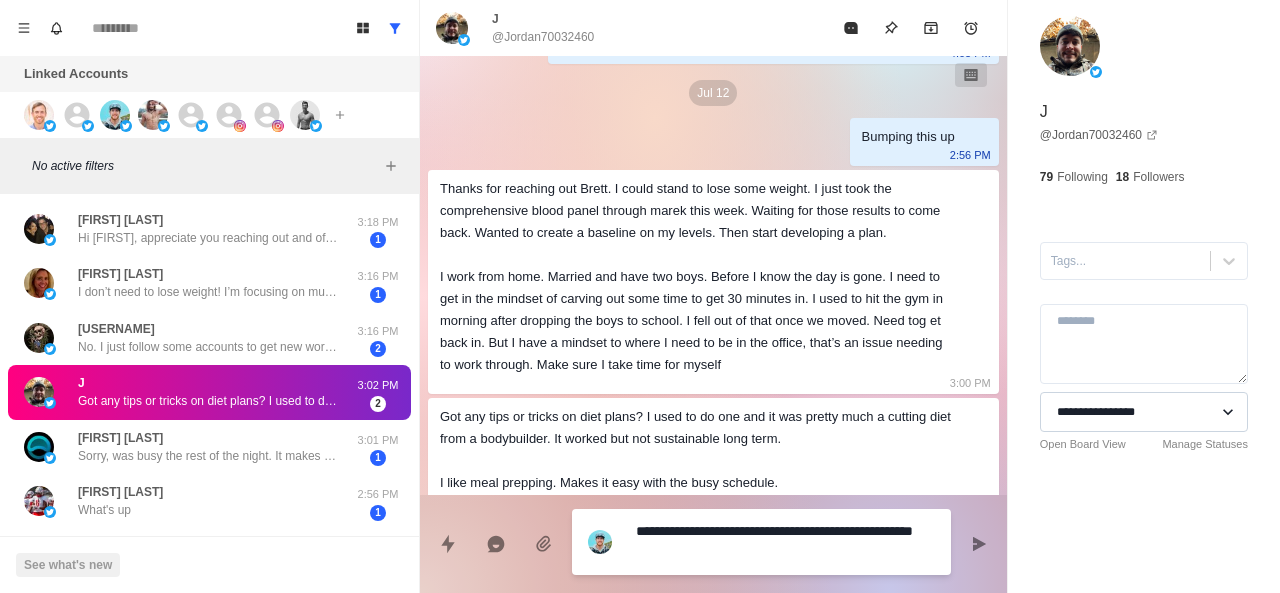 type on "**********" 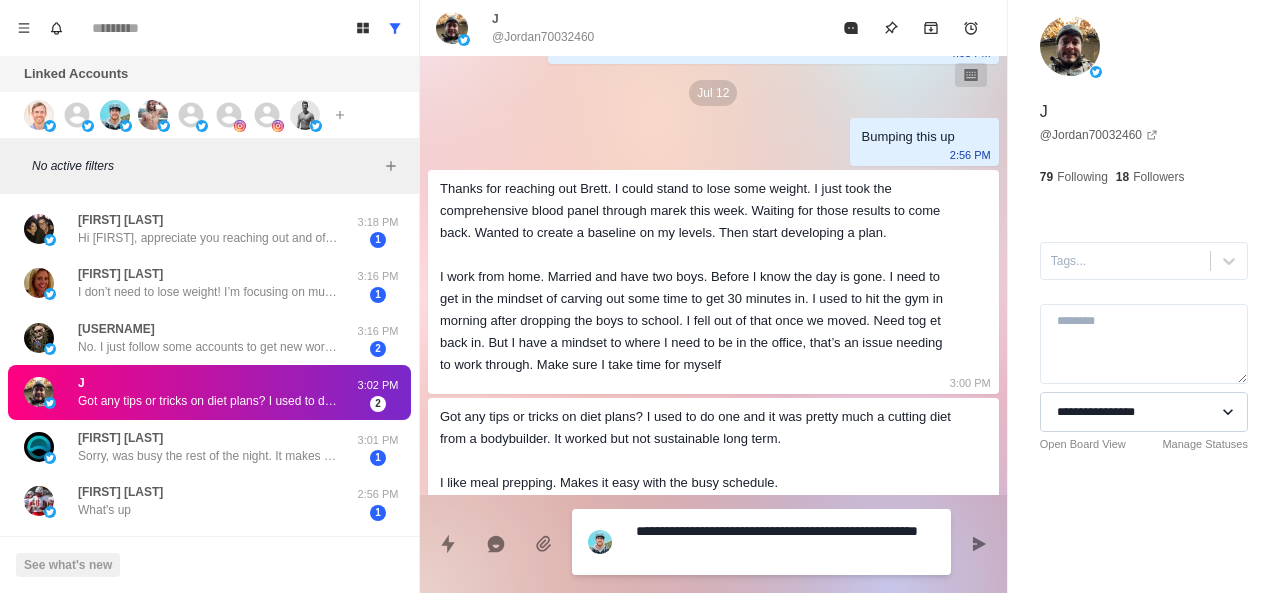 type on "*" 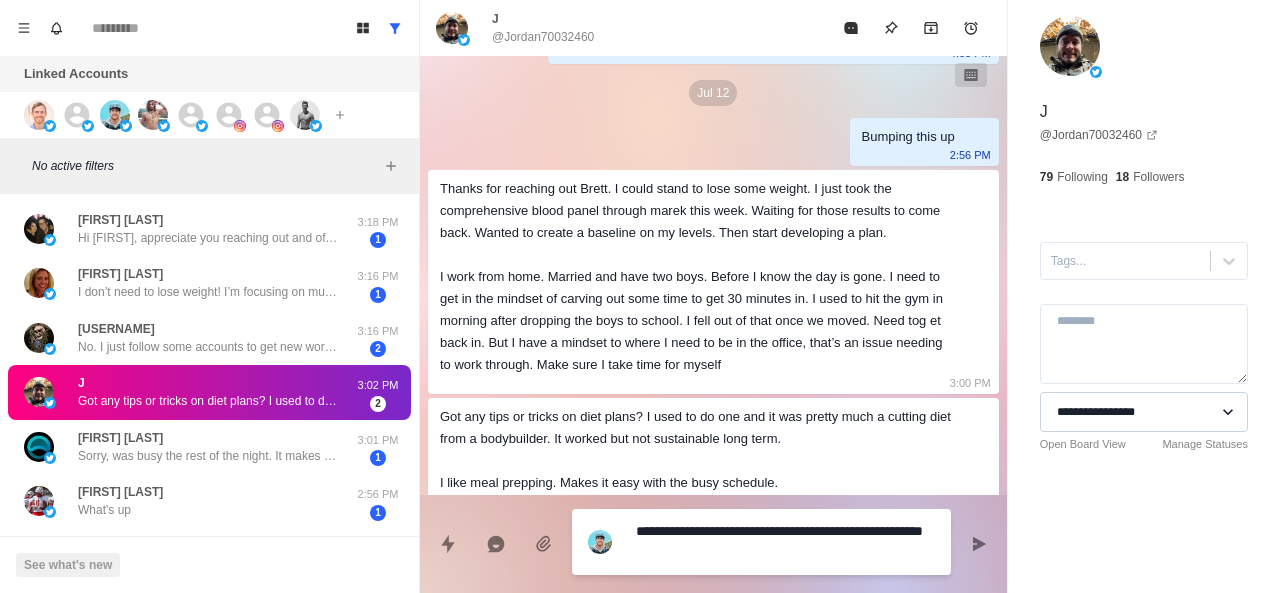 type on "**********" 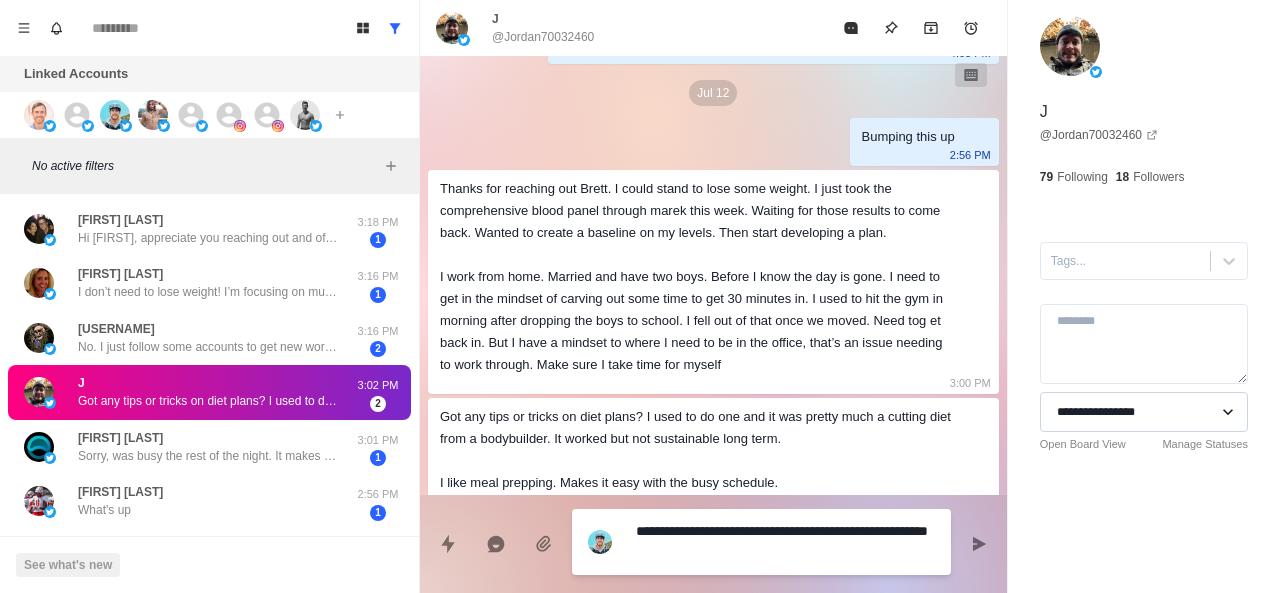 type on "**********" 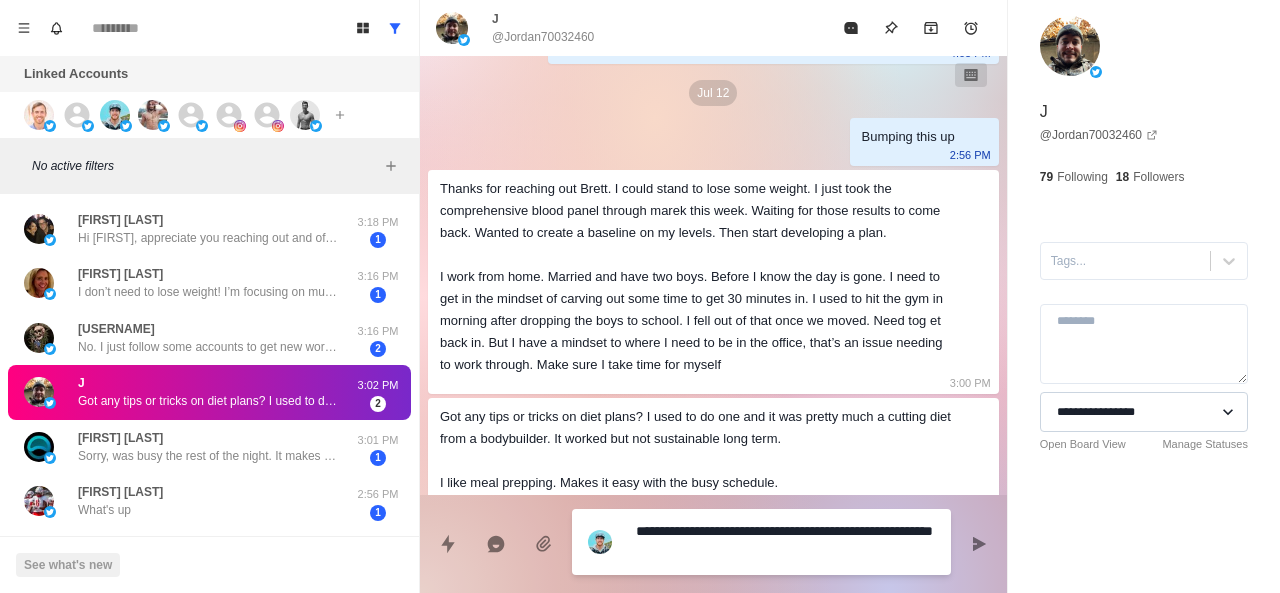 type on "**********" 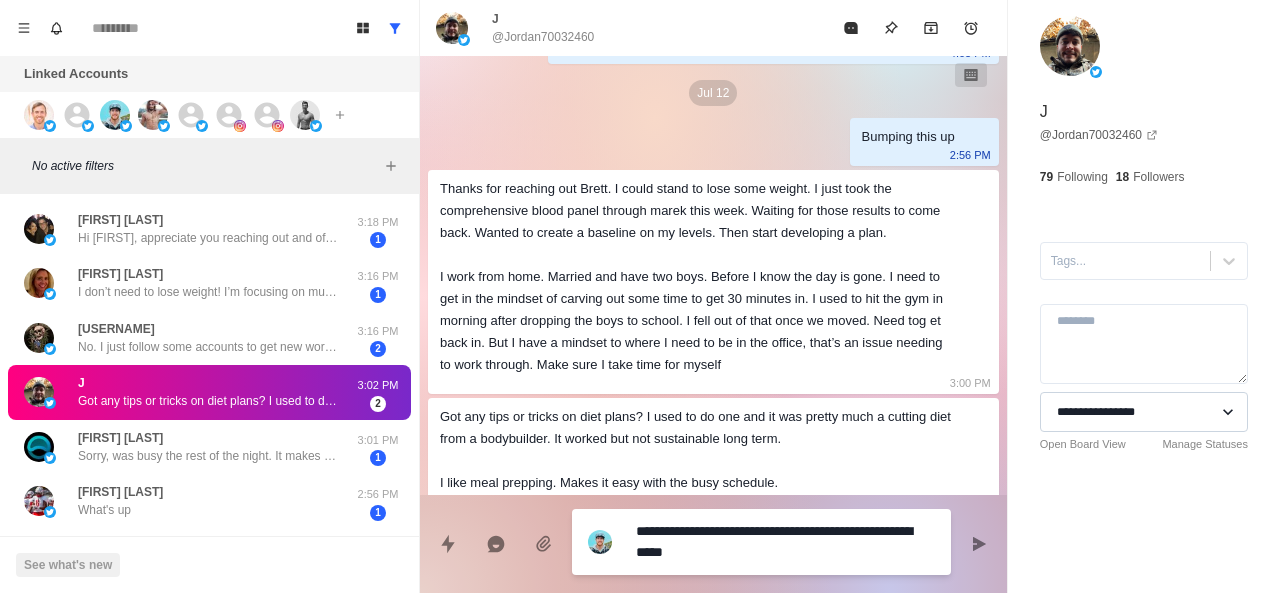 type on "**********" 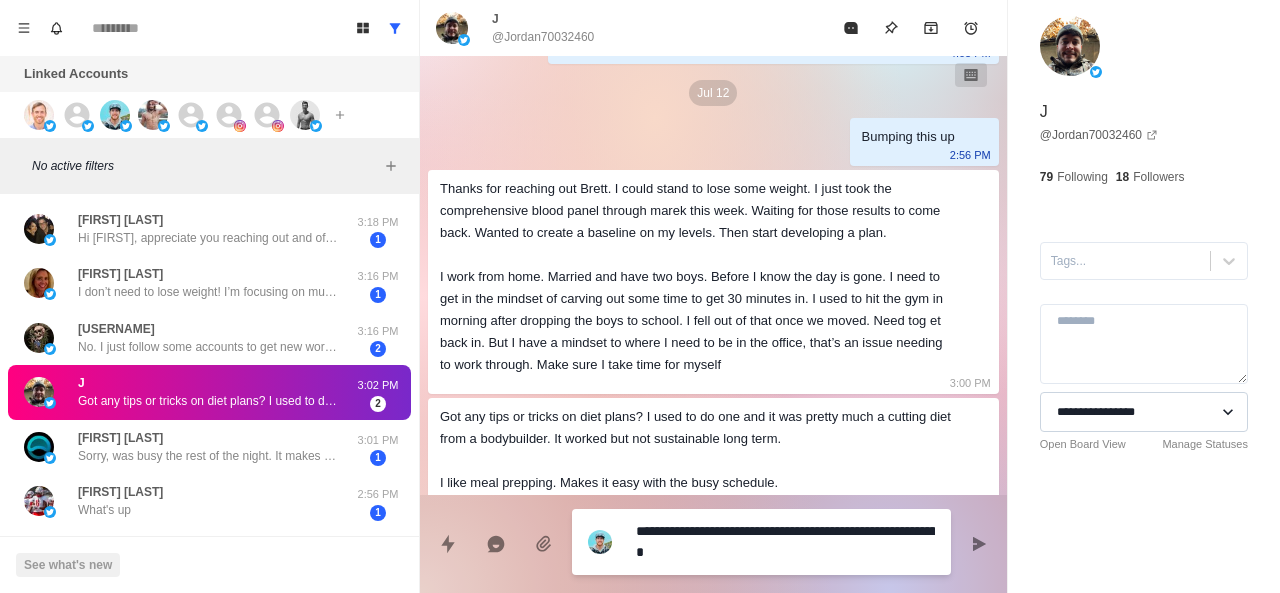 type on "*" 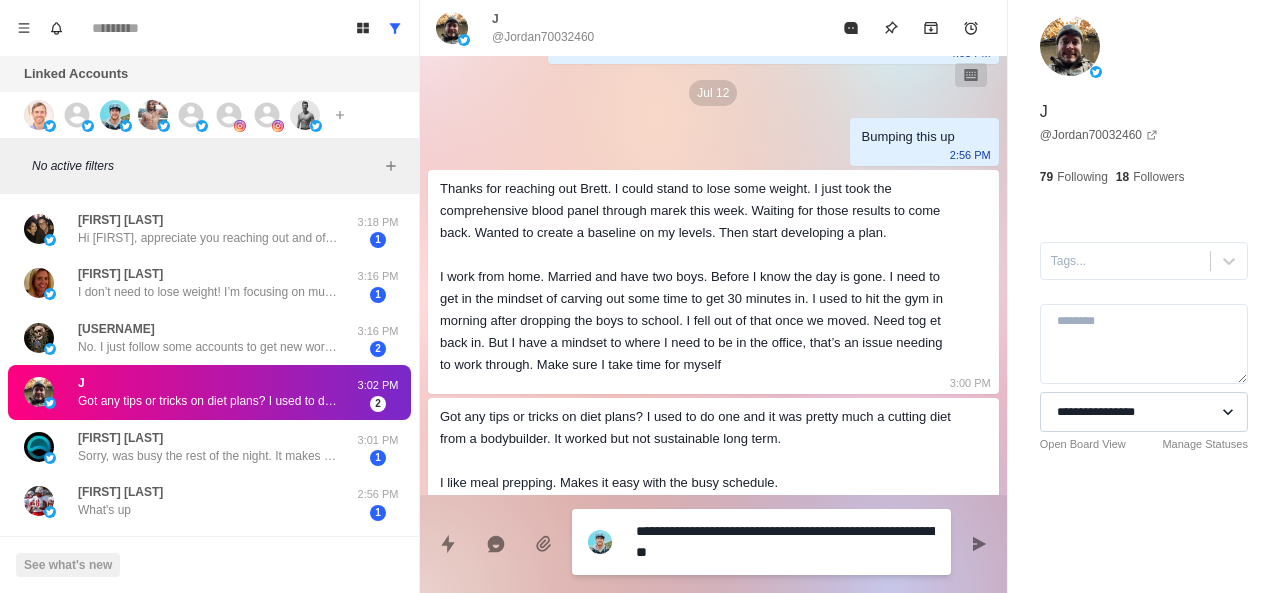 type on "**********" 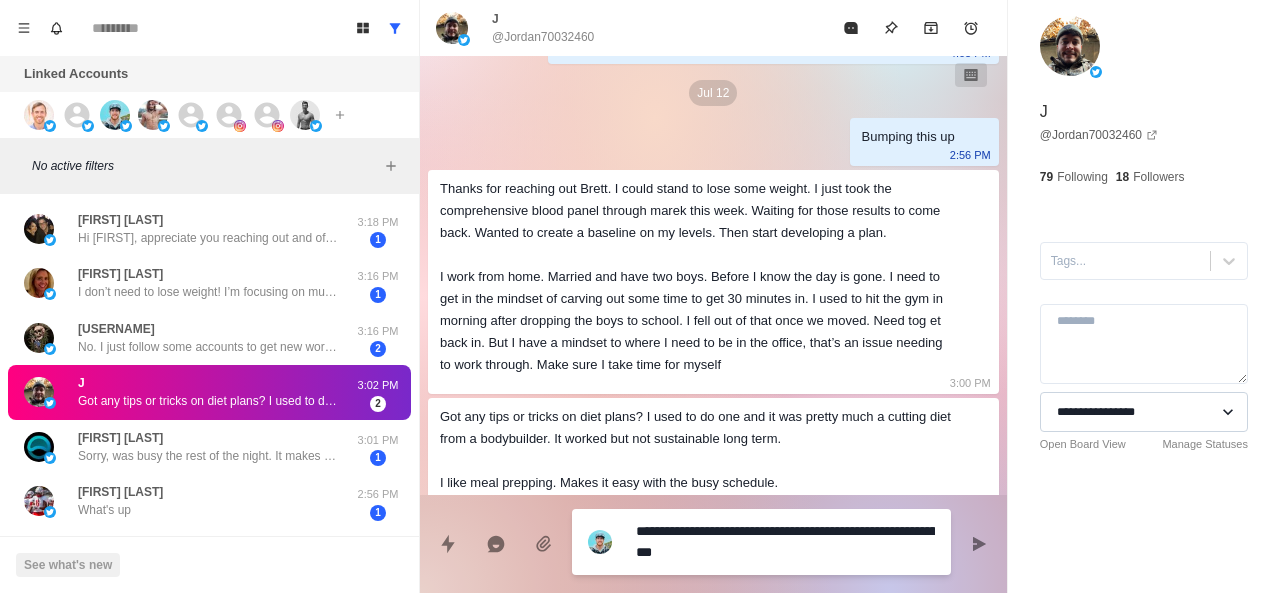 type on "*" 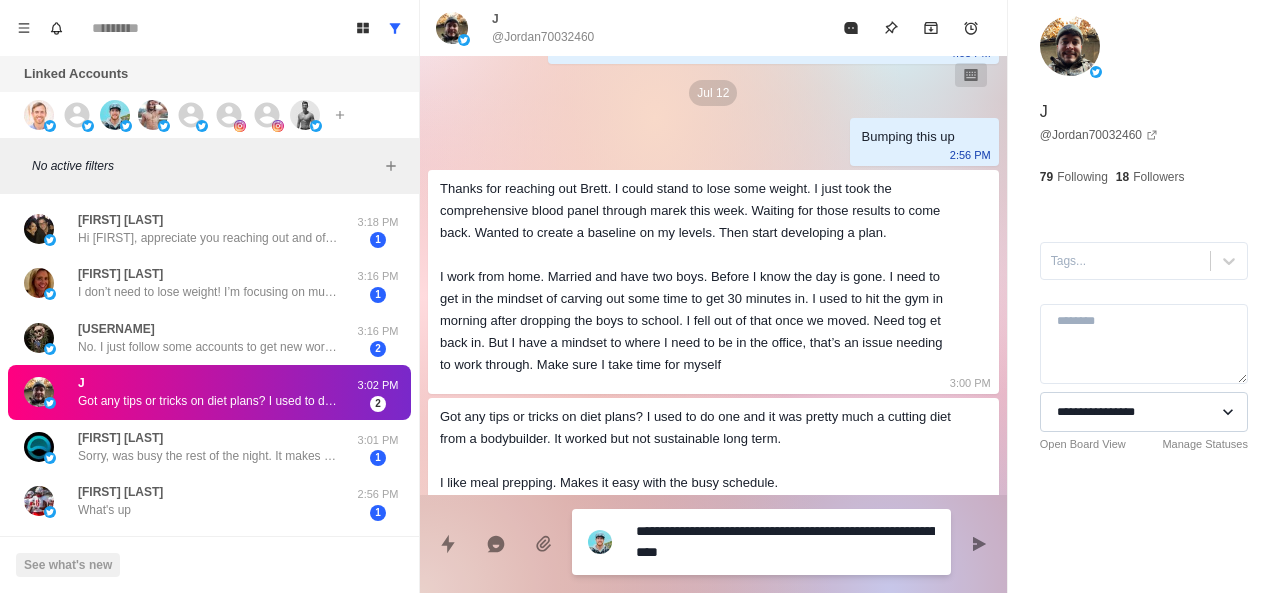 type on "**********" 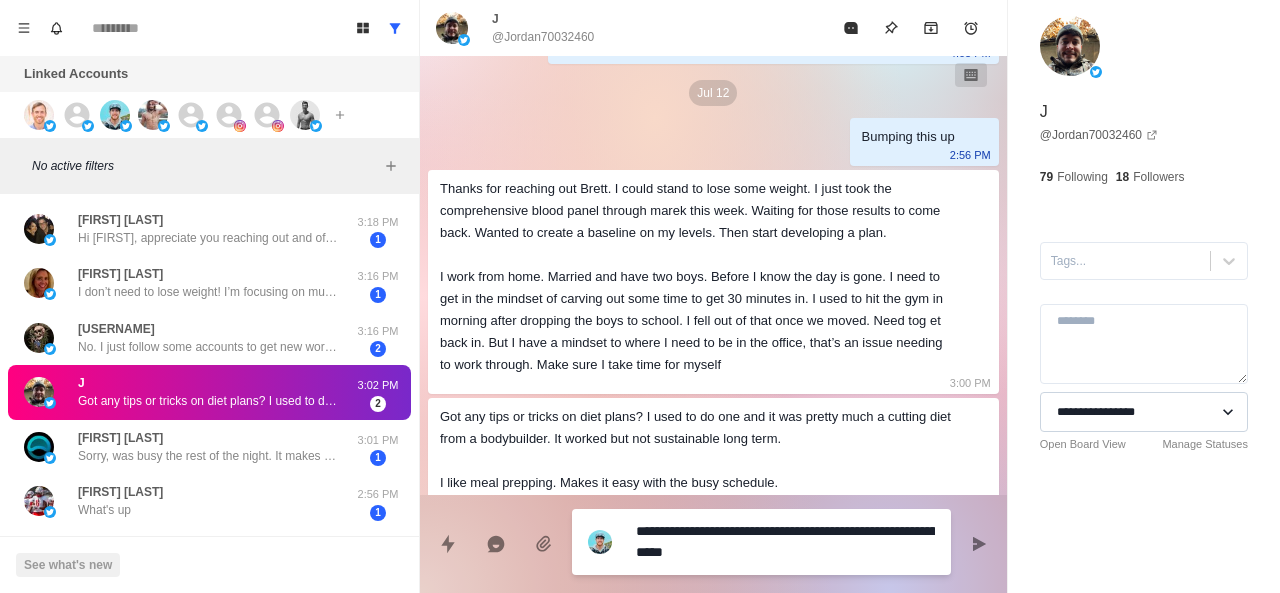 type on "**********" 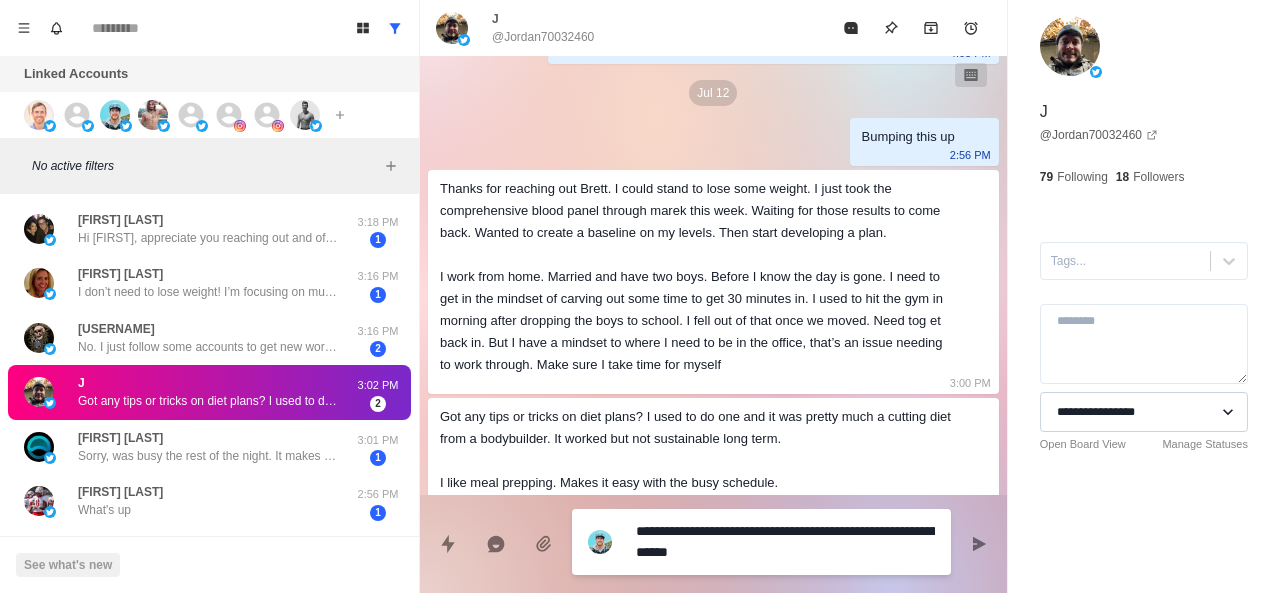 type on "**********" 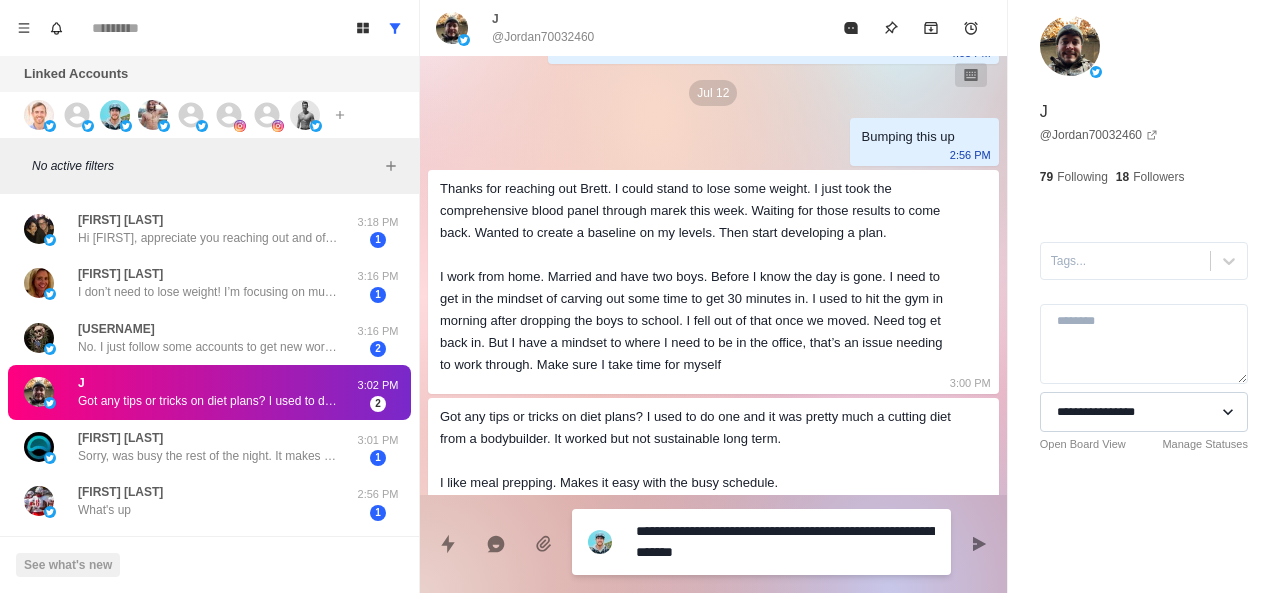 type on "**********" 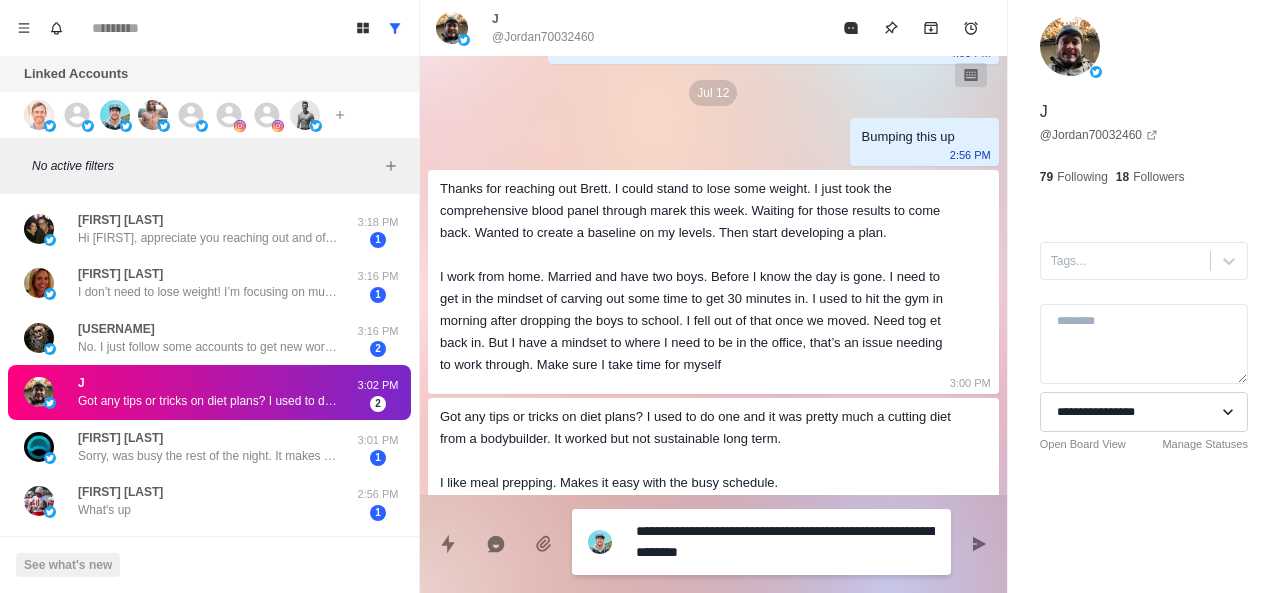 type on "**********" 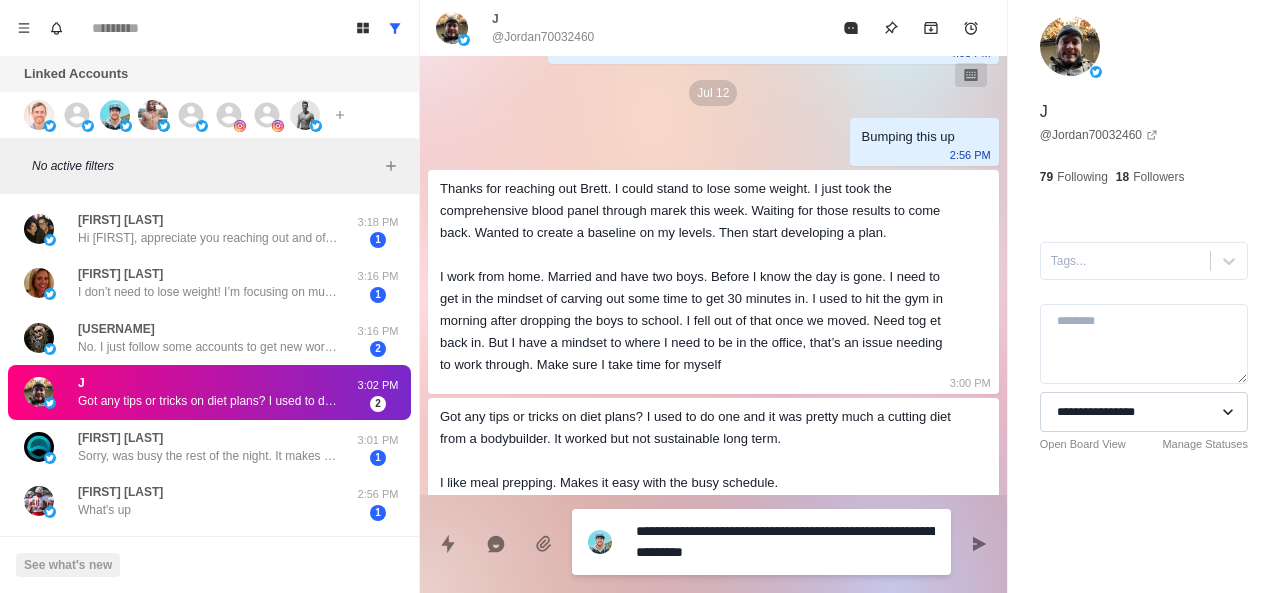 type on "**********" 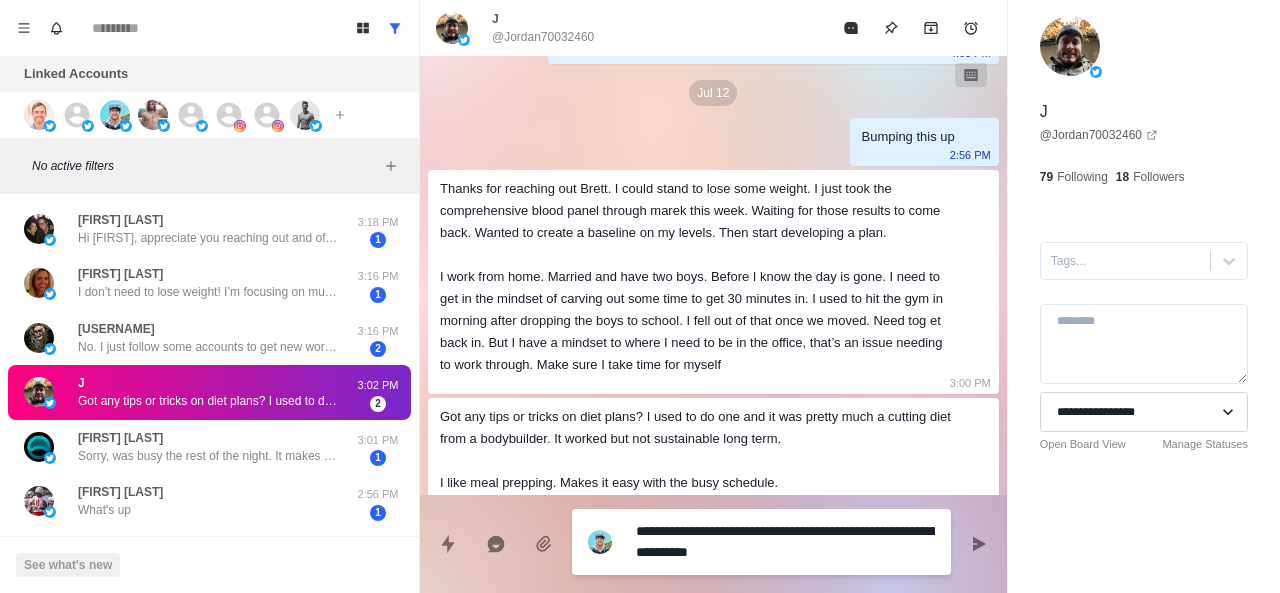 type on "**********" 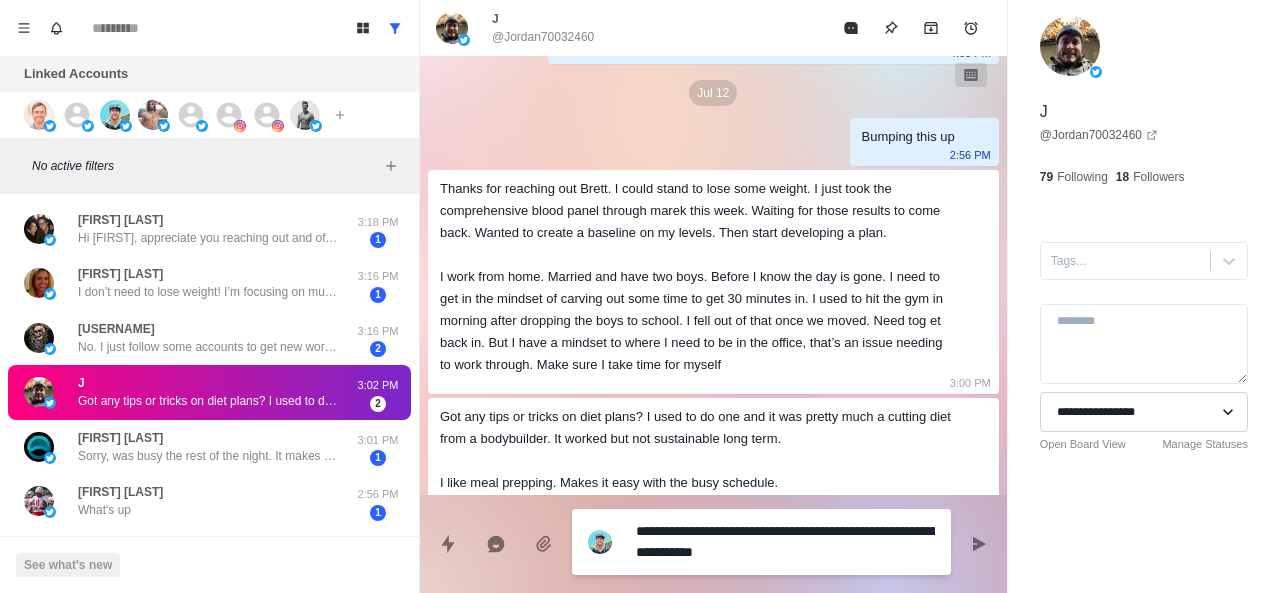 type on "**********" 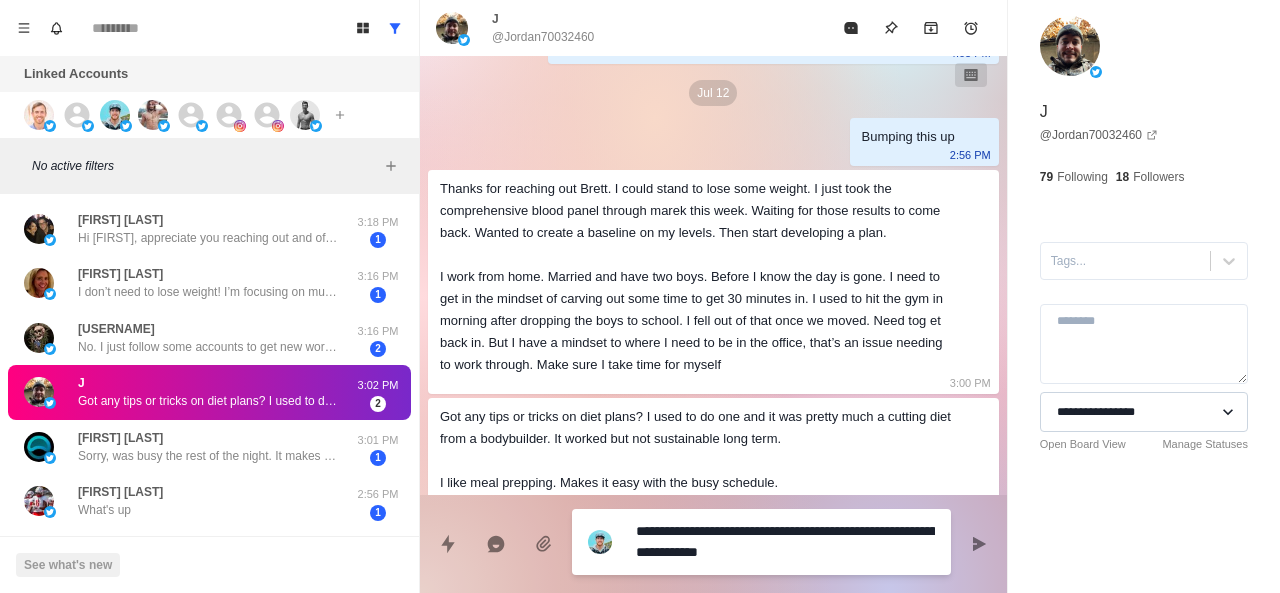 type on "**********" 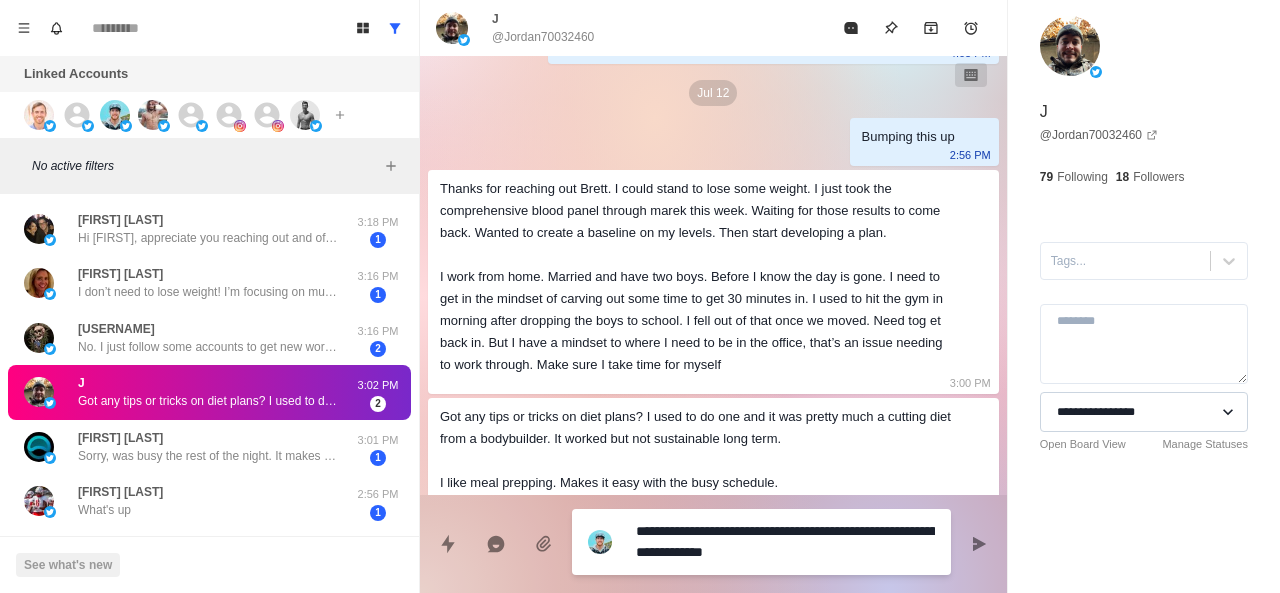 type on "**********" 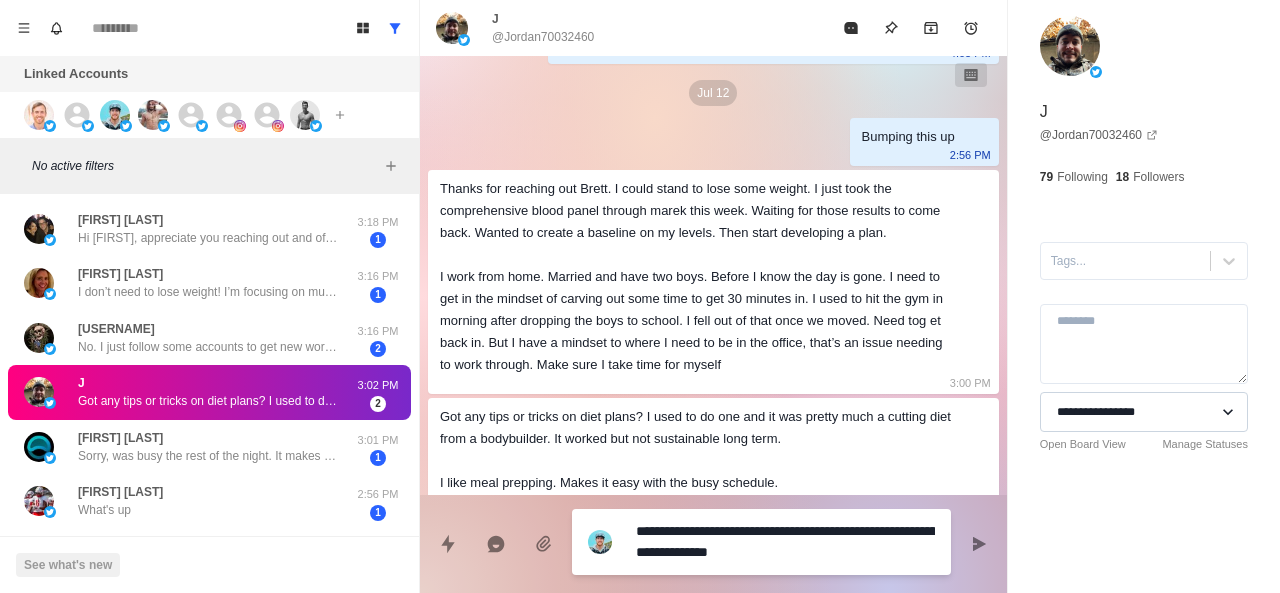 type on "**********" 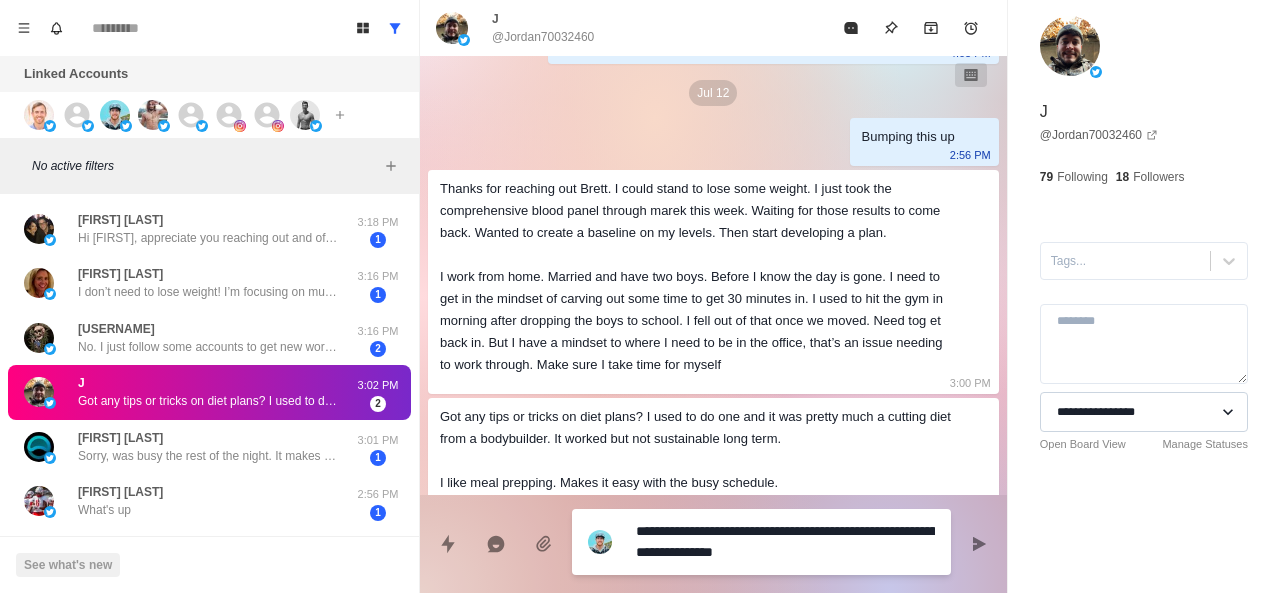 type on "**********" 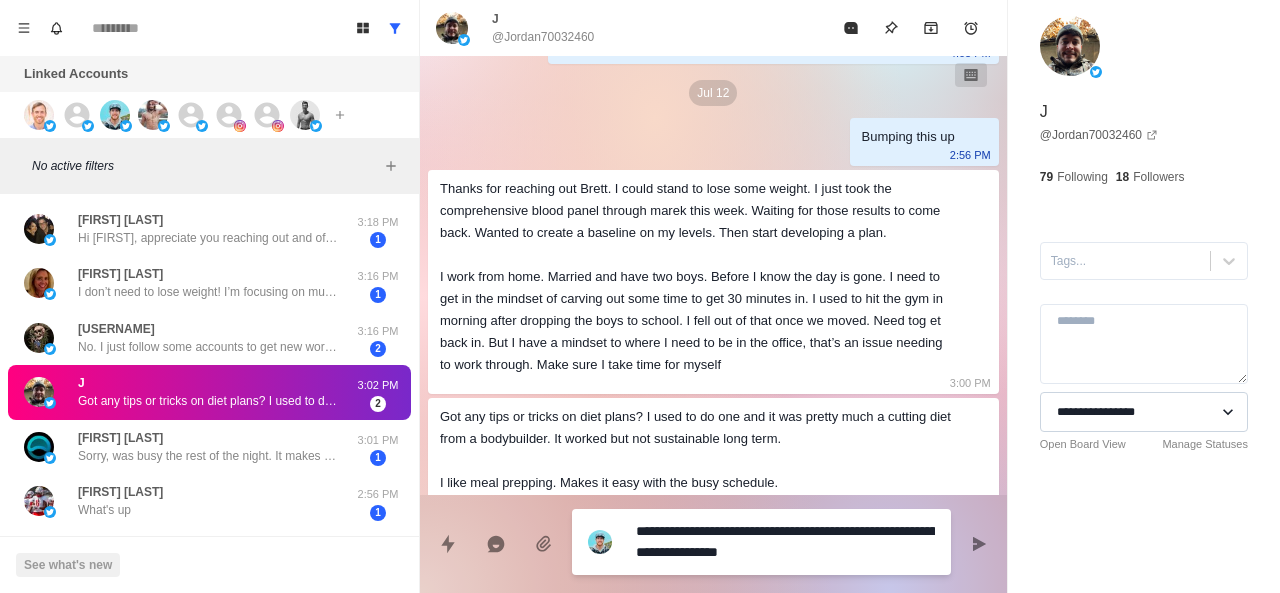 type on "**********" 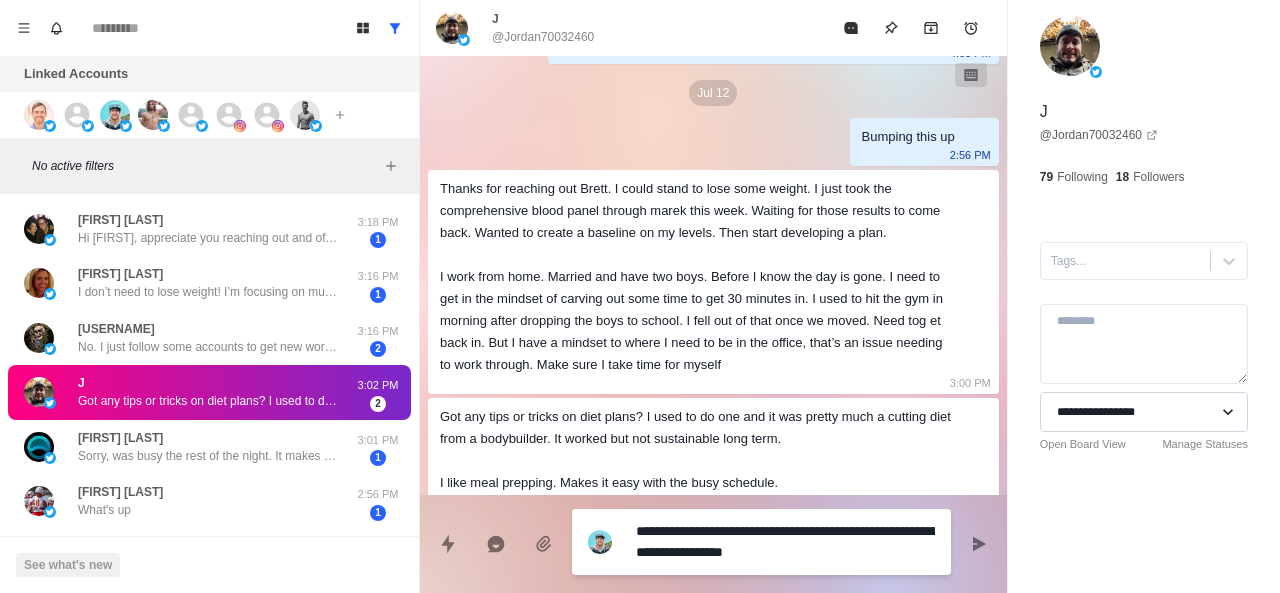 type on "**********" 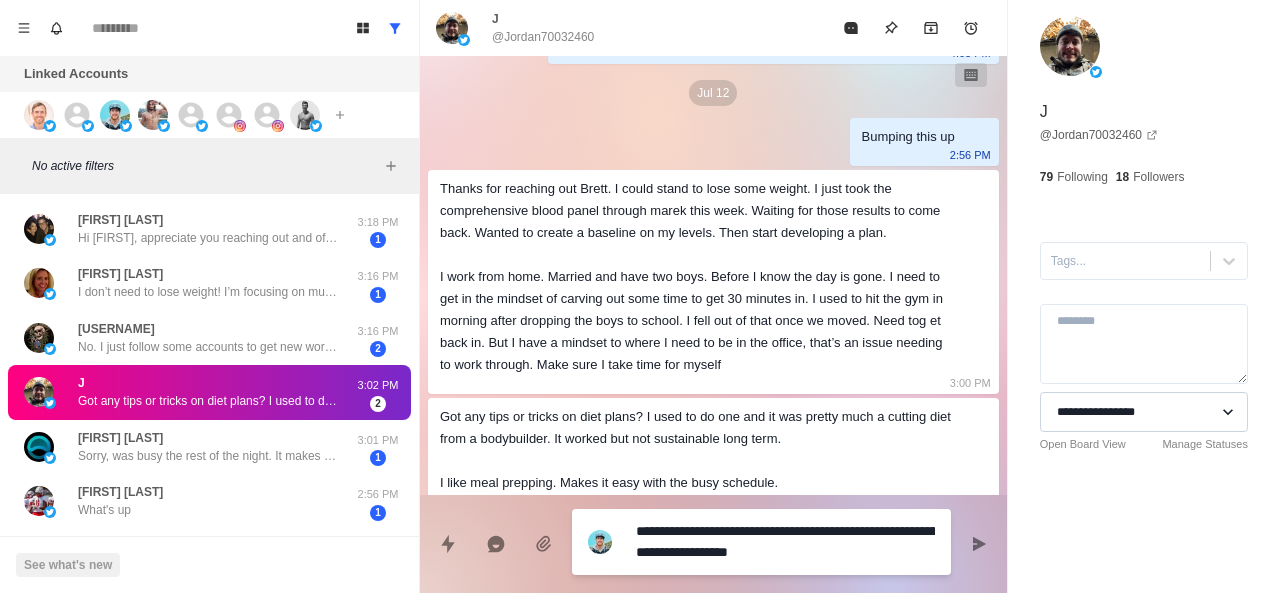 type on "**********" 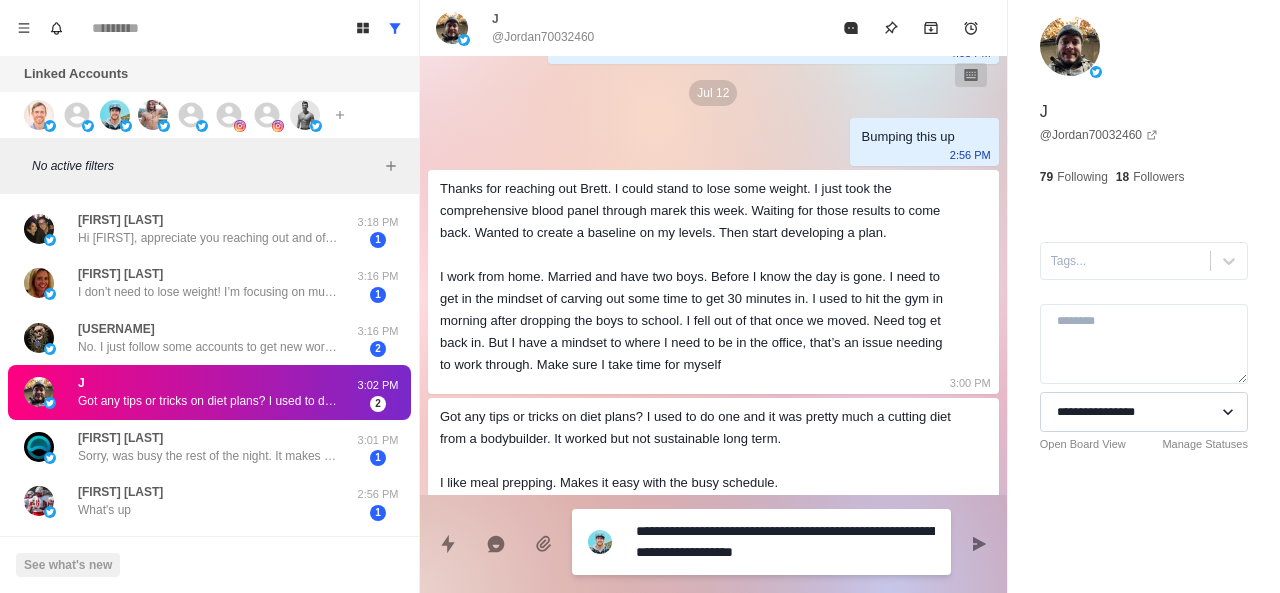type on "**********" 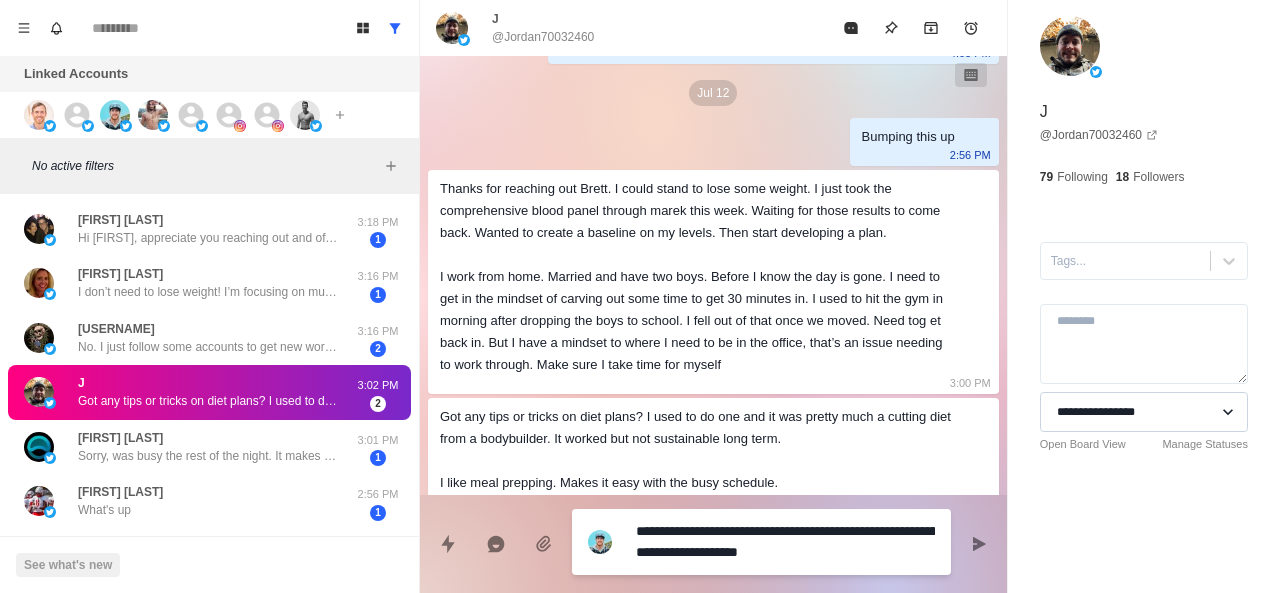 type on "**********" 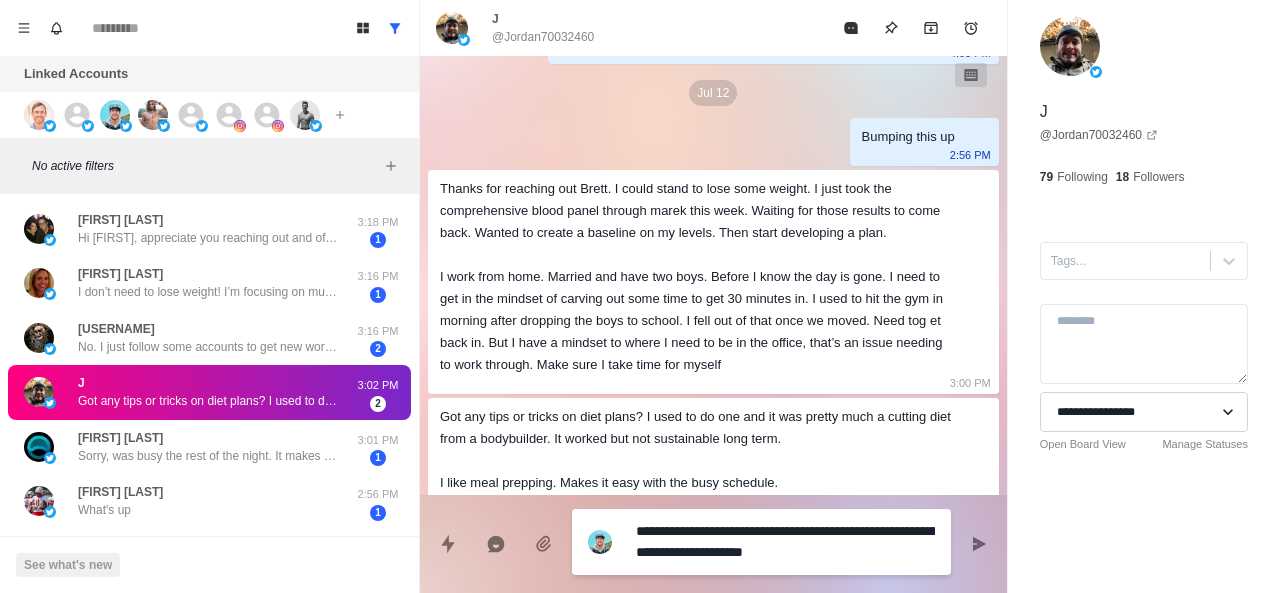 type on "**********" 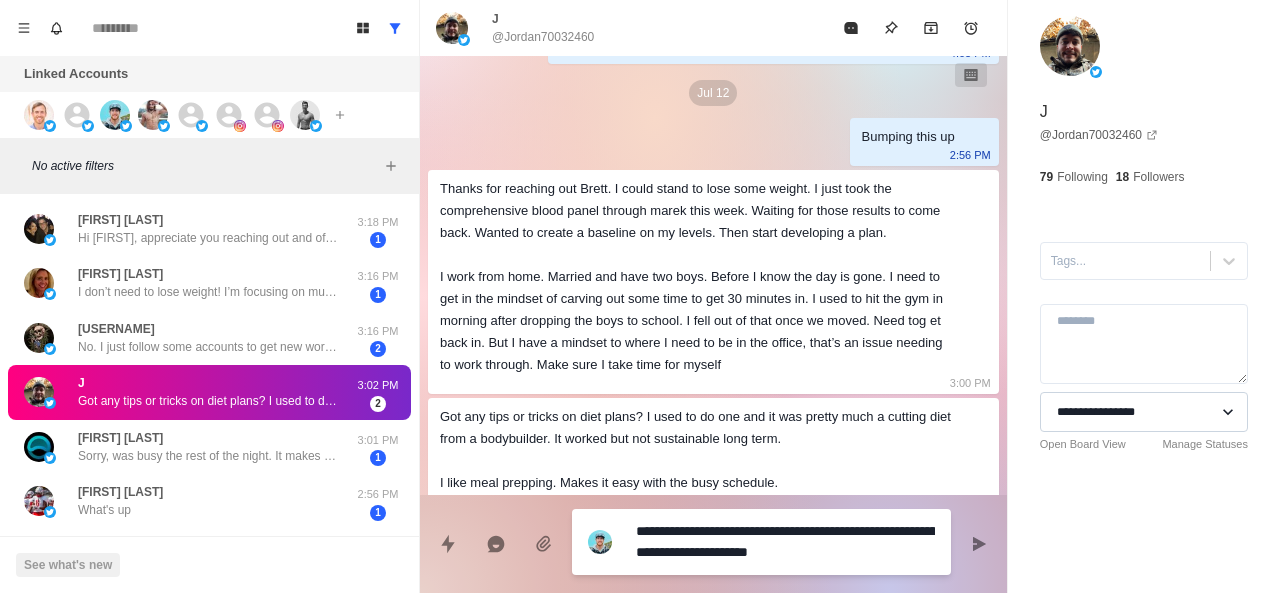 type on "**********" 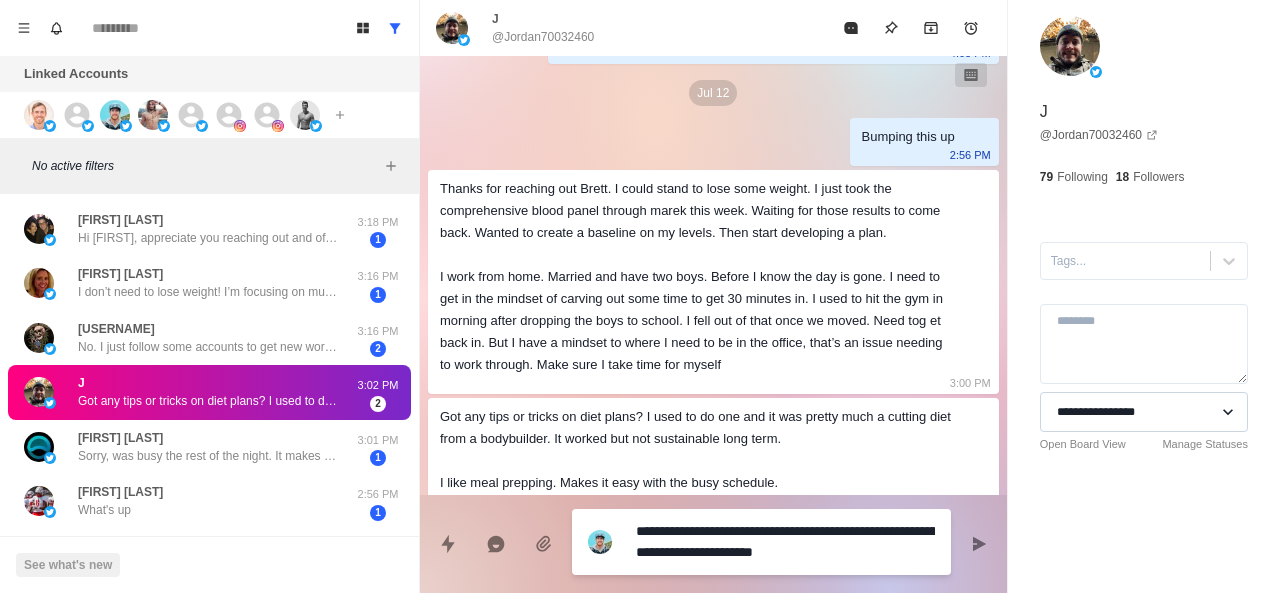 type on "**********" 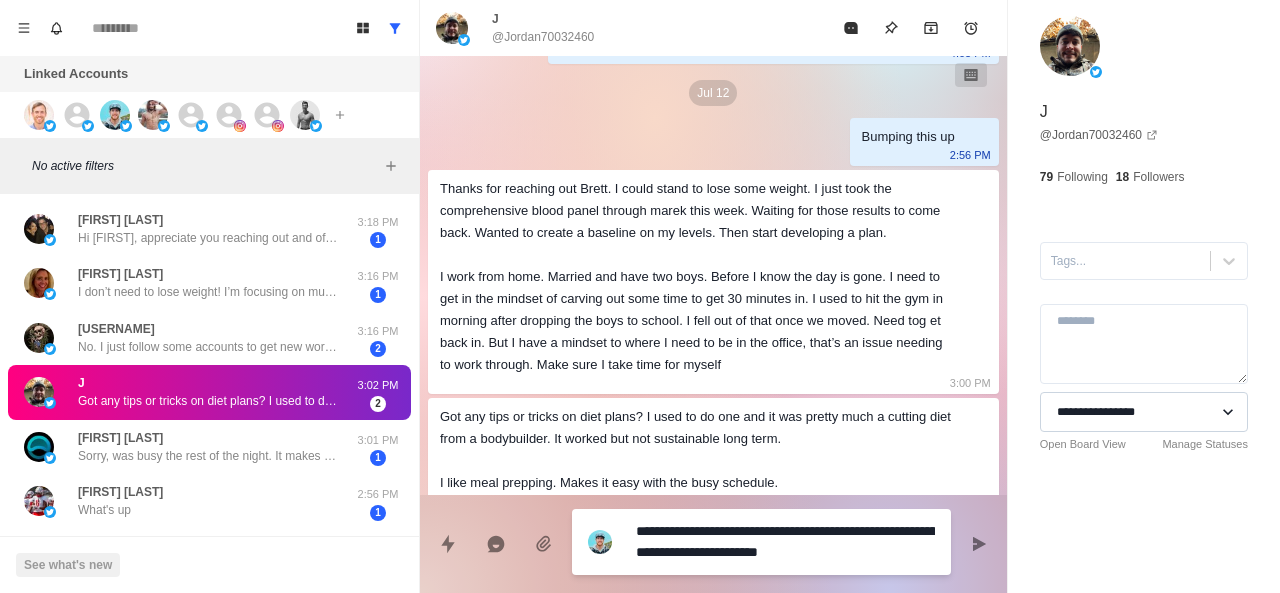 type on "*" 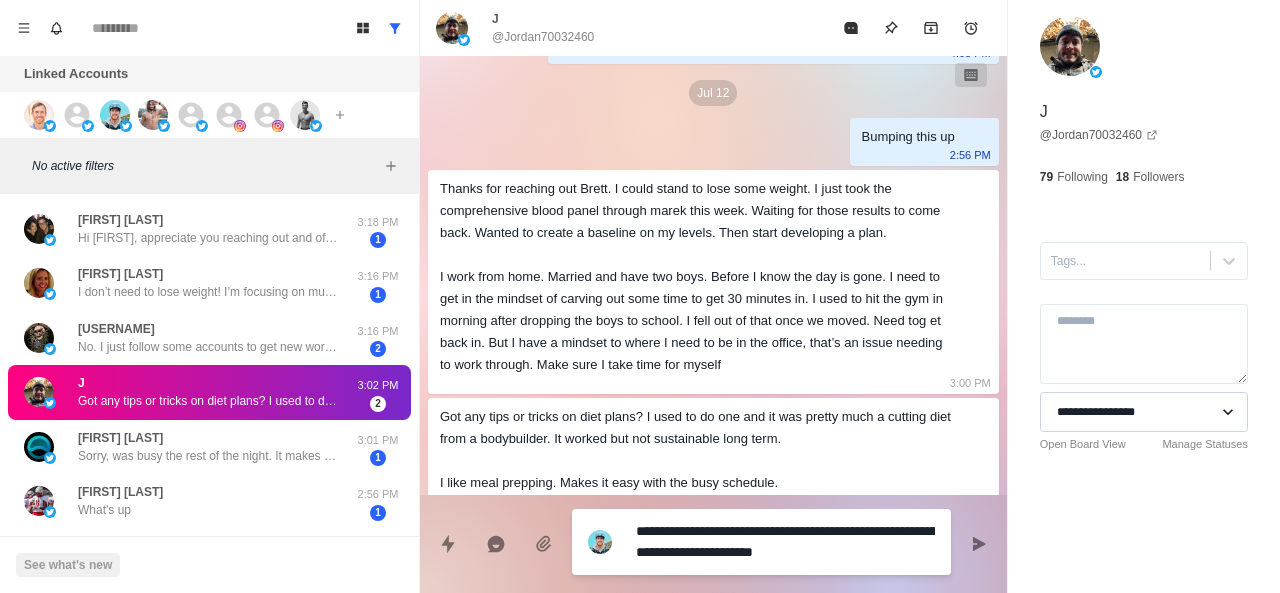 type on "**********" 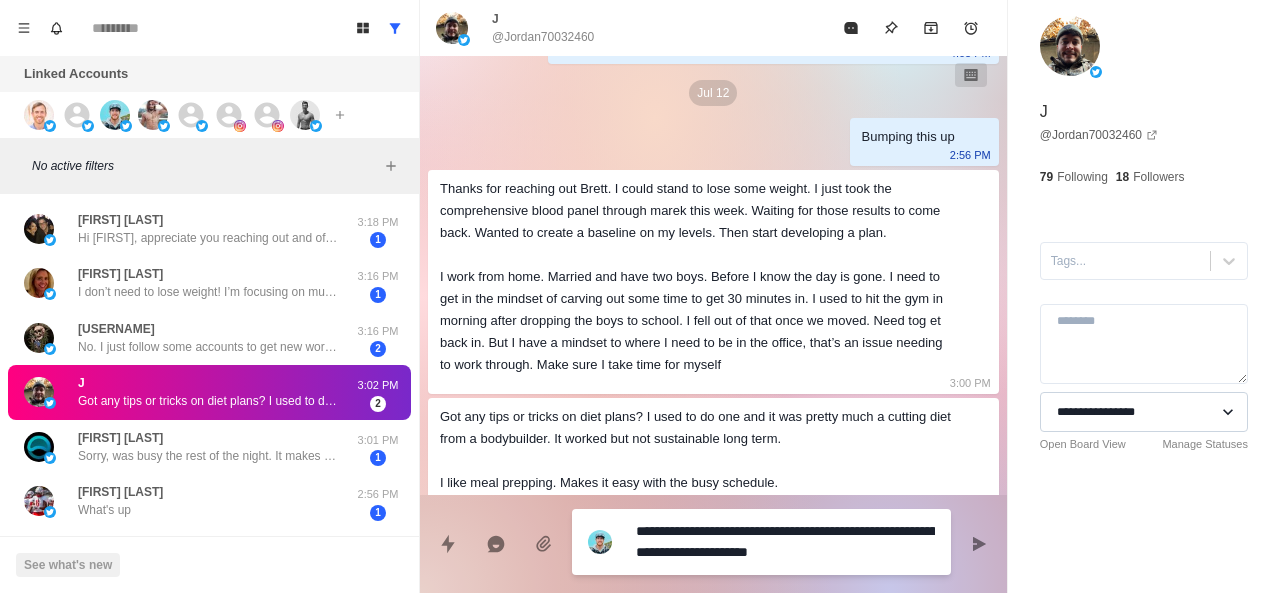 type on "**********" 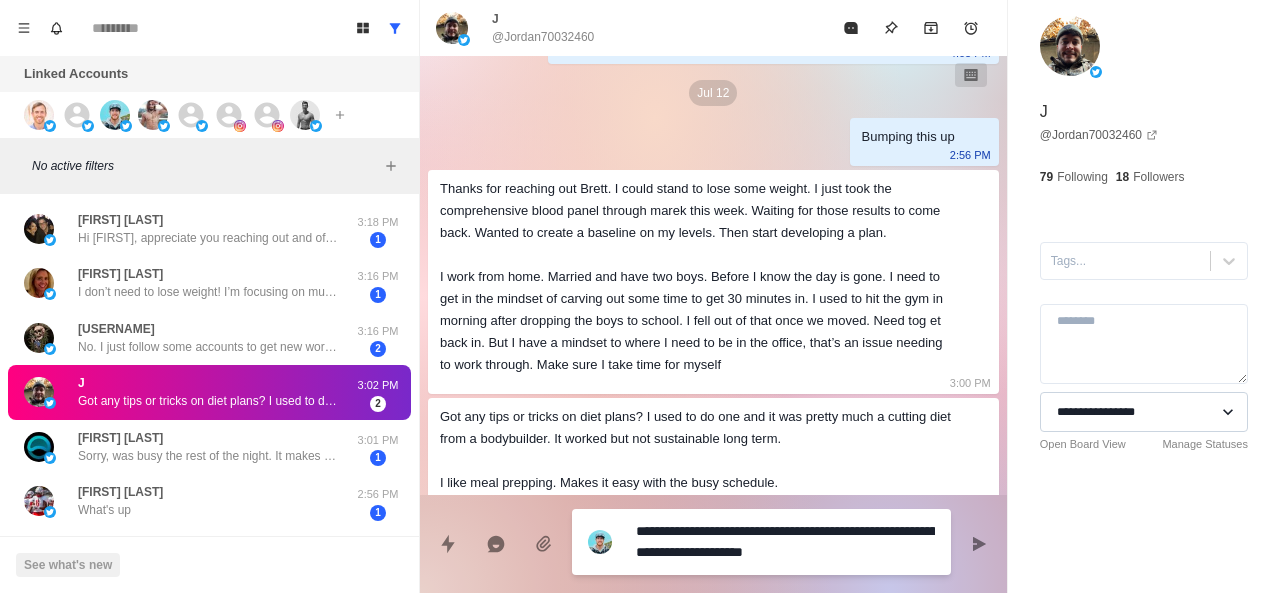 type on "**********" 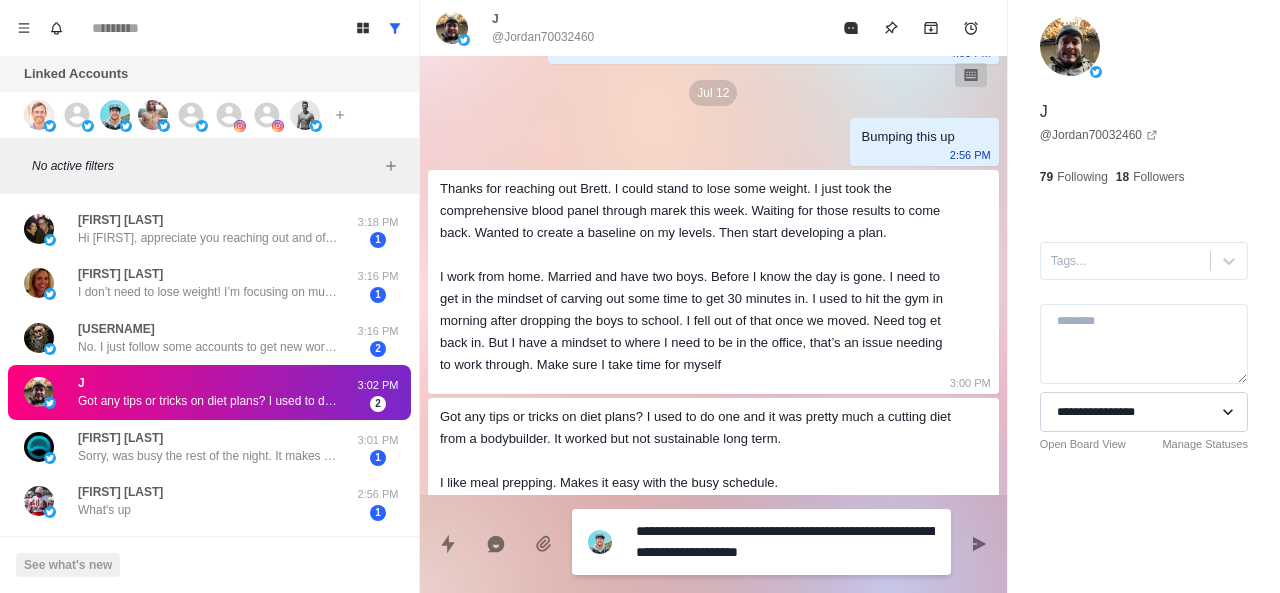 type on "**********" 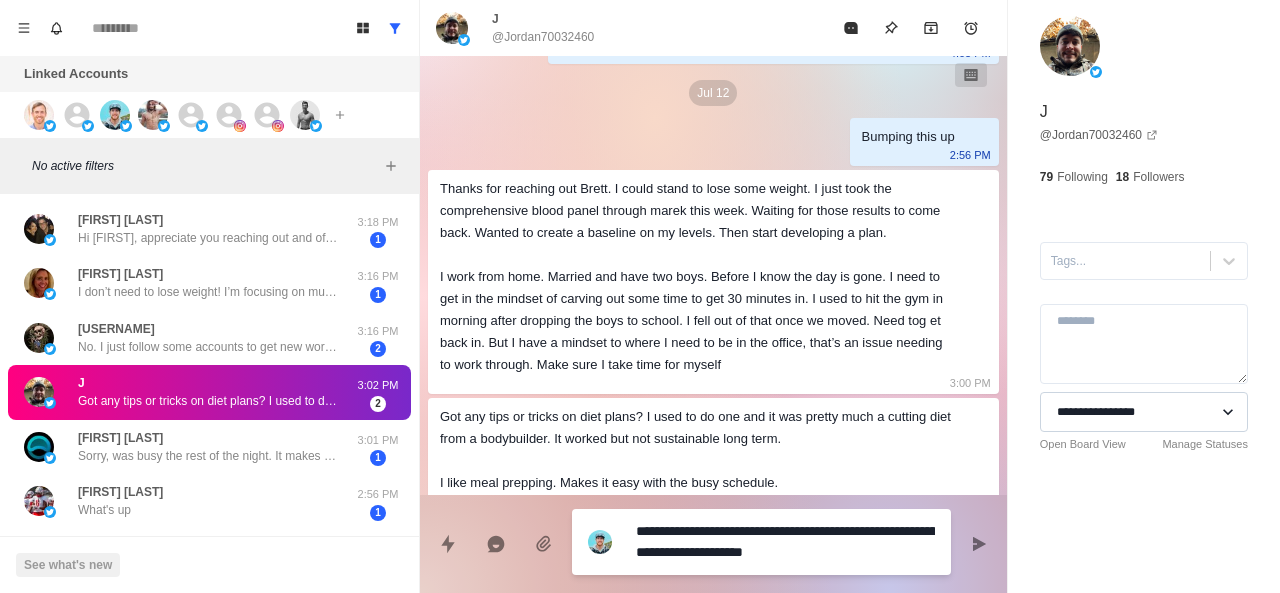 type on "**********" 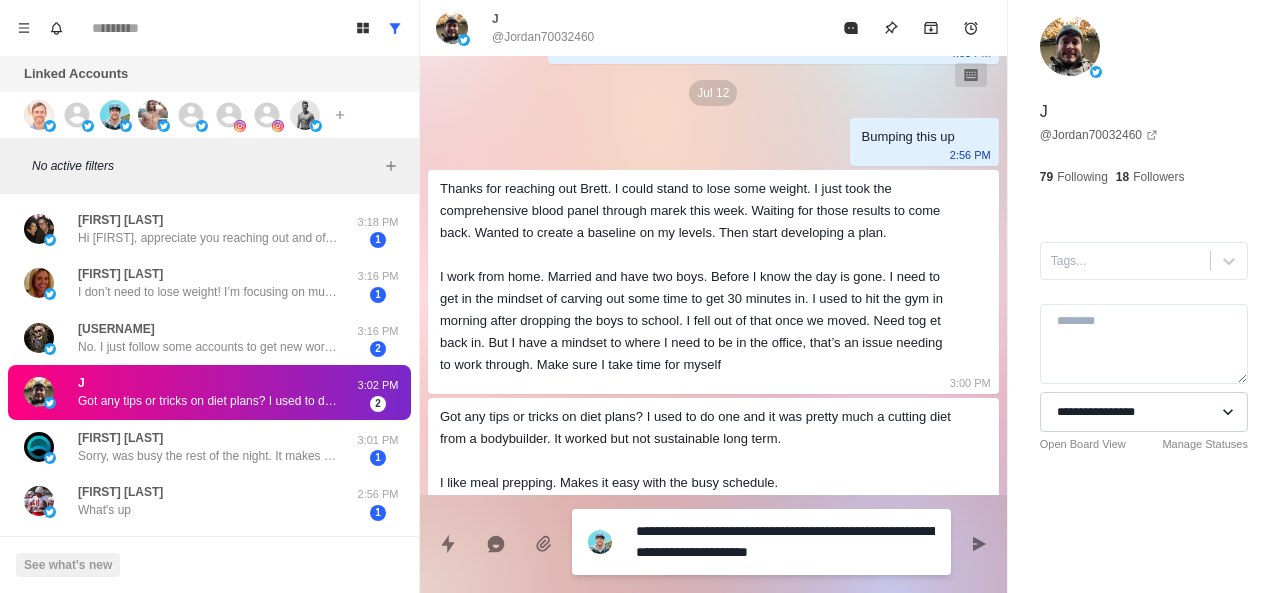 type on "**********" 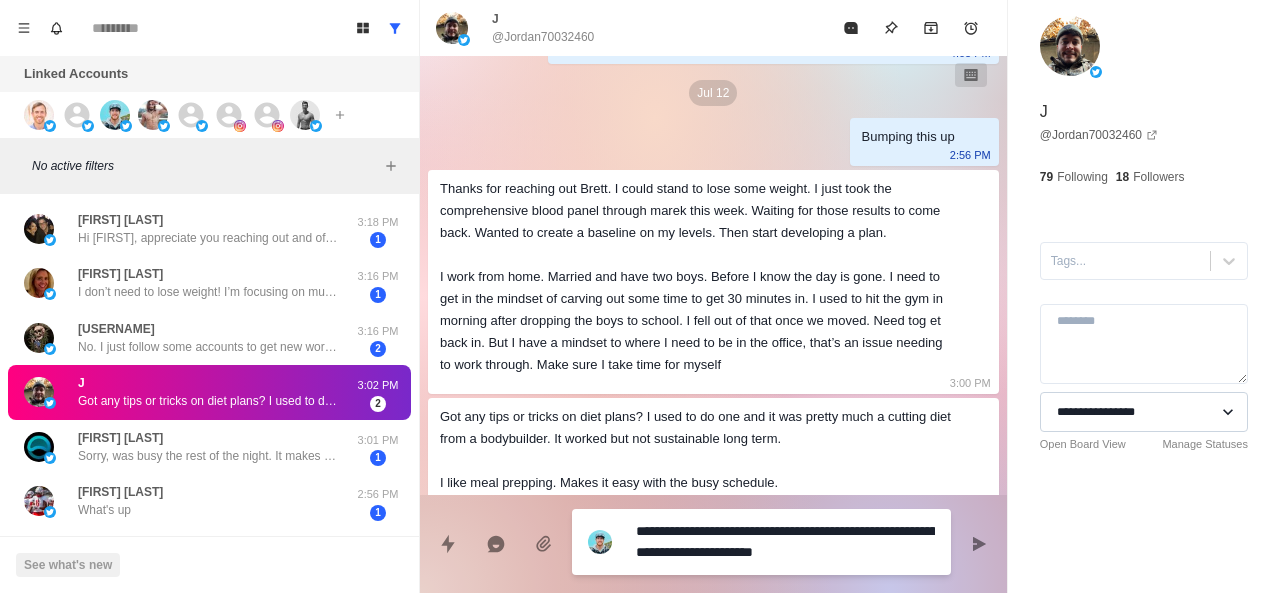 type on "**********" 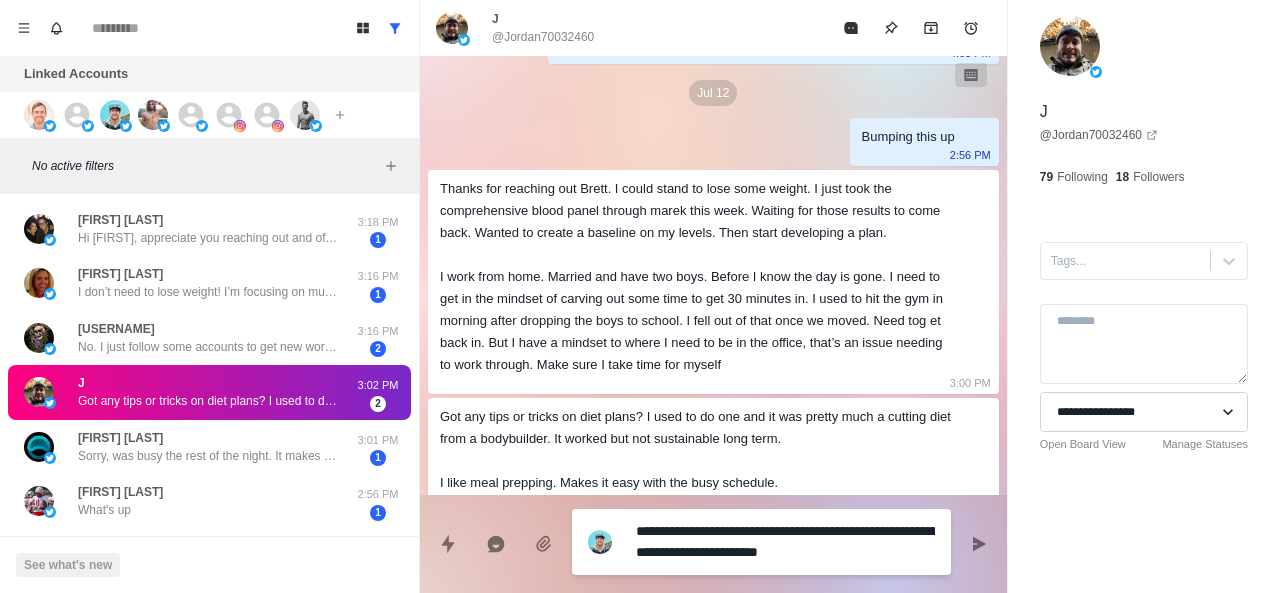 type on "**********" 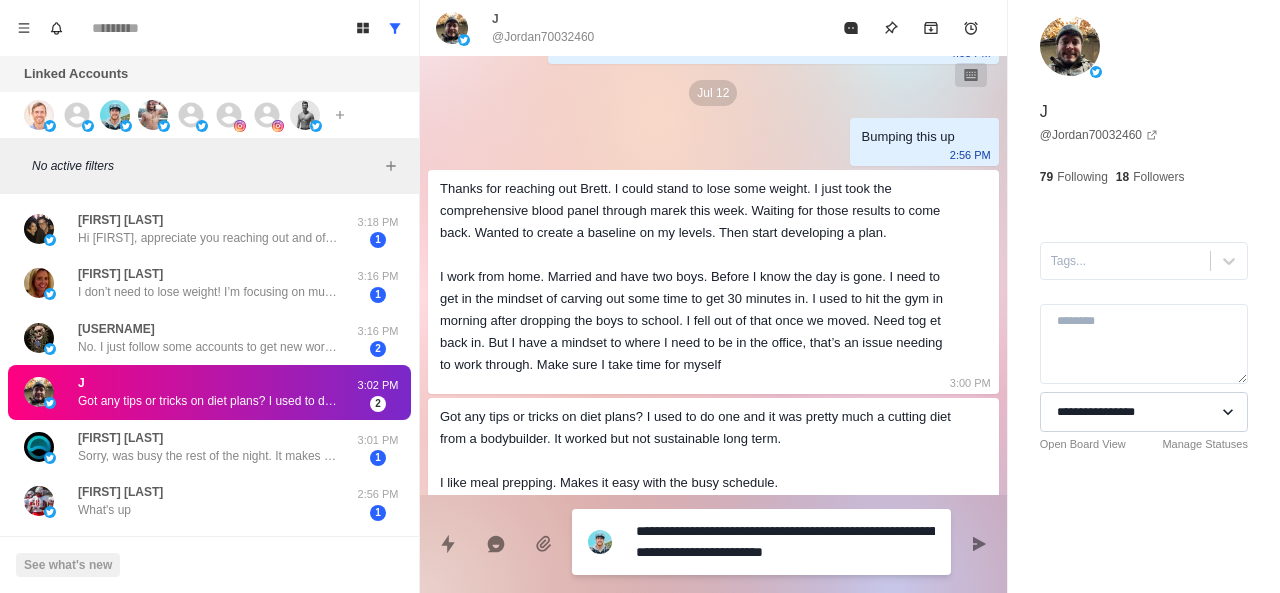 type on "**********" 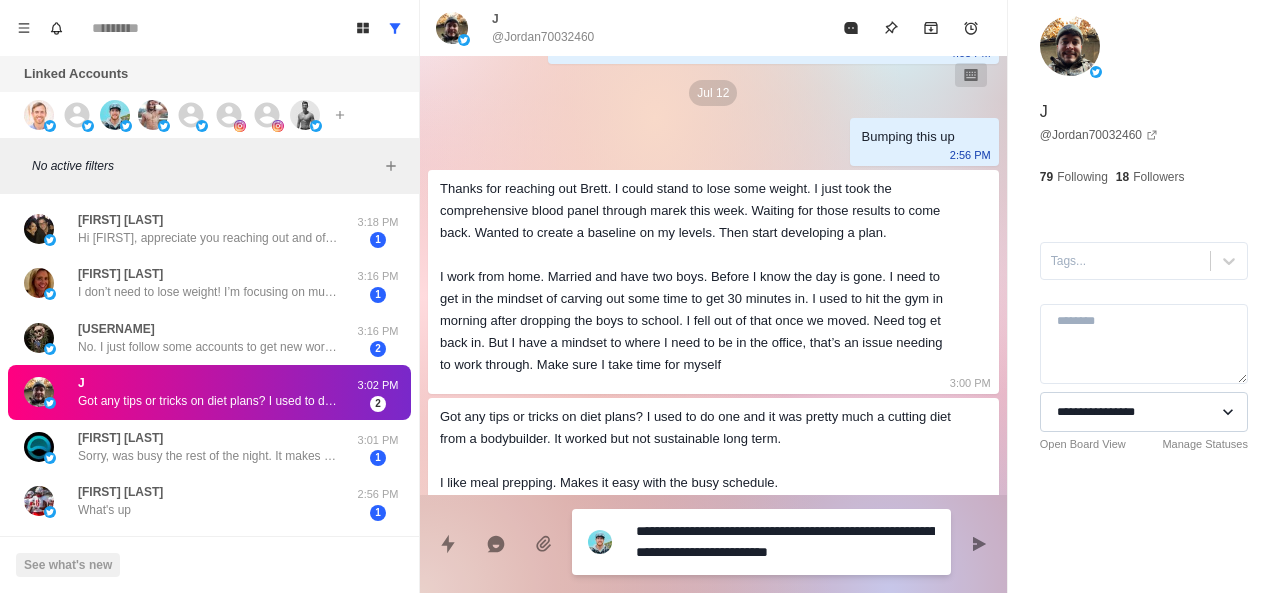 type on "**********" 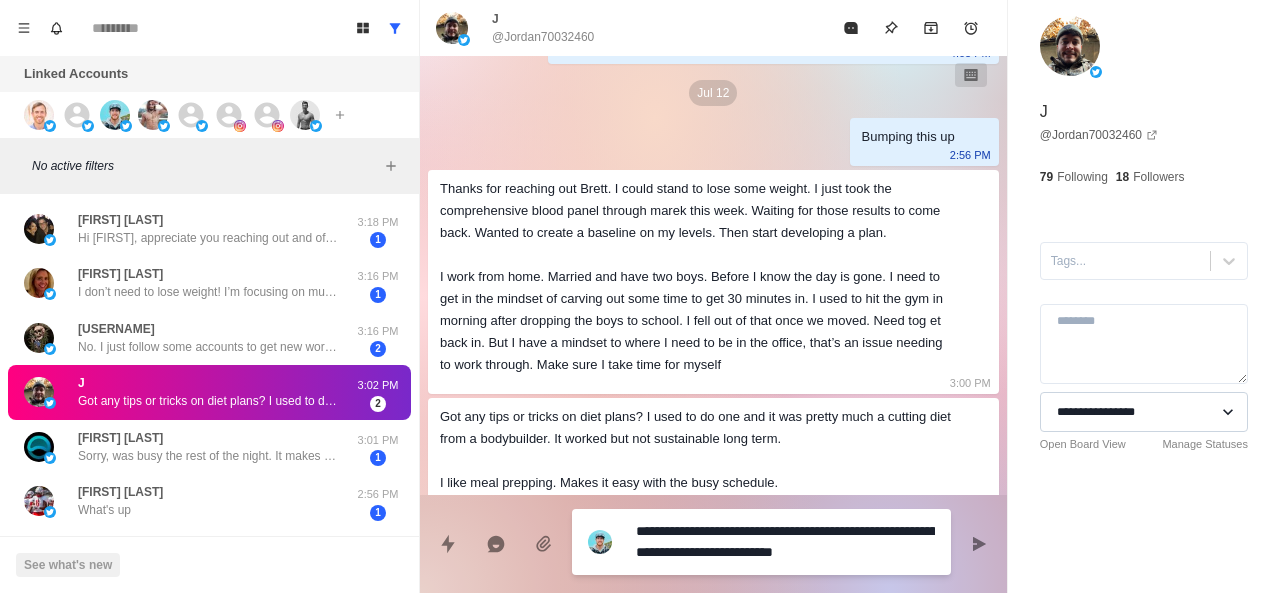 type on "**********" 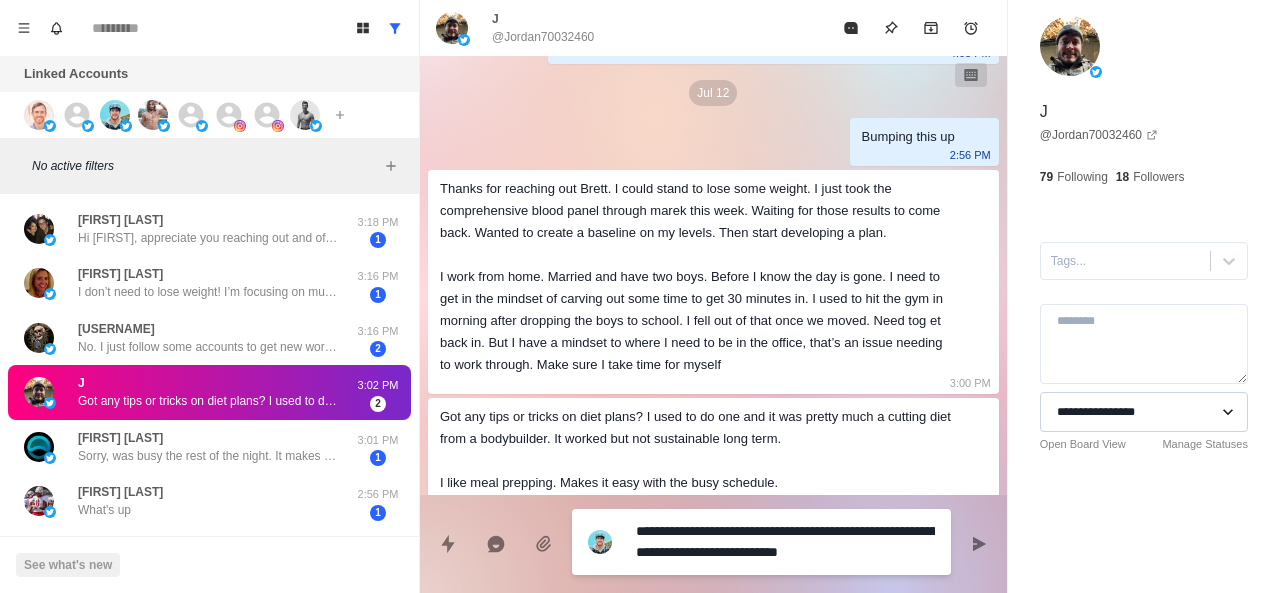 type on "**********" 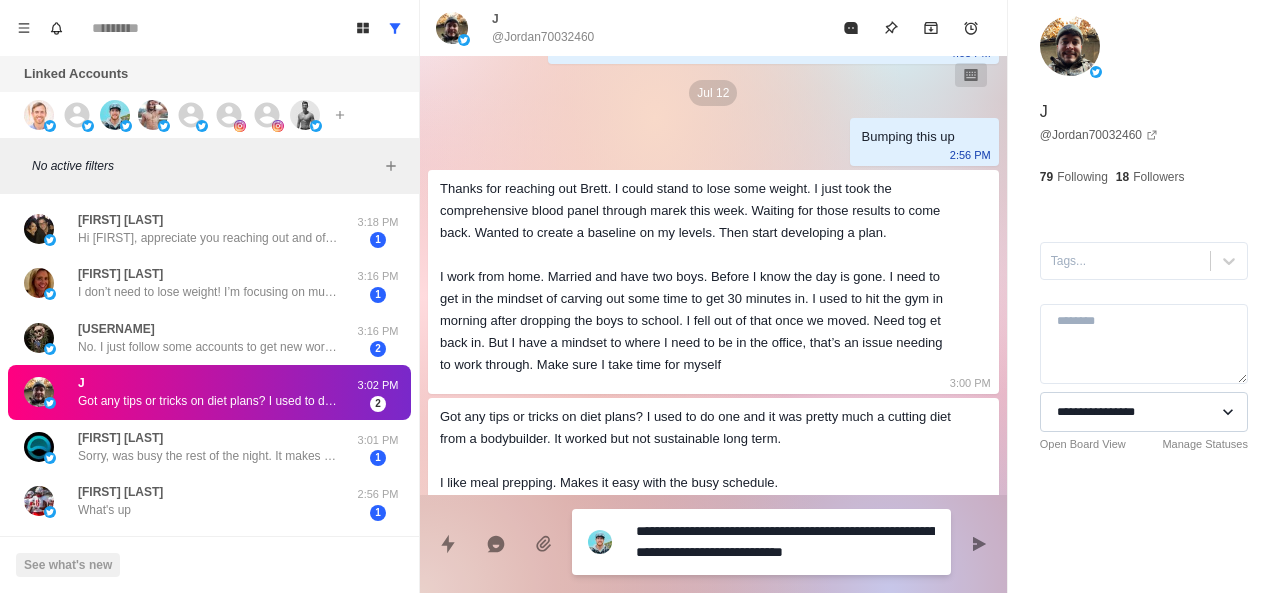 type on "*" 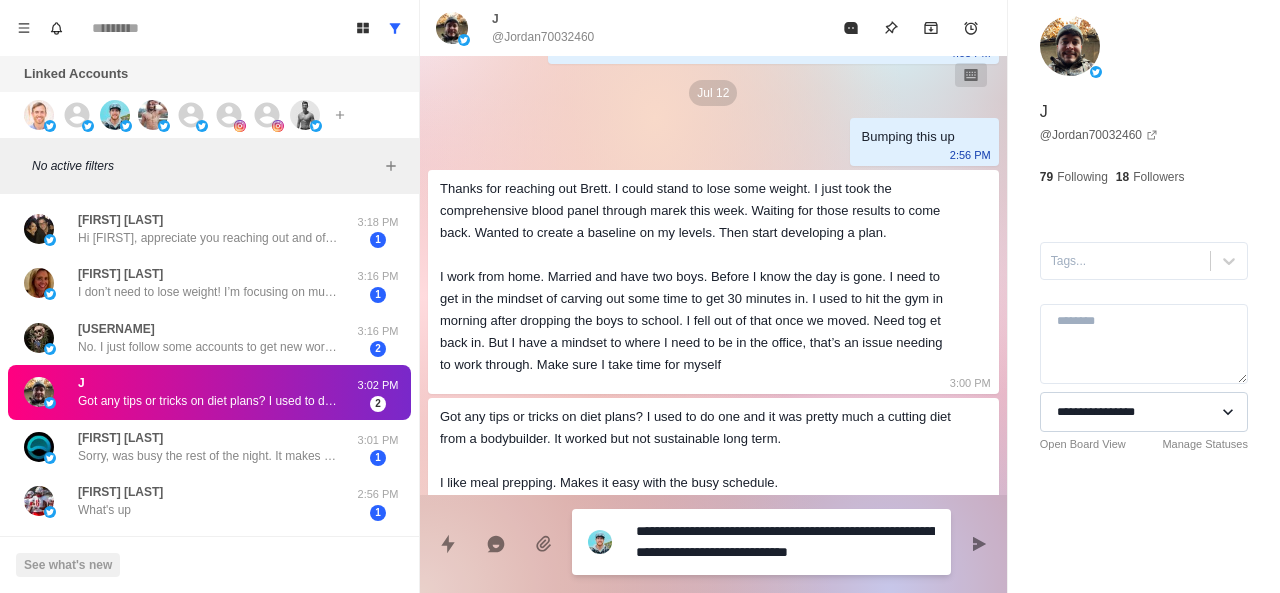 type on "**********" 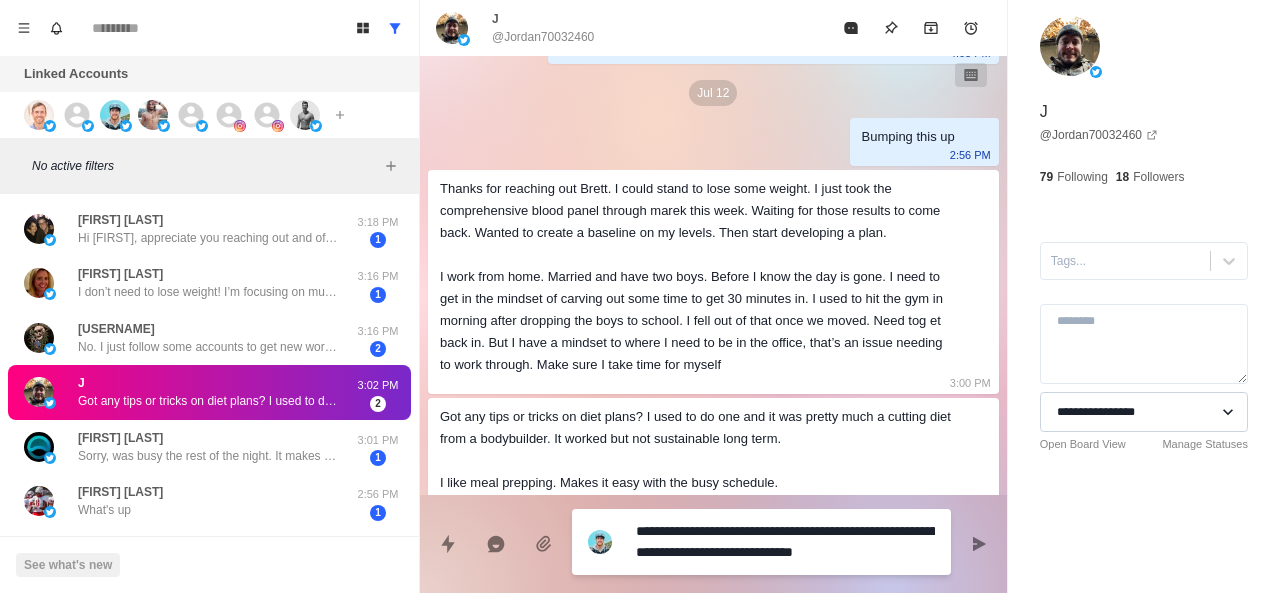 type on "**********" 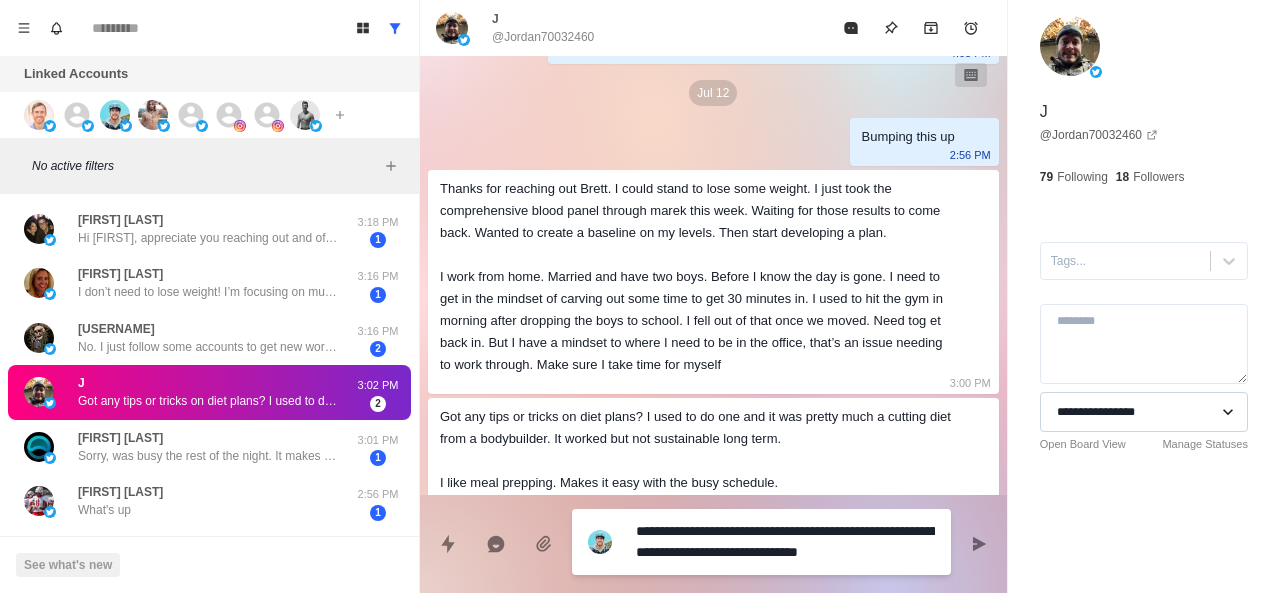 type on "**********" 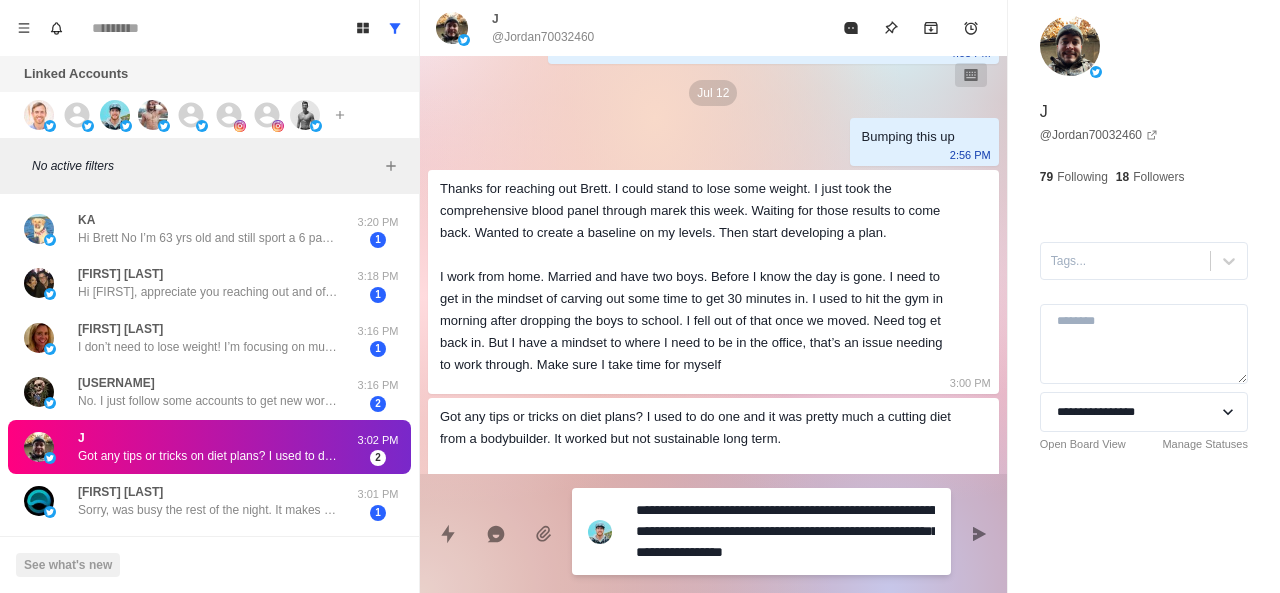 click on "**********" at bounding box center (785, 531) 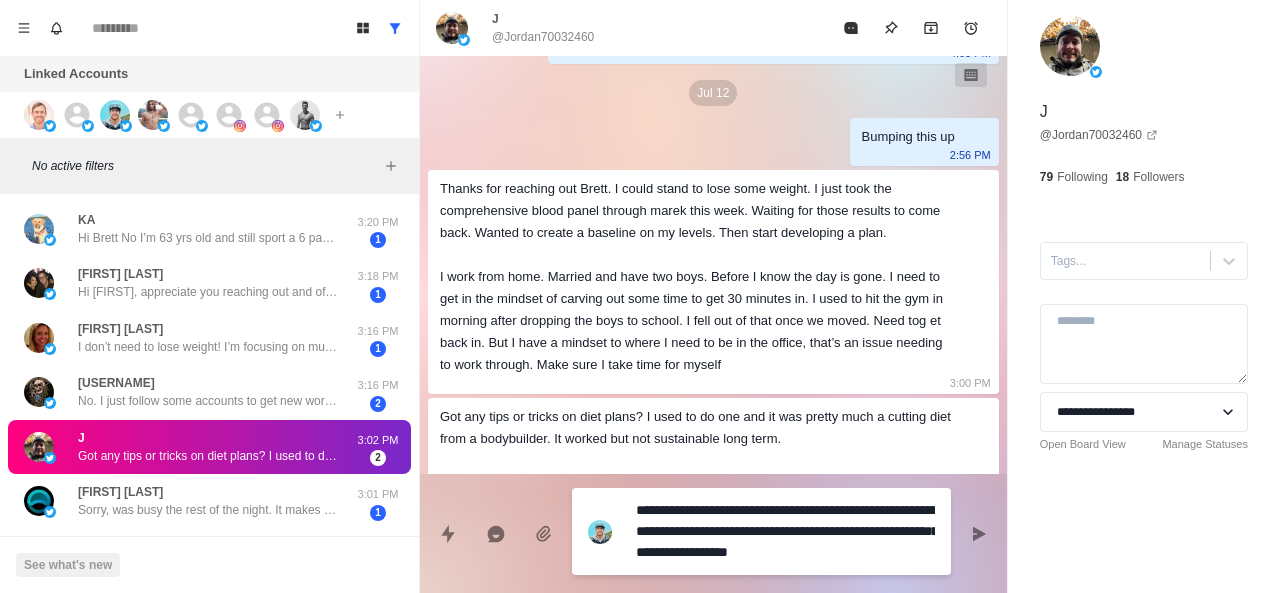 click on "**********" at bounding box center [785, 531] 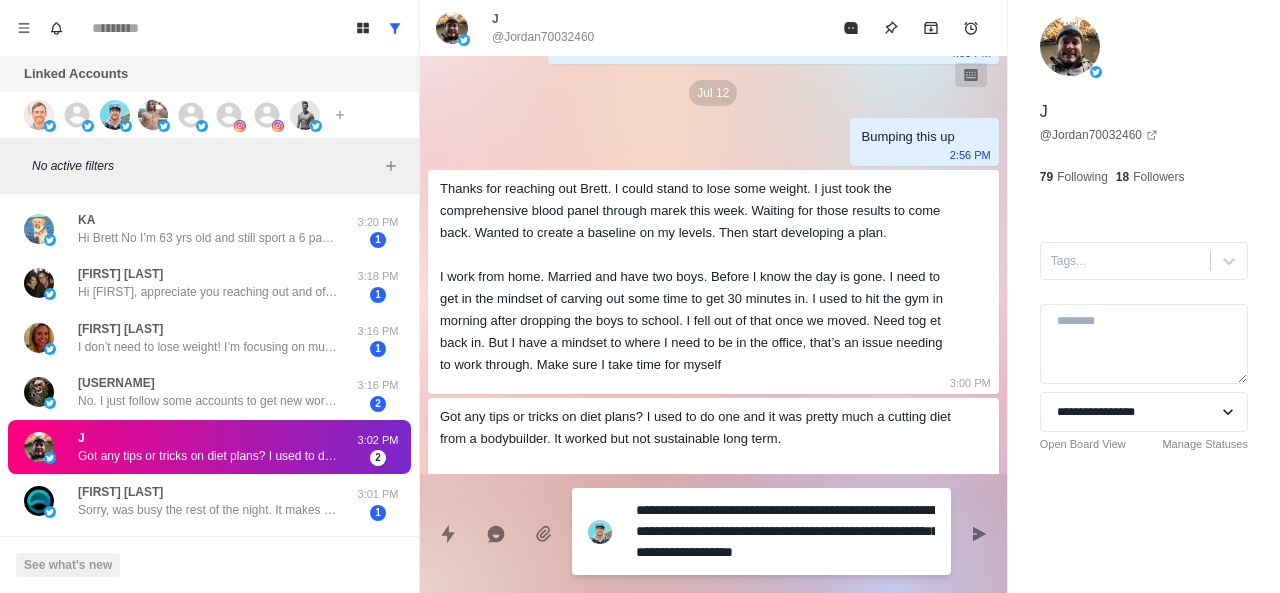 click on "**********" at bounding box center (785, 531) 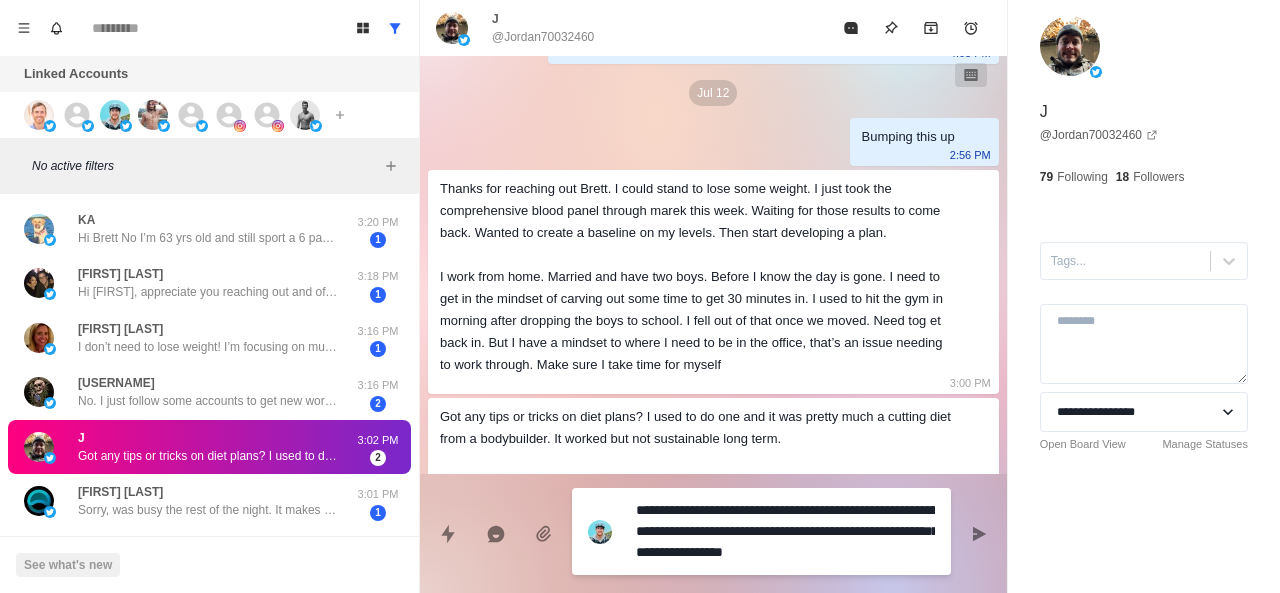 click on "**********" at bounding box center [785, 531] 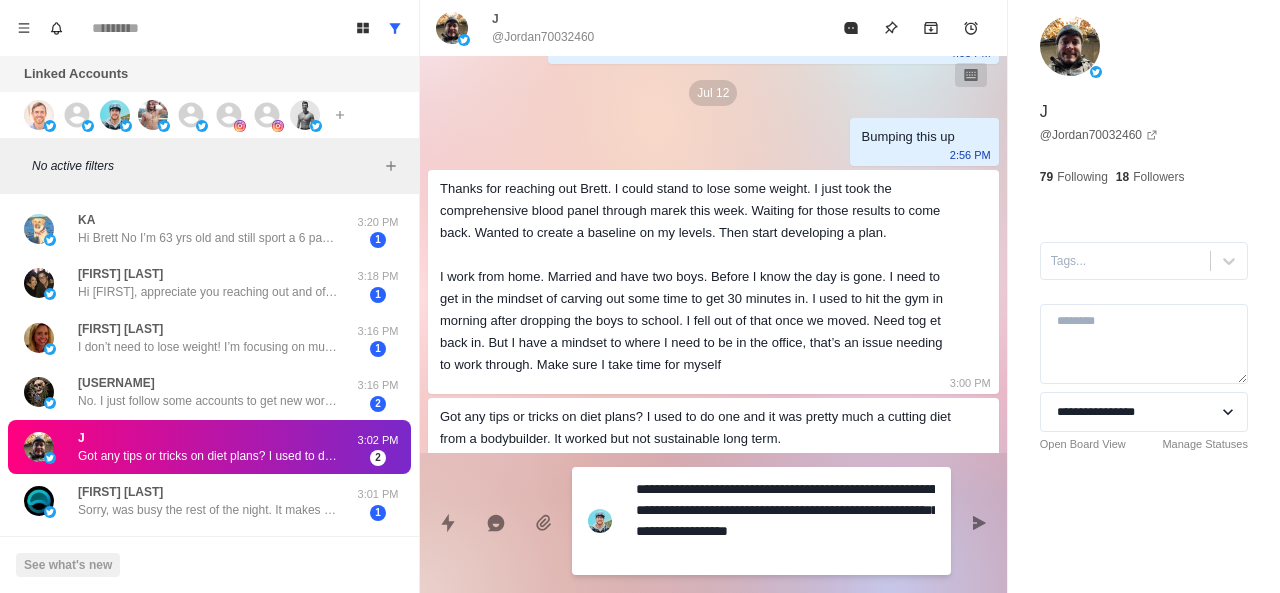 scroll, scrollTop: 16, scrollLeft: 0, axis: vertical 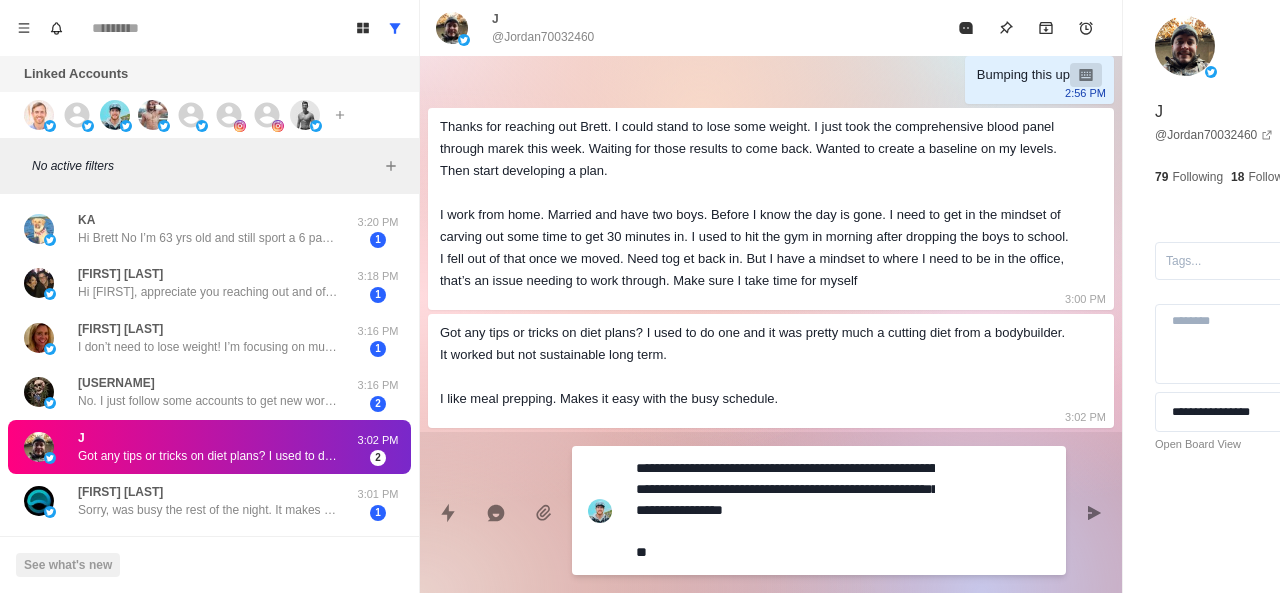 click on "**********" at bounding box center (785, 510) 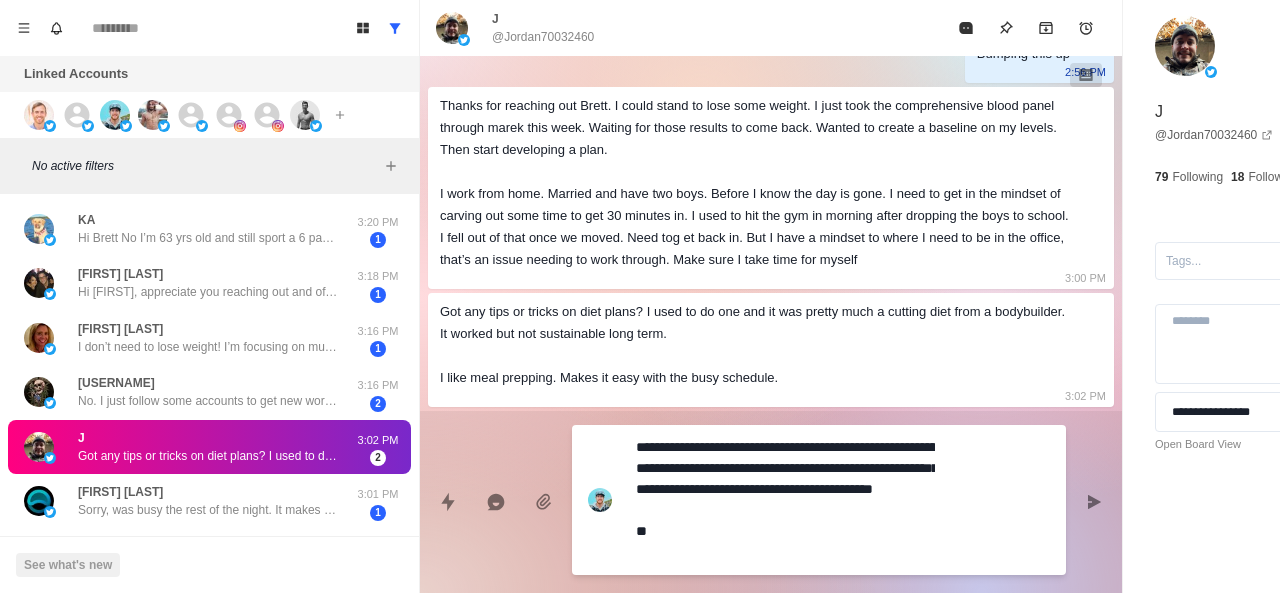 click on "**********" at bounding box center (785, 500) 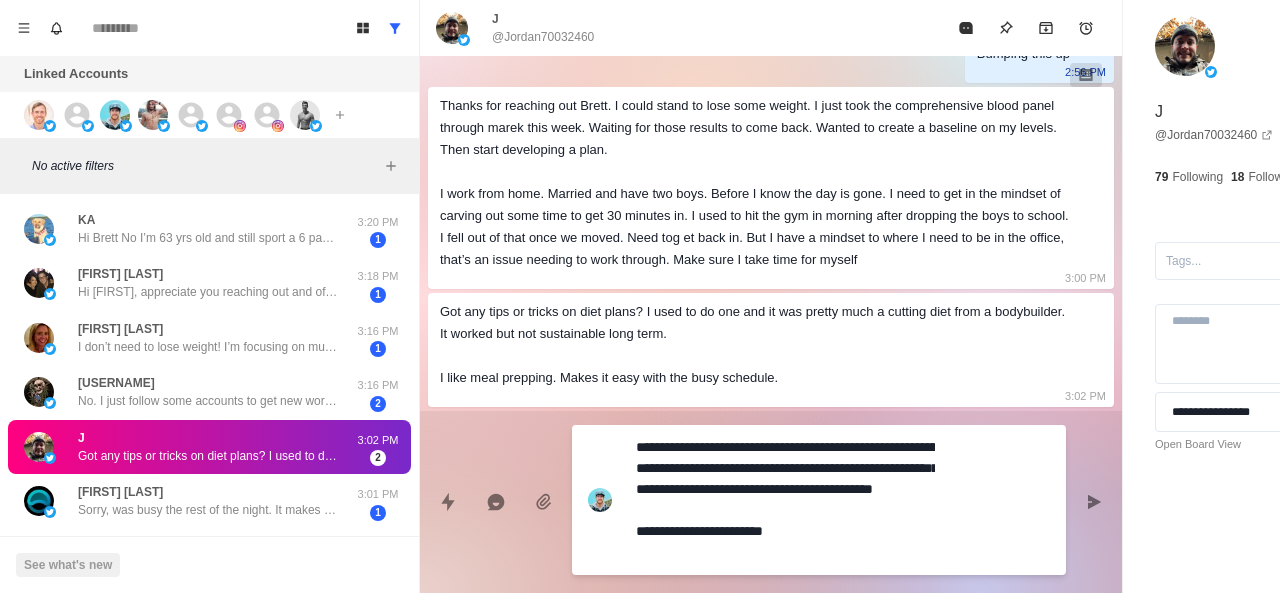 click on "**********" at bounding box center (785, 500) 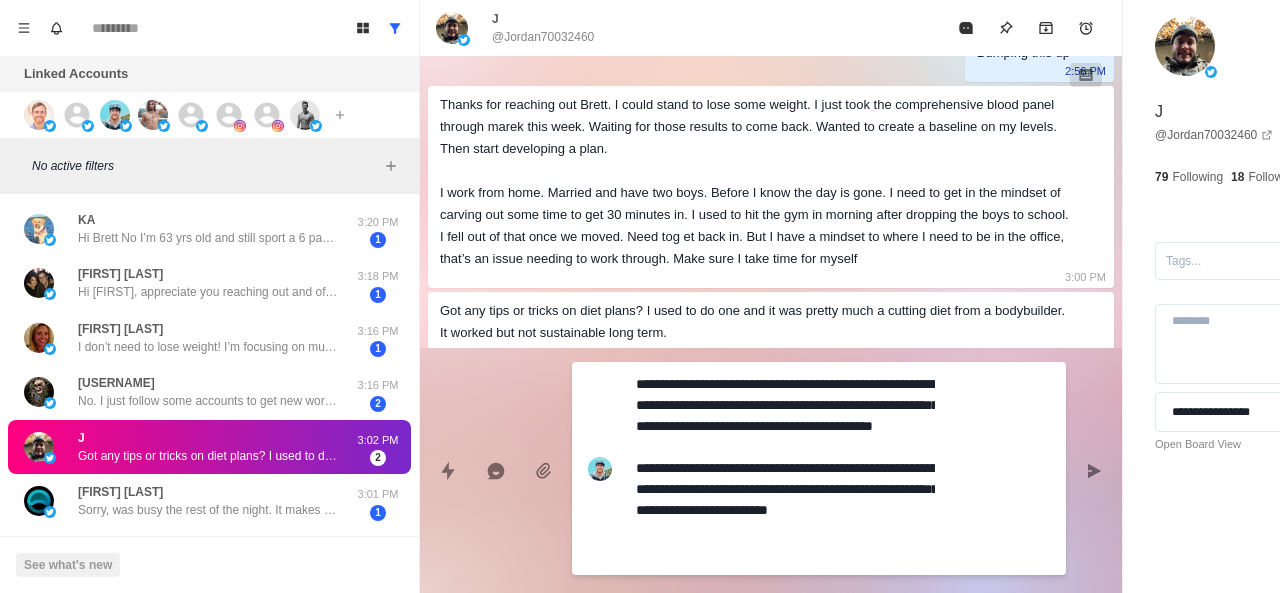 click on "**********" at bounding box center [785, 468] 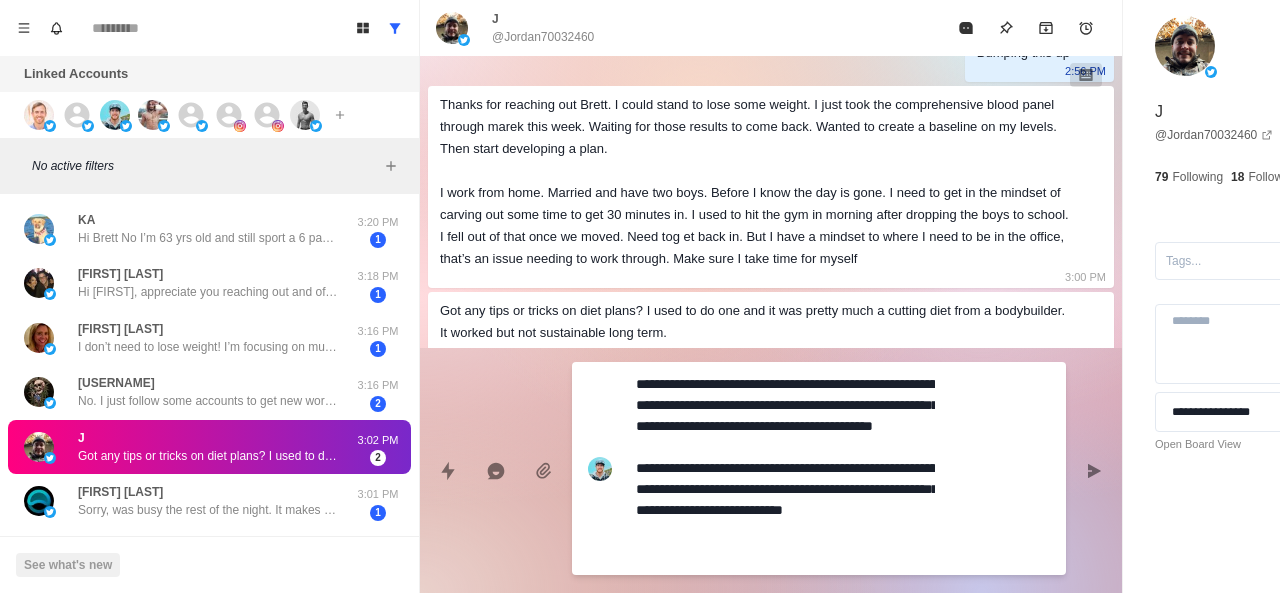 drag, startPoint x: 744, startPoint y: 555, endPoint x: 642, endPoint y: 527, distance: 105.773346 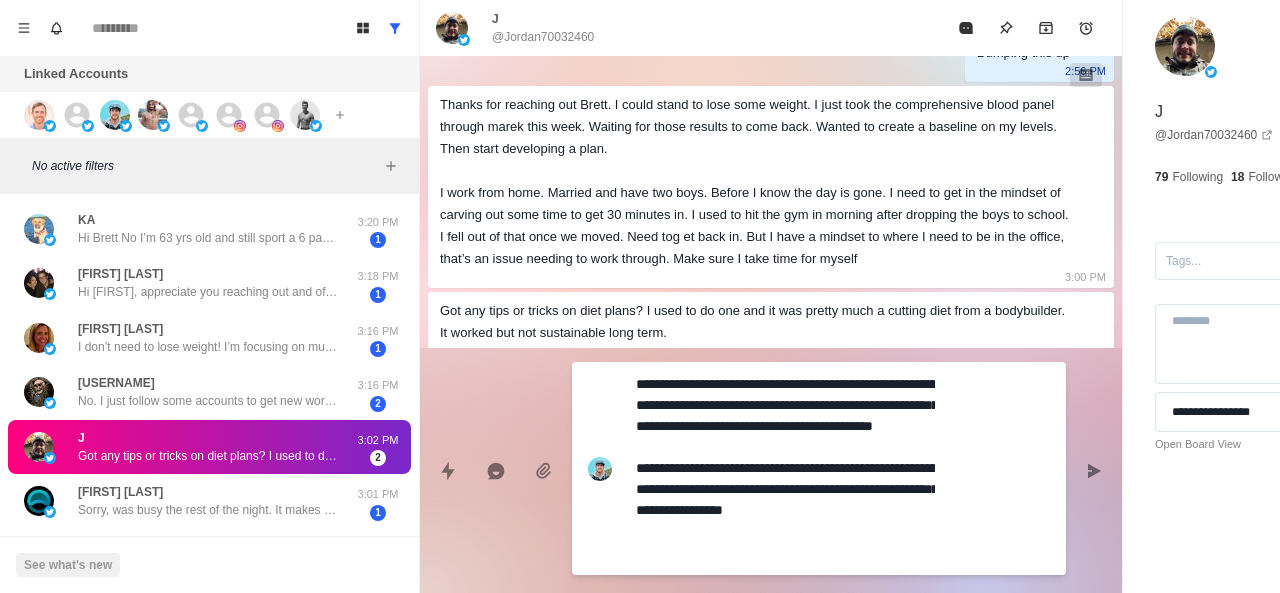 click on "**********" at bounding box center (785, 468) 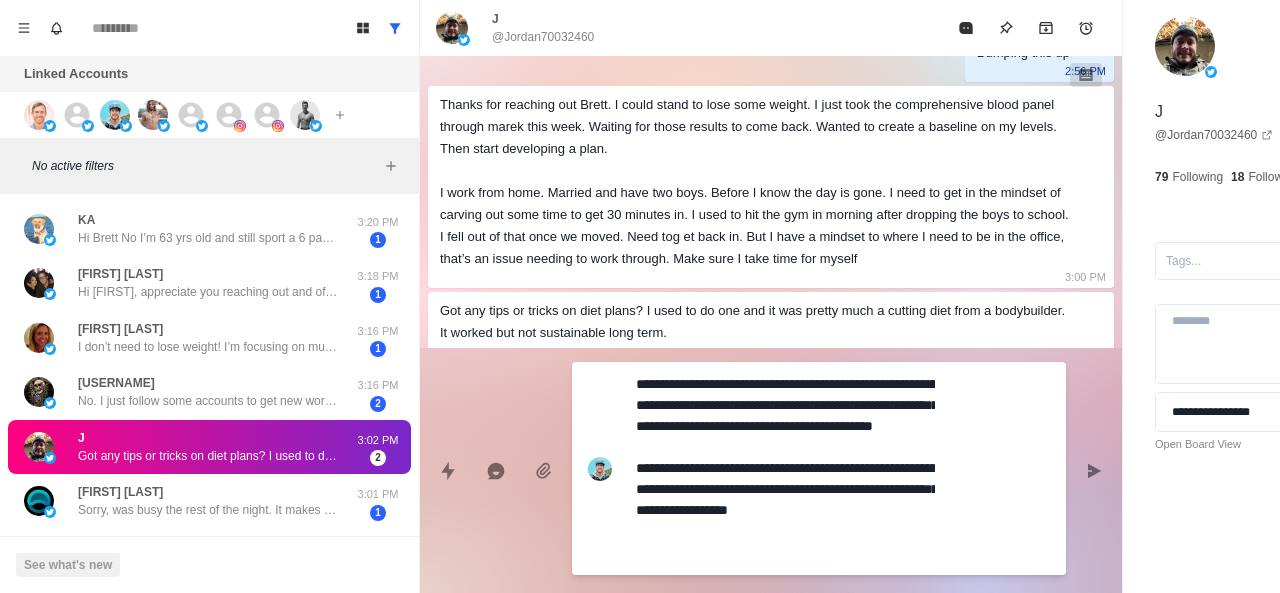 click on "**********" at bounding box center (785, 468) 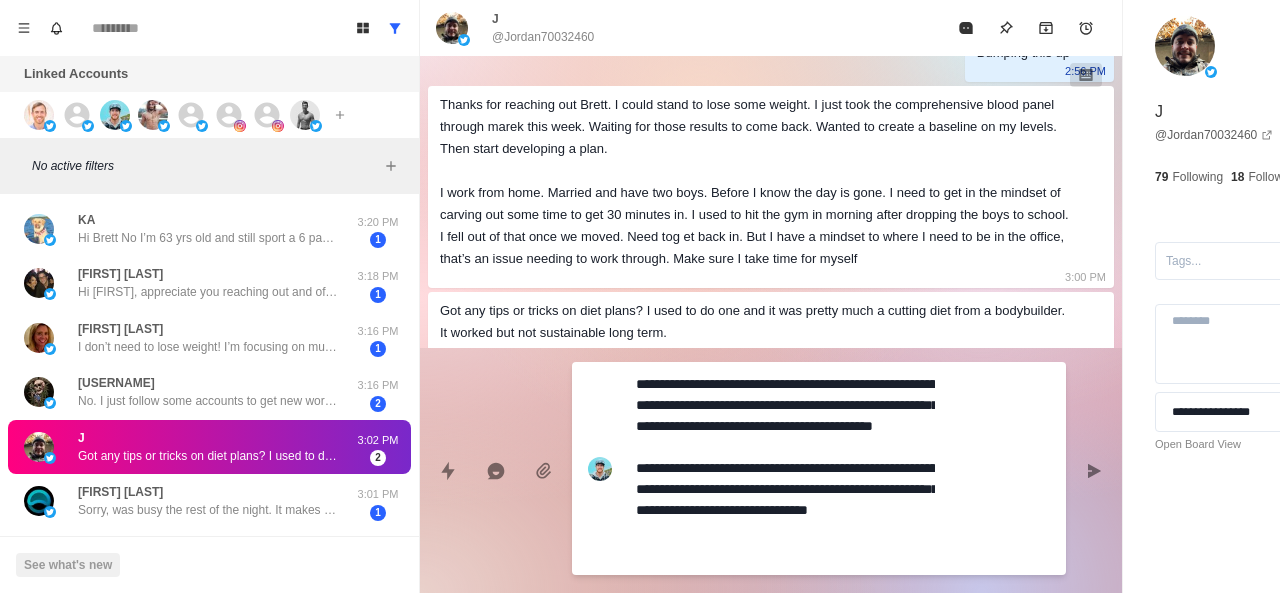 click on "**********" at bounding box center (785, 468) 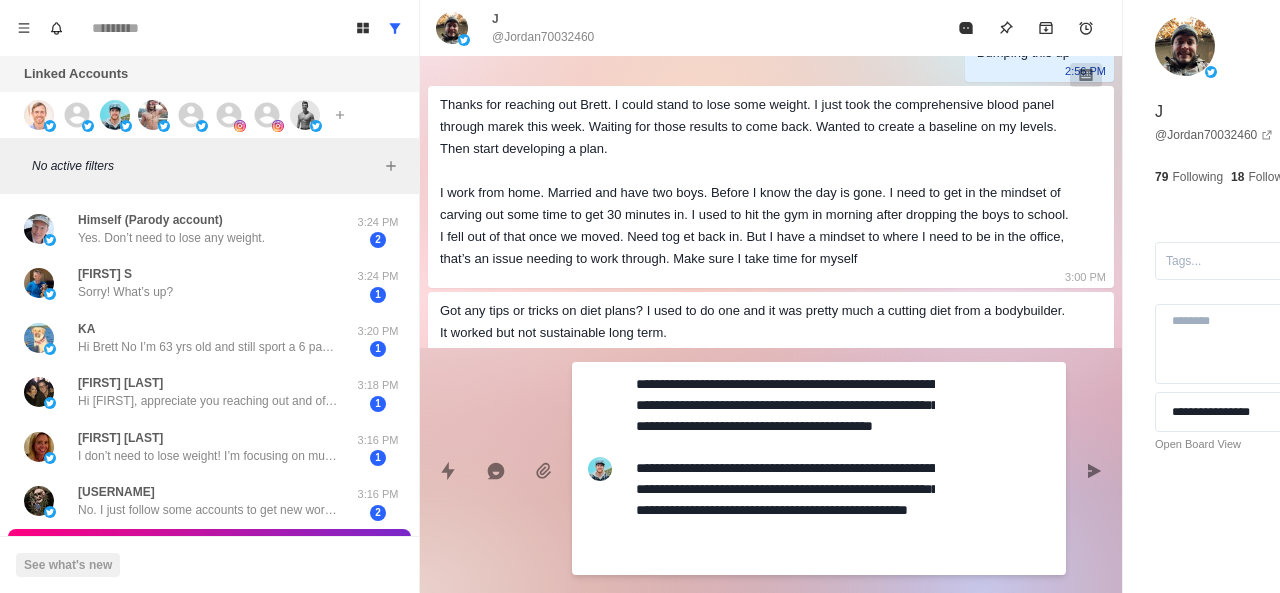 drag, startPoint x: 785, startPoint y: 533, endPoint x: 718, endPoint y: 536, distance: 67.06713 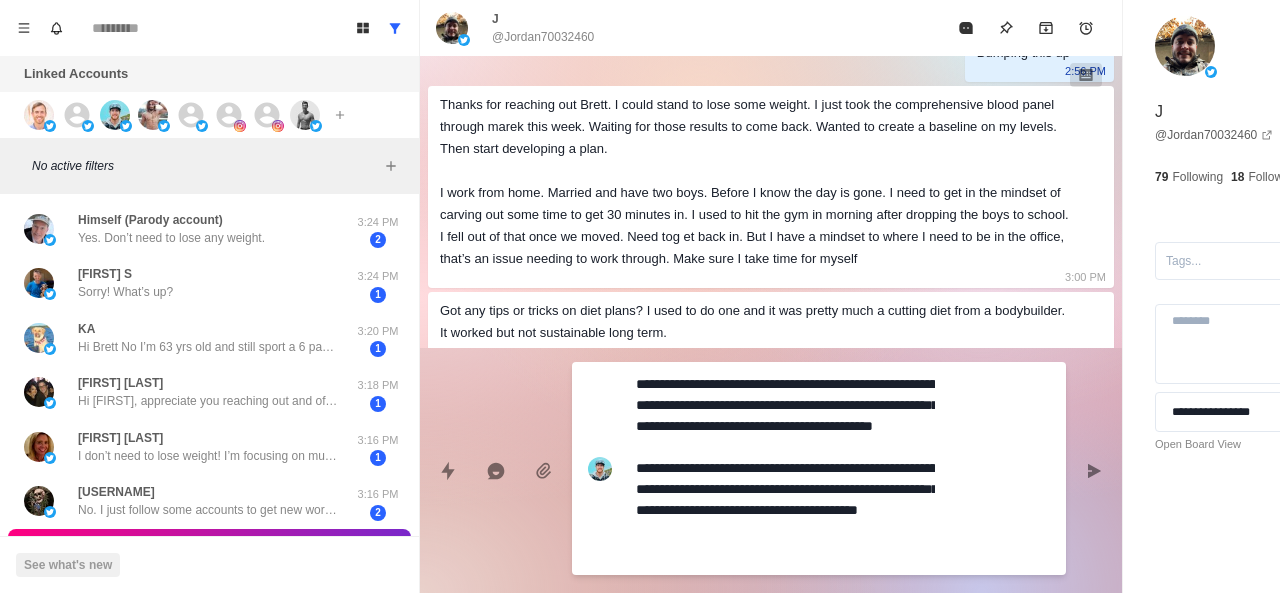 click on "**********" at bounding box center [785, 468] 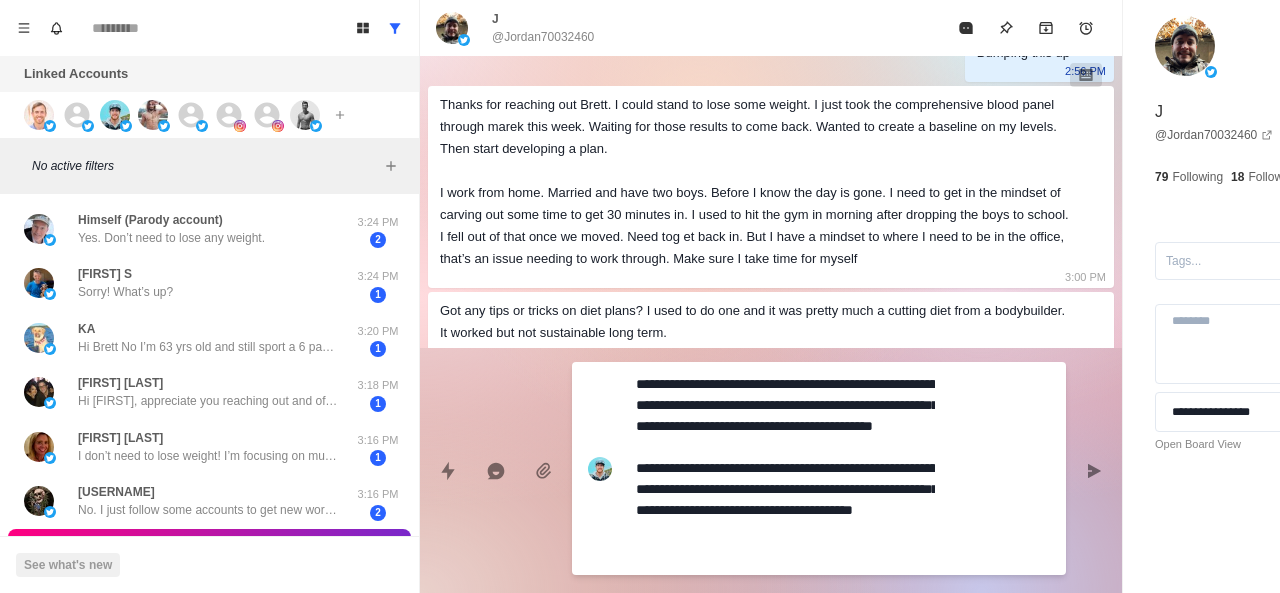 click on "**********" at bounding box center [785, 468] 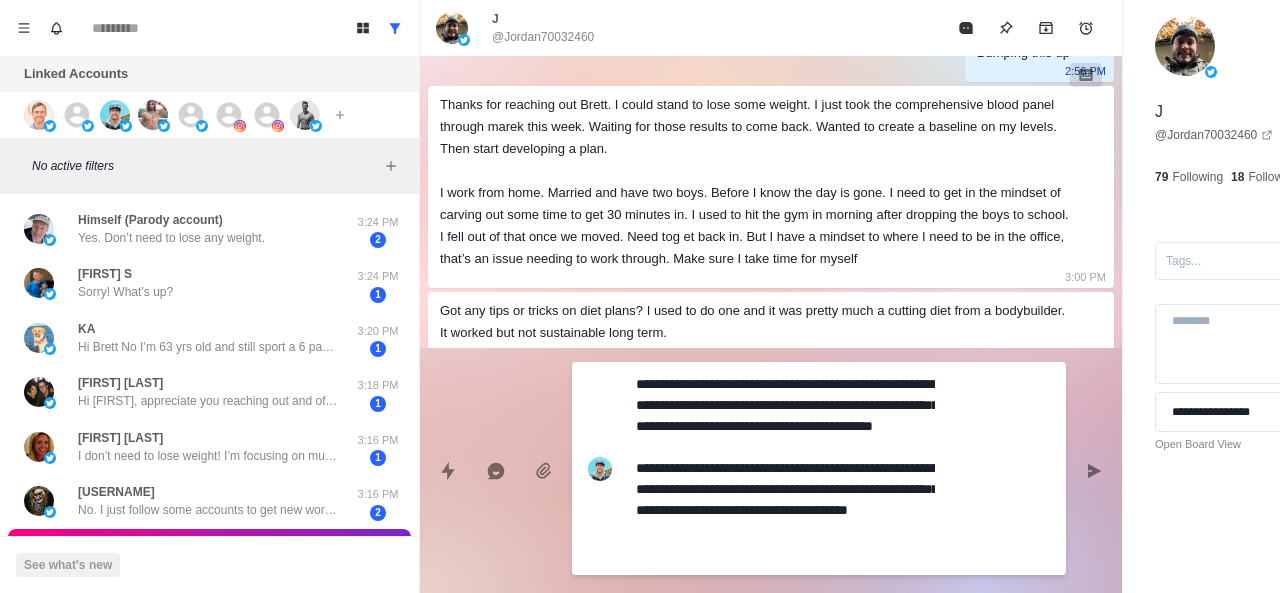 click on "**********" at bounding box center [785, 468] 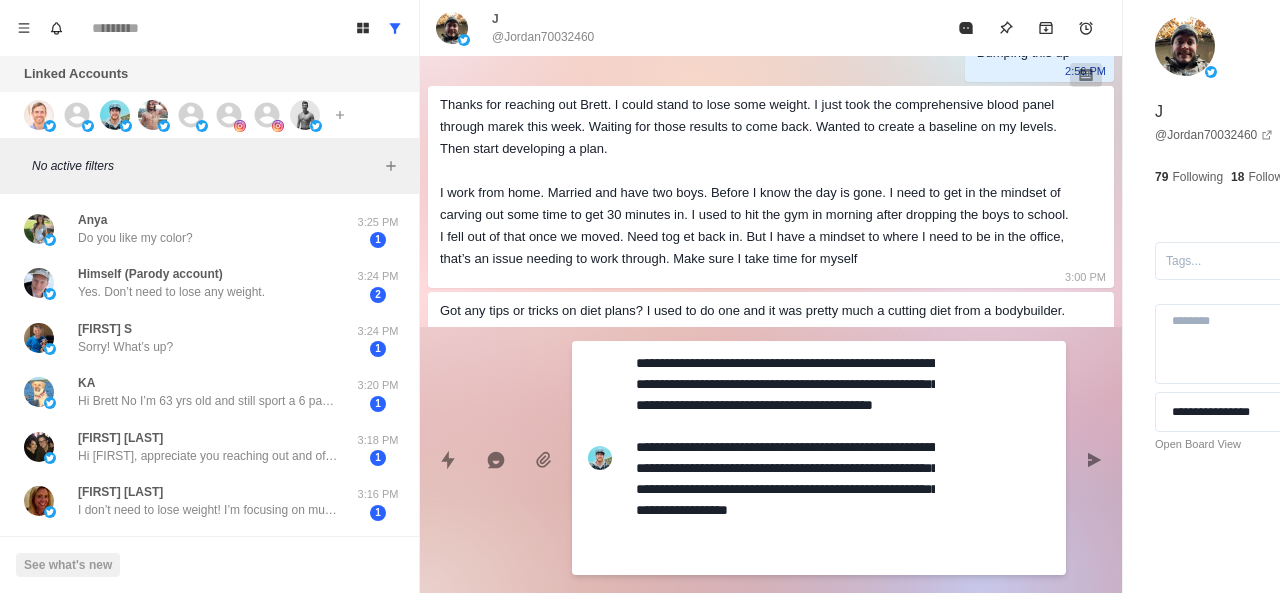 click on "**********" at bounding box center [785, 458] 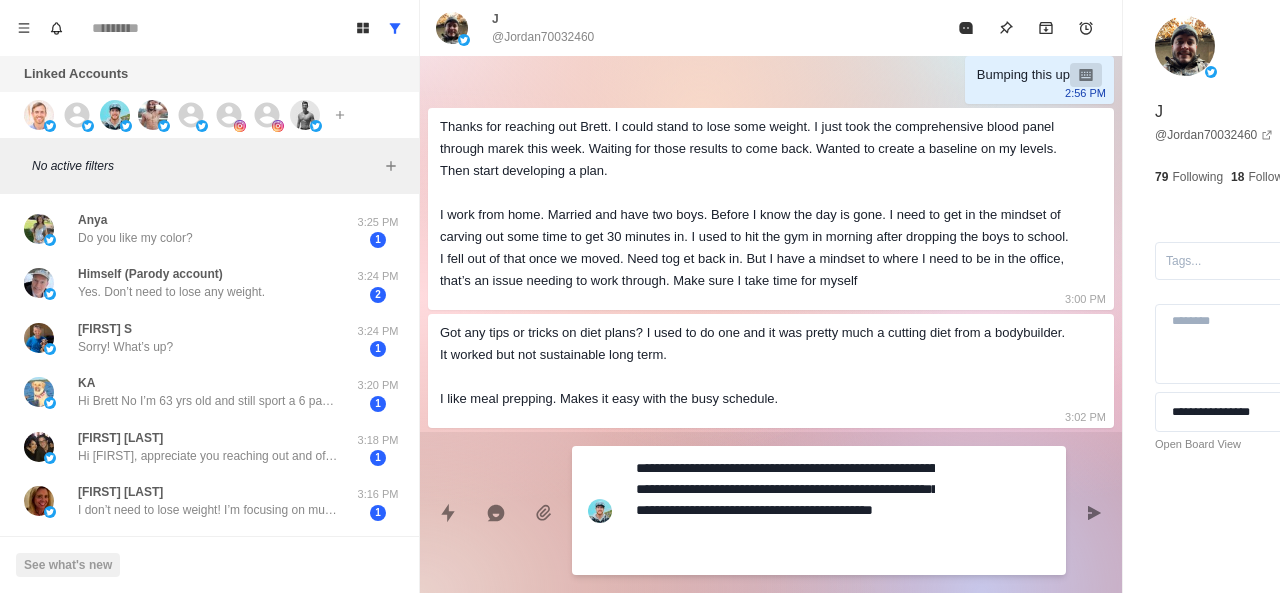 scroll, scrollTop: 212, scrollLeft: 0, axis: vertical 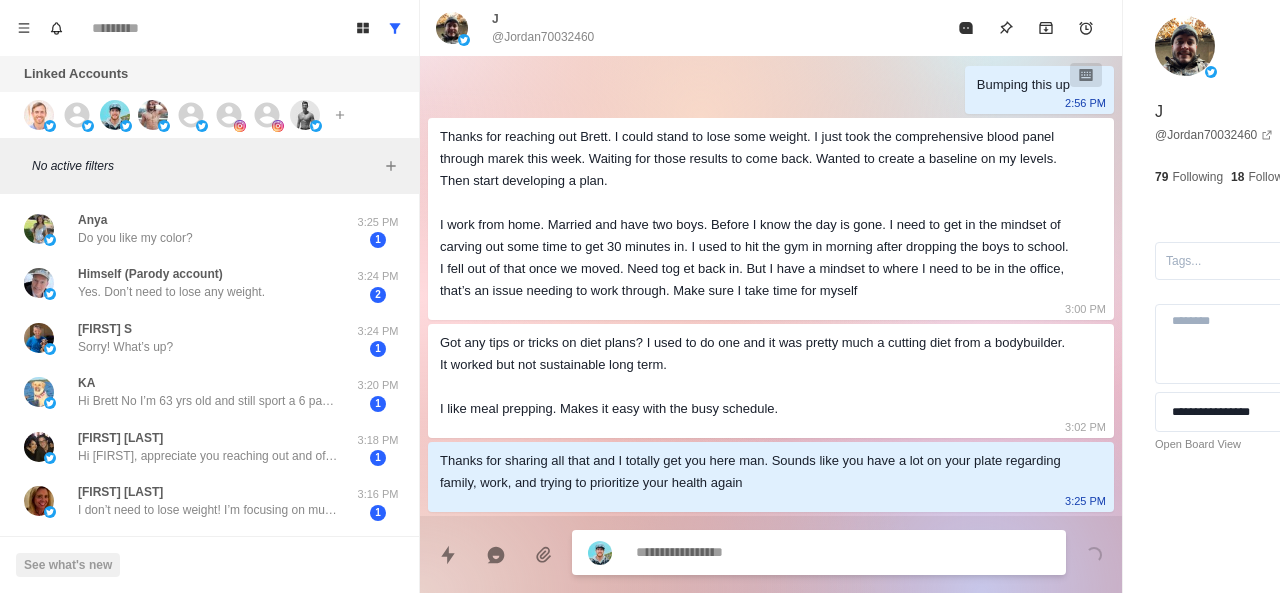 paste on "**********" 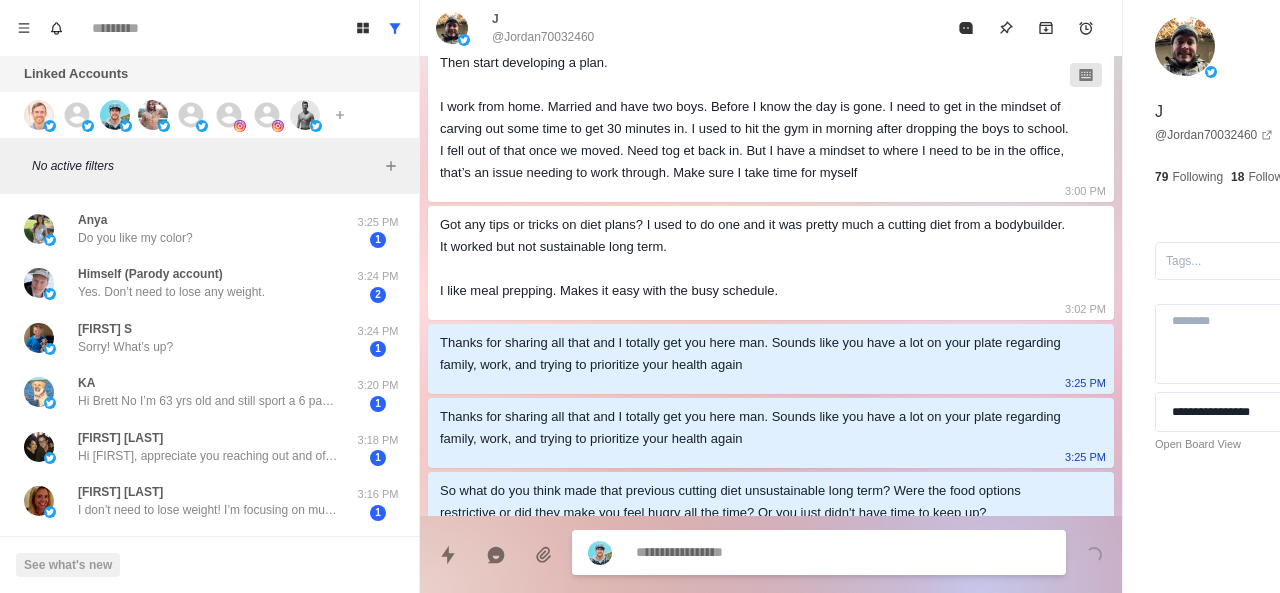 scroll, scrollTop: 564, scrollLeft: 0, axis: vertical 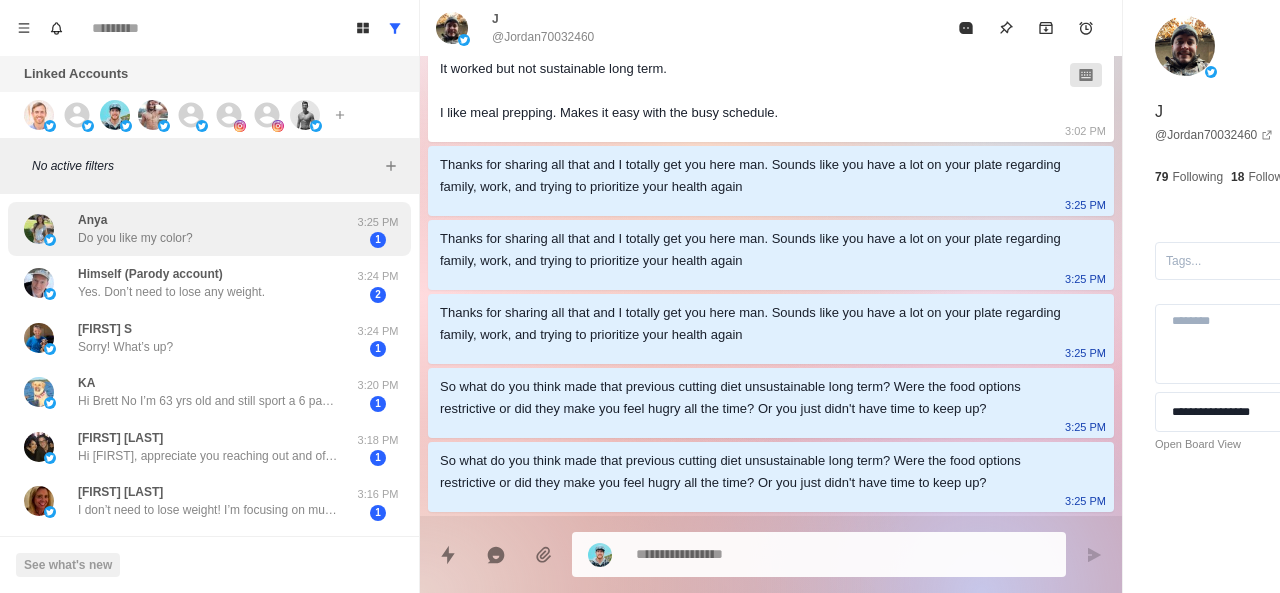 click on "Anya Do you like my color?" at bounding box center [188, 229] 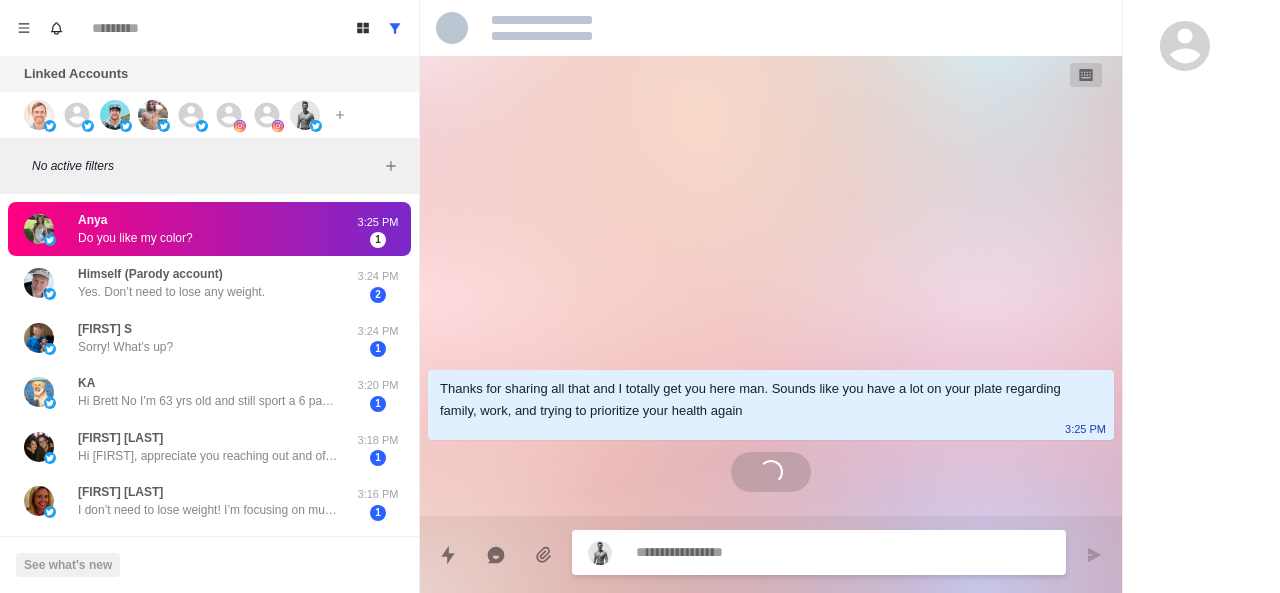scroll, scrollTop: 0, scrollLeft: 0, axis: both 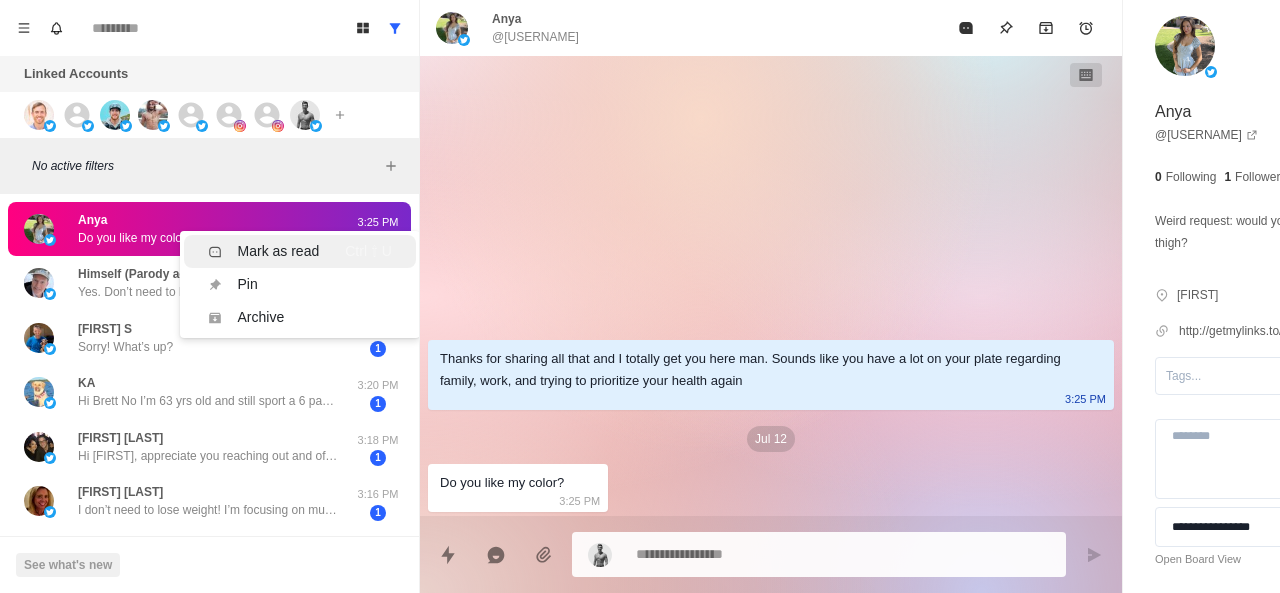 click on "Mark as read" at bounding box center (264, 251) 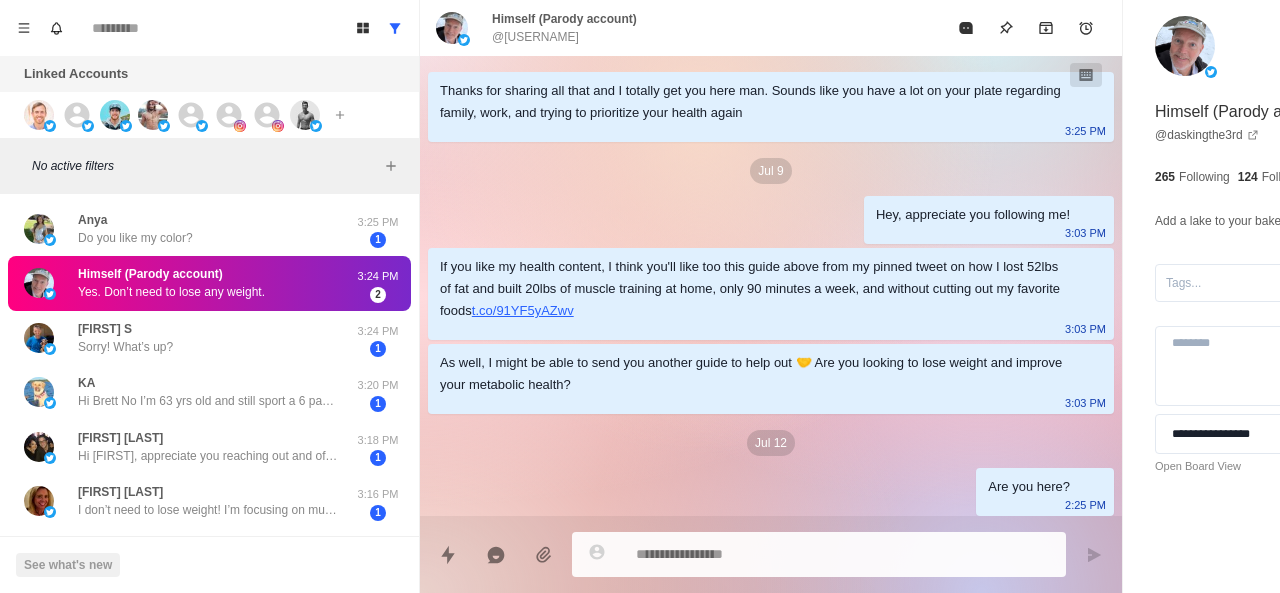 scroll, scrollTop: 108, scrollLeft: 0, axis: vertical 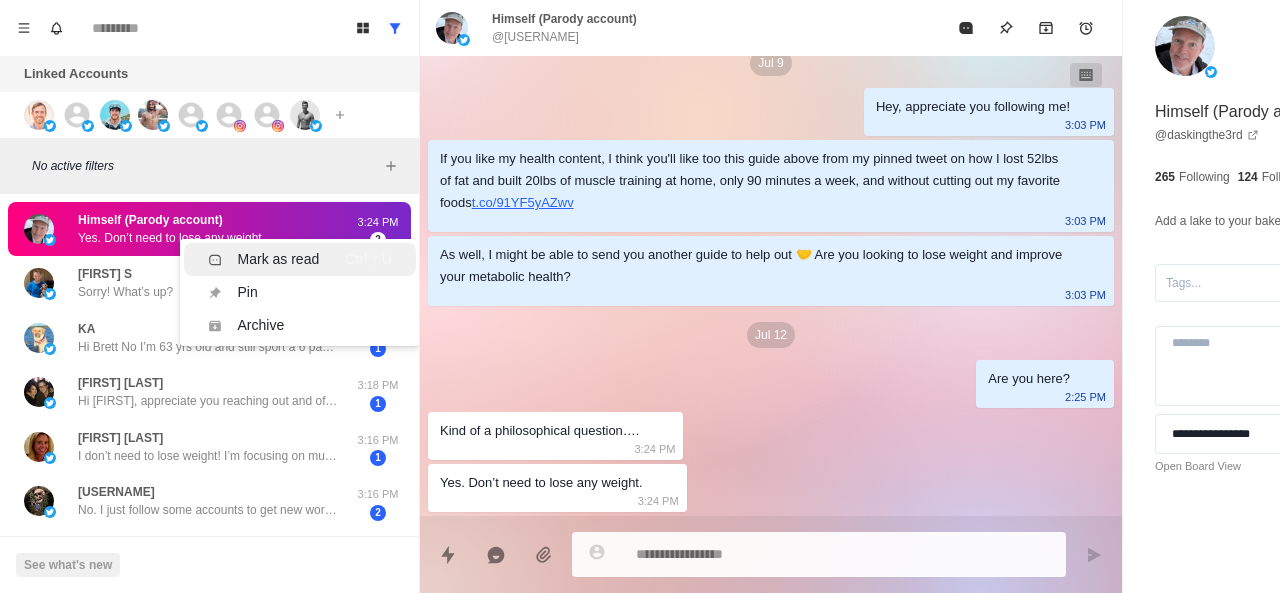click on "Mark as read" at bounding box center [279, 259] 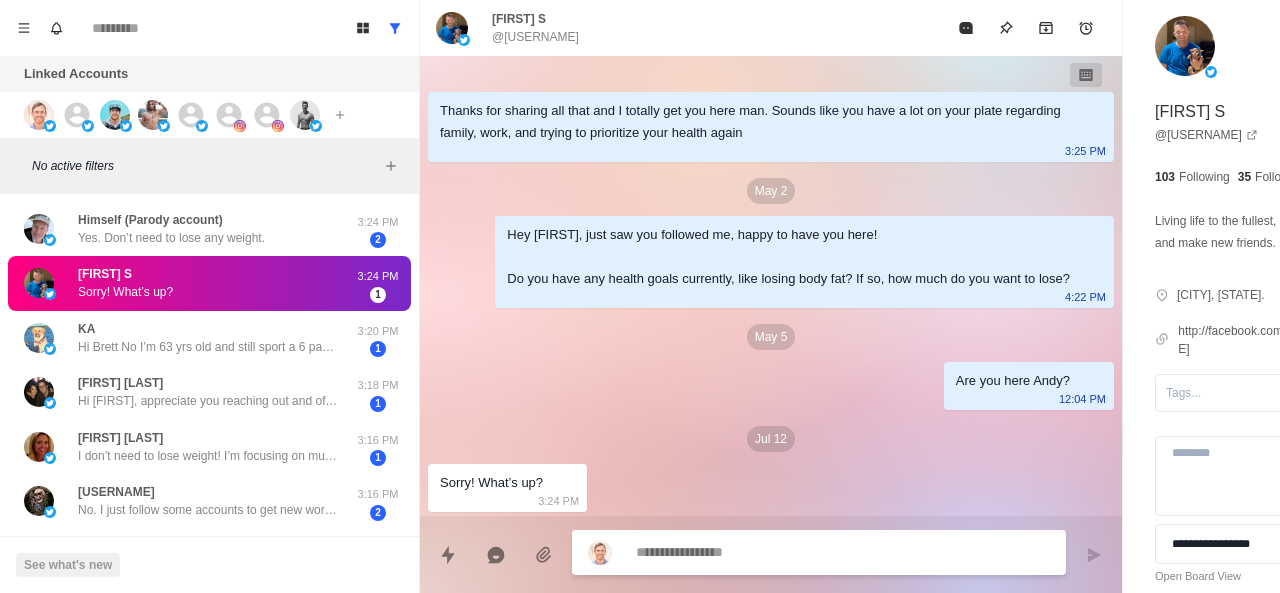 scroll, scrollTop: 2, scrollLeft: 0, axis: vertical 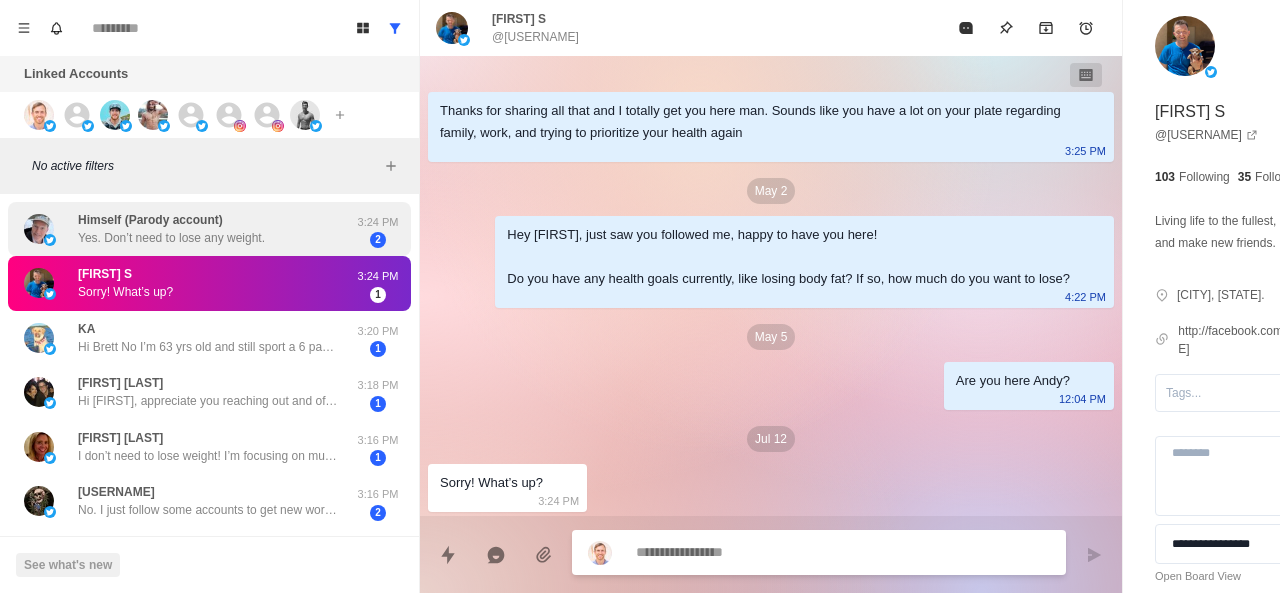 click on "Himself (Parody account) Yes. Don’t need to lose any weight." at bounding box center [188, 229] 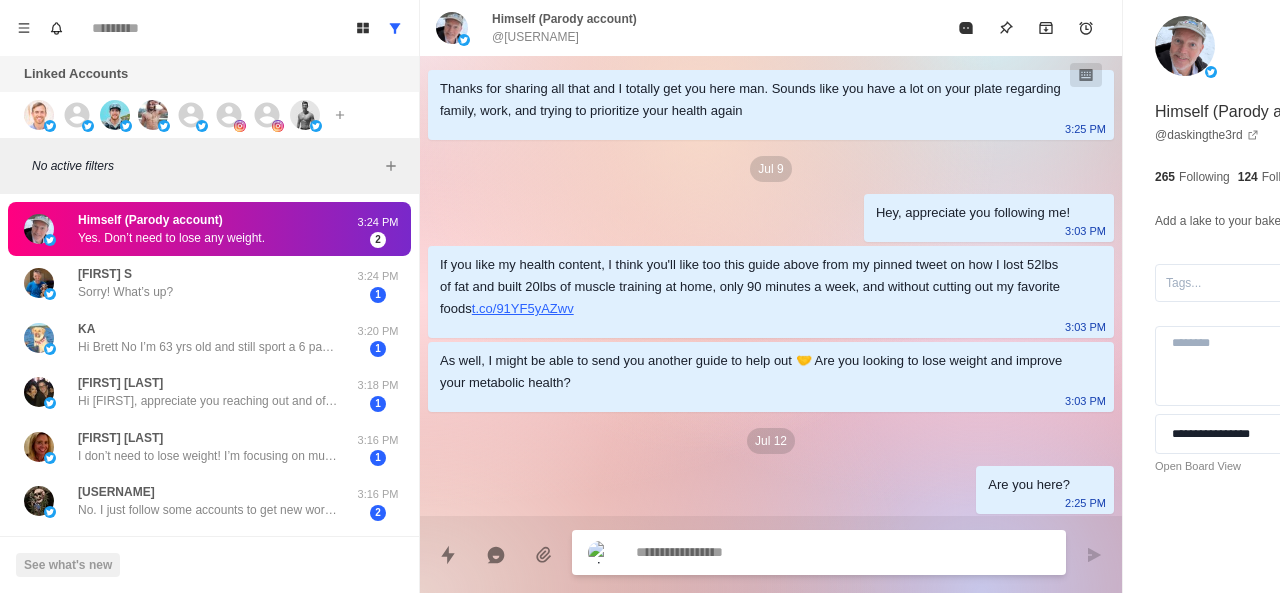scroll, scrollTop: 108, scrollLeft: 0, axis: vertical 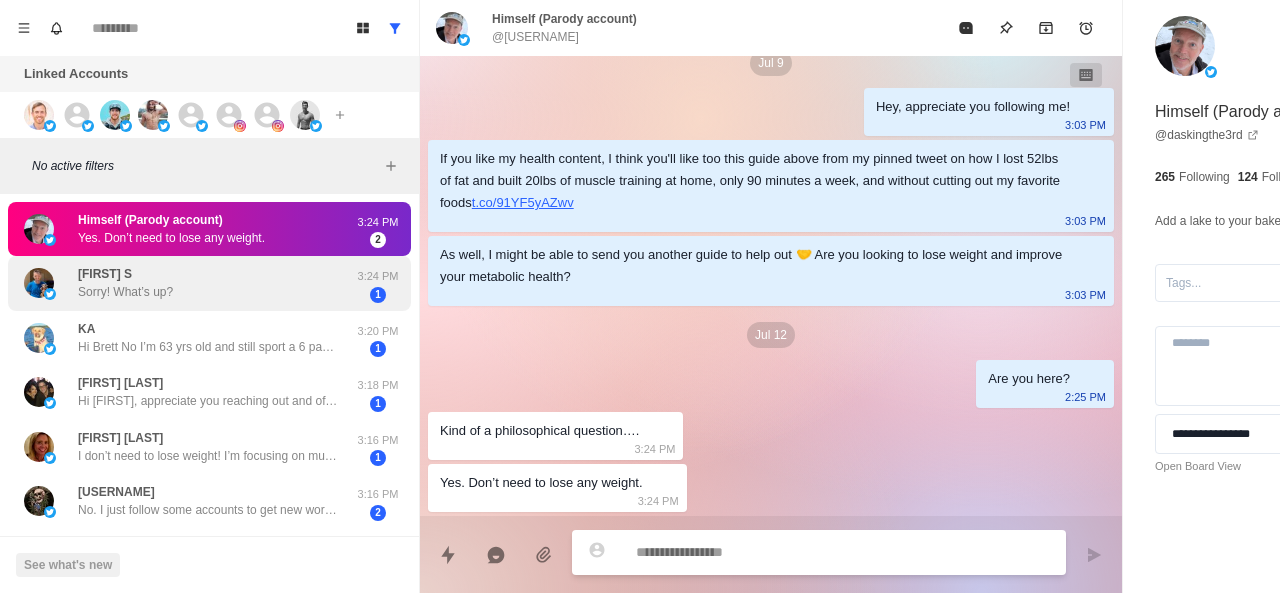 click on "Andy S Sorry! What’s up?" at bounding box center (188, 283) 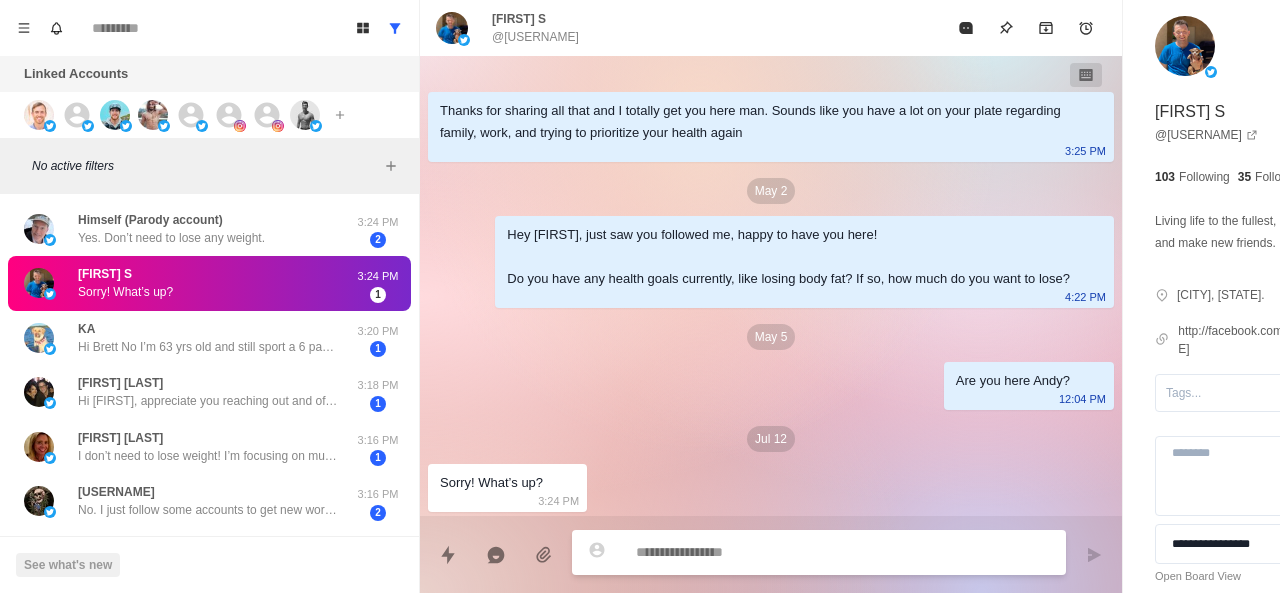 scroll, scrollTop: 2, scrollLeft: 0, axis: vertical 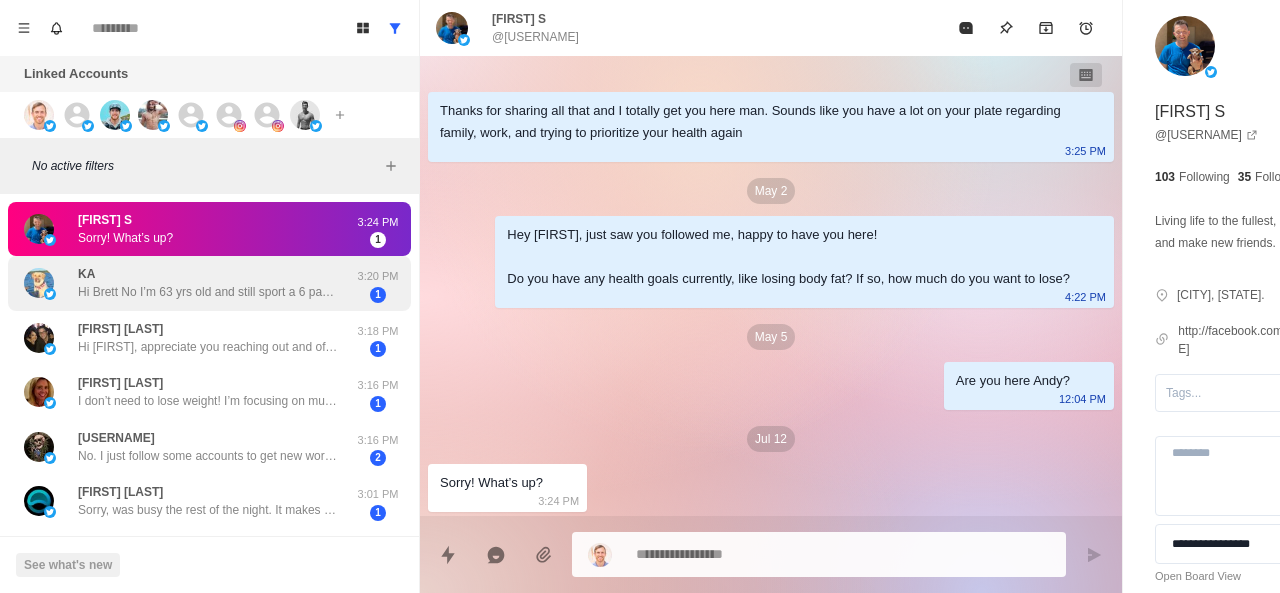 click on "Hi Brett
No I’m 63 yrs old and still sport a 6 pack as I worked pipeline all my life with heavy lifting and long hrs 180 lb 5 11
." at bounding box center (208, 292) 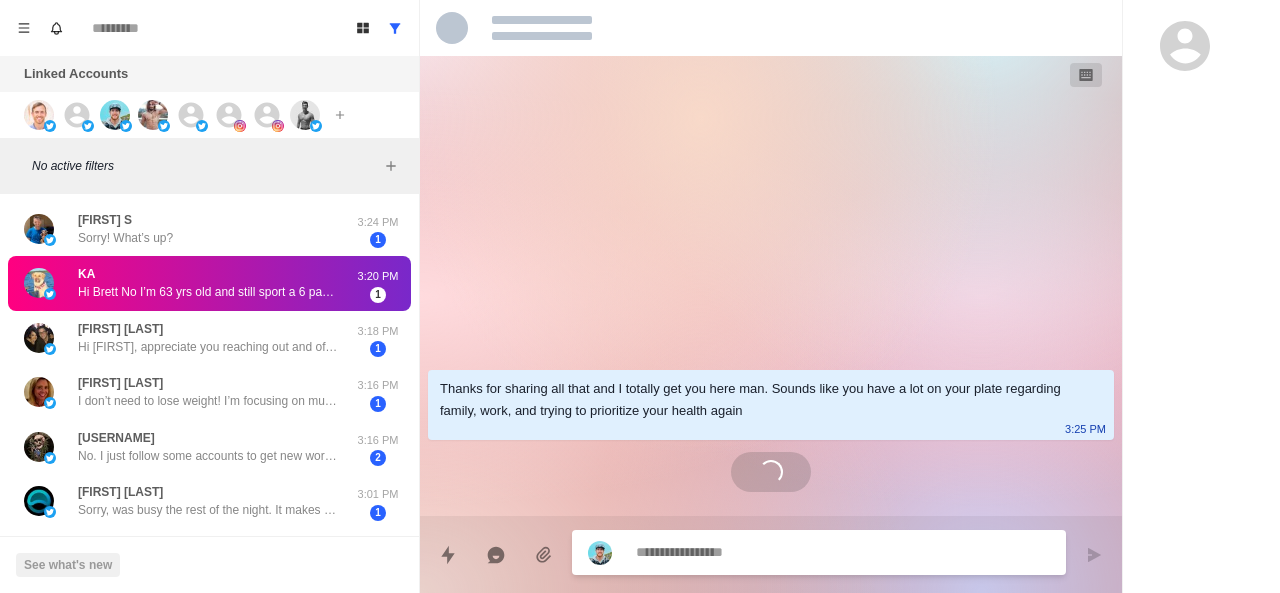 scroll, scrollTop: 0, scrollLeft: 0, axis: both 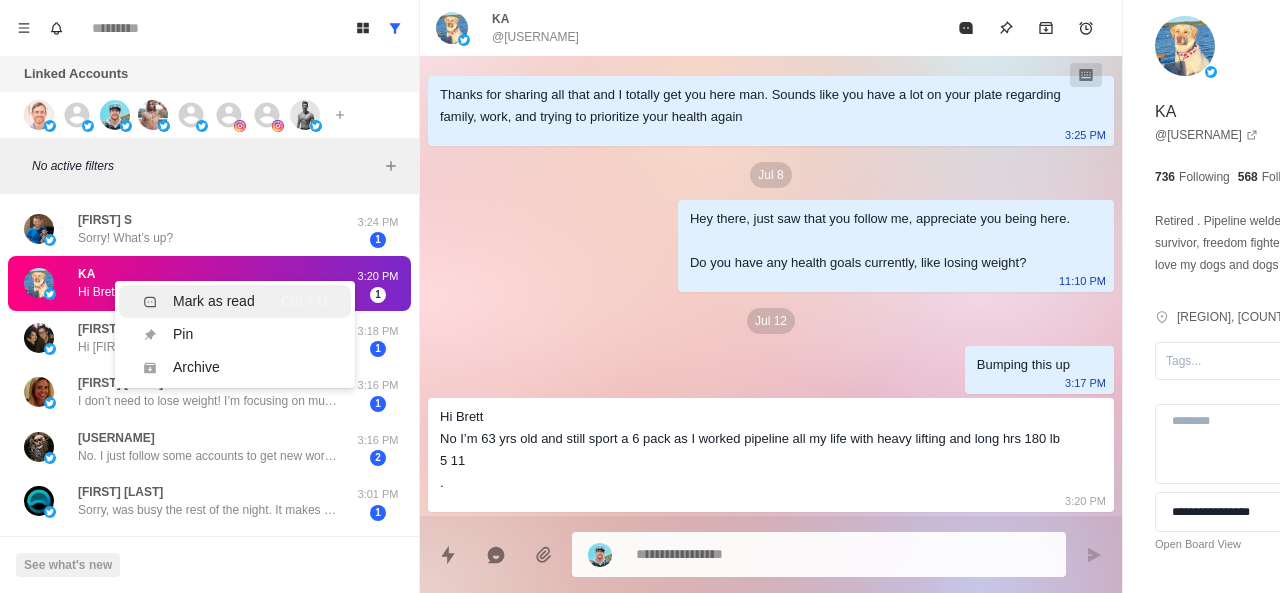 click 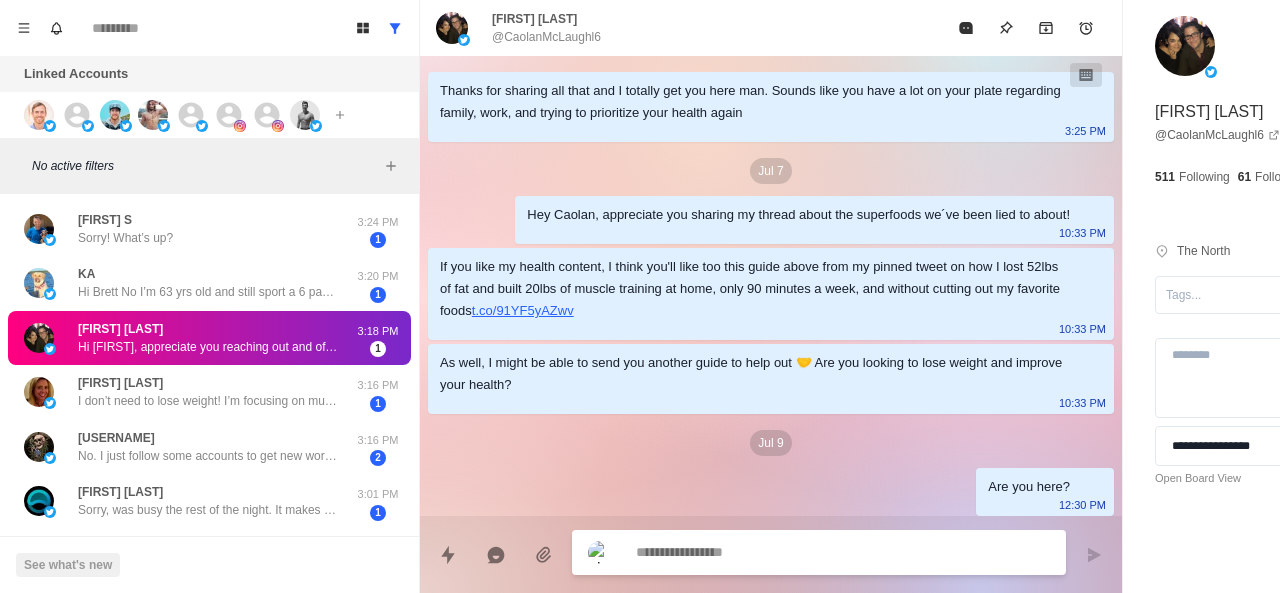 scroll, scrollTop: 268, scrollLeft: 0, axis: vertical 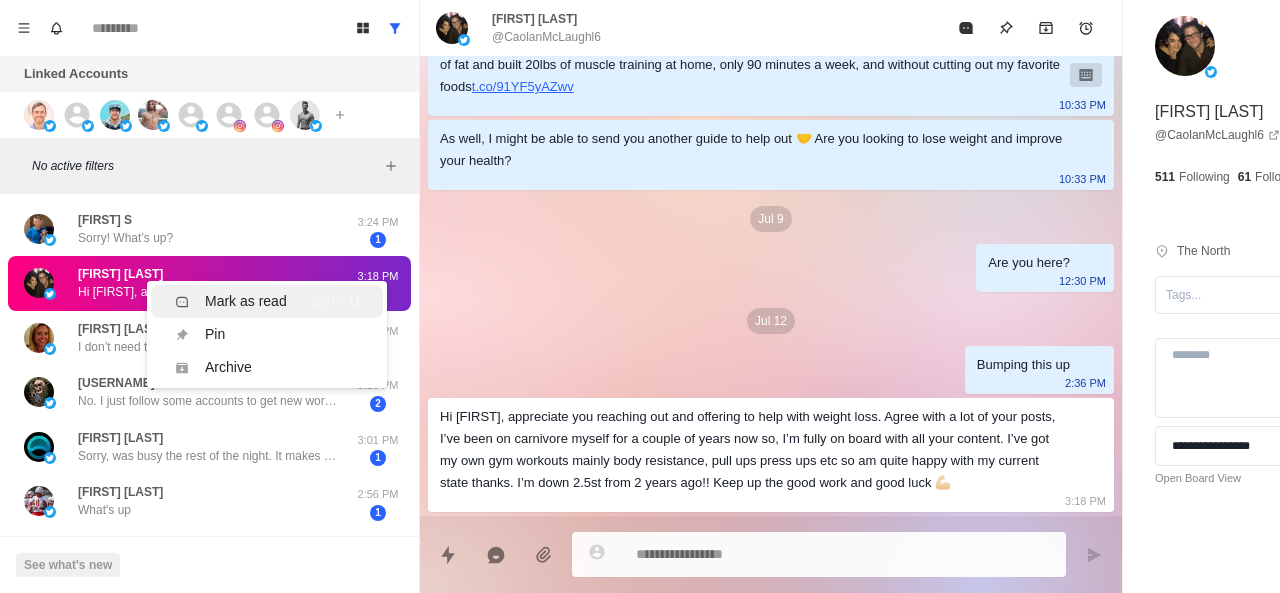 click on "Mark as read" at bounding box center [231, 301] 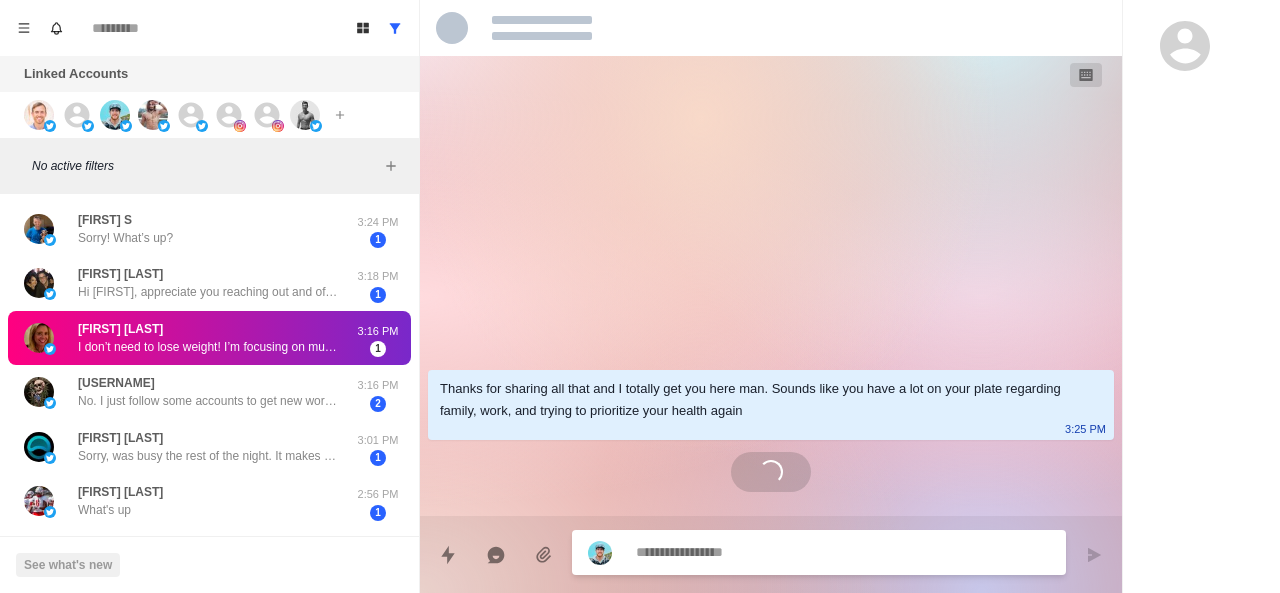 scroll, scrollTop: 0, scrollLeft: 0, axis: both 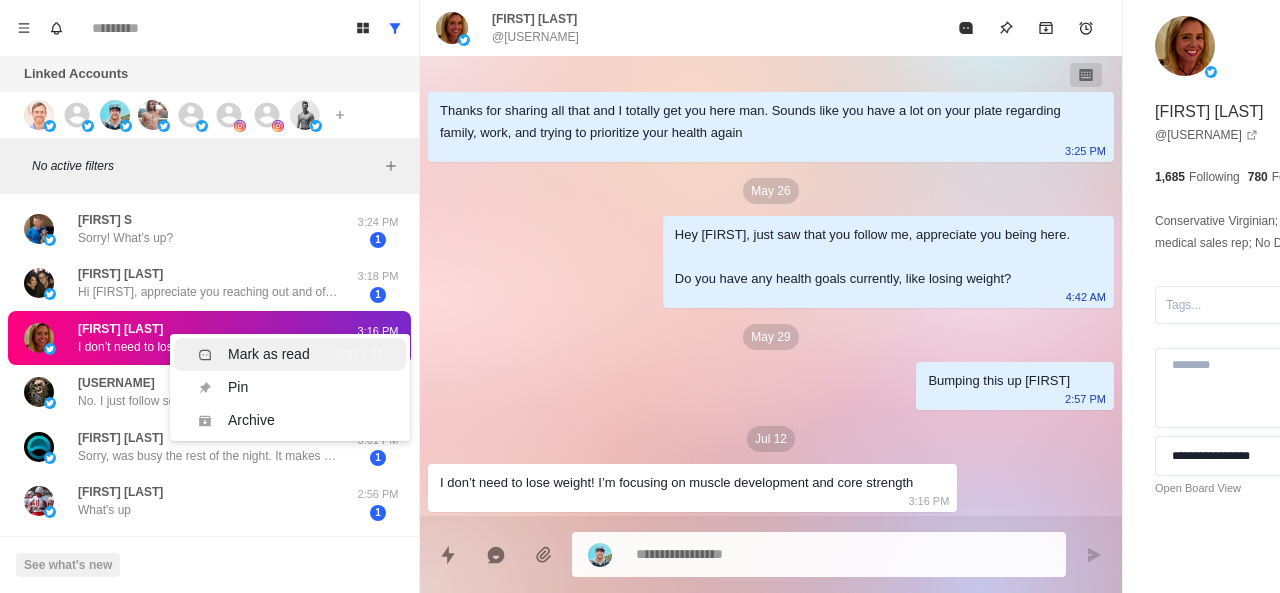 click on "Mark as read" at bounding box center (269, 354) 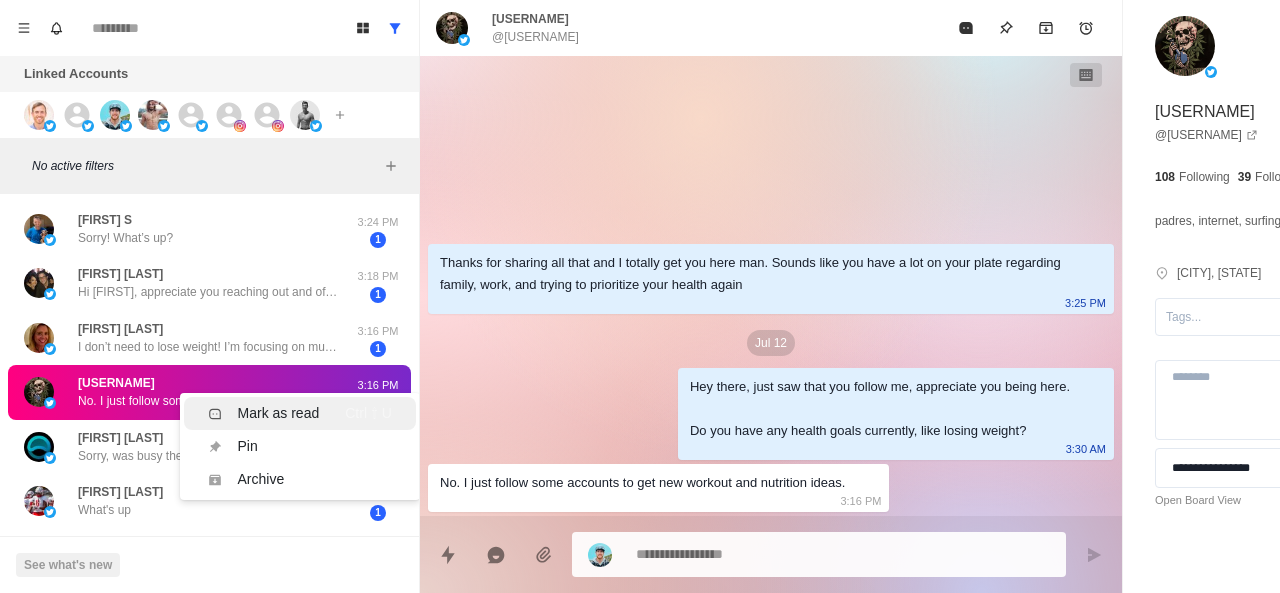 click on "Mark as read" at bounding box center [264, 413] 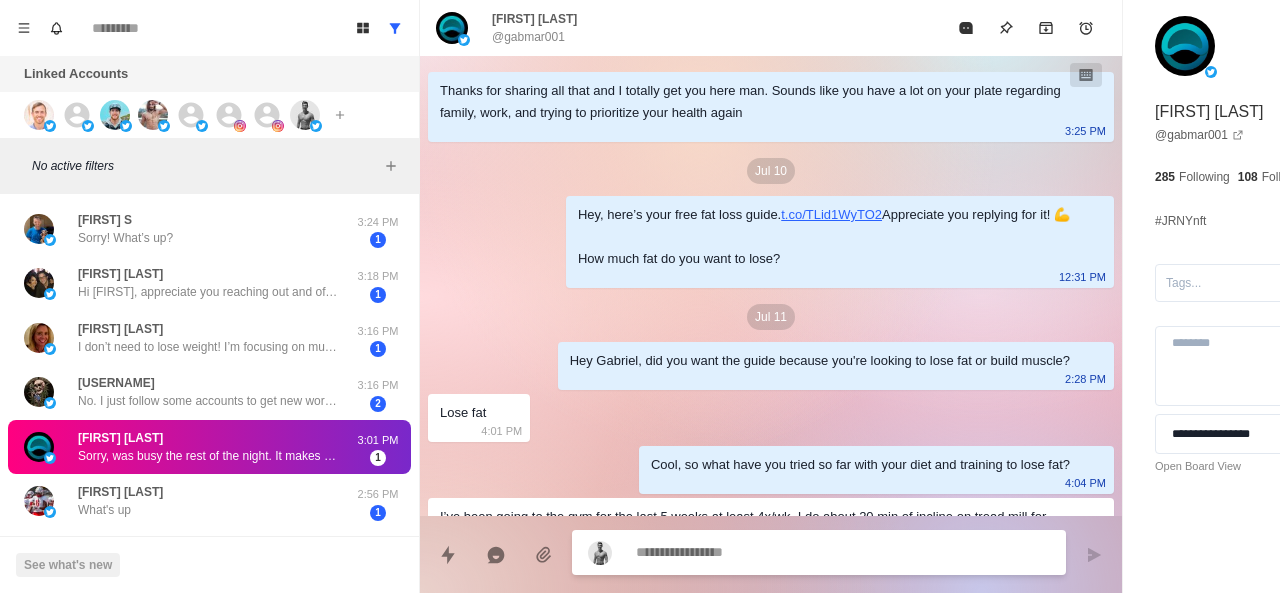 scroll, scrollTop: 1930, scrollLeft: 0, axis: vertical 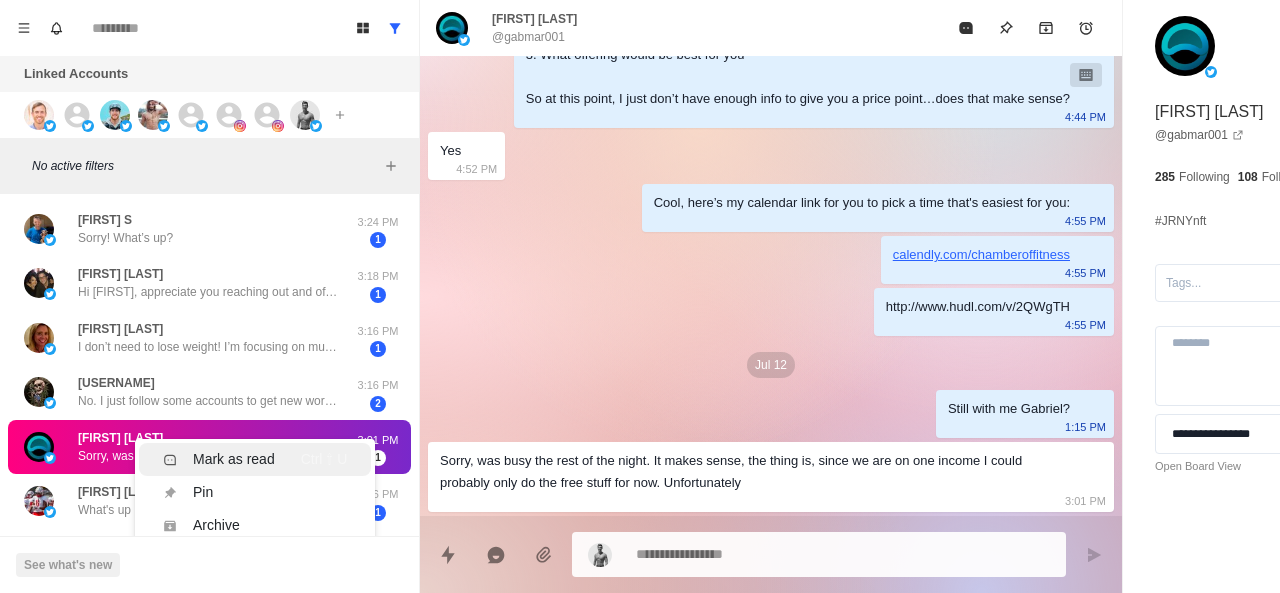 click 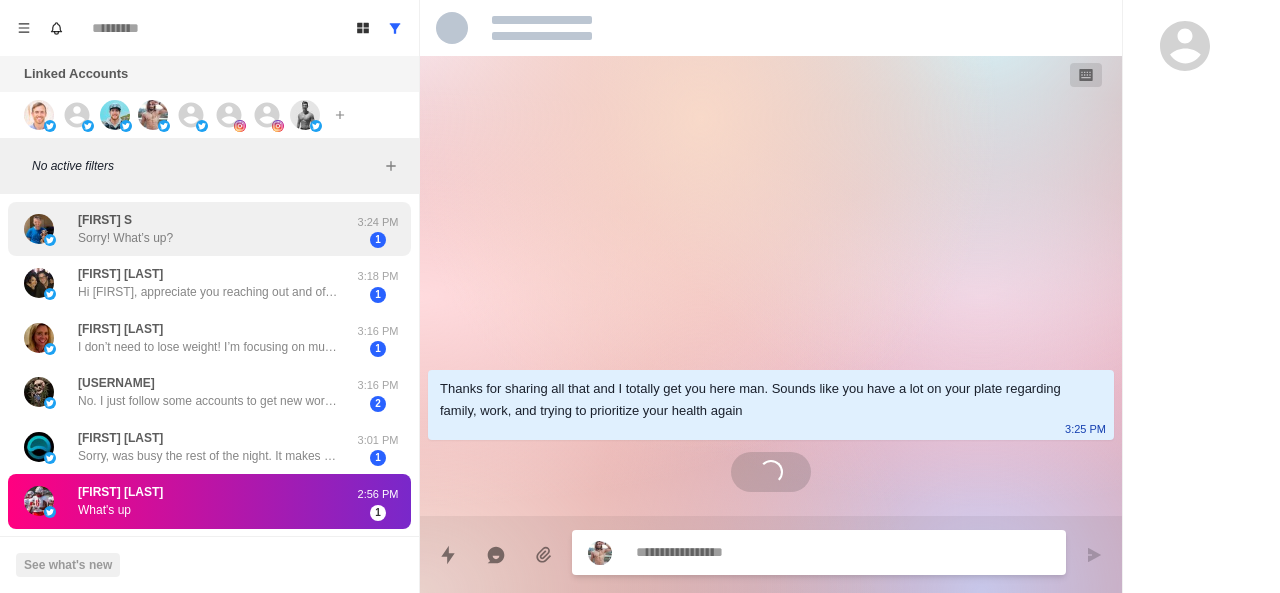 scroll, scrollTop: 0, scrollLeft: 0, axis: both 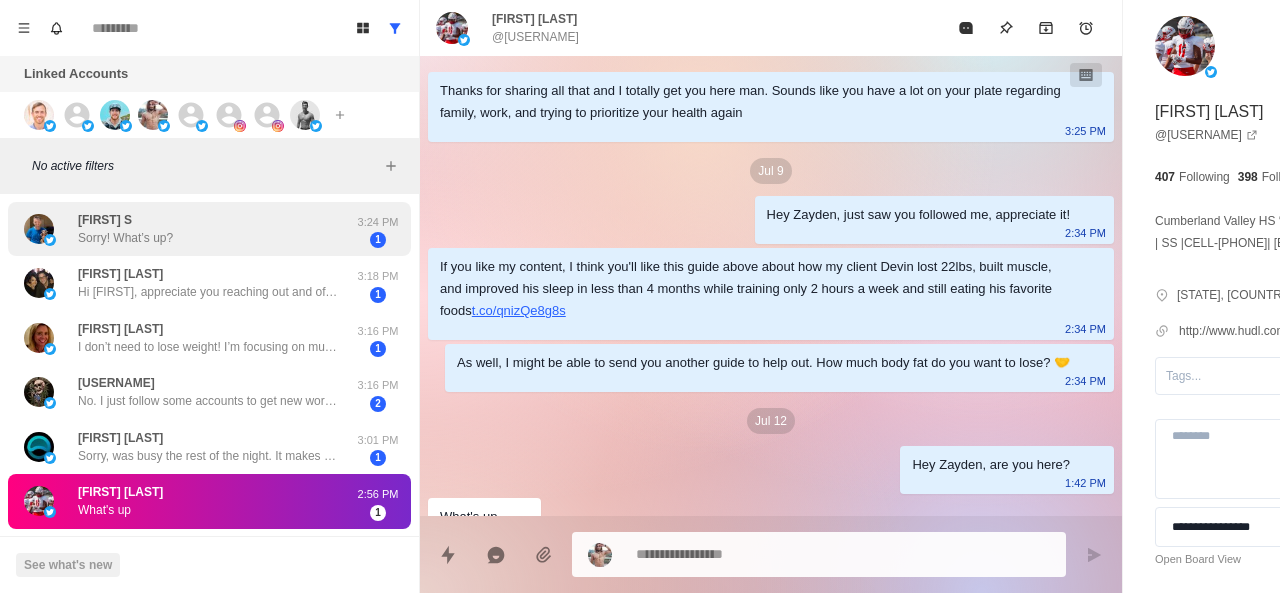click on "Andy S Sorry! What’s up?" at bounding box center [188, 229] 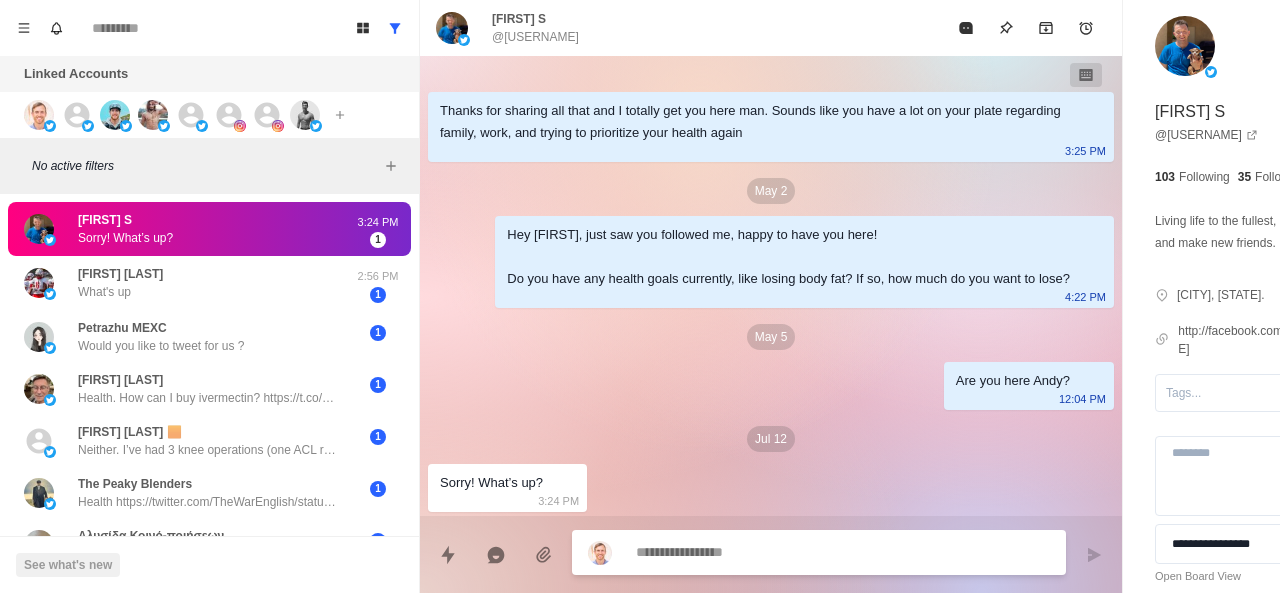 scroll, scrollTop: 2, scrollLeft: 0, axis: vertical 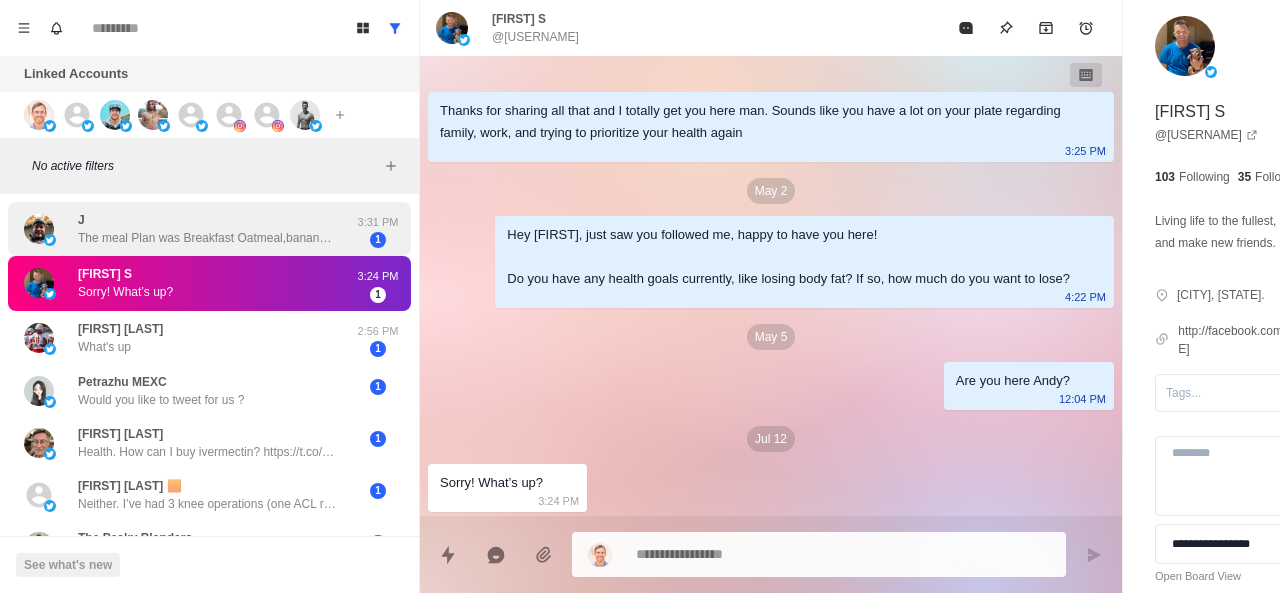 click on "The meal
Plan was
Breakfast
Oatmeal,banana, protein Shake
Protein Shake after break. Before lunch
Lunch
5oz lean meat, 8oz sweet potato, 1 cup steamed veggies
Dinner
8oz lean meat, 1/2 cup brown rice, 1 cup steamed veggies.
Gave me options on what to cook. But I just did not have ideas to change it up over time. Flavors and receipts and such. I was doing the diet for 3 months, was making good progress.
It came to an end because I plateau on weight loss and just got burnt out of the same meals." at bounding box center (208, 238) 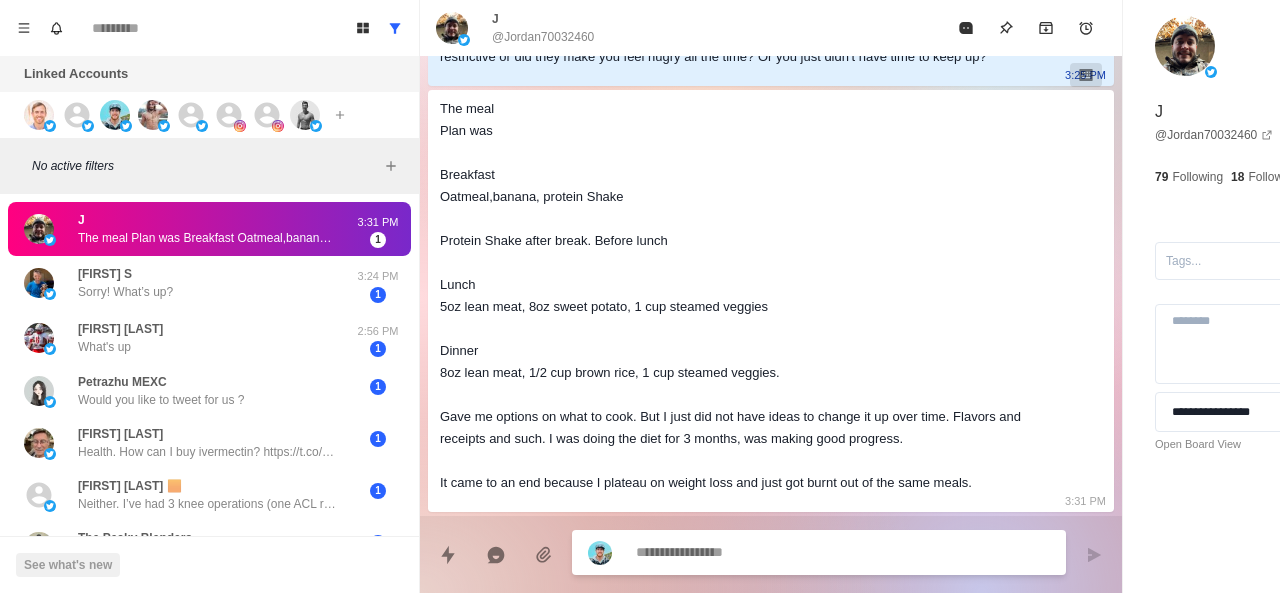 scroll, scrollTop: 854, scrollLeft: 0, axis: vertical 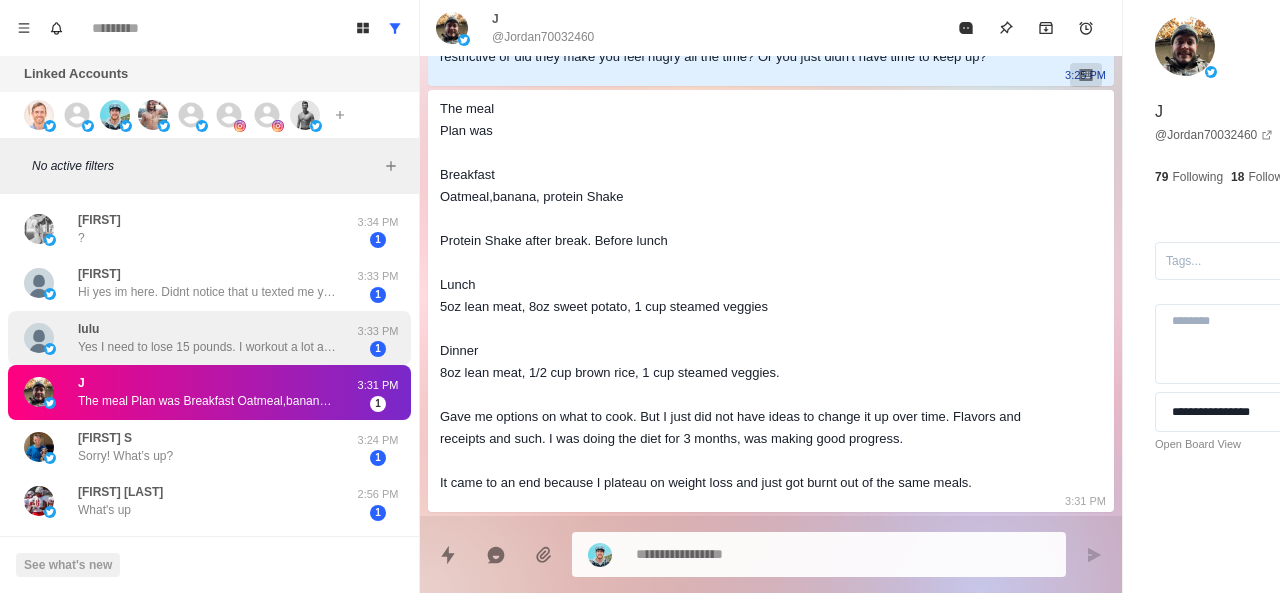 click on "lulu Yes I need to lose 15 pounds. I workout a lot and eat minimal processed foods. More concerned about detoxing, inflammation, ldl cholesterol etc 3:33 PM 1" at bounding box center [209, 338] 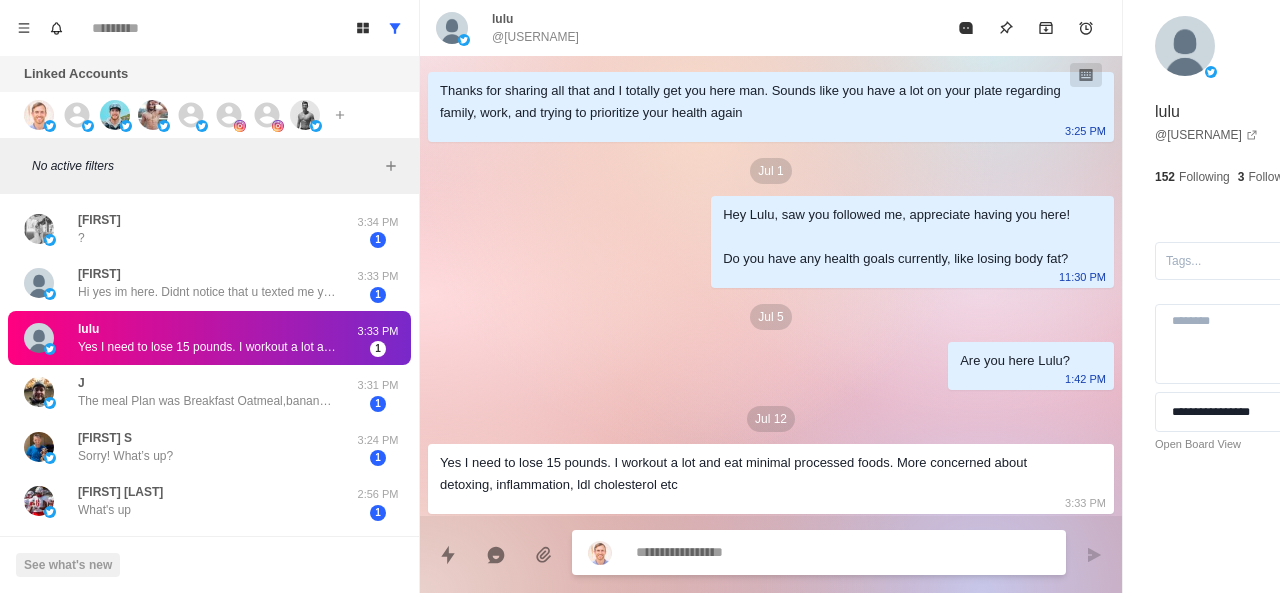 scroll, scrollTop: 2, scrollLeft: 0, axis: vertical 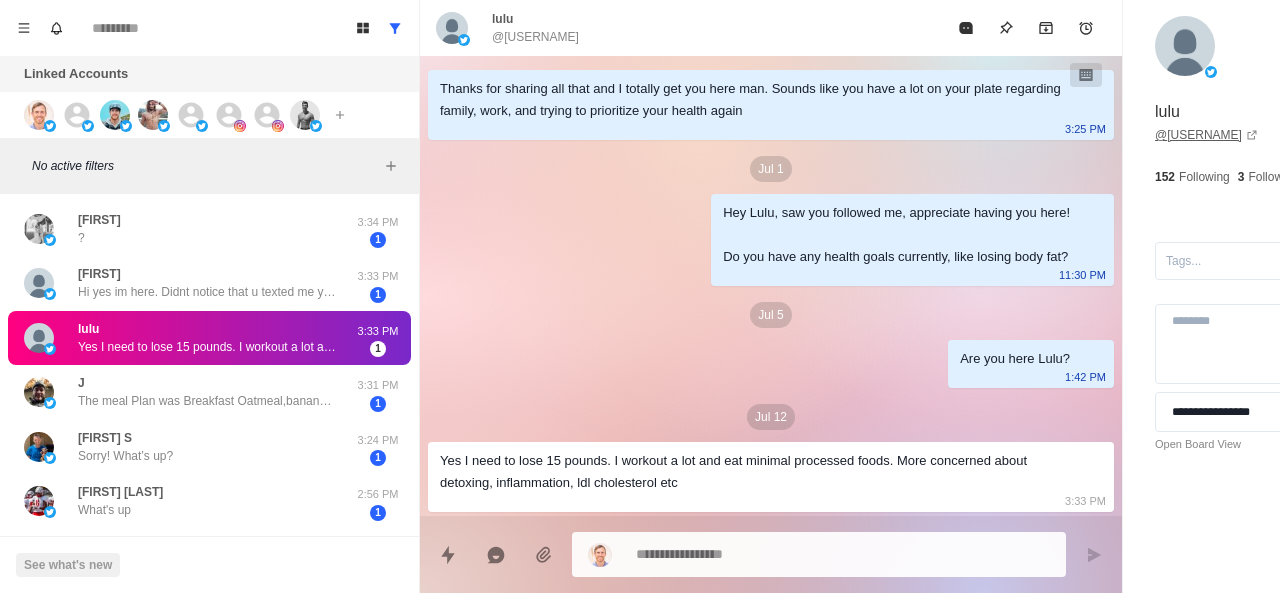 click on "@ lulu39080235" at bounding box center [1206, 135] 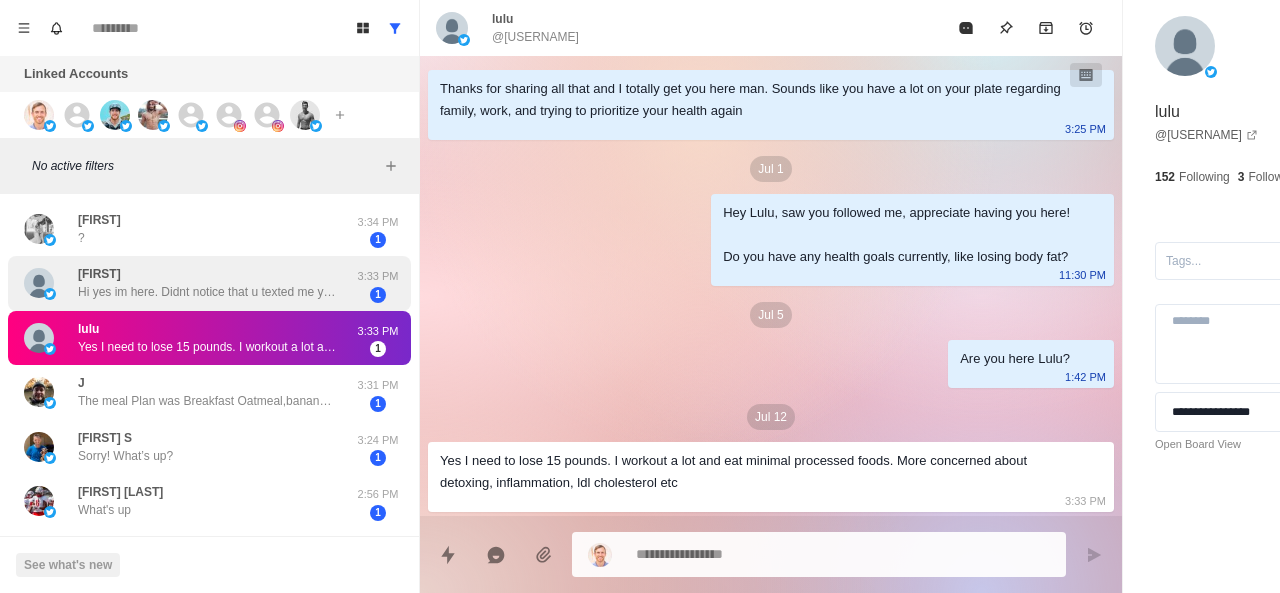 click on "Hi yes im here. Didnt notice that u texted me yday. Losing body is the struggle ive been facing for years" at bounding box center (208, 292) 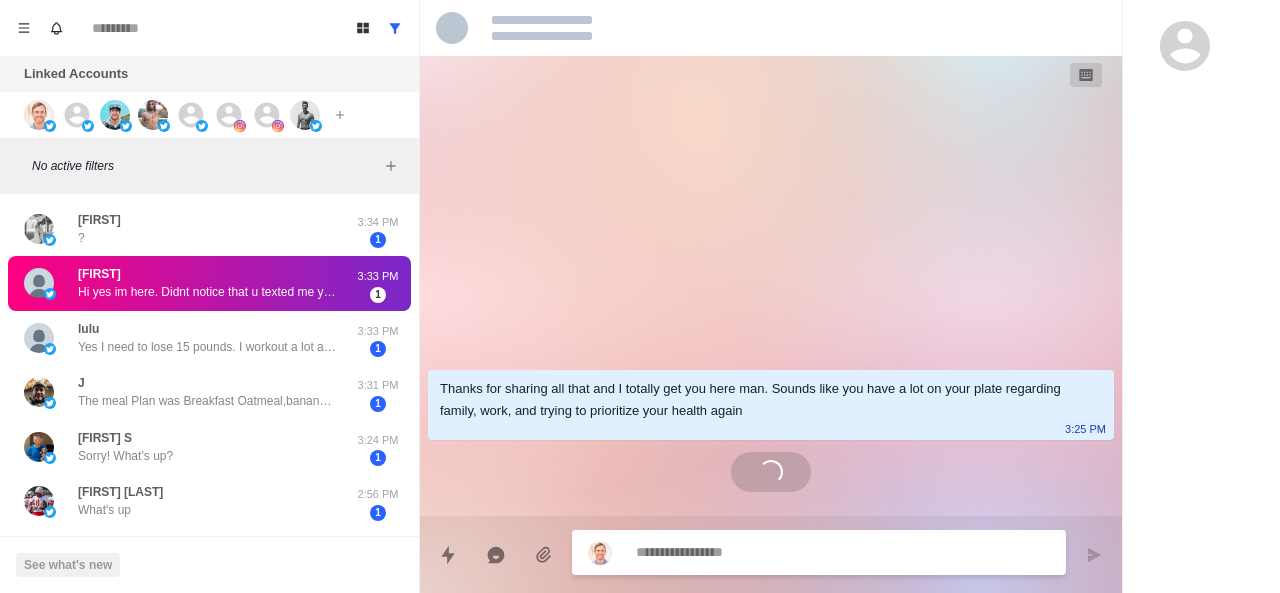 scroll, scrollTop: 0, scrollLeft: 0, axis: both 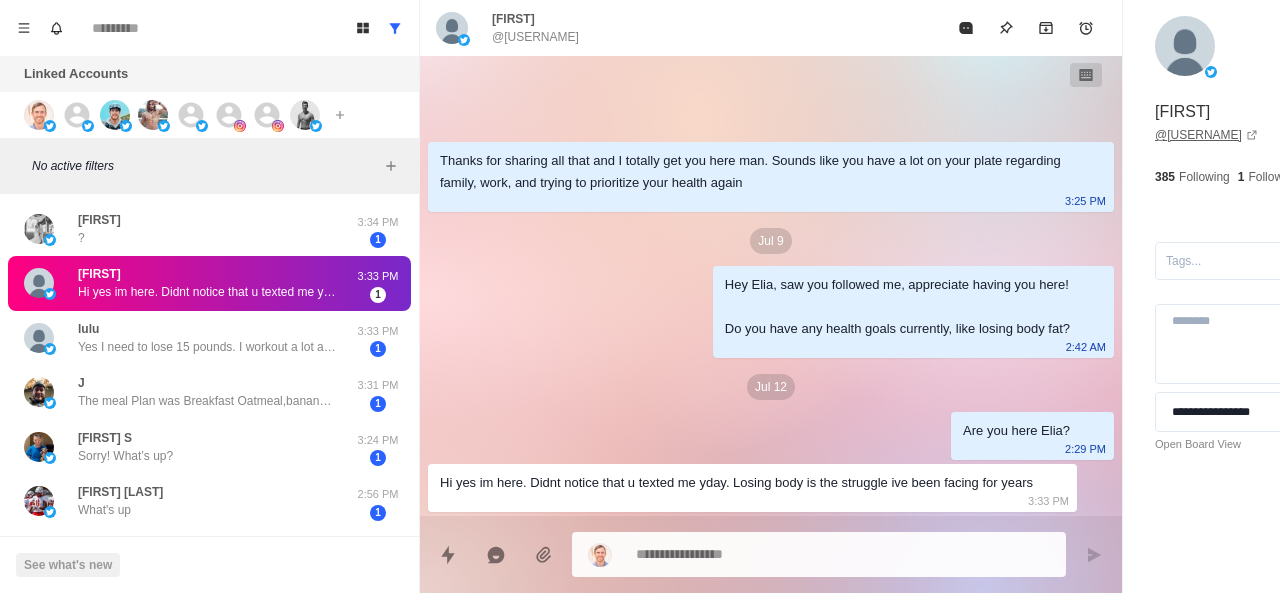 click on "@ leftylucky05" at bounding box center [1206, 135] 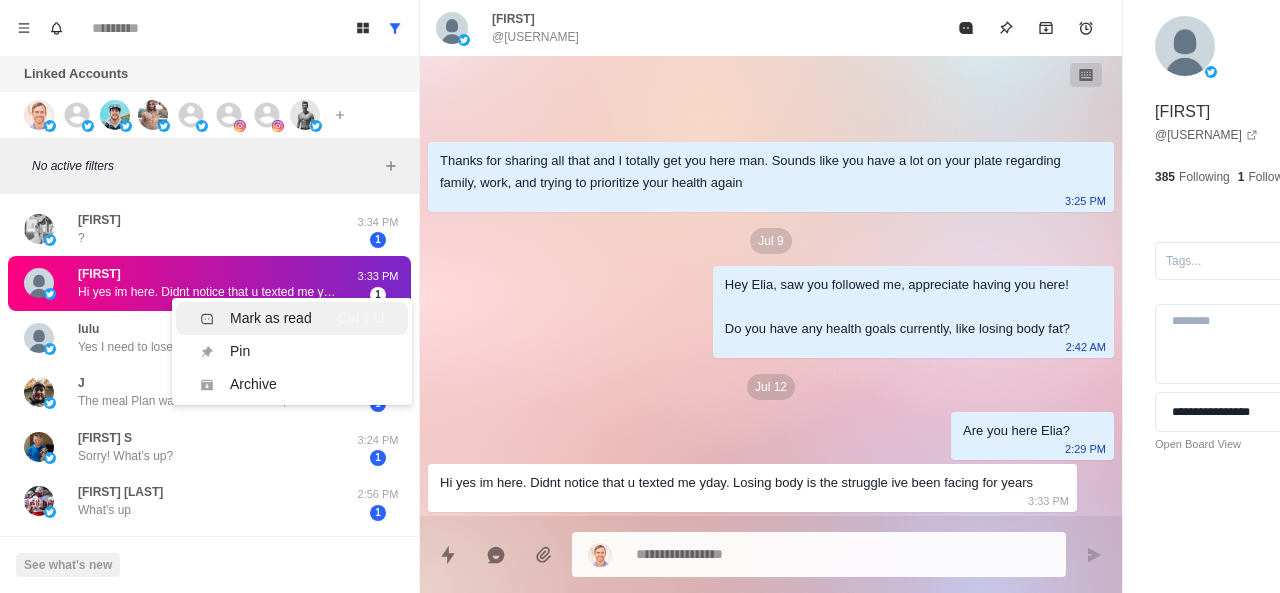 click on "Mark as read Ctrl ⇧ U" at bounding box center [292, 318] 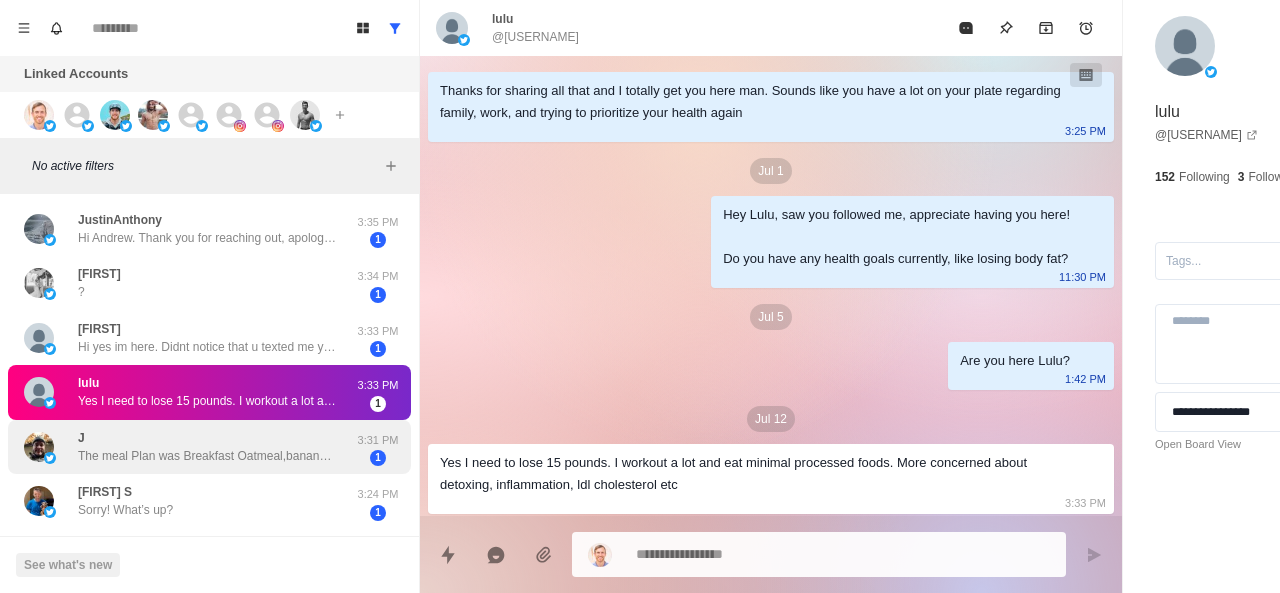 click on "The meal
Plan was
Breakfast
Oatmeal,banana, protein Shake
Protein Shake after break. Before lunch
Lunch
5oz lean meat, 8oz sweet potato, 1 cup steamed veggies
Dinner
8oz lean meat, 1/2 cup brown rice, 1 cup steamed veggies.
Gave me options on what to cook. But I just did not have ideas to change it up over time. Flavors and receipts and such. I was doing the diet for 3 months, was making good progress.
It came to an end because I plateau on weight loss and just got burnt out of the same meals." at bounding box center [208, 456] 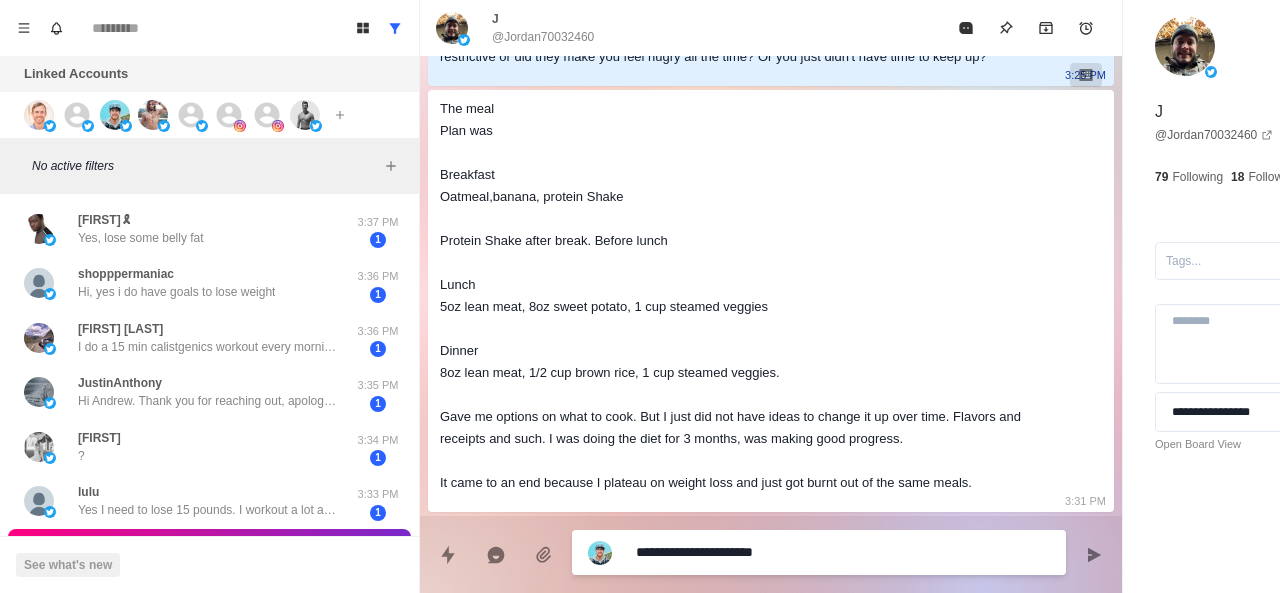 scroll, scrollTop: 960, scrollLeft: 0, axis: vertical 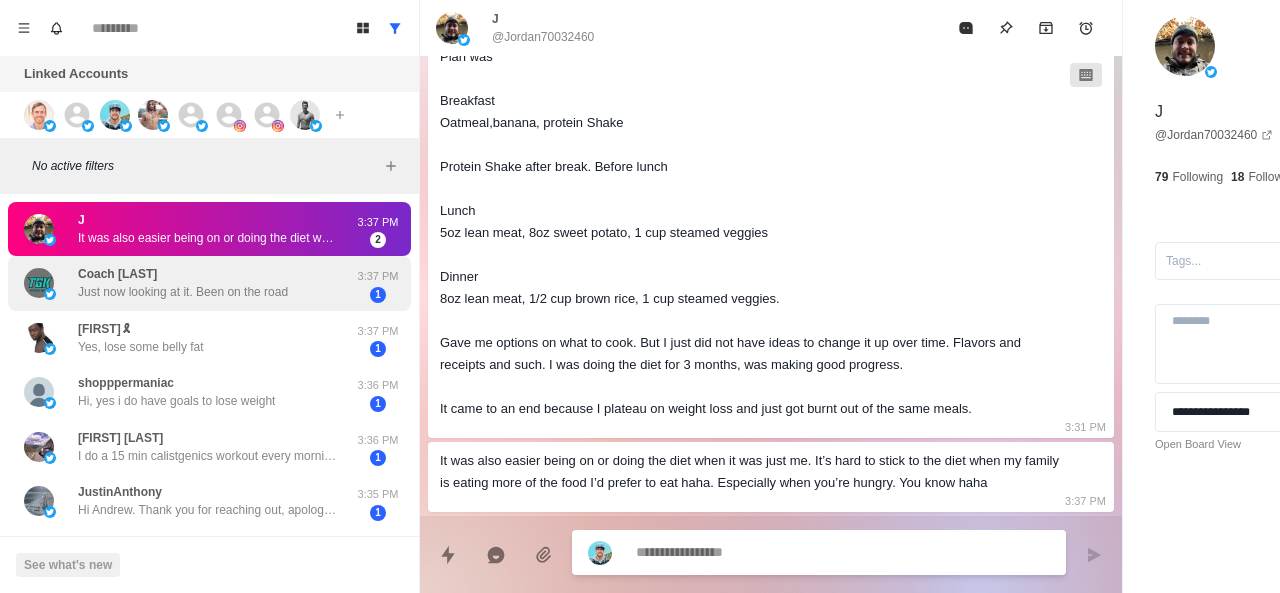 click on "Just now looking at it. Been on the road" at bounding box center [183, 292] 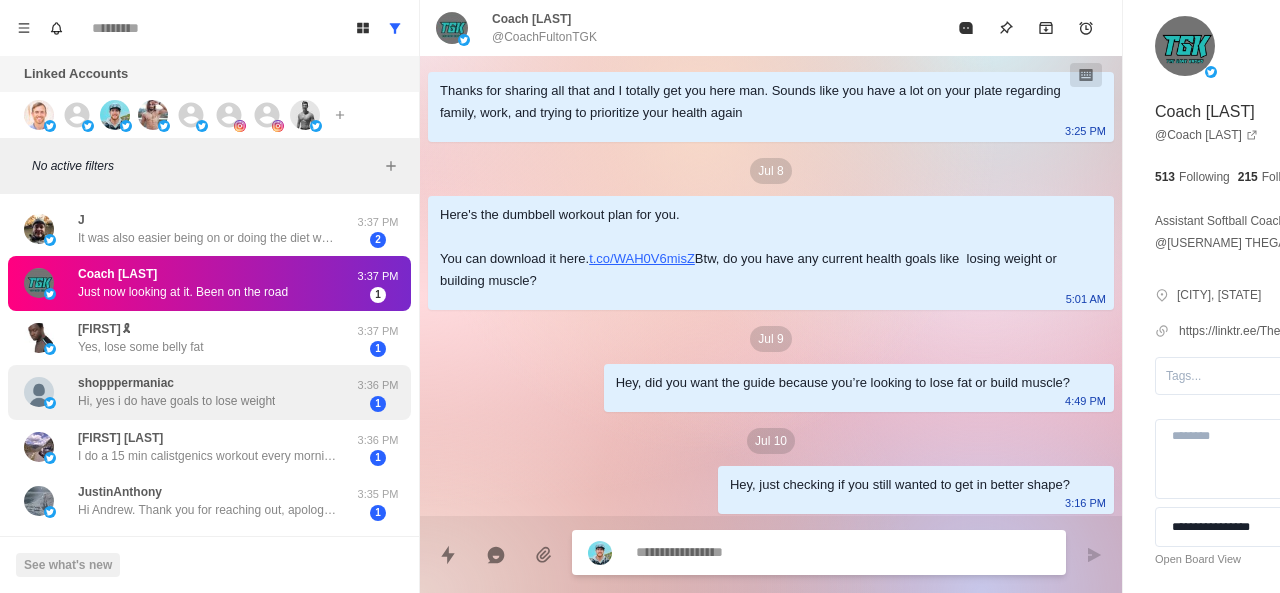 scroll, scrollTop: 170, scrollLeft: 0, axis: vertical 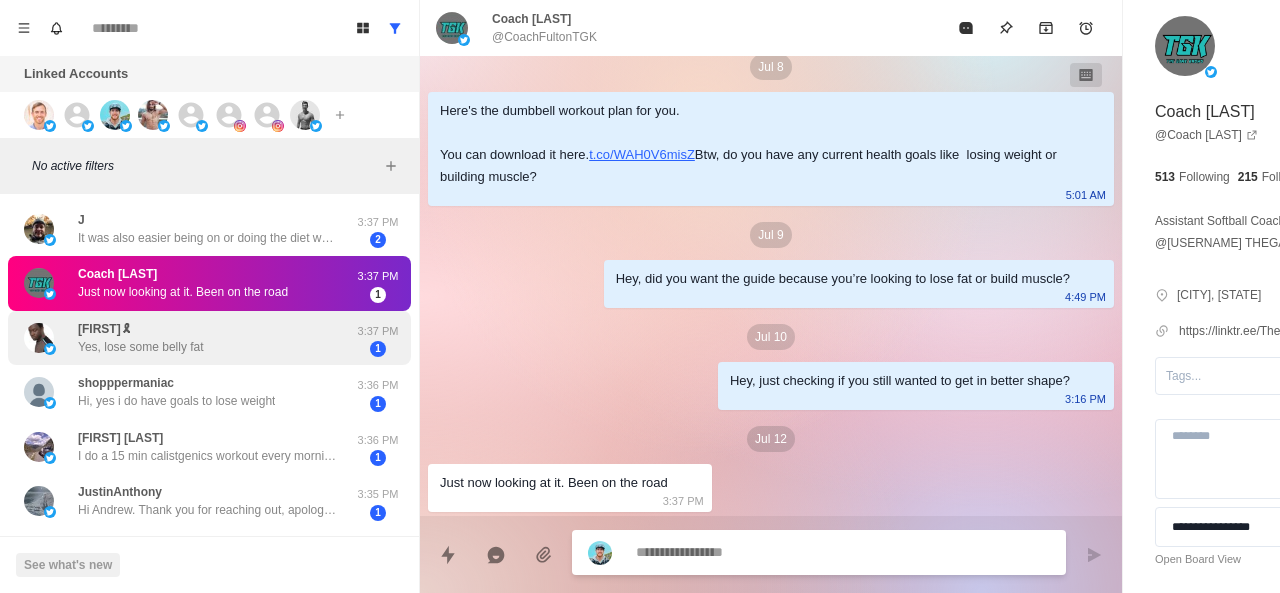 click on "Dean🎗 Yes,  lose some belly fat" at bounding box center (188, 338) 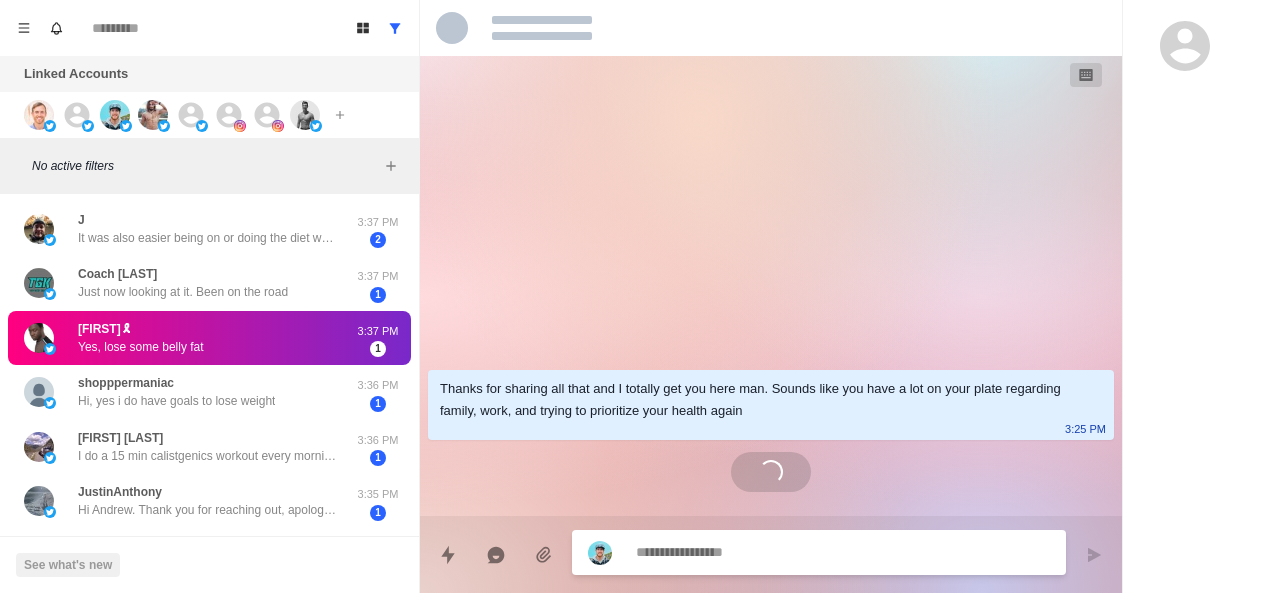scroll, scrollTop: 0, scrollLeft: 0, axis: both 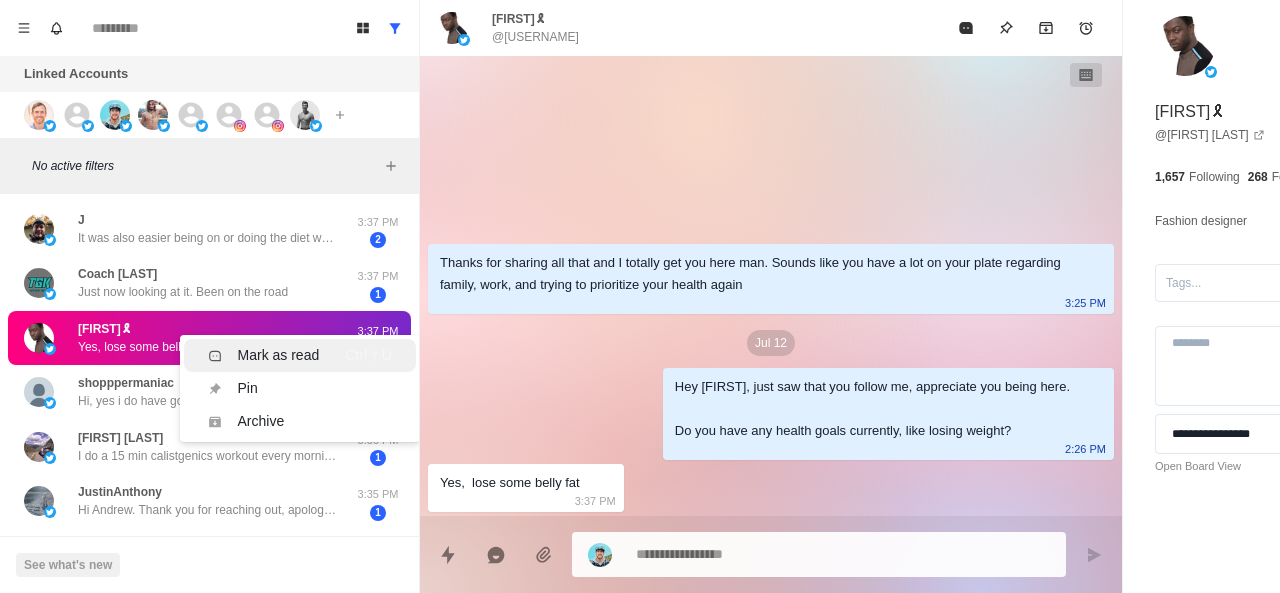 click on "Mark as read Ctrl ⇧ U" at bounding box center (300, 355) 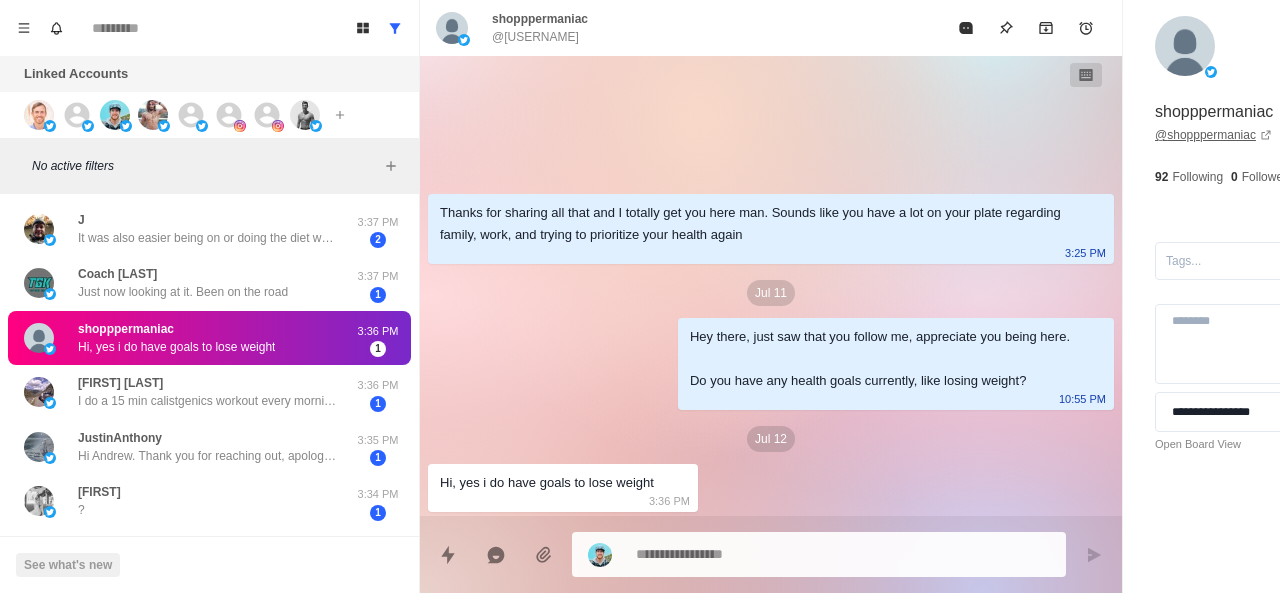 click on "@ shopppermaniac" at bounding box center (1213, 135) 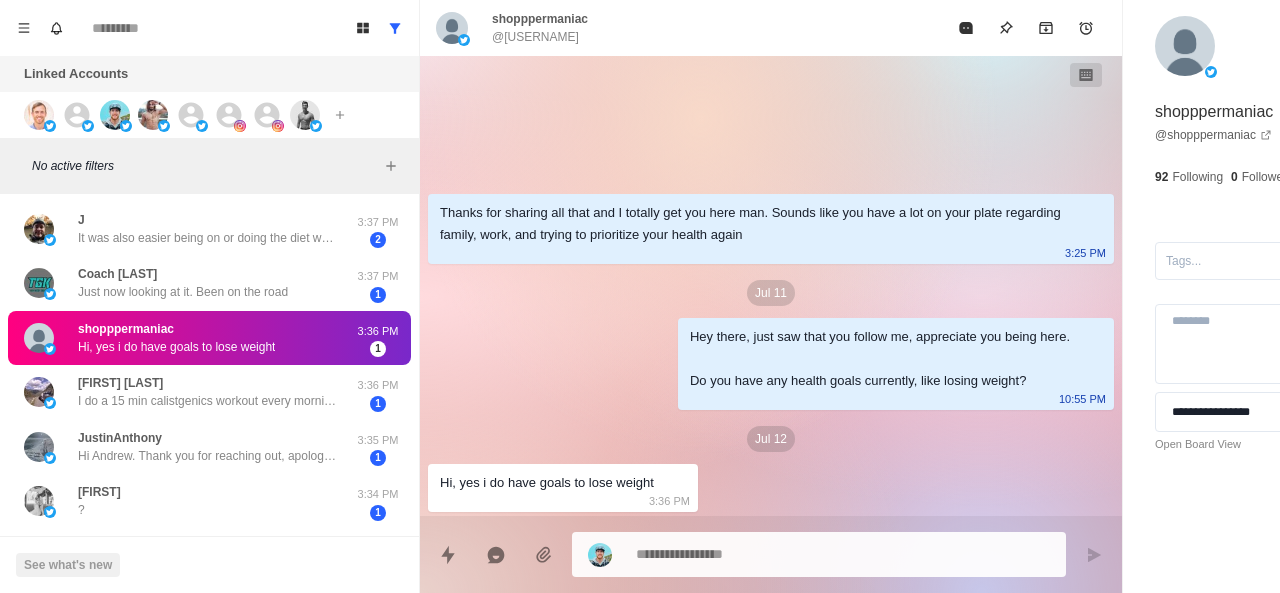 click at bounding box center (785, 554) 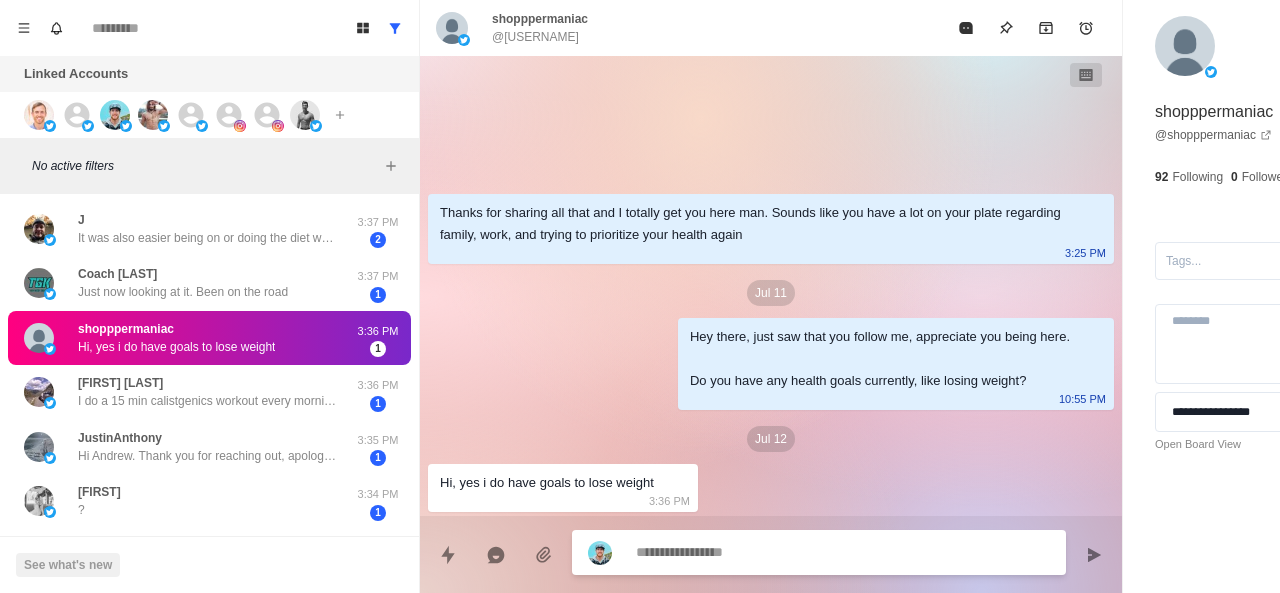 paste on "**********" 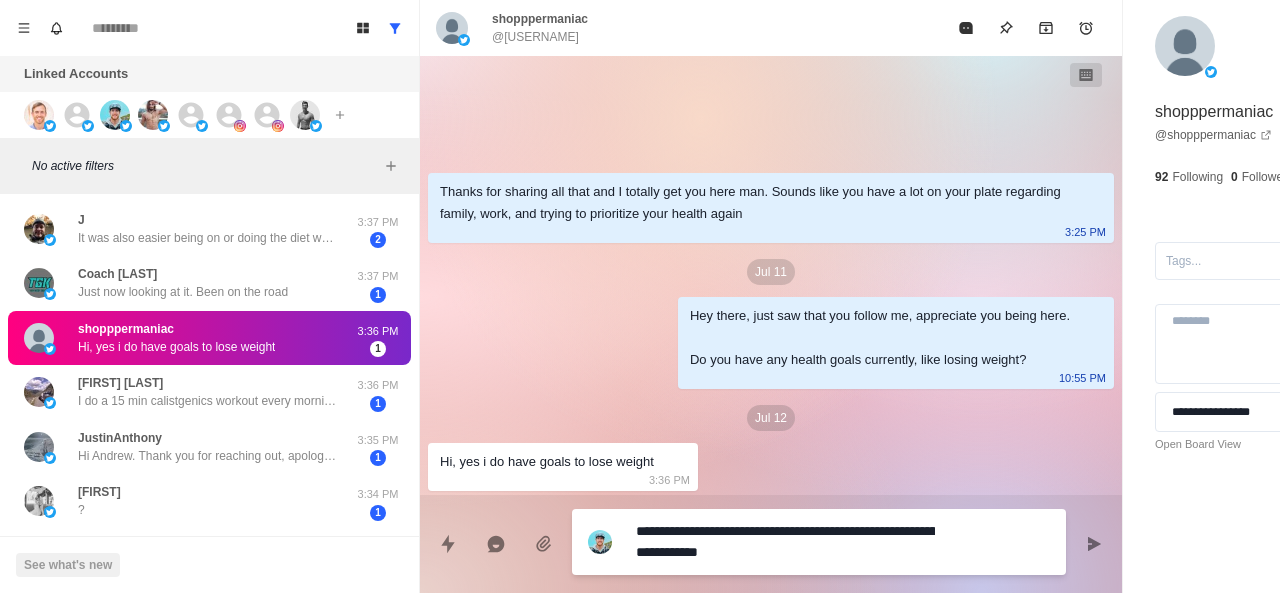 click on "**********" at bounding box center (785, 542) 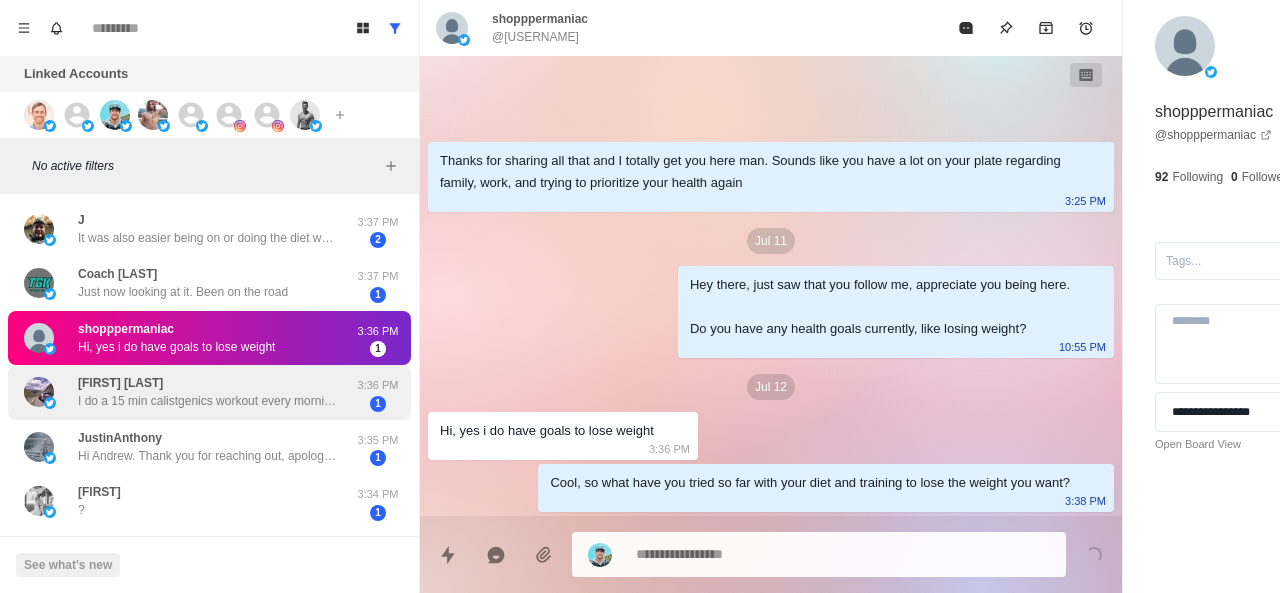 click on "I do a 15 min calistgenics workout every morning, and simply try to control calorie.
Im a truck driver, on tge riad 5/6 days a week. I have an exercise routibe i can do in the truck and with a small fridge i take about 50% of my food intake for the week." at bounding box center [208, 401] 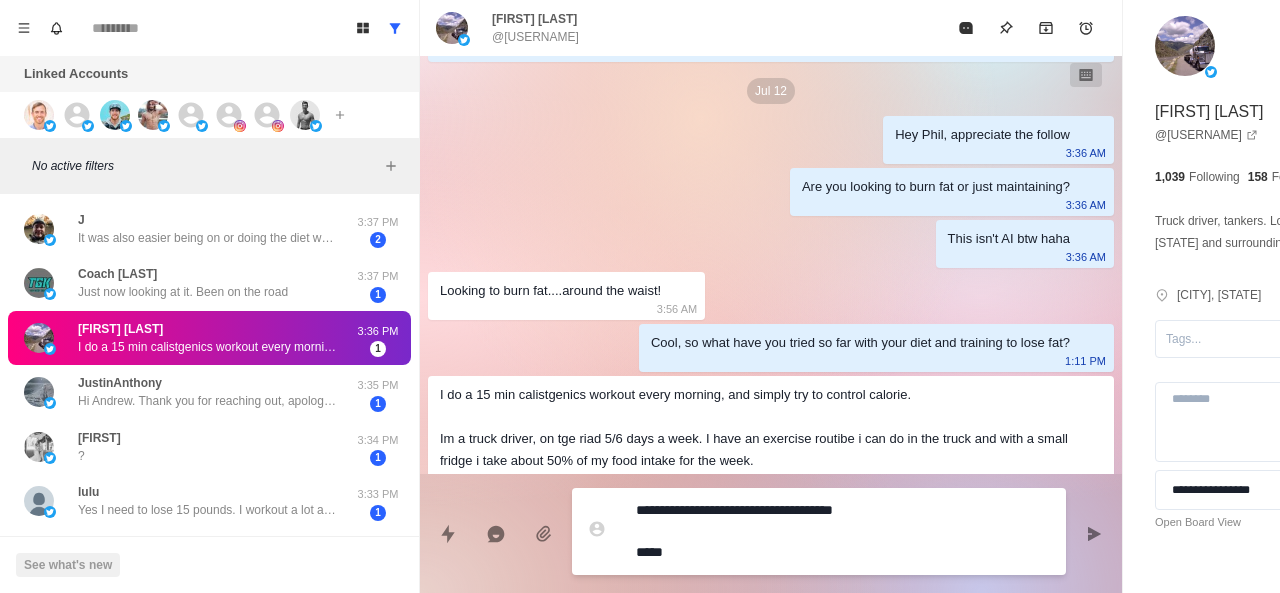 scroll, scrollTop: 394, scrollLeft: 0, axis: vertical 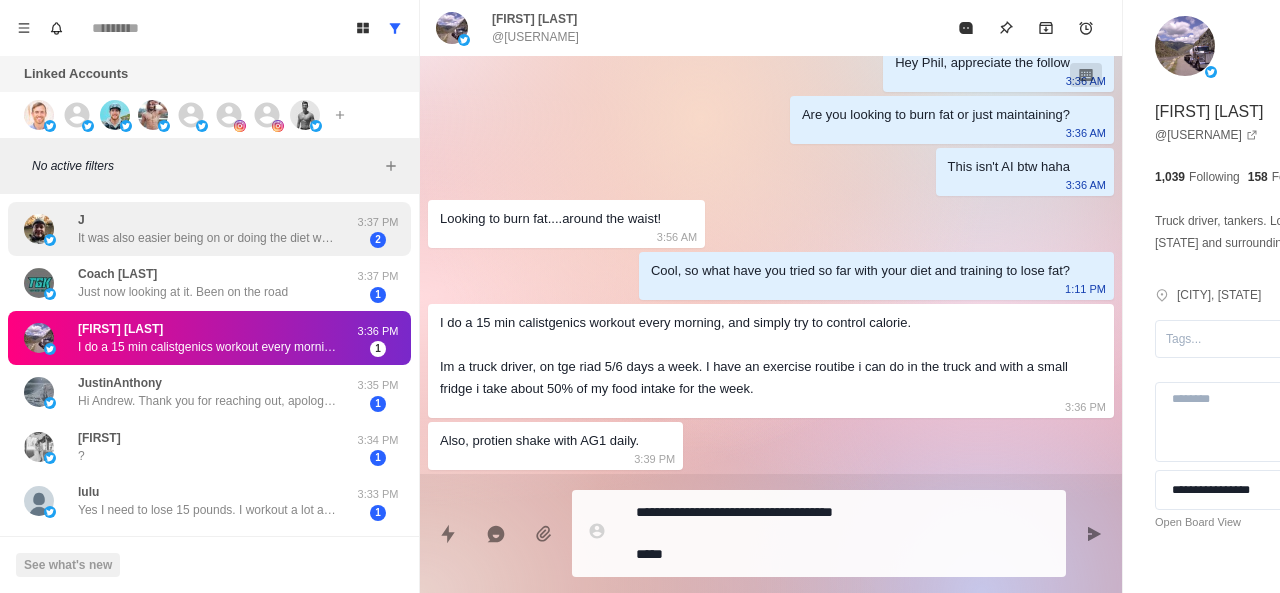 click on "J It was also easier being on or doing the diet when it was just me. It’s hard to stick to the diet when my family is eating more of the food I’d prefer to eat haha. Especially when you’re hungry. You know haha" at bounding box center (188, 229) 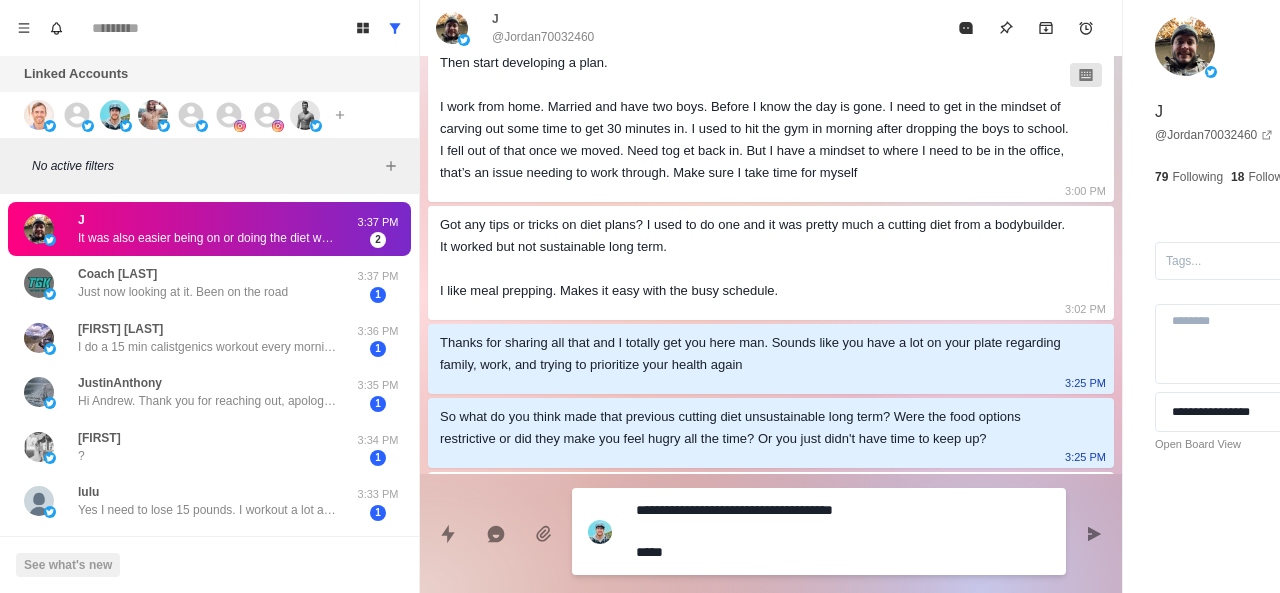 scroll, scrollTop: 1002, scrollLeft: 0, axis: vertical 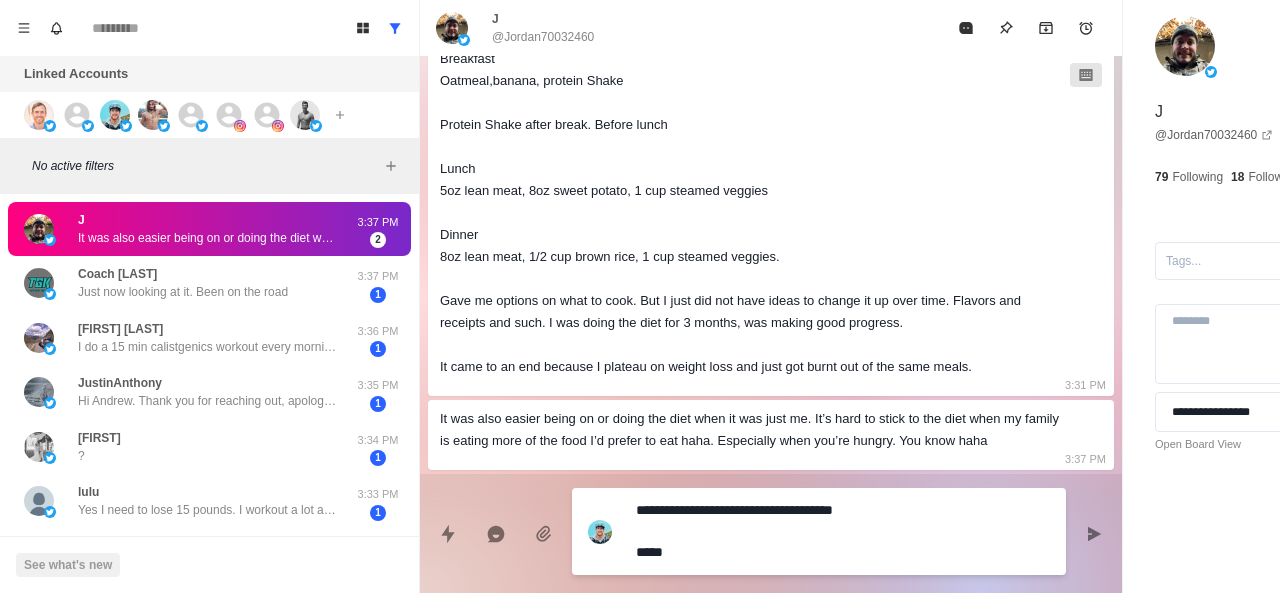 click on "**********" at bounding box center (785, 531) 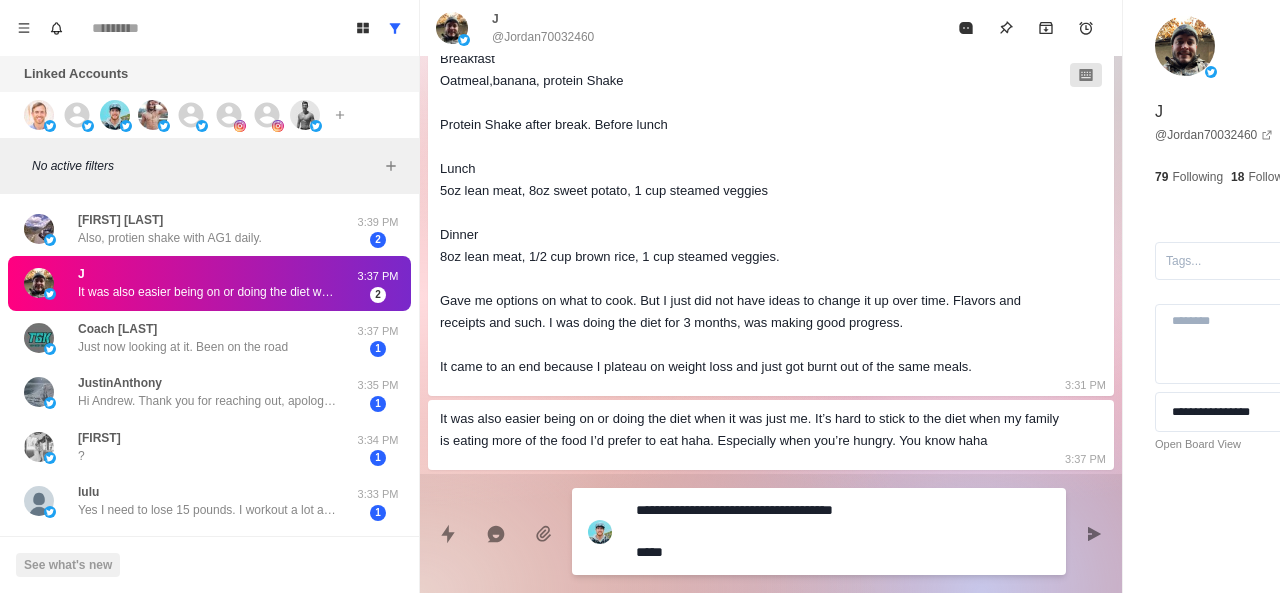 click on "**********" at bounding box center [819, 531] 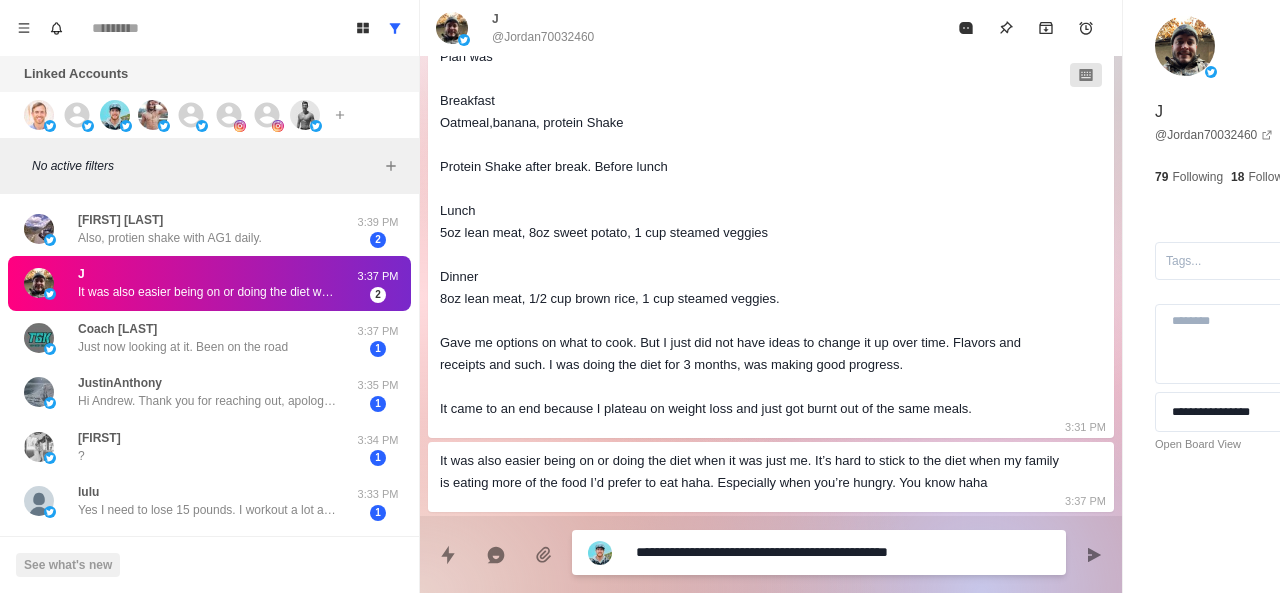 scroll, scrollTop: 980, scrollLeft: 0, axis: vertical 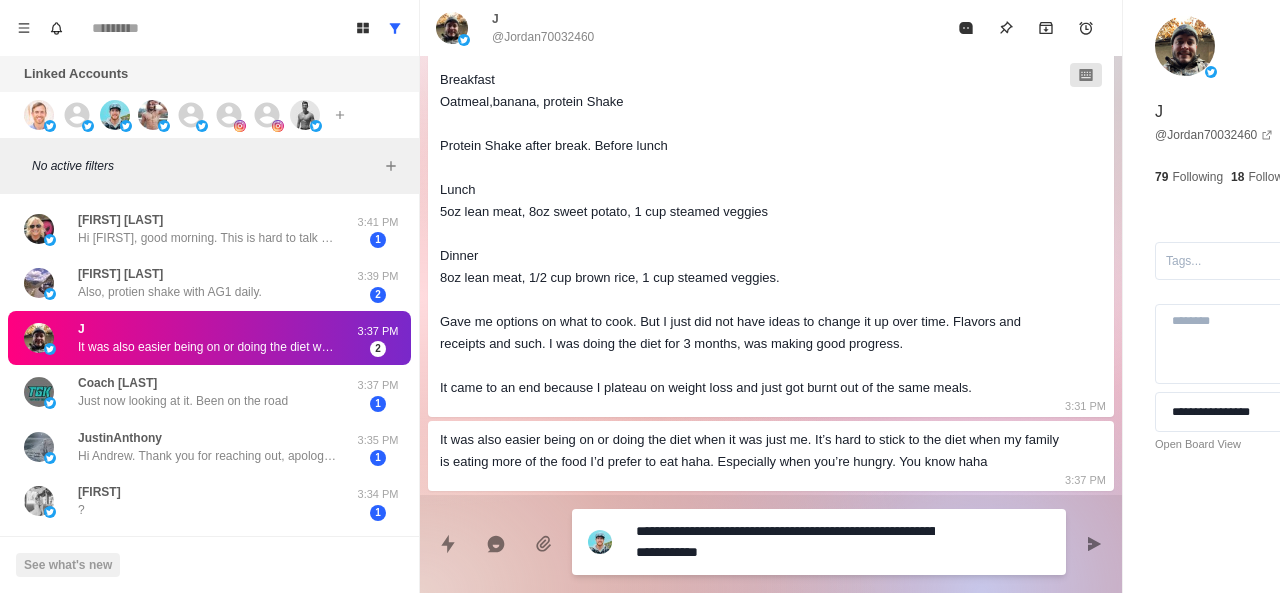 click on "**********" at bounding box center [785, 542] 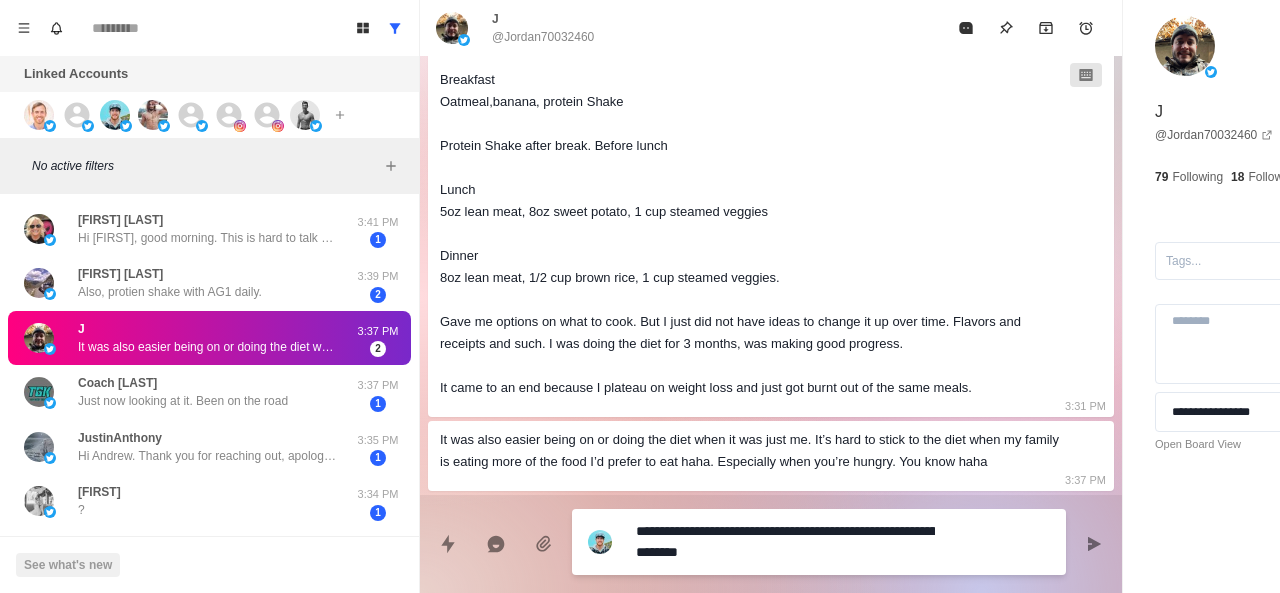 click on "**********" at bounding box center [785, 542] 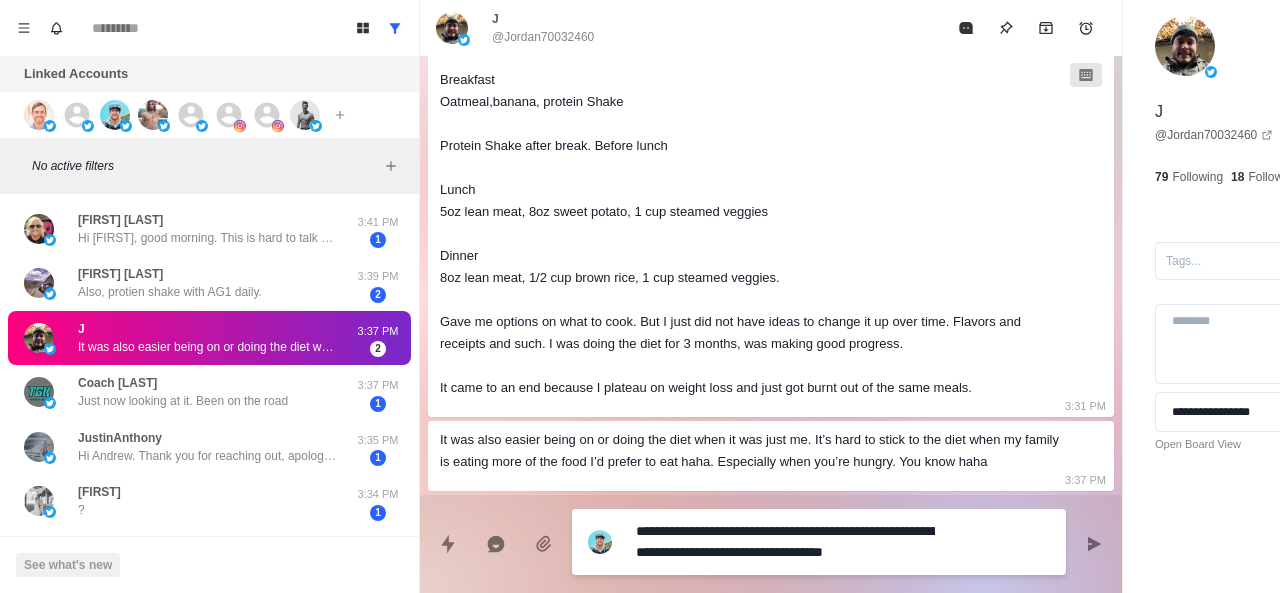 scroll, scrollTop: 1002, scrollLeft: 0, axis: vertical 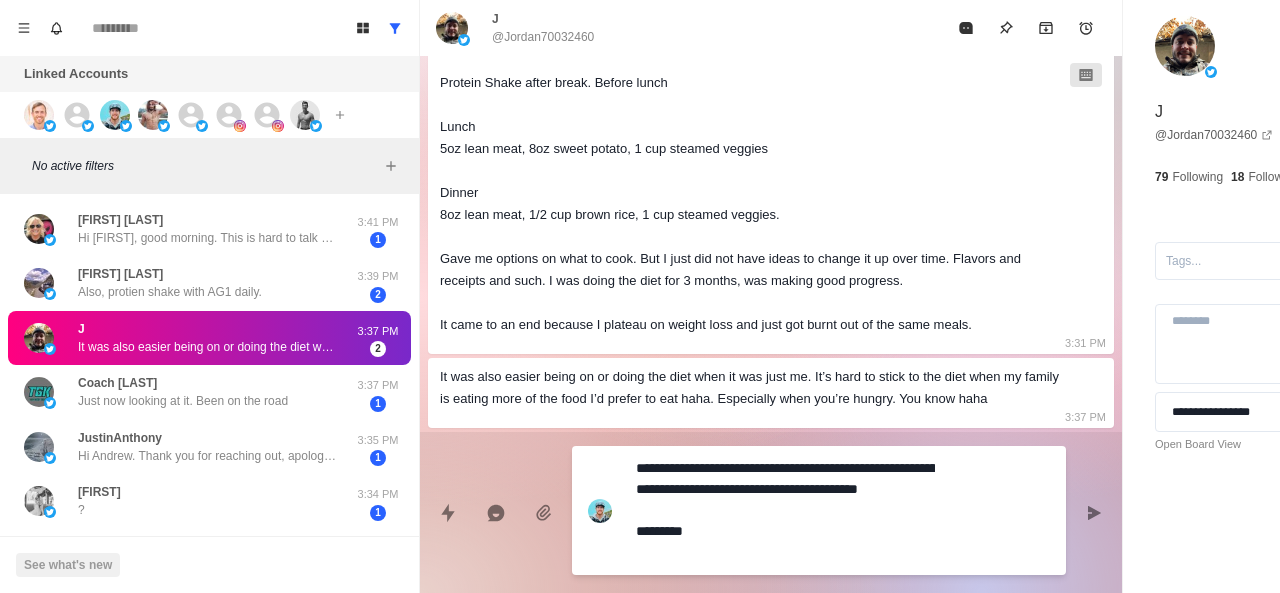 paste on "**********" 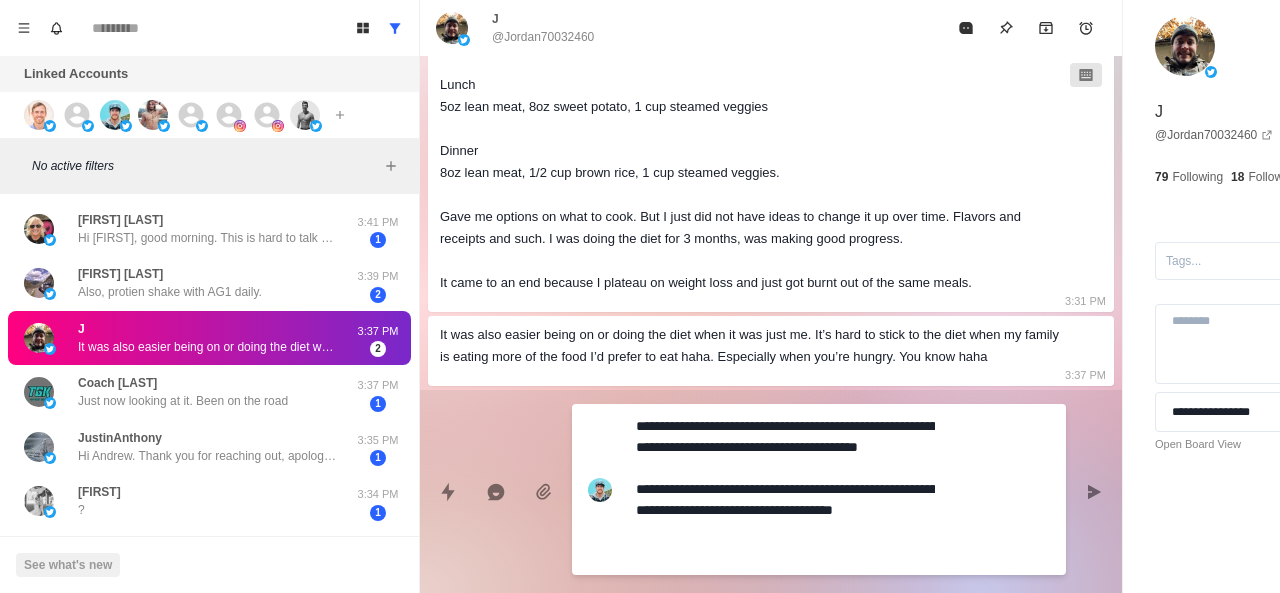 drag, startPoint x: 873, startPoint y: 512, endPoint x: 689, endPoint y: 502, distance: 184.27155 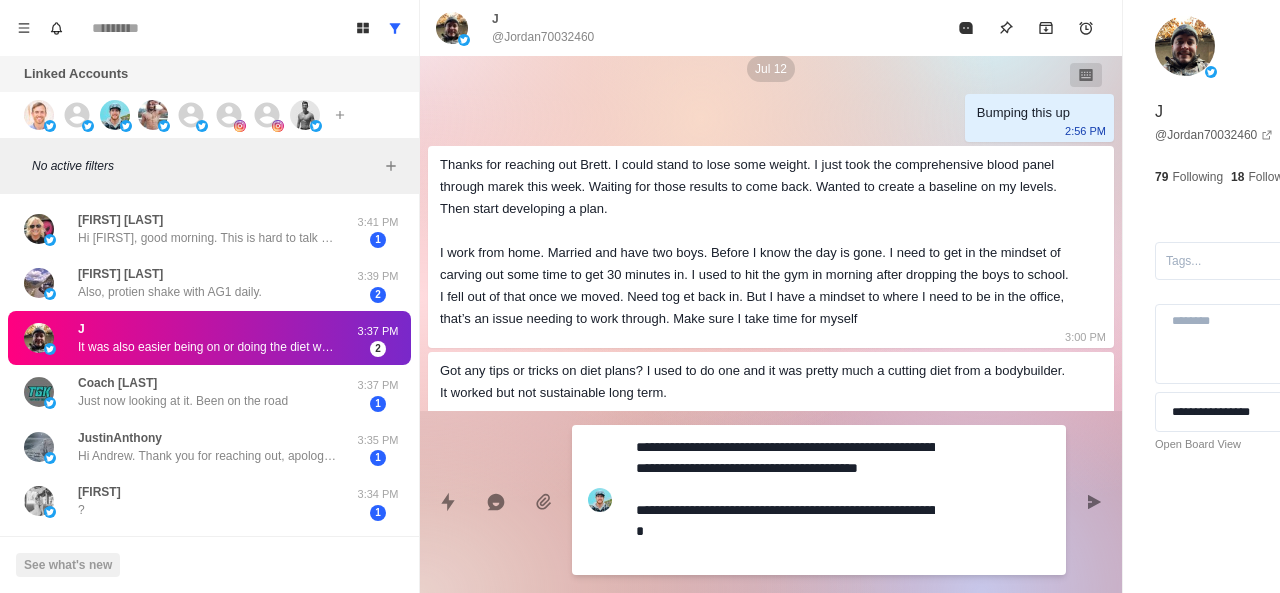 scroll, scrollTop: 1064, scrollLeft: 0, axis: vertical 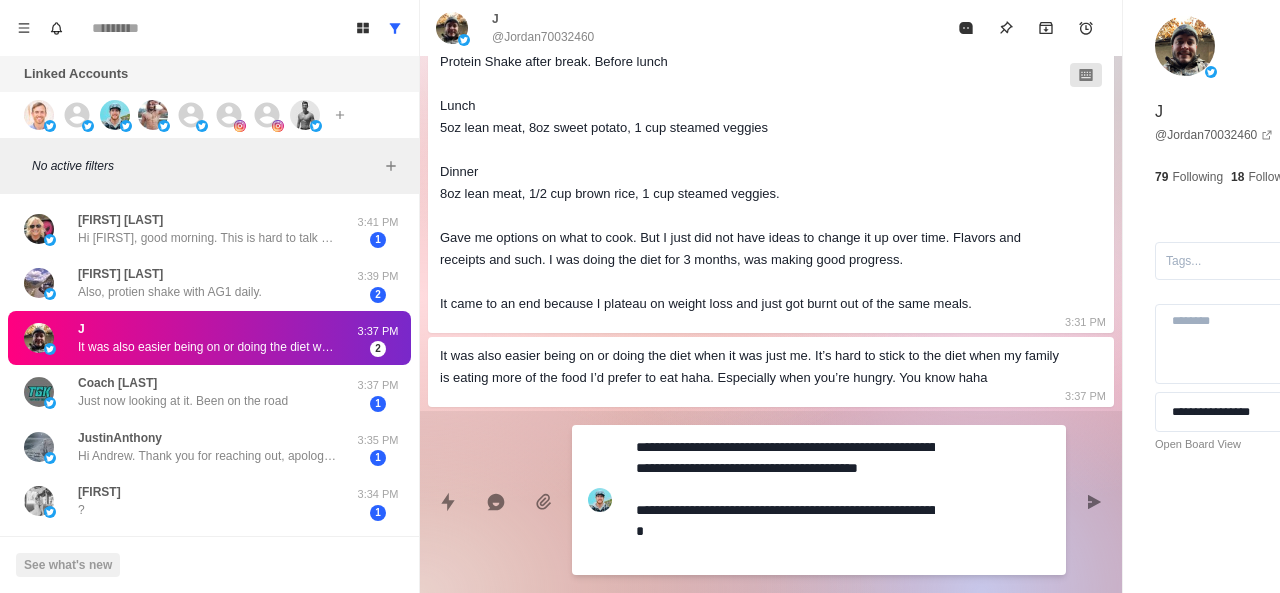 drag, startPoint x: 800, startPoint y: 563, endPoint x: 613, endPoint y: 534, distance: 189.2353 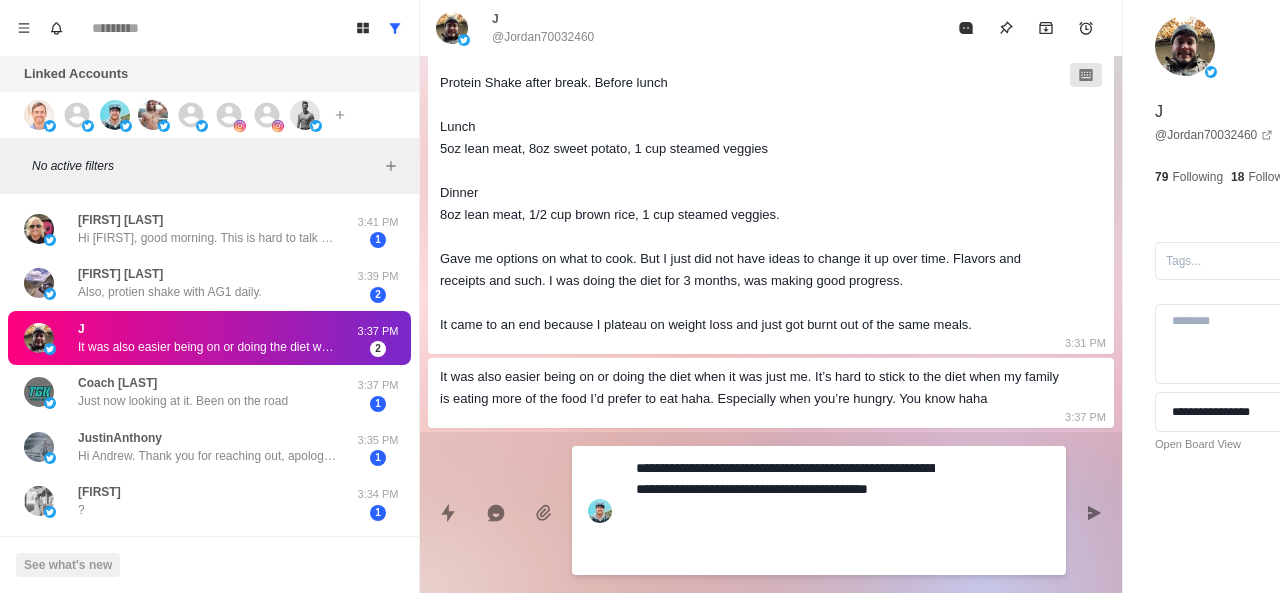 scroll, scrollTop: 1044, scrollLeft: 0, axis: vertical 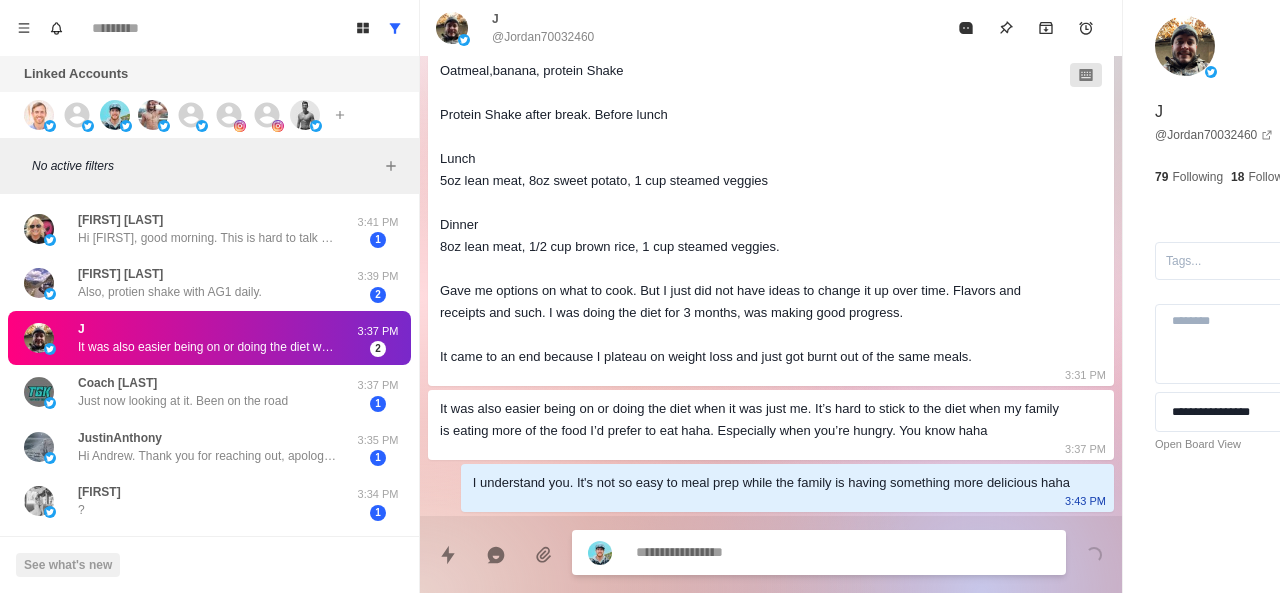 paste on "**********" 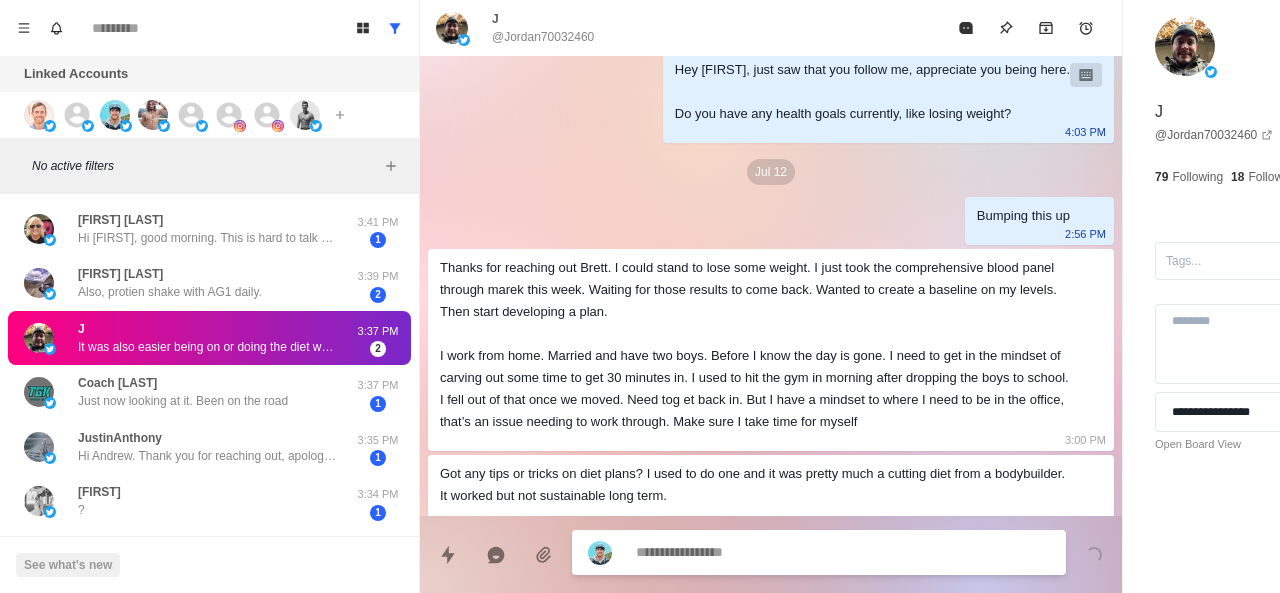 scroll, scrollTop: 1182, scrollLeft: 0, axis: vertical 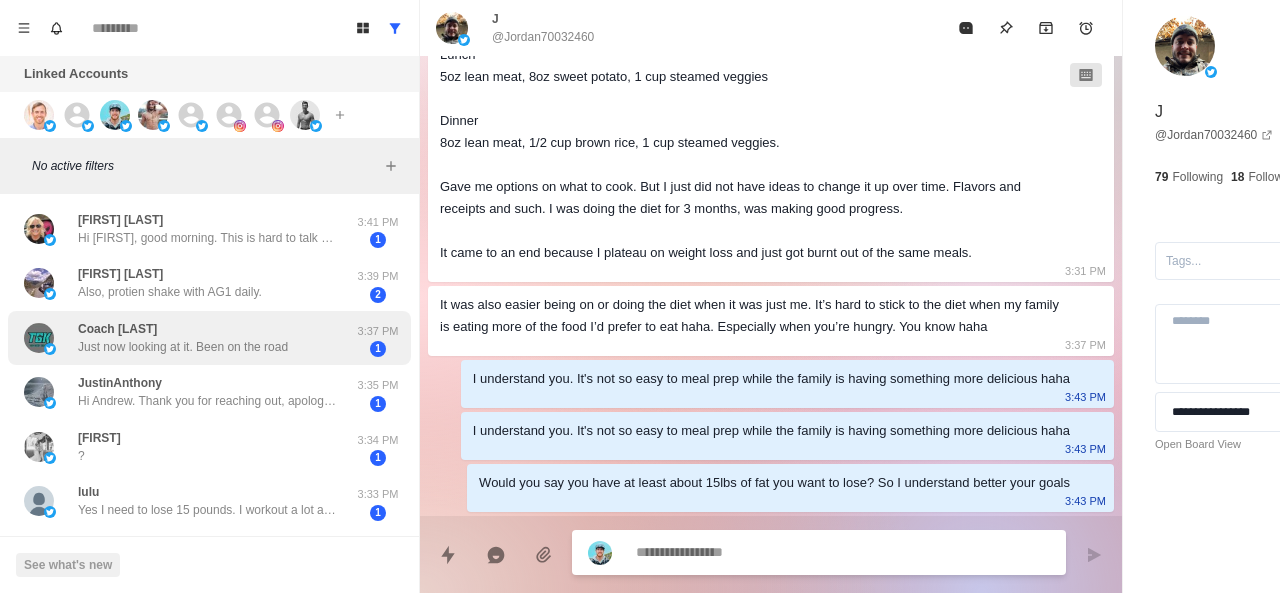 click on "Just now looking at it. Been on the road" at bounding box center [183, 347] 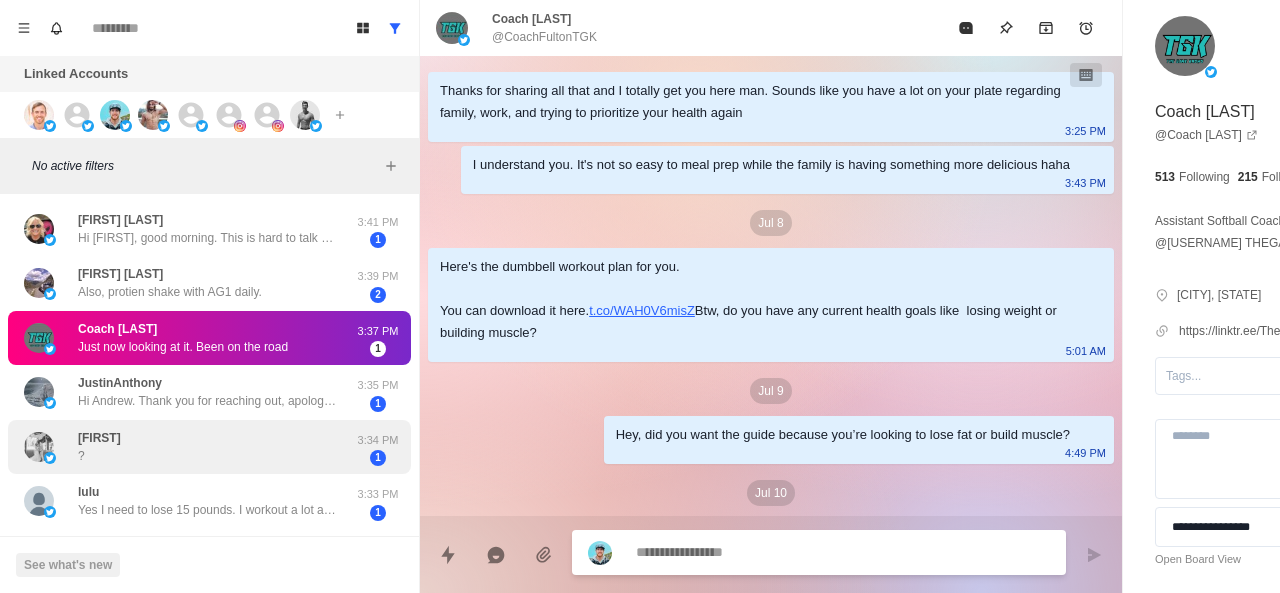 scroll, scrollTop: 244, scrollLeft: 0, axis: vertical 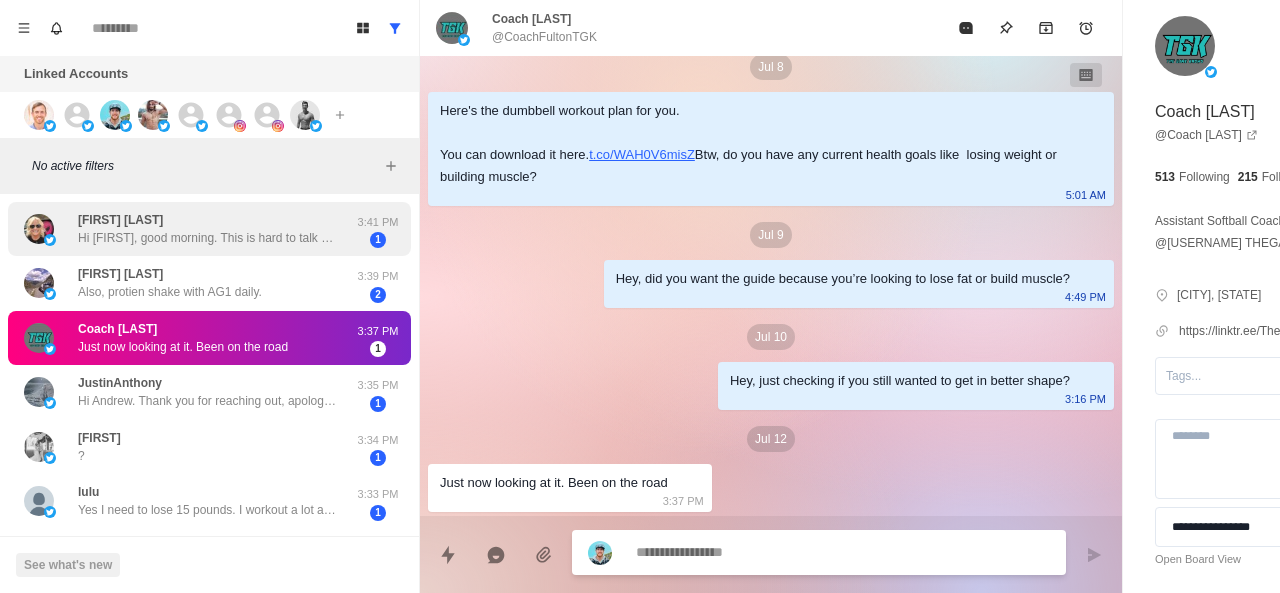 click on "Hi Brett, good morning.
This is hard to talk about, but this is my life now. I used to work out. I worked out for 40 years. Going to the gym was my favorite thing to do.
I also was a hard core cyclist. I was cycling 60miles a week, every week, on a too hard to ride bike in 2020.
I’m 65, and disabled now, I’m confined to a chair, unable to do anything. I’m in chronic pain at all times.
I would be the happiest person on earth, if I could just go to Target today.
People that have their pain free bodies that work, are the wealthiest people on earth, and they don’t even know it.
I see people complaining about things on X, that seems so petty to me. If you can walk and go to the store, you are rich.
I would take my health over a billion dollars any day.
Thank you for reaching out to me." at bounding box center (208, 238) 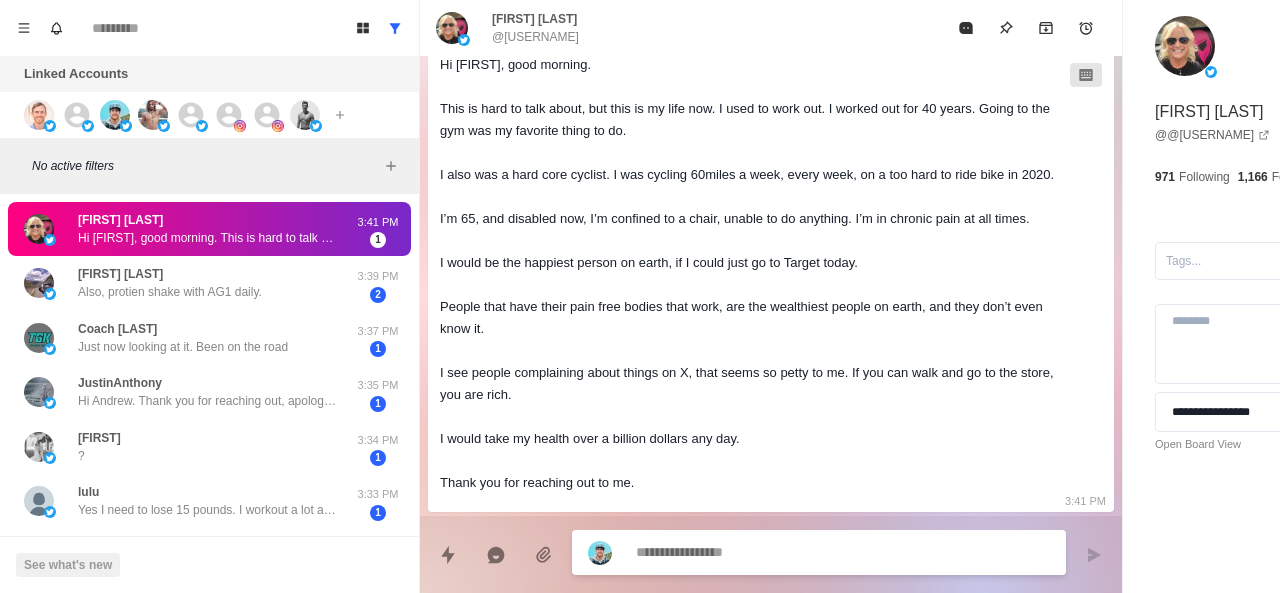 scroll, scrollTop: 408, scrollLeft: 0, axis: vertical 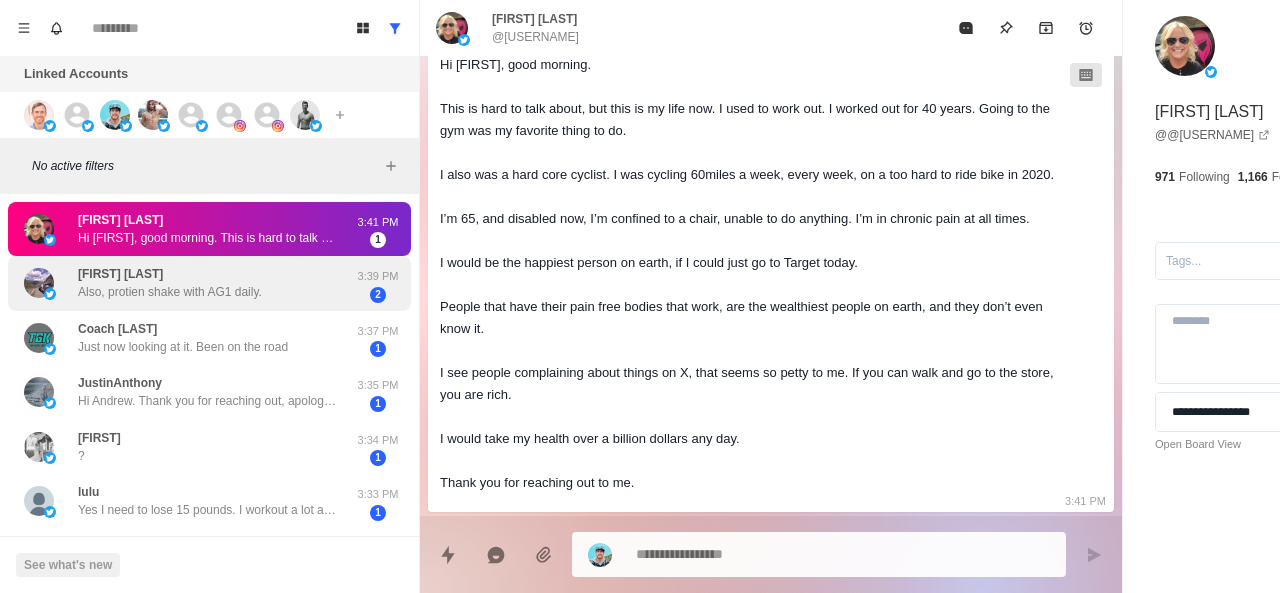 click on "Phil Vickery Also, protien shake with AG1 daily. 3:39 PM 2" at bounding box center [209, 283] 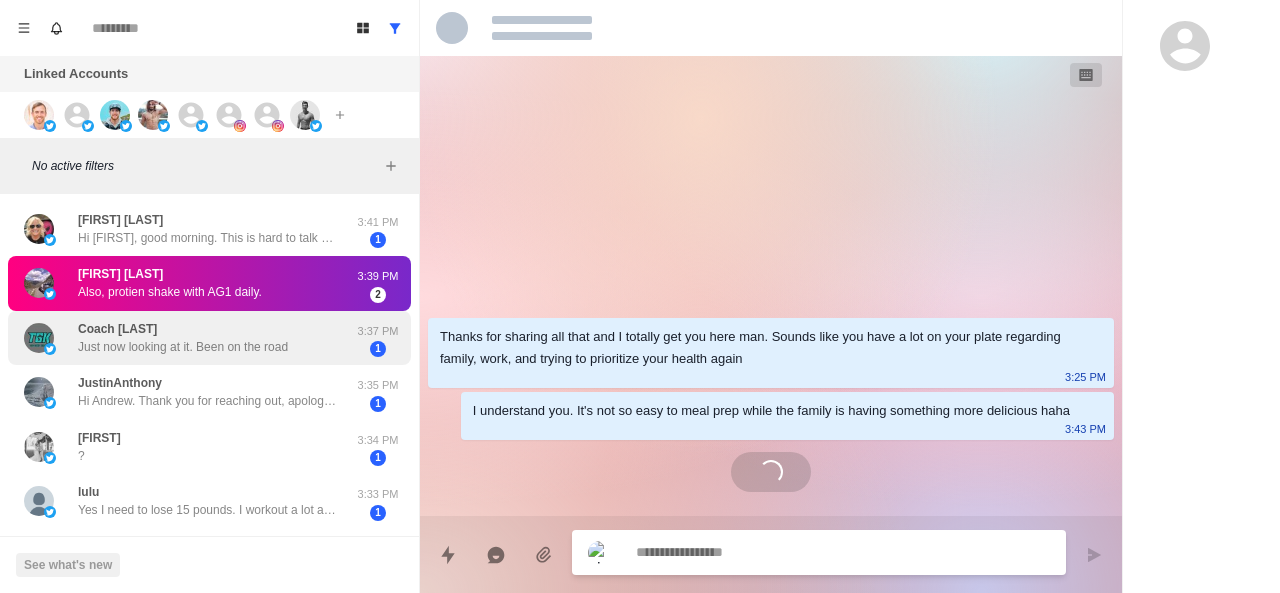scroll, scrollTop: 0, scrollLeft: 0, axis: both 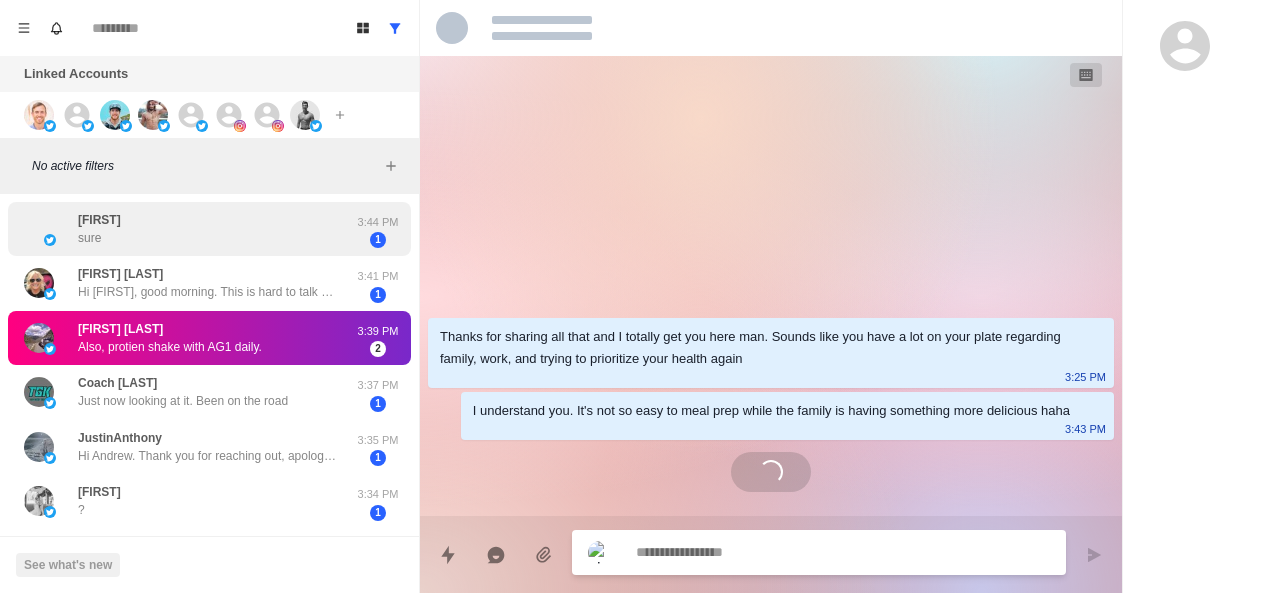 click on "jeanette sure" at bounding box center [188, 229] 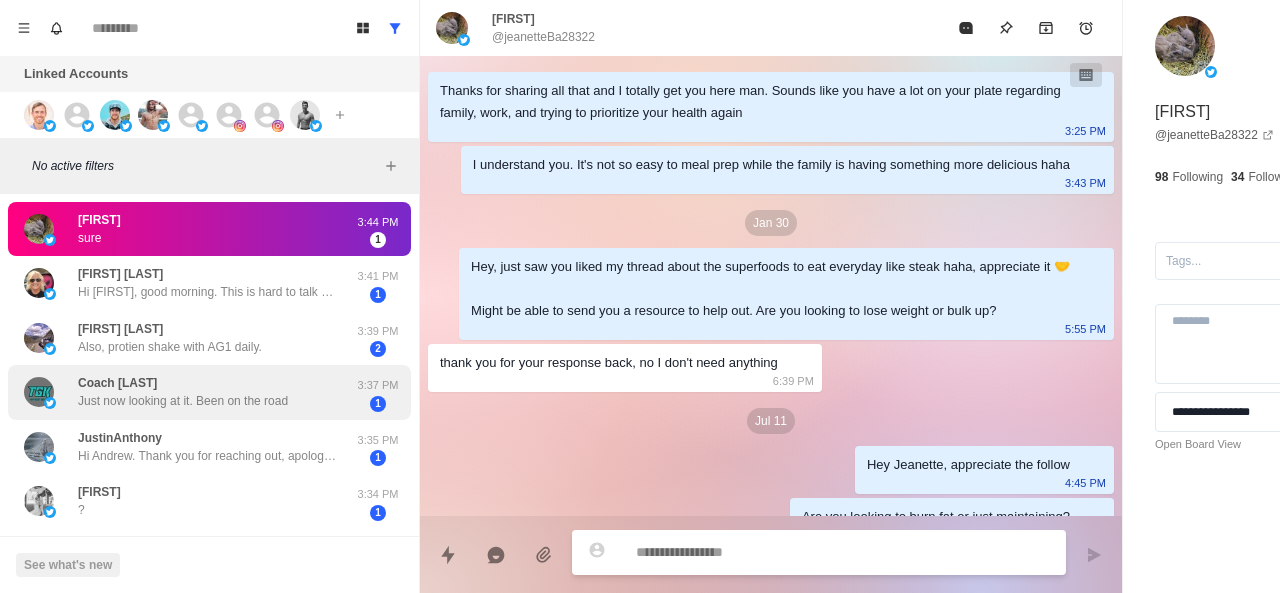scroll, scrollTop: 306, scrollLeft: 0, axis: vertical 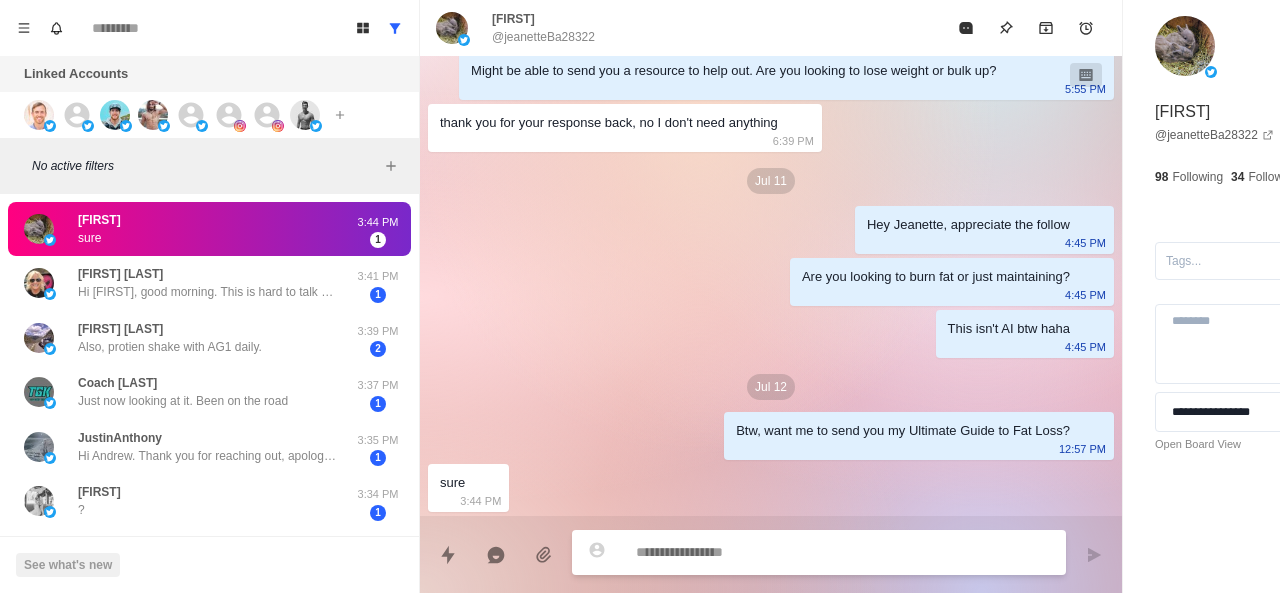 click at bounding box center [785, 552] 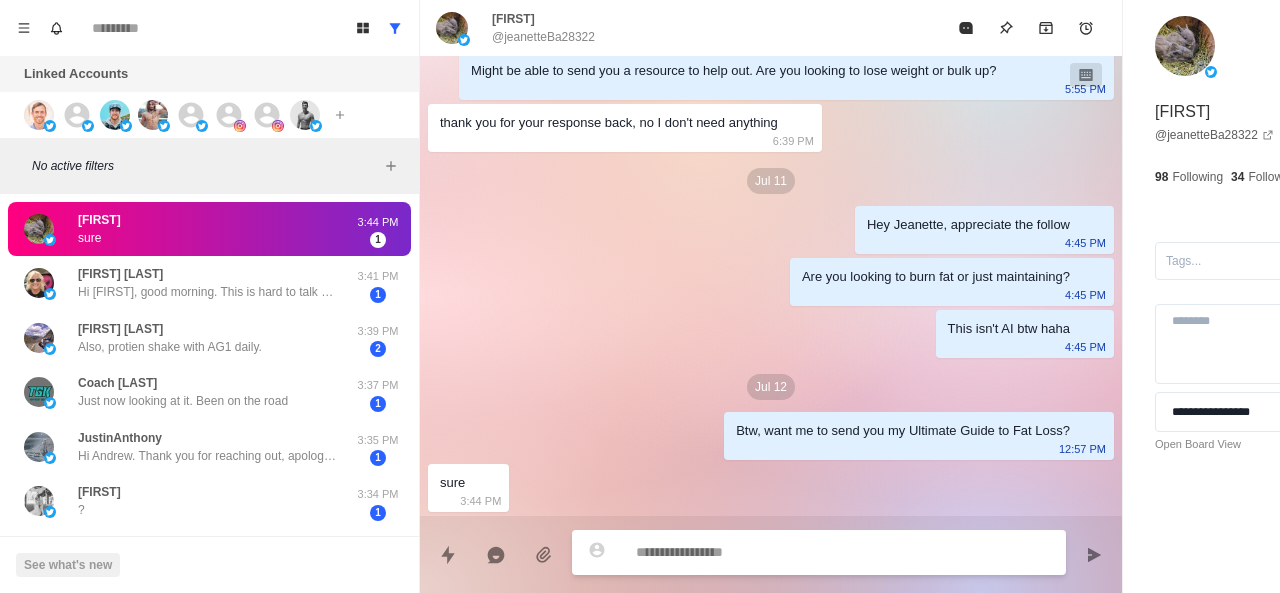 paste on "**********" 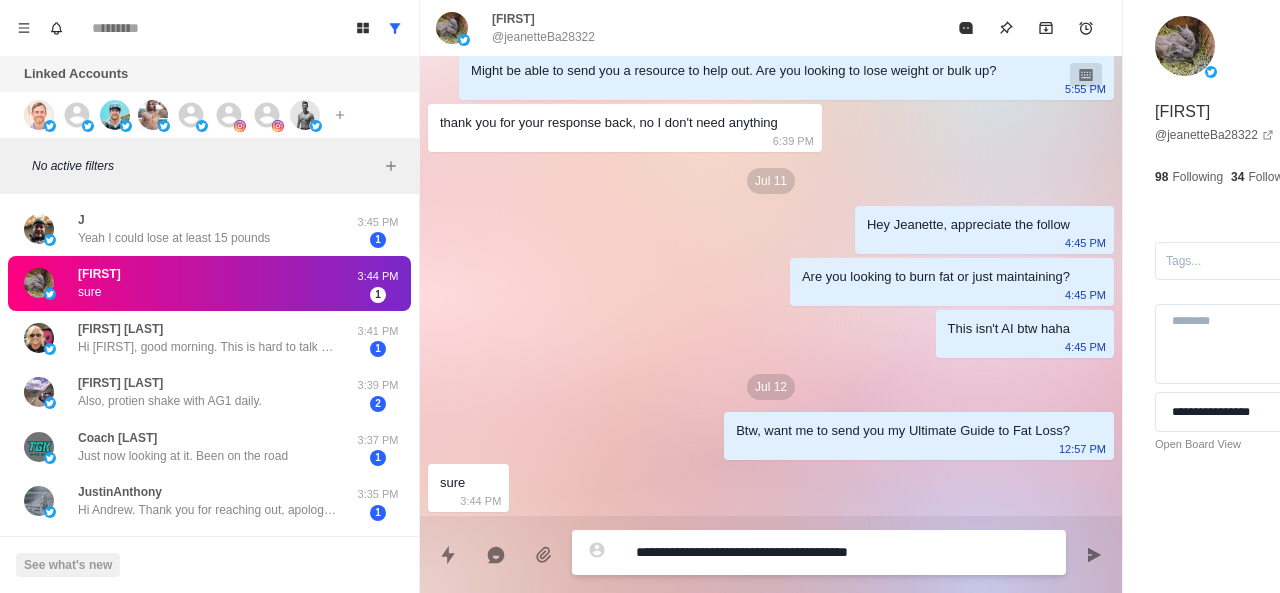 scroll, scrollTop: 306, scrollLeft: 0, axis: vertical 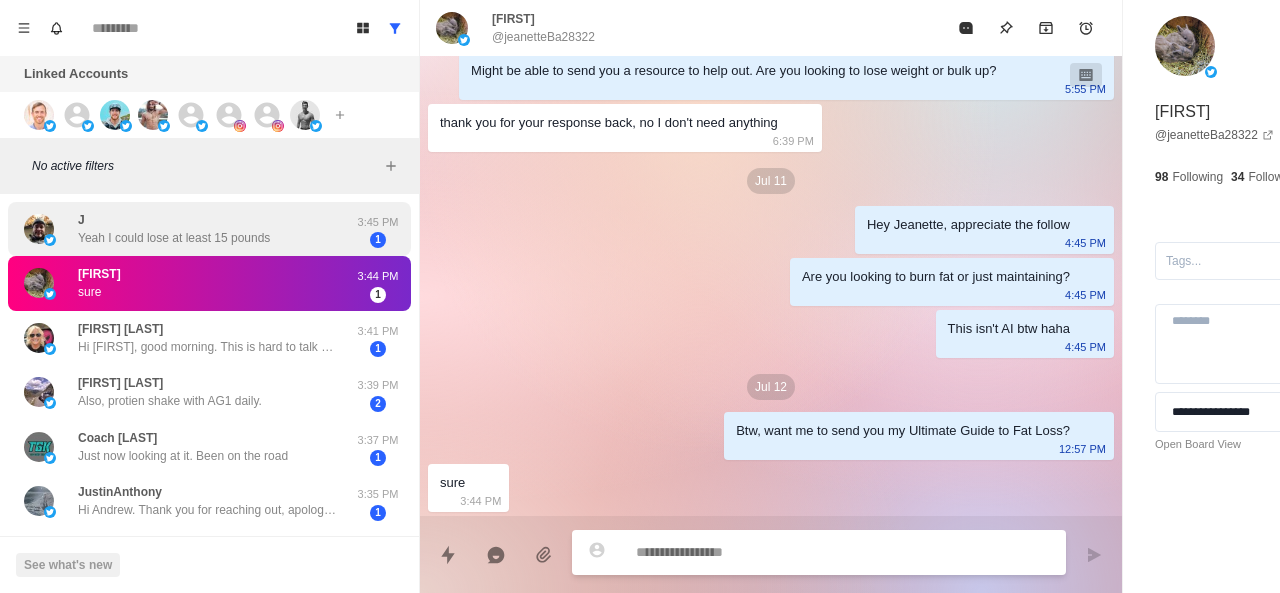 click on "J Yeah I could lose at least 15 pounds" at bounding box center [174, 229] 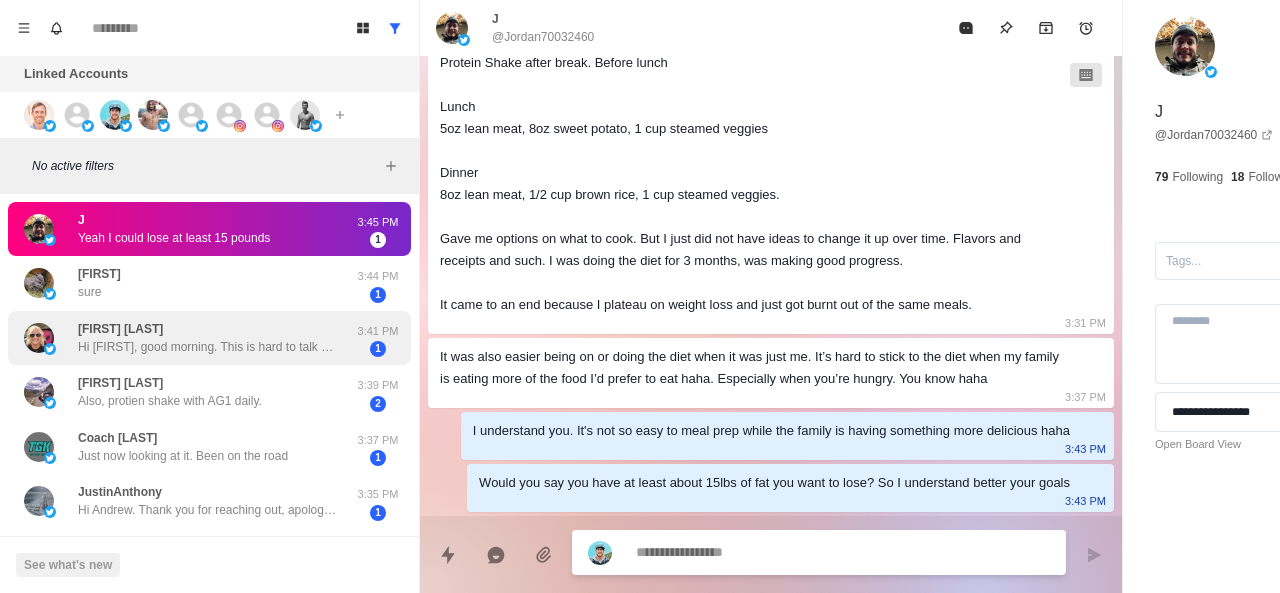 scroll, scrollTop: 1234, scrollLeft: 0, axis: vertical 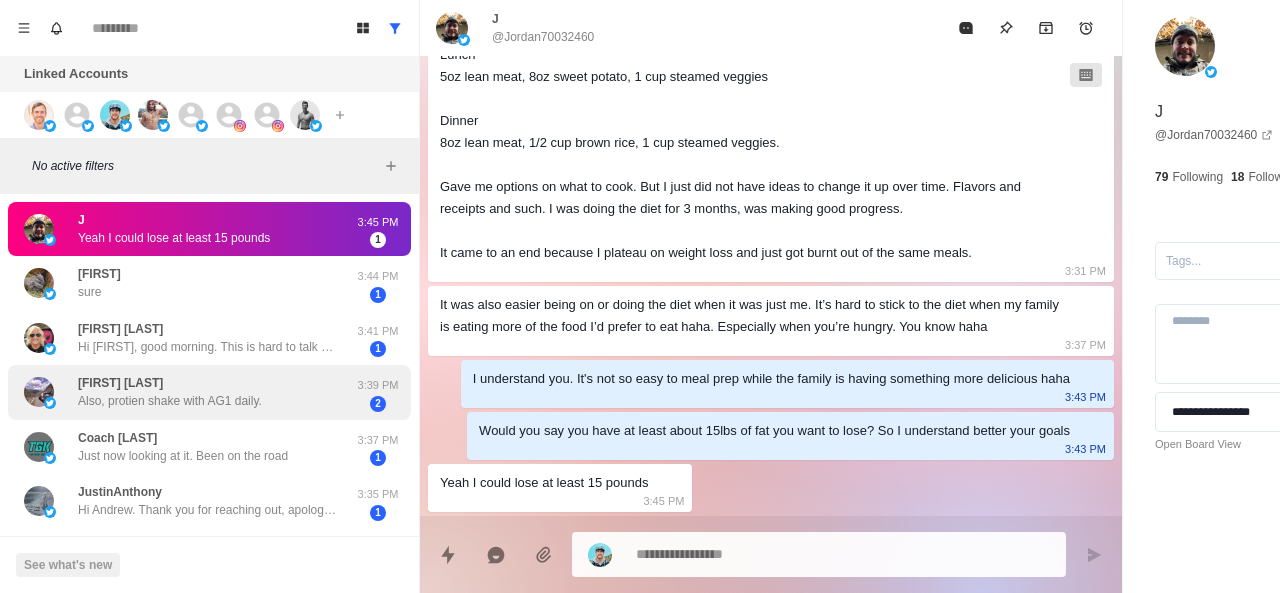 click on "Phil Vickery Also, protien shake with AG1 daily." at bounding box center [170, 392] 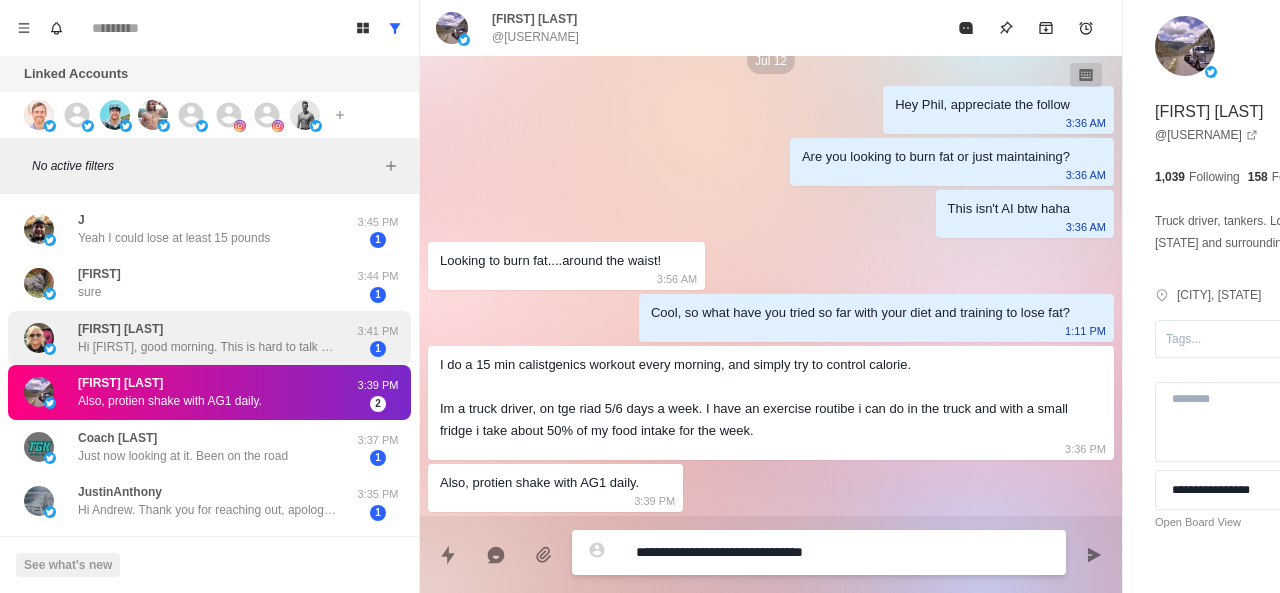 click on "Pam Preyer Hi Brett, good morning.
This is hard to talk about, but this is my life now. I used to work out. I worked out for 40 years. Going to the gym was my favorite thing to do.
I also was a hard core cyclist. I was cycling 60miles a week, every week, on a too hard to ride bike in 2020.
I’m 65, and disabled now, I’m confined to a chair, unable to do anything. I’m in chronic pain at all times.
I would be the happiest person on earth, if I could just go to Target today.
People that have their pain free bodies that work, are the wealthiest people on earth, and they don’t even know it.
I see people complaining about things on X, that seems so petty to me. If you can walk and go to the store, you are rich.
I would take my health over a billion dollars any day.
Thank you for reaching out to me." at bounding box center [208, 338] 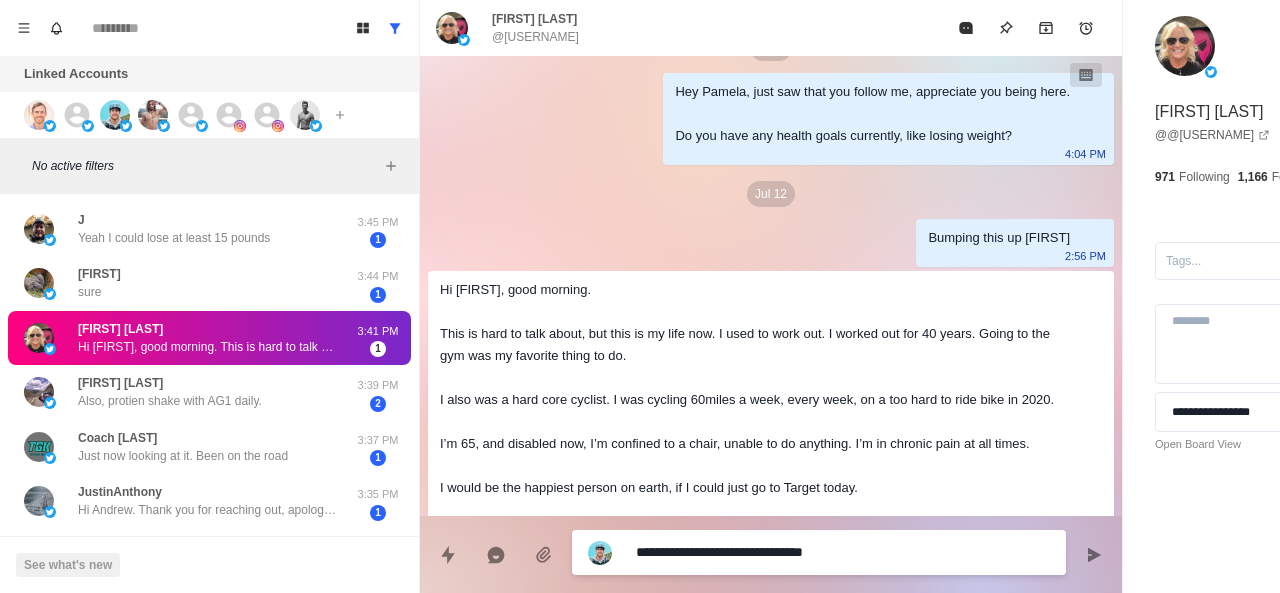 scroll, scrollTop: 466, scrollLeft: 0, axis: vertical 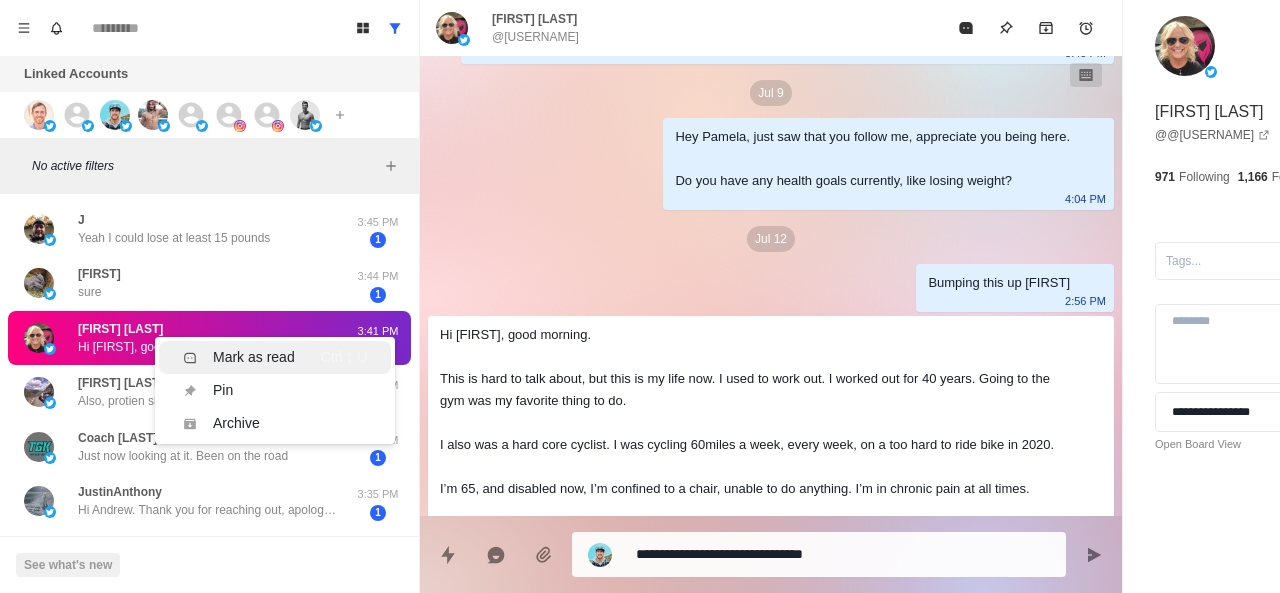 click on "Mark as read" at bounding box center (254, 357) 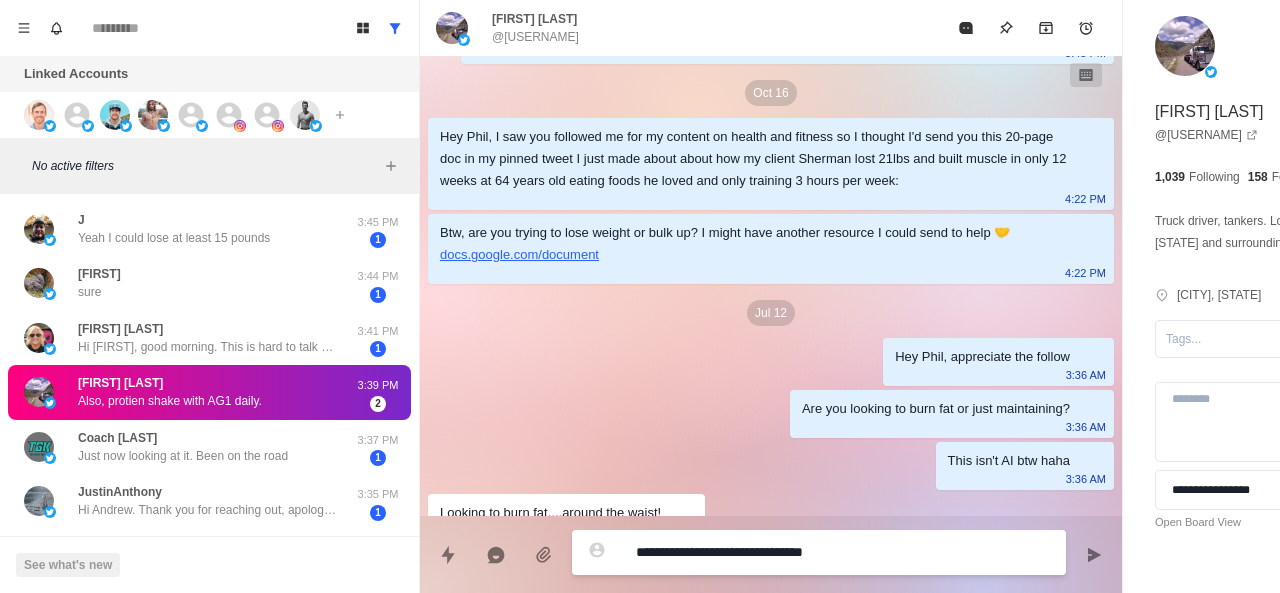 scroll, scrollTop: 426, scrollLeft: 0, axis: vertical 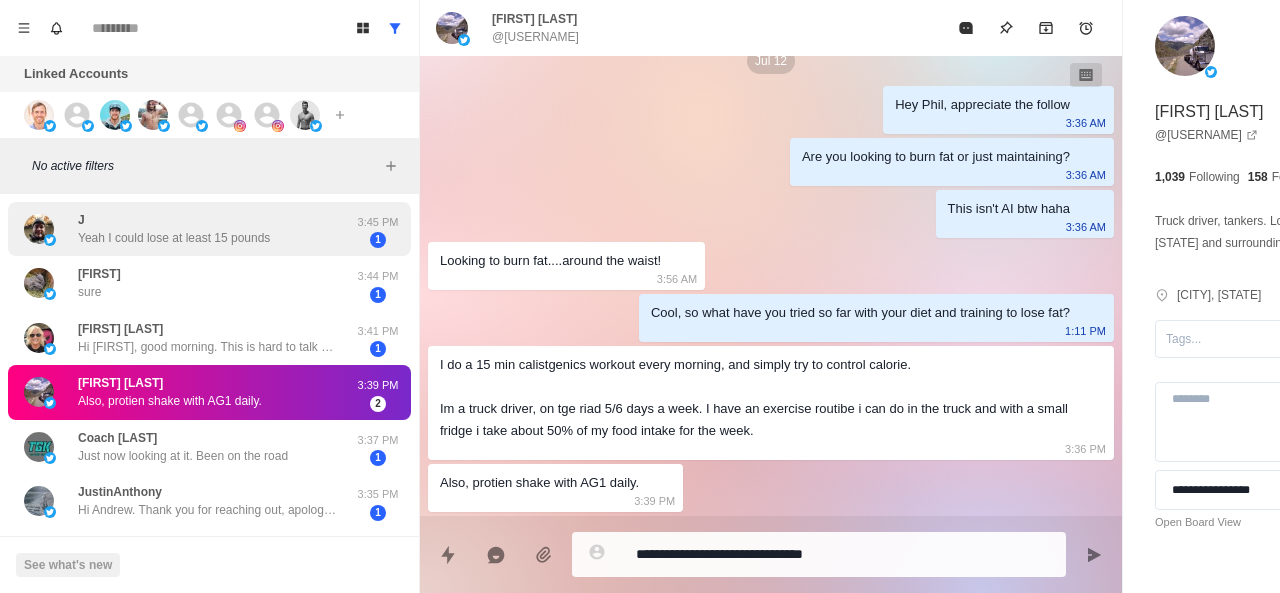 click on "Yeah I could lose at least 15 pounds" at bounding box center [174, 238] 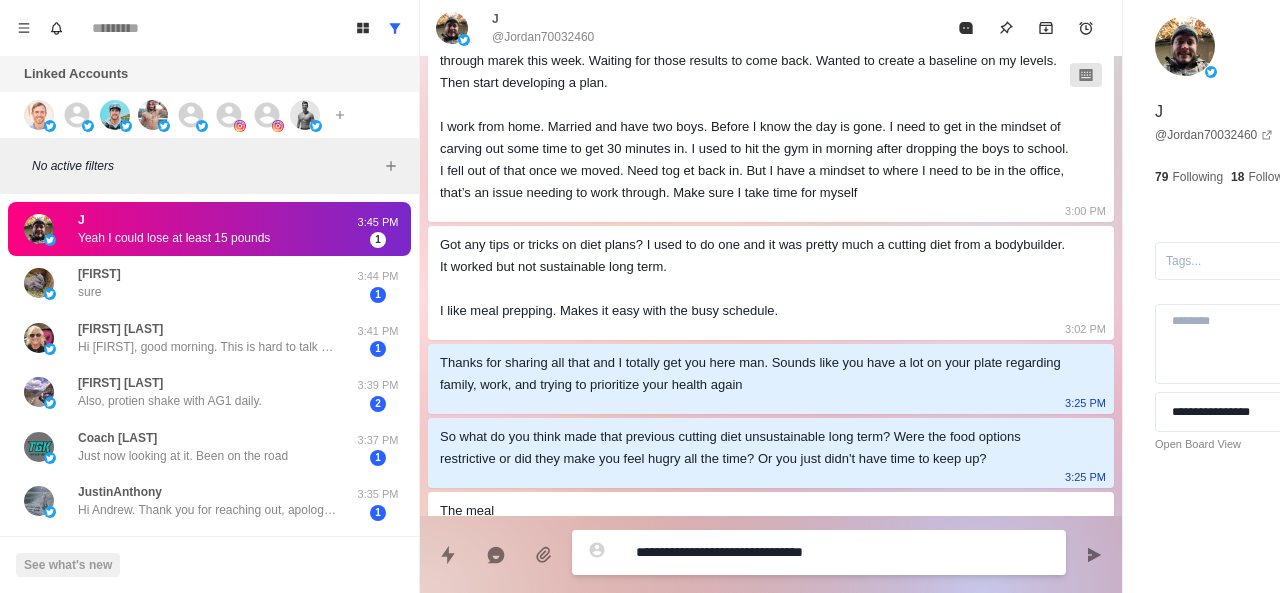scroll, scrollTop: 1234, scrollLeft: 0, axis: vertical 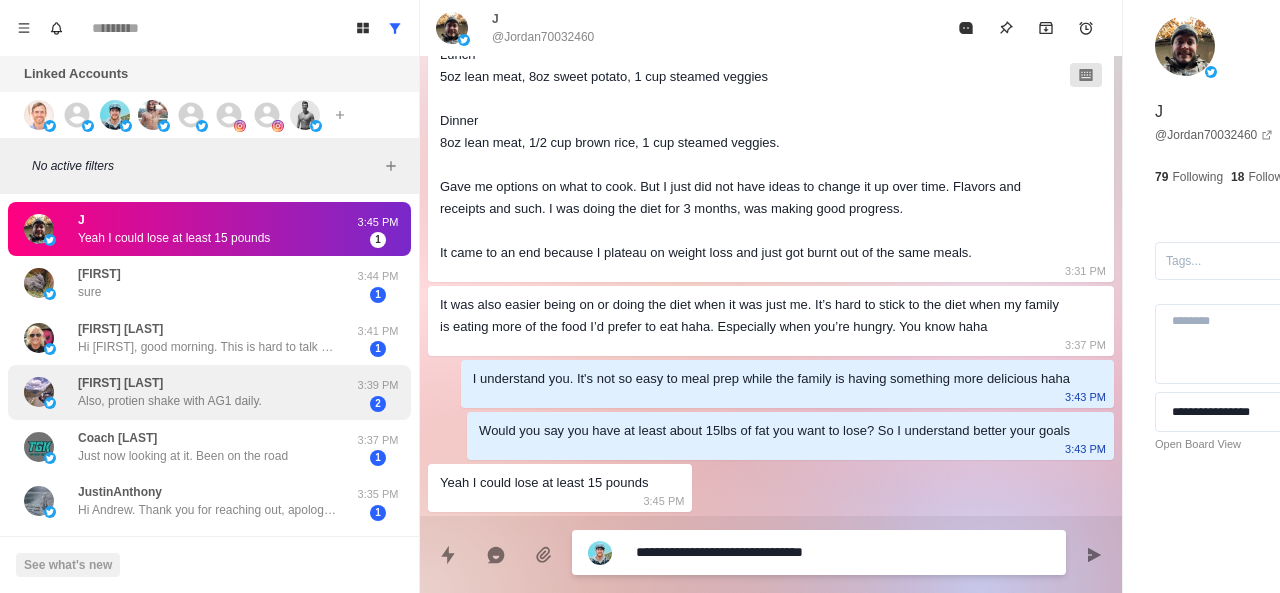 click on "Phil Vickery Also, protien shake with AG1 daily." at bounding box center [170, 392] 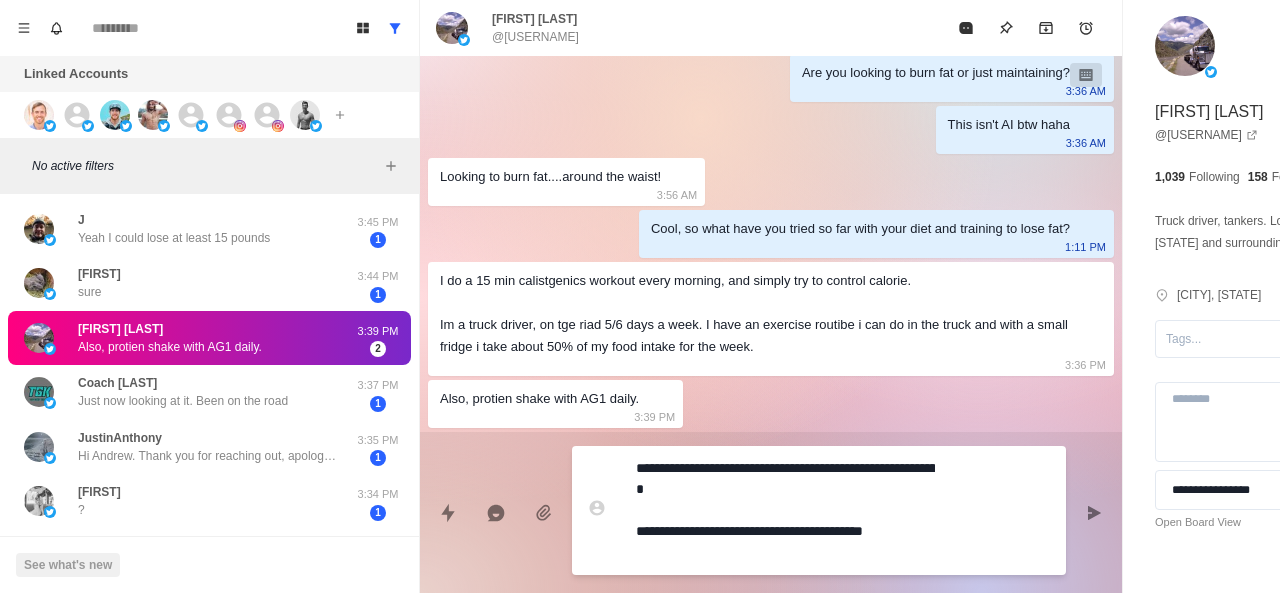 scroll, scrollTop: 510, scrollLeft: 0, axis: vertical 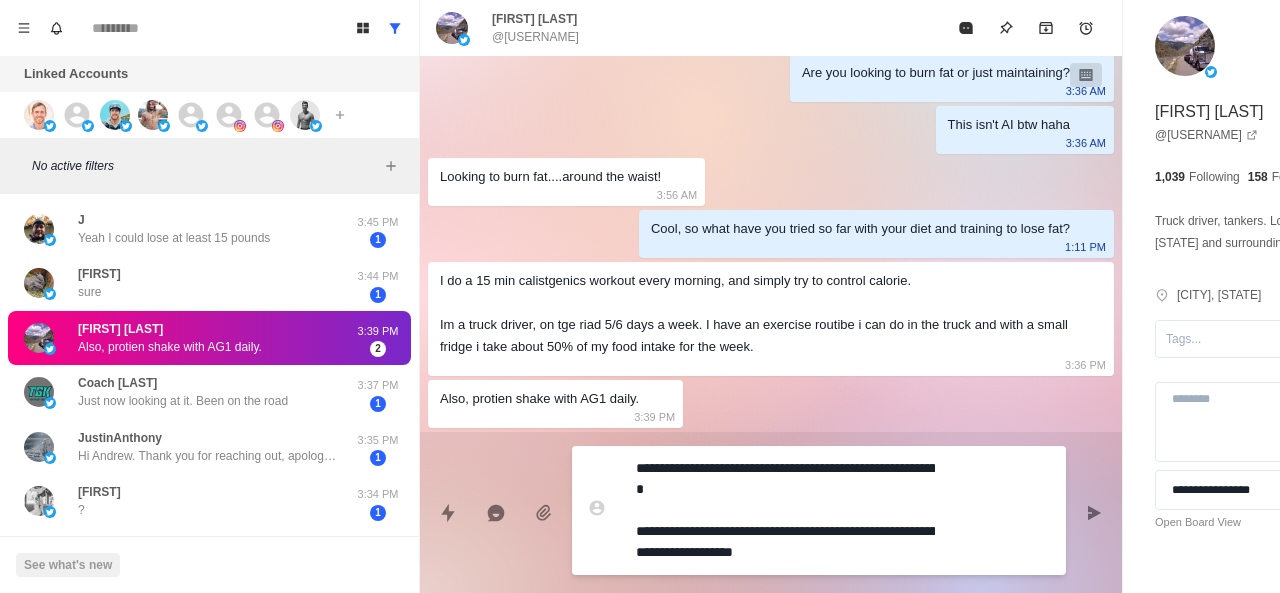 click on "**********" at bounding box center [785, 510] 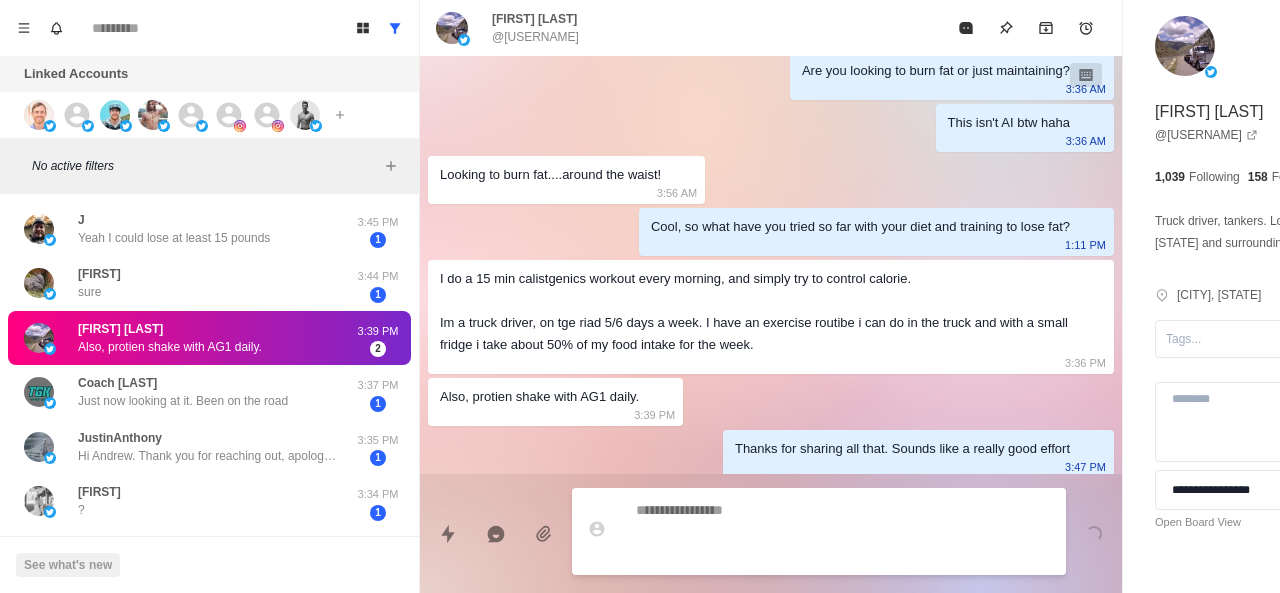 scroll, scrollTop: 478, scrollLeft: 0, axis: vertical 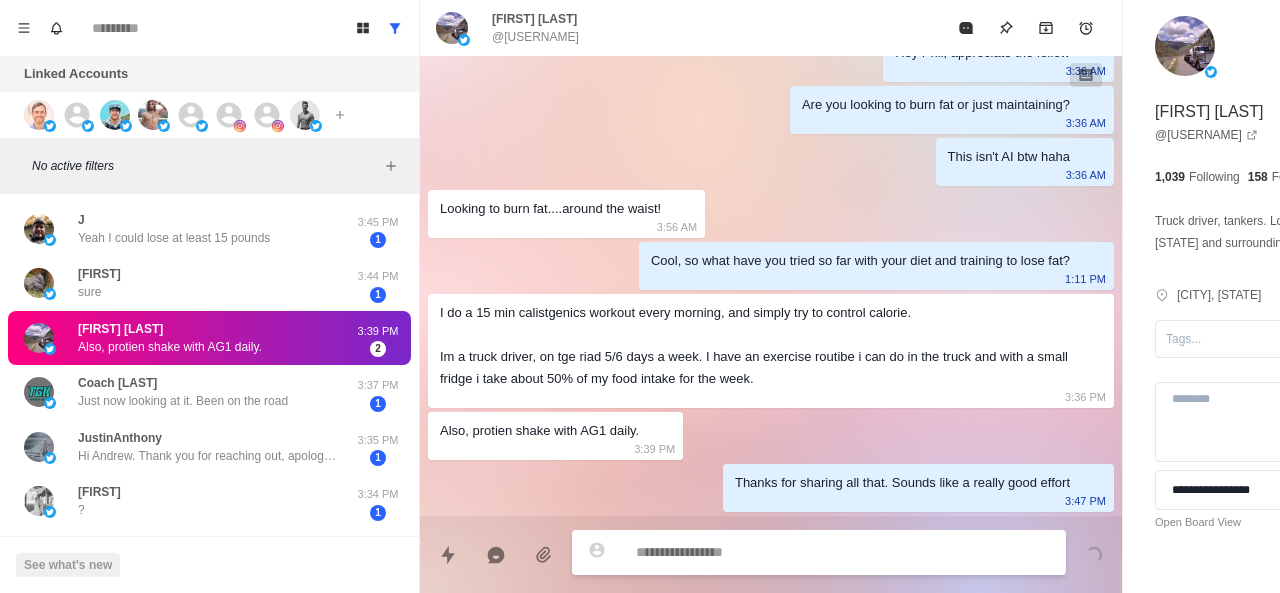 paste on "**********" 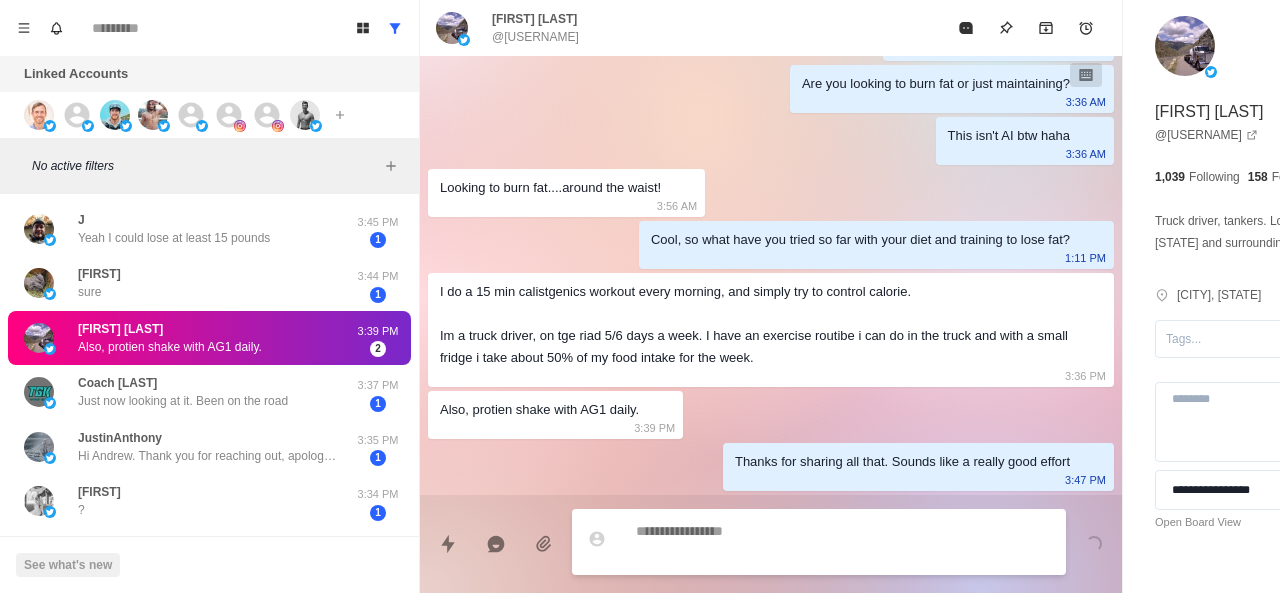 scroll, scrollTop: 530, scrollLeft: 0, axis: vertical 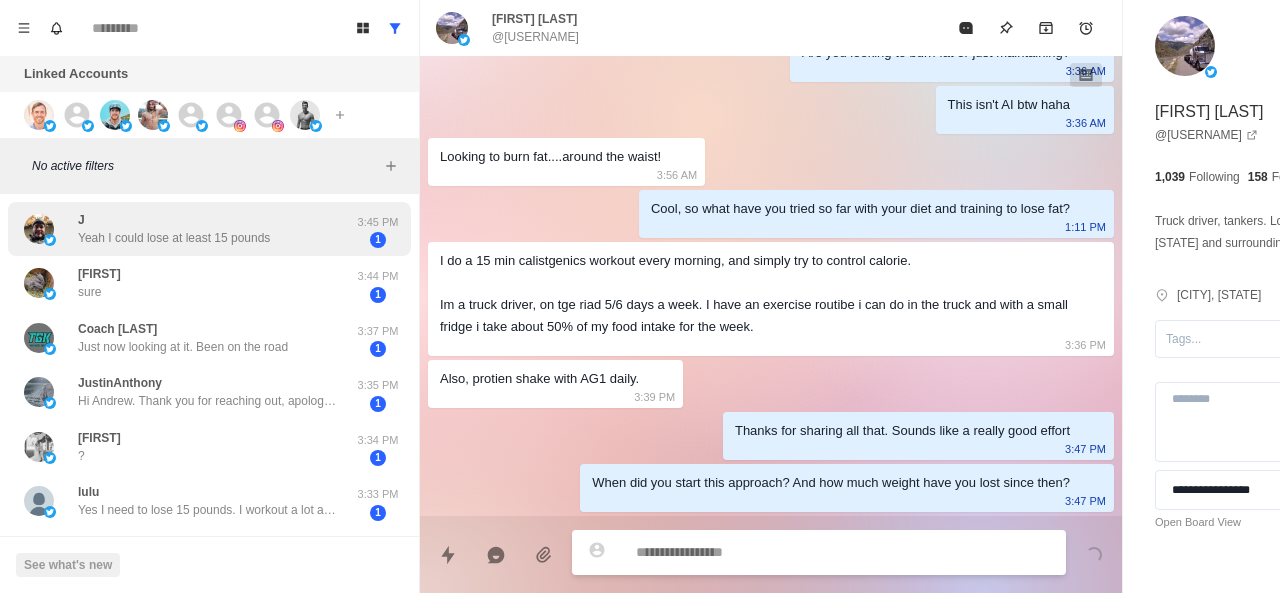 click on "J Yeah I could lose at least 15 pounds 3:45 PM 1" at bounding box center (209, 229) 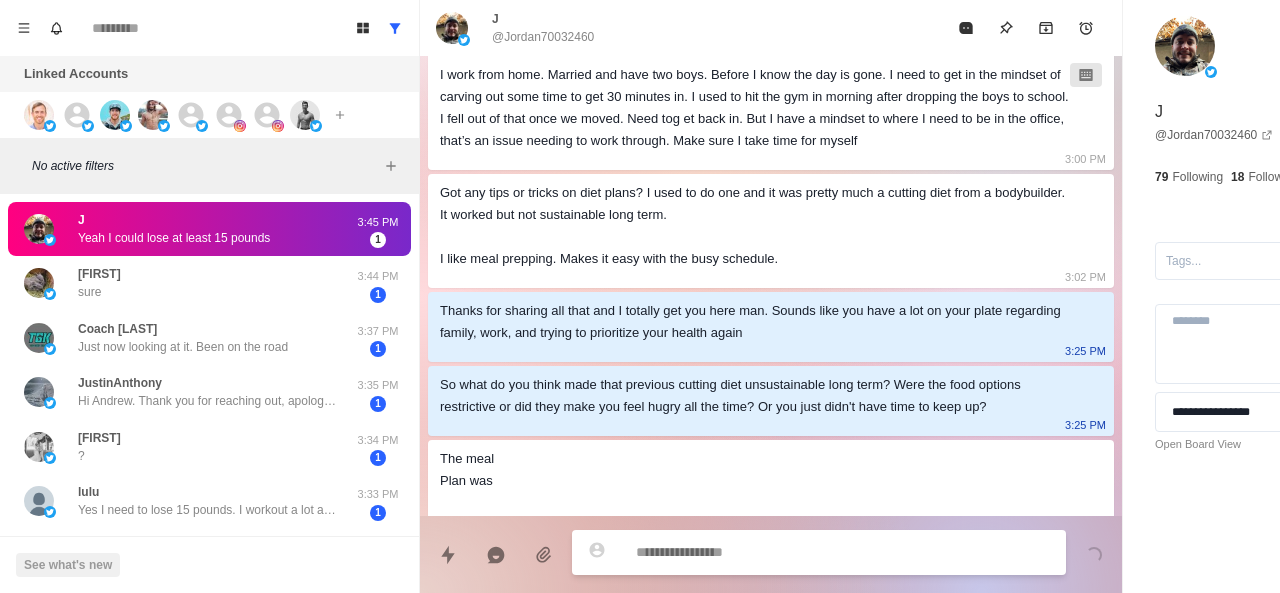 scroll, scrollTop: 1234, scrollLeft: 0, axis: vertical 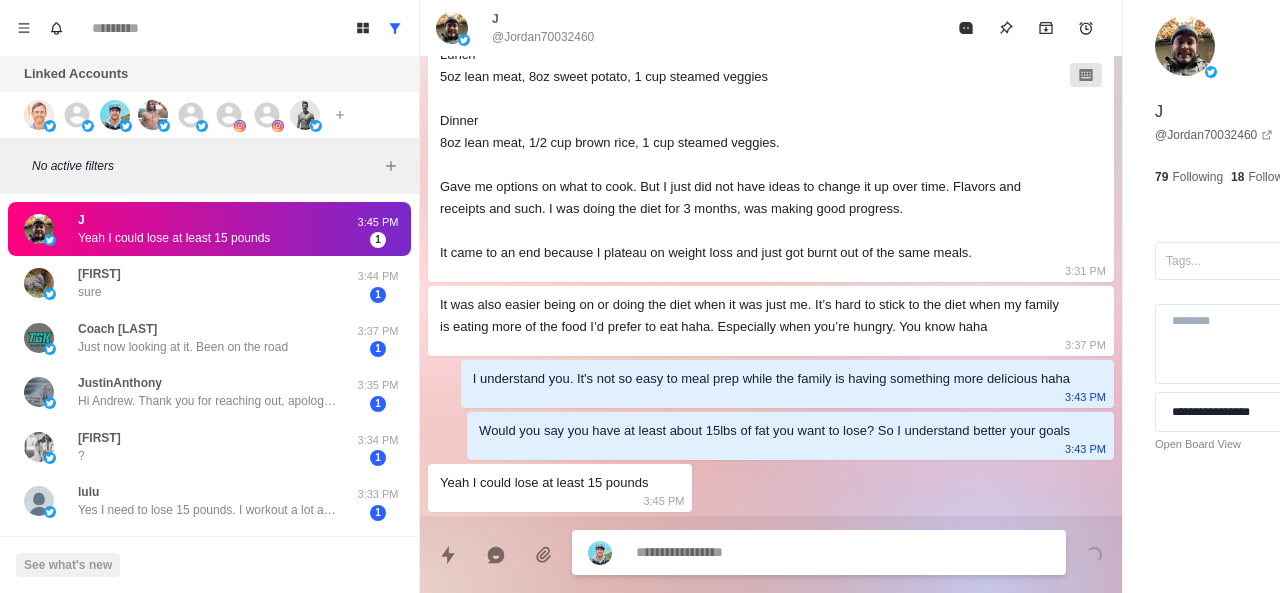 click at bounding box center (819, 552) 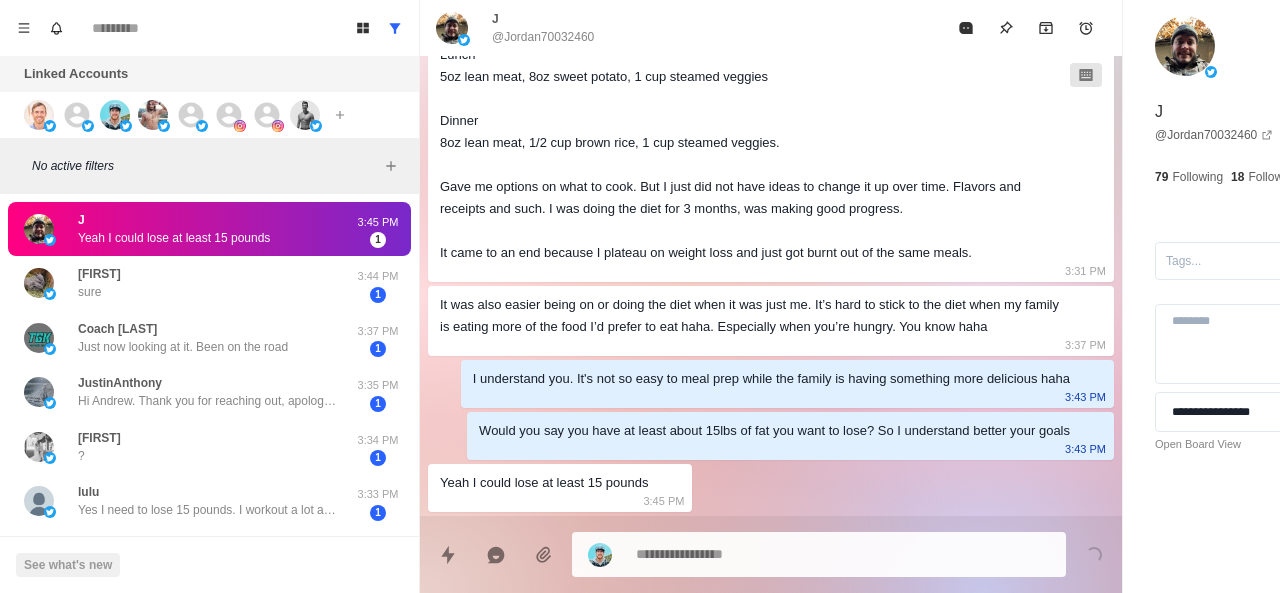 scroll, scrollTop: 1286, scrollLeft: 0, axis: vertical 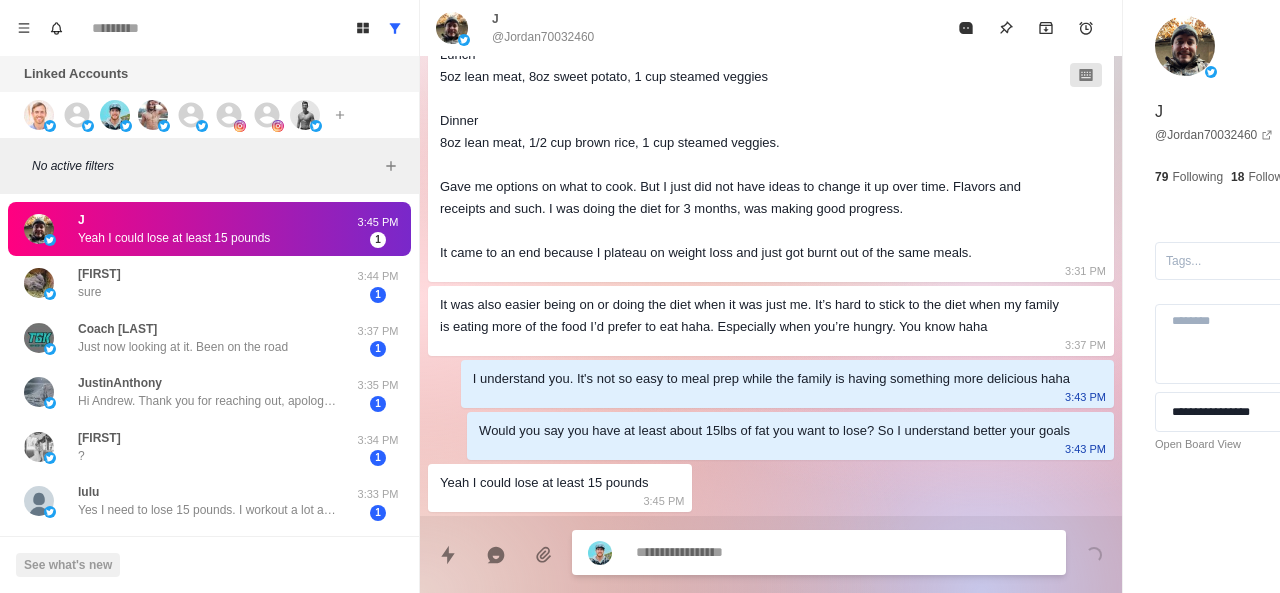 click at bounding box center (785, 552) 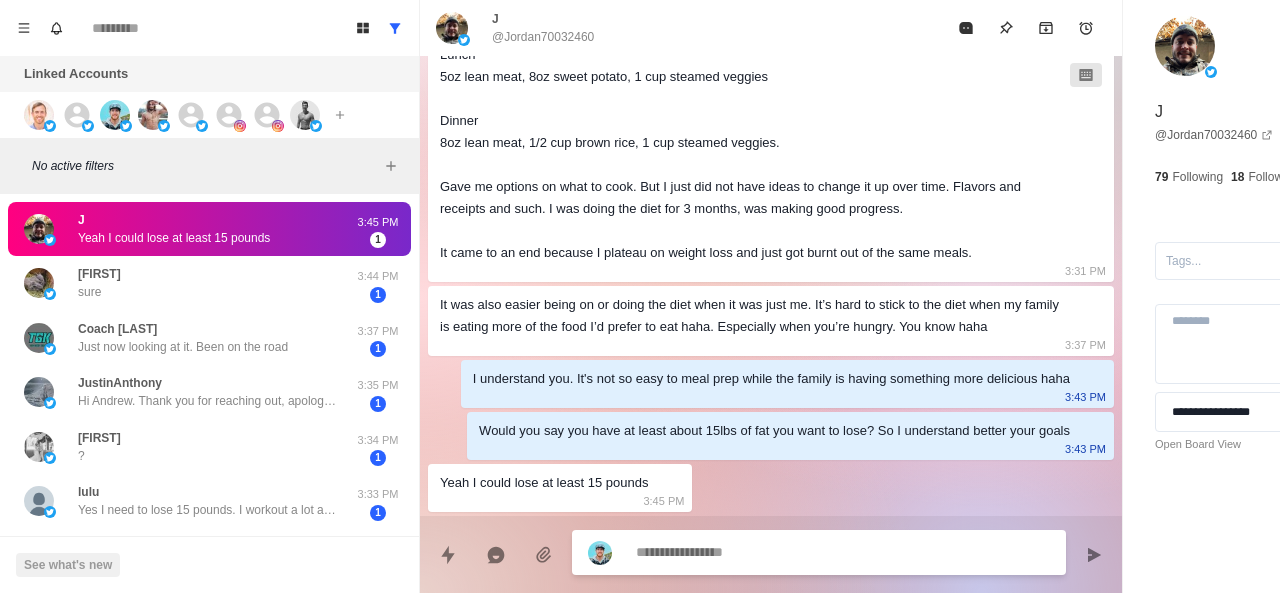 paste on "**********" 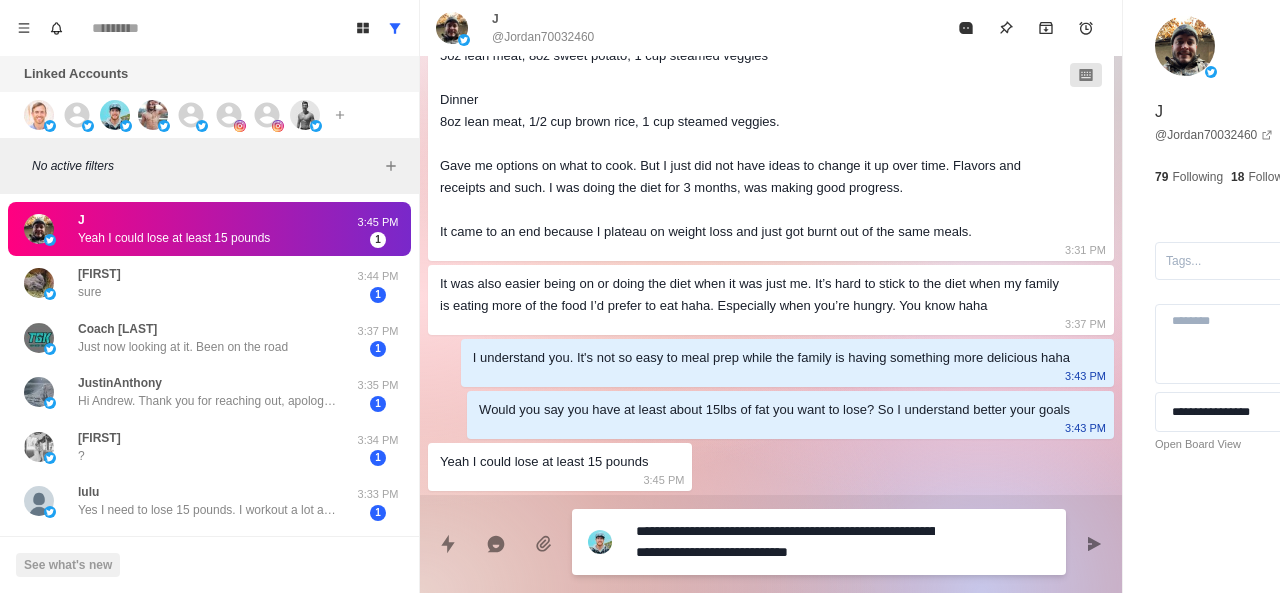 scroll, scrollTop: 0, scrollLeft: 0, axis: both 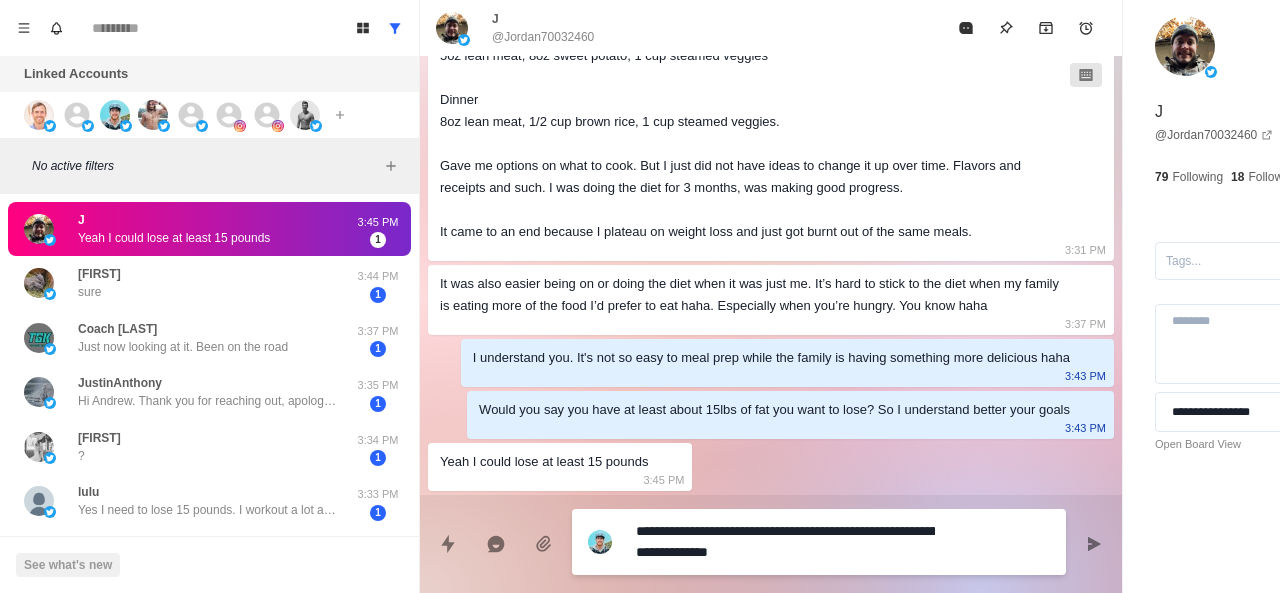 click on "**********" at bounding box center [785, 542] 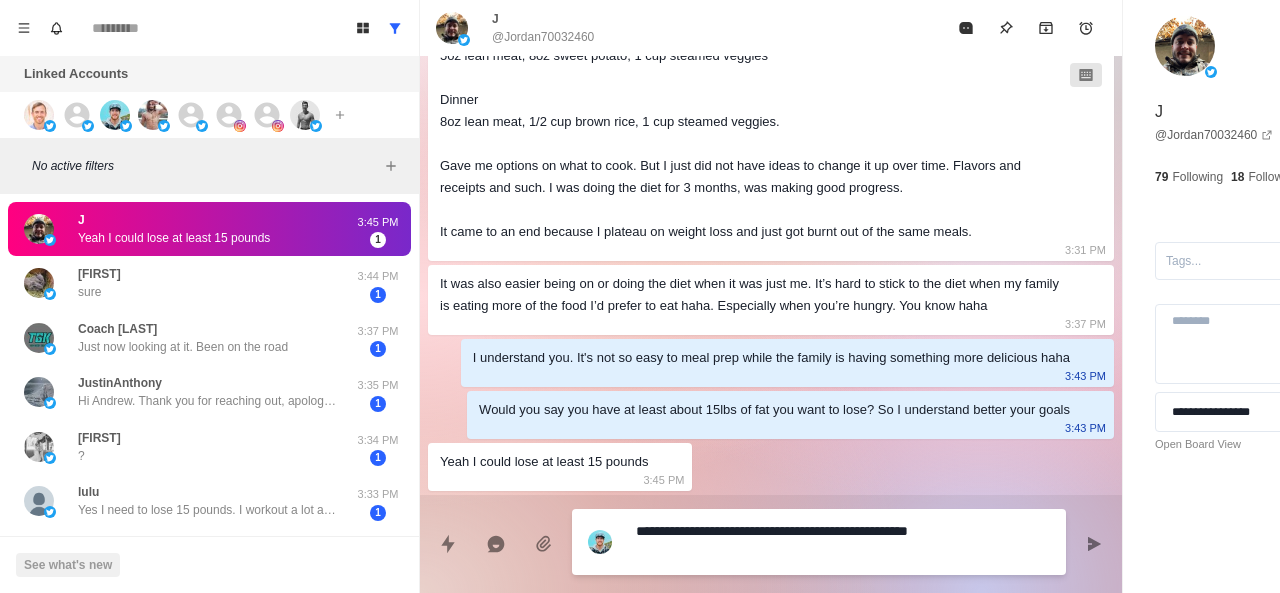 scroll, scrollTop: 1306, scrollLeft: 0, axis: vertical 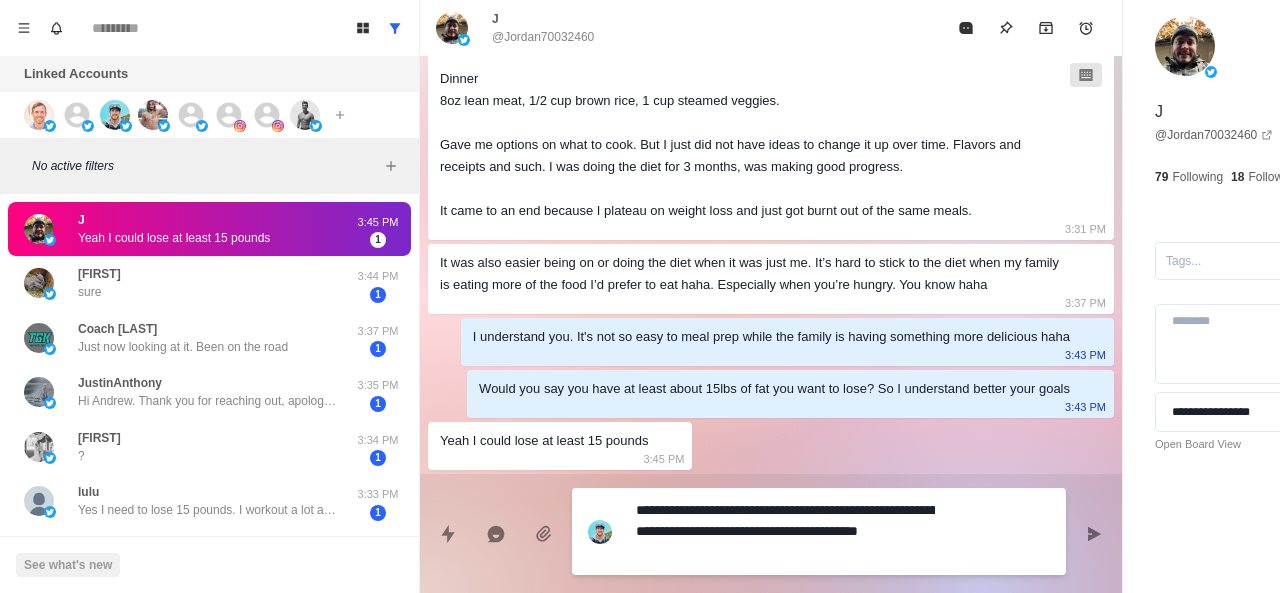 click on "**********" at bounding box center [785, 531] 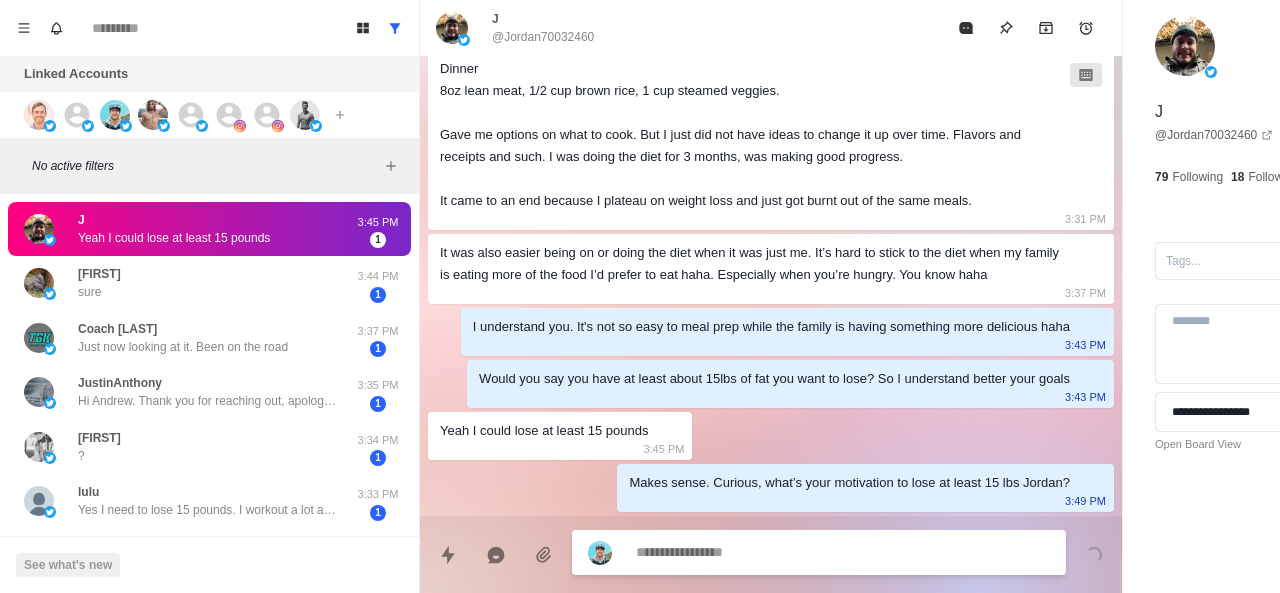 scroll, scrollTop: 1338, scrollLeft: 0, axis: vertical 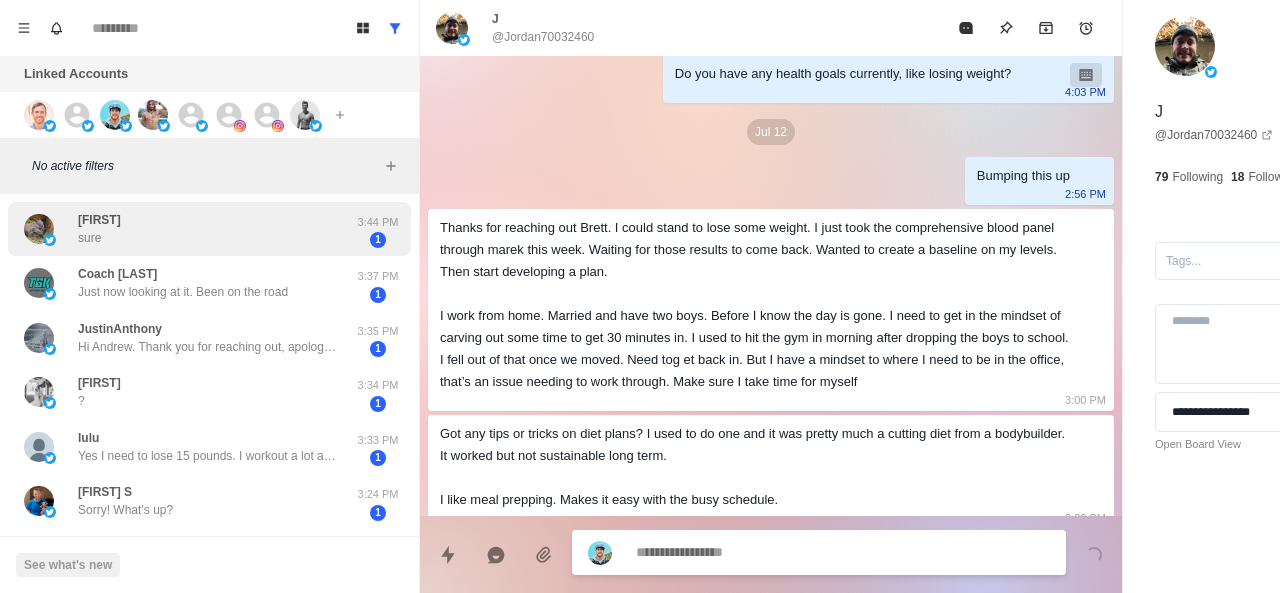 click on "jeanette sure" at bounding box center (188, 229) 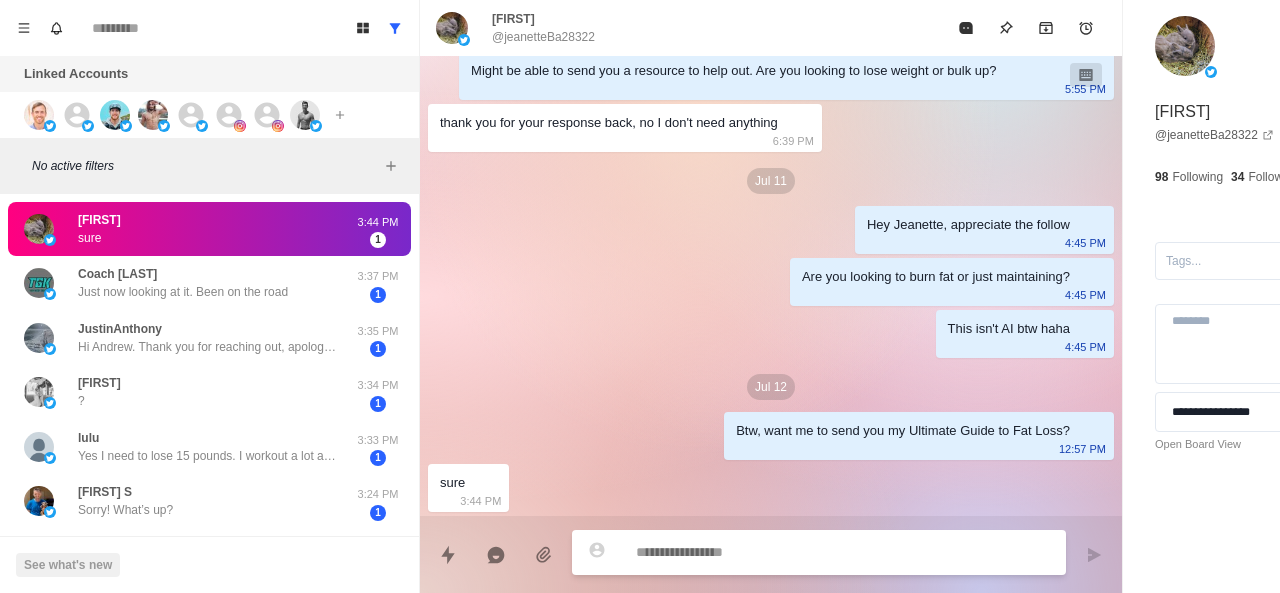 scroll, scrollTop: 347, scrollLeft: 0, axis: vertical 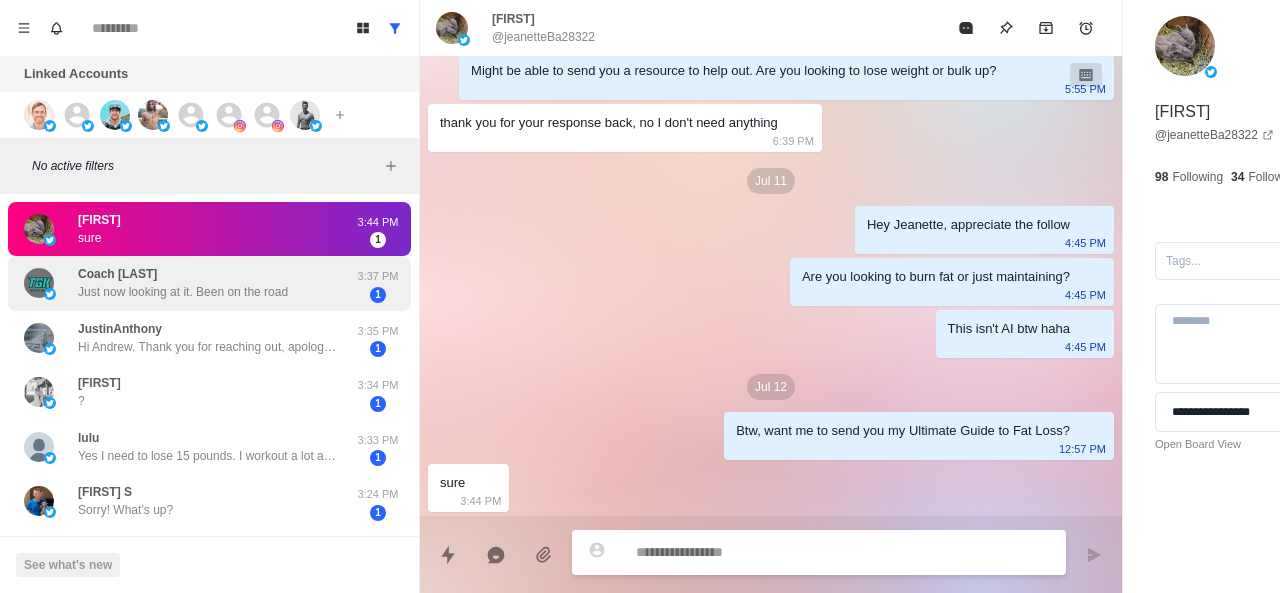 click on "Coach Fulton Just now looking at it. Been on the road" at bounding box center (183, 283) 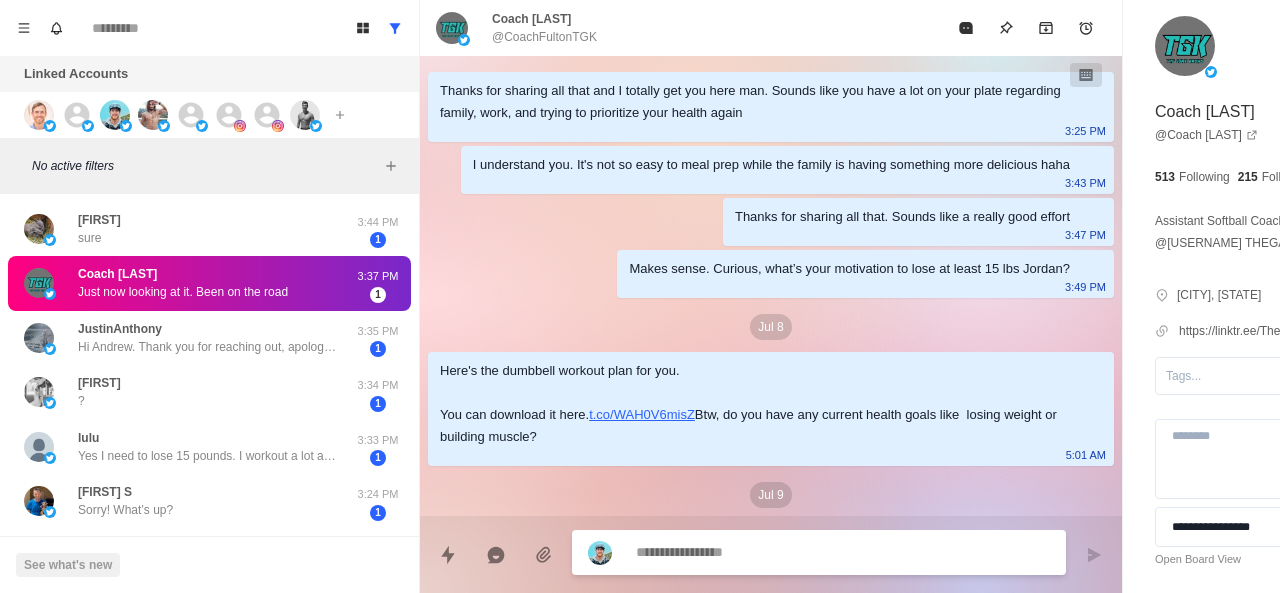 scroll, scrollTop: 348, scrollLeft: 0, axis: vertical 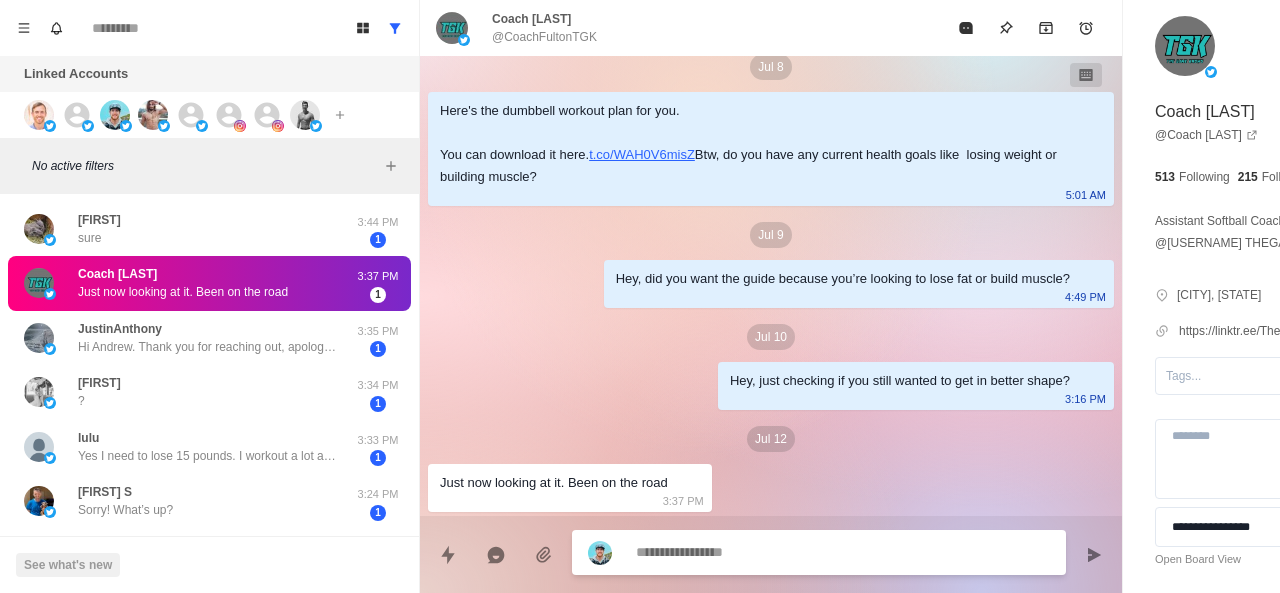 paste on "**********" 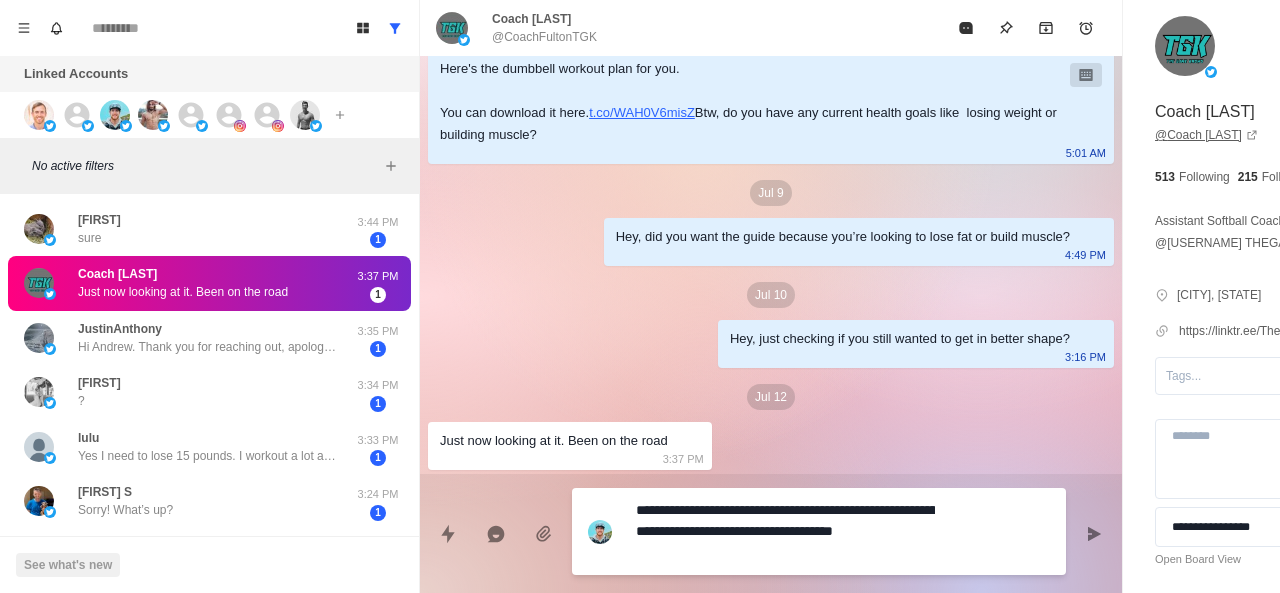 click on "@ CoachFultonTGK" at bounding box center [1206, 135] 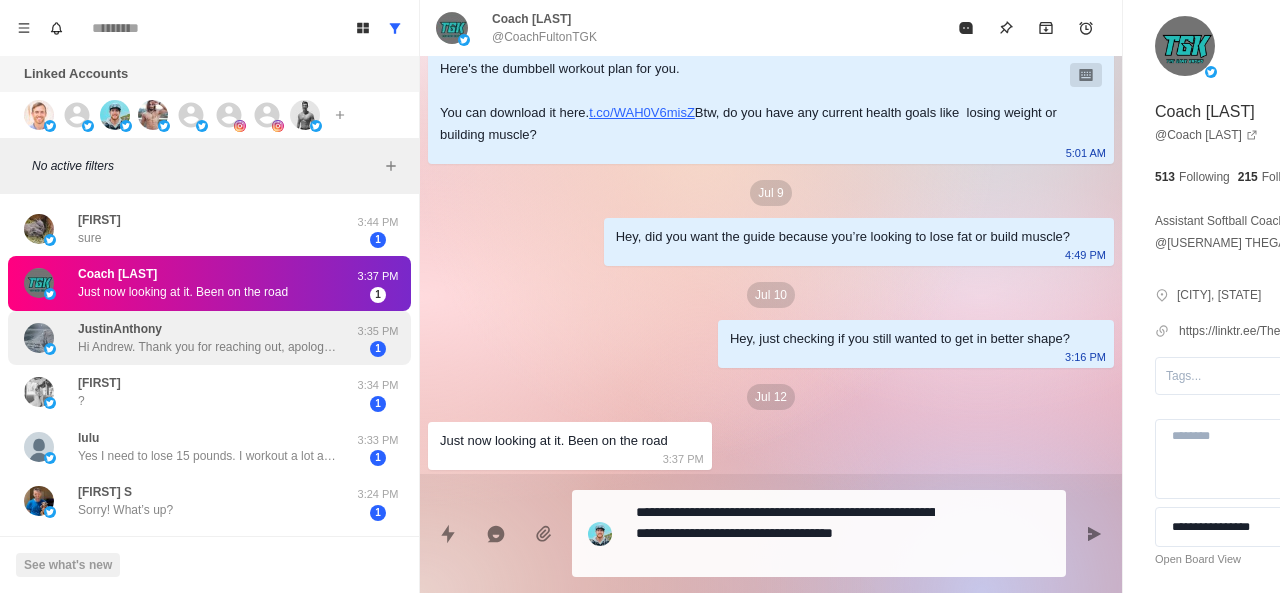 click on "JustinAnthony Hi Andrew. Thank you for reaching out, apologies for delay to reply! Appreciate your content! I had affiliate account with fat burning supplements which remarkable results. I've been interested in probiotics for gut health and it's interesting how it's the microbes 'responsible' for weight control. Many people can't lose weight because they missing bacteria 3:35 PM 1" at bounding box center [209, 338] 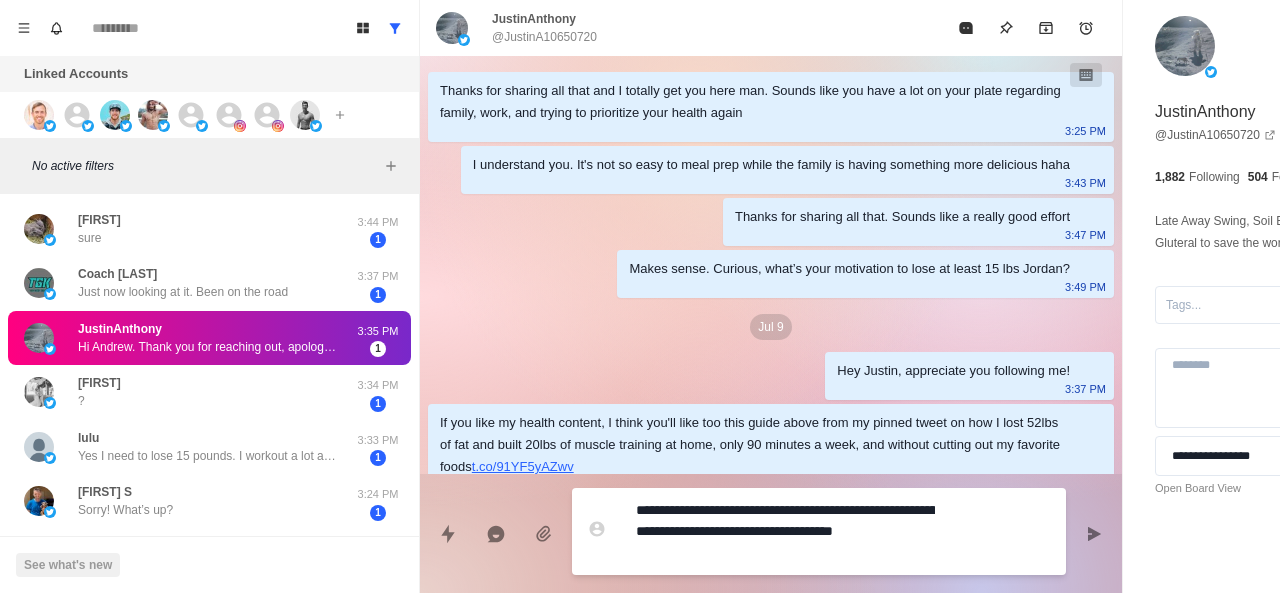 scroll, scrollTop: 364, scrollLeft: 0, axis: vertical 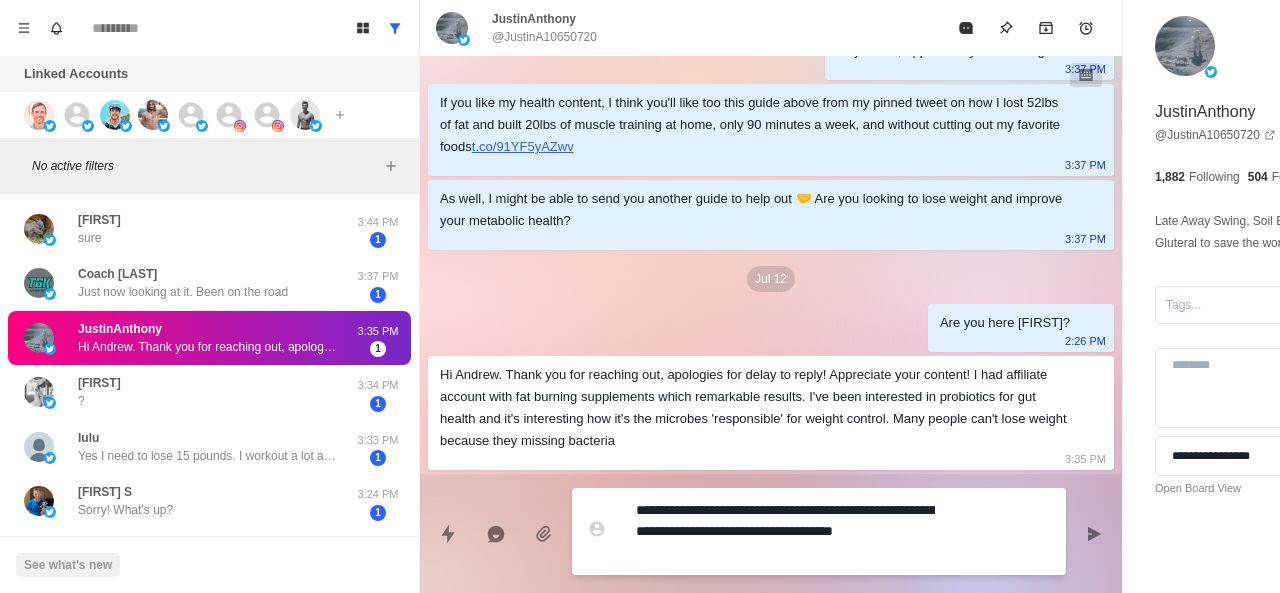 click on "**********" at bounding box center [785, 531] 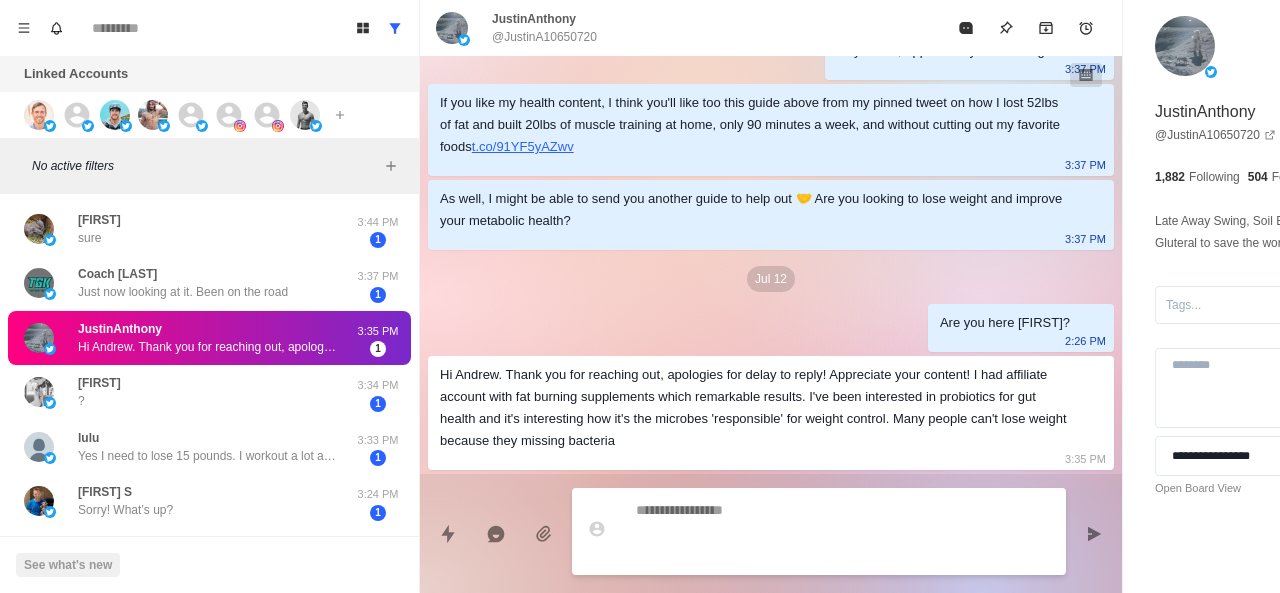 scroll, scrollTop: 322, scrollLeft: 0, axis: vertical 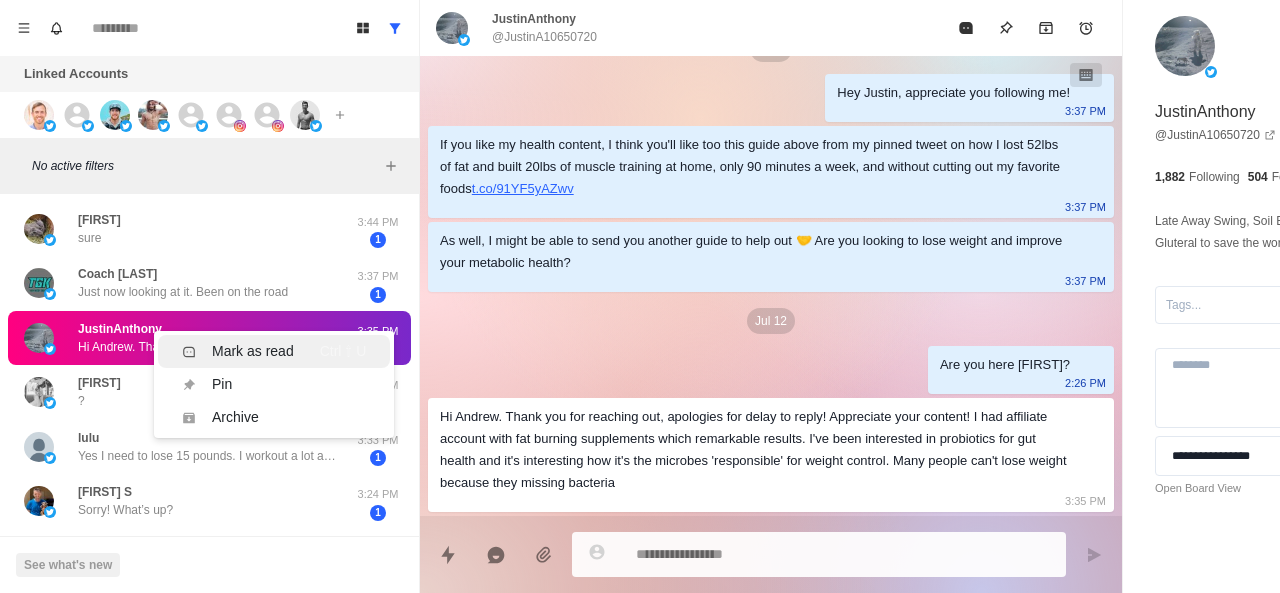 click on "Mark as read Ctrl ⇧ U" at bounding box center (274, 351) 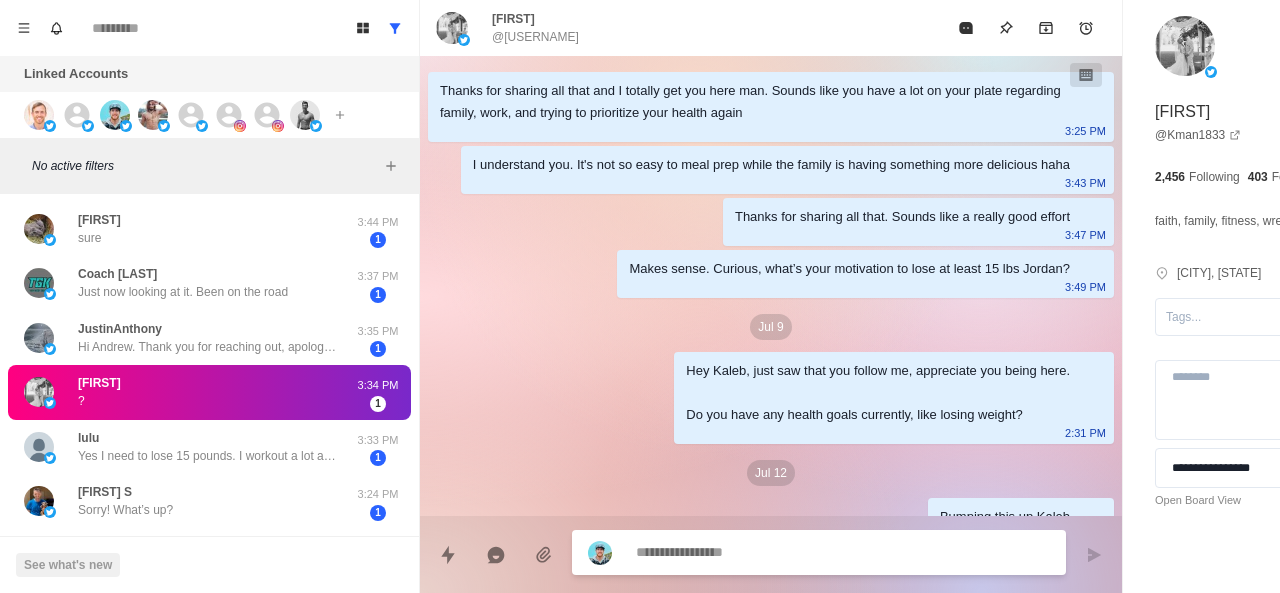 scroll, scrollTop: 108, scrollLeft: 0, axis: vertical 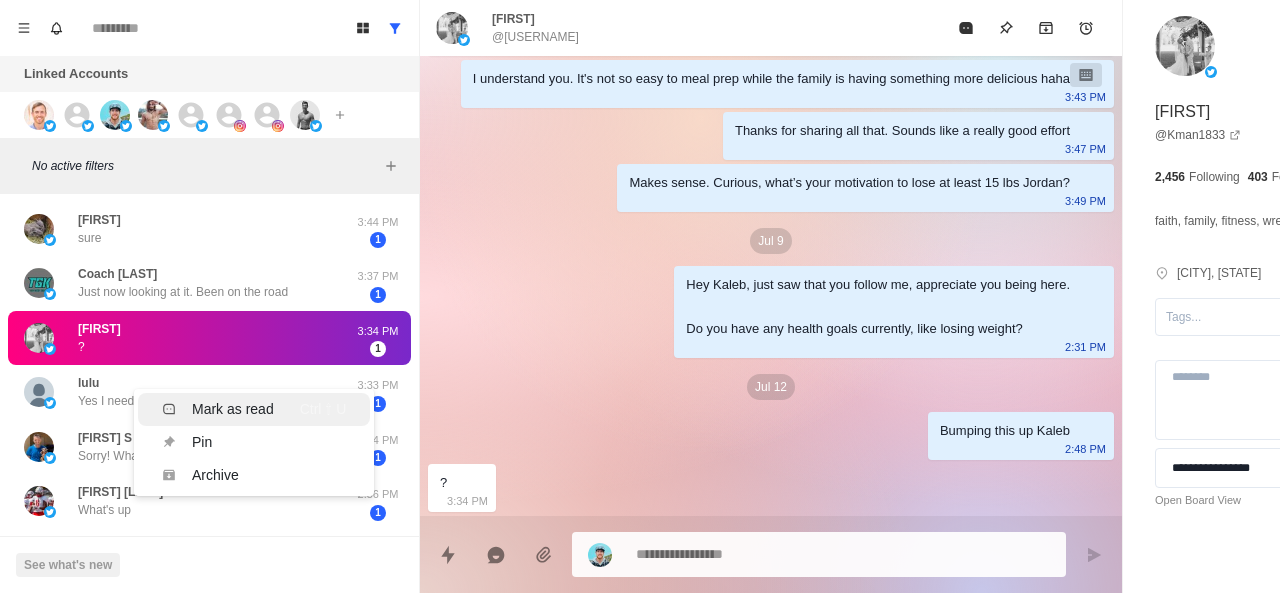 click on "Mark as read Ctrl ⇧ U" at bounding box center (254, 409) 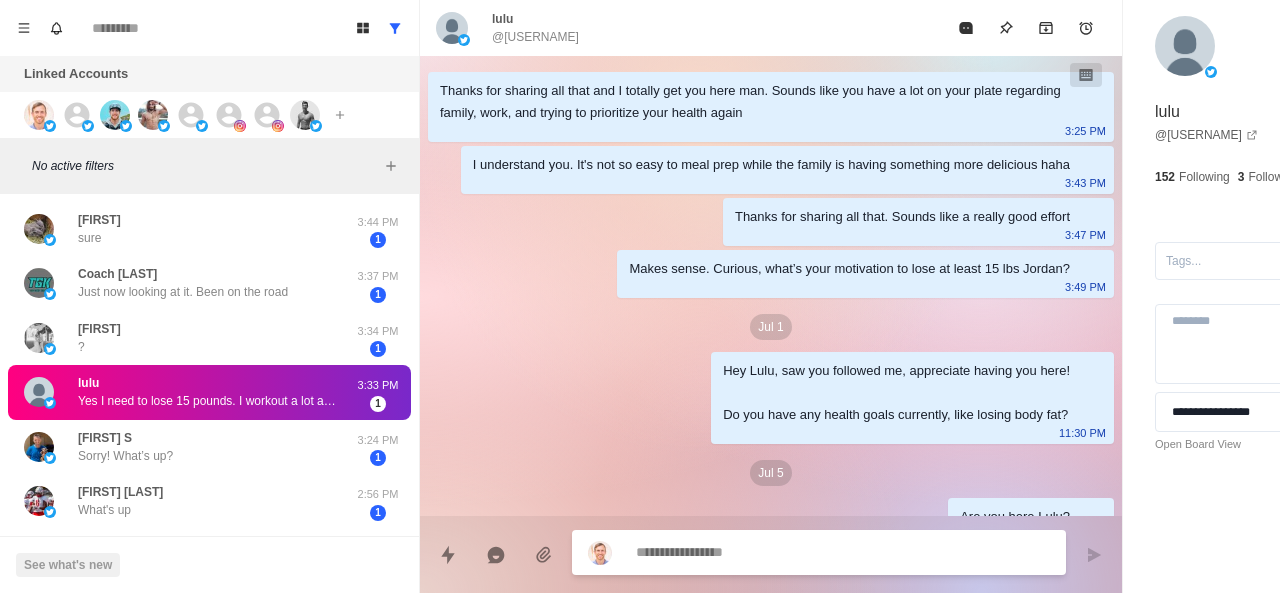 scroll, scrollTop: 180, scrollLeft: 0, axis: vertical 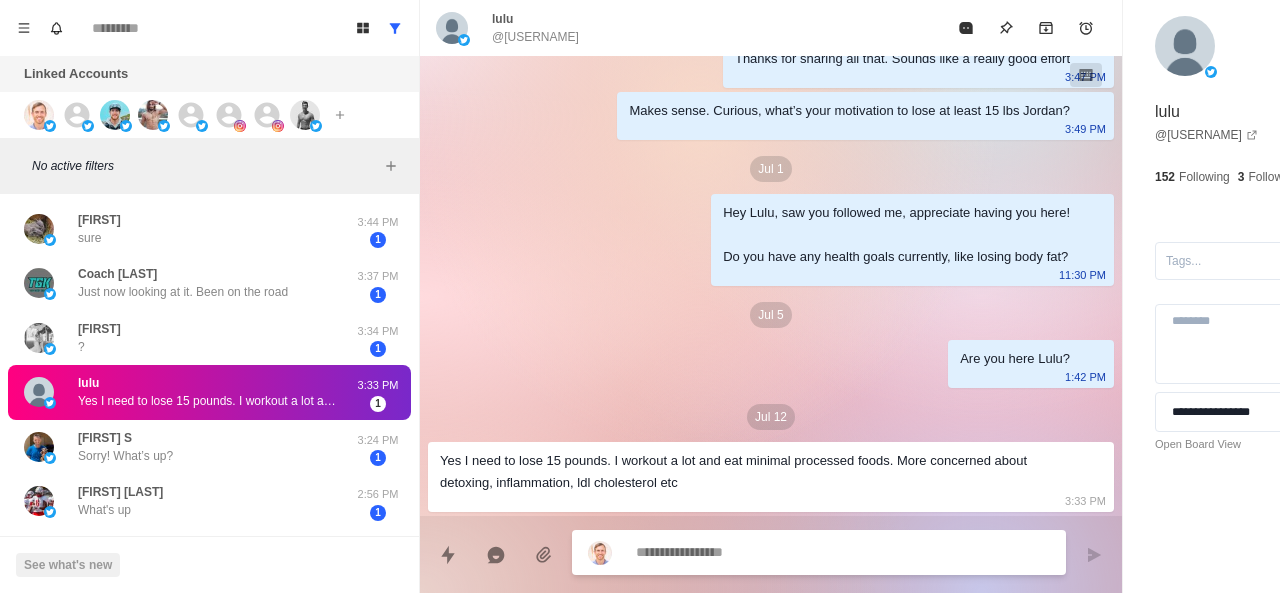 click on "Yes I need to lose 15 pounds. I workout a lot and eat minimal processed foods. More concerned about detoxing, inflammation, ldl cholesterol etc" at bounding box center [208, 401] 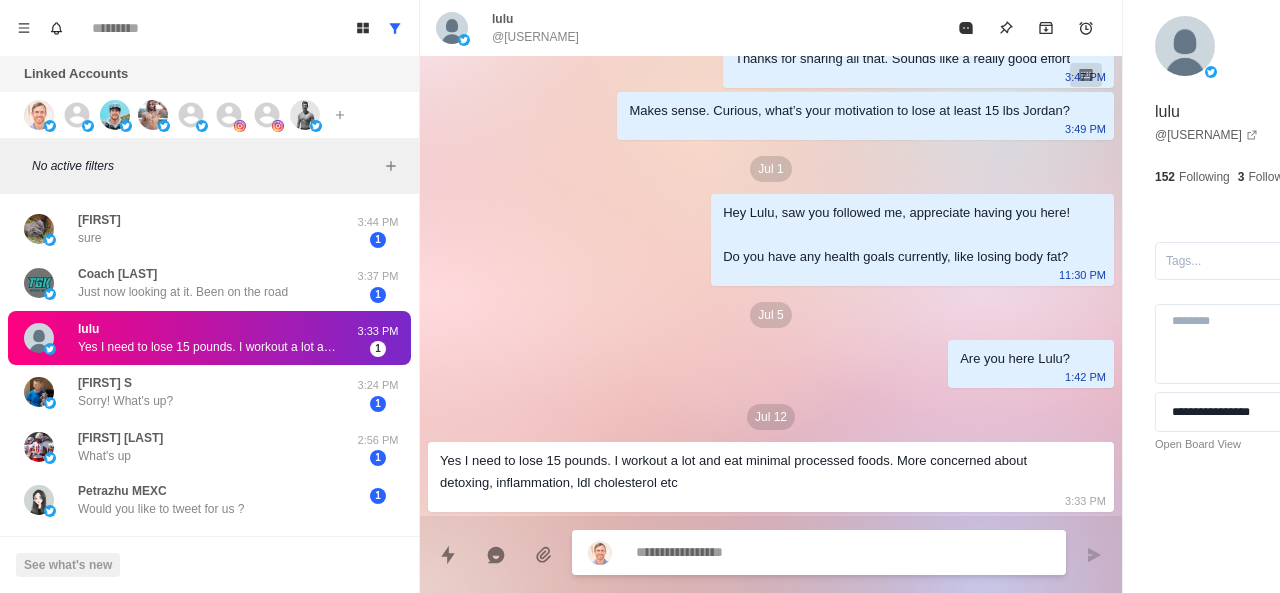 drag, startPoint x: 704, startPoint y: 551, endPoint x: 648, endPoint y: 550, distance: 56.008926 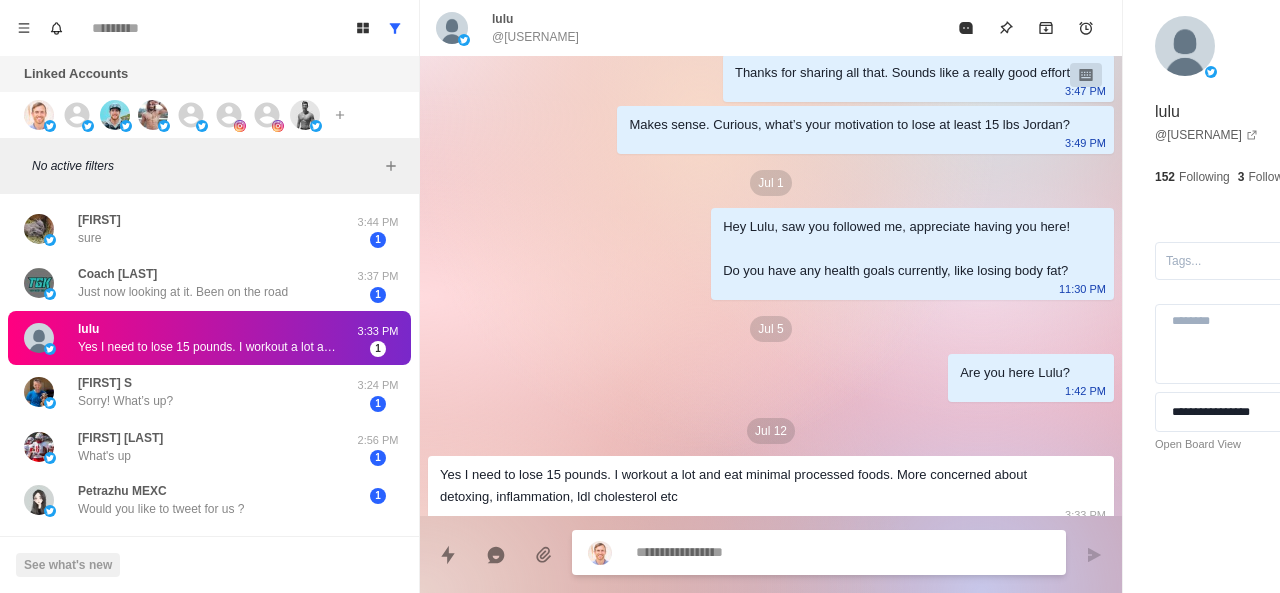scroll, scrollTop: 146, scrollLeft: 0, axis: vertical 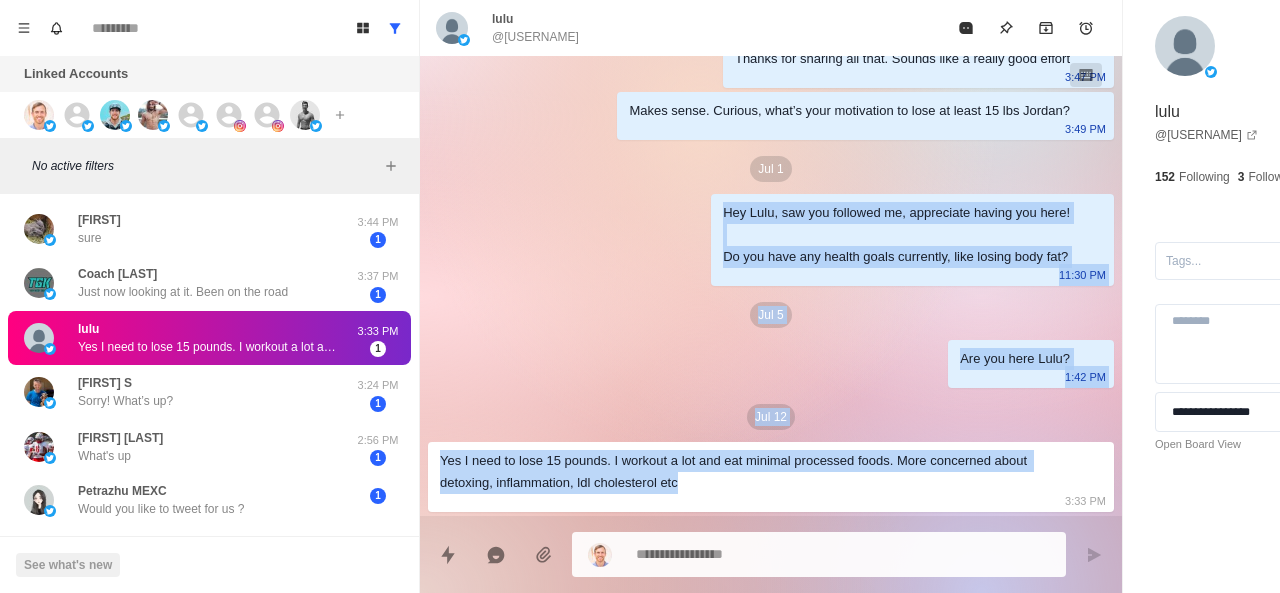 drag, startPoint x: 592, startPoint y: 237, endPoint x: 829, endPoint y: 483, distance: 341.59186 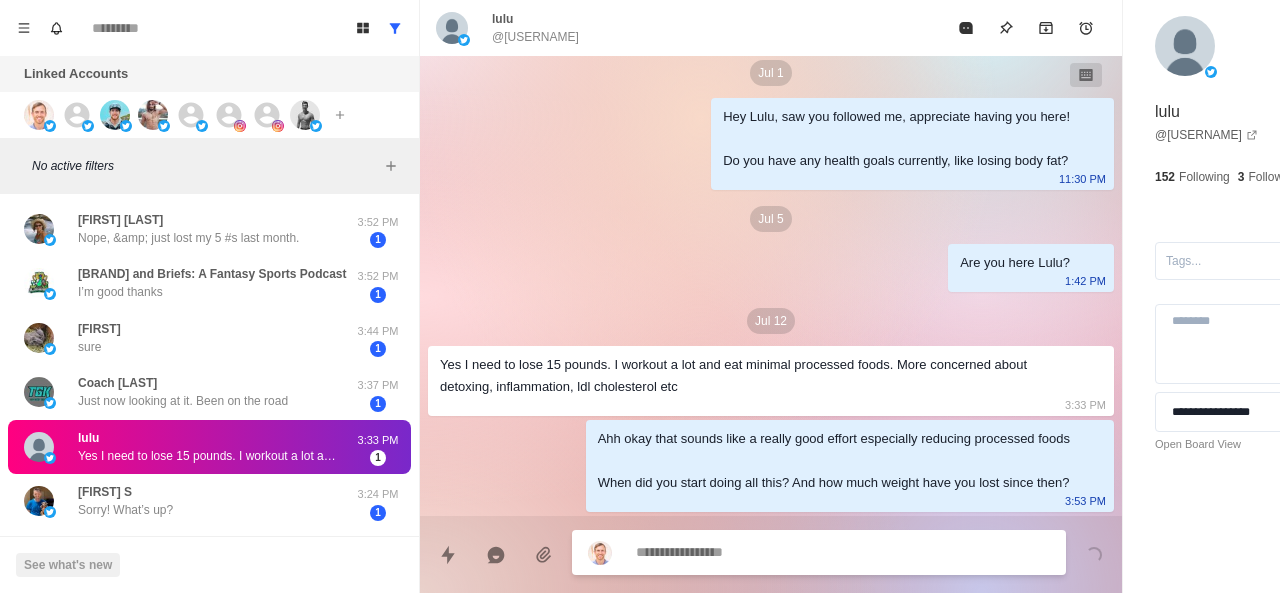 scroll, scrollTop: 276, scrollLeft: 0, axis: vertical 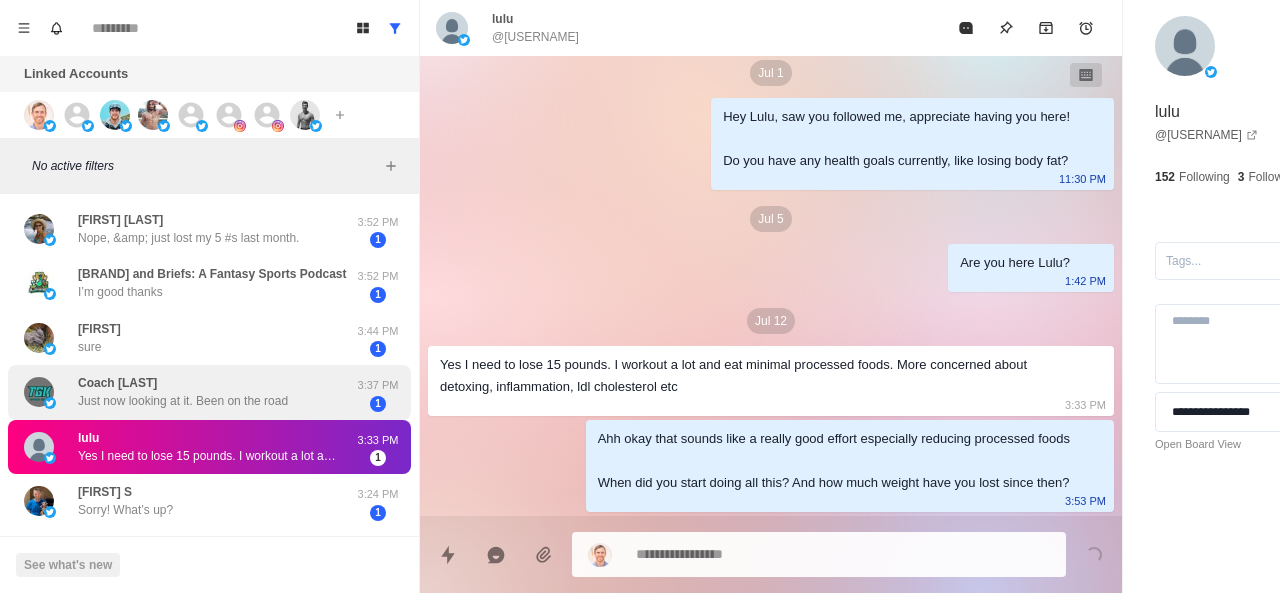 click on "Coach Fulton Just now looking at it. Been on the road" at bounding box center [183, 392] 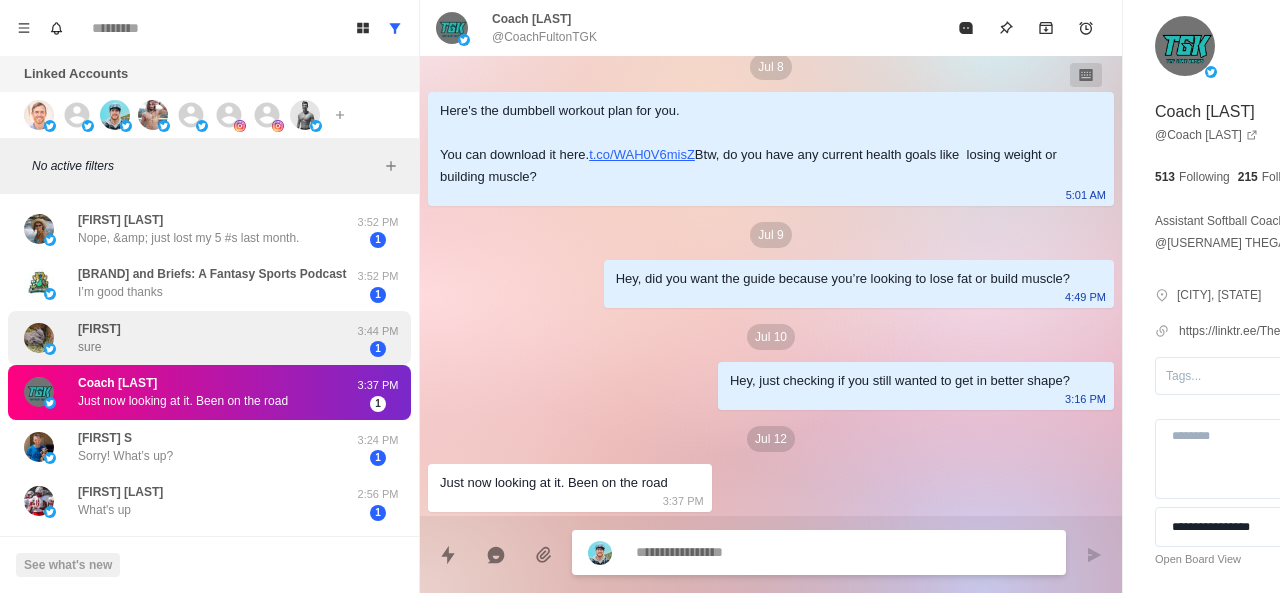 click on "jeanette sure" at bounding box center [188, 338] 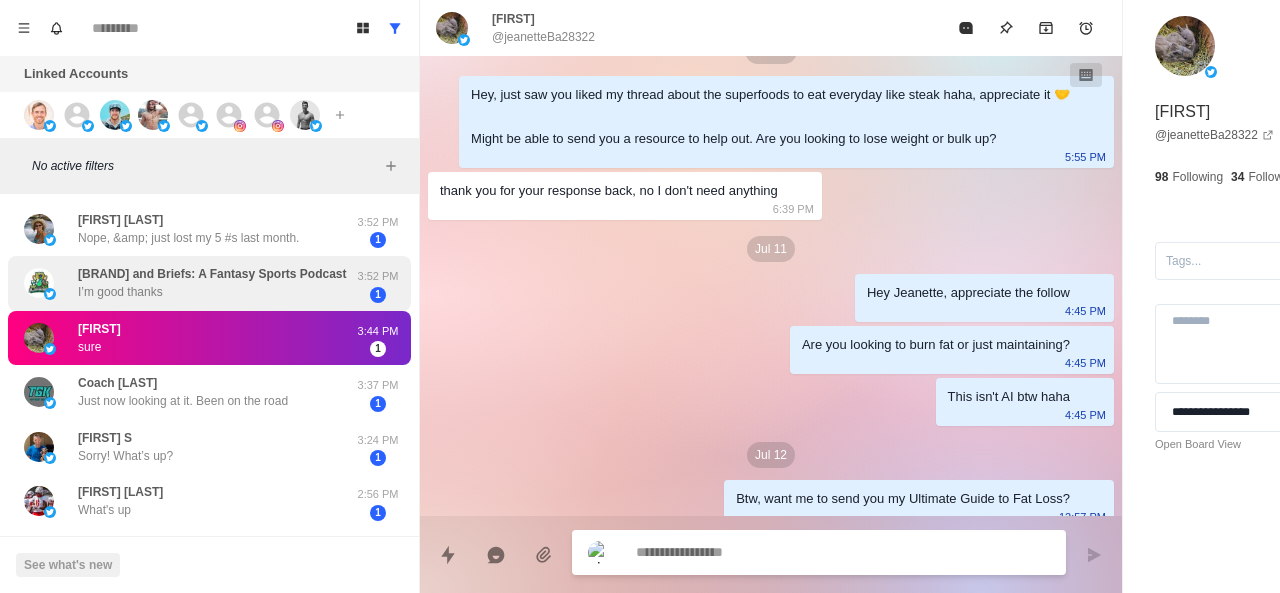 scroll, scrollTop: 410, scrollLeft: 0, axis: vertical 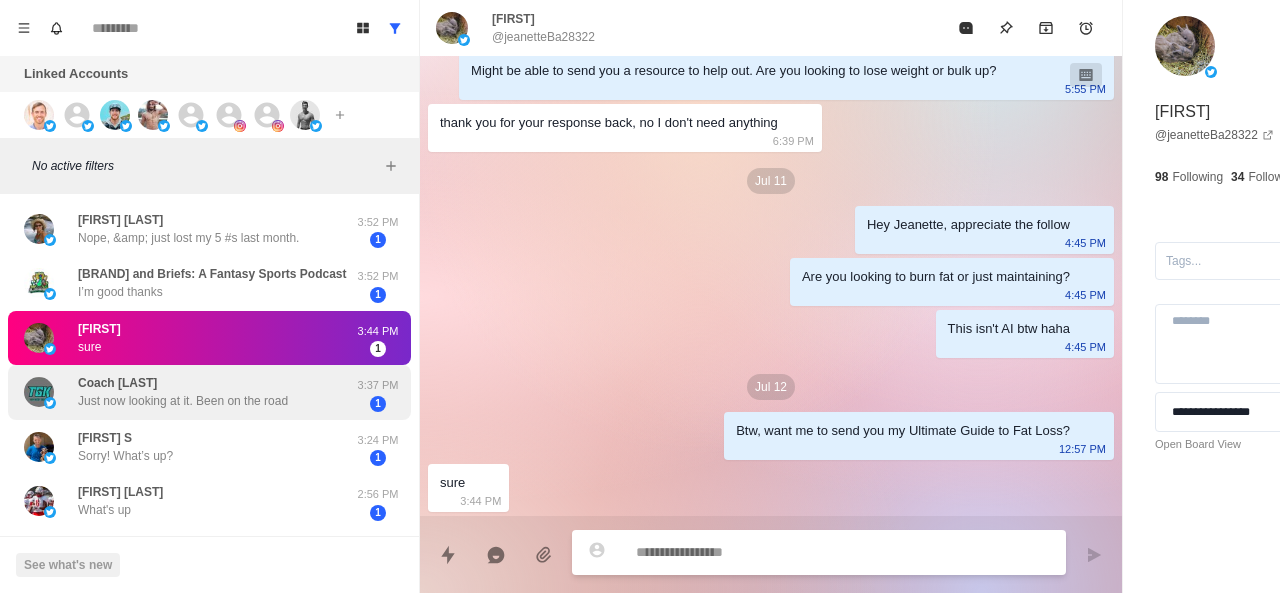 click on "Just now looking at it. Been on the road" at bounding box center [183, 401] 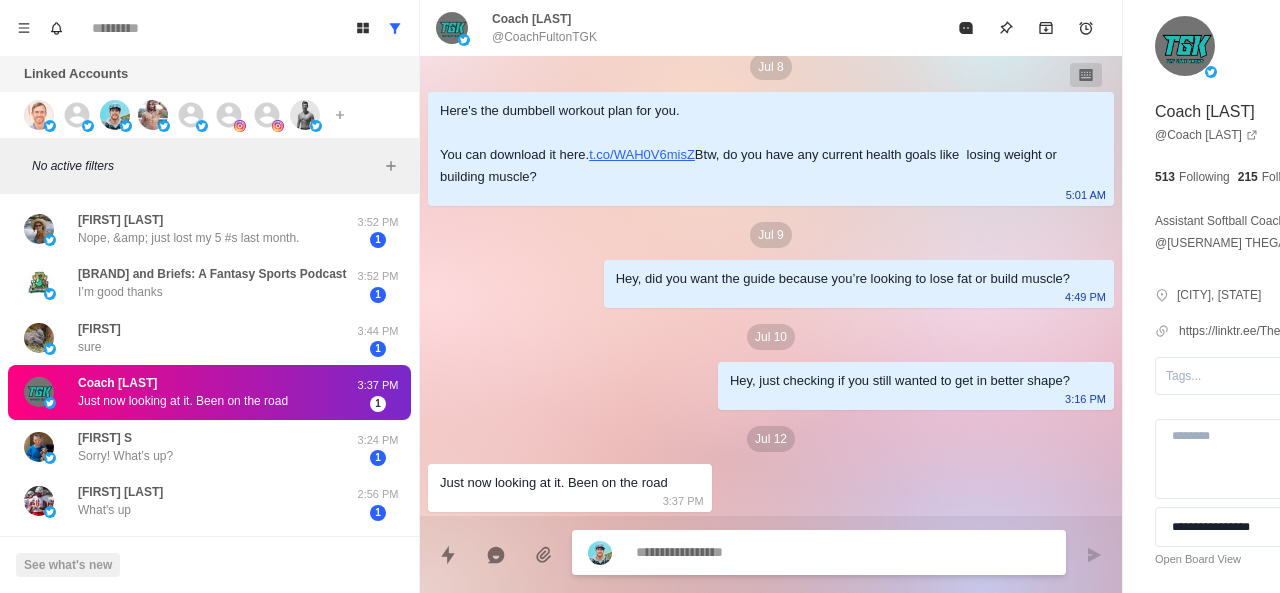 scroll, scrollTop: 348, scrollLeft: 0, axis: vertical 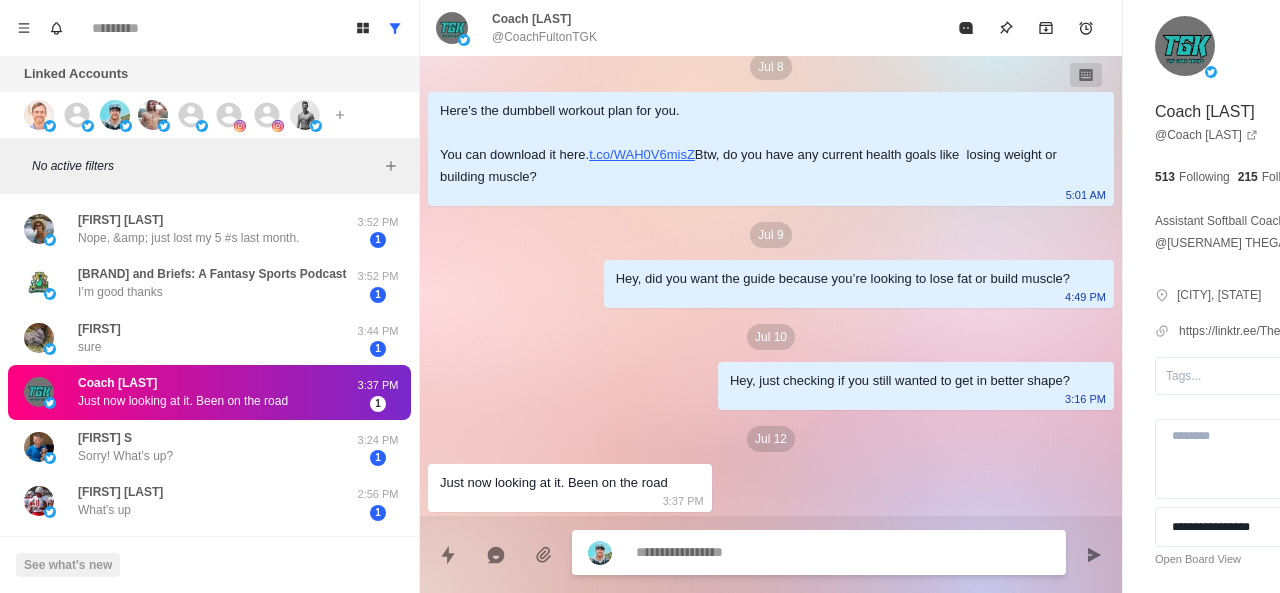 paste on "**********" 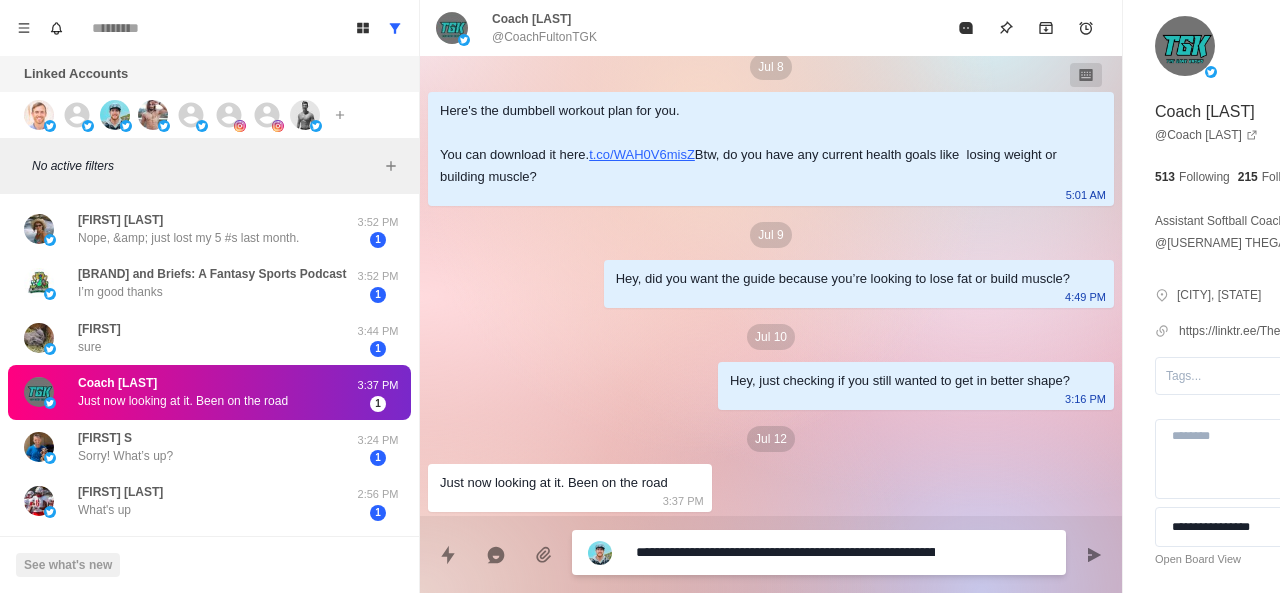 scroll, scrollTop: 368, scrollLeft: 0, axis: vertical 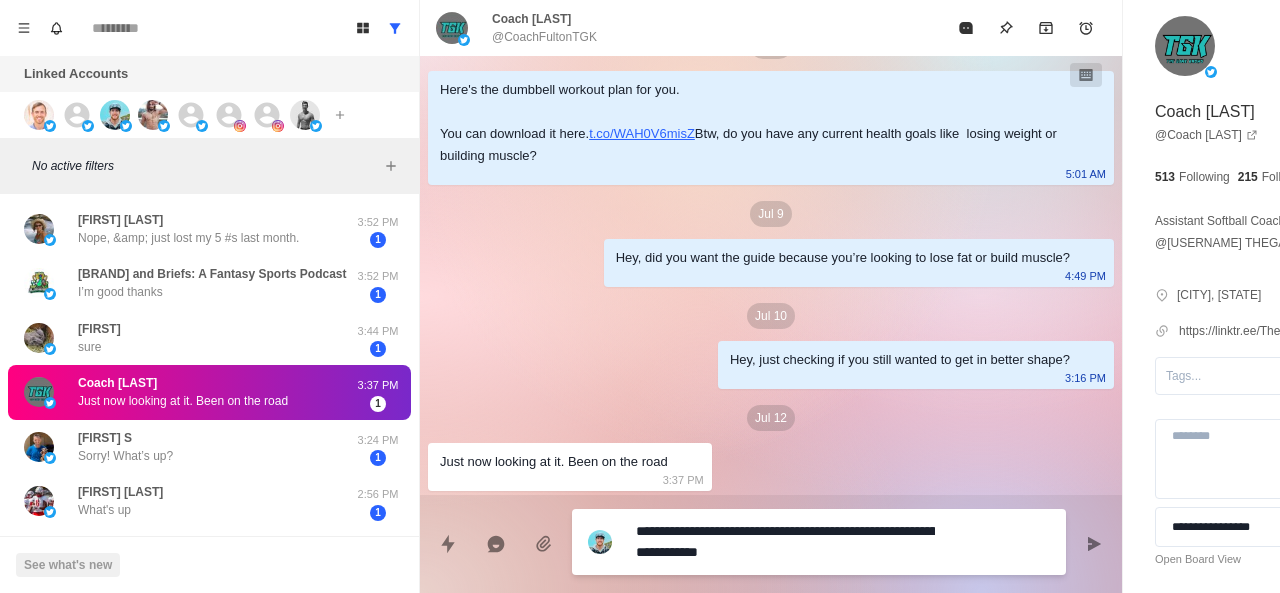 click on "**********" at bounding box center [785, 542] 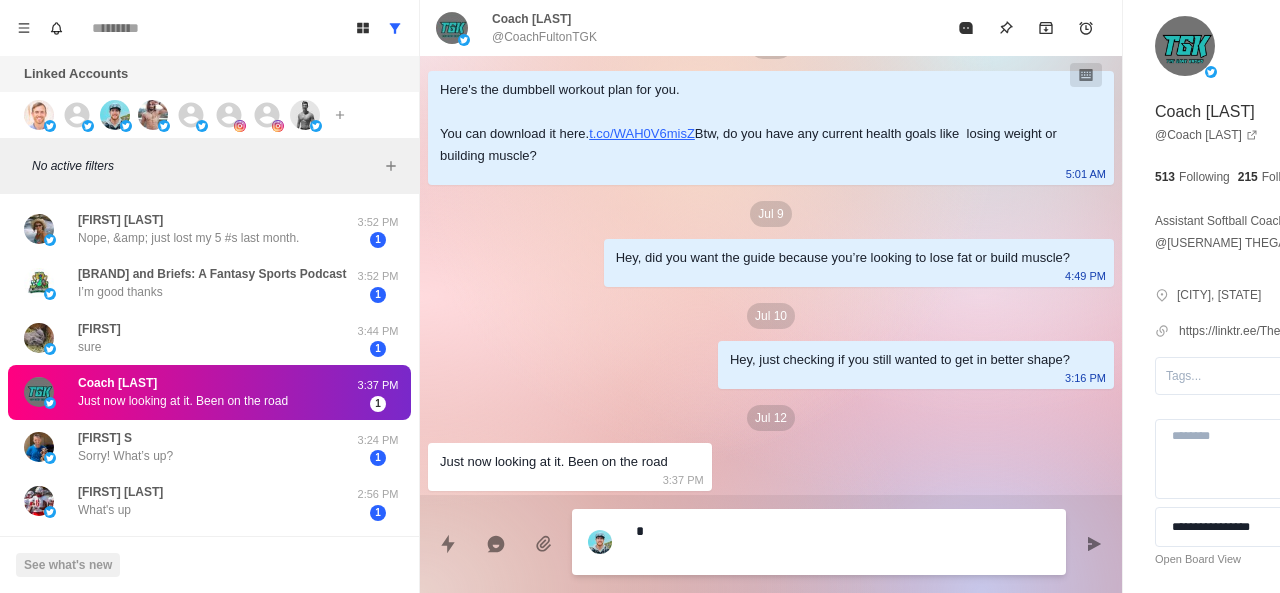 scroll, scrollTop: 348, scrollLeft: 0, axis: vertical 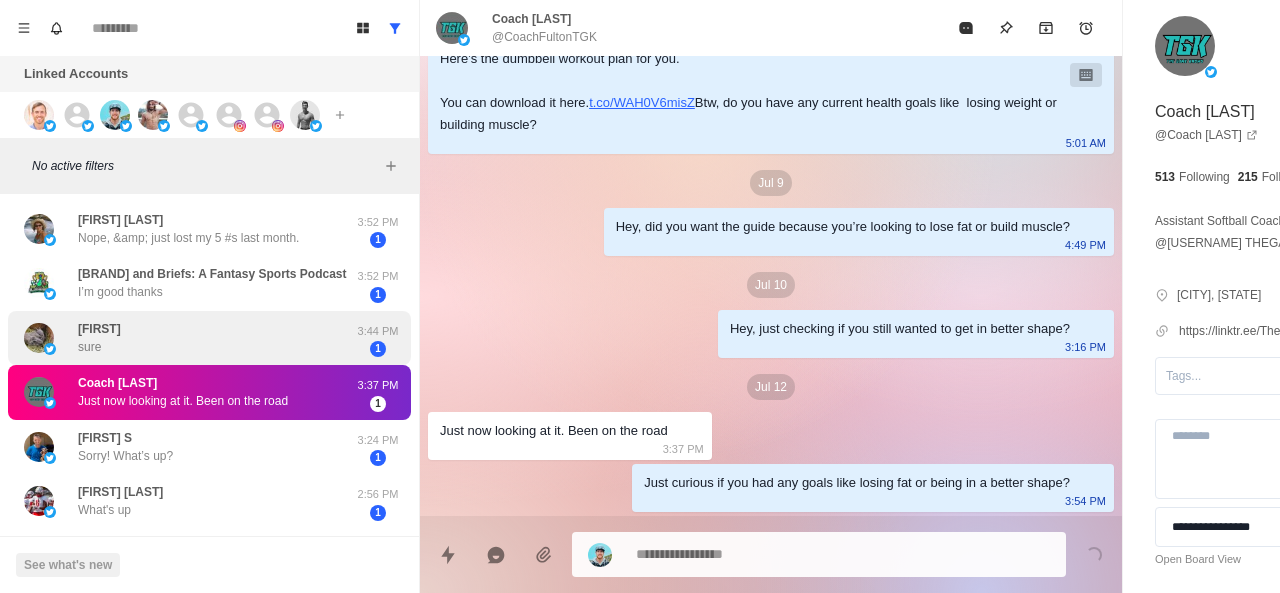 click on "jeanette sure" at bounding box center [188, 338] 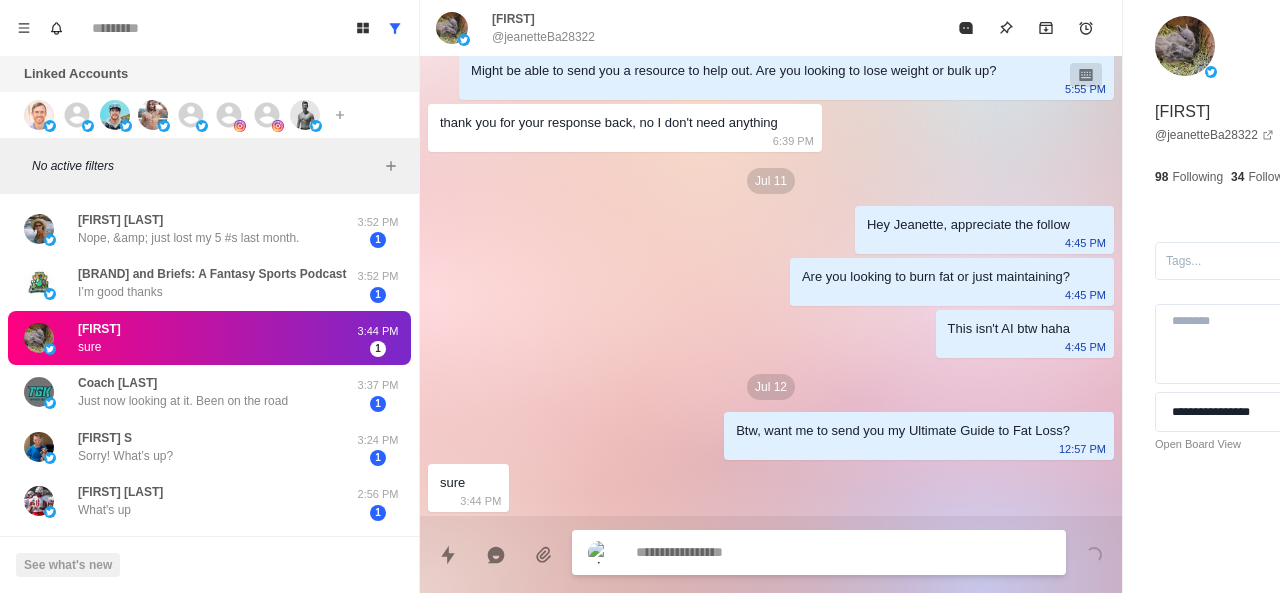 scroll, scrollTop: 410, scrollLeft: 0, axis: vertical 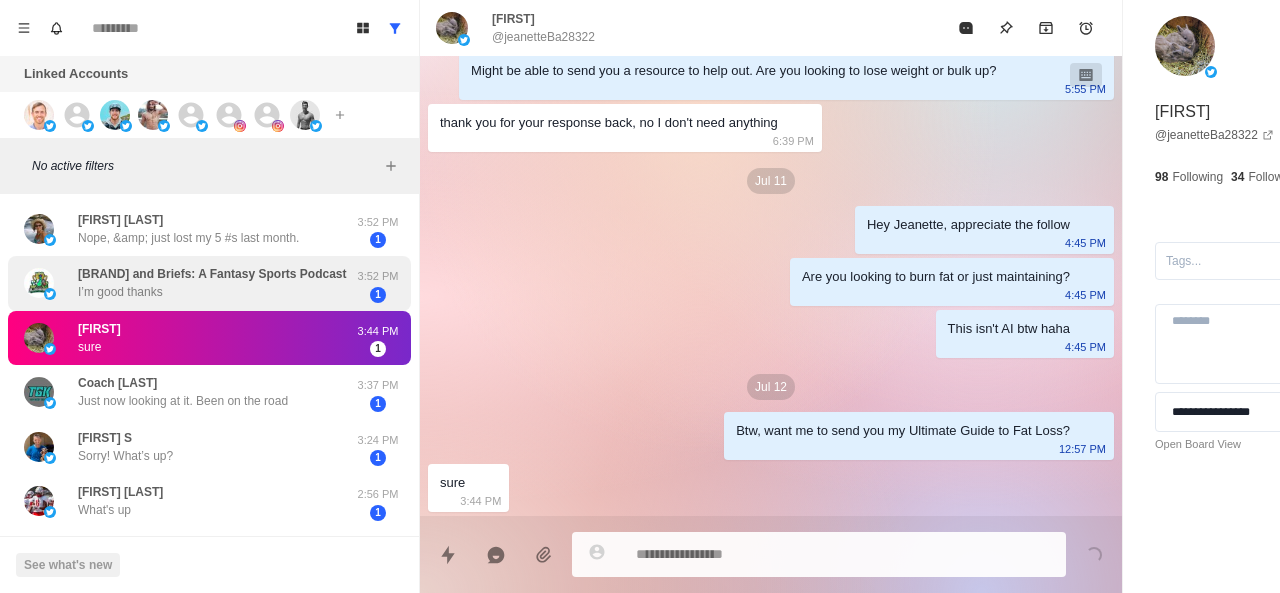 click on "Ballers and Briefs: A Fantasy Sports Podcast" at bounding box center (212, 274) 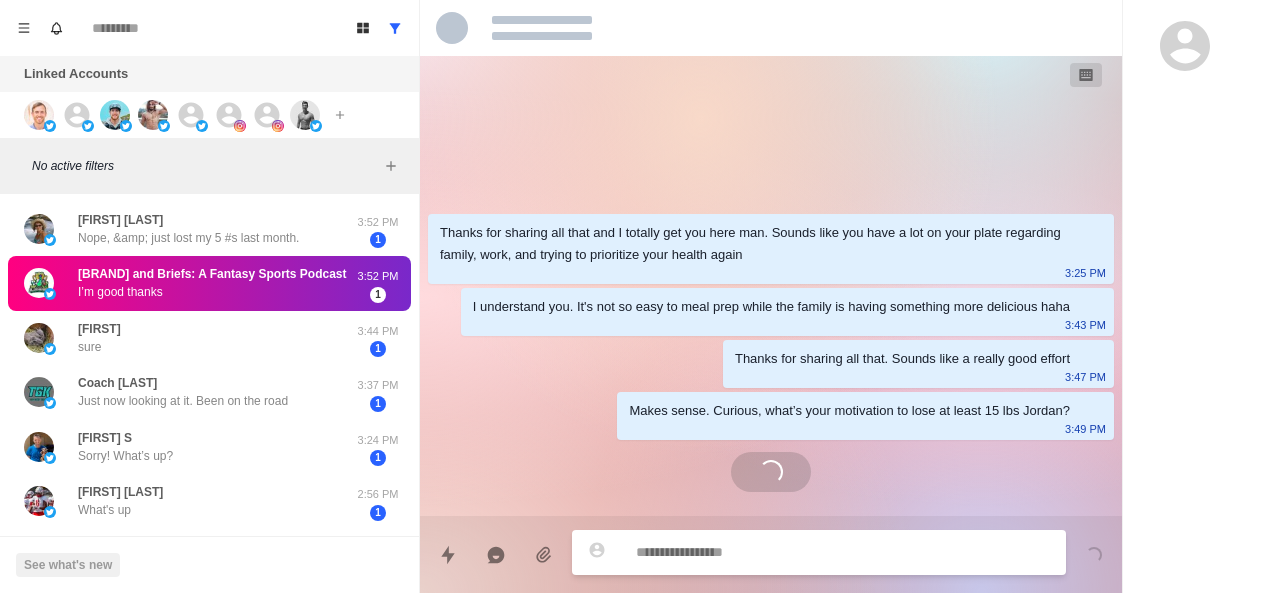 scroll, scrollTop: 522, scrollLeft: 0, axis: vertical 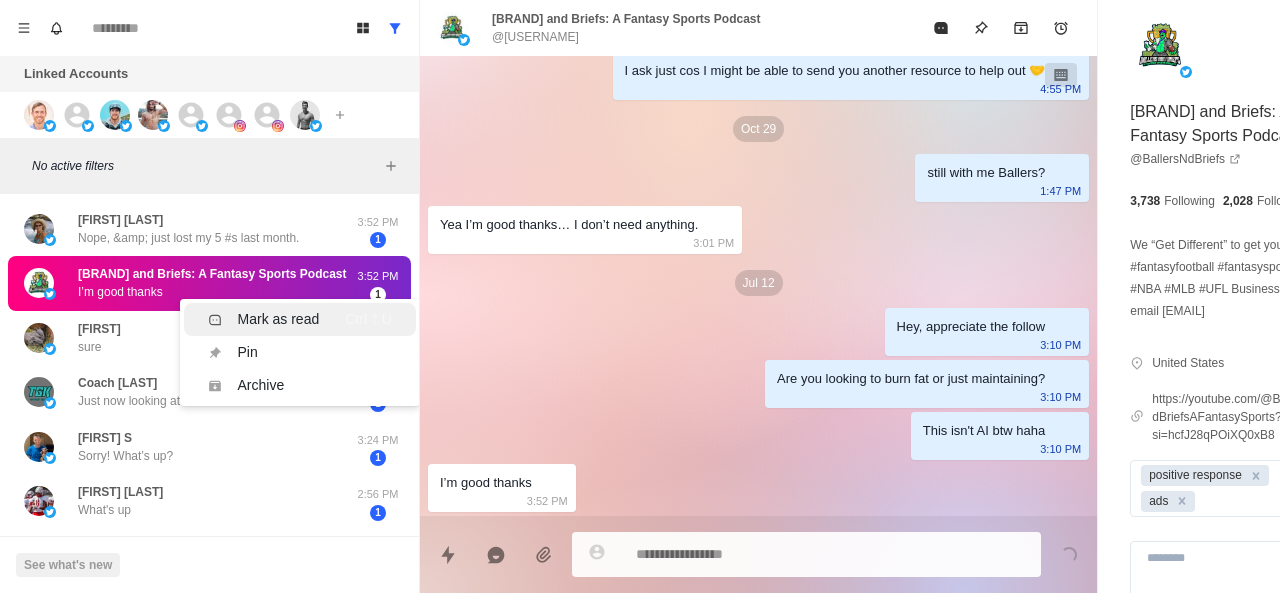 click on "Mark as read" at bounding box center [279, 319] 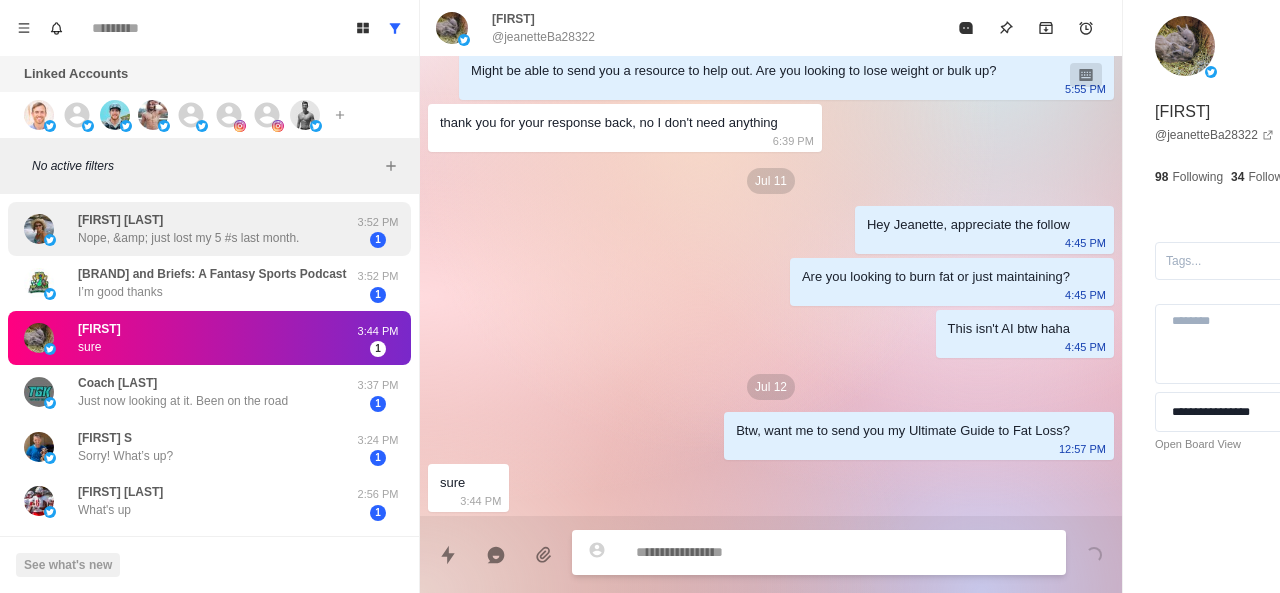 scroll, scrollTop: 410, scrollLeft: 0, axis: vertical 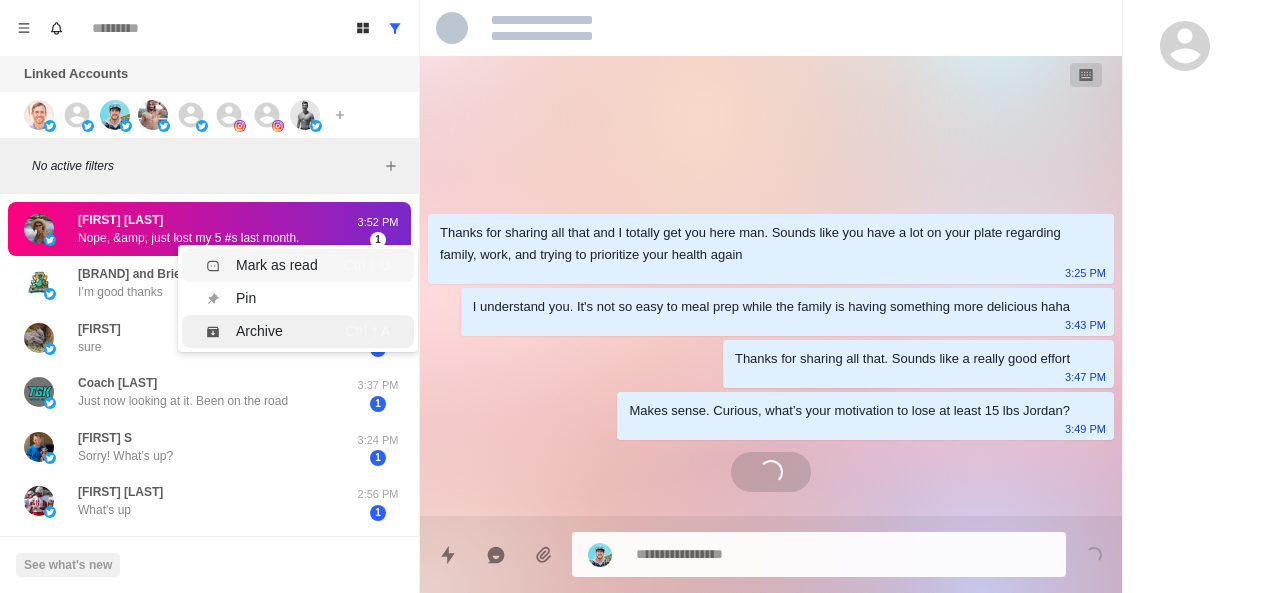 click on "Mark as read" at bounding box center [262, 265] 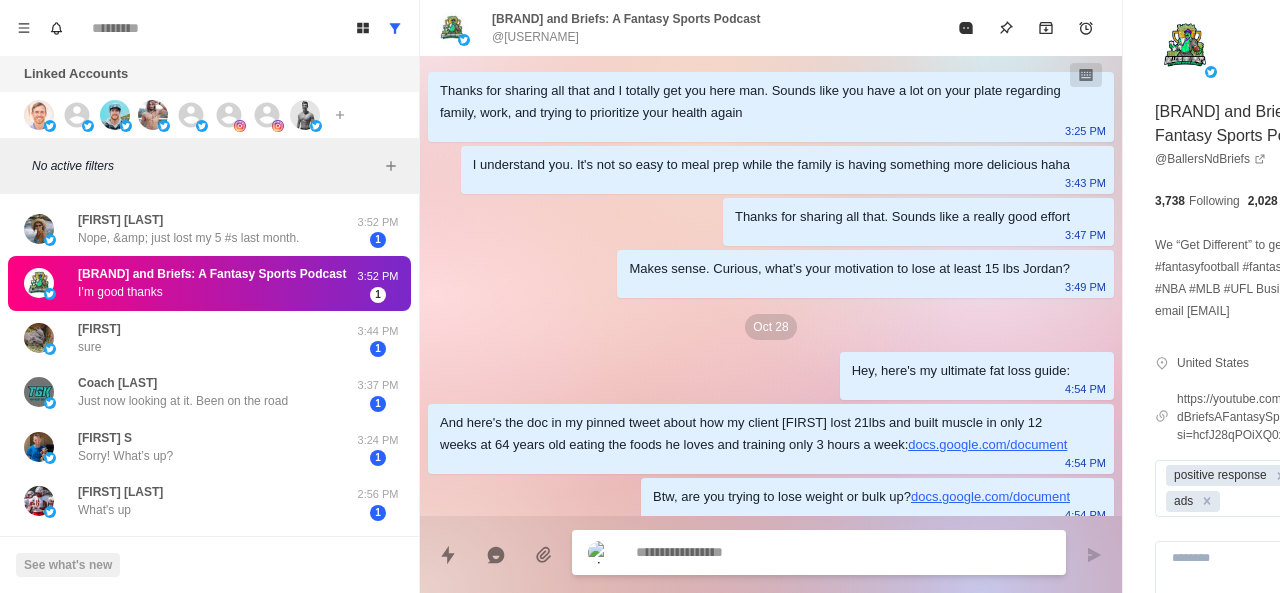 scroll, scrollTop: 522, scrollLeft: 0, axis: vertical 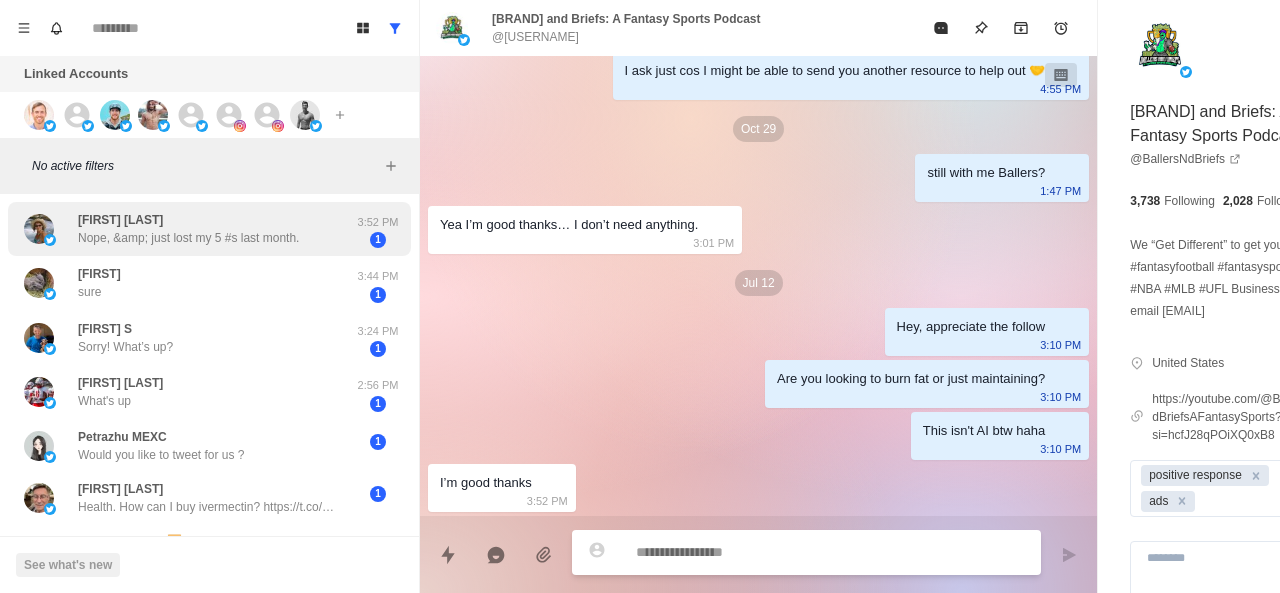 click on "Drena May Nope, &amp; just lost my 5 #s last month." at bounding box center [188, 229] 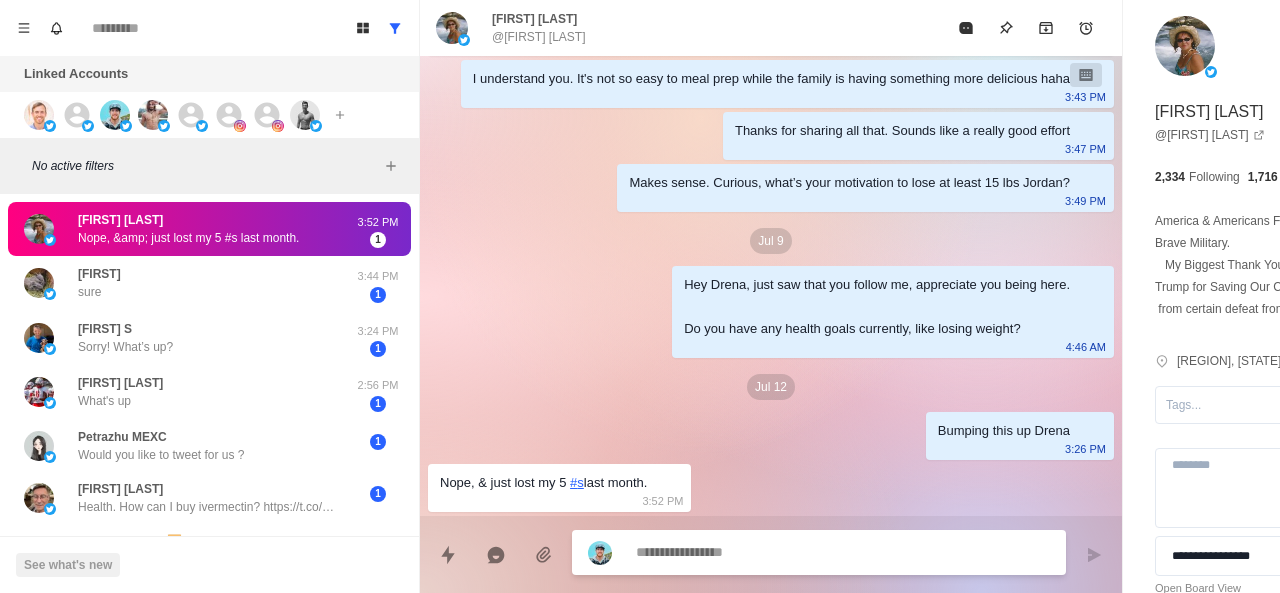 scroll, scrollTop: 108, scrollLeft: 0, axis: vertical 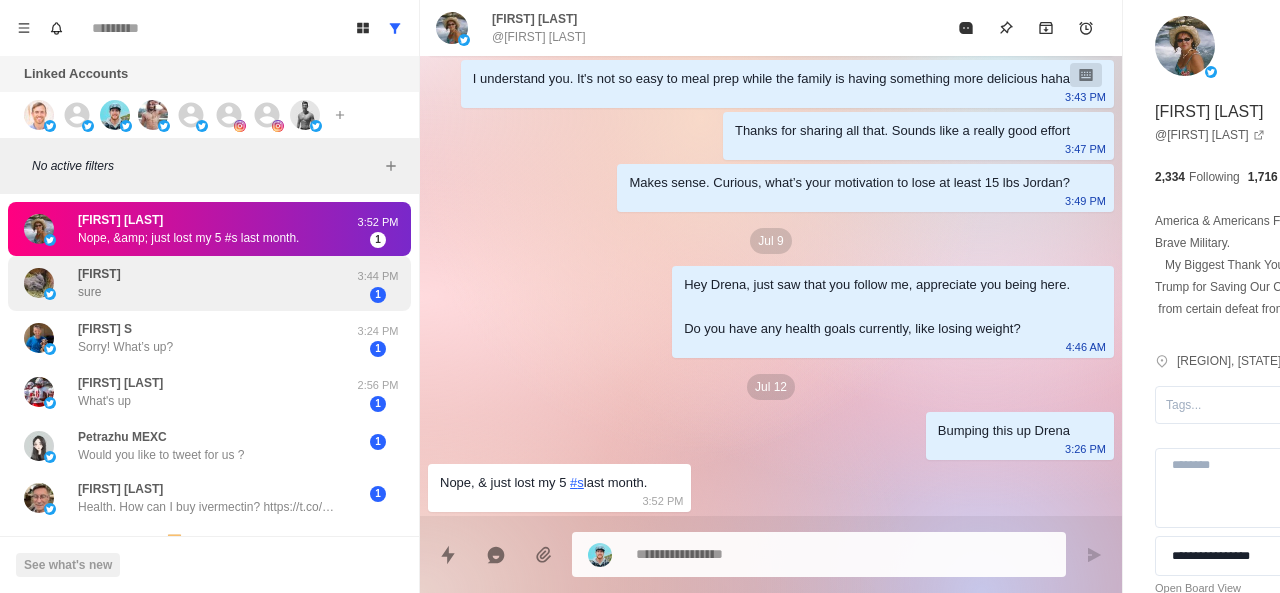 click on "jeanette sure" at bounding box center (188, 283) 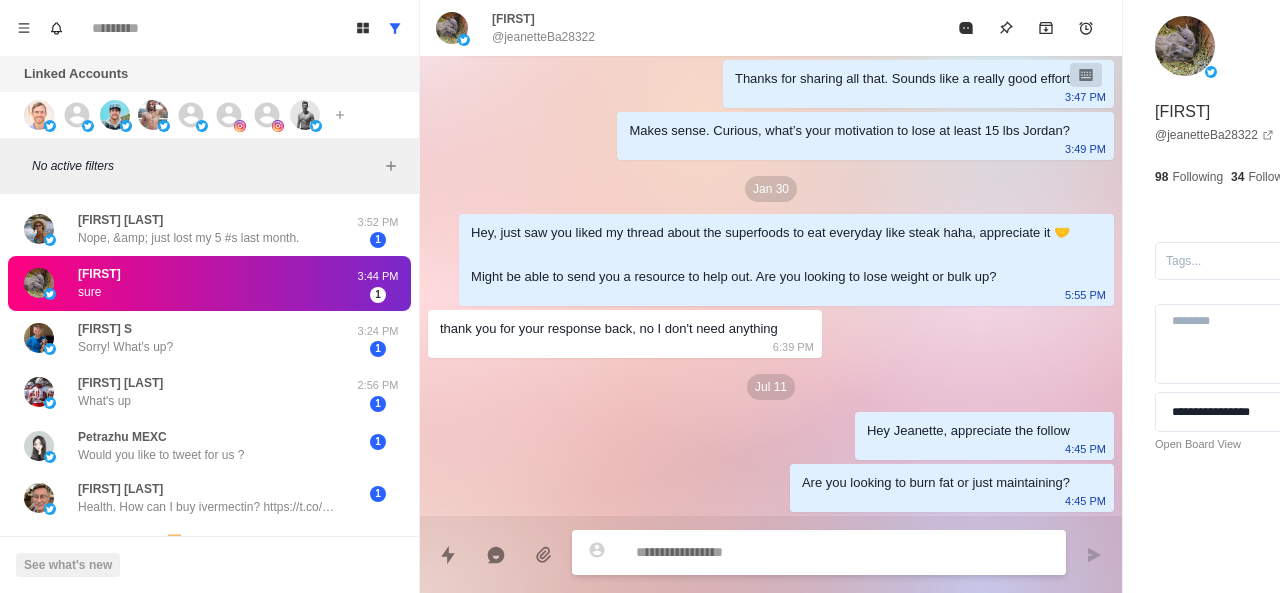 scroll, scrollTop: 139, scrollLeft: 0, axis: vertical 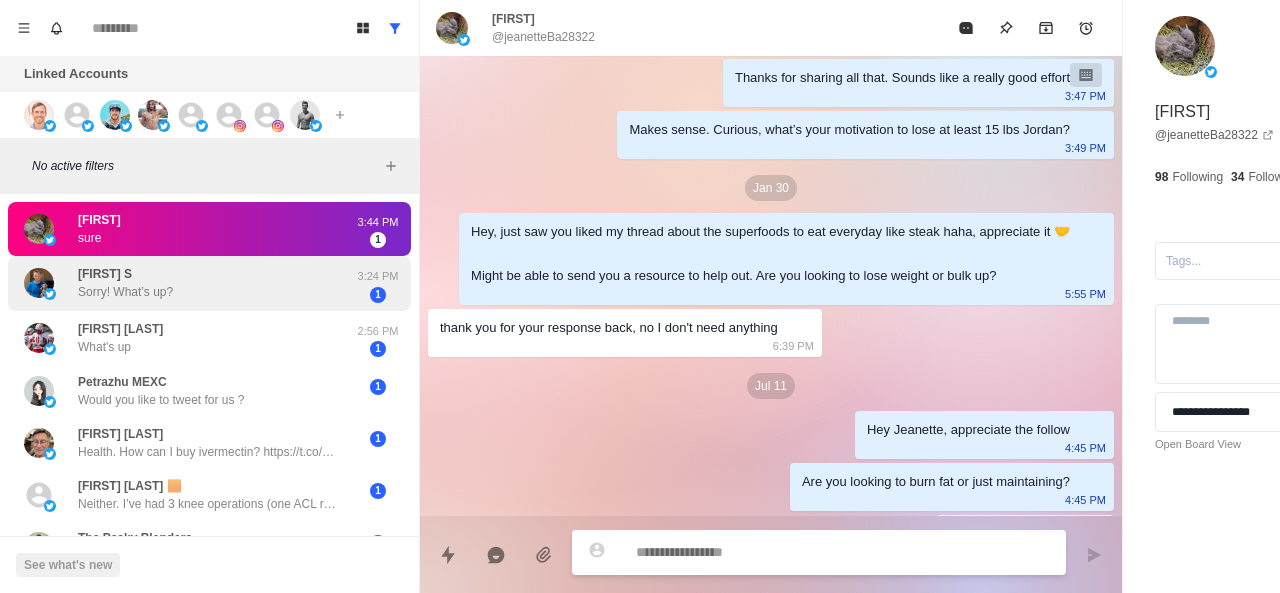 click on "Andy S Sorry! What’s up?" at bounding box center (188, 283) 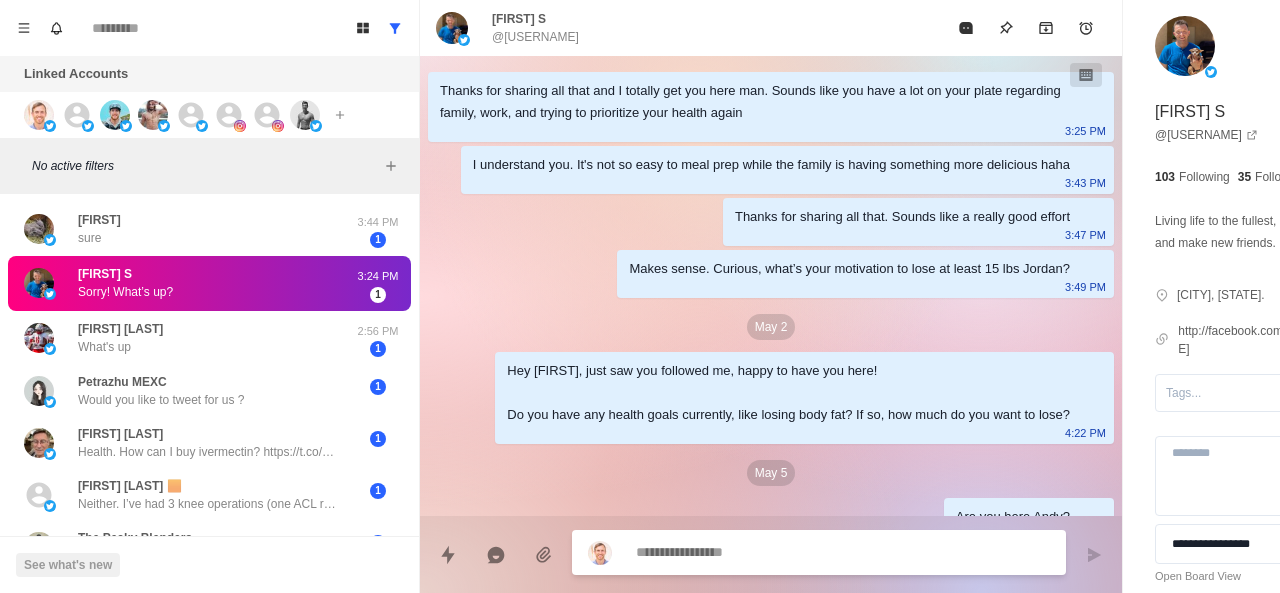 scroll, scrollTop: 180, scrollLeft: 0, axis: vertical 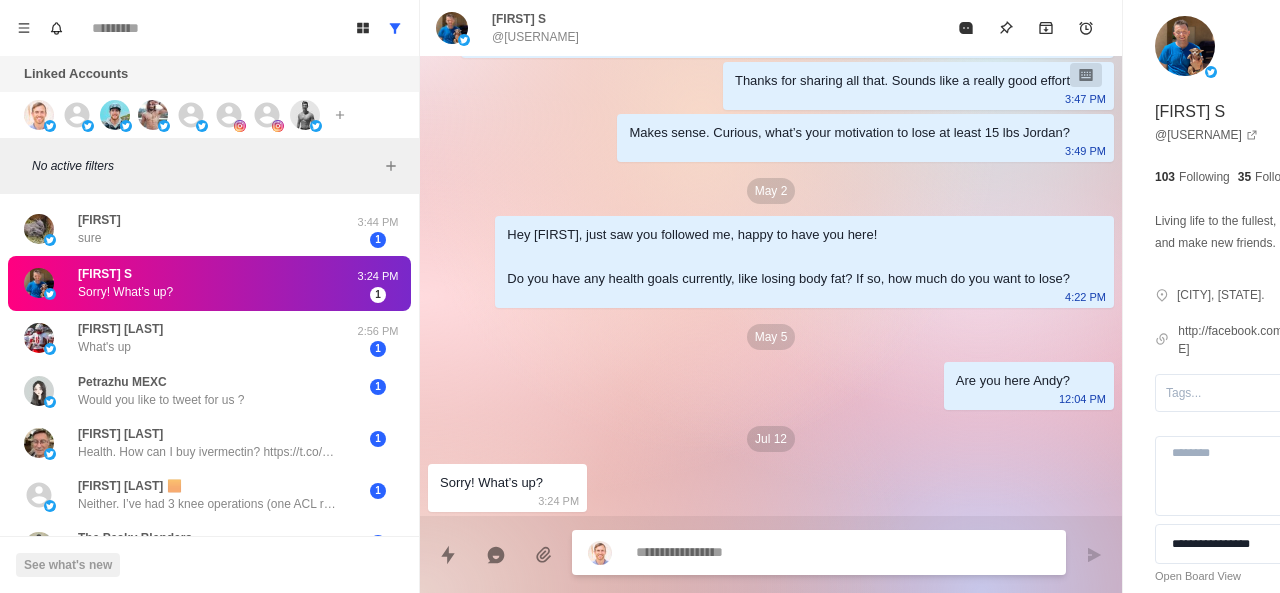 click on "**********" at bounding box center [1265, 336] 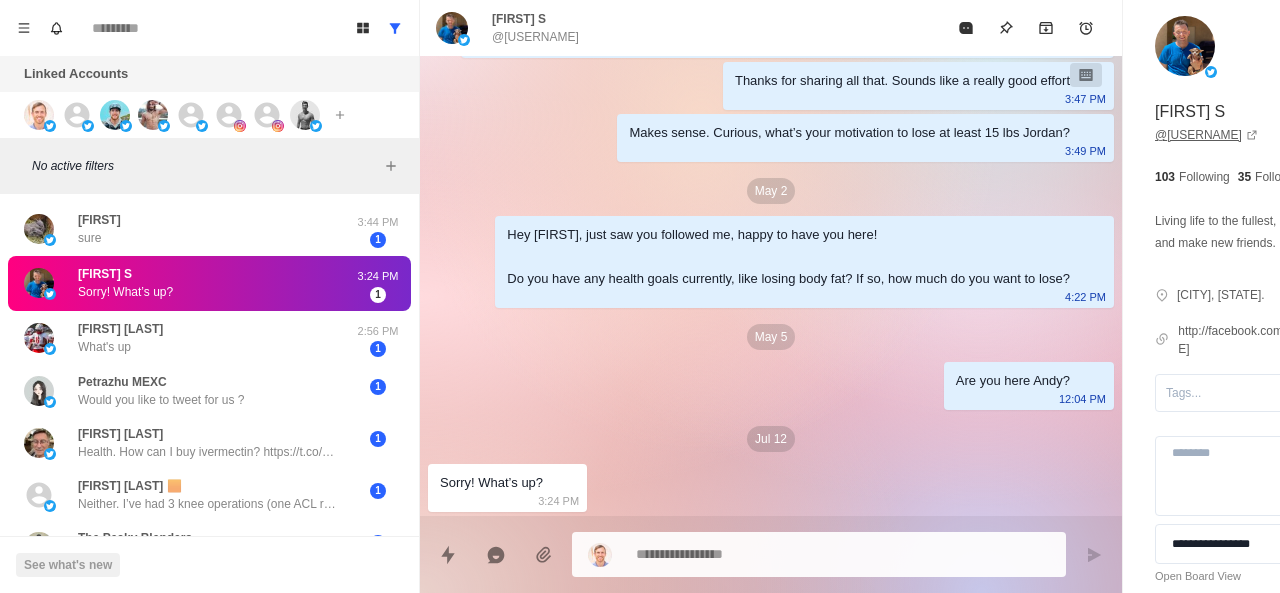 click on "@ DeafyDuck88" at bounding box center [1206, 135] 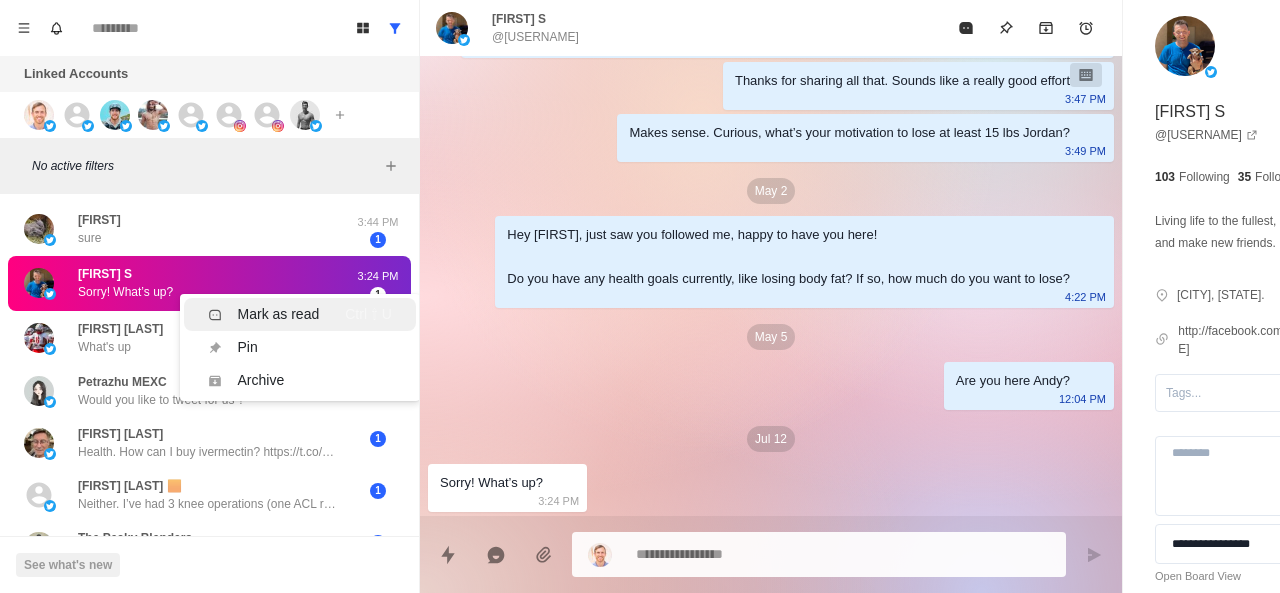 click on "Mark as read" at bounding box center [279, 314] 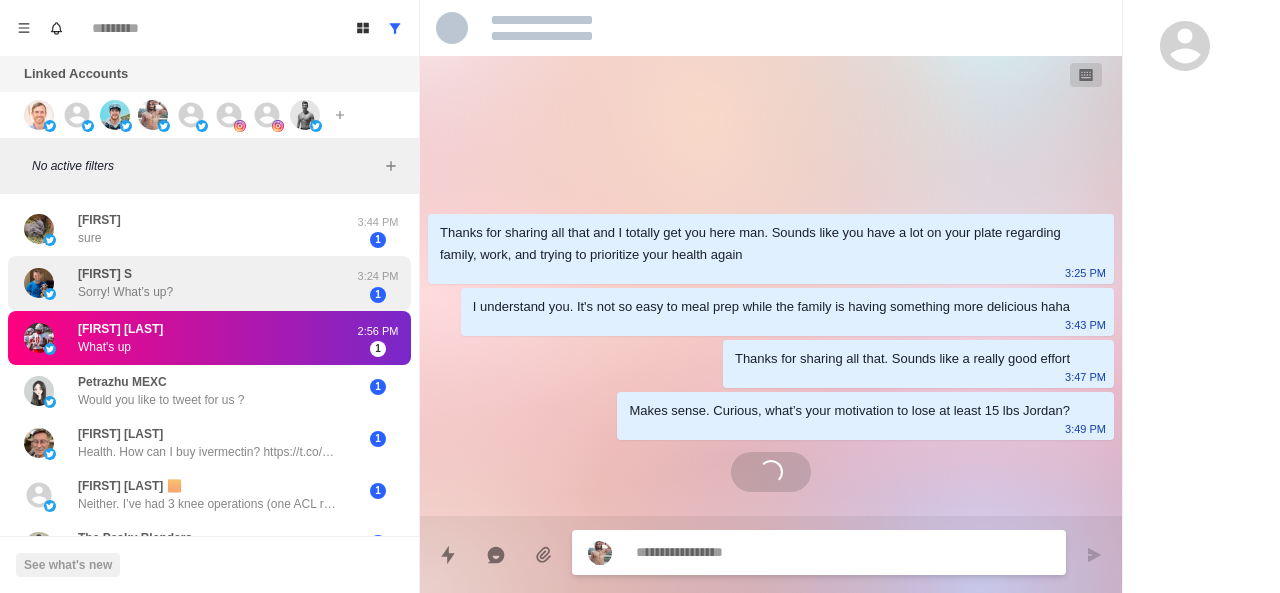 scroll, scrollTop: 0, scrollLeft: 0, axis: both 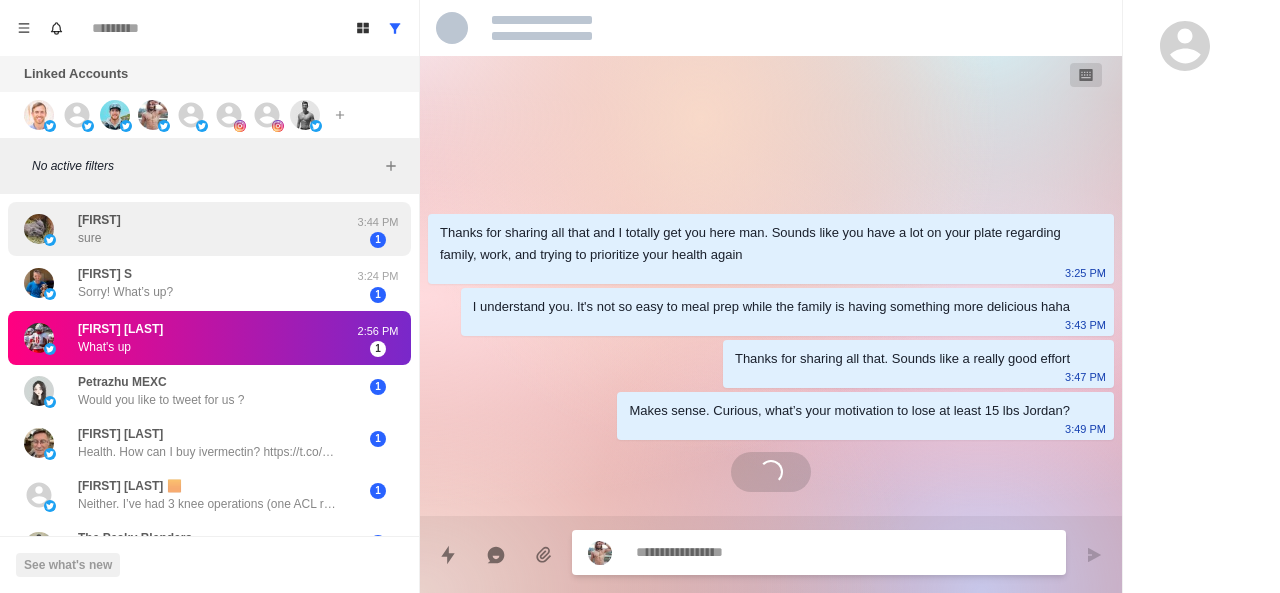 click on "jeanette sure" at bounding box center [188, 229] 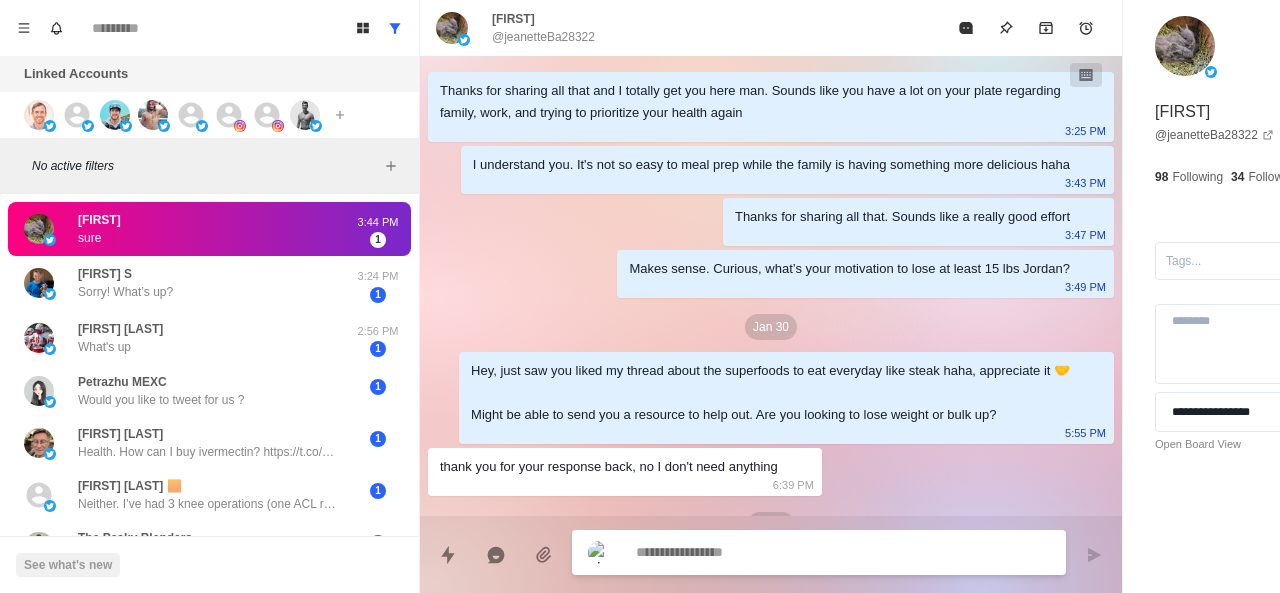 scroll, scrollTop: 410, scrollLeft: 0, axis: vertical 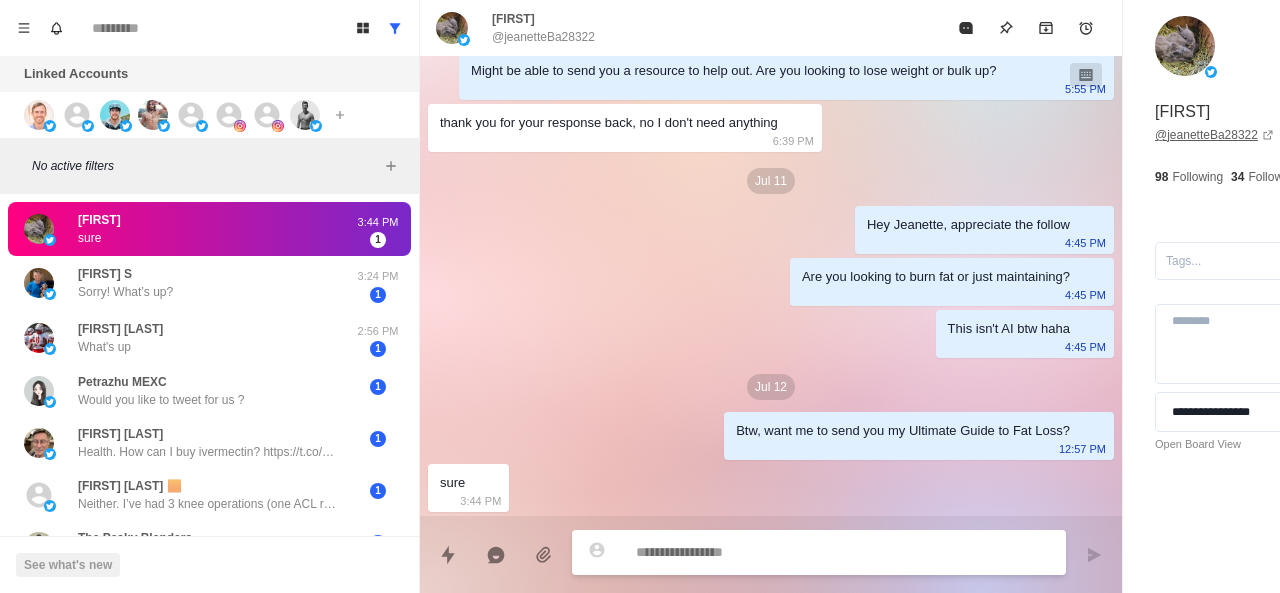 click on "@ jeanetteBa28322" at bounding box center (1214, 135) 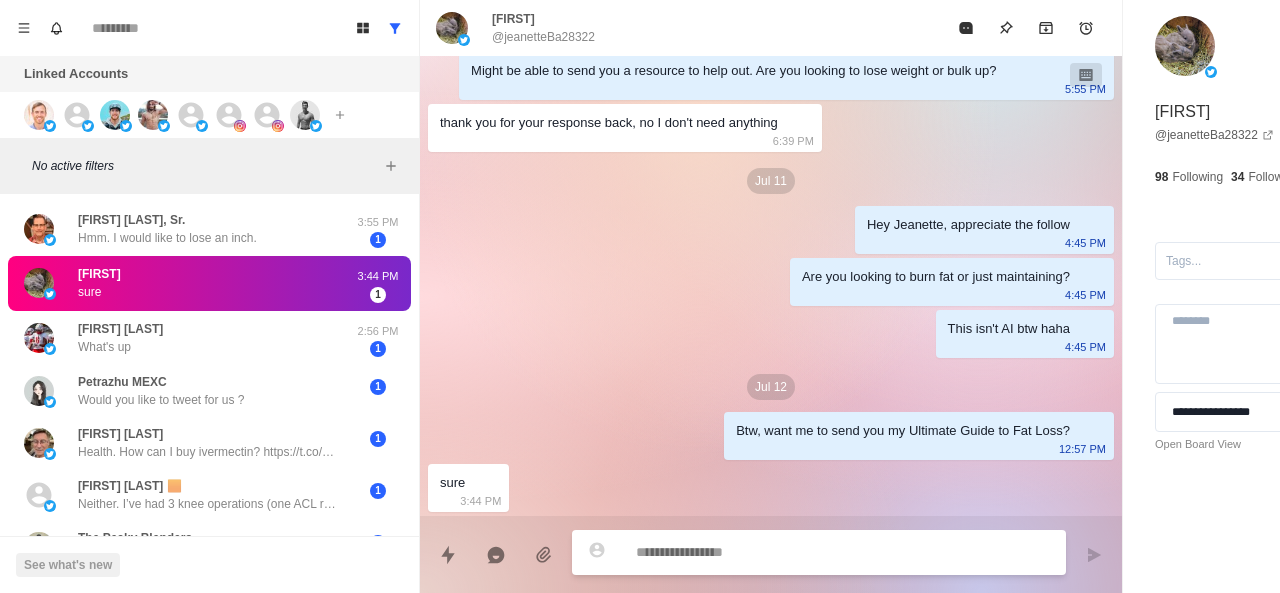 click at bounding box center [785, 552] 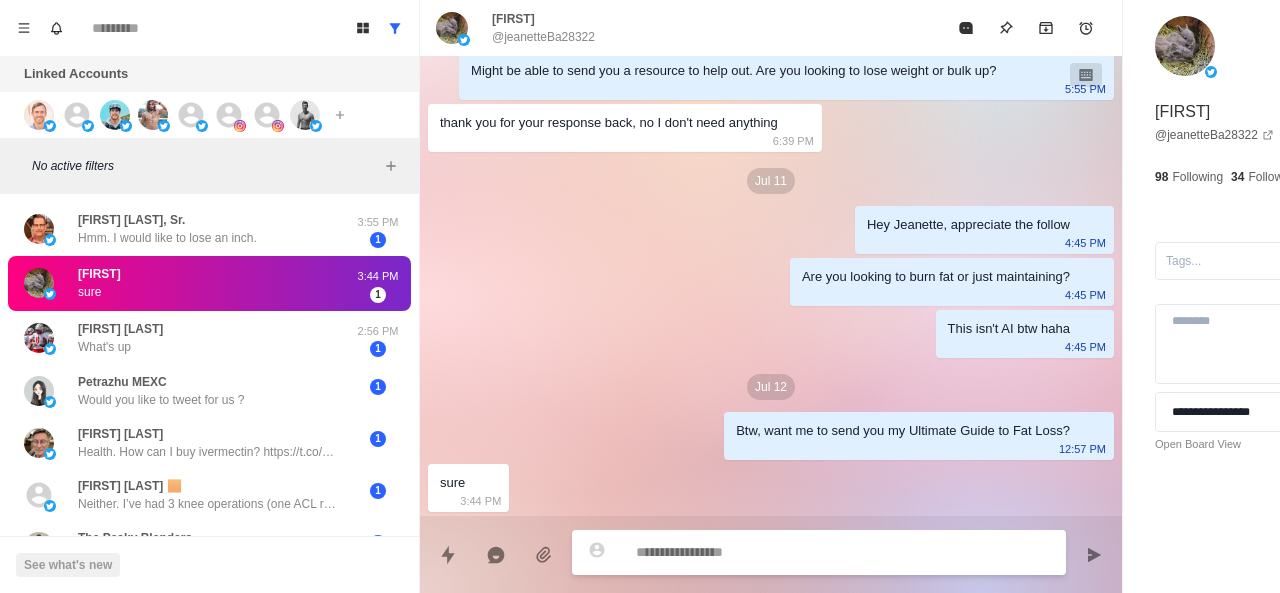 paste on "**********" 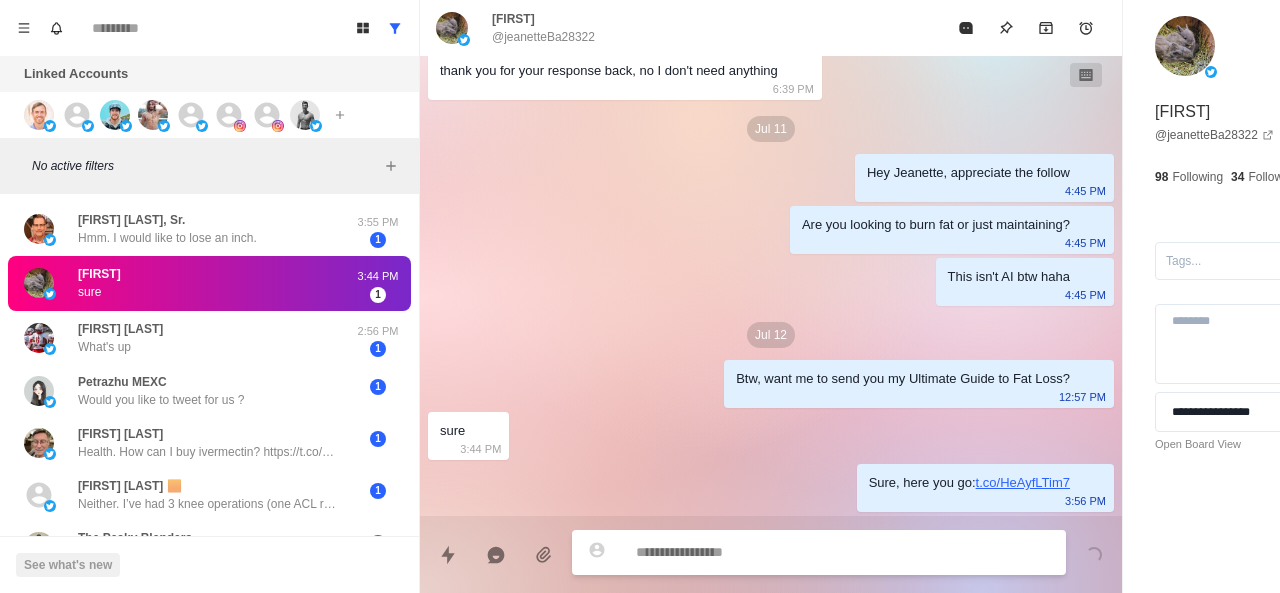 scroll, scrollTop: 462, scrollLeft: 0, axis: vertical 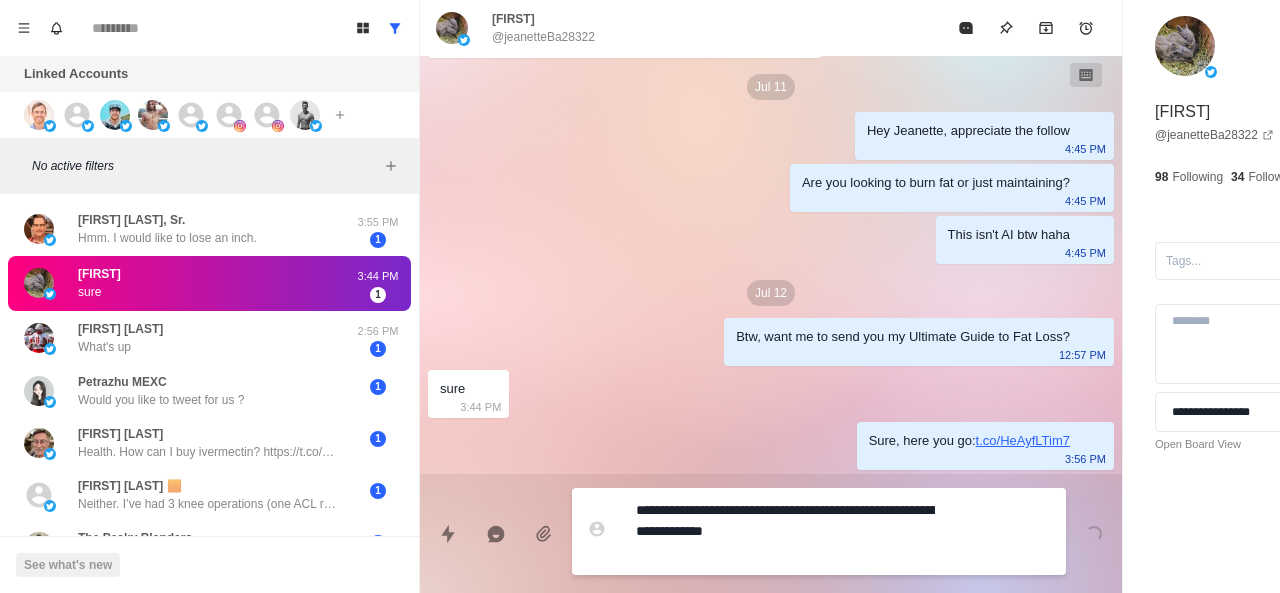 click on "**********" at bounding box center (785, 531) 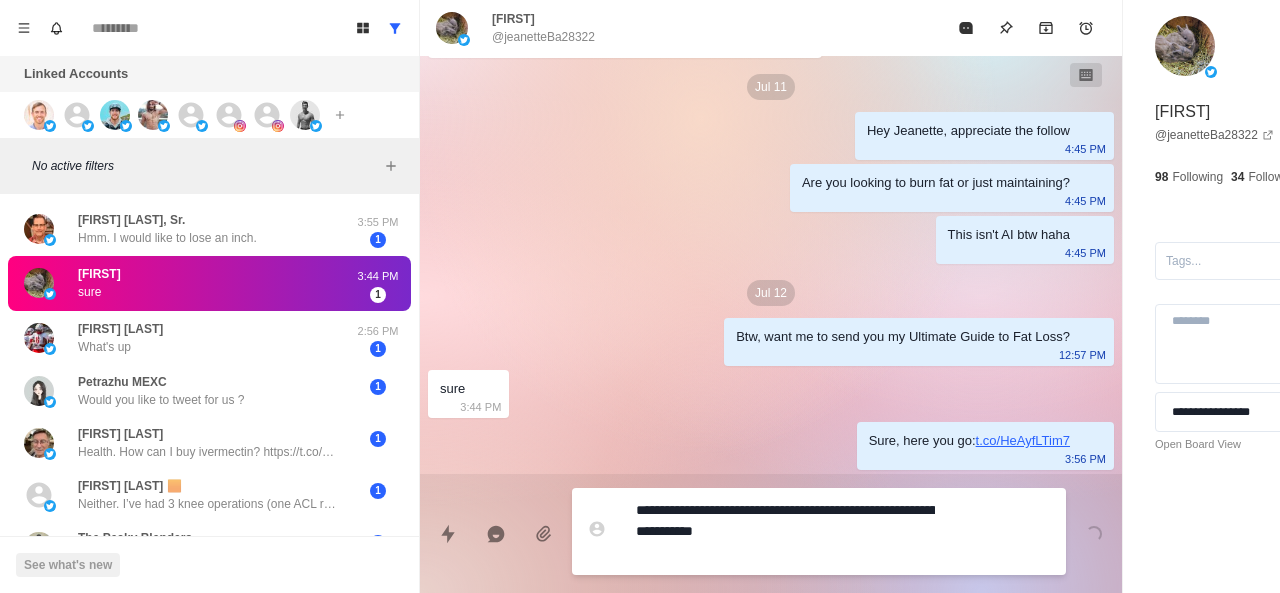 click on "**********" at bounding box center (785, 531) 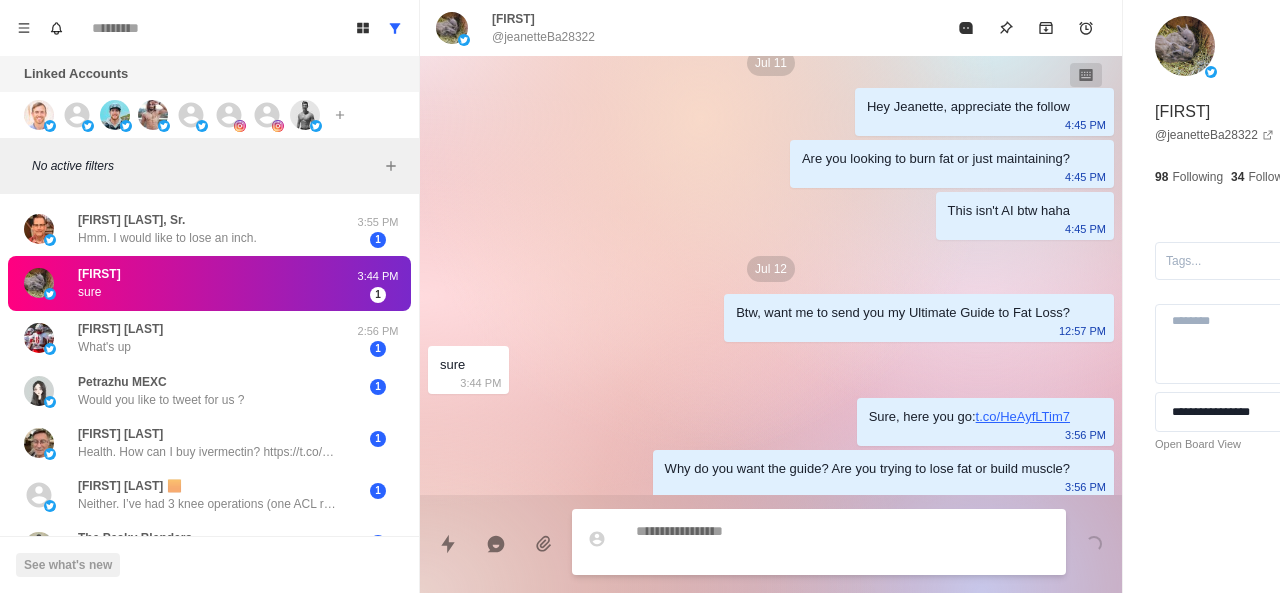 scroll, scrollTop: 514, scrollLeft: 0, axis: vertical 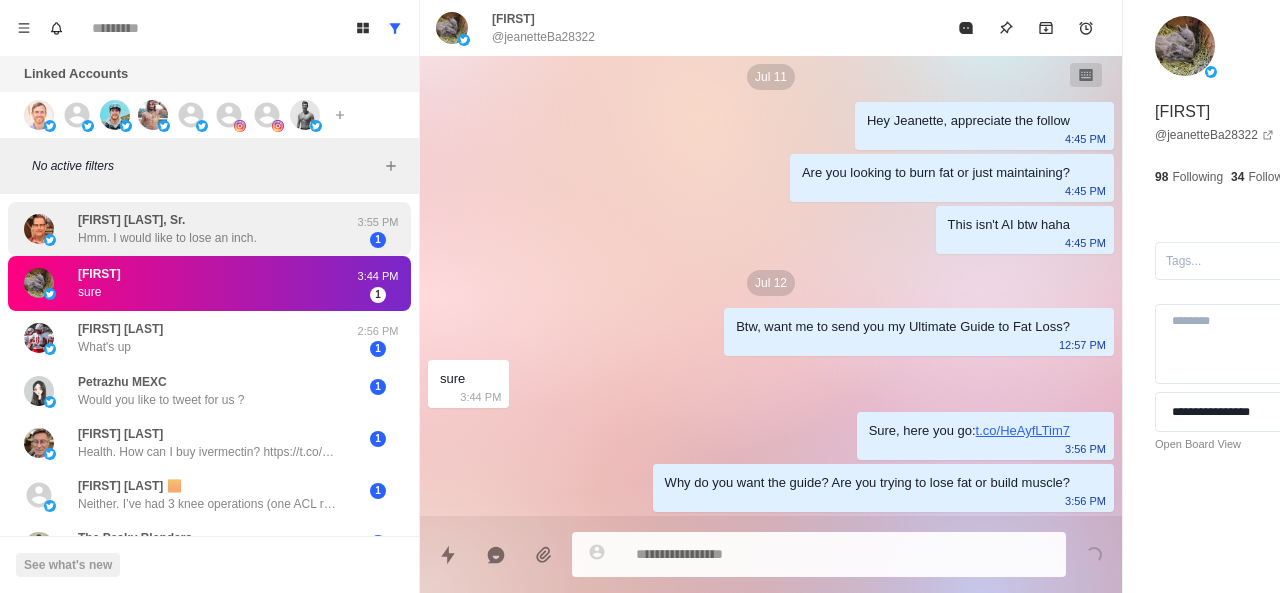 click on "Eric Bjerke, Sr. Hmm.  I would like to lose an inch." at bounding box center [167, 229] 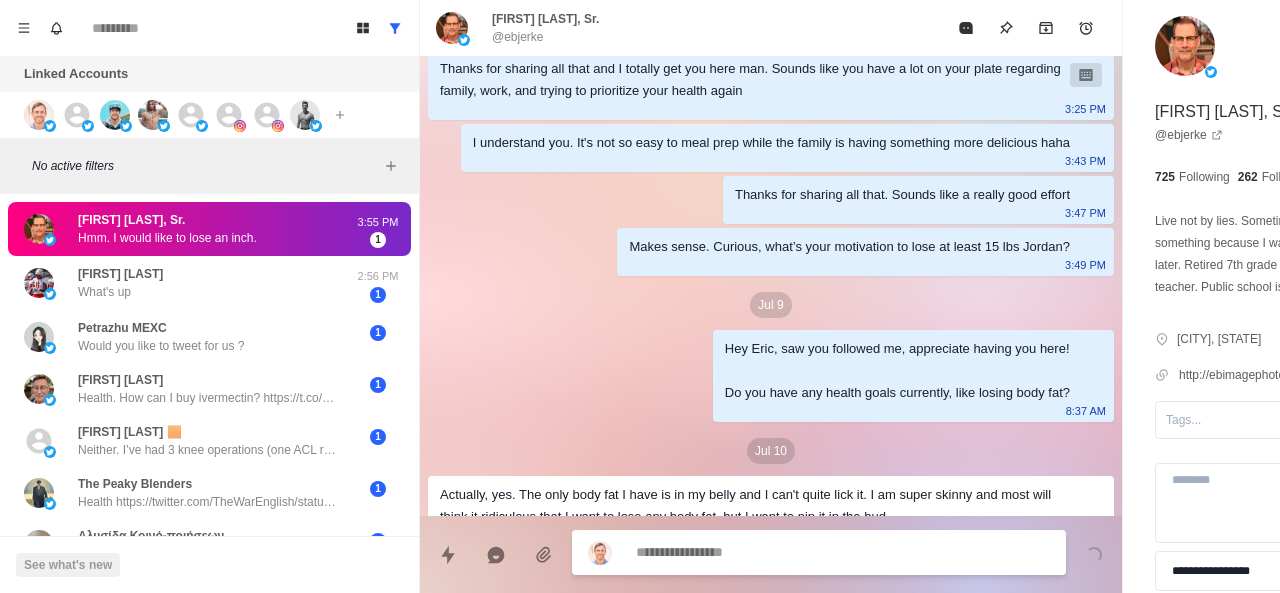 scroll, scrollTop: 0, scrollLeft: 0, axis: both 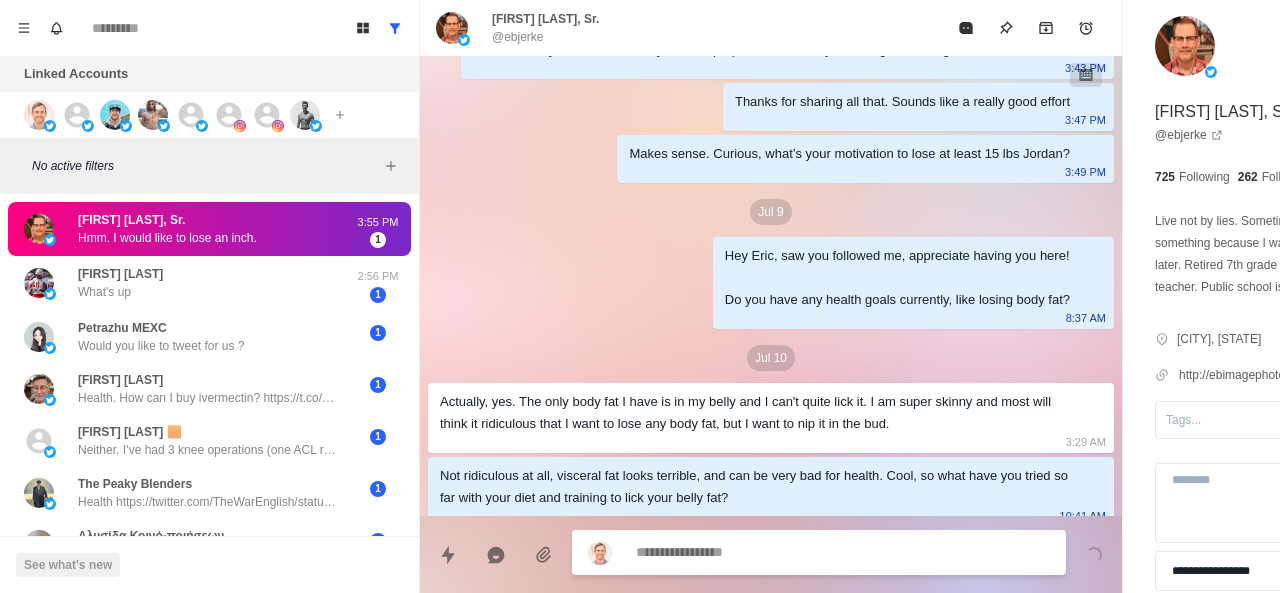 click on "Hey Eric, saw you followed me, appreciate having you here!
Do you have any health goals currently, like losing body fat? 8:37 AM" at bounding box center (913, 283) 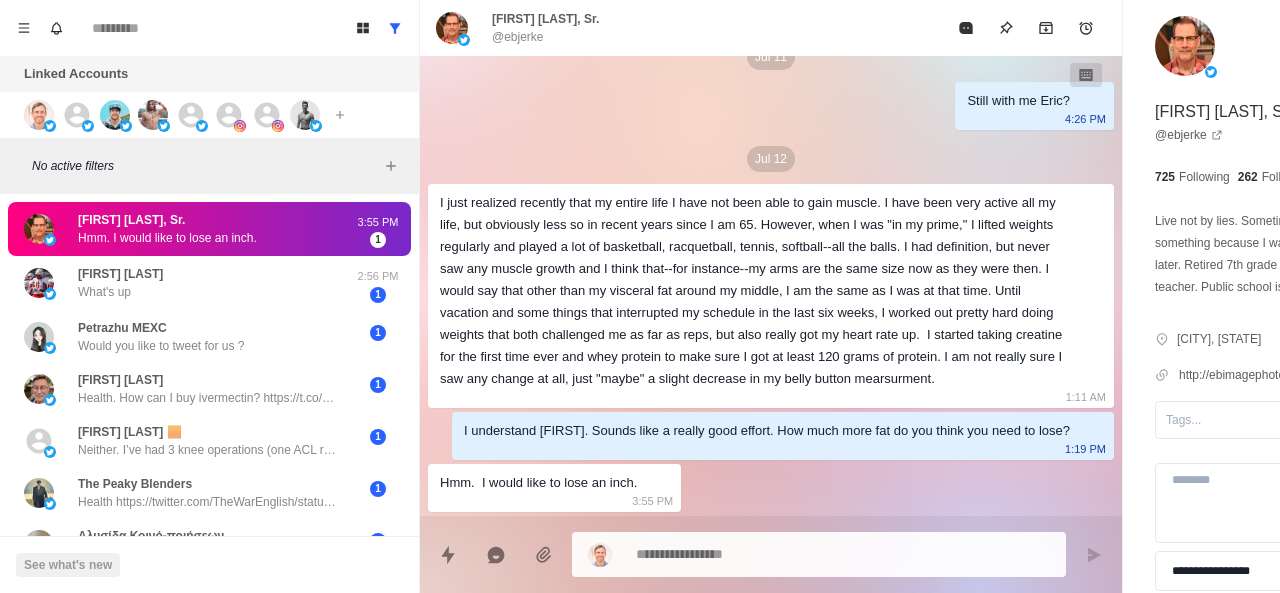 scroll, scrollTop: 746, scrollLeft: 0, axis: vertical 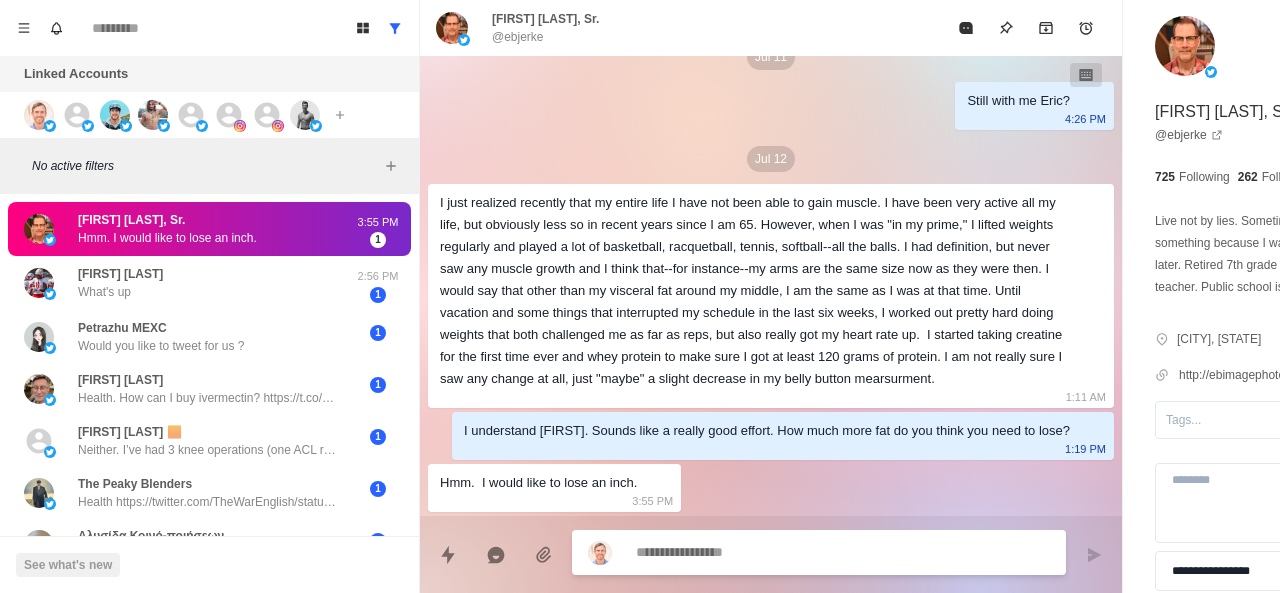 click at bounding box center [785, 552] 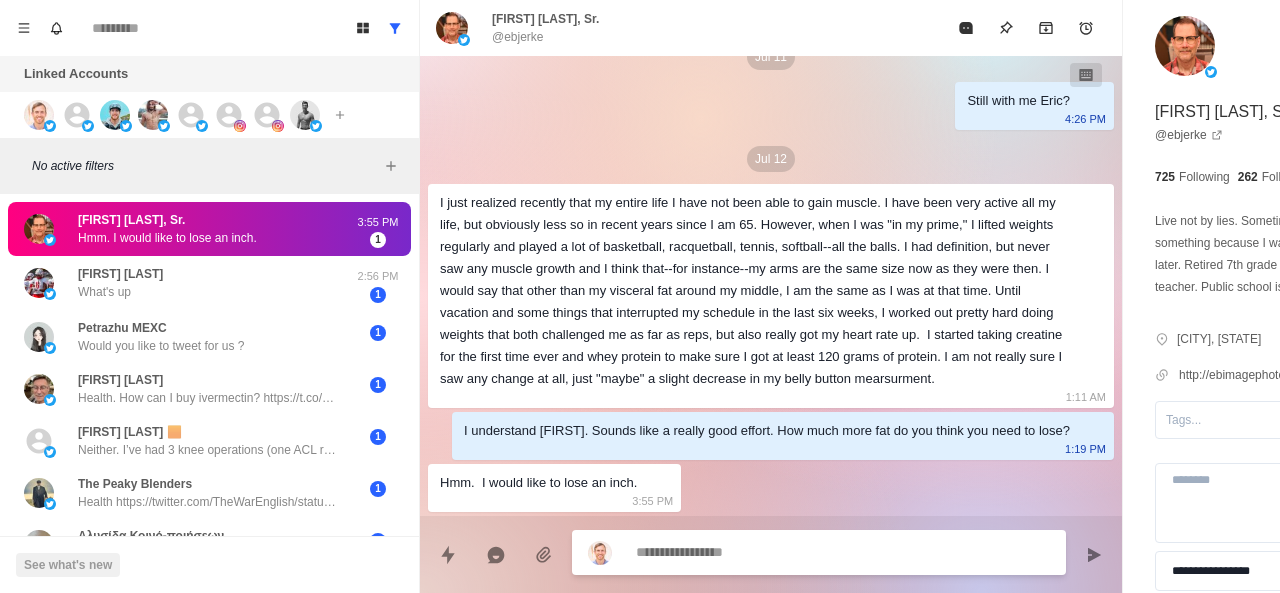 paste on "**********" 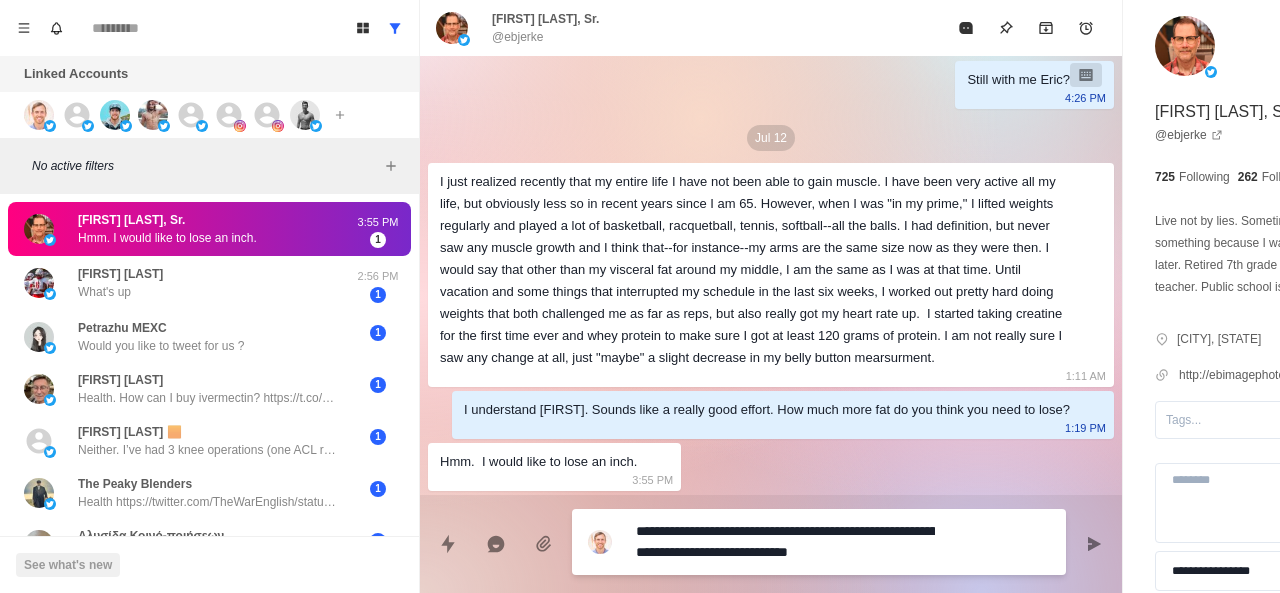 scroll, scrollTop: 0, scrollLeft: 0, axis: both 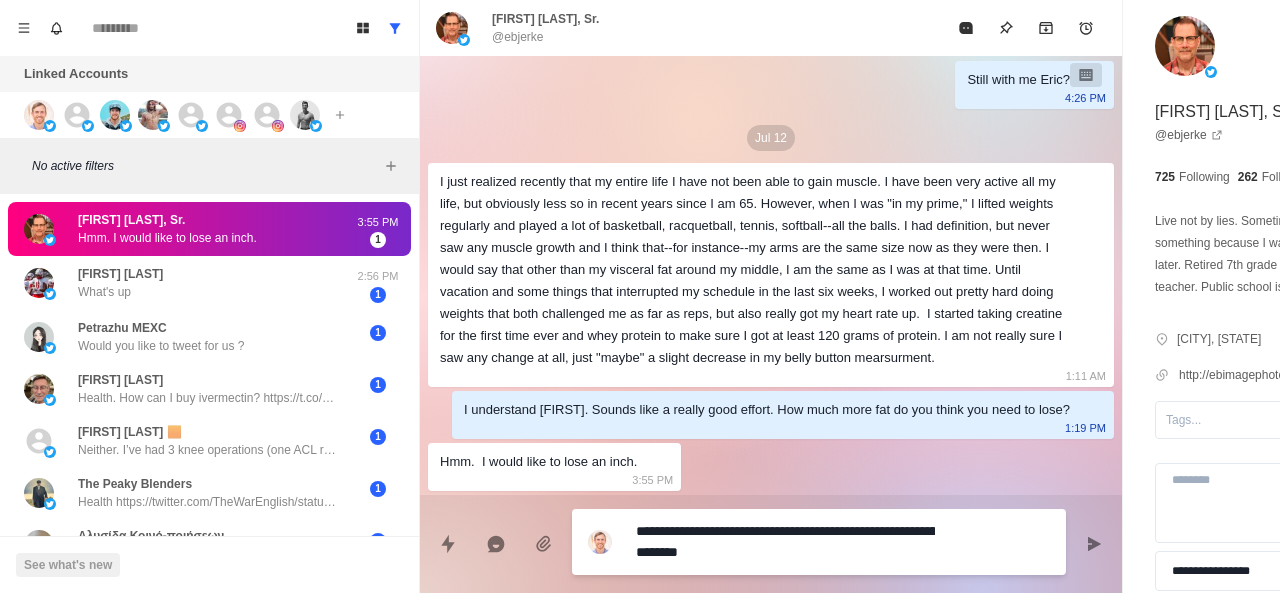 click on "**********" at bounding box center [785, 542] 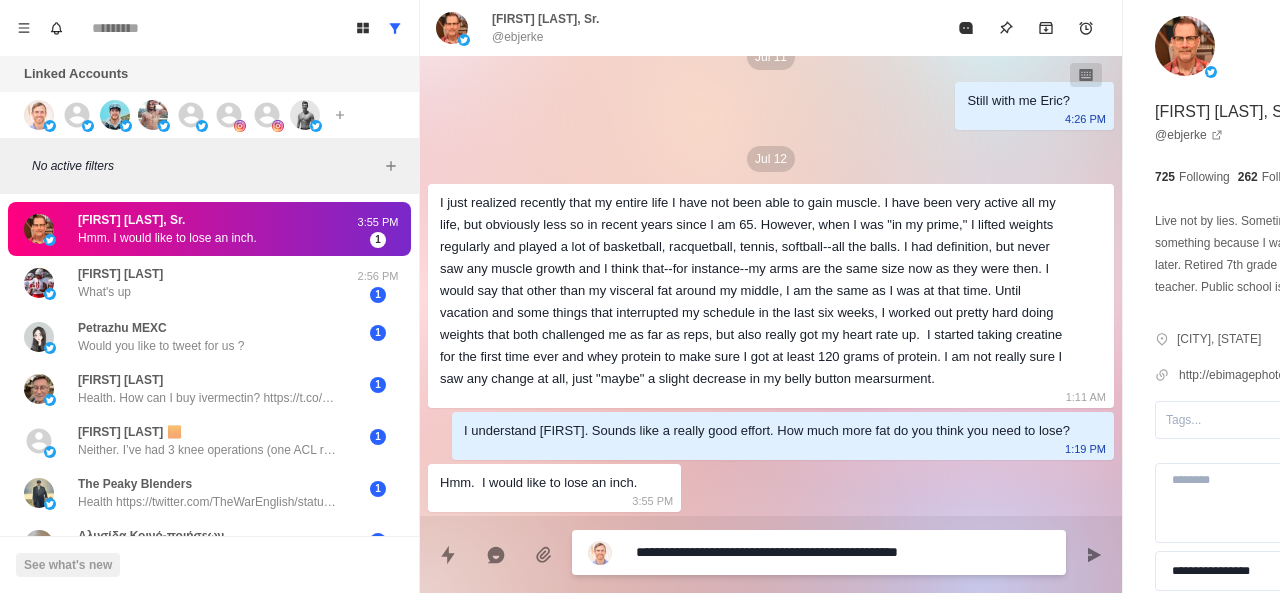 scroll, scrollTop: 766, scrollLeft: 0, axis: vertical 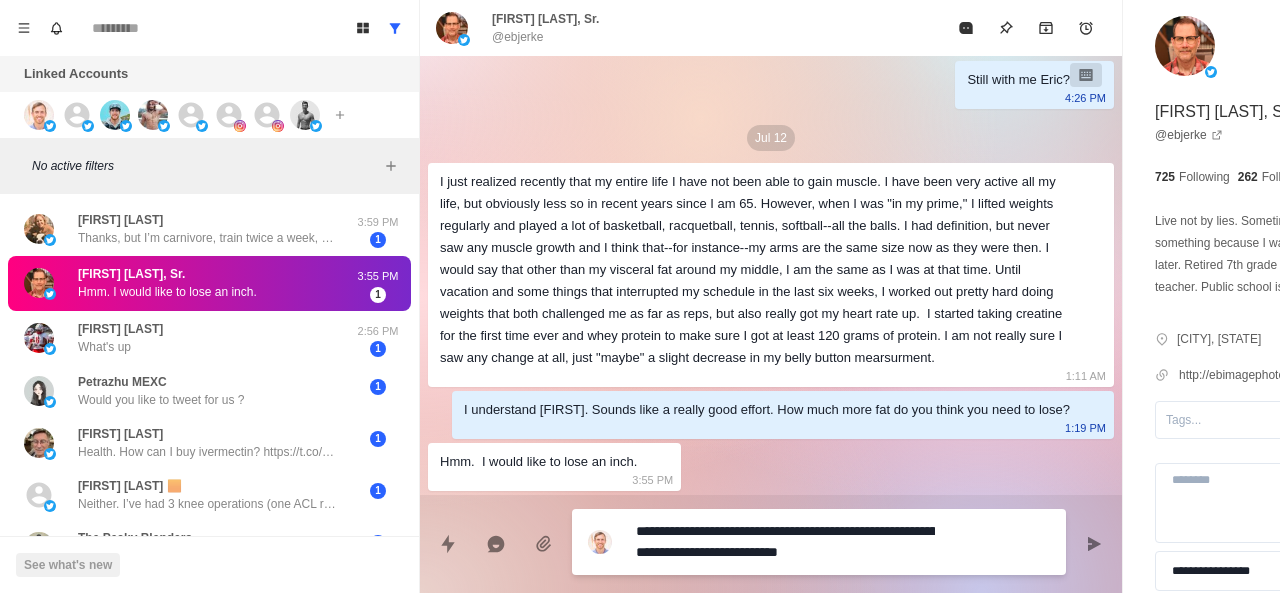 click on "**********" at bounding box center [785, 542] 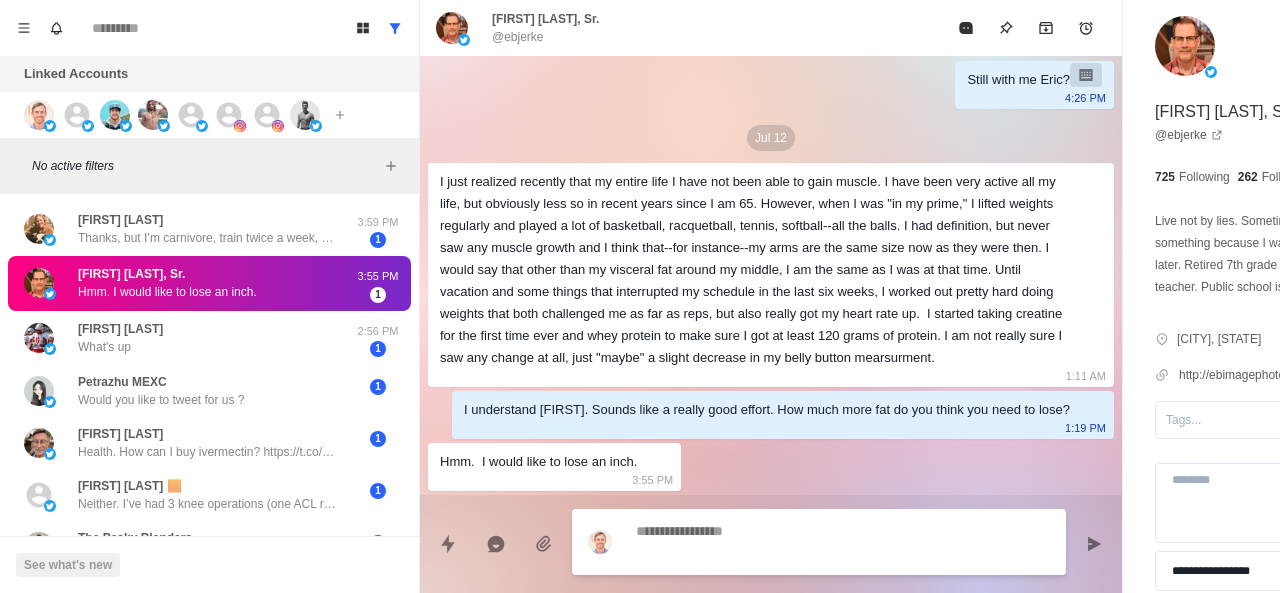 scroll, scrollTop: 798, scrollLeft: 0, axis: vertical 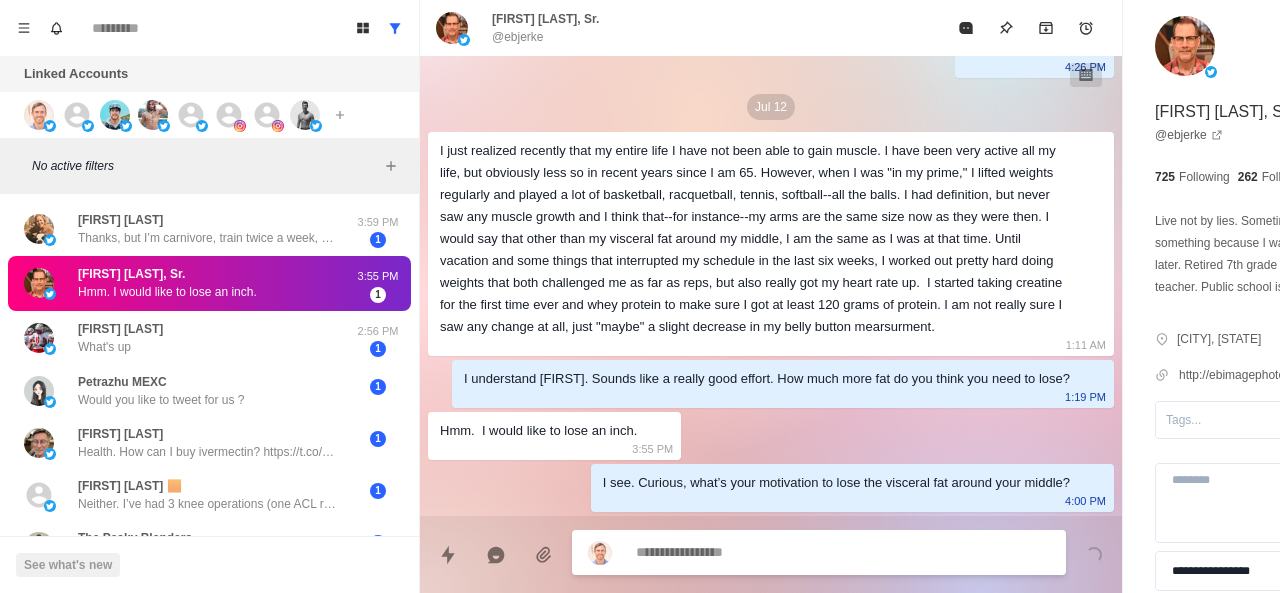 paste on "**********" 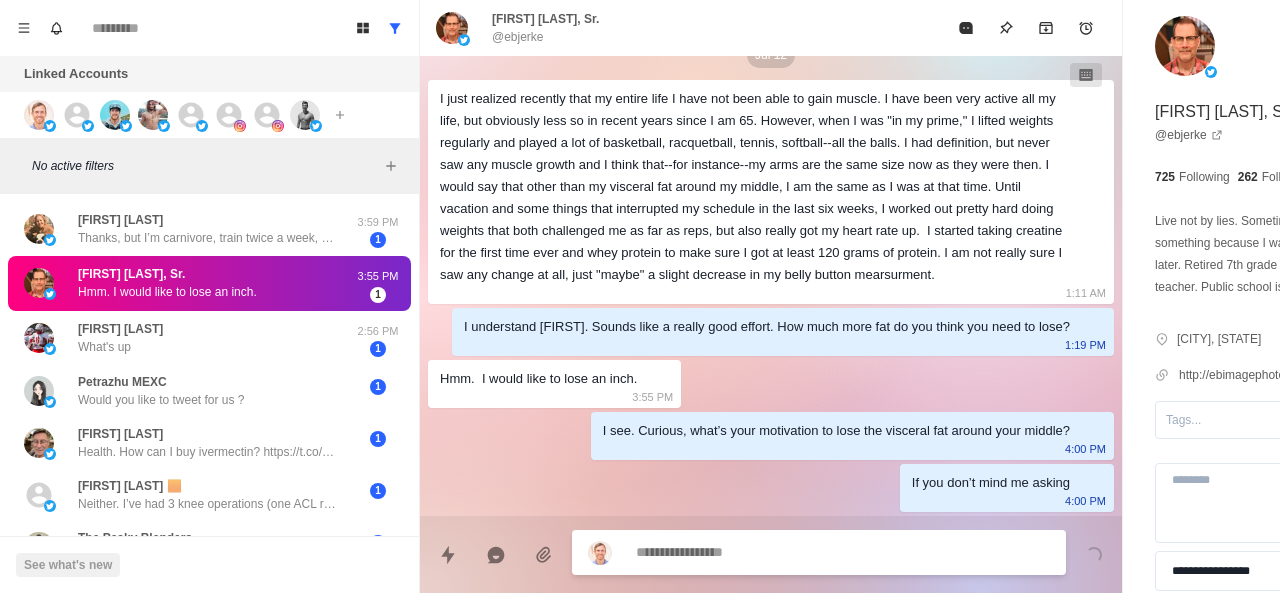 scroll, scrollTop: 850, scrollLeft: 0, axis: vertical 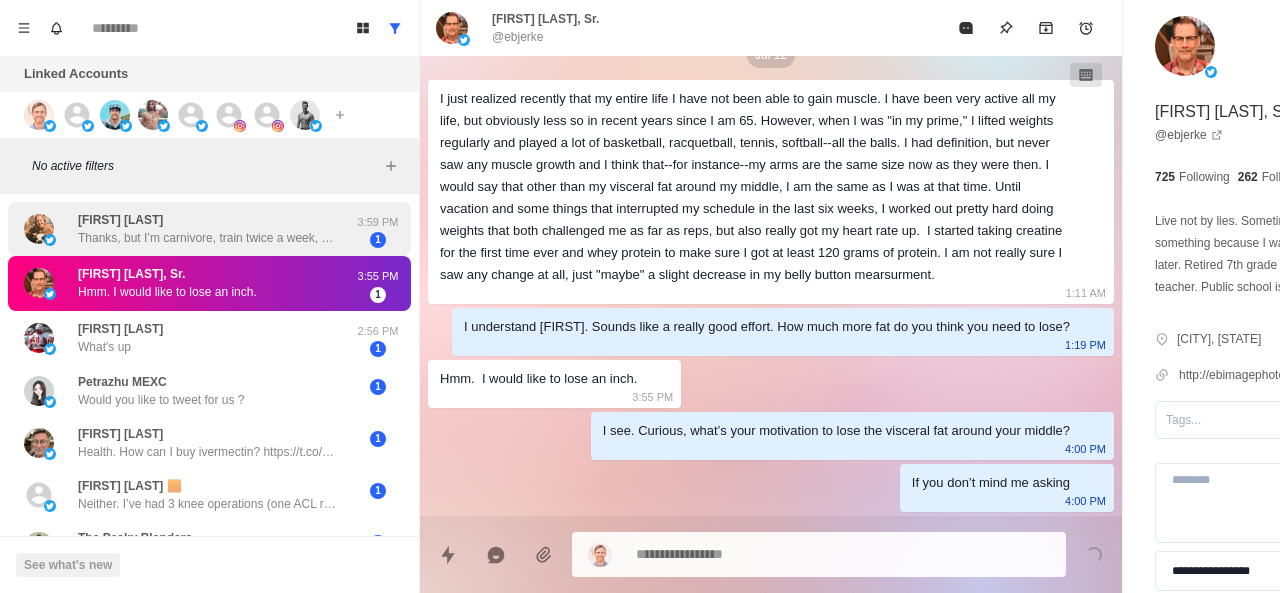 click on "Thanks, but I’m carnivore, train twice a week, walk, etc. Weight is good. I’m 61 and take no meds except asthma inhaler and that’s because I accidentally sprayed myself with my husband’s roundup. Yes, there have been arguments over that effing poison." at bounding box center [208, 238] 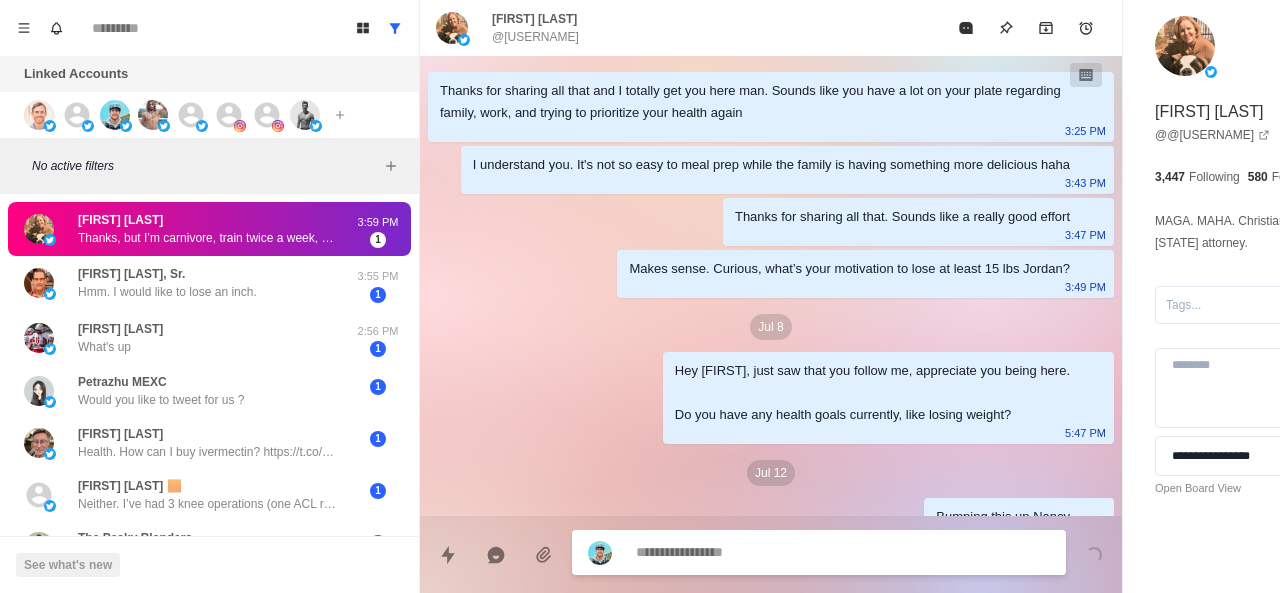 scroll, scrollTop: 152, scrollLeft: 0, axis: vertical 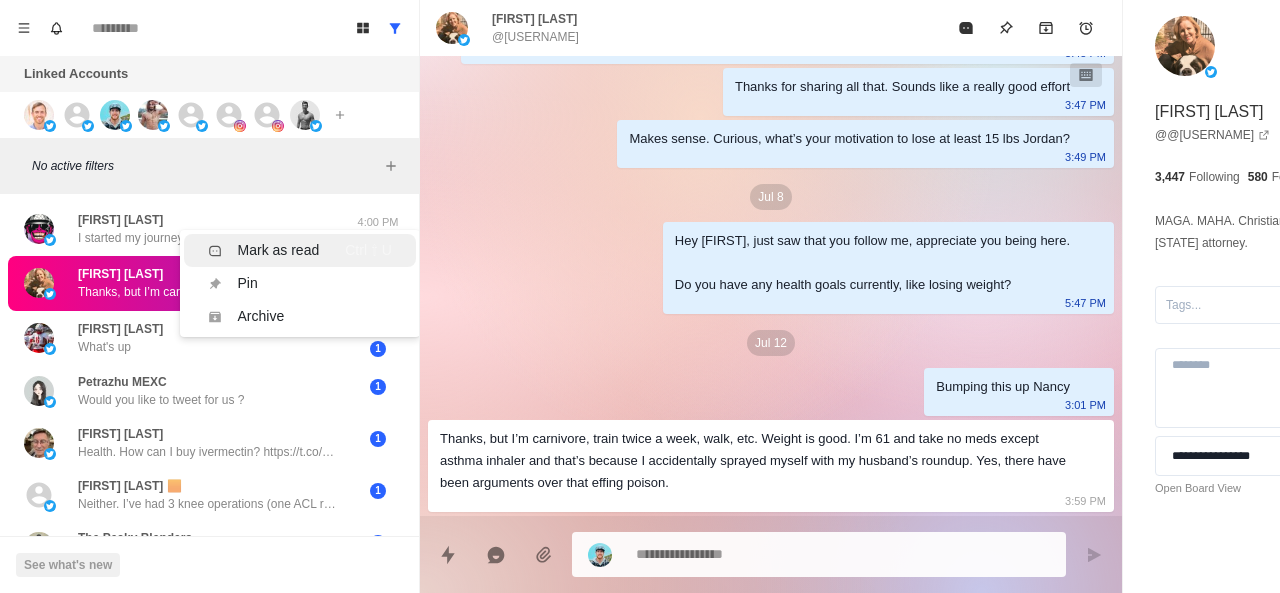 click on "Mark as read Ctrl ⇧ U" at bounding box center [300, 250] 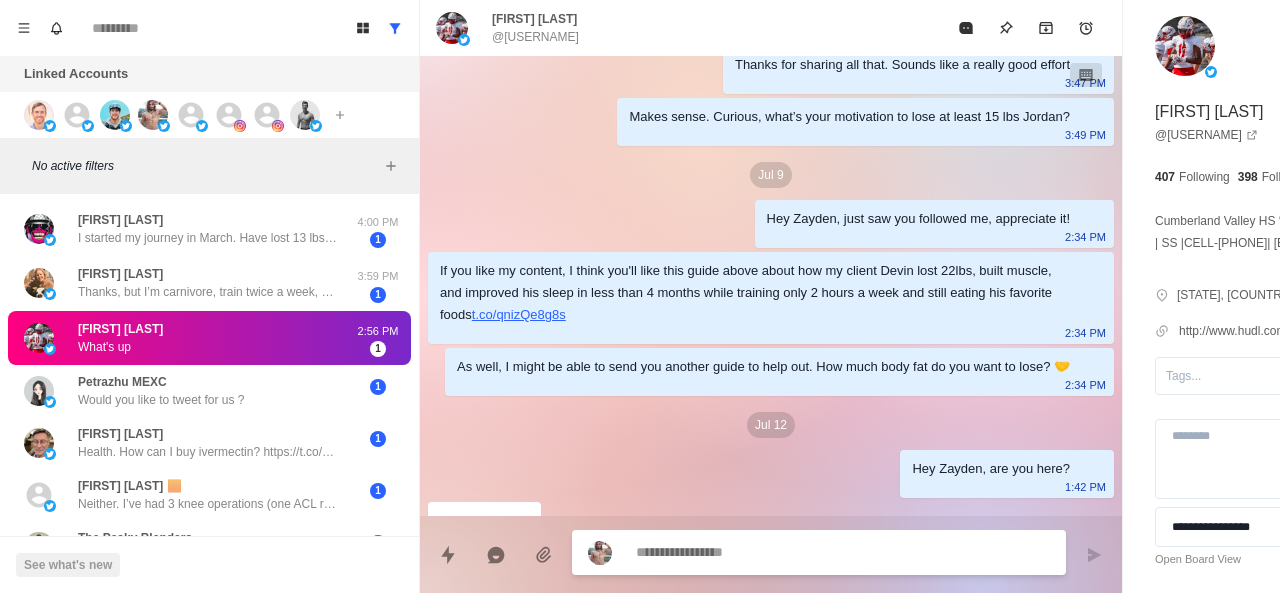 scroll, scrollTop: 234, scrollLeft: 0, axis: vertical 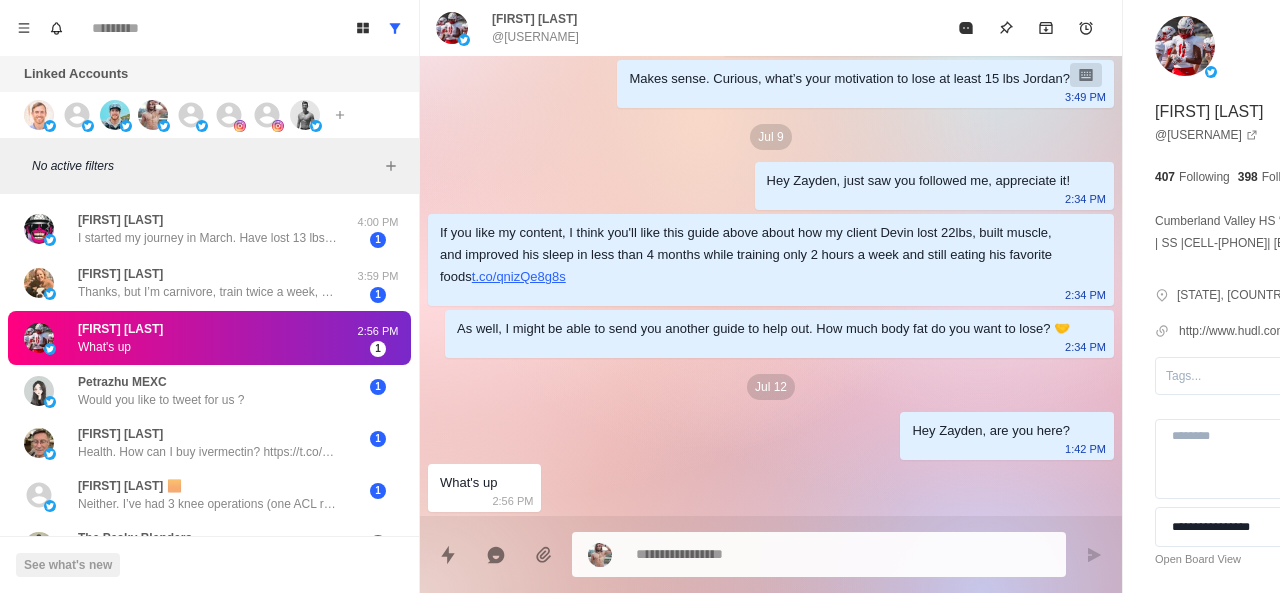 click on "Zayden Smith What's up" at bounding box center [188, 338] 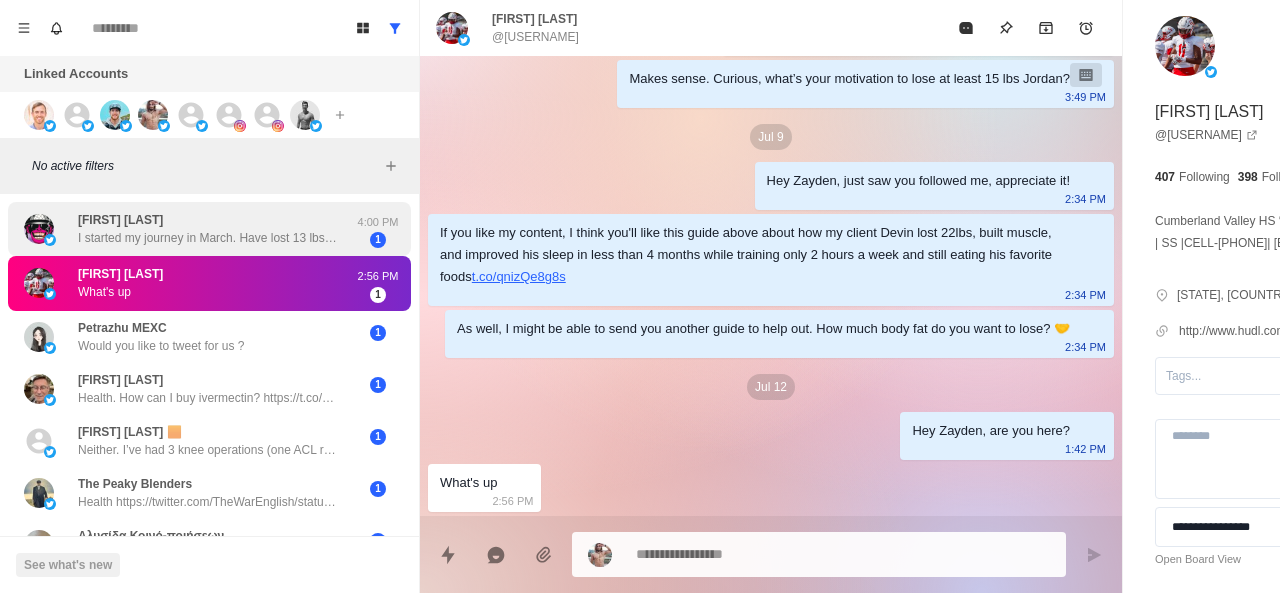 click on "Clemuel Romero I started my journey in March. Have lost 13 lbs. Still need another 10 lbs and to start building muscle" at bounding box center [208, 229] 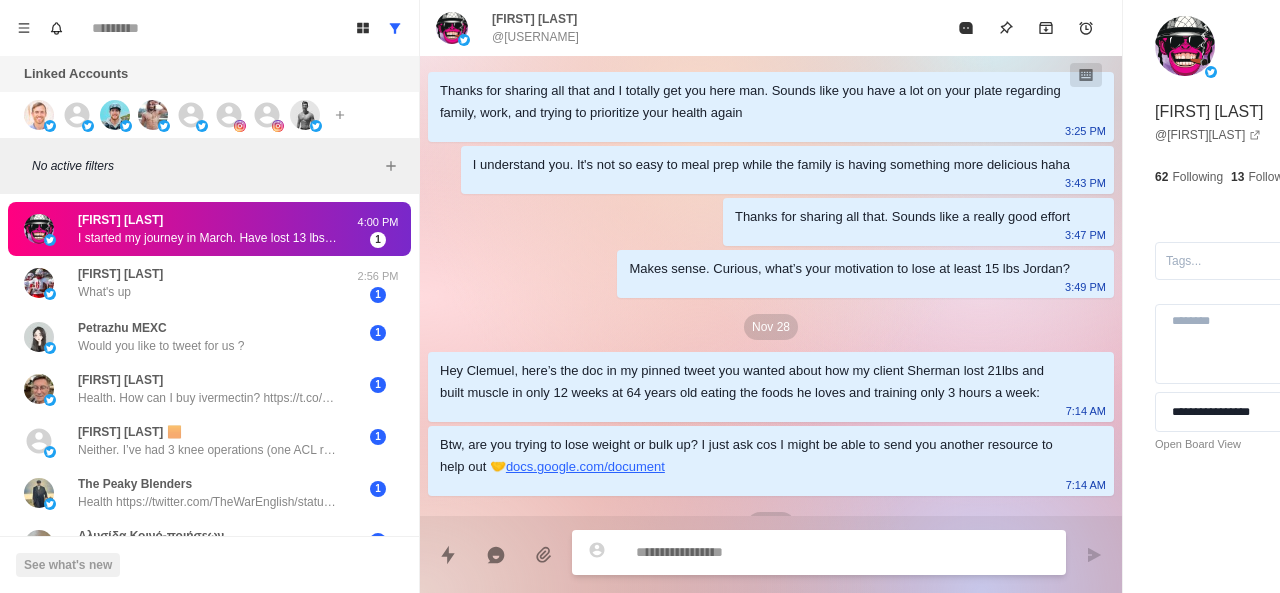 scroll, scrollTop: 308, scrollLeft: 0, axis: vertical 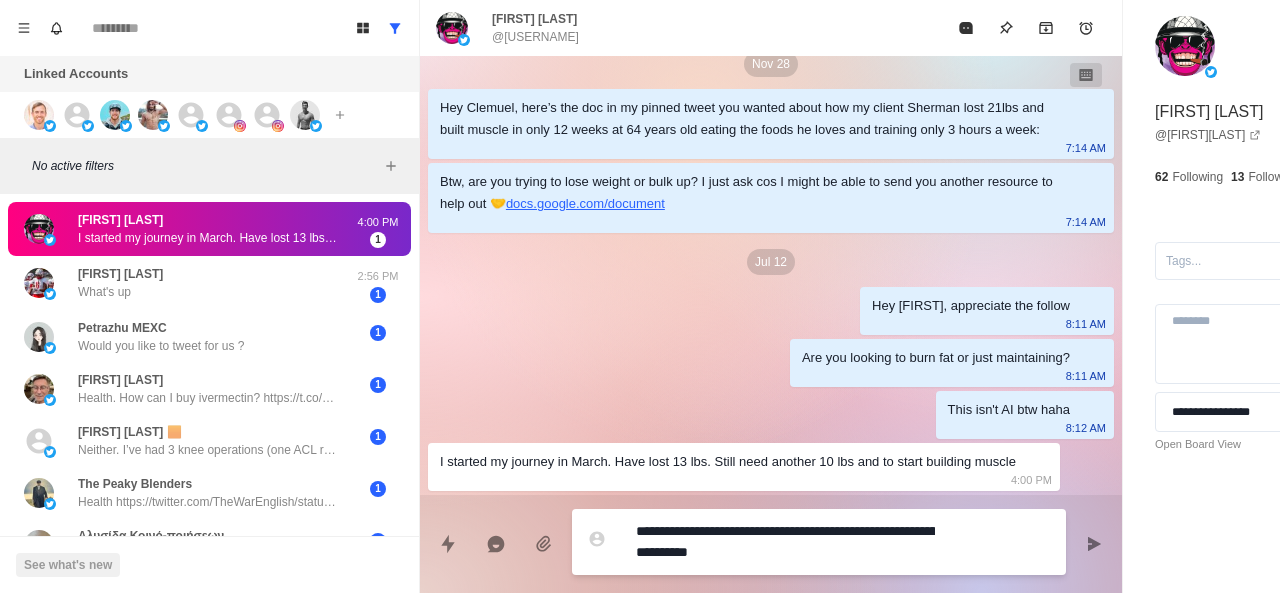 click on "**********" at bounding box center [785, 542] 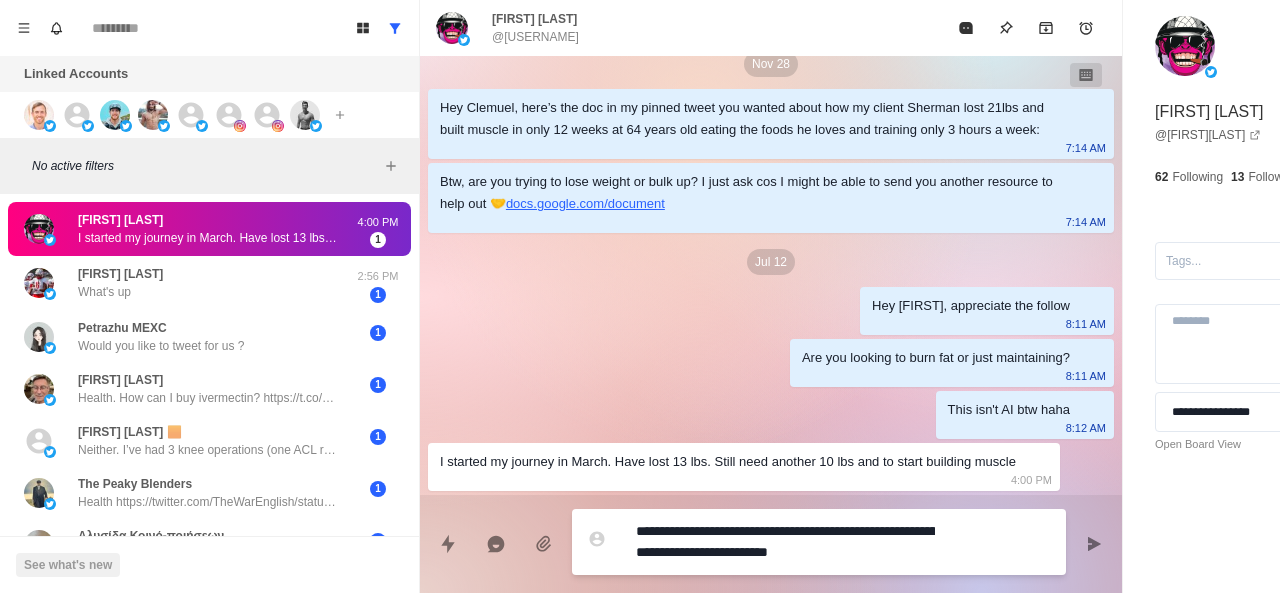 click on "**********" at bounding box center [785, 542] 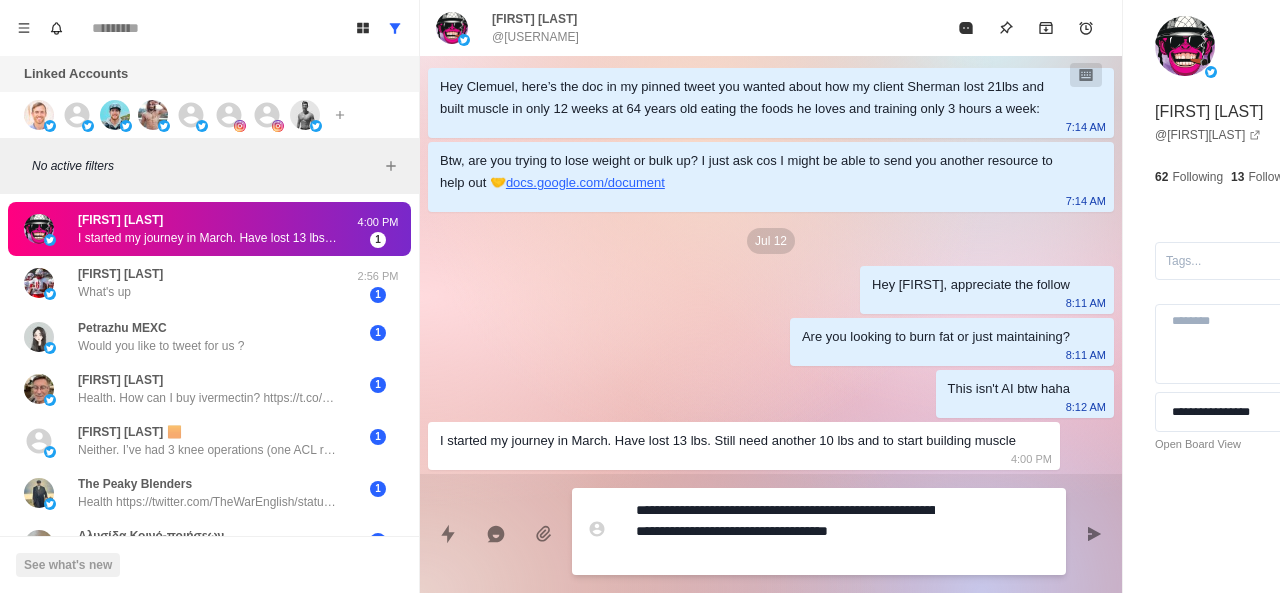 click on "**********" at bounding box center (785, 531) 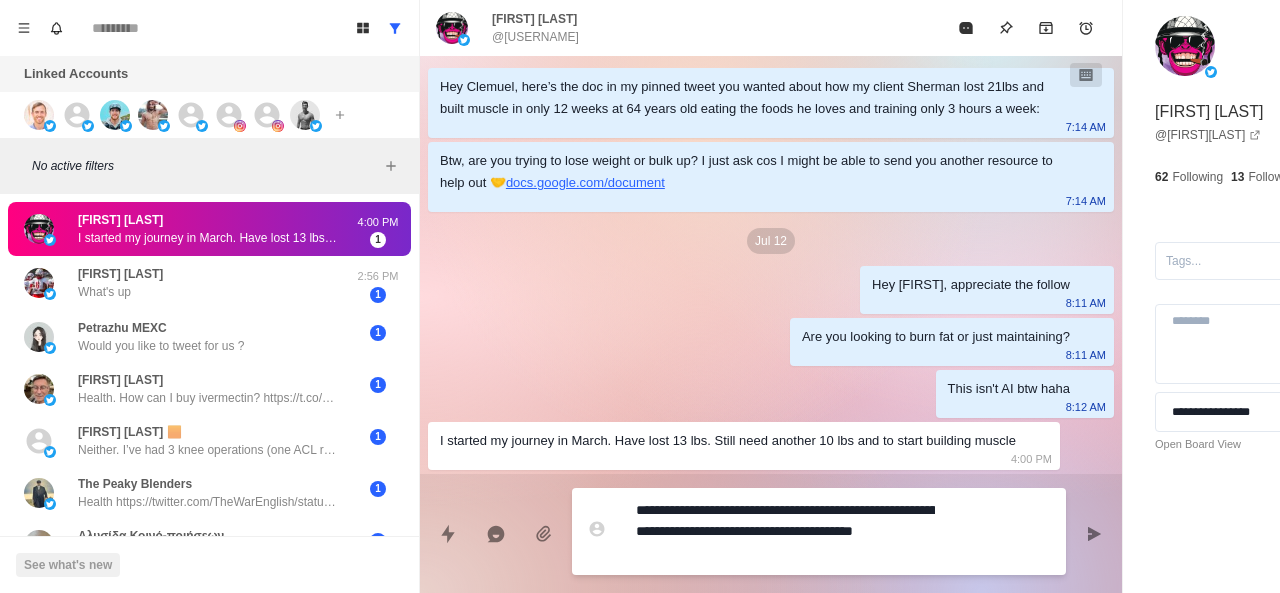 click on "**********" at bounding box center (785, 531) 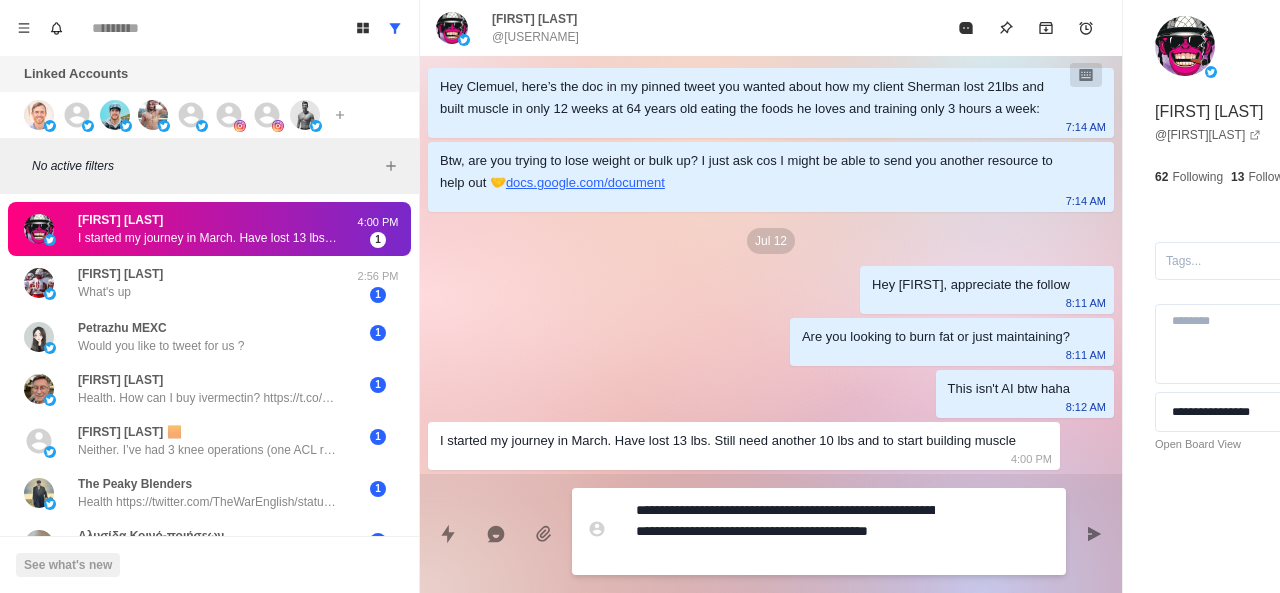 scroll, scrollTop: 350, scrollLeft: 0, axis: vertical 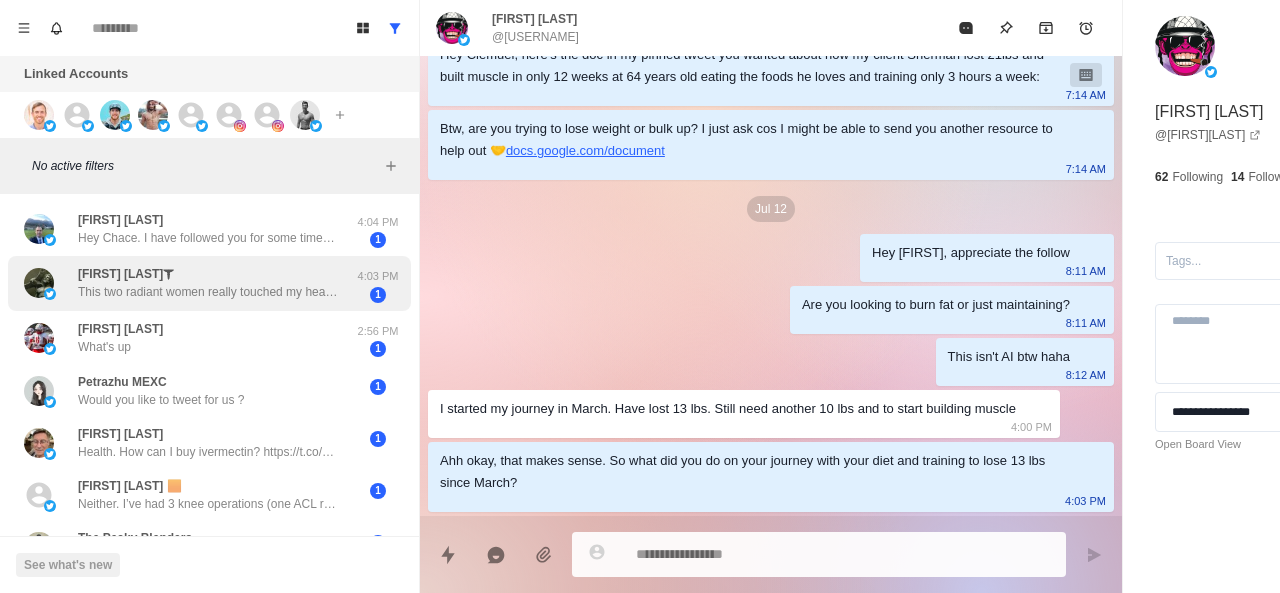 click on "Daniel Ehi Okoedion☤ This two radiant women really touched my heart.
https://t.co/nfmP3QhT0E 4:03 PM 1" at bounding box center (209, 283) 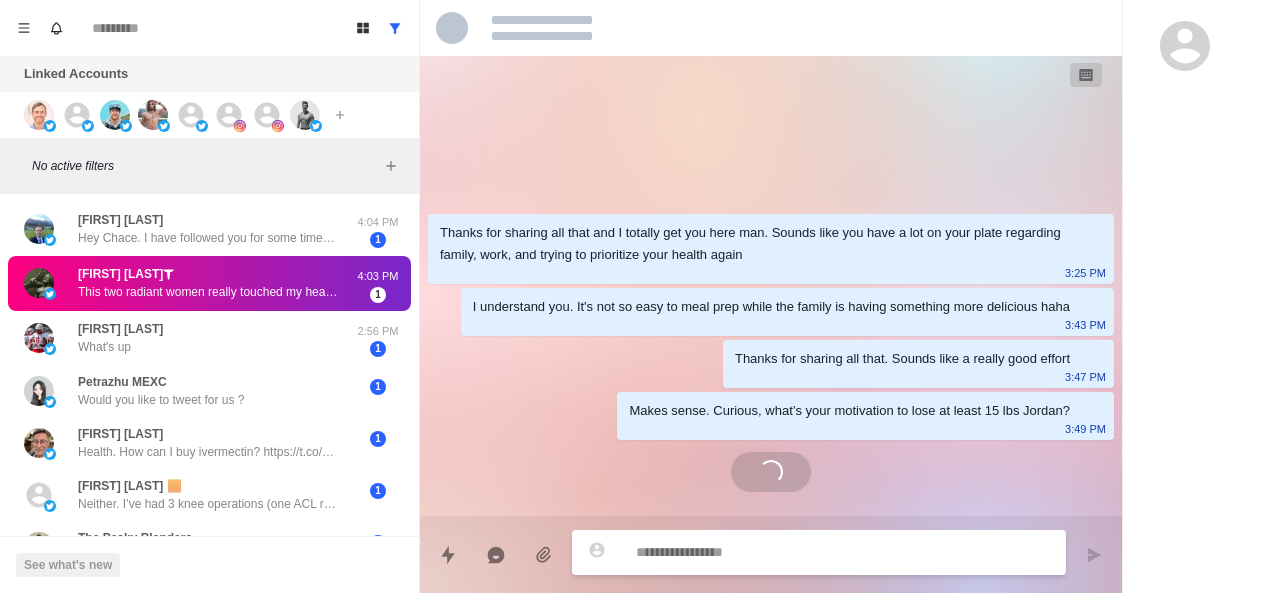 scroll, scrollTop: 0, scrollLeft: 0, axis: both 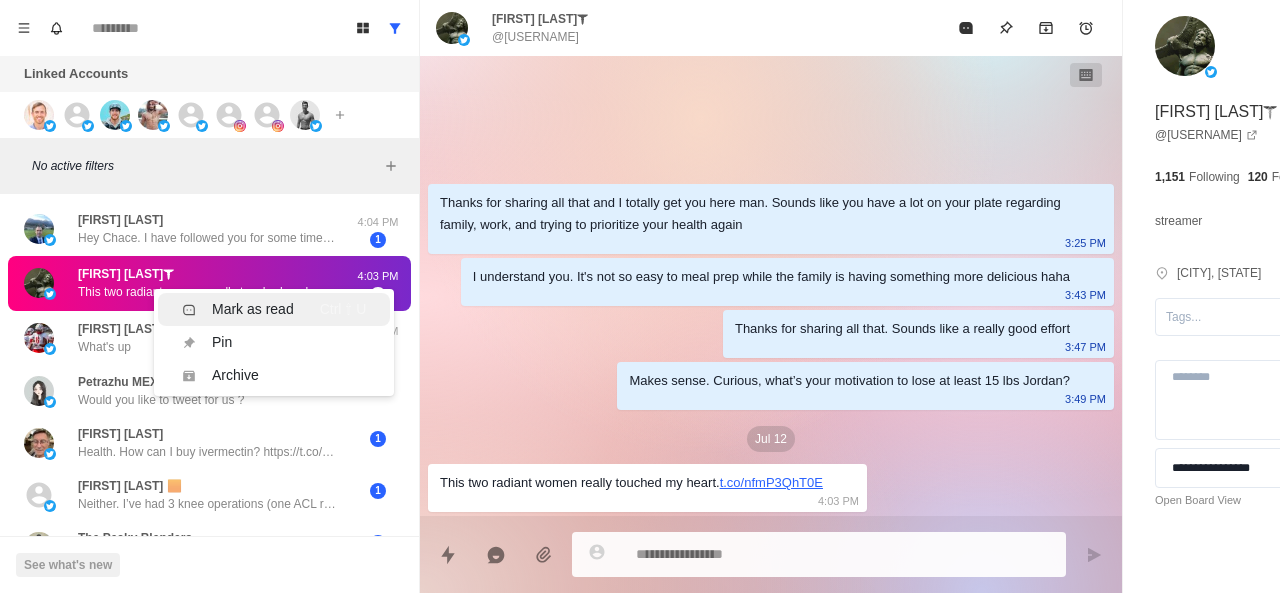 click on "Mark as read" at bounding box center (253, 309) 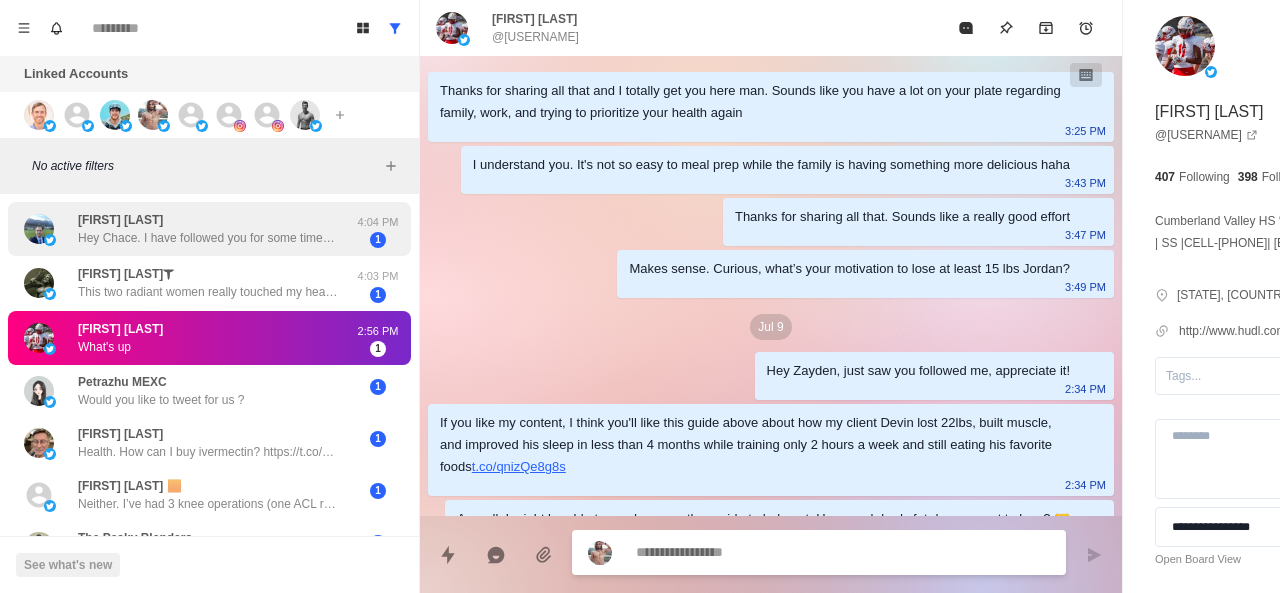scroll, scrollTop: 234, scrollLeft: 0, axis: vertical 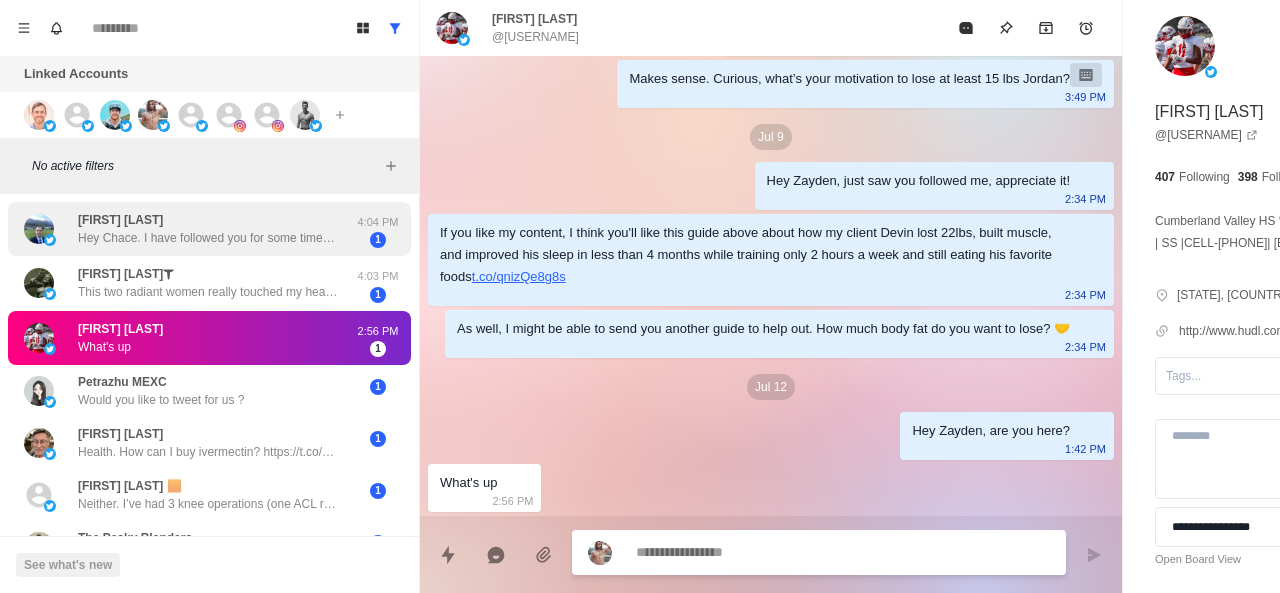 click on "Hey Chace. I have followed you for some time. In the midst of a divorce, and looking to ‘reset’ and go back to the man I used to be. To answer your question; both. 48 now, before becoming a parent I was in pretty good shape and strong." at bounding box center (208, 238) 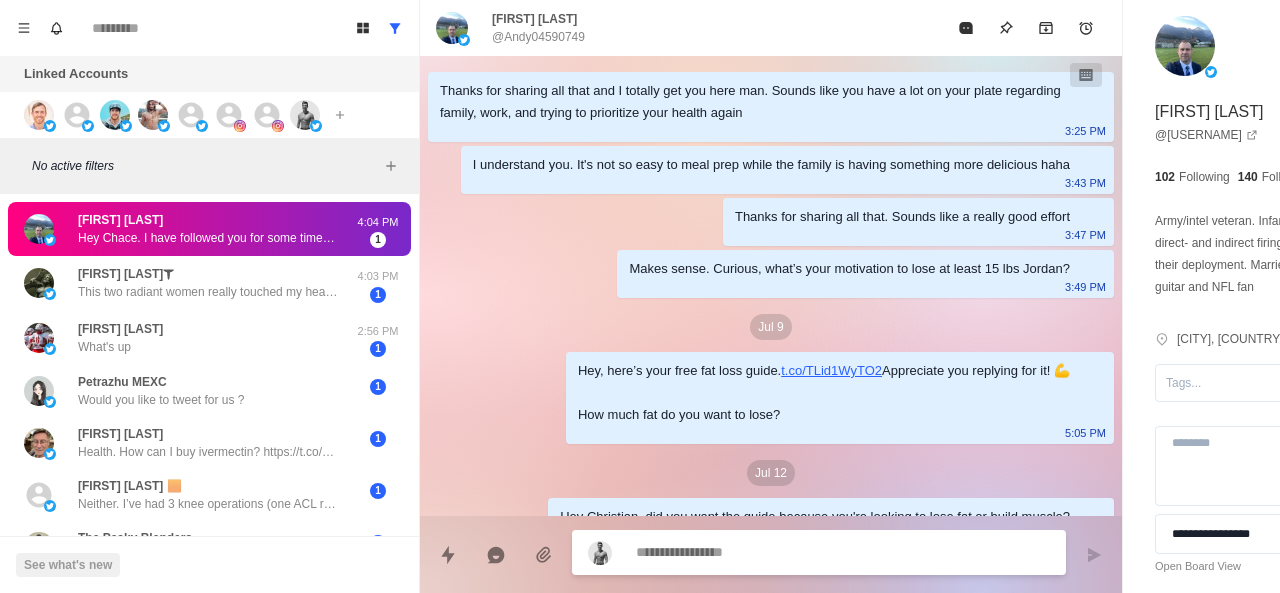 scroll, scrollTop: 262, scrollLeft: 0, axis: vertical 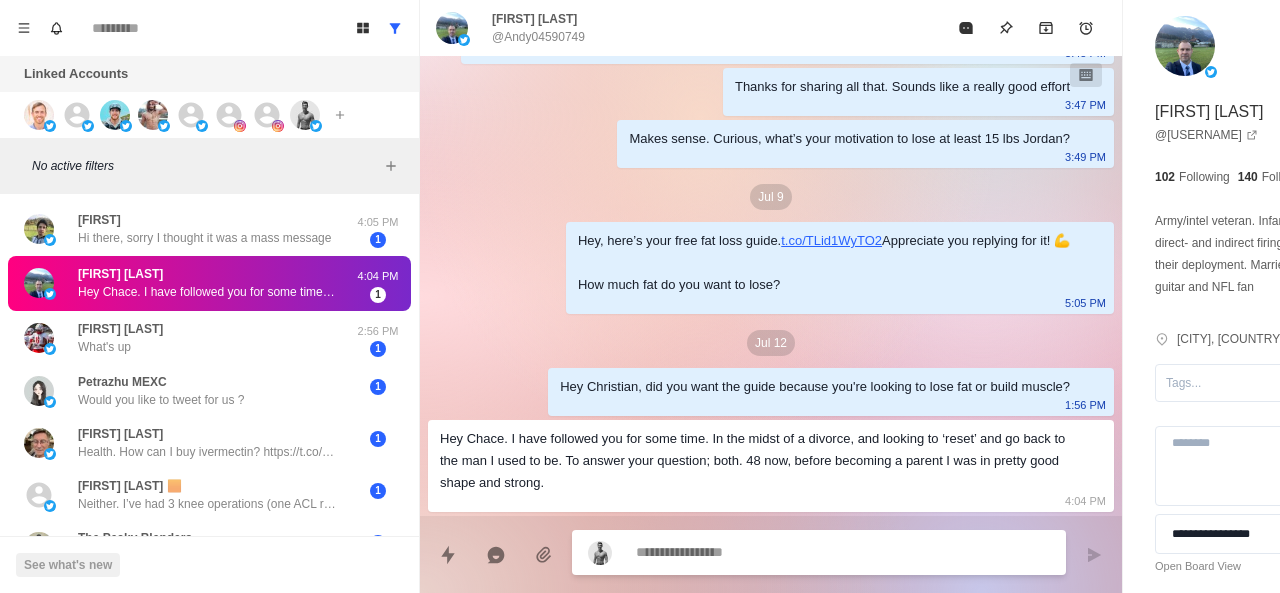 click at bounding box center [785, 552] 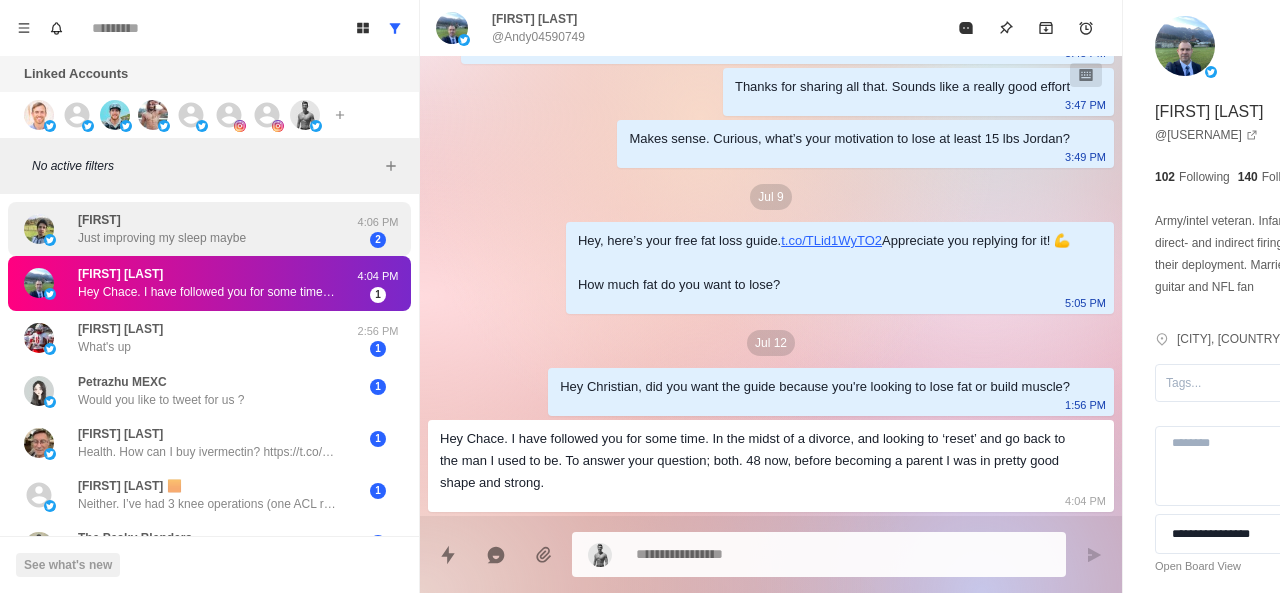 click on "Sepehr Just improving my sleep maybe 4:06 PM 2" at bounding box center [209, 229] 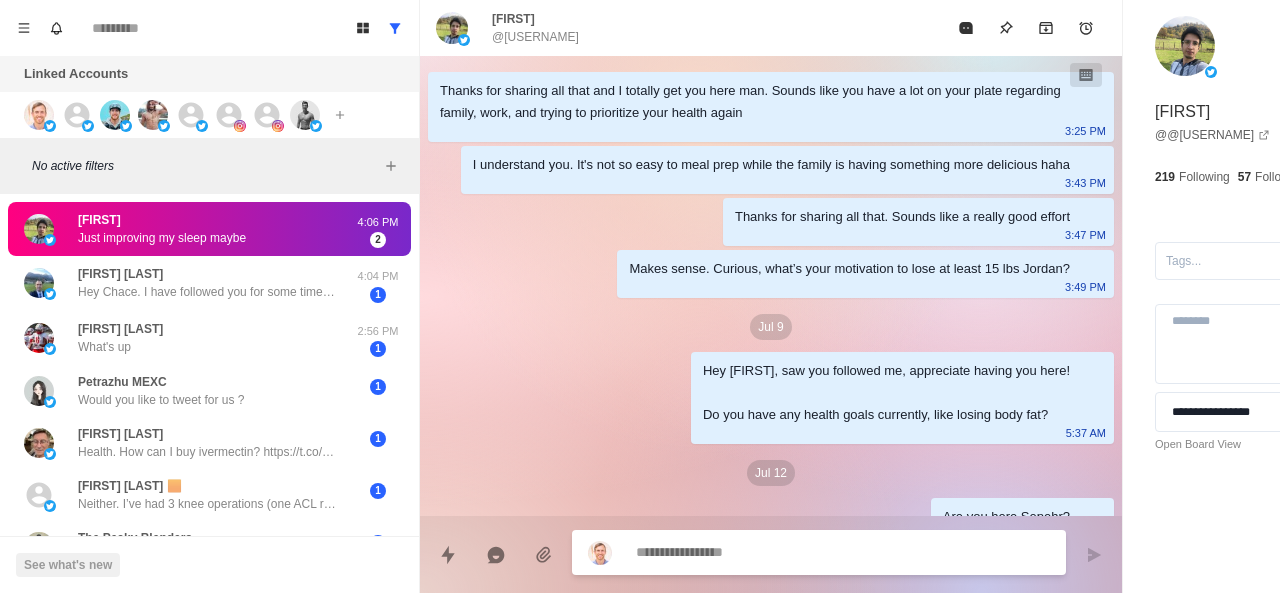 scroll, scrollTop: 160, scrollLeft: 0, axis: vertical 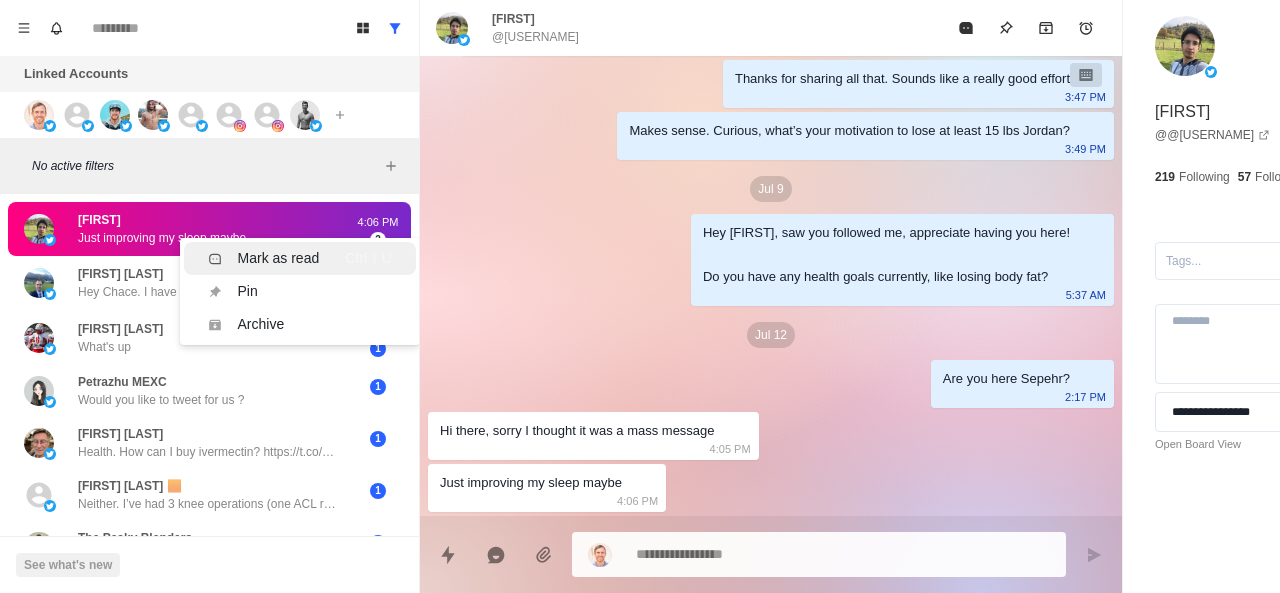 click on "Mark as read" at bounding box center (279, 258) 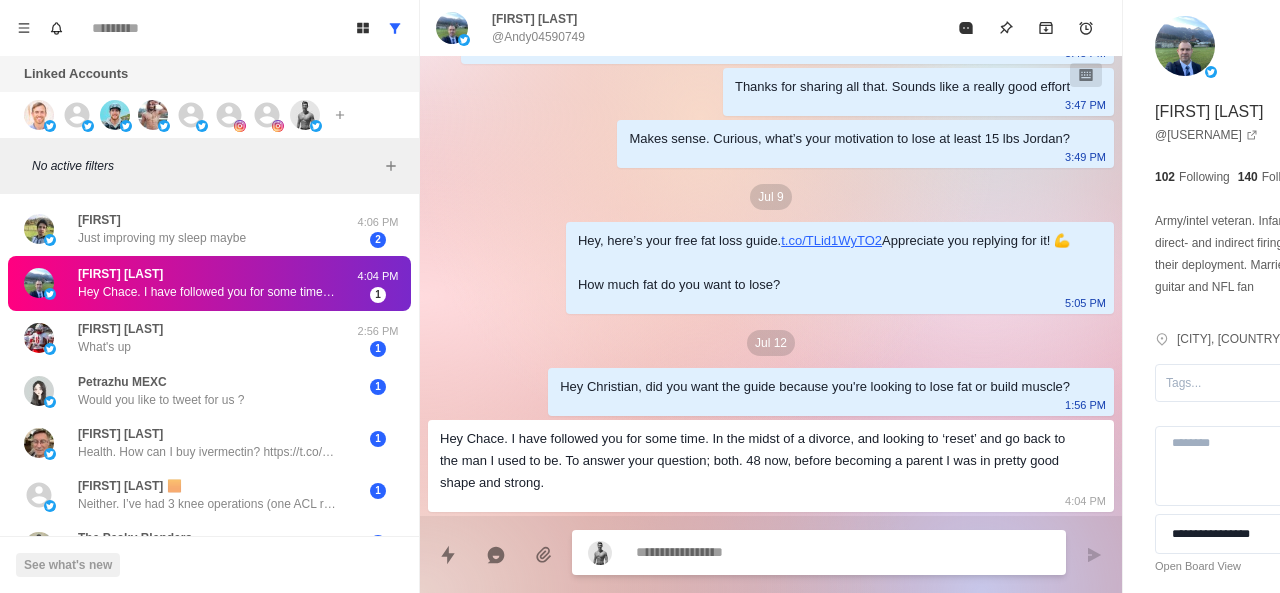 scroll, scrollTop: 262, scrollLeft: 0, axis: vertical 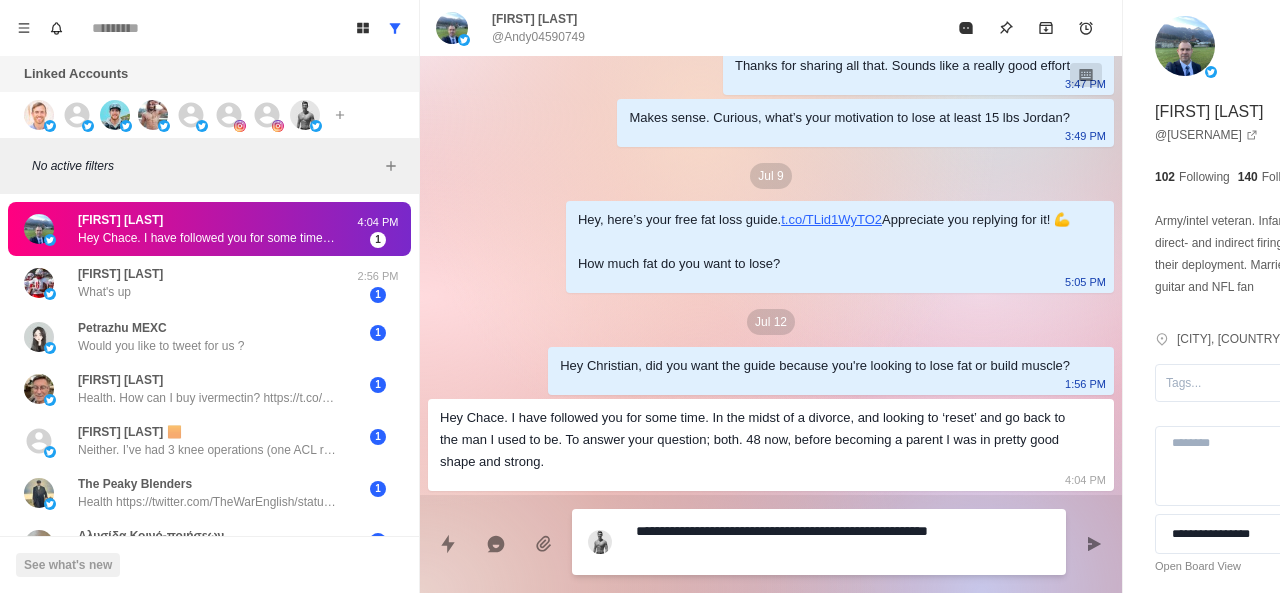 click on "**********" at bounding box center (785, 542) 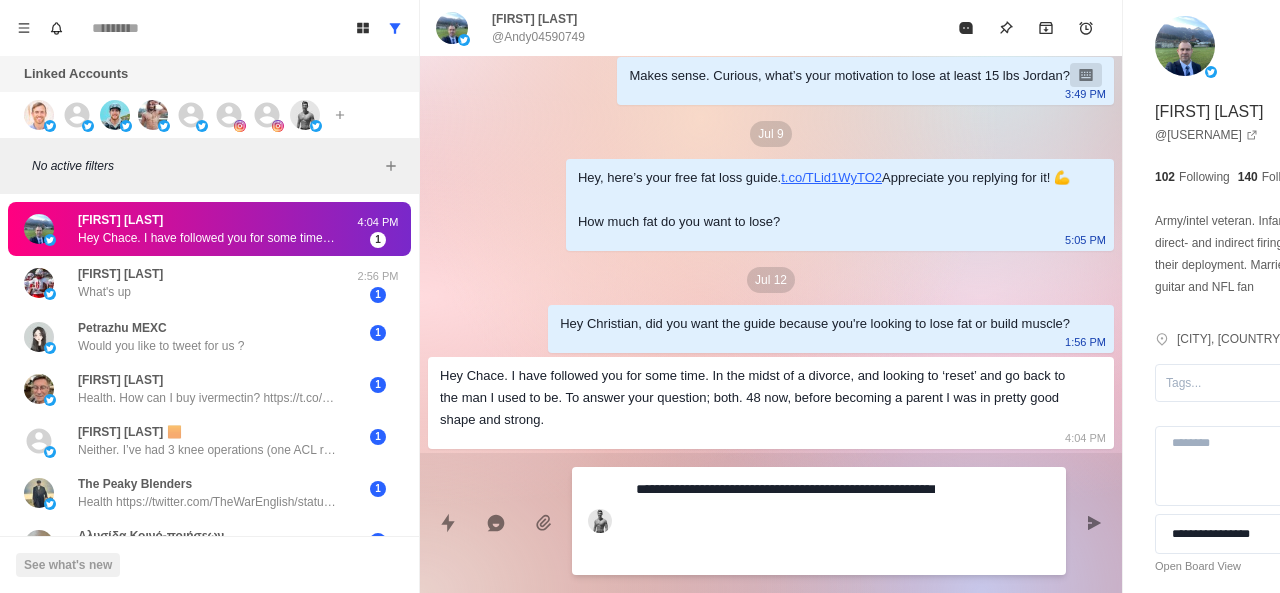 paste on "**********" 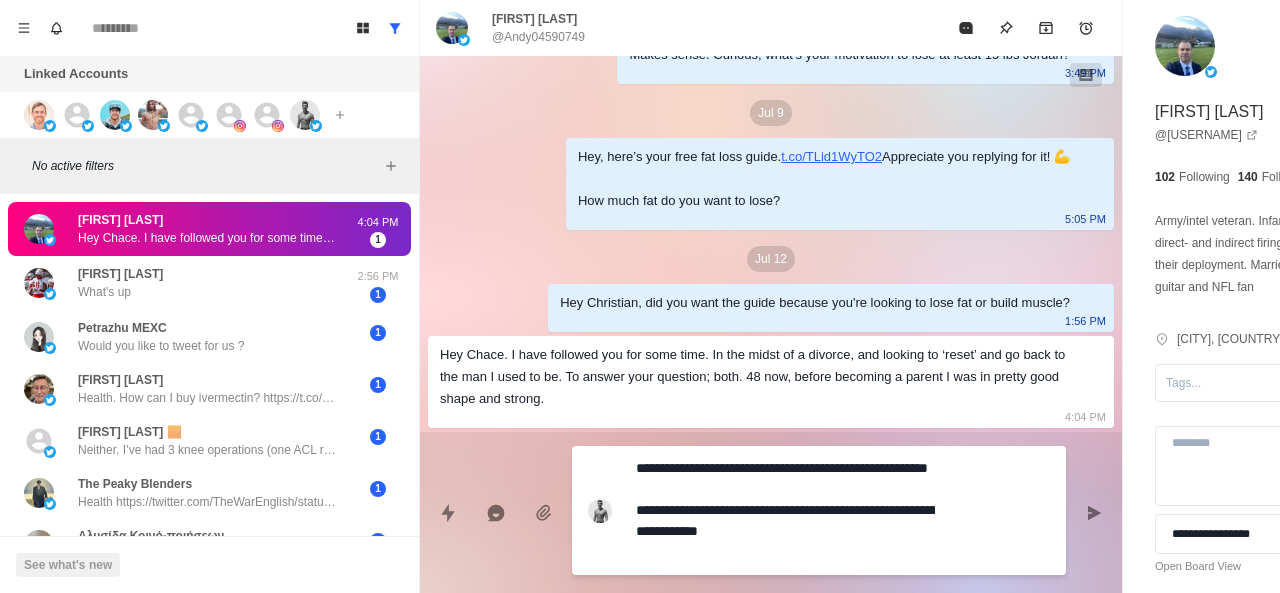 drag, startPoint x: 667, startPoint y: 530, endPoint x: 618, endPoint y: 523, distance: 49.497475 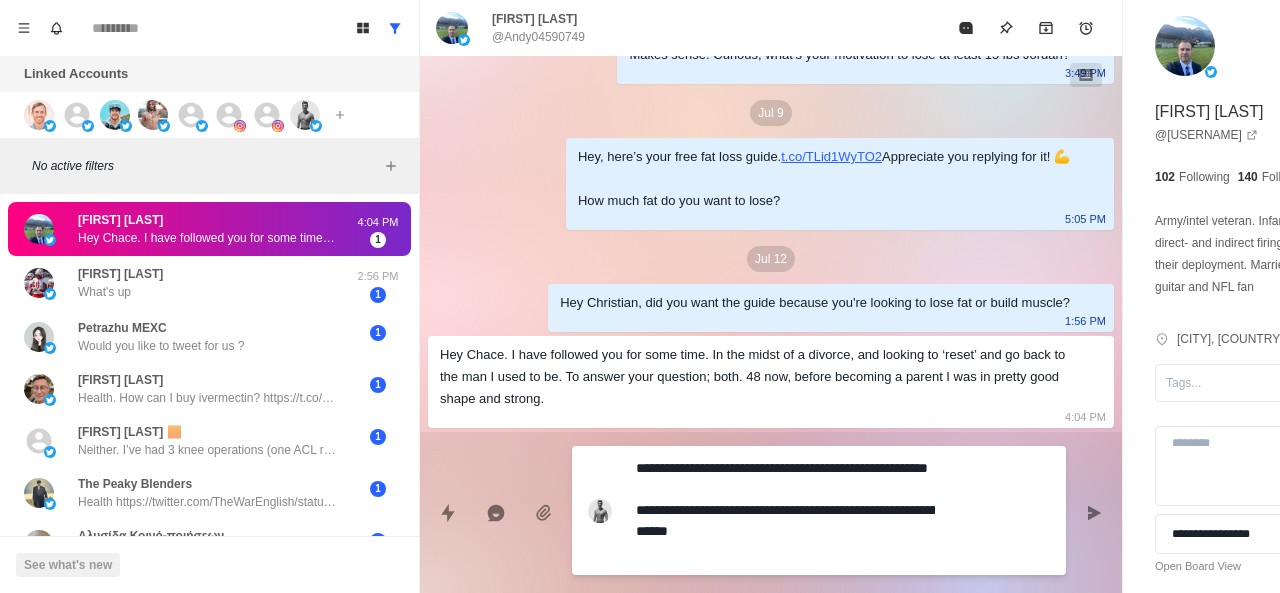 click on "**********" at bounding box center [785, 510] 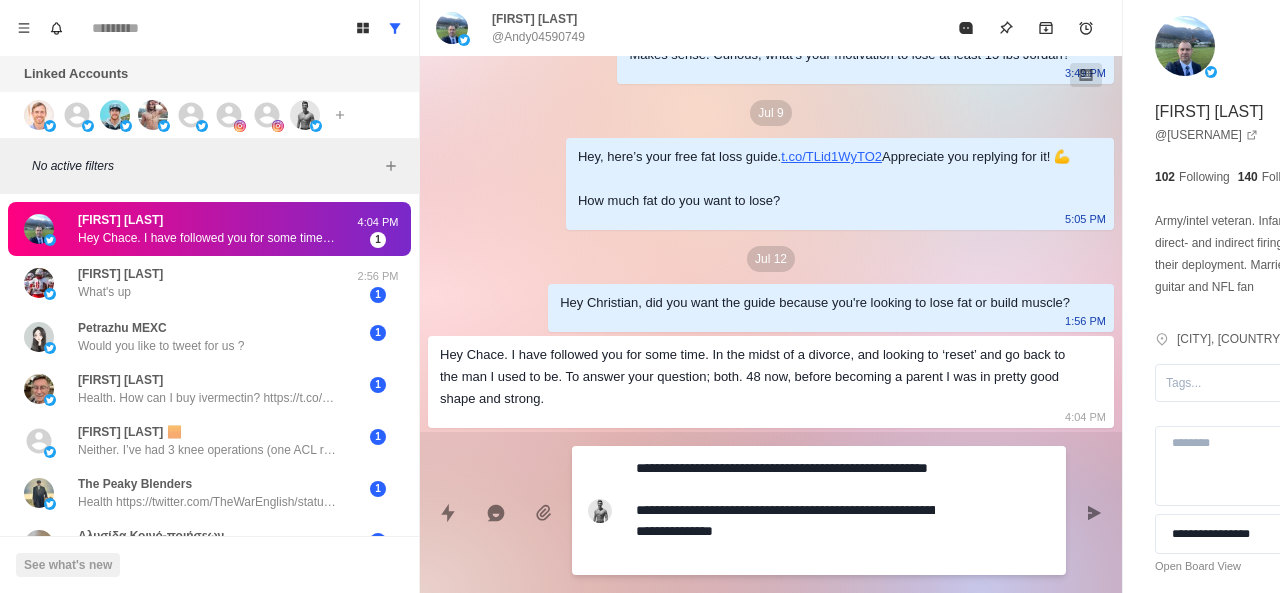 scroll, scrollTop: 346, scrollLeft: 0, axis: vertical 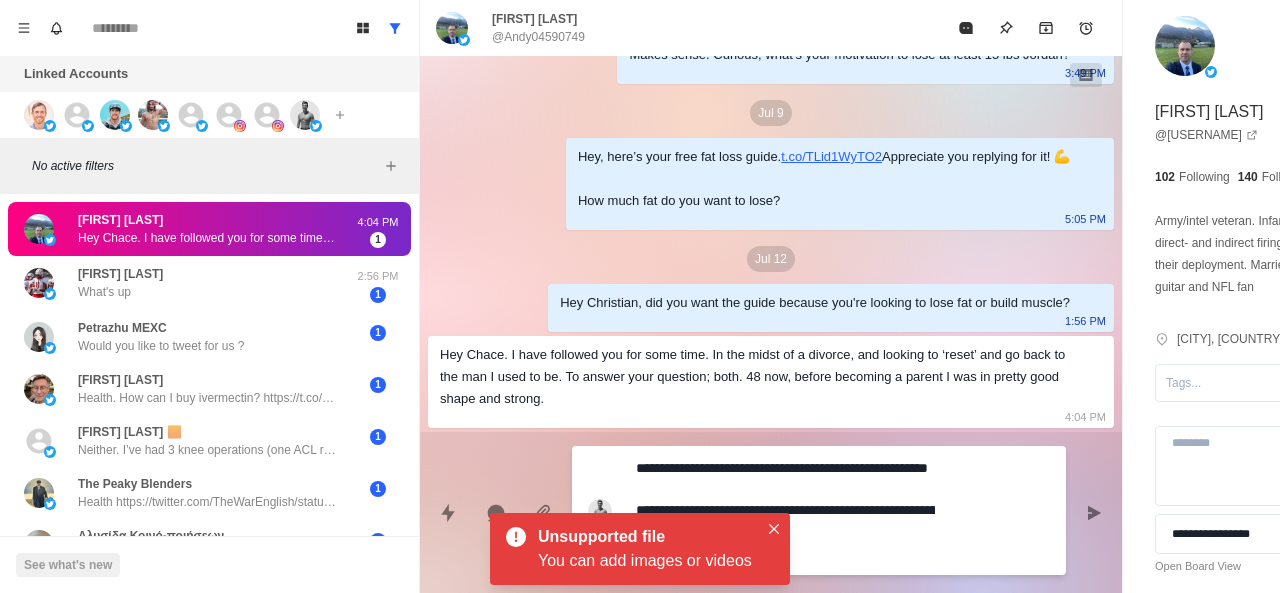 click on "**********" at bounding box center [785, 510] 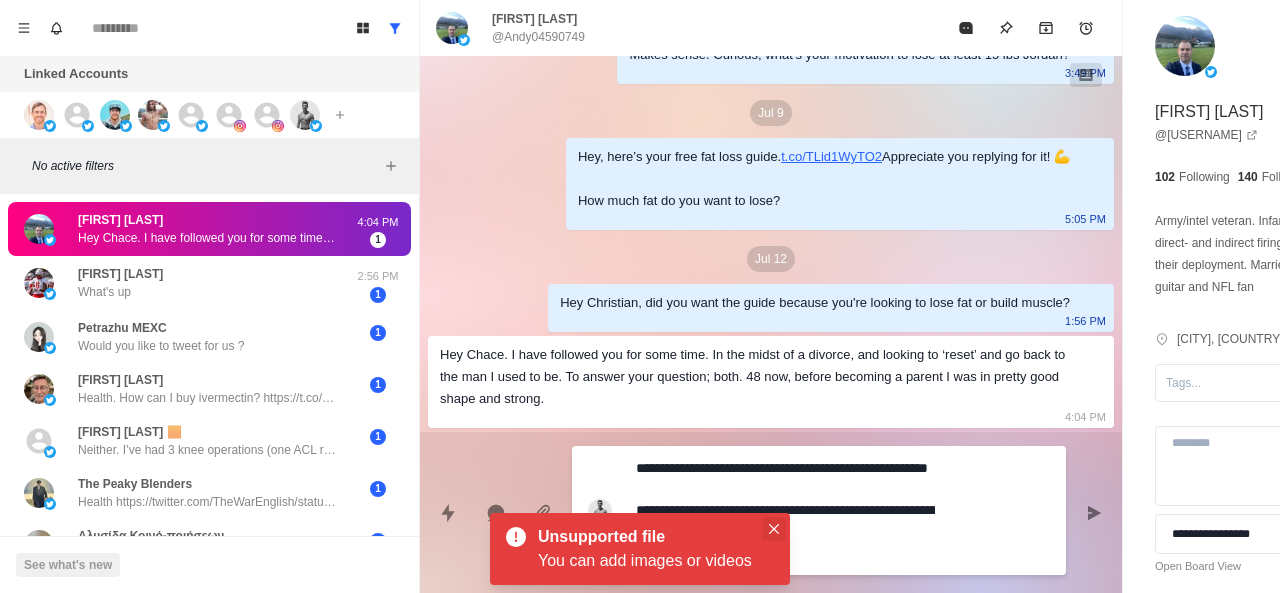 click 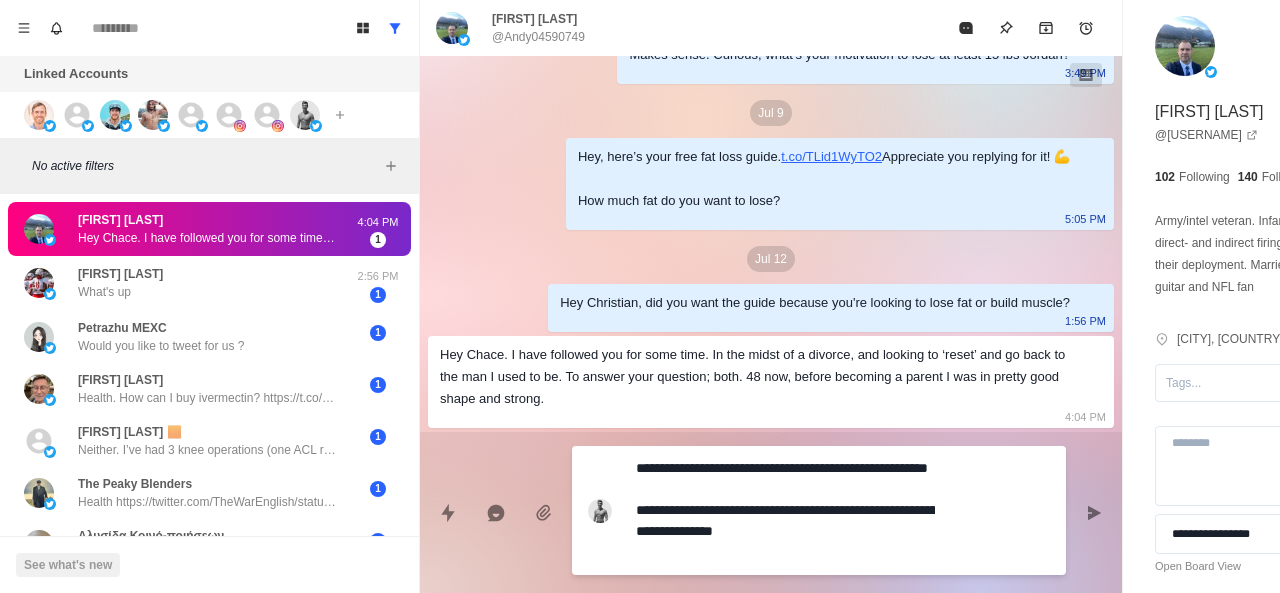 drag, startPoint x: 686, startPoint y: 536, endPoint x: 632, endPoint y: 535, distance: 54.00926 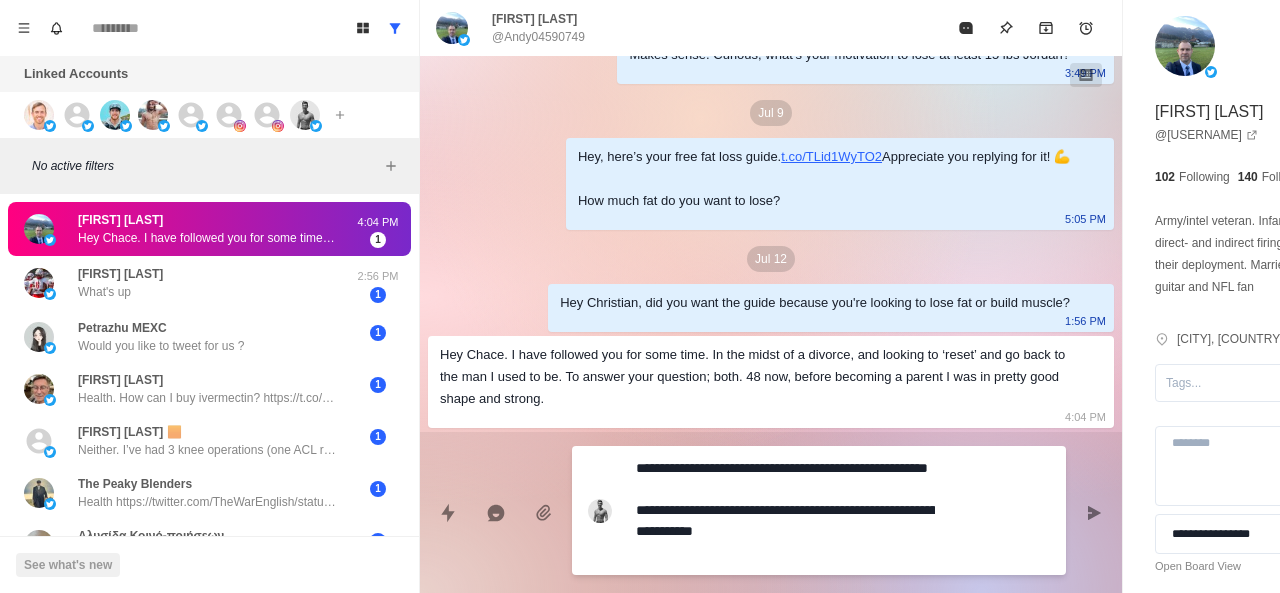 click on "**********" at bounding box center (785, 510) 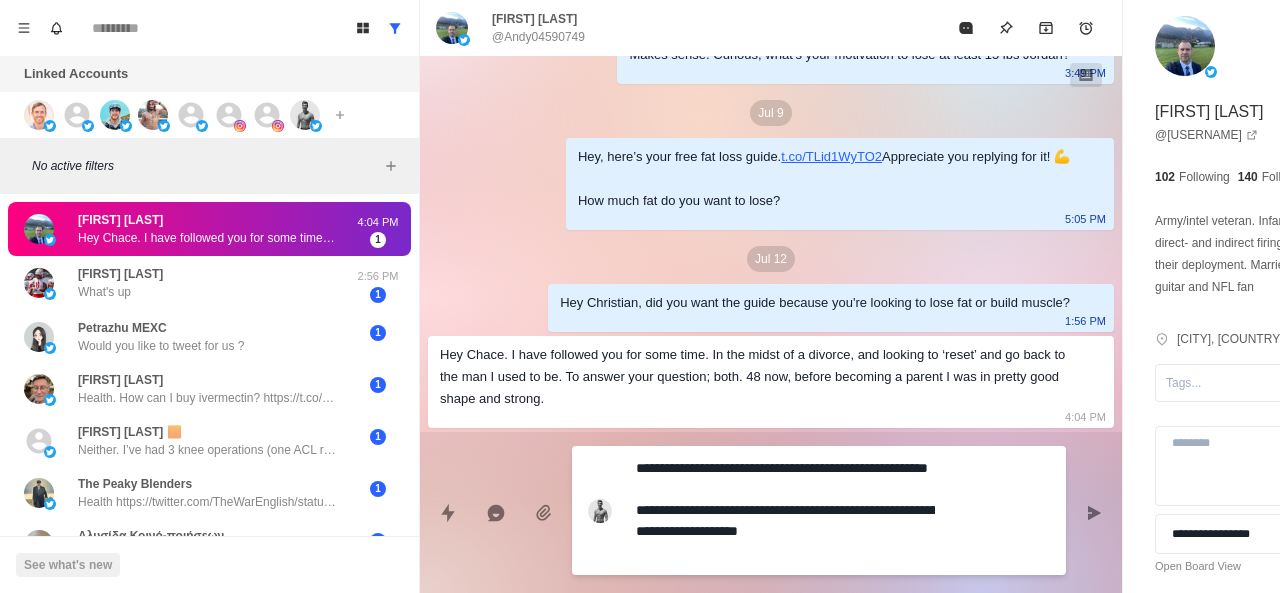 click on "**********" at bounding box center (785, 510) 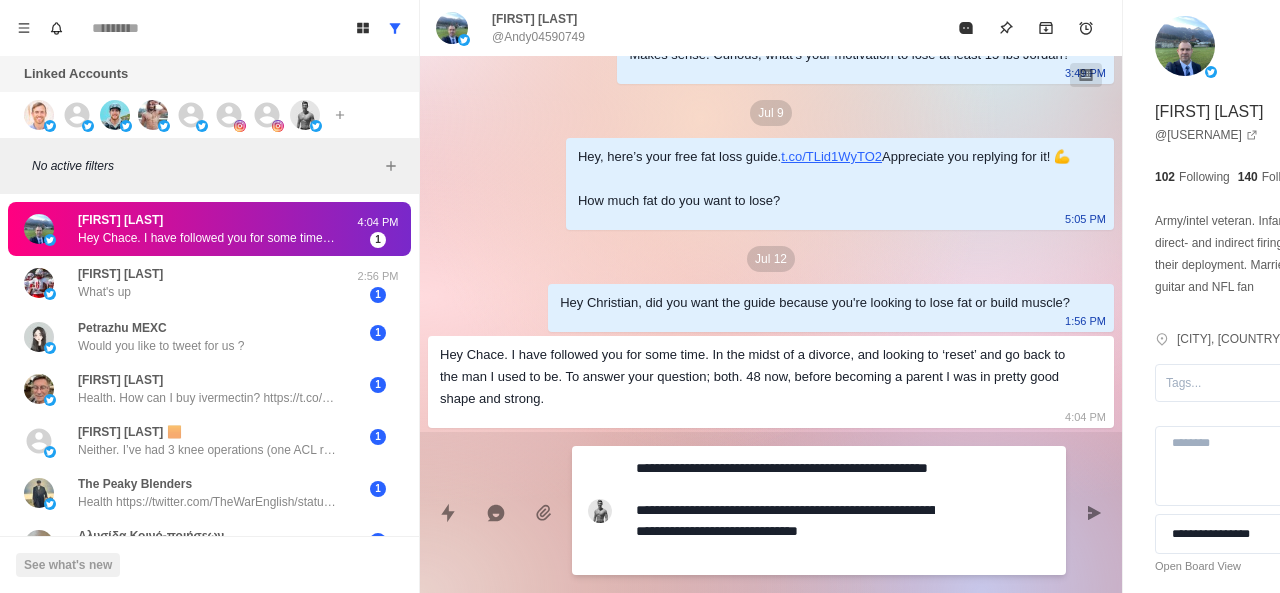 click on "**********" at bounding box center [785, 510] 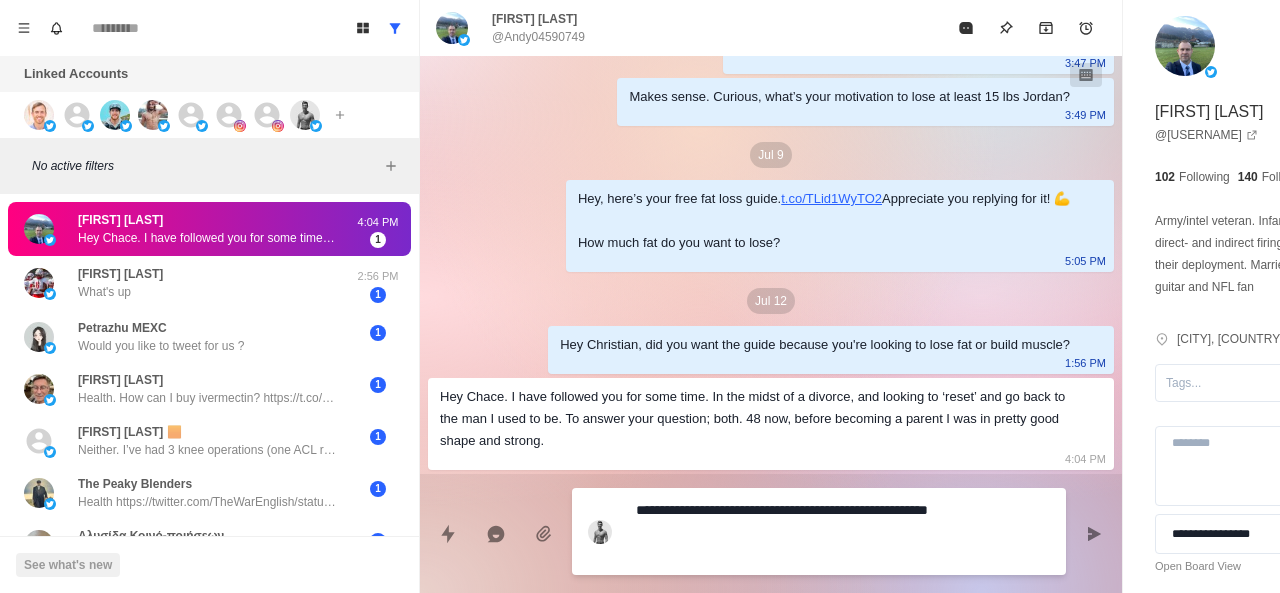scroll, scrollTop: 282, scrollLeft: 0, axis: vertical 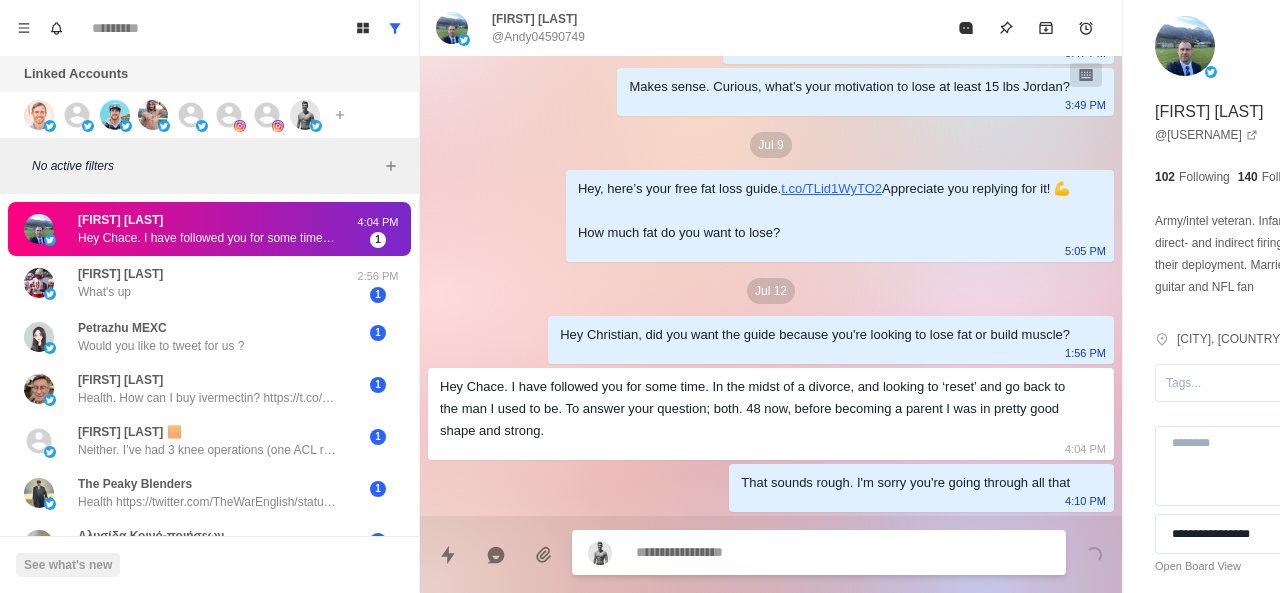 paste on "**********" 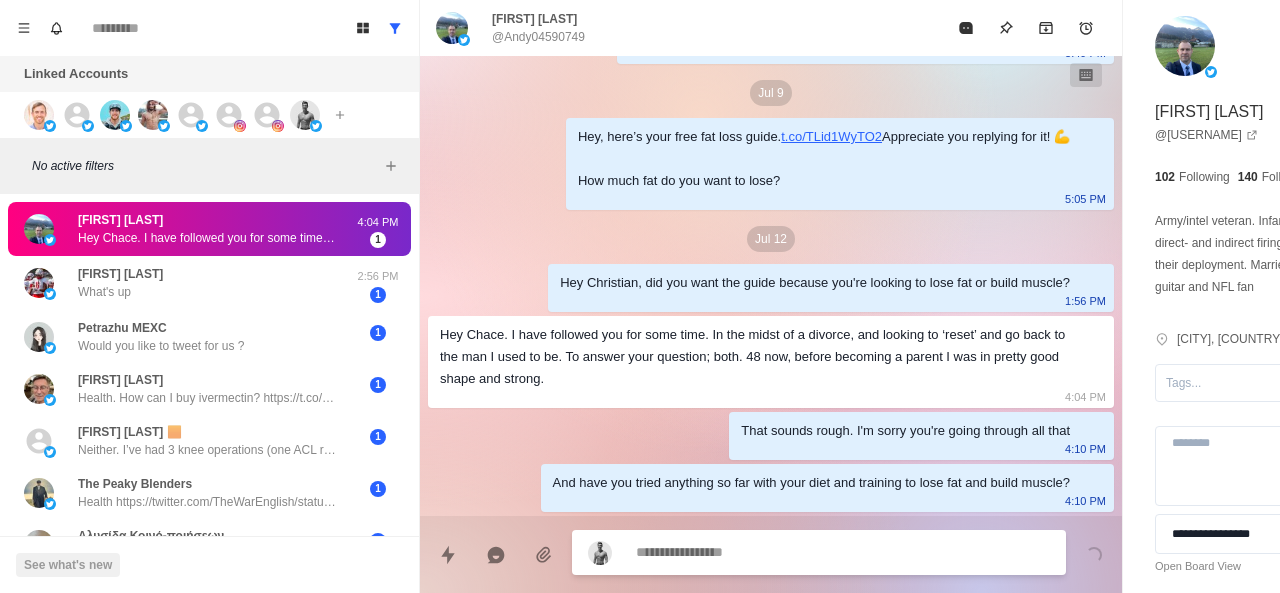 scroll, scrollTop: 440, scrollLeft: 0, axis: vertical 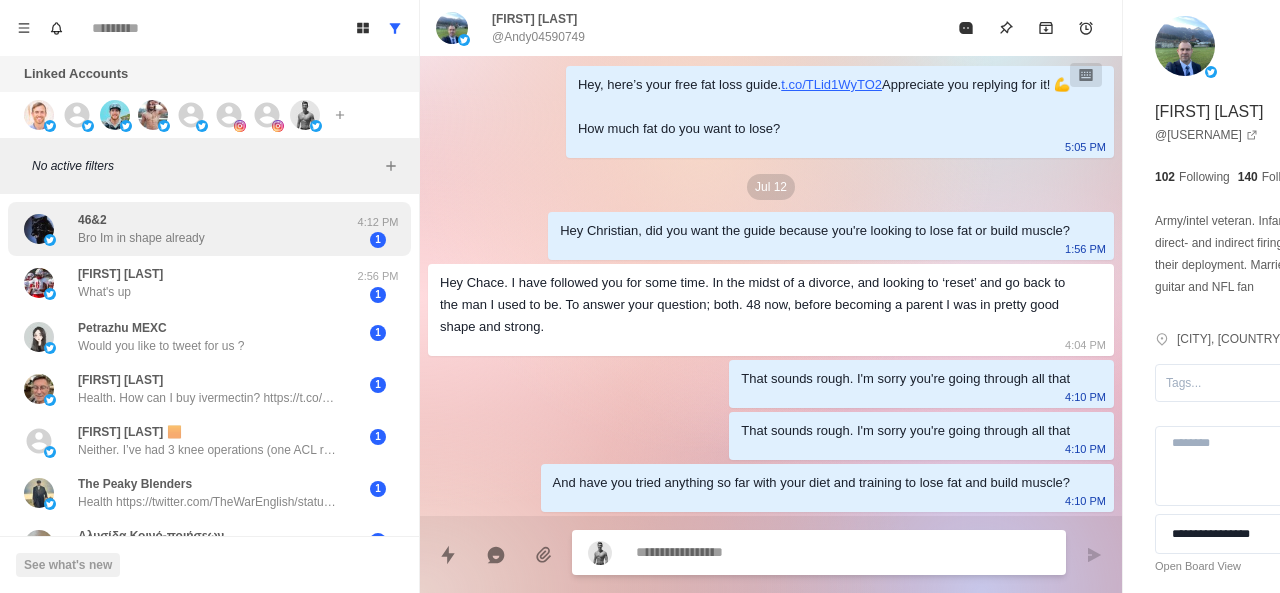 click on "Bro
Im in shape already" at bounding box center (141, 238) 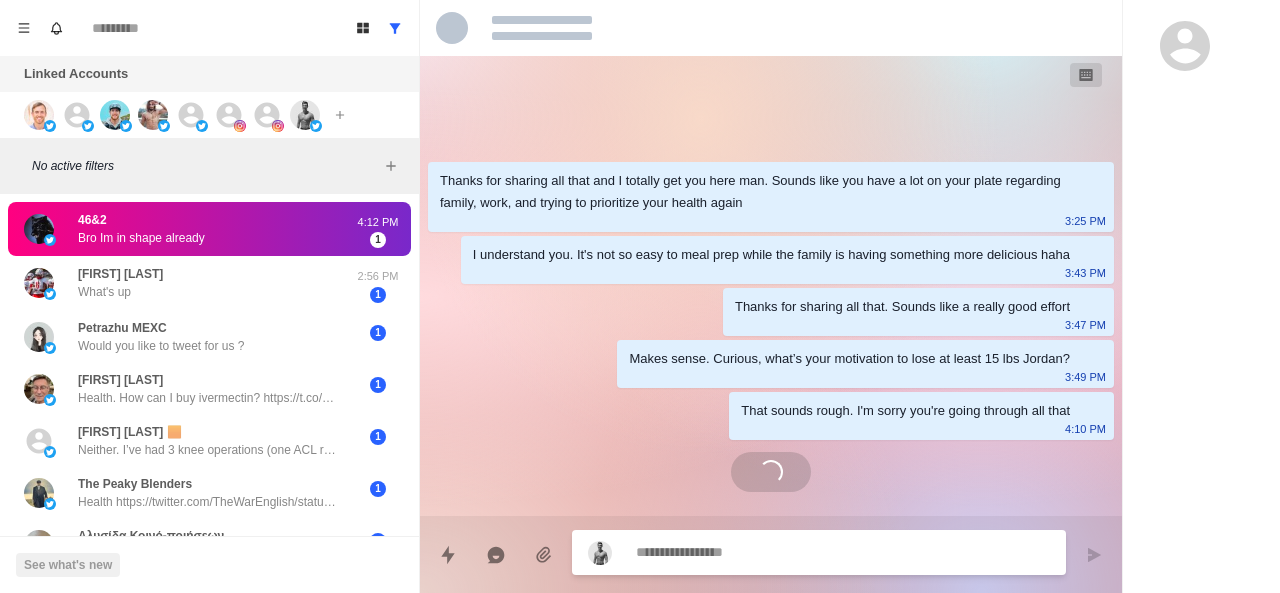 scroll, scrollTop: 0, scrollLeft: 0, axis: both 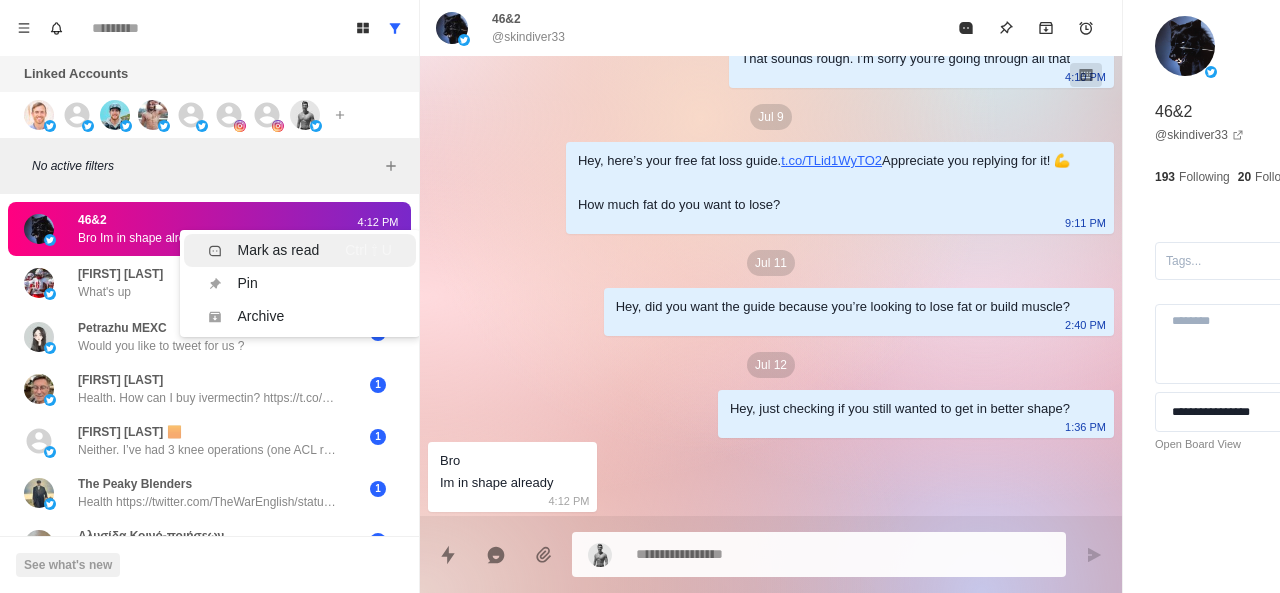 click on "Mark as read" at bounding box center (279, 250) 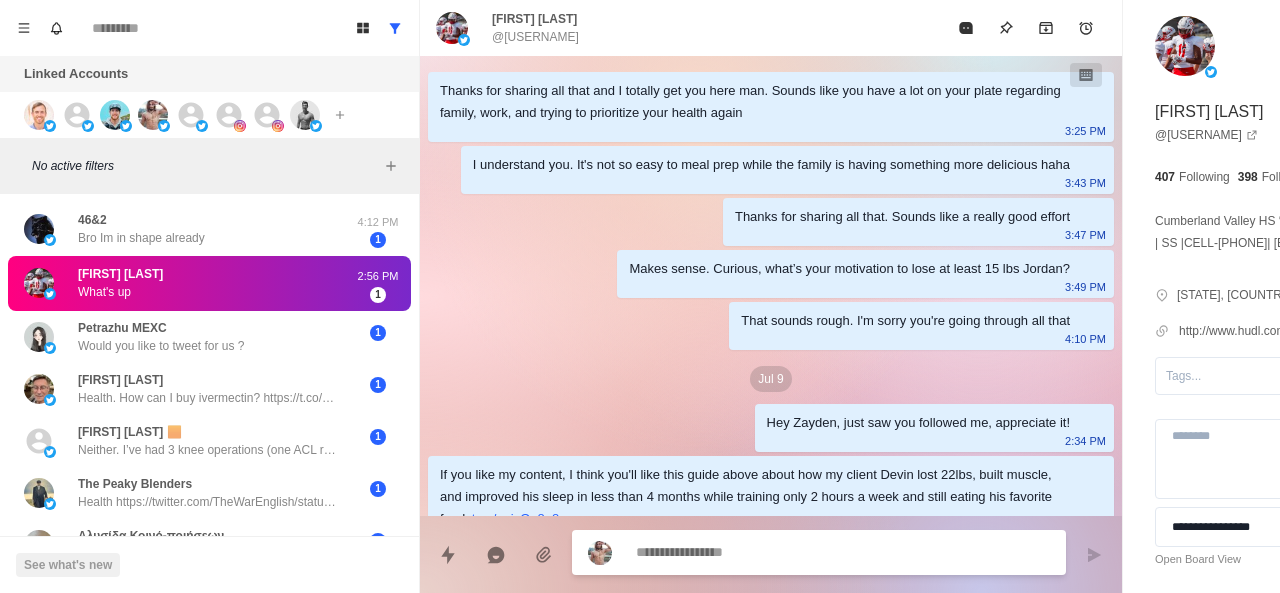 scroll, scrollTop: 286, scrollLeft: 0, axis: vertical 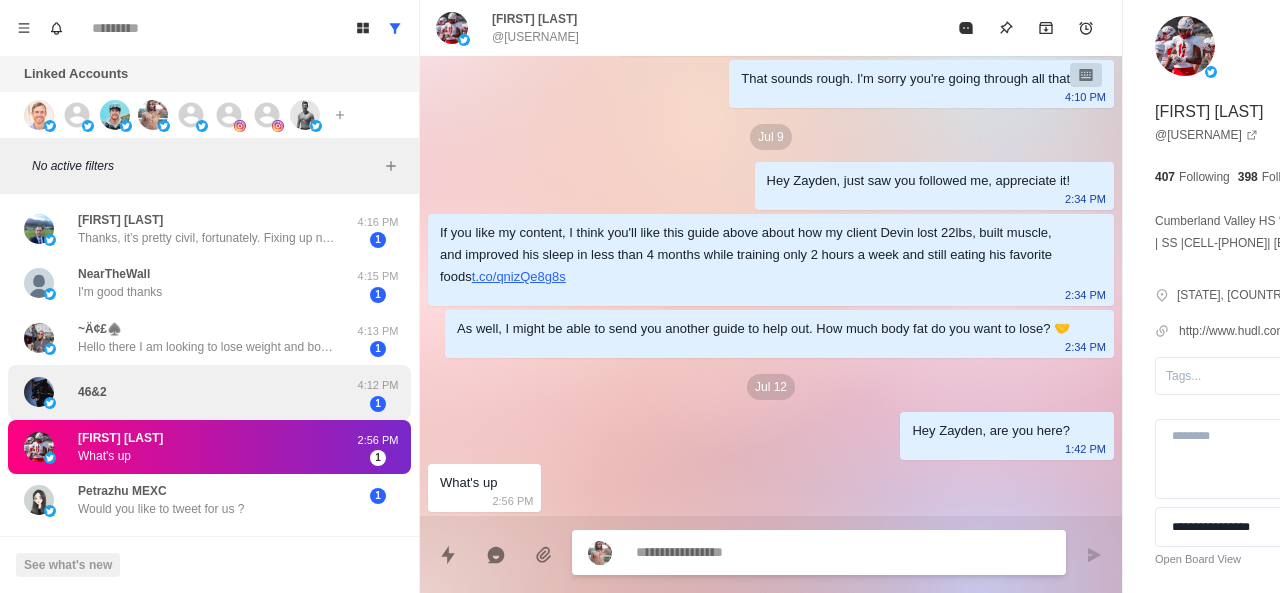 click on "46&2   4:12 PM 1" at bounding box center [209, 392] 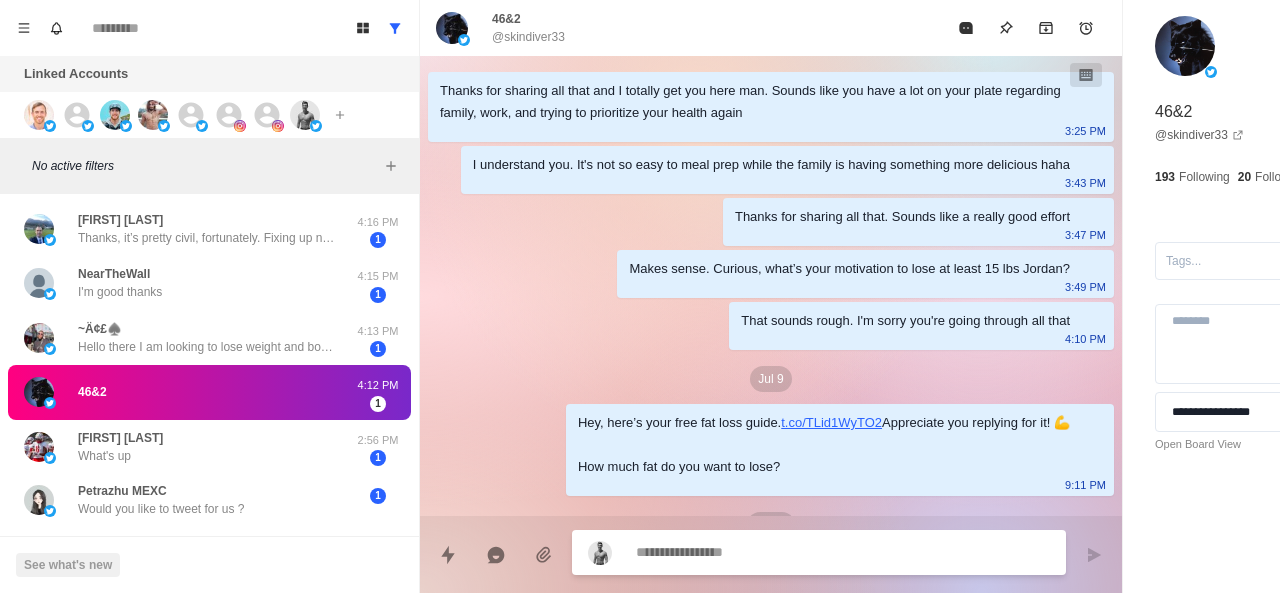 scroll, scrollTop: 744, scrollLeft: 0, axis: vertical 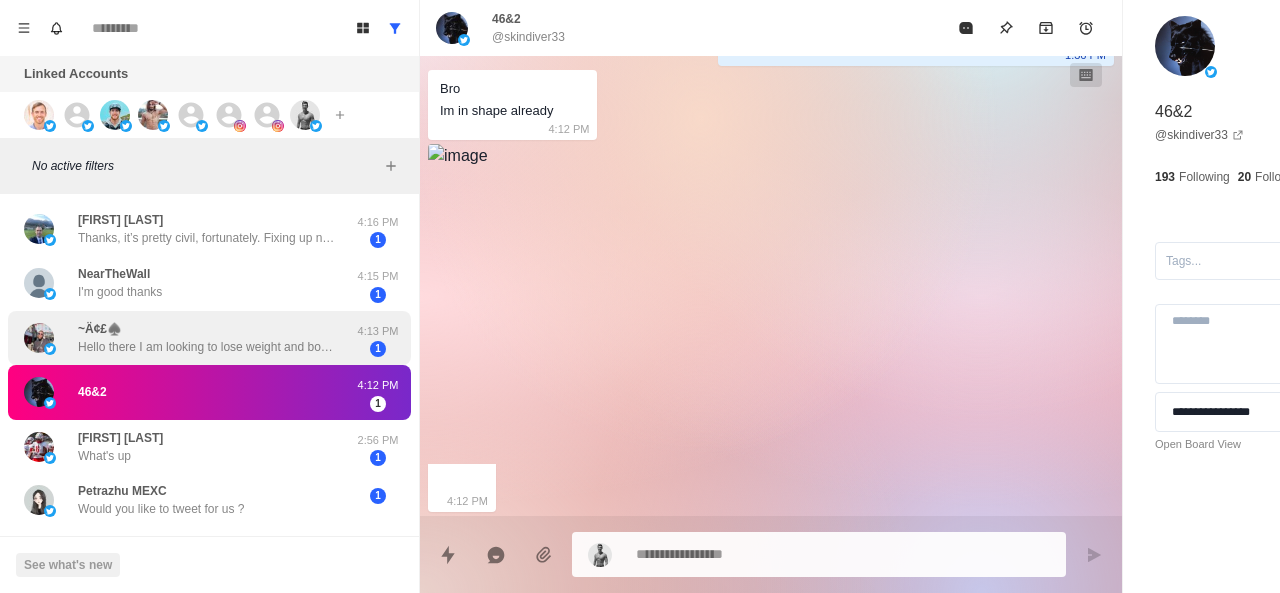click on "~Ä¢£♠️ Hello there I am looking to lose weight and boost my metabolism 4:13 PM 1" at bounding box center [209, 338] 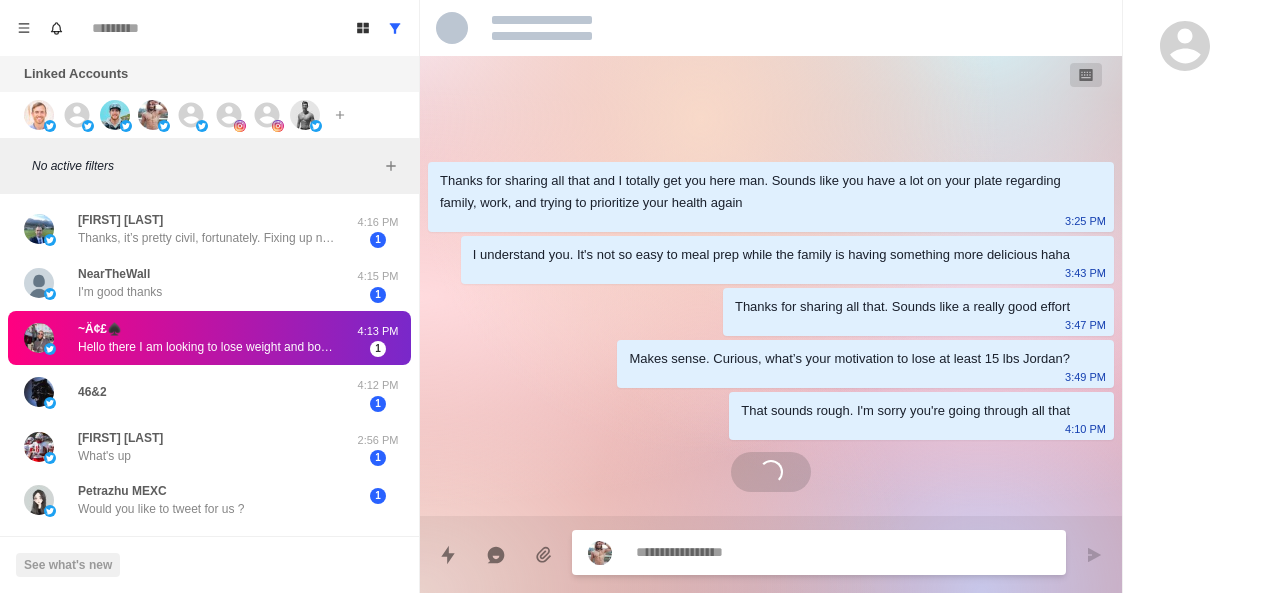 scroll, scrollTop: 0, scrollLeft: 0, axis: both 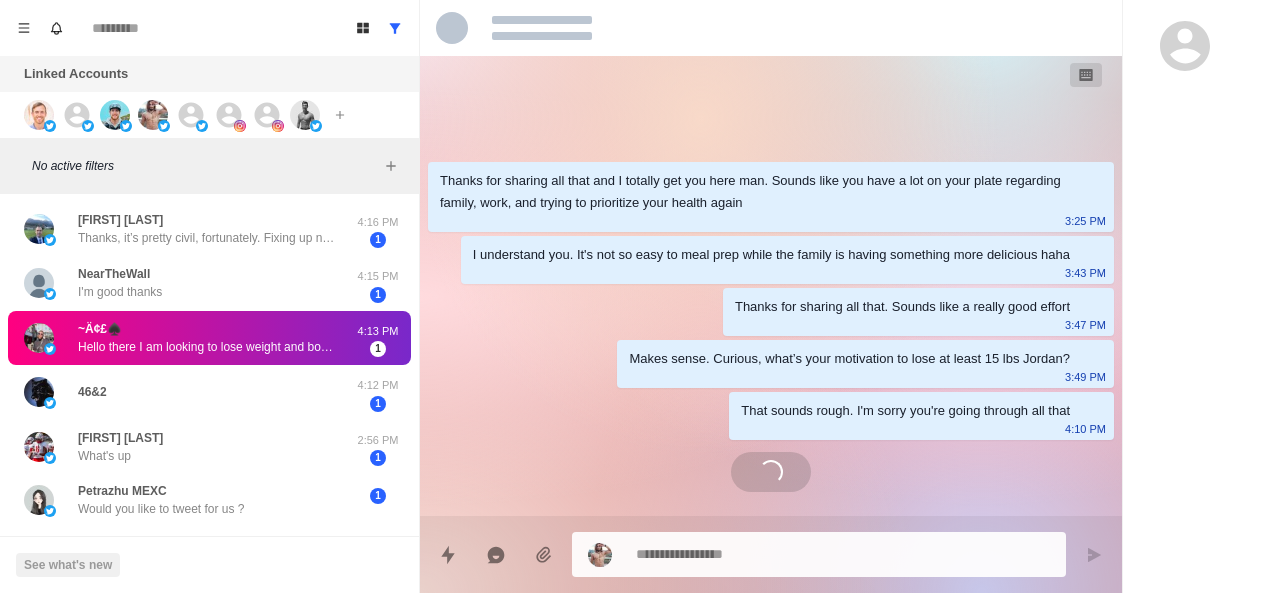 click on "Hello there I am looking to lose weight and boost my metabolism" at bounding box center (208, 347) 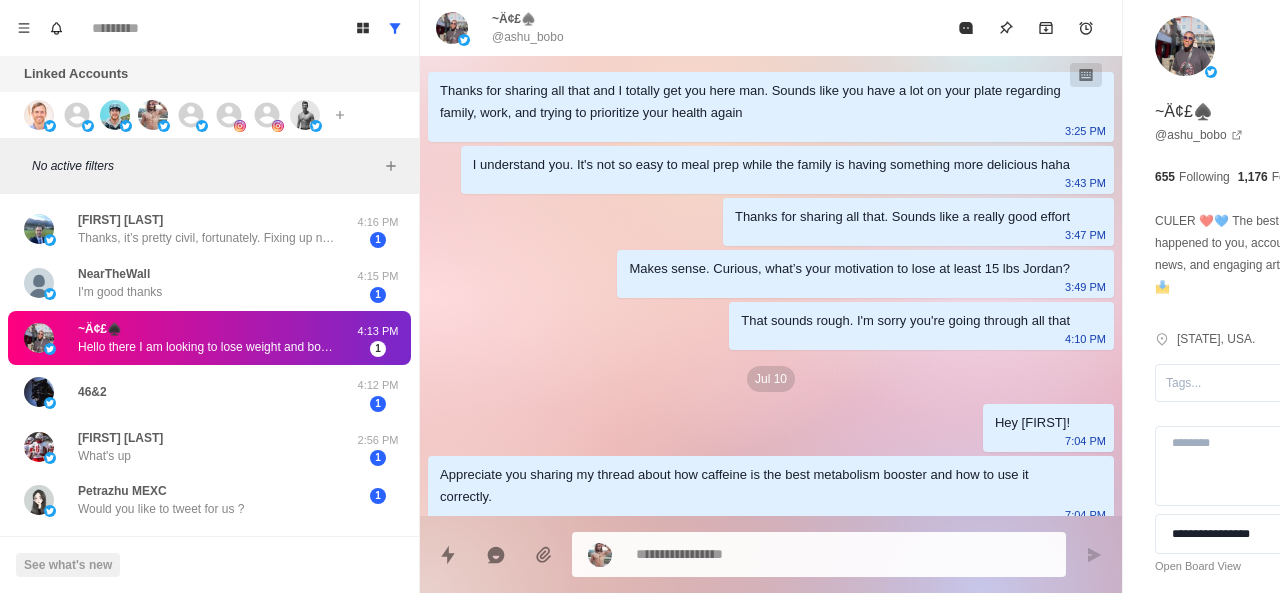 scroll, scrollTop: 264, scrollLeft: 0, axis: vertical 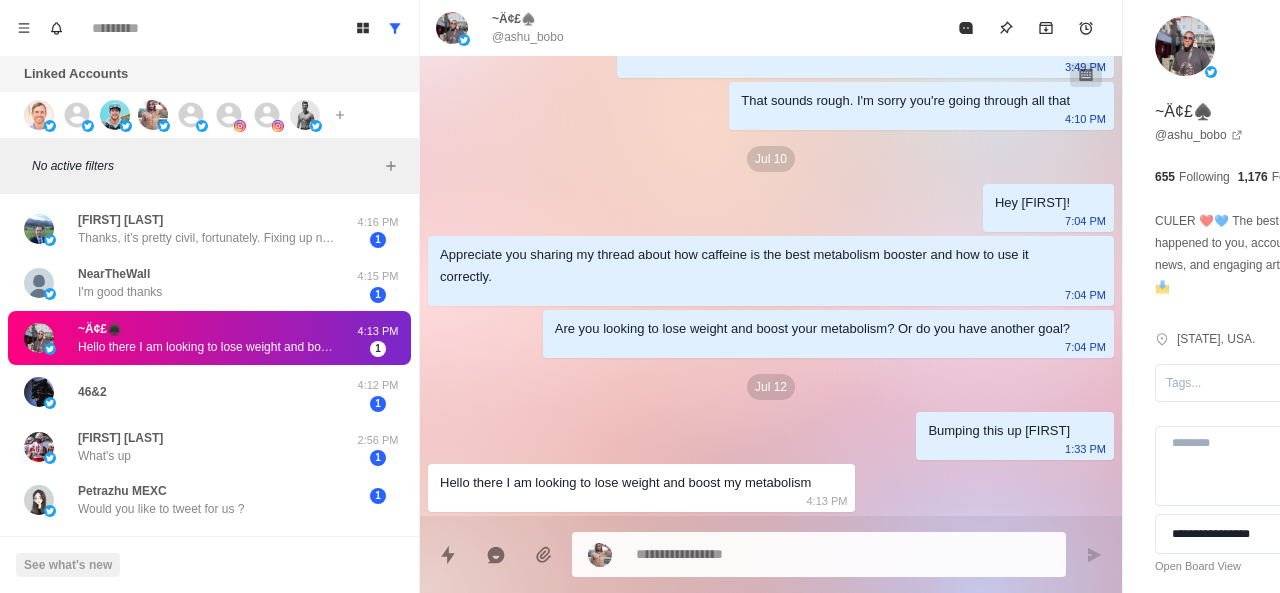 click at bounding box center [785, 554] 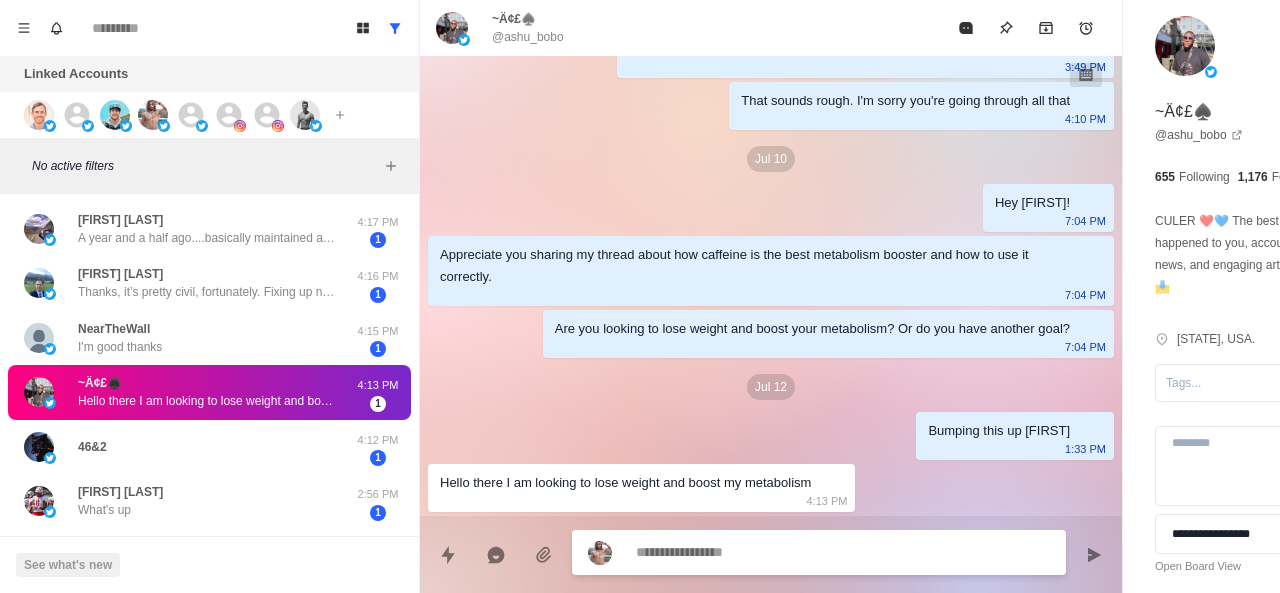 paste on "**********" 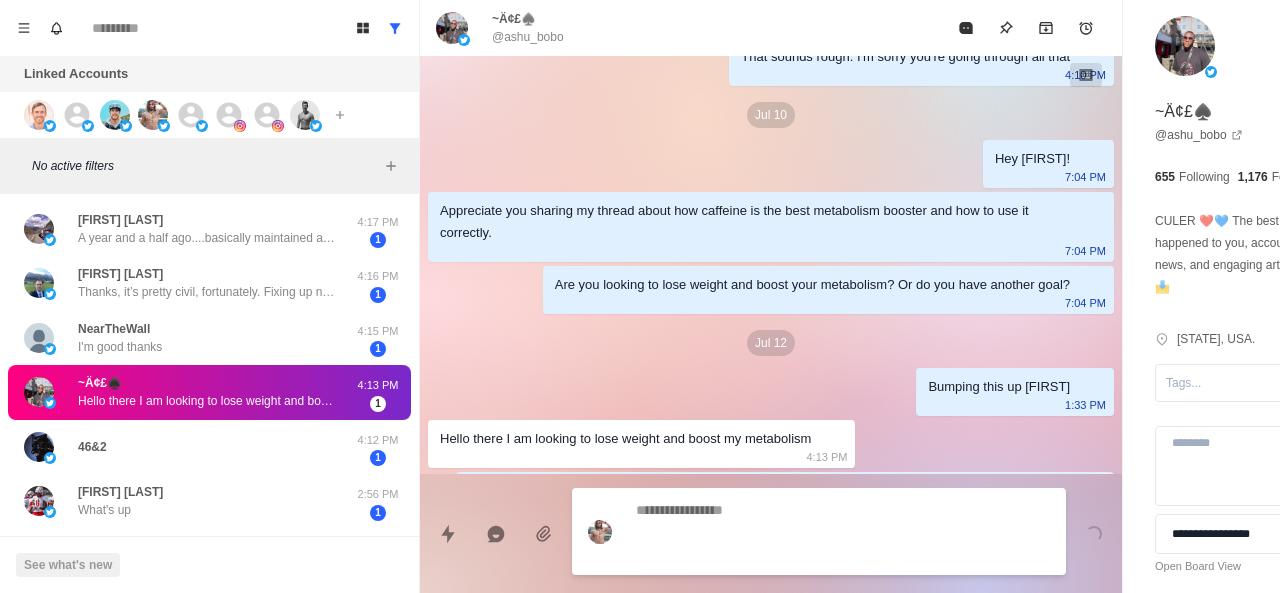 scroll, scrollTop: 338, scrollLeft: 0, axis: vertical 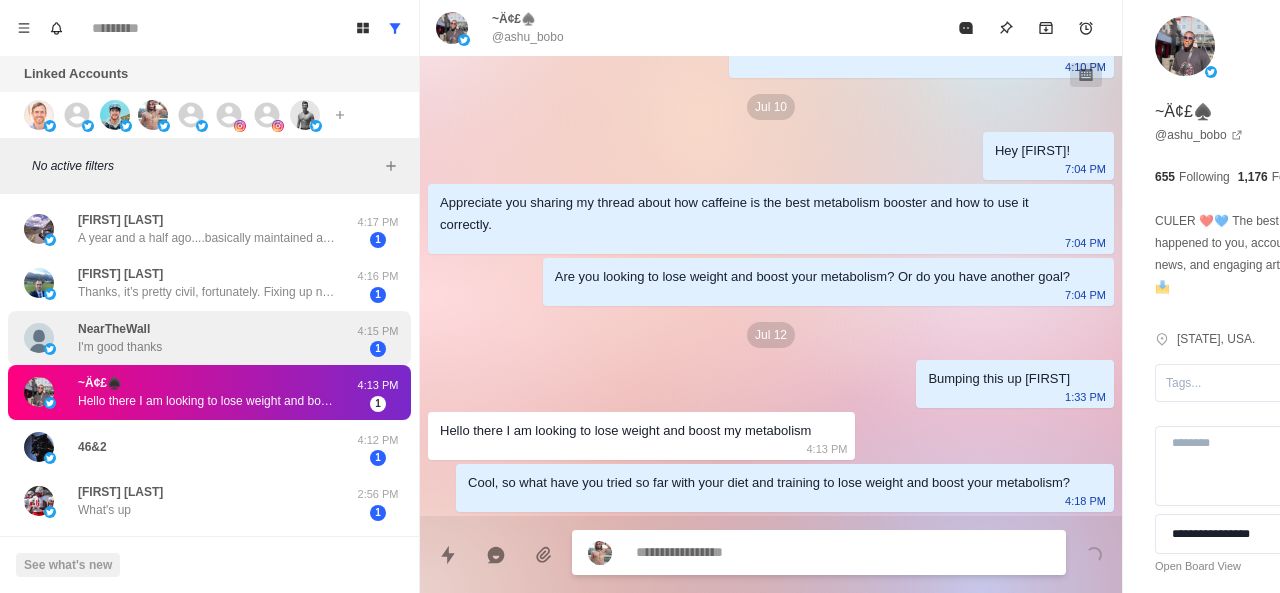 click on "NearTheWall I'm good thanks" at bounding box center (188, 338) 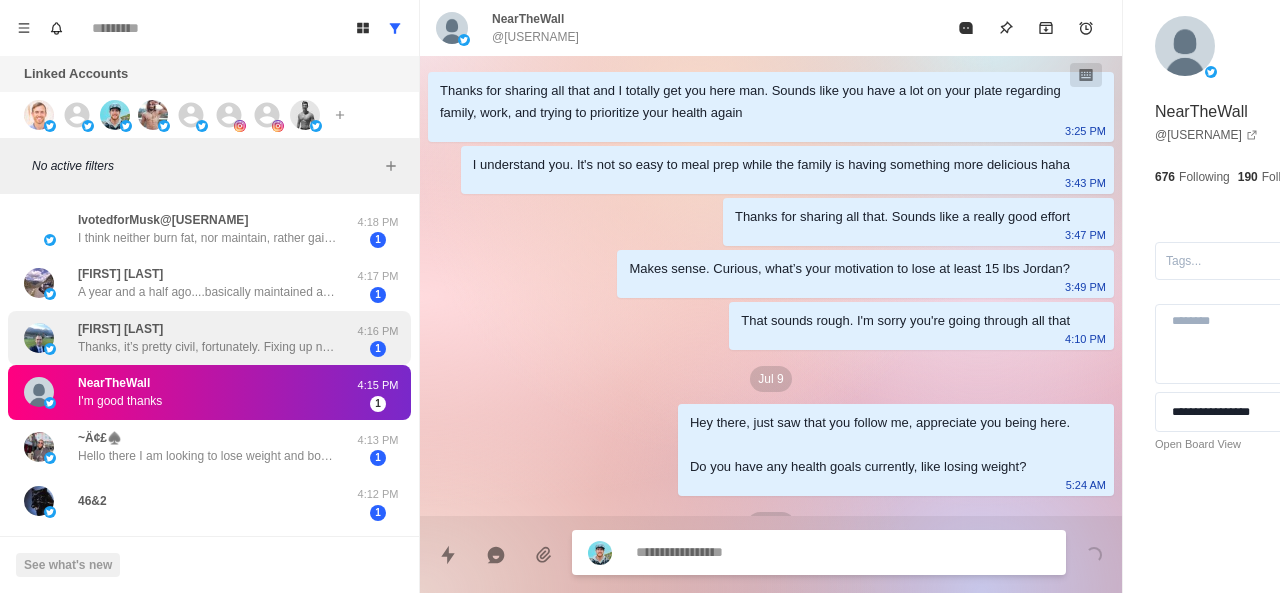 scroll, scrollTop: 212, scrollLeft: 0, axis: vertical 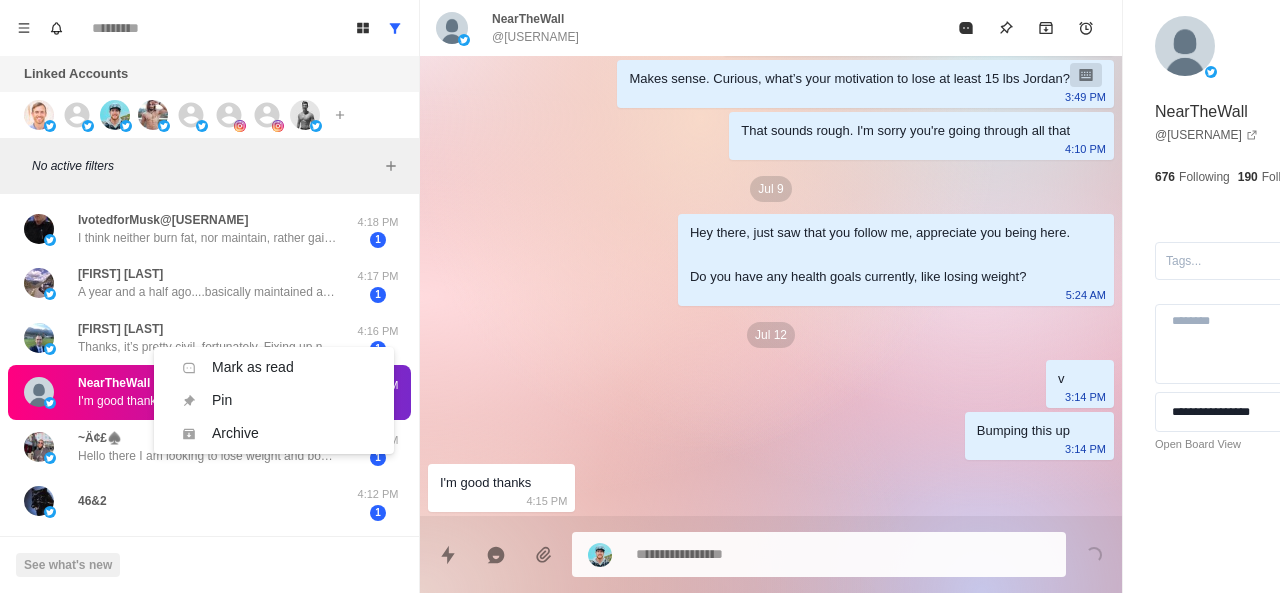 click on "NearTheWall" at bounding box center (114, 383) 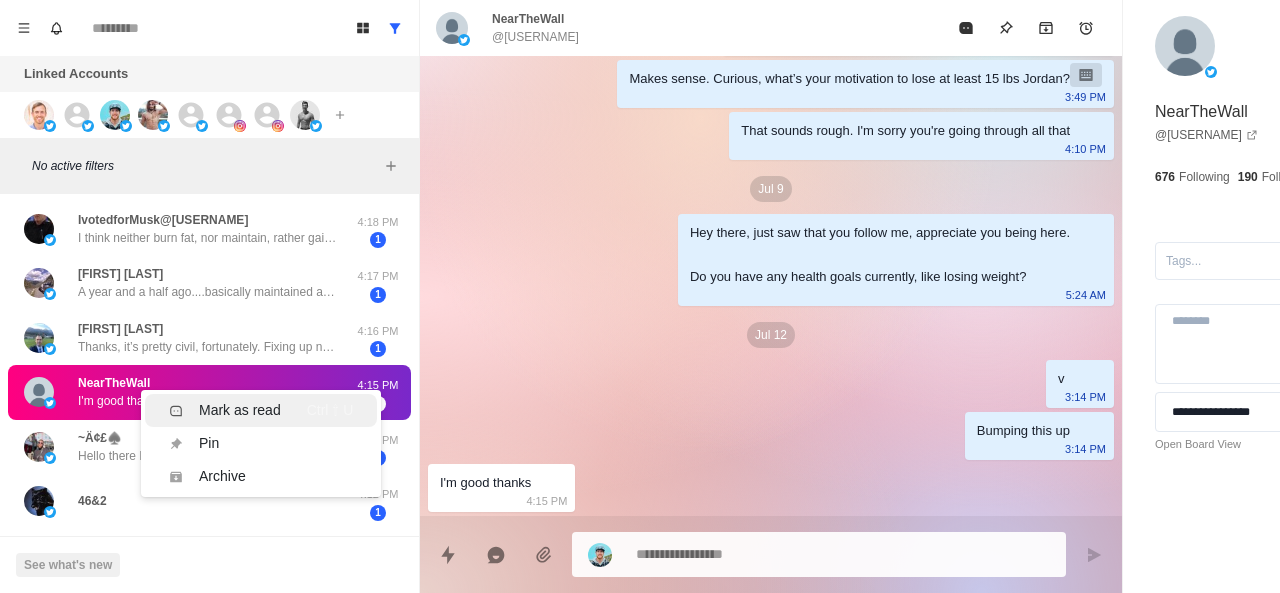 click on "Mark as read" at bounding box center (225, 410) 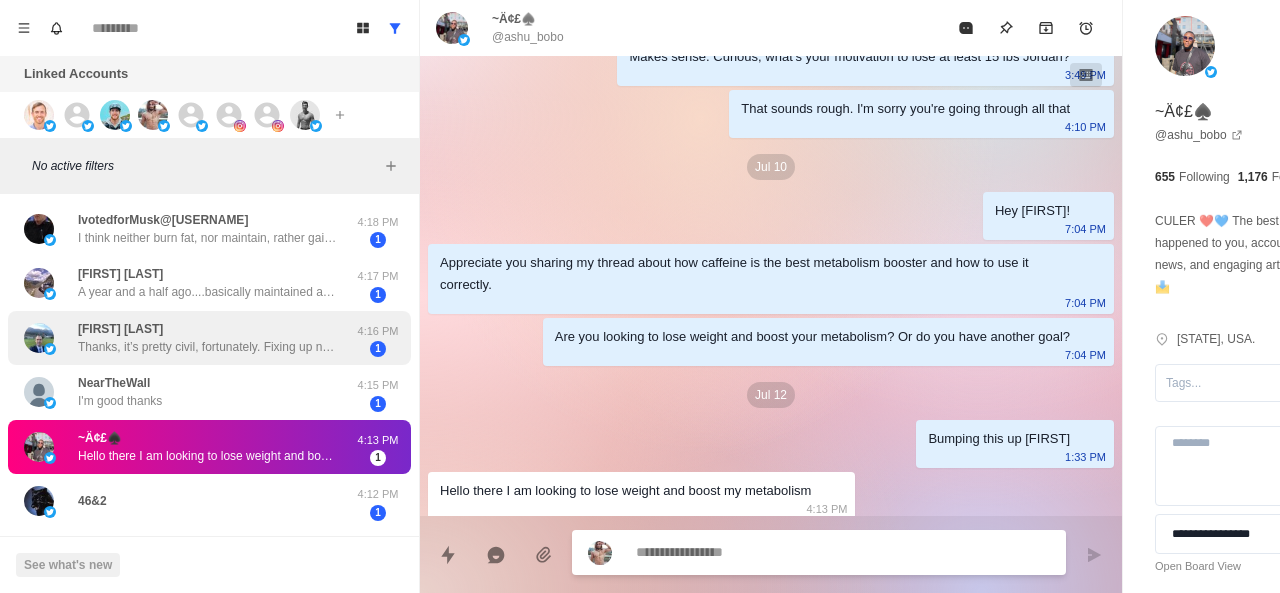 scroll, scrollTop: 338, scrollLeft: 0, axis: vertical 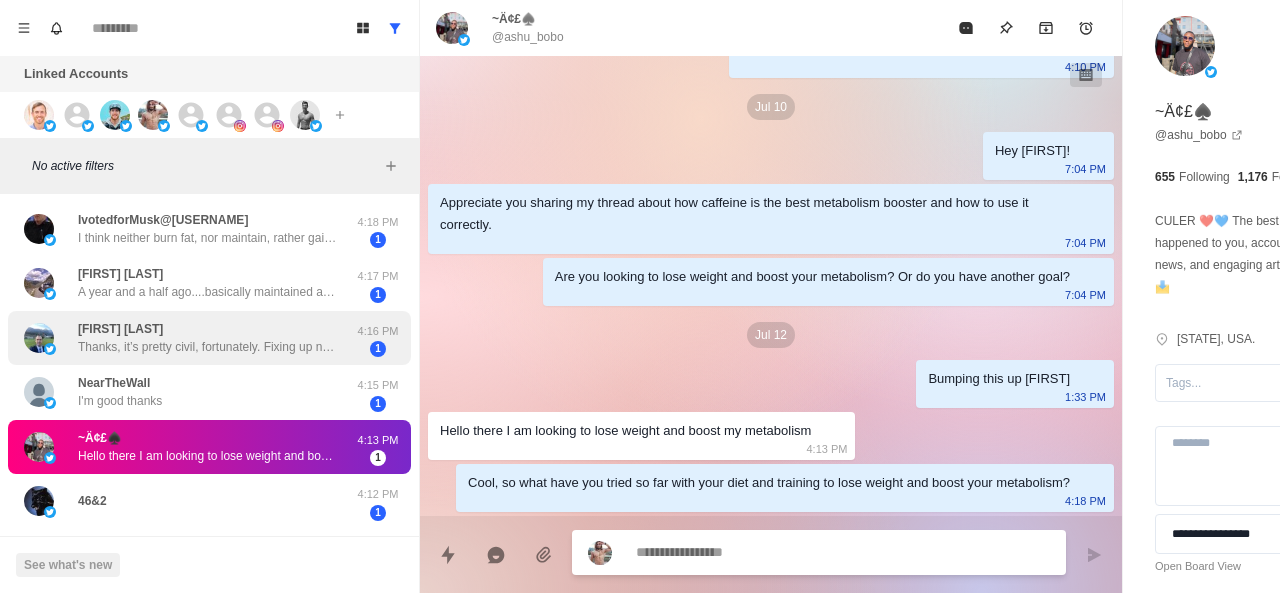 click on "Thanks, it’s pretty civil, fortunately. Fixing up new place and moving out. That’s my starting line - administer diet properly and get back to my 3 times a week lifting routine (I have a good home gym and equipment)" at bounding box center [208, 347] 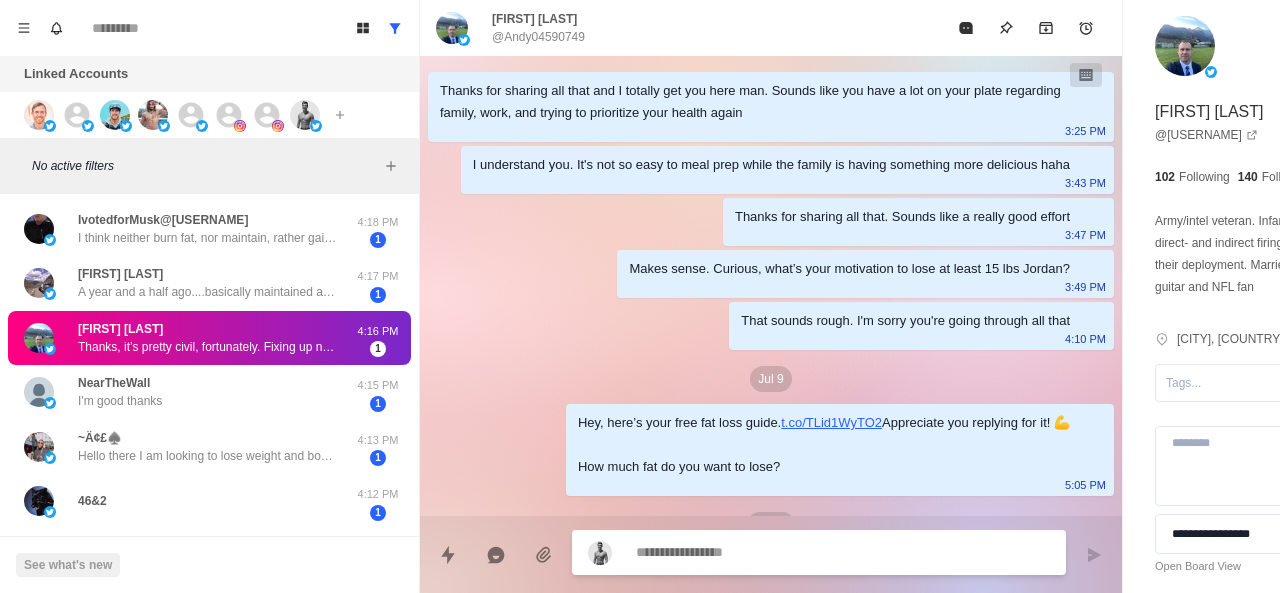 scroll, scrollTop: 536, scrollLeft: 0, axis: vertical 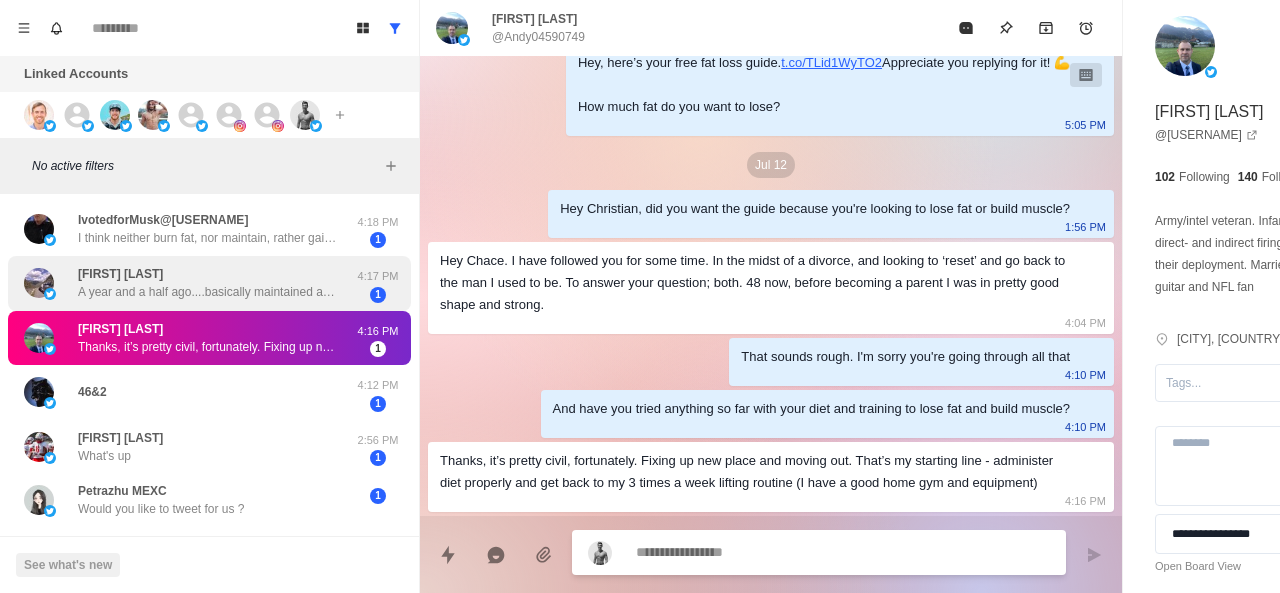 click on "A year and a half ago....basically maintained after putting on about 15lbs. I hover around 215. I was down at 190 a couple years ago.
Not to make excuses....but my biggest challenge is the trucker work life/schedule both for regular exercise and healthy eating." at bounding box center (208, 292) 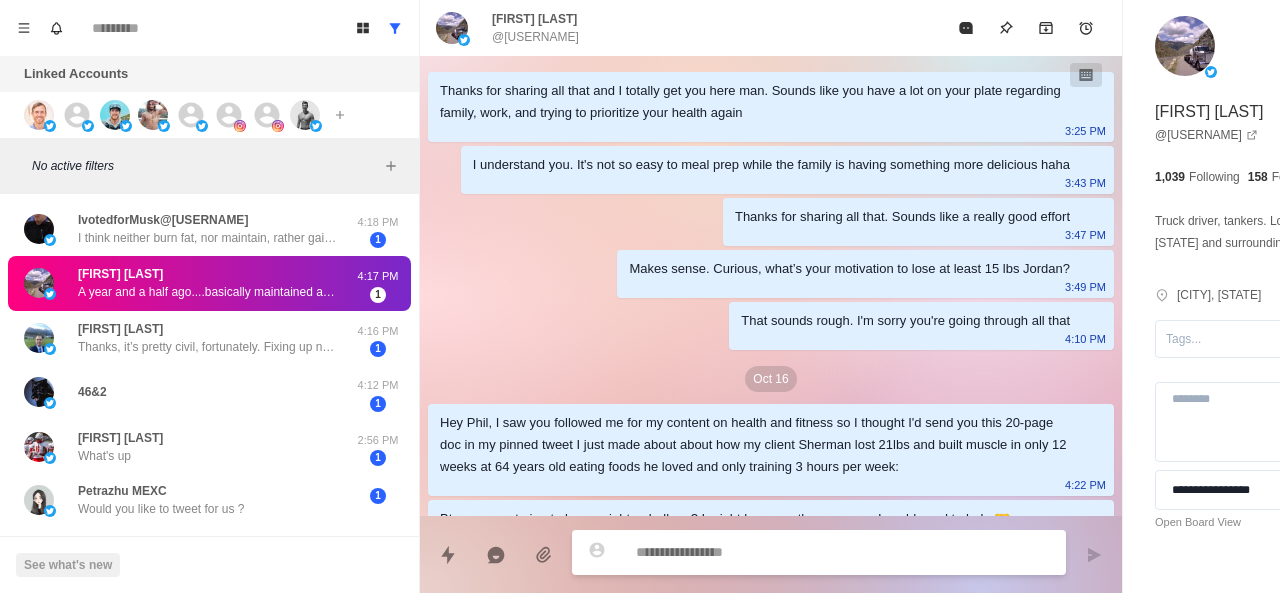 scroll, scrollTop: 826, scrollLeft: 0, axis: vertical 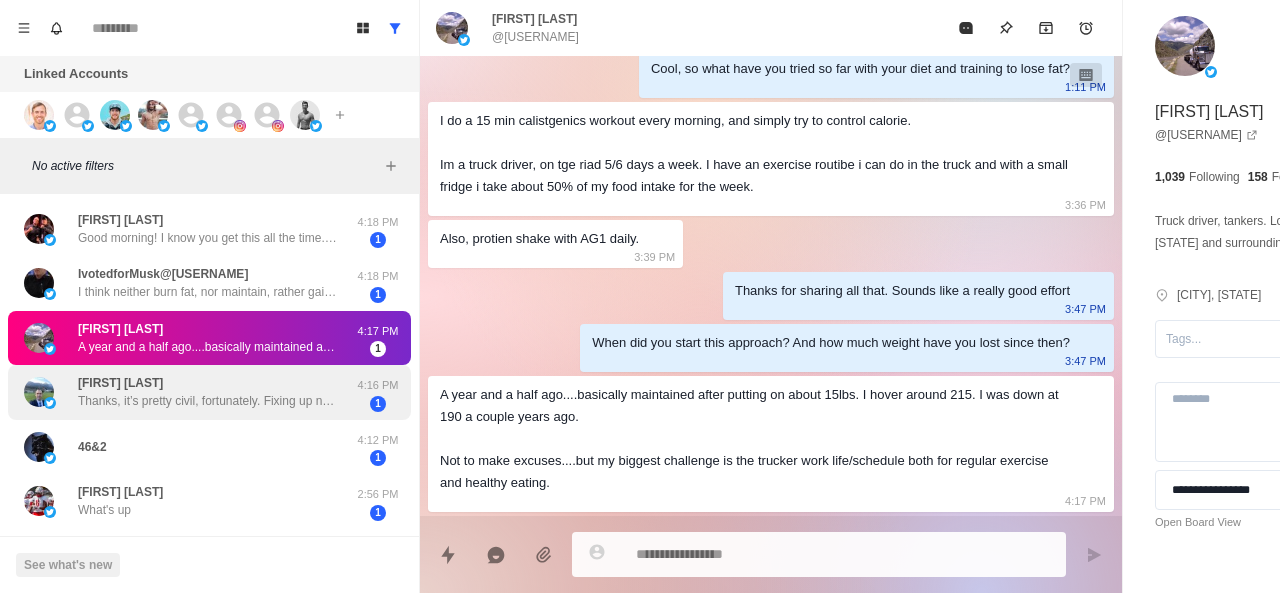click on "Thanks, it’s pretty civil, fortunately. Fixing up new place and moving out. That’s my starting line - administer diet properly and get back to my 3 times a week lifting routine (I have a good home gym and equipment)" at bounding box center (208, 401) 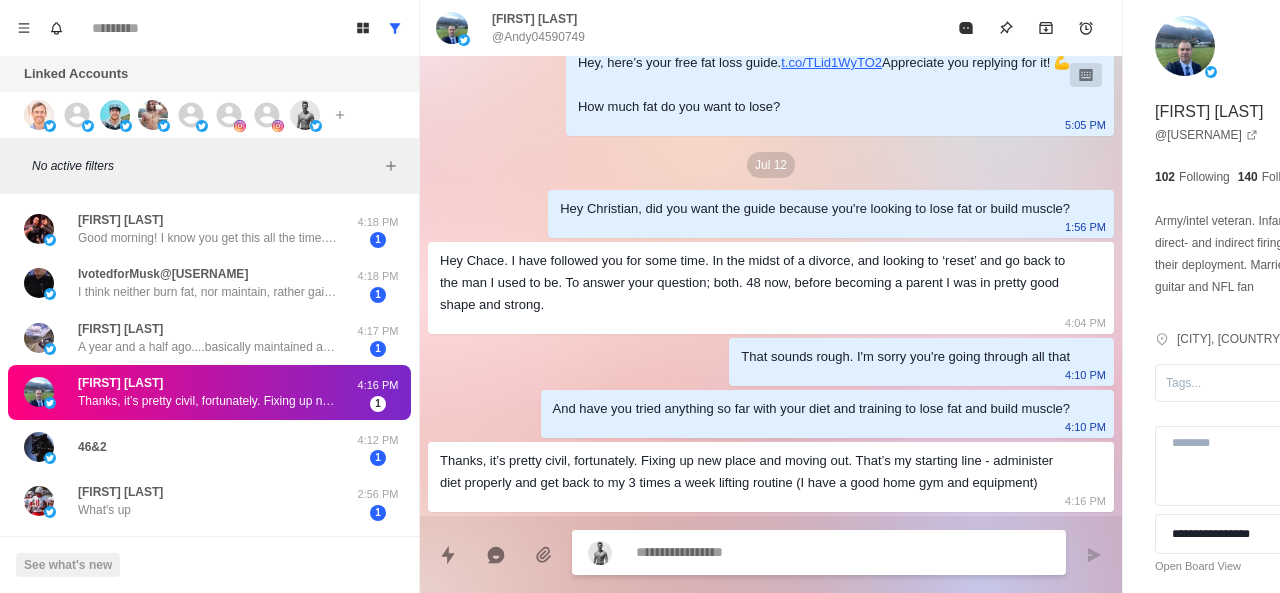 scroll, scrollTop: 536, scrollLeft: 0, axis: vertical 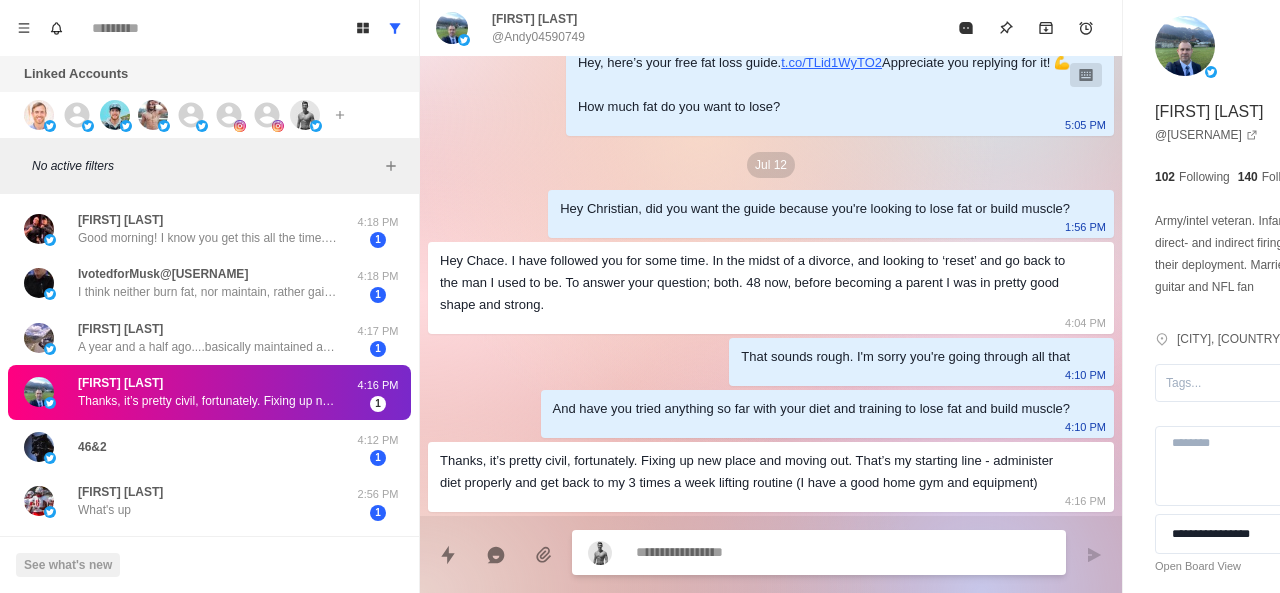 click at bounding box center (785, 552) 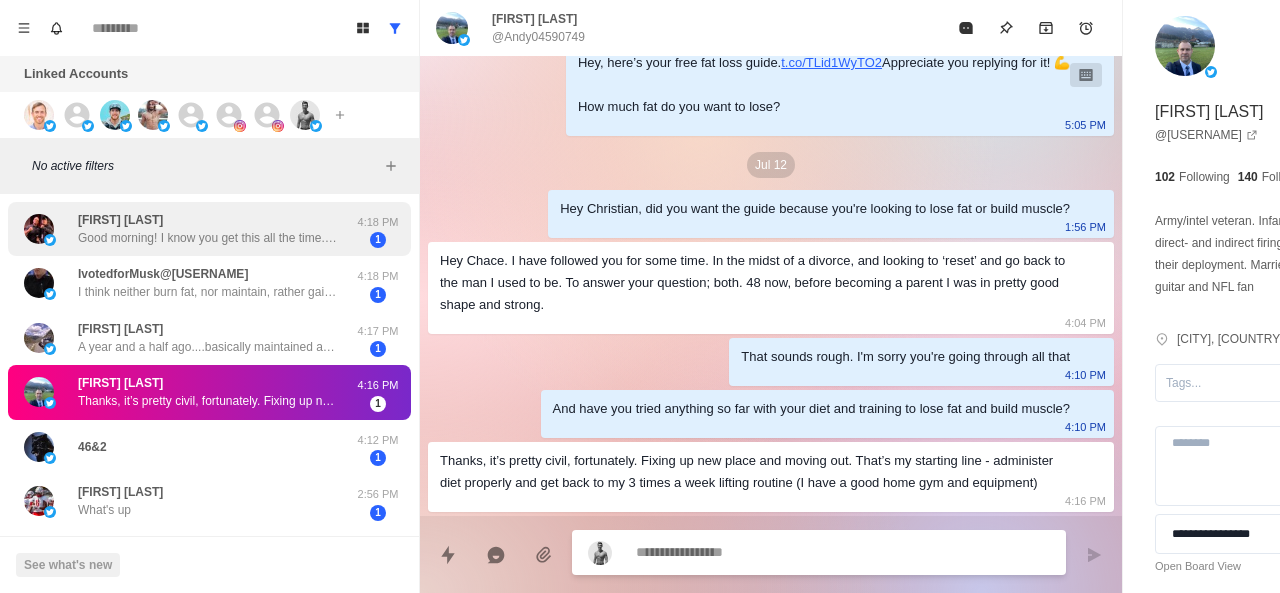 click on "Good morning!  I know you get this all the time. What is the duration and price ranges for your different coaching programs? Thank you!" at bounding box center (208, 238) 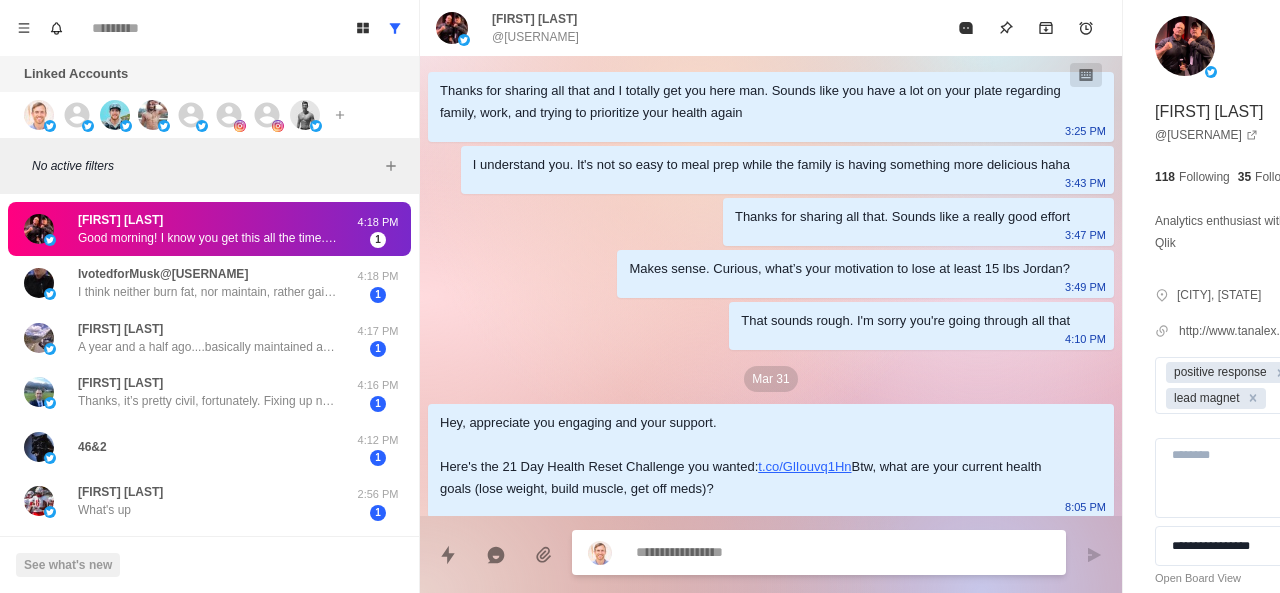 scroll, scrollTop: 1038, scrollLeft: 0, axis: vertical 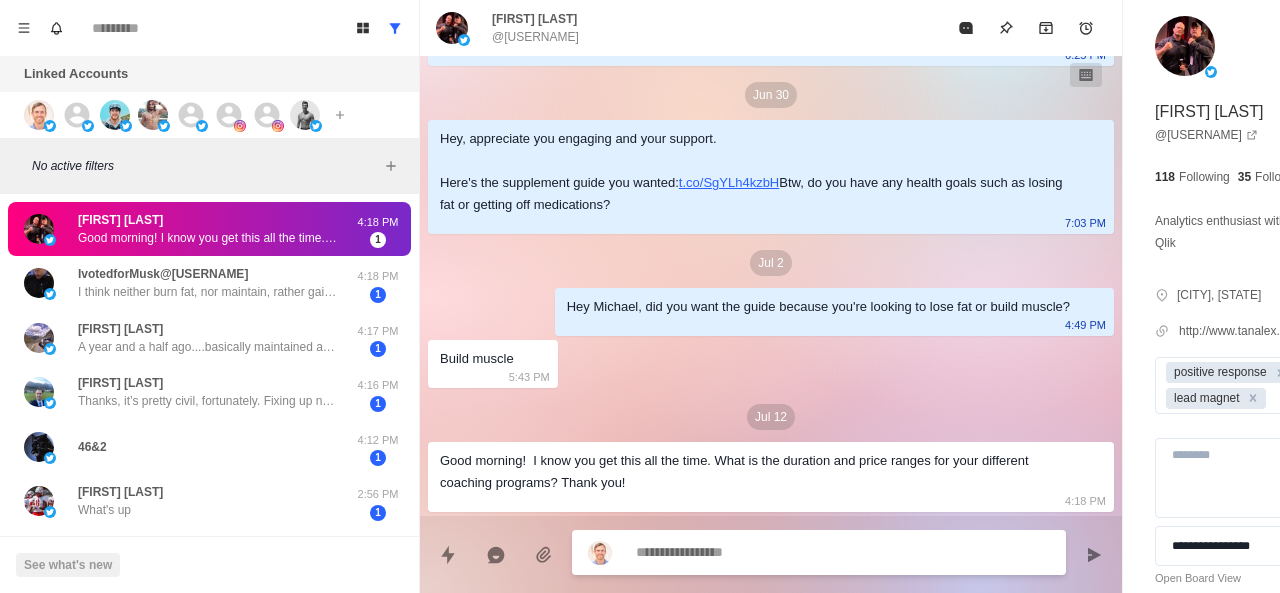 paste on "**********" 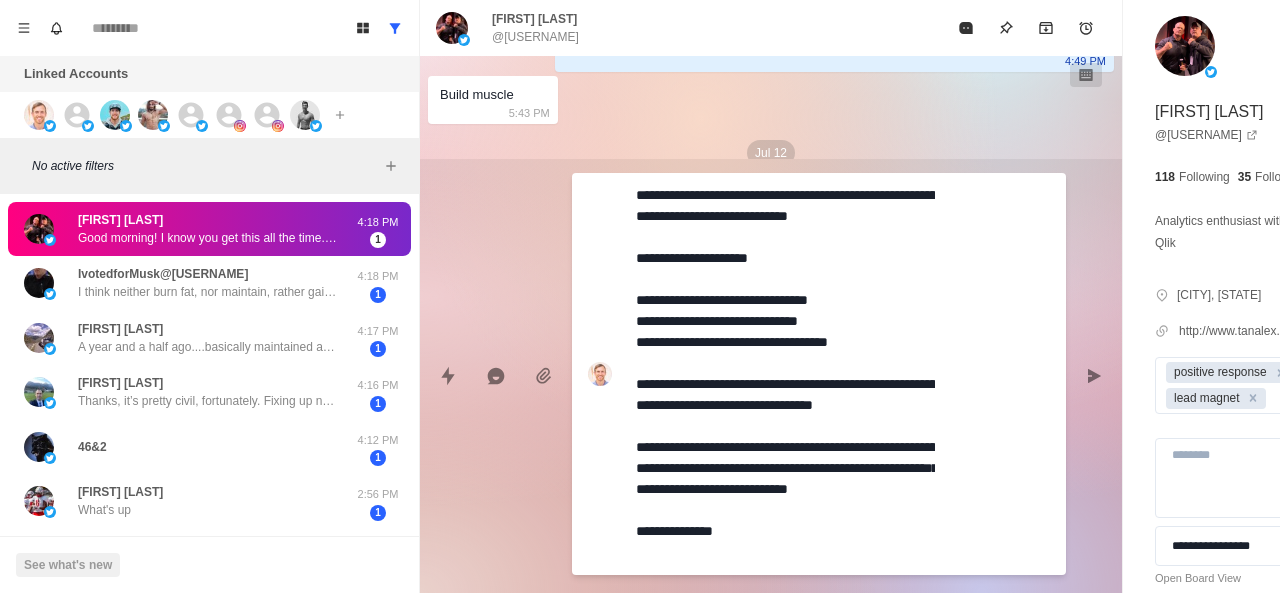 scroll, scrollTop: 20, scrollLeft: 0, axis: vertical 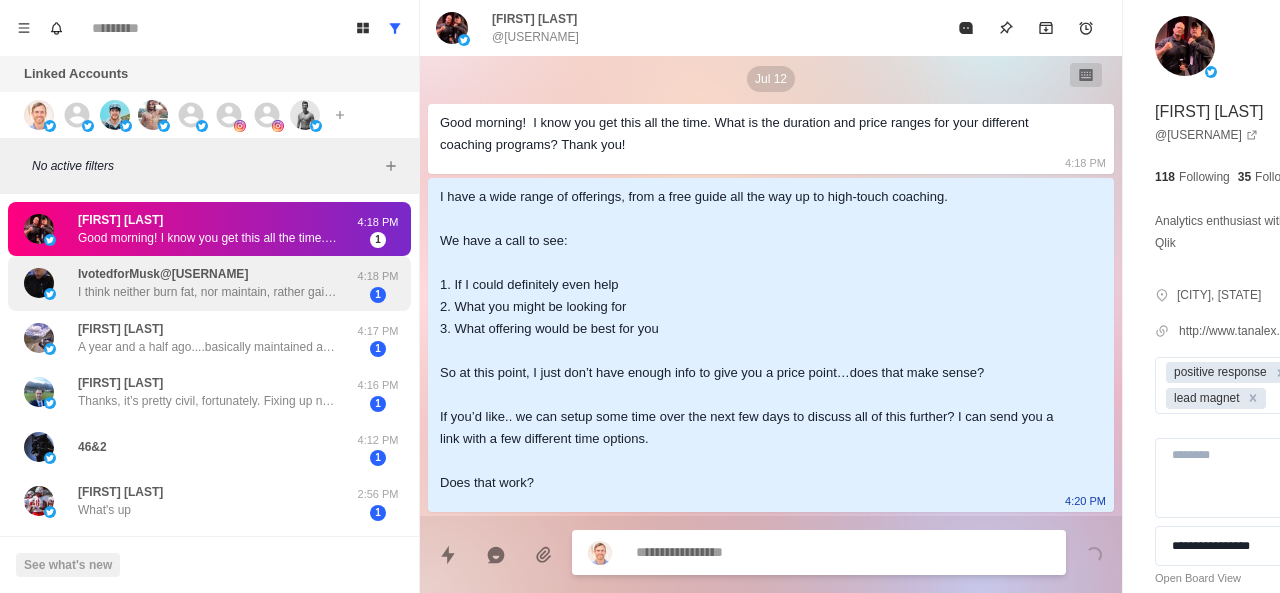 click on "IvotedforMusk@5565 I think neither burn fat, nor maintain, rather gain muscle mass. Age 70. 6 foot 190. 4:18 PM 1" at bounding box center (209, 283) 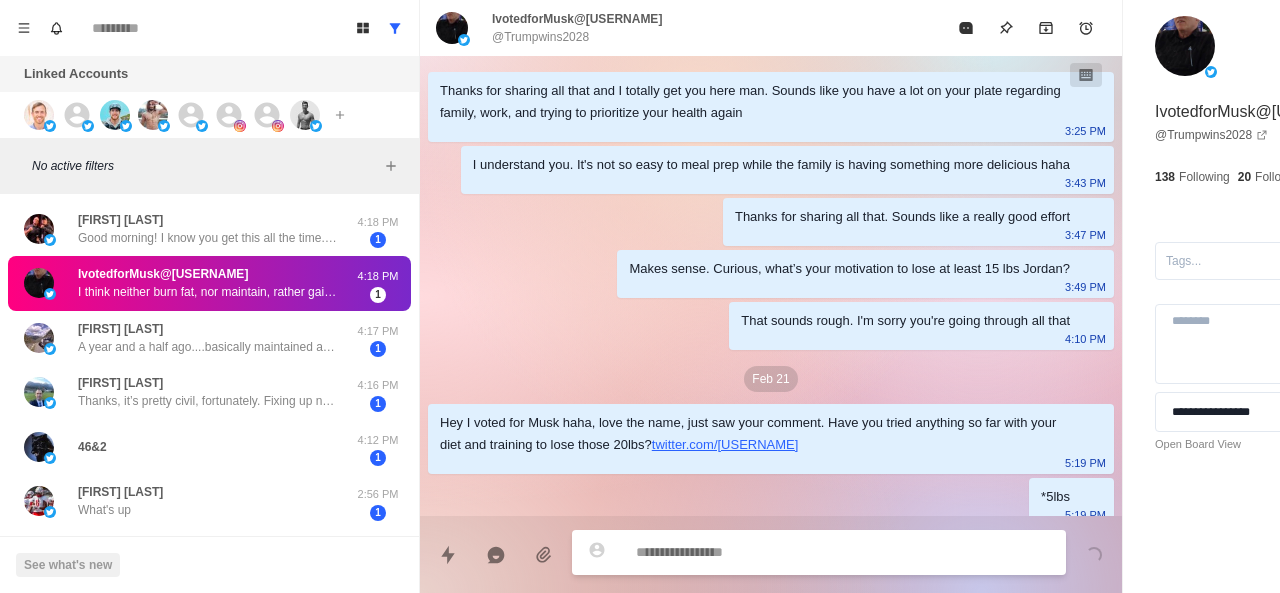 scroll, scrollTop: 730, scrollLeft: 0, axis: vertical 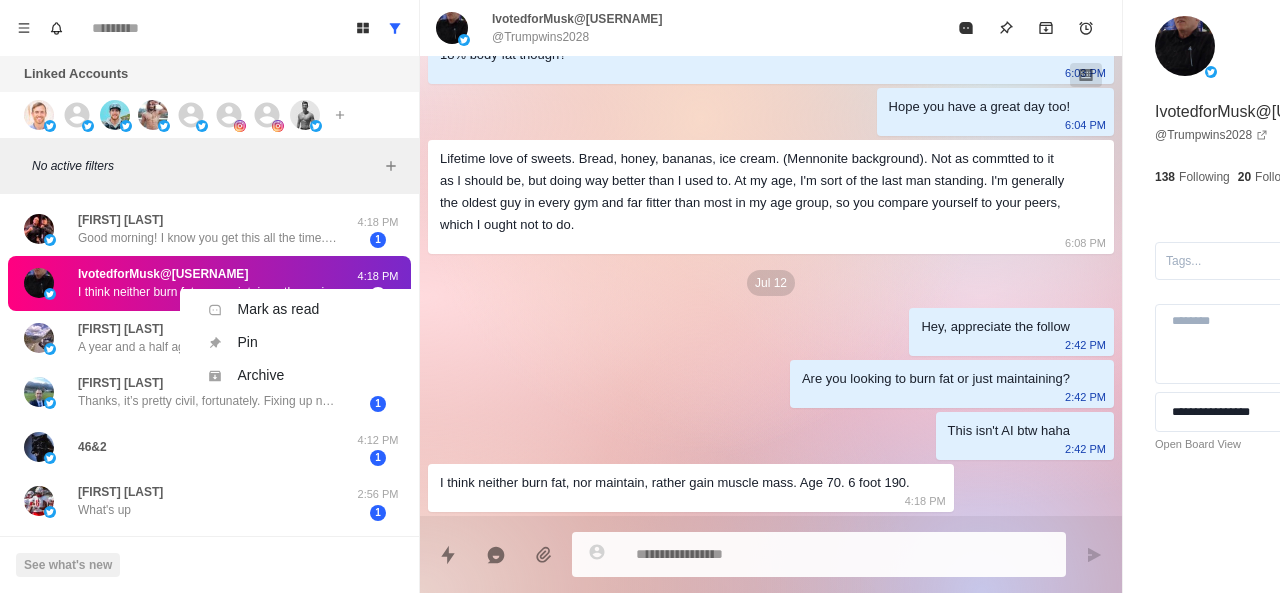 click on "Mark as read Ctrl ⇧ U Pin Ctrl ⇧ P Archive Ctrl ⇧ A" at bounding box center (300, 342) 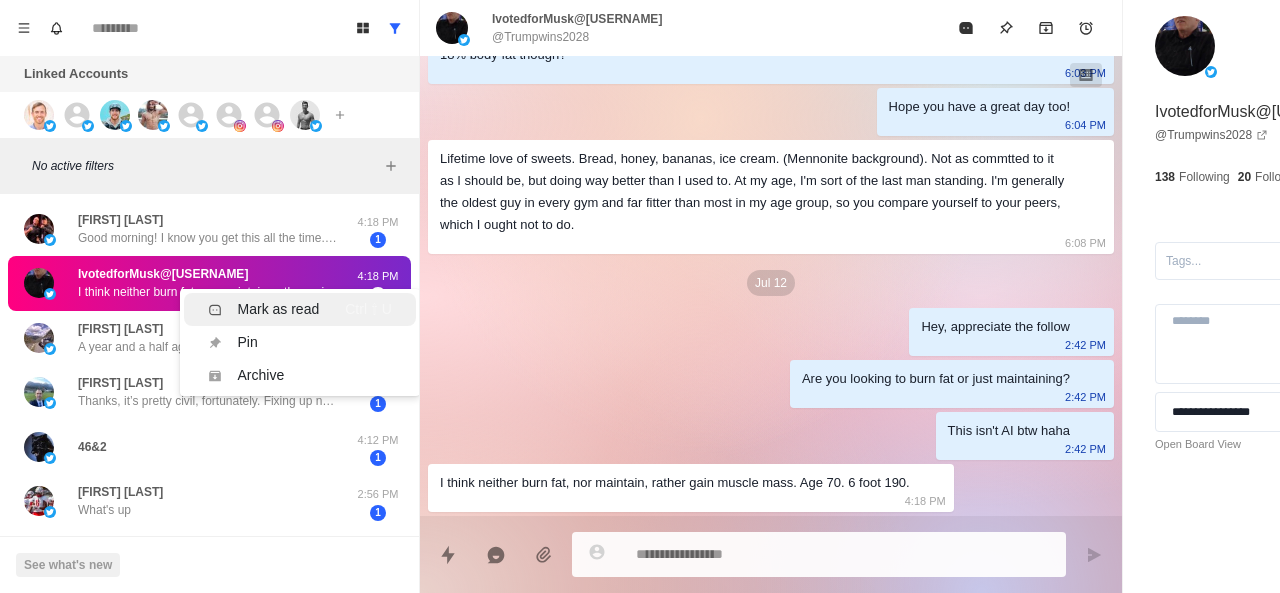 click on "Mark as read" at bounding box center [279, 309] 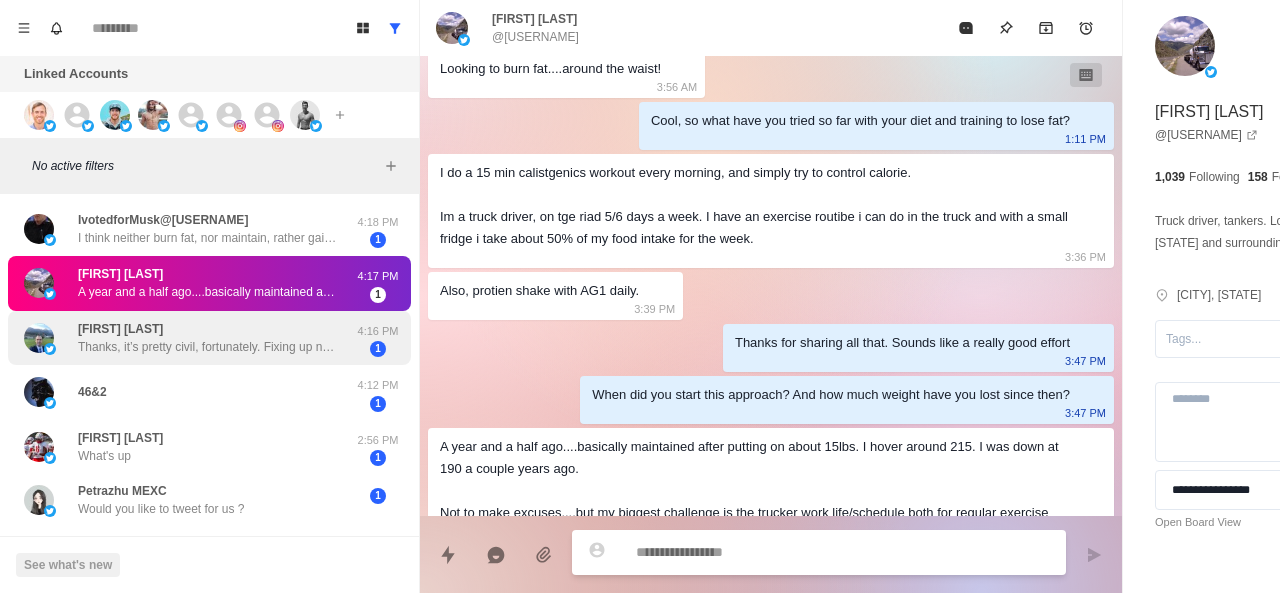 scroll, scrollTop: 826, scrollLeft: 0, axis: vertical 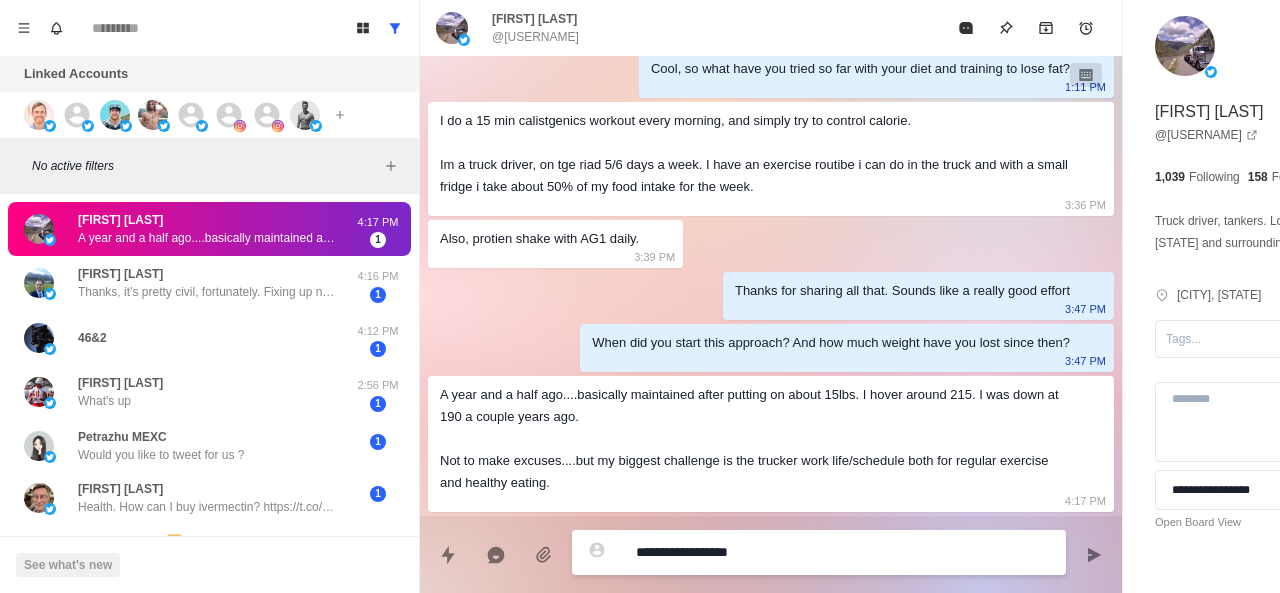 paste on "**********" 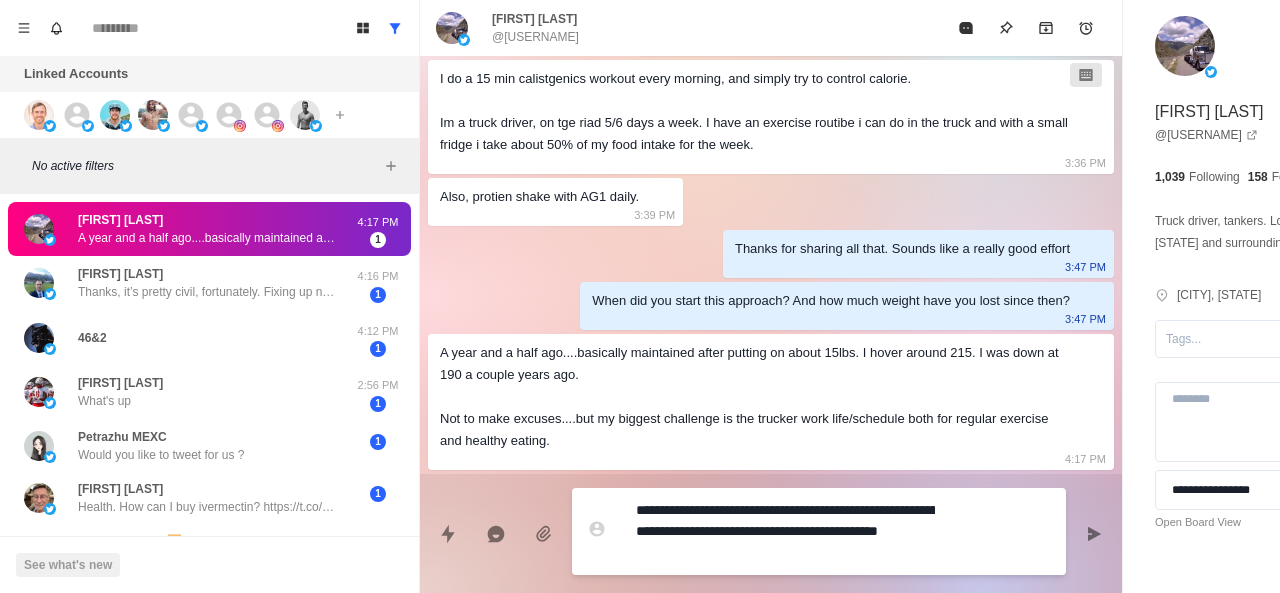 drag, startPoint x: 932, startPoint y: 513, endPoint x: 750, endPoint y: 502, distance: 182.3321 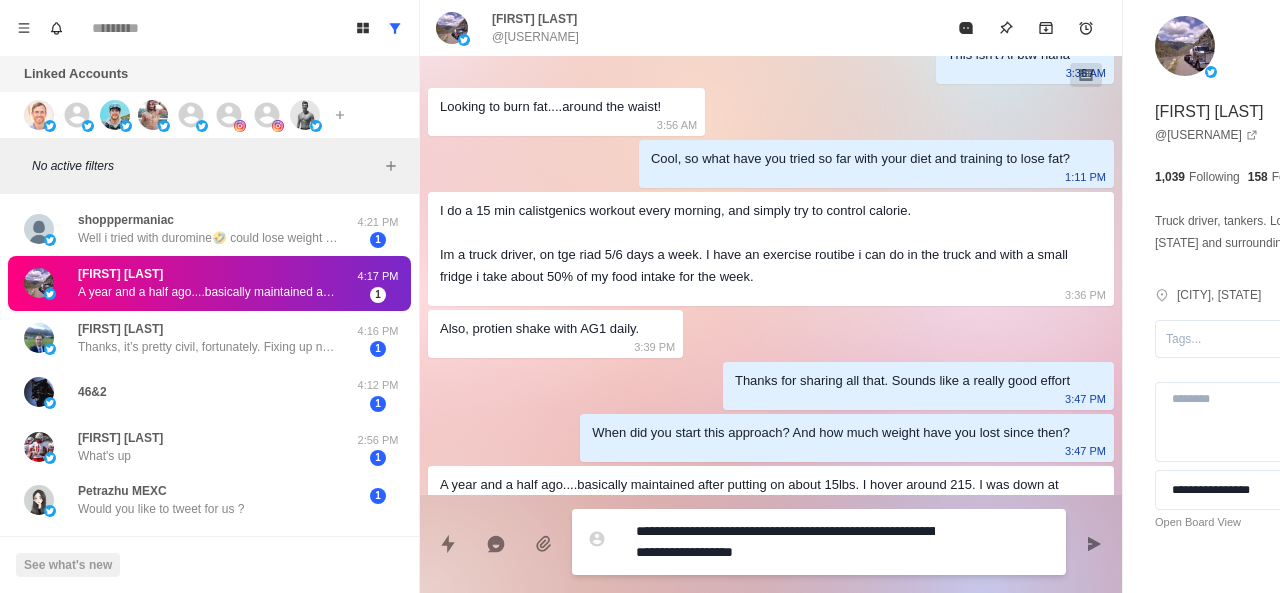 scroll, scrollTop: 846, scrollLeft: 0, axis: vertical 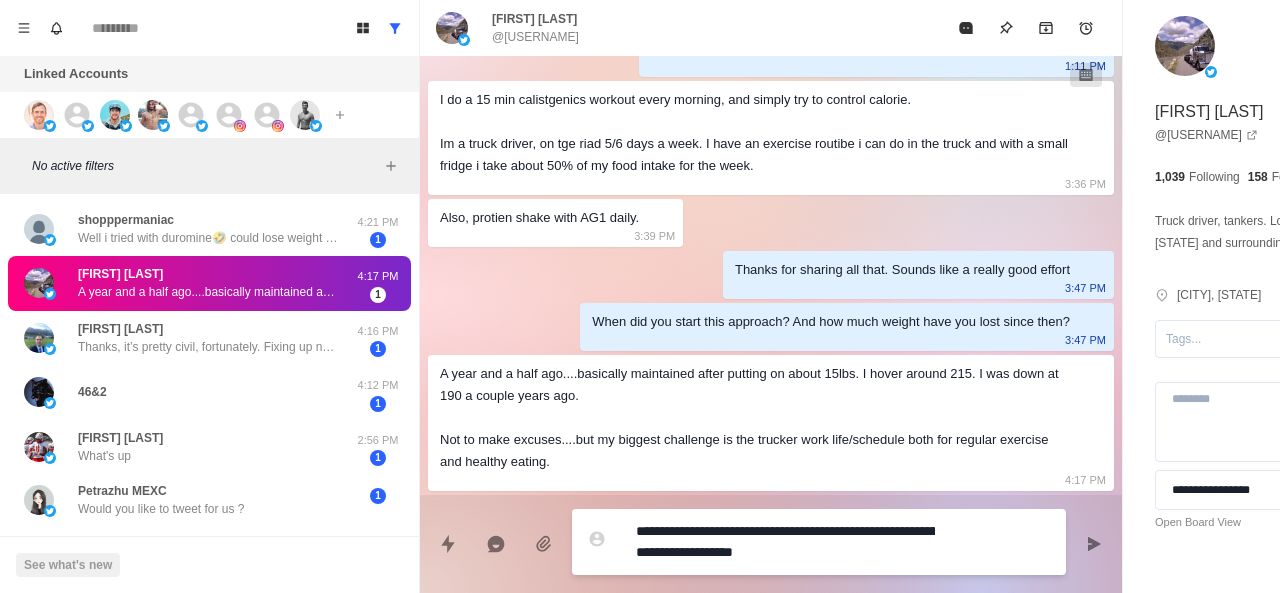 click on "**********" at bounding box center (785, 542) 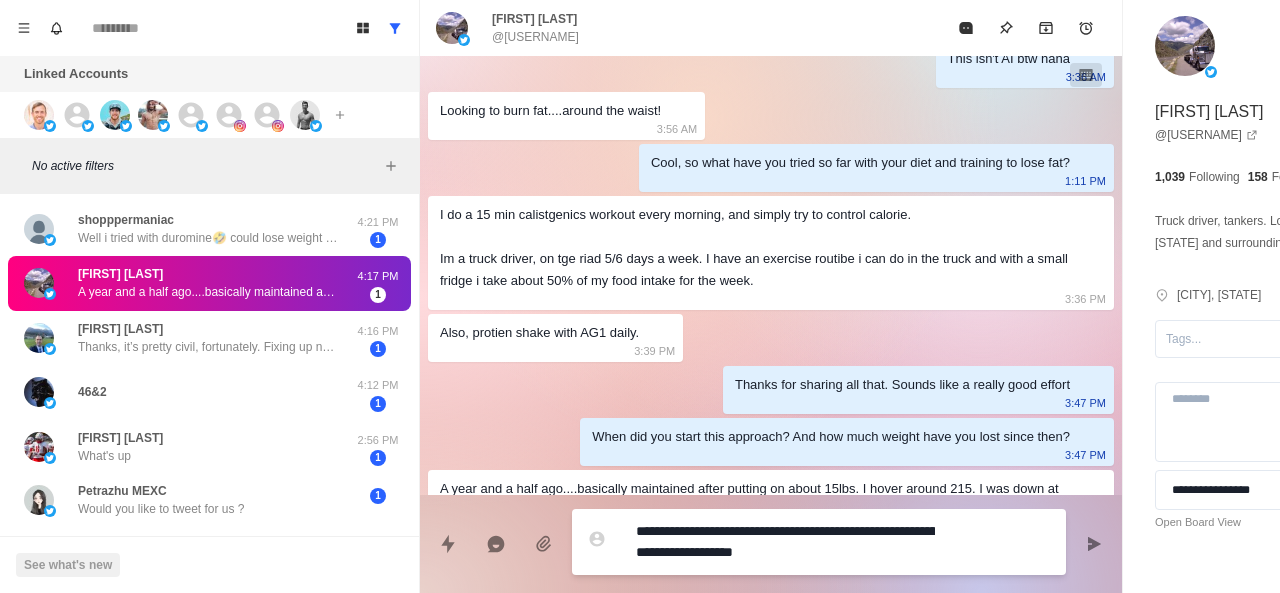 scroll, scrollTop: 846, scrollLeft: 0, axis: vertical 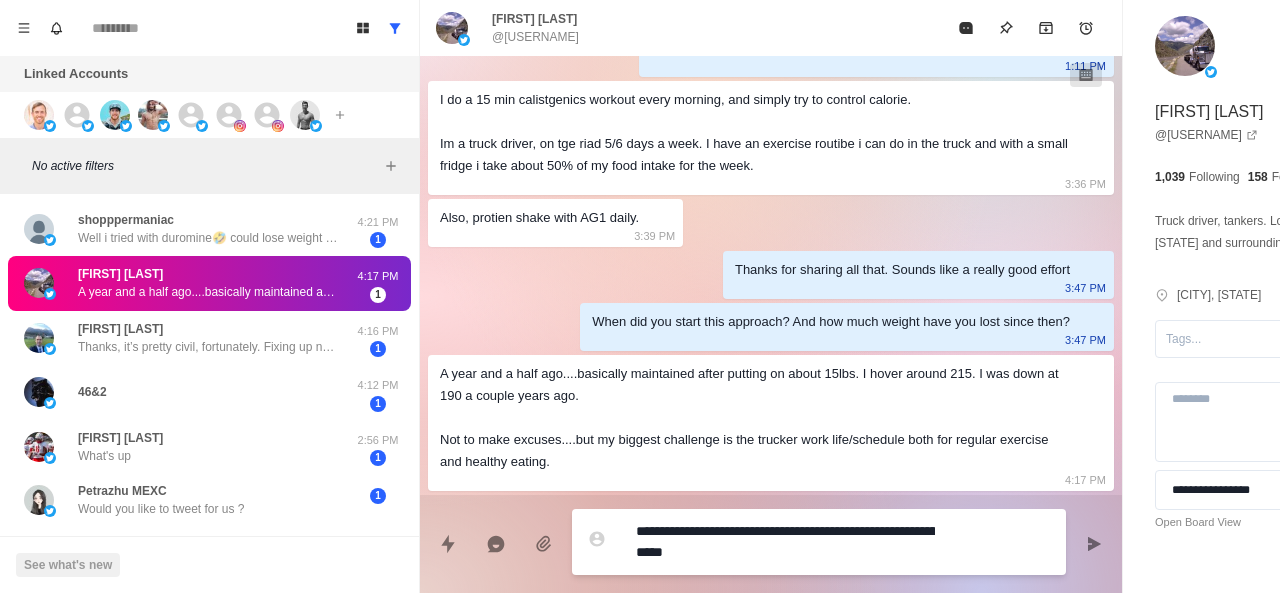 click on "**********" at bounding box center [785, 542] 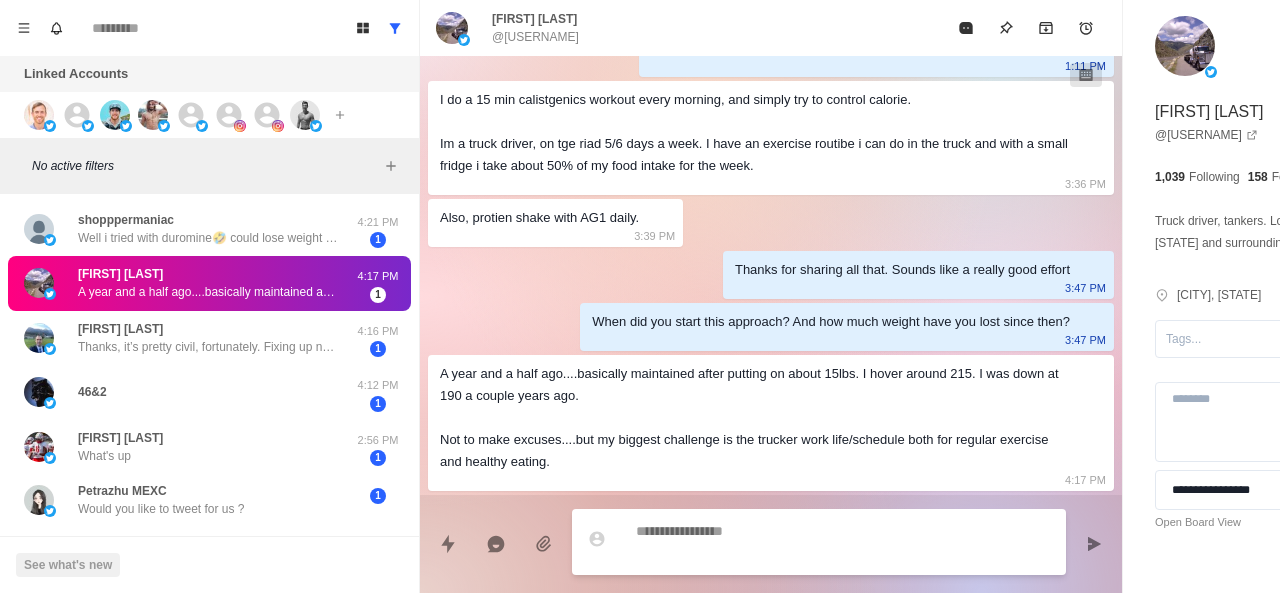 scroll, scrollTop: 826, scrollLeft: 0, axis: vertical 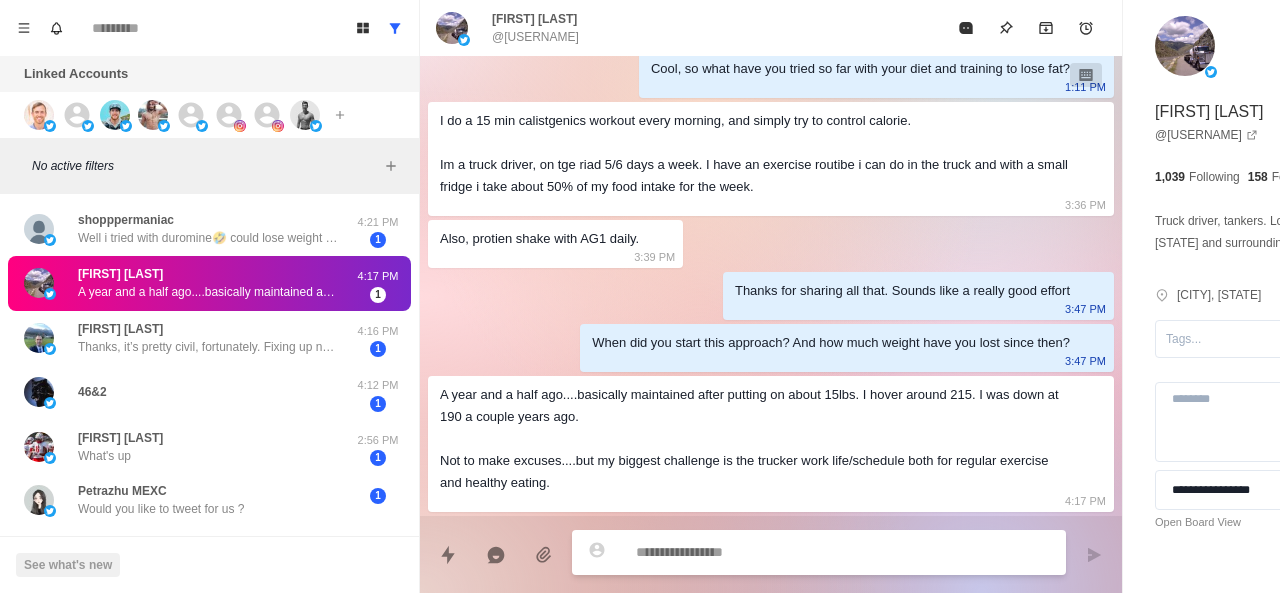 click at bounding box center (819, 552) 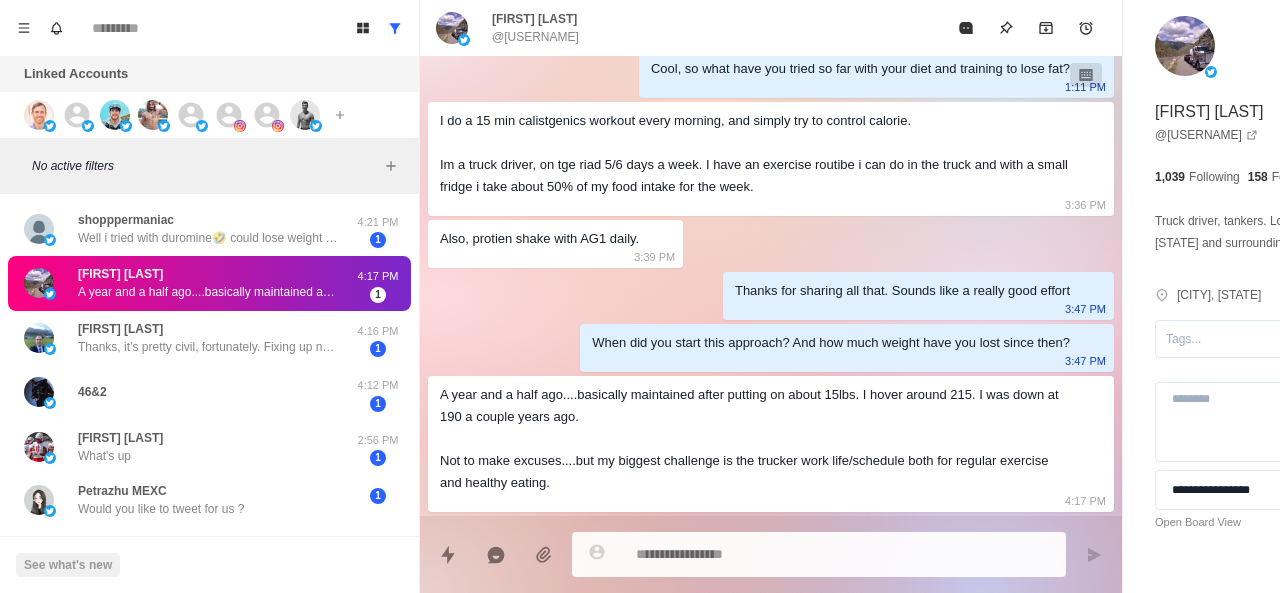 click at bounding box center (785, 554) 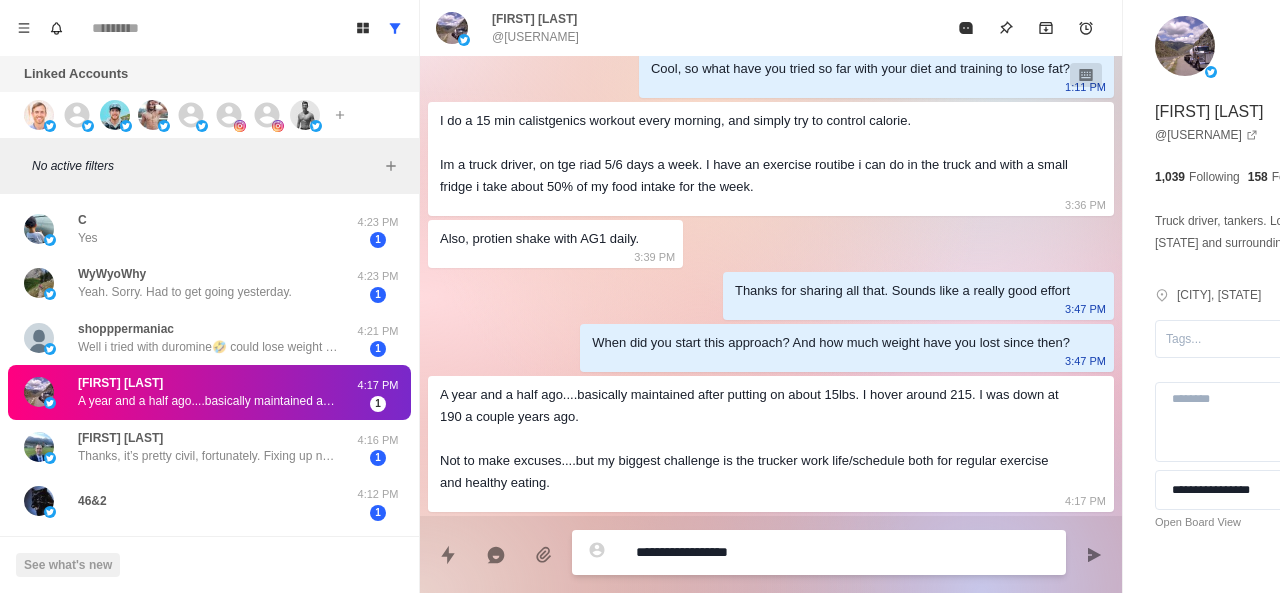paste on "**********" 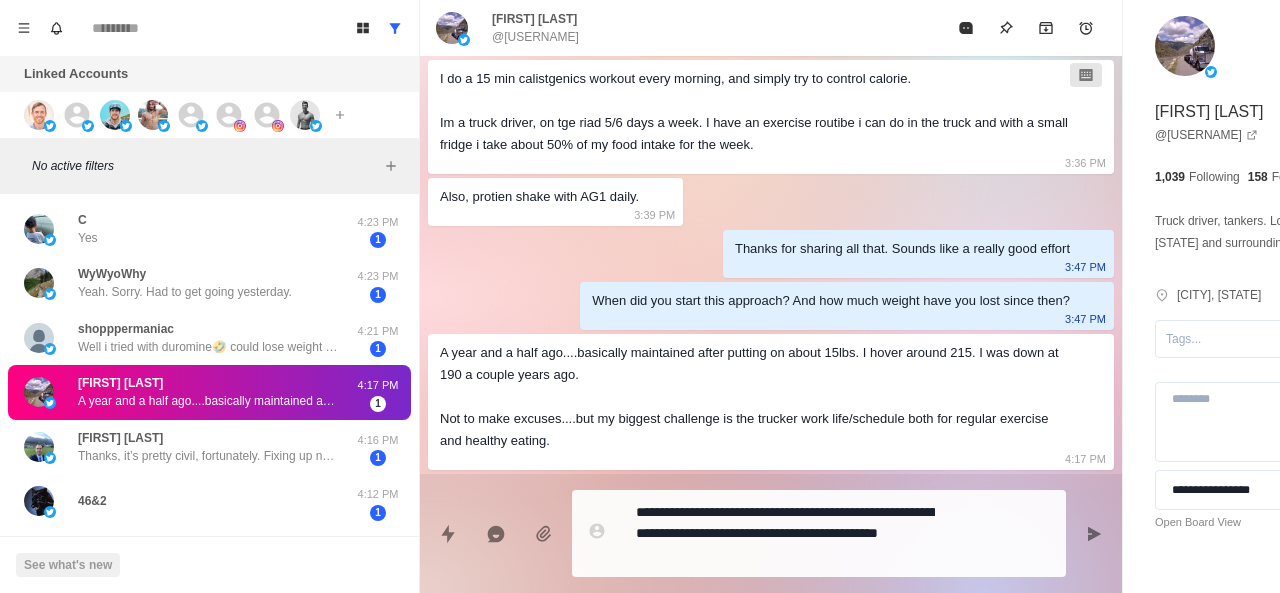 click on "**********" at bounding box center (819, 533) 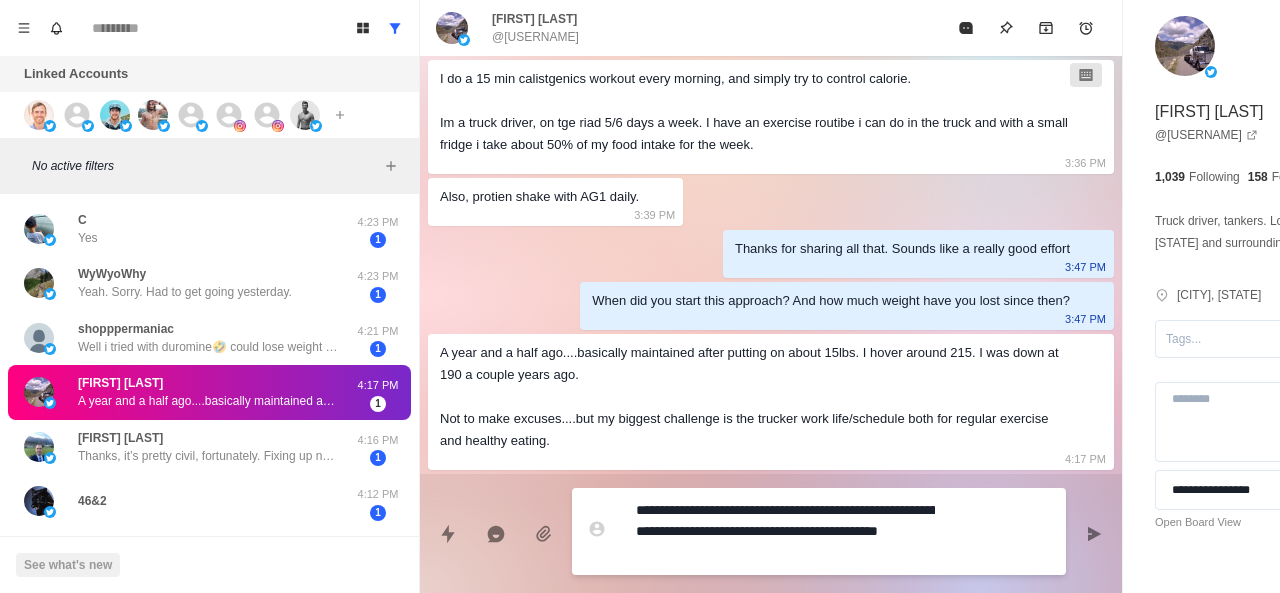 drag, startPoint x: 931, startPoint y: 515, endPoint x: 749, endPoint y: 513, distance: 182.01099 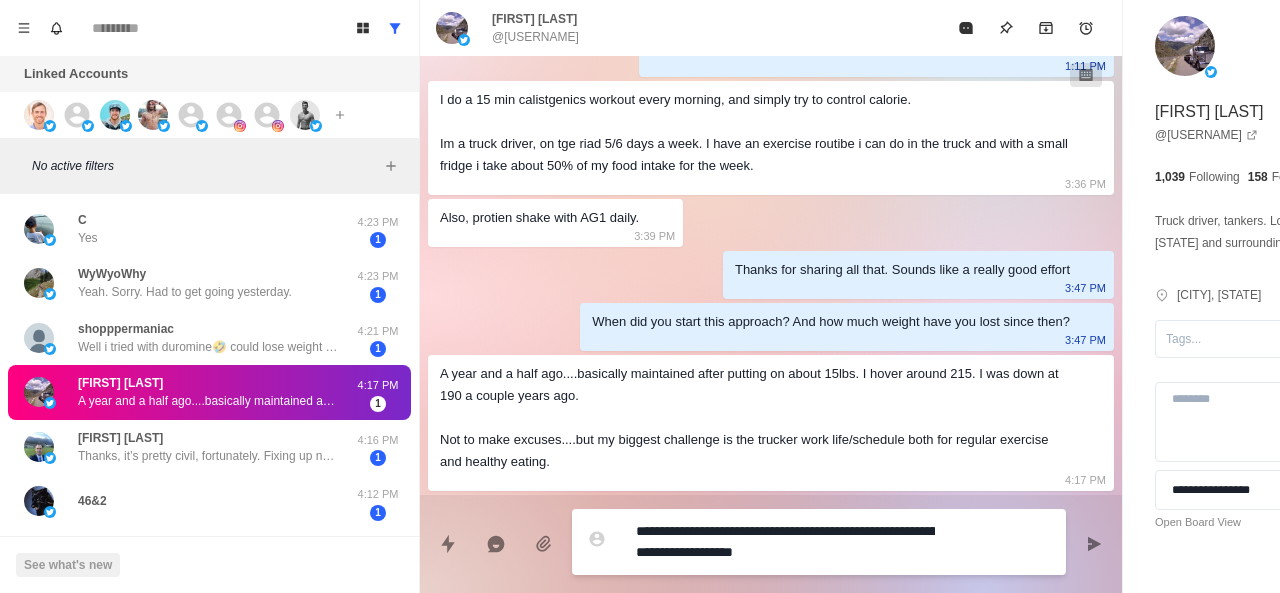 drag, startPoint x: 895, startPoint y: 555, endPoint x: 722, endPoint y: 557, distance: 173.01157 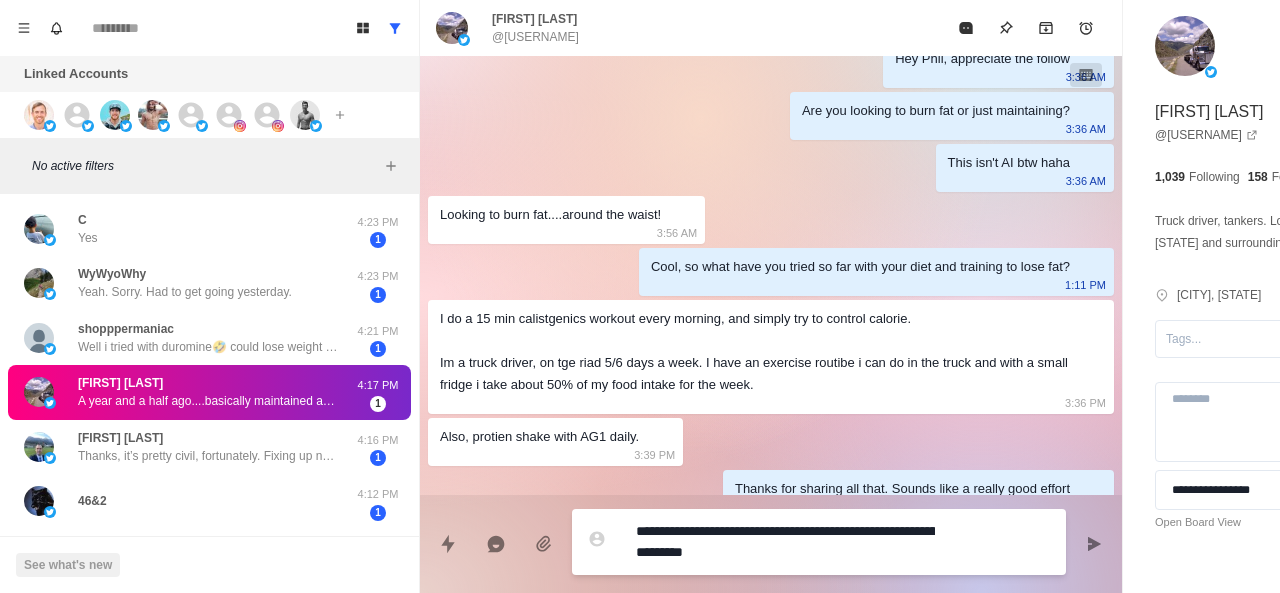 scroll, scrollTop: 846, scrollLeft: 0, axis: vertical 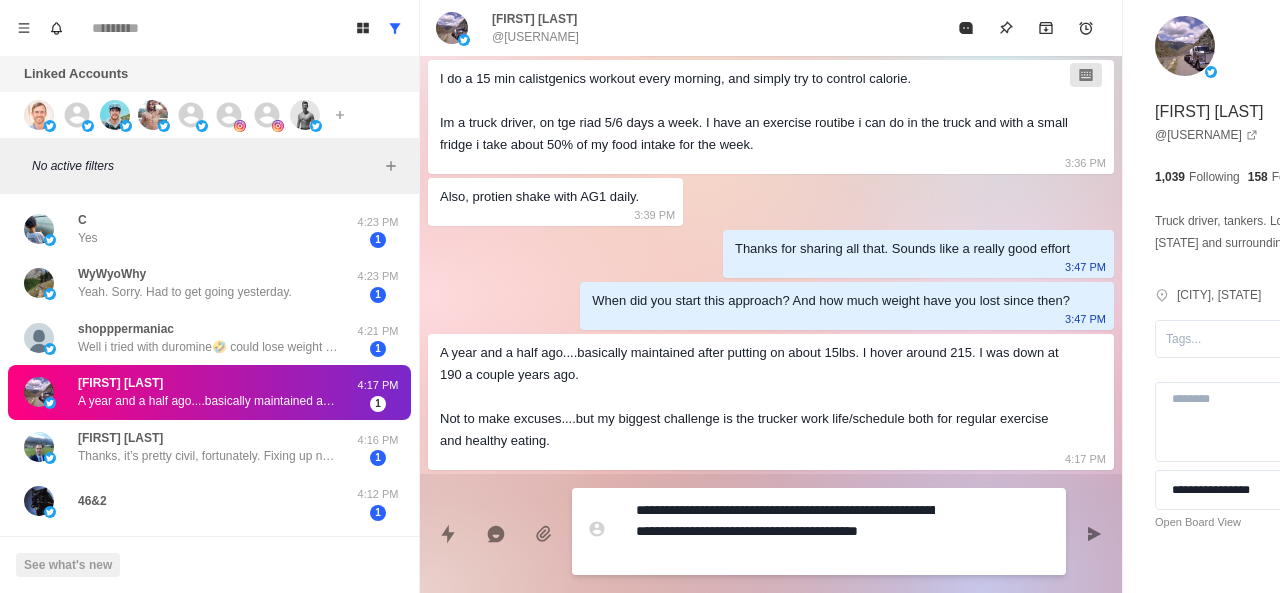 click on "**********" at bounding box center [785, 531] 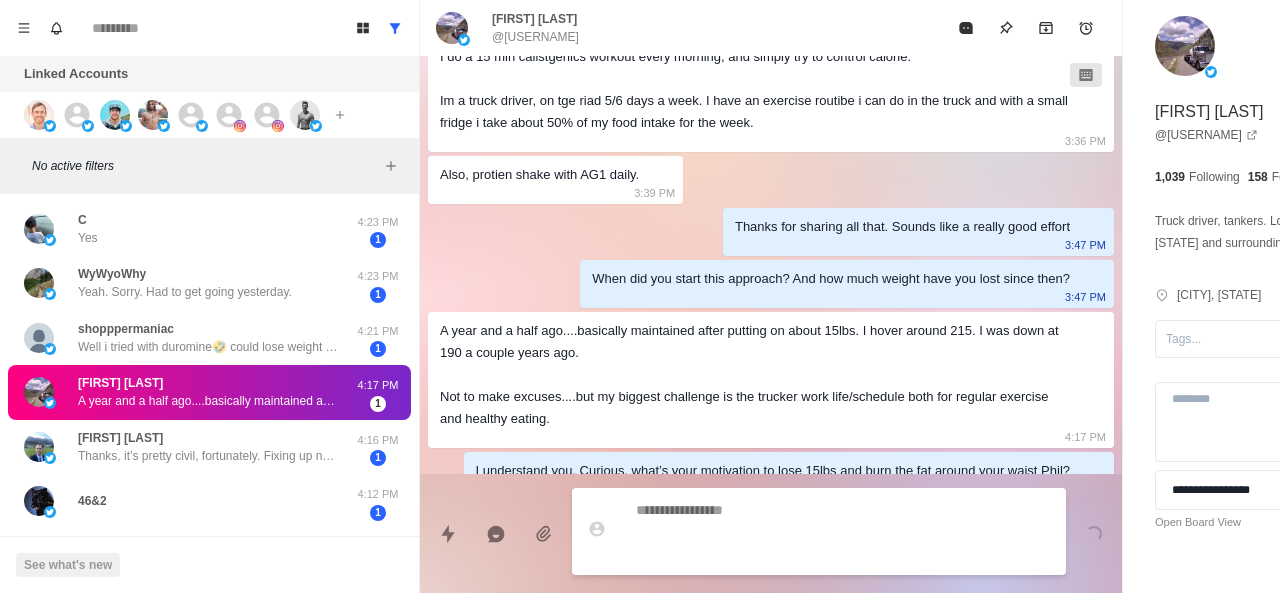 scroll, scrollTop: 900, scrollLeft: 0, axis: vertical 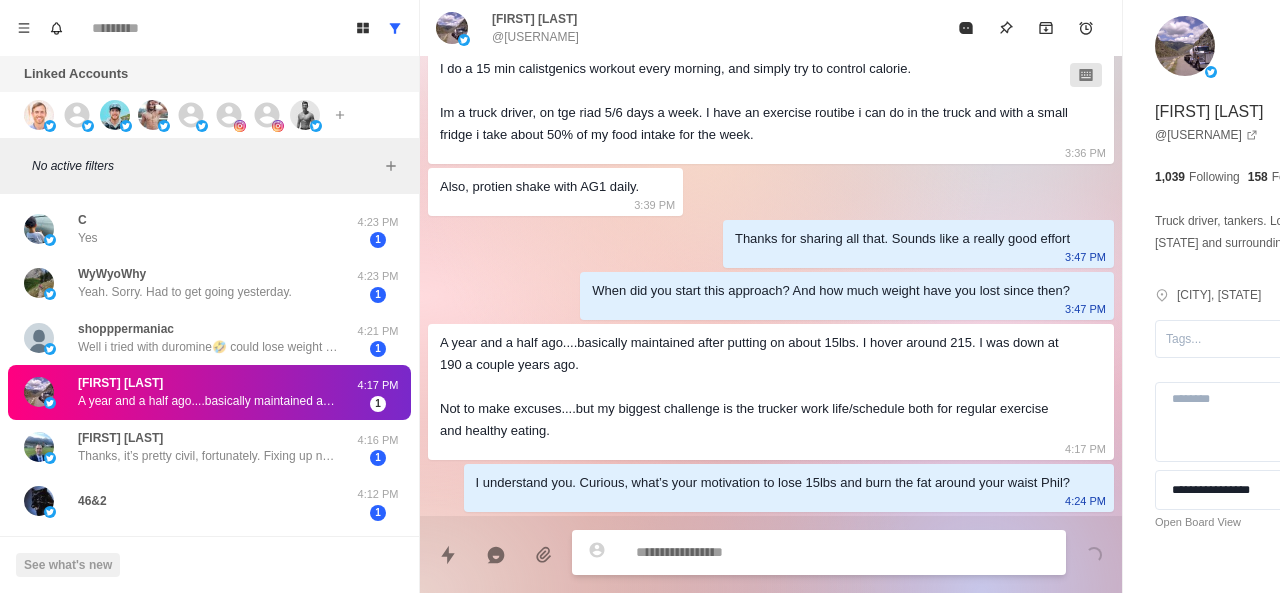 paste on "**********" 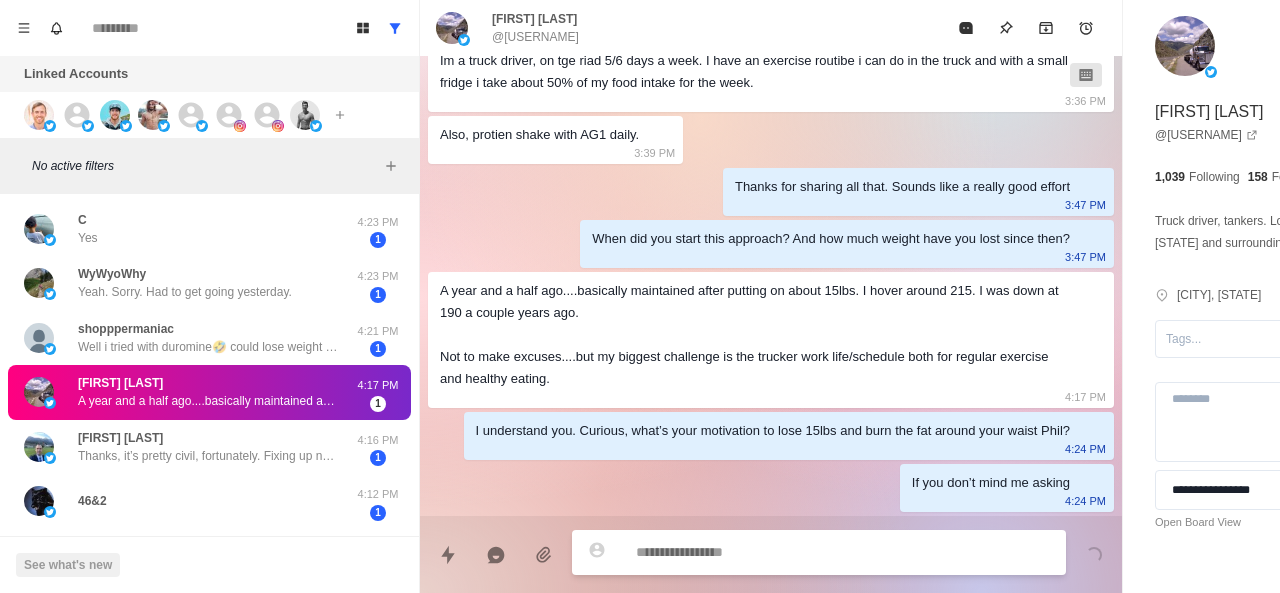 scroll, scrollTop: 952, scrollLeft: 0, axis: vertical 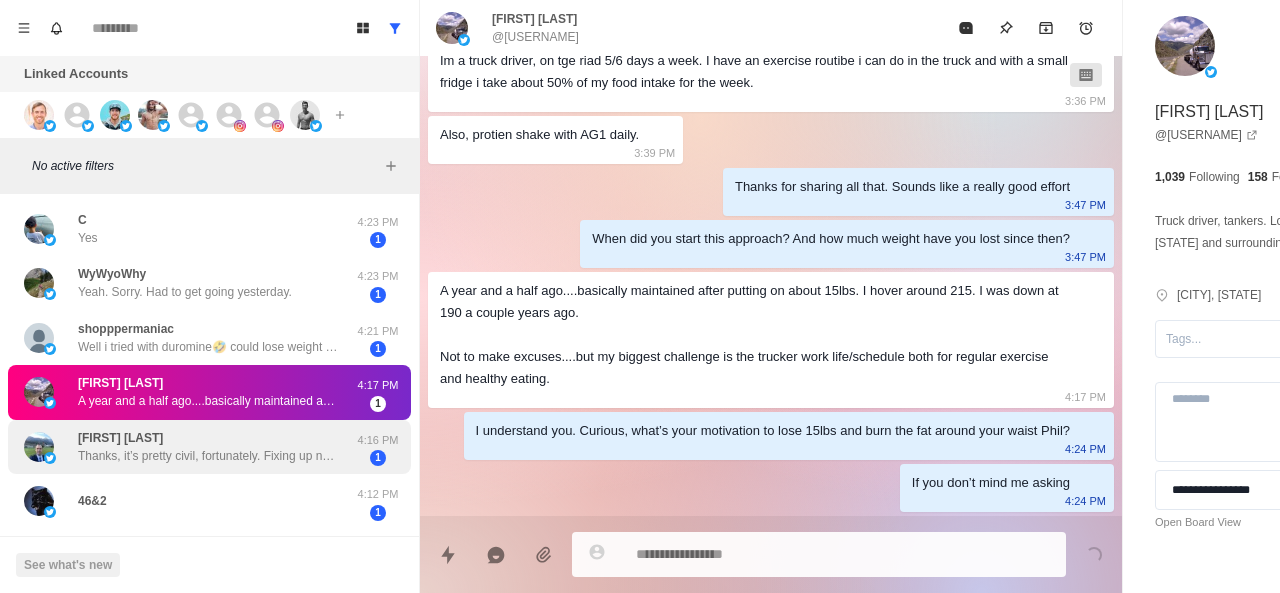 click on "Christian A. Boegekjaer" at bounding box center [120, 438] 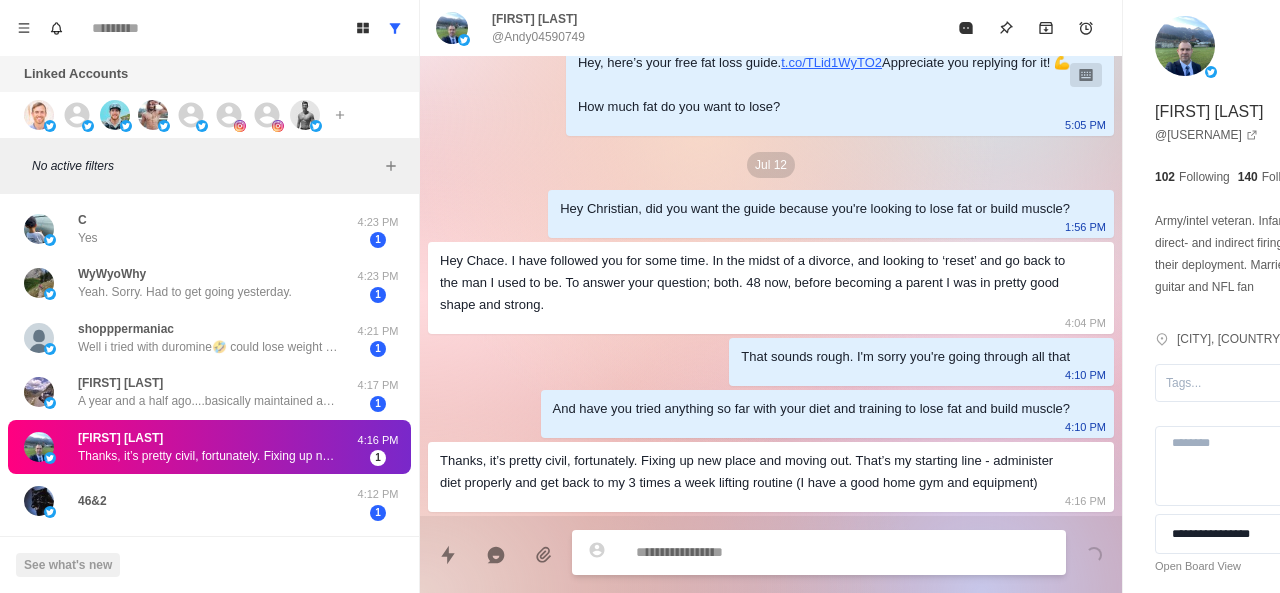 scroll, scrollTop: 610, scrollLeft: 0, axis: vertical 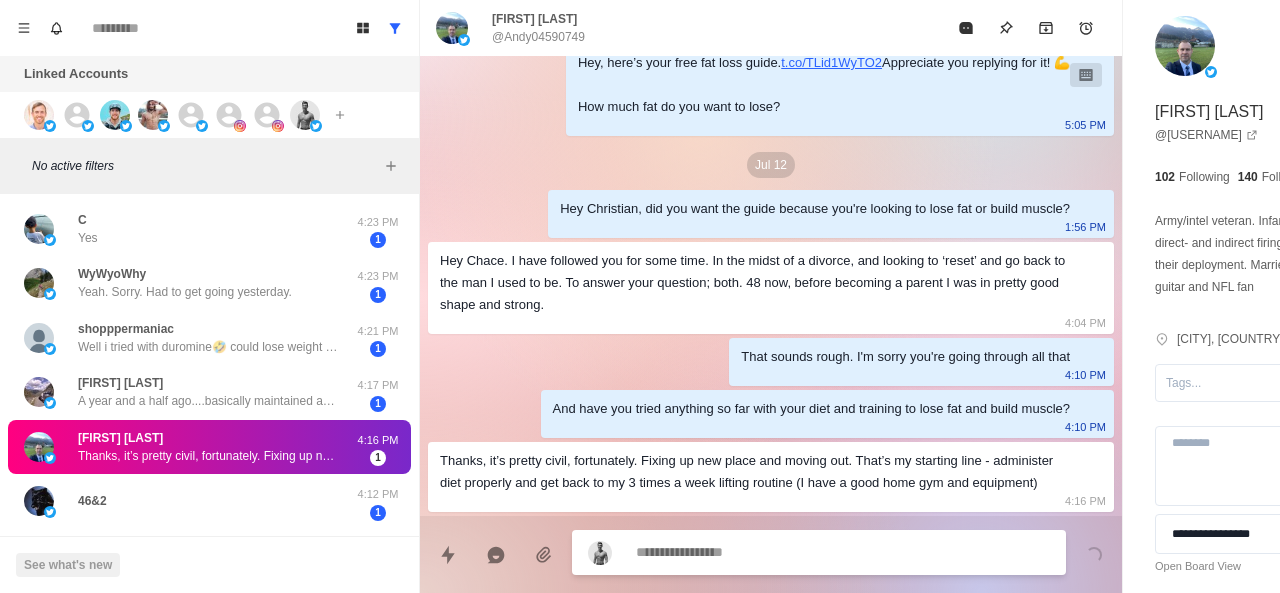 click at bounding box center (785, 552) 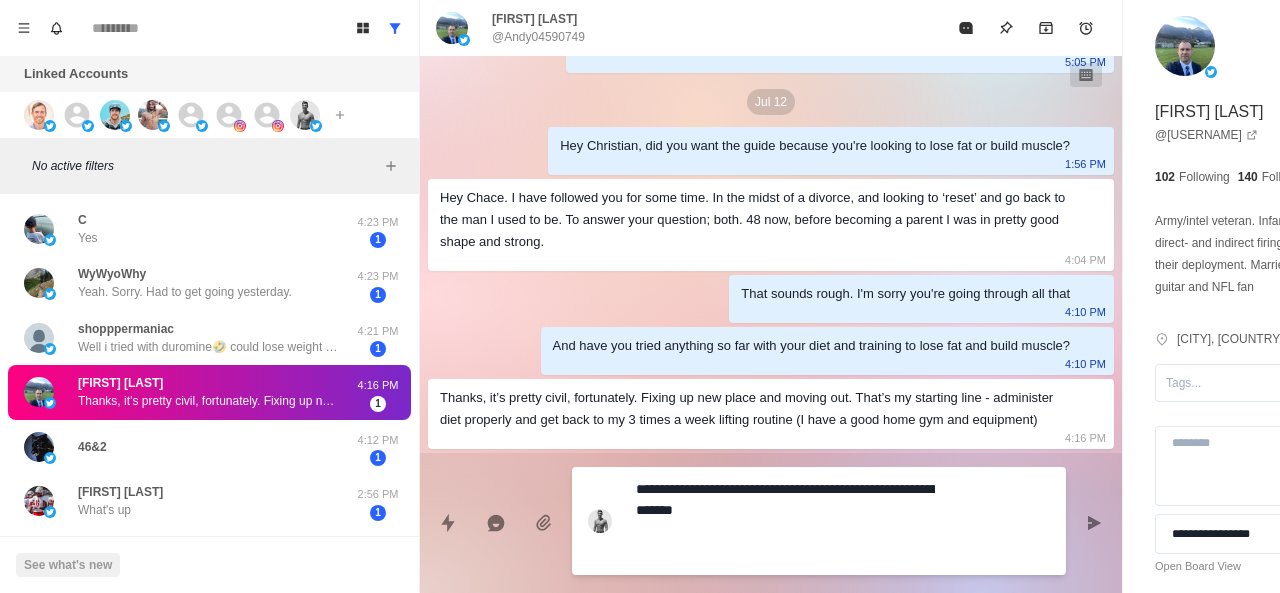 paste on "**********" 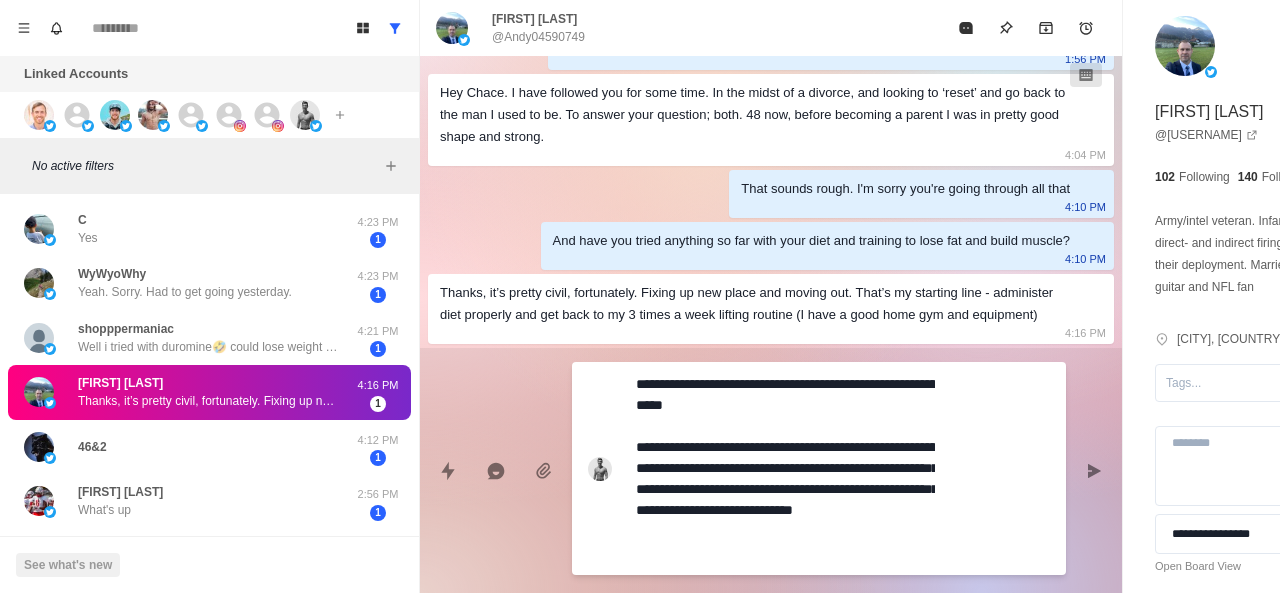 click on "**********" at bounding box center (785, 468) 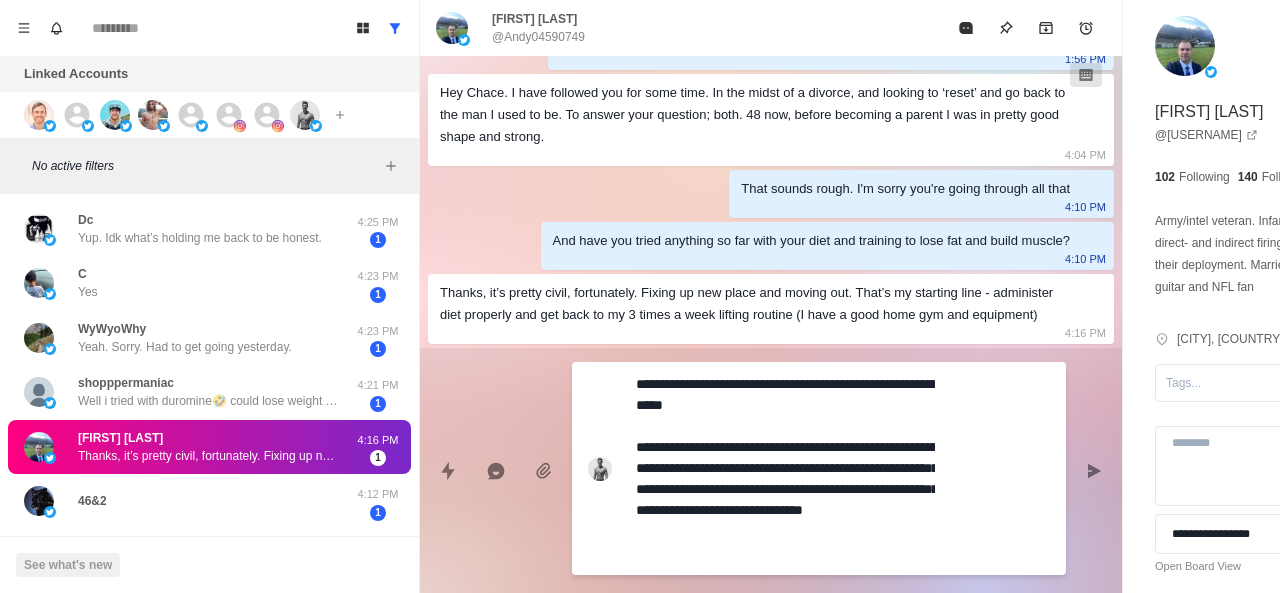 click on "**********" at bounding box center [785, 468] 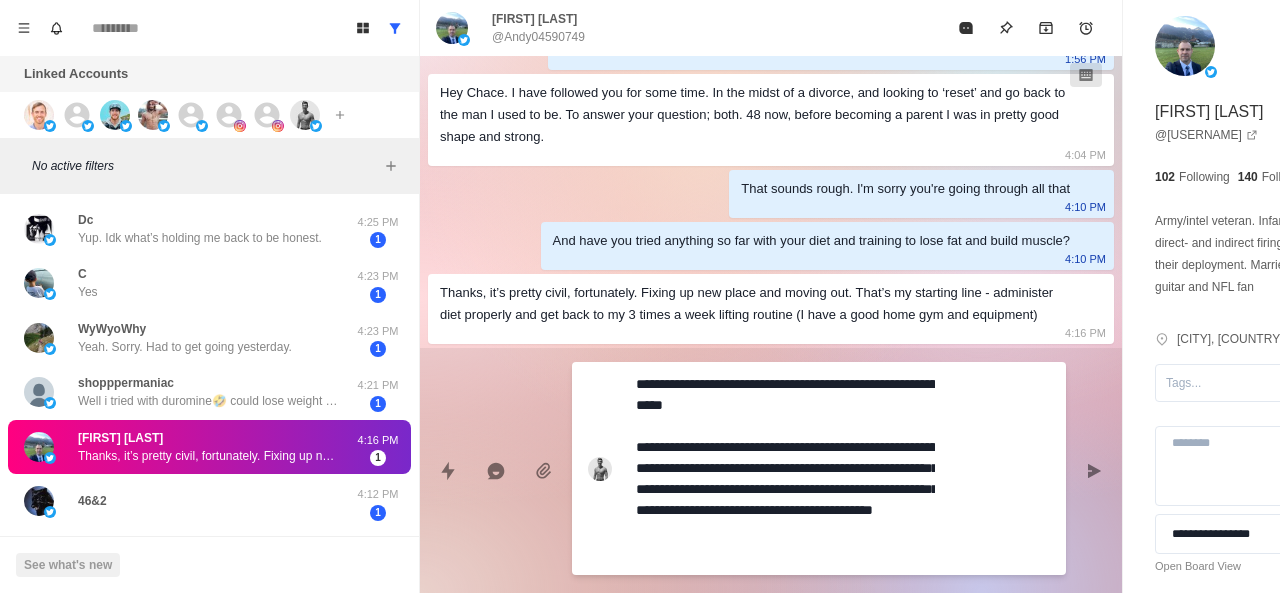 scroll, scrollTop: 778, scrollLeft: 0, axis: vertical 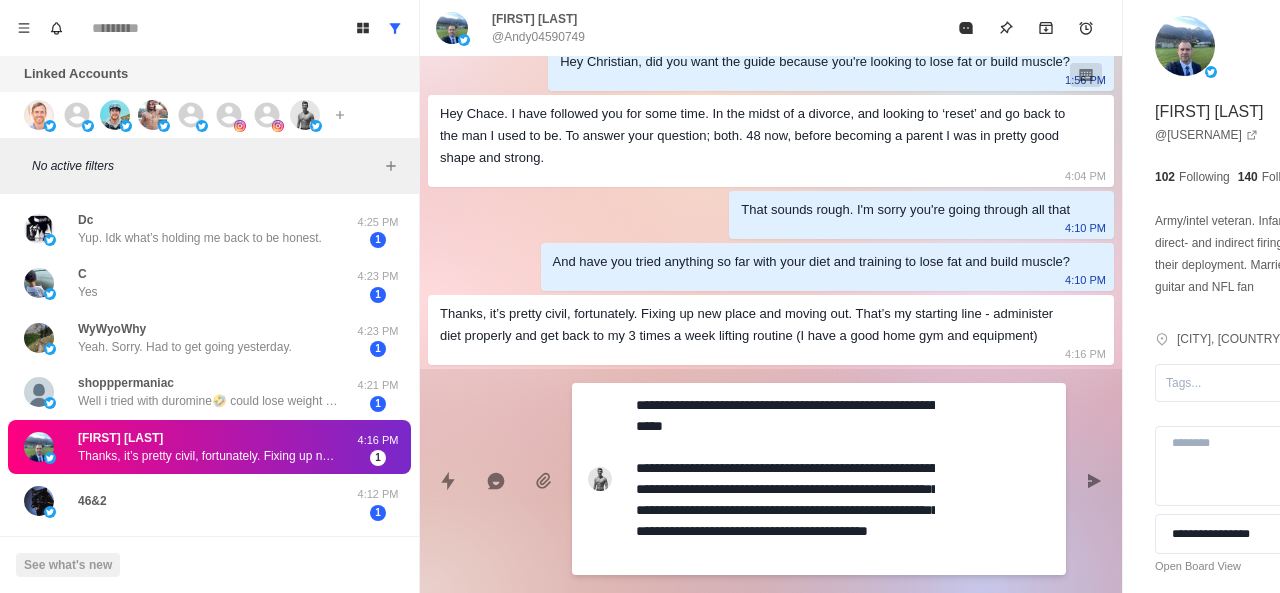 click on "**********" at bounding box center [785, 479] 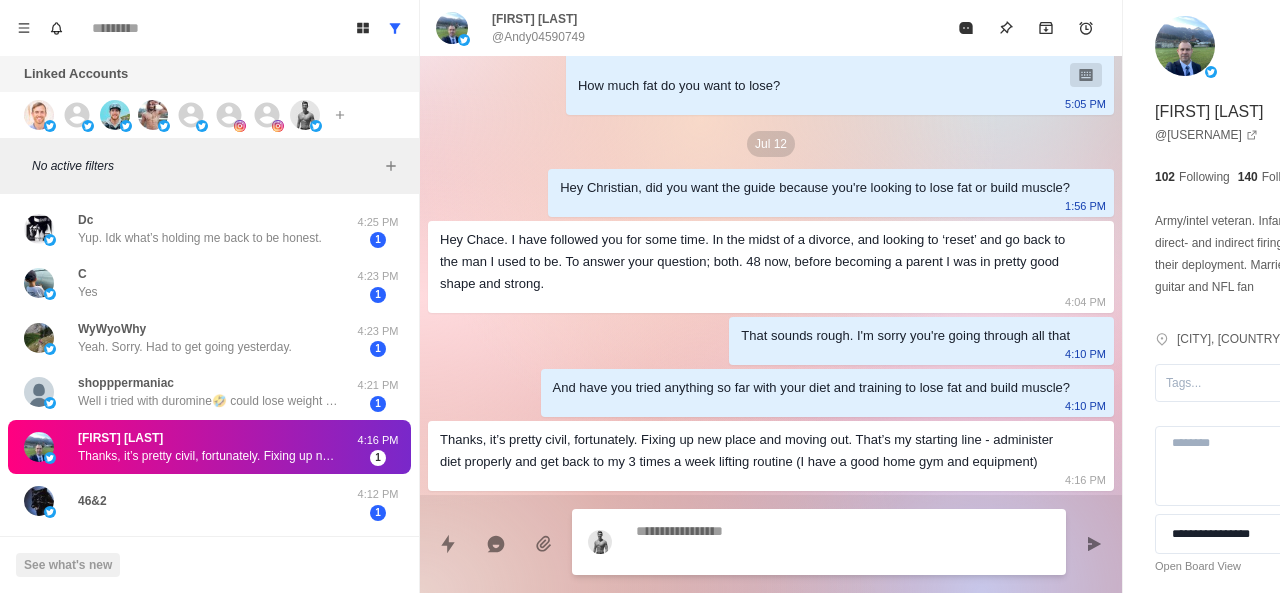 scroll, scrollTop: 662, scrollLeft: 0, axis: vertical 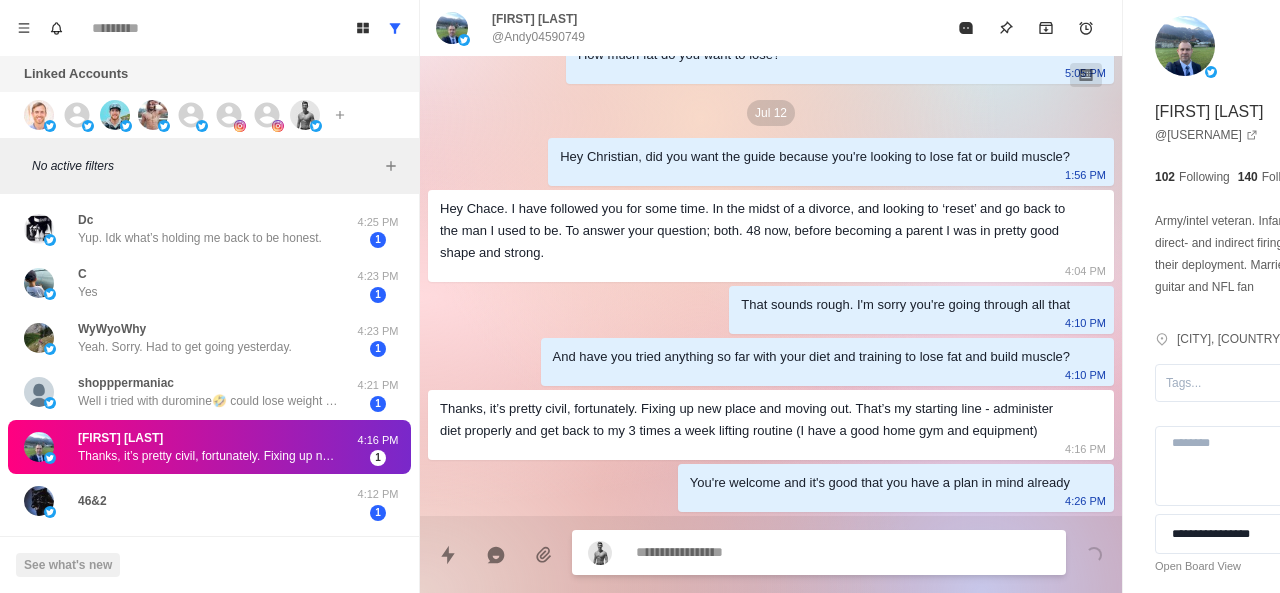 paste on "**********" 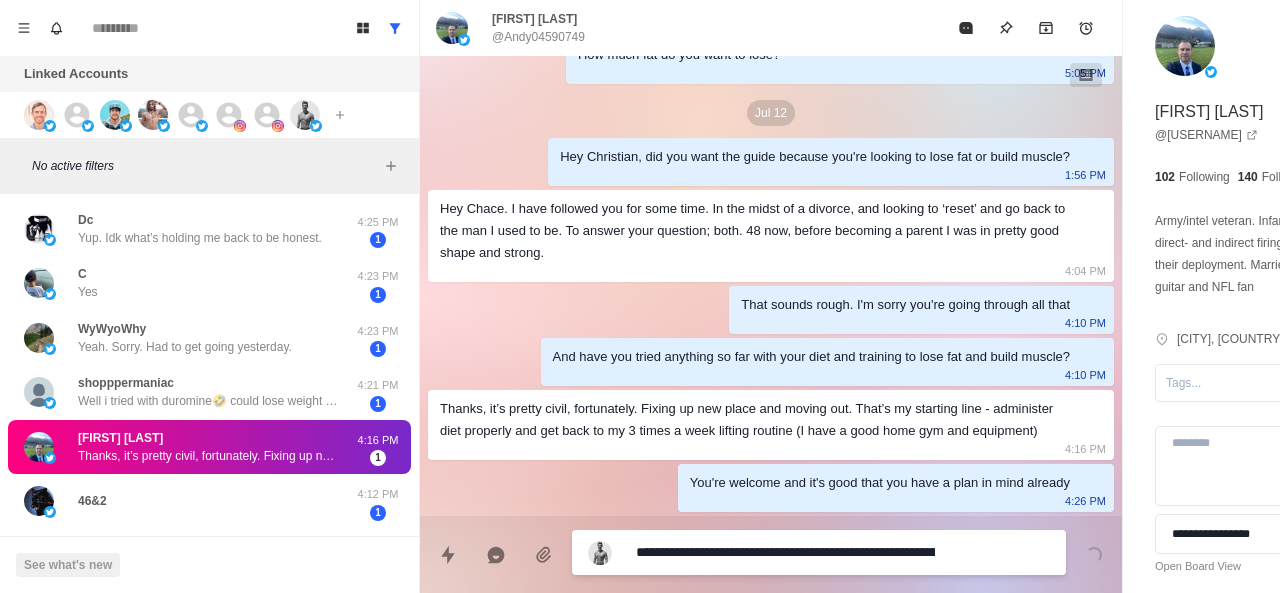 scroll, scrollTop: 16, scrollLeft: 0, axis: vertical 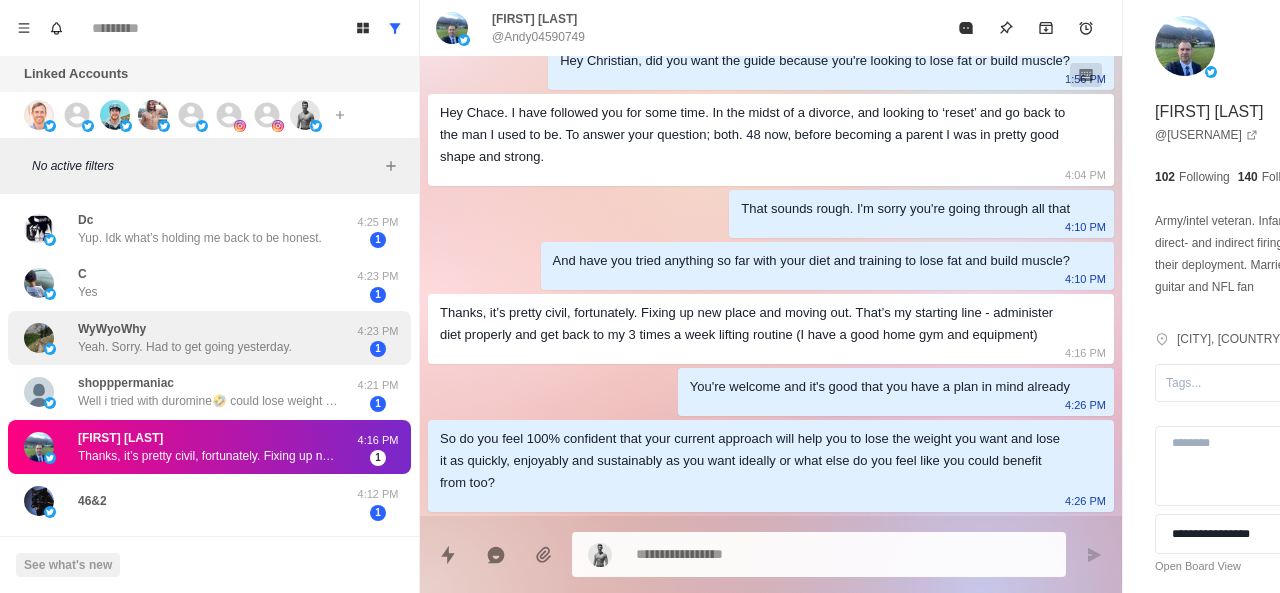 click on "Yeah. Sorry. Had to get going yesterday." at bounding box center [185, 347] 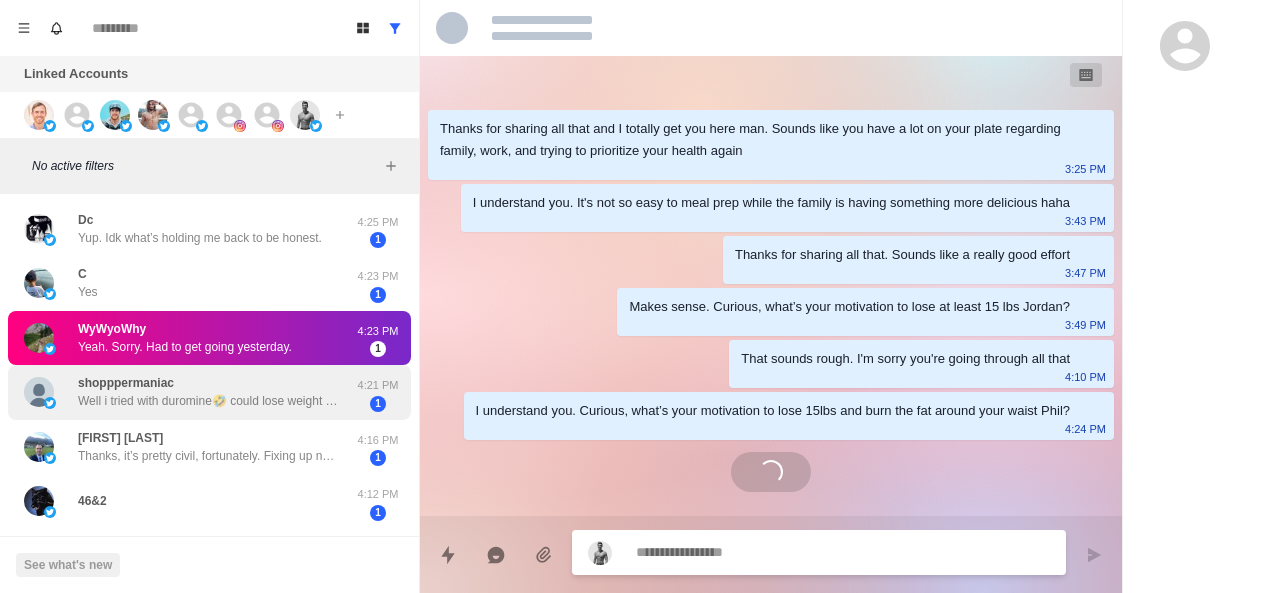 scroll, scrollTop: 6, scrollLeft: 0, axis: vertical 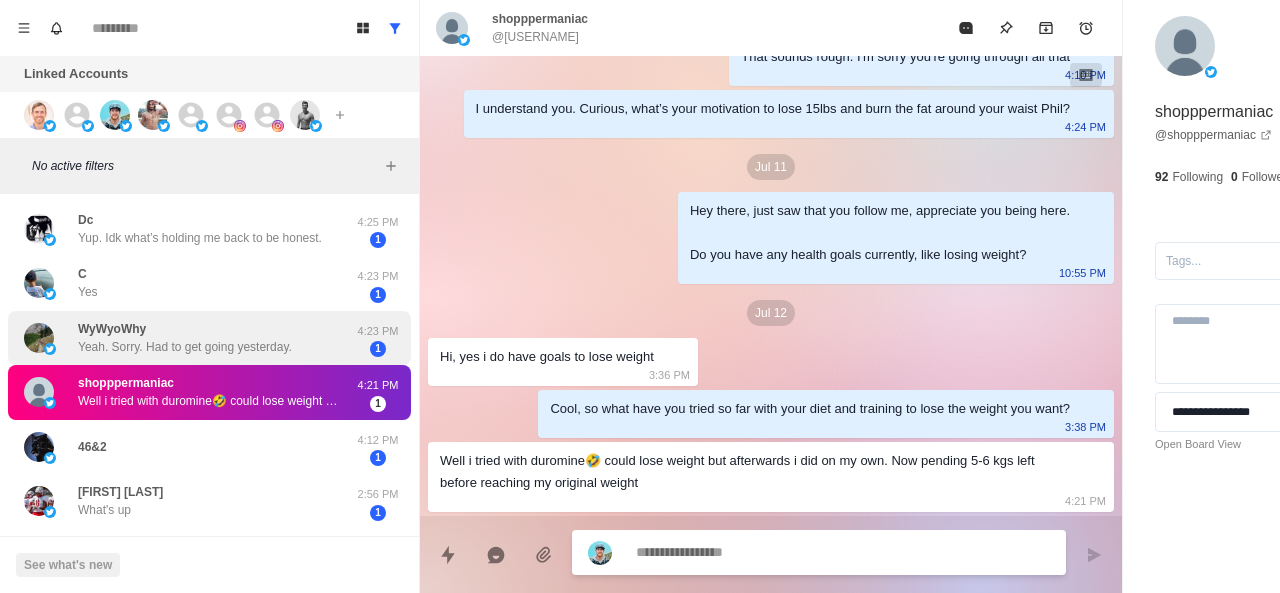 click on "WyWyoWhy Yeah. Sorry. Had to get going yesterday." at bounding box center [185, 338] 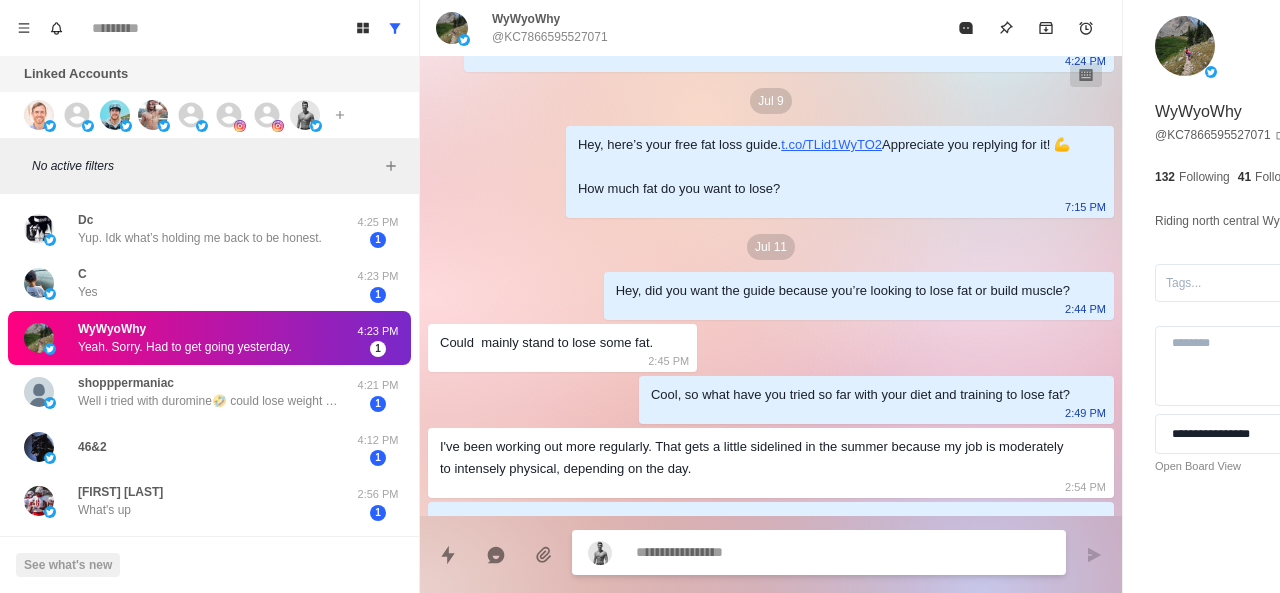 scroll, scrollTop: 1054, scrollLeft: 0, axis: vertical 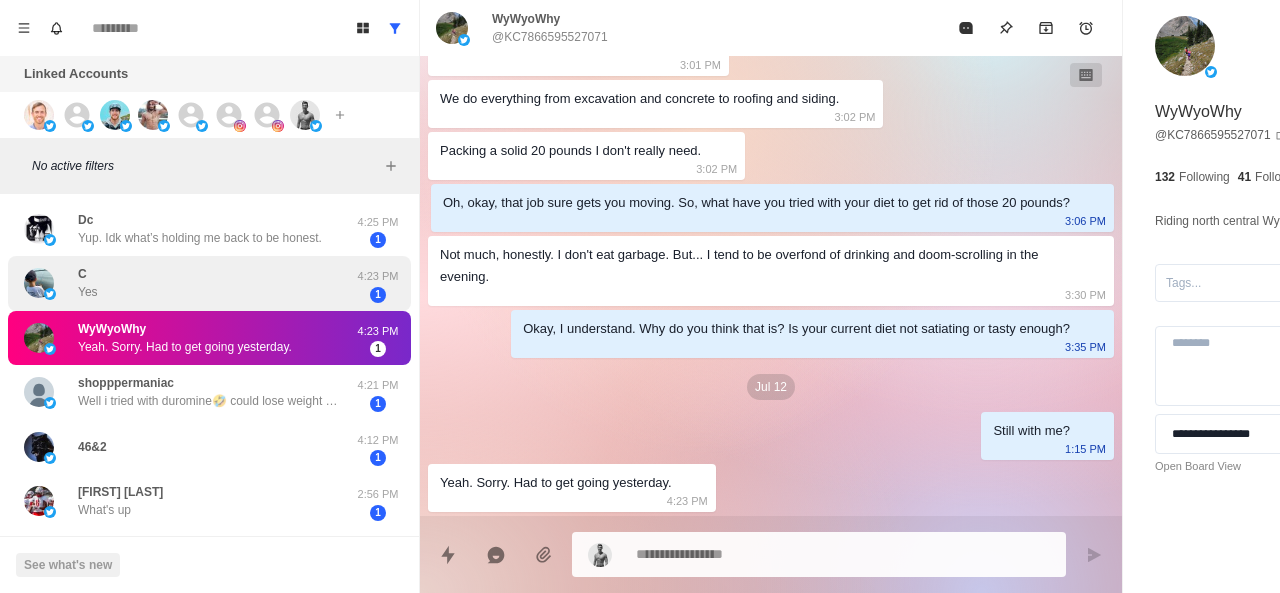click on "C Yes" at bounding box center (188, 283) 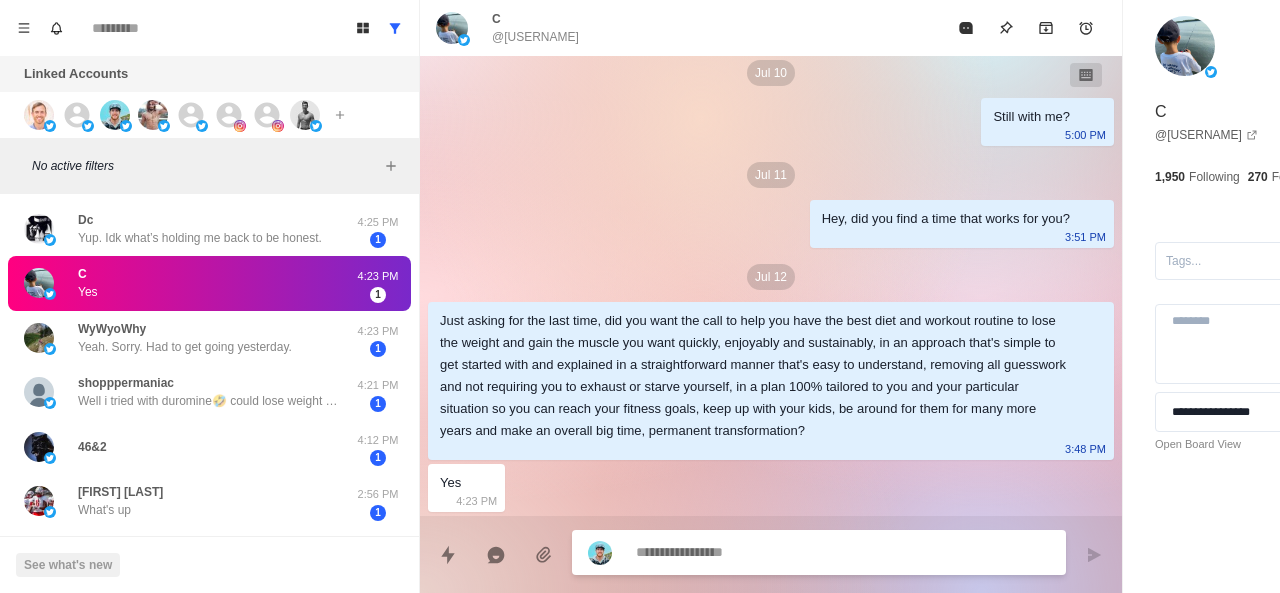 scroll, scrollTop: 2750, scrollLeft: 0, axis: vertical 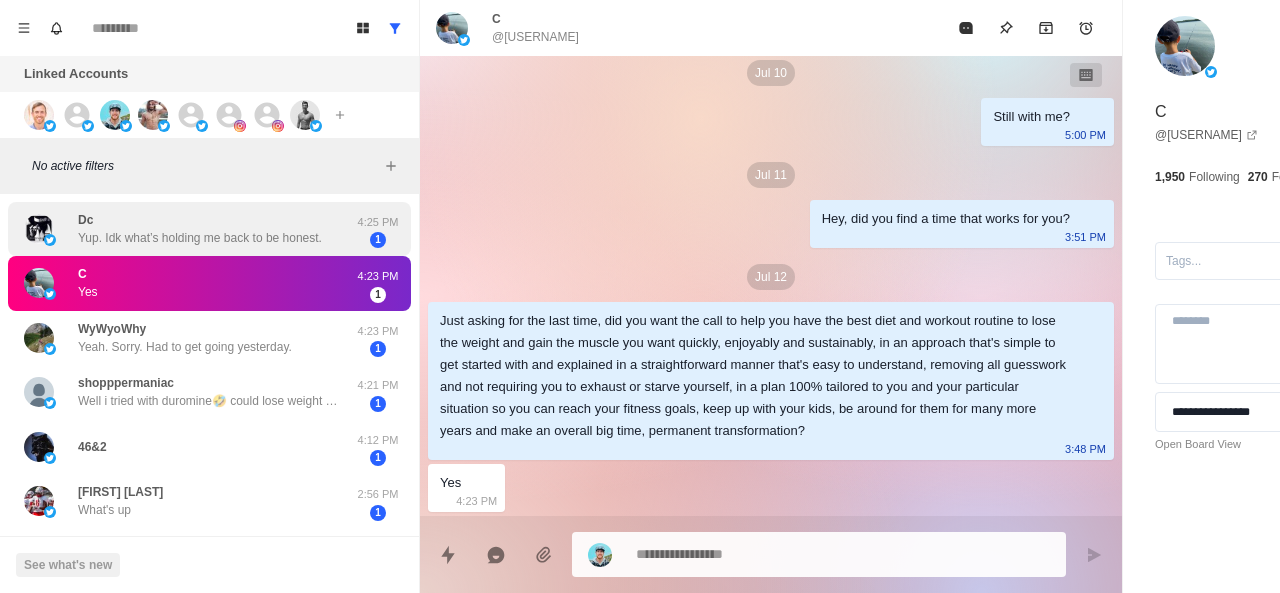 click on "Dc Yup. Idk what’s holding me back to be honest." at bounding box center [200, 229] 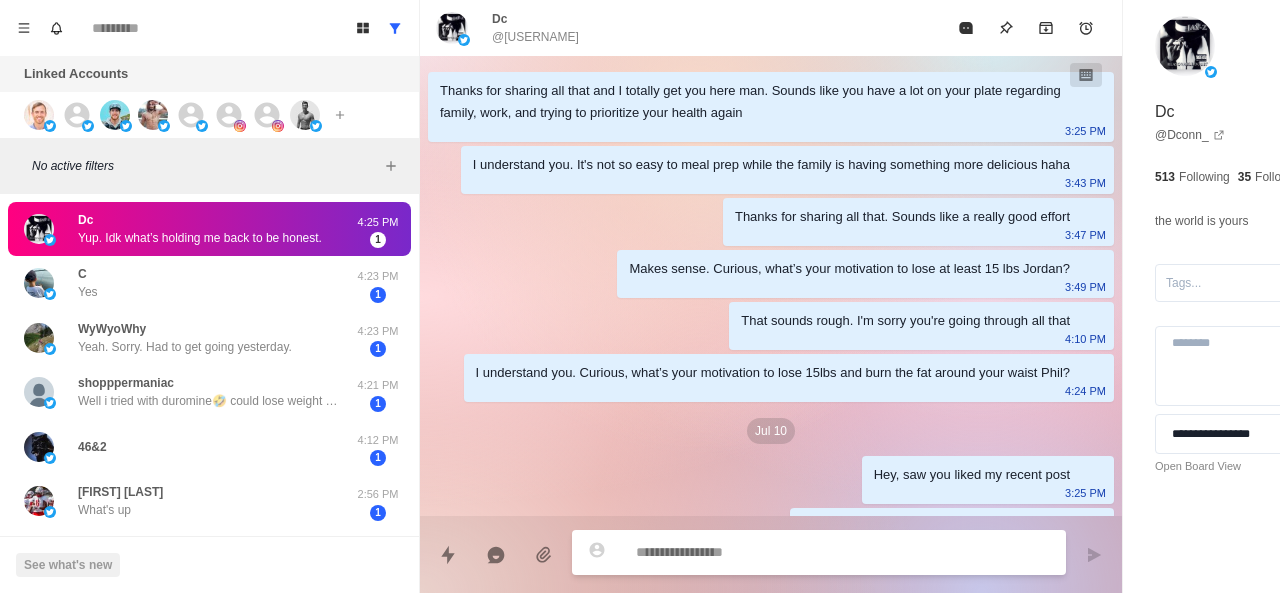 scroll, scrollTop: 618, scrollLeft: 0, axis: vertical 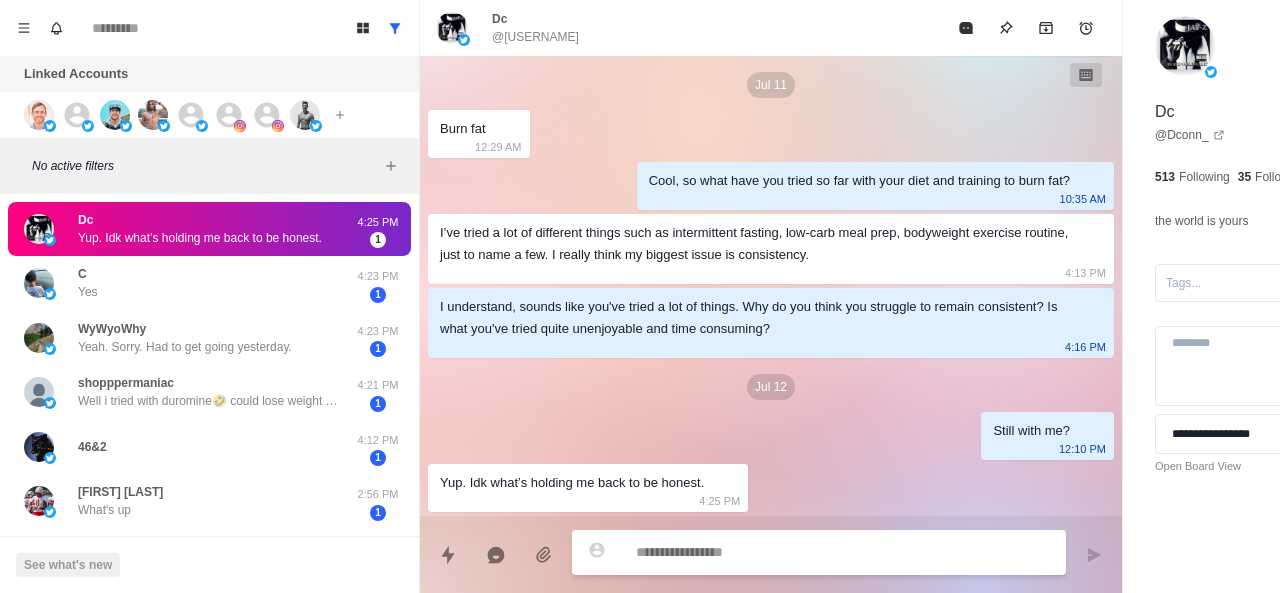 click at bounding box center (785, 552) 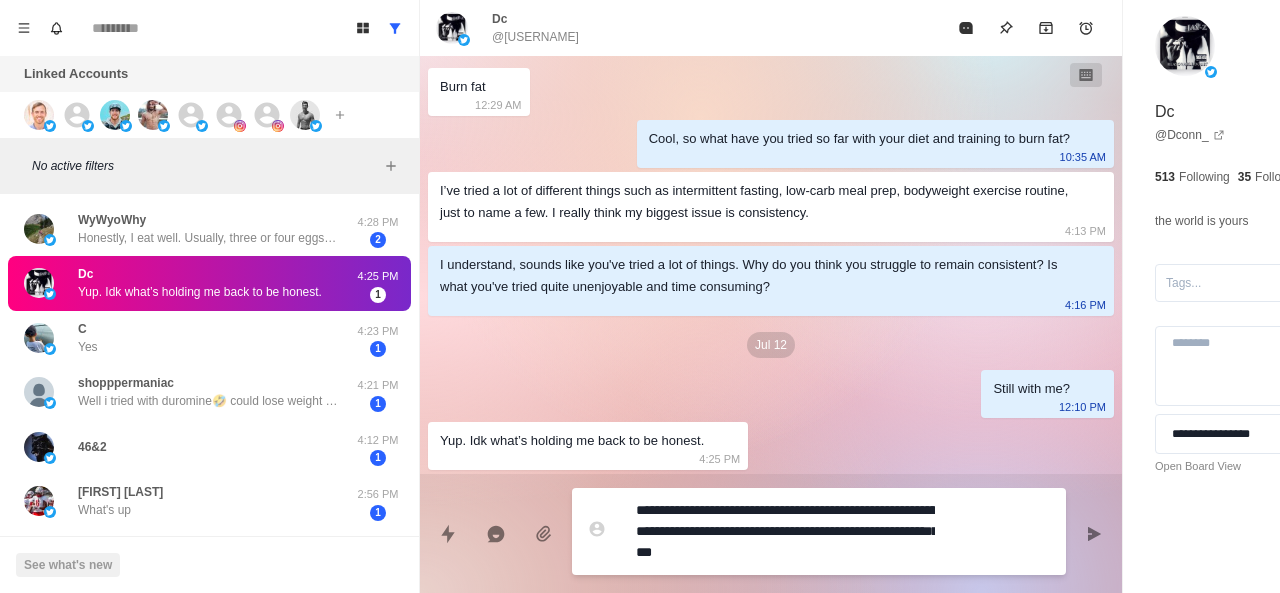 click on "**********" at bounding box center (785, 531) 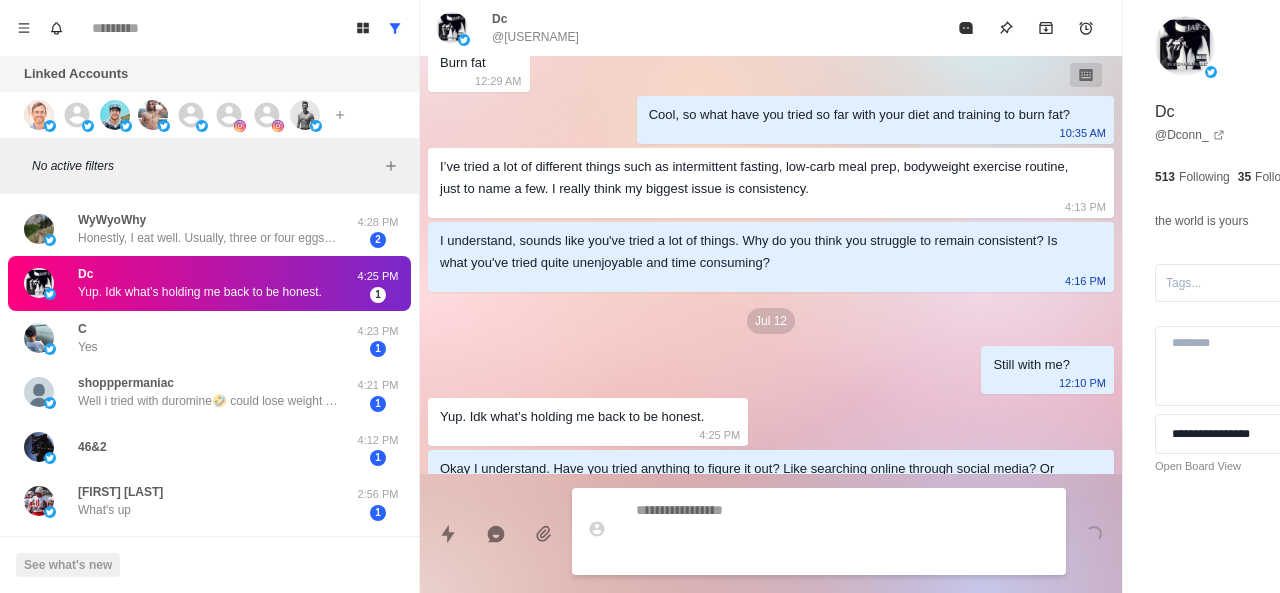 scroll, scrollTop: 692, scrollLeft: 0, axis: vertical 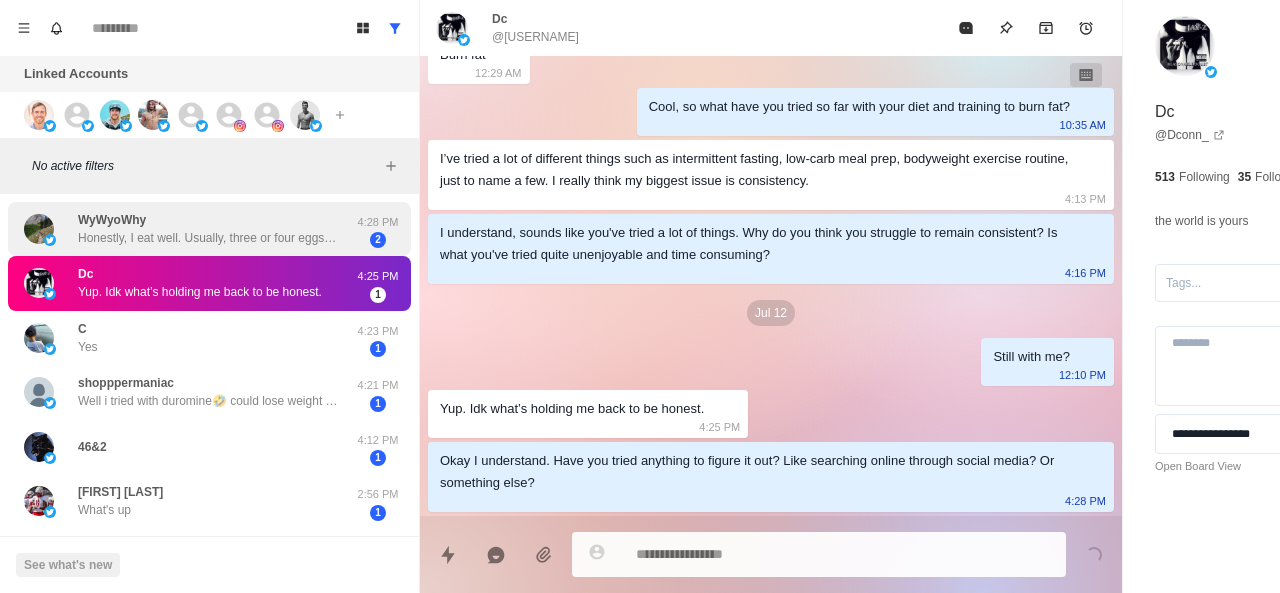 click on "WyWyoWhy Honestly, I eat well. Usually, three or four eggs from our chickens for breakfast, along with some cakes or toast. Lunch, if any. will be a protein shake or sometimes a burger or sandwich. Supper- whatever wifey fixes. Last night it was potatoes and brisket from a beef we slaughtered last summer. 4:28 PM 2" at bounding box center [209, 229] 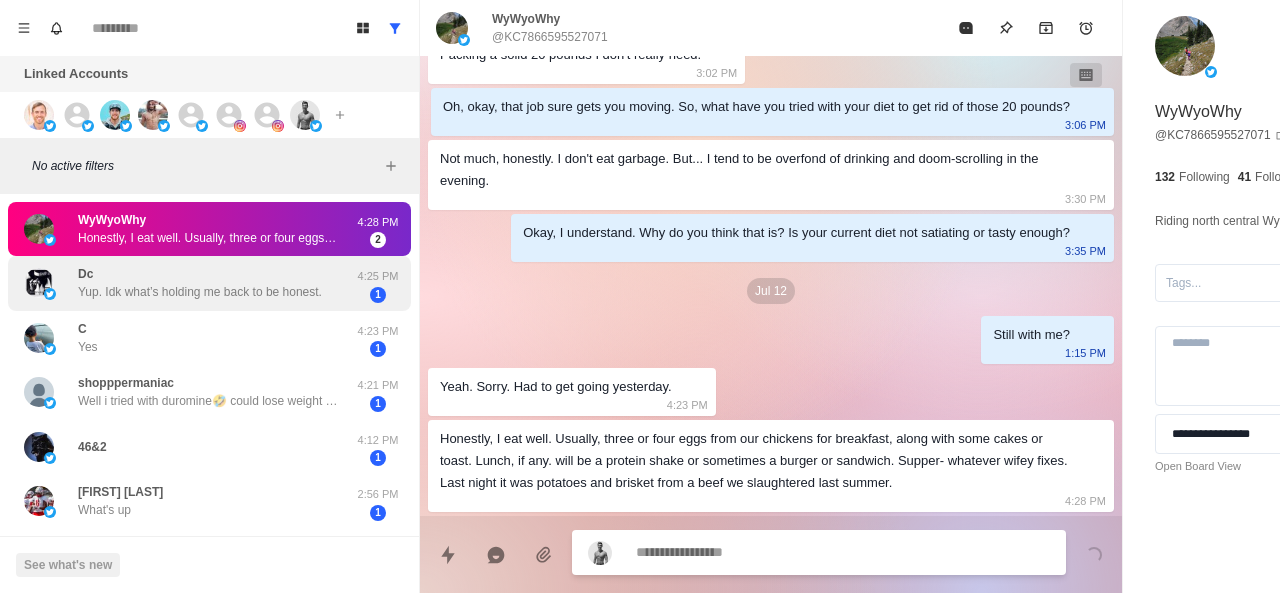 scroll, scrollTop: 1172, scrollLeft: 0, axis: vertical 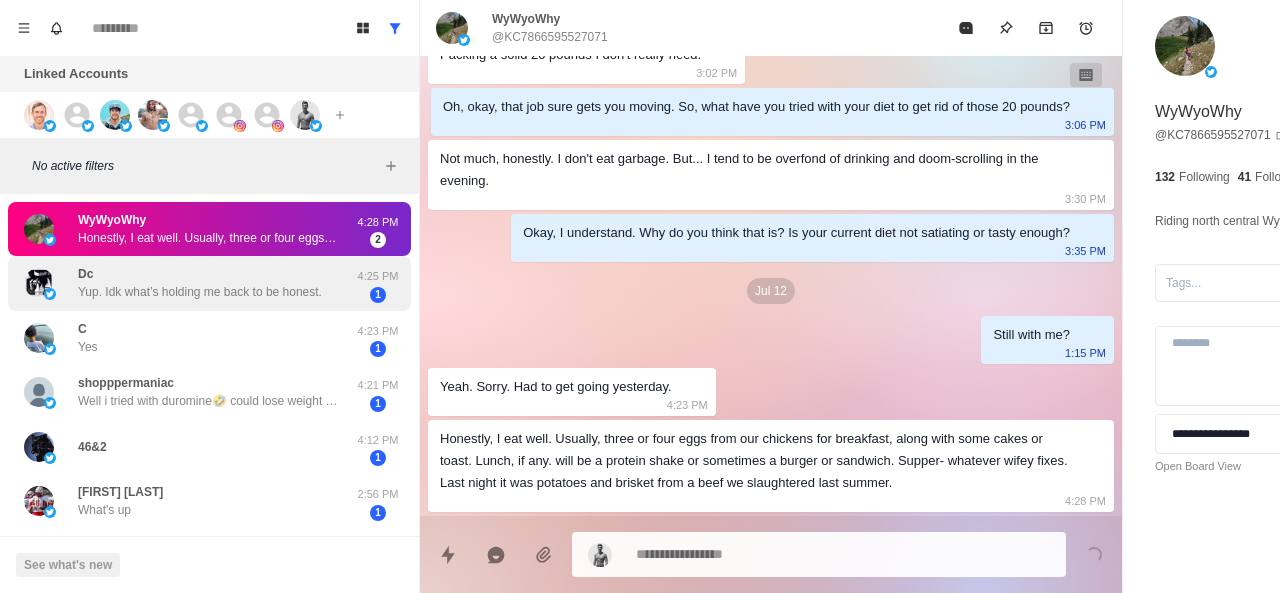 click on "Dc Yup. Idk what’s holding me back to be honest." at bounding box center (188, 283) 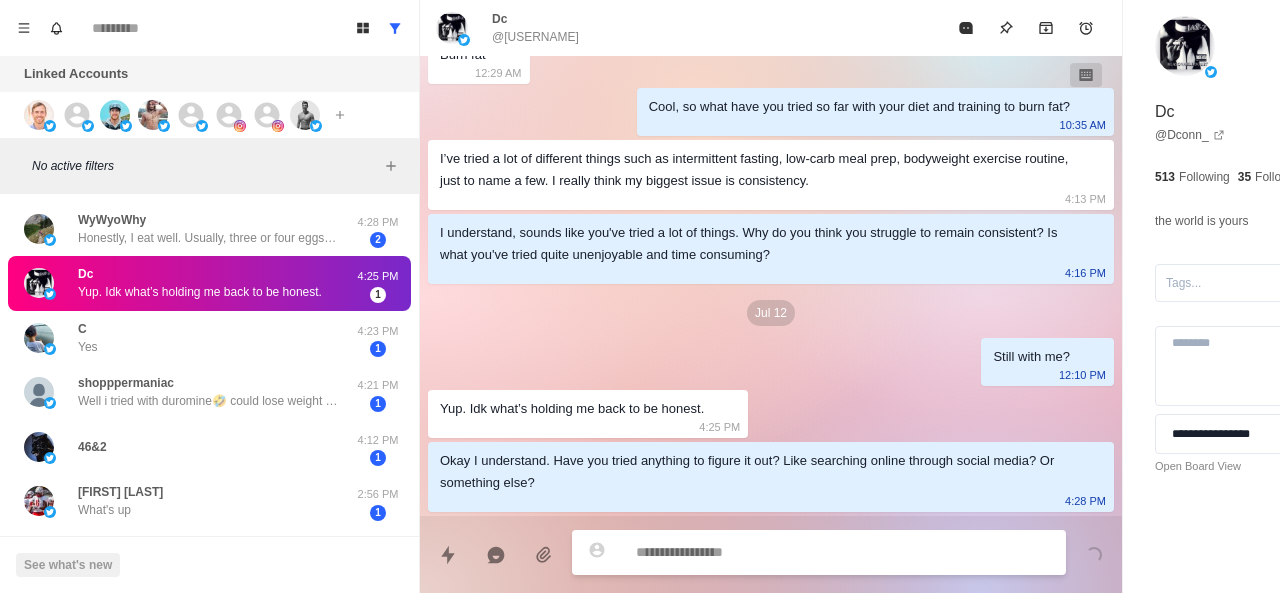 scroll, scrollTop: 692, scrollLeft: 0, axis: vertical 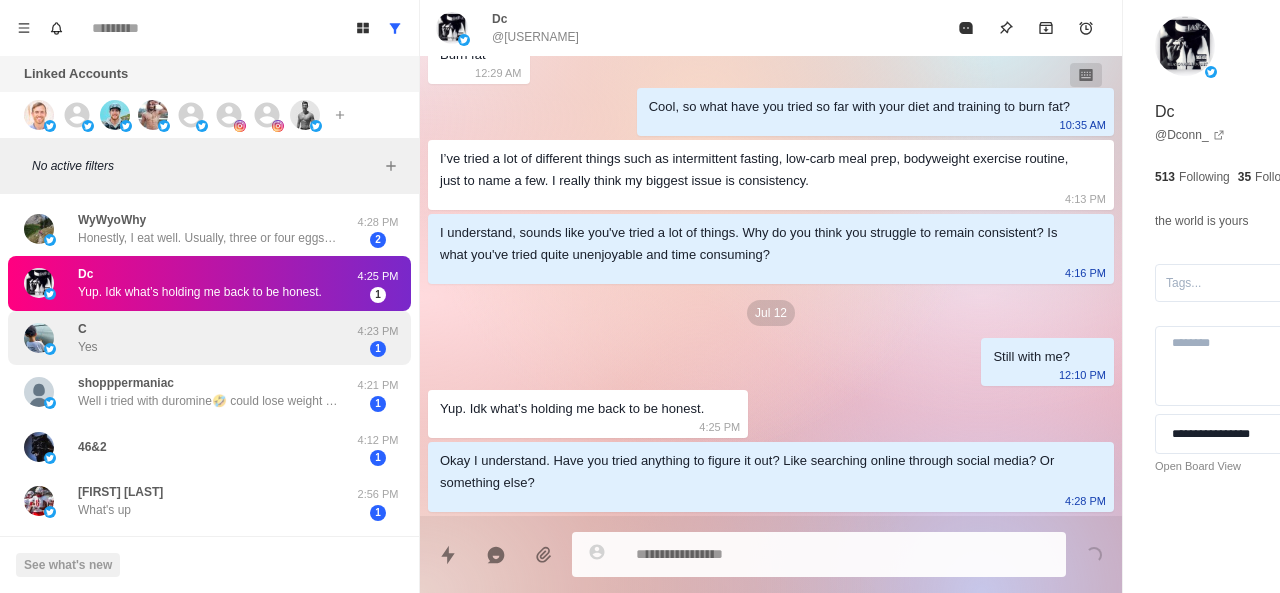 click on "C Yes 4:23 PM 1" at bounding box center [209, 338] 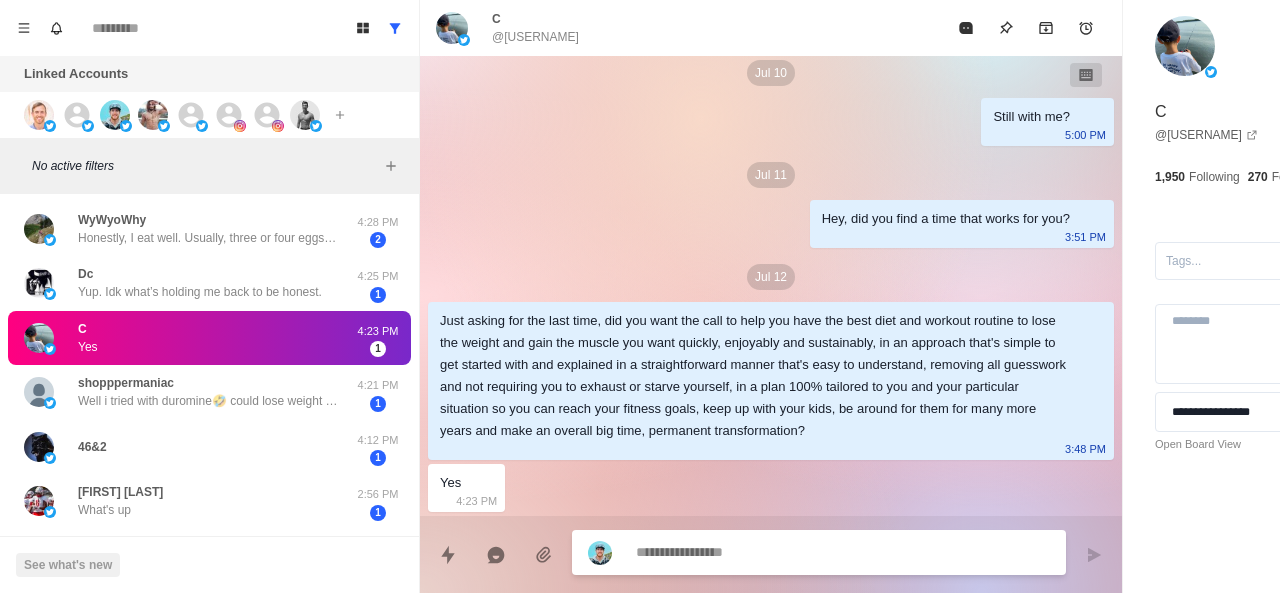 scroll, scrollTop: 2750, scrollLeft: 0, axis: vertical 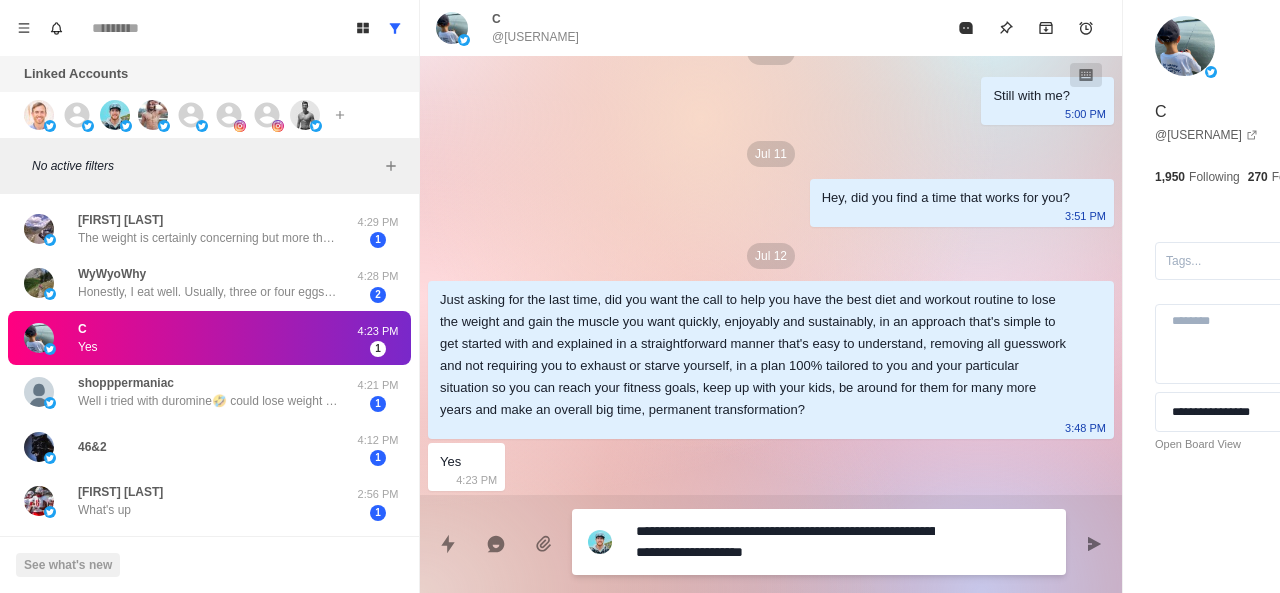 paste on "**********" 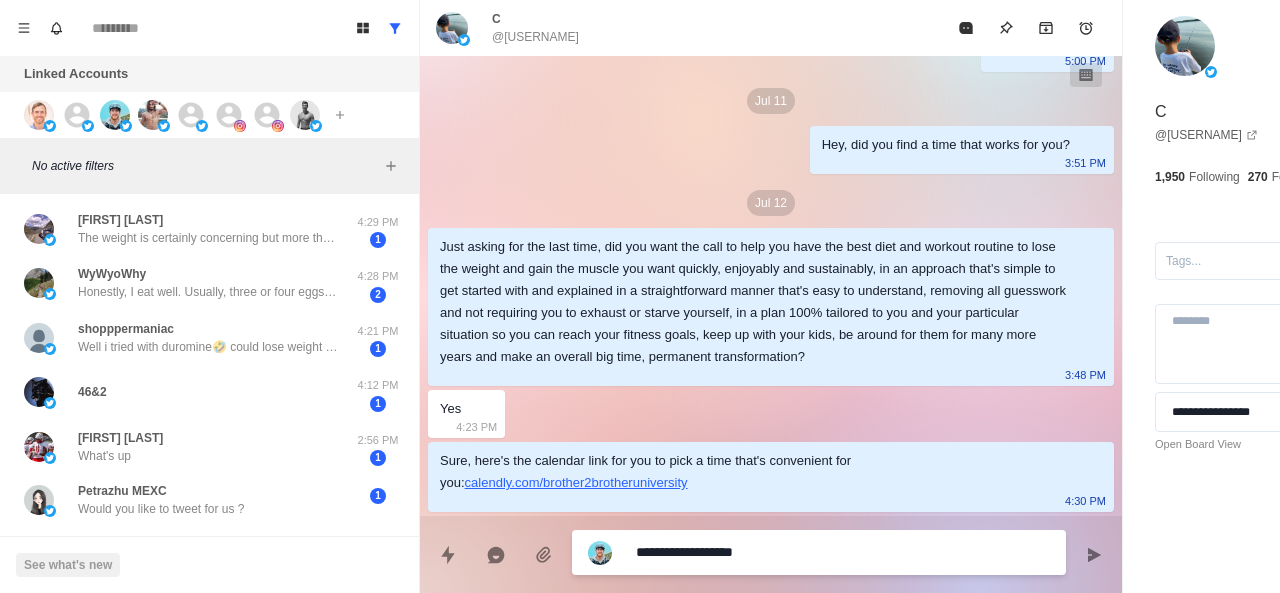 scroll, scrollTop: 2824, scrollLeft: 0, axis: vertical 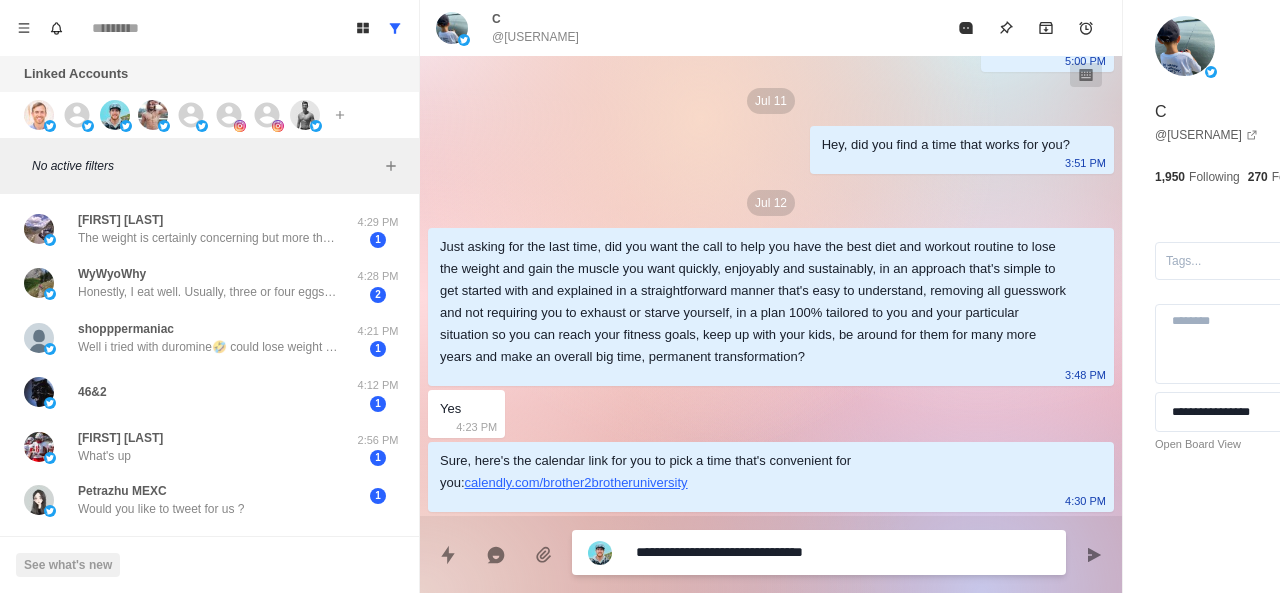 click on "**********" at bounding box center (785, 552) 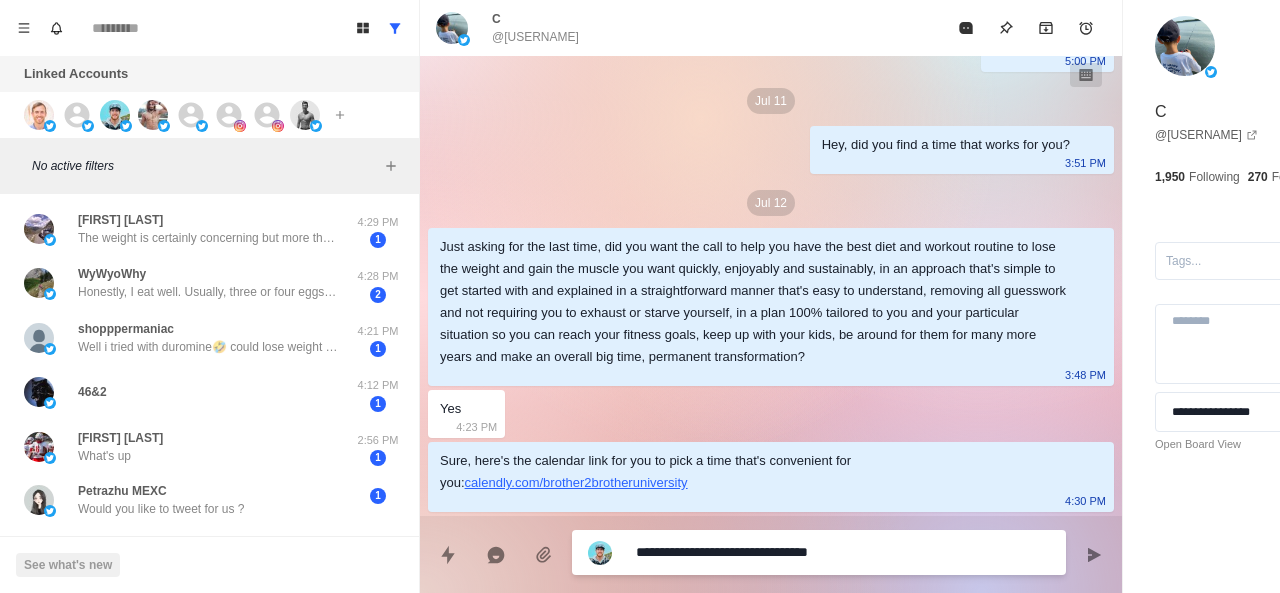scroll, scrollTop: 2824, scrollLeft: 0, axis: vertical 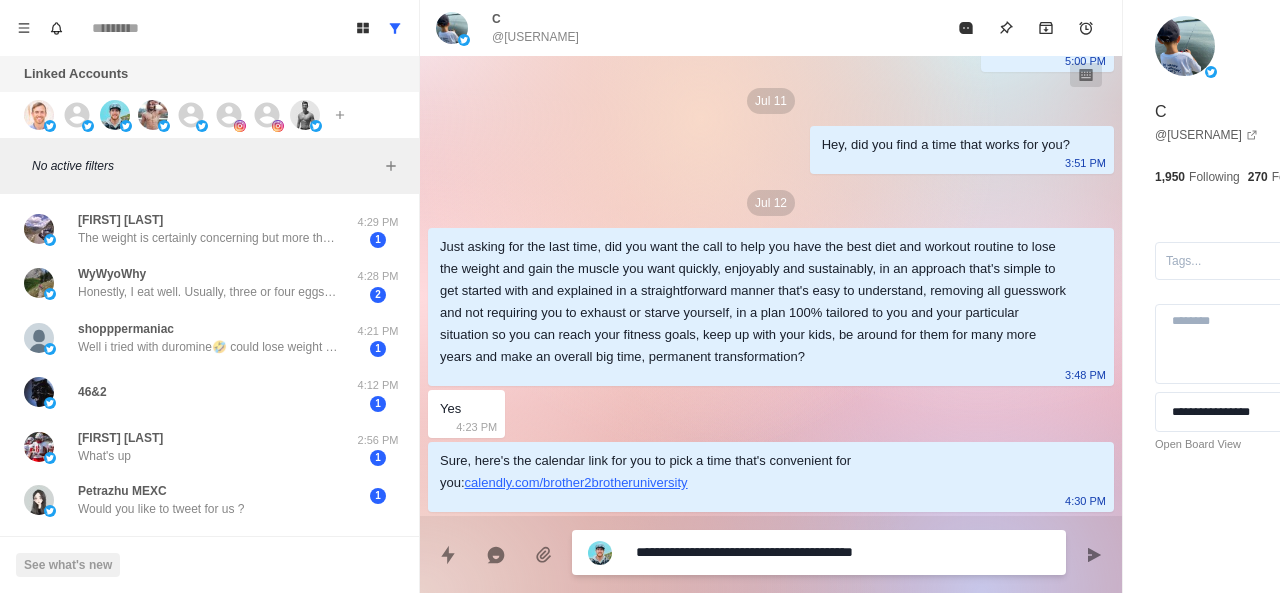 click on "**********" at bounding box center [785, 552] 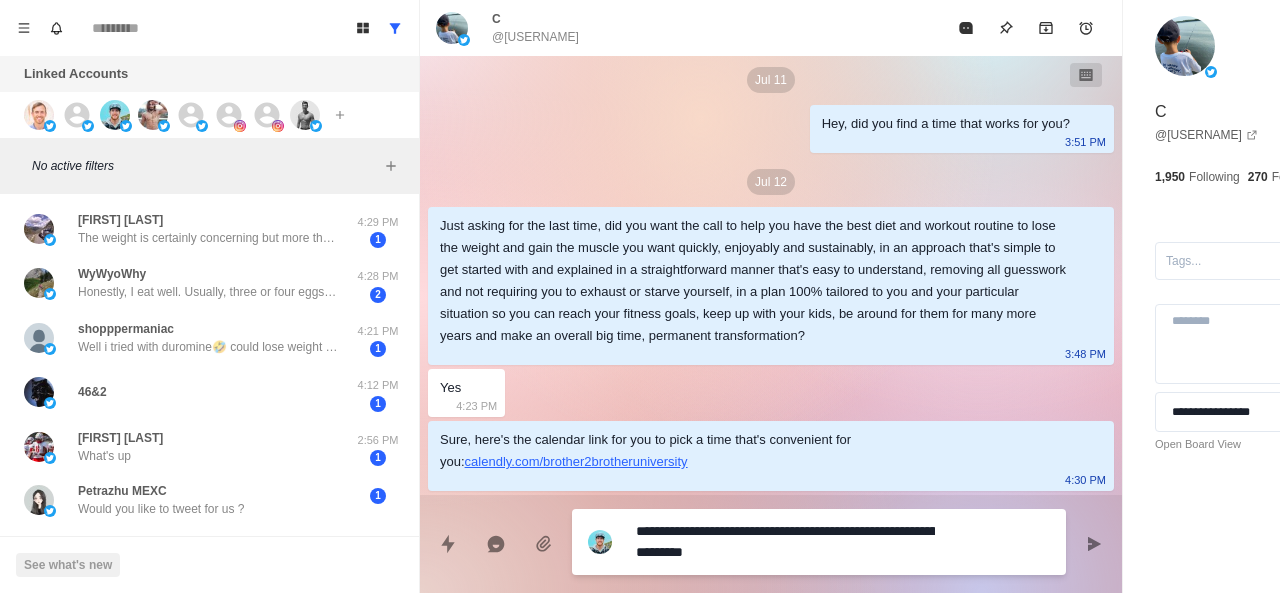scroll, scrollTop: 2807, scrollLeft: 0, axis: vertical 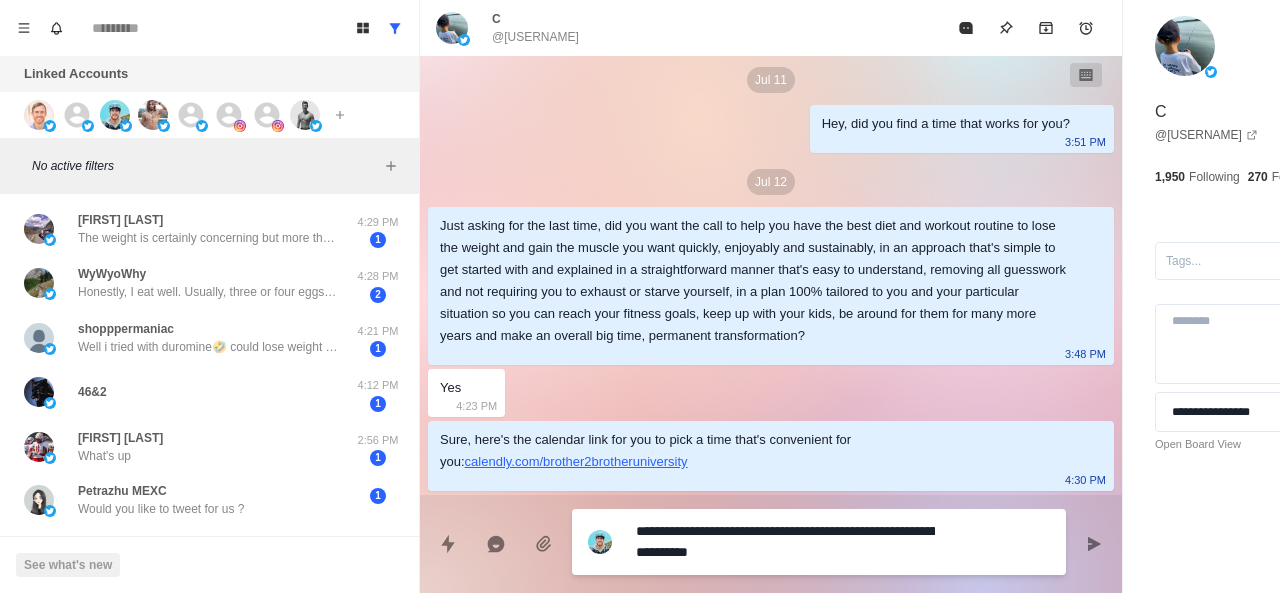 click on "**********" at bounding box center [785, 542] 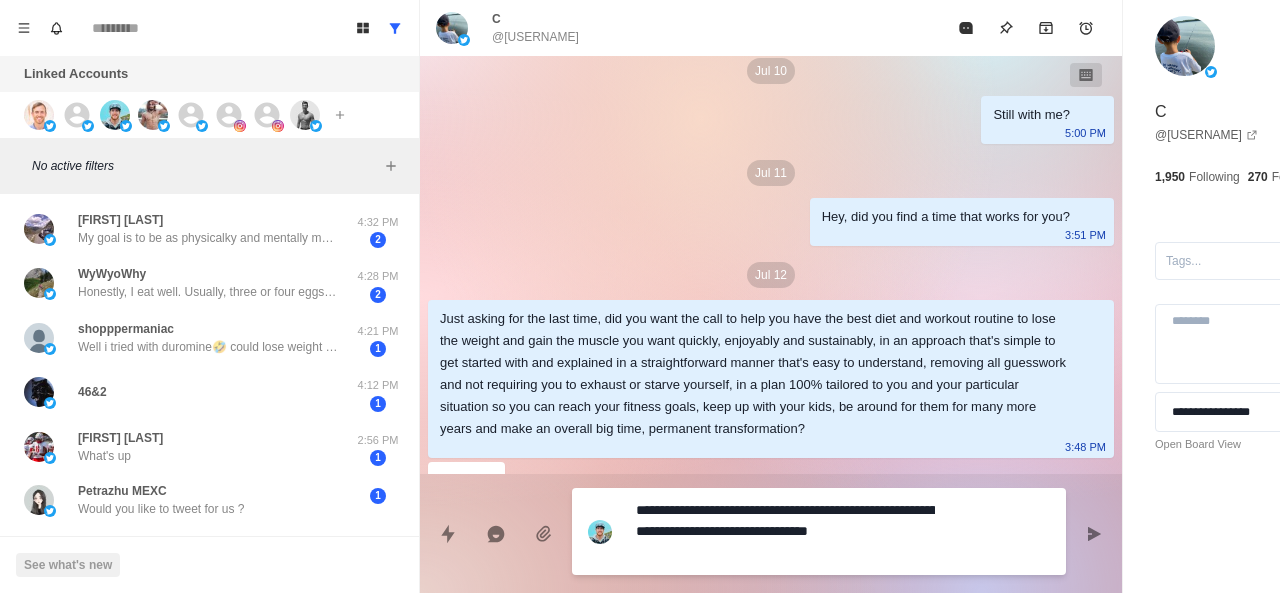 scroll, scrollTop: 2866, scrollLeft: 0, axis: vertical 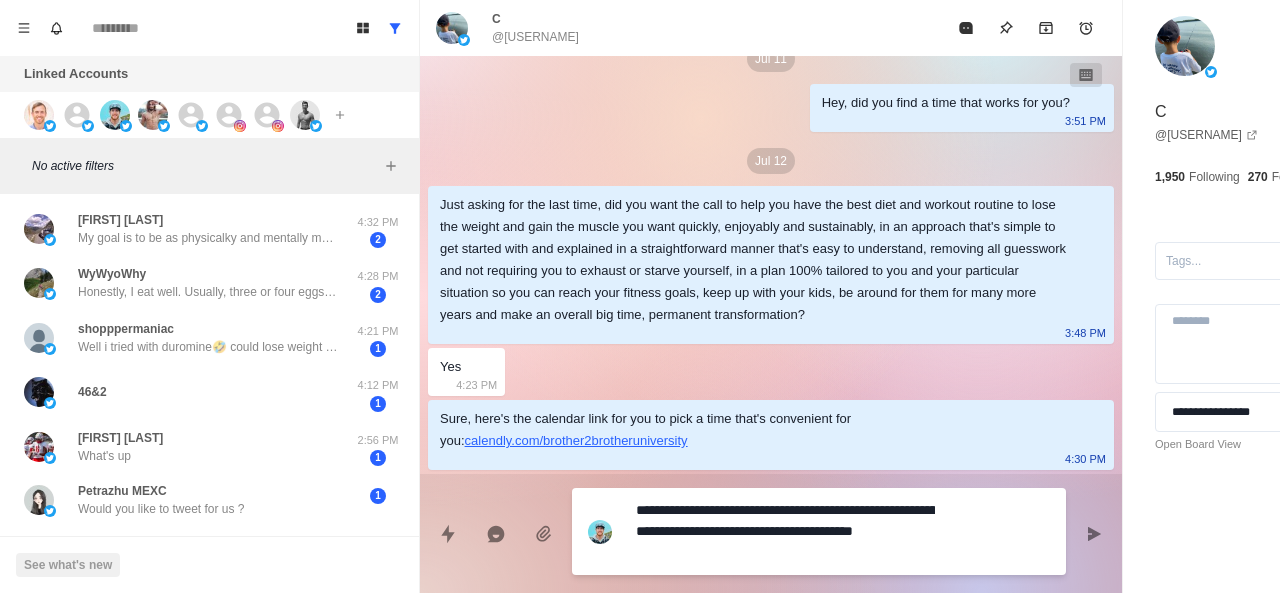 click on "**********" at bounding box center (819, 531) 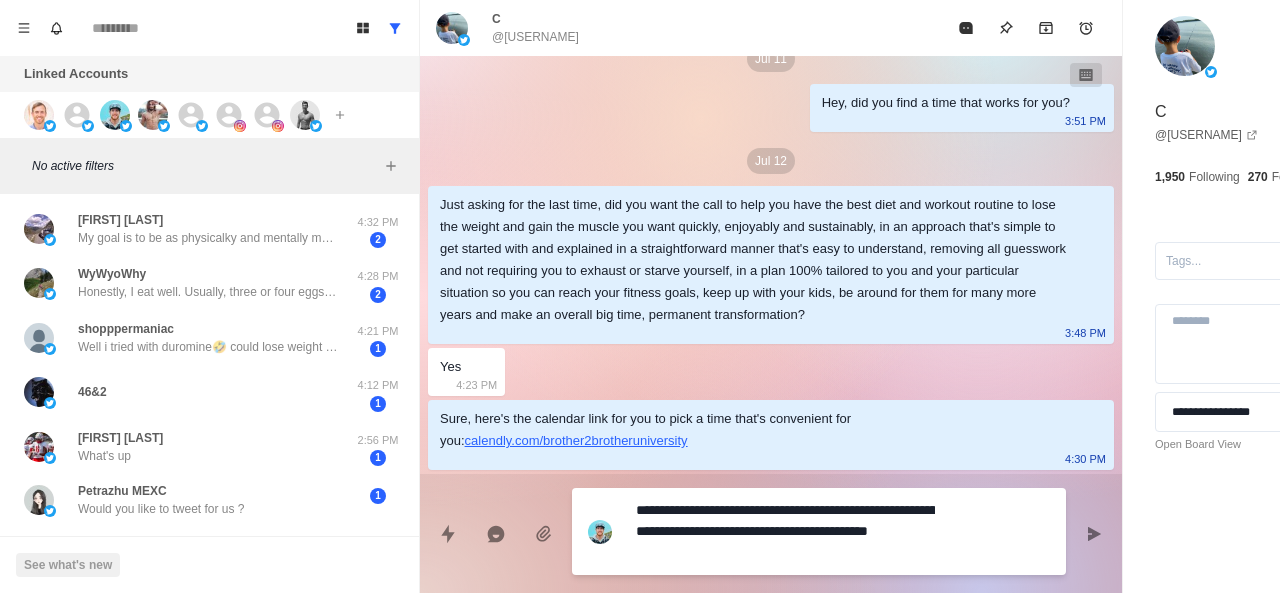 click on "**********" at bounding box center [785, 531] 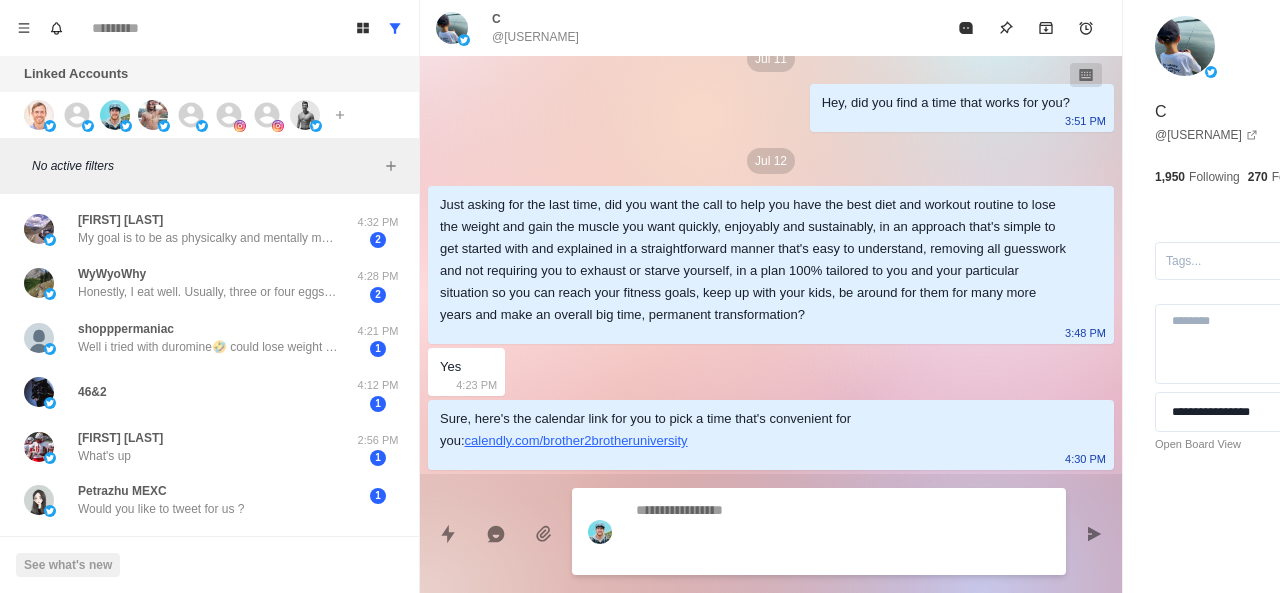 scroll, scrollTop: 2898, scrollLeft: 0, axis: vertical 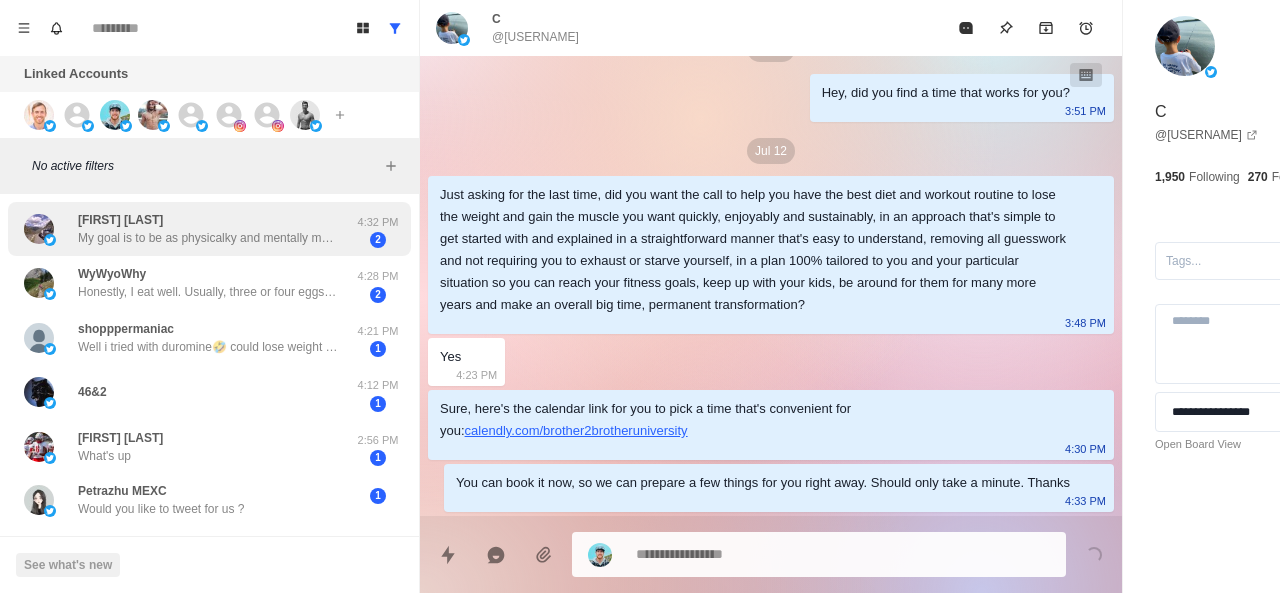 click on "Phil Vickery My goal is to be as physicalky and mentally mobike/agile into old age.....sounds like an obvious desire but thats it.i certaibly dont want to be overweight or overly obese....that would be depressing. 4:32 PM 2" at bounding box center (209, 229) 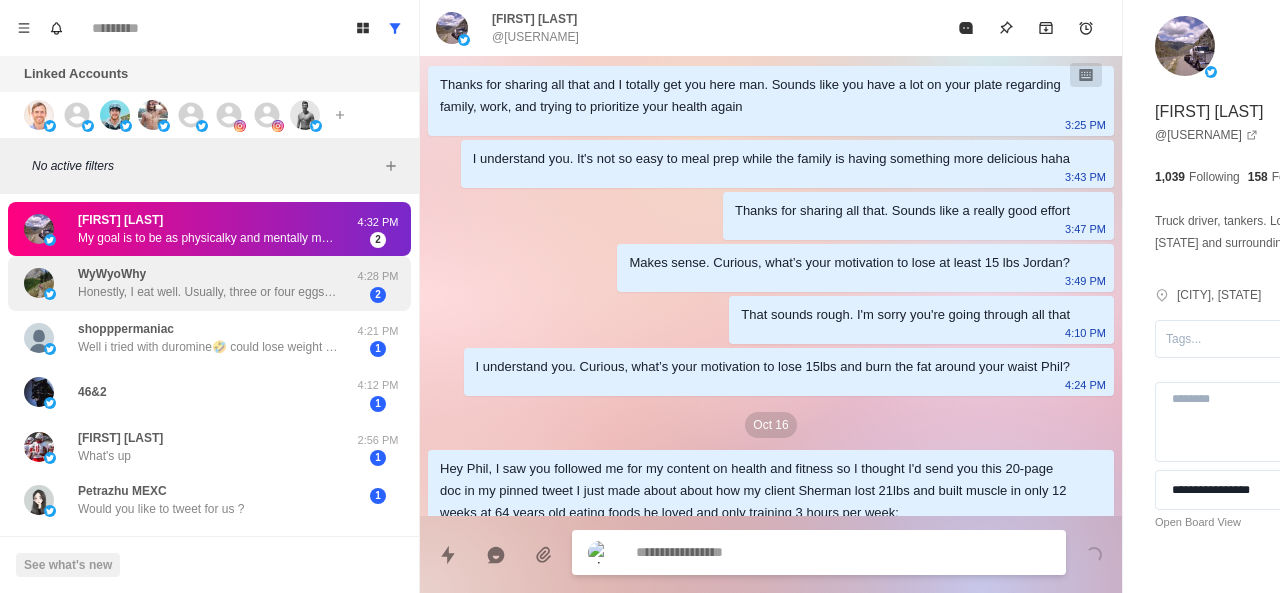 scroll, scrollTop: 1240, scrollLeft: 0, axis: vertical 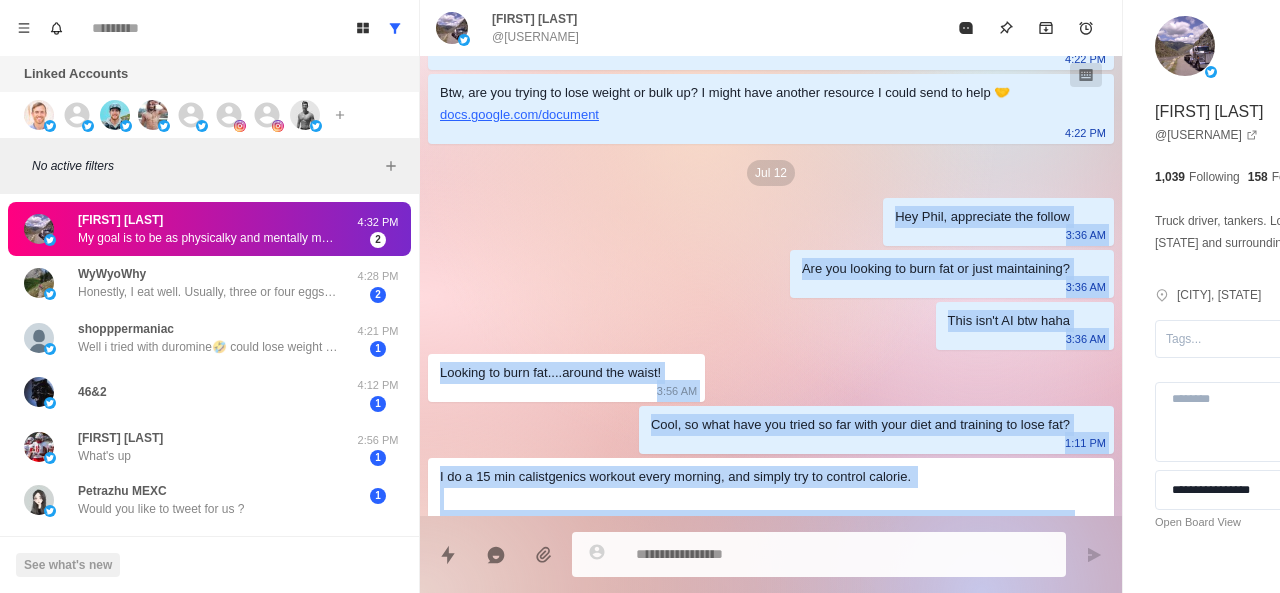 drag, startPoint x: 579, startPoint y: 487, endPoint x: 750, endPoint y: 281, distance: 267.72562 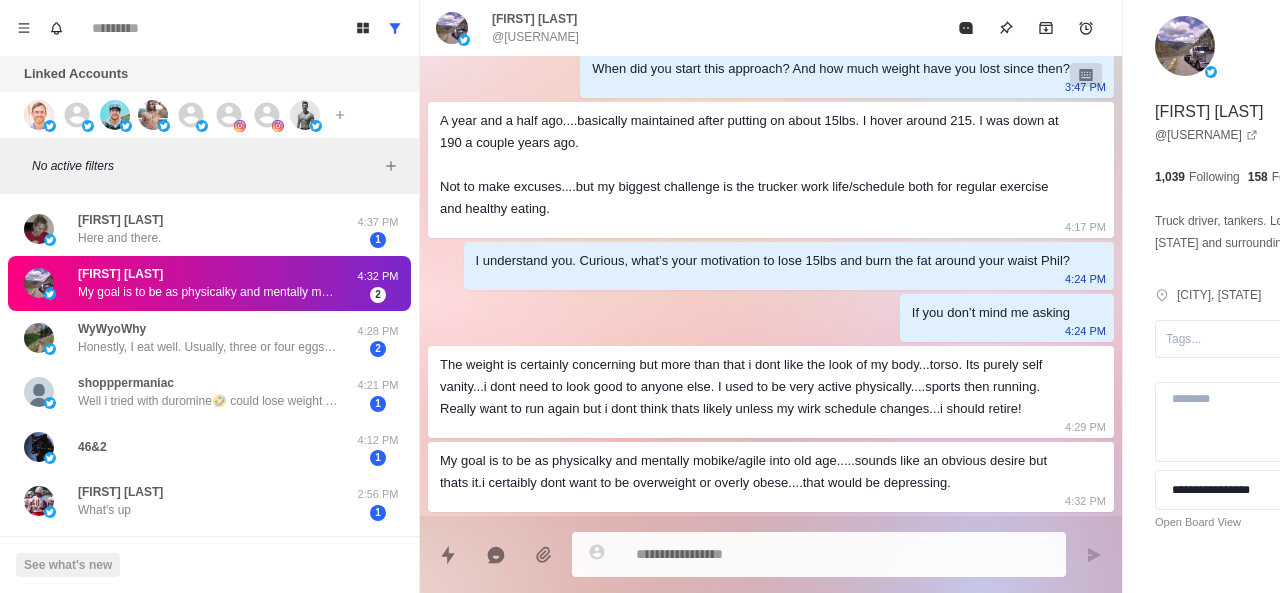 scroll, scrollTop: 1240, scrollLeft: 0, axis: vertical 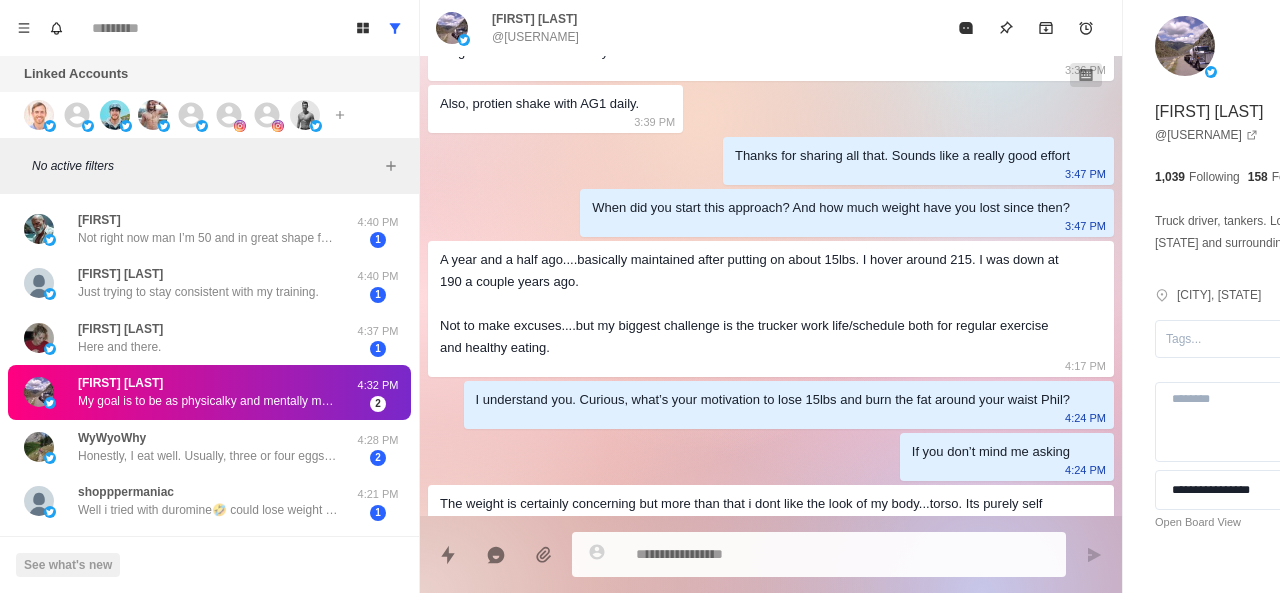 click on "A year and a half ago....basically maintained after putting on about 15lbs. I hover around 215. I was down at 190 a couple years ago.
Not to make excuses....but my biggest challenge is the trucker work life/schedule both for regular exercise and healthy eating." at bounding box center [755, 304] 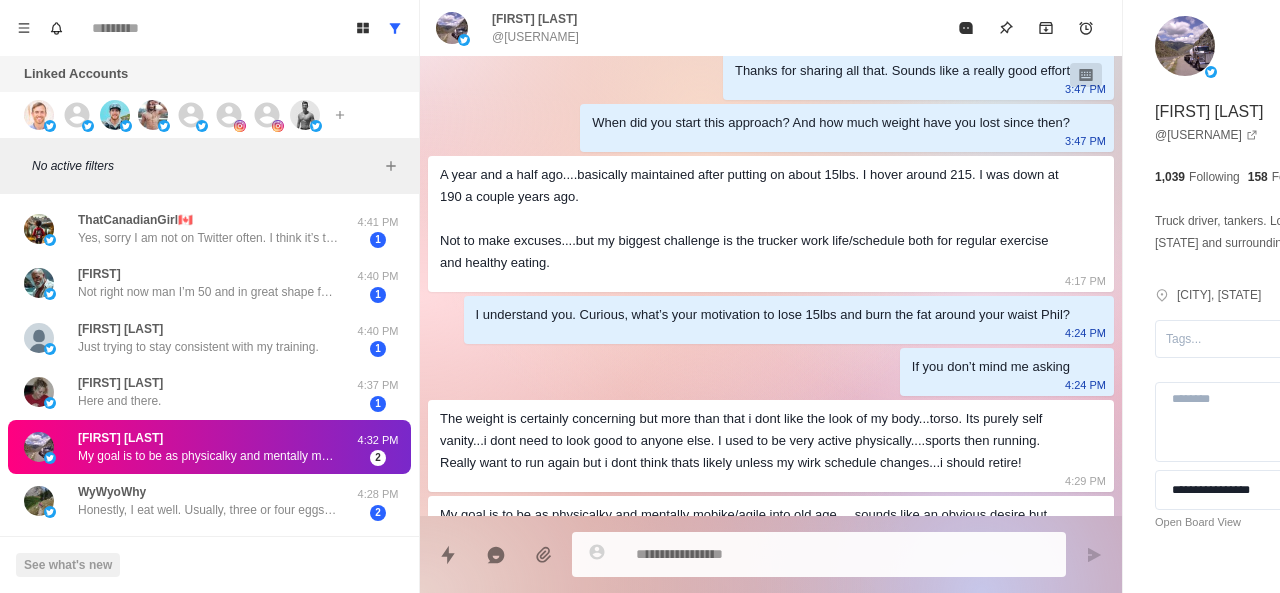 scroll, scrollTop: 1057, scrollLeft: 0, axis: vertical 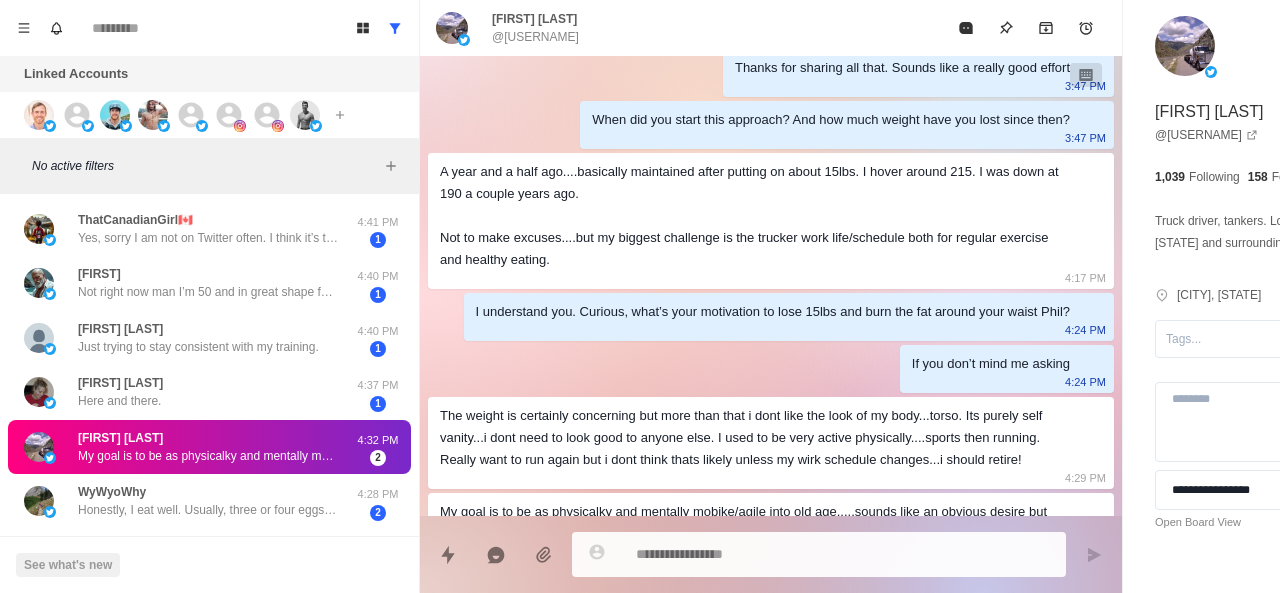 click on "I understand you. Curious, what’s your motivation to lose 15lbs and burn the fat around your waist Phil? 4:24 PM" at bounding box center [789, 317] 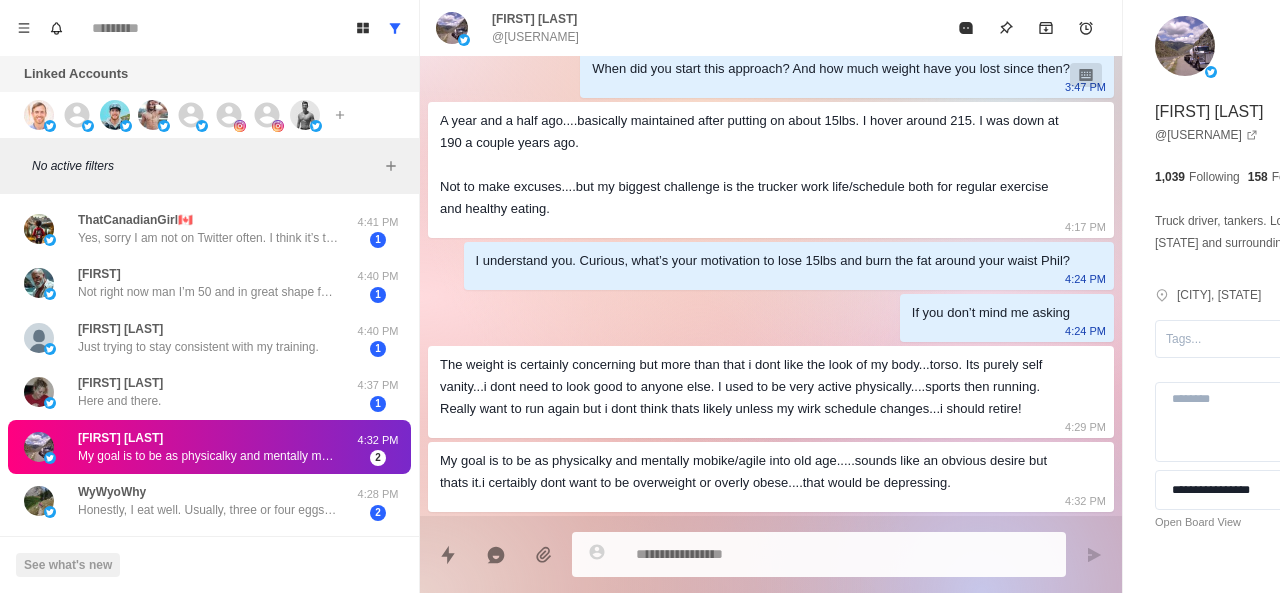 scroll, scrollTop: 1162, scrollLeft: 0, axis: vertical 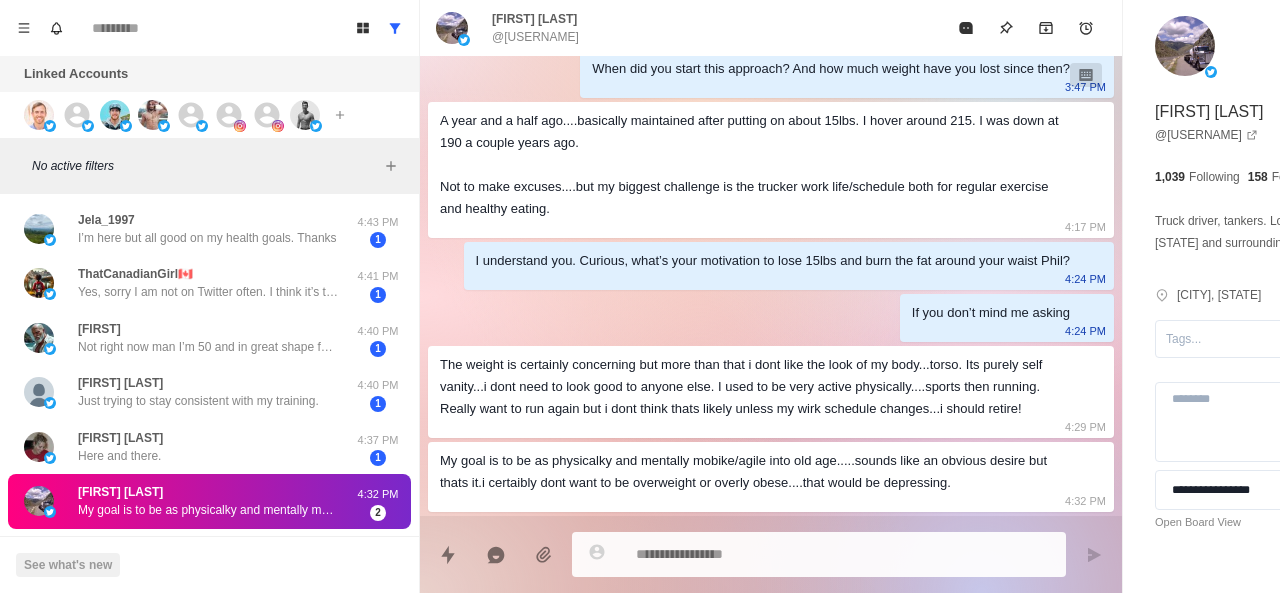 click at bounding box center (612, 555) 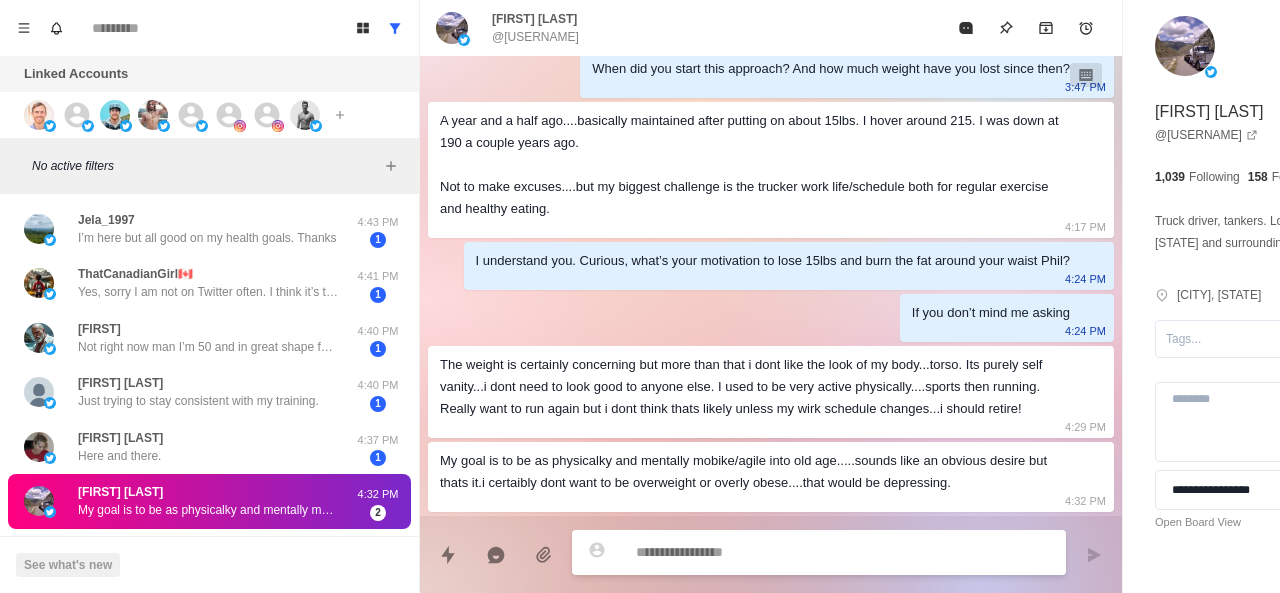 paste on "**********" 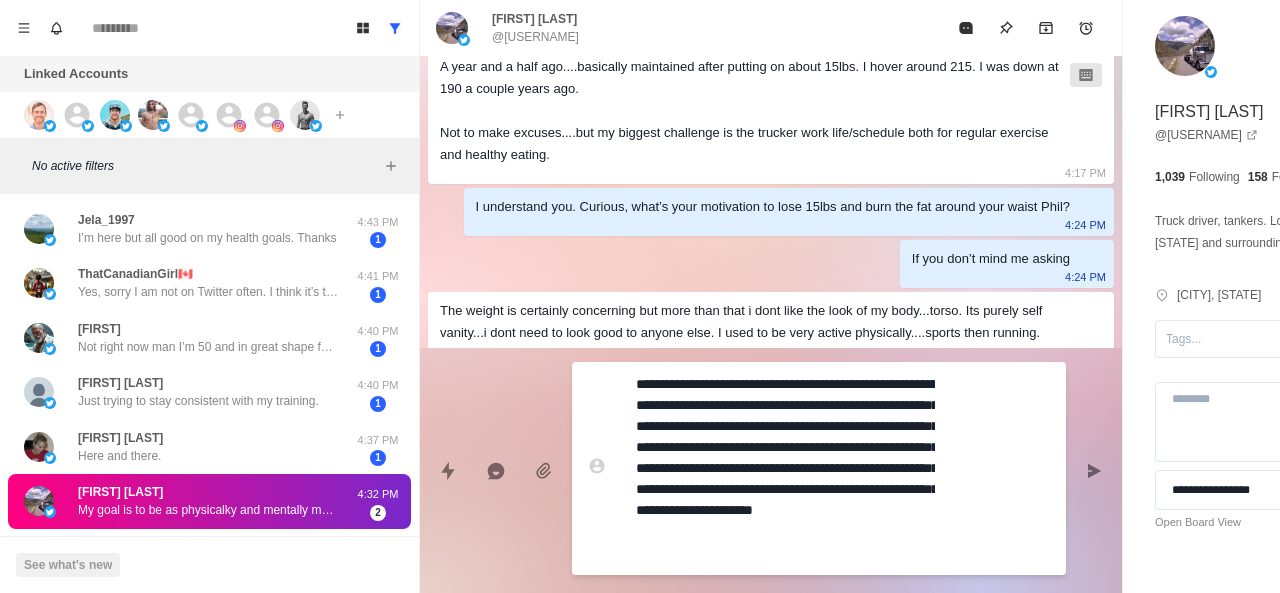 scroll, scrollTop: 1408, scrollLeft: 0, axis: vertical 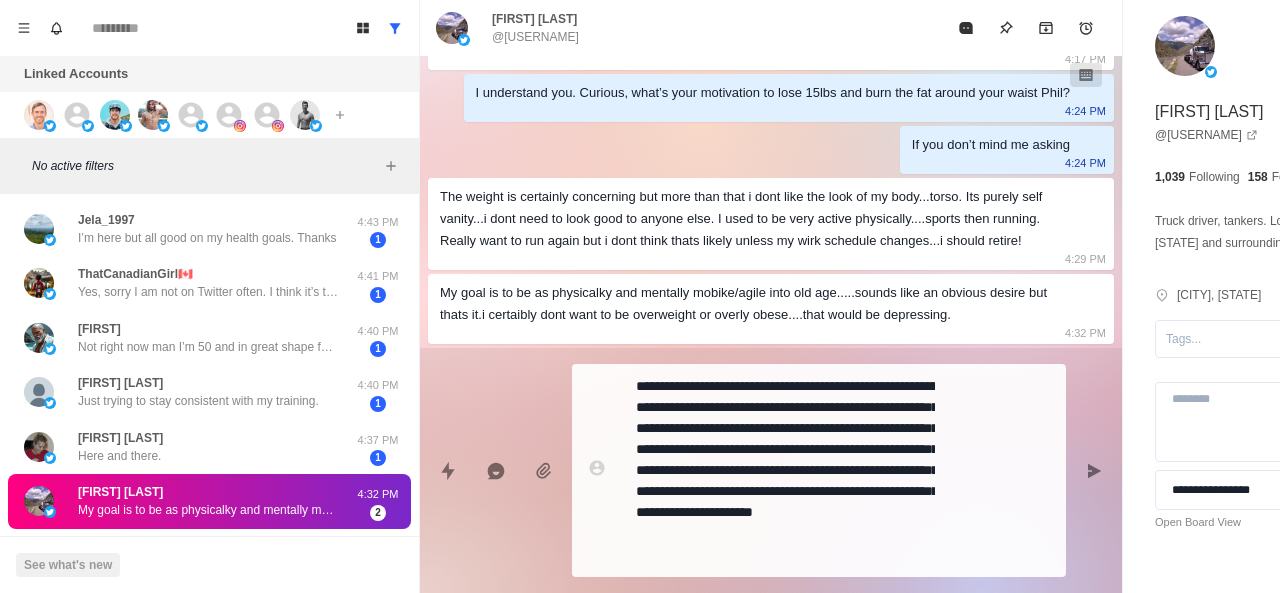 click on "**********" at bounding box center [819, 470] 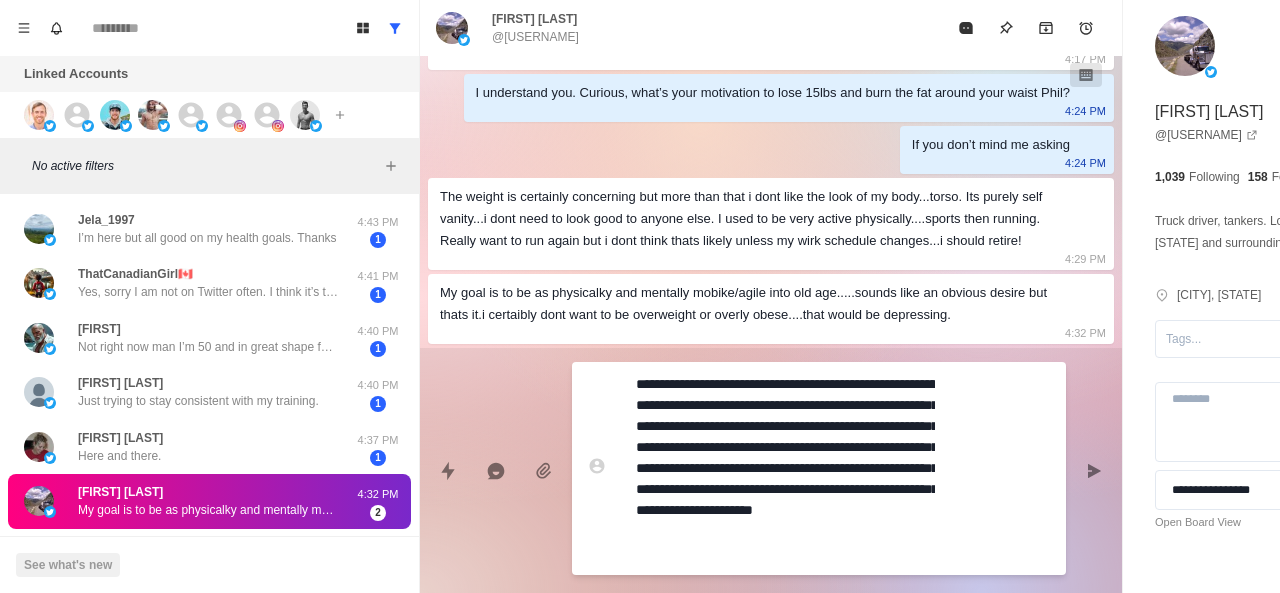 click on "**********" at bounding box center [785, 468] 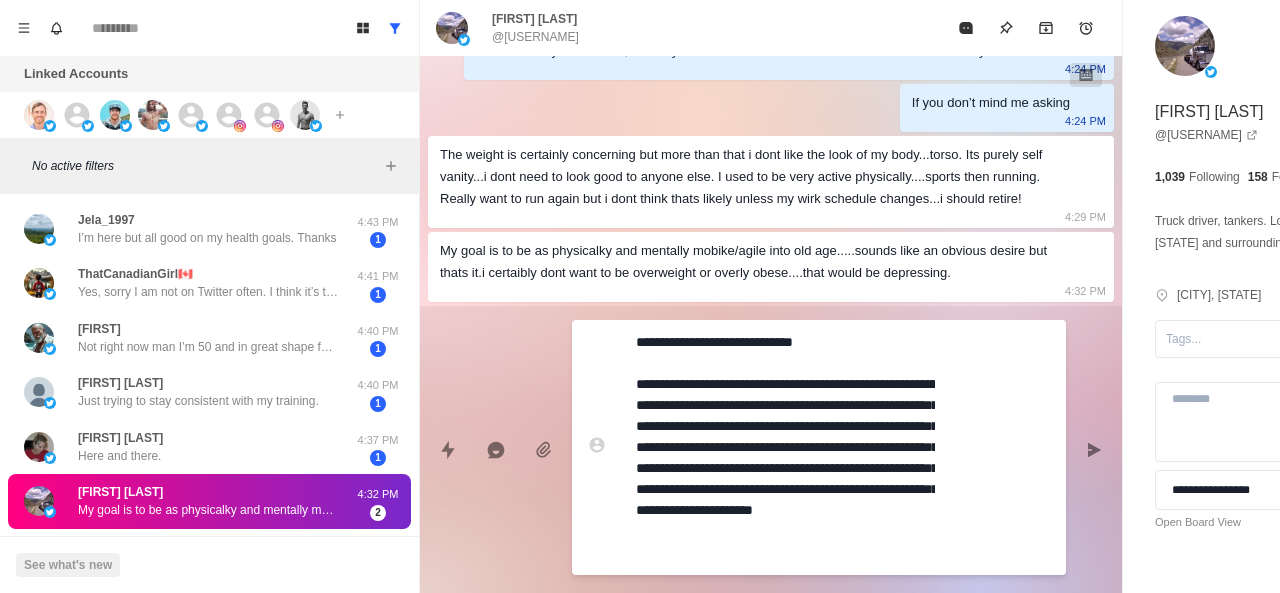 click on "**********" at bounding box center (785, 447) 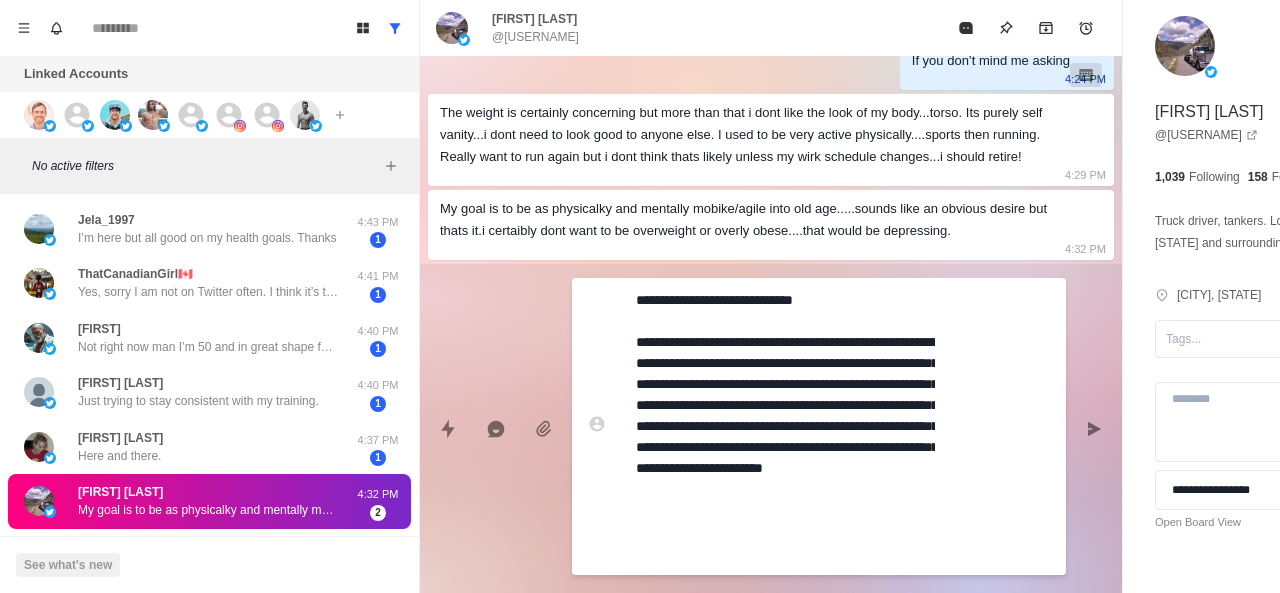 paste on "**********" 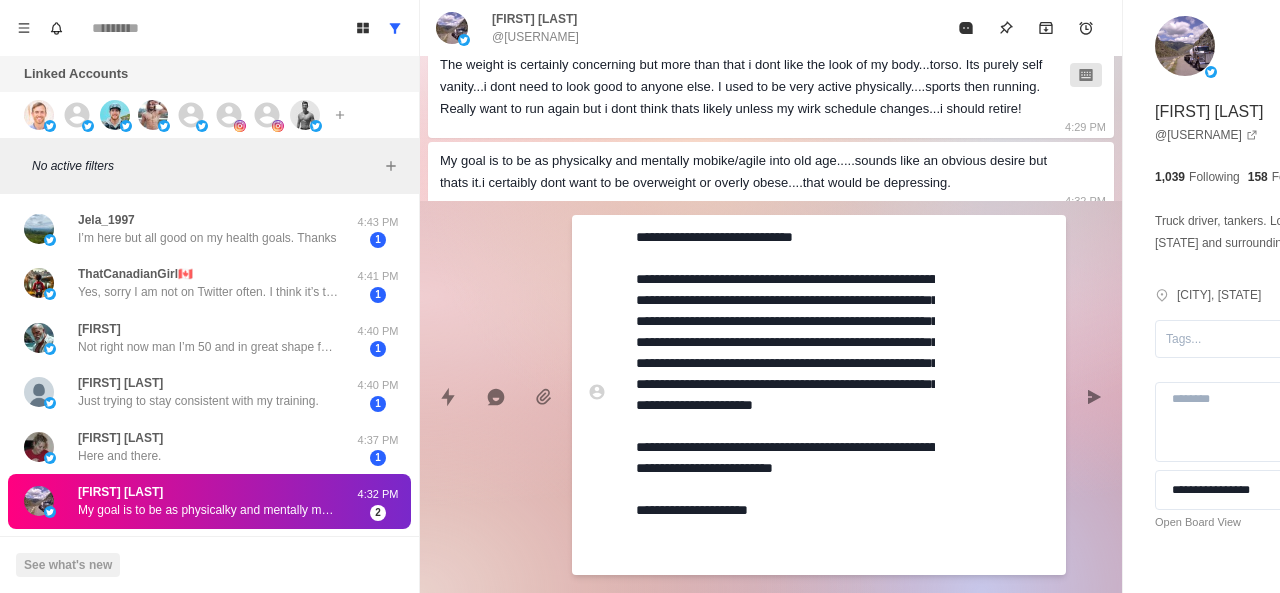 click on "**********" at bounding box center [785, 395] 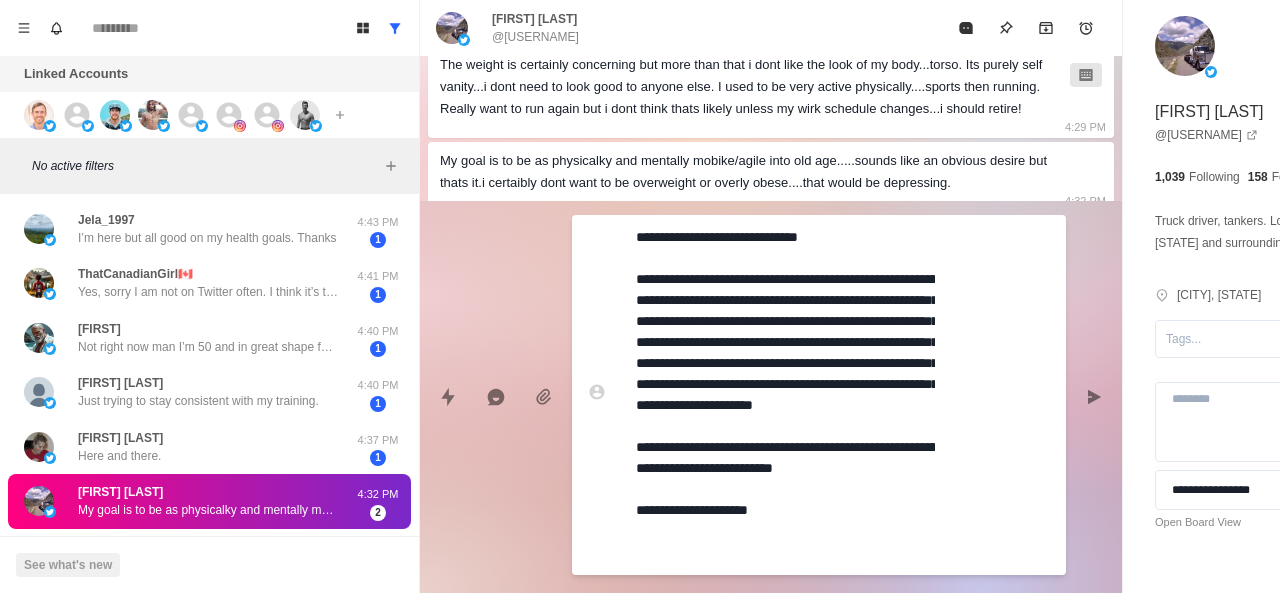 click on "**********" at bounding box center [785, 395] 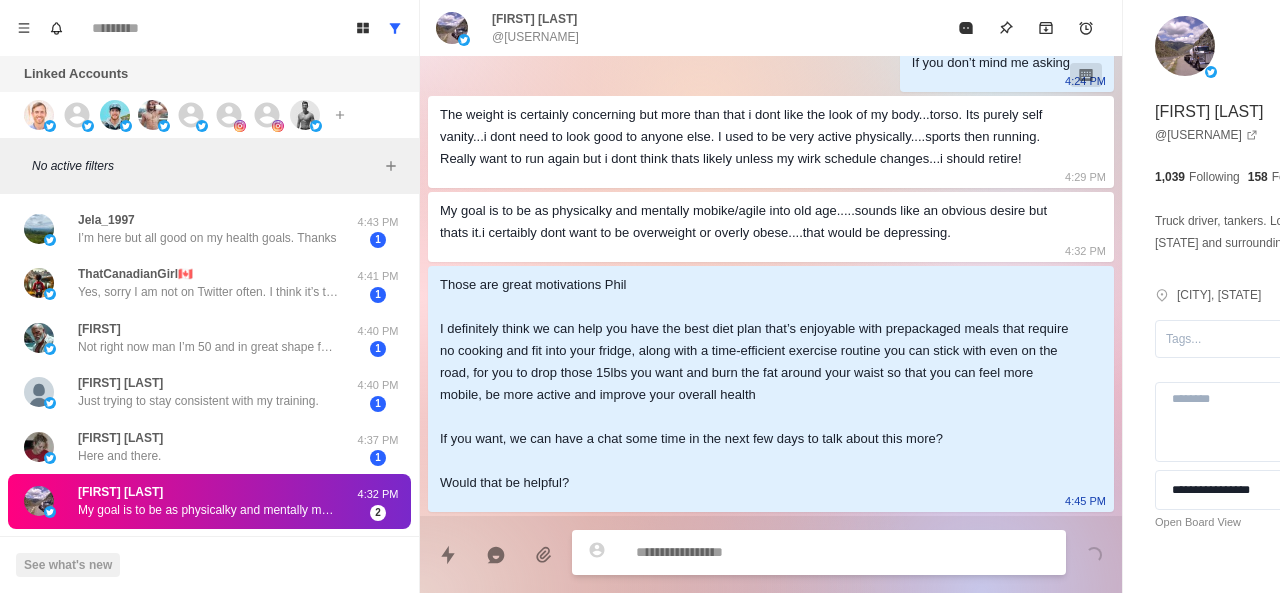 scroll, scrollTop: 1534, scrollLeft: 0, axis: vertical 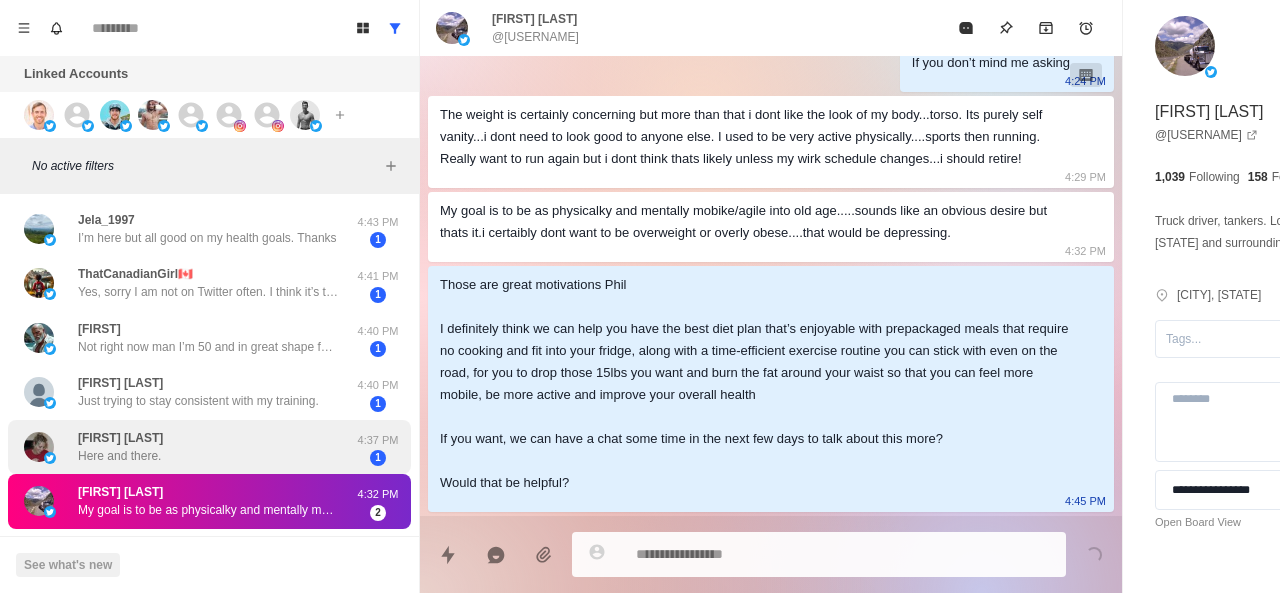 click on "Elizabeth T Here and there." at bounding box center (188, 447) 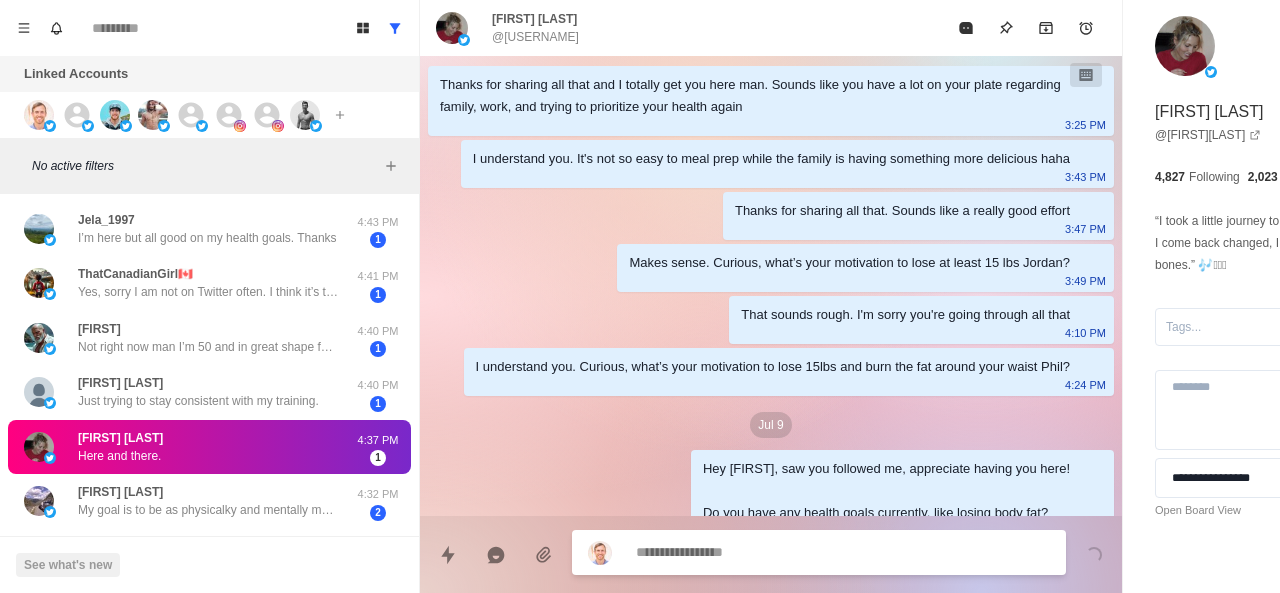 scroll, scrollTop: 234, scrollLeft: 0, axis: vertical 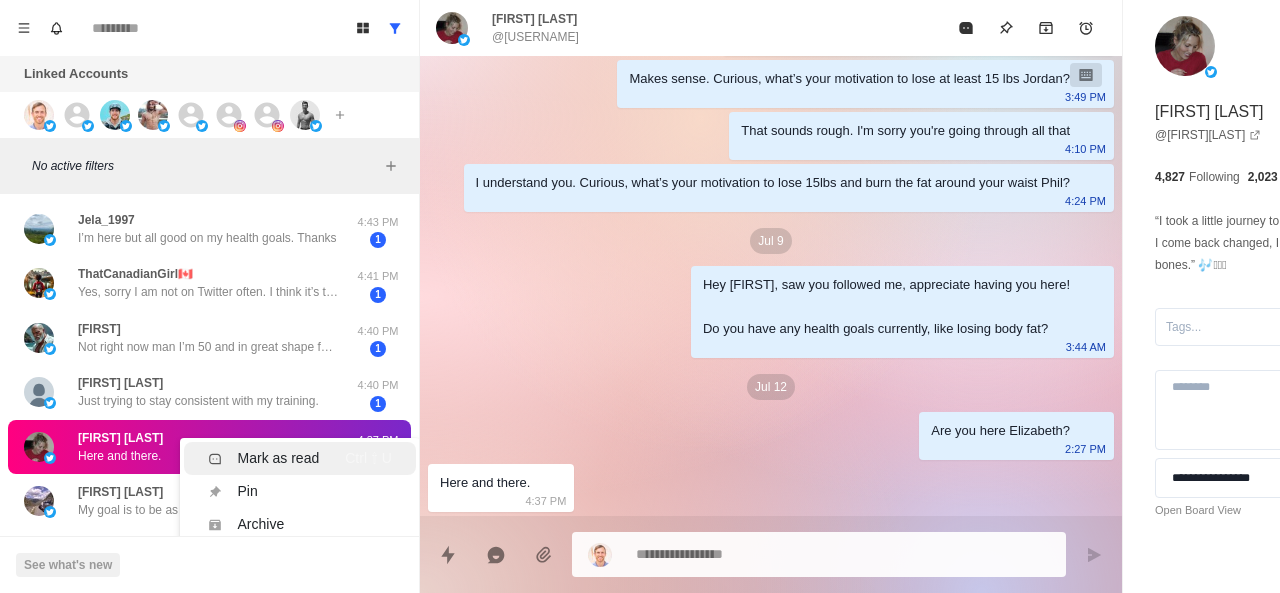 click on "Mark as read" at bounding box center [279, 458] 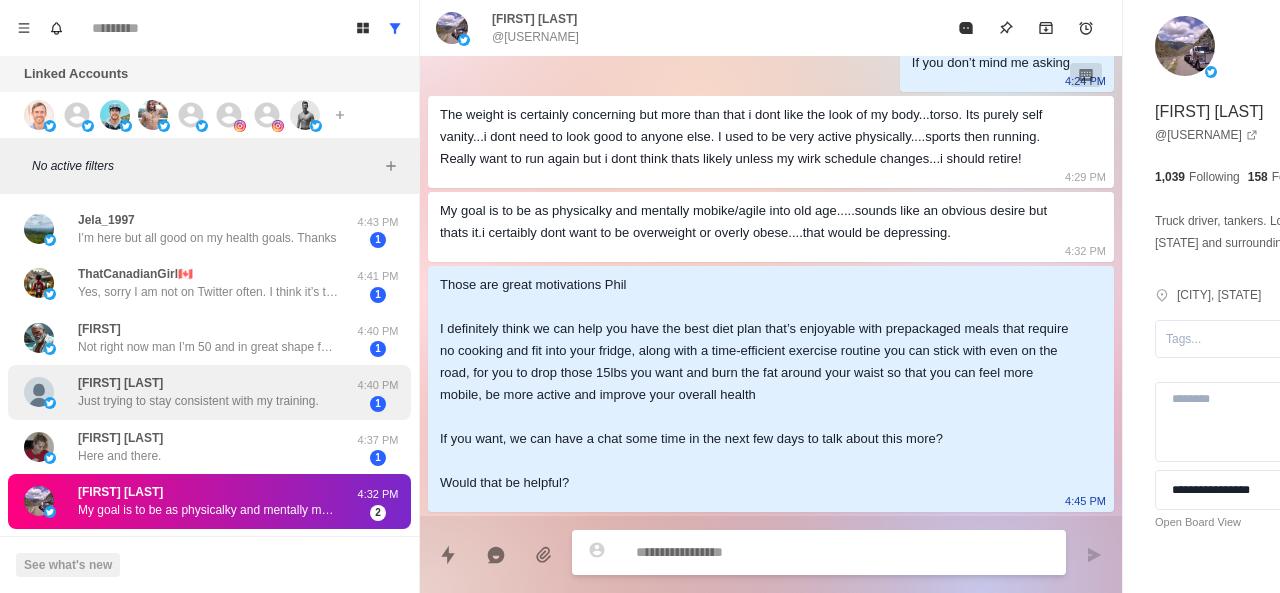 click on "Just trying to stay consistent with my training." at bounding box center [198, 401] 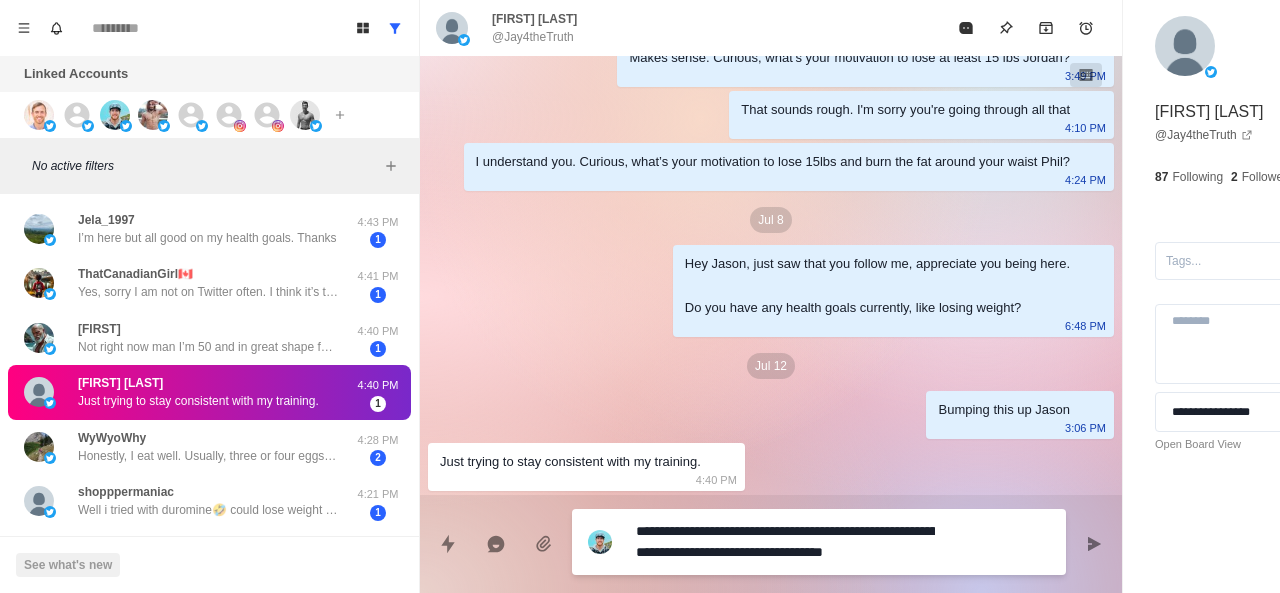 scroll, scrollTop: 276, scrollLeft: 0, axis: vertical 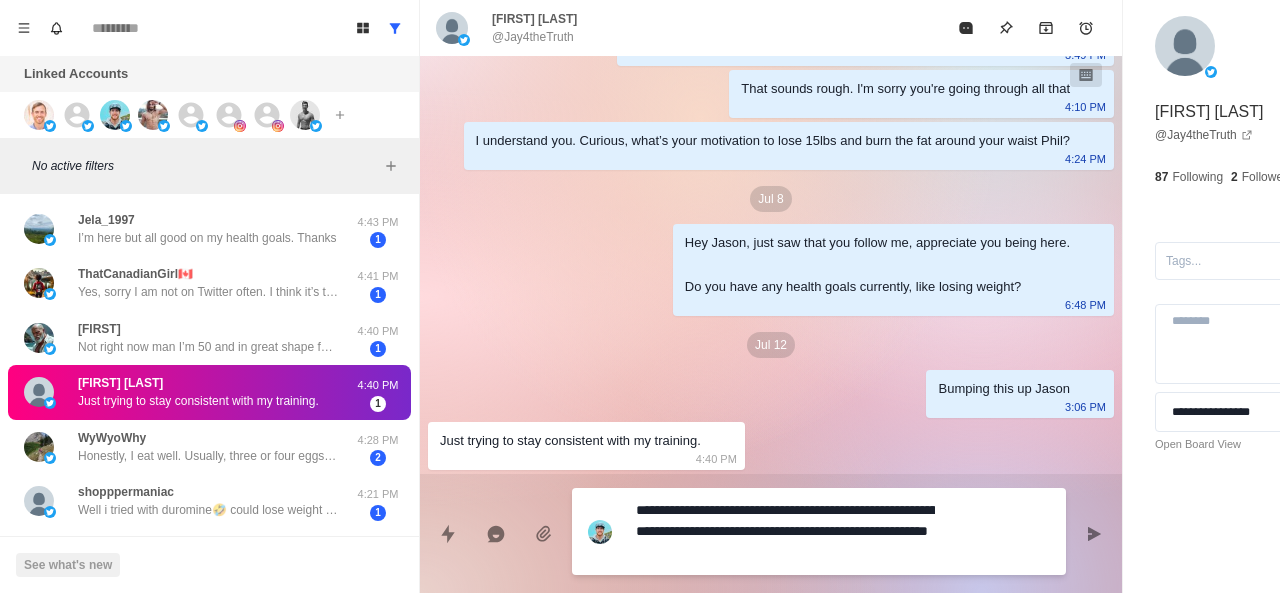 click on "**********" at bounding box center (785, 531) 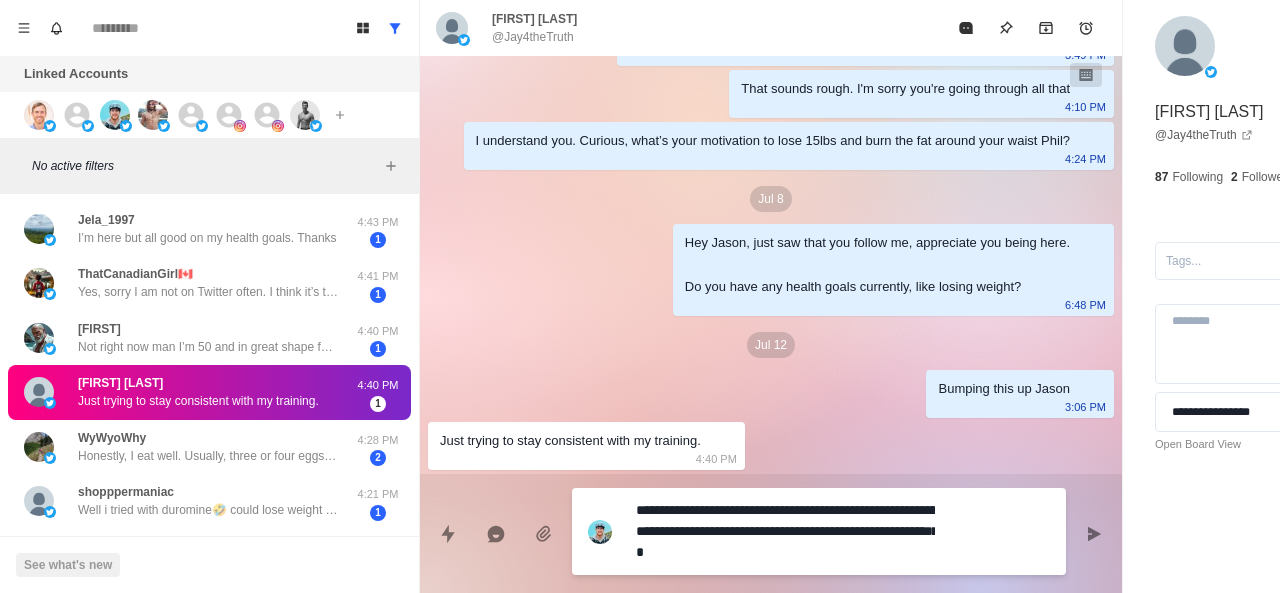 click on "**********" at bounding box center (785, 531) 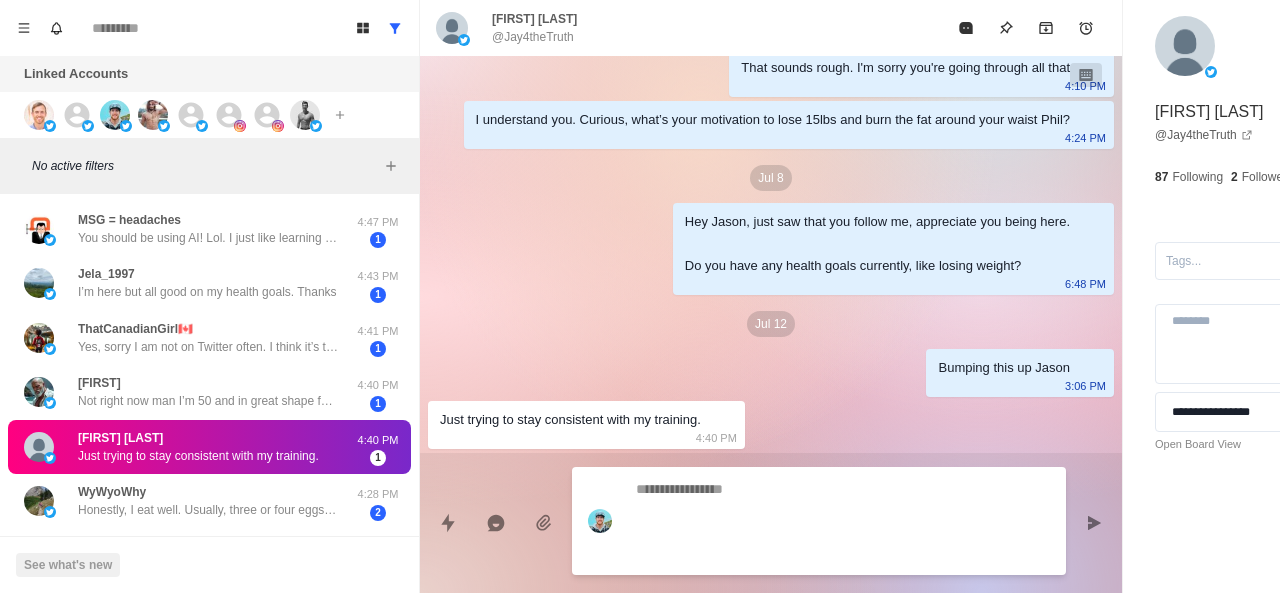 scroll, scrollTop: 308, scrollLeft: 0, axis: vertical 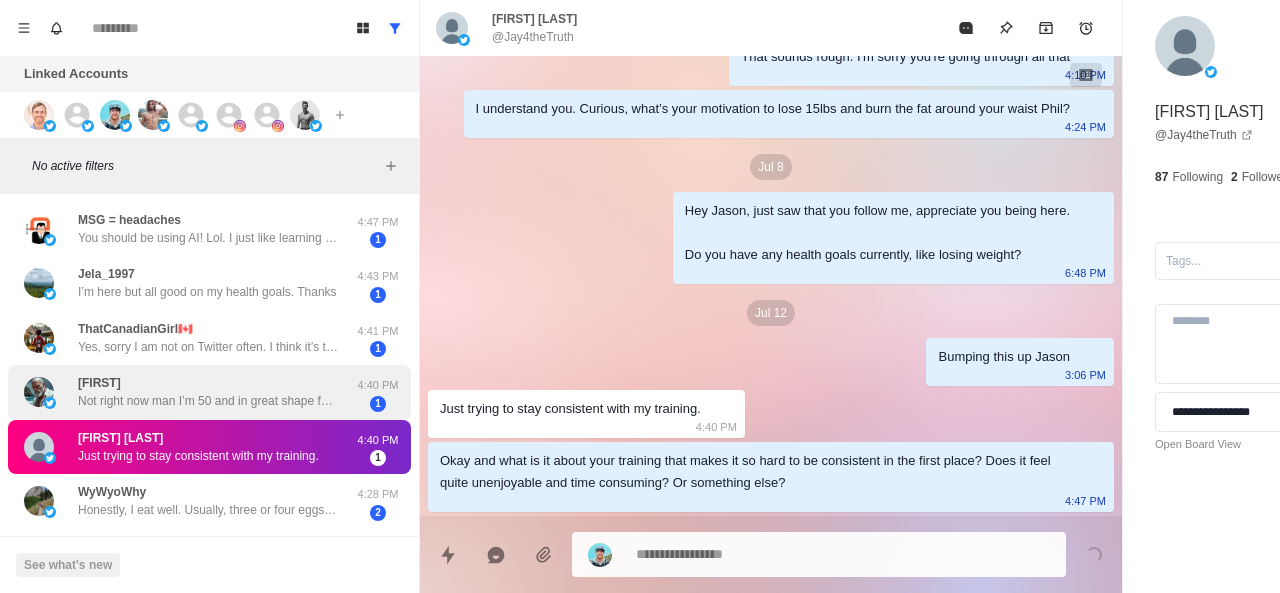 click on "Not right now man I’m 50 and in great shape for my age I believe" at bounding box center [208, 401] 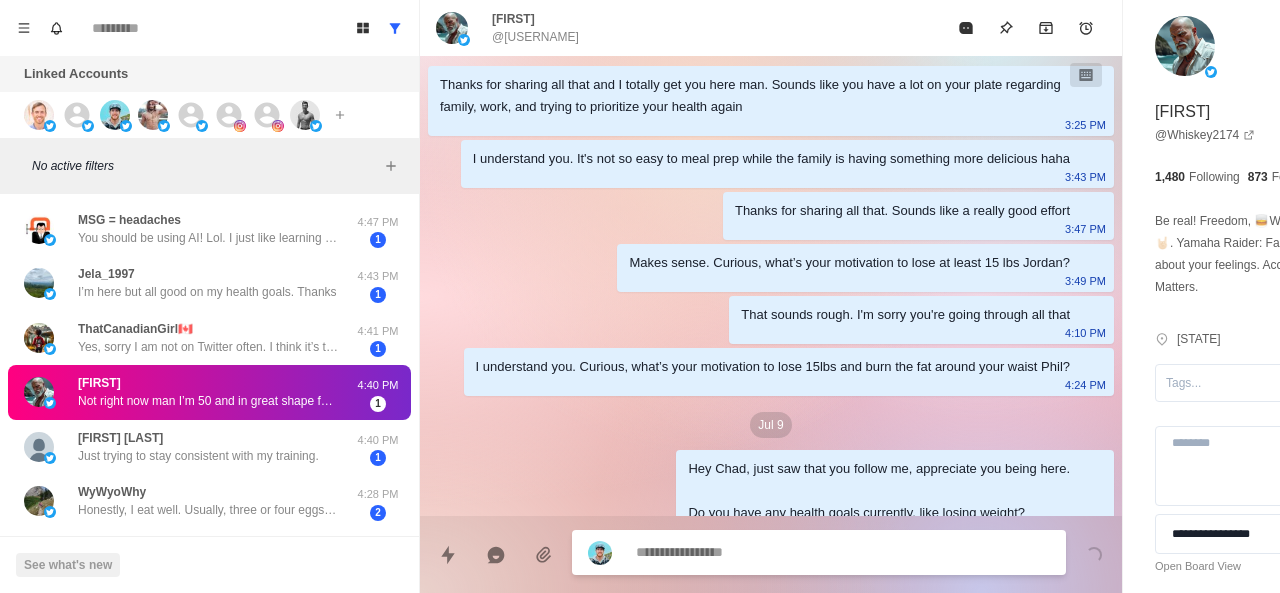 scroll, scrollTop: 234, scrollLeft: 0, axis: vertical 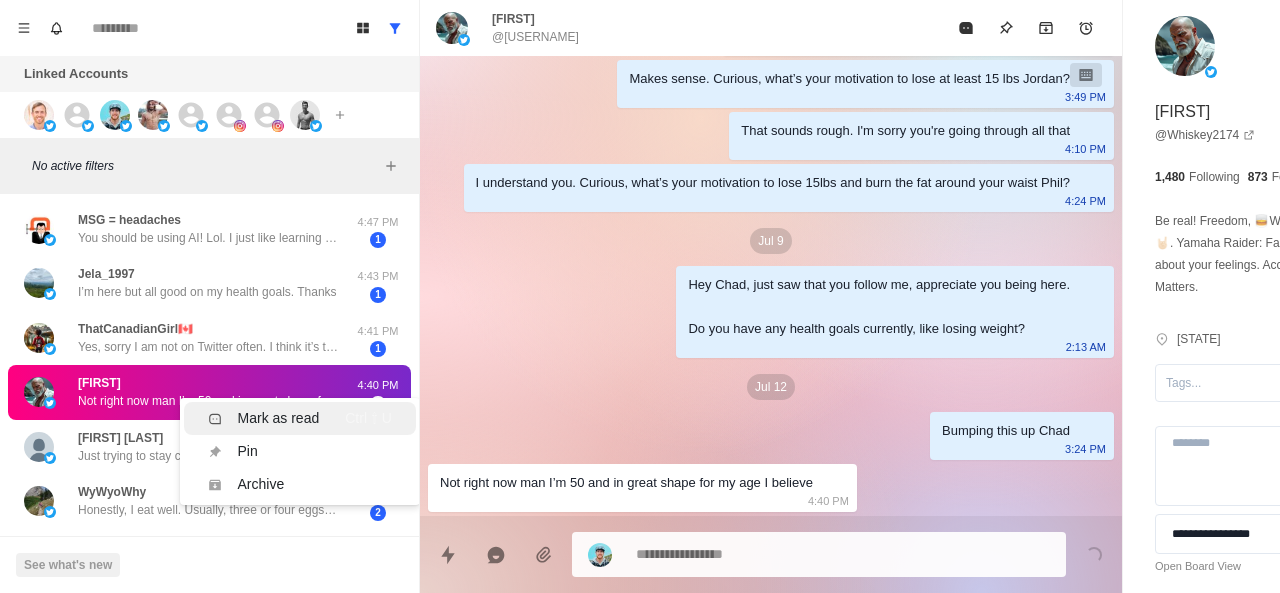 click on "Mark as read" at bounding box center [279, 418] 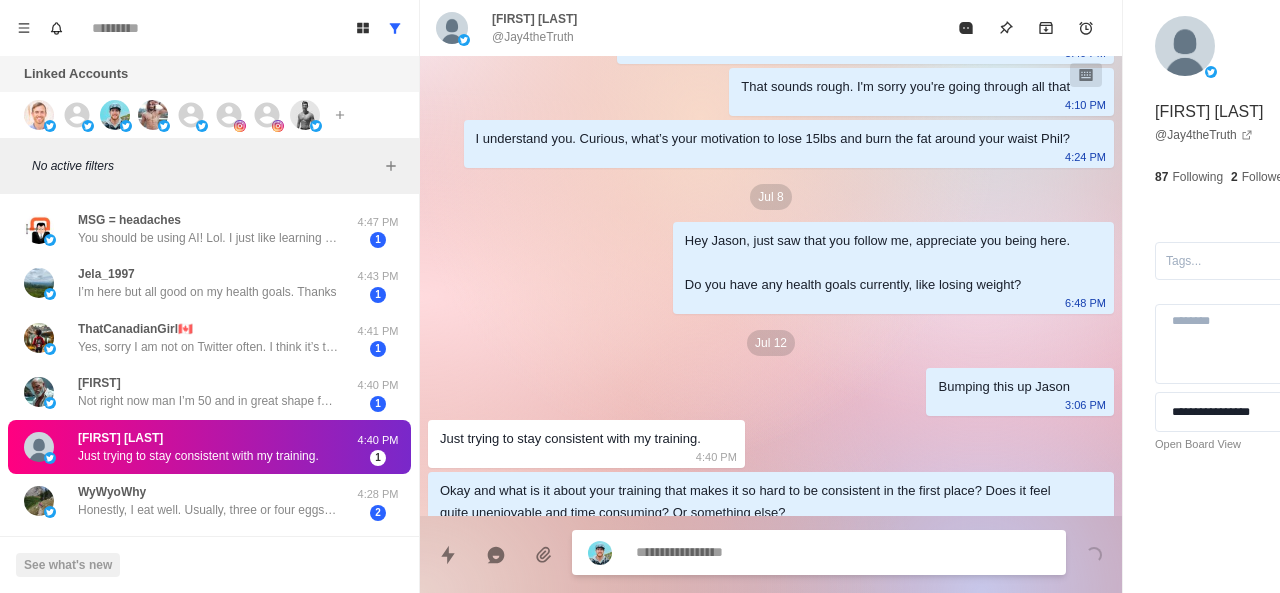 scroll, scrollTop: 308, scrollLeft: 0, axis: vertical 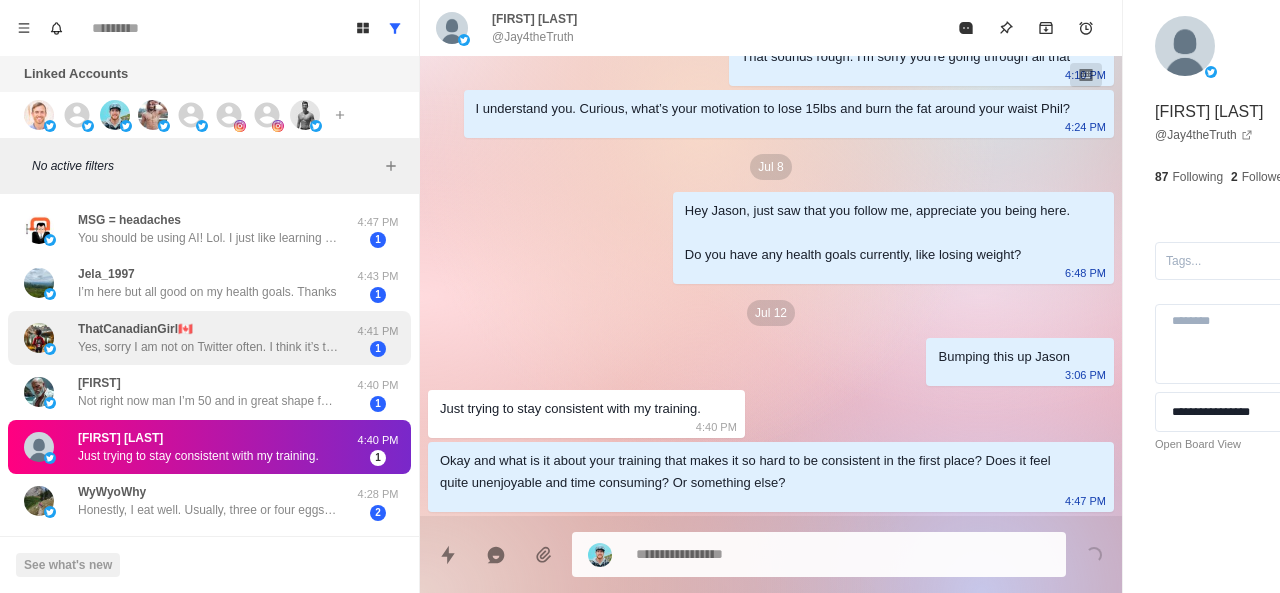 click on "ThatCanadianGirl🇨🇦" at bounding box center (135, 329) 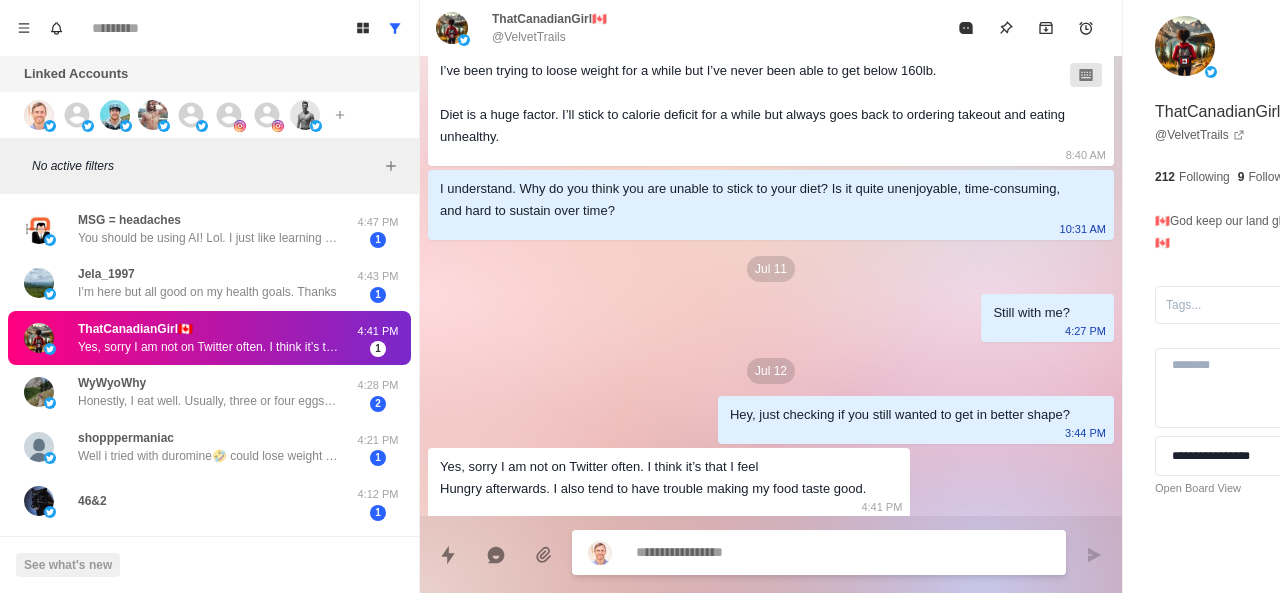 scroll, scrollTop: 916, scrollLeft: 0, axis: vertical 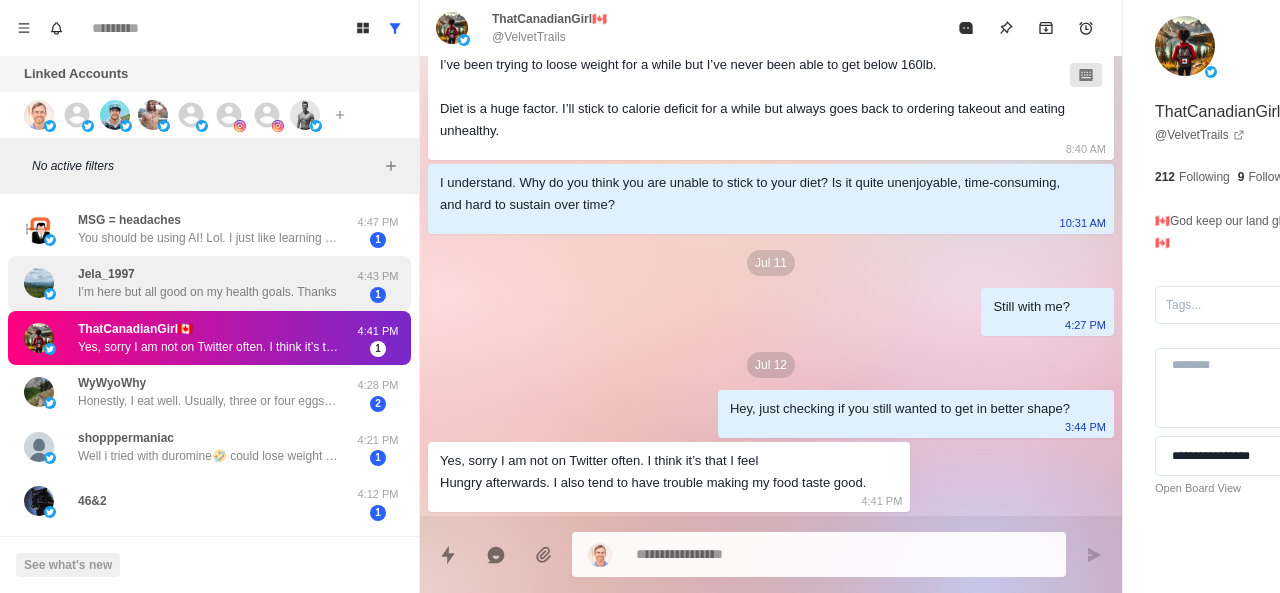 click on "Jela_1997 I’m here but all good on my health goals. Thanks 4:43 PM 1" at bounding box center (209, 283) 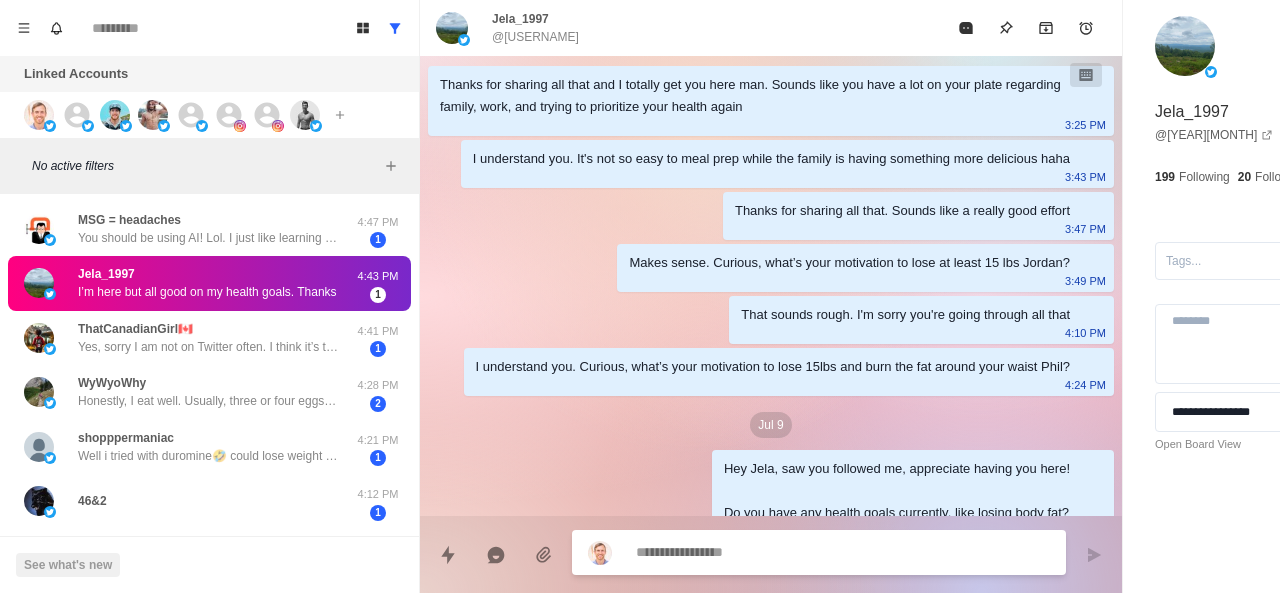 scroll, scrollTop: 234, scrollLeft: 0, axis: vertical 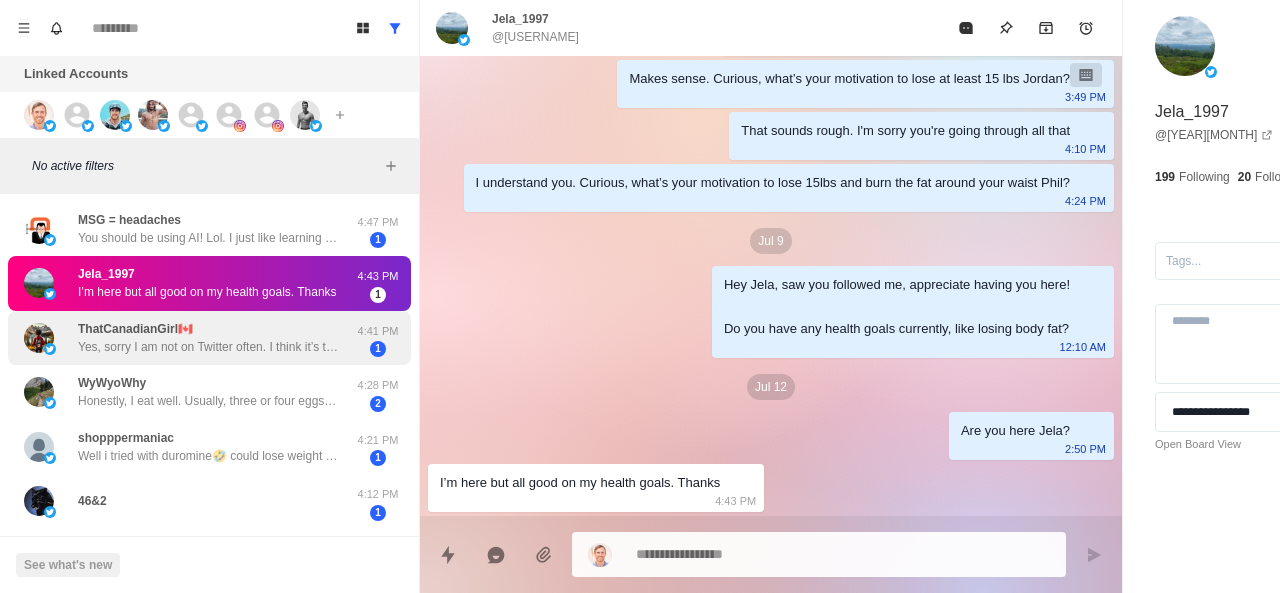 click on "ThatCanadianGirl🇨🇦 Yes, sorry I am not on Twitter often. I think it’s that I feel
Hungry afterwards. I also tend to have trouble making my food taste good." at bounding box center [208, 338] 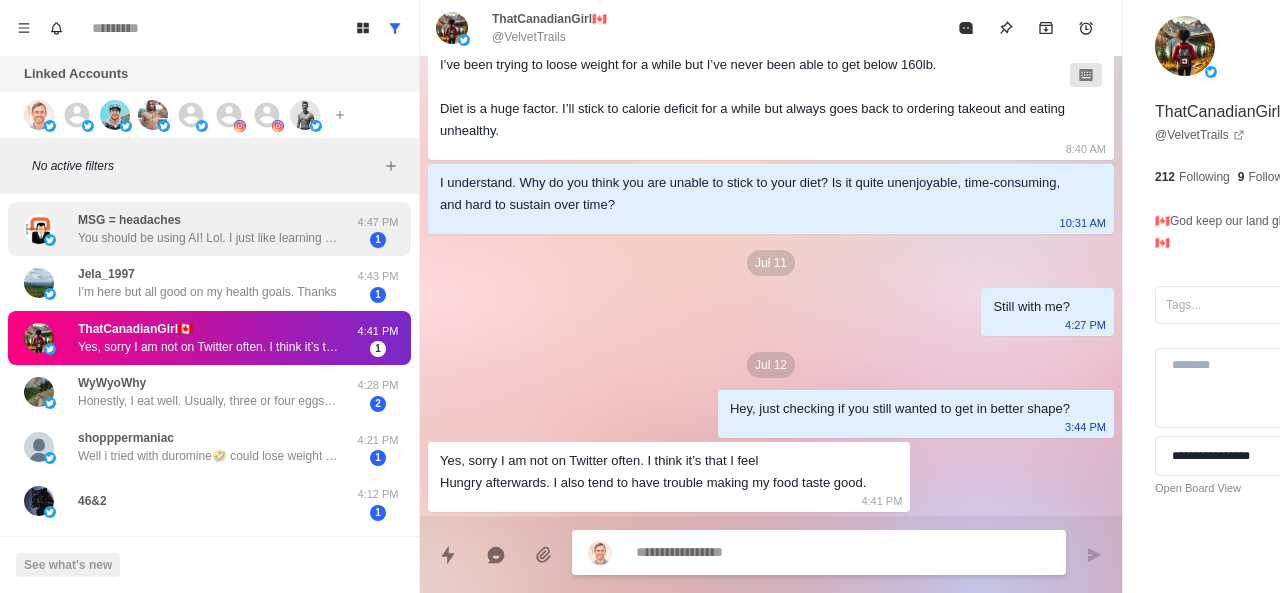 click on "MSG = headaches" at bounding box center (129, 220) 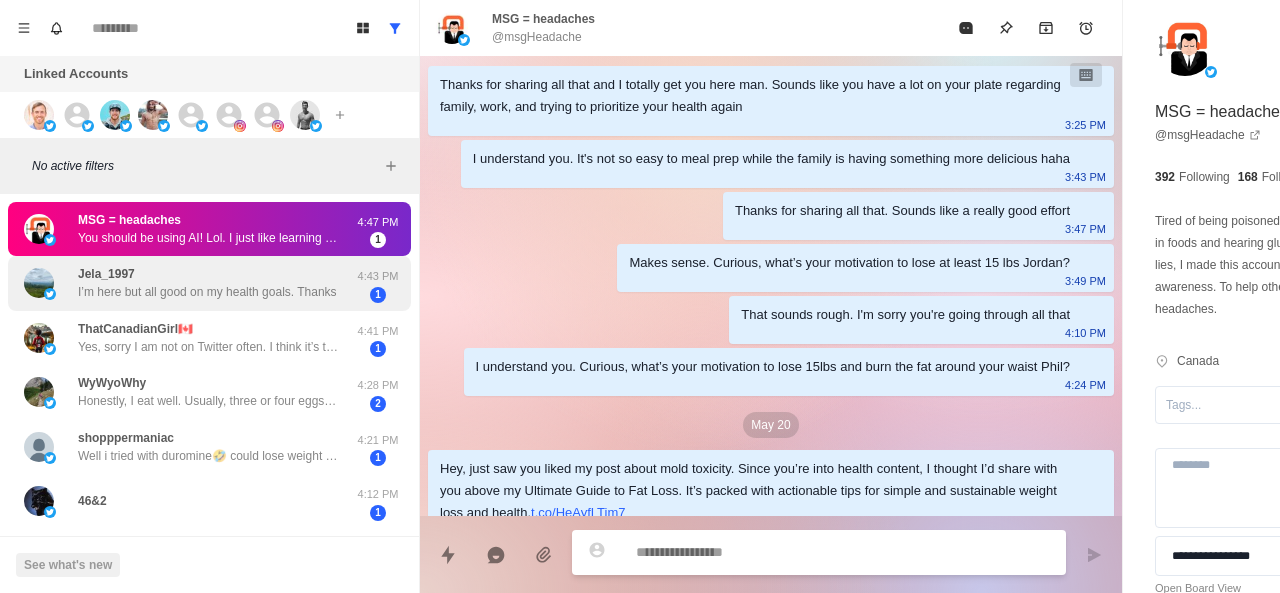 scroll, scrollTop: 660, scrollLeft: 0, axis: vertical 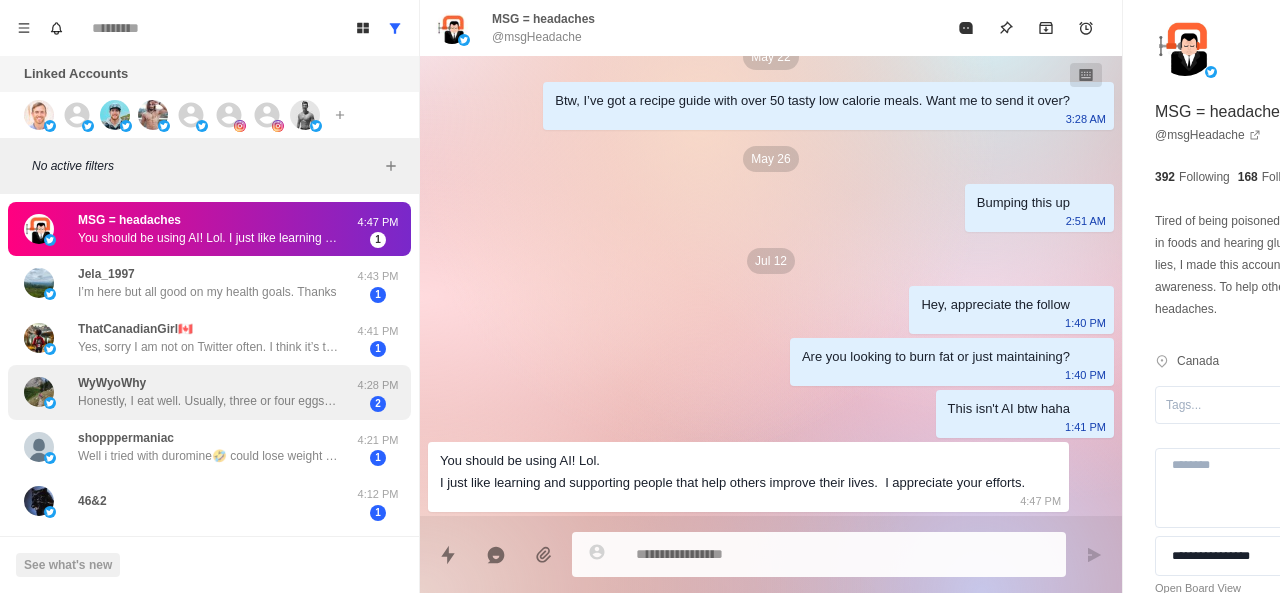 click on "WyWyoWhy Honestly, I eat well. Usually, three or four eggs from our chickens for breakfast, along with some cakes or toast. Lunch, if any. will be a protein shake or sometimes a burger or sandwich. Supper- whatever wifey fixes. Last night it was potatoes and brisket from a beef we slaughtered last summer. 4:28 PM 2" at bounding box center [209, 392] 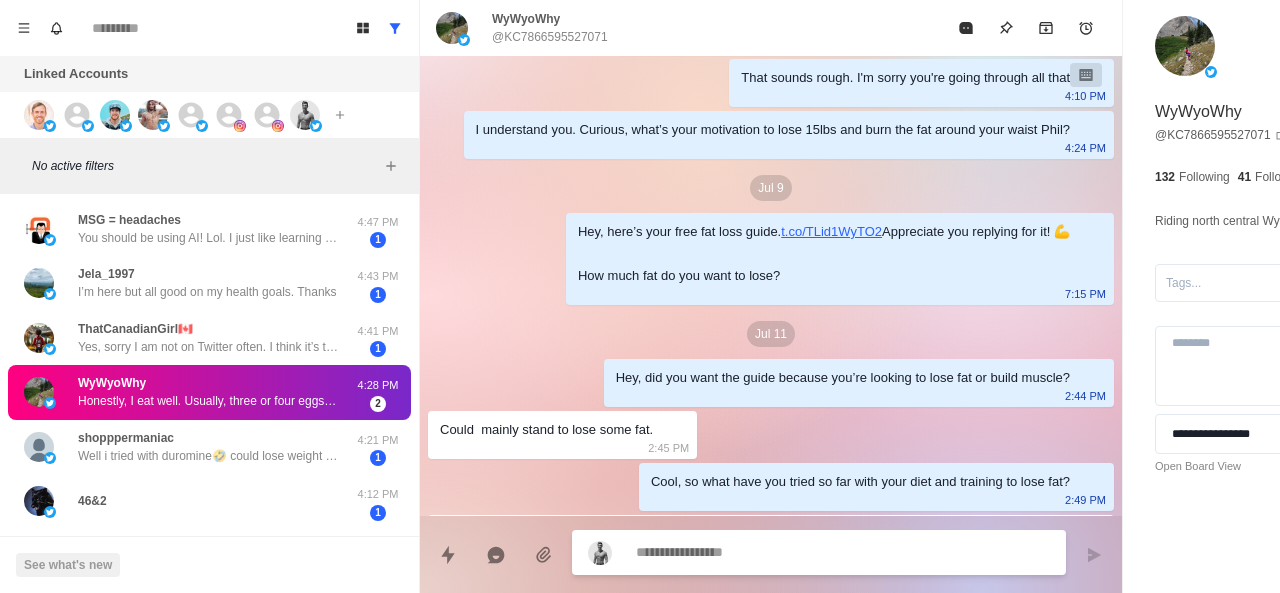 scroll, scrollTop: 242, scrollLeft: 0, axis: vertical 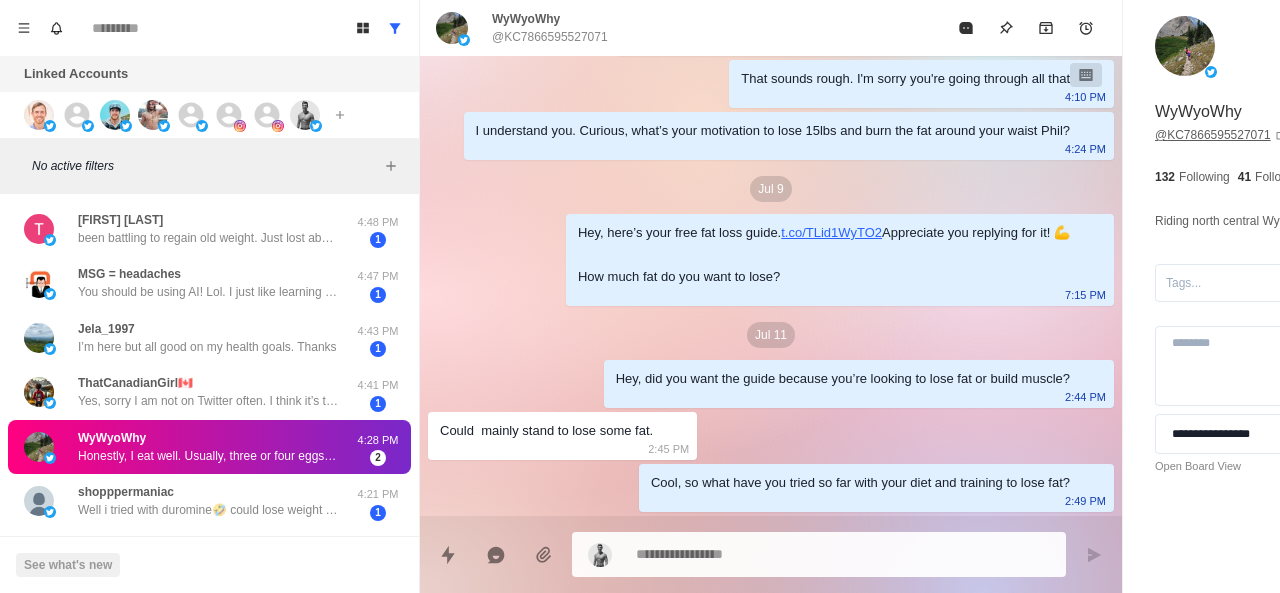 click on "@ KC7866595527071" at bounding box center (1221, 135) 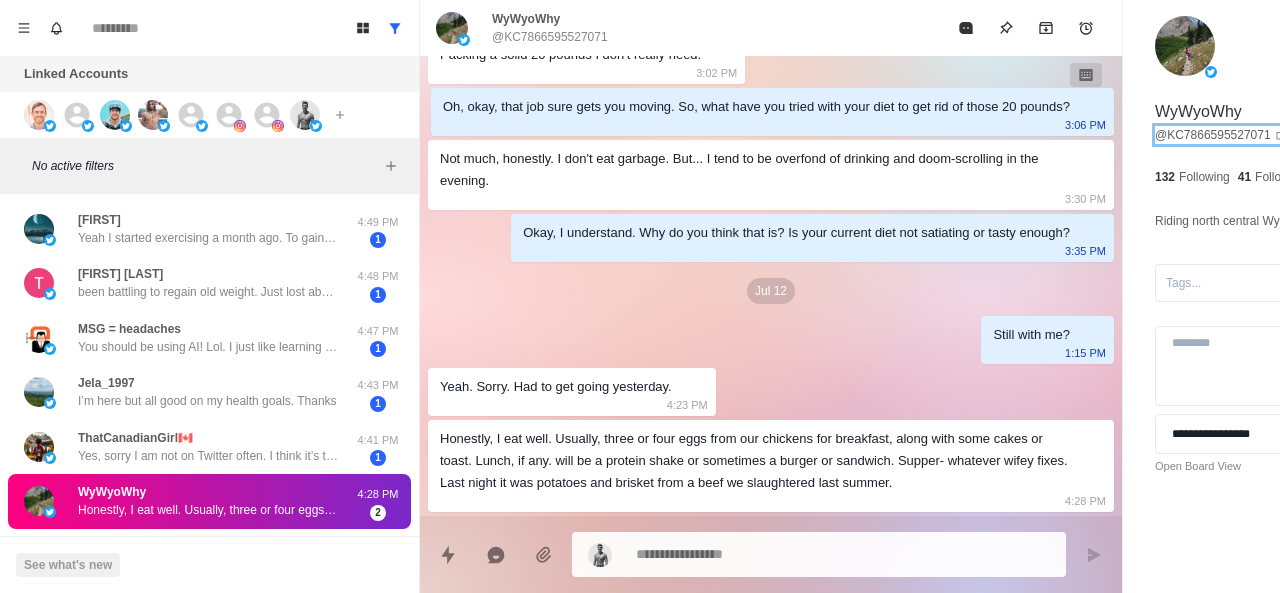 scroll, scrollTop: 1172, scrollLeft: 0, axis: vertical 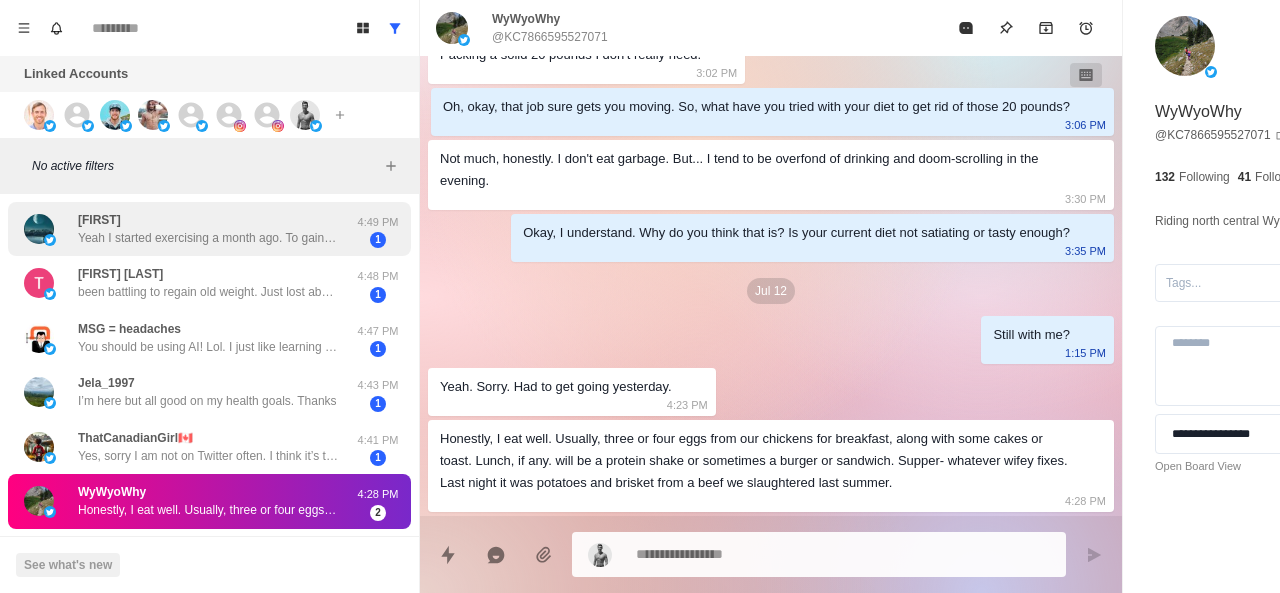 click on "Yeah I started exercising a month ago. To gain muscle mass" at bounding box center [208, 238] 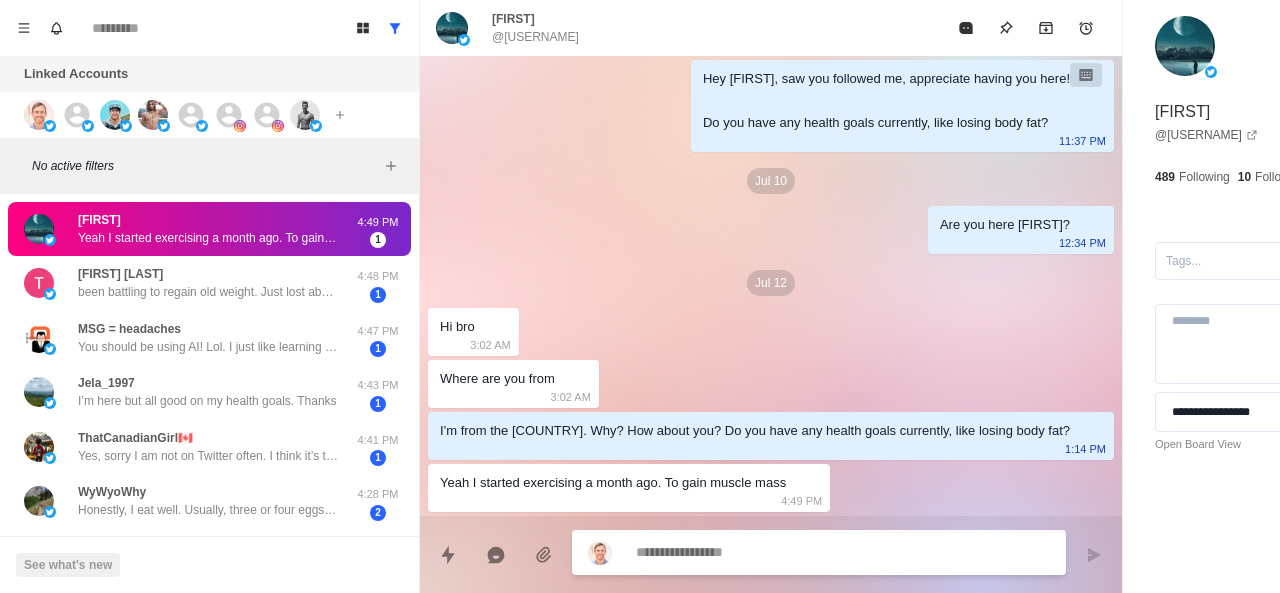 scroll, scrollTop: 462, scrollLeft: 0, axis: vertical 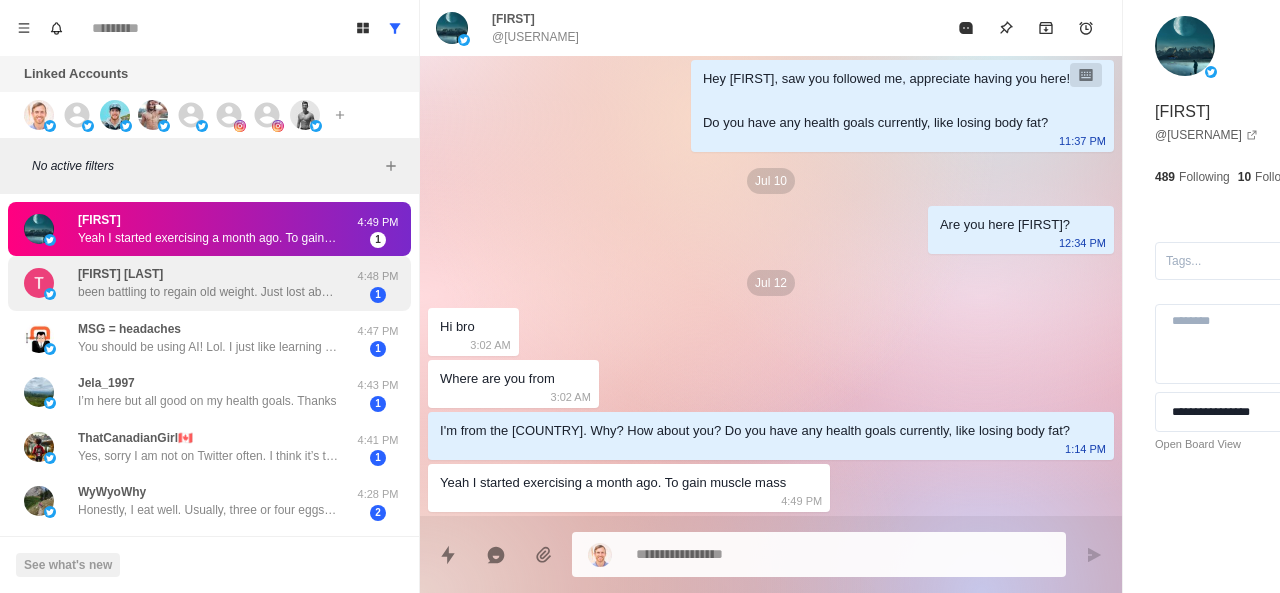 click on "[FIRST] [LAST] been battling to regain old weight. Just lost about 10 but gained 80lbs over the past few years" at bounding box center (208, 283) 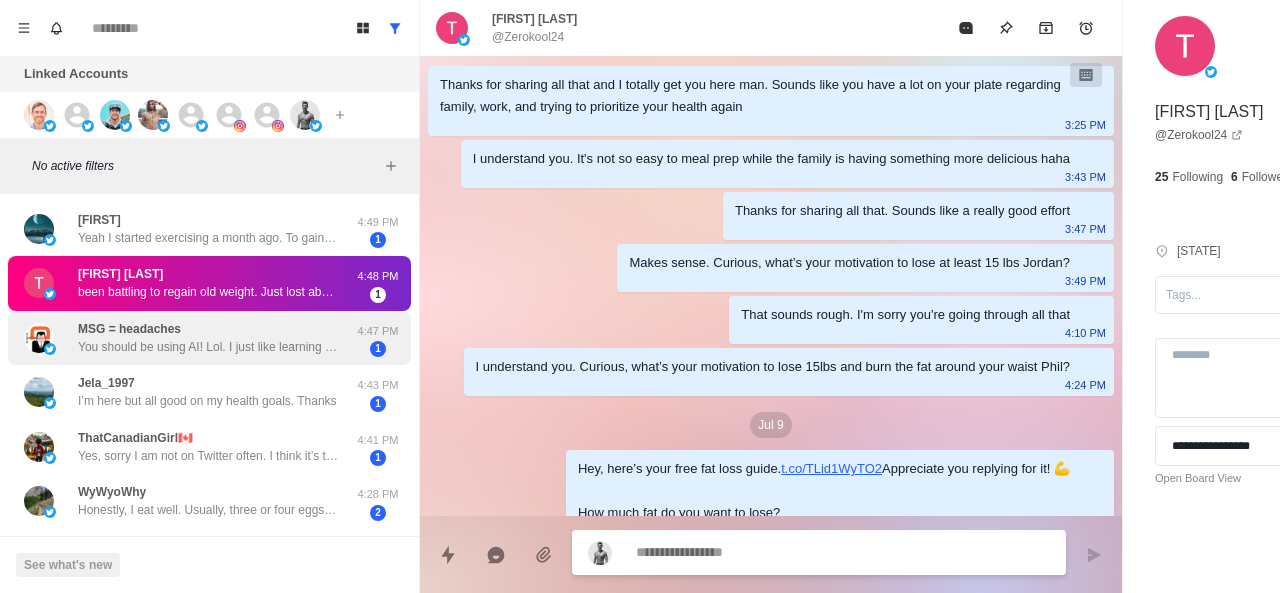 scroll, scrollTop: 624, scrollLeft: 0, axis: vertical 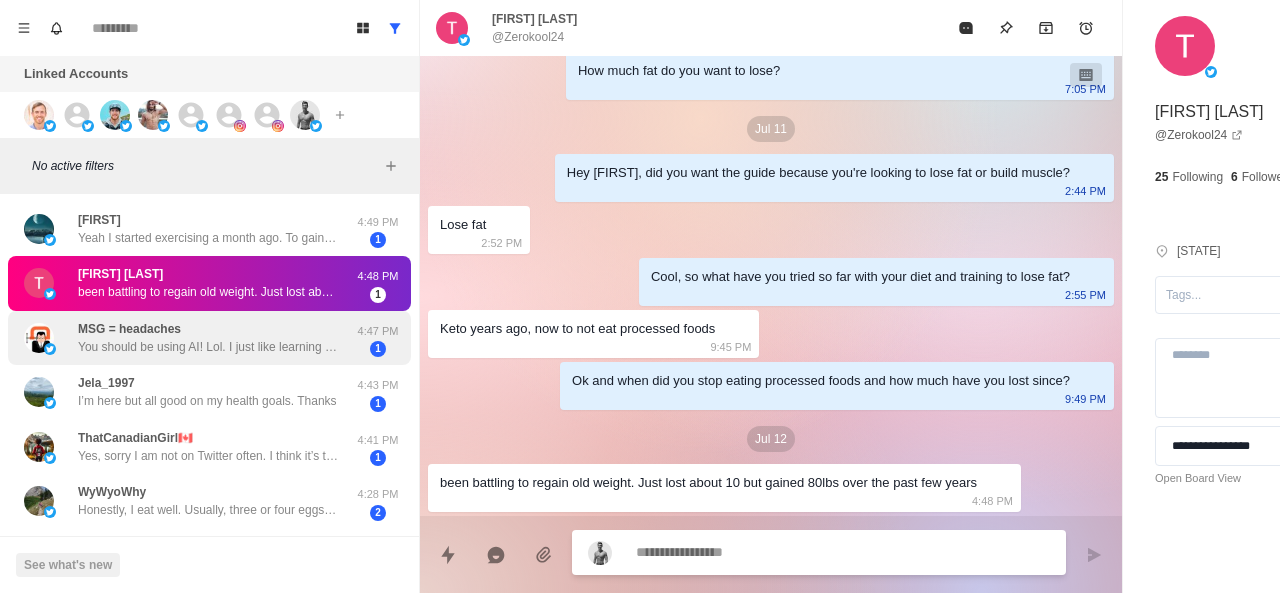 click on "MSG = headaches You should be using AI! Lol.
I just like learning and supporting people that help others improve their lives.  I appreciate your efforts." at bounding box center [208, 338] 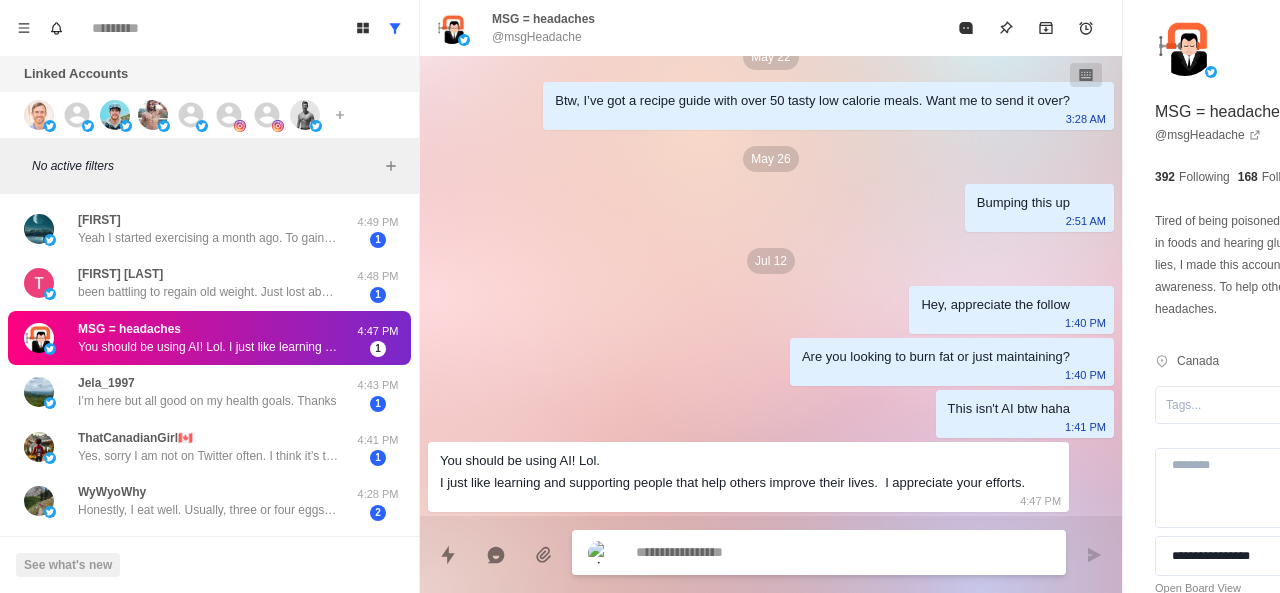 scroll, scrollTop: 660, scrollLeft: 0, axis: vertical 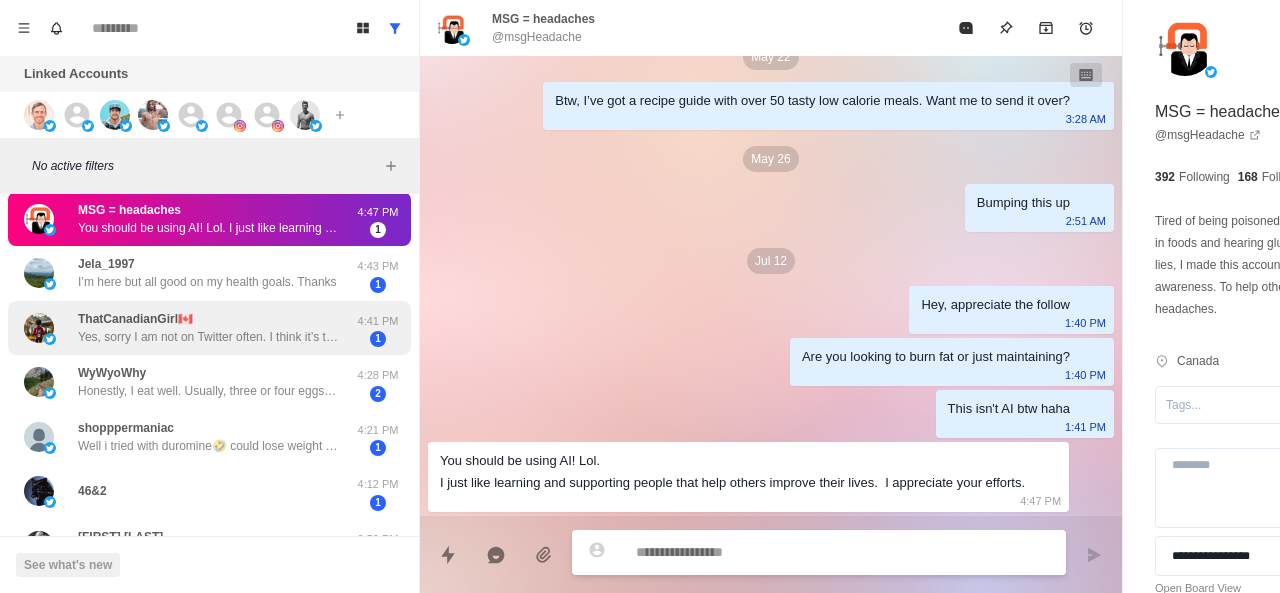 click on "ThatCanadianGirl🇨🇦 Yes, sorry I am not on Twitter often. I think it’s that I feel
Hungry afterwards. I also tend to have trouble making my food taste good. 4:41 PM 1" at bounding box center [209, 328] 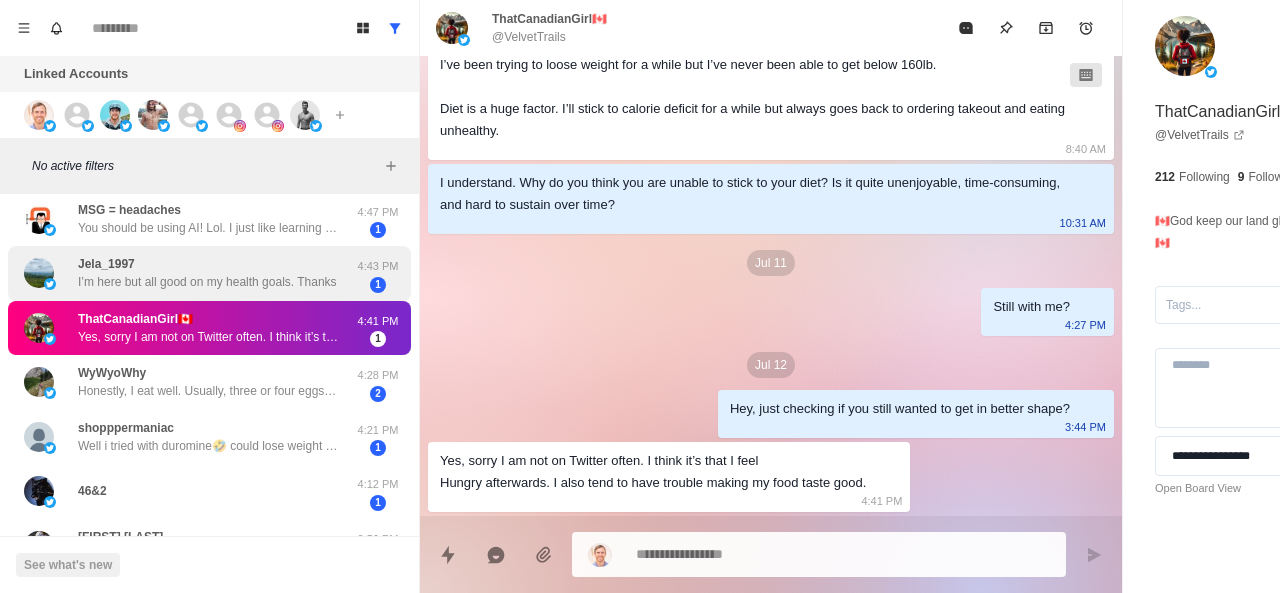 click on "I’m here but all good on my health goals. Thanks" at bounding box center [207, 282] 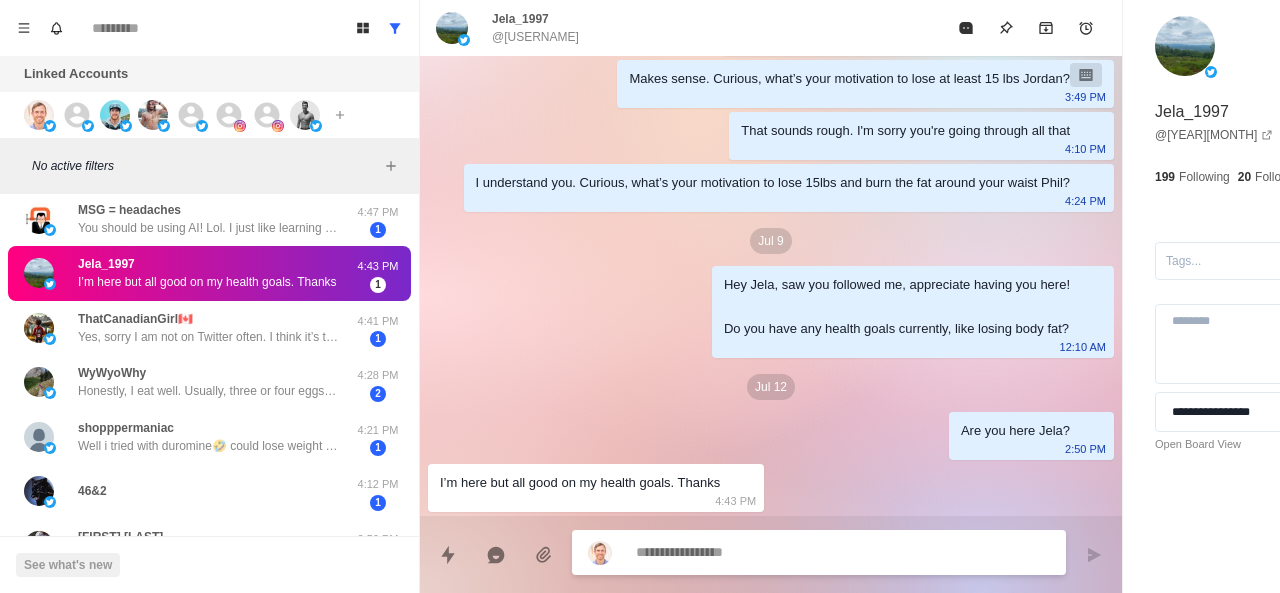 scroll, scrollTop: 234, scrollLeft: 0, axis: vertical 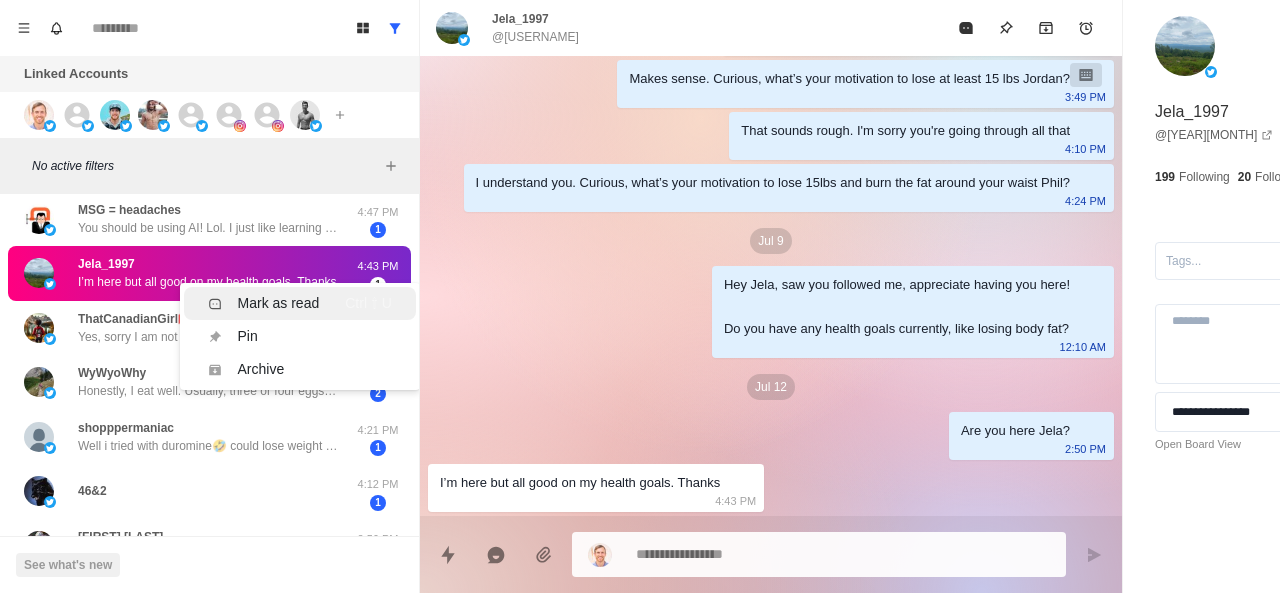 click on "Mark as read" at bounding box center (279, 303) 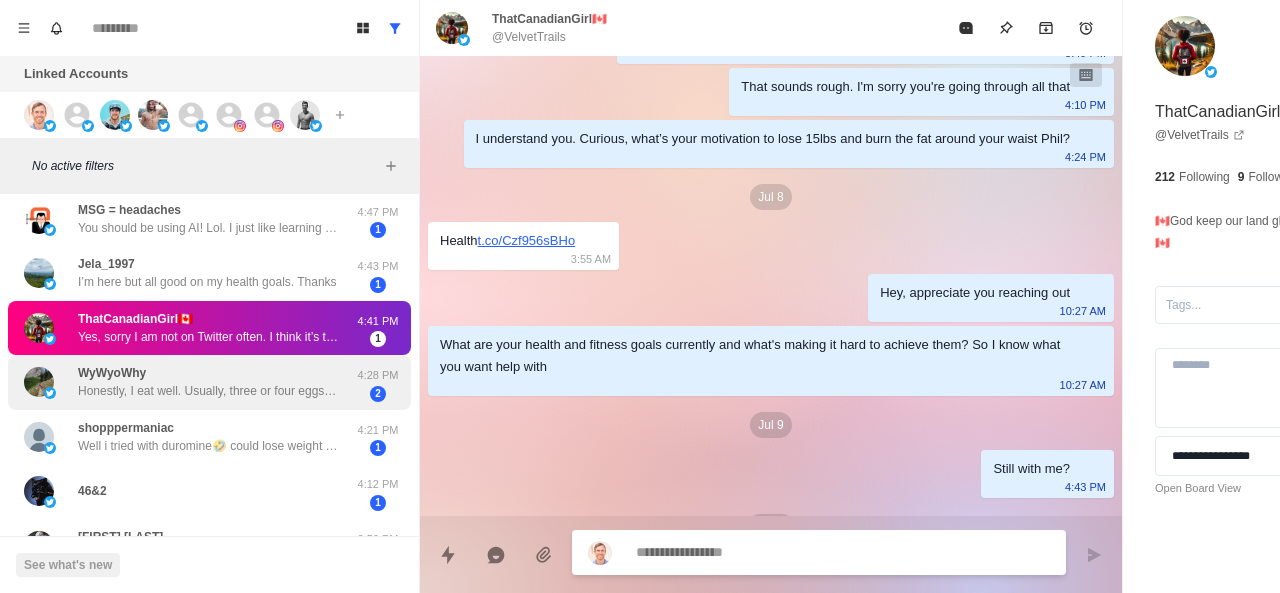 scroll, scrollTop: 916, scrollLeft: 0, axis: vertical 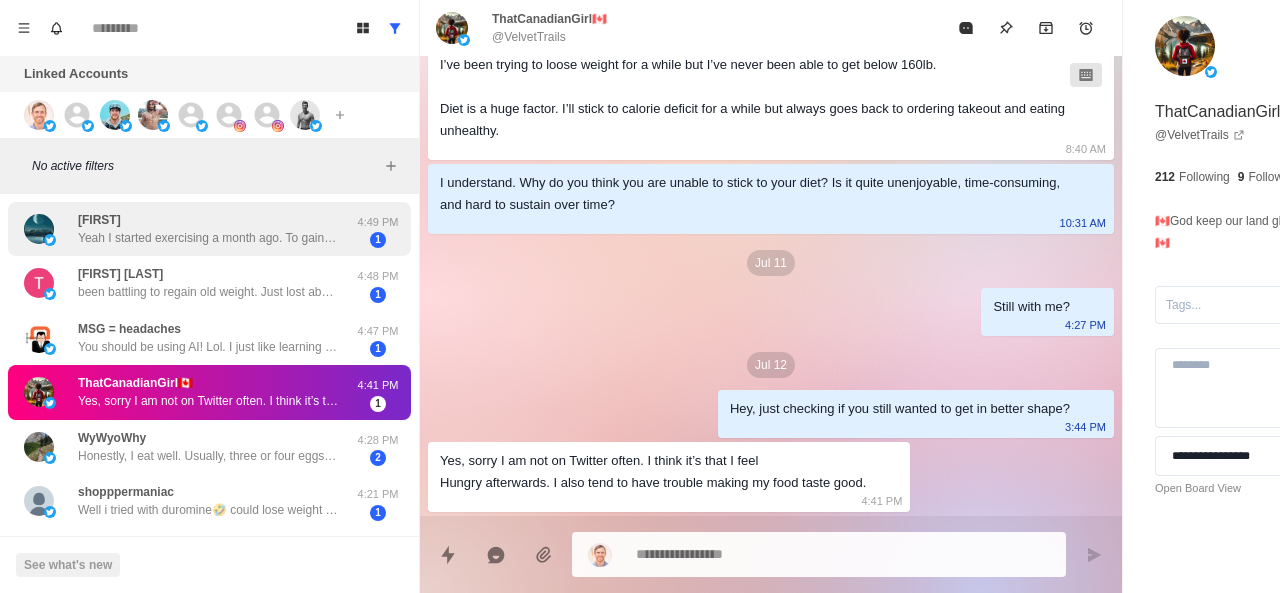 click on "David Yeah I started exercising a month ago. To gain muscle mass 4:49 PM 1" at bounding box center (209, 229) 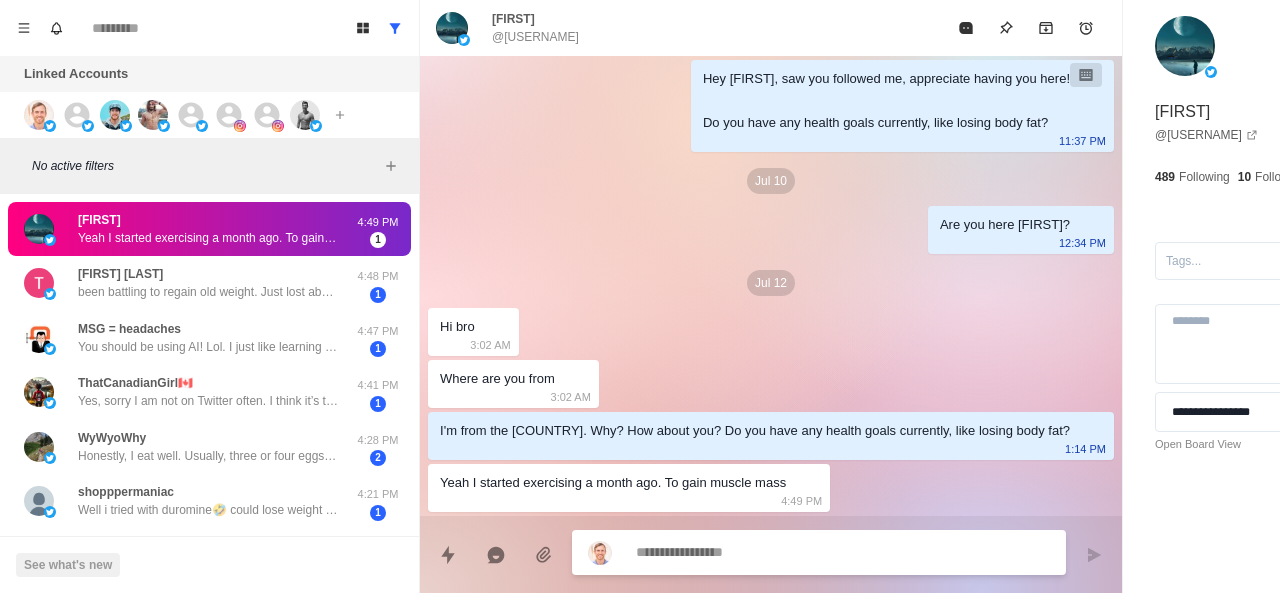 scroll, scrollTop: 462, scrollLeft: 0, axis: vertical 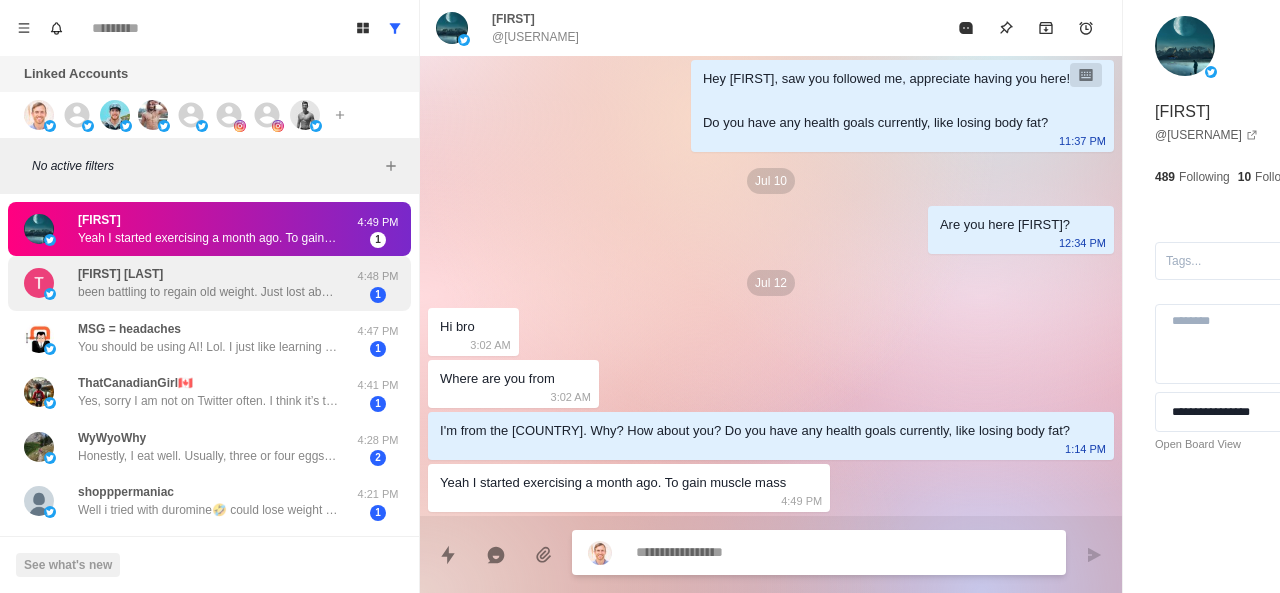 click on "been battling to regain old weight. Just lost about 10 but gained 80lbs over the past few years" at bounding box center [208, 292] 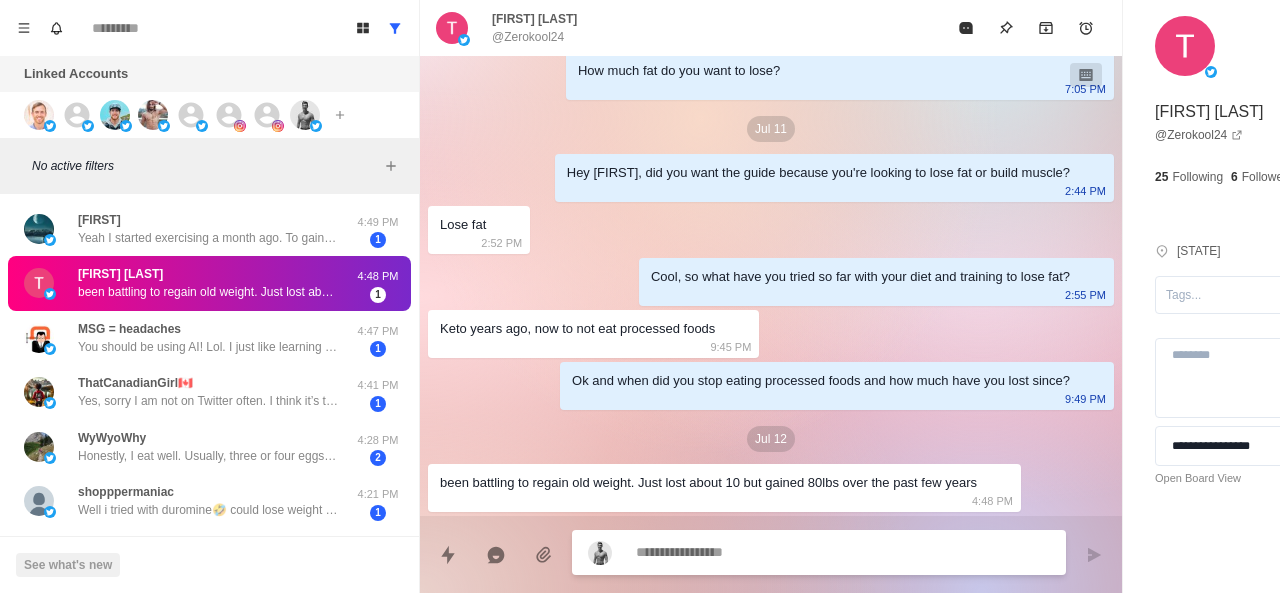 scroll, scrollTop: 624, scrollLeft: 0, axis: vertical 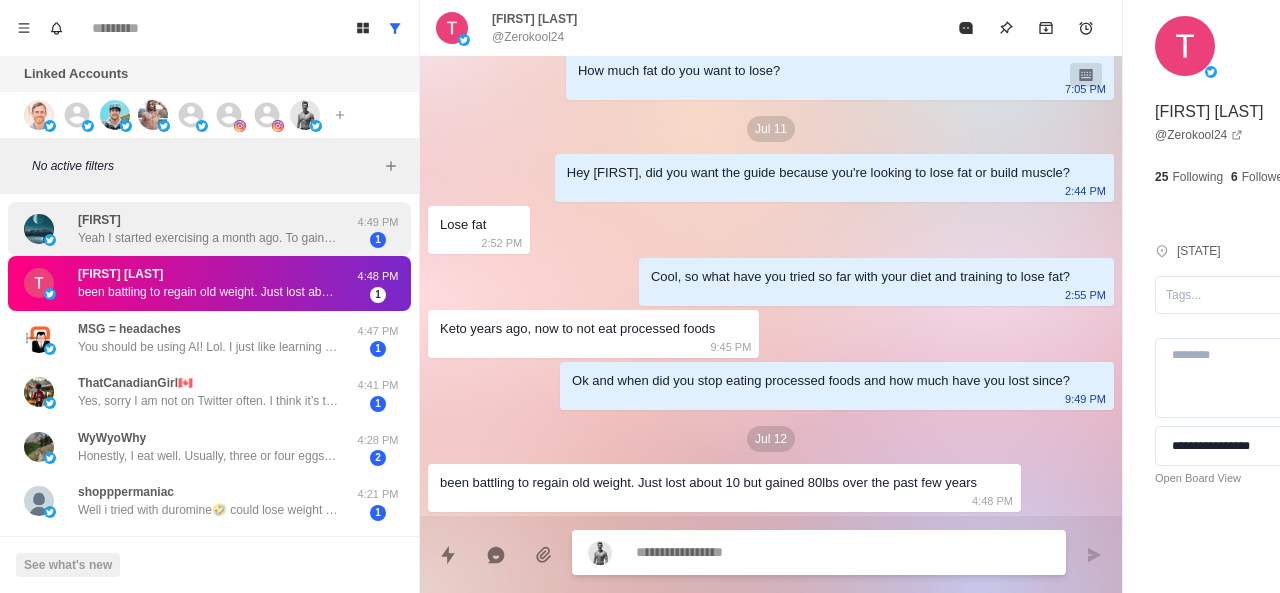 click on "Yeah I started exercising a month ago. To gain muscle mass" at bounding box center [208, 238] 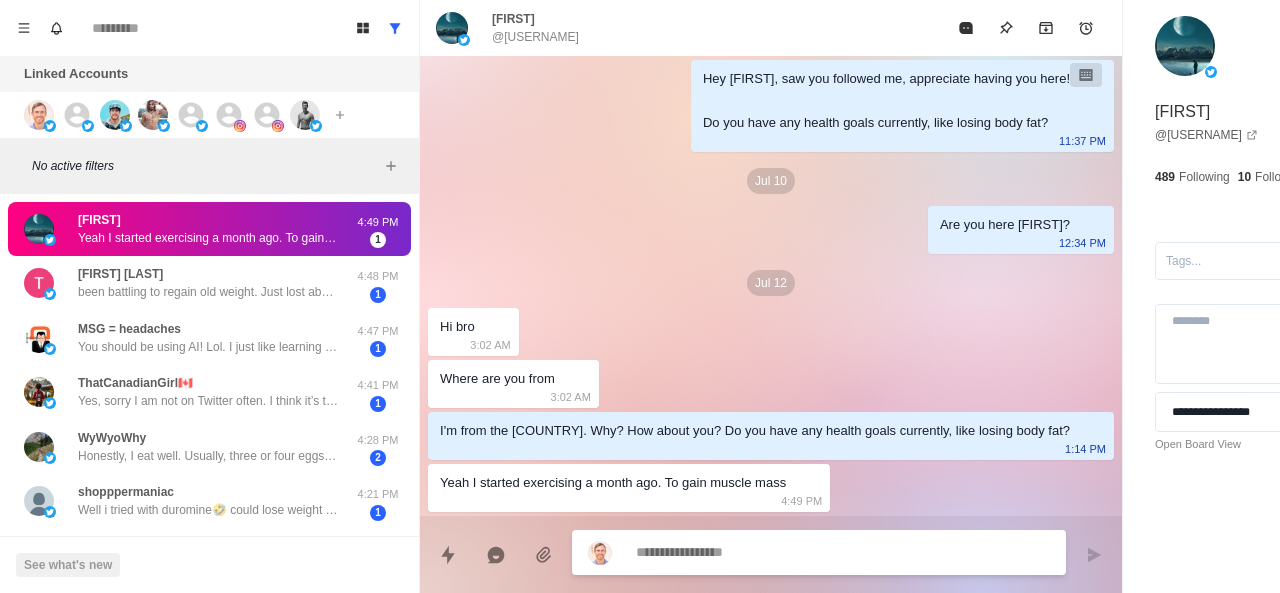 scroll, scrollTop: 462, scrollLeft: 0, axis: vertical 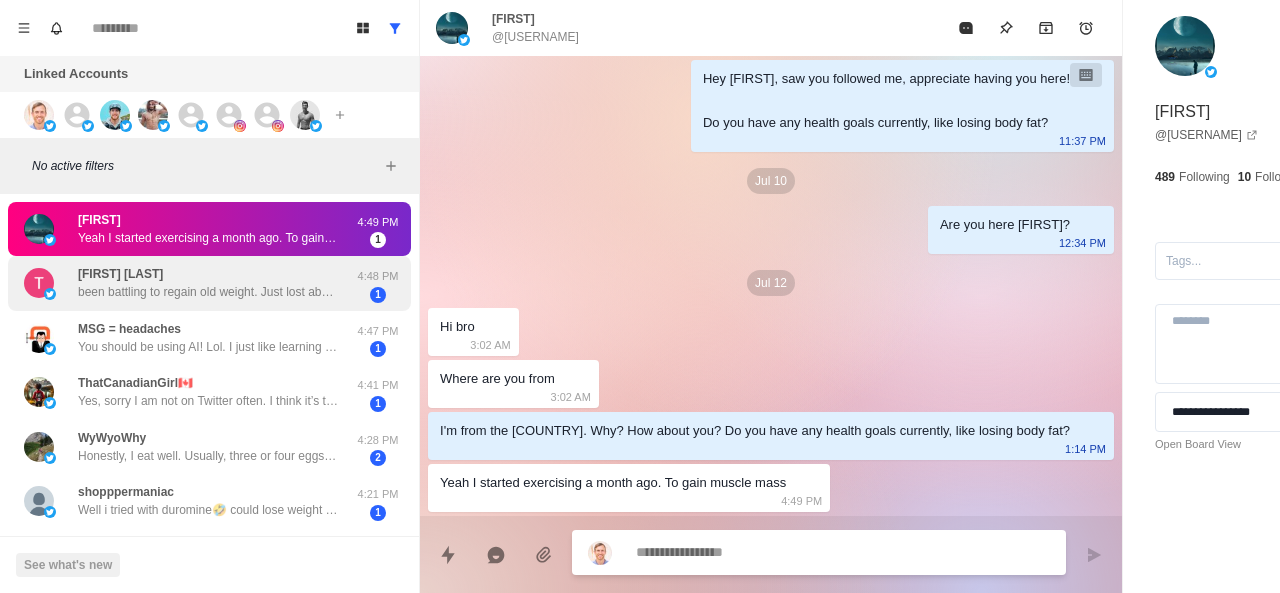 click on "been battling to regain old weight. Just lost about 10 but gained 80lbs over the past few years" at bounding box center [208, 292] 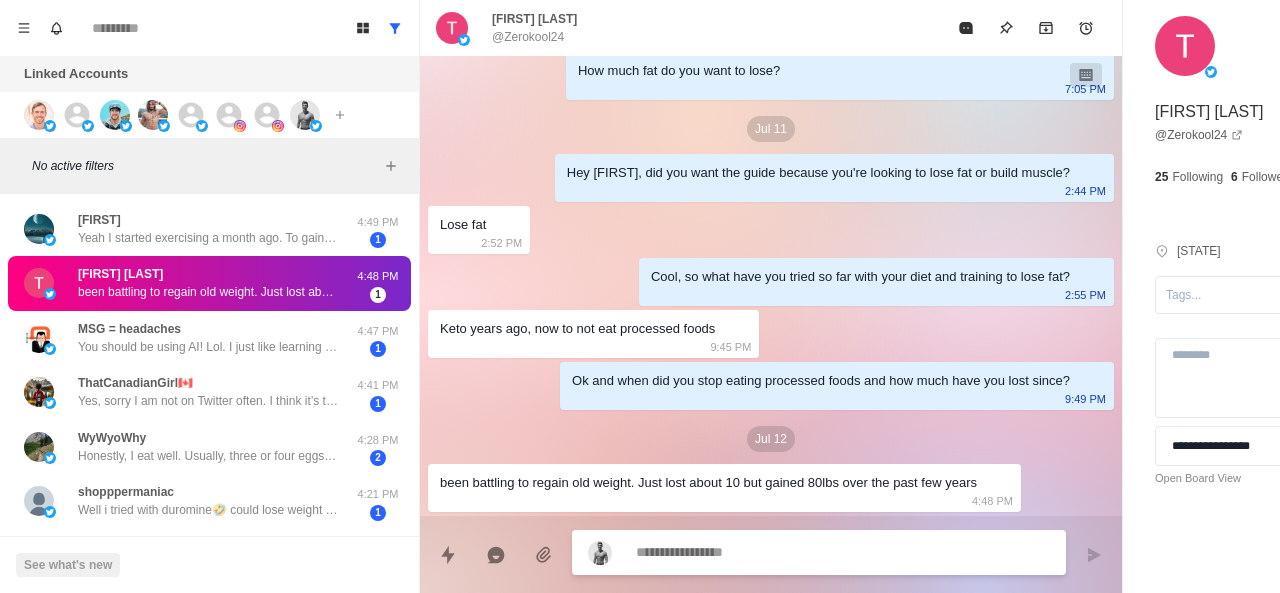 scroll, scrollTop: 624, scrollLeft: 0, axis: vertical 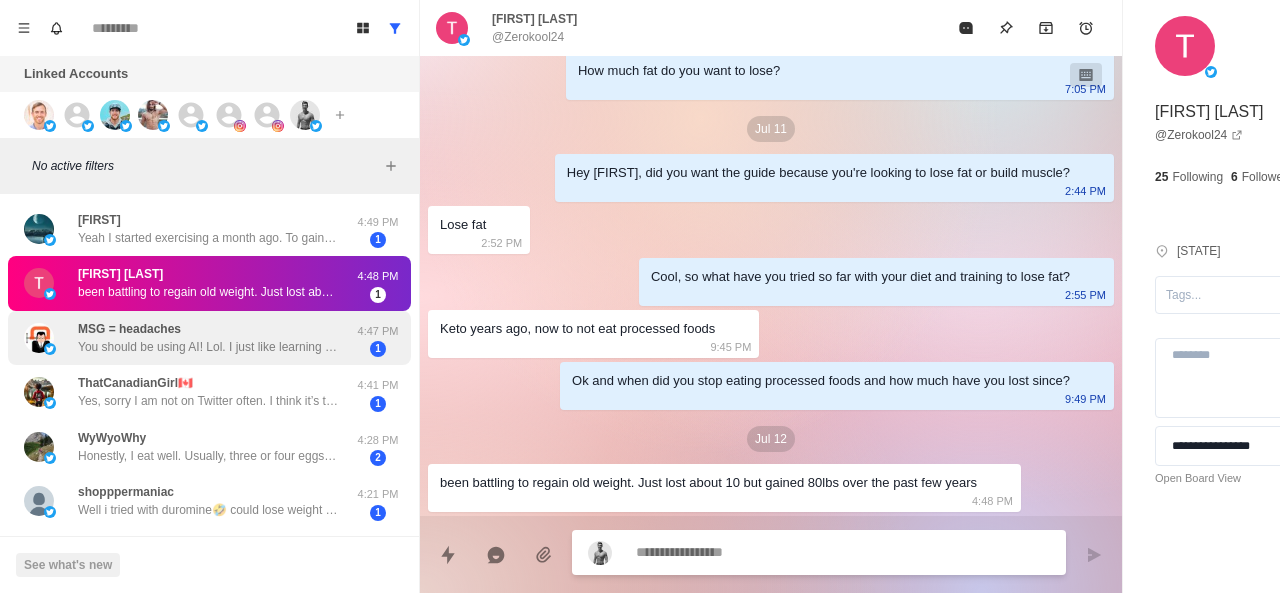 click on "You should be using AI! Lol.
I just like learning and supporting people that help others improve their lives.  I appreciate your efforts." at bounding box center [208, 347] 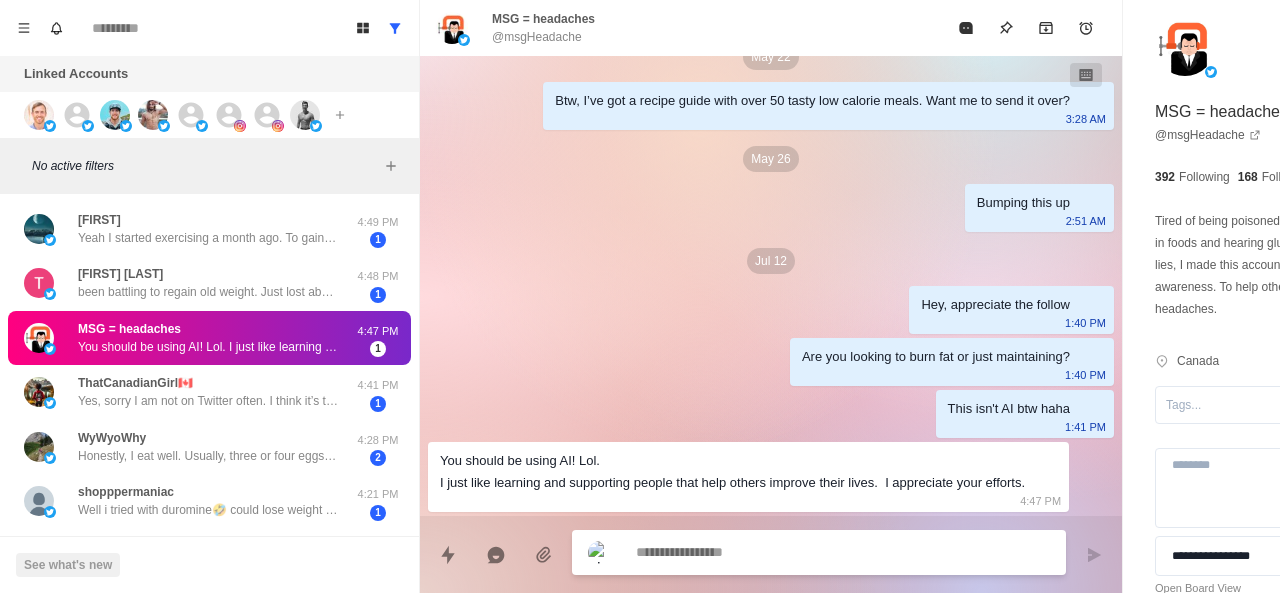 scroll, scrollTop: 660, scrollLeft: 0, axis: vertical 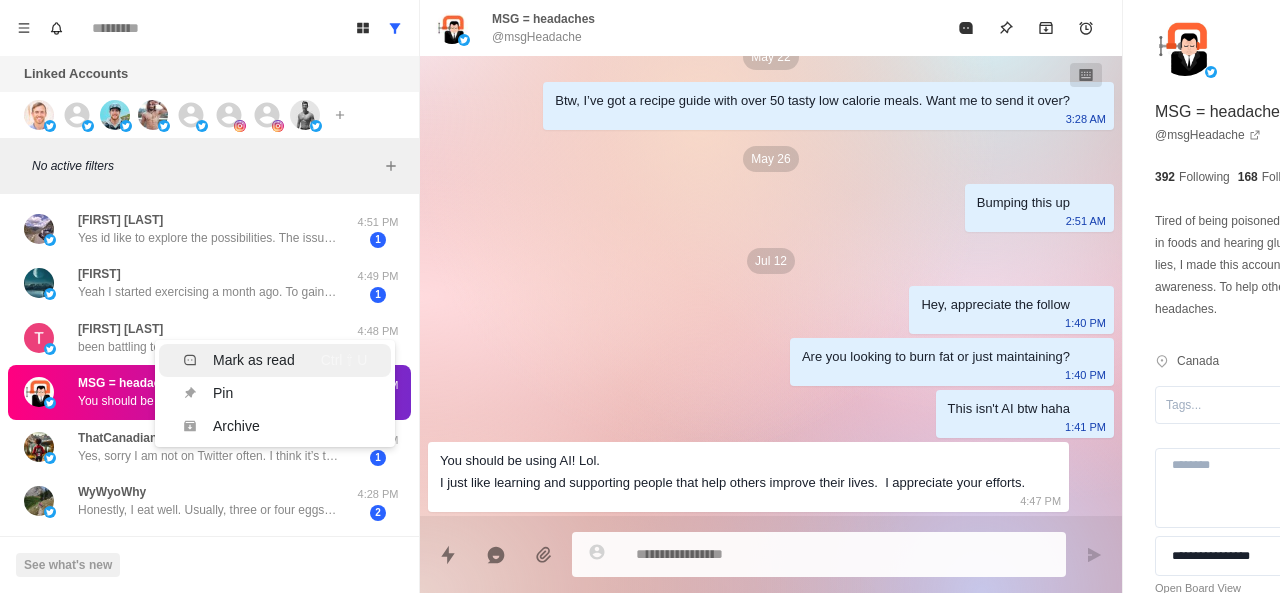 click on "Mark as read Ctrl ⇧ U" at bounding box center (275, 360) 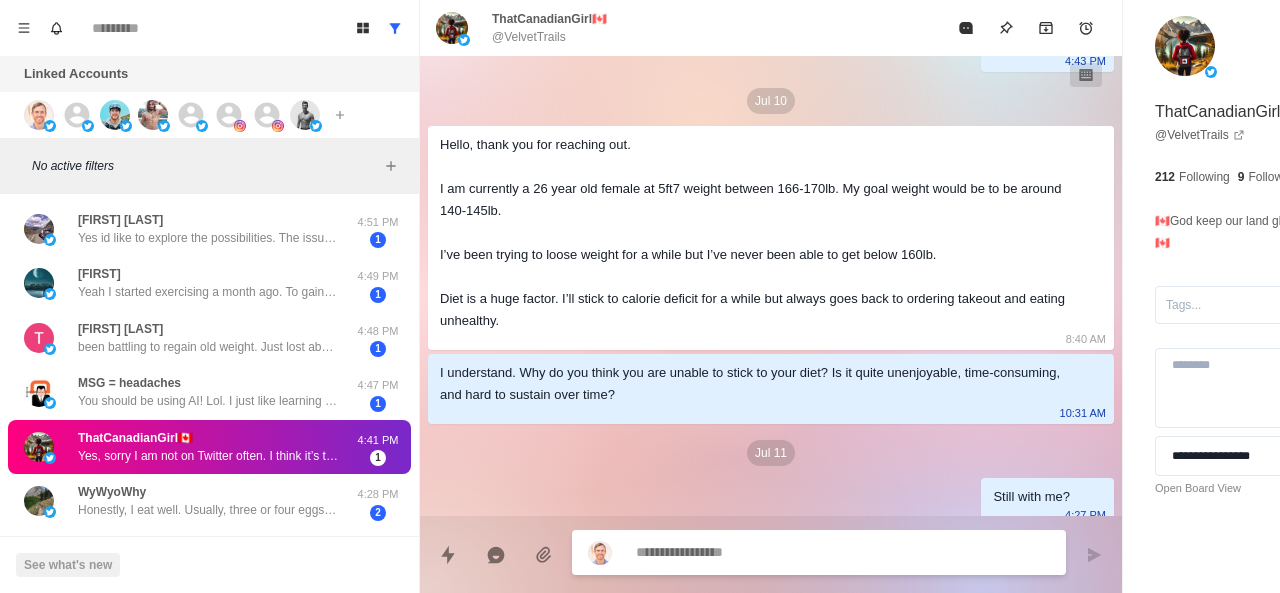 scroll, scrollTop: 916, scrollLeft: 0, axis: vertical 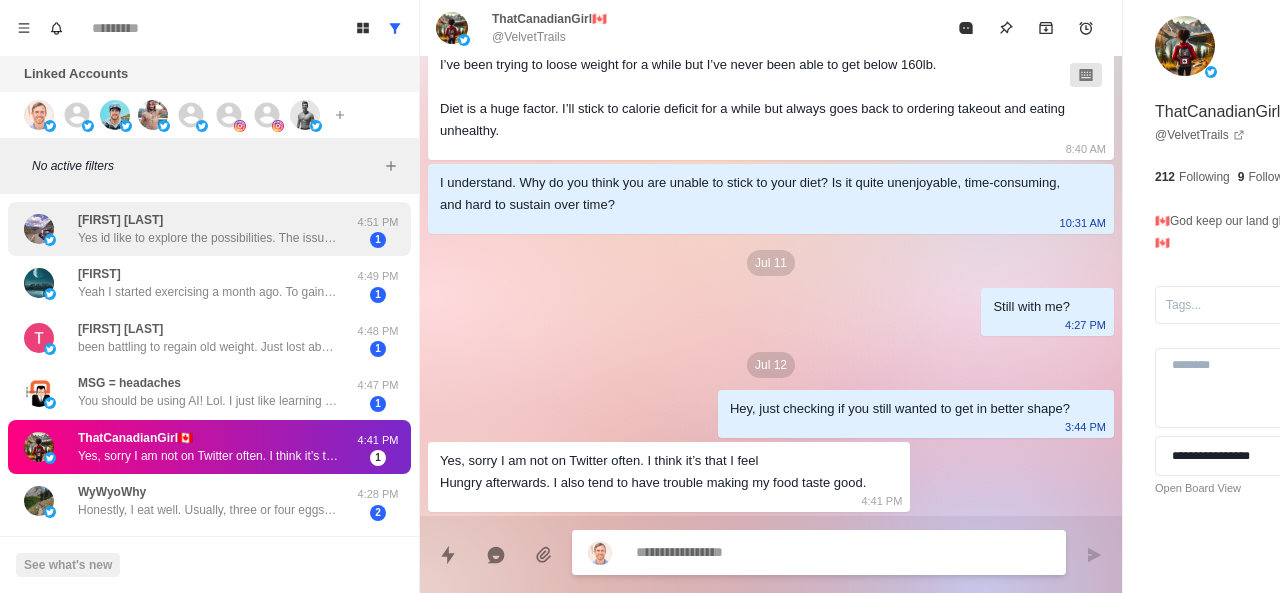 click on "Yes id like to explore the possibilities.
The issue here...for me...is my work schedule. I cant commit to soecifuc times ahead of time during the week. Are you available to chat on saturdays?" at bounding box center (208, 238) 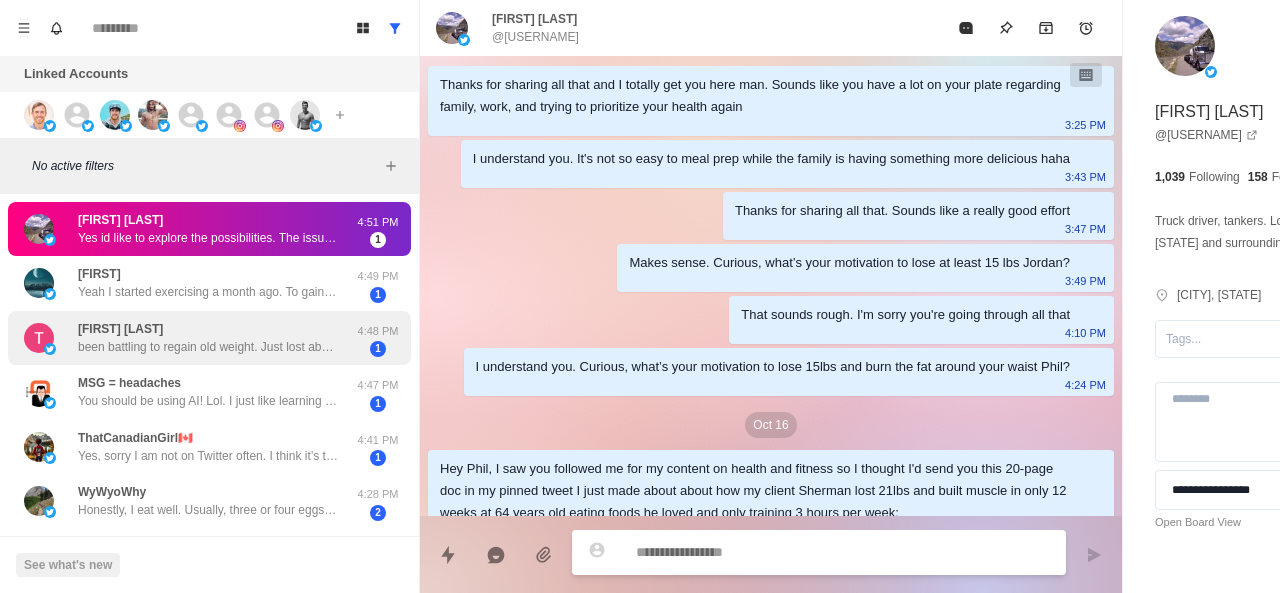 scroll, scrollTop: 1652, scrollLeft: 0, axis: vertical 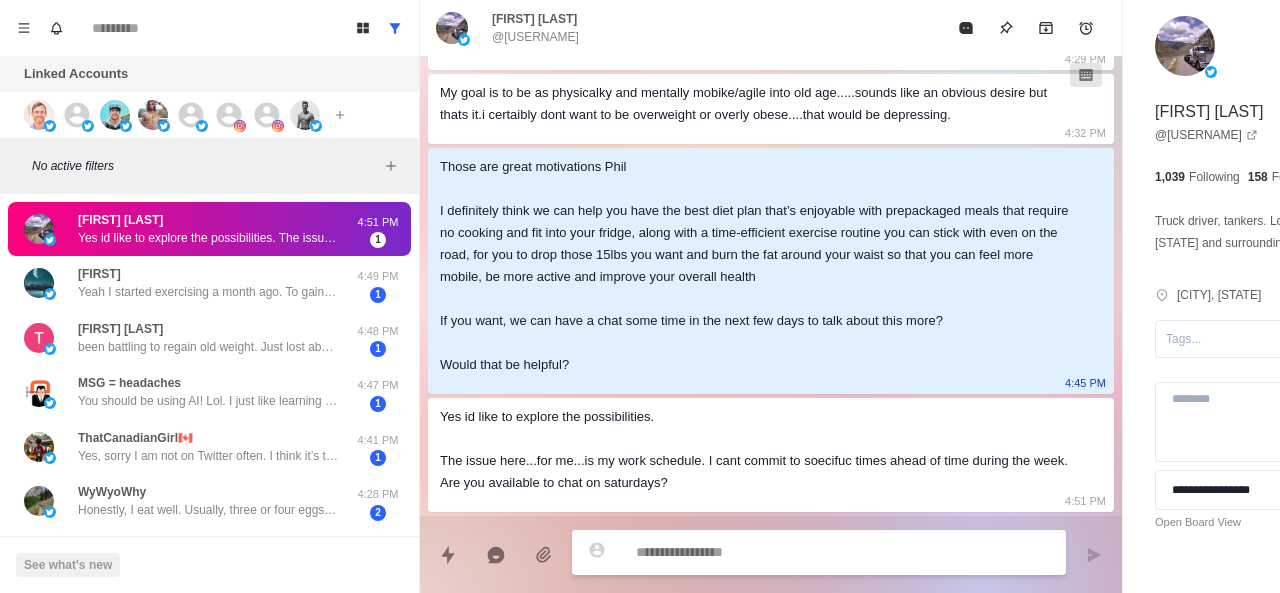 click at bounding box center [785, 552] 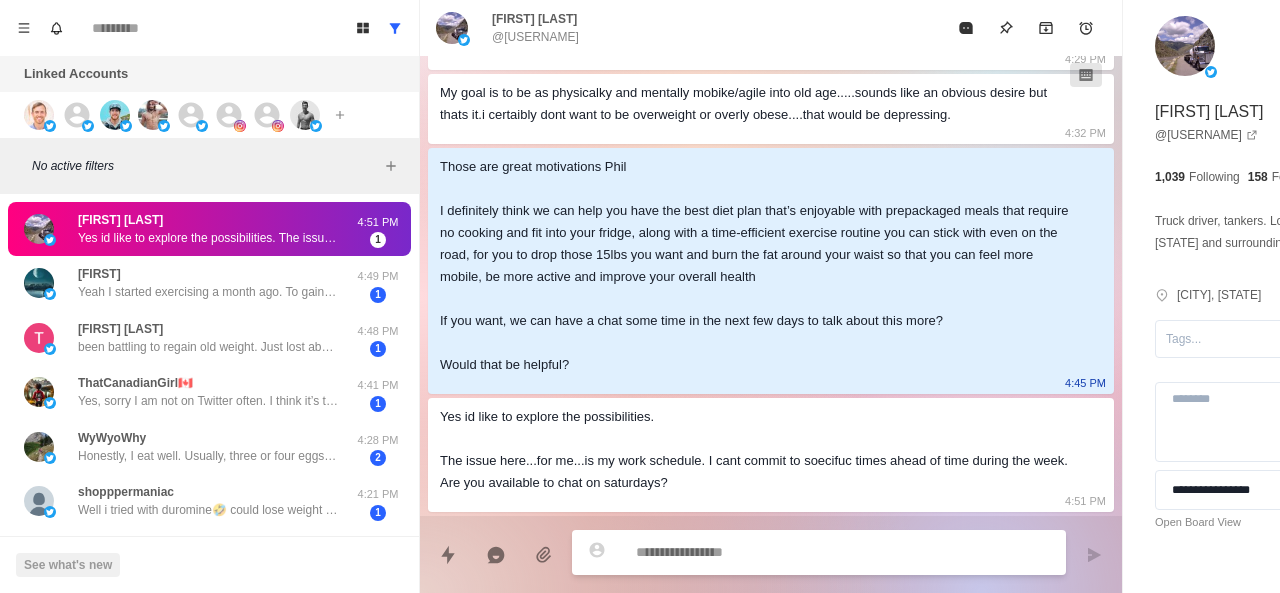 click at bounding box center (785, 552) 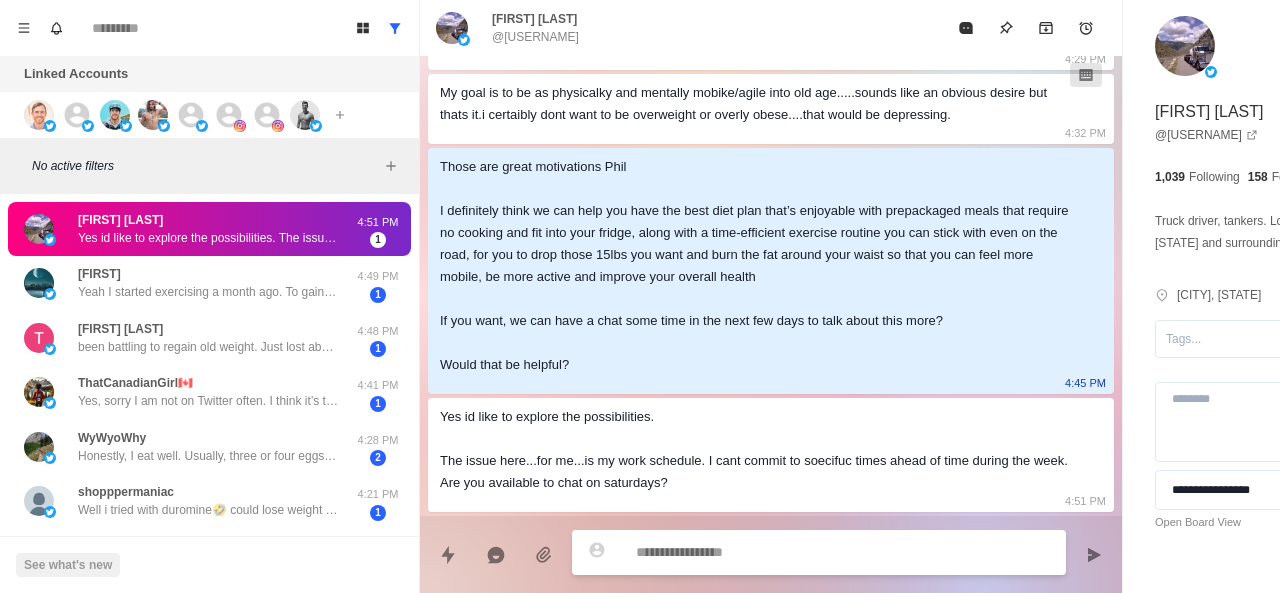 paste on "**********" 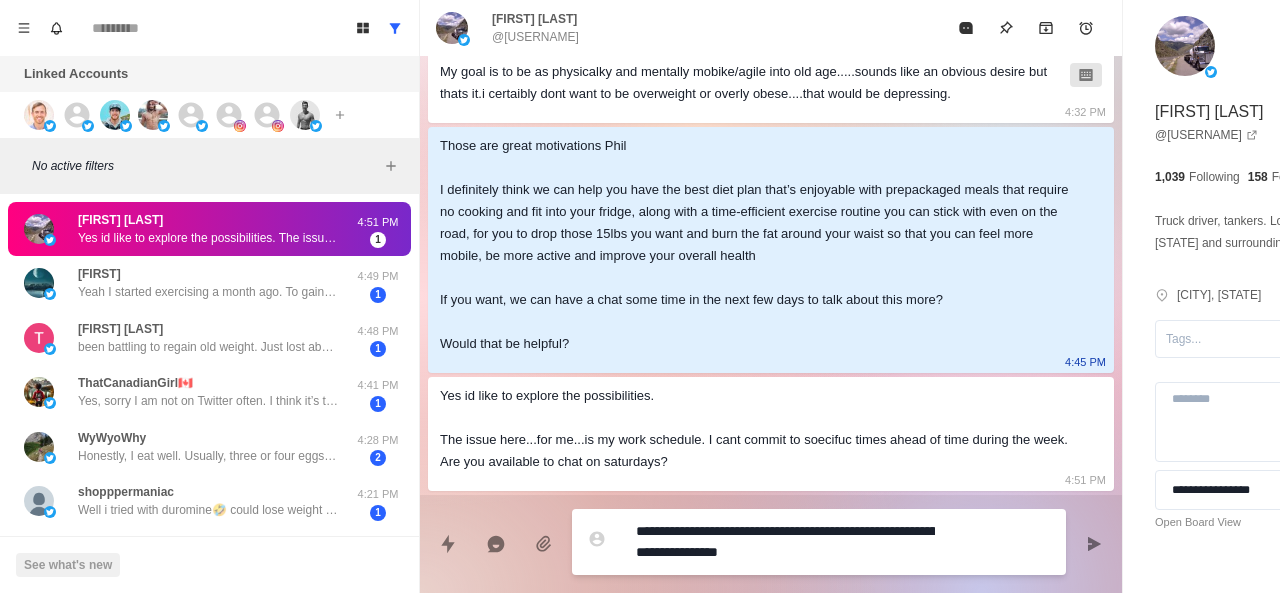 click on "**********" at bounding box center (785, 542) 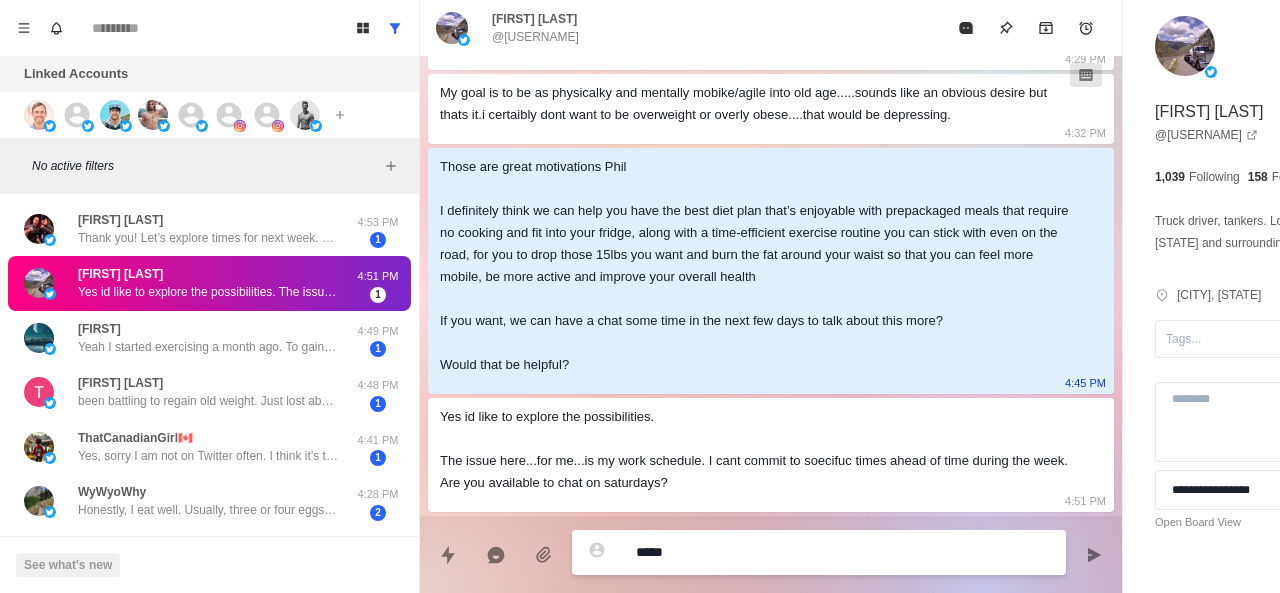 paste on "**********" 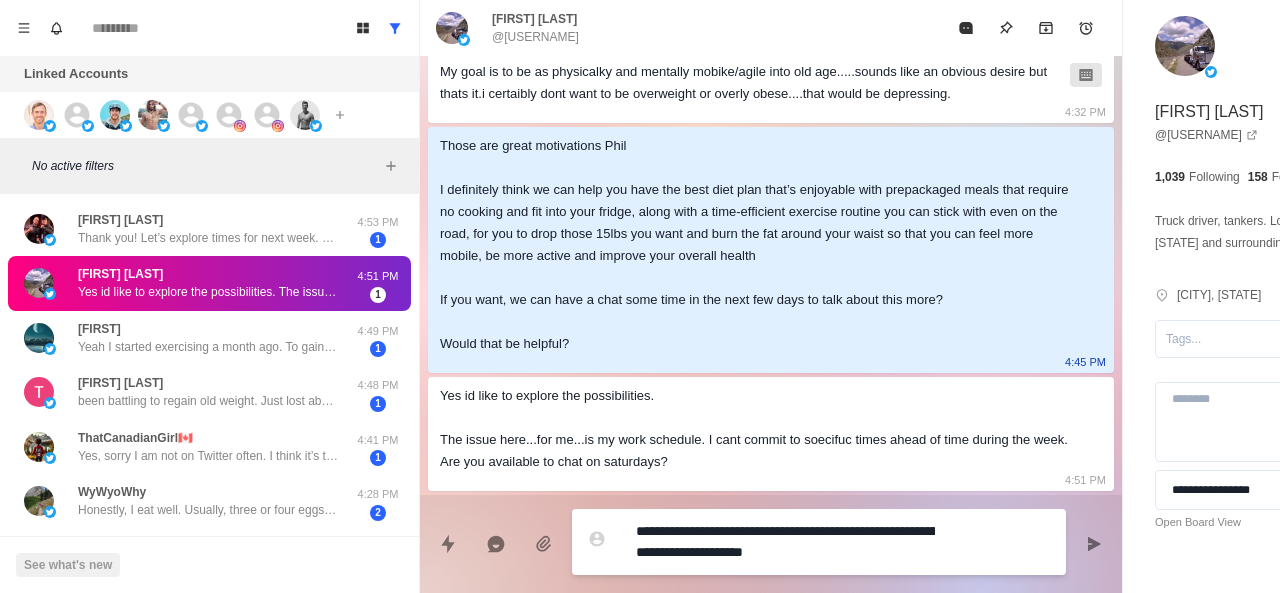 click on "**********" at bounding box center [785, 542] 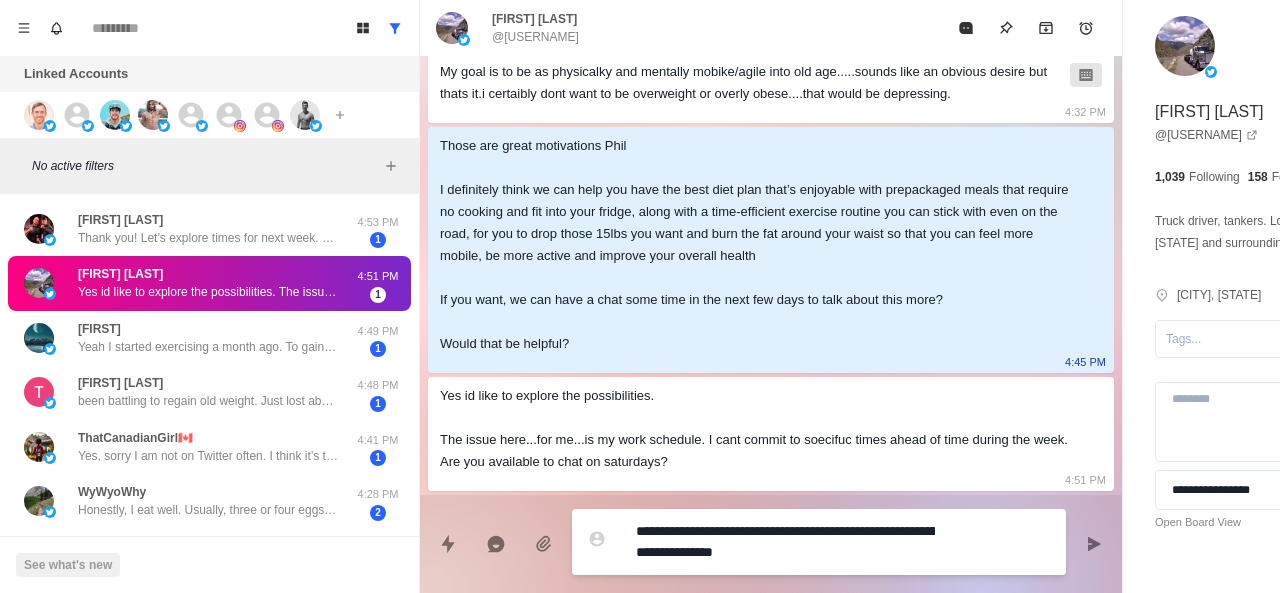 click on "**********" at bounding box center (785, 542) 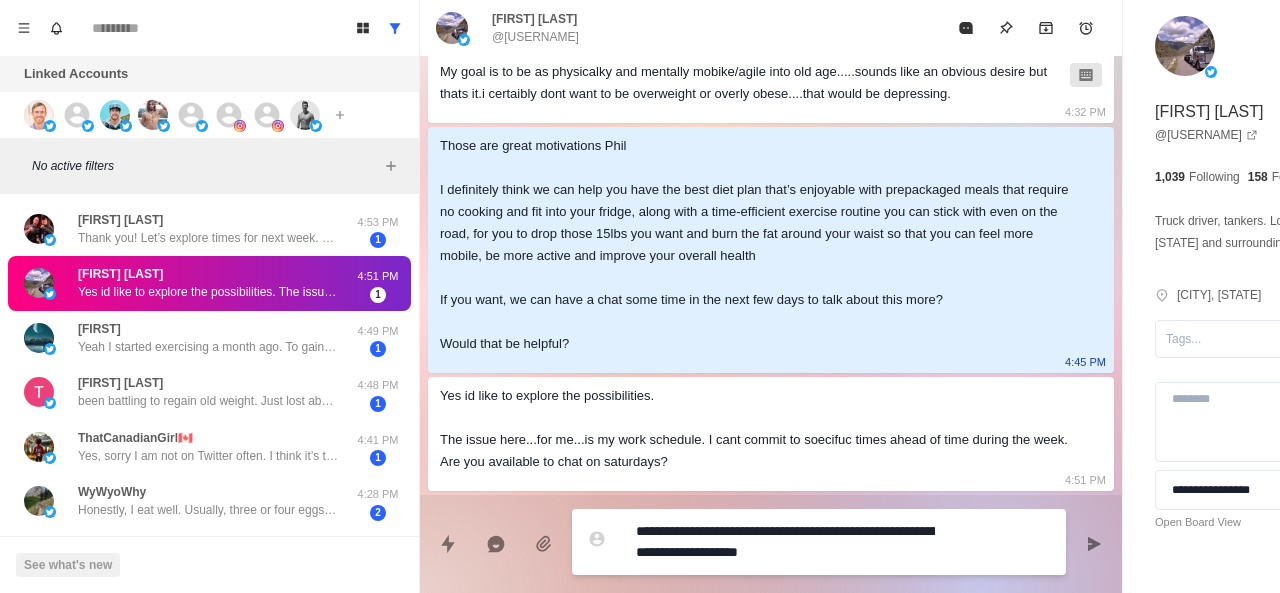 click on "**********" at bounding box center (785, 542) 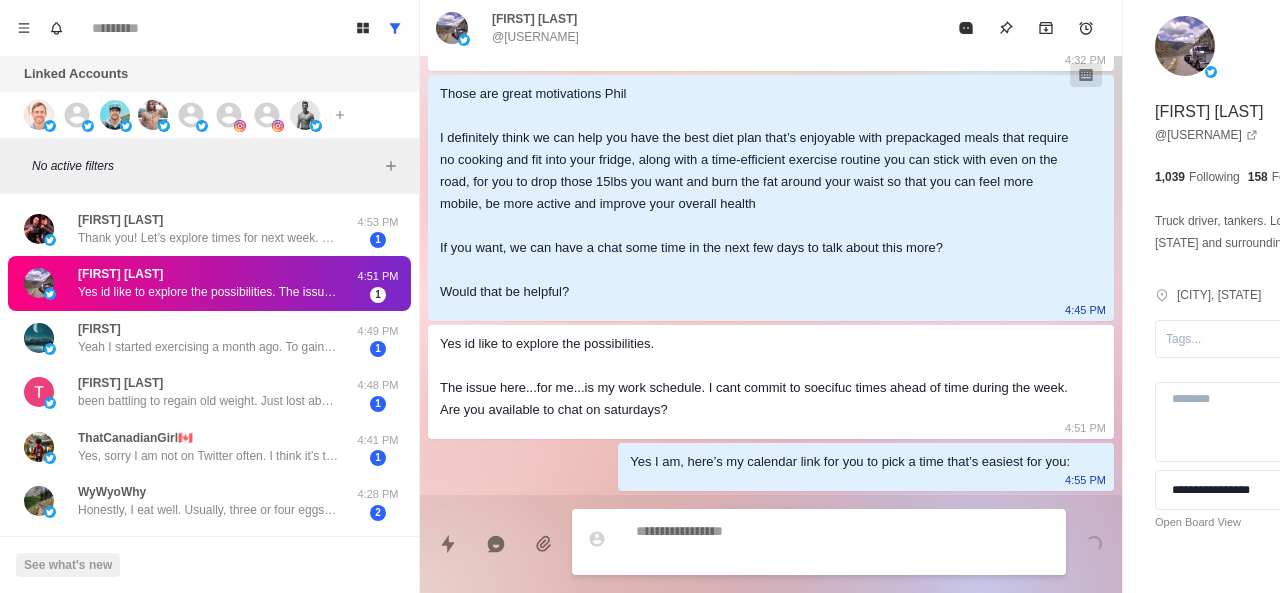 scroll, scrollTop: 1704, scrollLeft: 0, axis: vertical 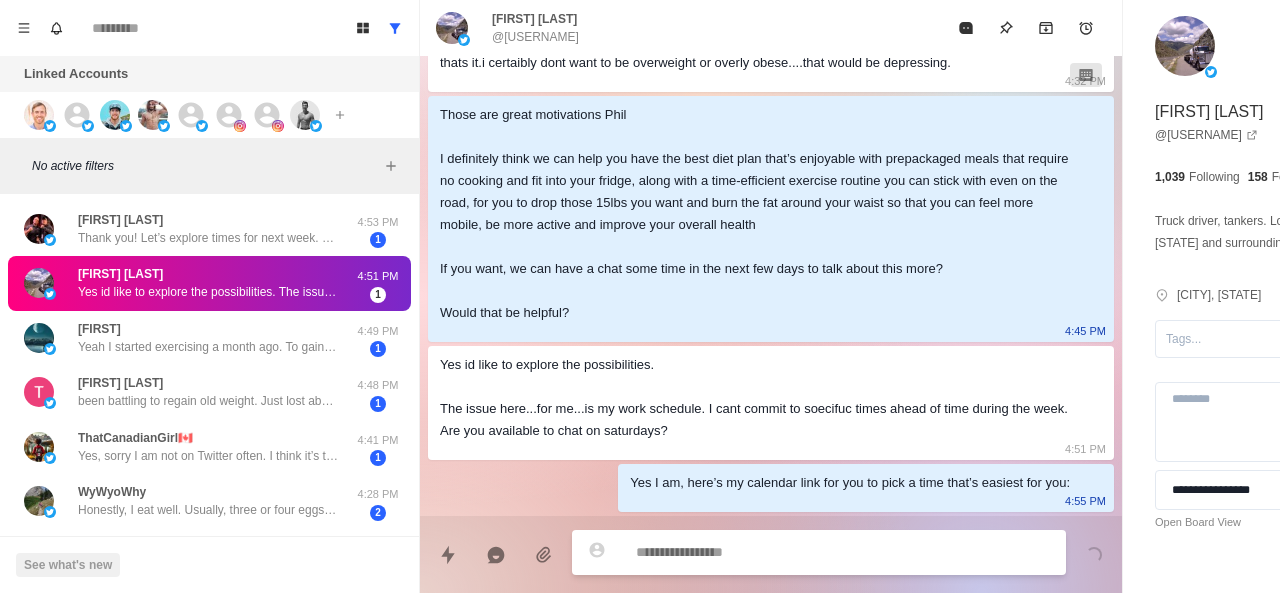 paste on "**********" 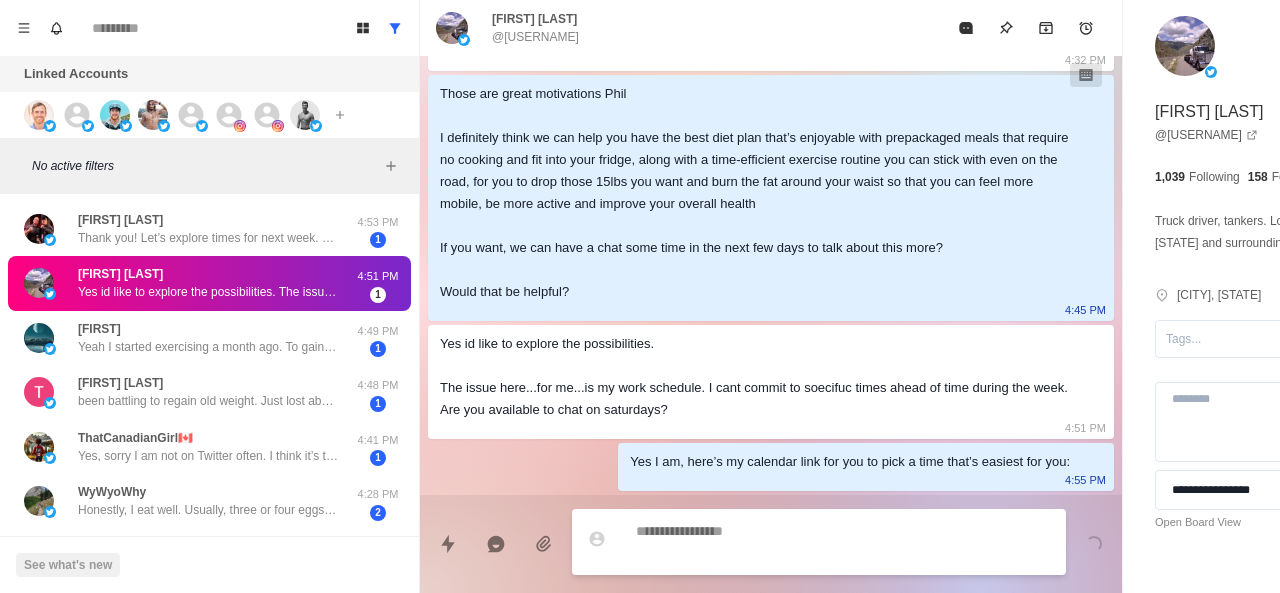 scroll, scrollTop: 1756, scrollLeft: 0, axis: vertical 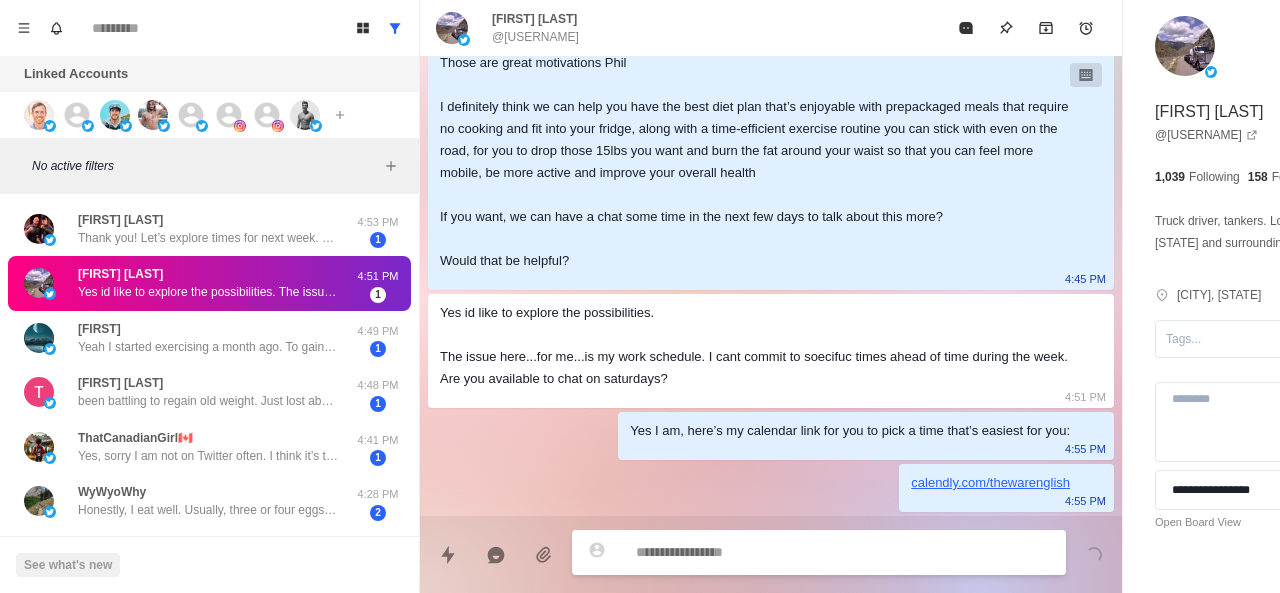 paste on "**********" 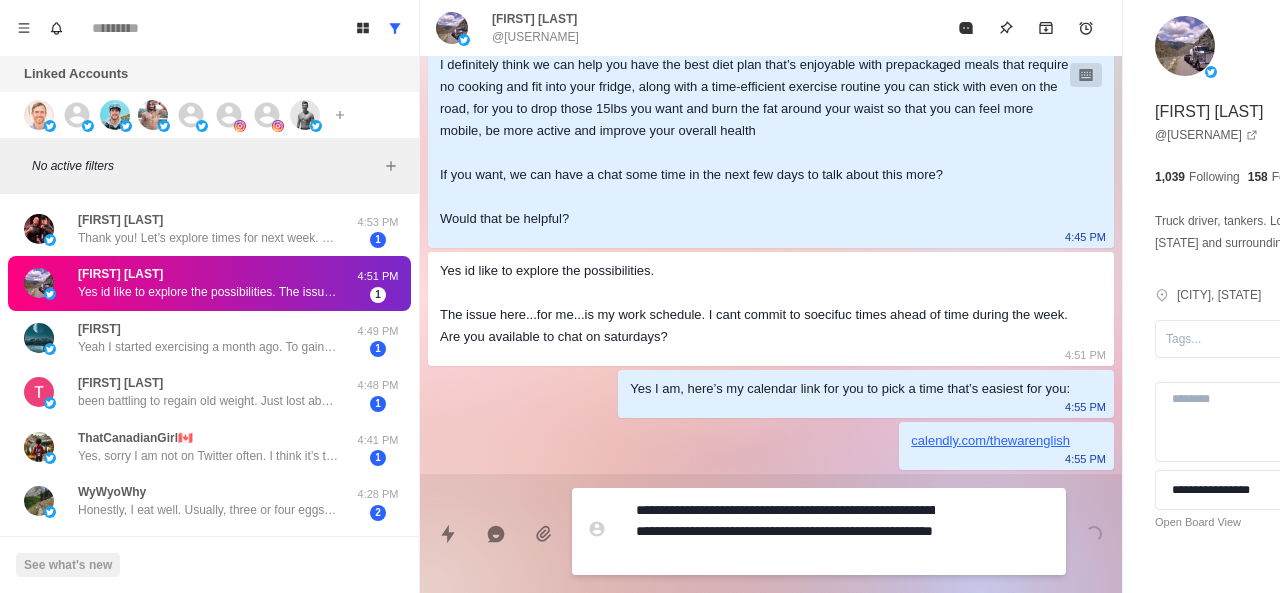 click on "**********" at bounding box center [785, 531] 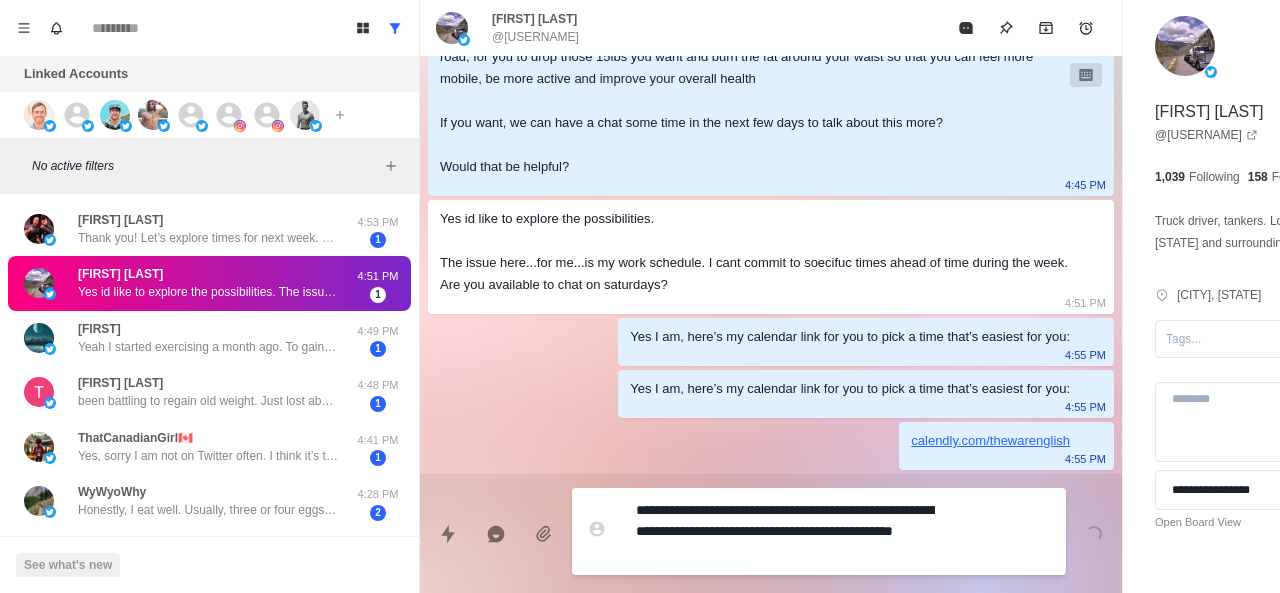 click on "**********" at bounding box center (785, 531) 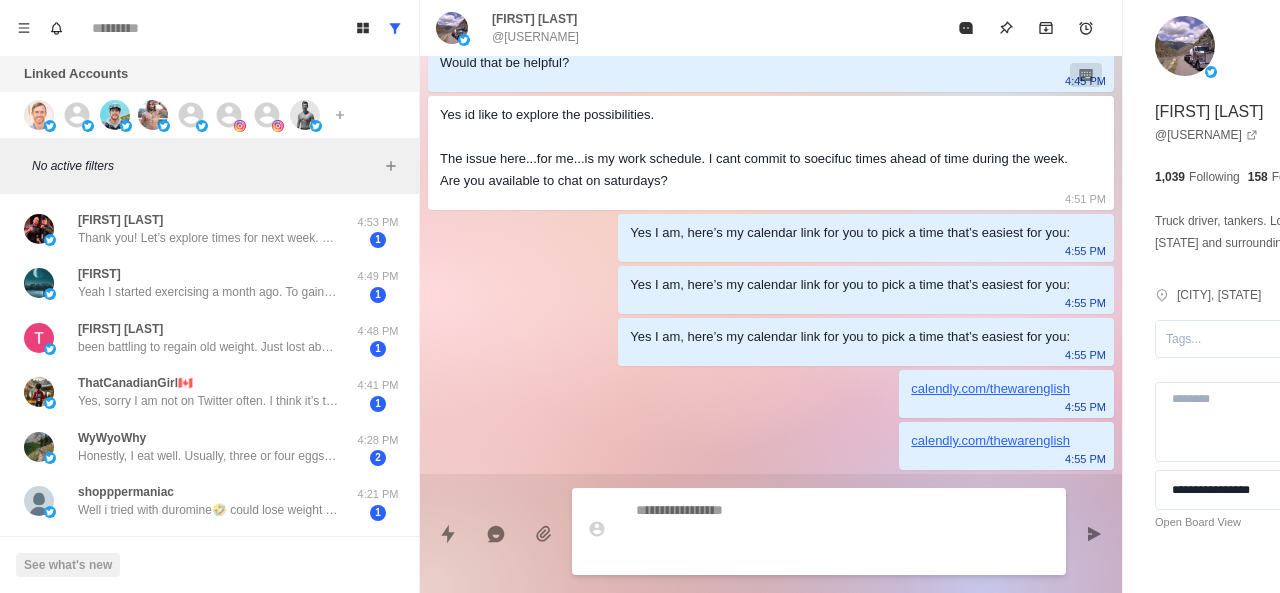 scroll, scrollTop: 1986, scrollLeft: 0, axis: vertical 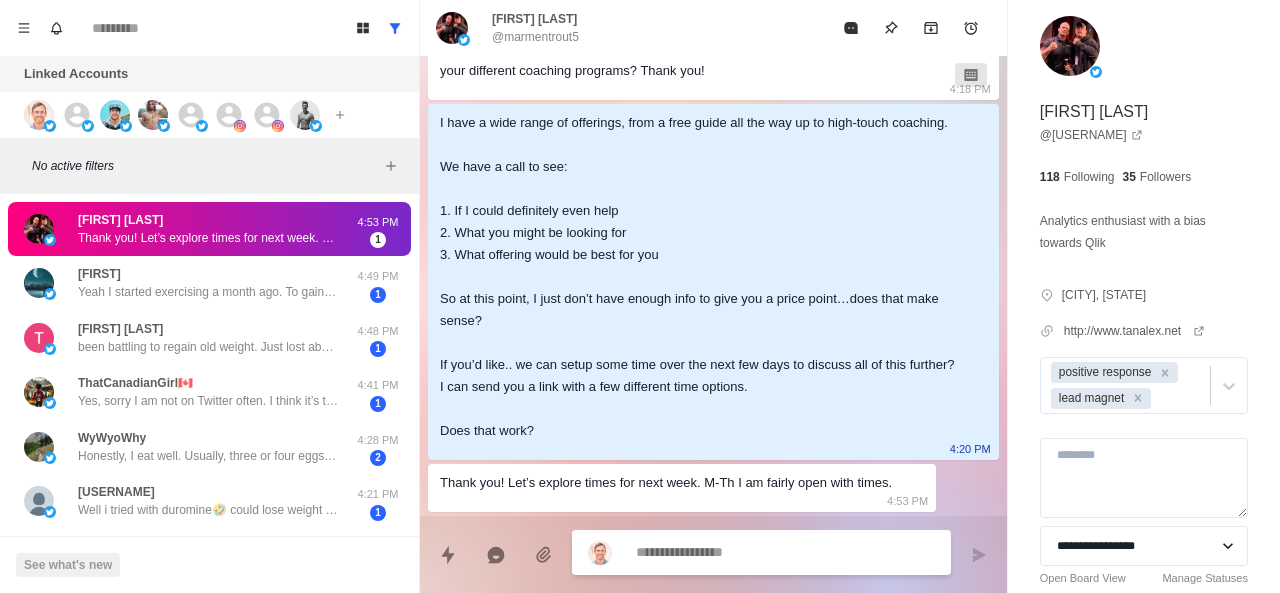 type on "*" 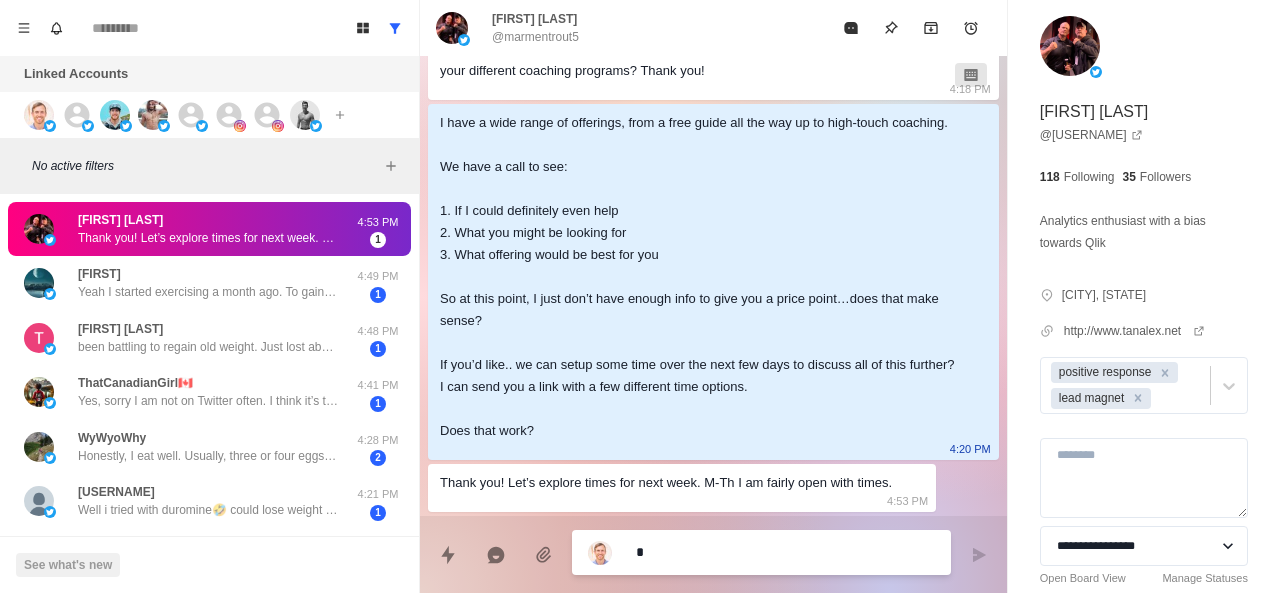 type on "**" 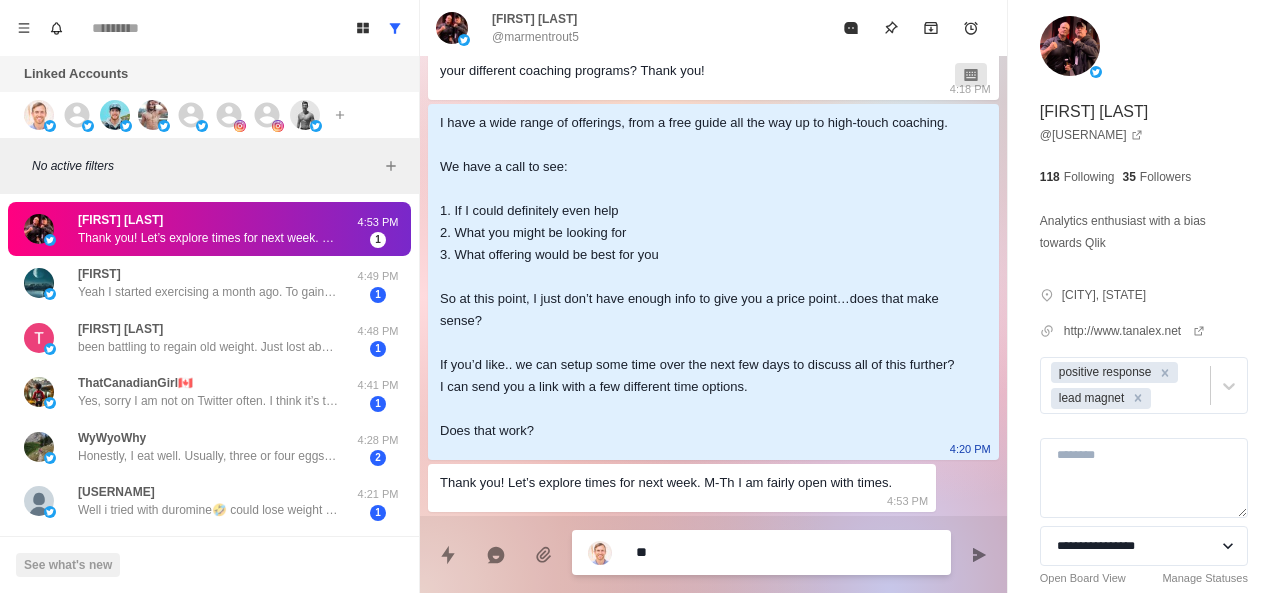 type on "*" 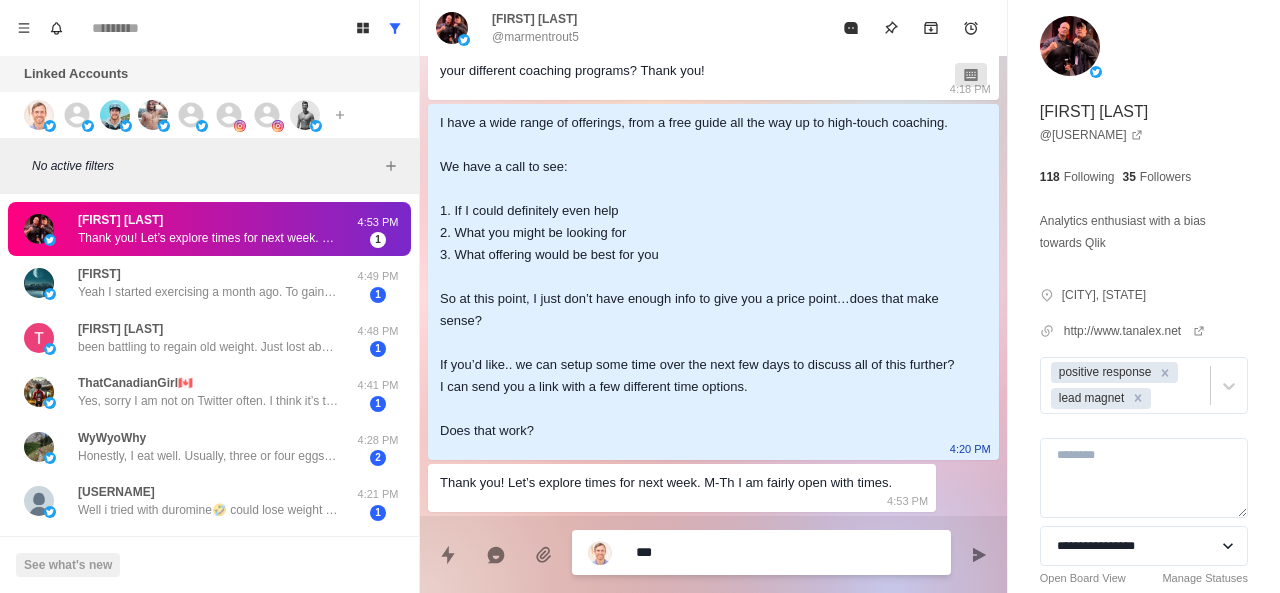 type on "*" 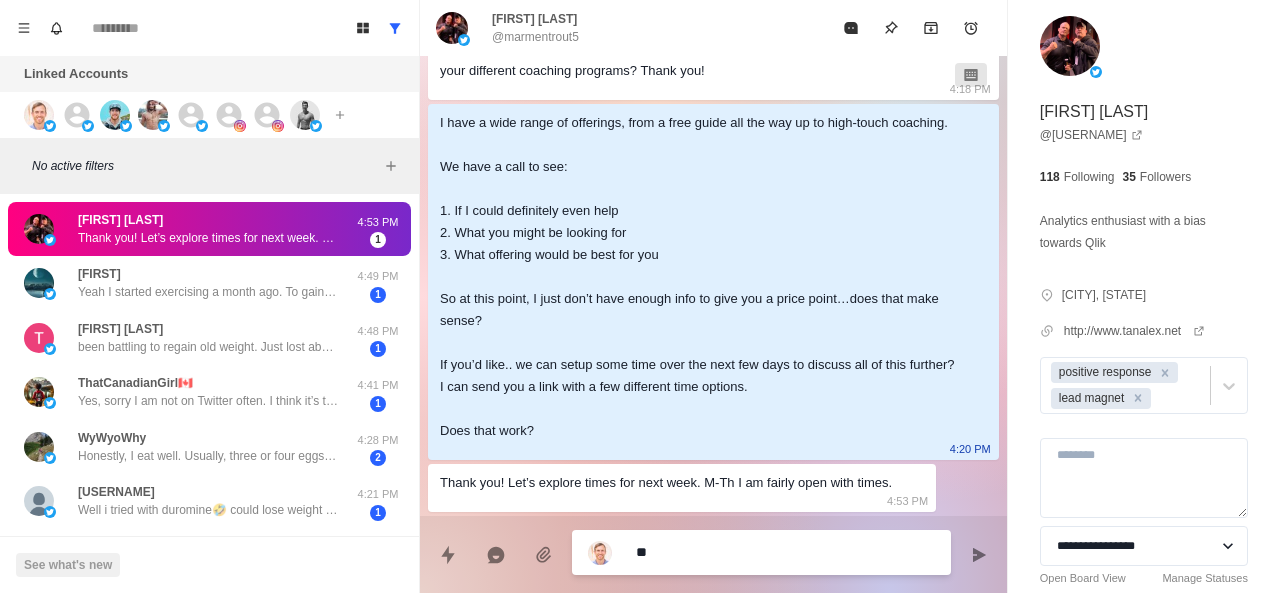 type on "*" 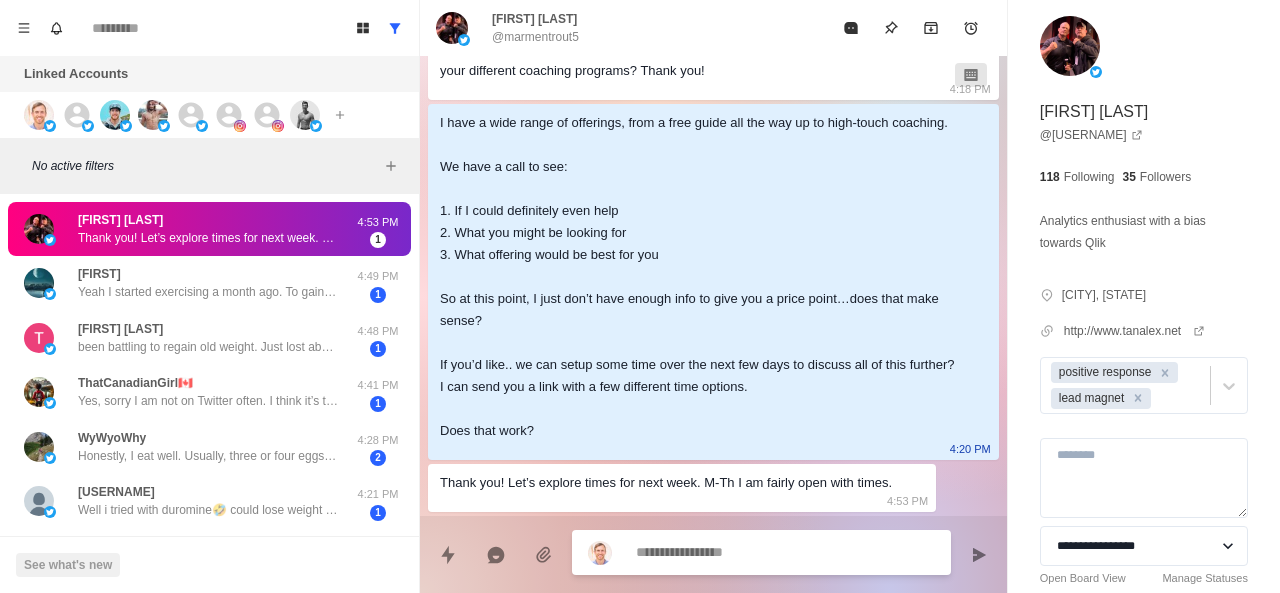 type on "**********" 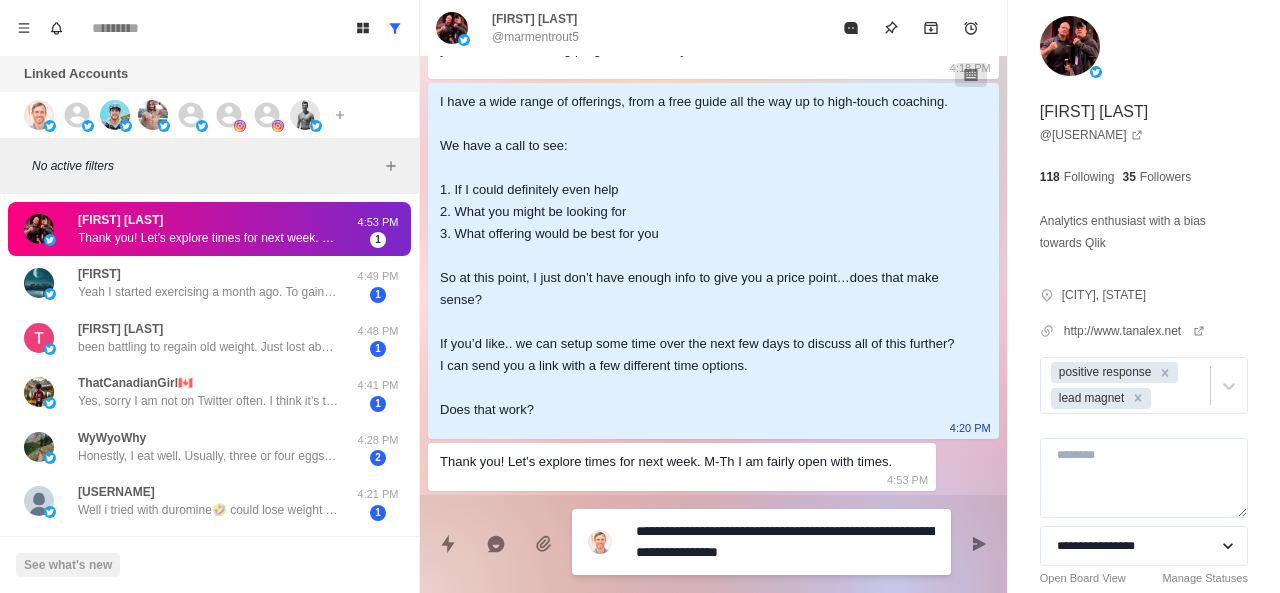 type on "*" 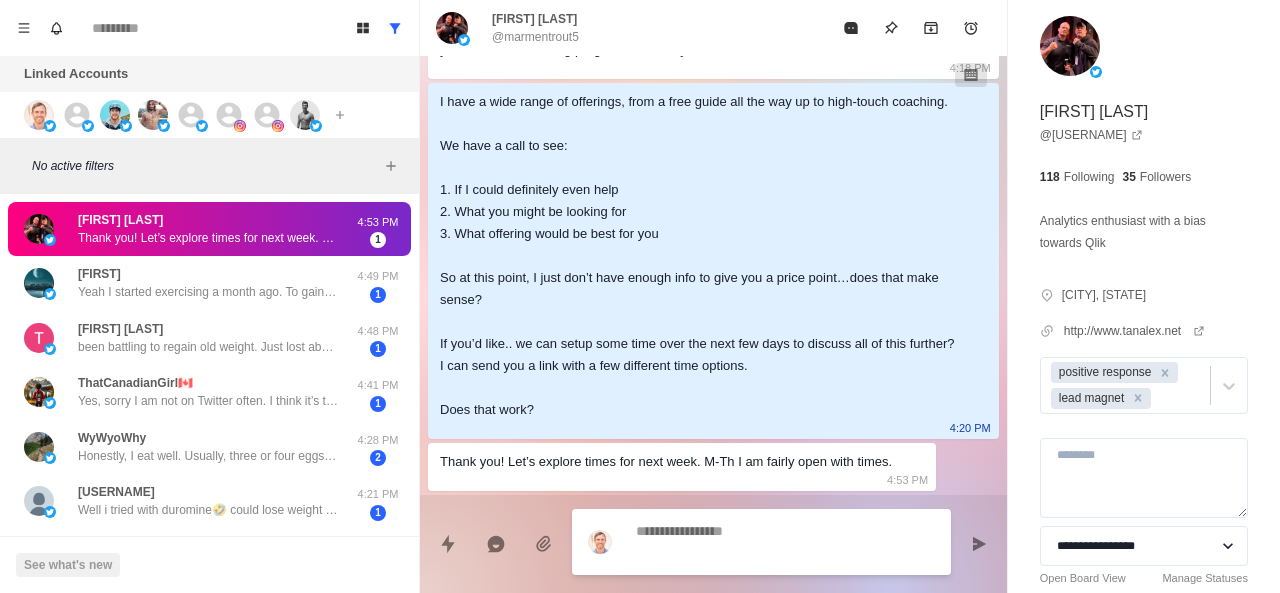 type on "*" 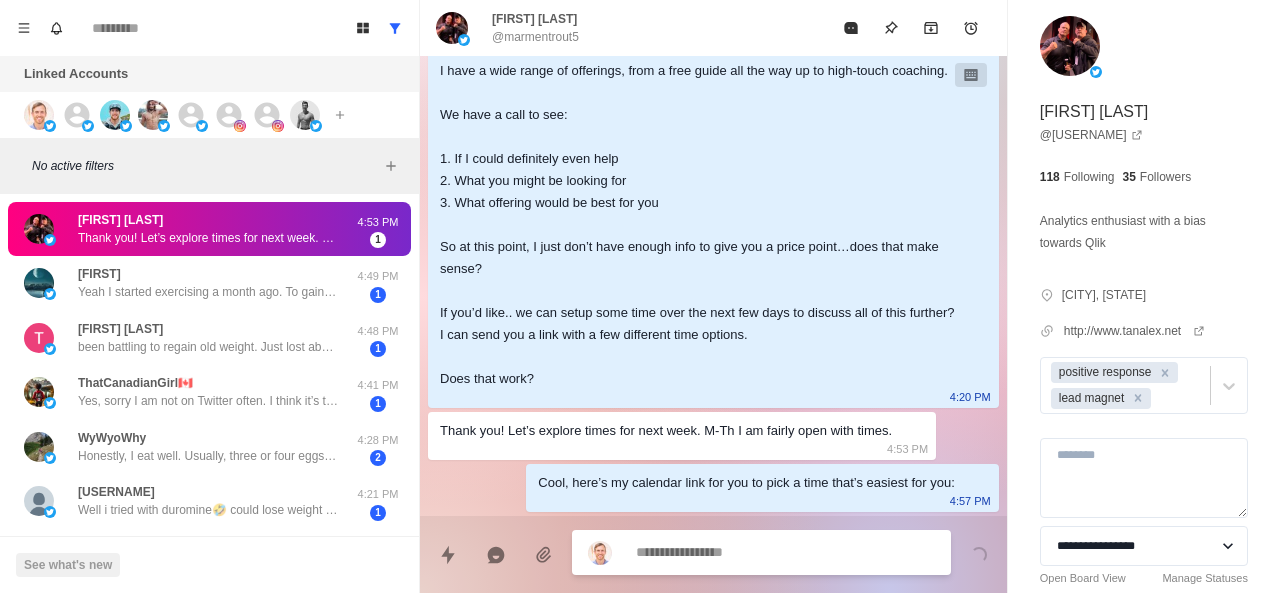 paste on "**********" 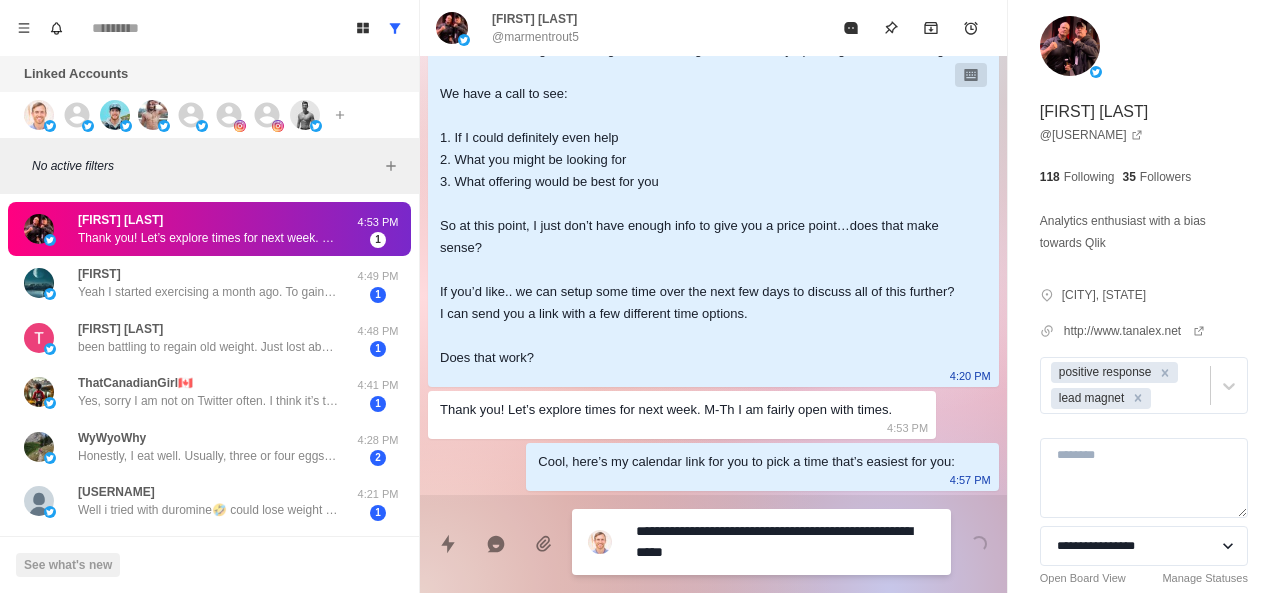 type on "*" 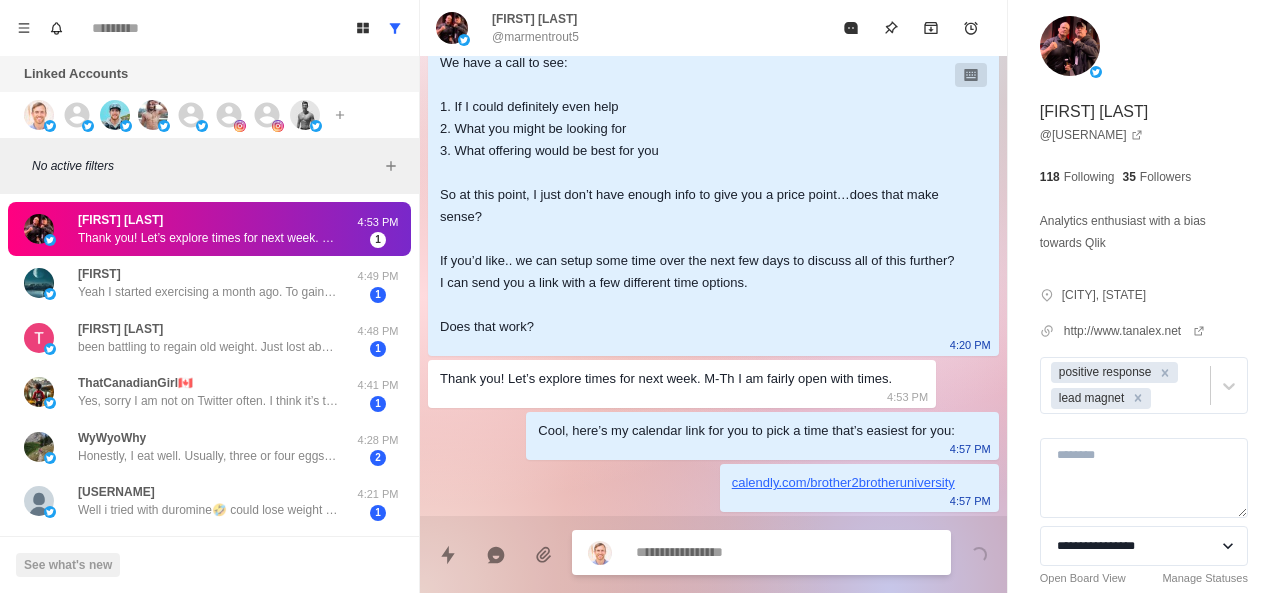 scroll, scrollTop: 1272, scrollLeft: 0, axis: vertical 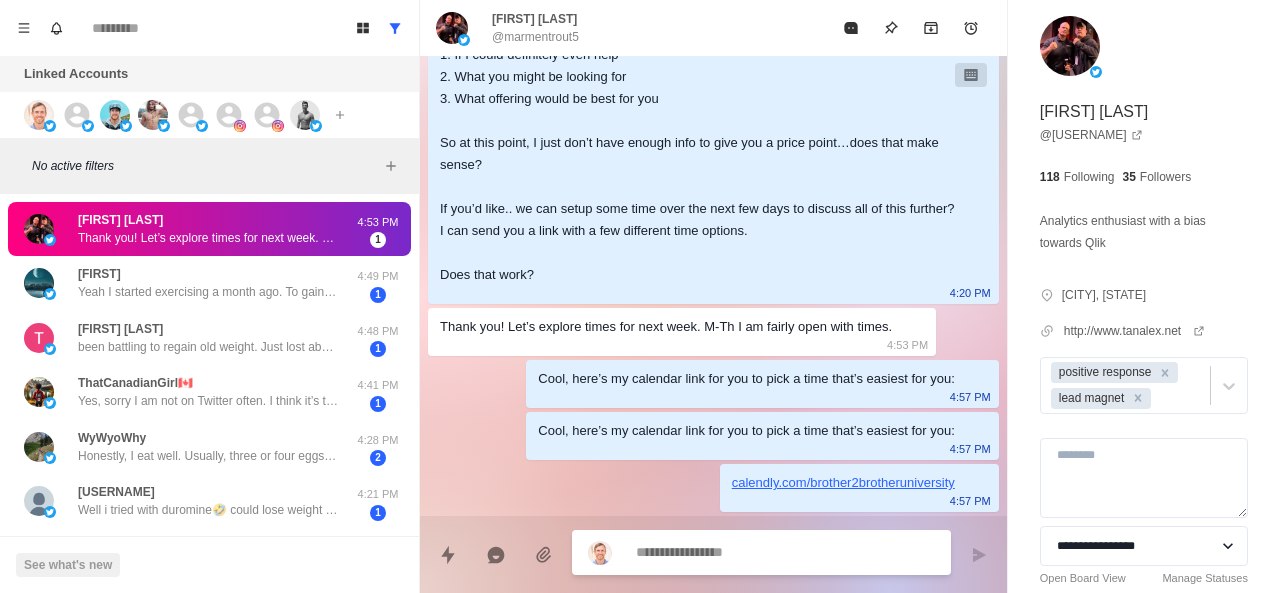 type on "*" 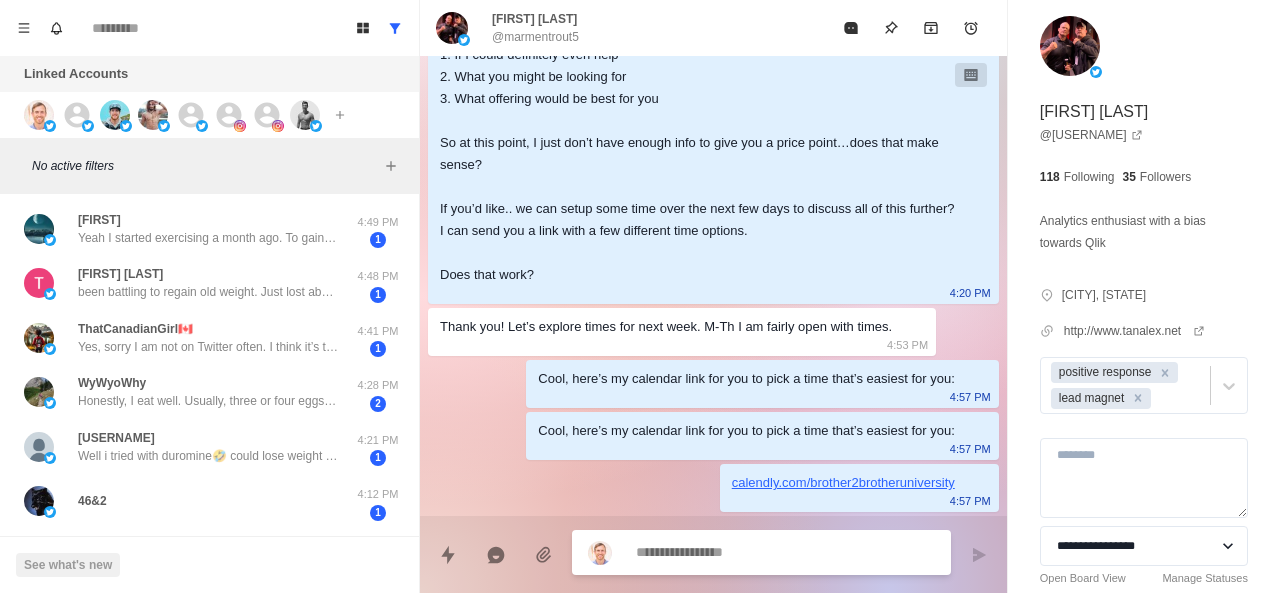 type on "*" 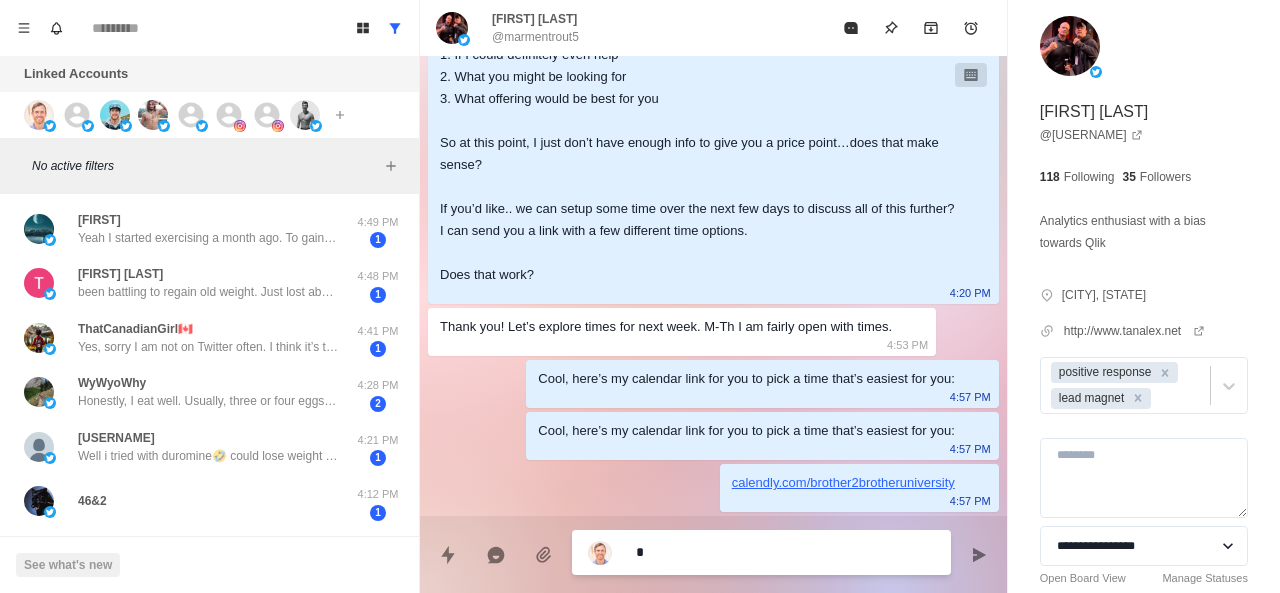 type on "**" 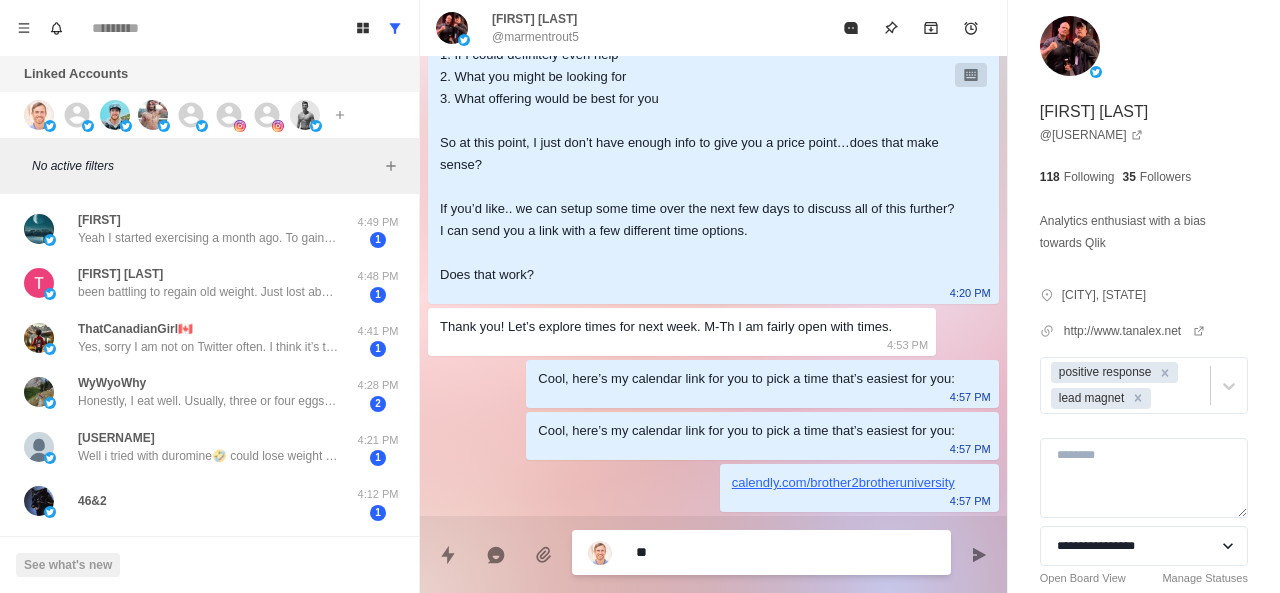 type on "*" 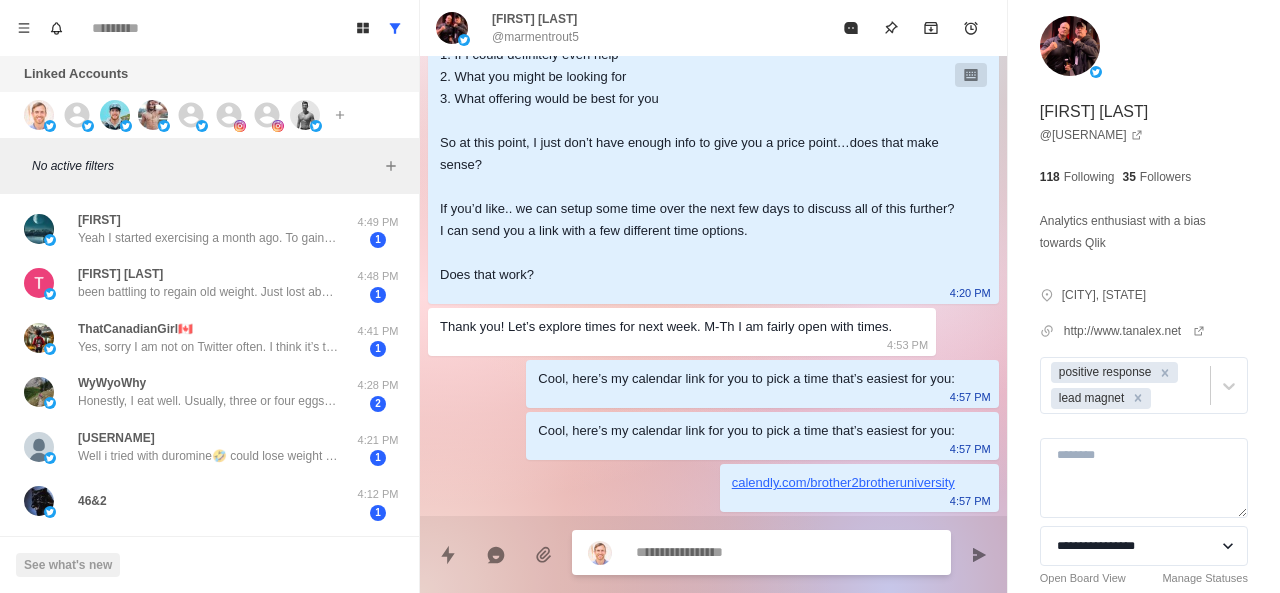paste on "**********" 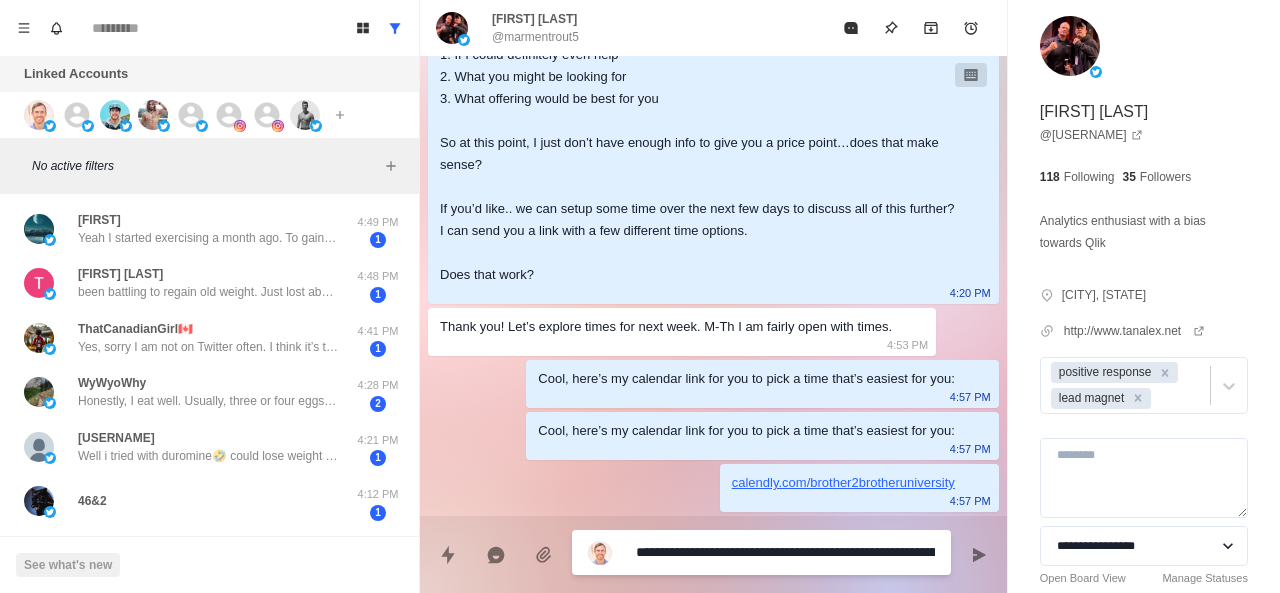type on "*" 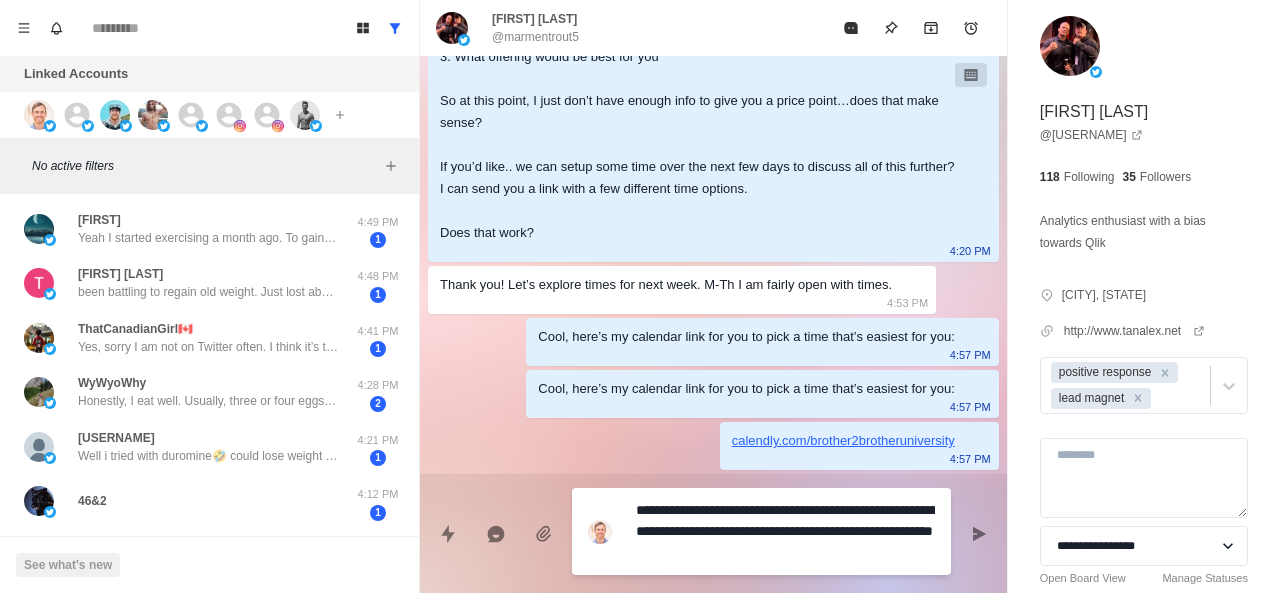 click on "**********" at bounding box center (785, 531) 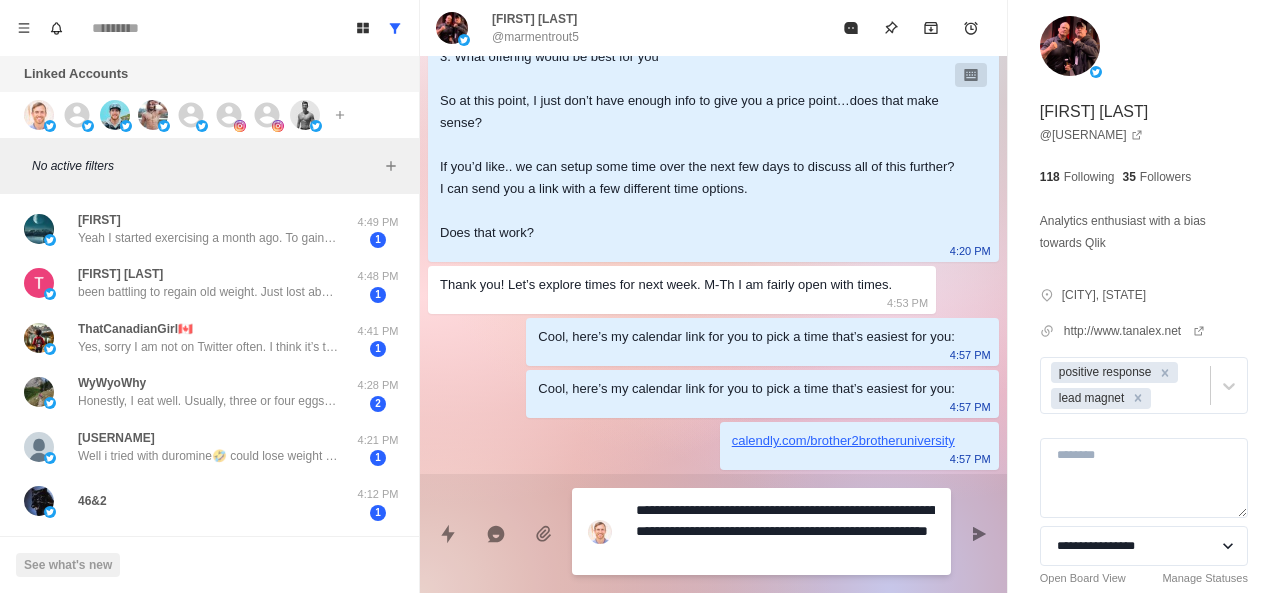 type on "**********" 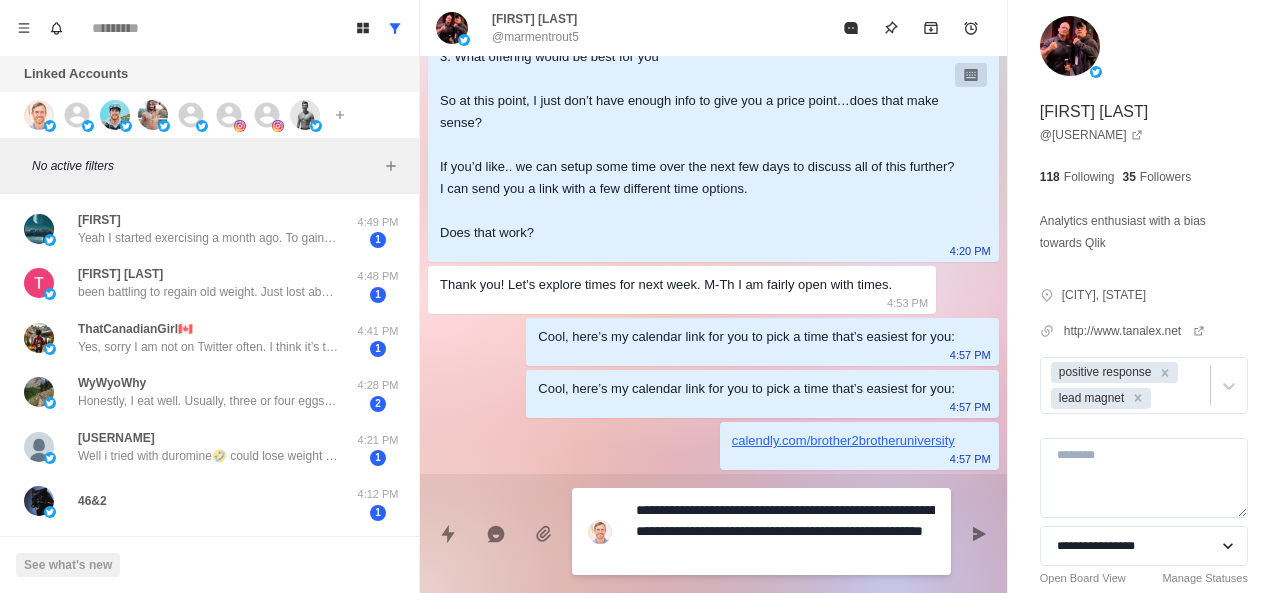 type on "**********" 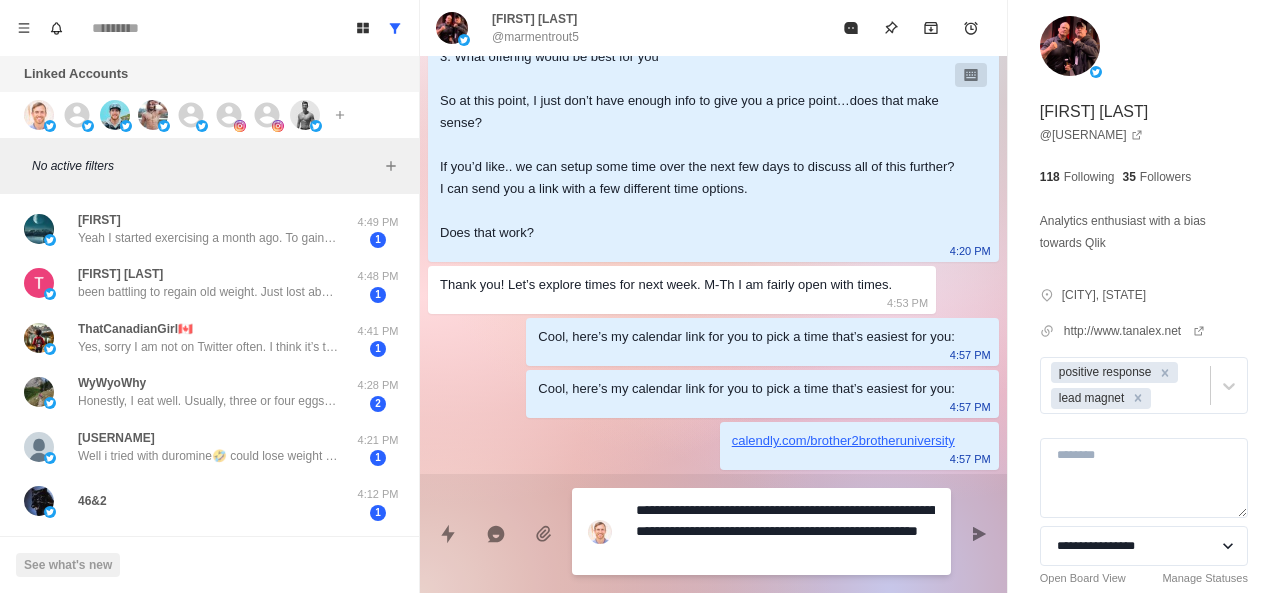 type on "**********" 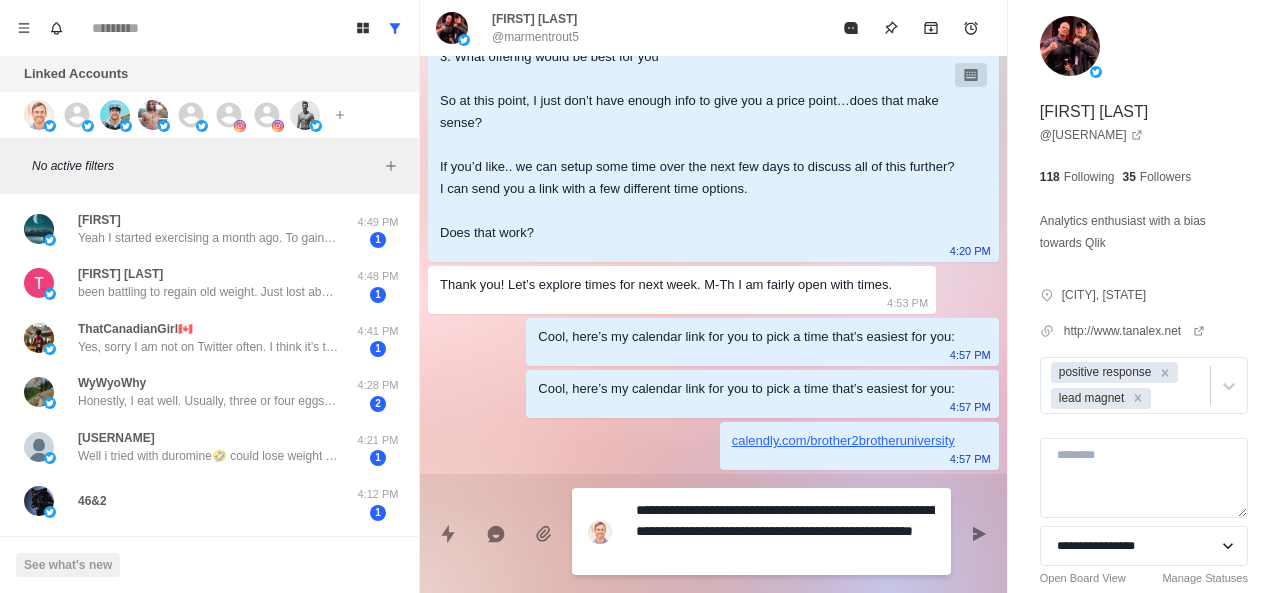 type on "**********" 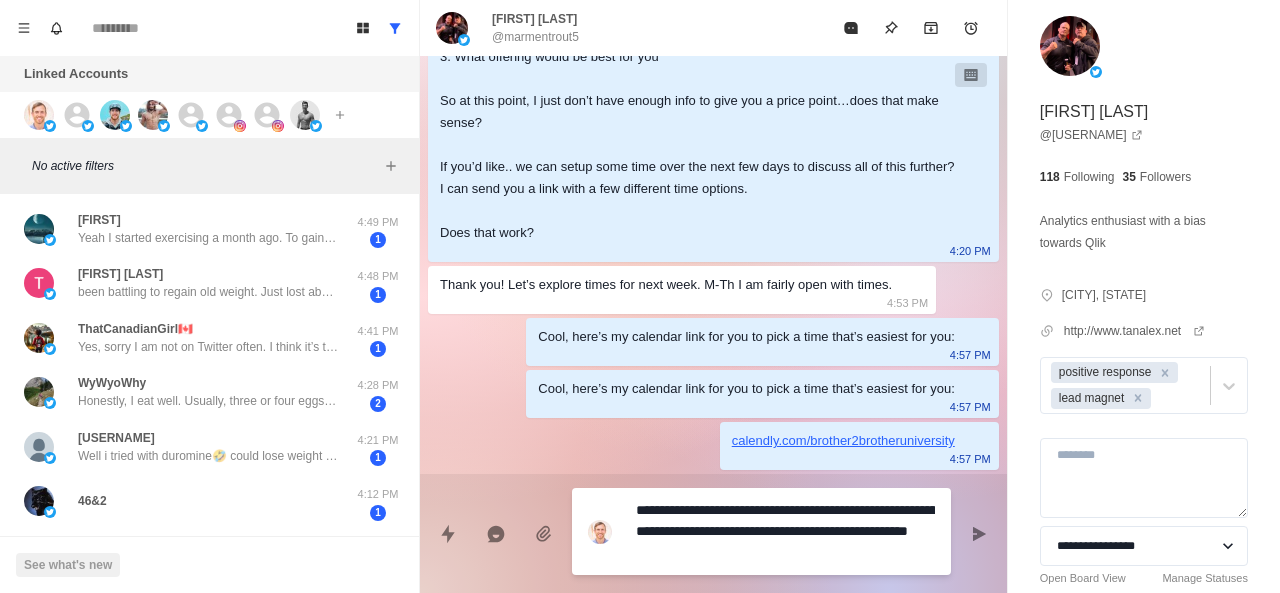 type on "**********" 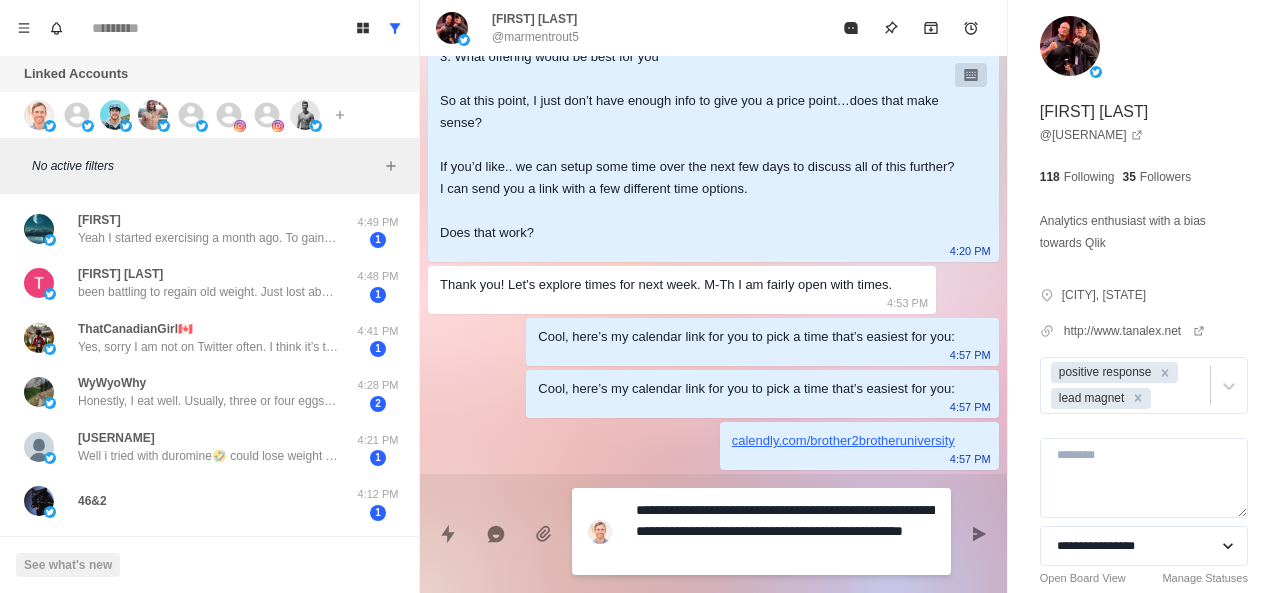type on "**********" 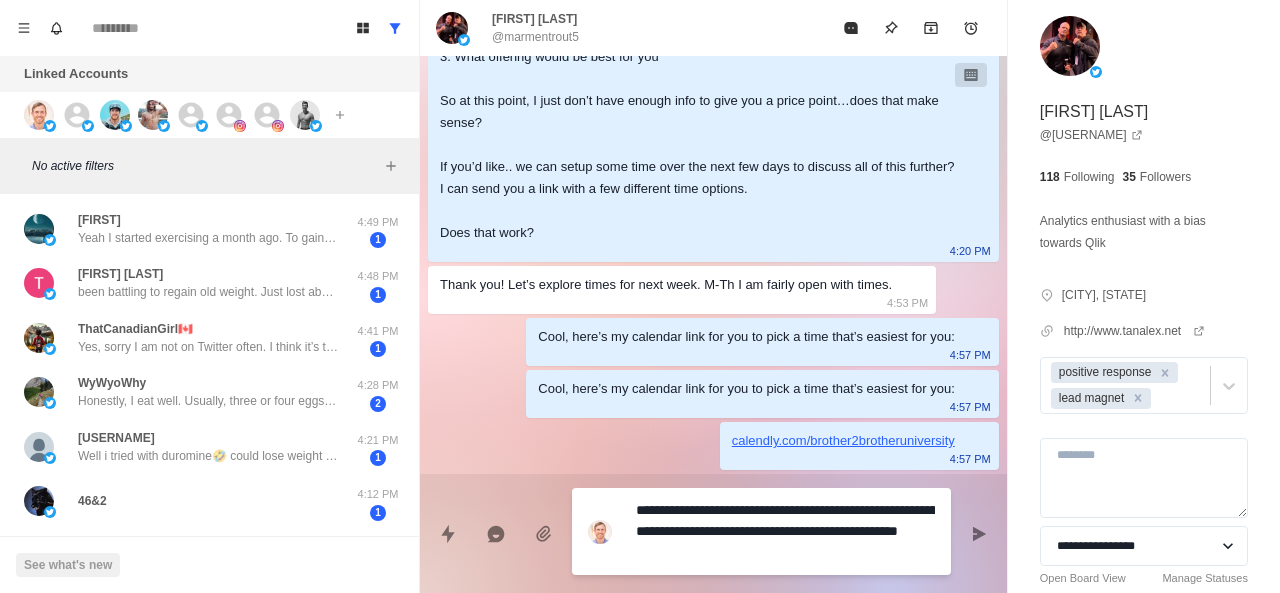 type on "**********" 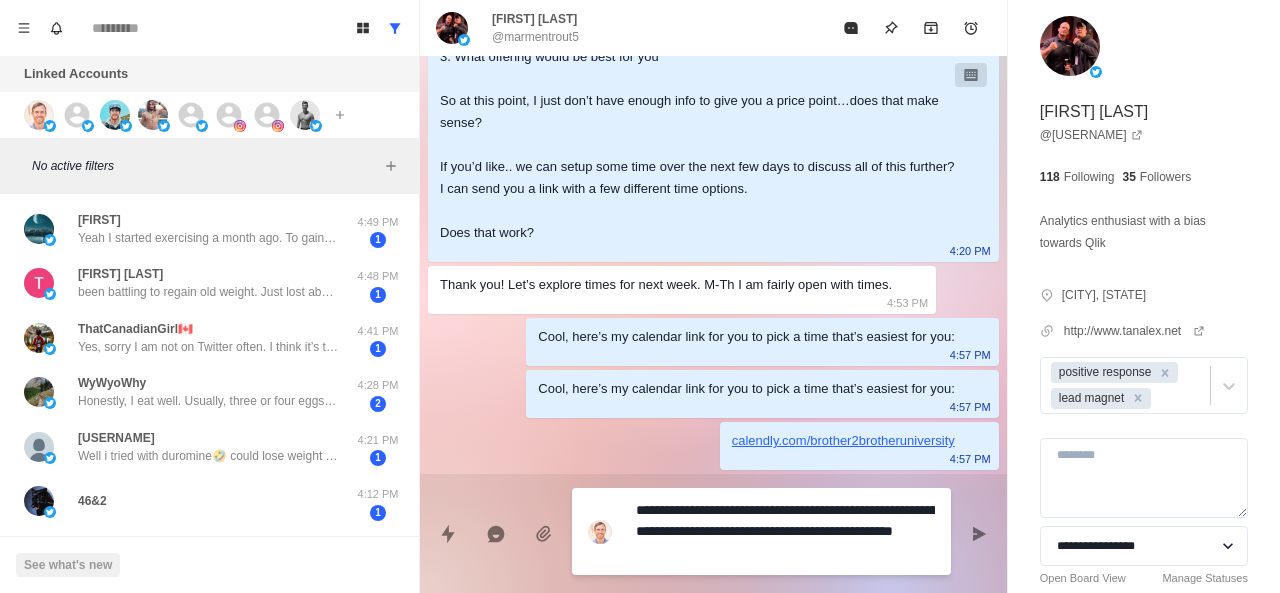 type on "**********" 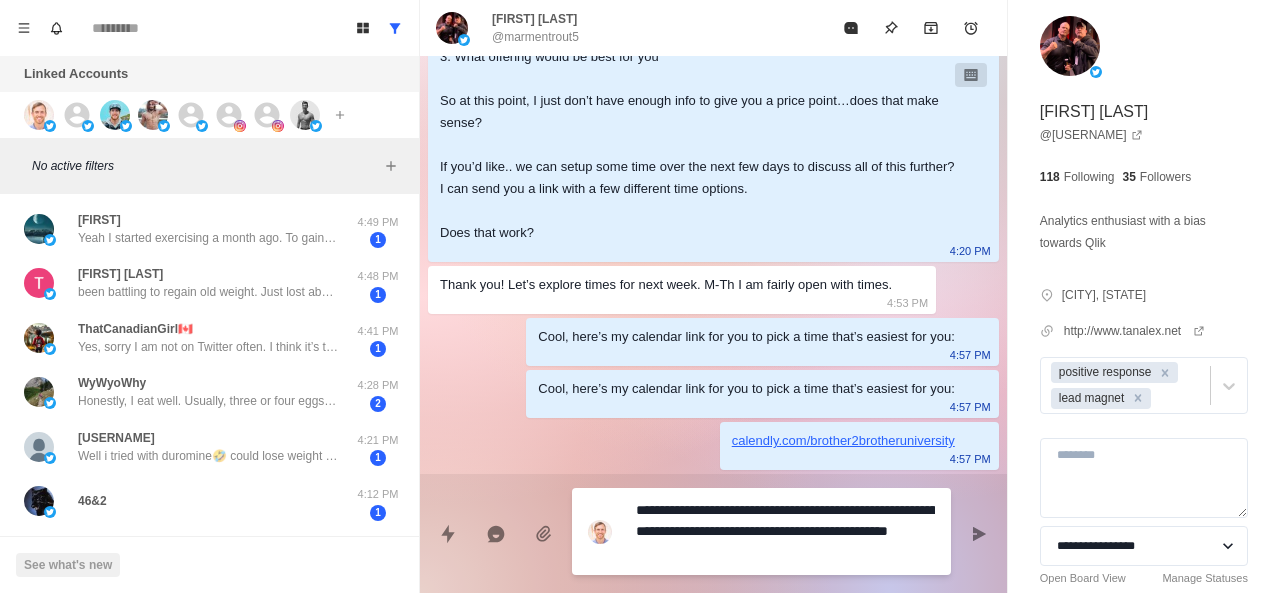 type on "**********" 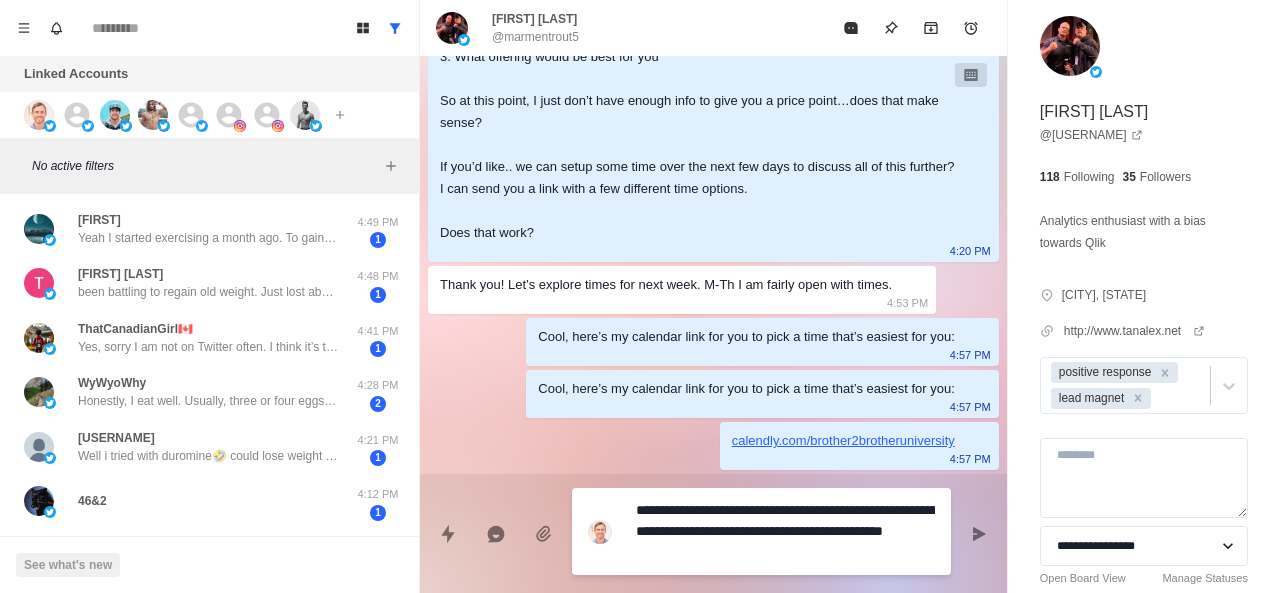 type on "**********" 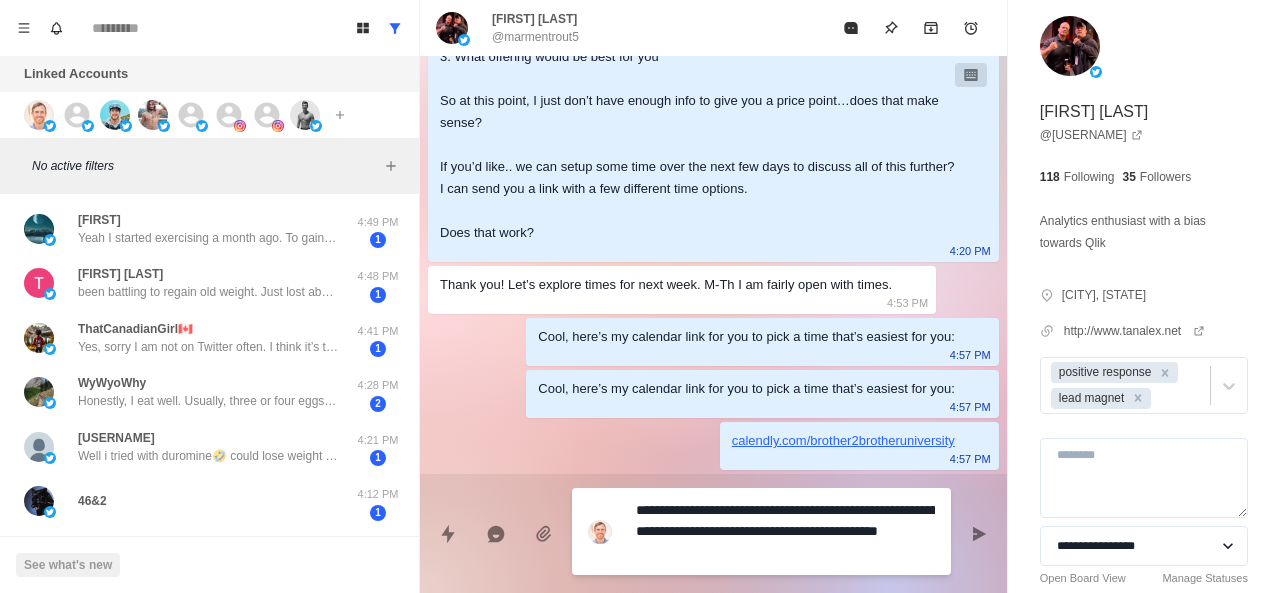 type on "**********" 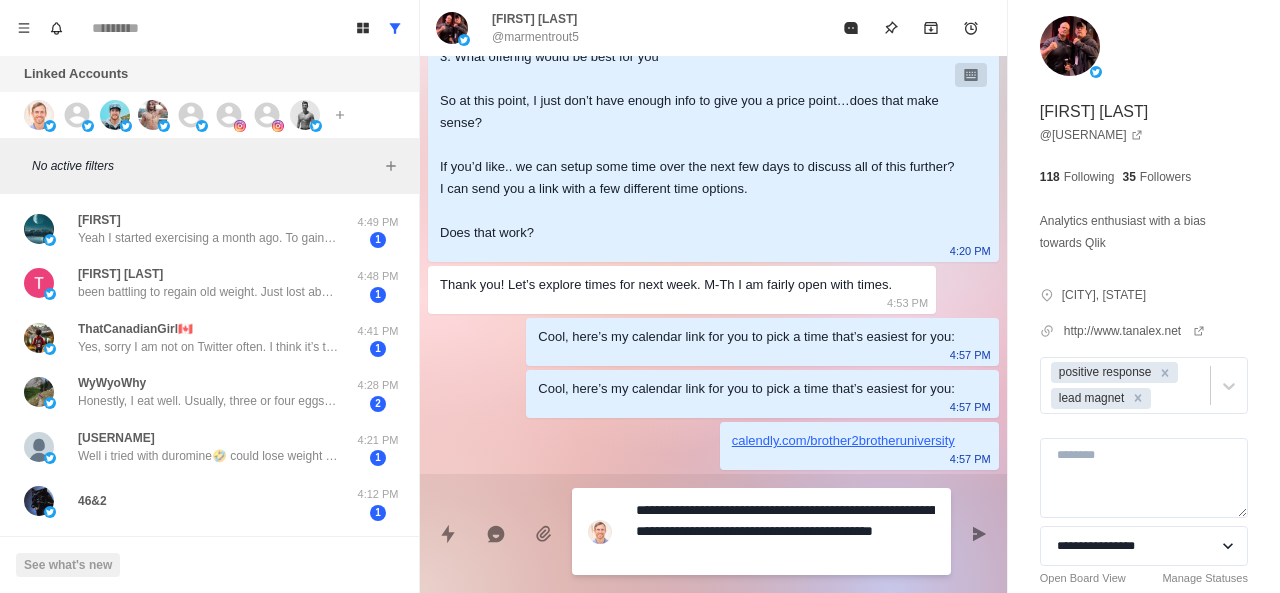type on "*" 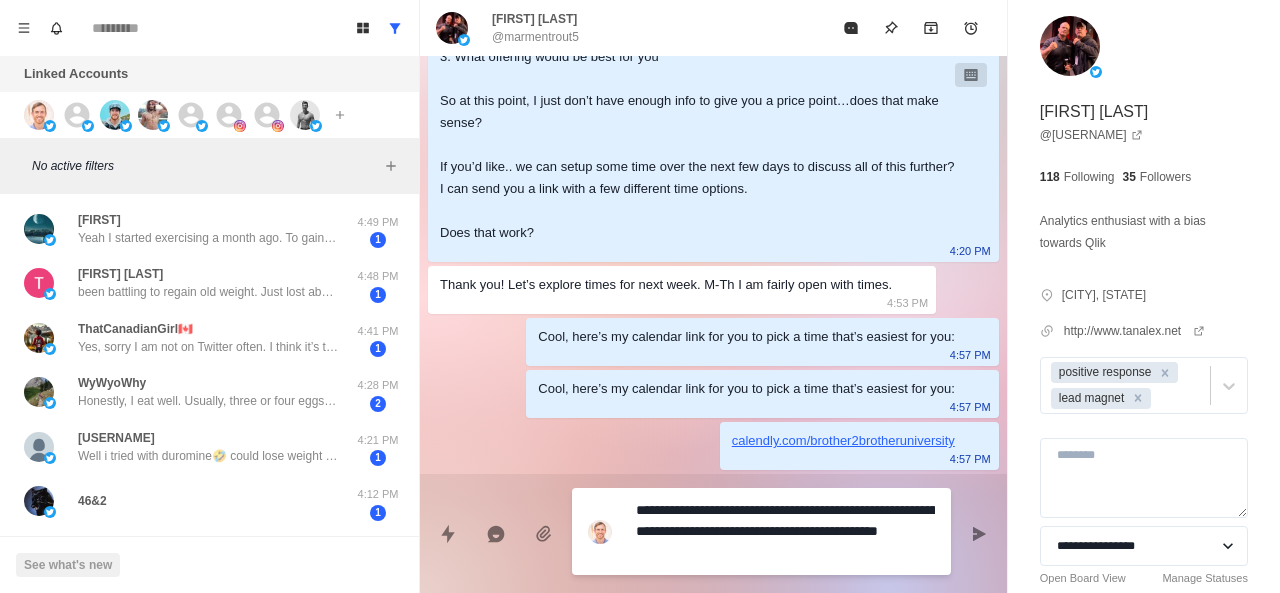 type on "**********" 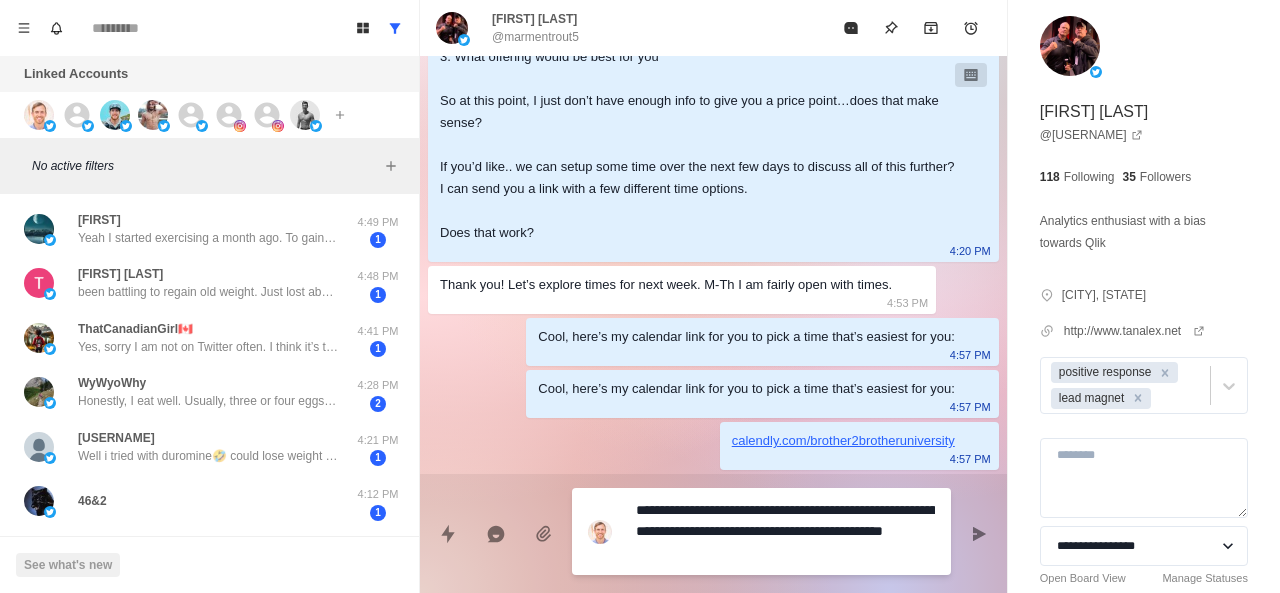 type on "**********" 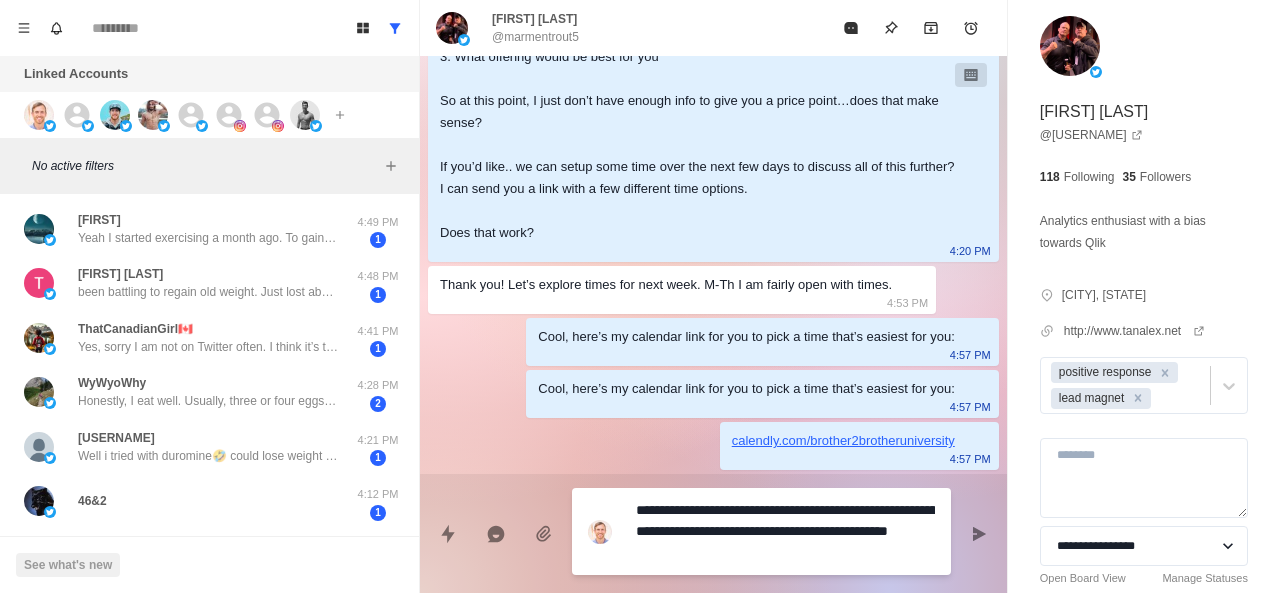 type on "**********" 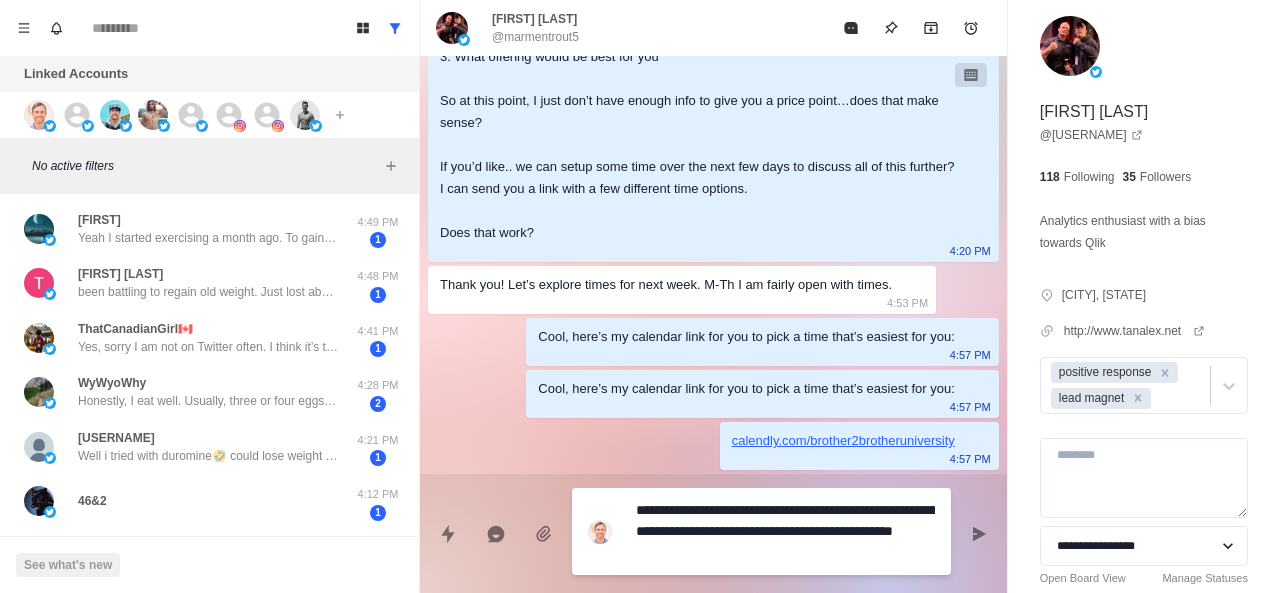 type on "**********" 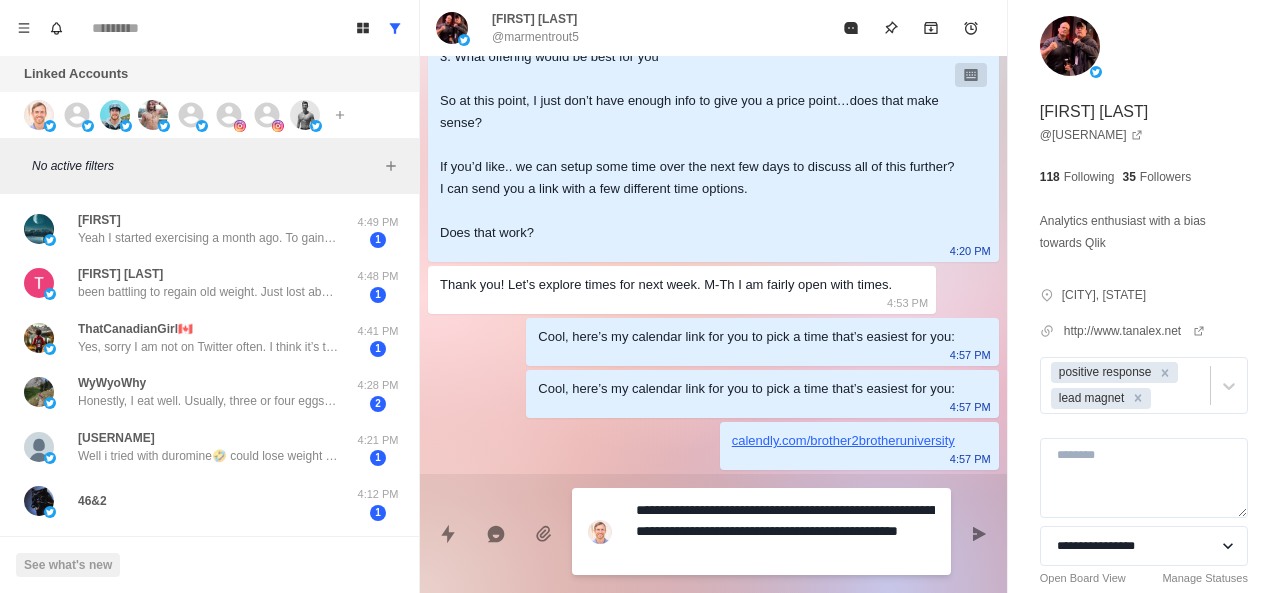 type on "**********" 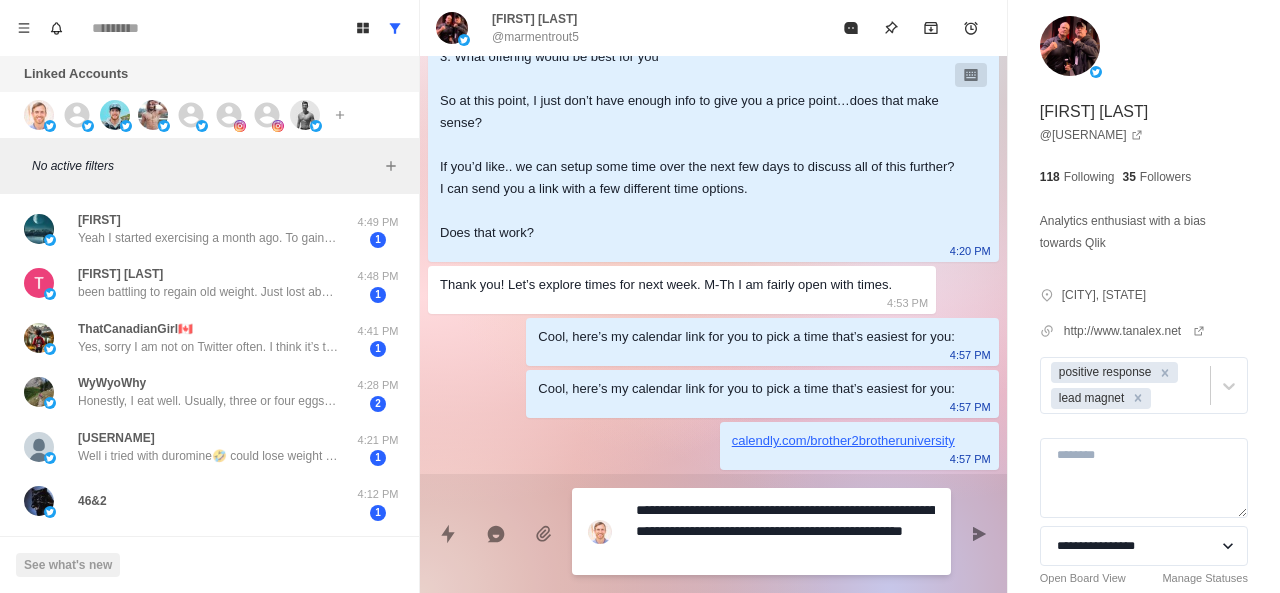 type on "*" 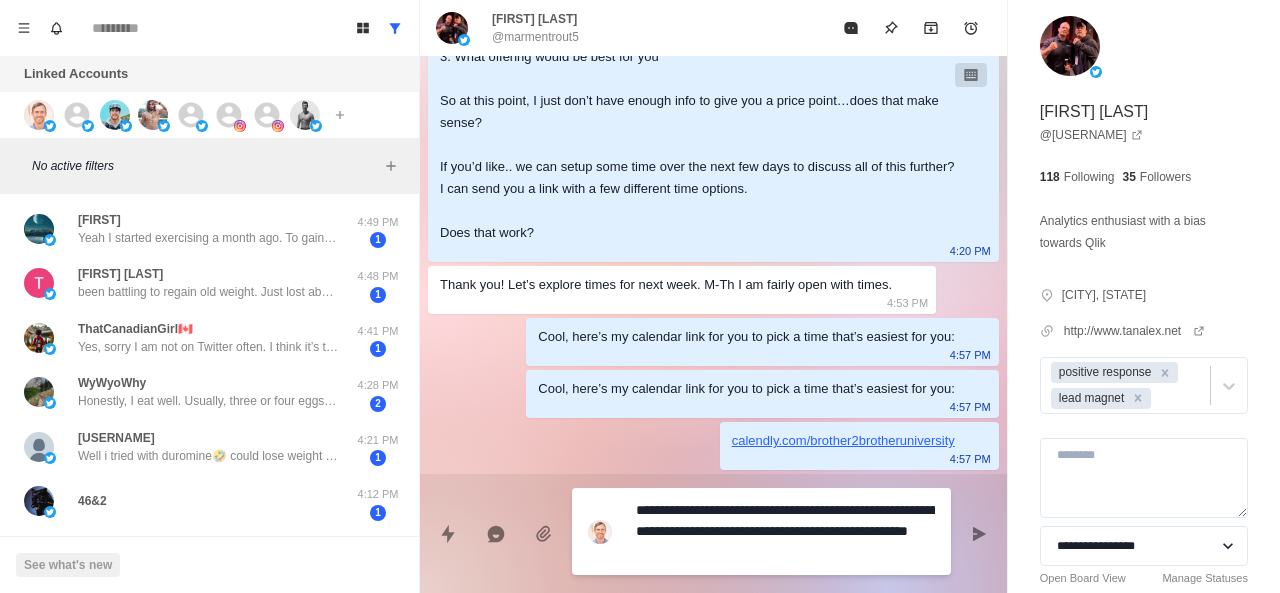 type on "*" 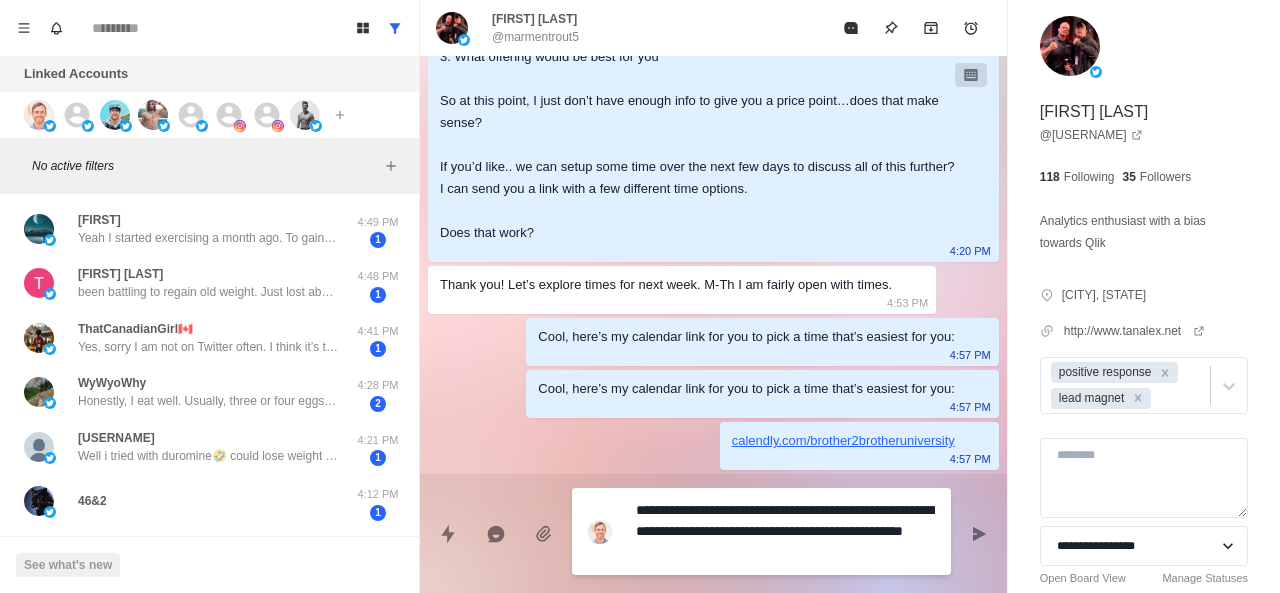 type on "**********" 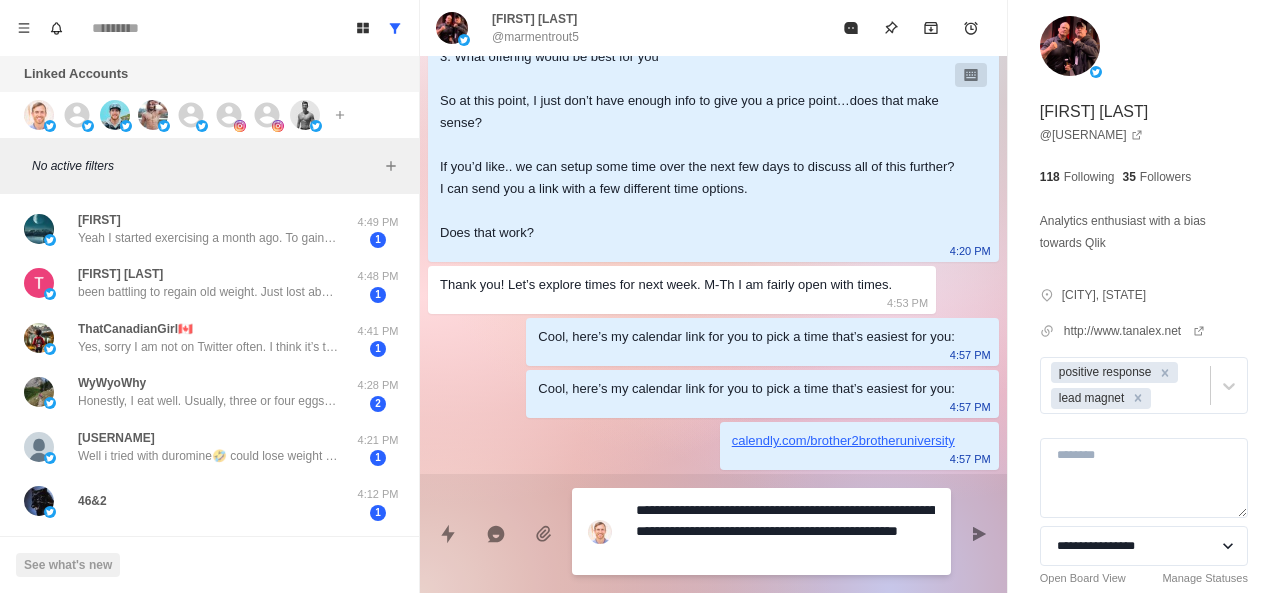 type on "**********" 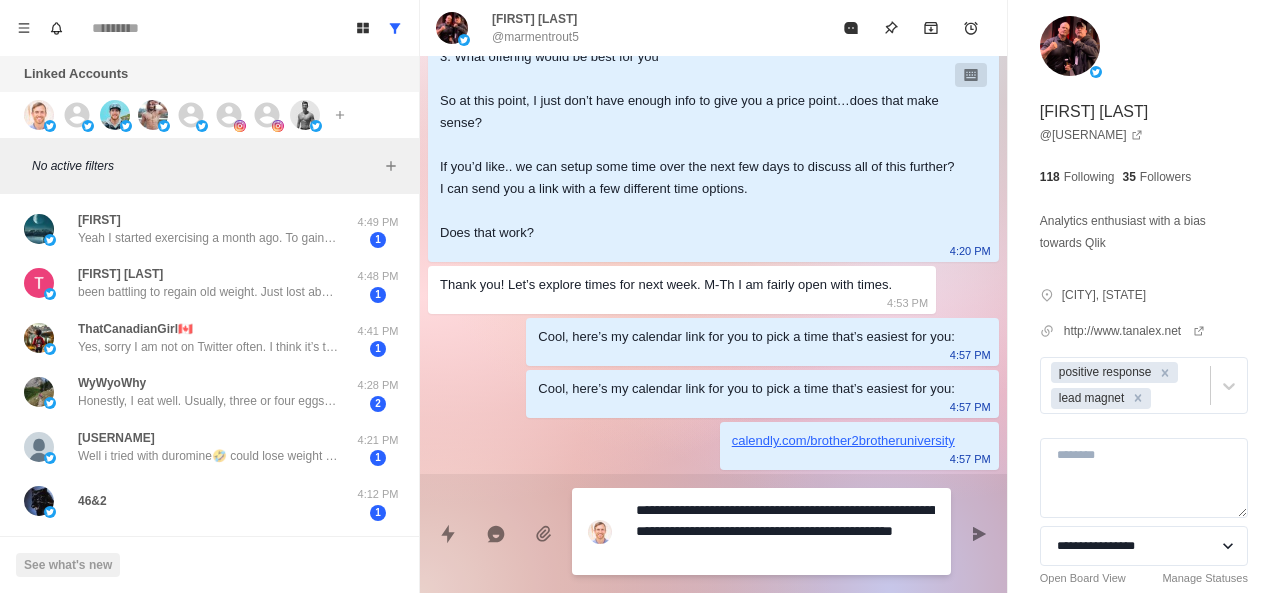 type on "**********" 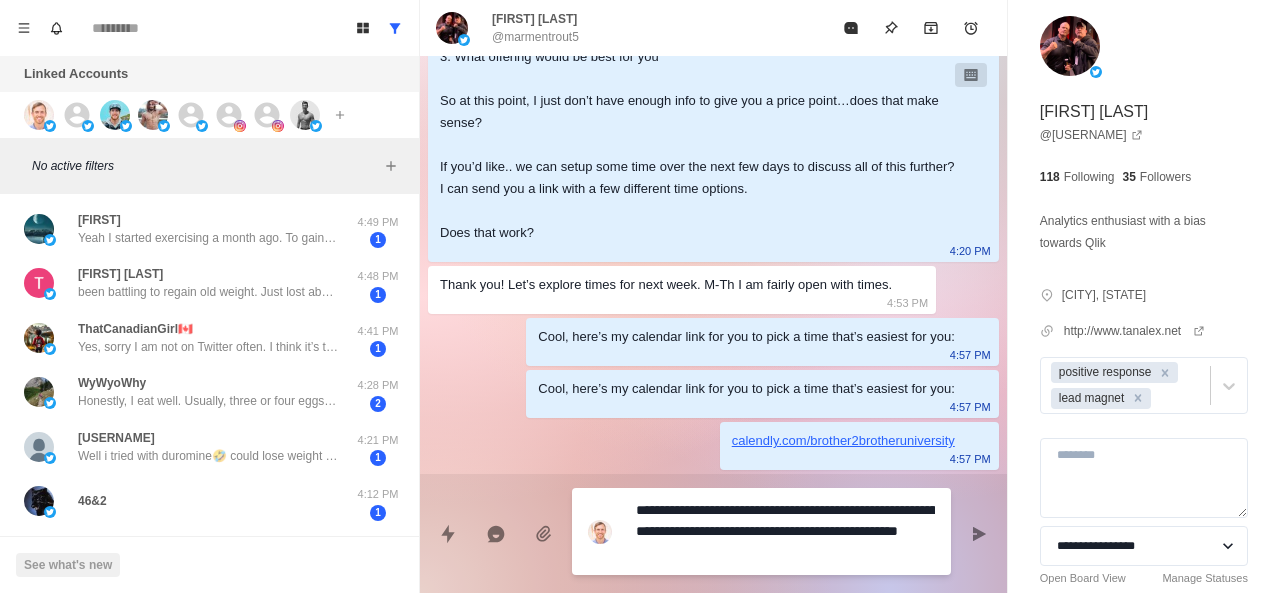 type on "**********" 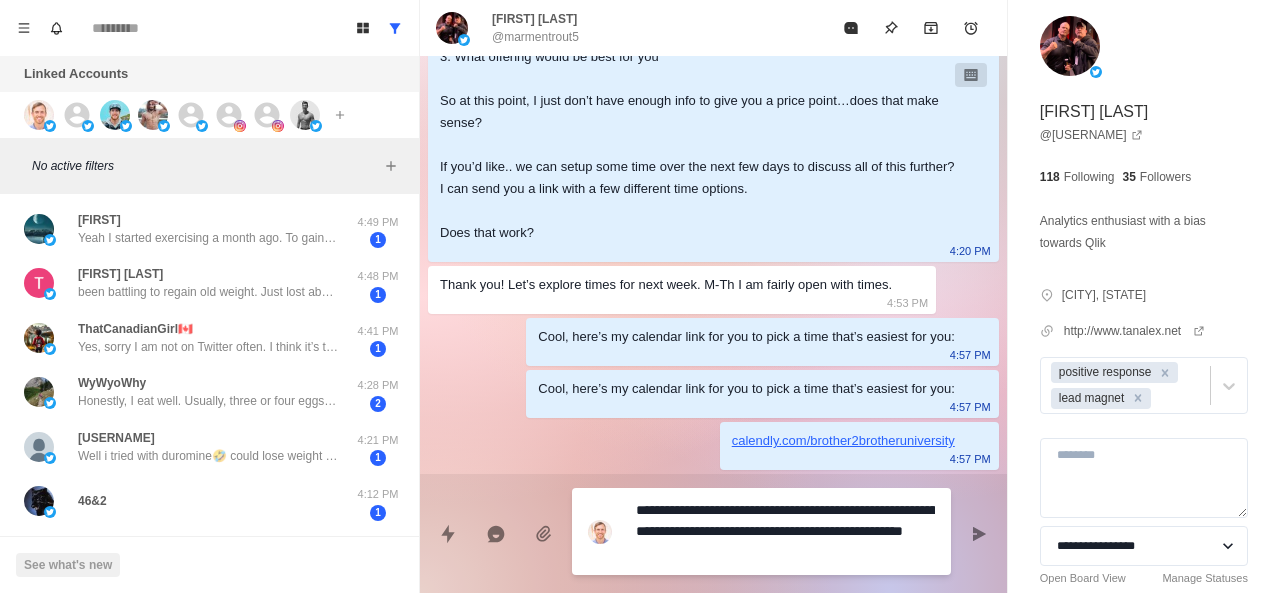 type on "**********" 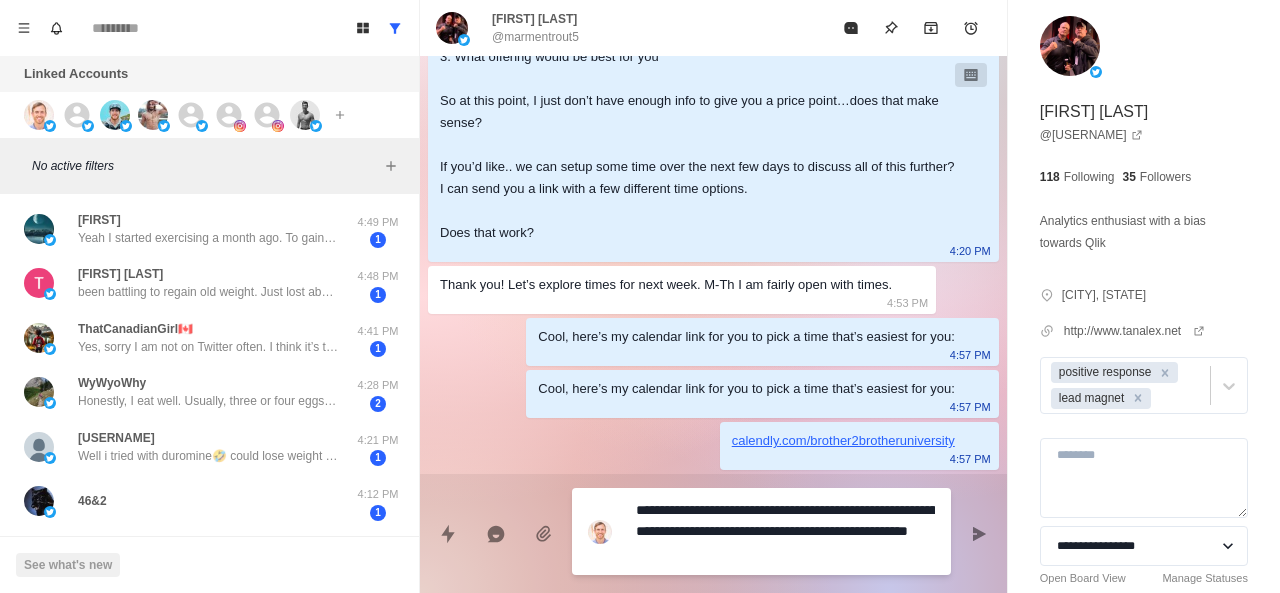 click on "**********" at bounding box center (785, 531) 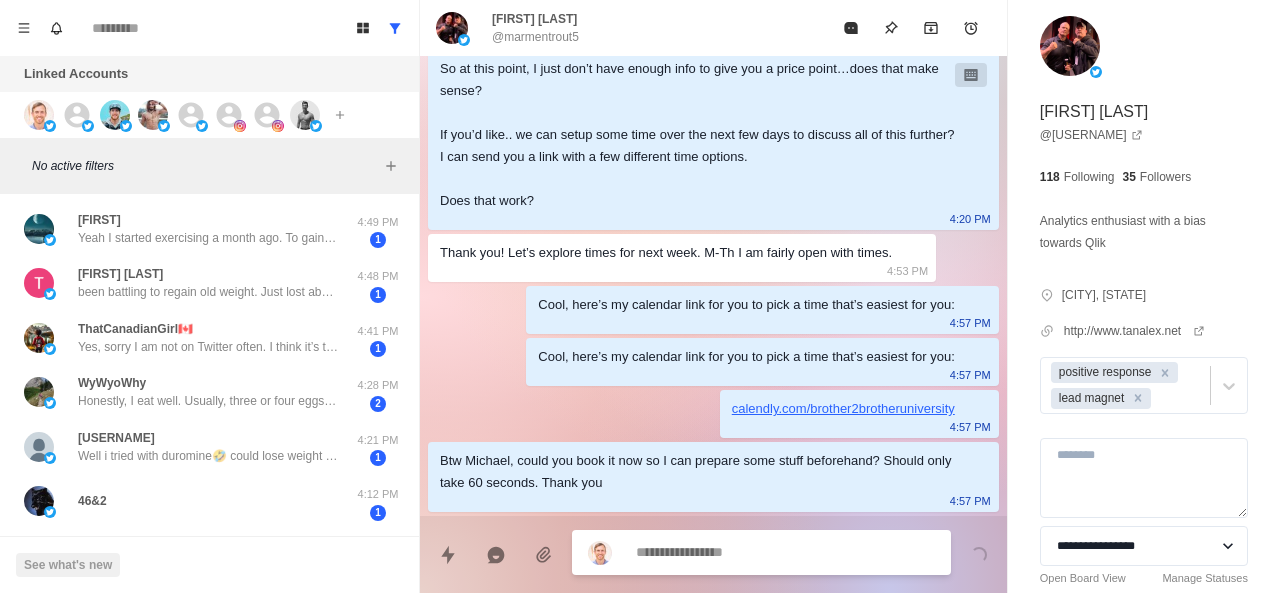 scroll, scrollTop: 1398, scrollLeft: 0, axis: vertical 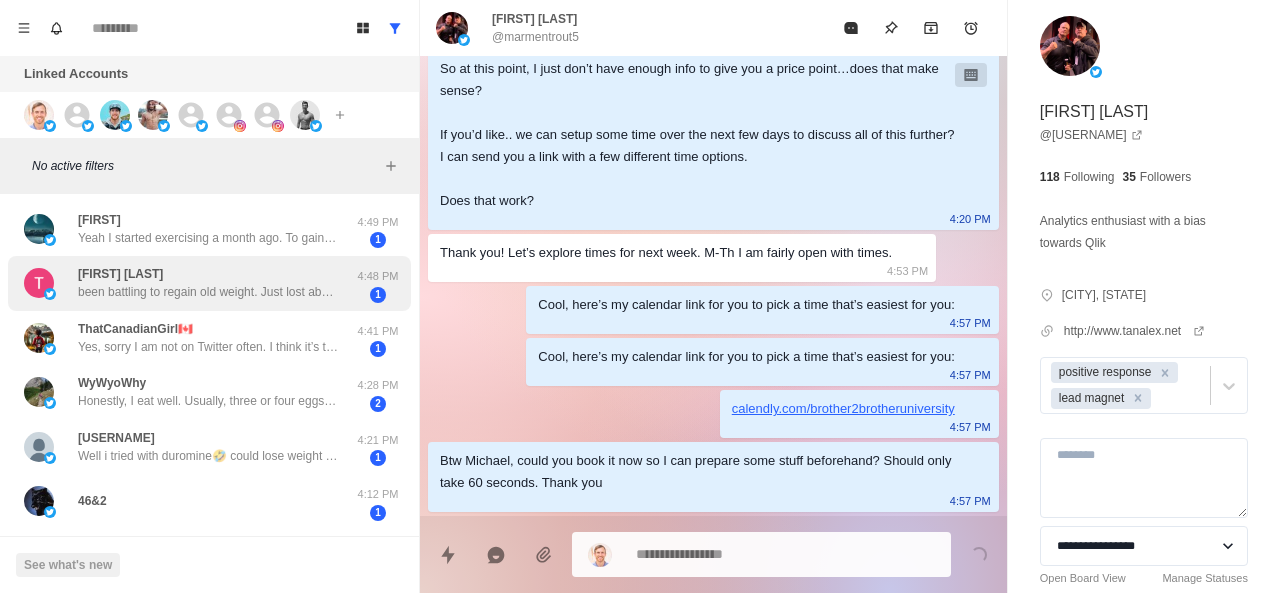 click on "[FIRST] [LAST] been battling to regain old weight. Just lost about 10 but gained 80lbs over the past few years" at bounding box center (208, 283) 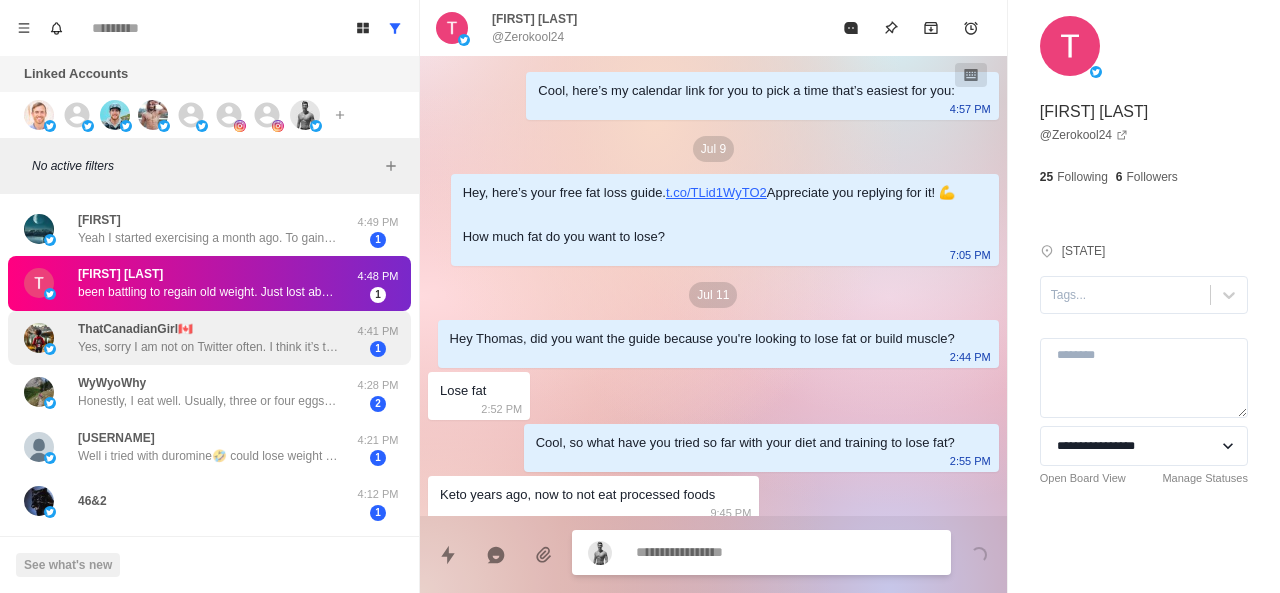 scroll, scrollTop: 298, scrollLeft: 0, axis: vertical 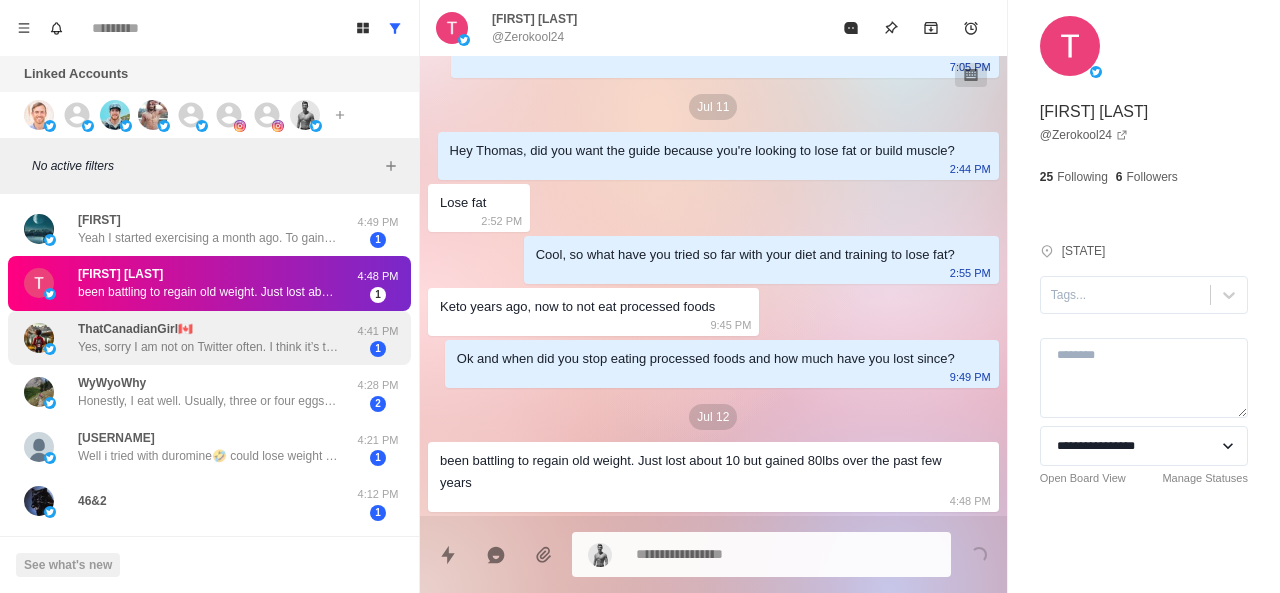 click on "ThatCanadianGirl🇨🇦 Yes, sorry I am not on Twitter often. I think it’s that I feel
Hungry afterwards. I also tend to have trouble making my food taste good. 4:41 PM 1" at bounding box center (209, 338) 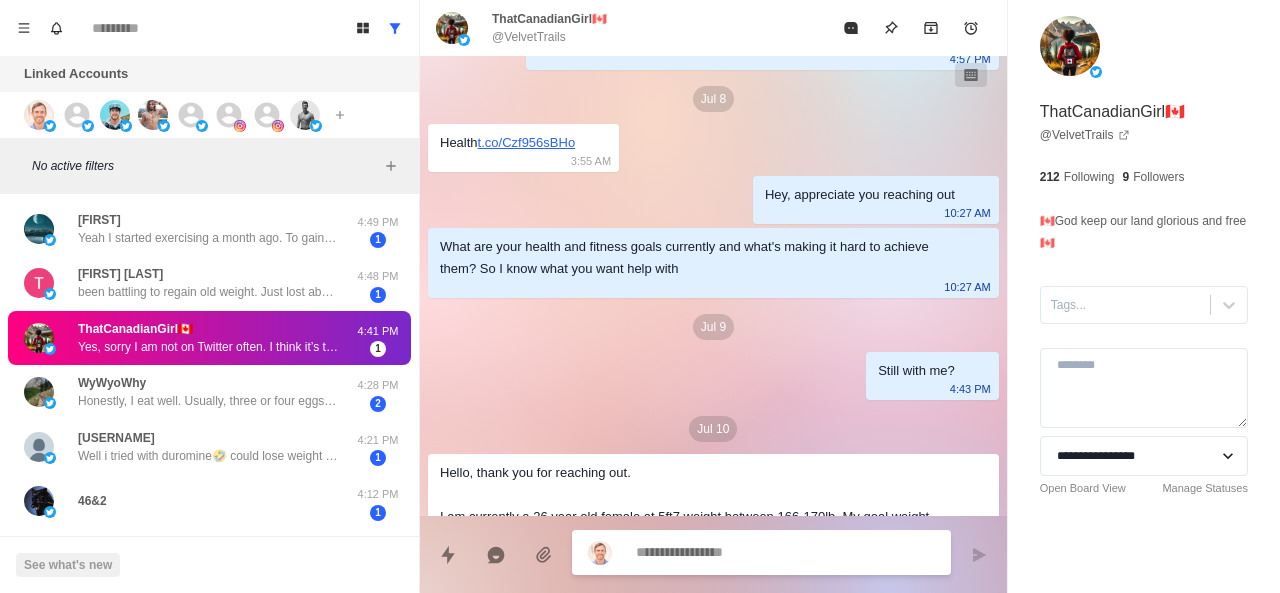 scroll, scrollTop: 0, scrollLeft: 0, axis: both 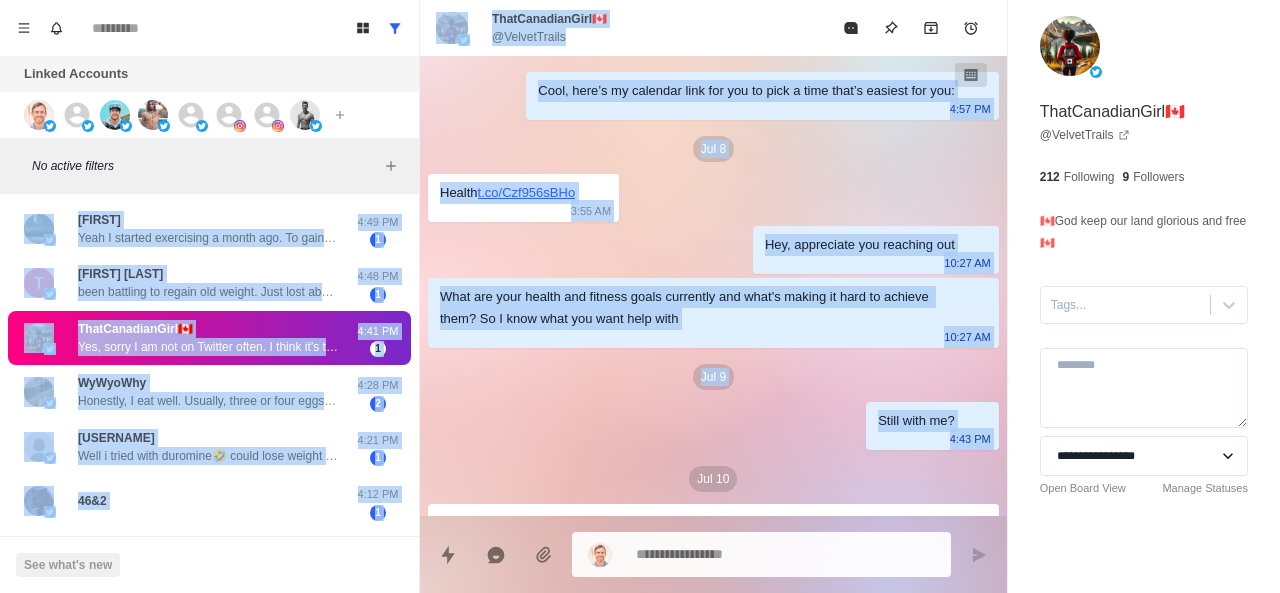 drag, startPoint x: 419, startPoint y: 190, endPoint x: 598, endPoint y: 406, distance: 280.52985 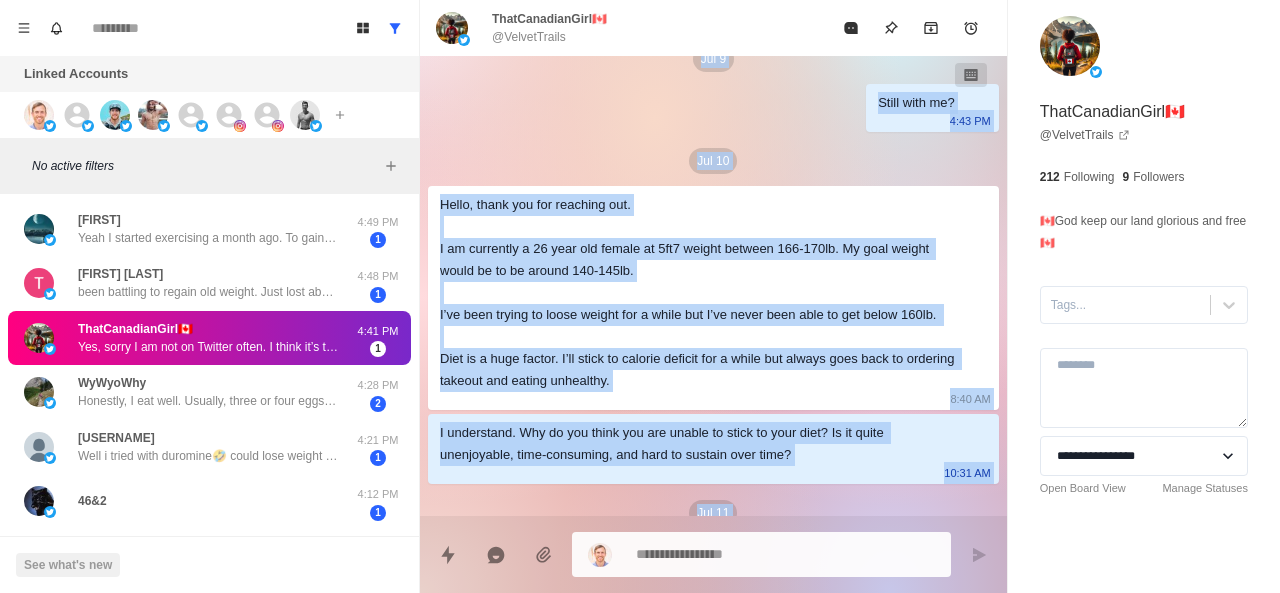 scroll, scrollTop: 590, scrollLeft: 0, axis: vertical 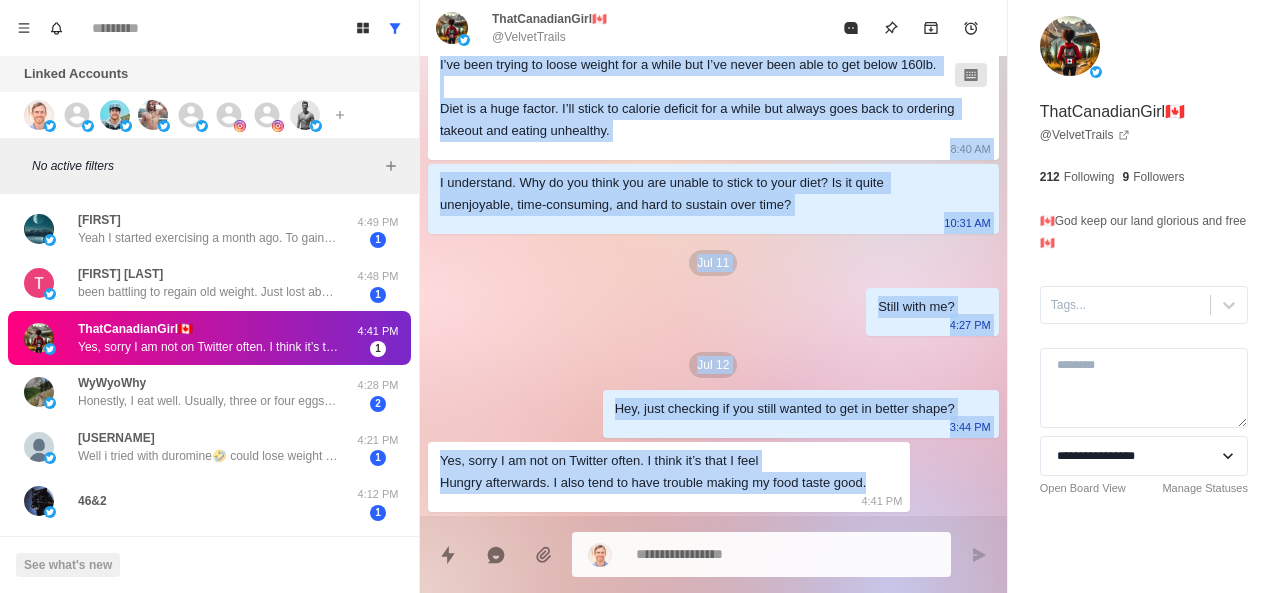 drag, startPoint x: 440, startPoint y: 197, endPoint x: 909, endPoint y: 481, distance: 548.2855 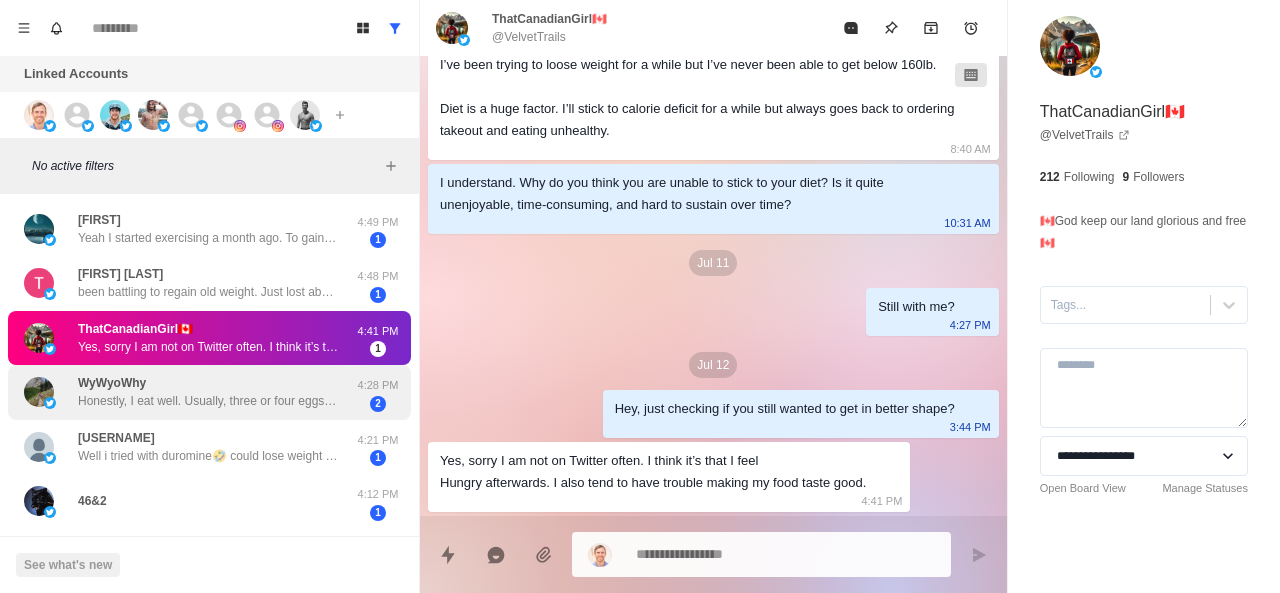 click on "WyWyoWhy Honestly, I eat well. Usually, three or four eggs from our chickens for breakfast, along with some cakes or toast. Lunch, if any. will be a protein shake or sometimes a burger or sandwich. Supper- whatever wifey fixes. Last night it was potatoes and brisket from a beef we slaughtered last summer." at bounding box center (208, 392) 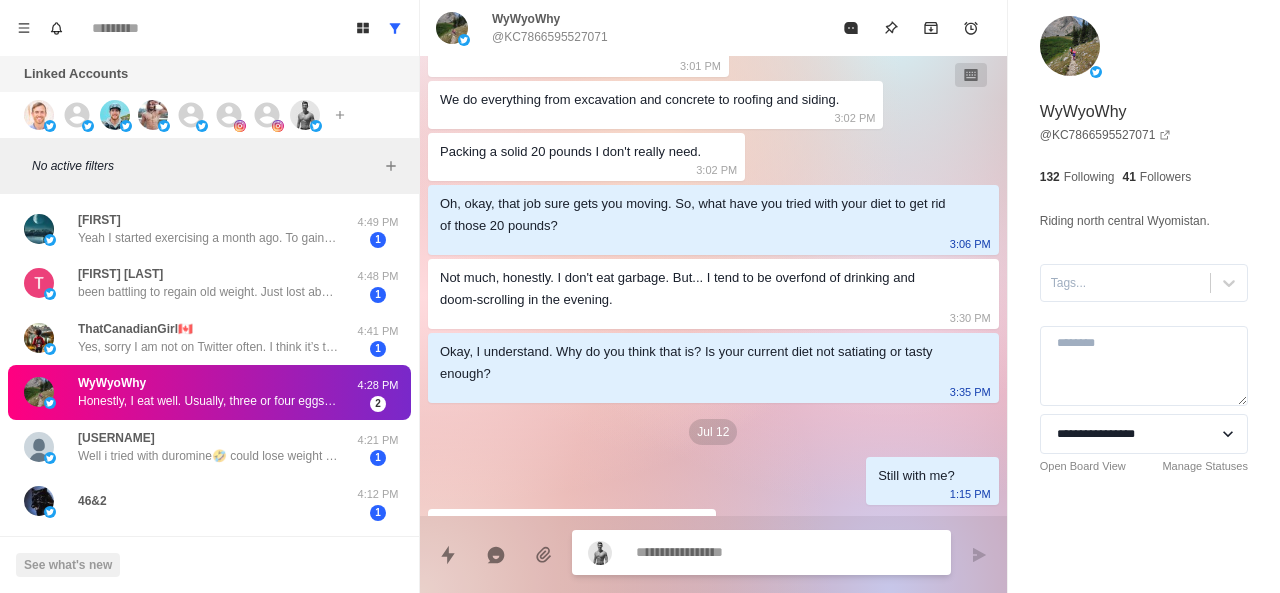 scroll, scrollTop: 846, scrollLeft: 0, axis: vertical 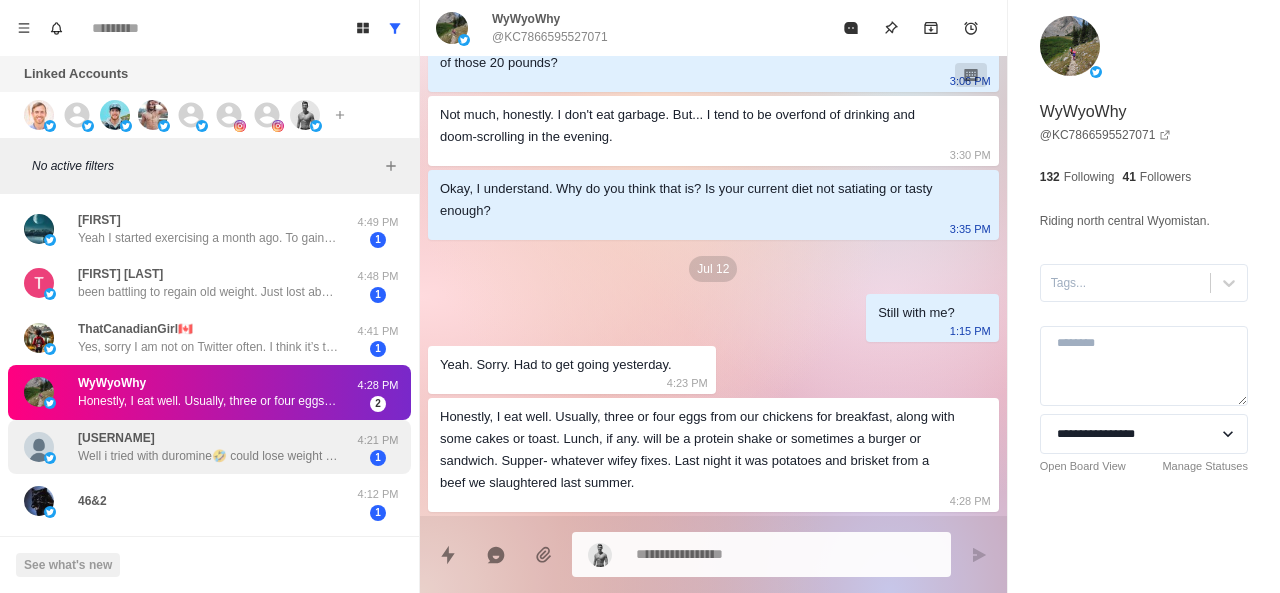click on "Well i tried with duromine🤣 could lose weight but afterwards i did on my own. Now pending 5-6 kgs left before reaching my original weight" at bounding box center [208, 456] 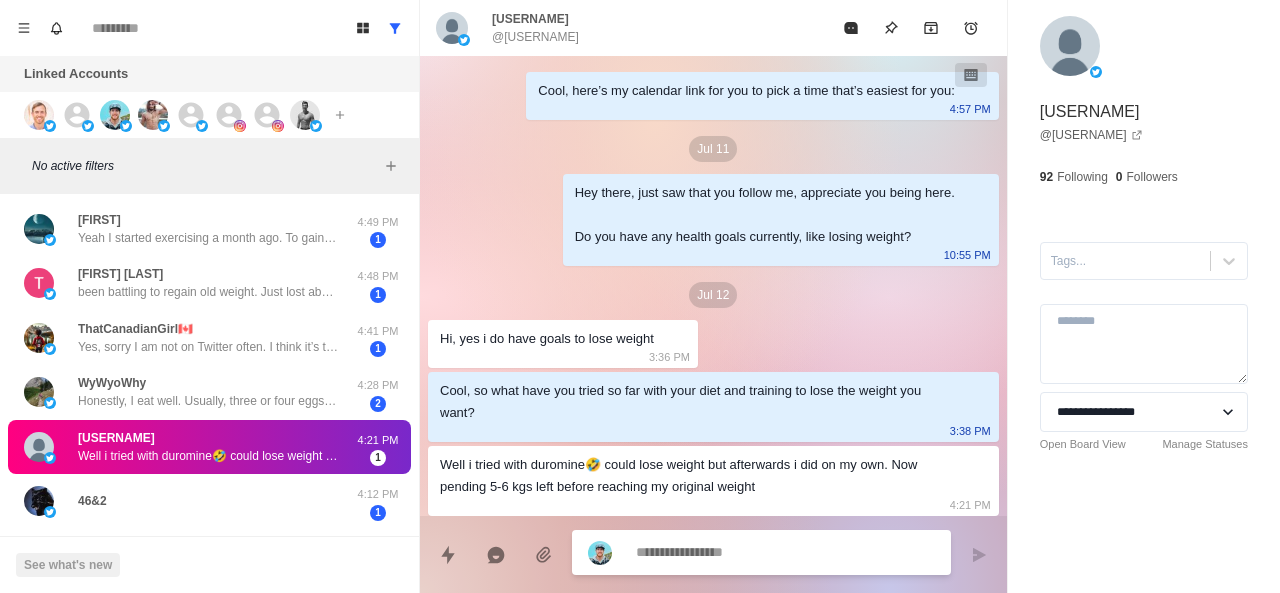 scroll, scrollTop: 4, scrollLeft: 0, axis: vertical 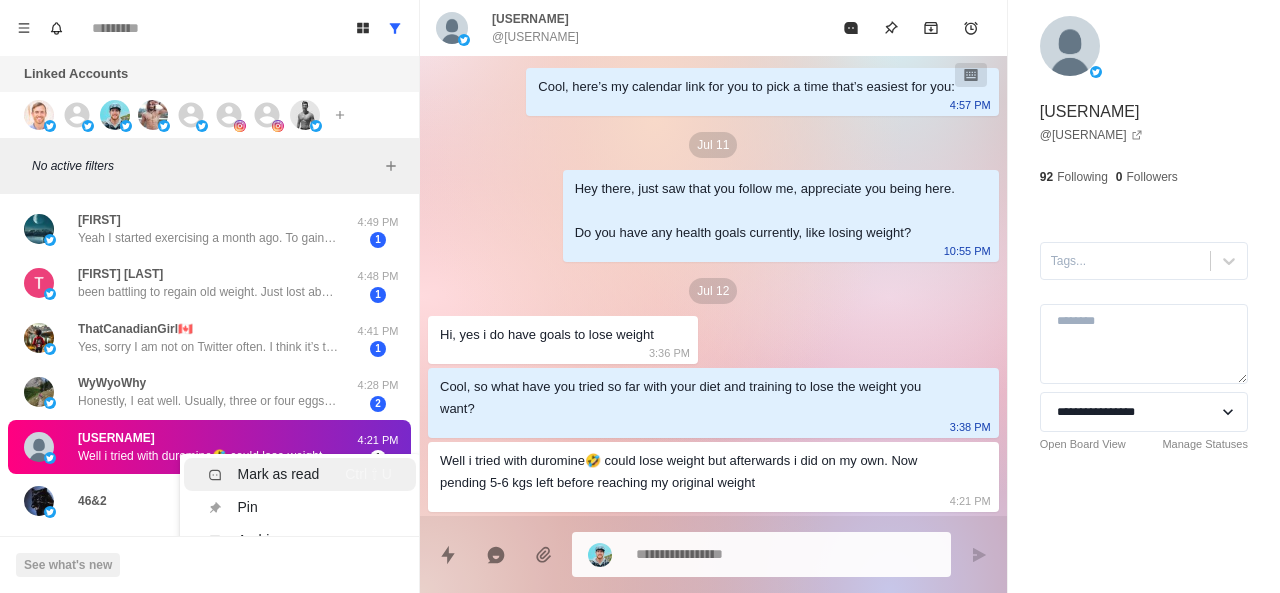 click on "Mark as read Ctrl ⇧ U" at bounding box center (300, 474) 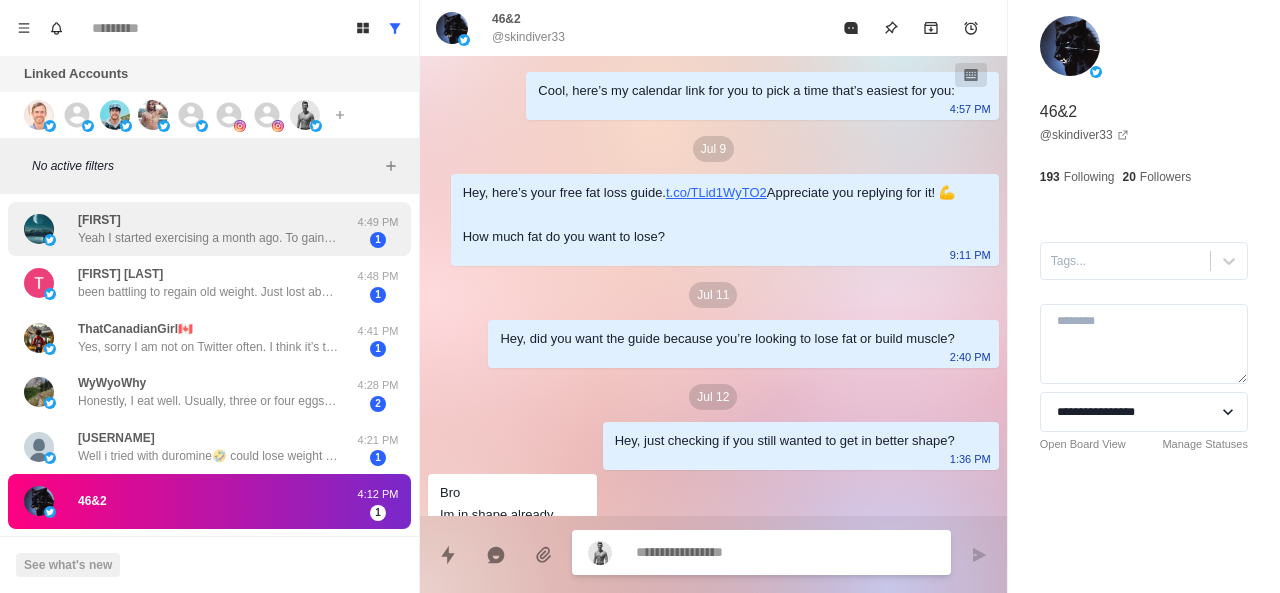 scroll, scrollTop: 492, scrollLeft: 0, axis: vertical 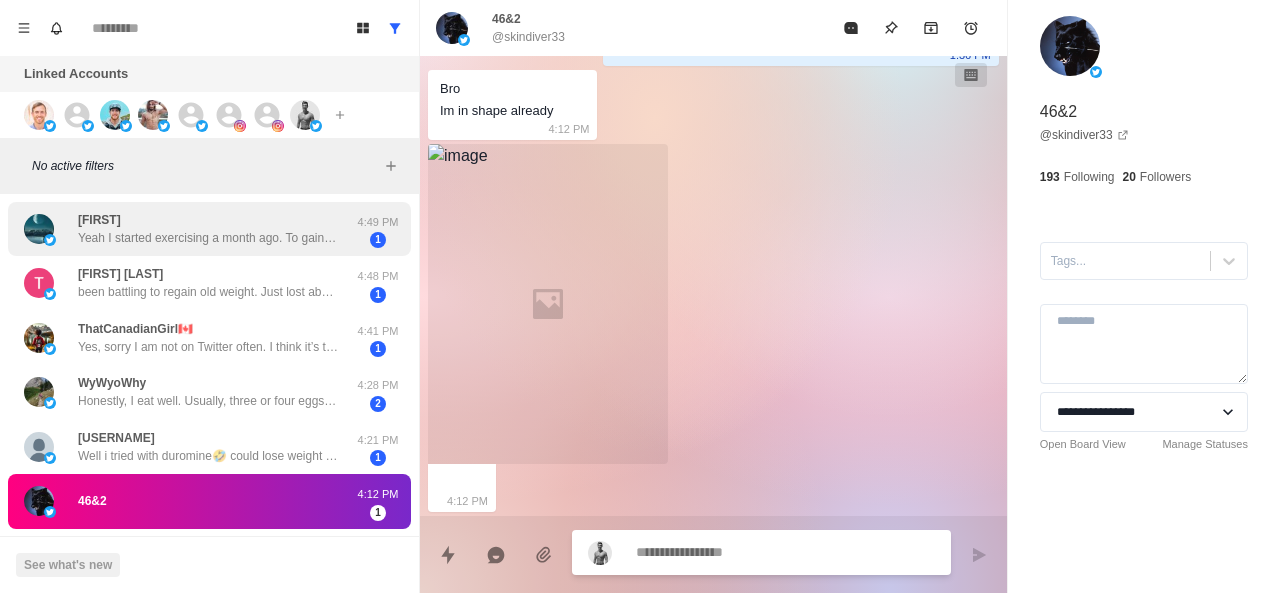 click on "Yeah I started exercising a month ago. To gain muscle mass" at bounding box center (208, 238) 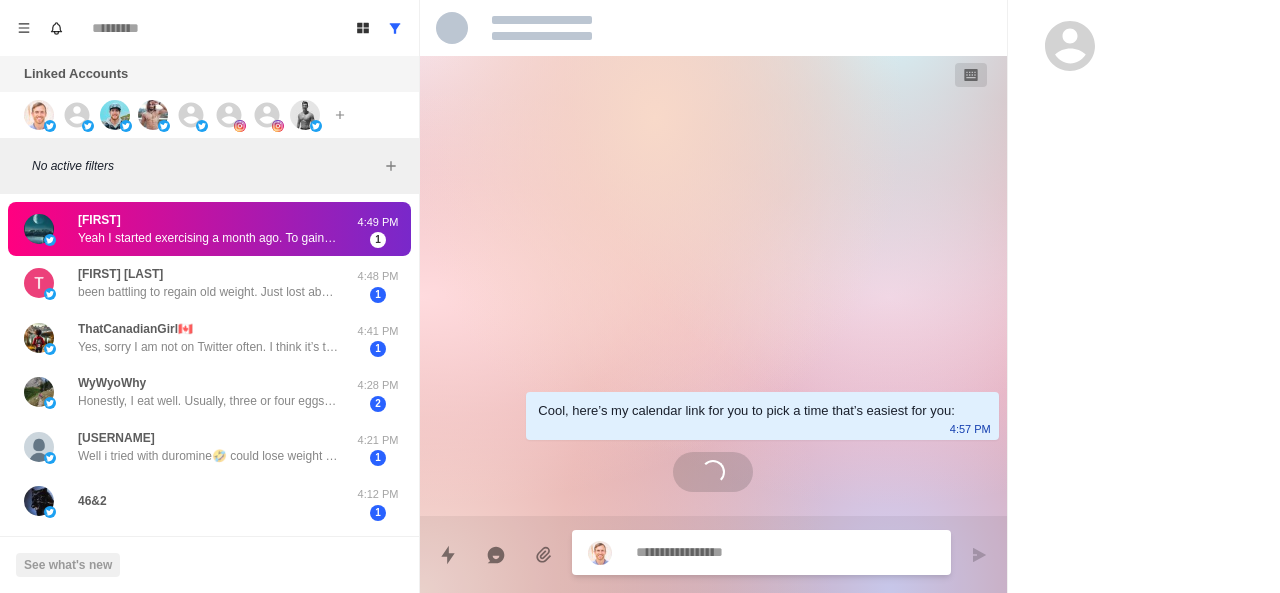 scroll, scrollTop: 0, scrollLeft: 0, axis: both 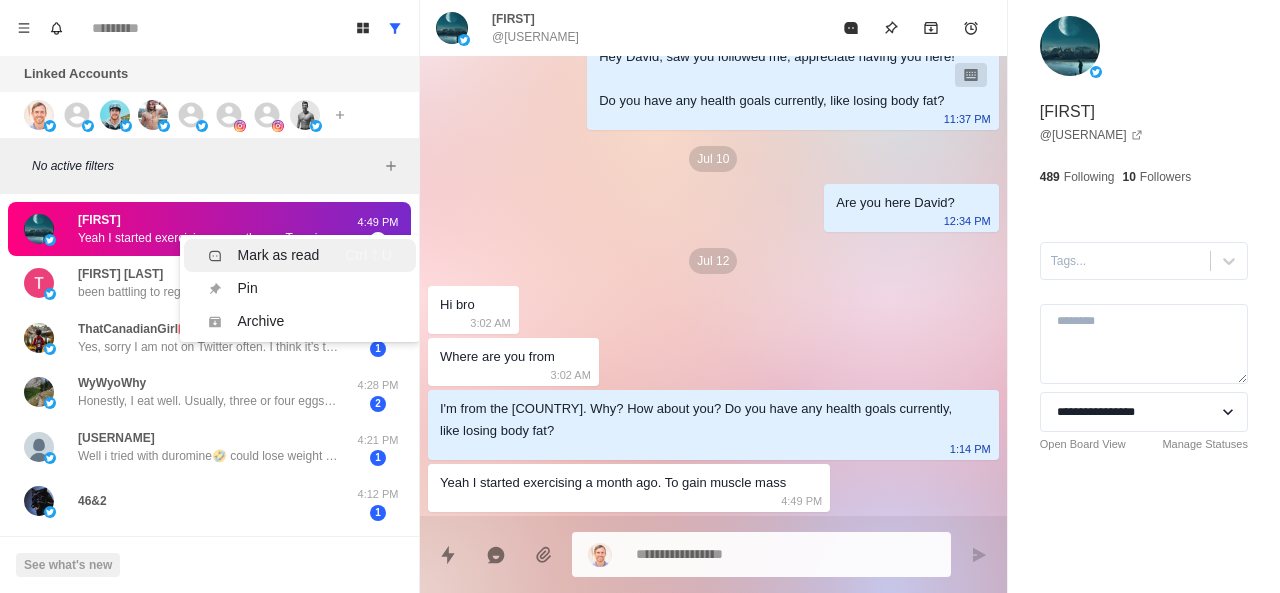 click on "Mark as read" at bounding box center [279, 255] 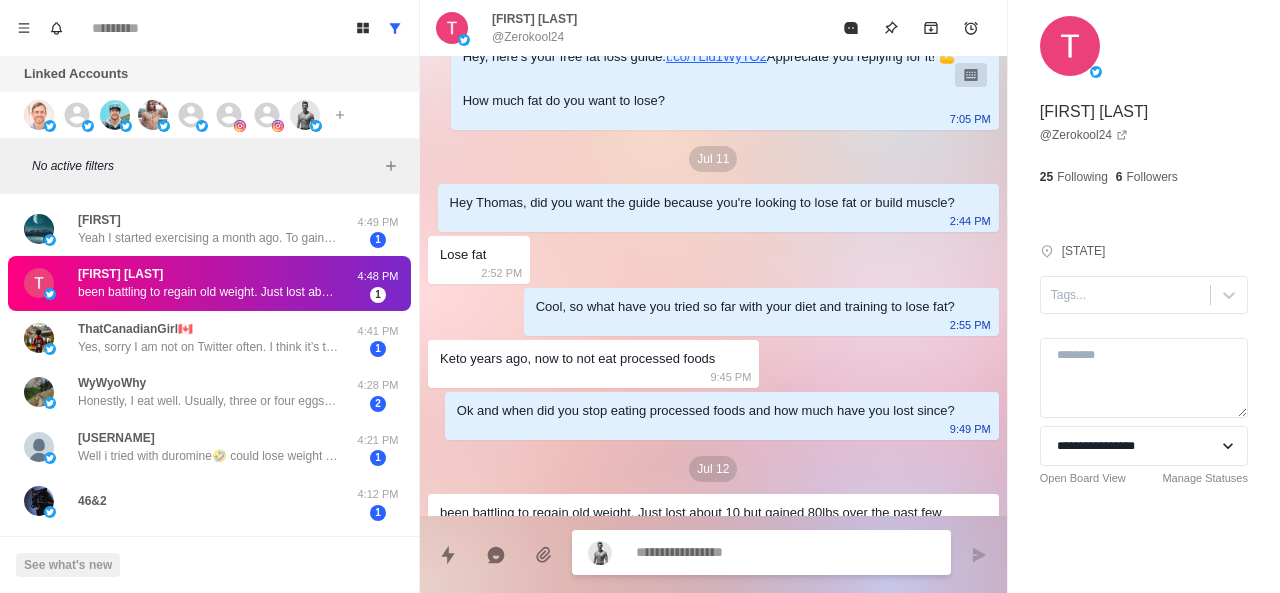 scroll, scrollTop: 298, scrollLeft: 0, axis: vertical 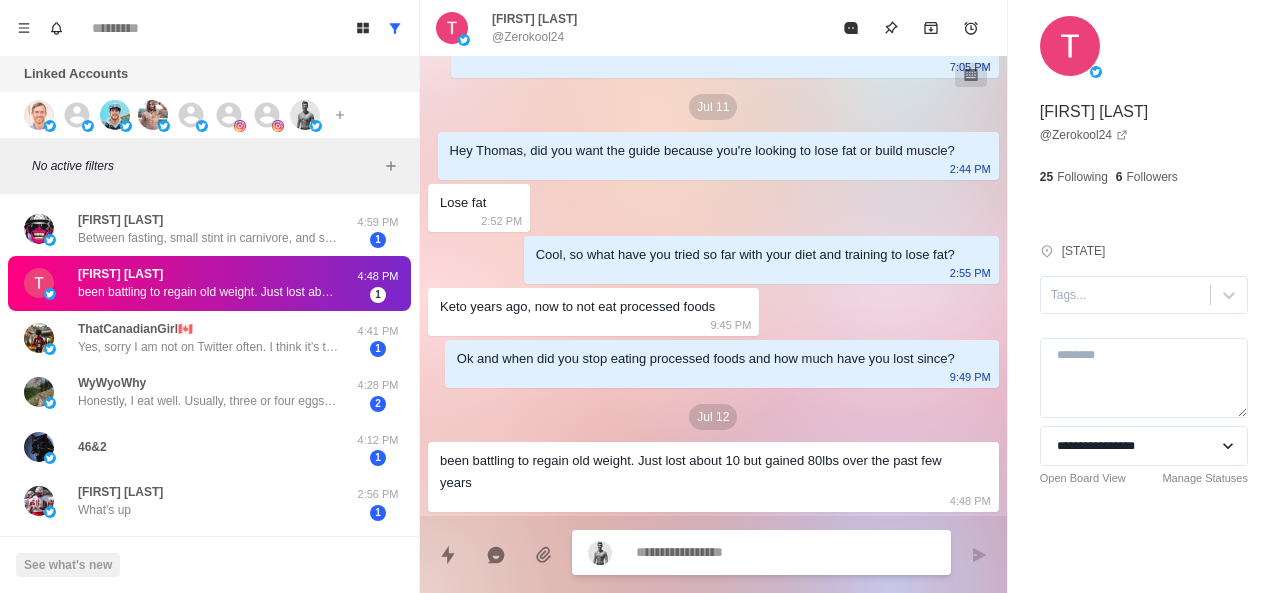 click at bounding box center (785, 552) 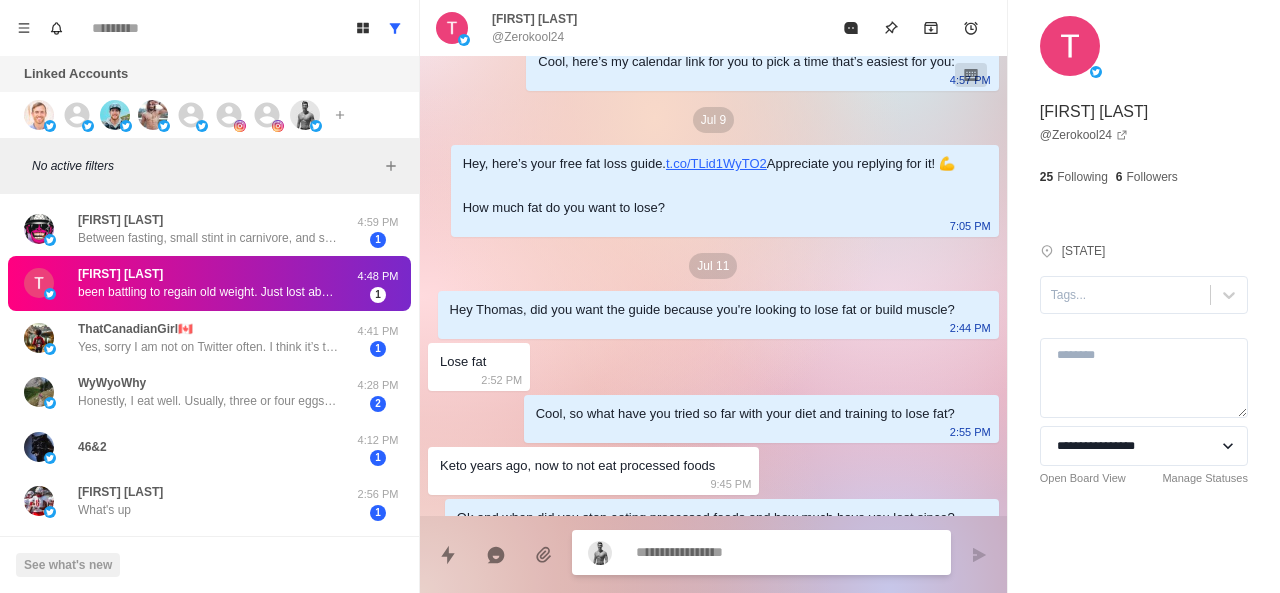 scroll, scrollTop: 298, scrollLeft: 0, axis: vertical 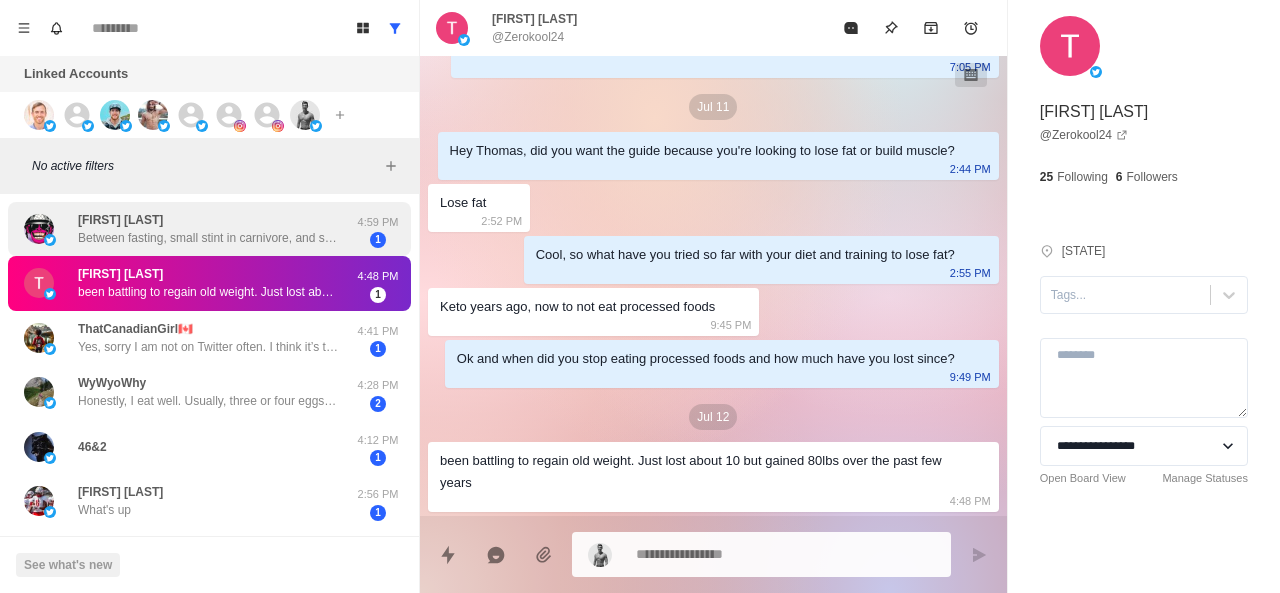 click on "[FIRST] [LAST] Between fasting, small stint in carnivore, and settling on omad right now with getting 150g protein. Fasted workouts, full body, 3 to 4 times a week, odd days are abs cardio." at bounding box center [208, 229] 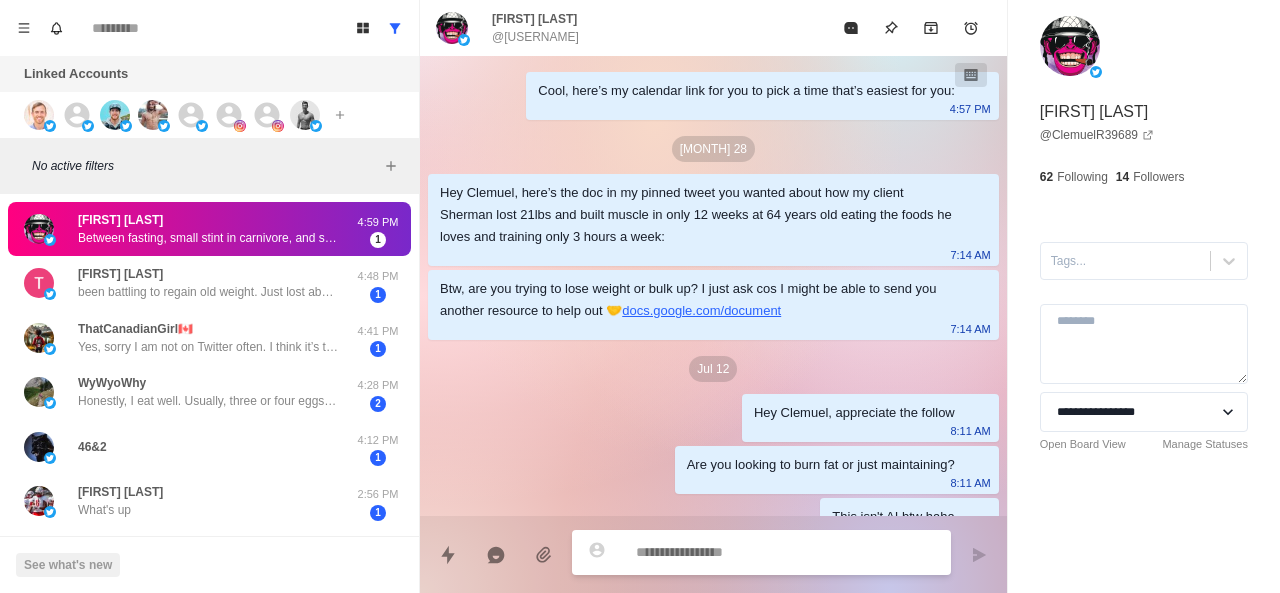 scroll, scrollTop: 256, scrollLeft: 0, axis: vertical 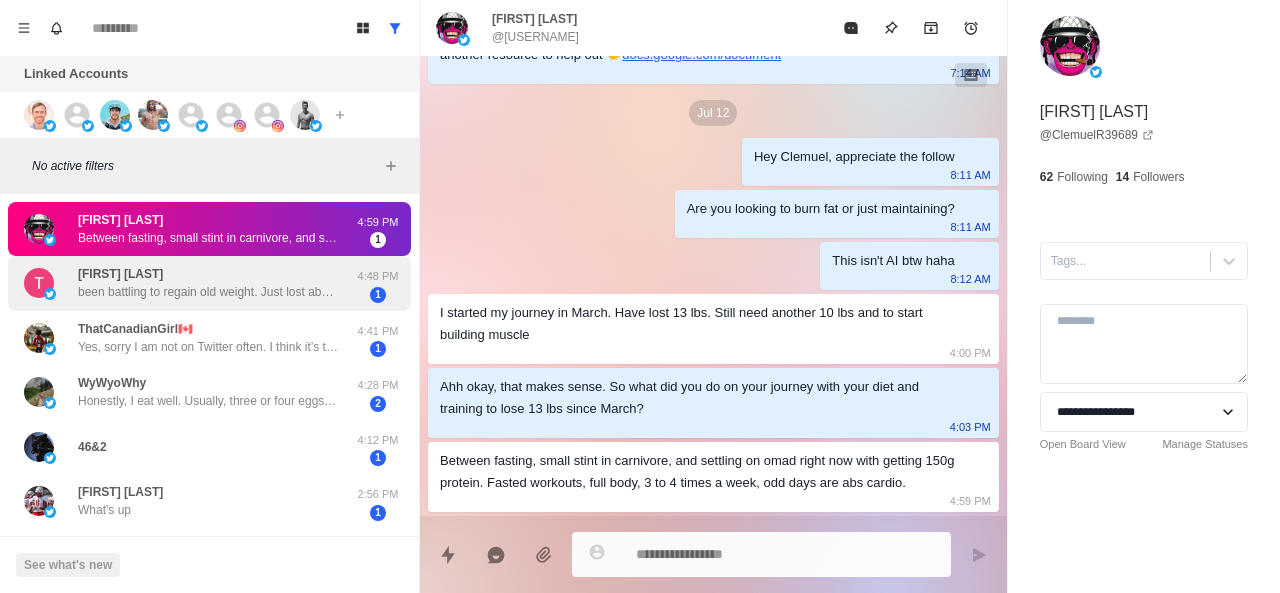 click on "[FIRST] [LAST] been battling to regain old weight. Just lost about 10 but gained 80lbs over the past few years 4:48 PM 1" at bounding box center [209, 283] 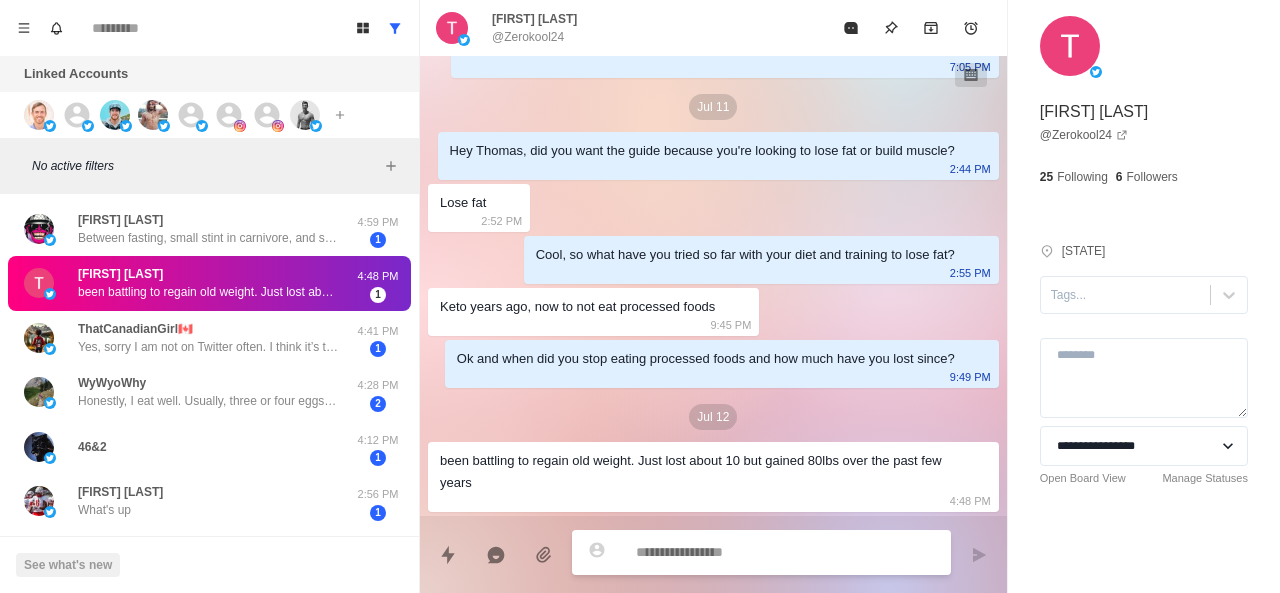 scroll, scrollTop: 298, scrollLeft: 0, axis: vertical 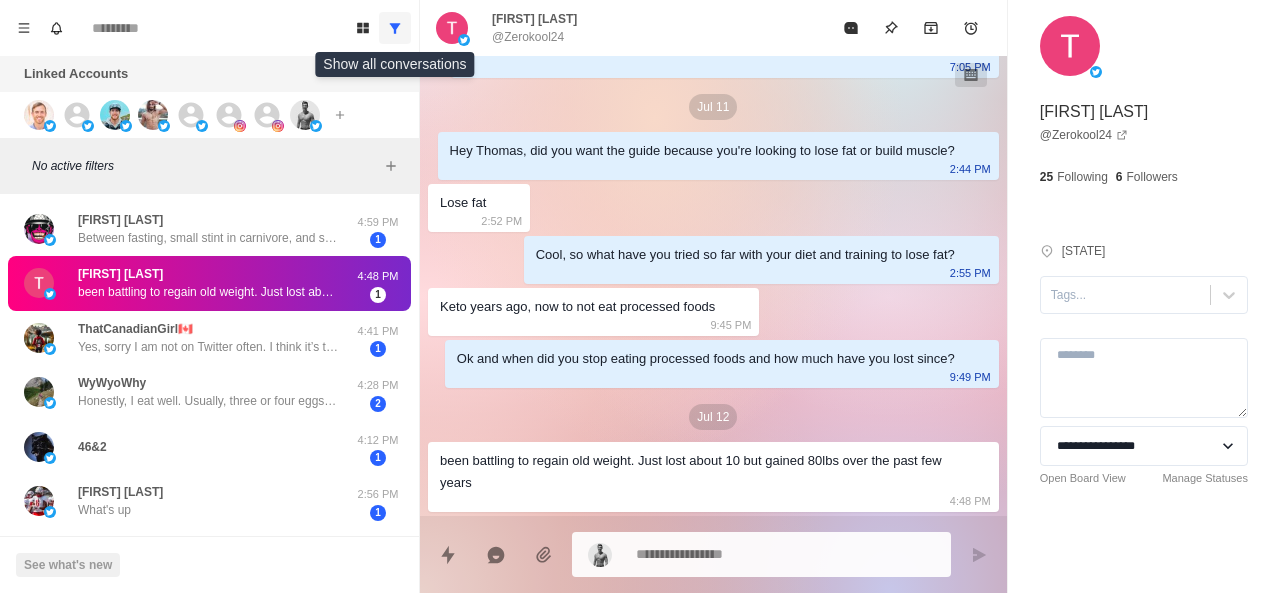 click 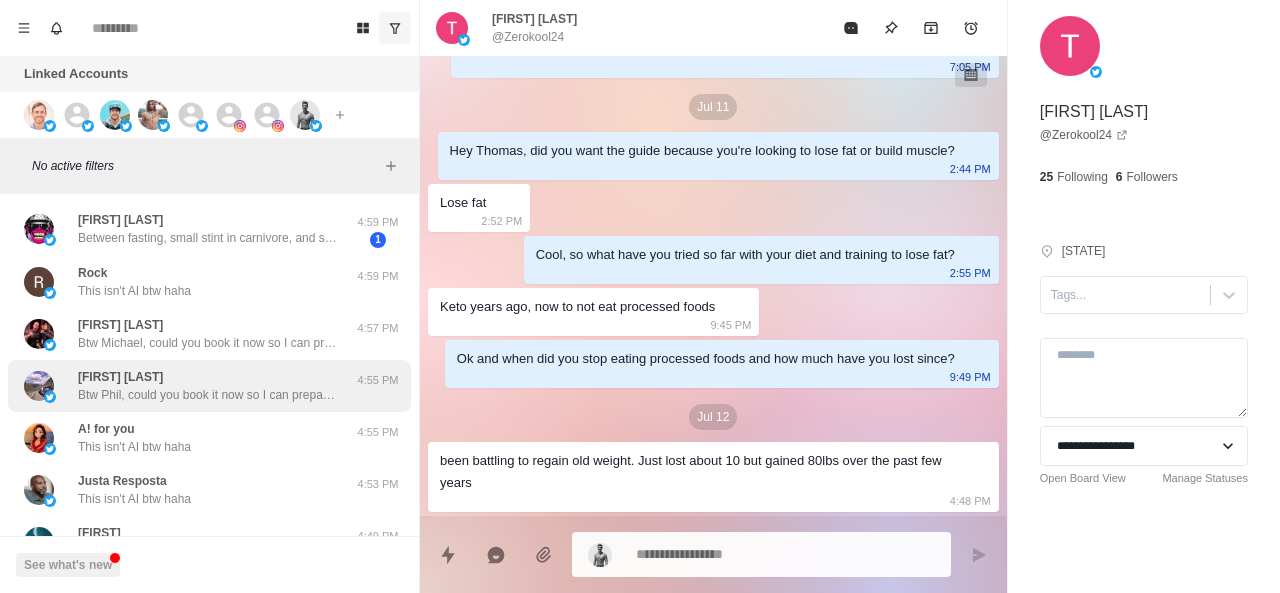 click on "Btw Phil, could you book it now so I can prepare some stuff beforehand? Should only take 60 seconds. Thank you" at bounding box center (208, 395) 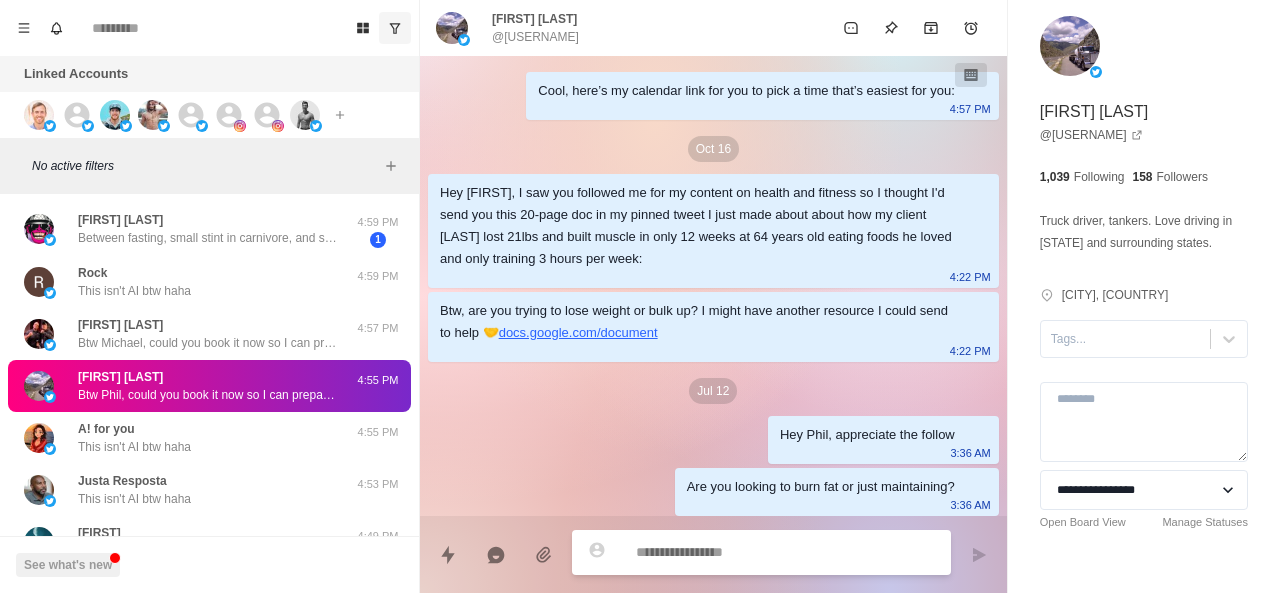 scroll, scrollTop: 1504, scrollLeft: 0, axis: vertical 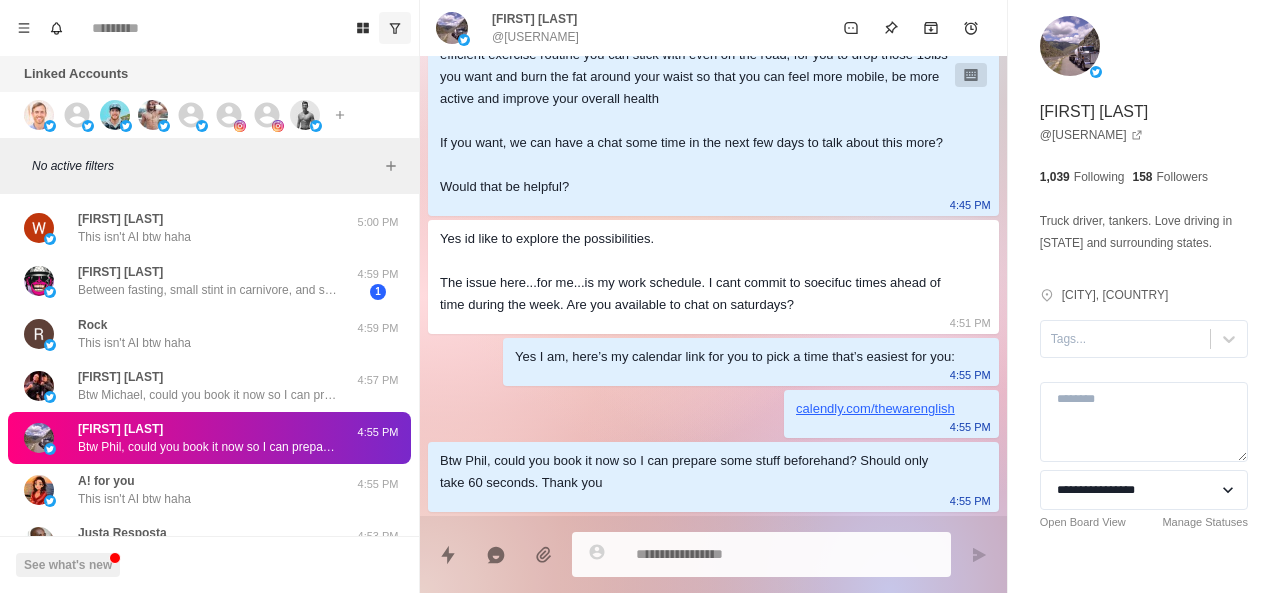 type on "*" 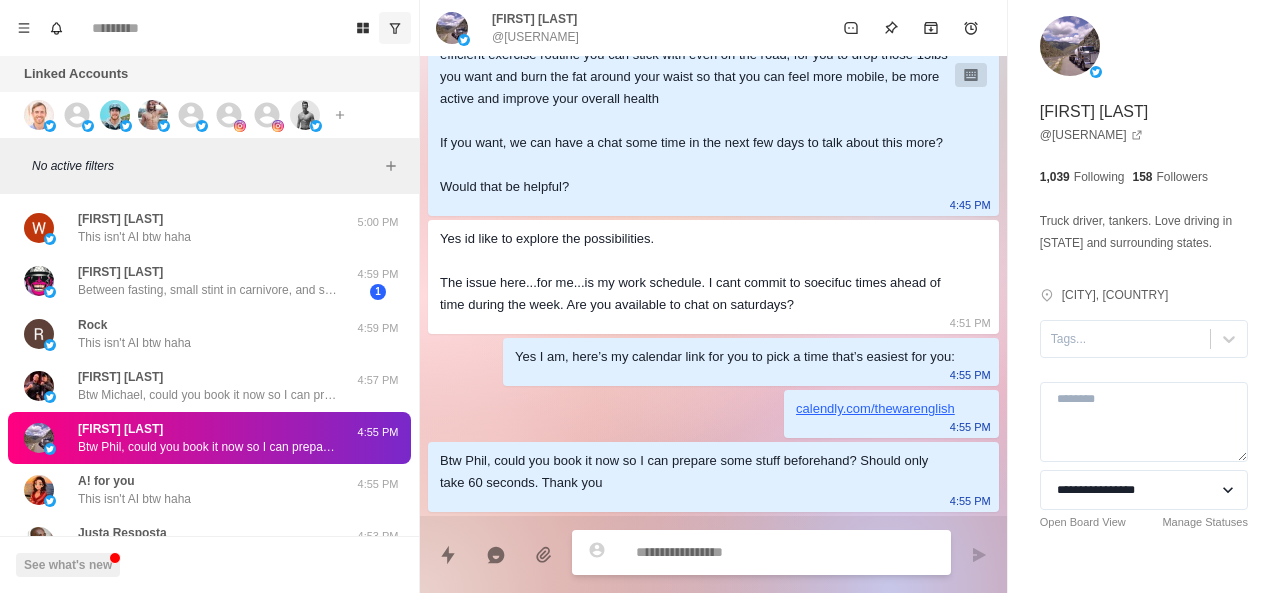 paste on "**********" 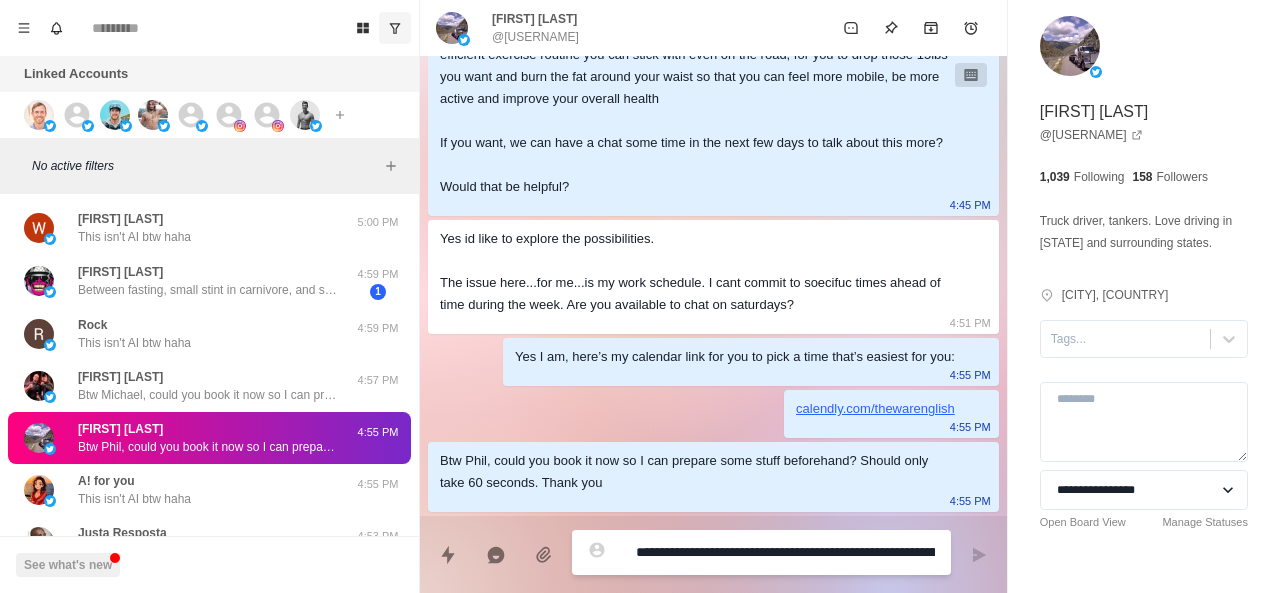 type on "*" 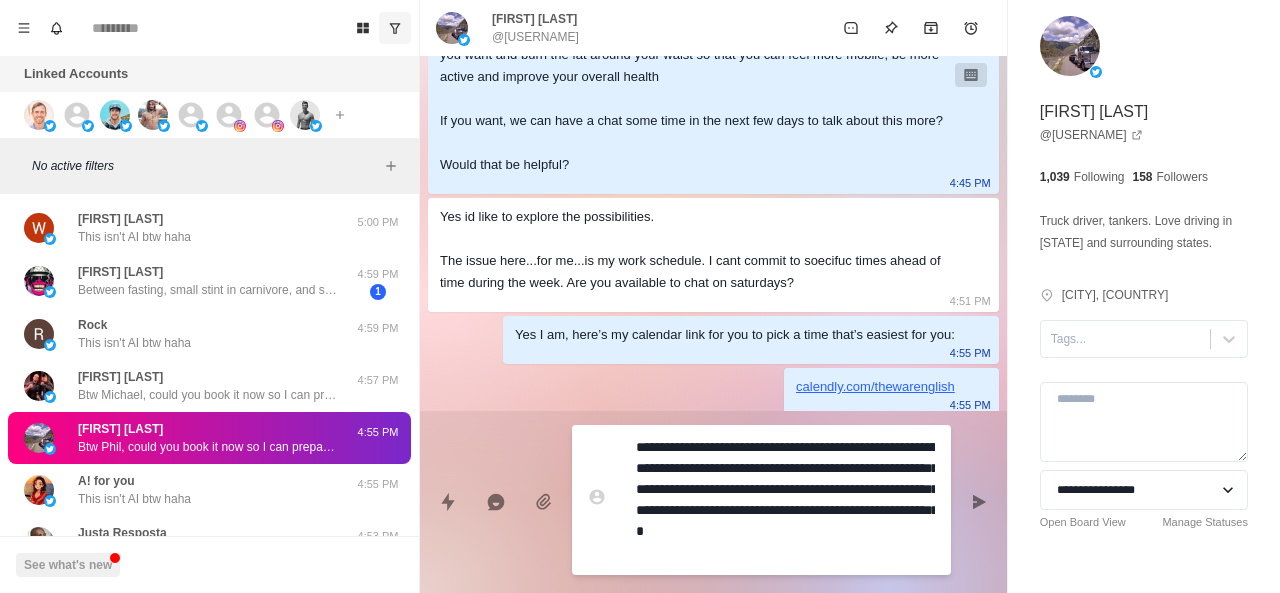 type on "**********" 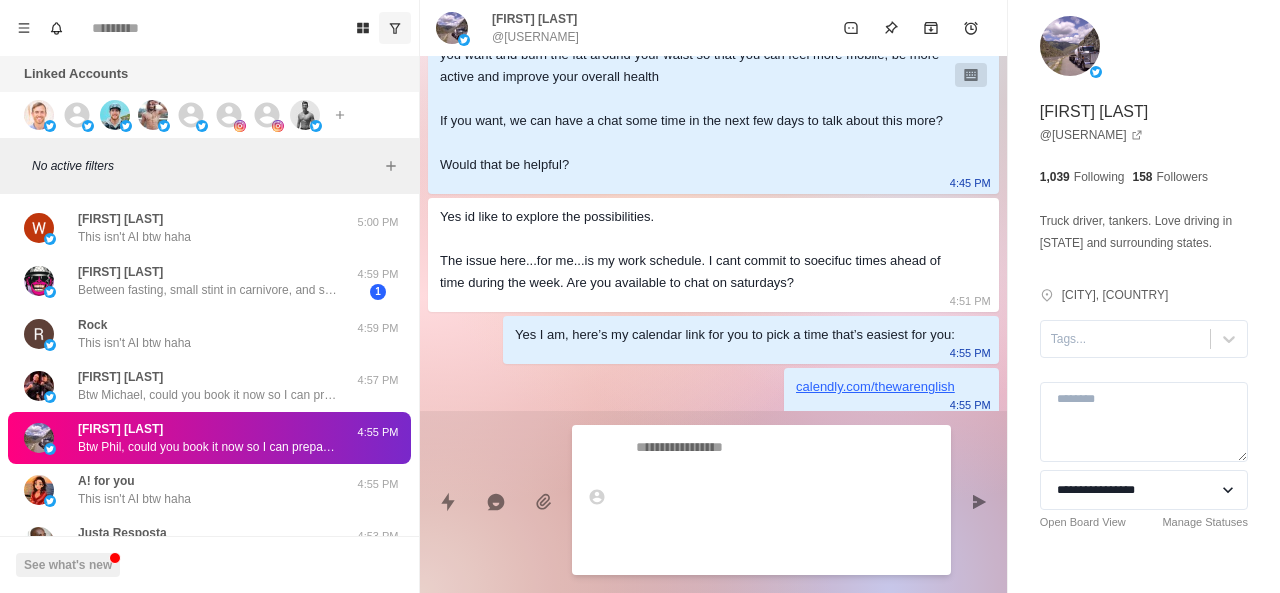 type on "*" 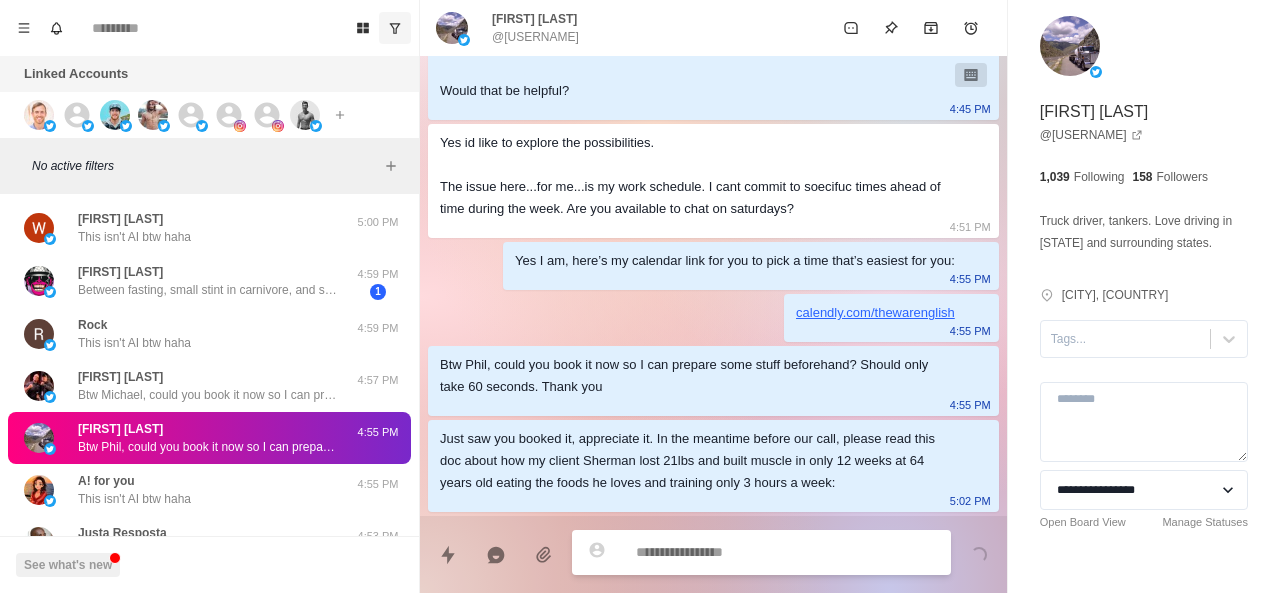 paste on "**********" 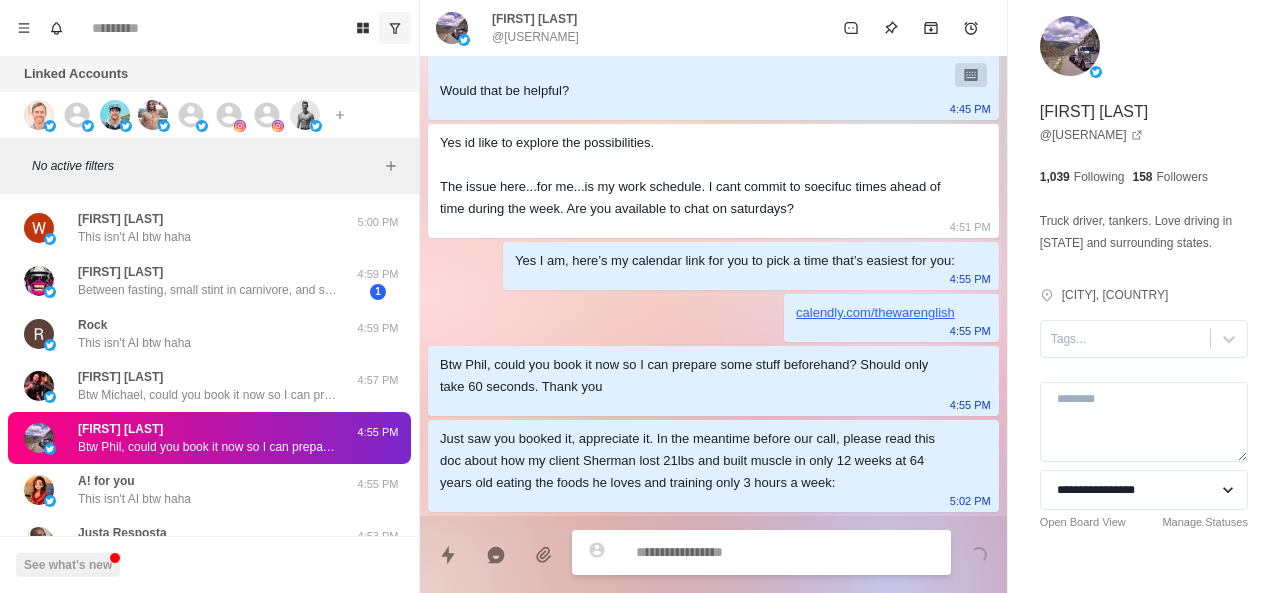 type on "**********" 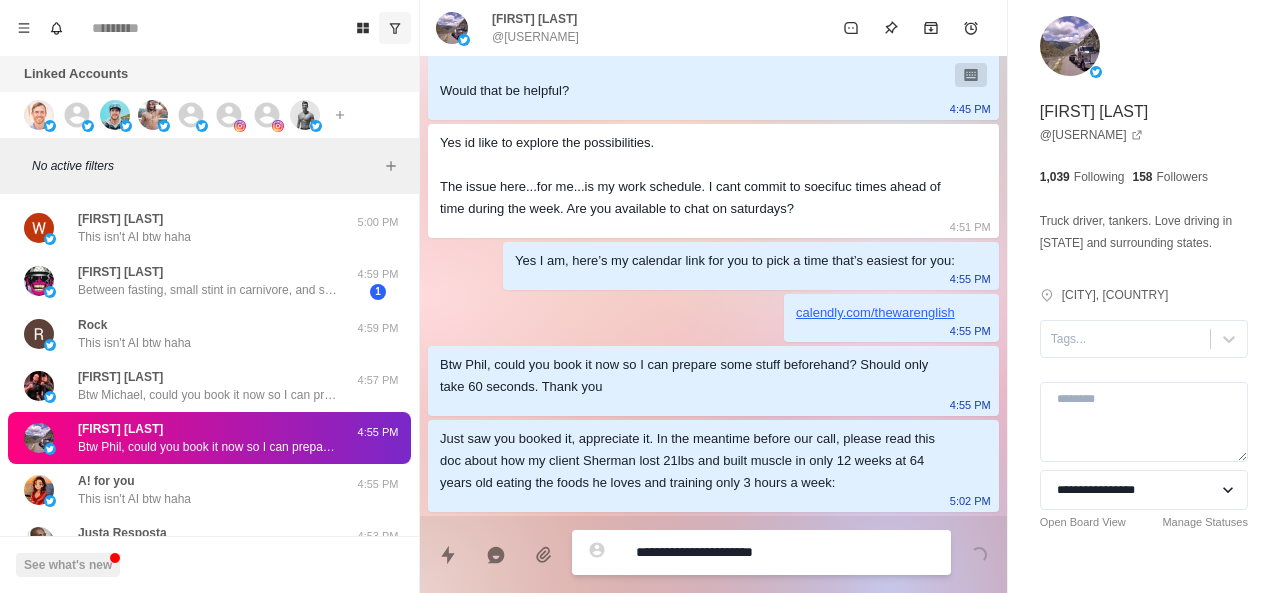 type 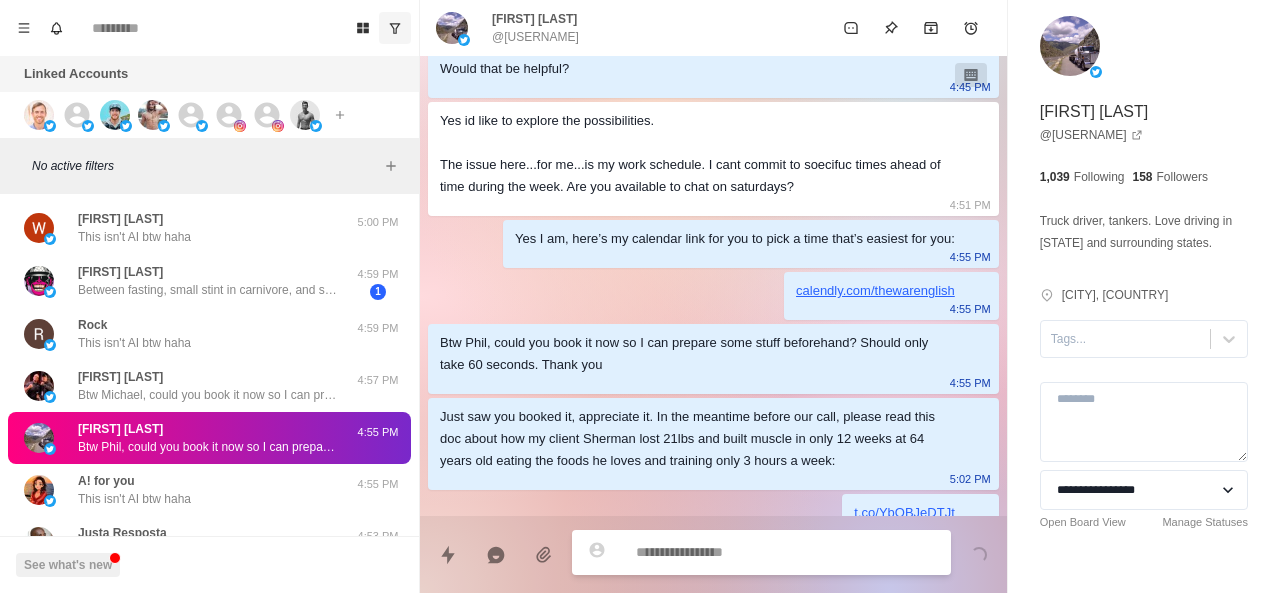 scroll, scrollTop: 1652, scrollLeft: 0, axis: vertical 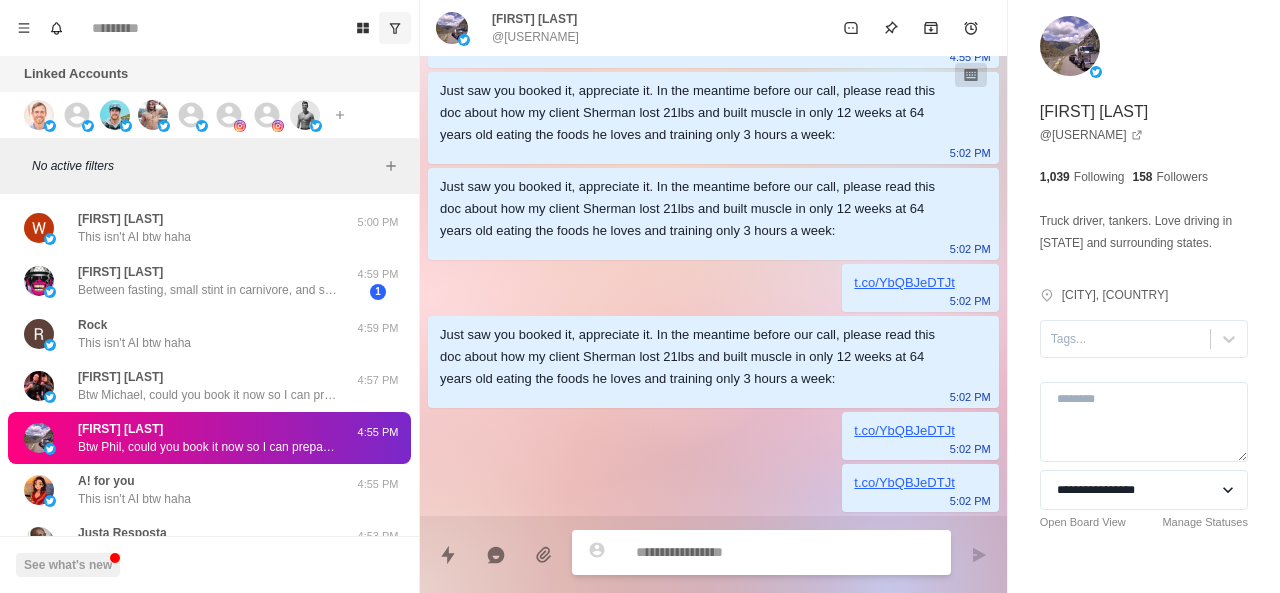 type on "*" 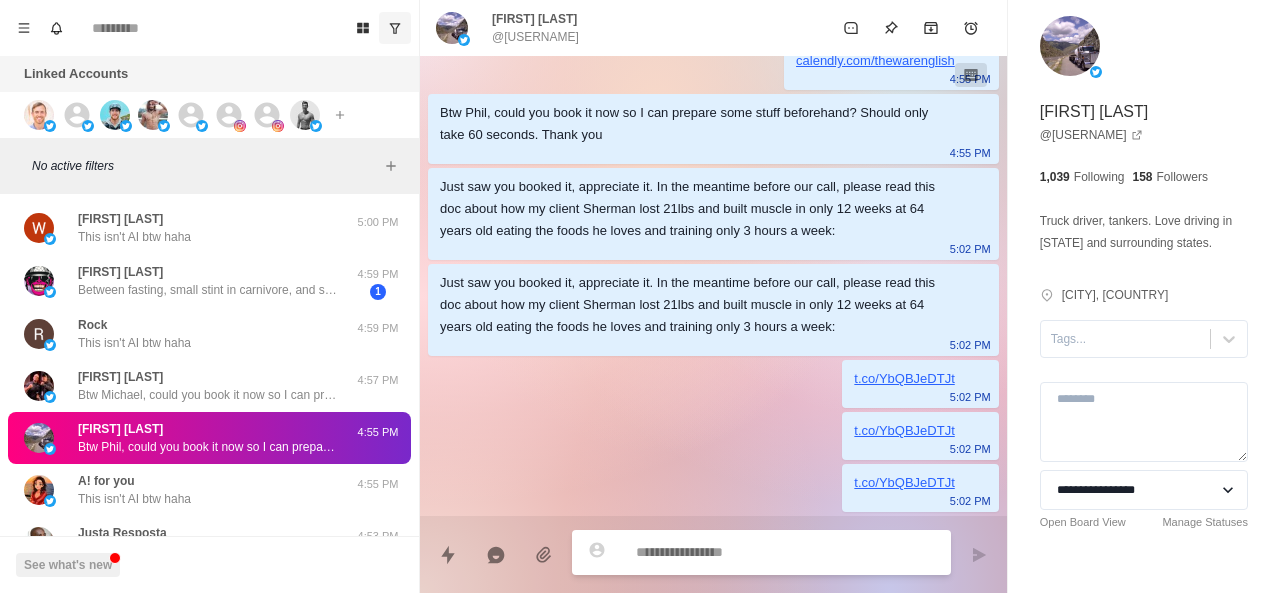 paste on "**********" 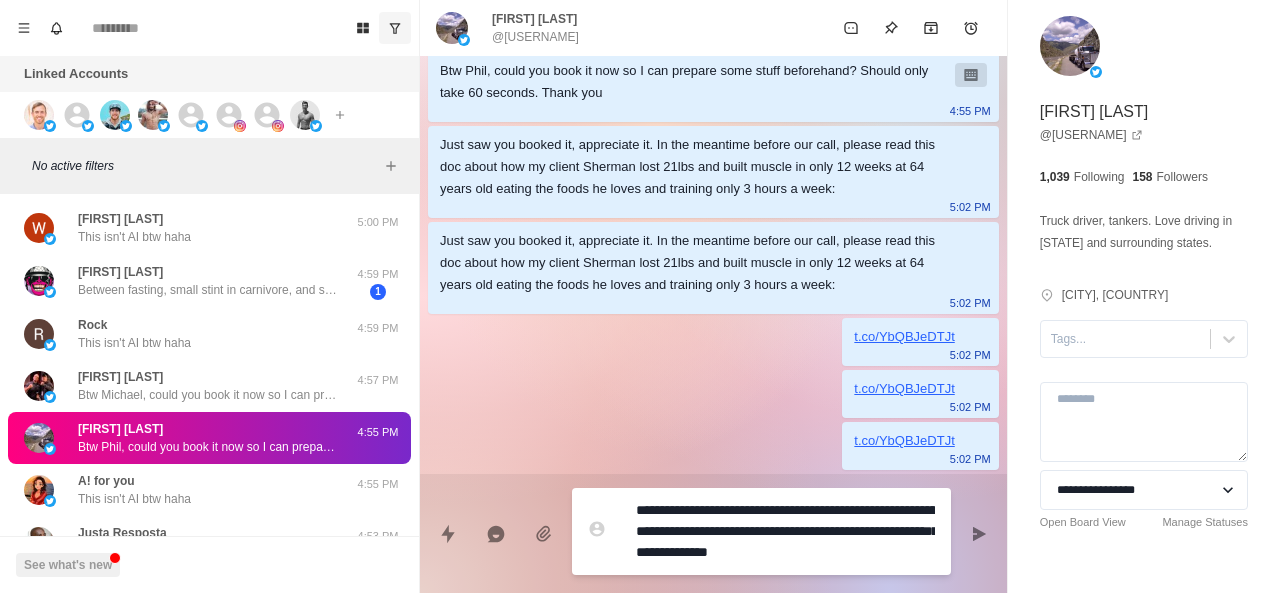 type on "*" 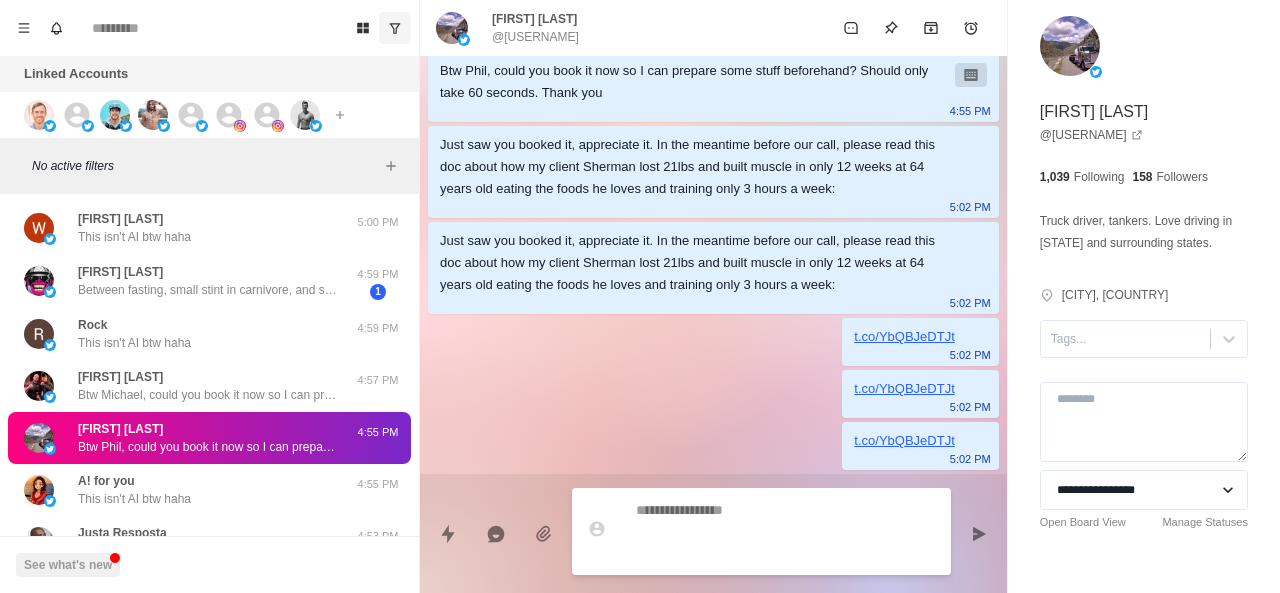 scroll, scrollTop: 1926, scrollLeft: 0, axis: vertical 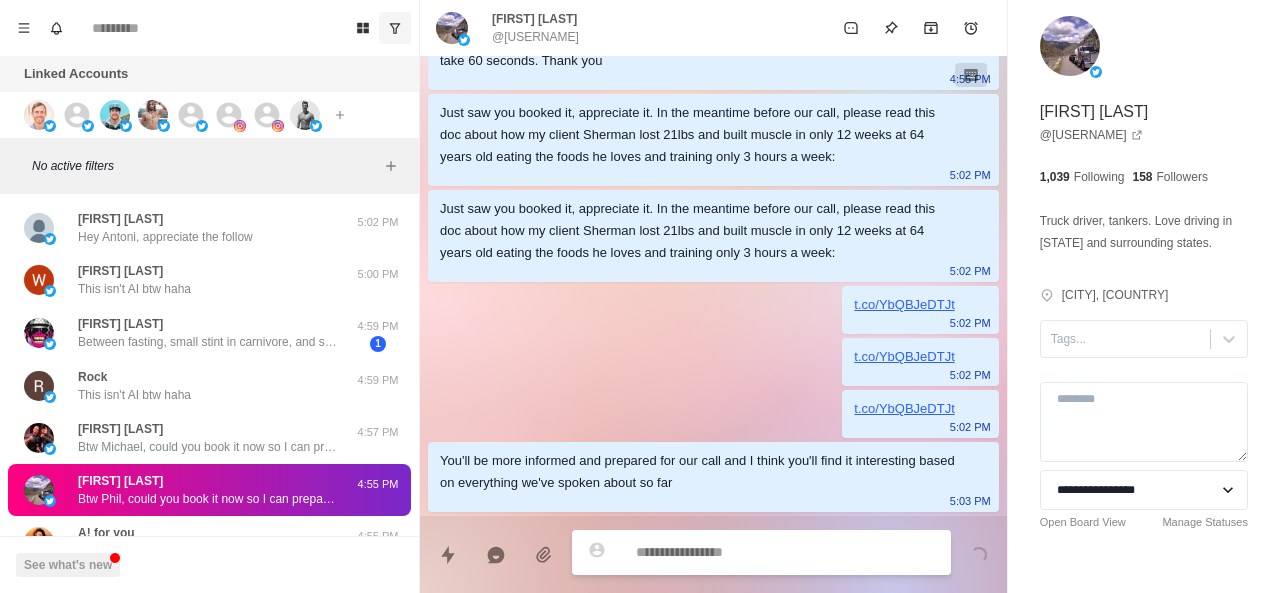 type on "*" 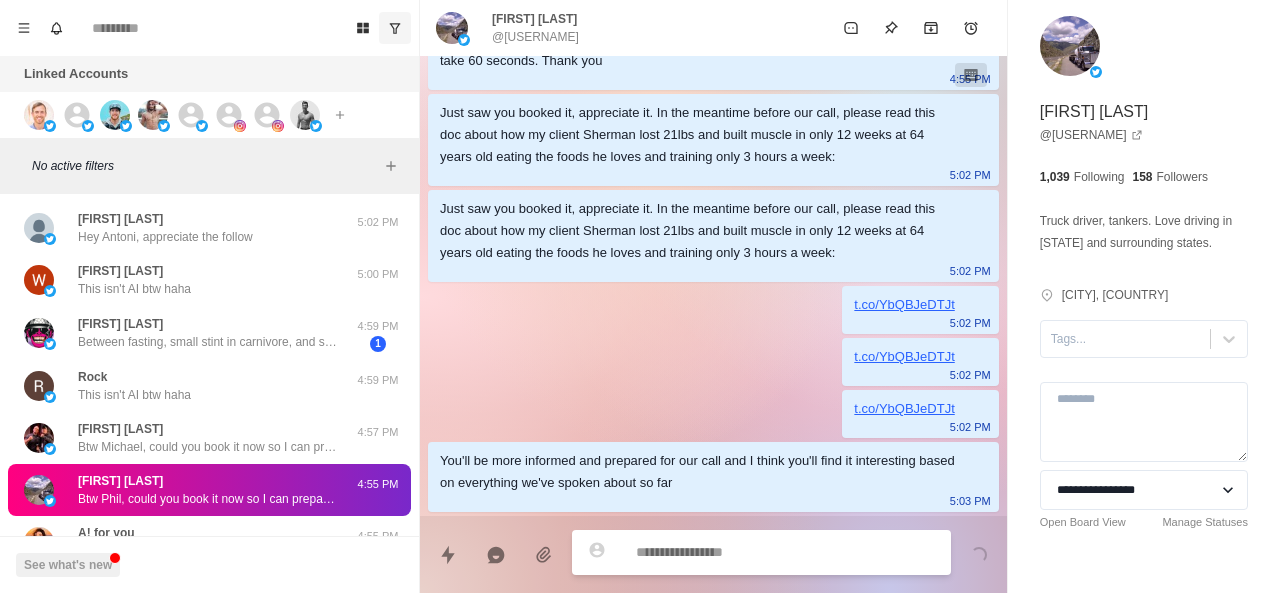 paste on "**********" 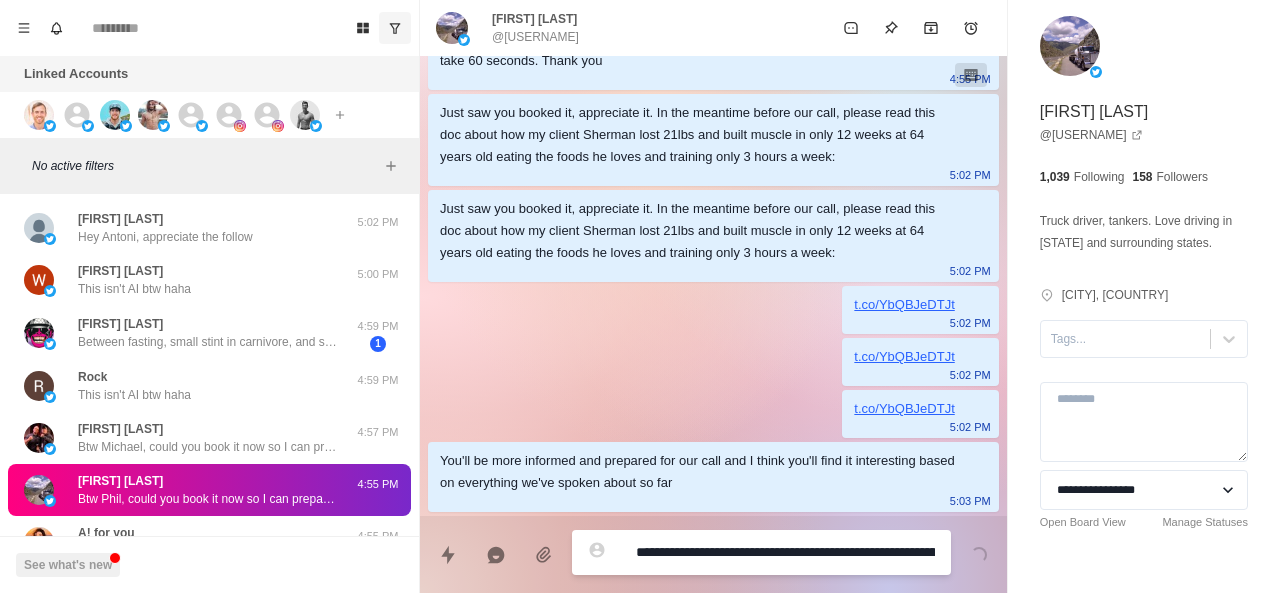scroll, scrollTop: 1948, scrollLeft: 0, axis: vertical 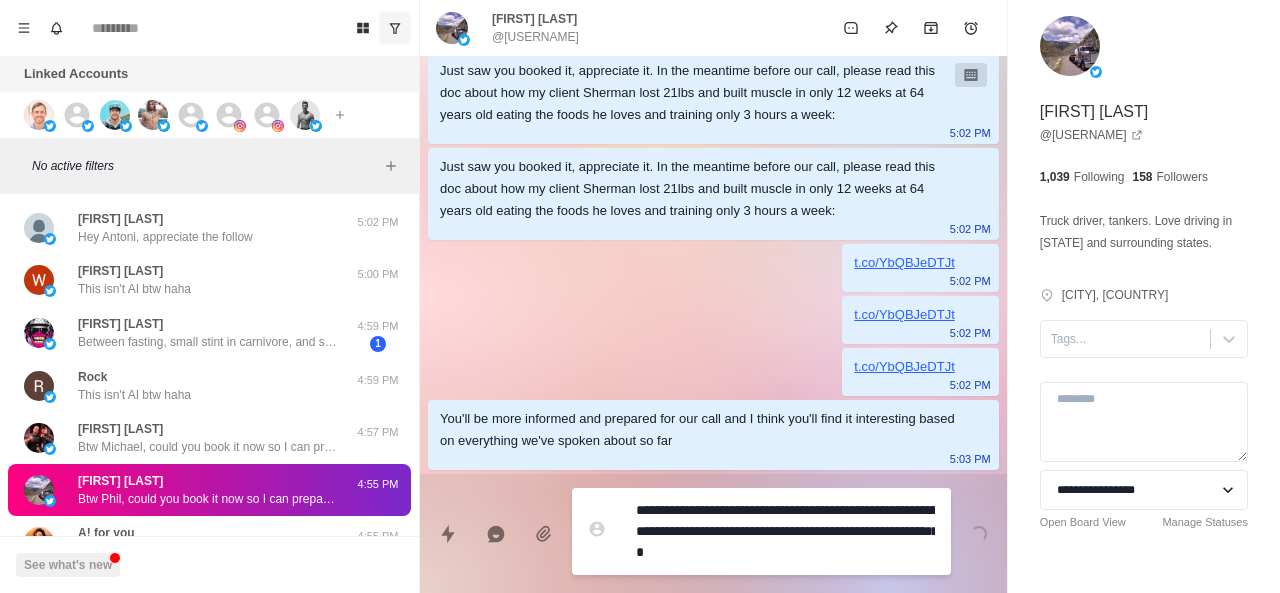 type on "**********" 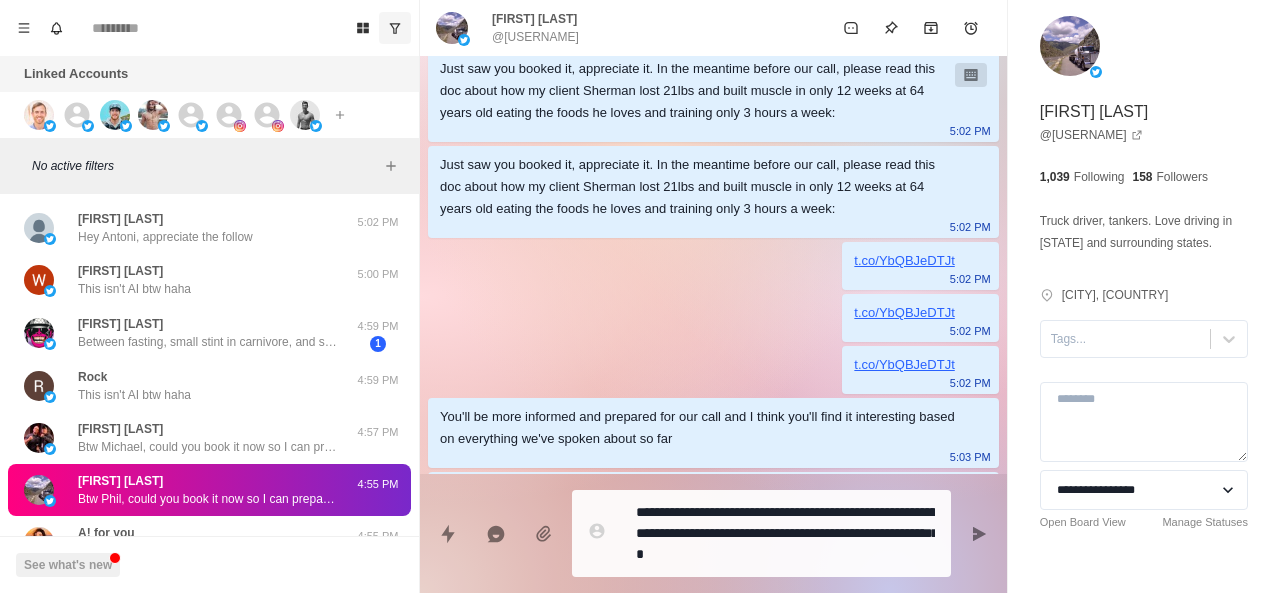 scroll, scrollTop: 2042, scrollLeft: 0, axis: vertical 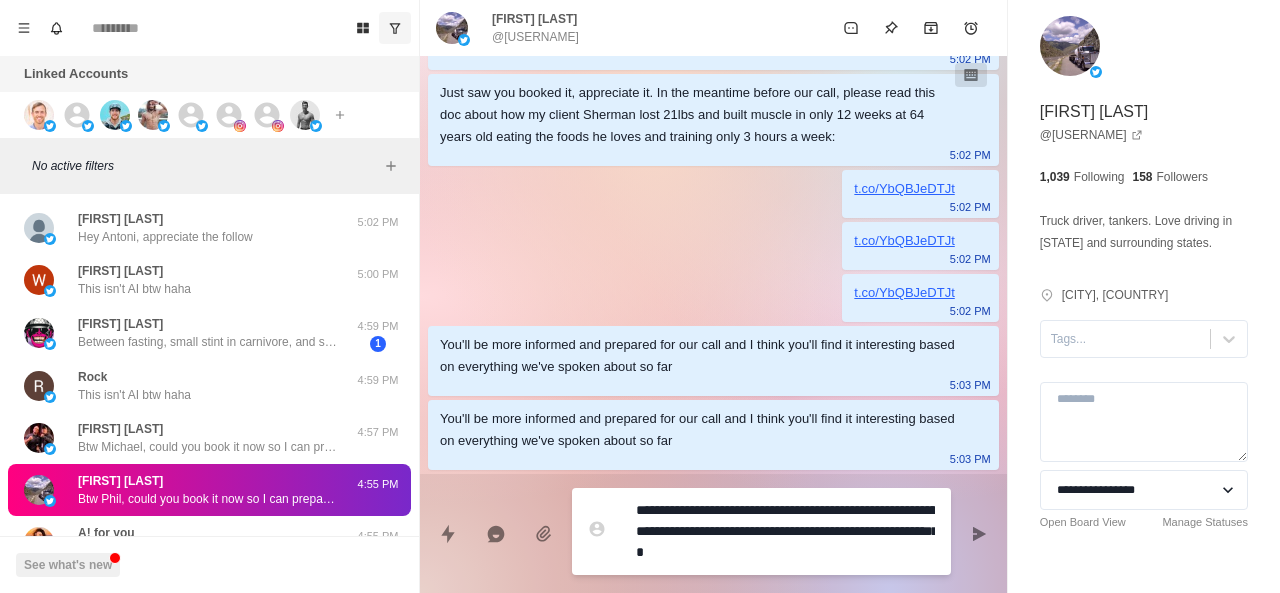 type on "*" 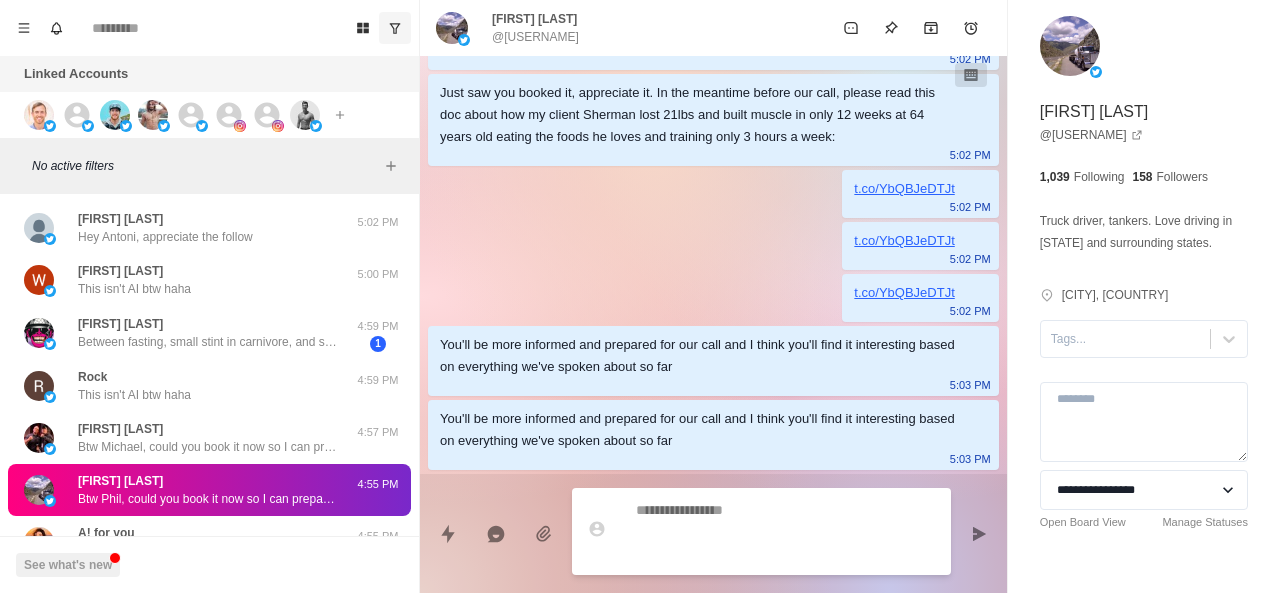 type on "*" 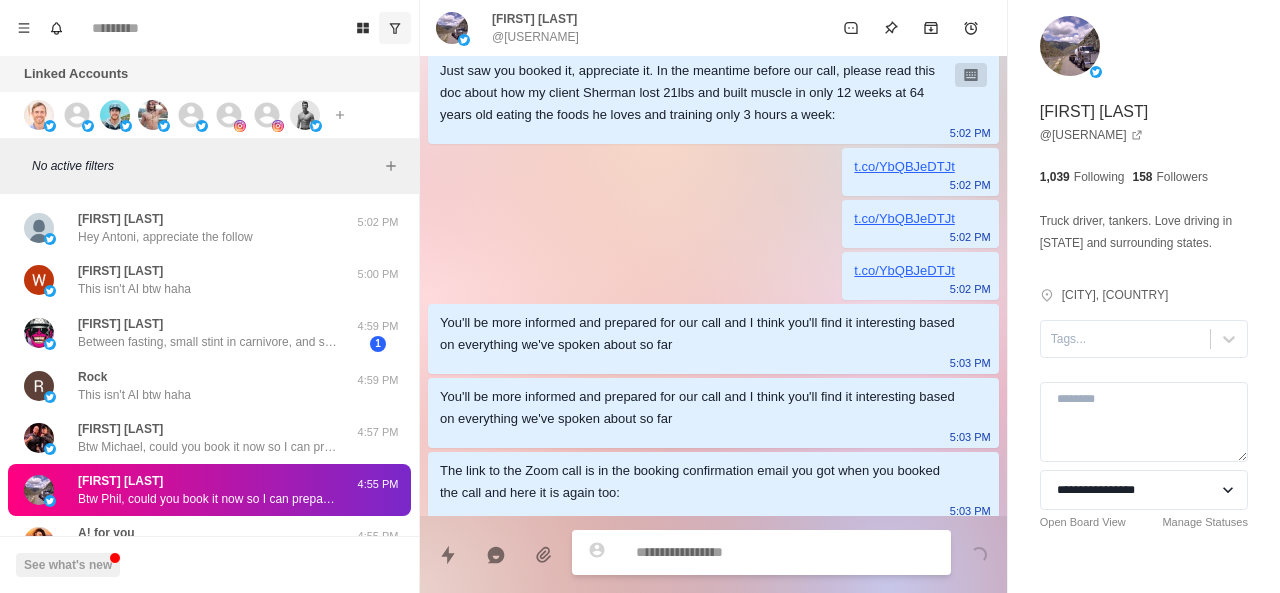 scroll, scrollTop: 2074, scrollLeft: 0, axis: vertical 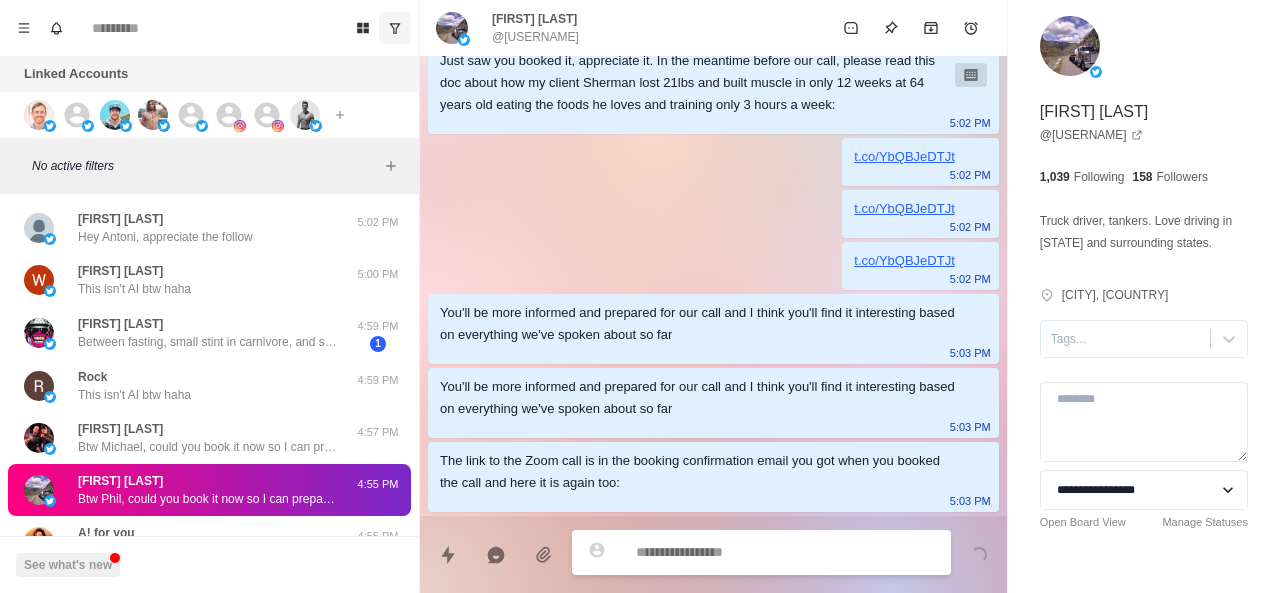 paste on "**********" 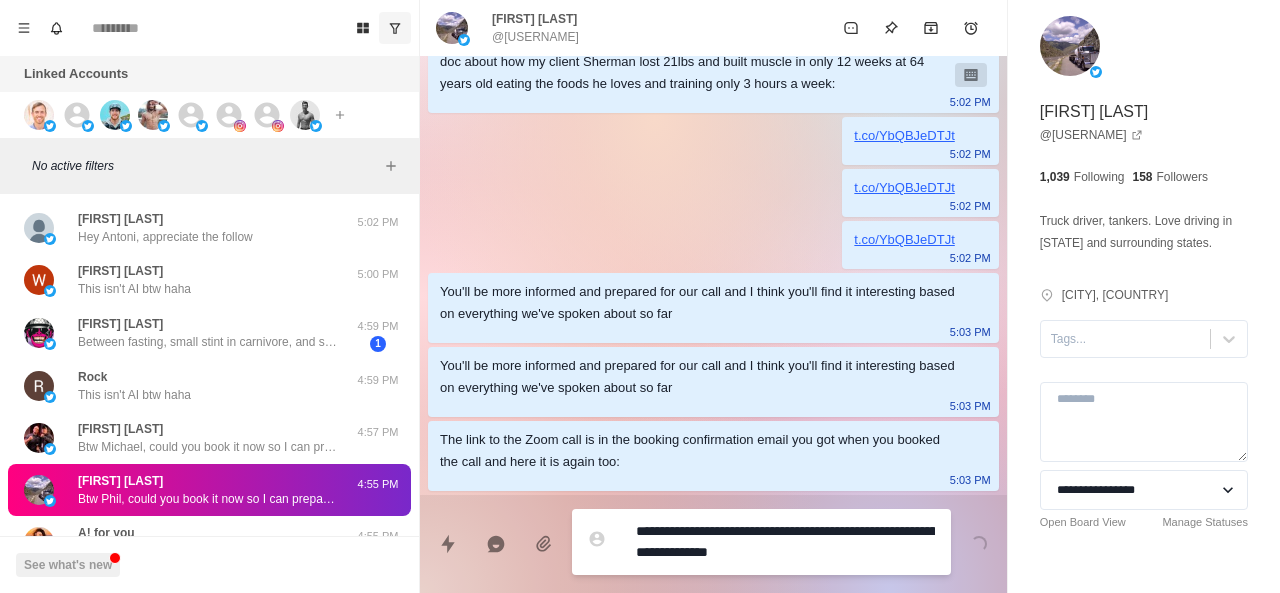 scroll, scrollTop: 2094, scrollLeft: 0, axis: vertical 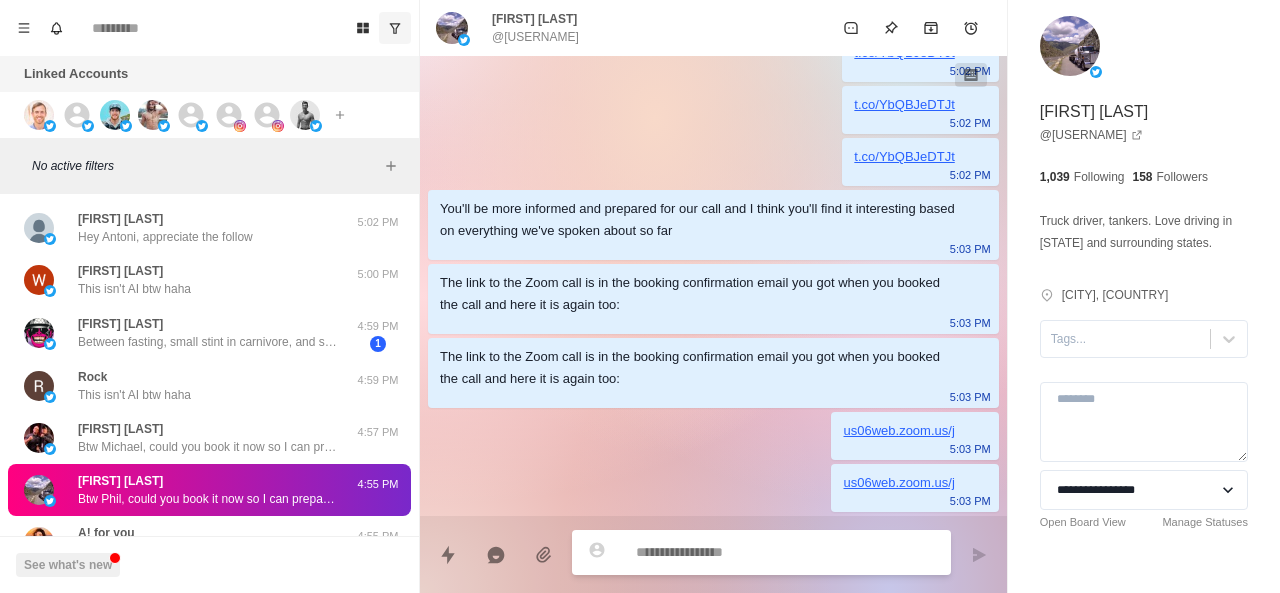 type on "*" 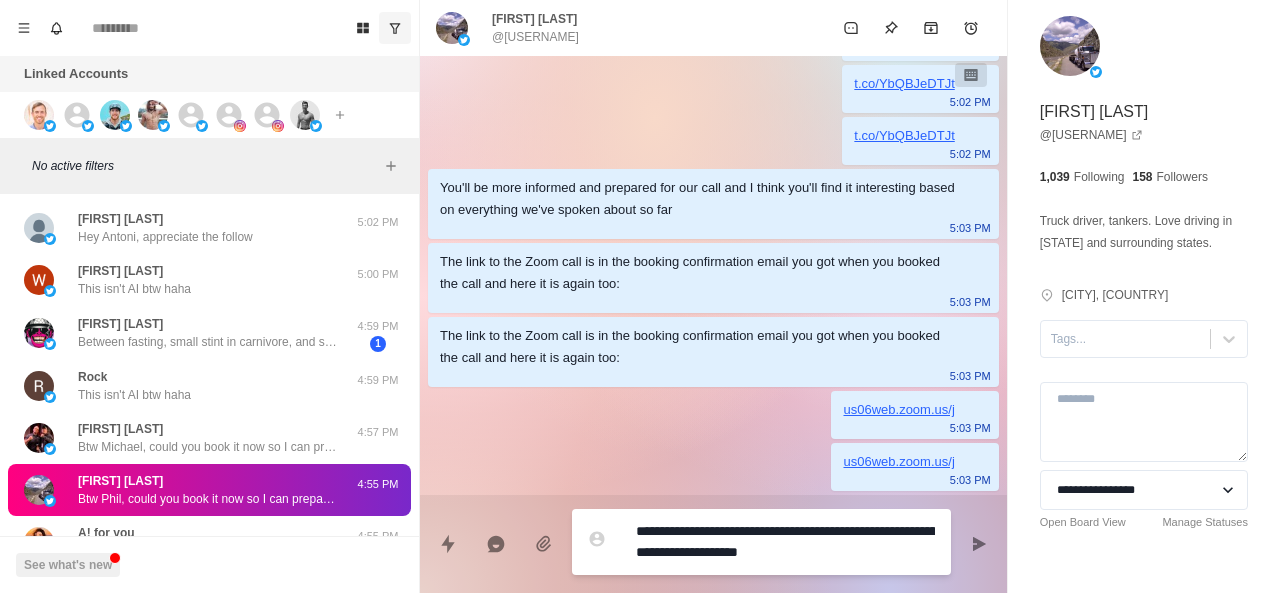 type on "*" 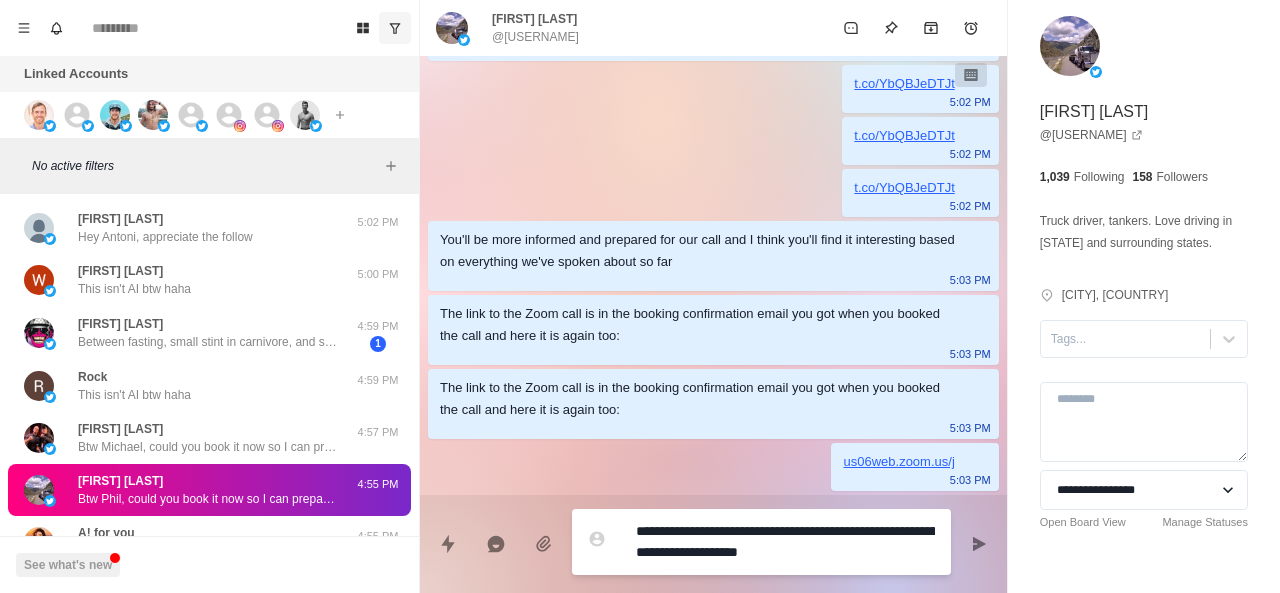 scroll, scrollTop: 2146, scrollLeft: 0, axis: vertical 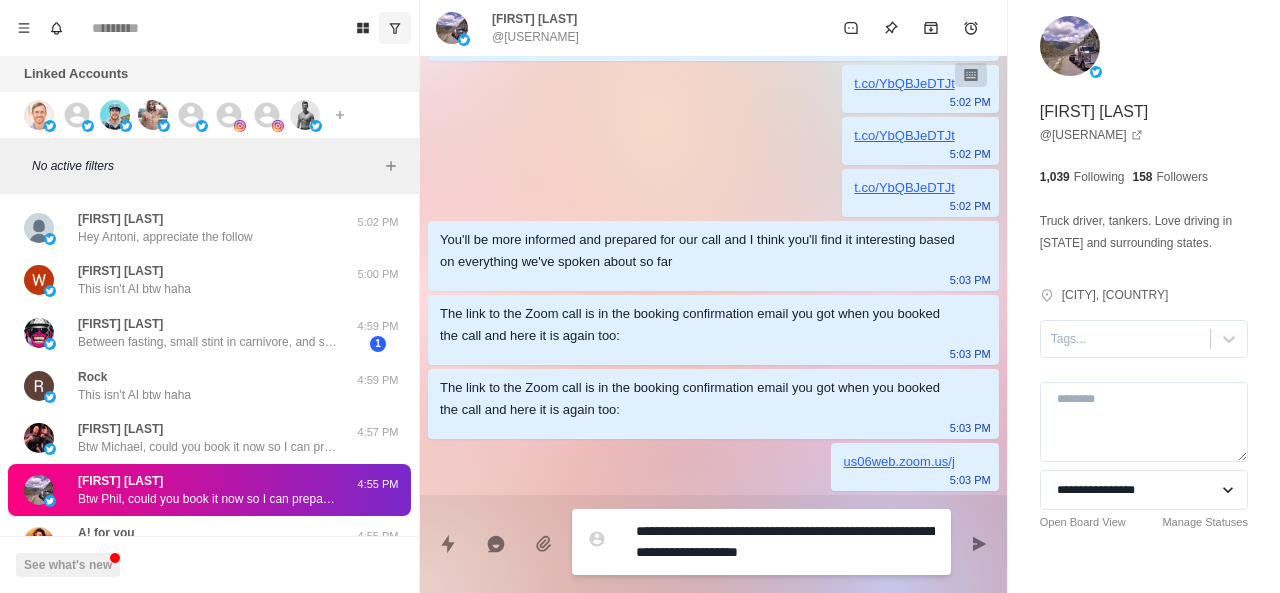 type 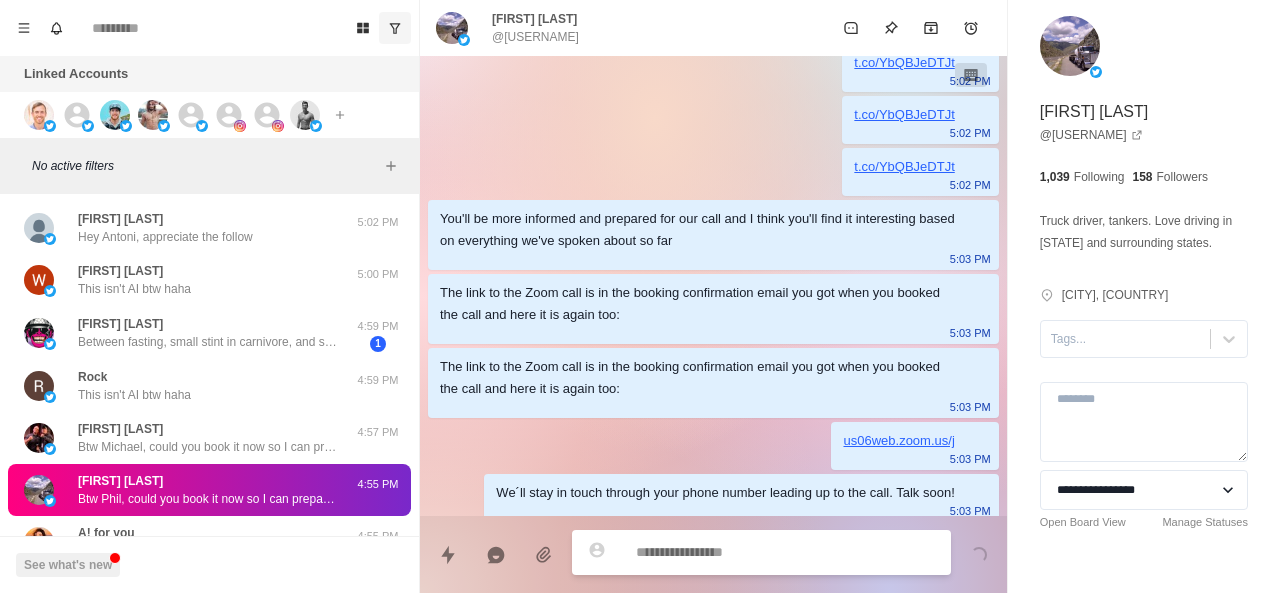scroll, scrollTop: 2178, scrollLeft: 0, axis: vertical 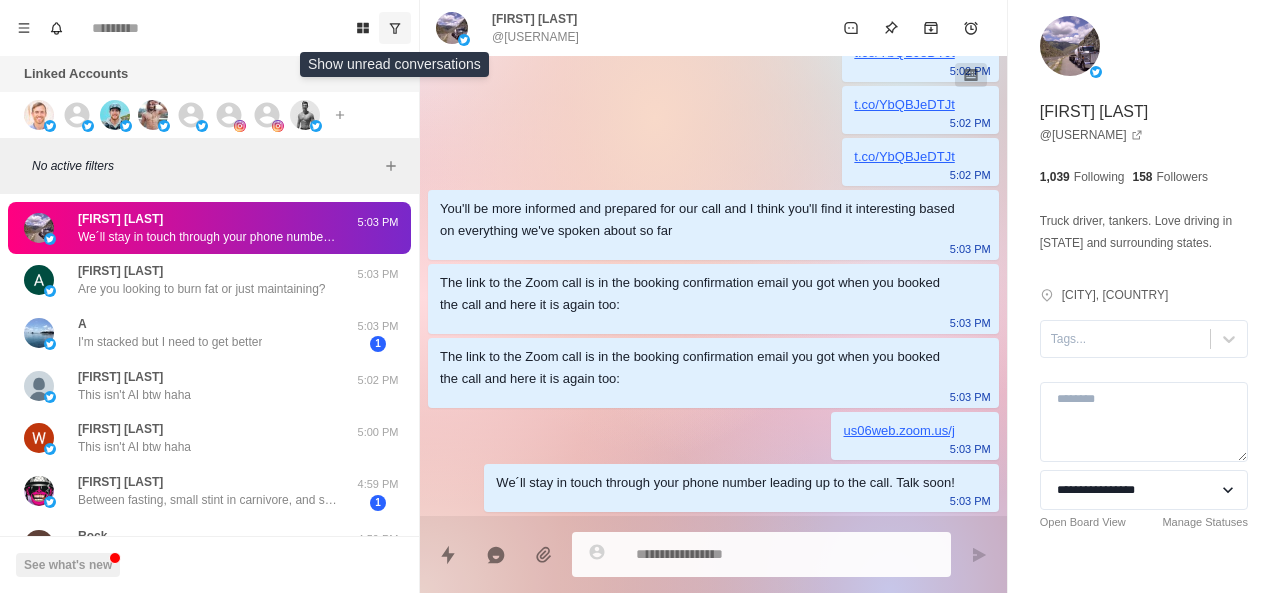 click at bounding box center [395, 28] 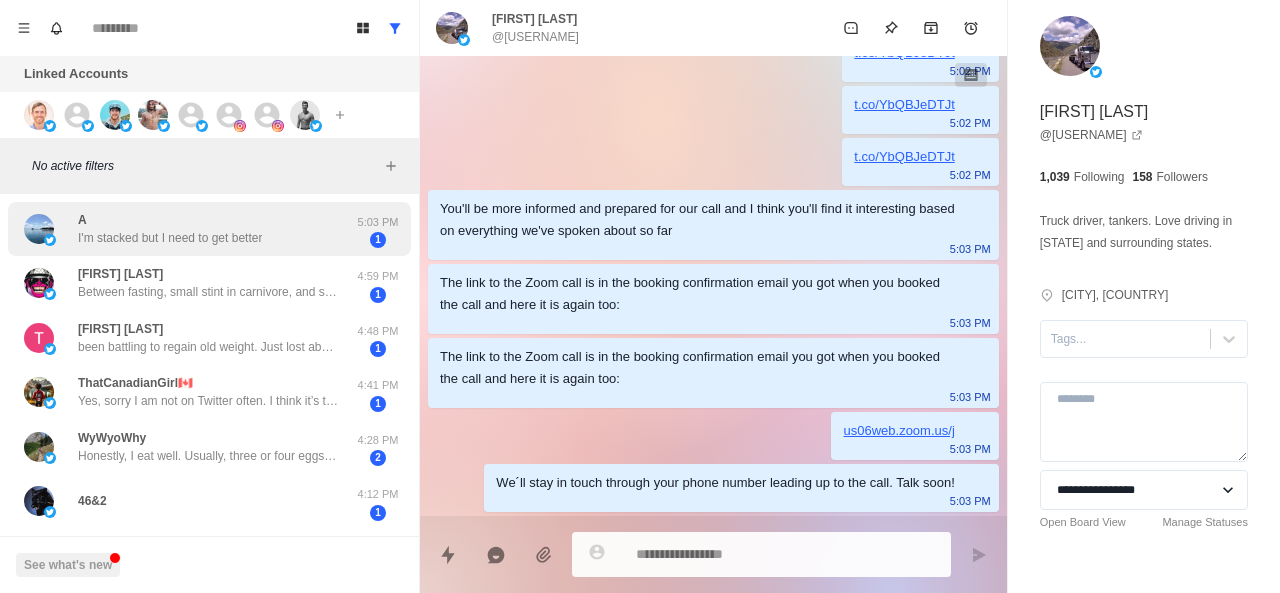 click on "A I'm stacked but I need to get better 5:03 PM 1" at bounding box center [209, 229] 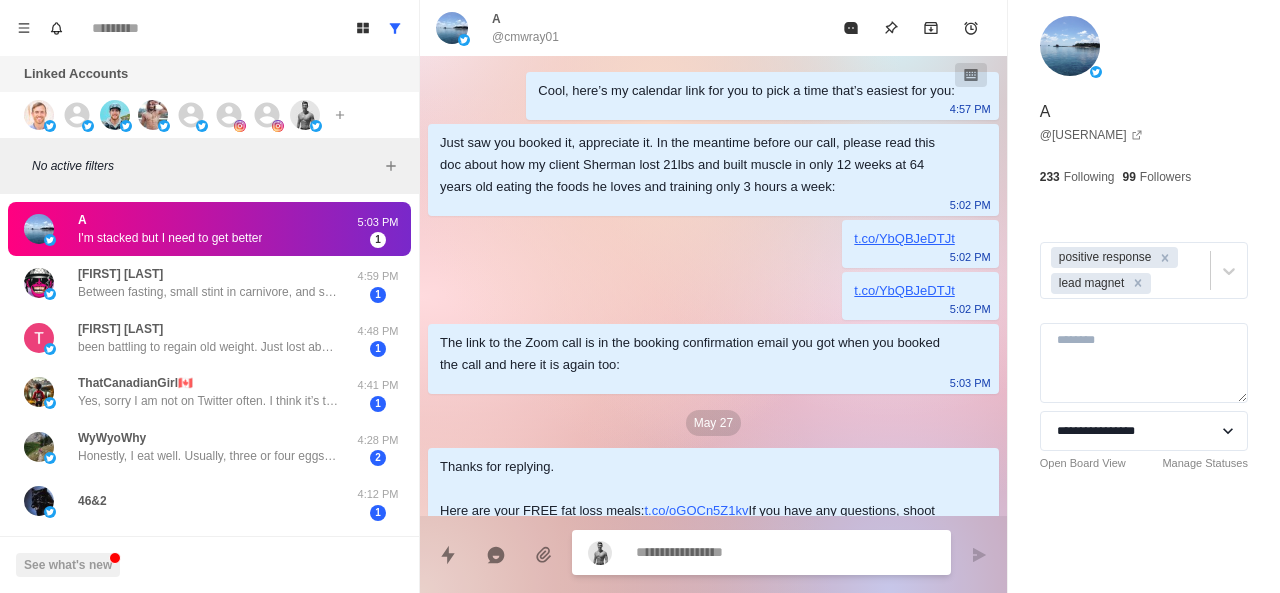 scroll, scrollTop: 620, scrollLeft: 0, axis: vertical 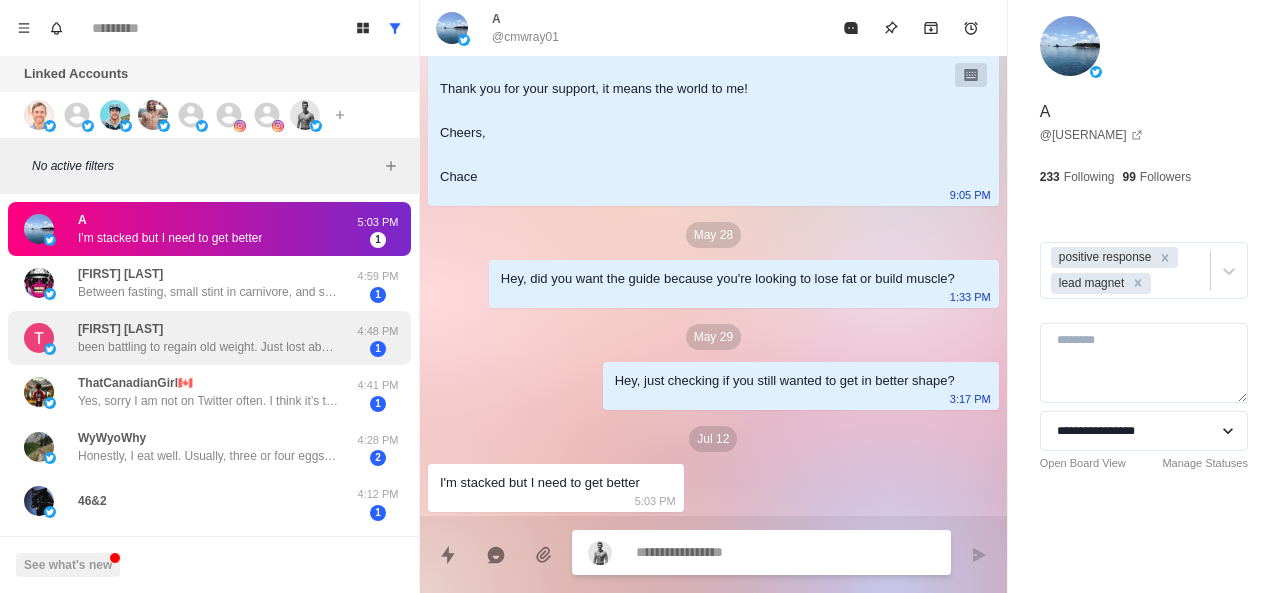 click on "[FIRST] [LAST] been battling to regain old weight. Just lost about 10 but gained 80lbs over the past few years" at bounding box center (208, 338) 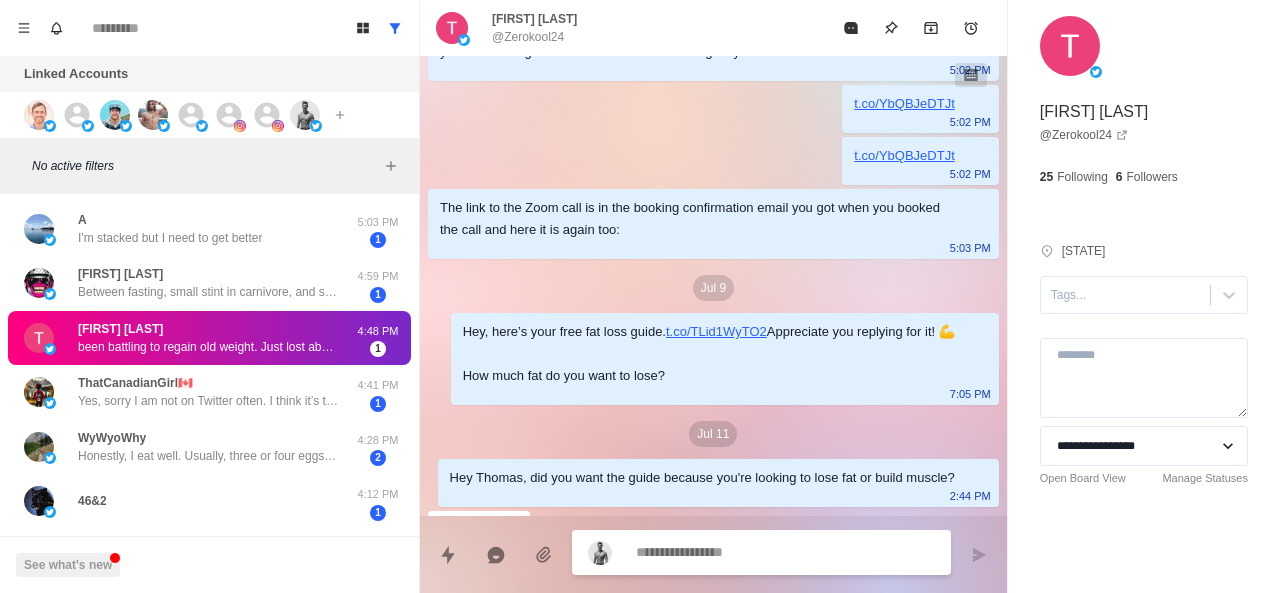 scroll, scrollTop: 152, scrollLeft: 0, axis: vertical 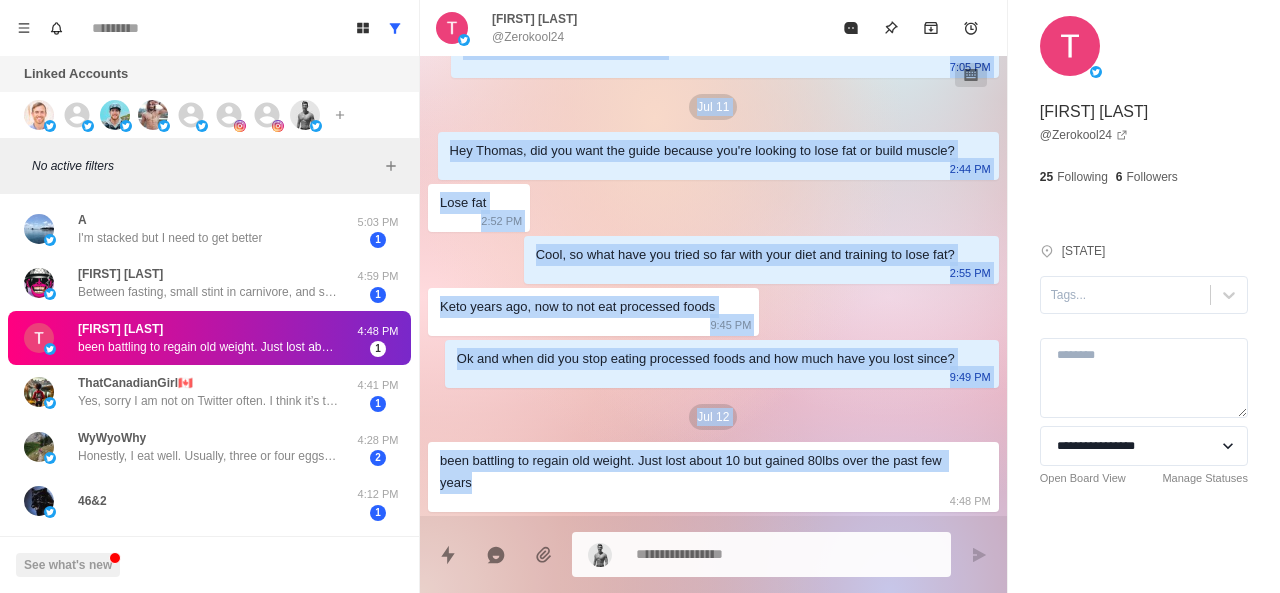 drag, startPoint x: 738, startPoint y: 315, endPoint x: 590, endPoint y: 475, distance: 217.95412 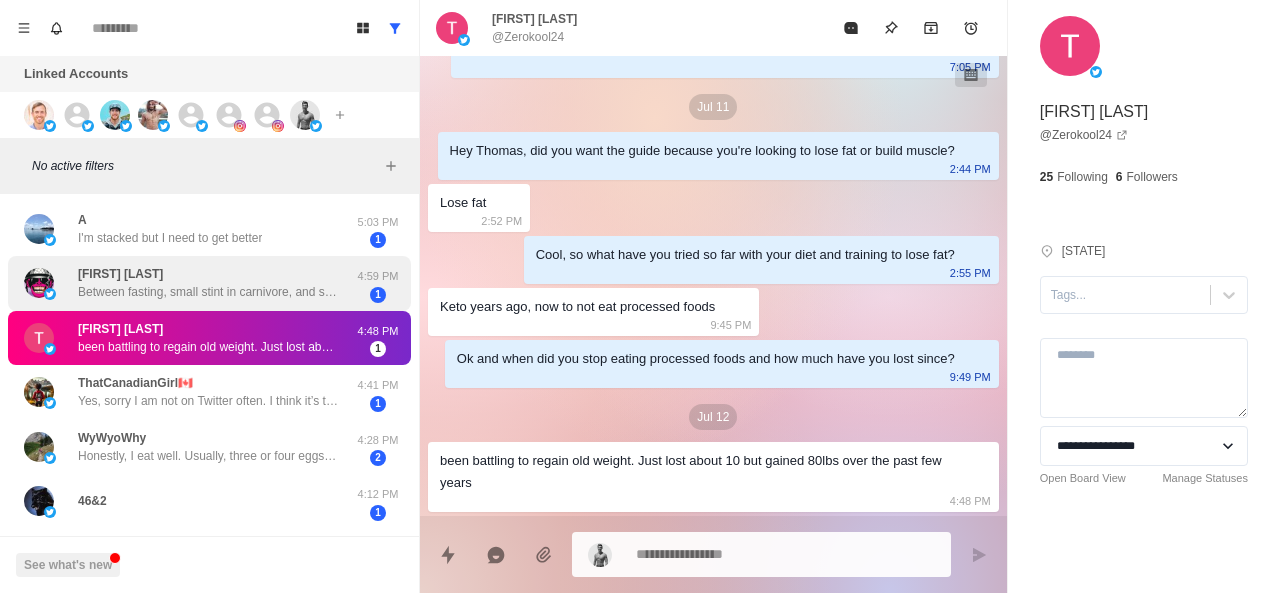click on "[FIRST] [LAST] Between fasting, small stint in carnivore, and settling on omad right now with getting 150g protein. Fasted workouts, full body, 3 to 4 times a week, odd days are abs cardio." at bounding box center [208, 283] 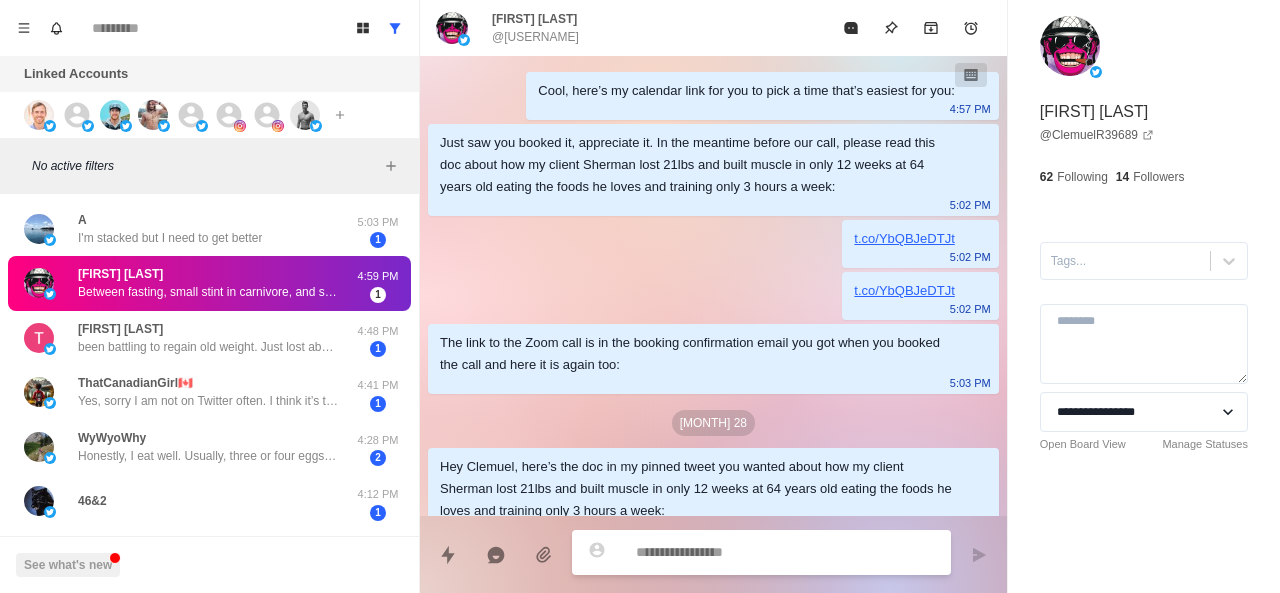scroll, scrollTop: 530, scrollLeft: 0, axis: vertical 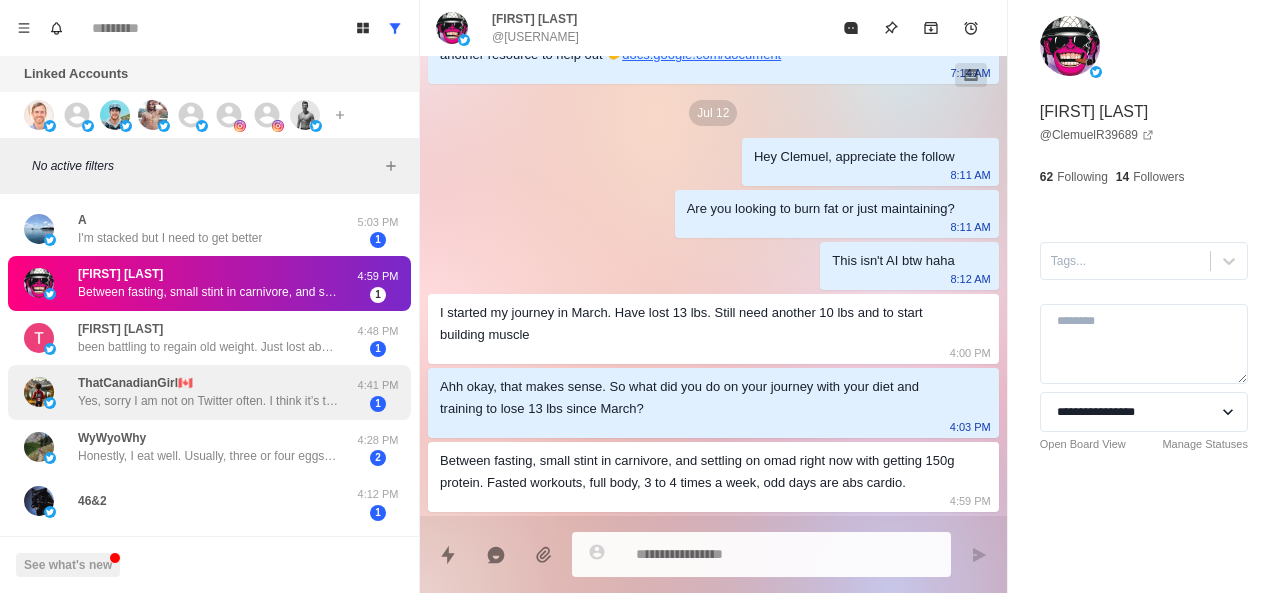click on "Yes, sorry I am not on Twitter often. I think it’s that I feel
Hungry afterwards. I also tend to have trouble making my food taste good." at bounding box center (208, 401) 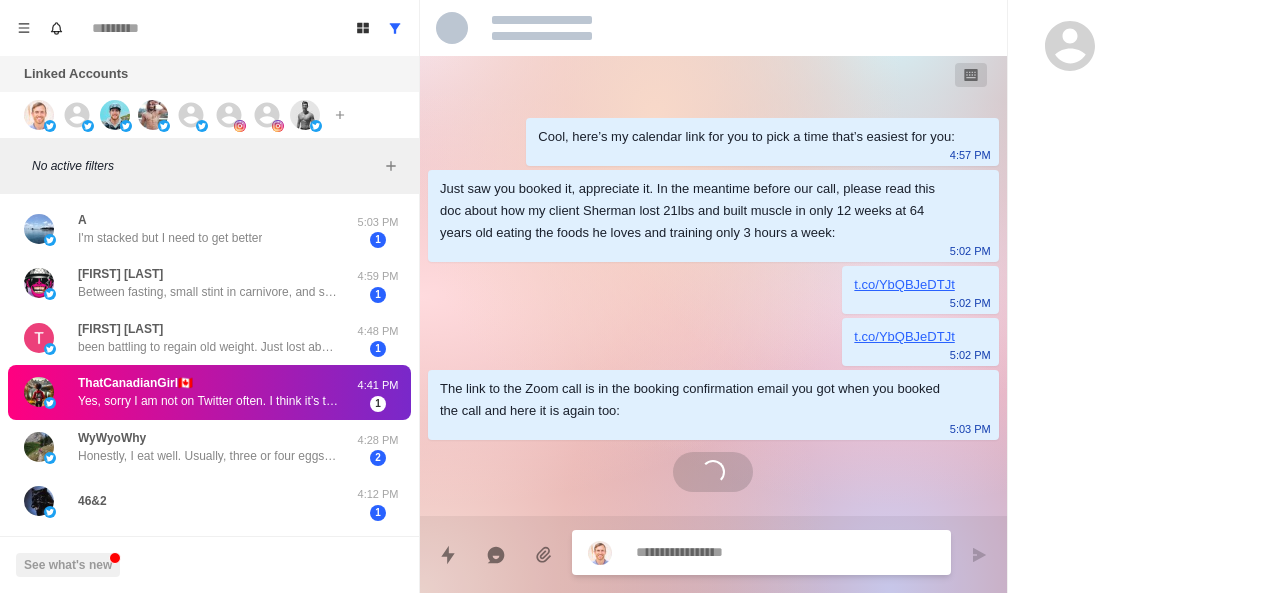 scroll, scrollTop: 0, scrollLeft: 0, axis: both 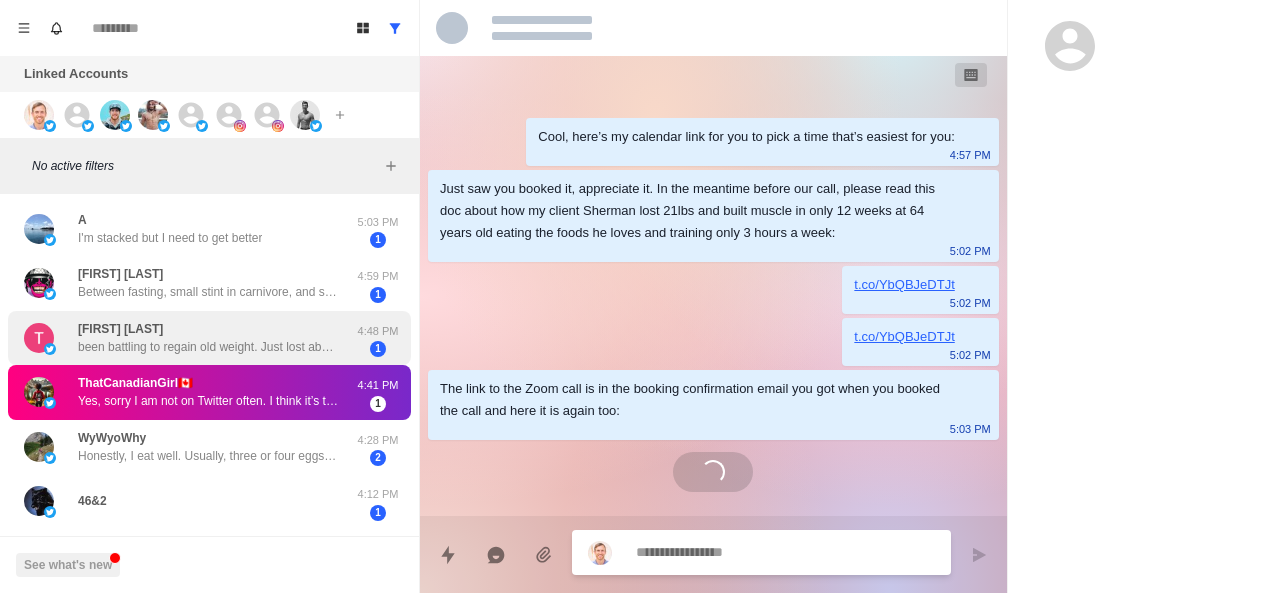 click on "been battling to regain old weight. Just lost about 10 but gained 80lbs over the past few years" at bounding box center (208, 347) 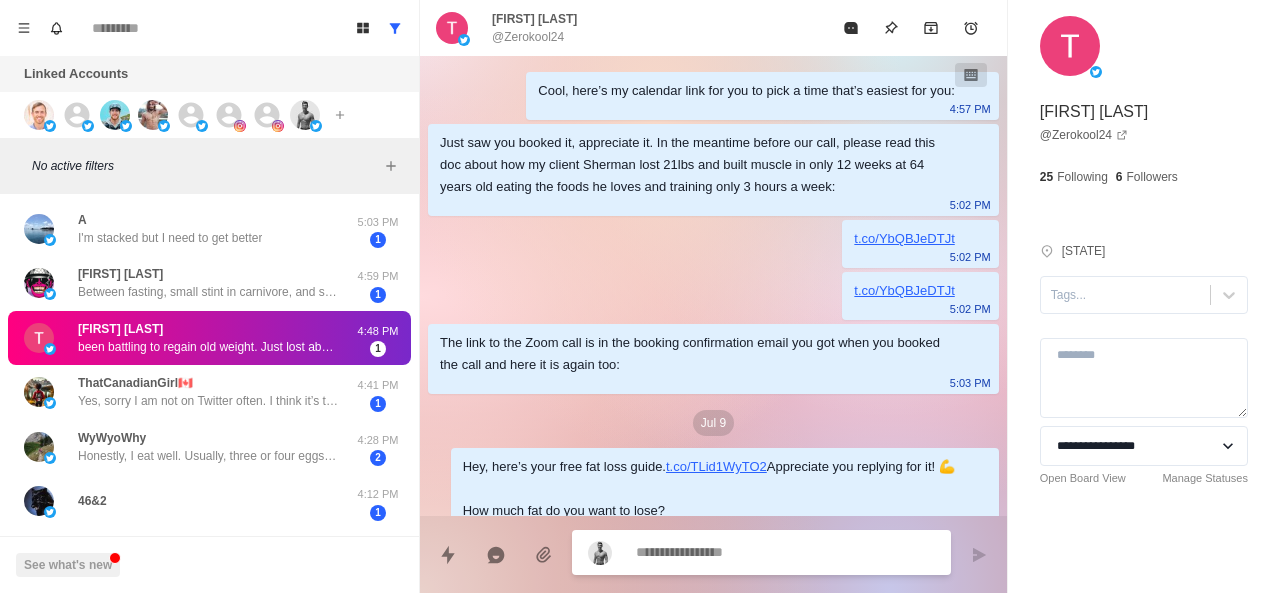 scroll, scrollTop: 572, scrollLeft: 0, axis: vertical 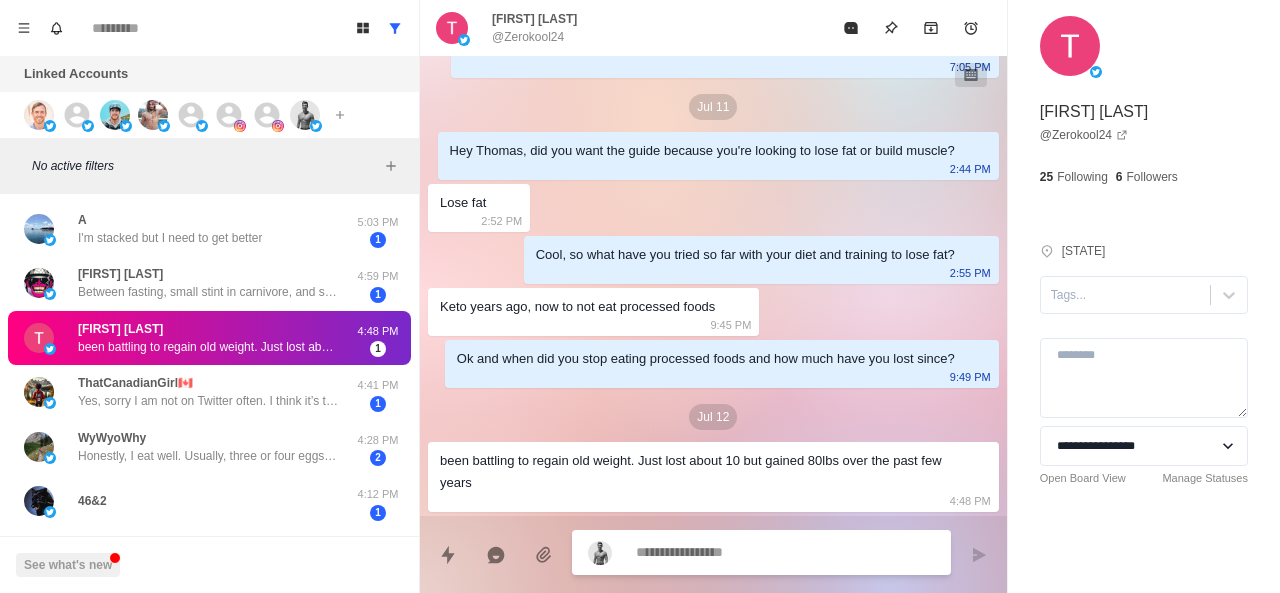 click at bounding box center (785, 552) 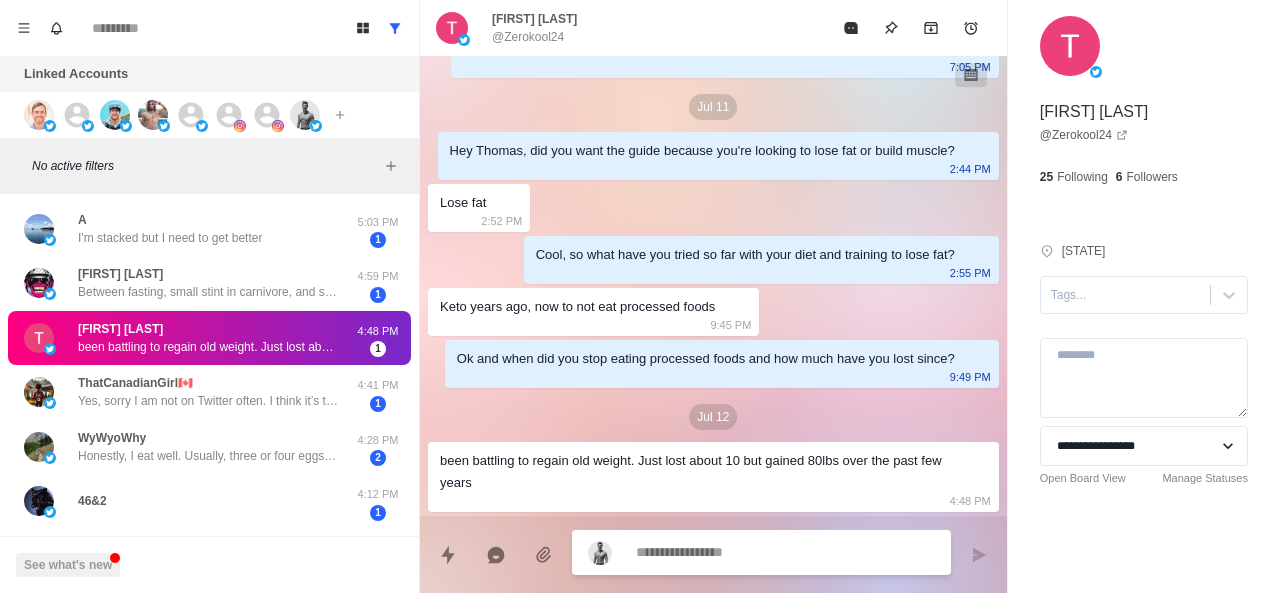 type on "*" 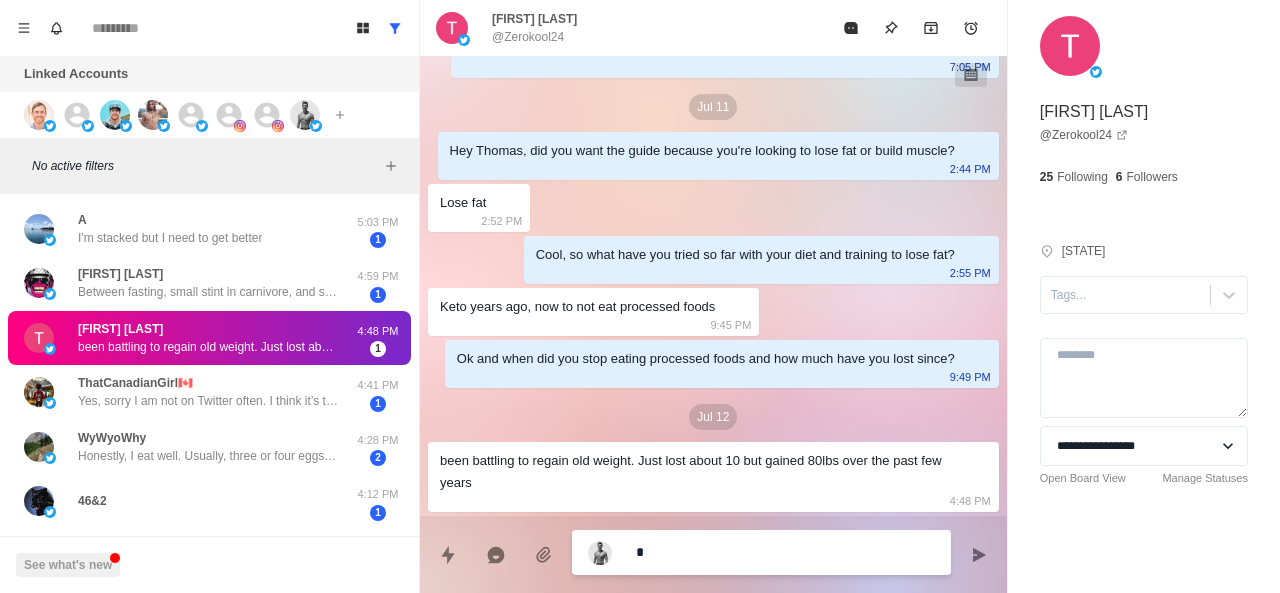 type on "*" 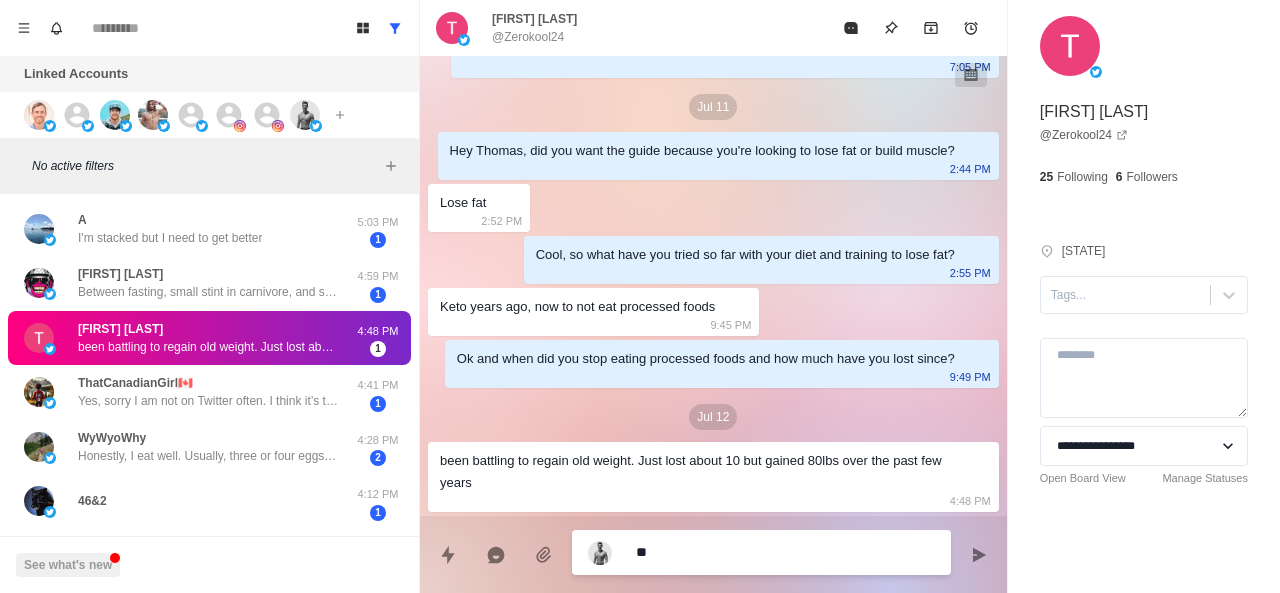 type on "***" 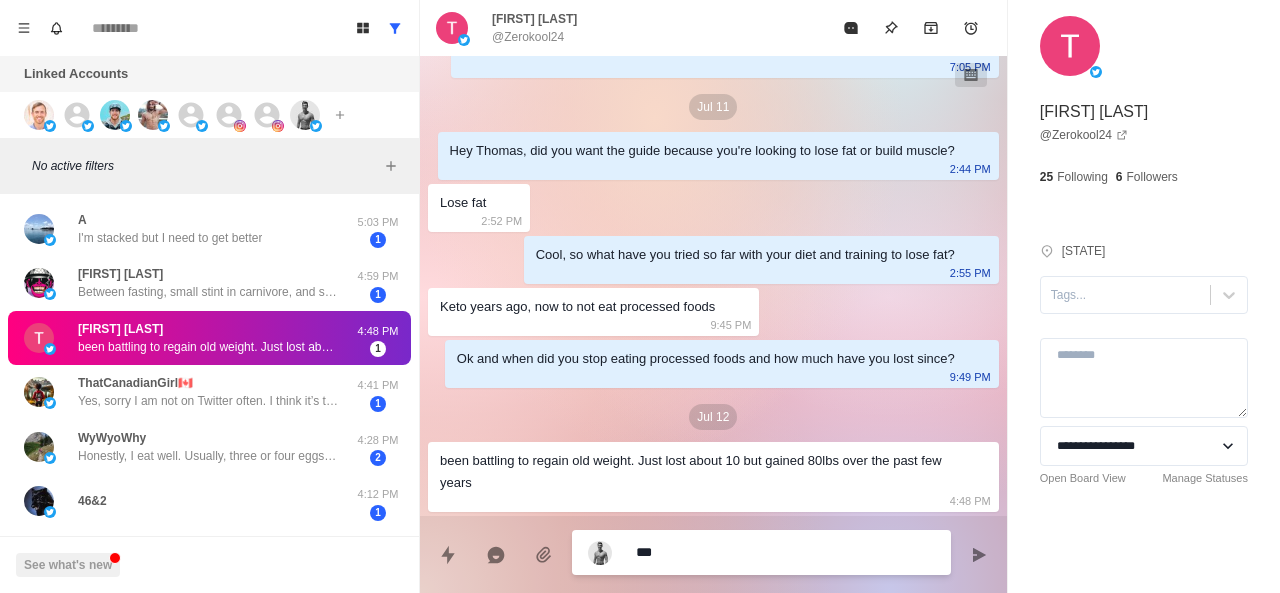type on "****" 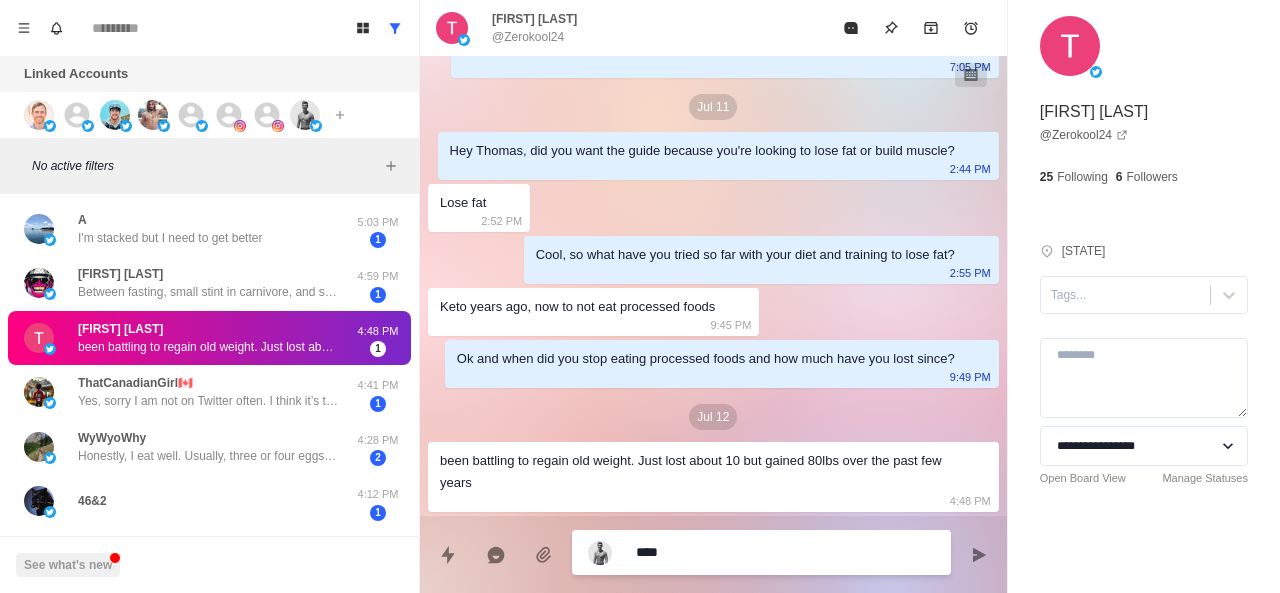 type on "***" 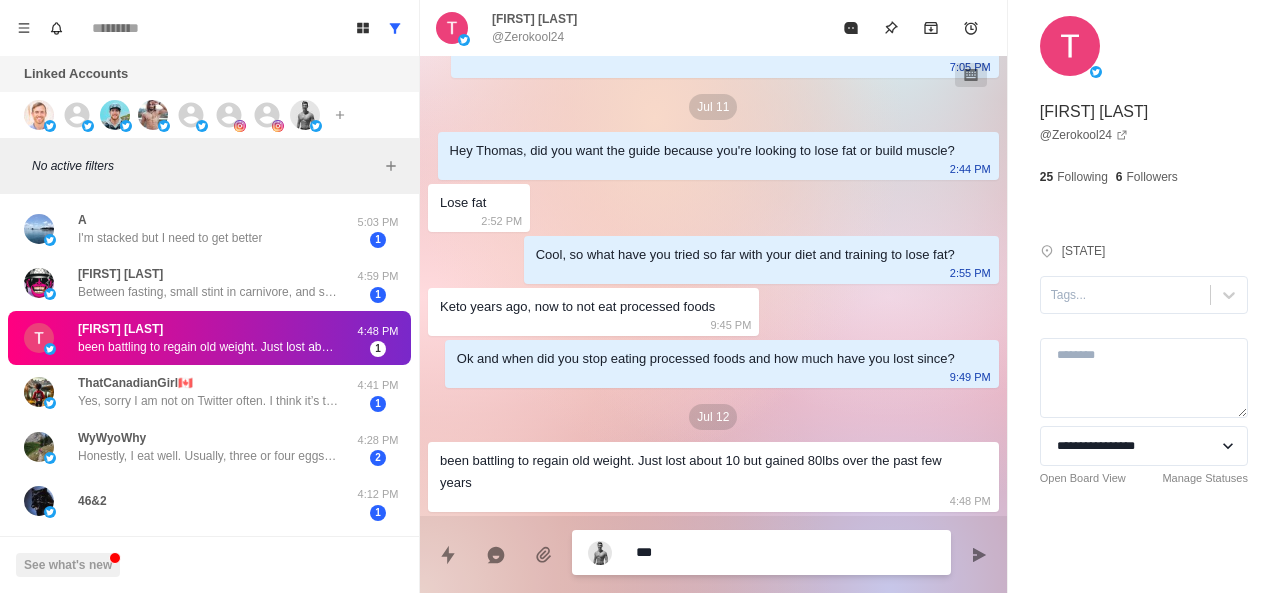 type on "****" 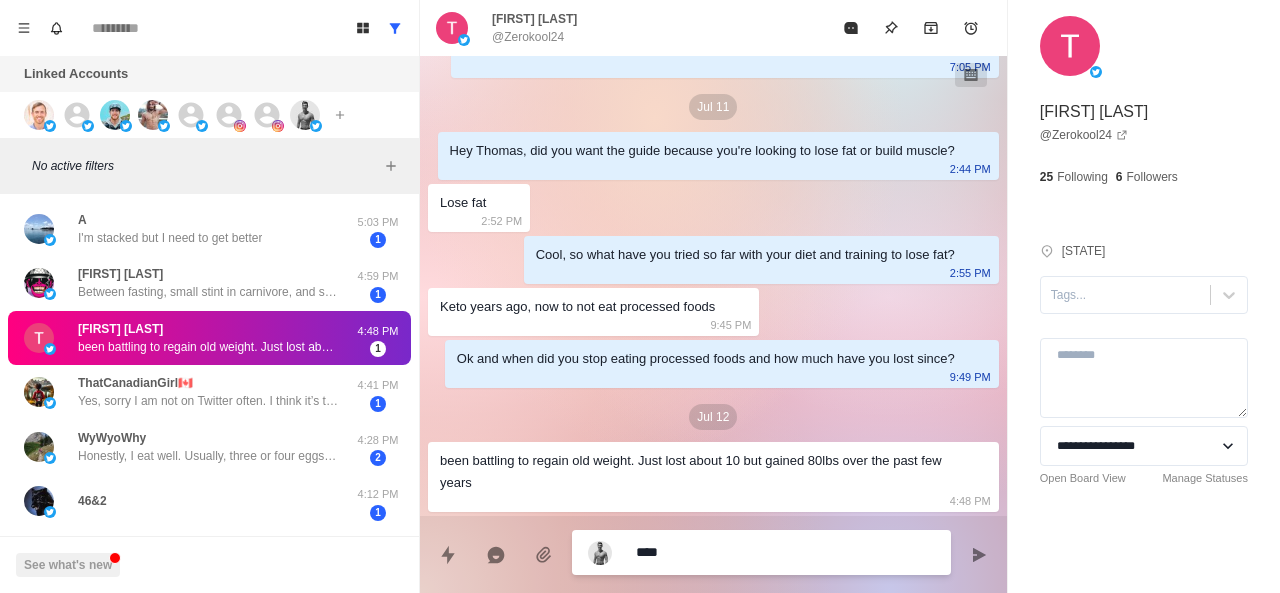 type on "*" 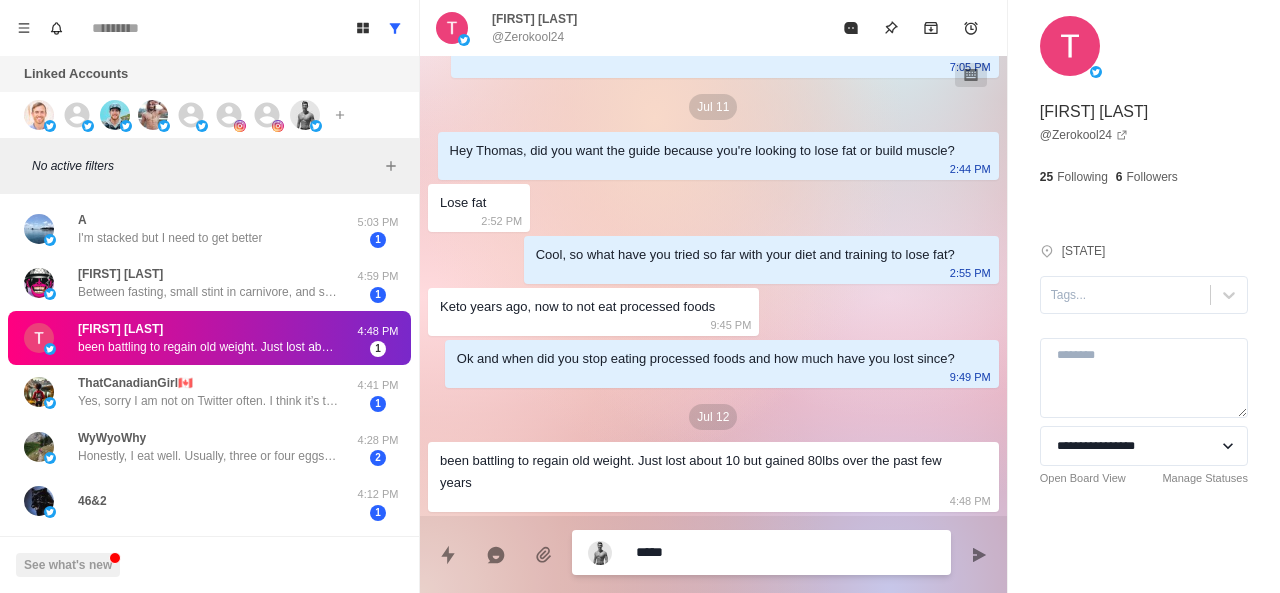 type on "*****" 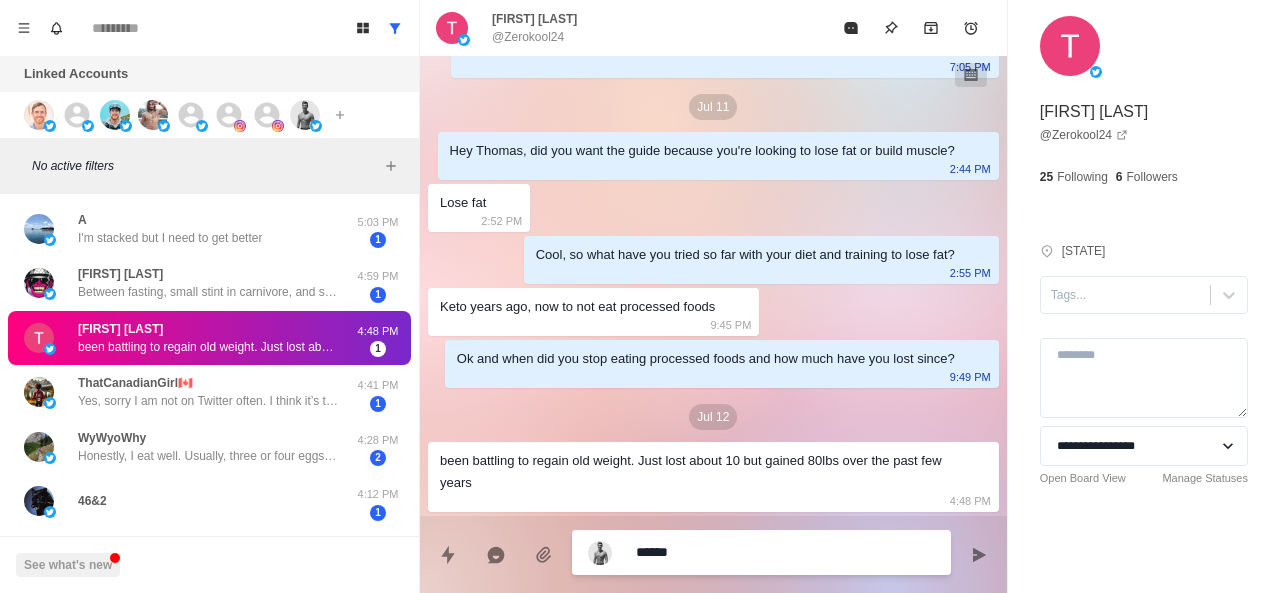type on "*" 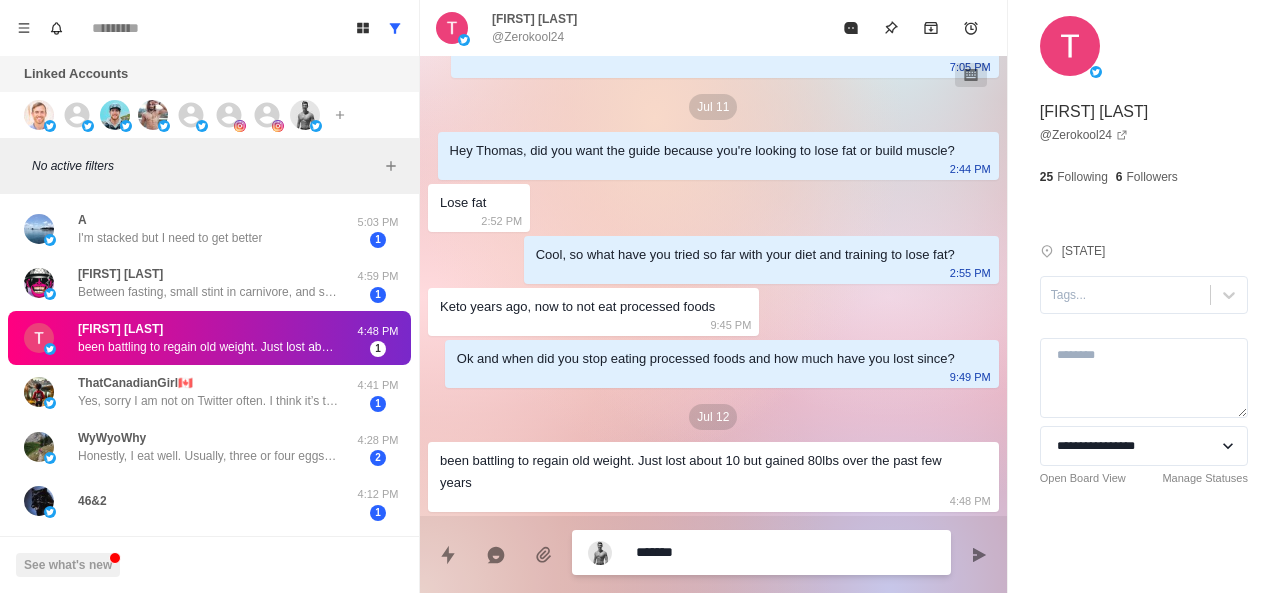 type on "********" 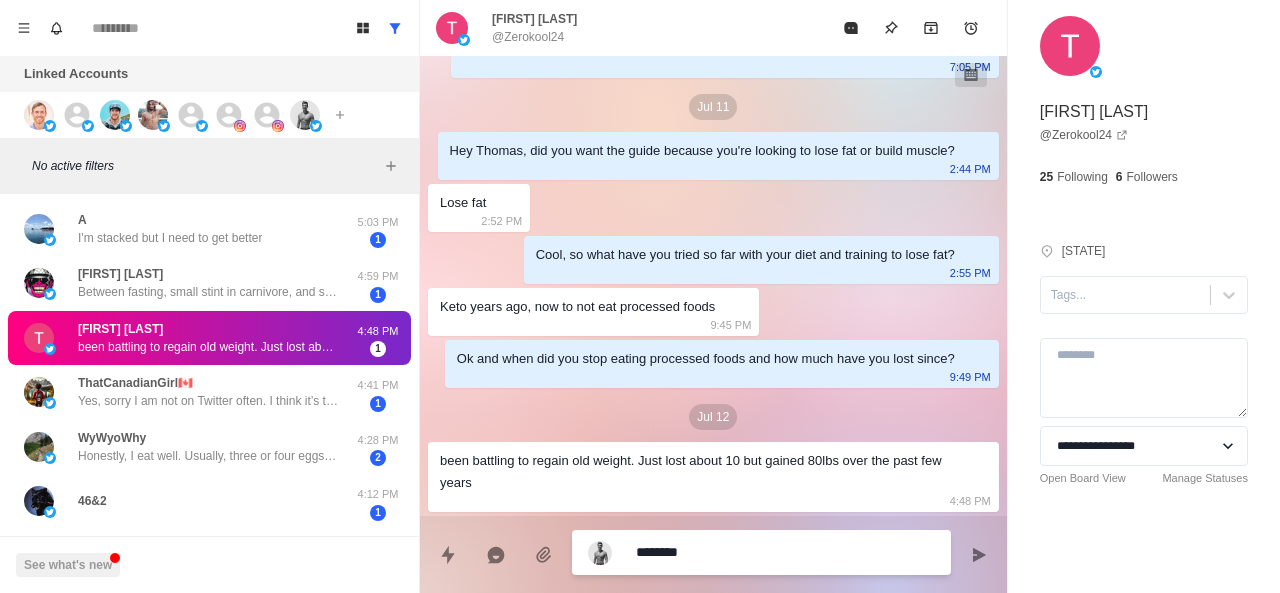 type on "*********" 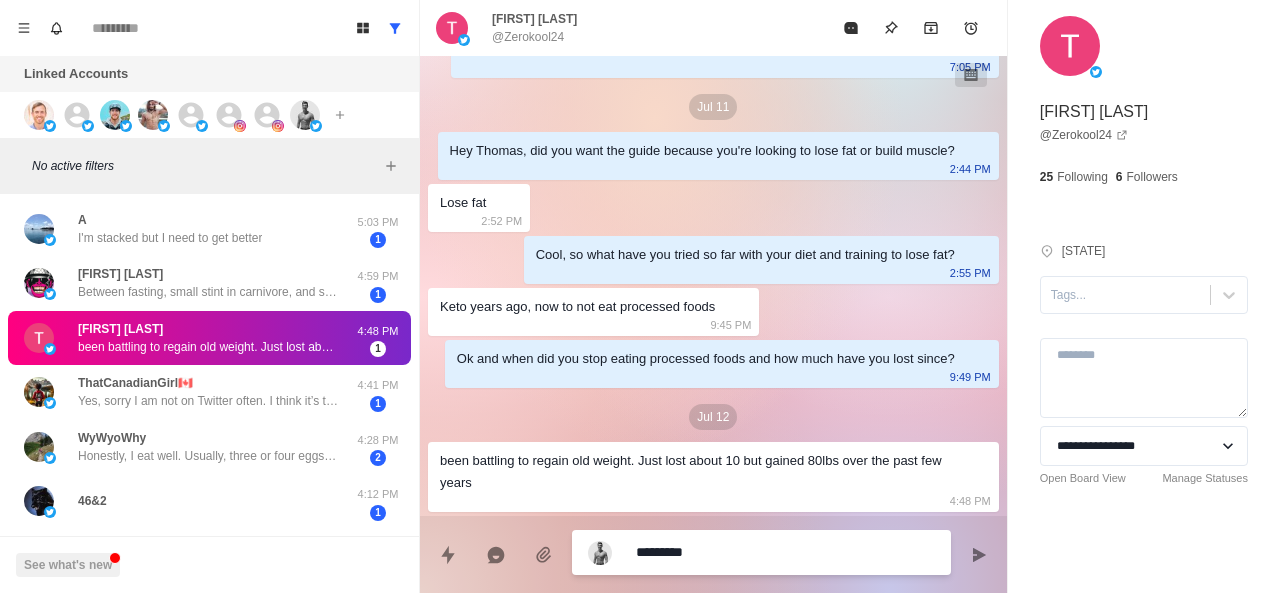 type on "*********" 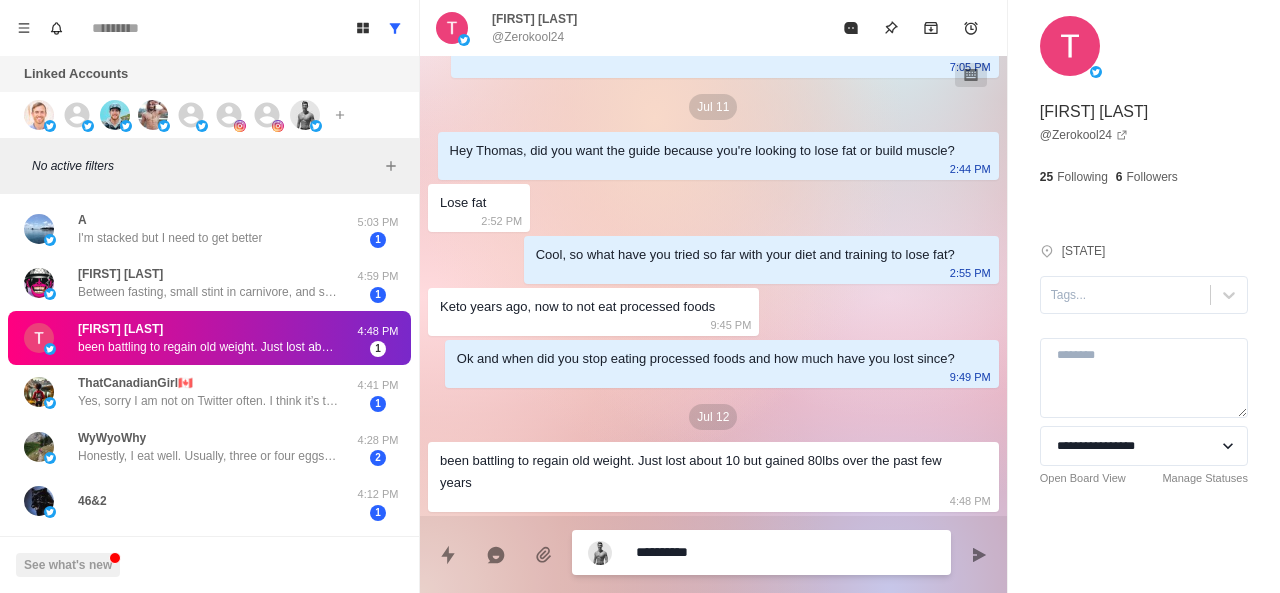 type on "**********" 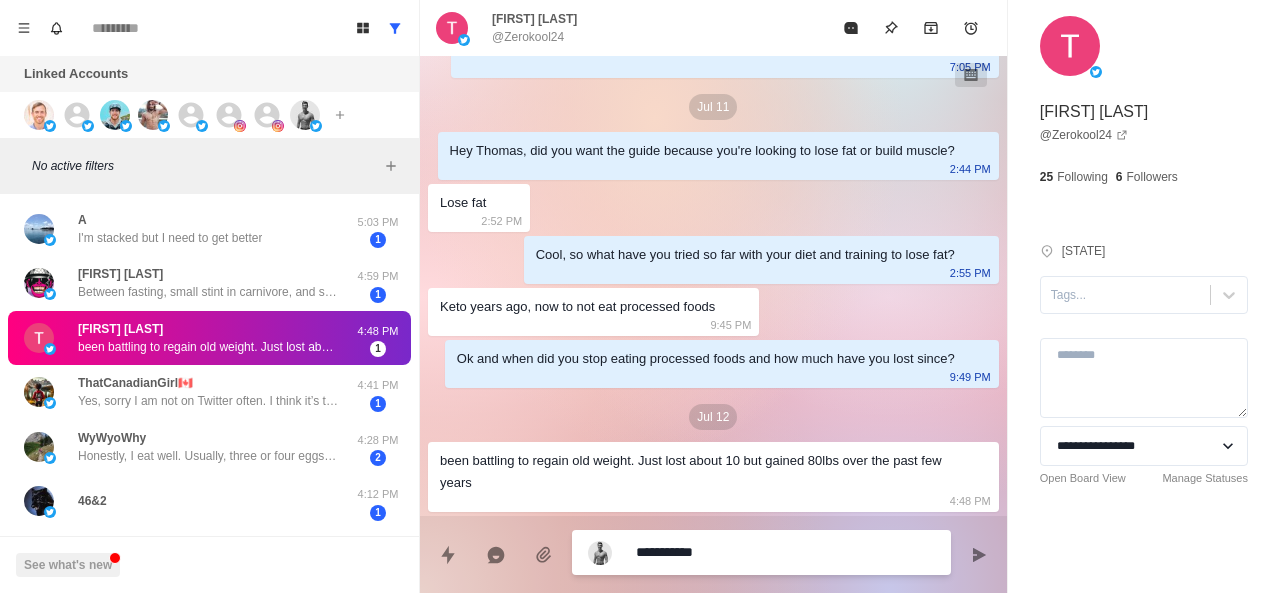type on "**********" 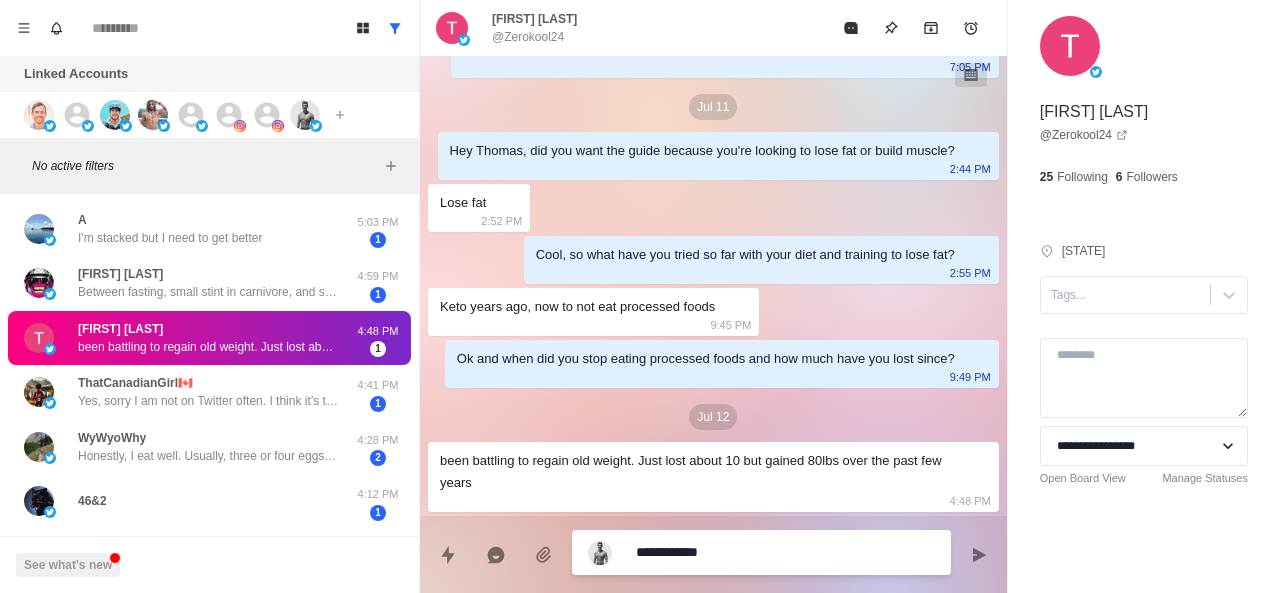 type on "**********" 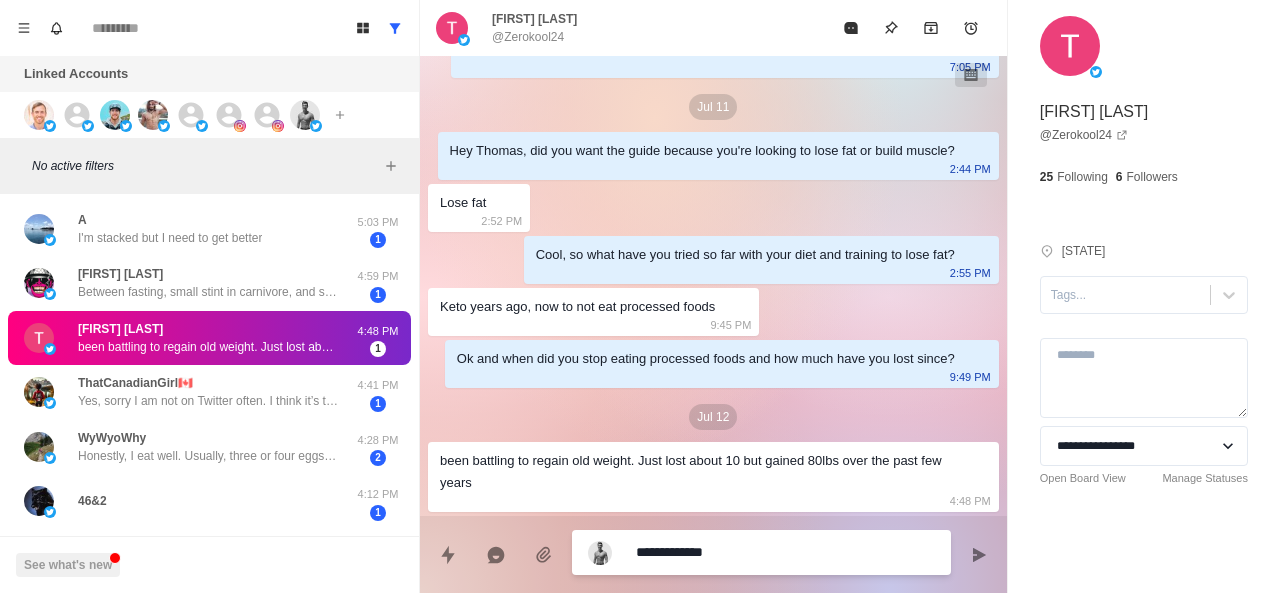 type on "**********" 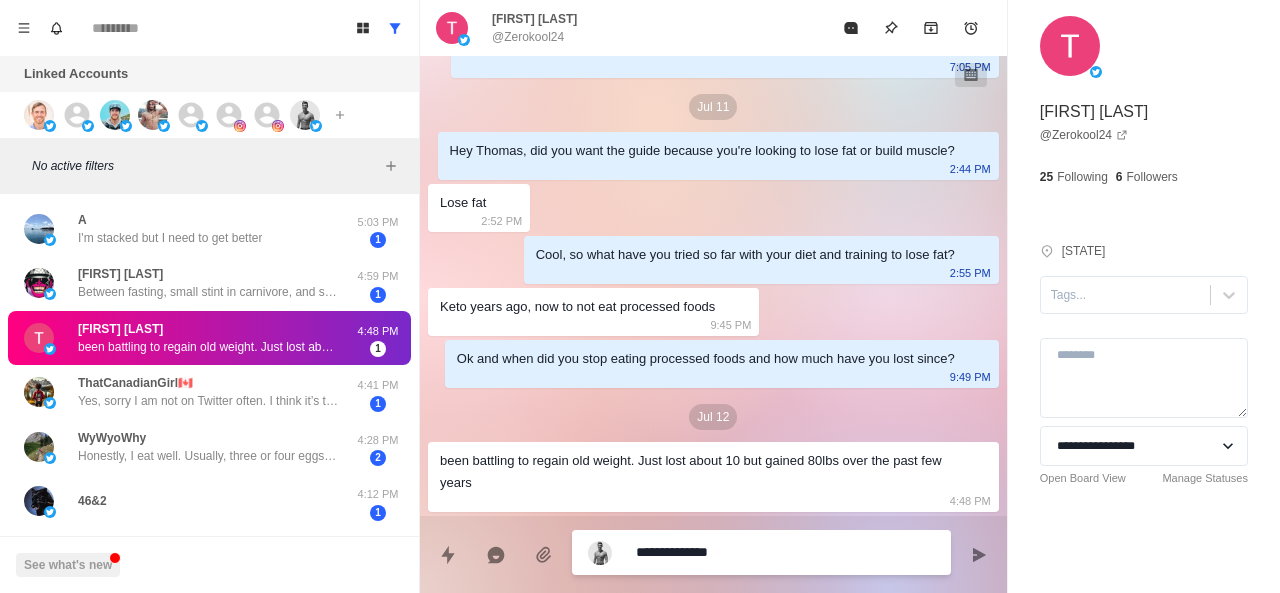 type on "**********" 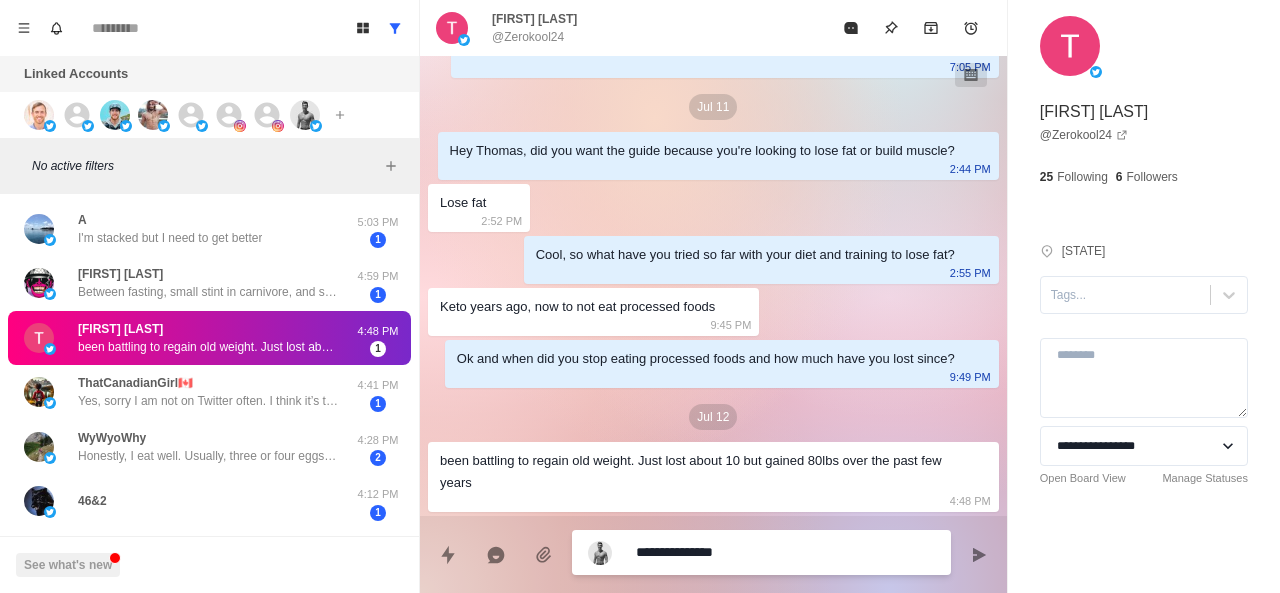 type on "**********" 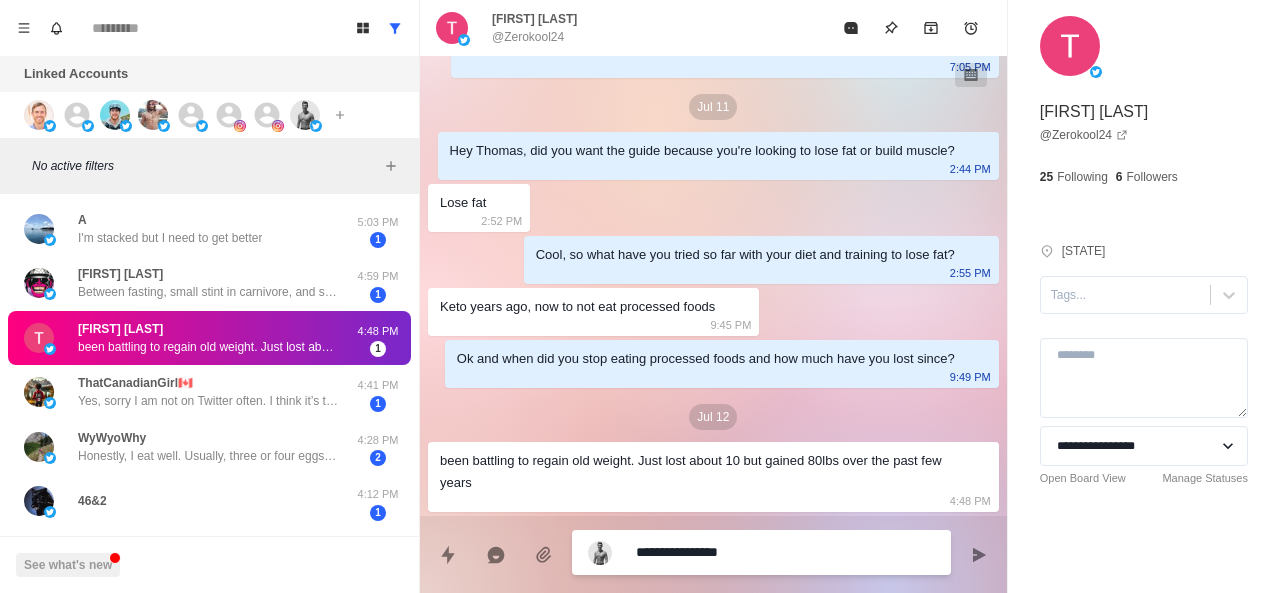 type on "*" 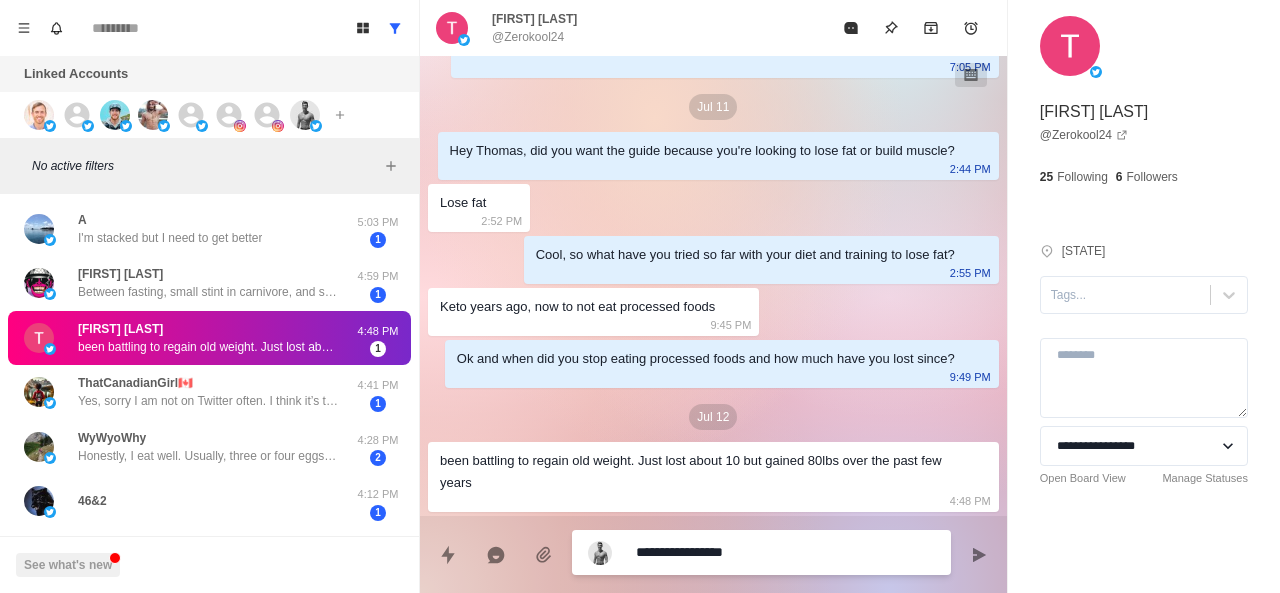 type on "*" 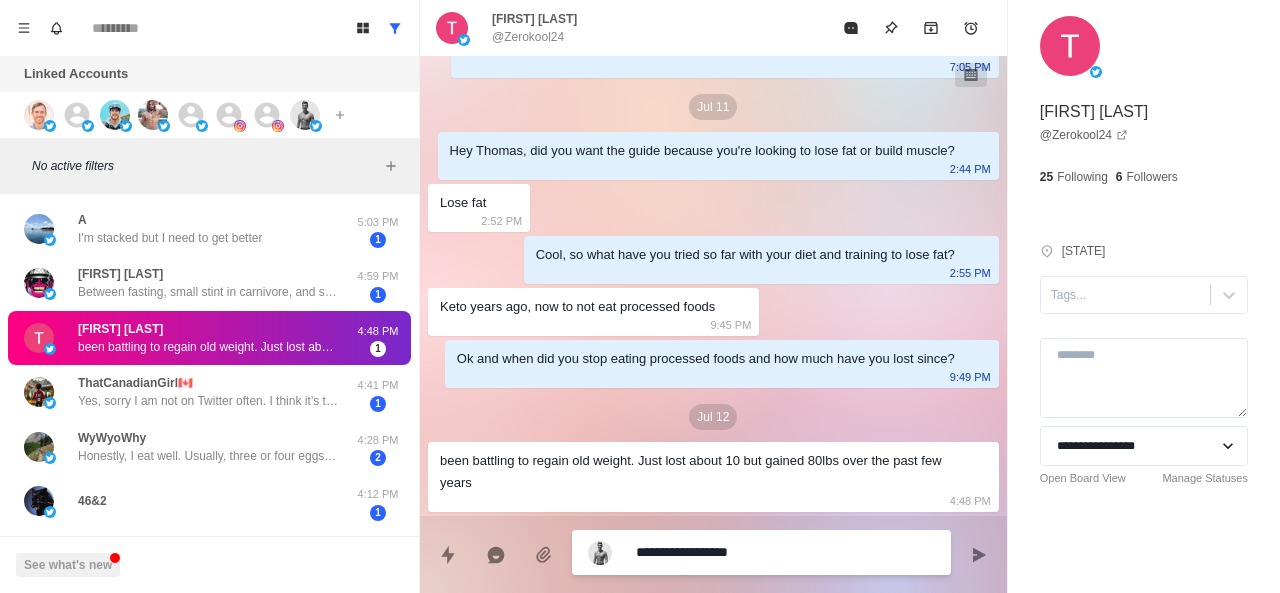 type on "*" 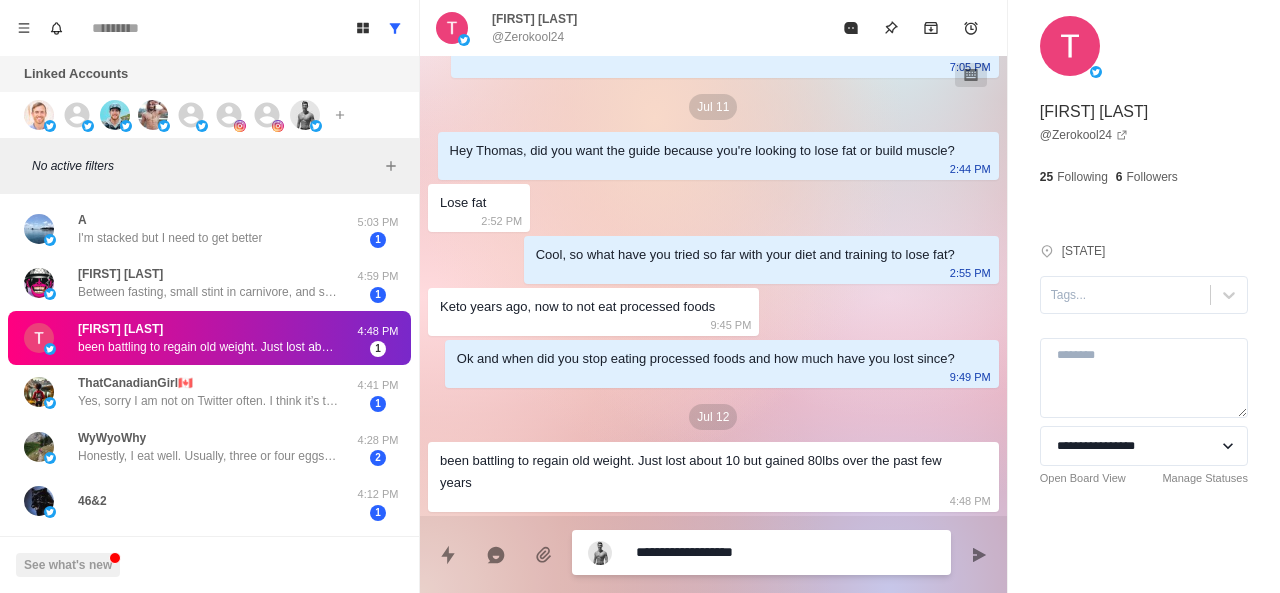 type on "*" 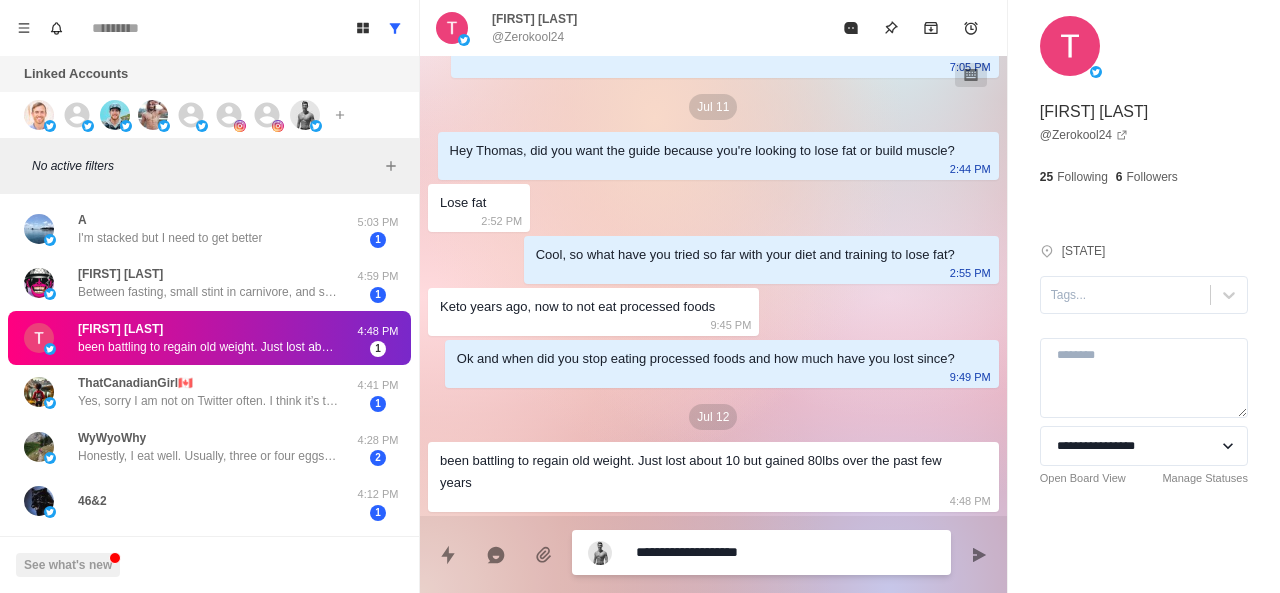 type on "**********" 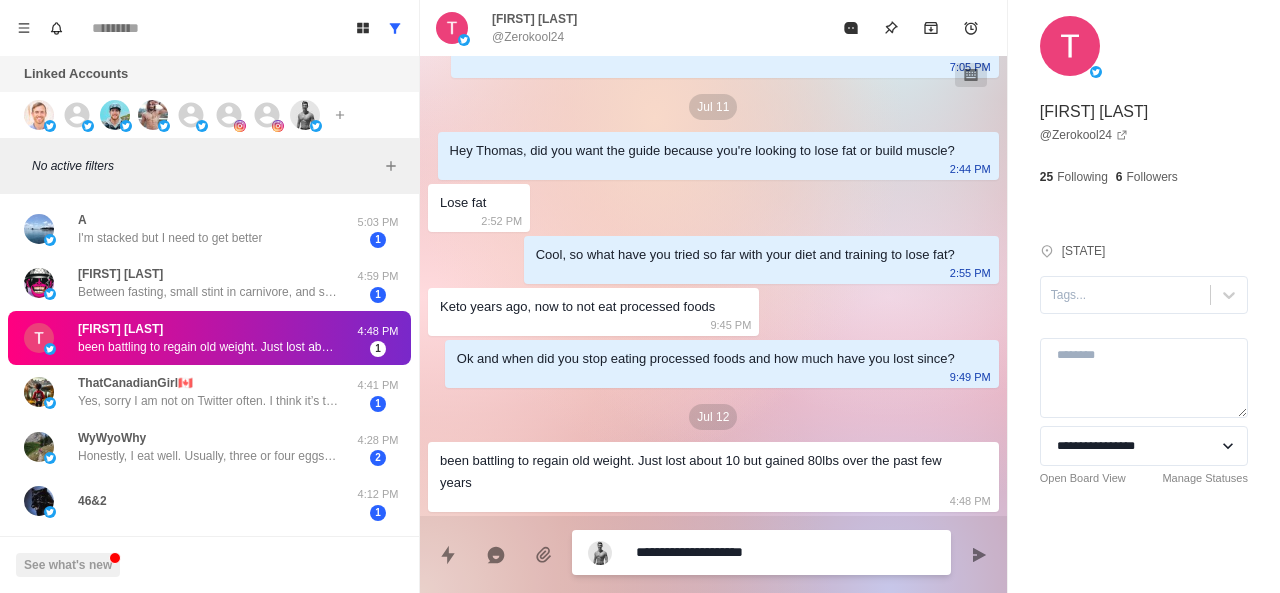 type on "*" 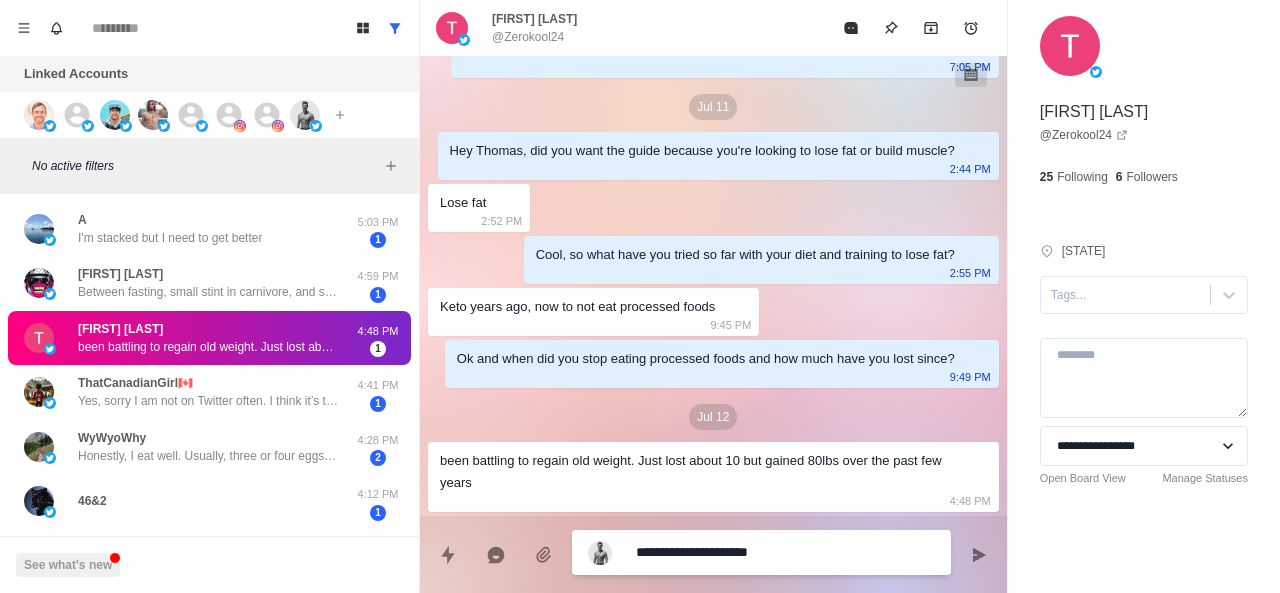type on "**********" 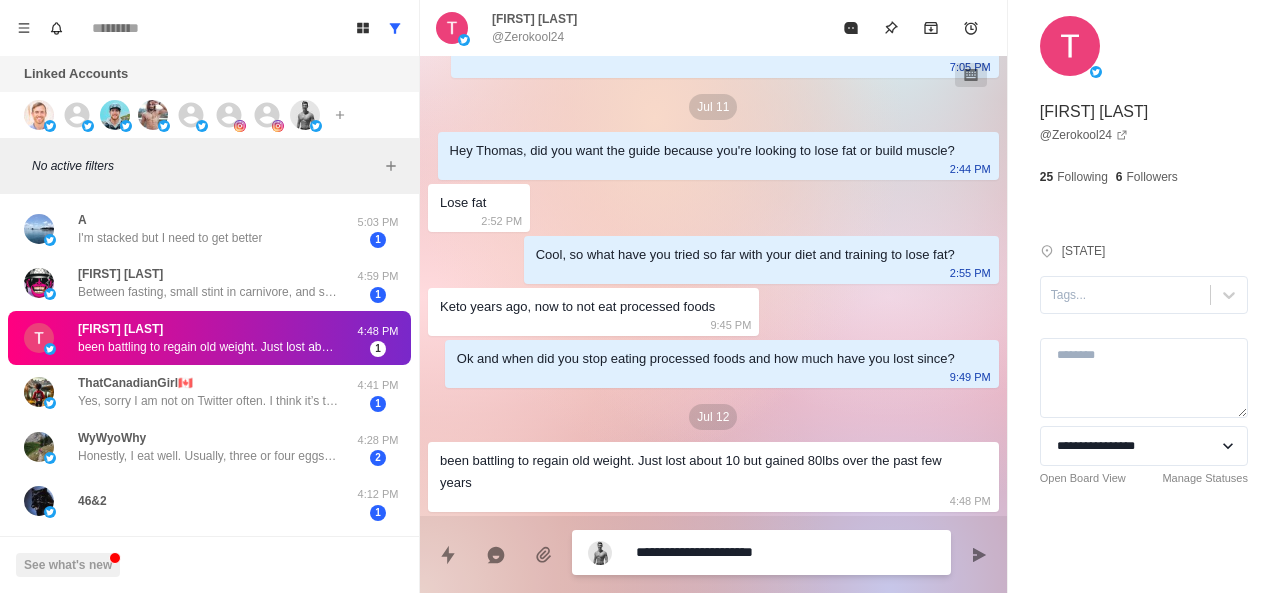 type on "*" 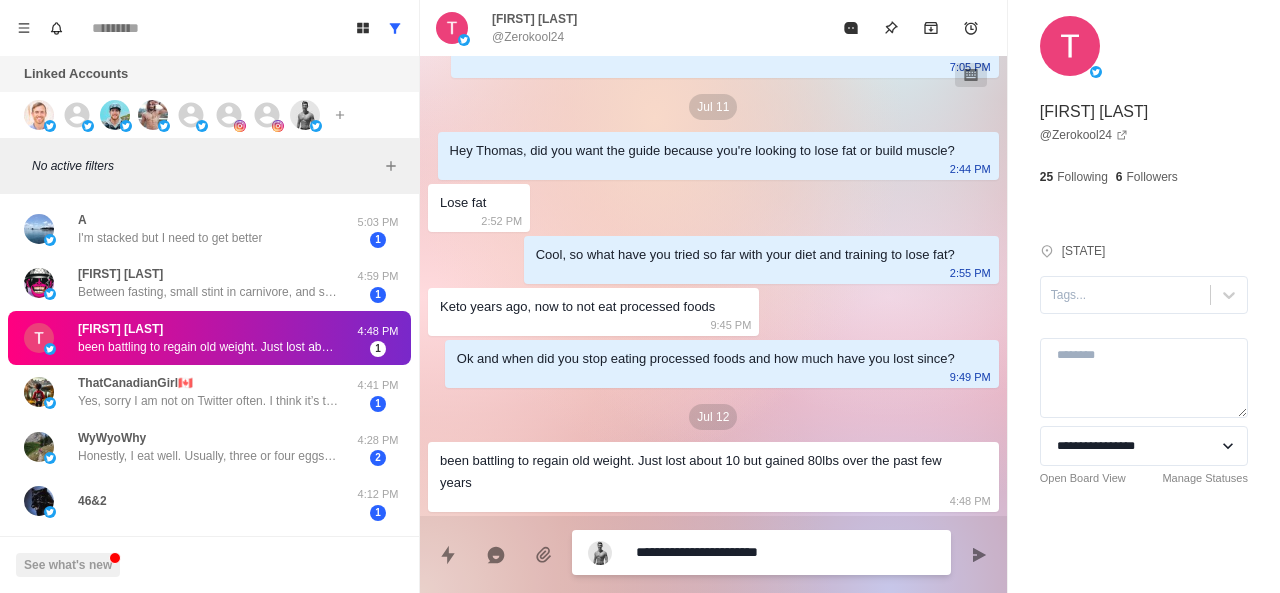 type on "**********" 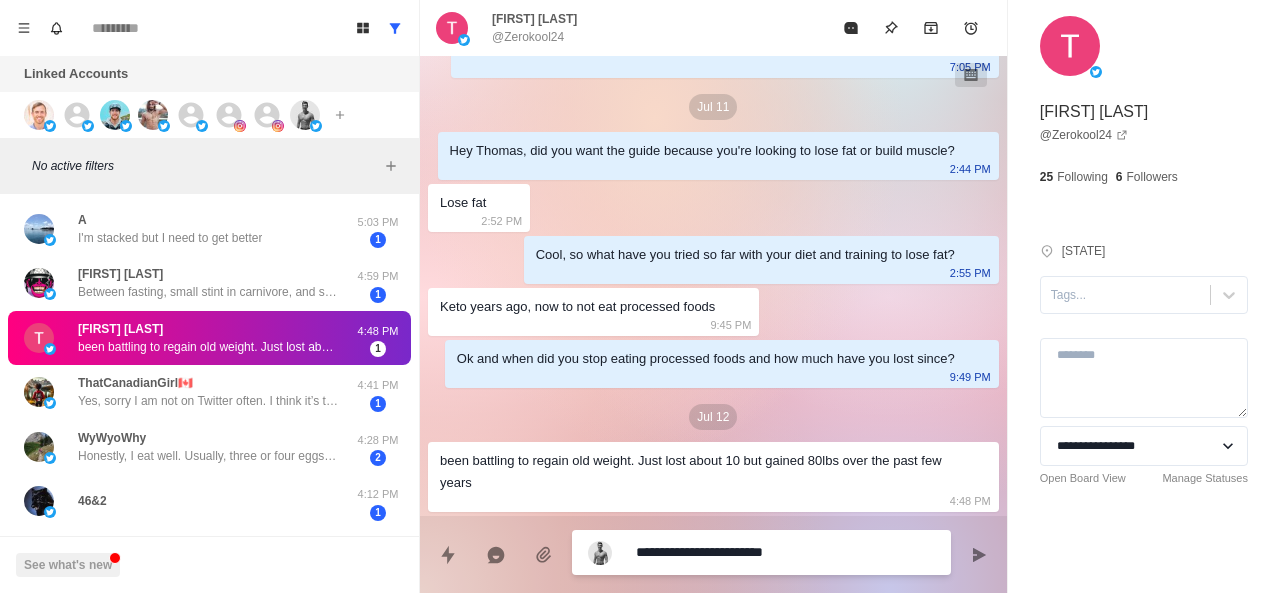 type on "**********" 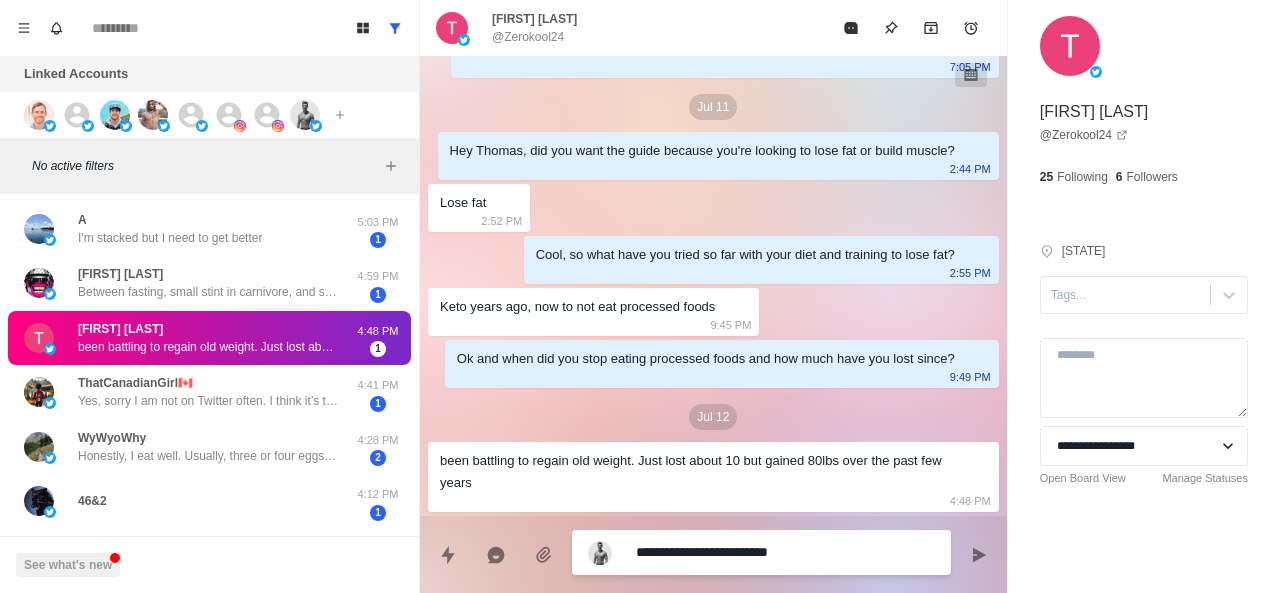 type on "**********" 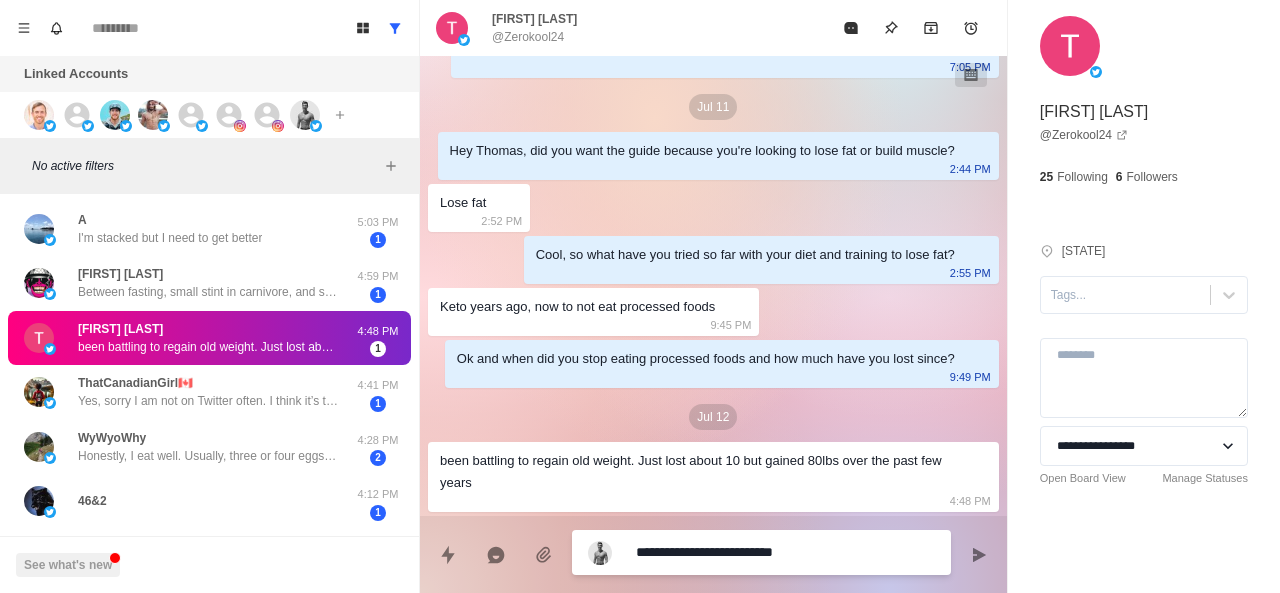 type on "*" 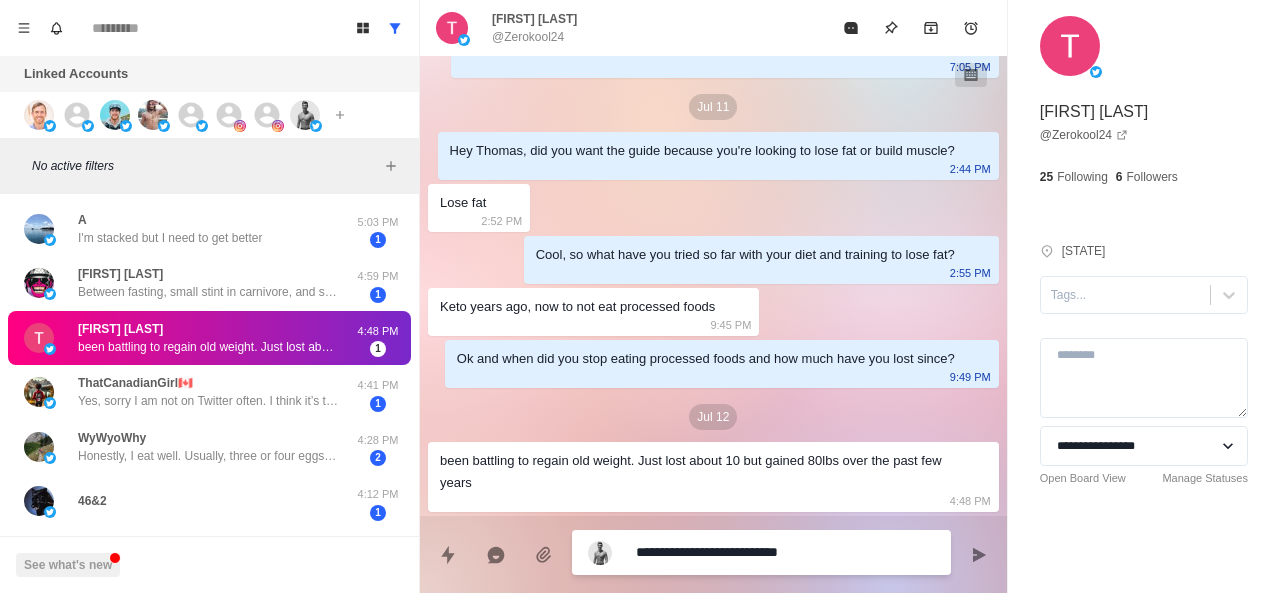 type on "**********" 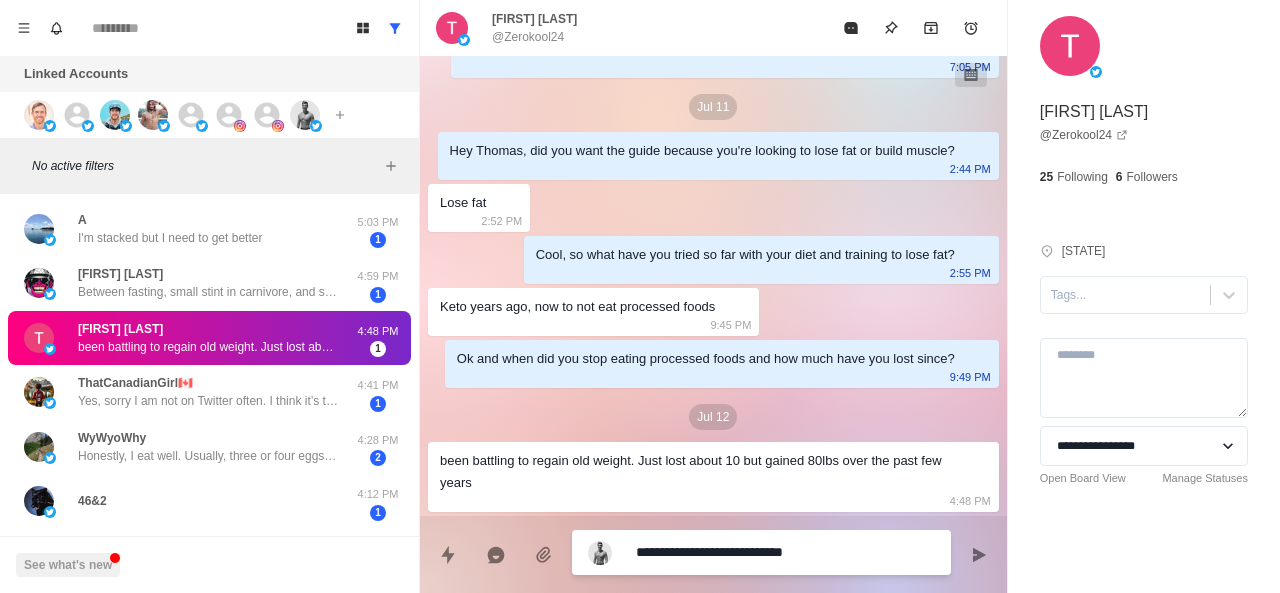type on "**********" 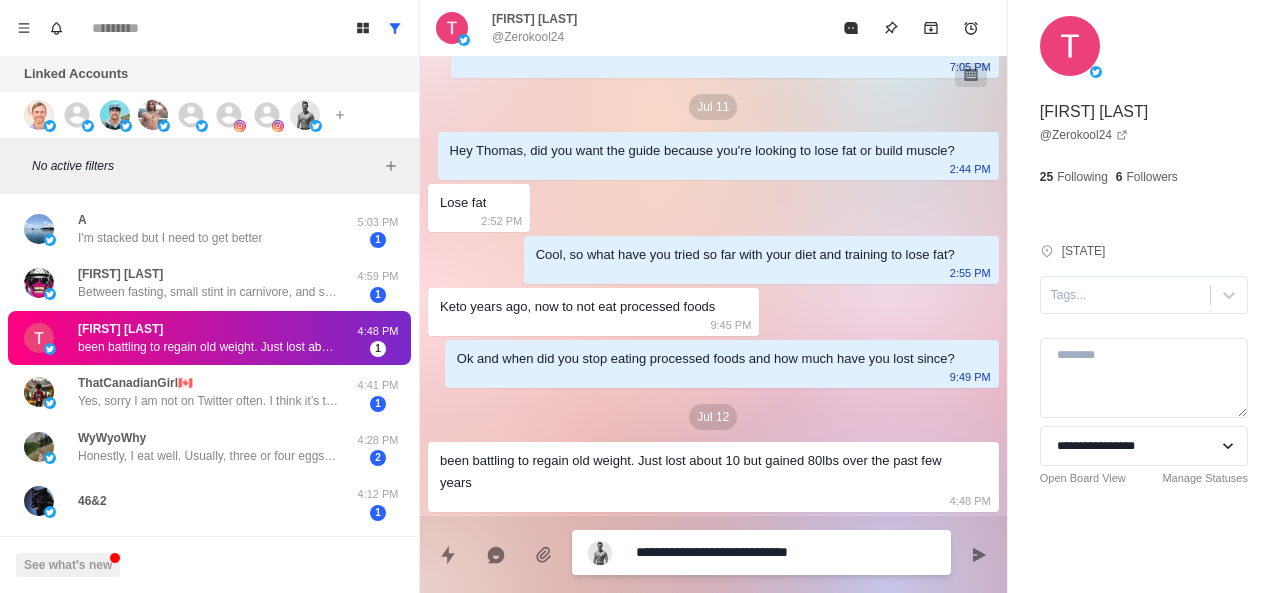 type on "**********" 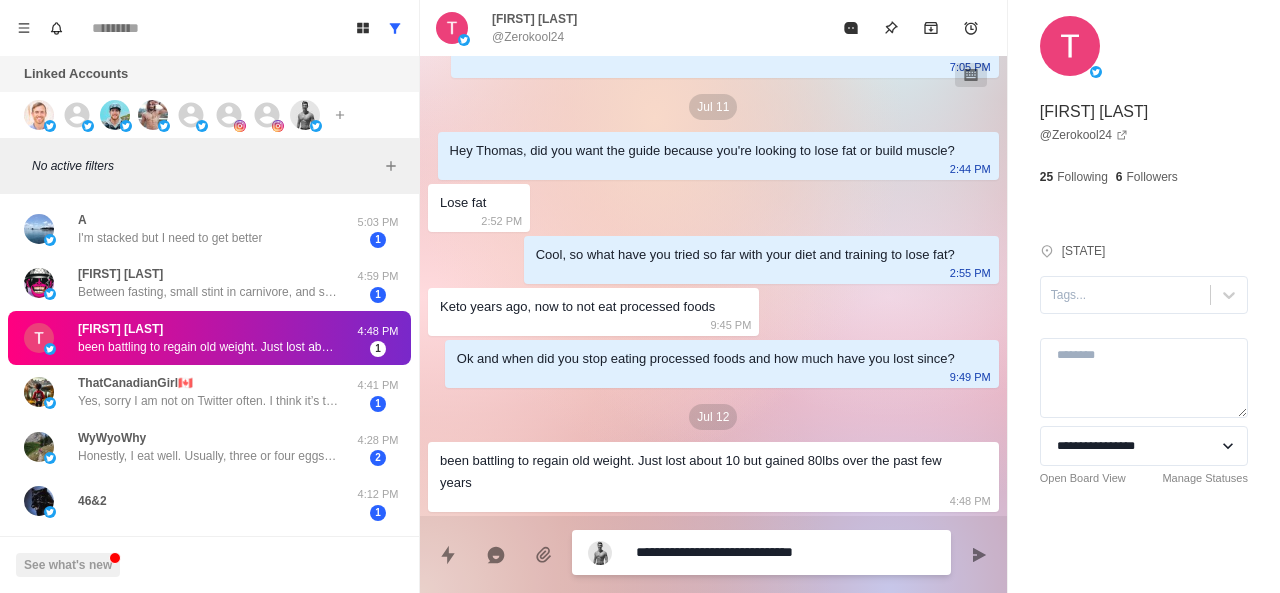 type on "*" 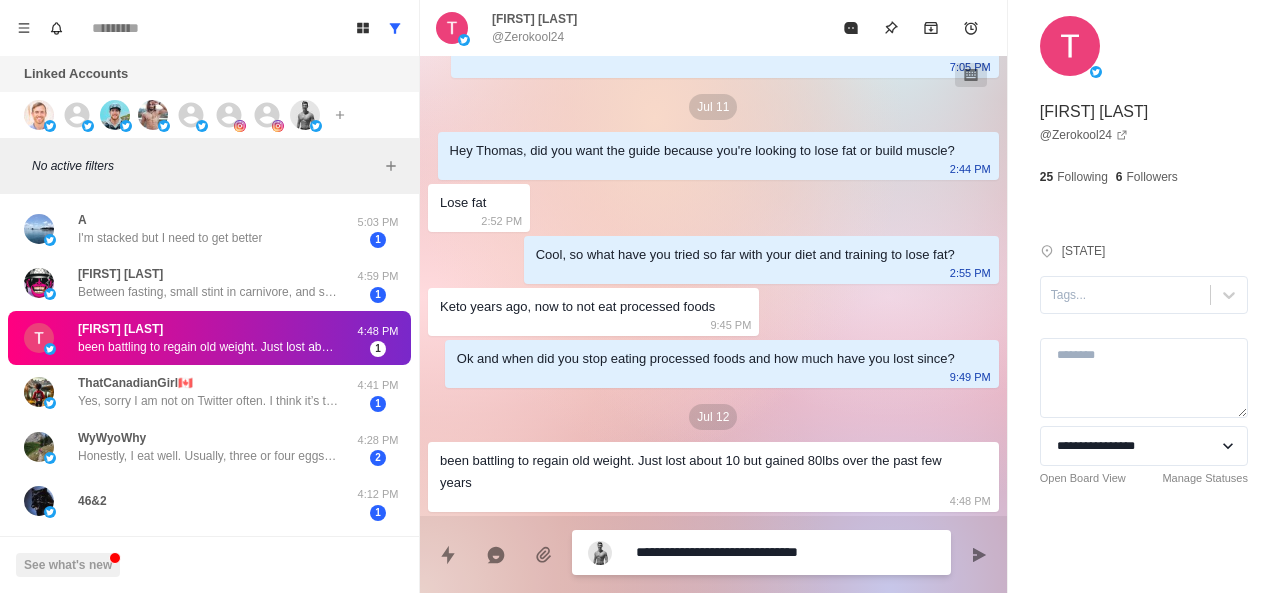type on "**********" 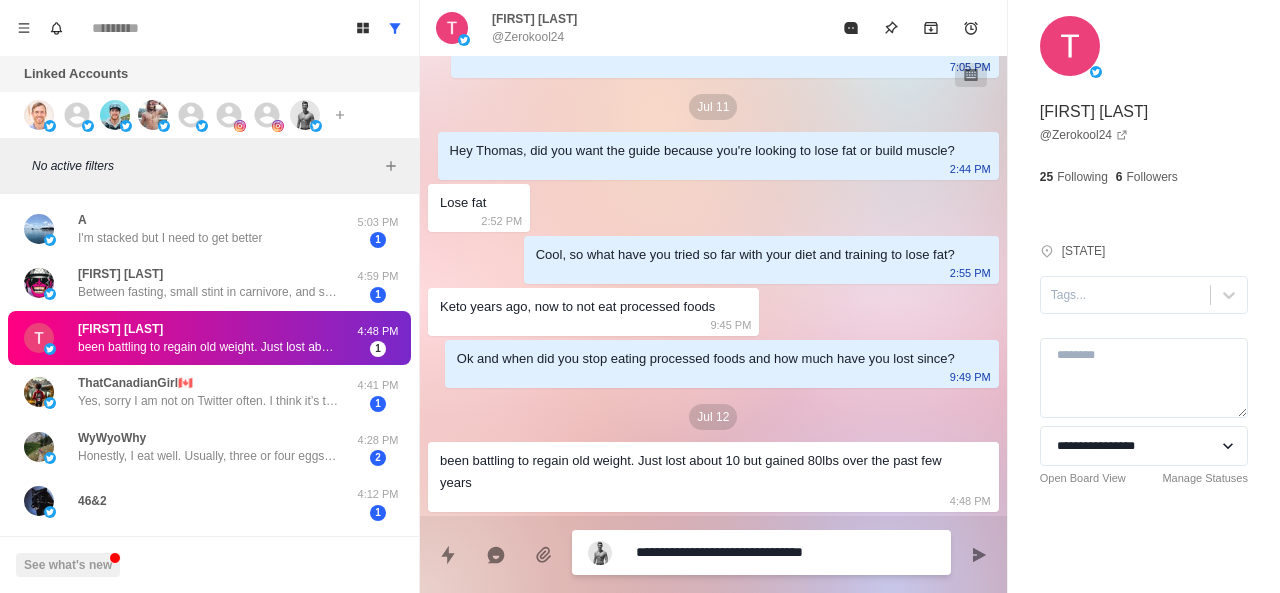 type on "**********" 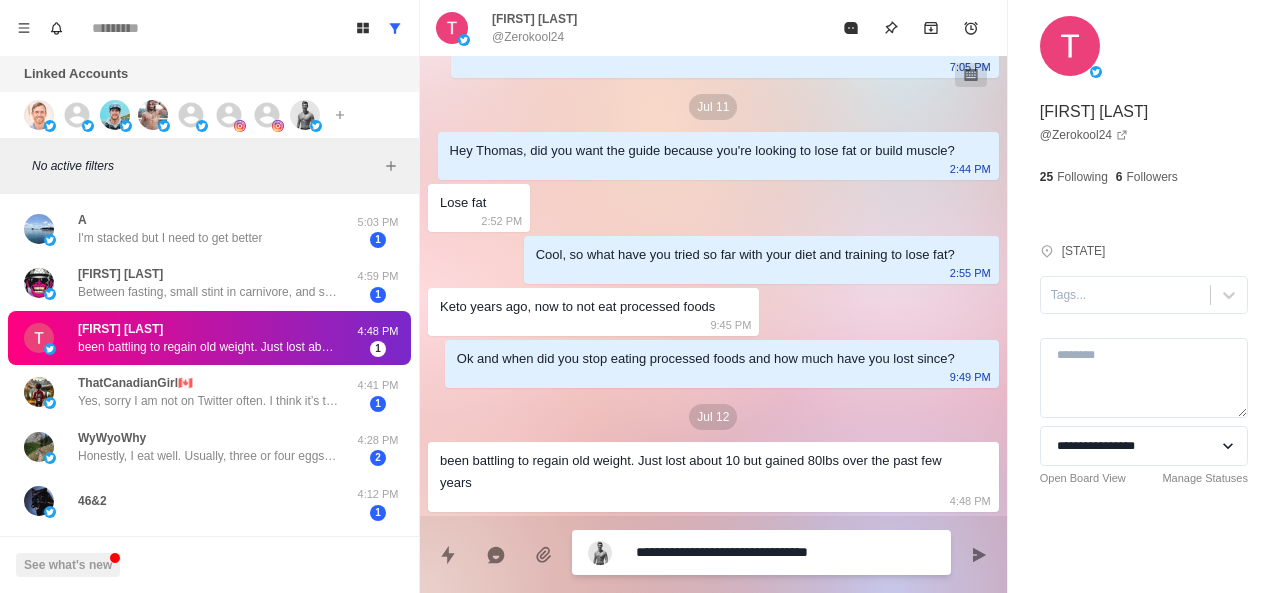 type on "**********" 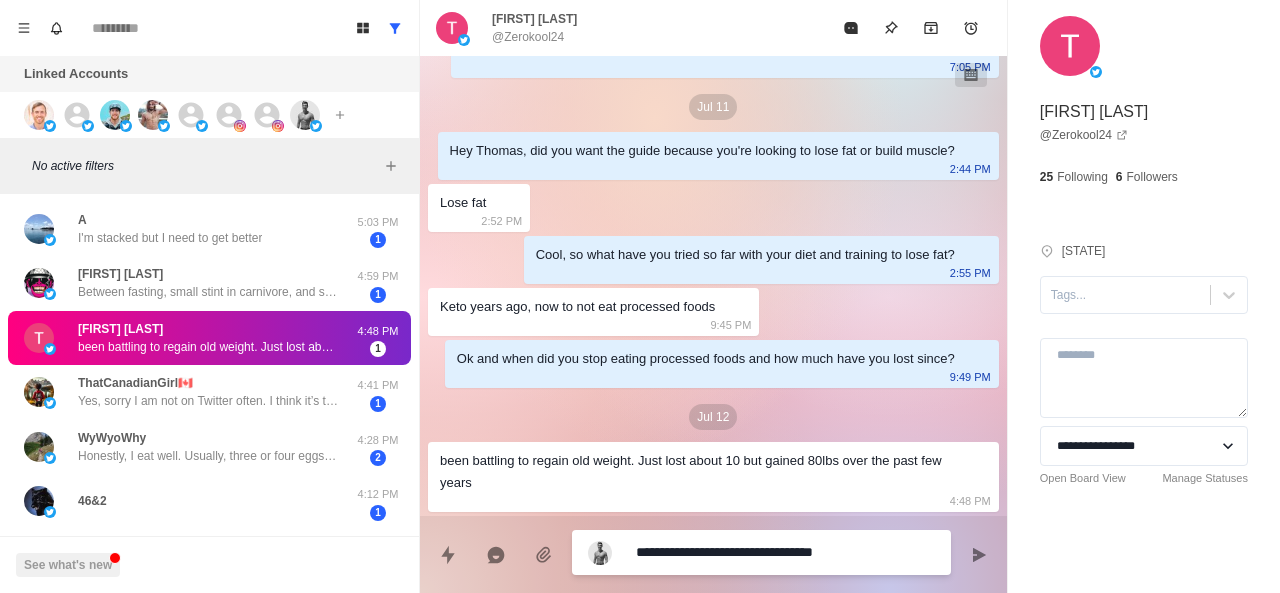 type on "*" 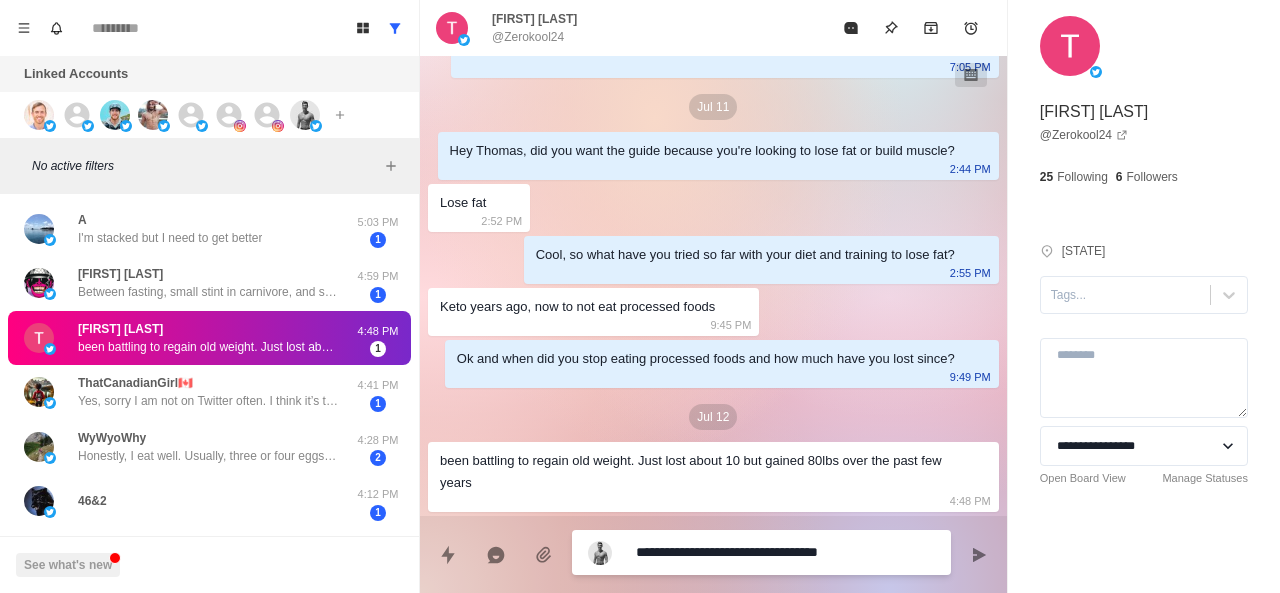type on "**********" 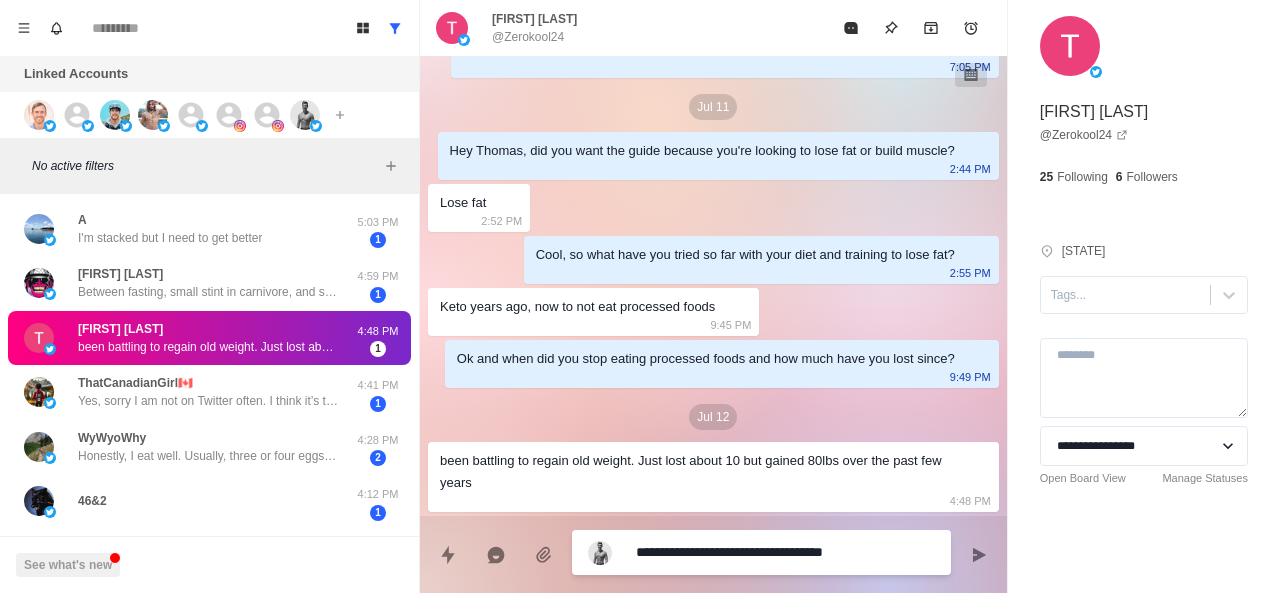 type on "**********" 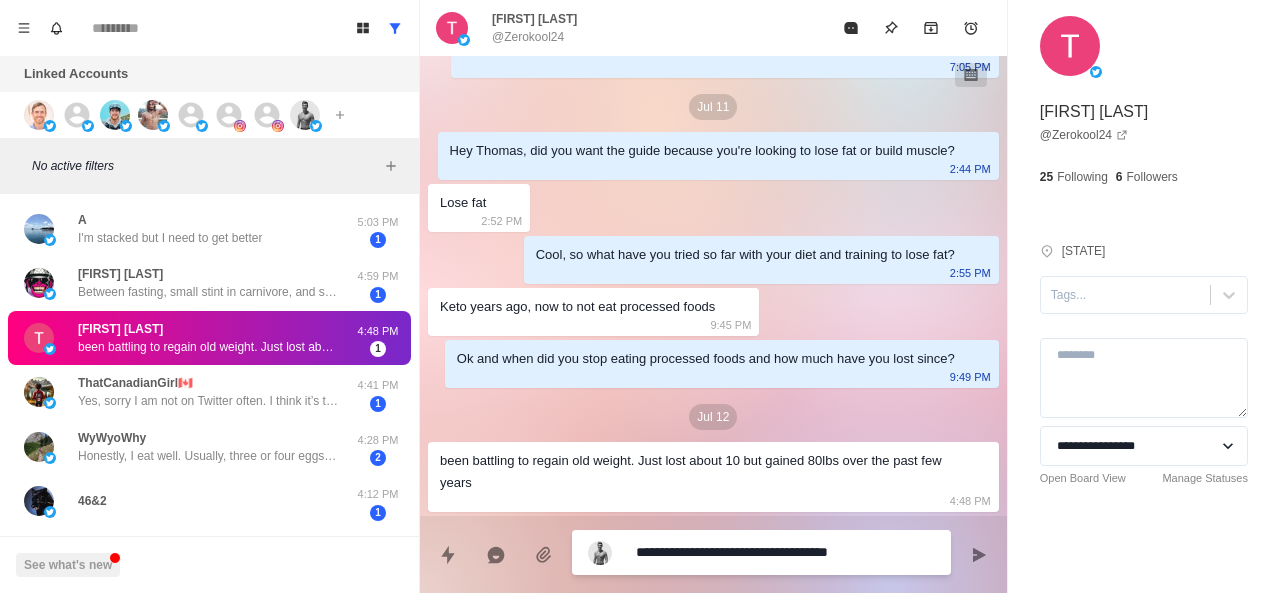 type on "**********" 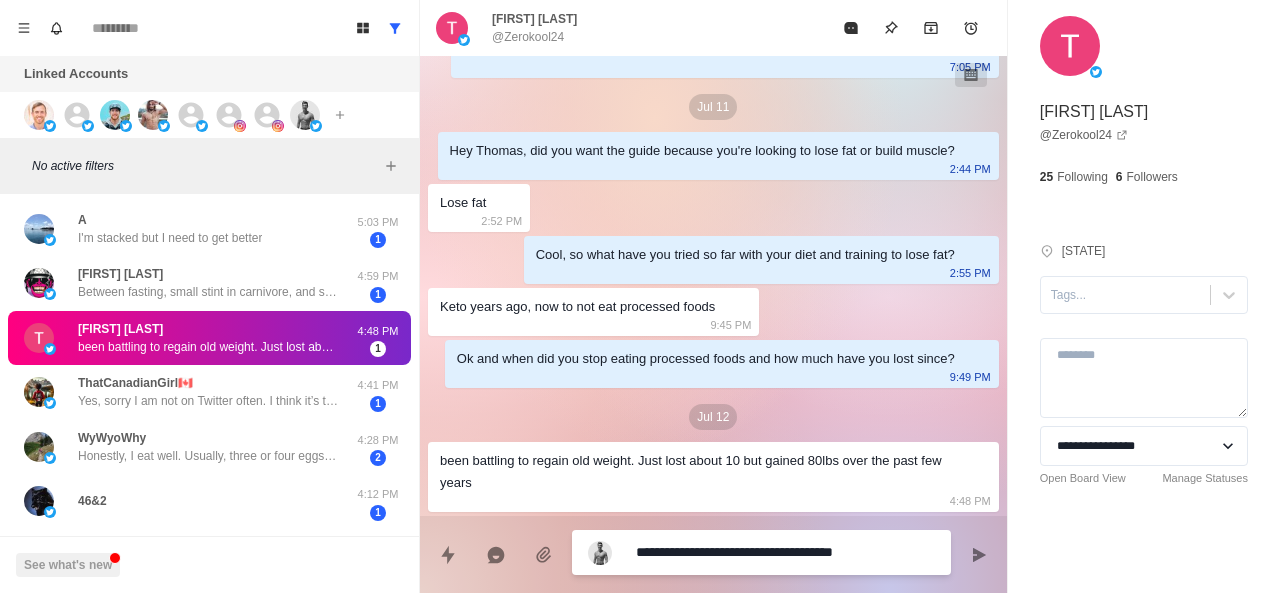type on "**********" 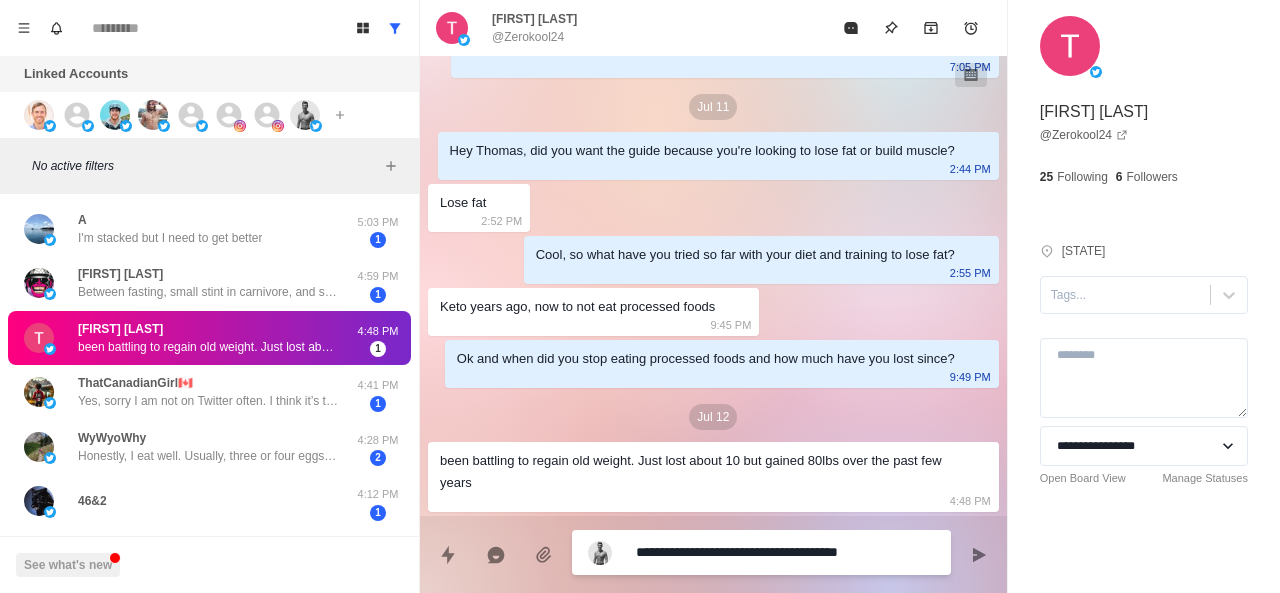 type on "**********" 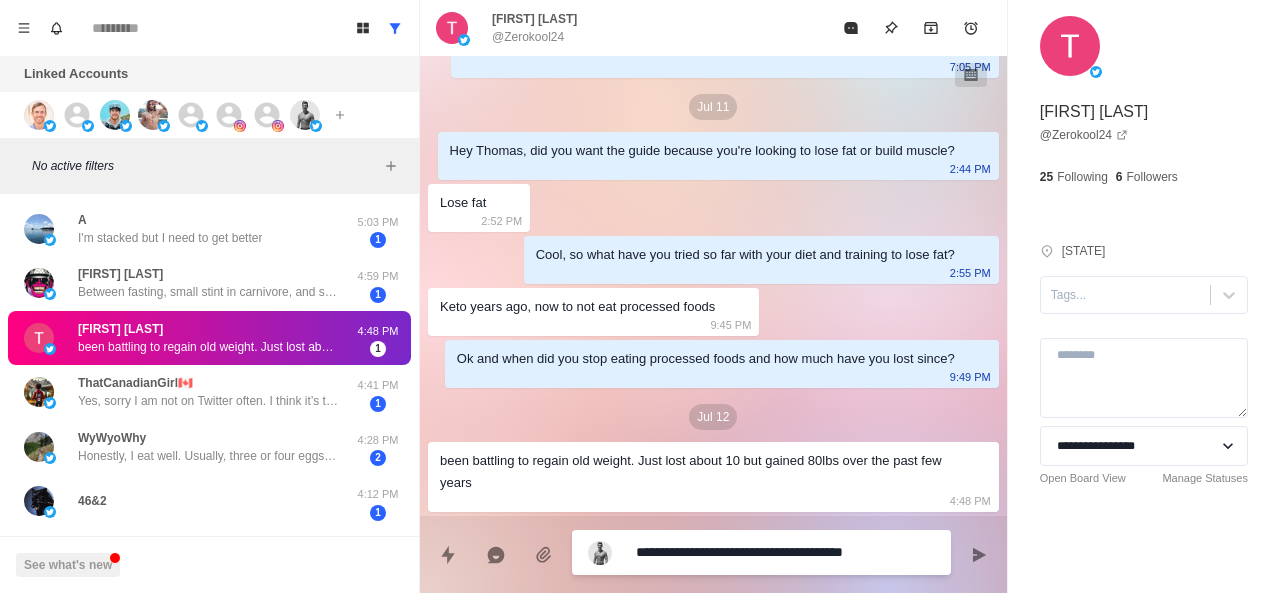 type on "**********" 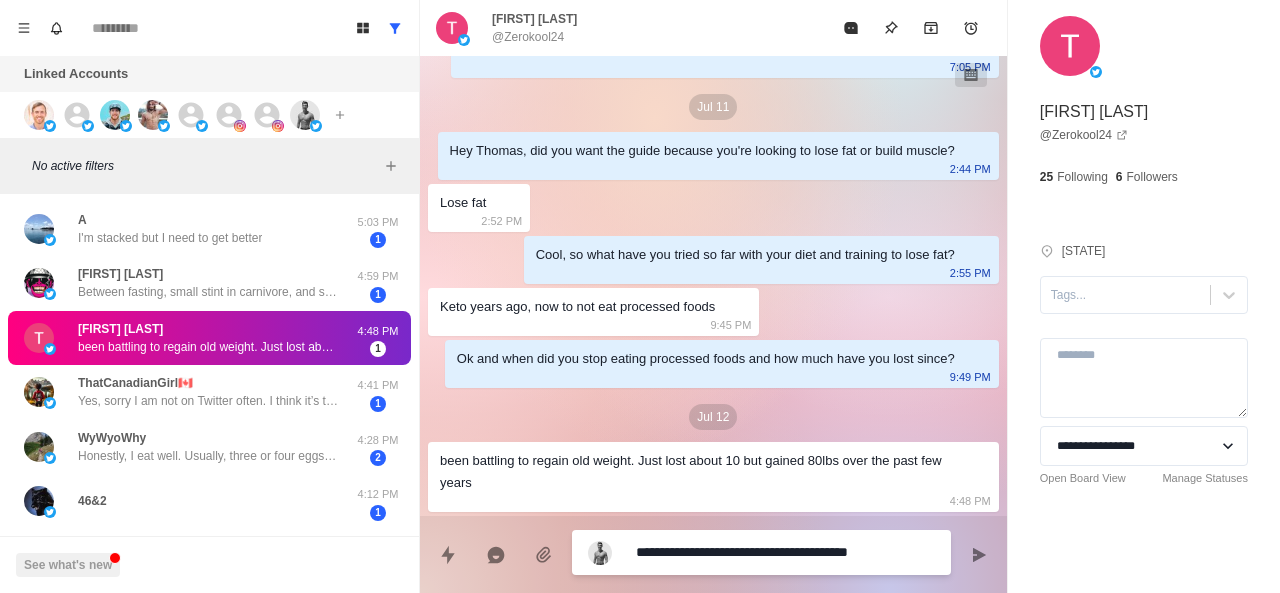 type on "*" 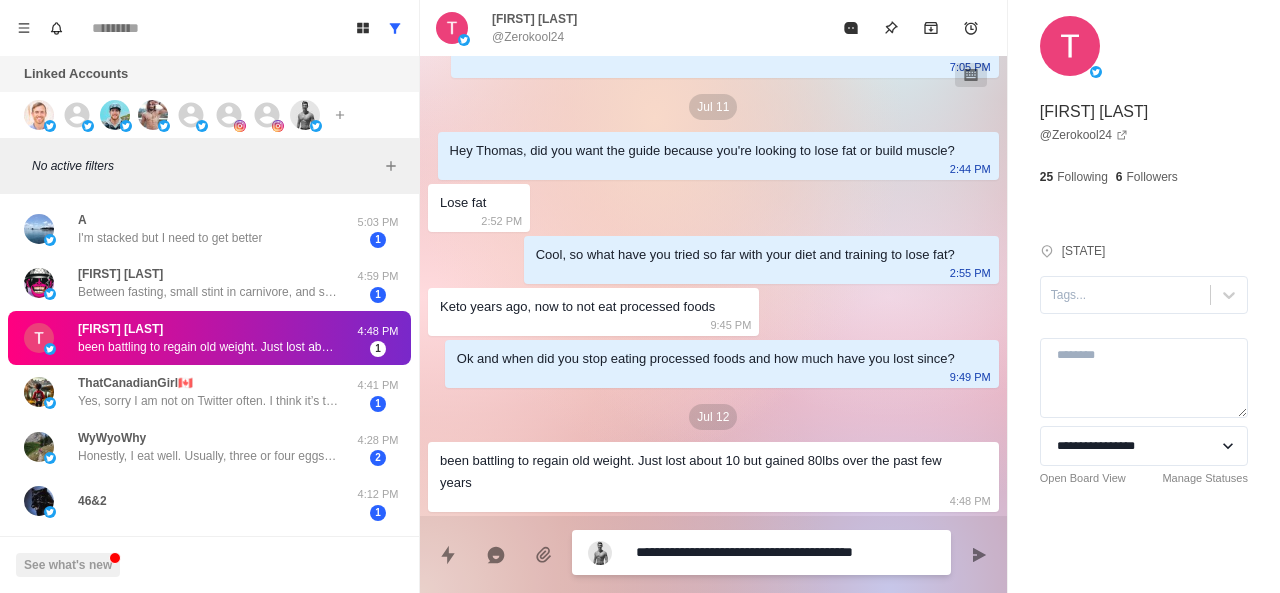type on "**********" 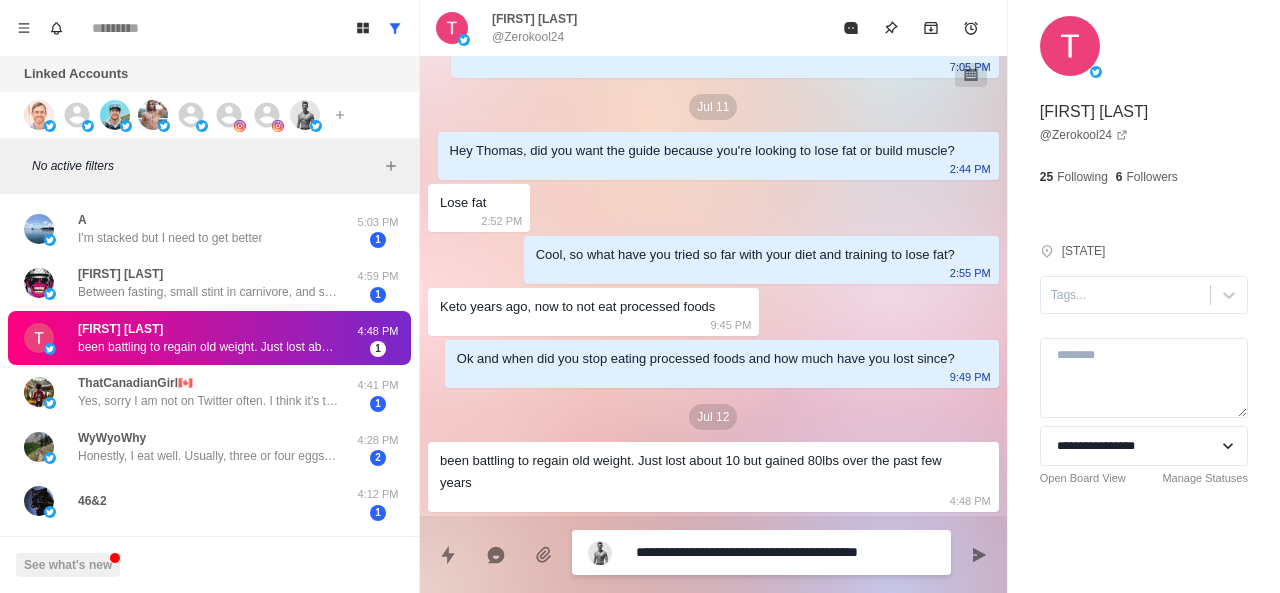 type on "**********" 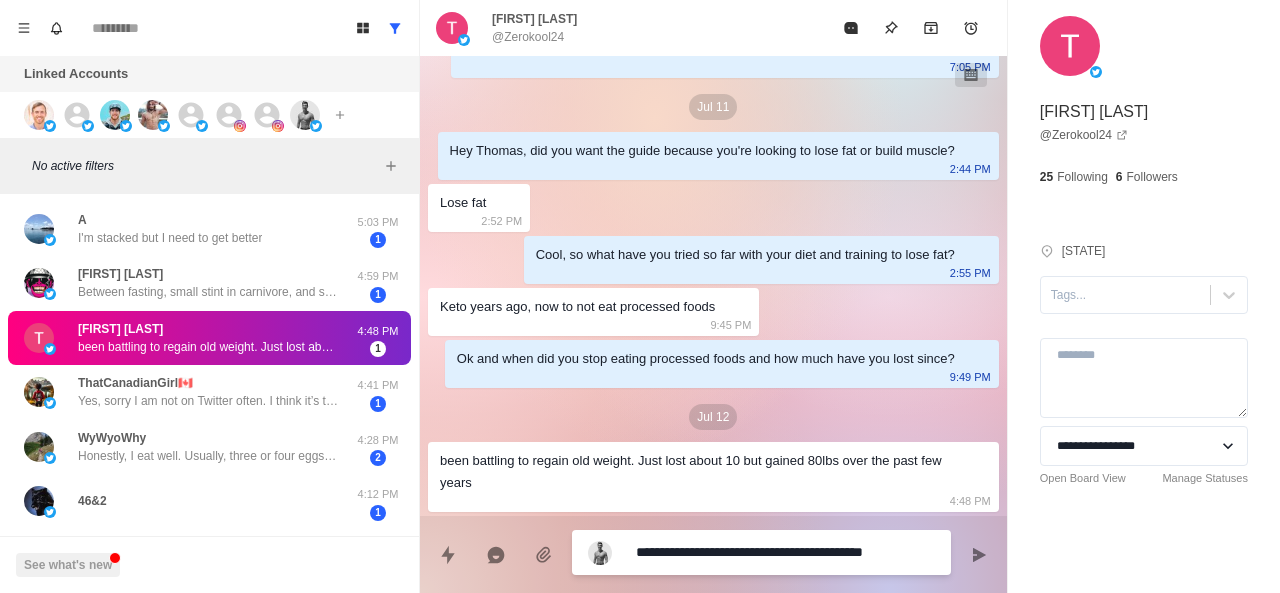 type on "**********" 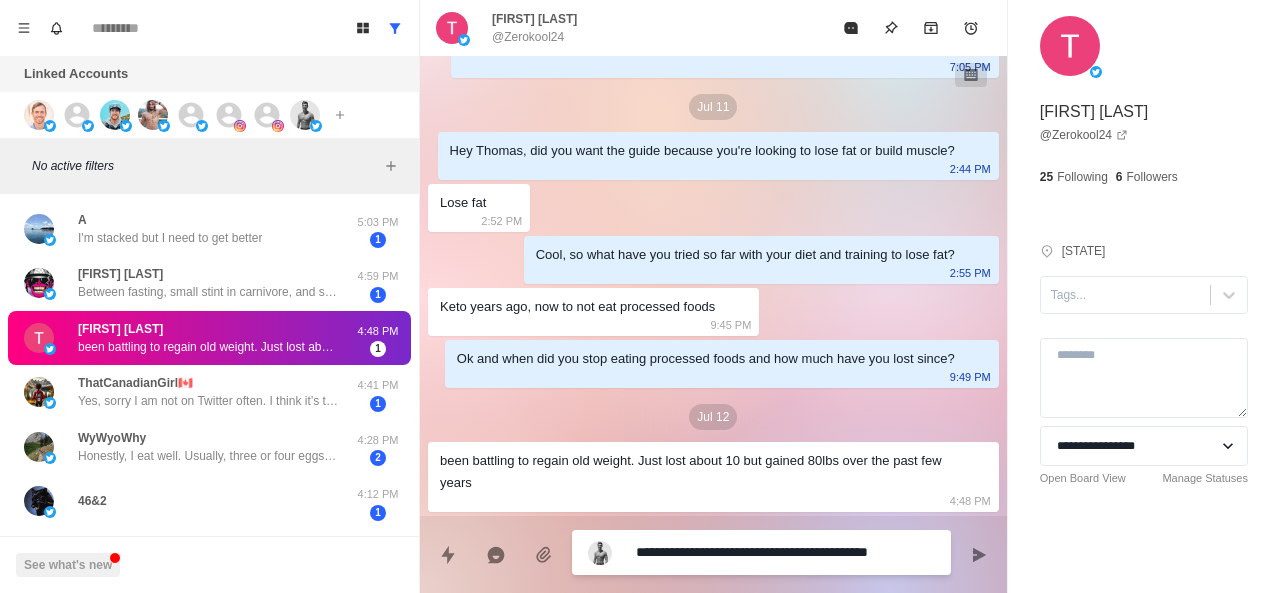 type on "**********" 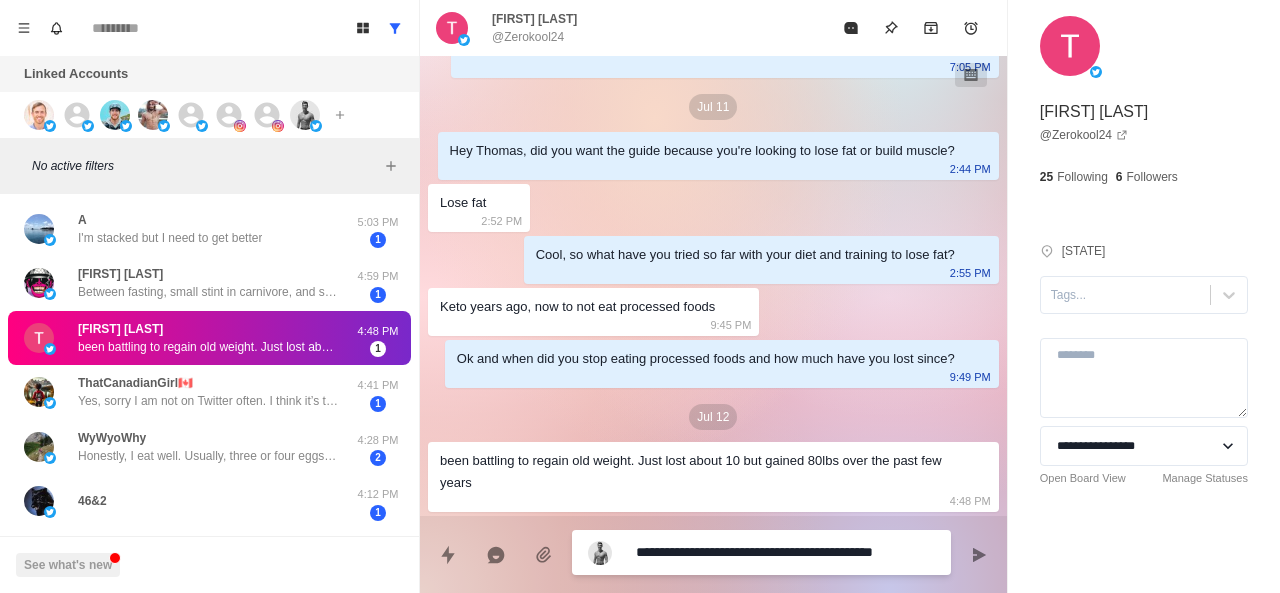 type 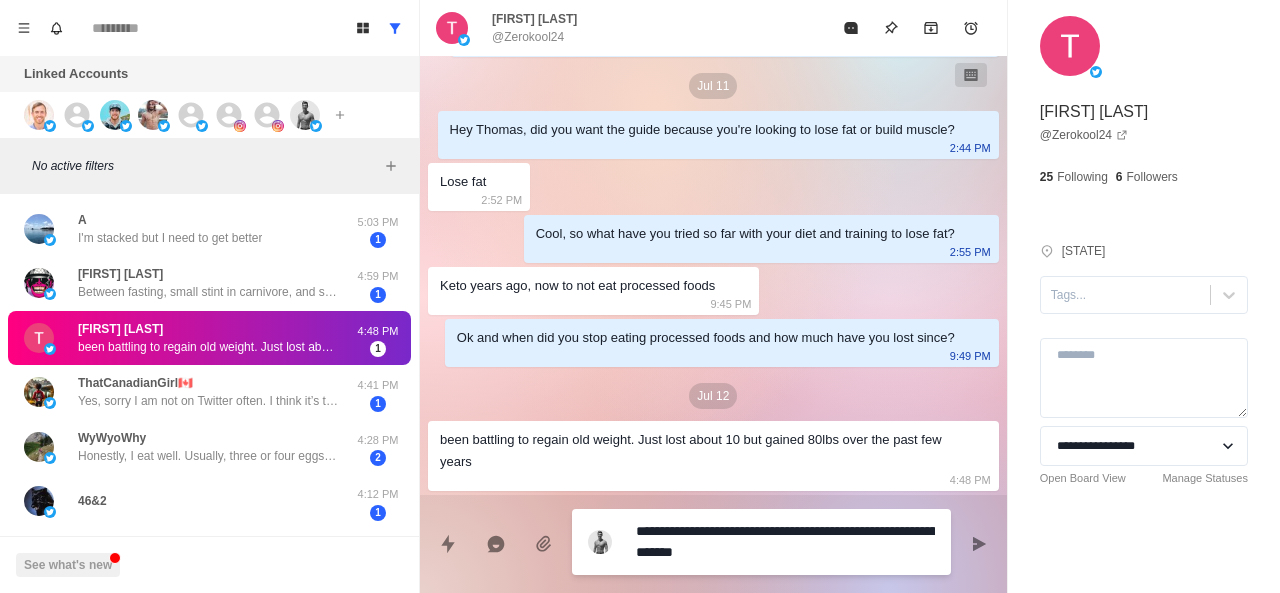 scroll, scrollTop: 592, scrollLeft: 0, axis: vertical 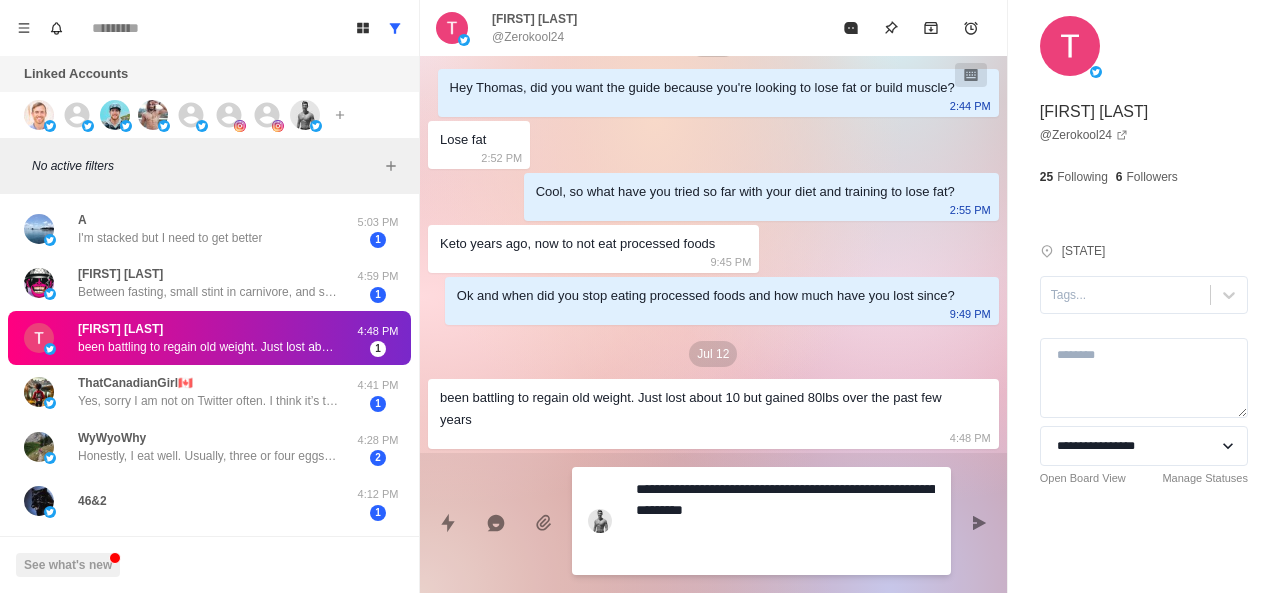 paste on "**********" 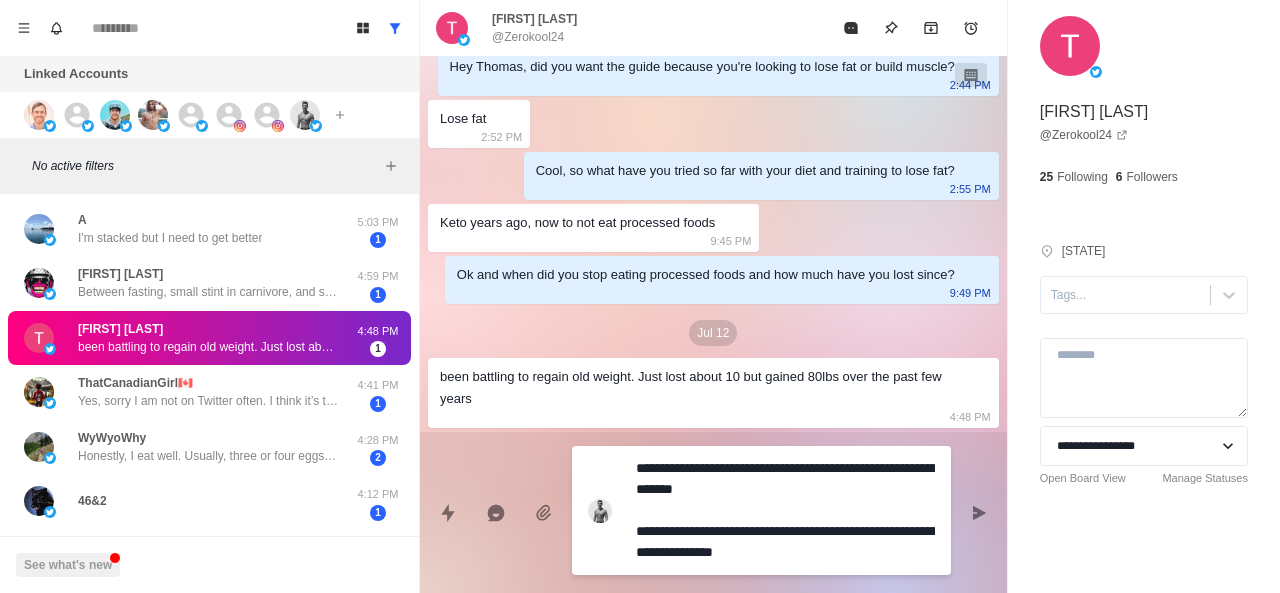 click on "**********" at bounding box center [785, 510] 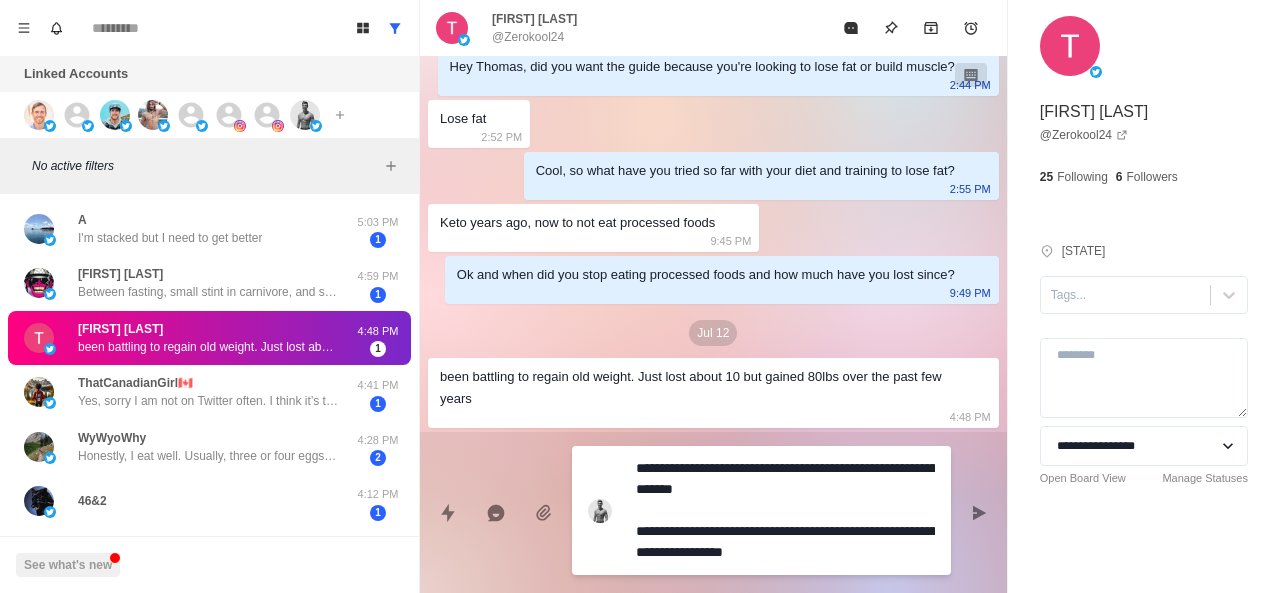 click on "**********" at bounding box center (785, 510) 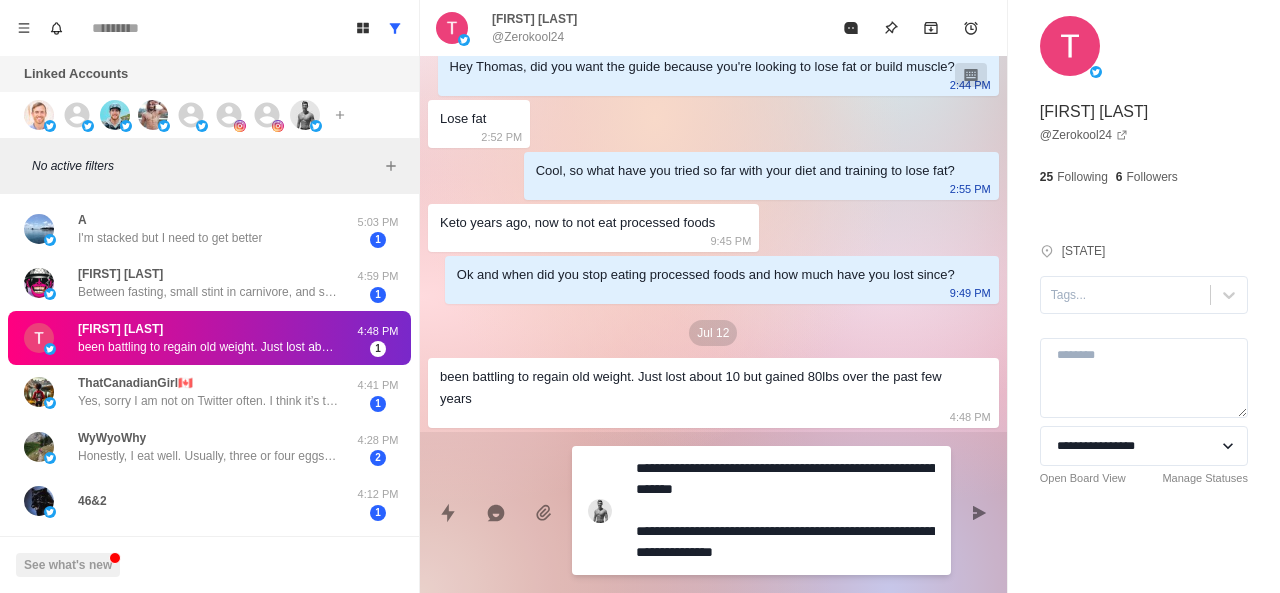 click on "**********" at bounding box center [785, 510] 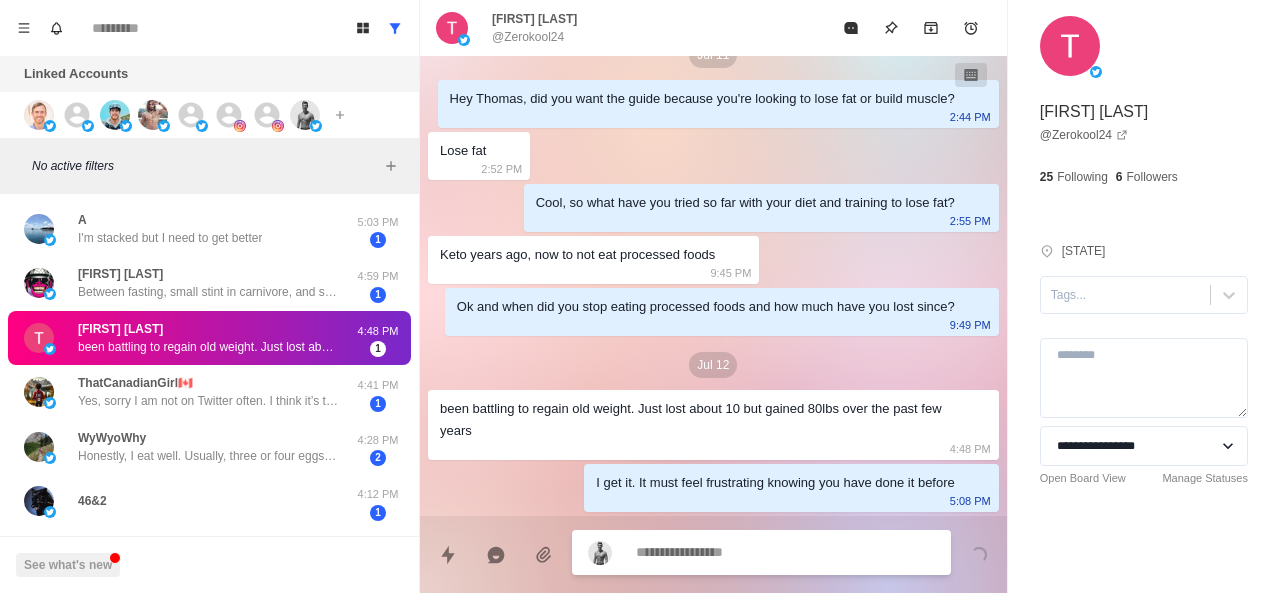 scroll, scrollTop: 624, scrollLeft: 0, axis: vertical 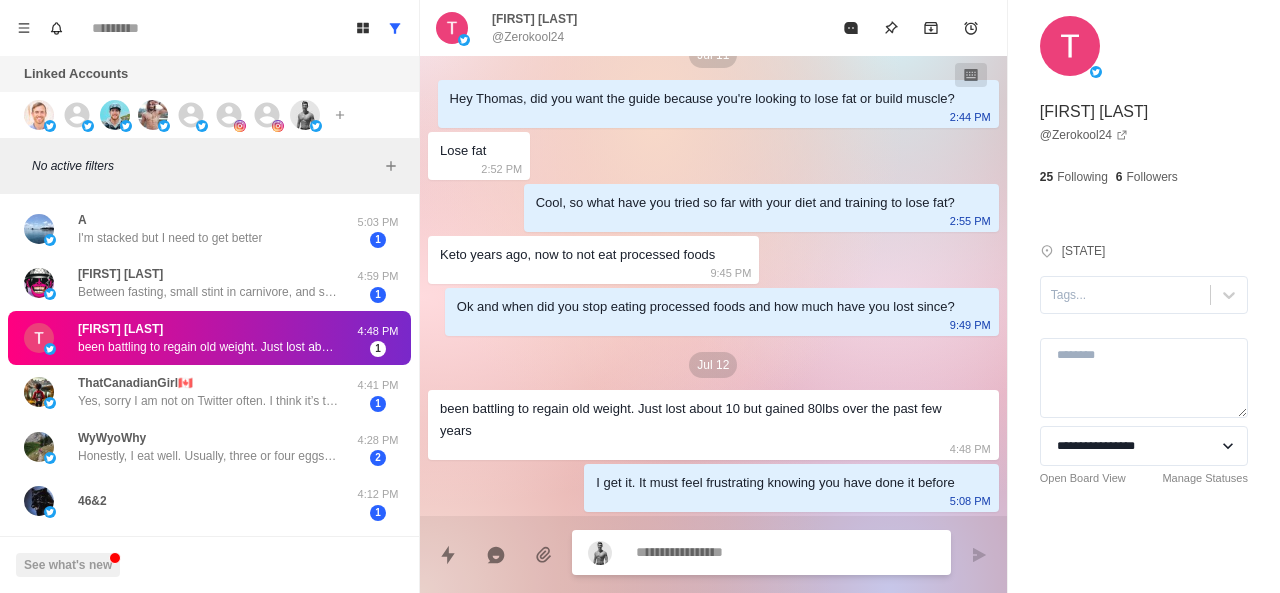 paste on "**********" 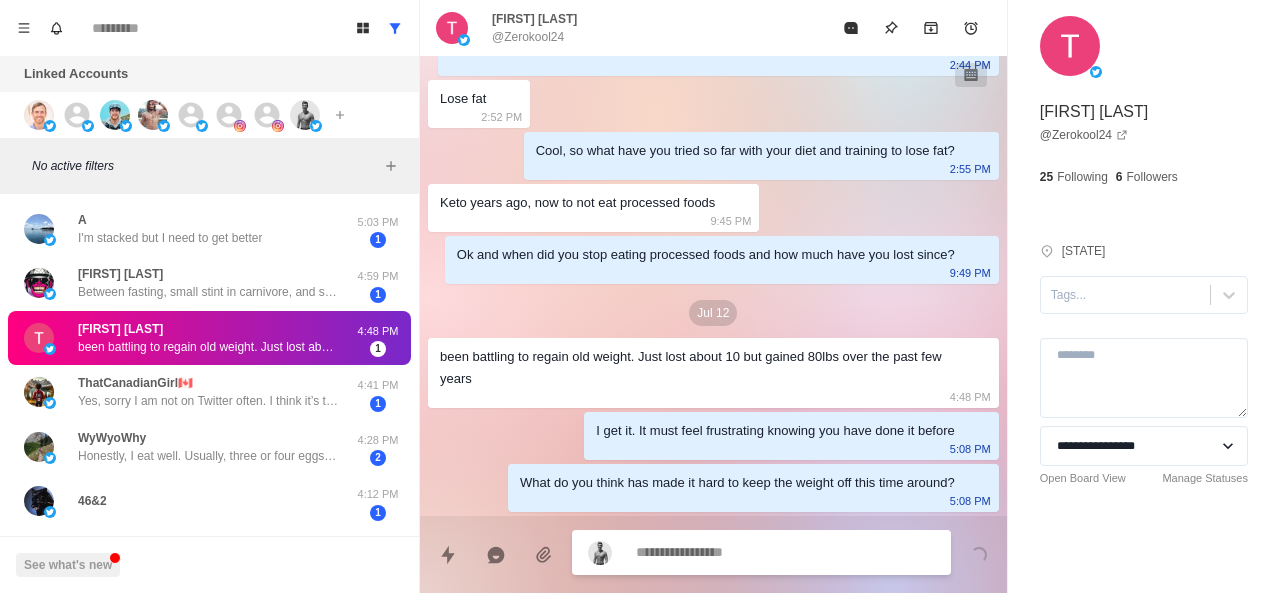 scroll, scrollTop: 676, scrollLeft: 0, axis: vertical 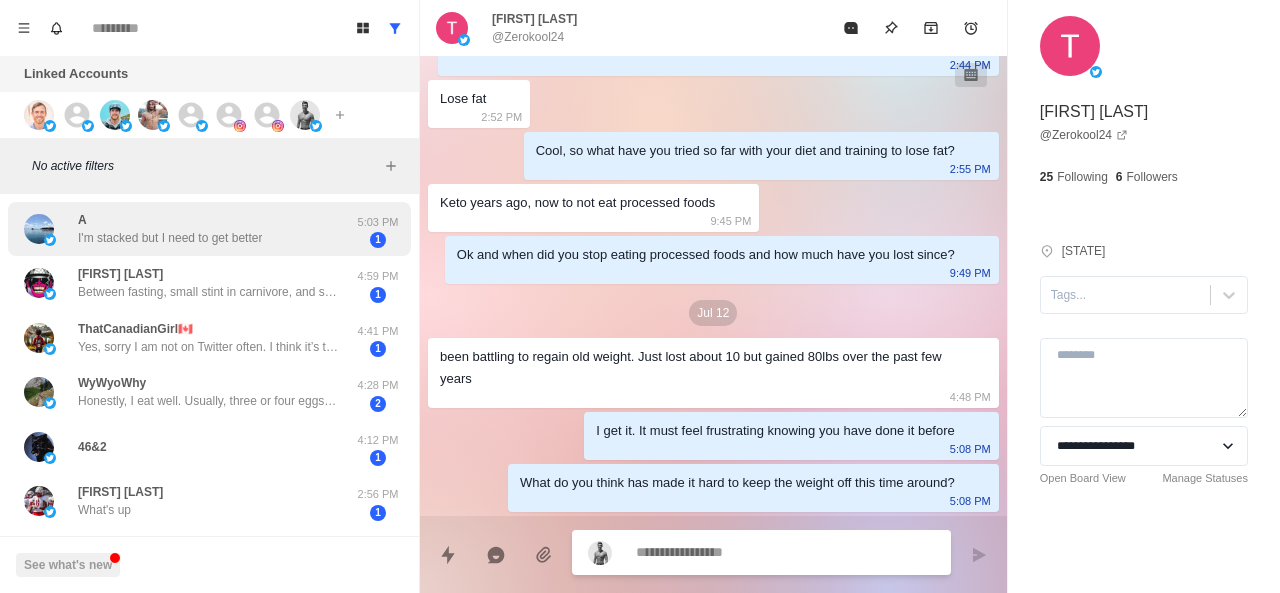 click on "I'm stacked but I need to get better" at bounding box center (170, 238) 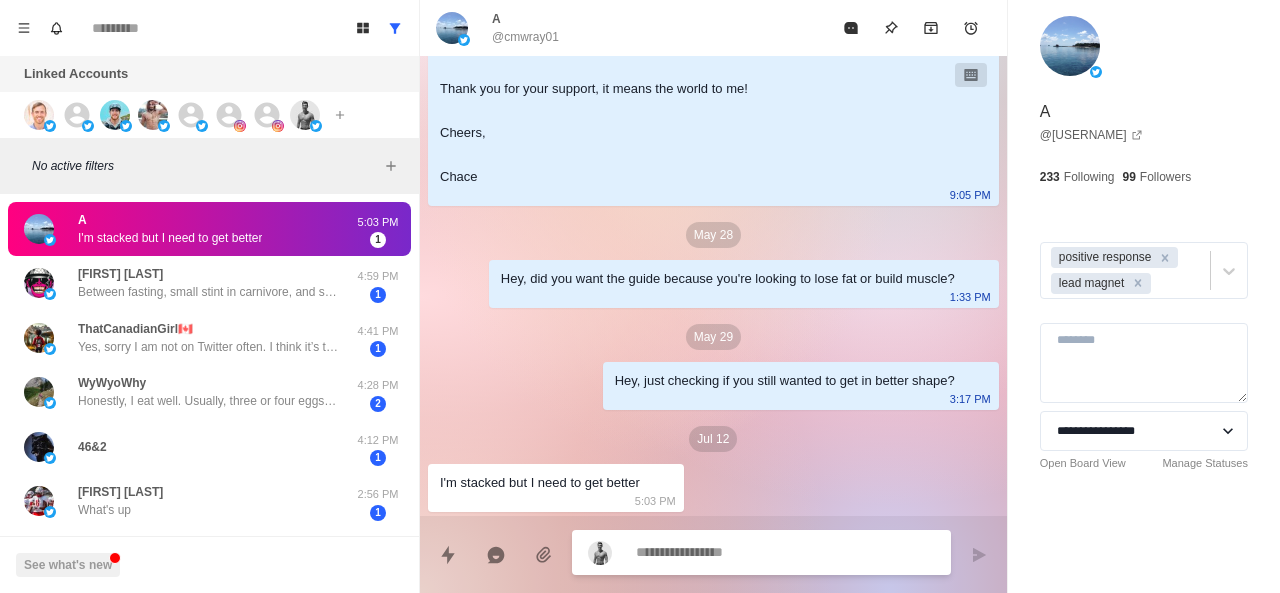 scroll, scrollTop: 620, scrollLeft: 0, axis: vertical 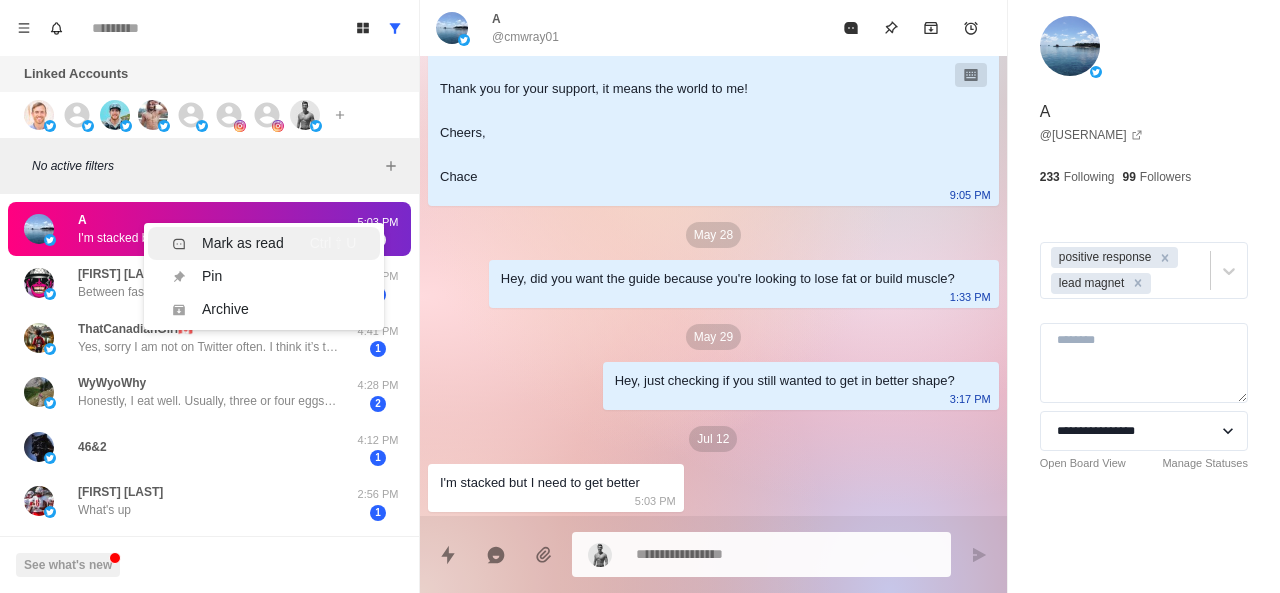 click on "Mark as read" at bounding box center (228, 243) 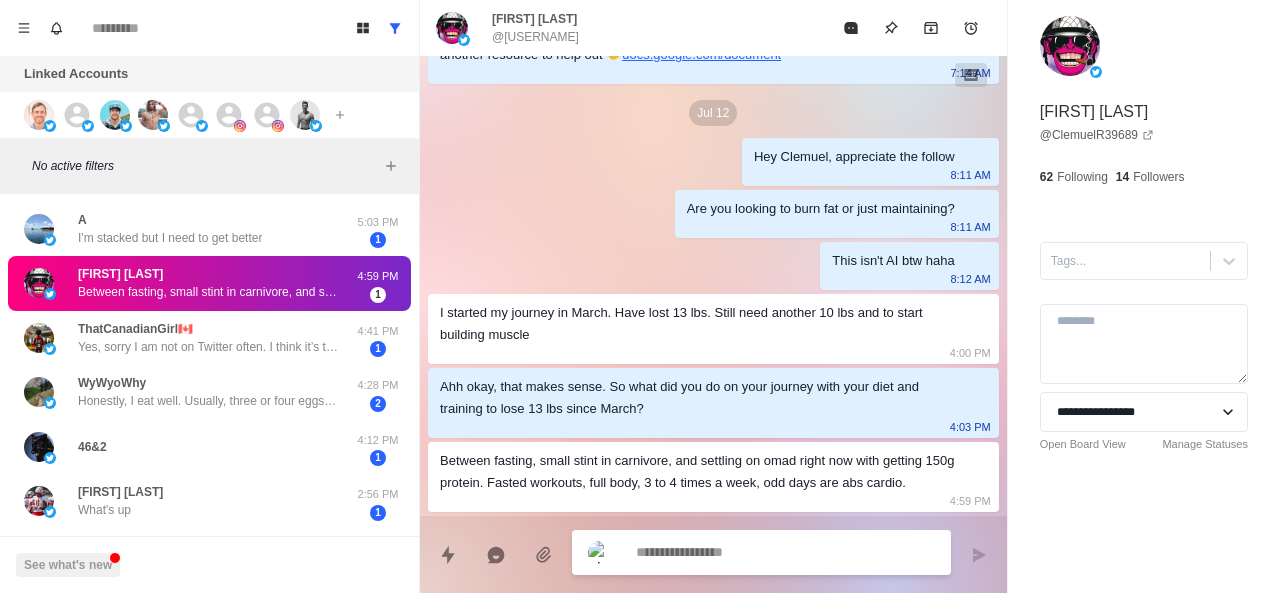 scroll, scrollTop: 530, scrollLeft: 0, axis: vertical 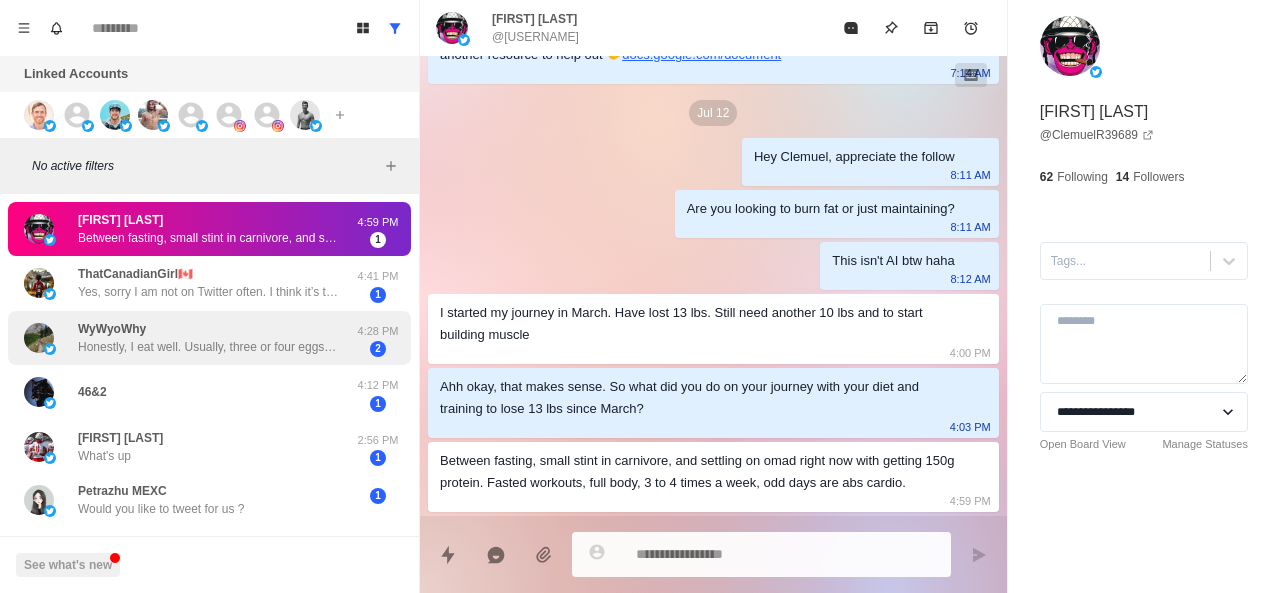 click on "WyWyoWhy Honestly, I eat well. Usually, three or four eggs from our chickens for breakfast, along with some cakes or toast. Lunch, if any. will be a protein shake or sometimes a burger or sandwich. Supper- whatever wifey fixes. Last night it was potatoes and brisket from a beef we slaughtered last summer. 4:28 PM 2" at bounding box center (209, 338) 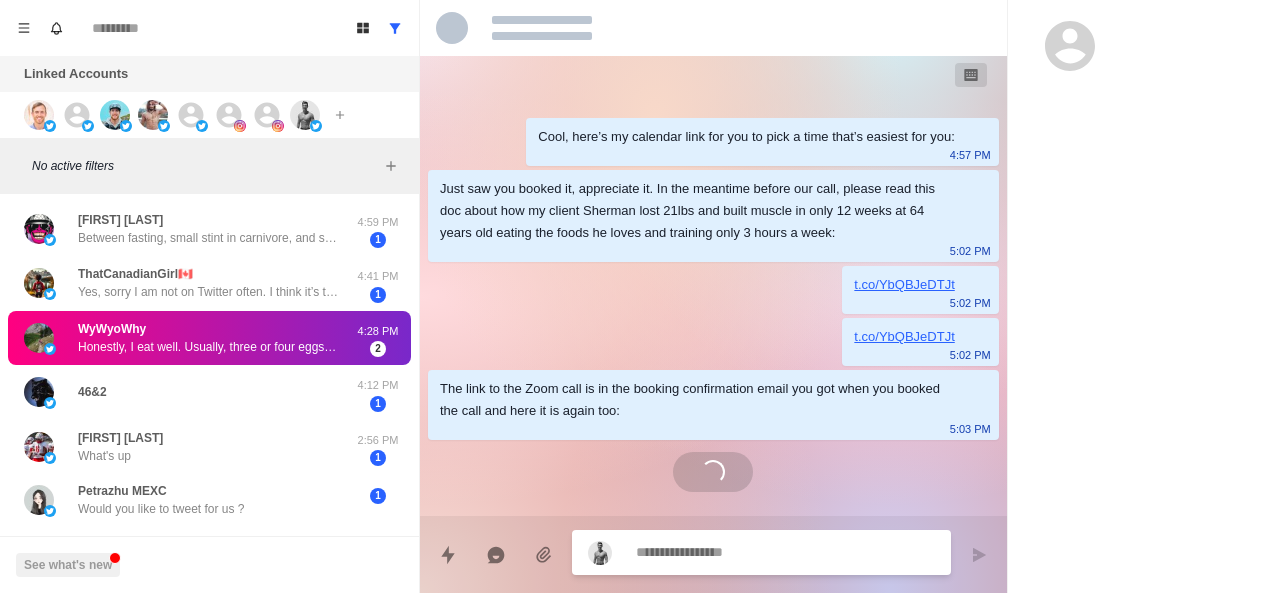 scroll, scrollTop: 0, scrollLeft: 0, axis: both 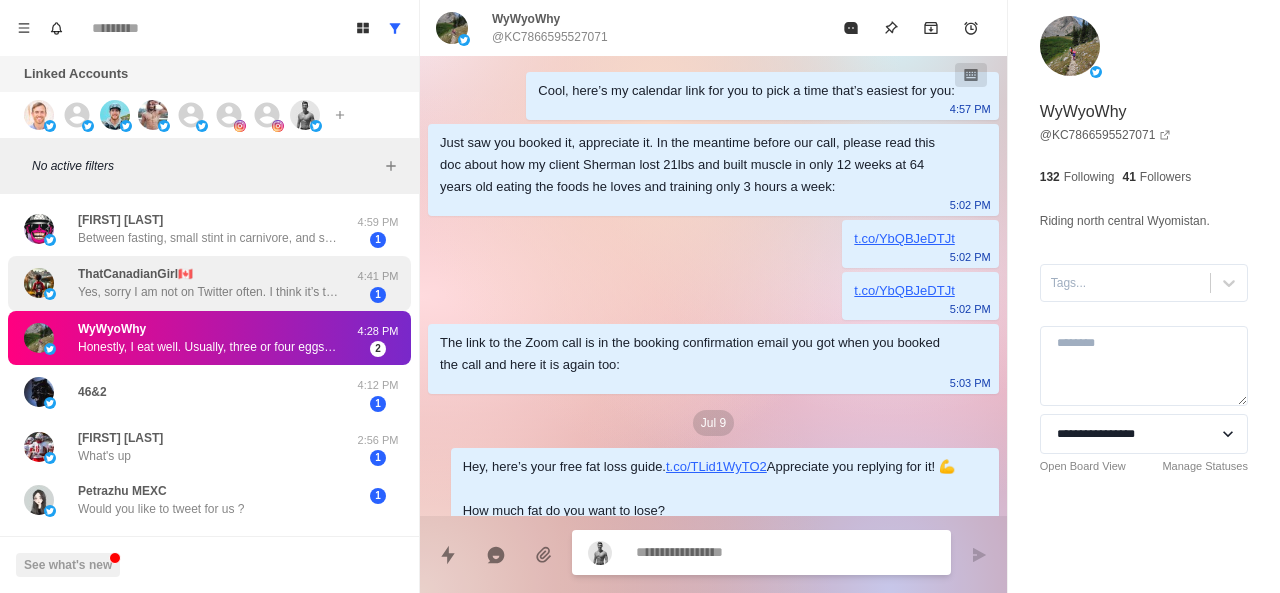 click on "Yes, sorry I am not on Twitter often. I think it’s that I feel
Hungry afterwards. I also tend to have trouble making my food taste good." at bounding box center (208, 292) 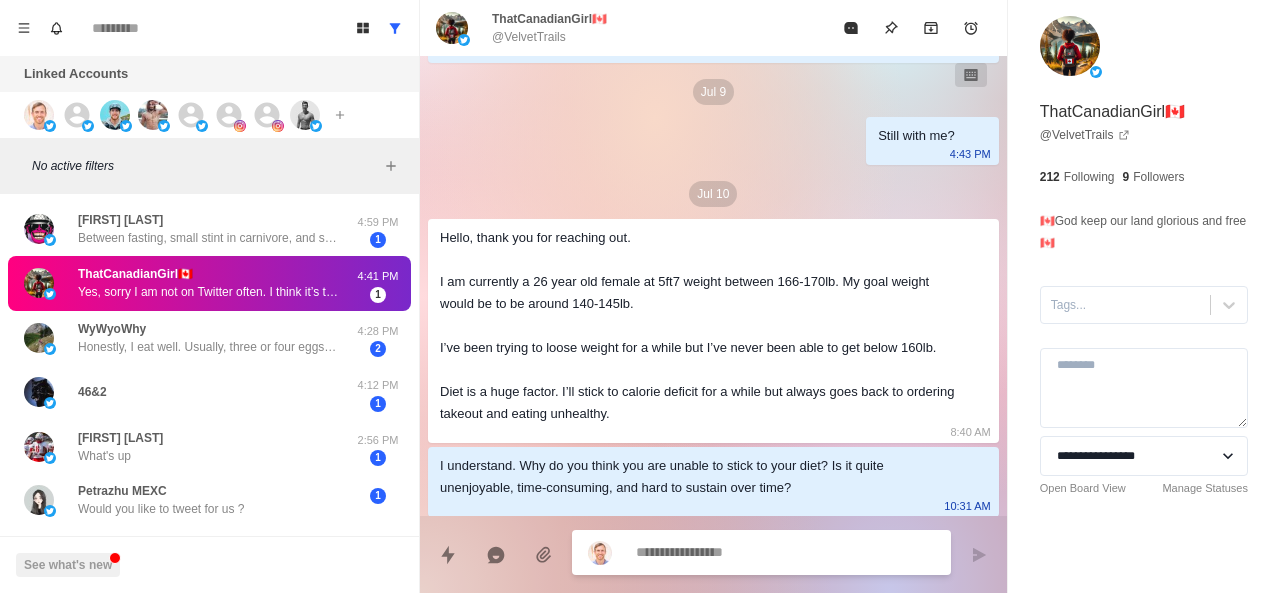 scroll, scrollTop: 864, scrollLeft: 0, axis: vertical 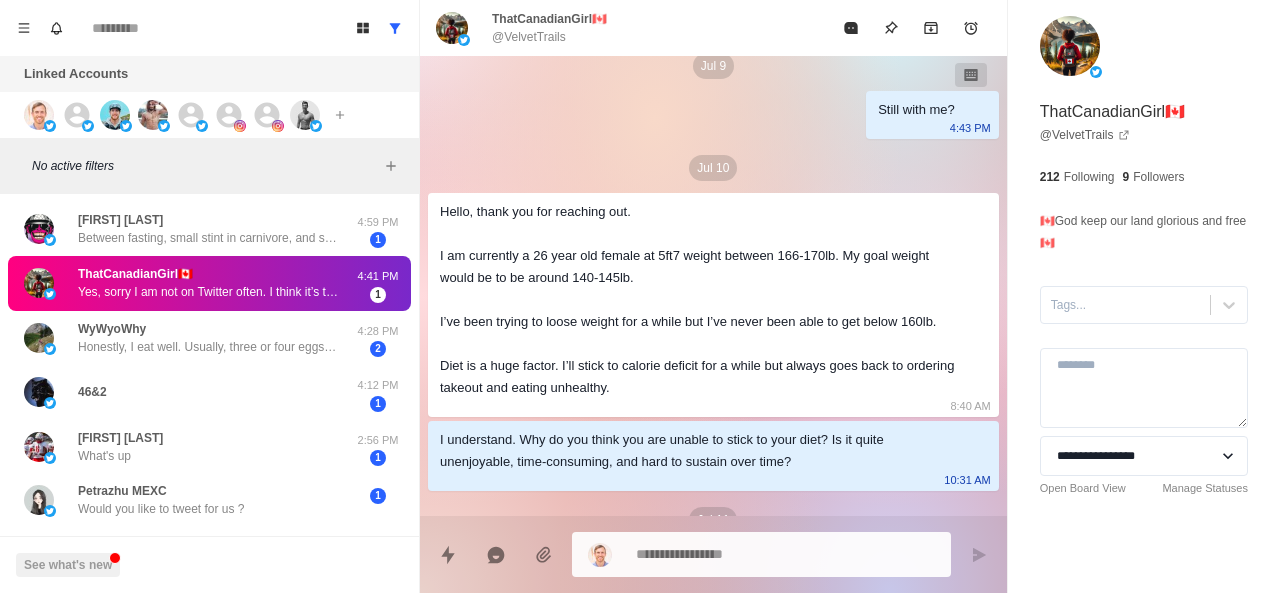 click on "Hello, thank you for reaching out.
I am currently a 26 year old female at 5ft7 weight between 166-170lb. My goal weight would be to be around 140-145lb.
I’ve been trying to loose weight for a while but I’ve never been able to get below 160lb.
Diet is a huge factor. I’ll stick to calorie deficit for a while but always goes back to ordering takeout and eating unhealthy." at bounding box center [697, 300] 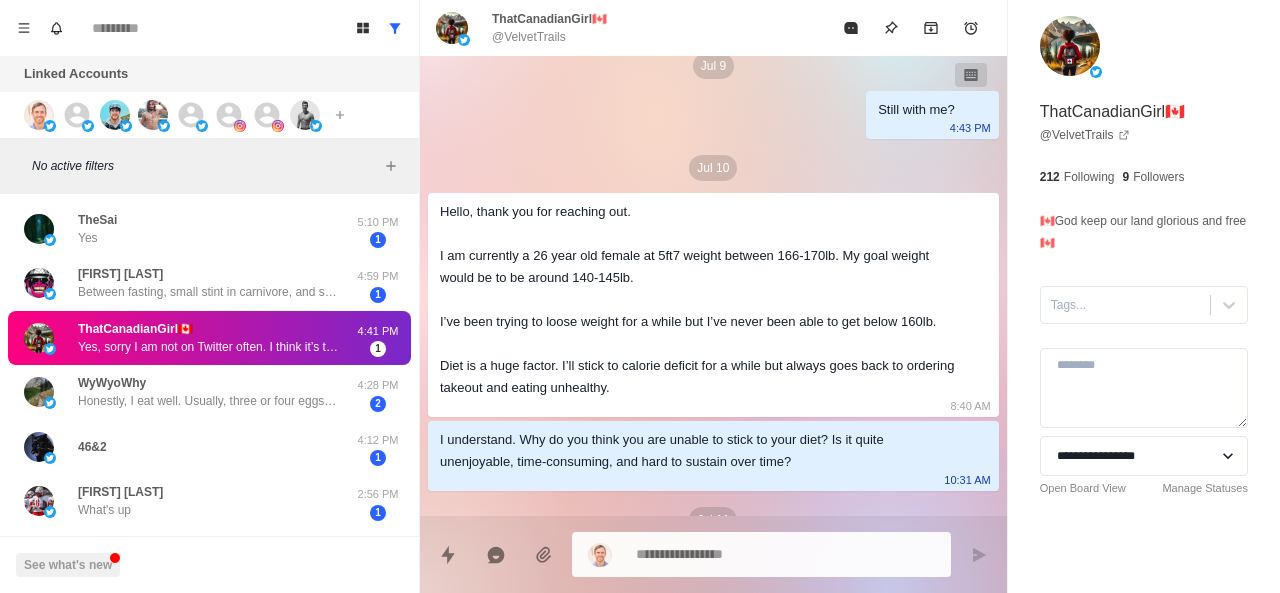 click on "I understand. Why do you think you are unable to stick to your diet? Is it quite unenjoyable, time-consuming, and hard to sustain over time?" at bounding box center [697, 451] 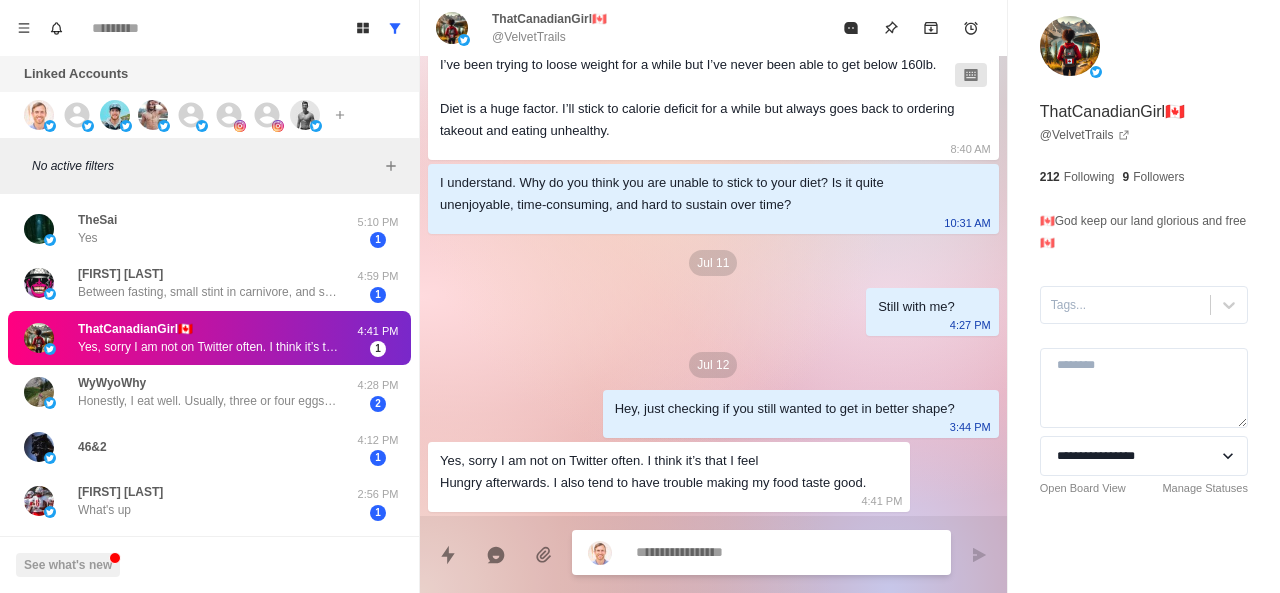 click at bounding box center (785, 552) 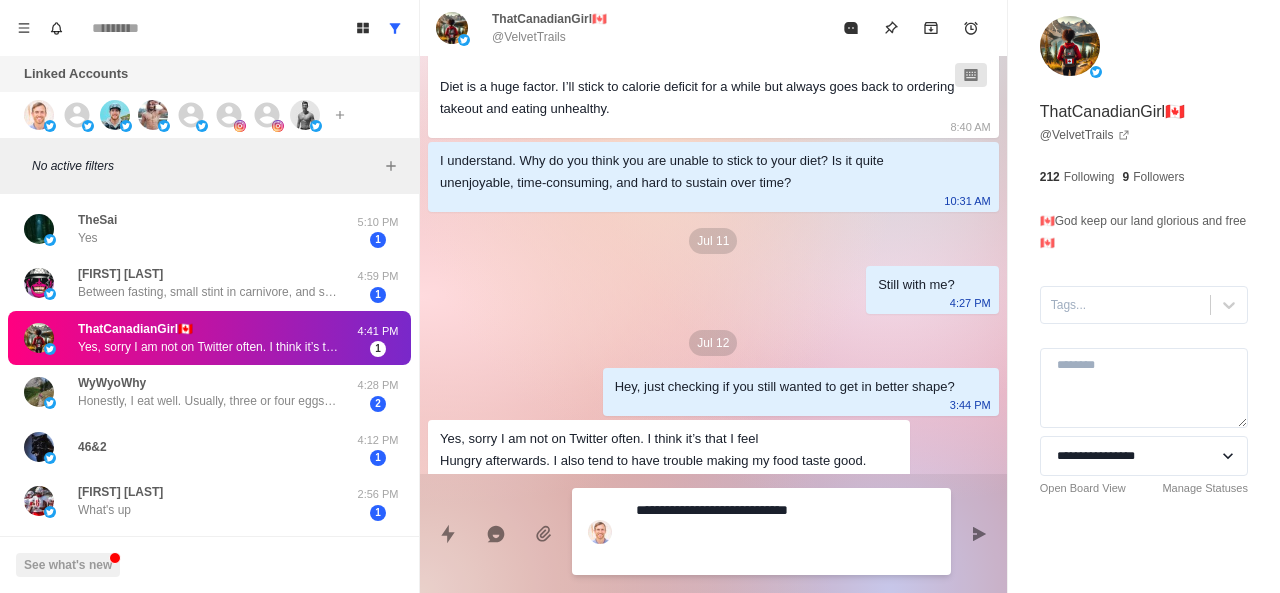 paste on "**********" 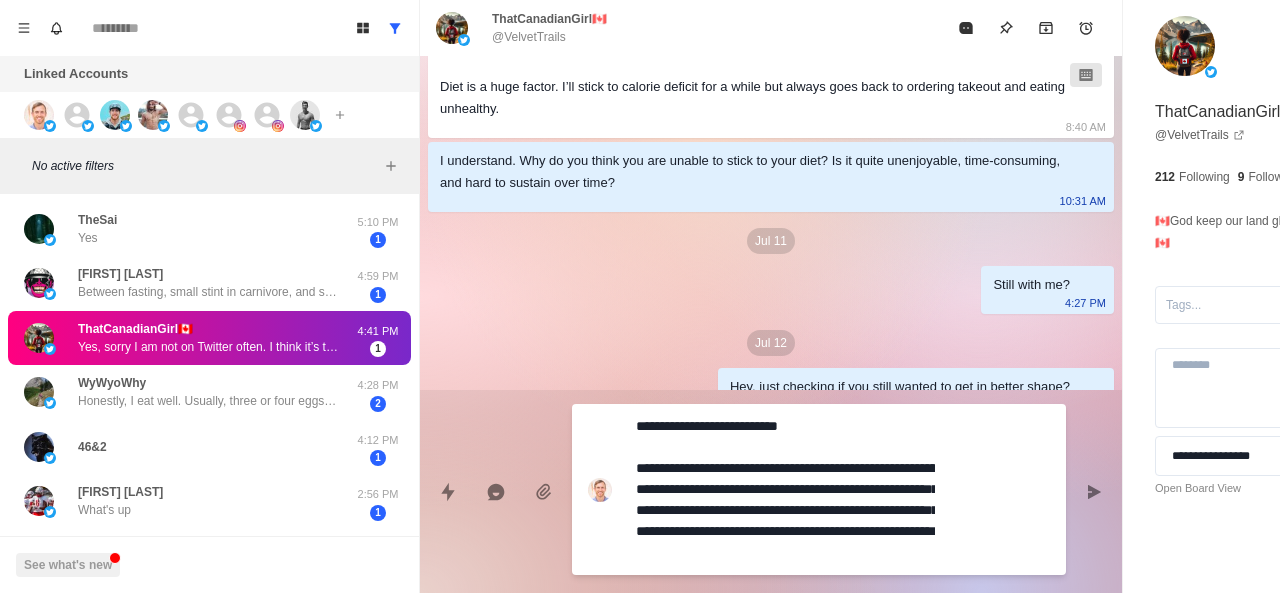 scroll, scrollTop: 20, scrollLeft: 0, axis: vertical 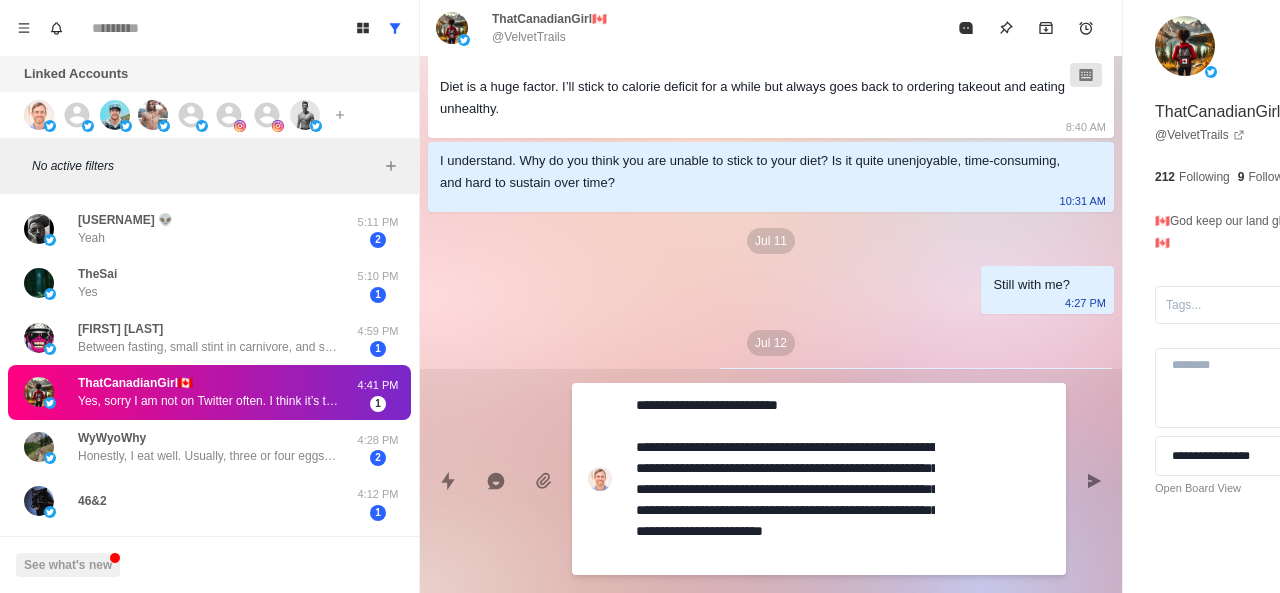 click on "**********" at bounding box center (785, 479) 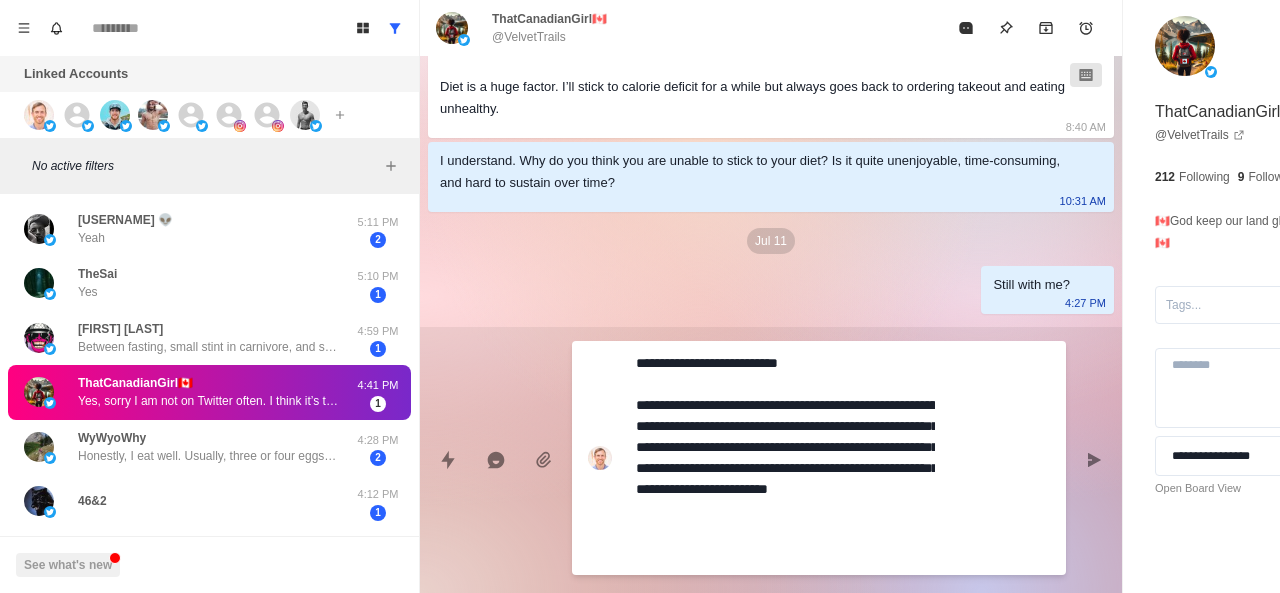paste on "**********" 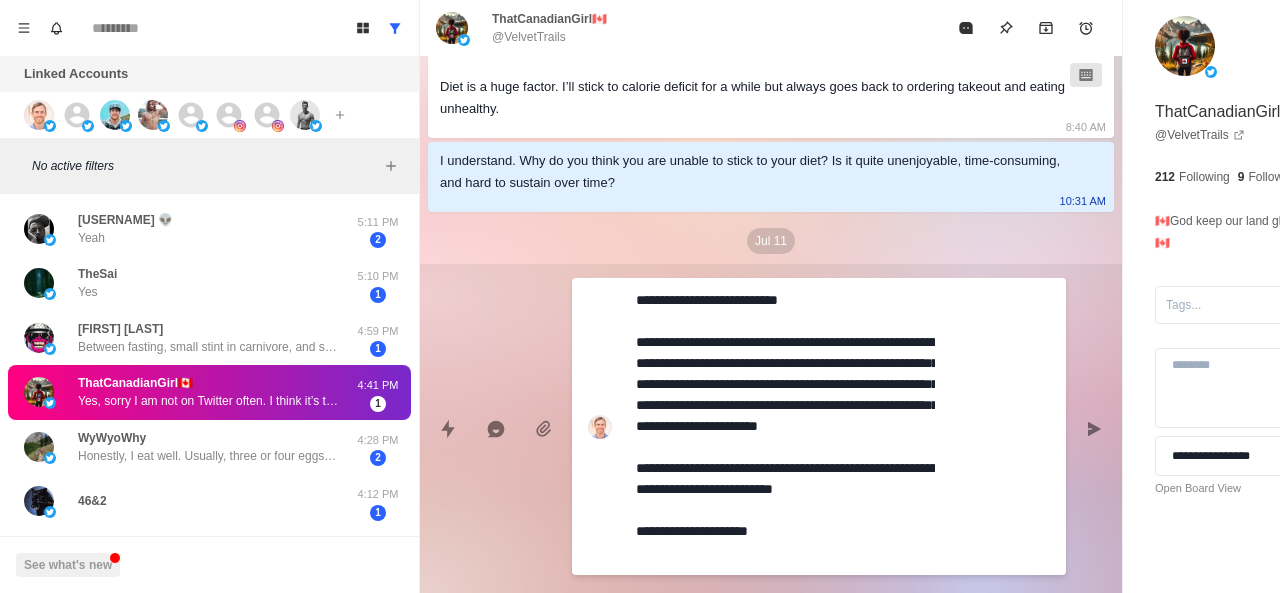click on "**********" at bounding box center (785, 426) 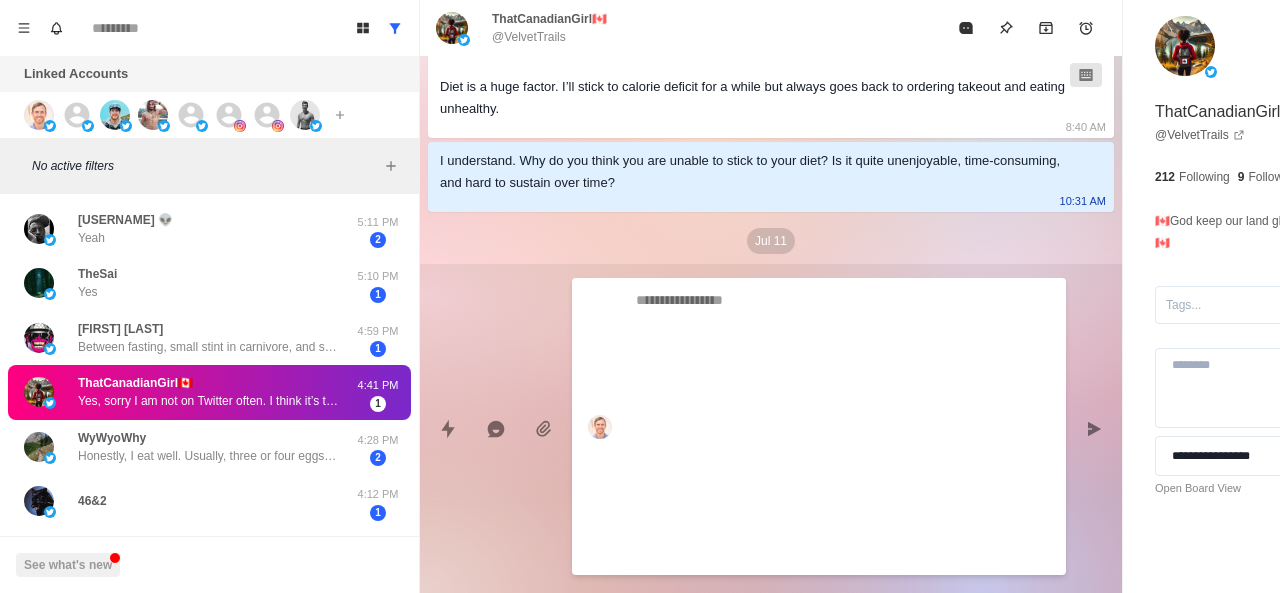 scroll, scrollTop: 1114, scrollLeft: 0, axis: vertical 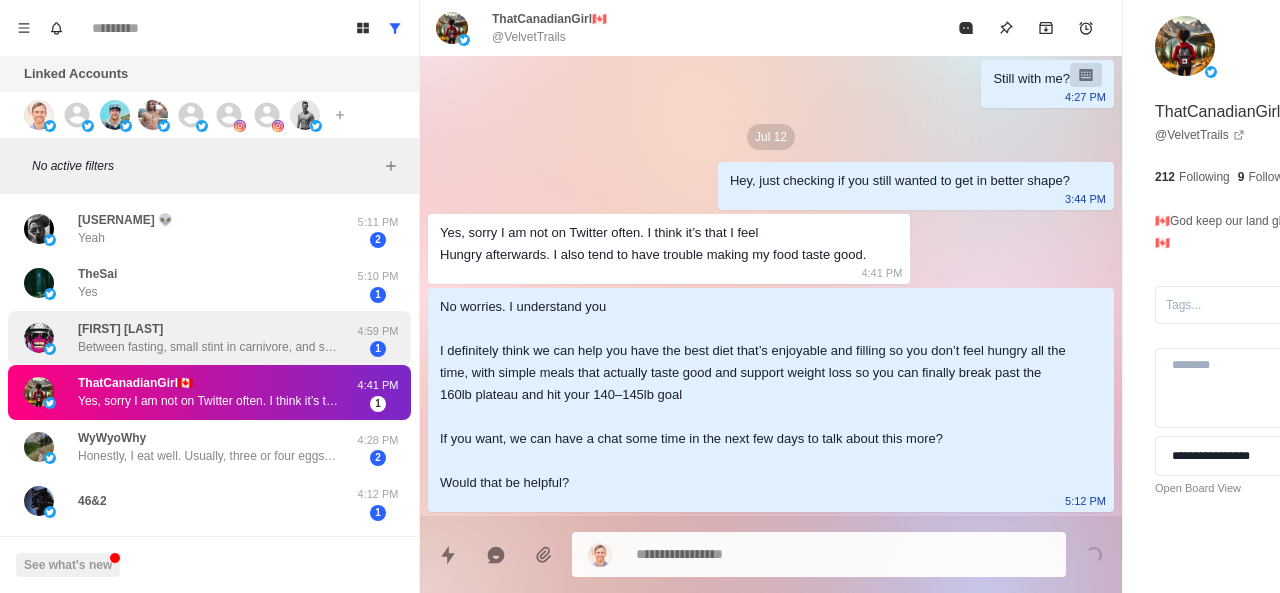 click on "Between fasting, small stint in carnivore, and settling on omad right now with getting 150g protein. Fasted workouts, full body, 3 to 4 times a week, odd days are abs cardio." at bounding box center (208, 347) 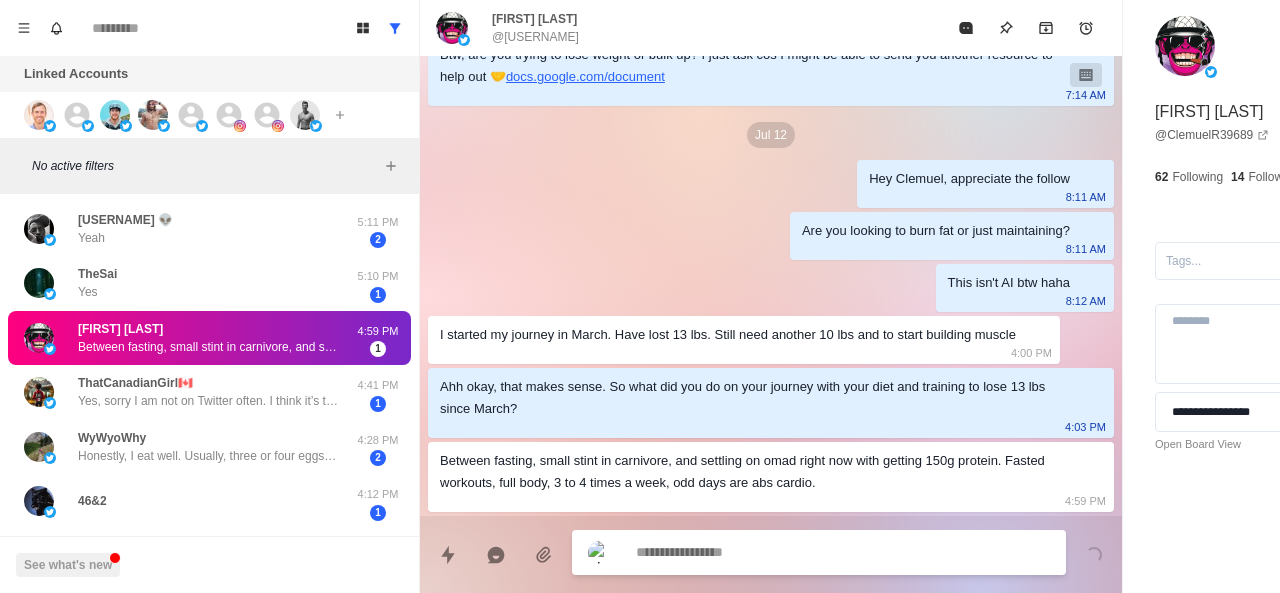 scroll, scrollTop: 530, scrollLeft: 0, axis: vertical 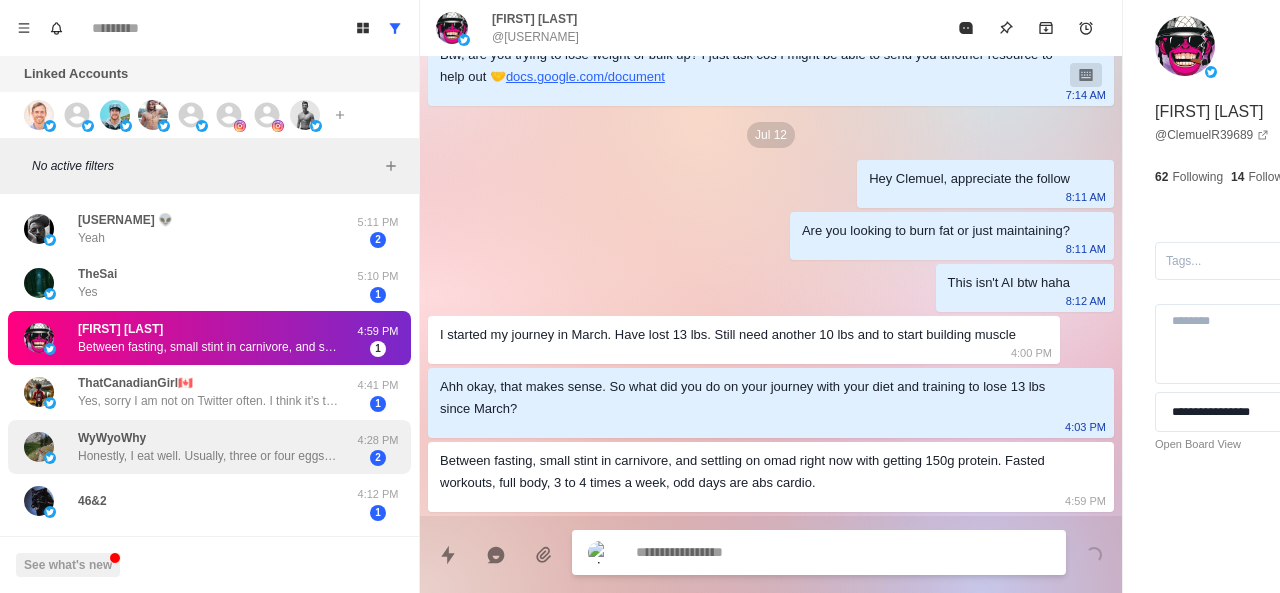 click on "Honestly, I eat well. Usually, three or four eggs from our chickens for breakfast, along with some cakes or toast. Lunch, if any. will be a protein shake or sometimes a burger or sandwich. Supper- whatever wifey fixes. Last night it was potatoes and brisket from a beef we slaughtered last summer." at bounding box center (208, 456) 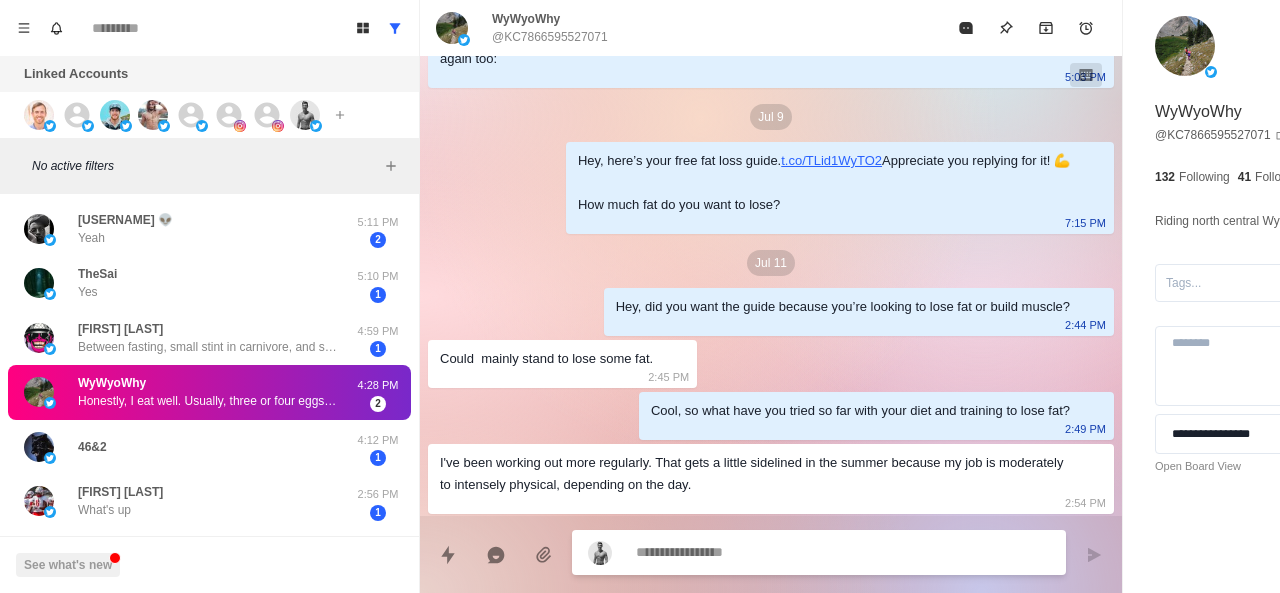 scroll, scrollTop: 304, scrollLeft: 0, axis: vertical 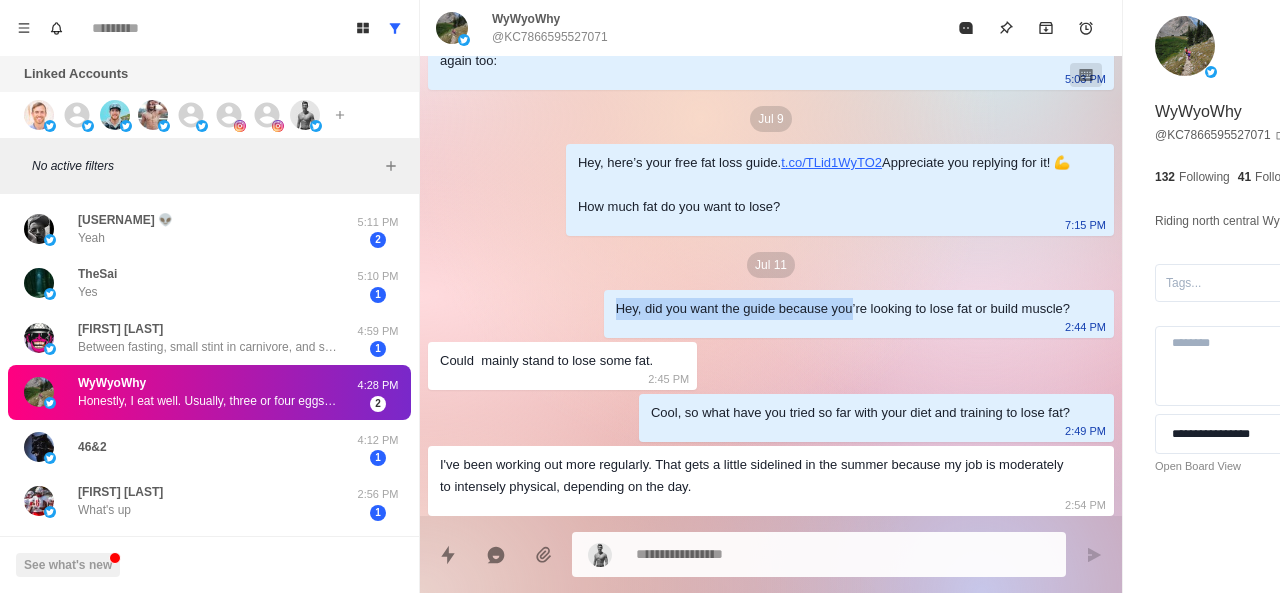 drag, startPoint x: 478, startPoint y: 389, endPoint x: 714, endPoint y: 385, distance: 236.03389 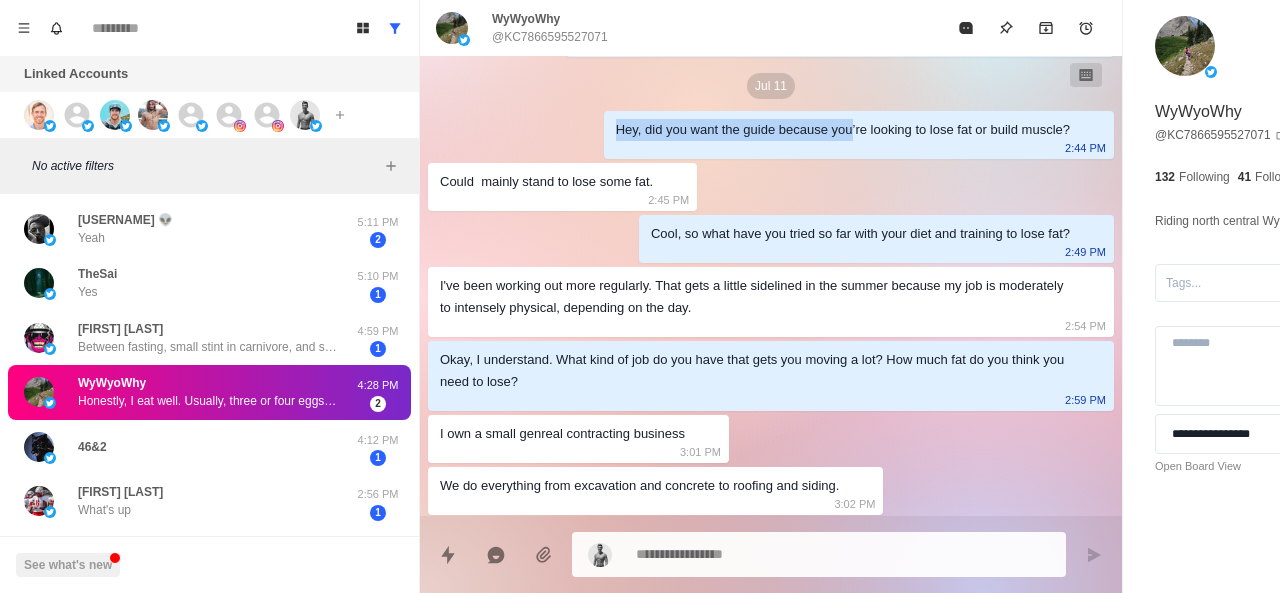 scroll, scrollTop: 504, scrollLeft: 0, axis: vertical 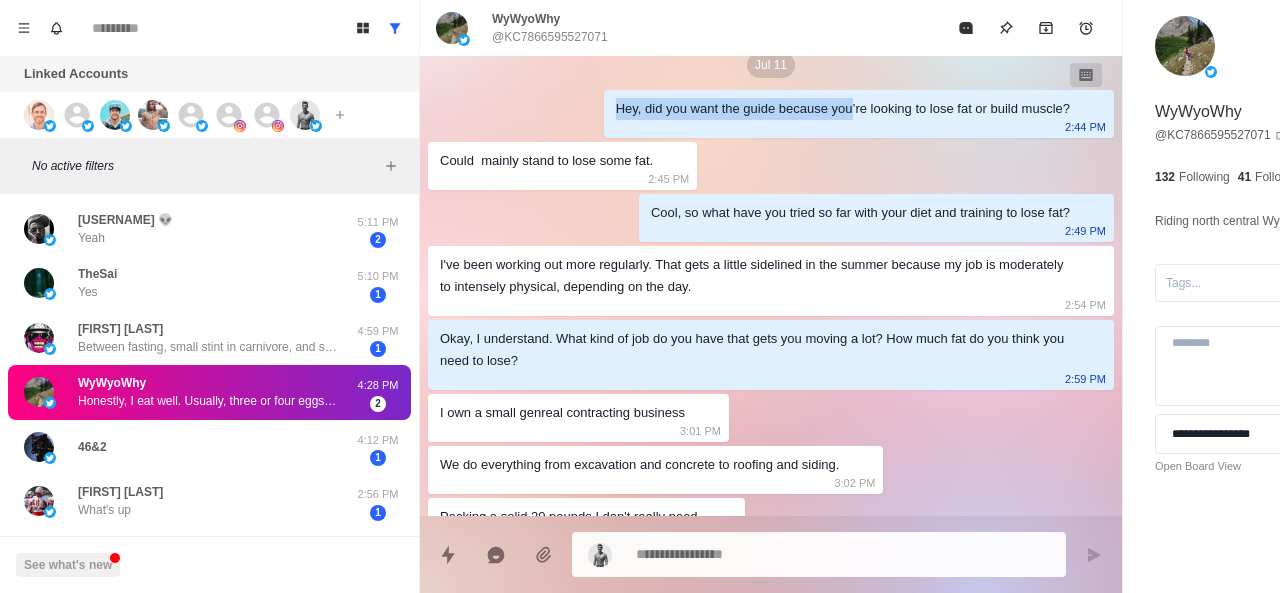 click on "Hey, did you want the guide because you’re looking to lose fat or build muscle?  2:44 PM" at bounding box center (859, 114) 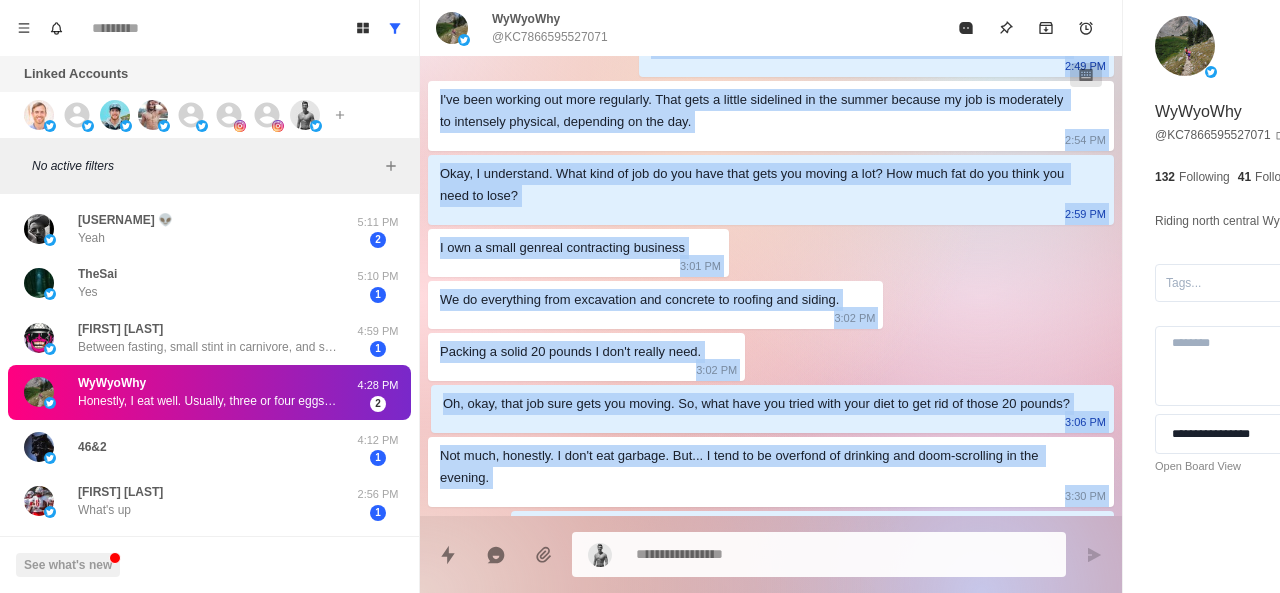 scroll, scrollTop: 1120, scrollLeft: 0, axis: vertical 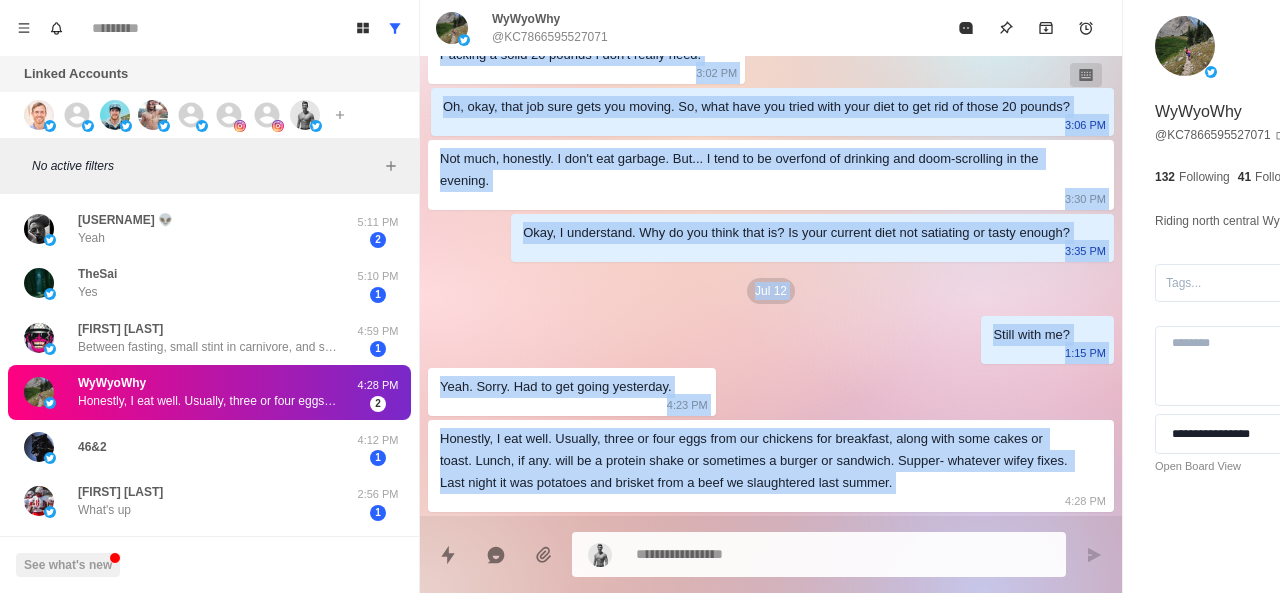 drag, startPoint x: 474, startPoint y: 199, endPoint x: 690, endPoint y: 497, distance: 368.04892 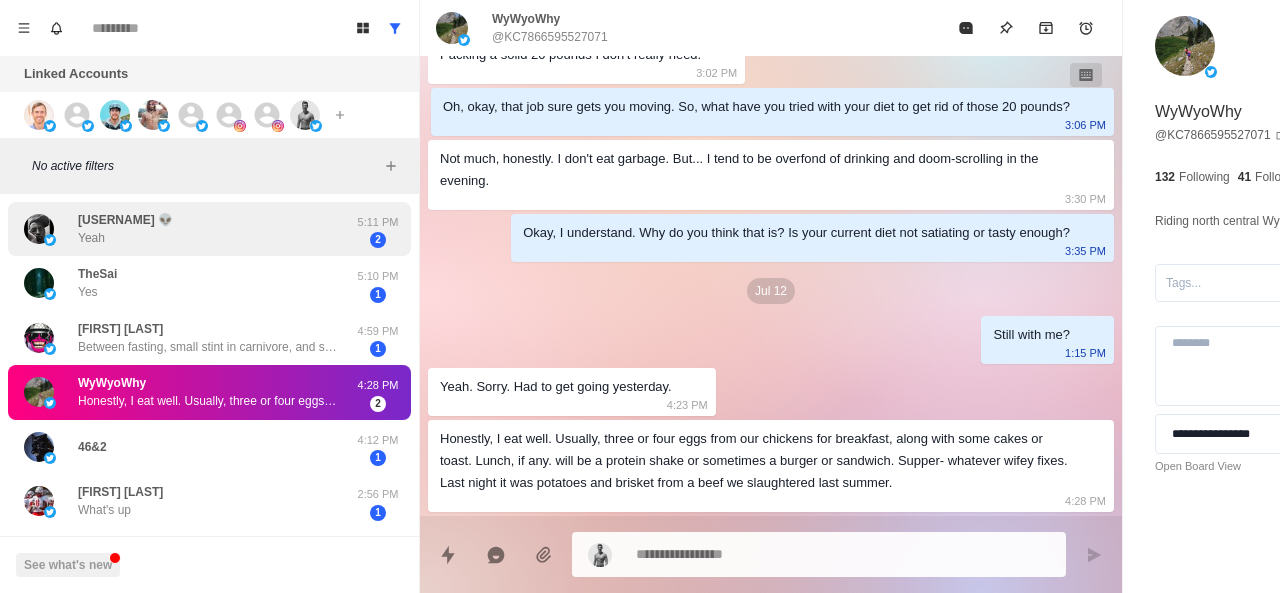 click on "[USERNAME] Yeah" at bounding box center [125, 229] 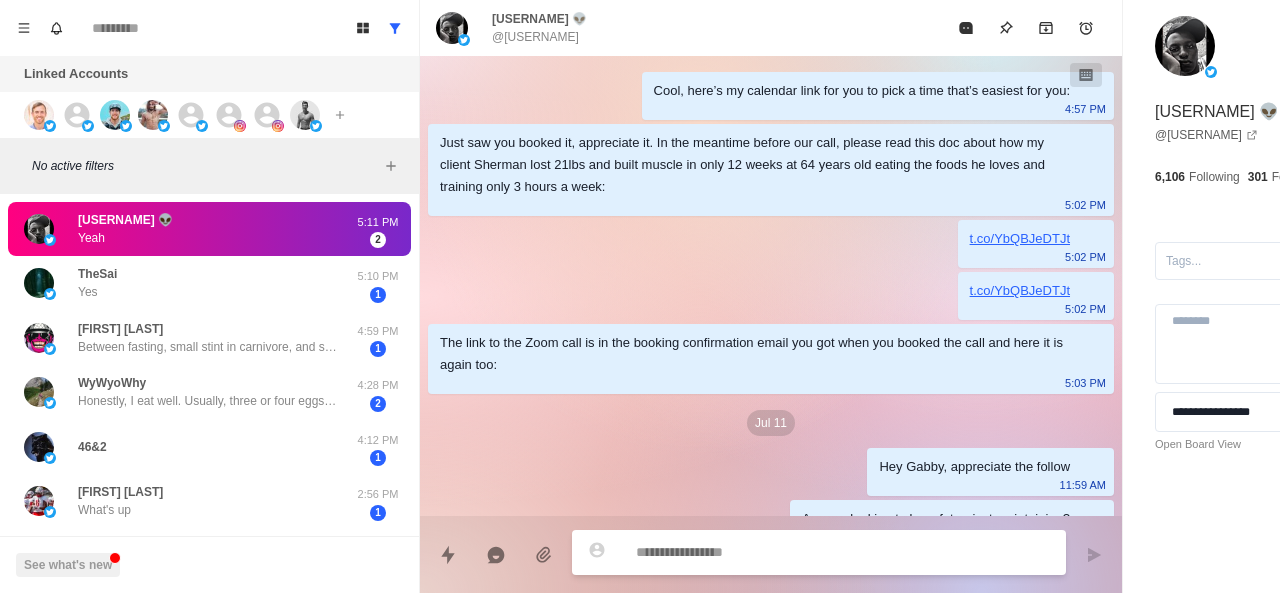 scroll, scrollTop: 242, scrollLeft: 0, axis: vertical 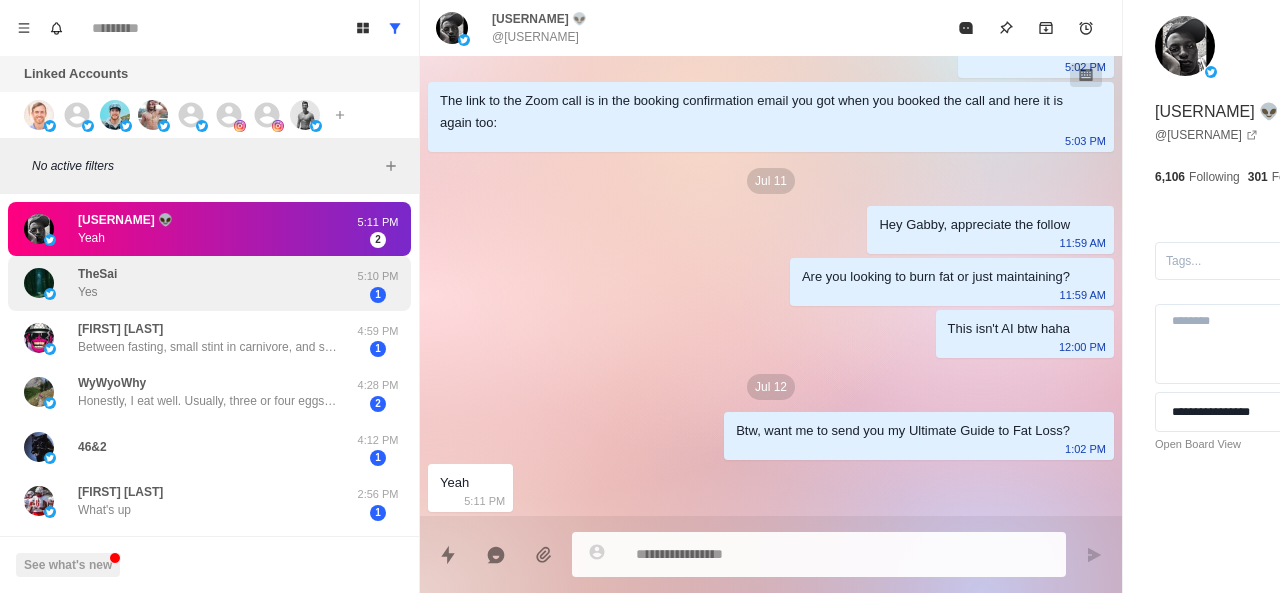 click on "TheSai Yes 5:10 PM 1" at bounding box center [209, 283] 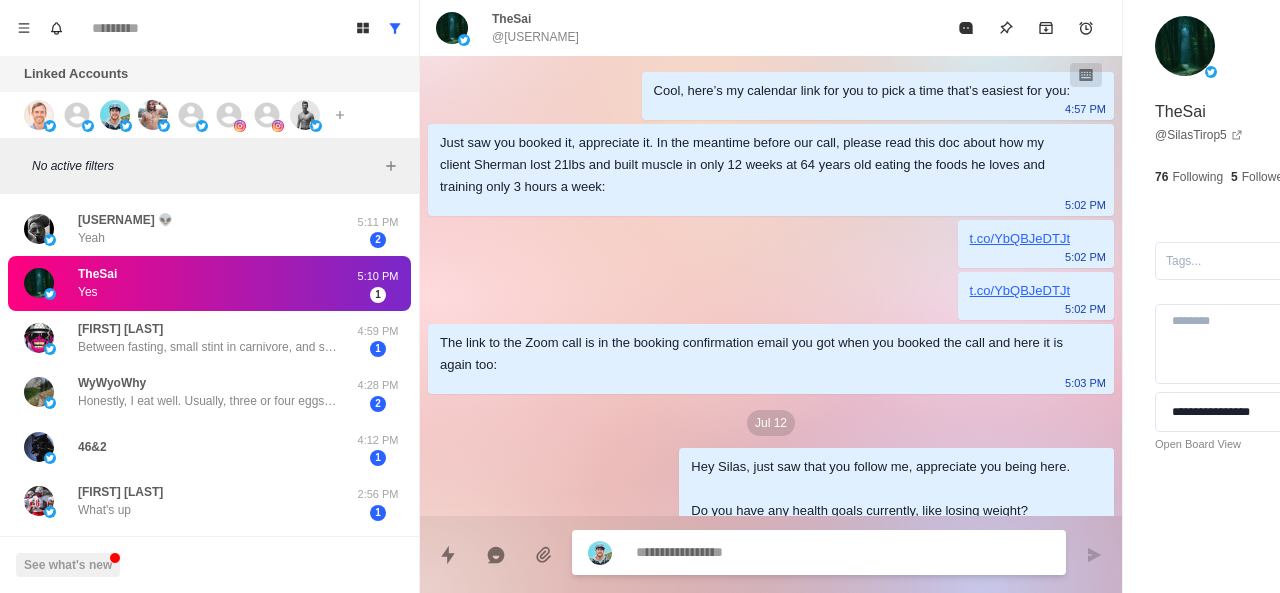 scroll, scrollTop: 80, scrollLeft: 0, axis: vertical 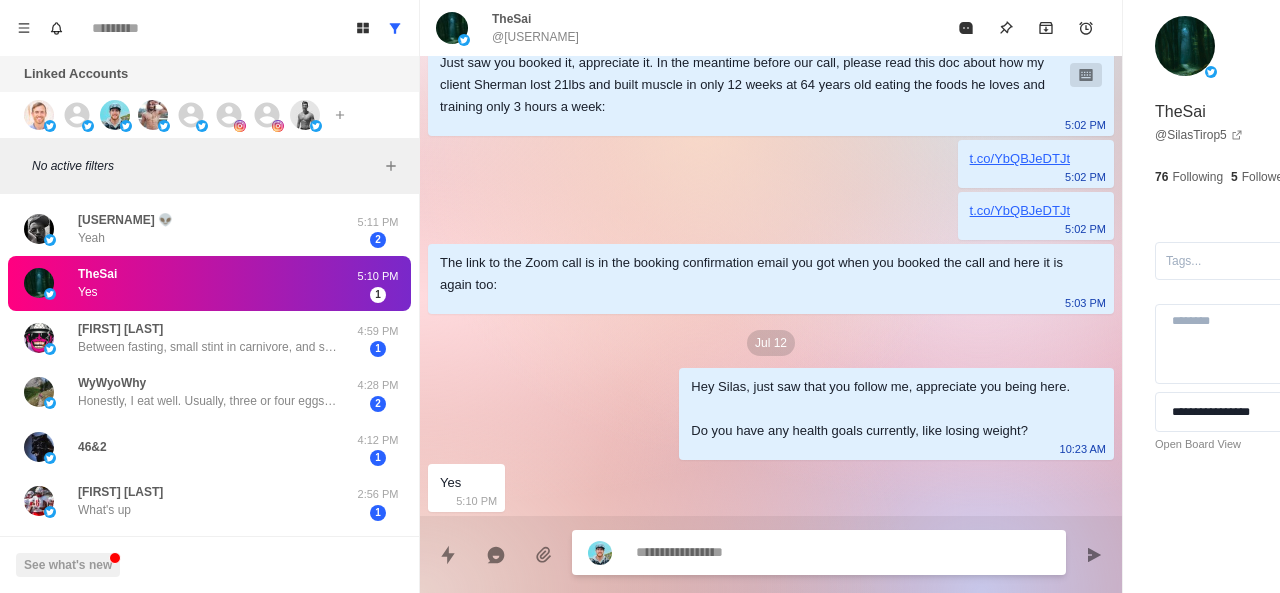 paste on "**********" 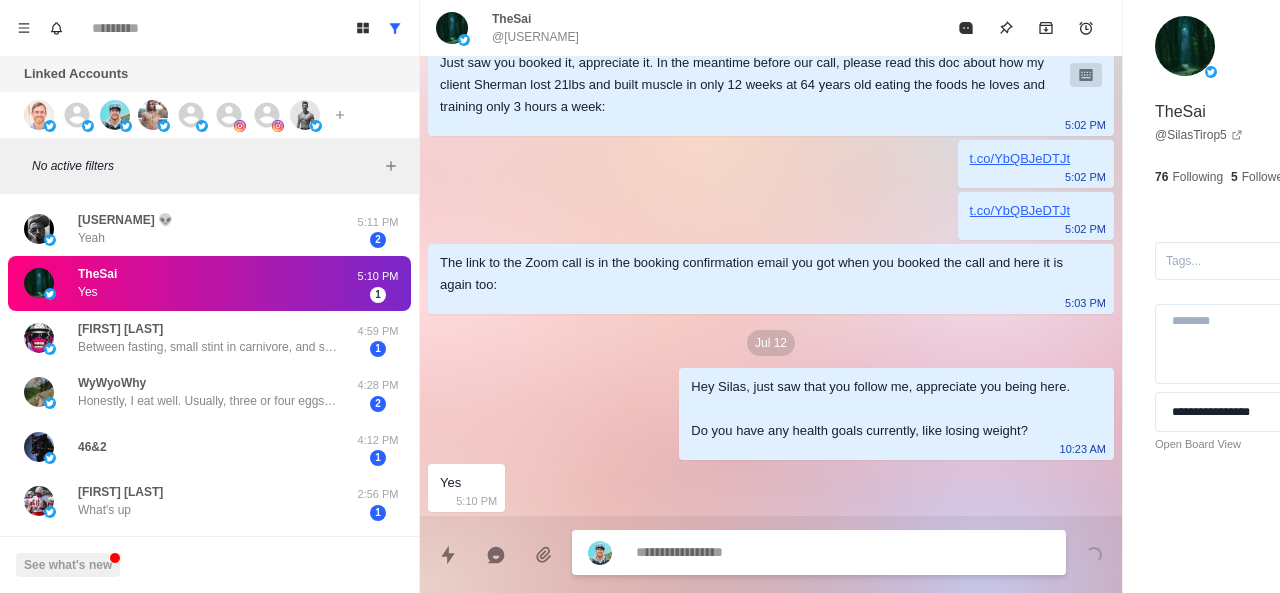 scroll, scrollTop: 154, scrollLeft: 0, axis: vertical 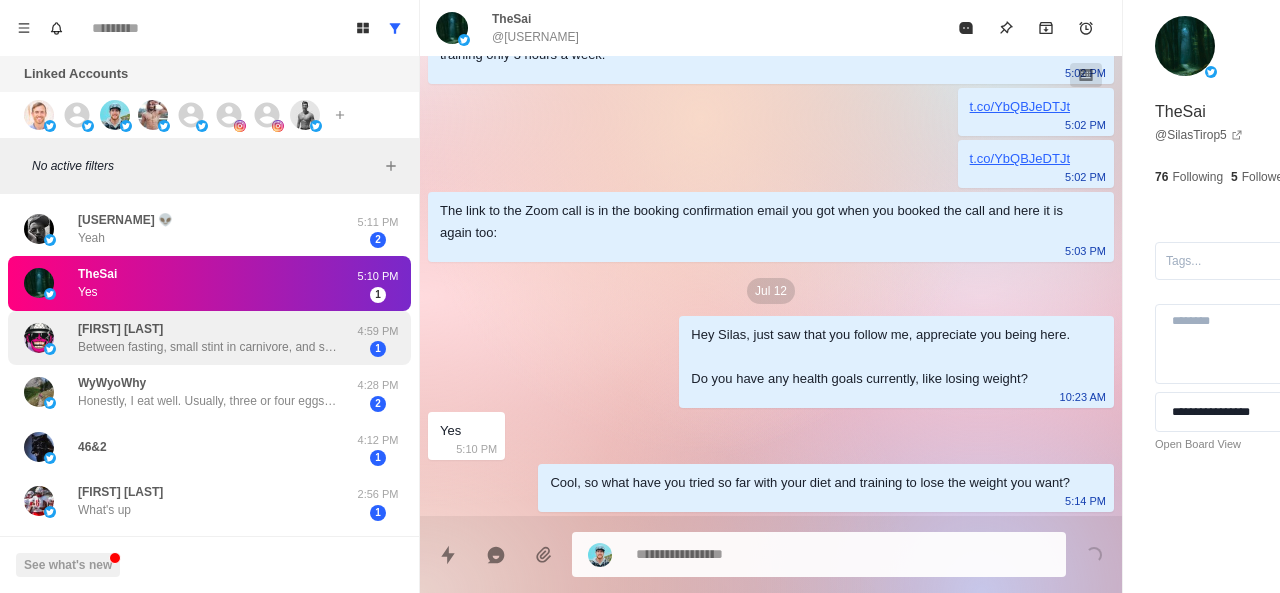 click on "Between fasting, small stint in carnivore, and settling on omad right now with getting 150g protein. Fasted workouts, full body, 3 to 4 times a week, odd days are abs cardio." at bounding box center (208, 347) 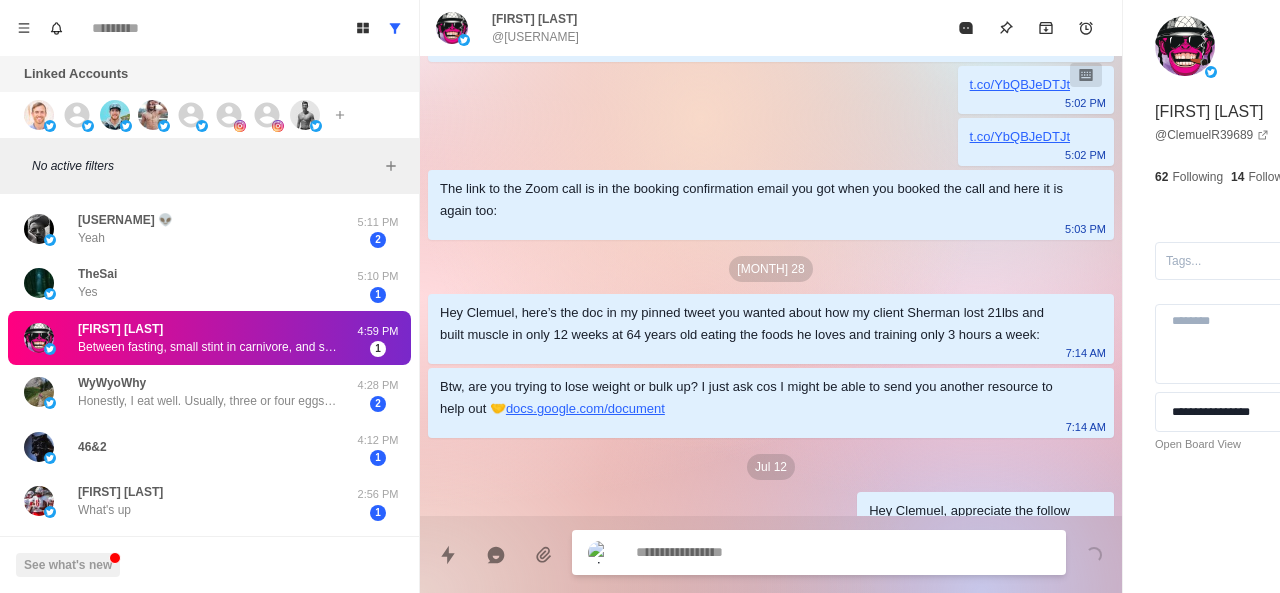 scroll, scrollTop: 530, scrollLeft: 0, axis: vertical 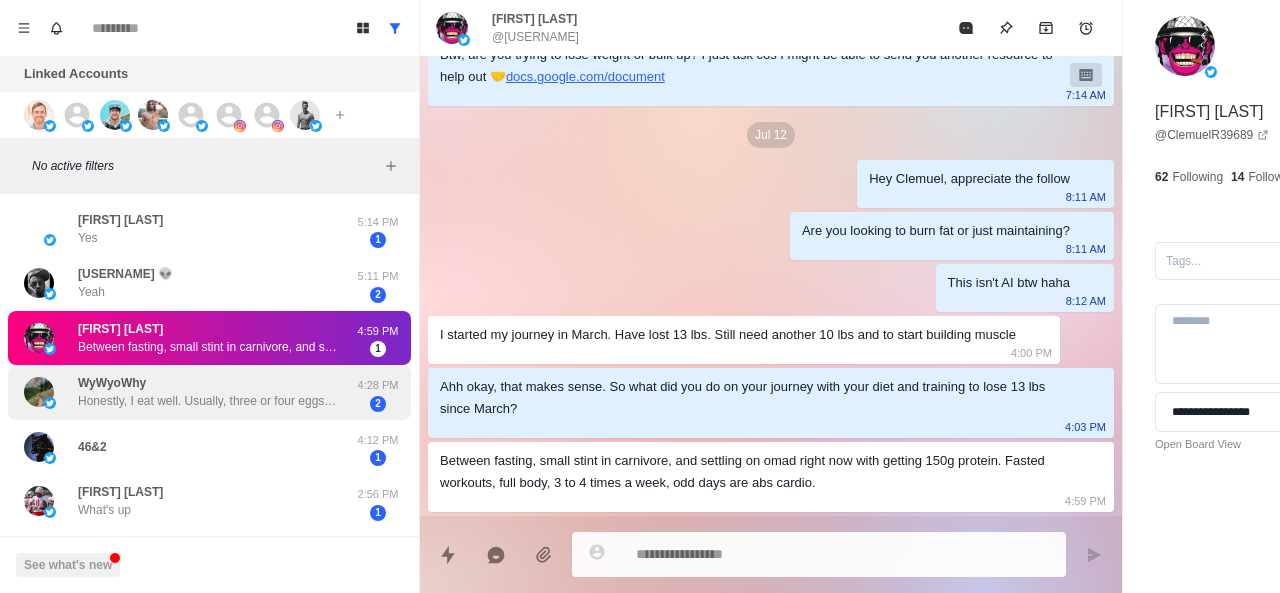 click on "Honestly, I eat well. Usually, three or four eggs from our chickens for breakfast, along with some cakes or toast. Lunch, if any. will be a protein shake or sometimes a burger or sandwich. Supper- whatever wifey fixes. Last night it was potatoes and brisket from a beef we slaughtered last summer." at bounding box center (208, 401) 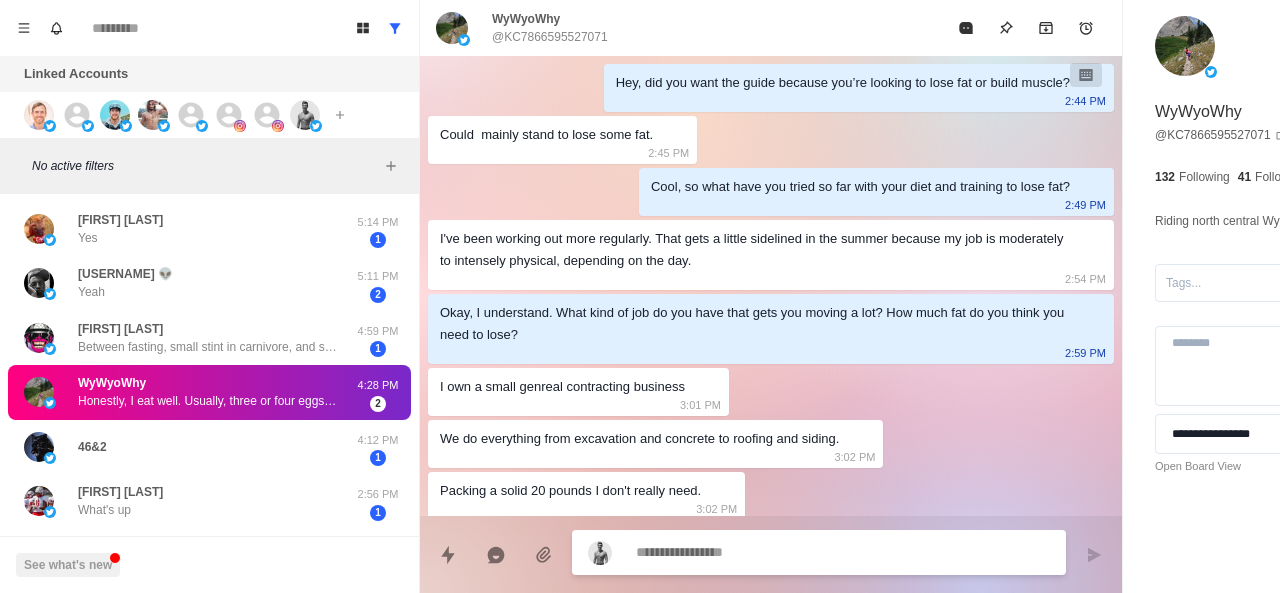scroll, scrollTop: 1120, scrollLeft: 0, axis: vertical 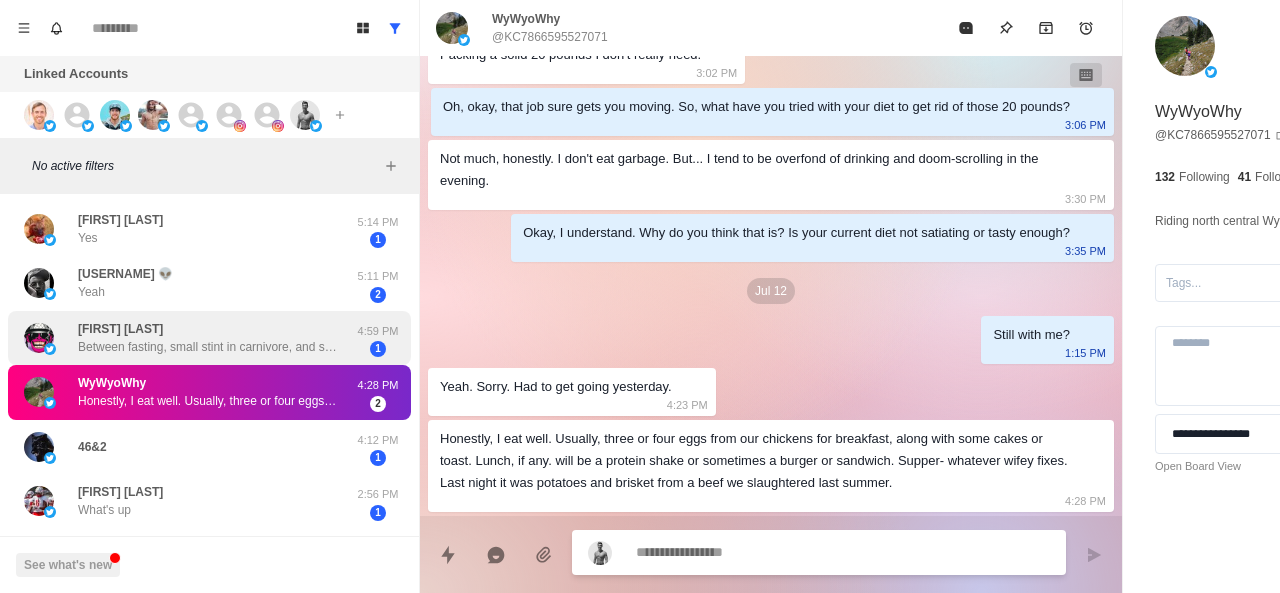 click on "Between fasting, small stint in carnivore, and settling on omad right now with getting 150g protein. Fasted workouts, full body, 3 to 4 times a week, odd days are abs cardio." at bounding box center [208, 347] 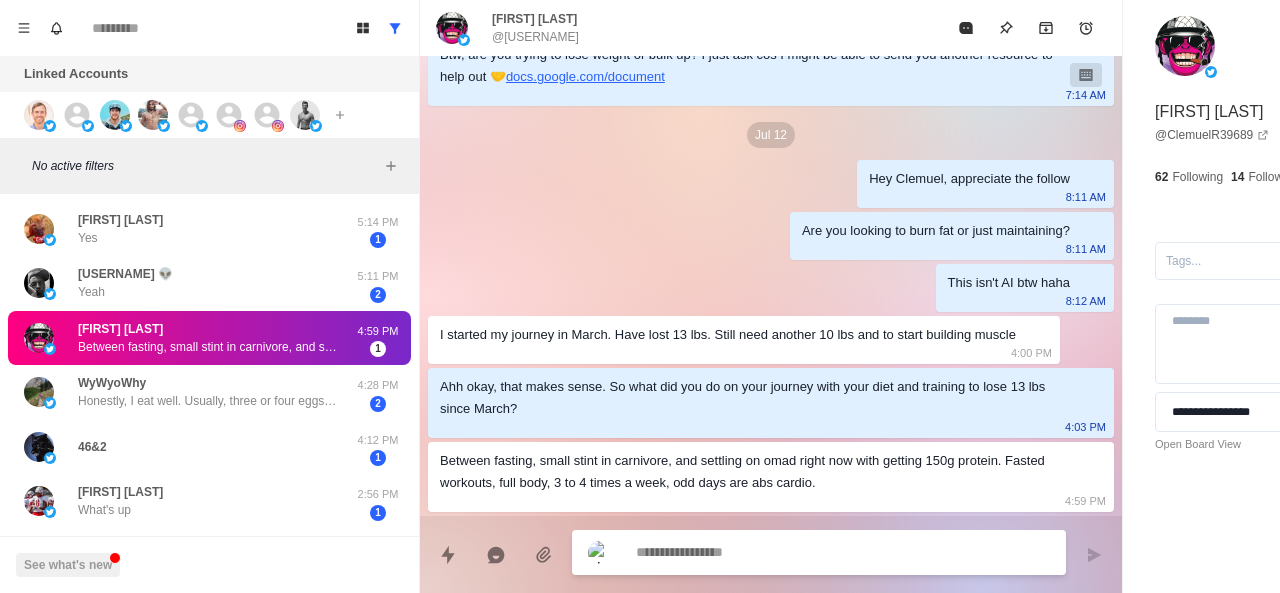 scroll, scrollTop: 530, scrollLeft: 0, axis: vertical 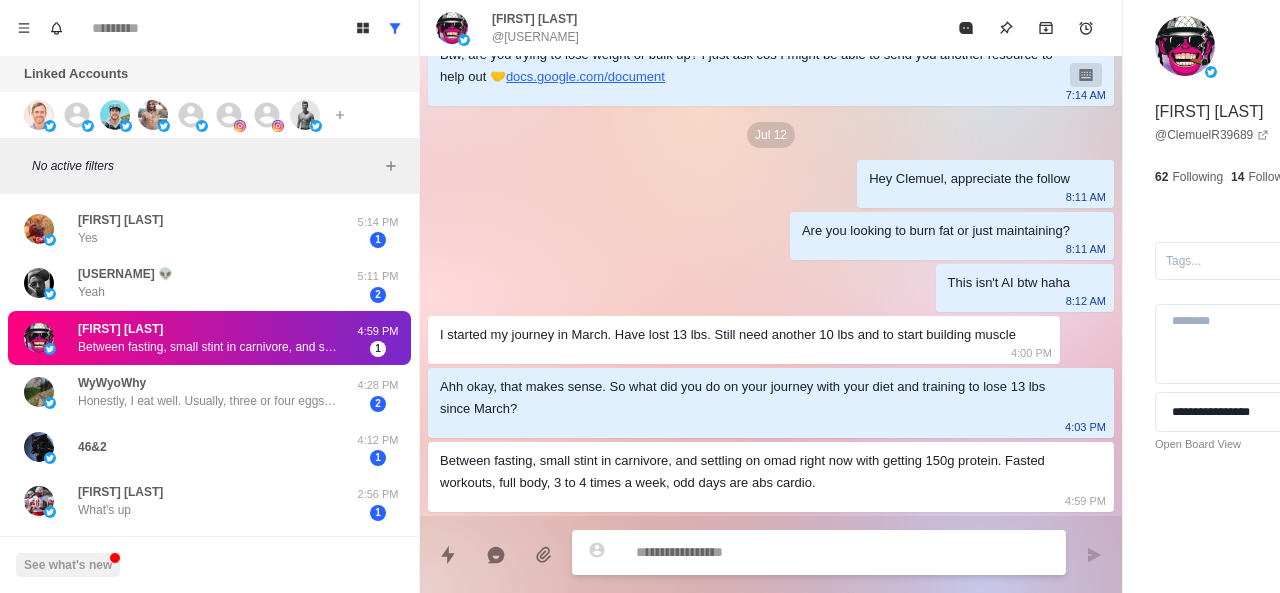 click at bounding box center [785, 552] 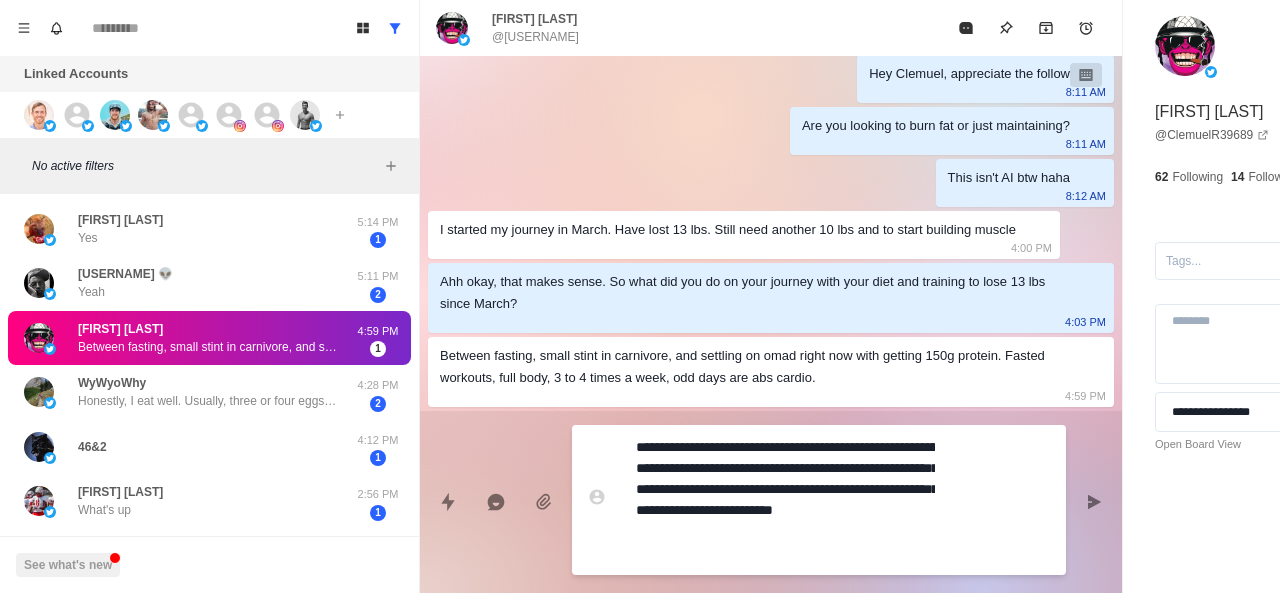 scroll, scrollTop: 634, scrollLeft: 0, axis: vertical 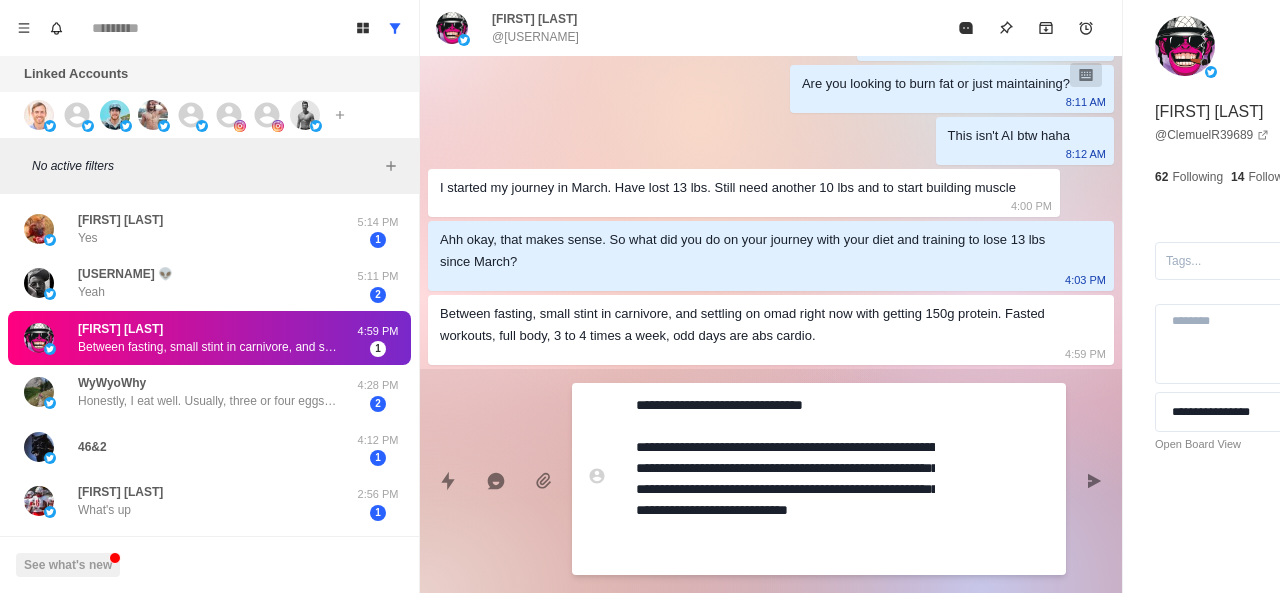 click on "**********" at bounding box center [785, 479] 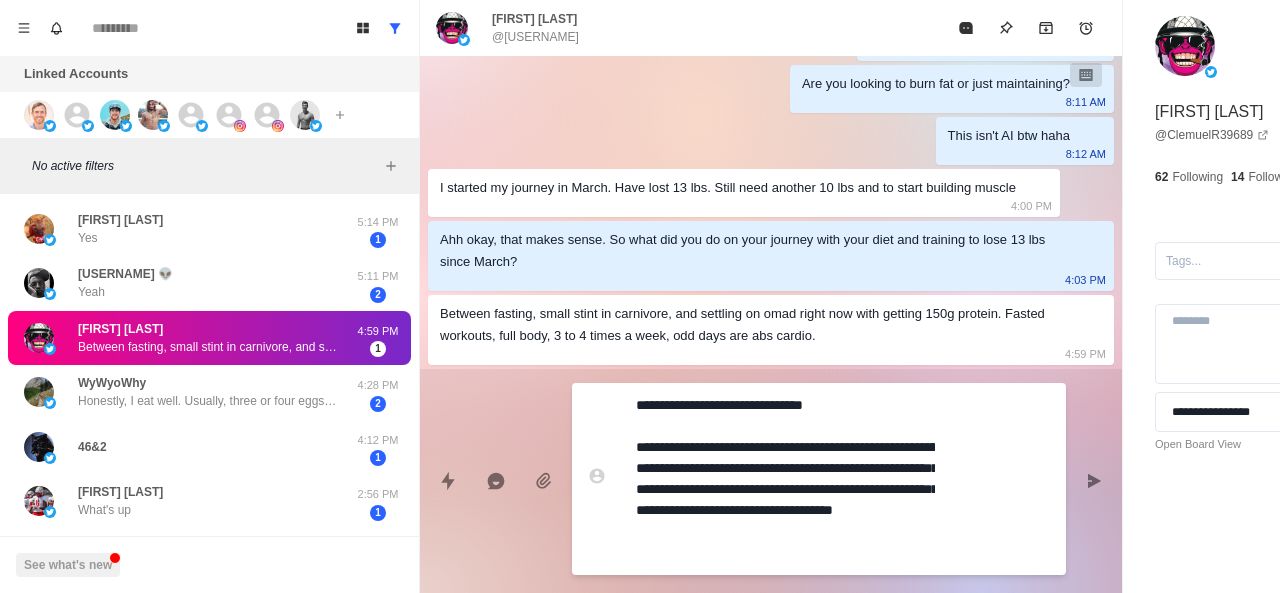 click on "**********" at bounding box center (785, 479) 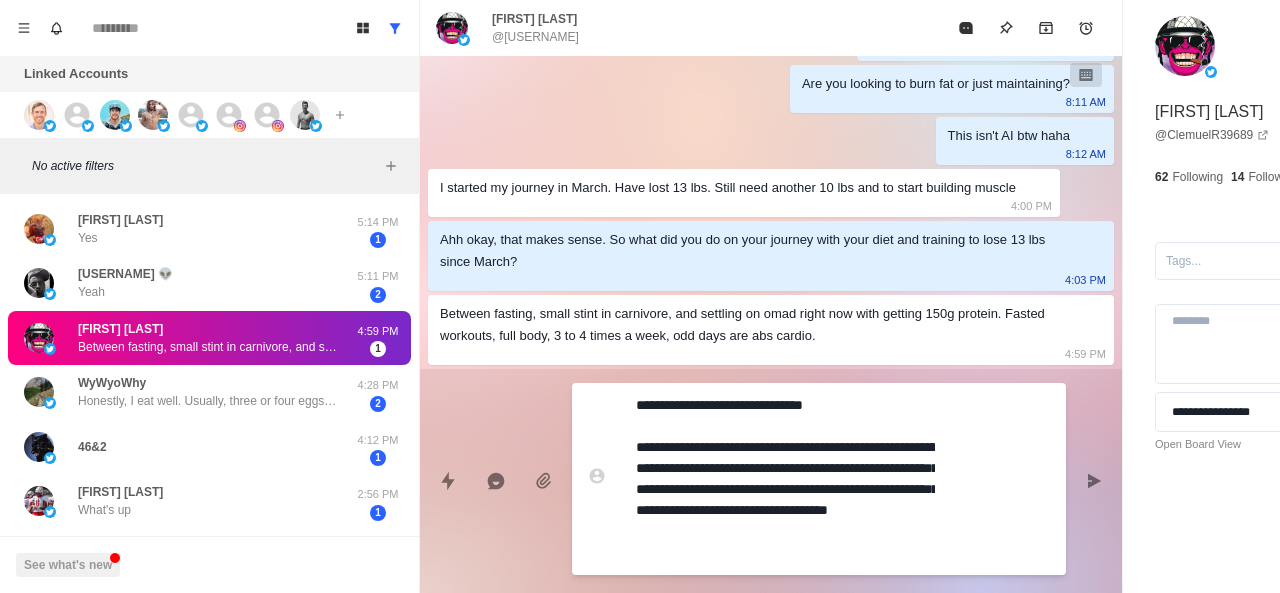 scroll, scrollTop: 656, scrollLeft: 0, axis: vertical 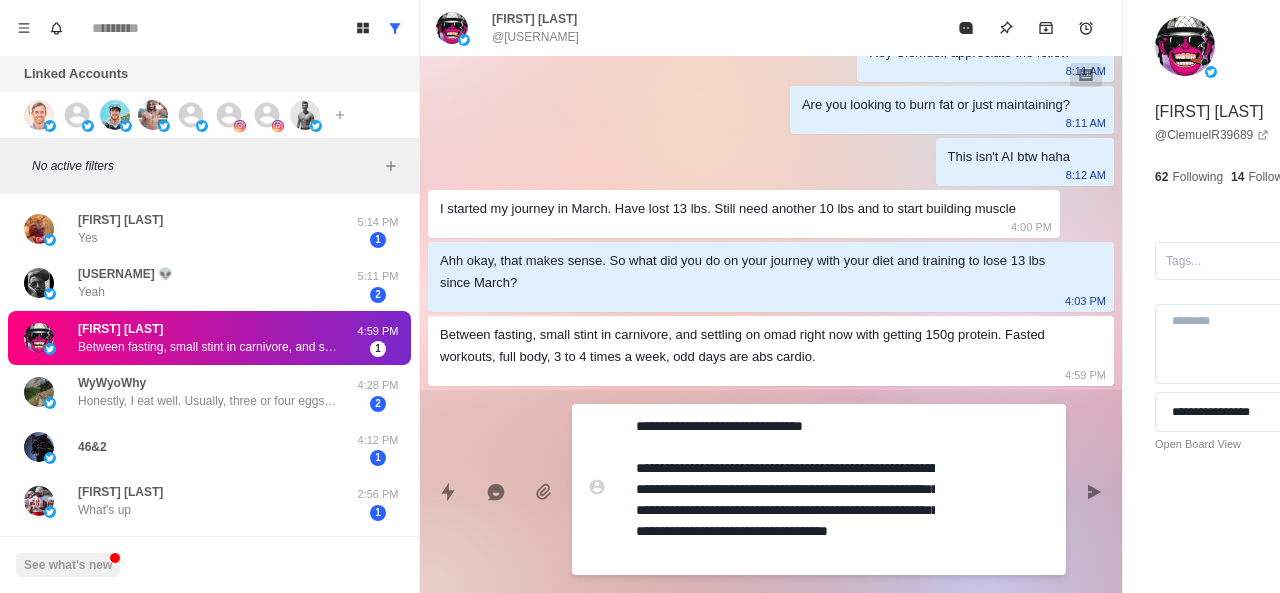 click on "**********" at bounding box center (785, 489) 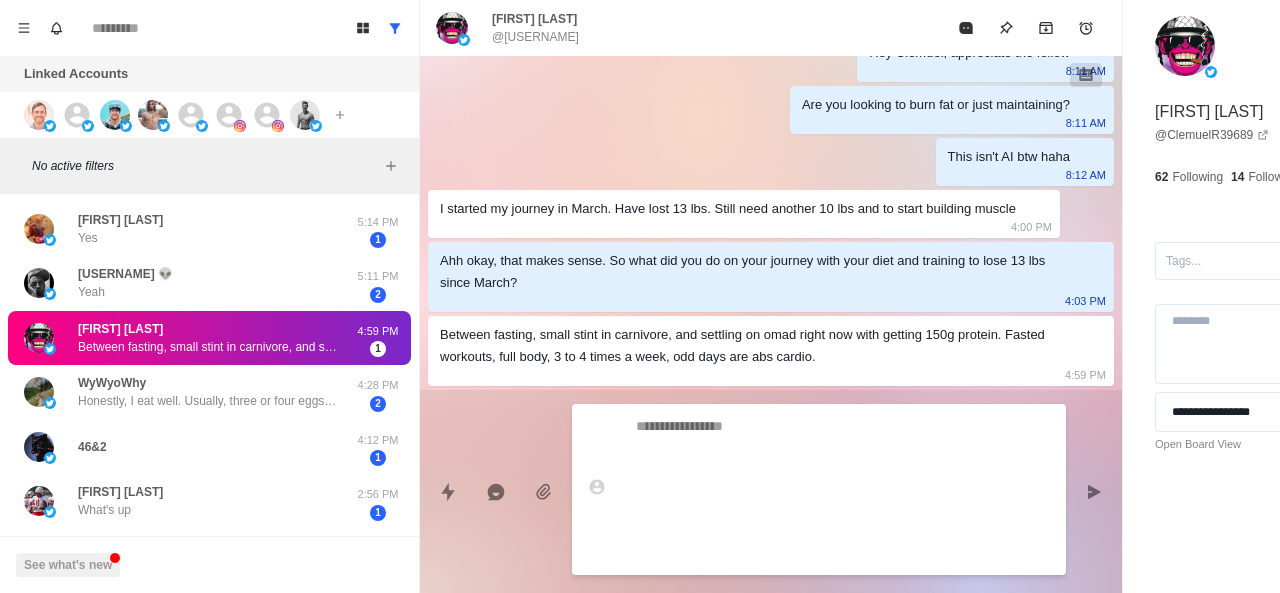 scroll, scrollTop: 670, scrollLeft: 0, axis: vertical 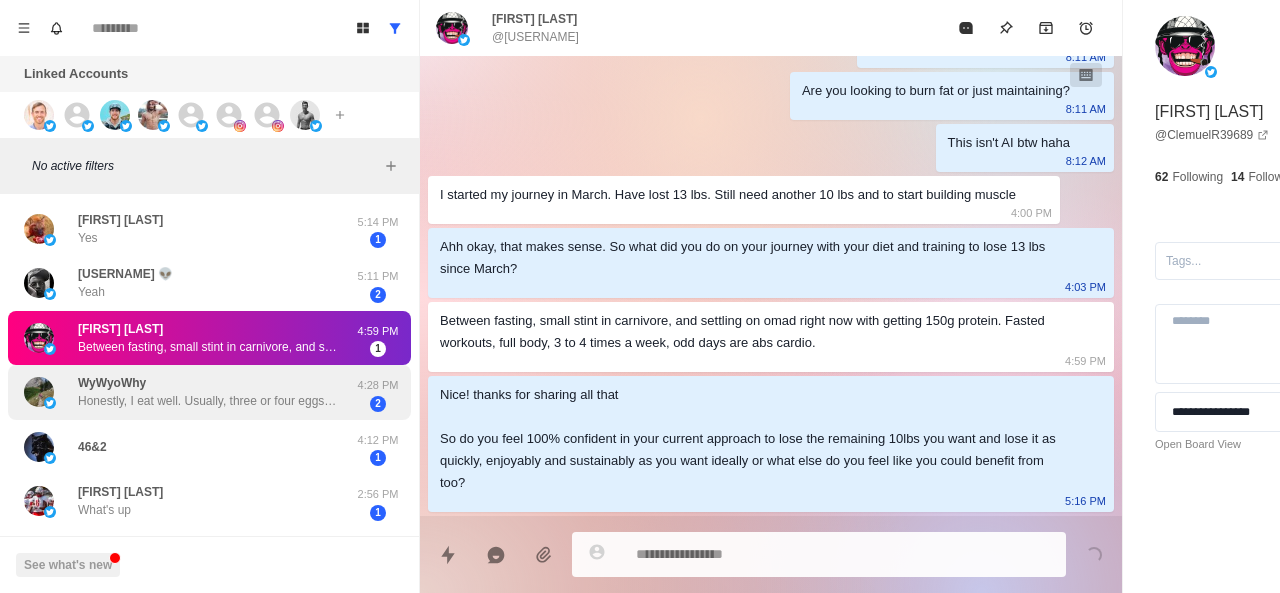 click on "WyWyoWhy Honestly, I eat well. Usually, three or four eggs from our chickens for breakfast, along with some cakes or toast. Lunch, if any. will be a protein shake or sometimes a burger or sandwich. Supper- whatever wifey fixes. Last night it was potatoes and brisket from a beef we slaughtered last summer." at bounding box center [208, 392] 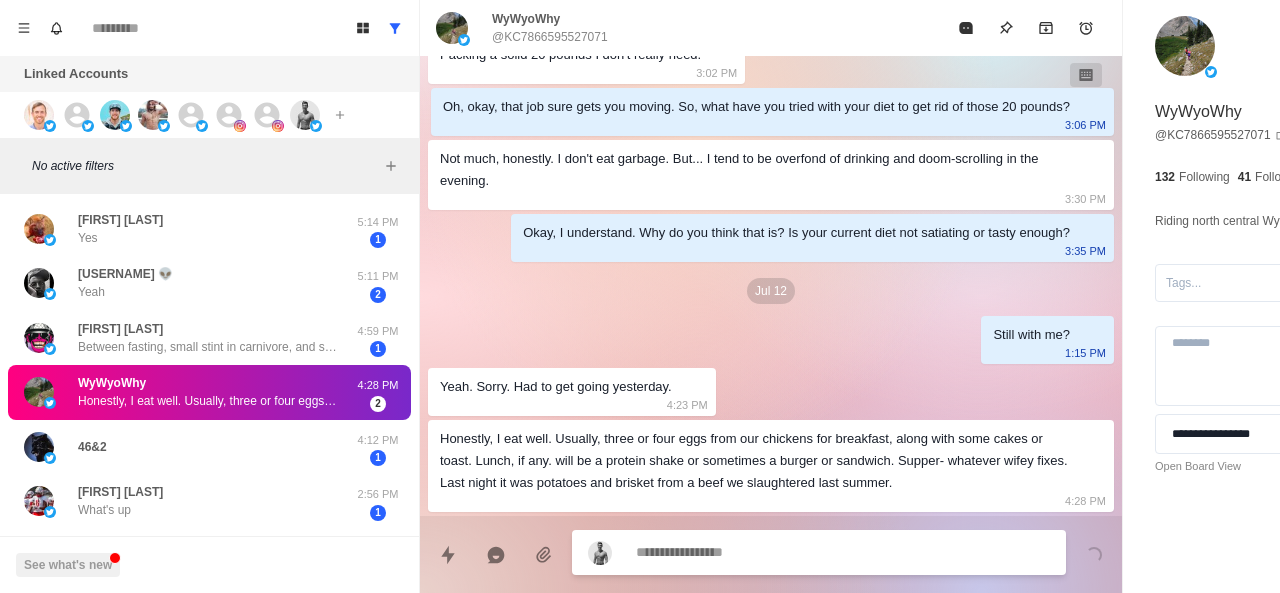 scroll, scrollTop: 1120, scrollLeft: 0, axis: vertical 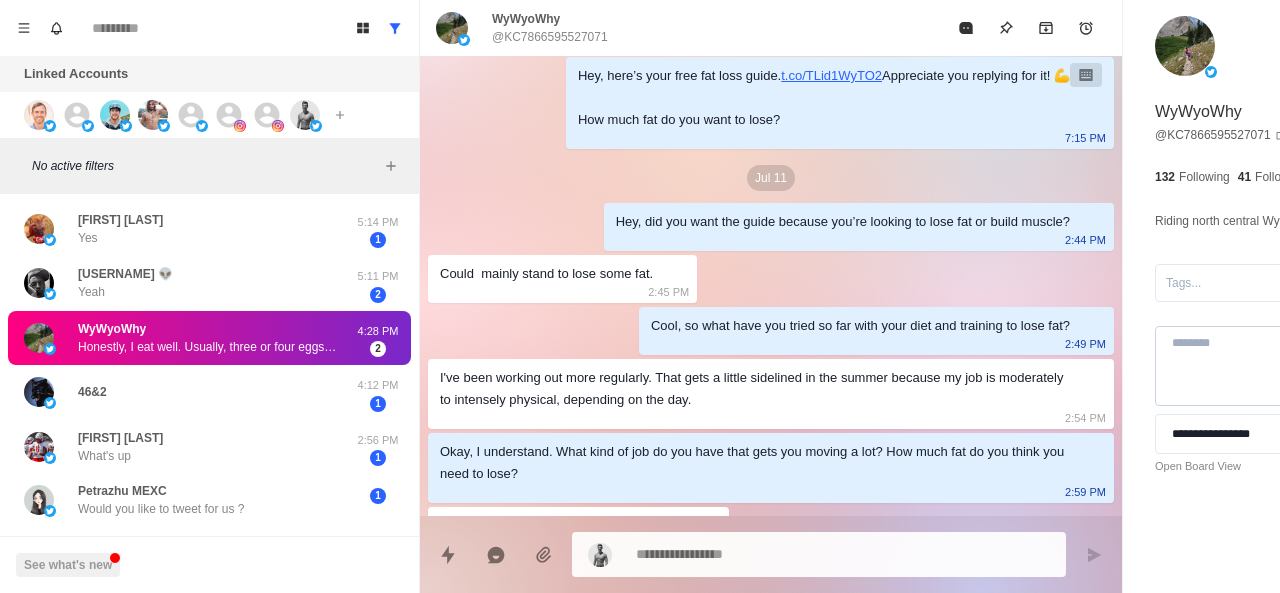 click at bounding box center (1265, 366) 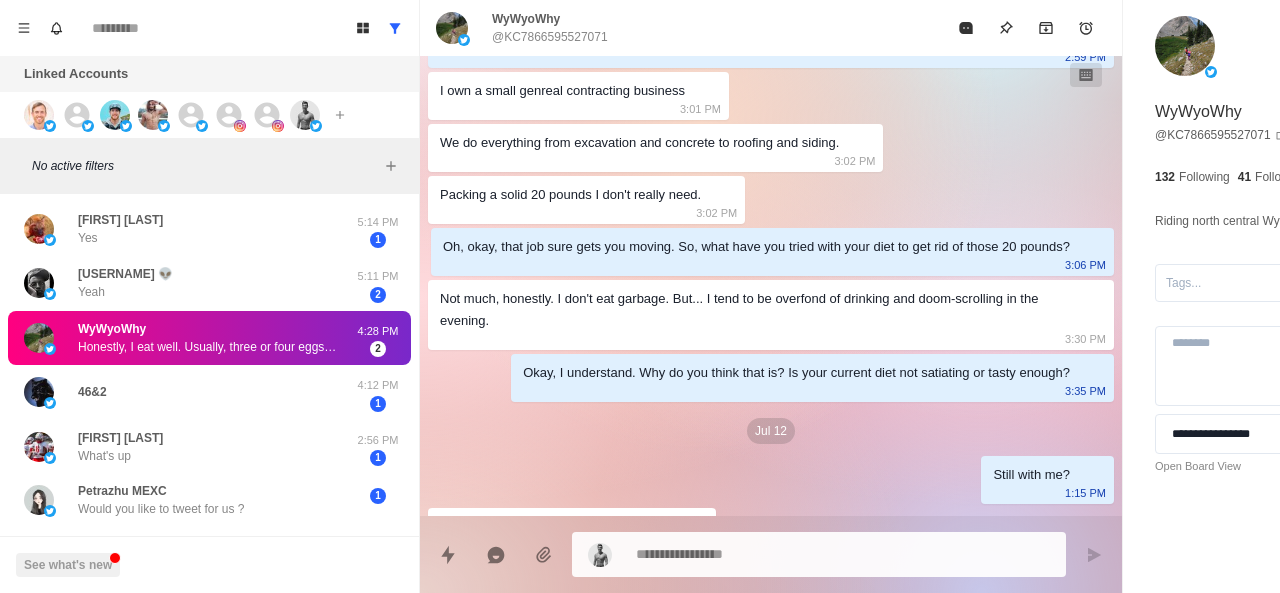 scroll, scrollTop: 849, scrollLeft: 0, axis: vertical 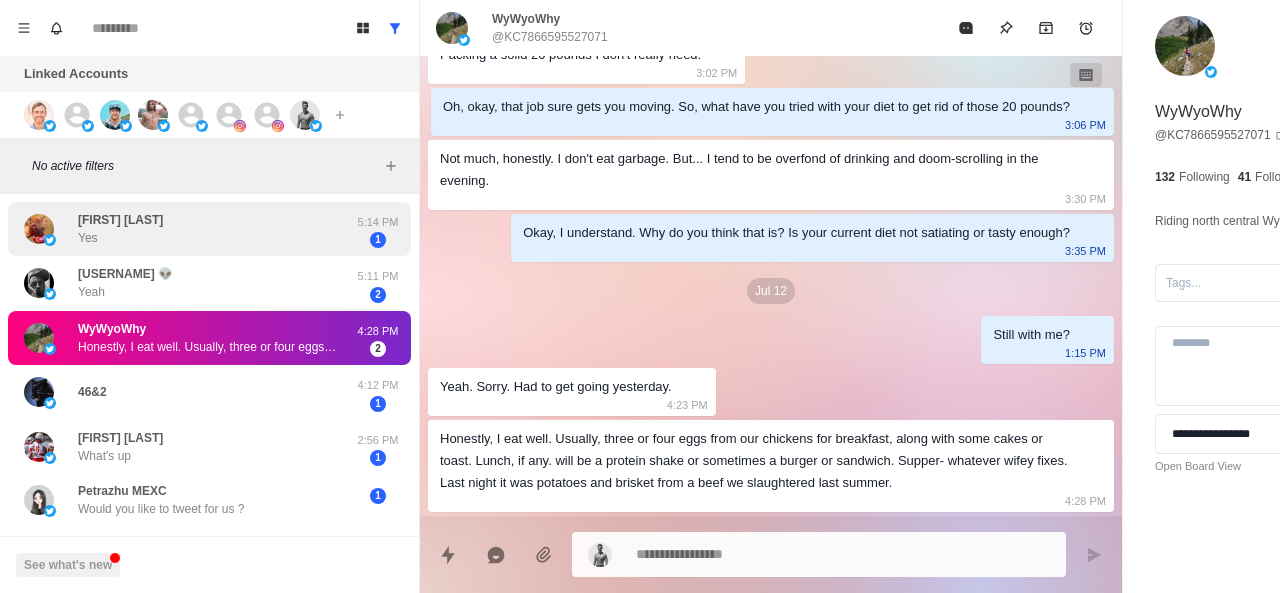 click on "[FIRST] [LAST] Yes" at bounding box center (188, 229) 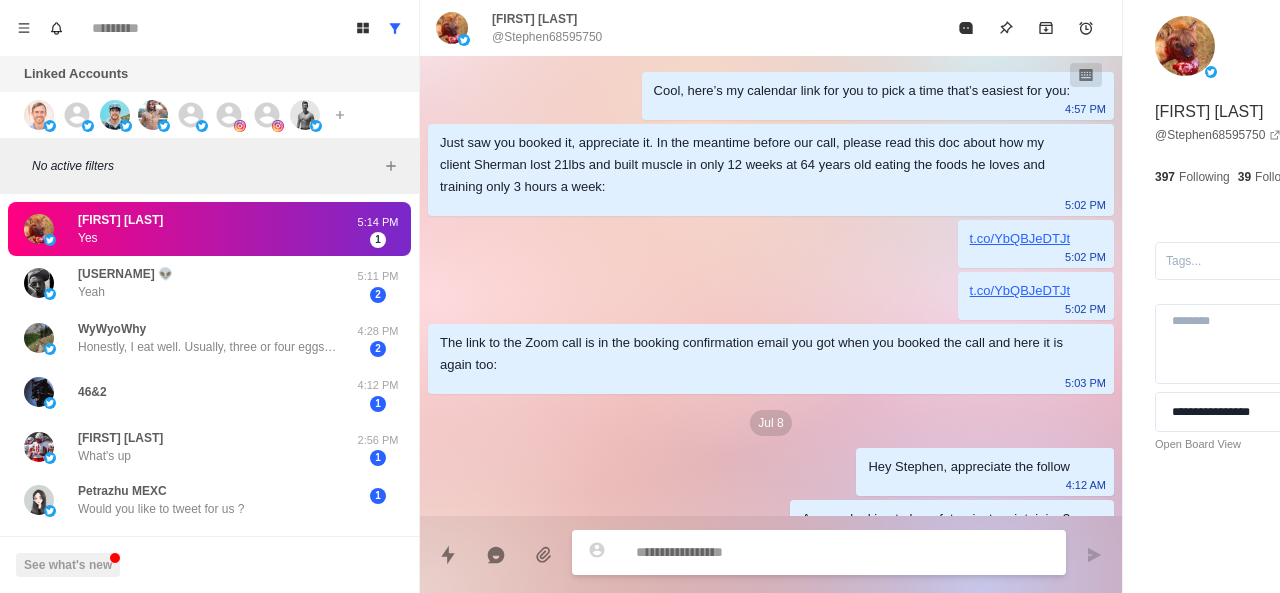 scroll, scrollTop: 388, scrollLeft: 0, axis: vertical 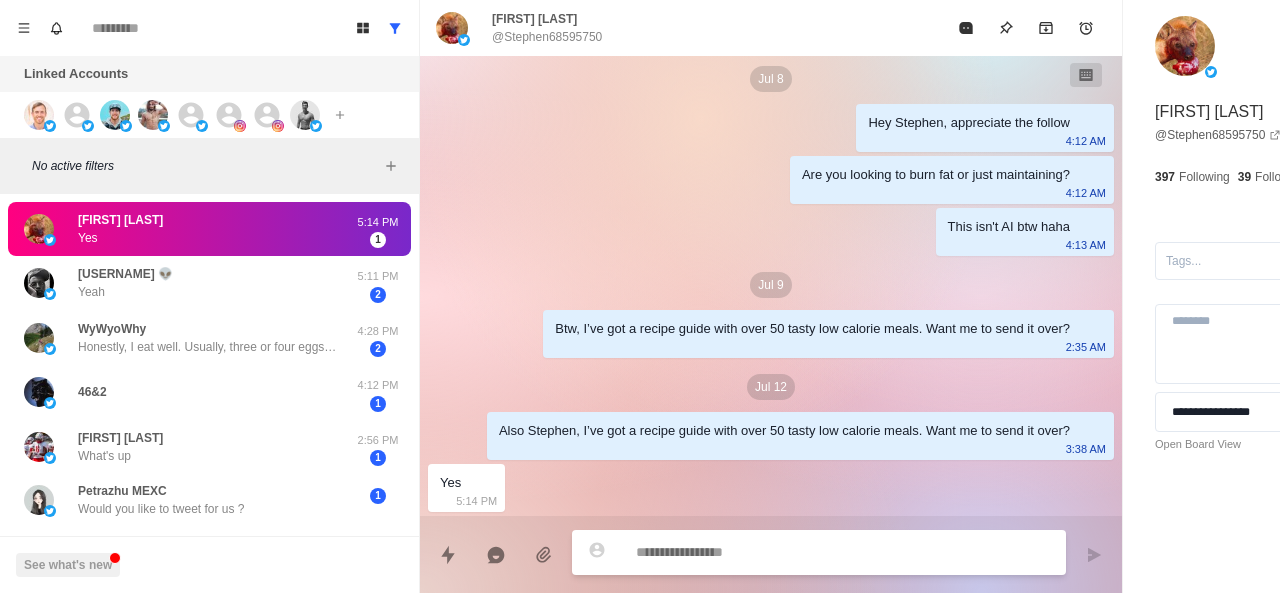 click at bounding box center [785, 552] 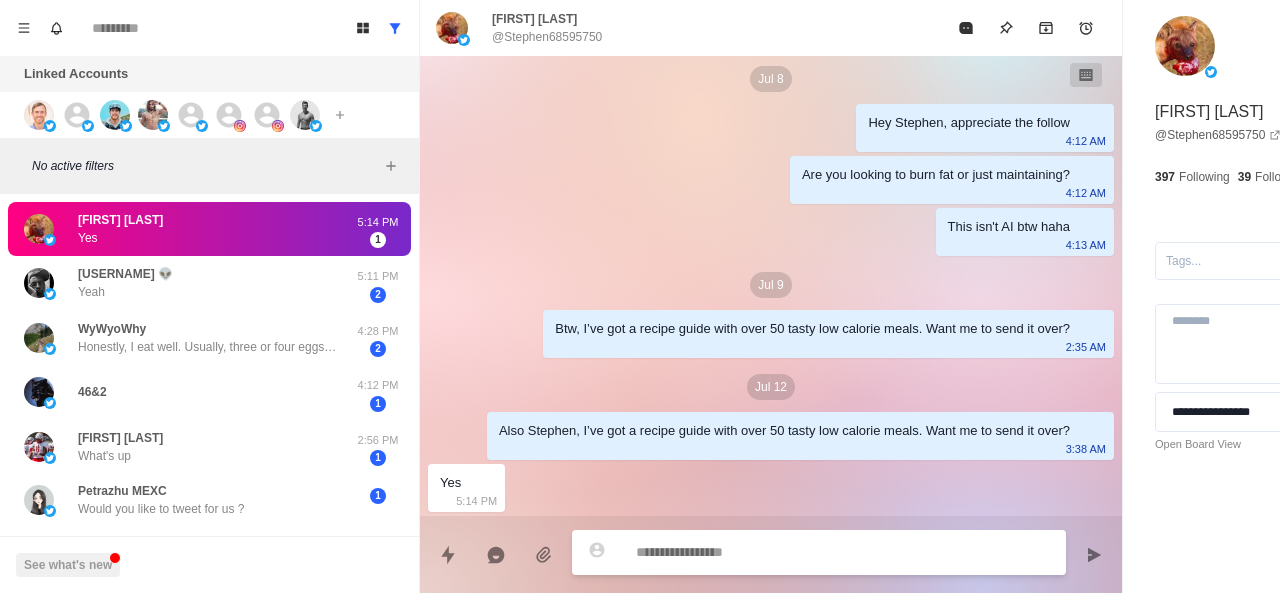 paste on "**********" 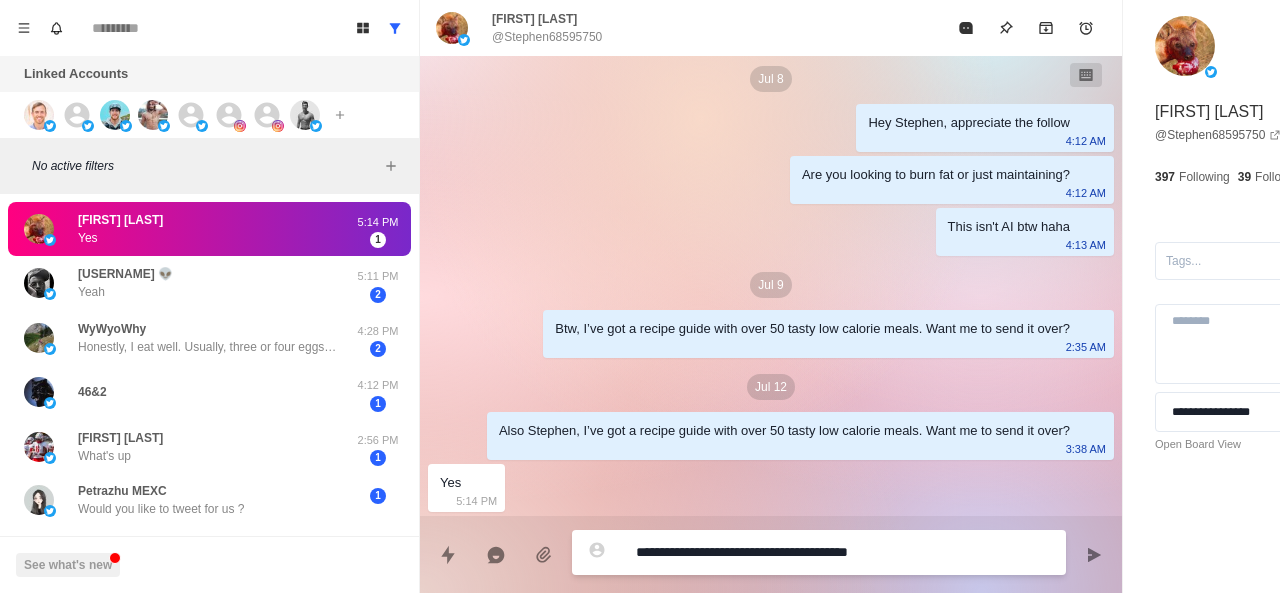 scroll, scrollTop: 440, scrollLeft: 0, axis: vertical 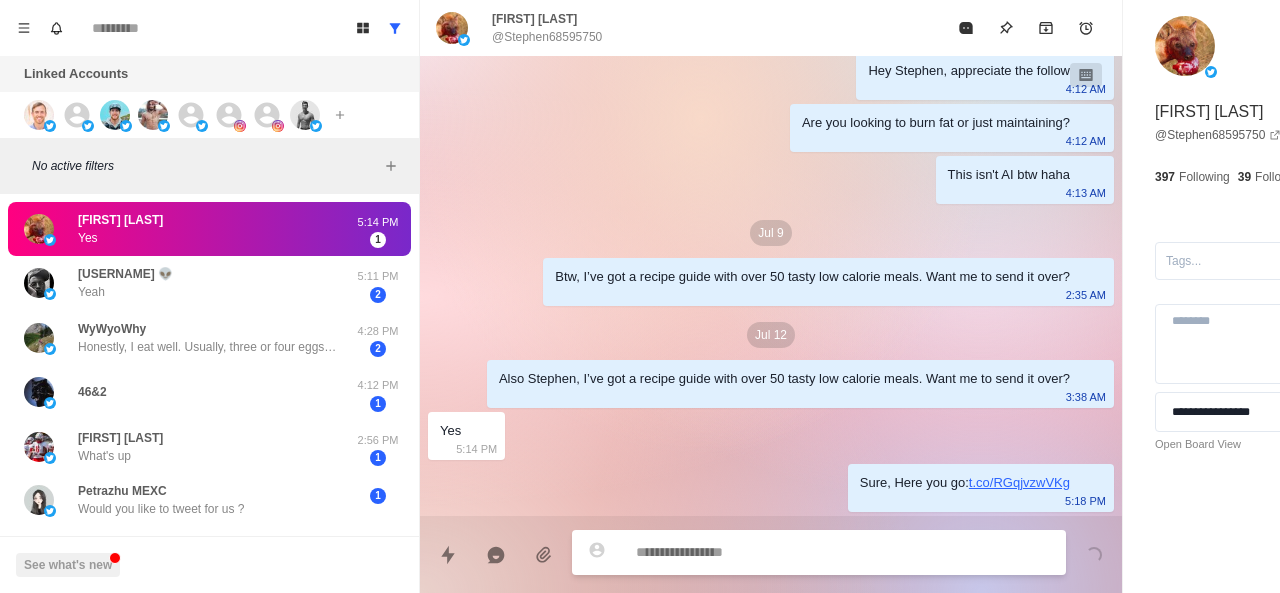 paste on "**********" 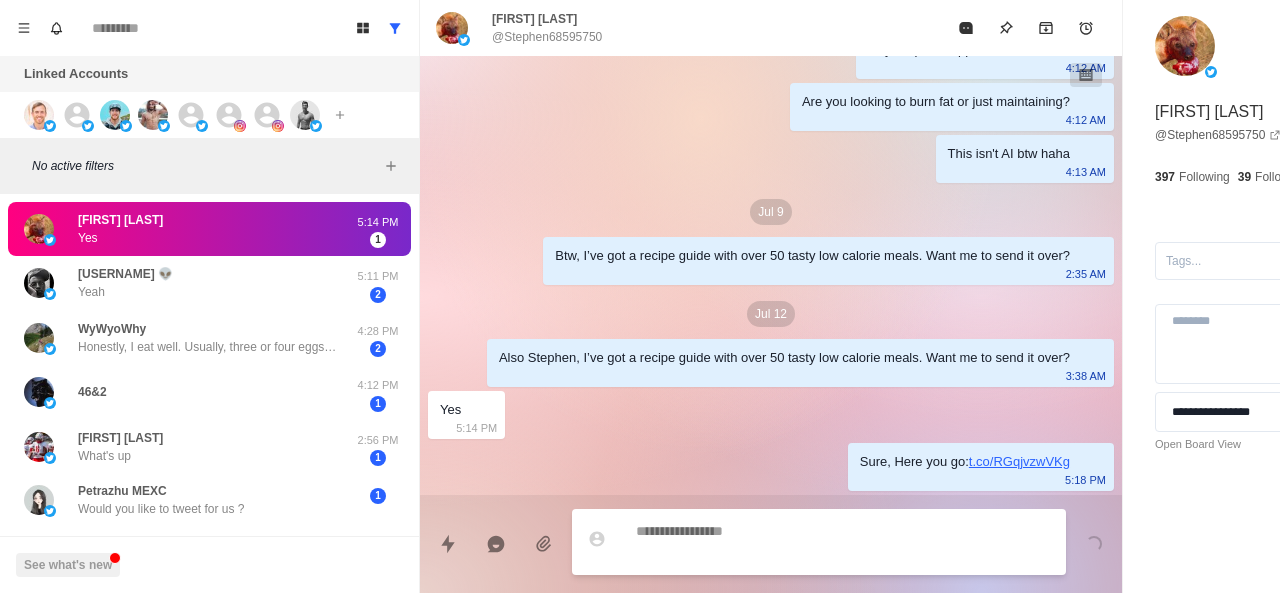 scroll, scrollTop: 492, scrollLeft: 0, axis: vertical 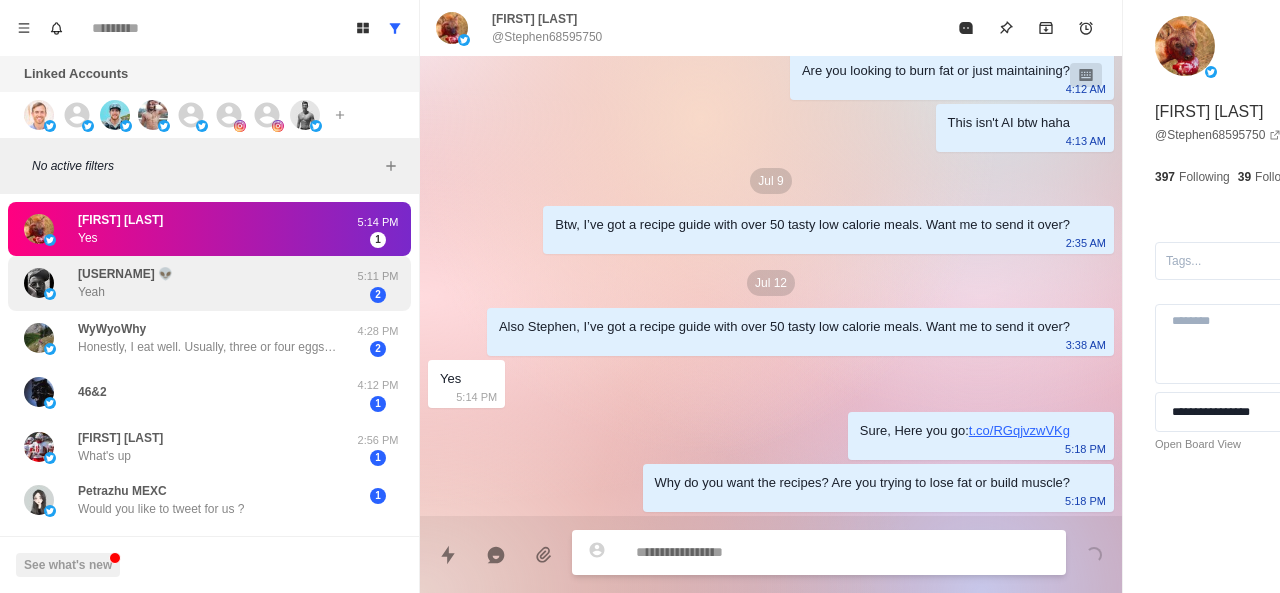 click on "[USERNAME] Yeah" at bounding box center (188, 283) 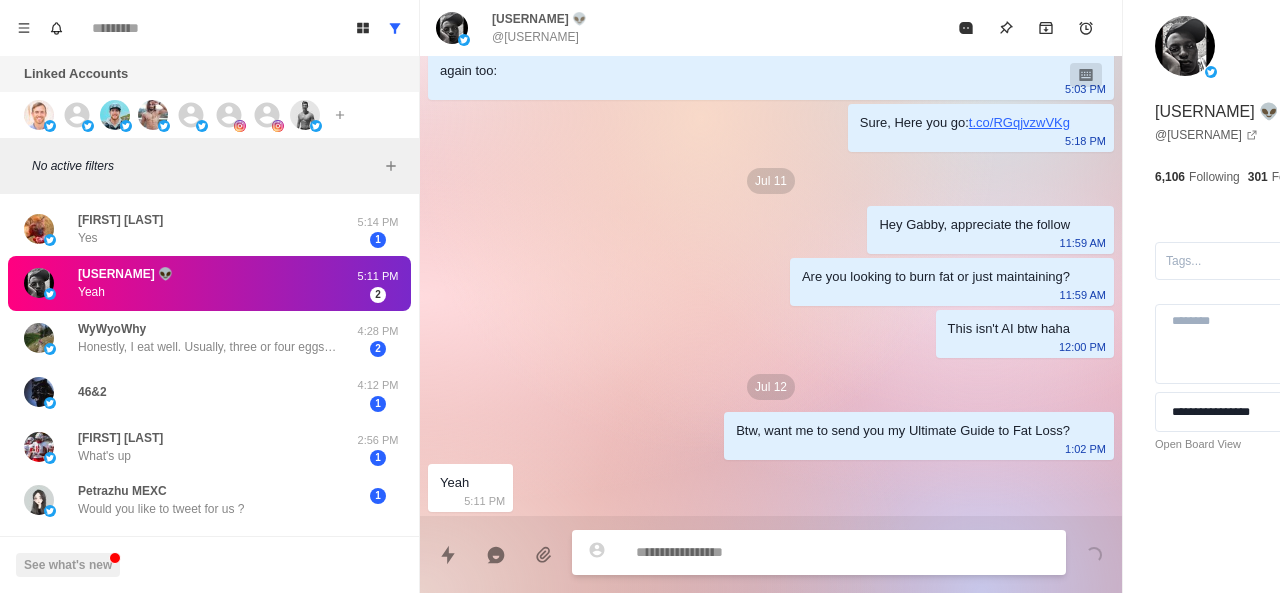 click on "[USERNAME] 👽" at bounding box center (1217, 112) 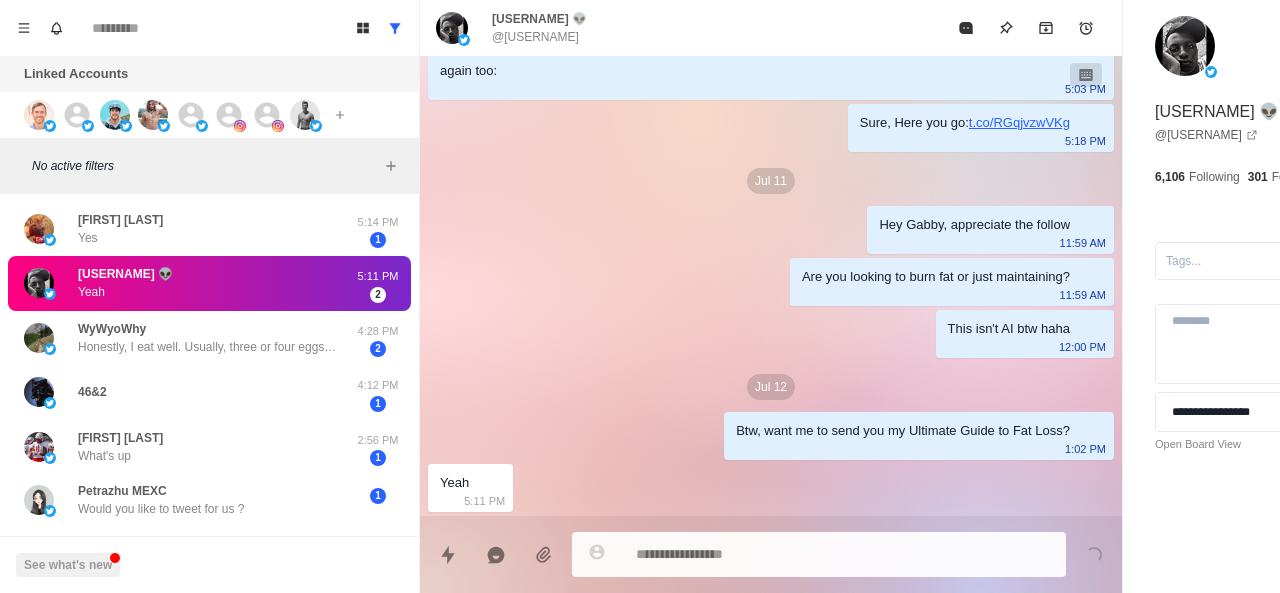 click on "**********" at bounding box center [1265, 270] 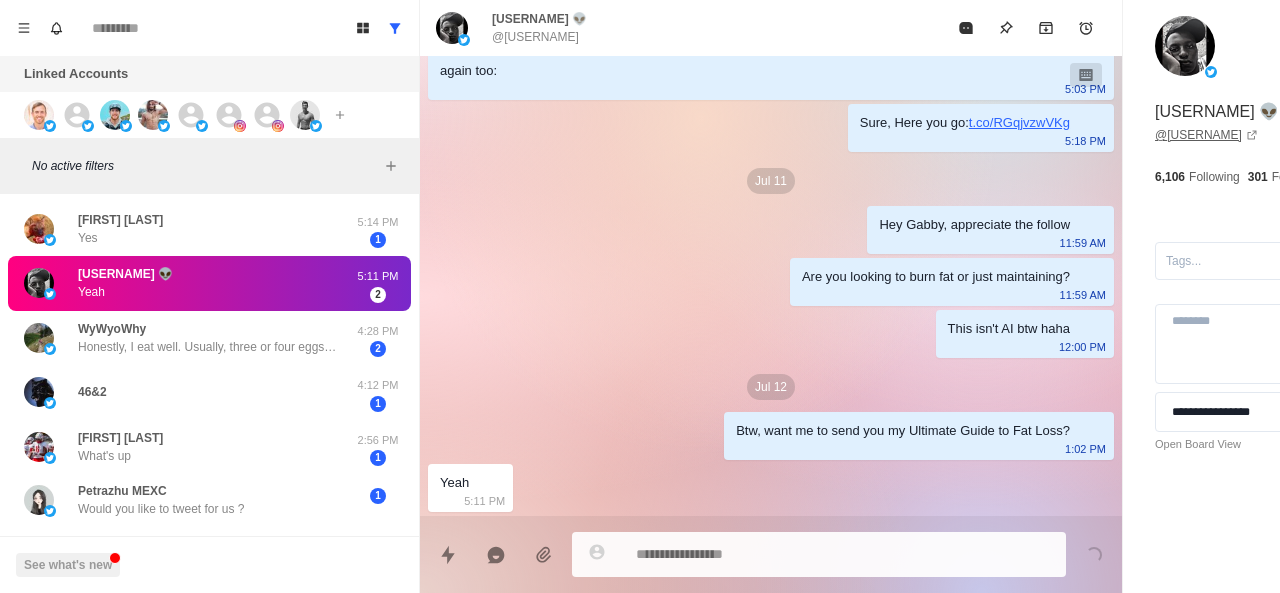 click on "@ gabbybronw666" at bounding box center (1206, 135) 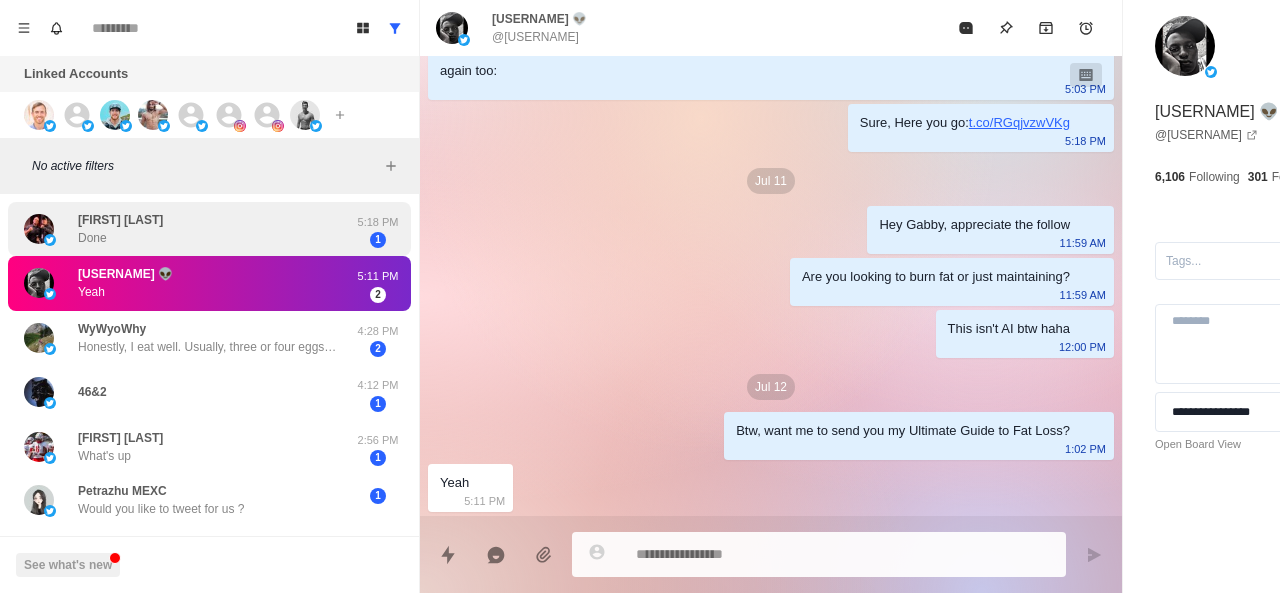 click on "[FIRST] [LAST] Done" at bounding box center (188, 229) 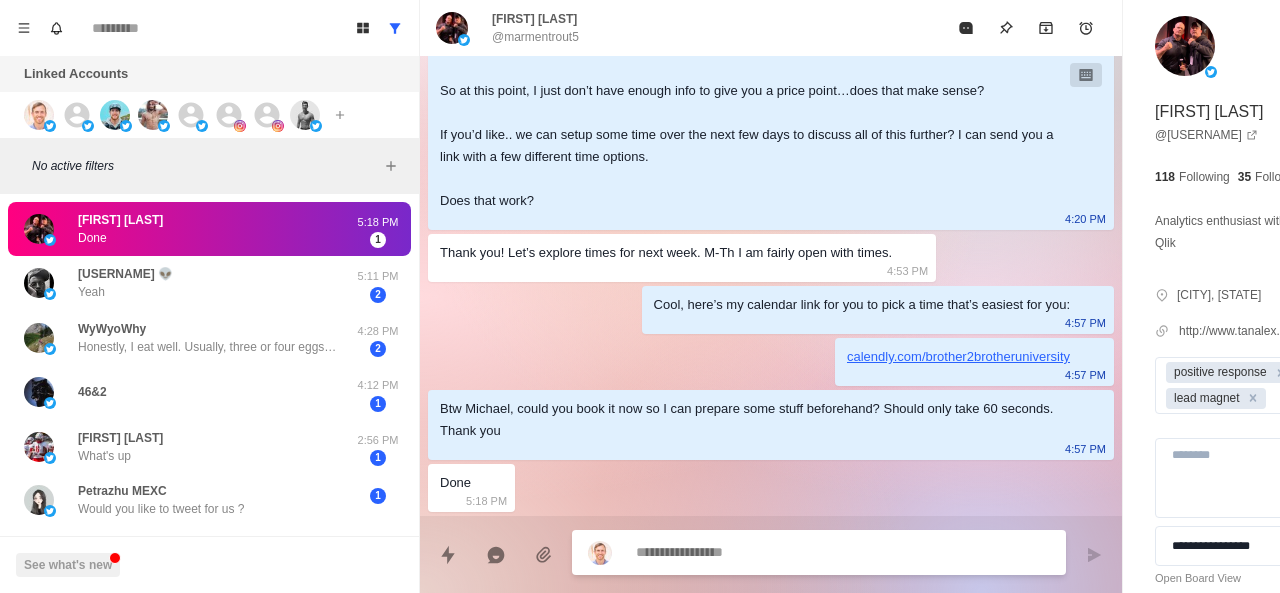 scroll, scrollTop: 1776, scrollLeft: 0, axis: vertical 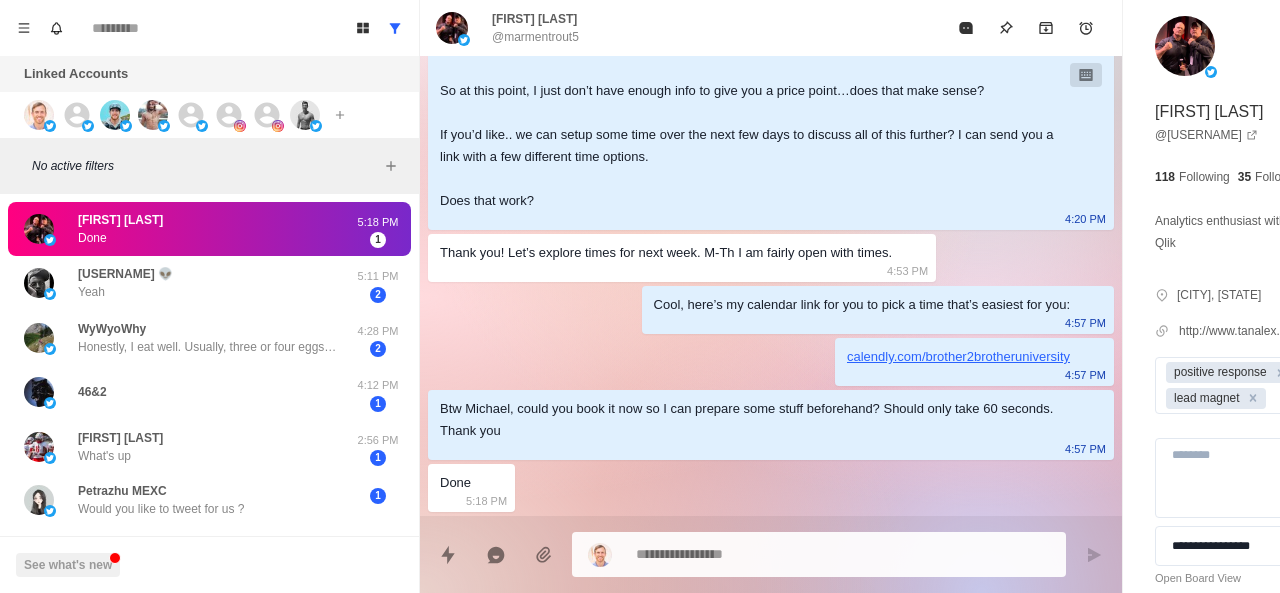 click at bounding box center [785, 554] 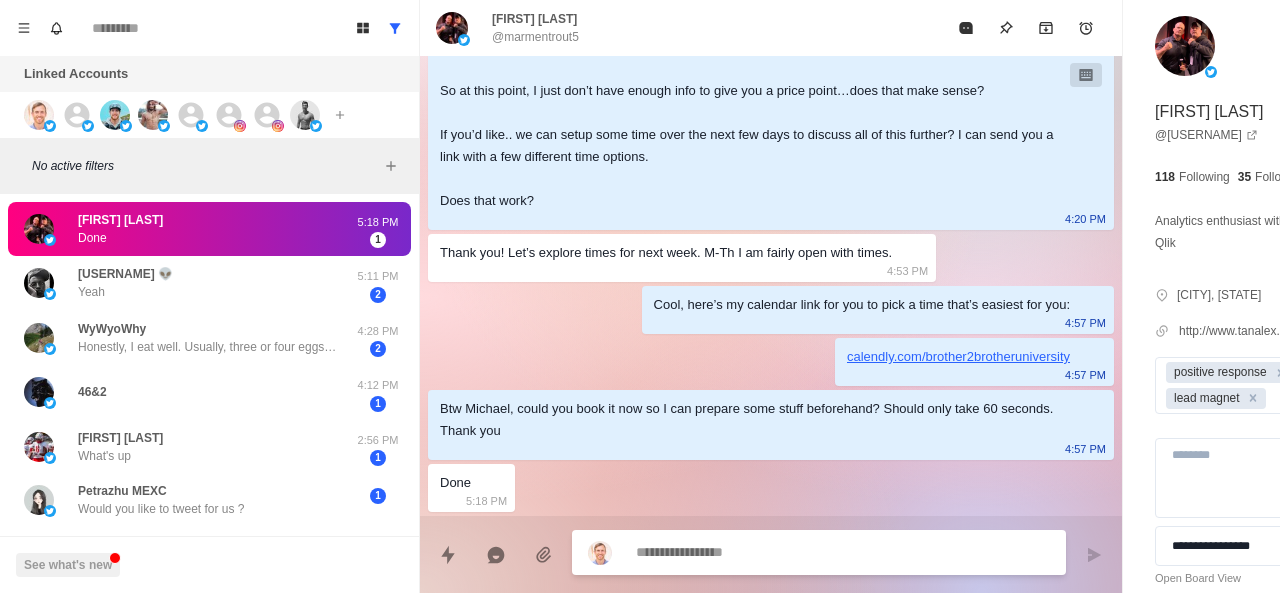 paste on "**********" 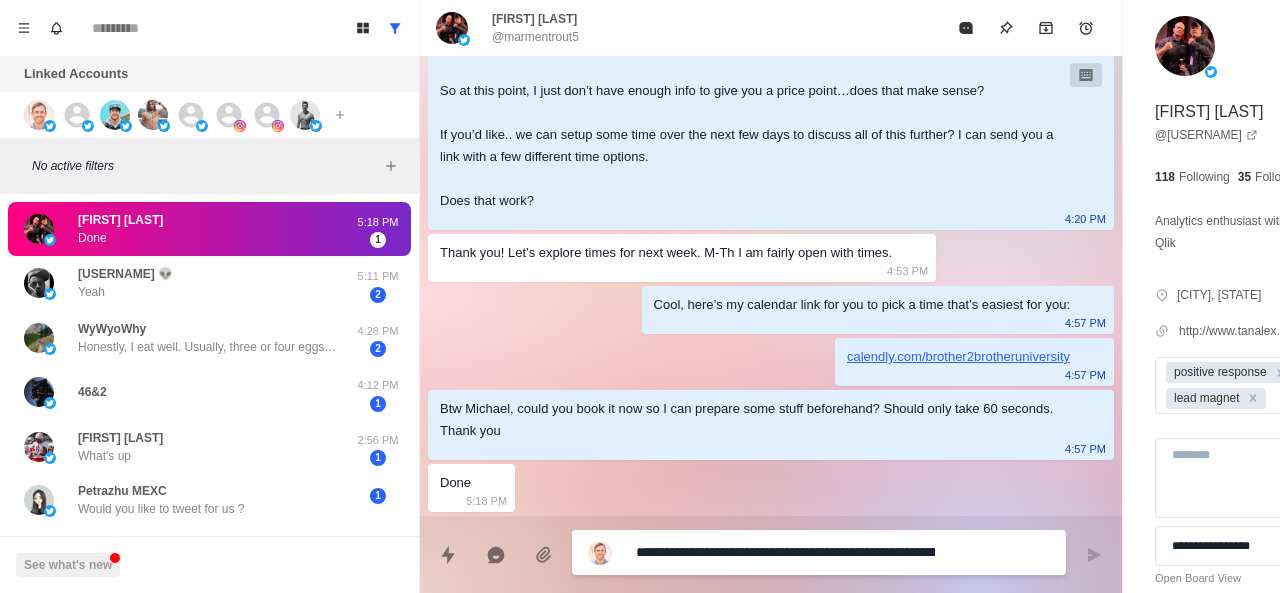 scroll, scrollTop: 16, scrollLeft: 0, axis: vertical 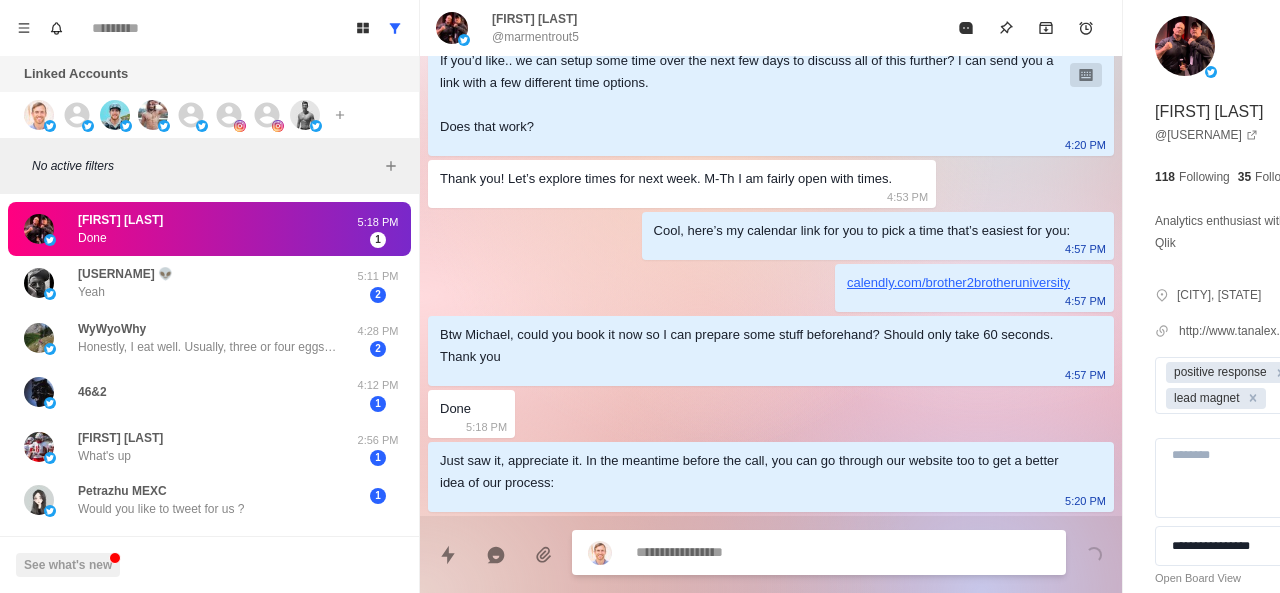 paste on "**********" 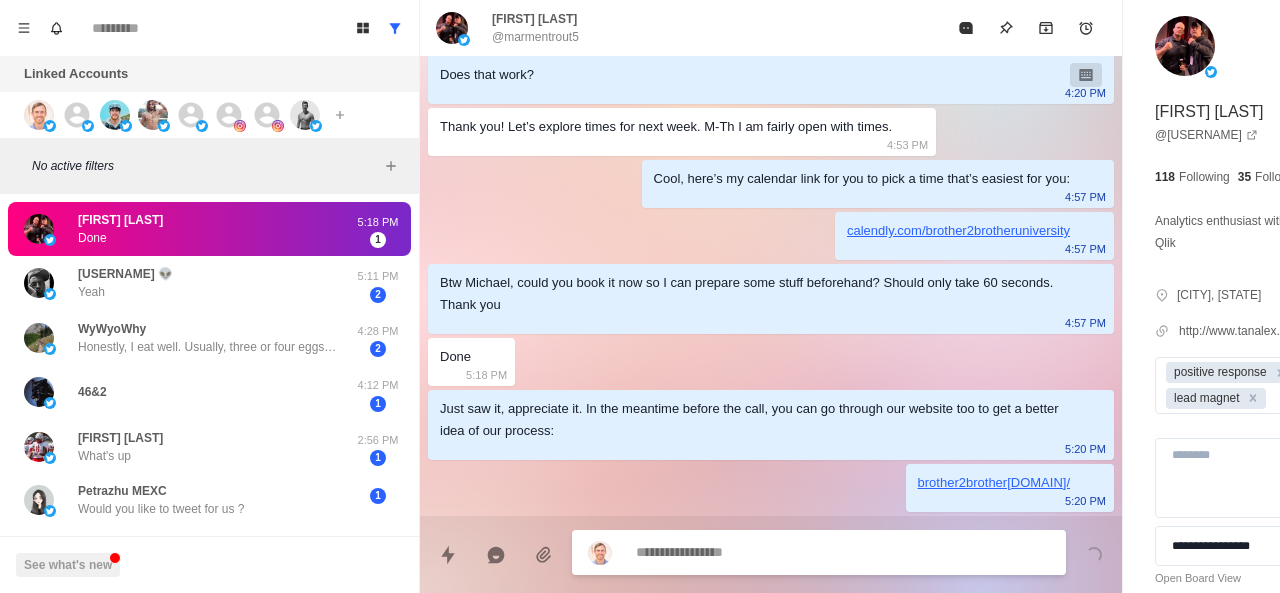 scroll, scrollTop: 1902, scrollLeft: 0, axis: vertical 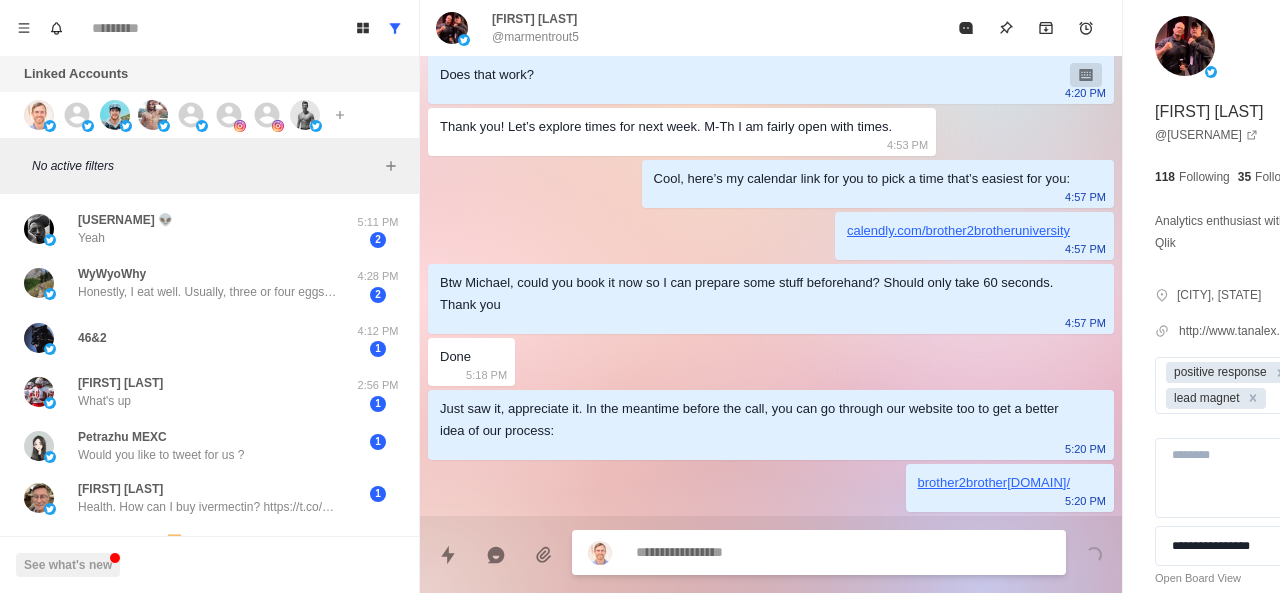 paste on "**********" 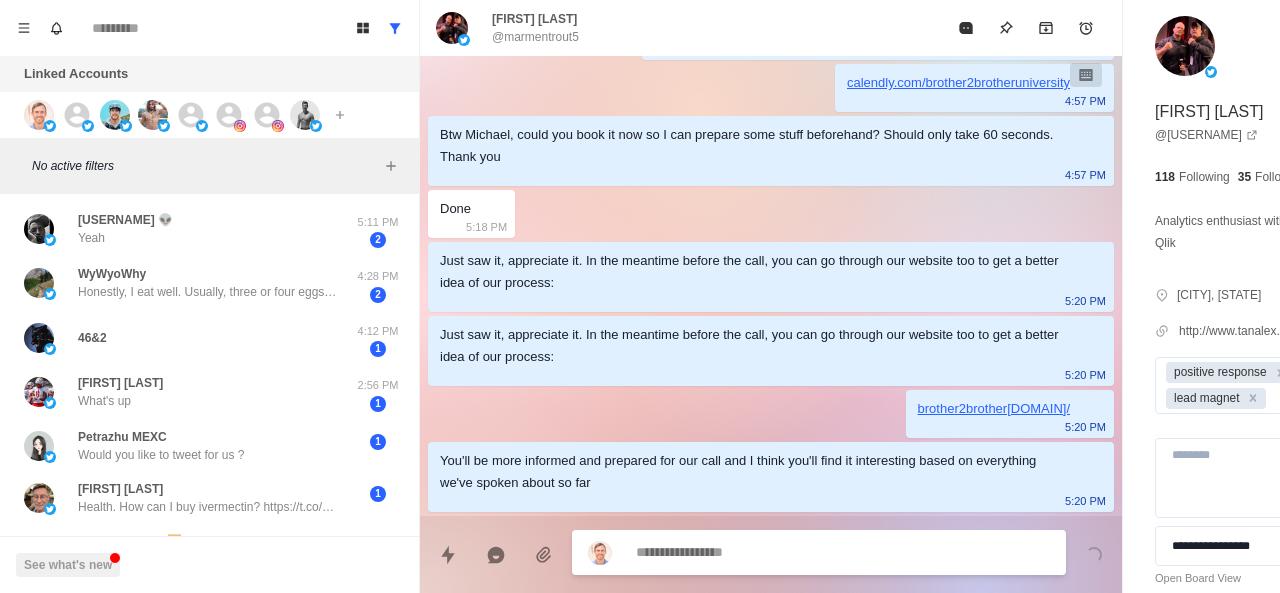 scroll, scrollTop: 2050, scrollLeft: 0, axis: vertical 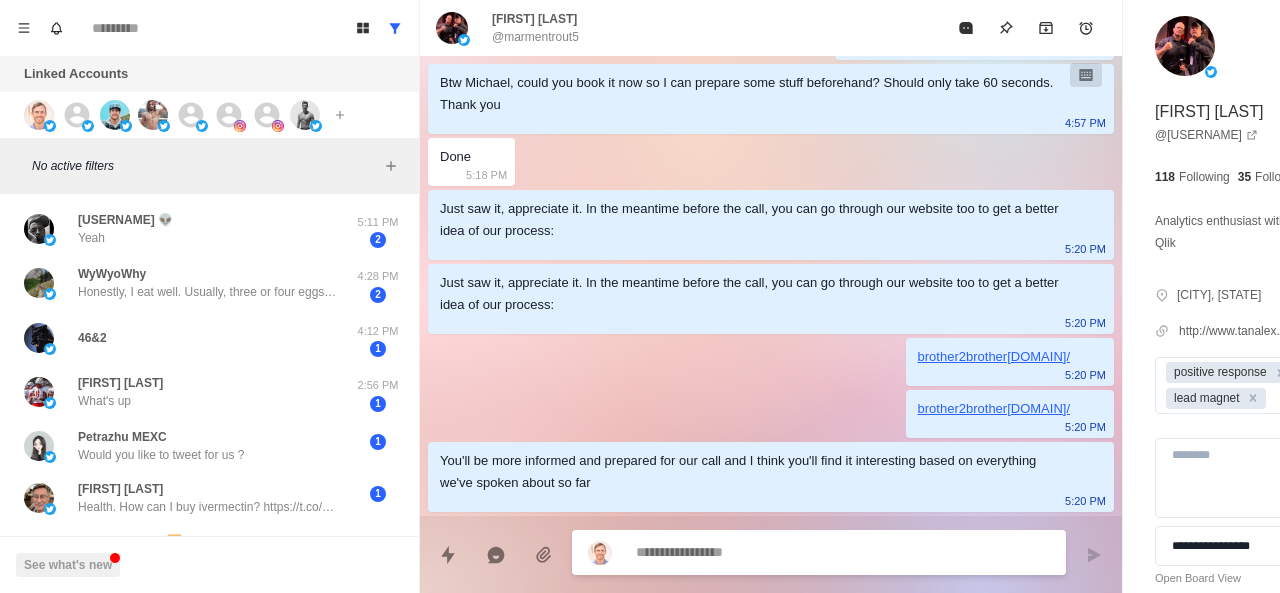 click at bounding box center (785, 552) 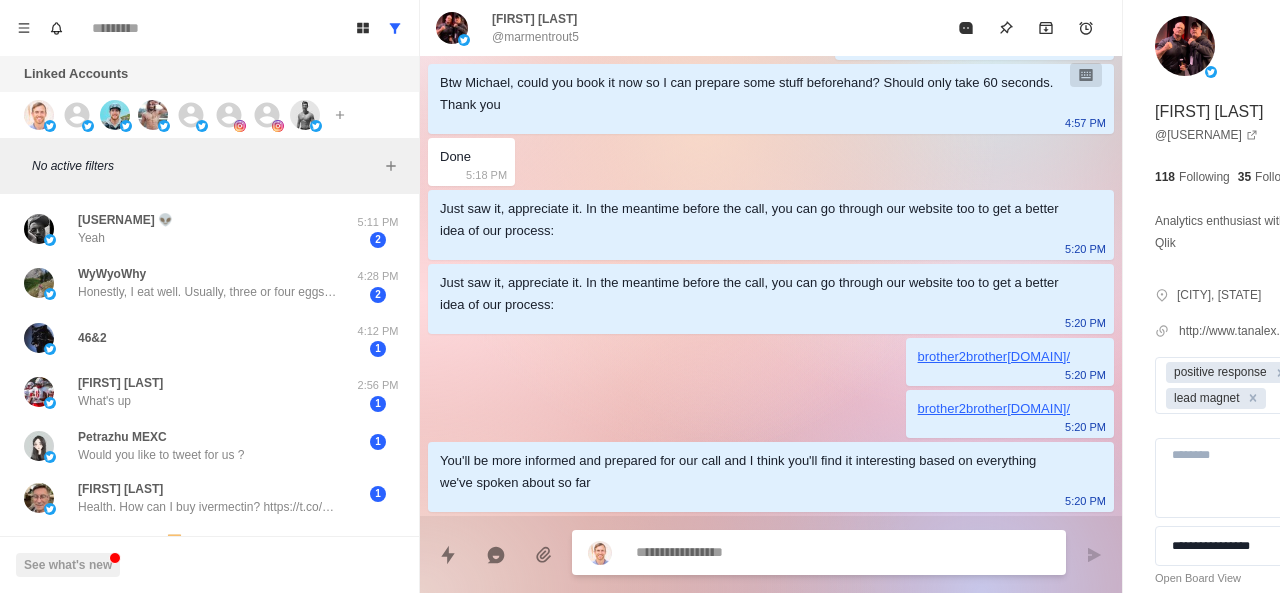 paste on "**********" 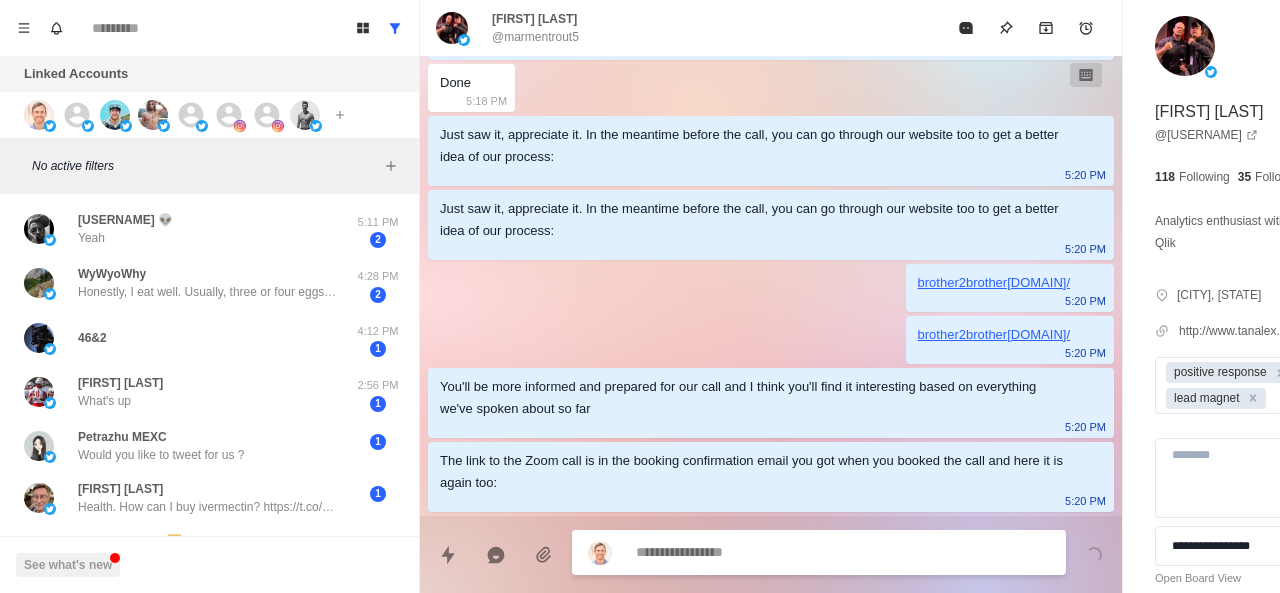 scroll, scrollTop: 2176, scrollLeft: 0, axis: vertical 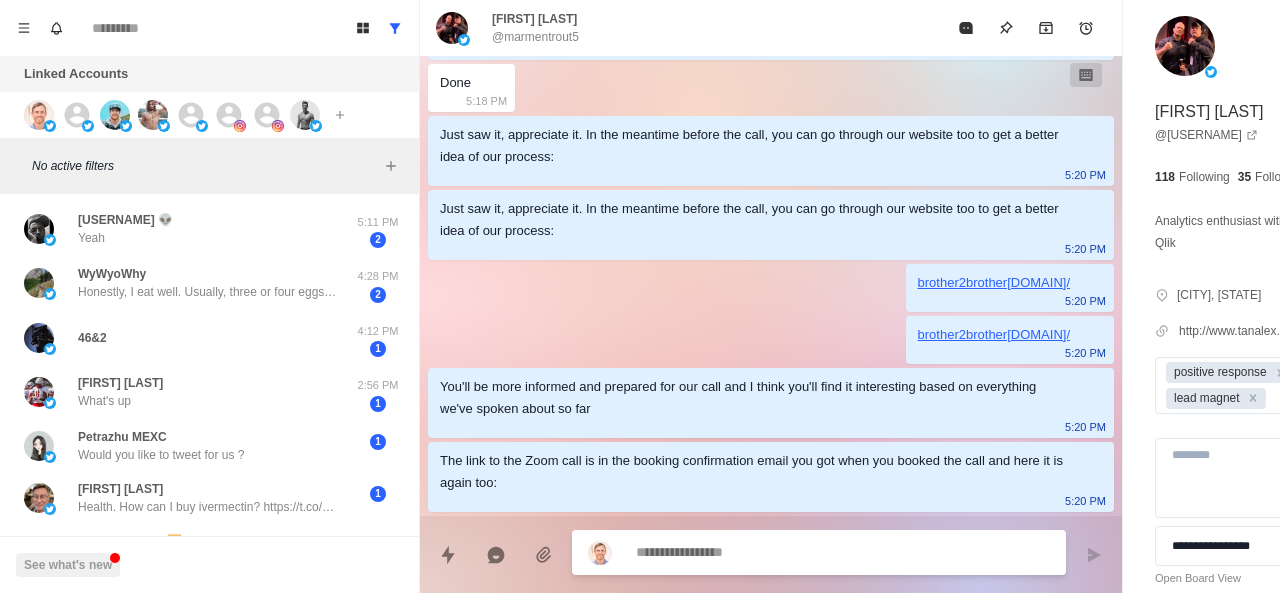 paste on "**********" 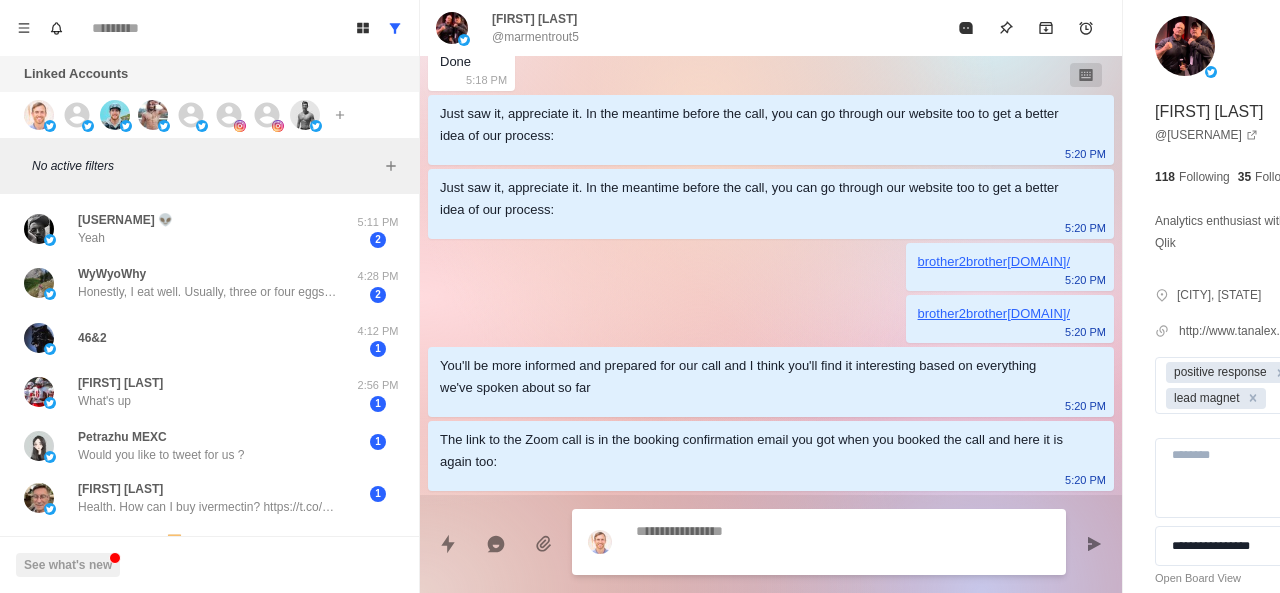 scroll, scrollTop: 2228, scrollLeft: 0, axis: vertical 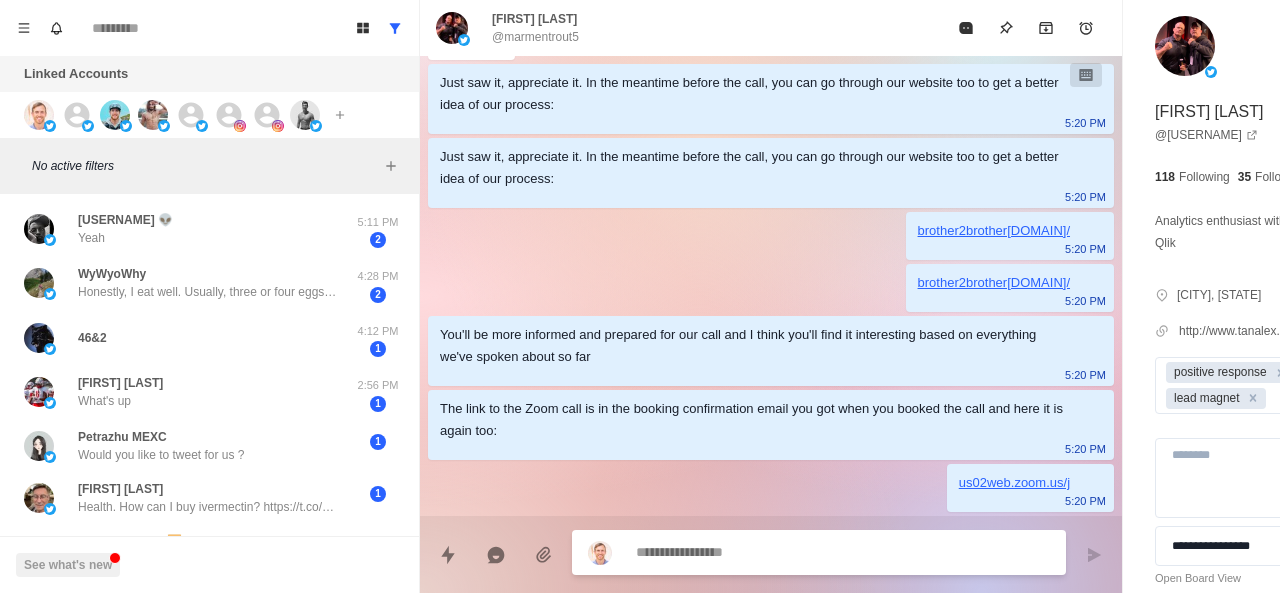 paste on "**********" 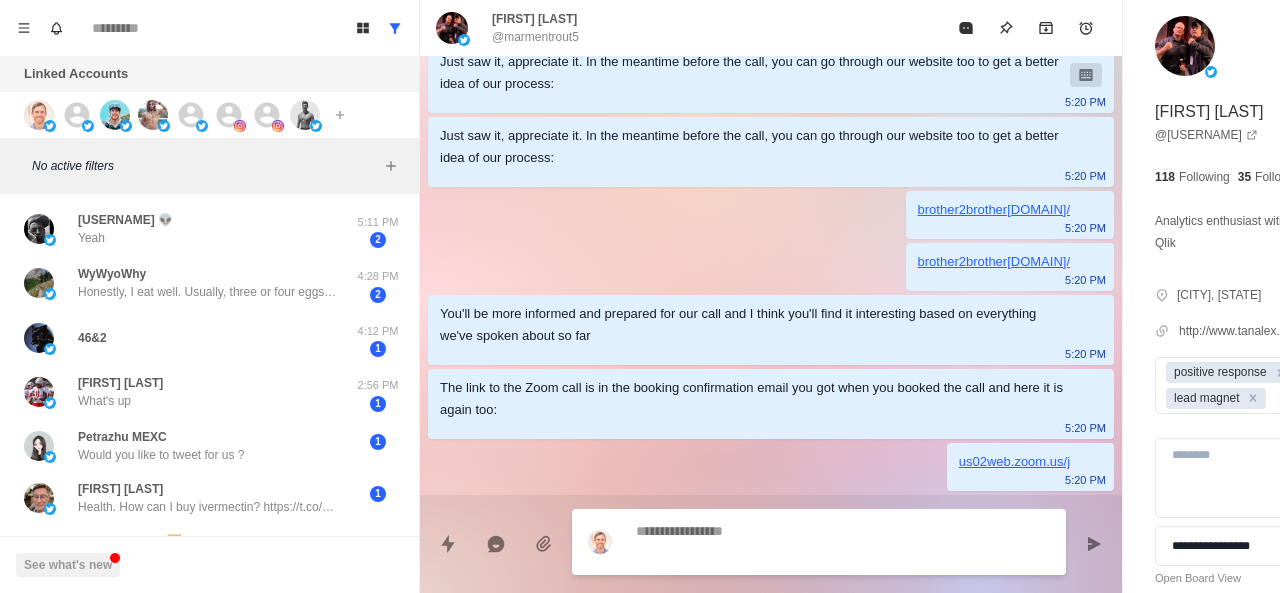 scroll, scrollTop: 2280, scrollLeft: 0, axis: vertical 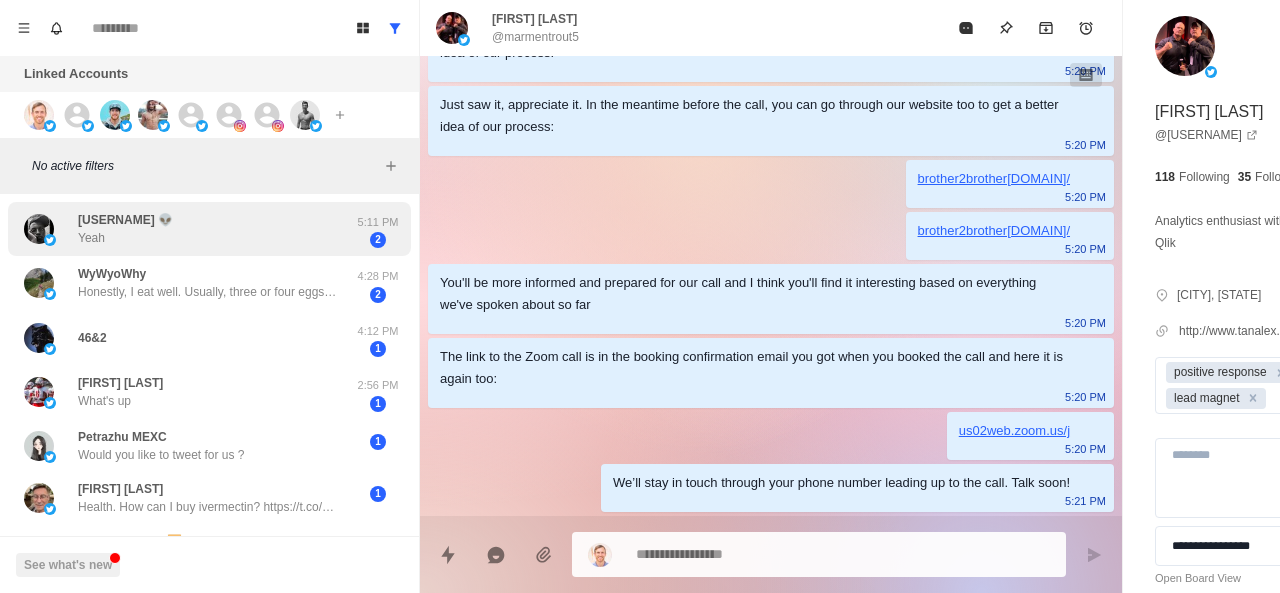 click on "[USERNAME] Yeah" at bounding box center (188, 229) 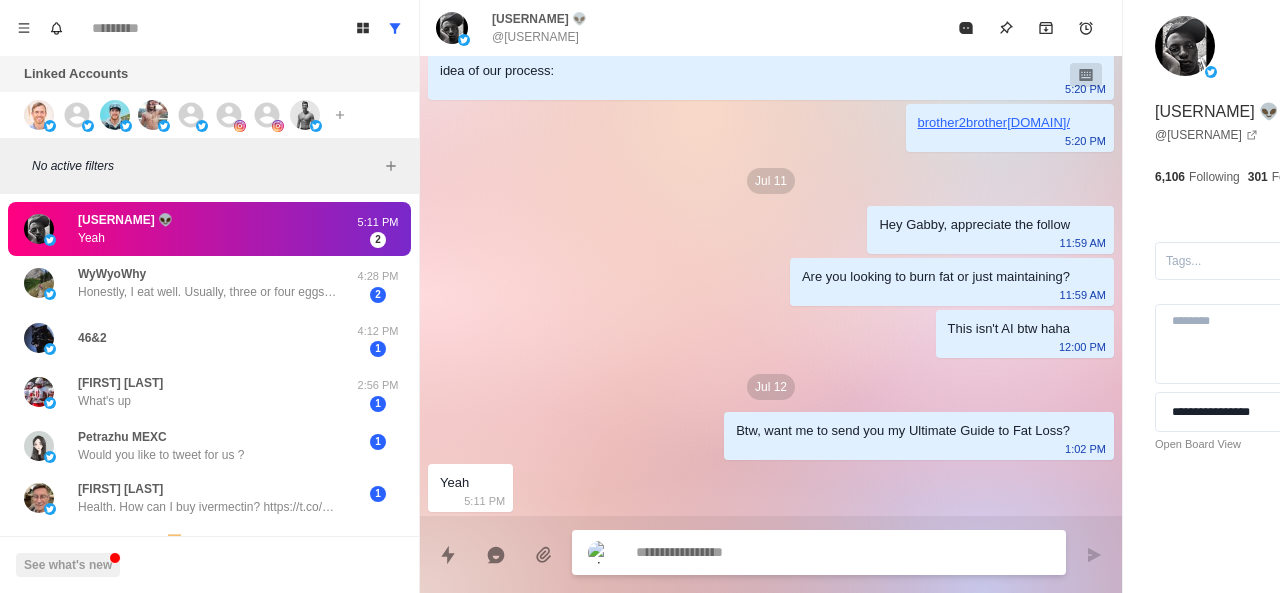 scroll, scrollTop: 420, scrollLeft: 0, axis: vertical 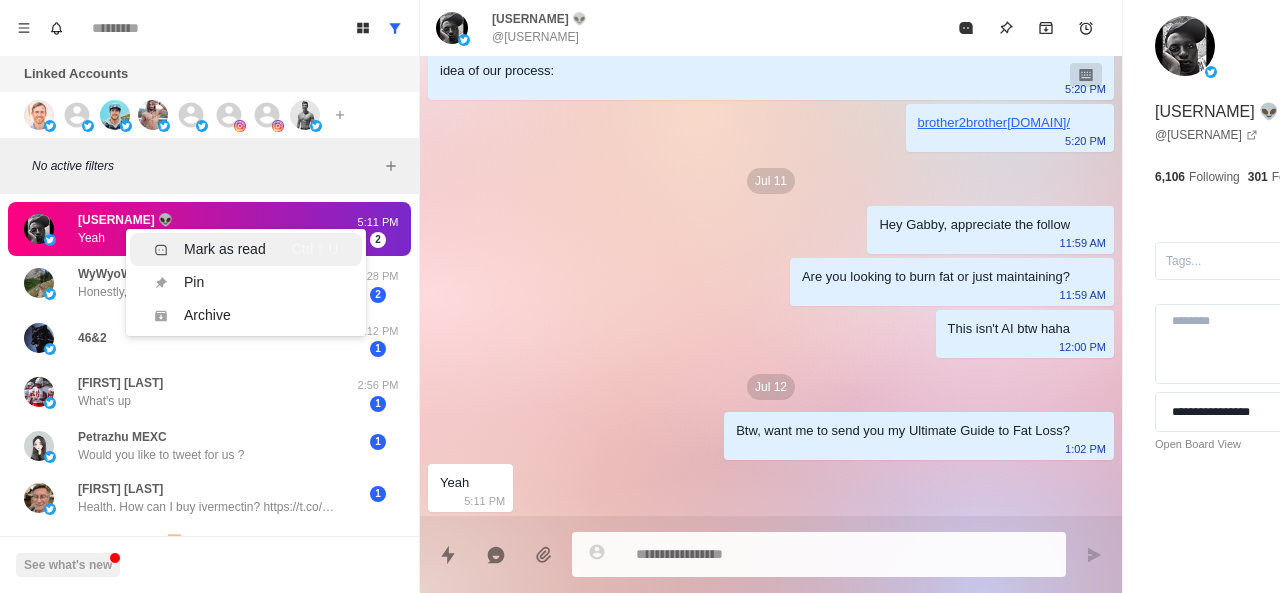 click on "Mark as read" at bounding box center (210, 249) 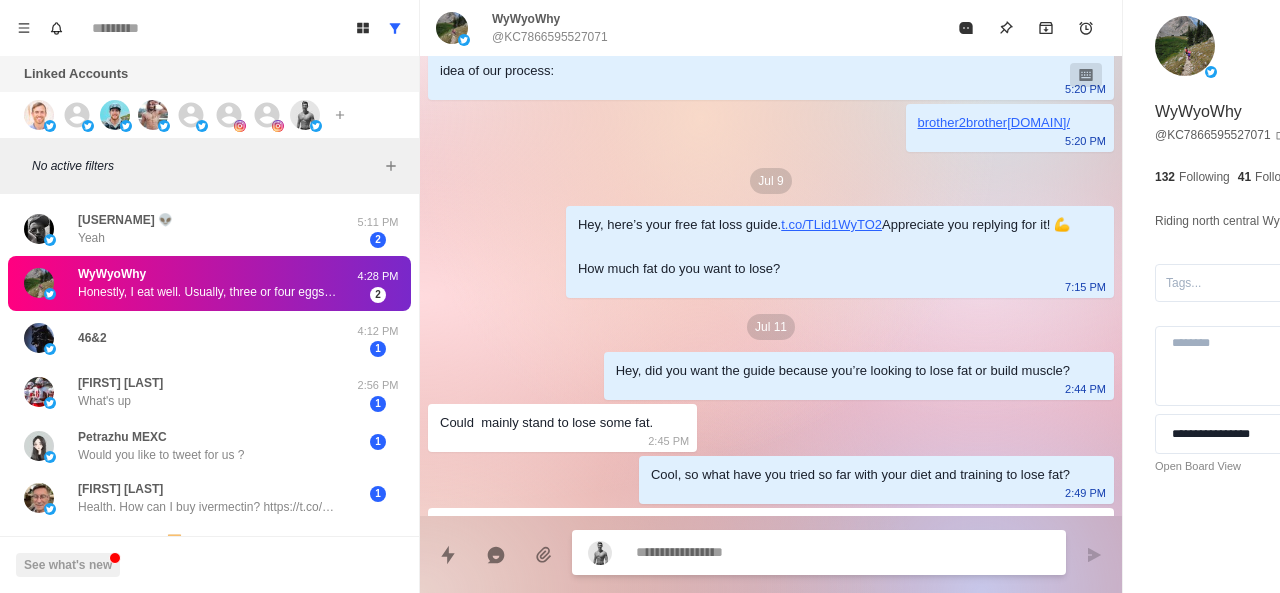 scroll, scrollTop: 1298, scrollLeft: 0, axis: vertical 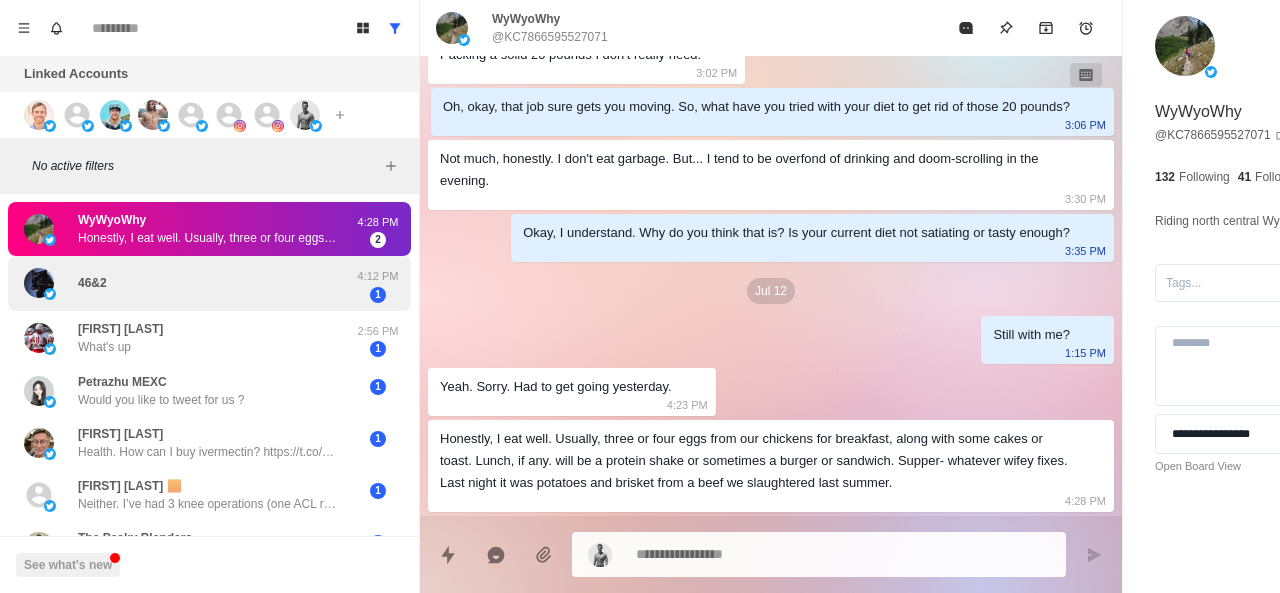 click on "46&2" at bounding box center [188, 283] 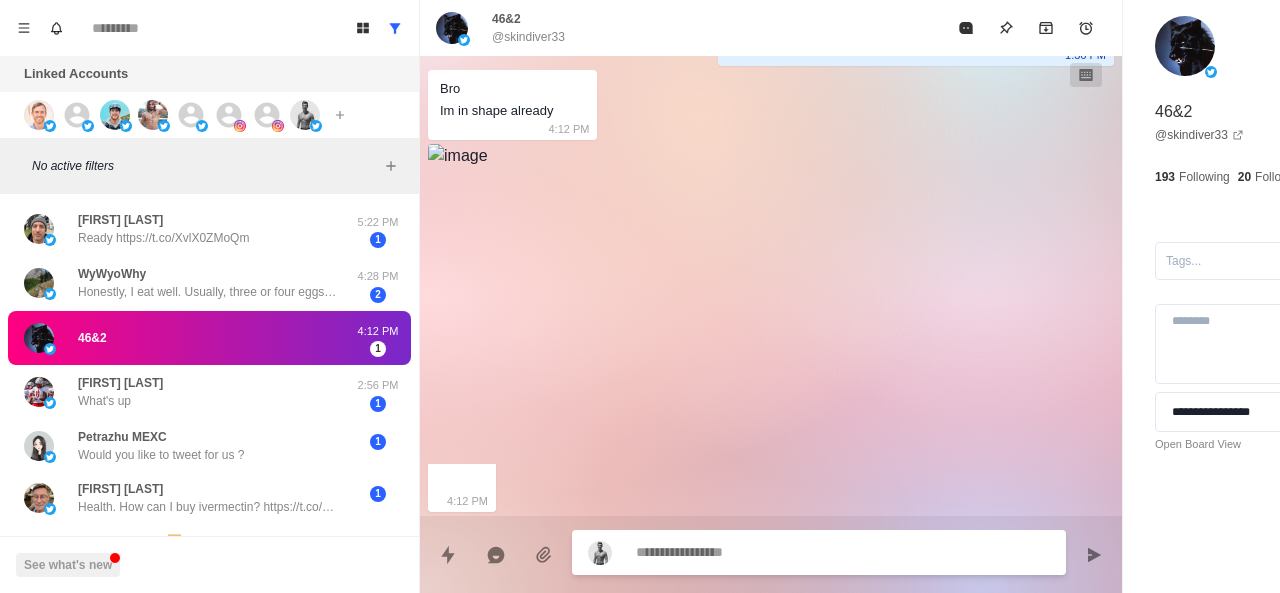 scroll, scrollTop: 996, scrollLeft: 0, axis: vertical 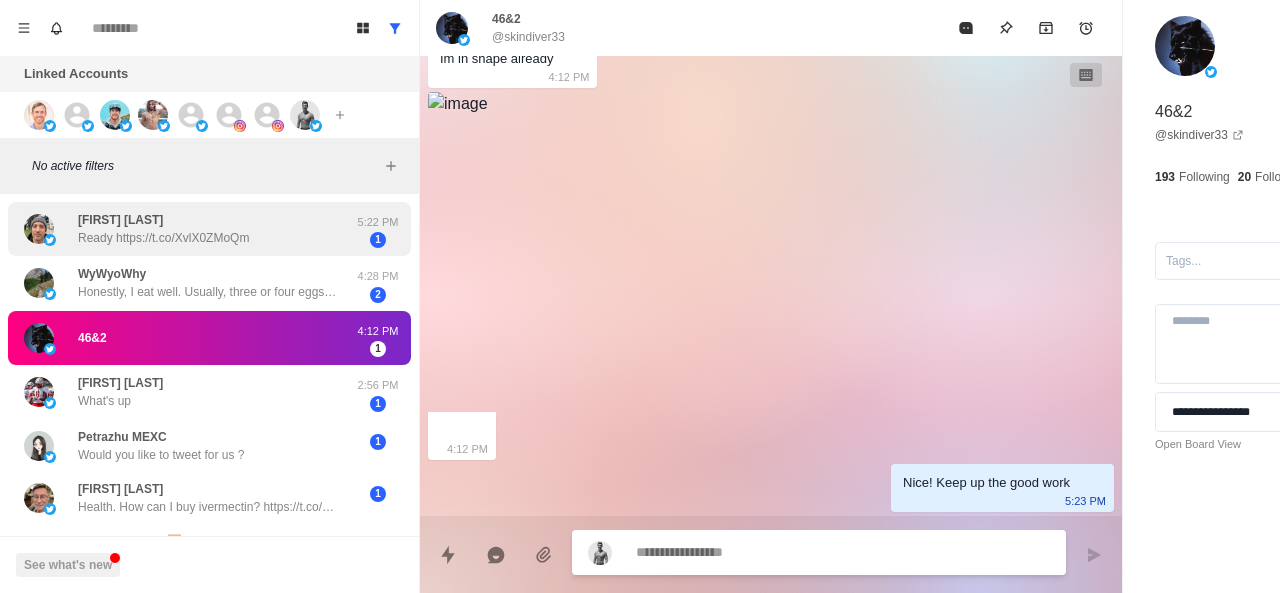 click on "Ready https://t.co/XvlX0ZMoQm" at bounding box center [163, 238] 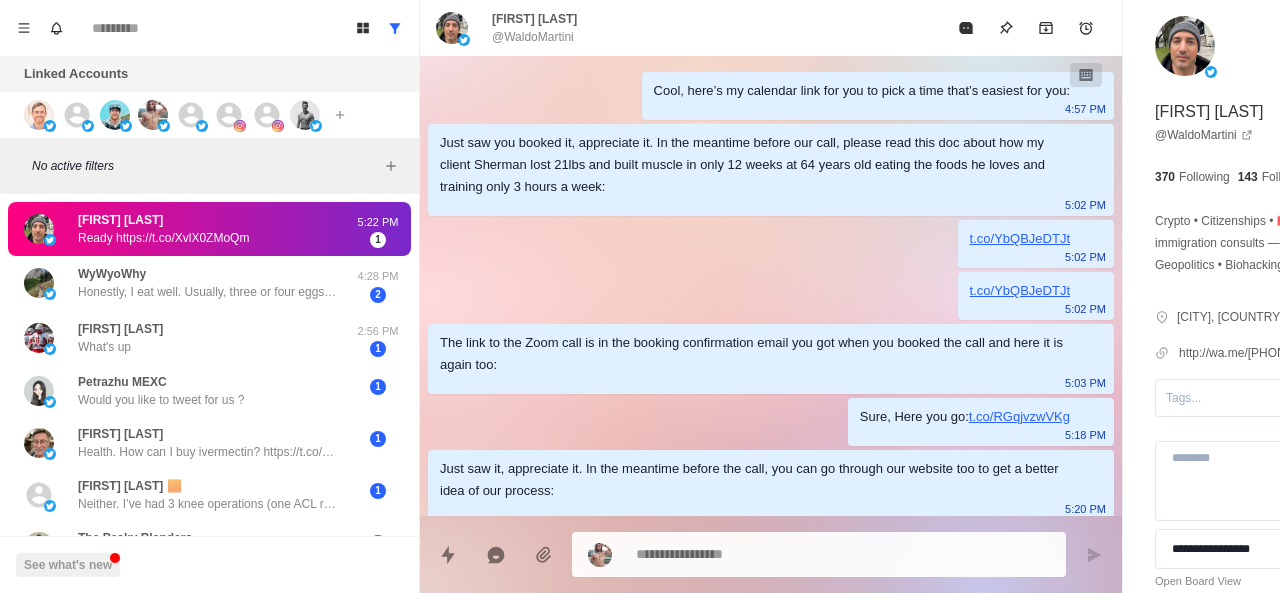 scroll, scrollTop: 162, scrollLeft: 0, axis: vertical 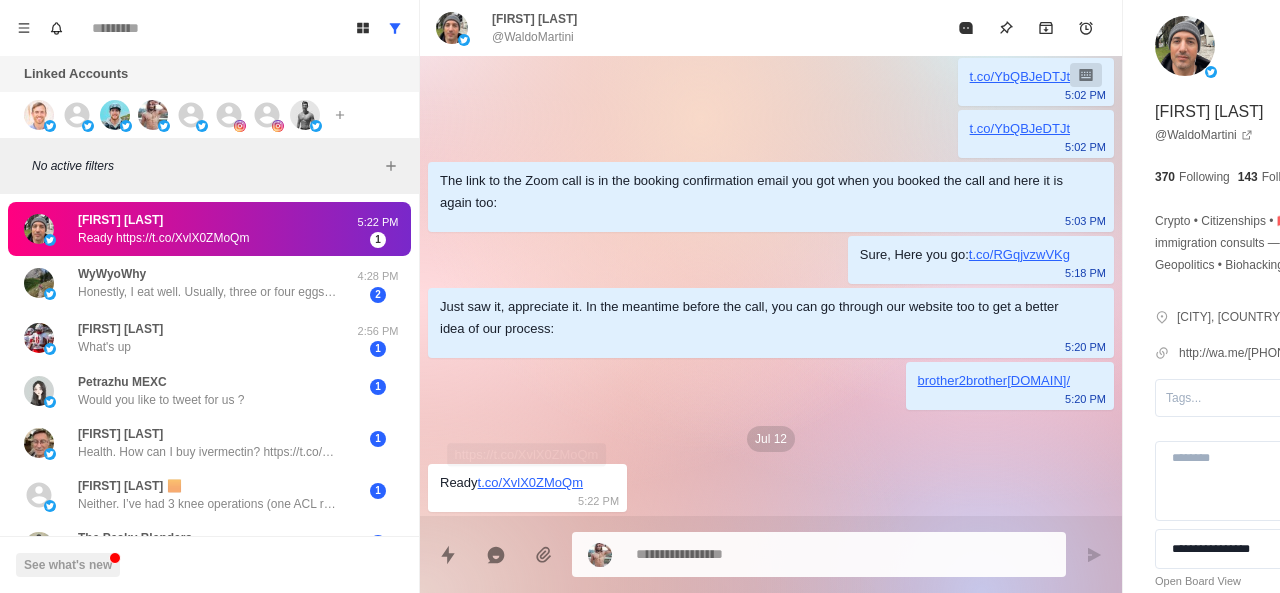 click on "Ready  t.co/XvlX0ZMoQm" at bounding box center [511, 483] 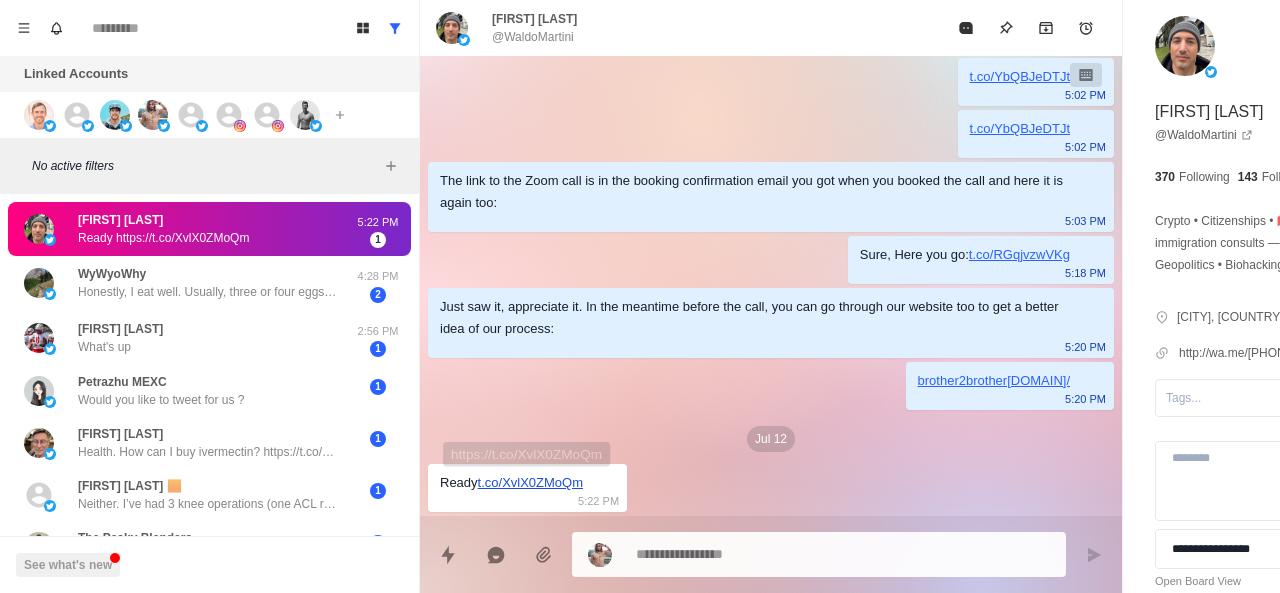 click on "t.co/XvlX0ZMoQm" at bounding box center [530, 482] 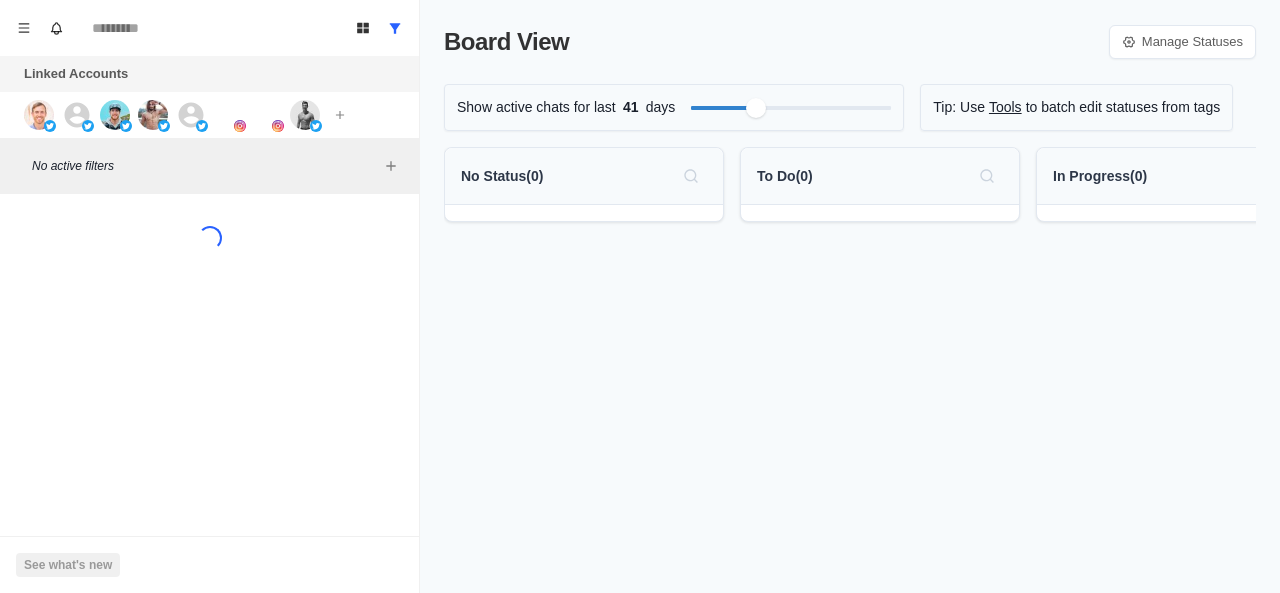 scroll, scrollTop: 0, scrollLeft: 0, axis: both 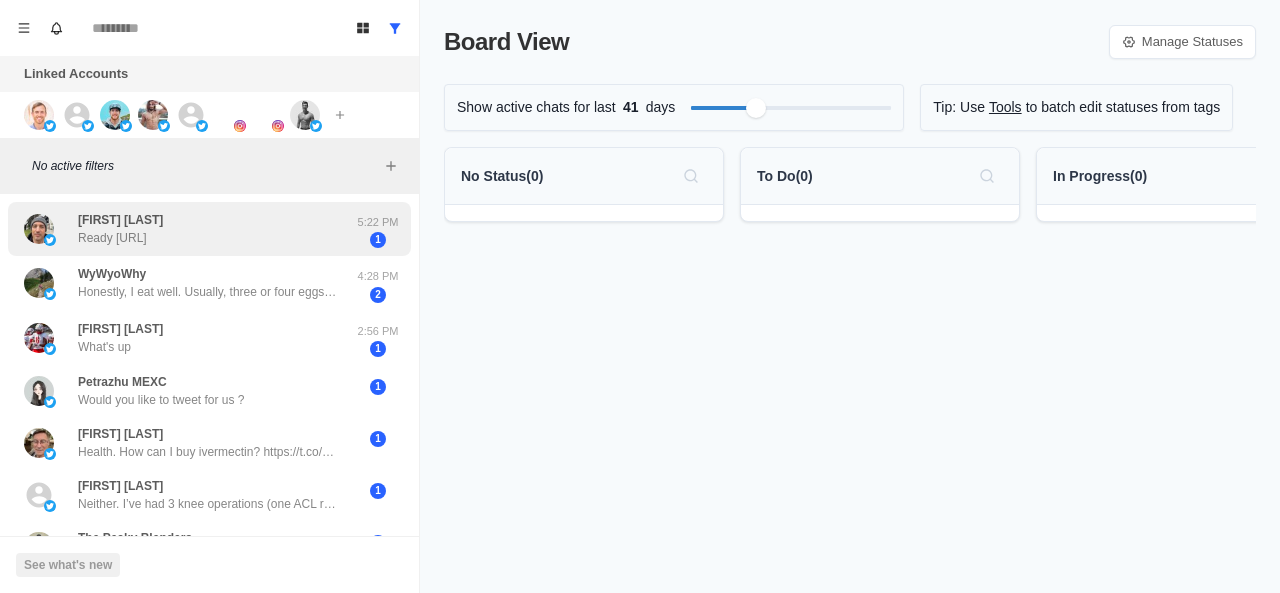 click on "Ready https://t.co/XvlX0ZMoQm" at bounding box center [112, 238] 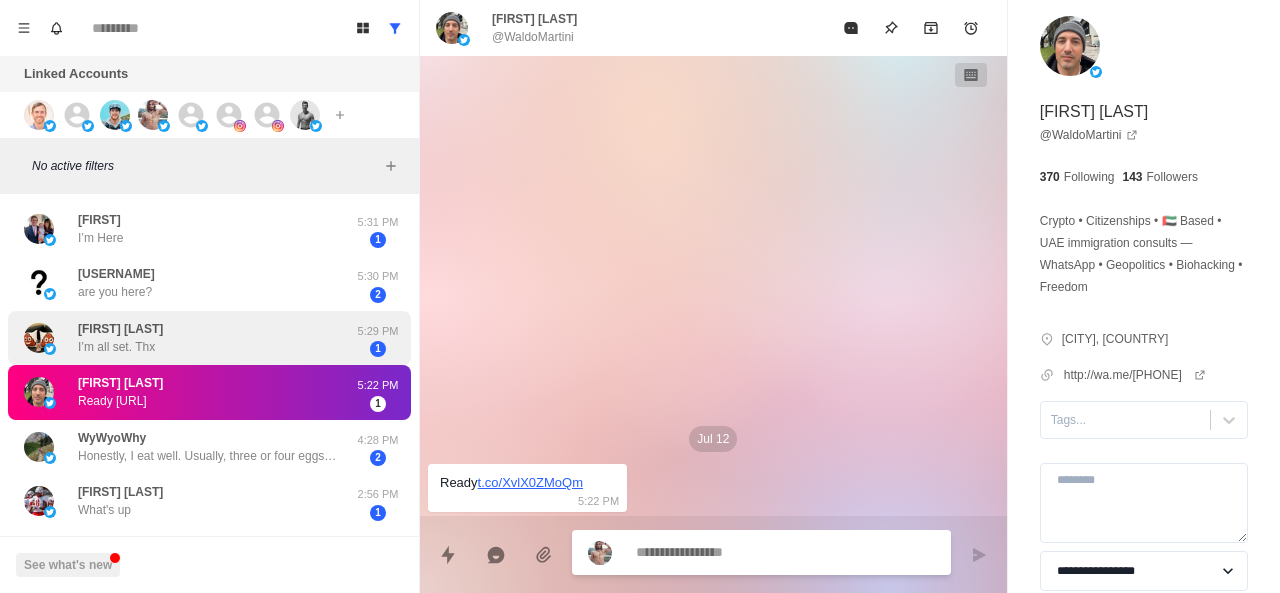 click on "Mark Stephens I’m all set. Thx" at bounding box center (188, 338) 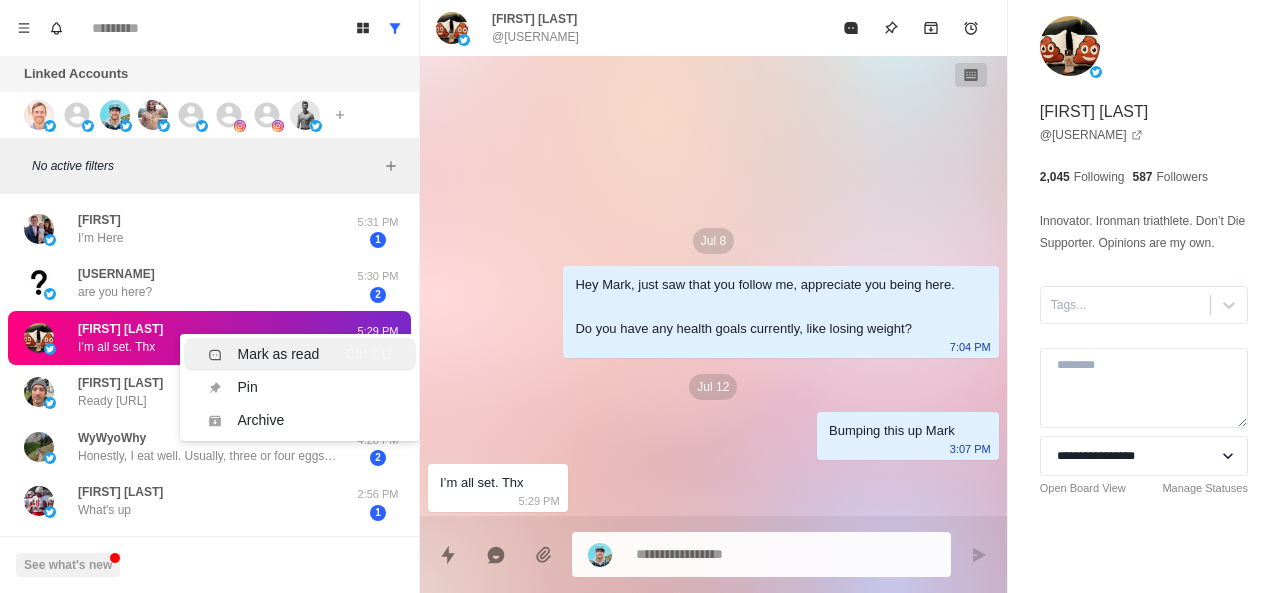 click on "Mark as read" at bounding box center (279, 354) 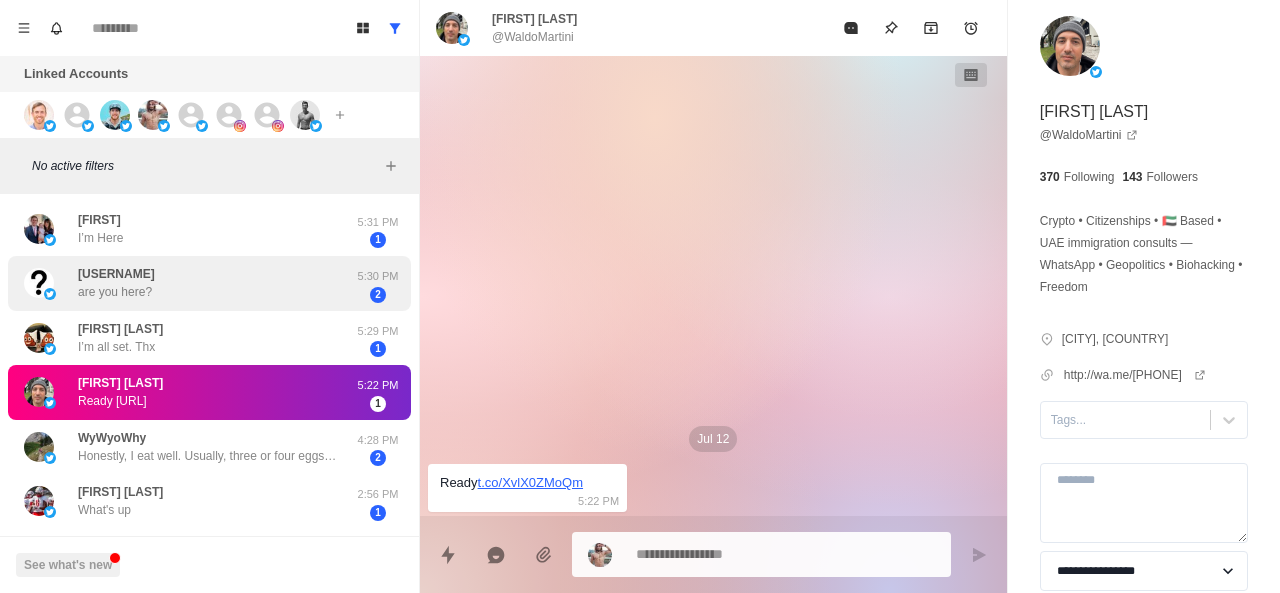 click on "deweyj are you here?" at bounding box center (188, 283) 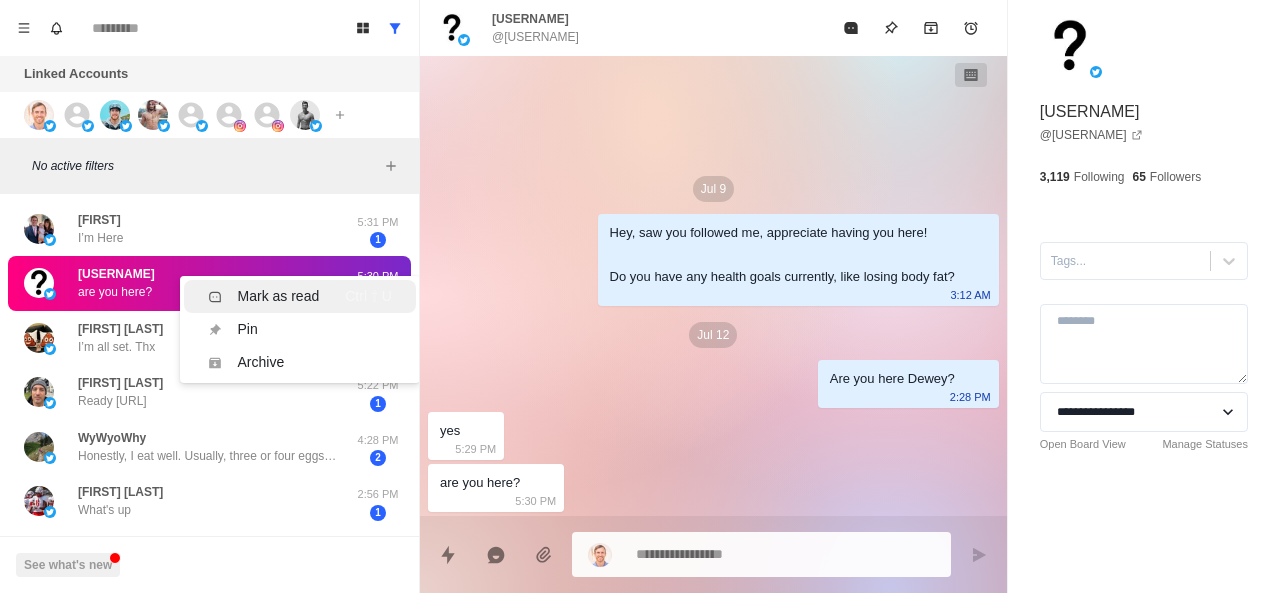 click on "Mark as read" at bounding box center (279, 296) 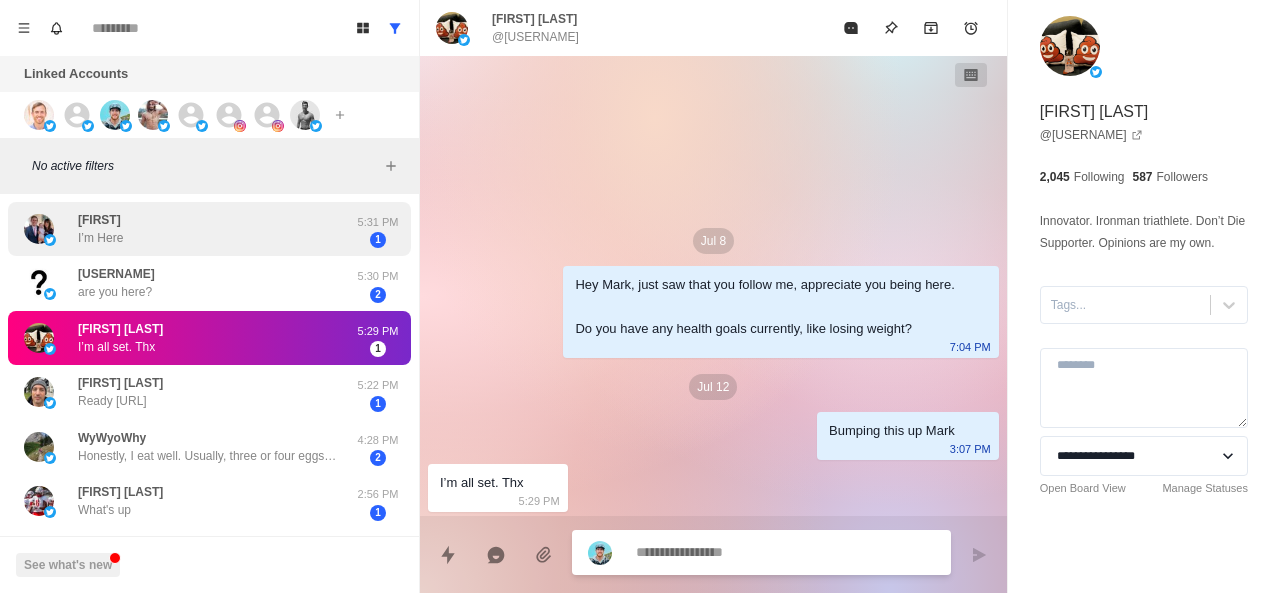 click on "Danny I’m
Here 5:31 PM 1" at bounding box center (209, 229) 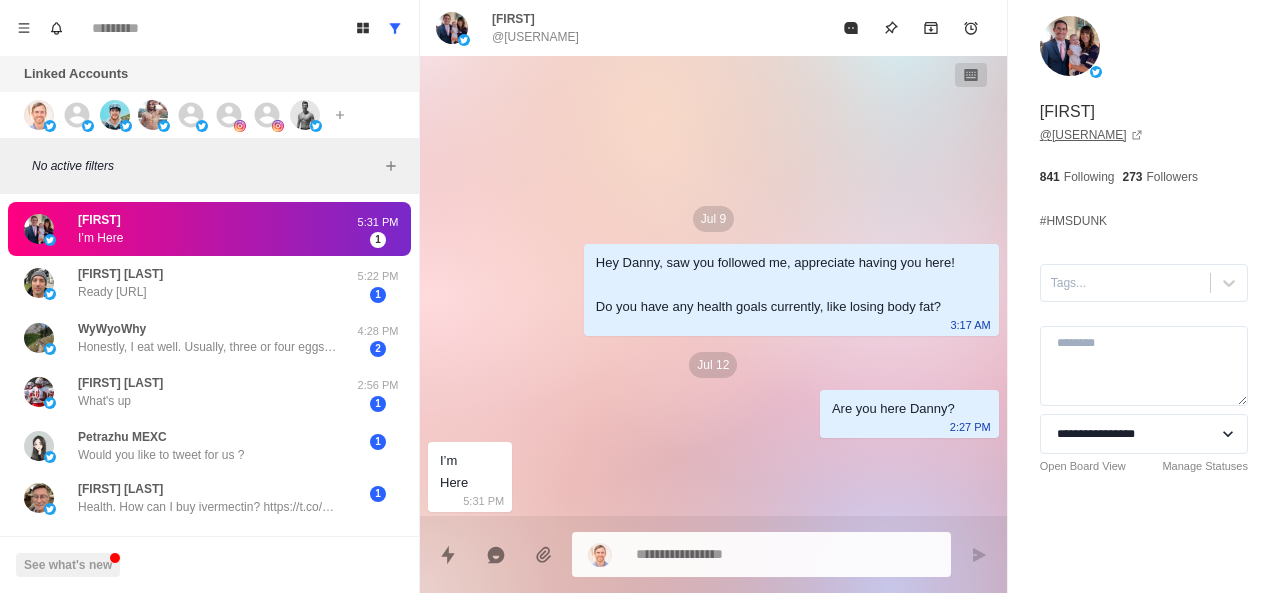 click on "@ LucaDad101" at bounding box center (1091, 135) 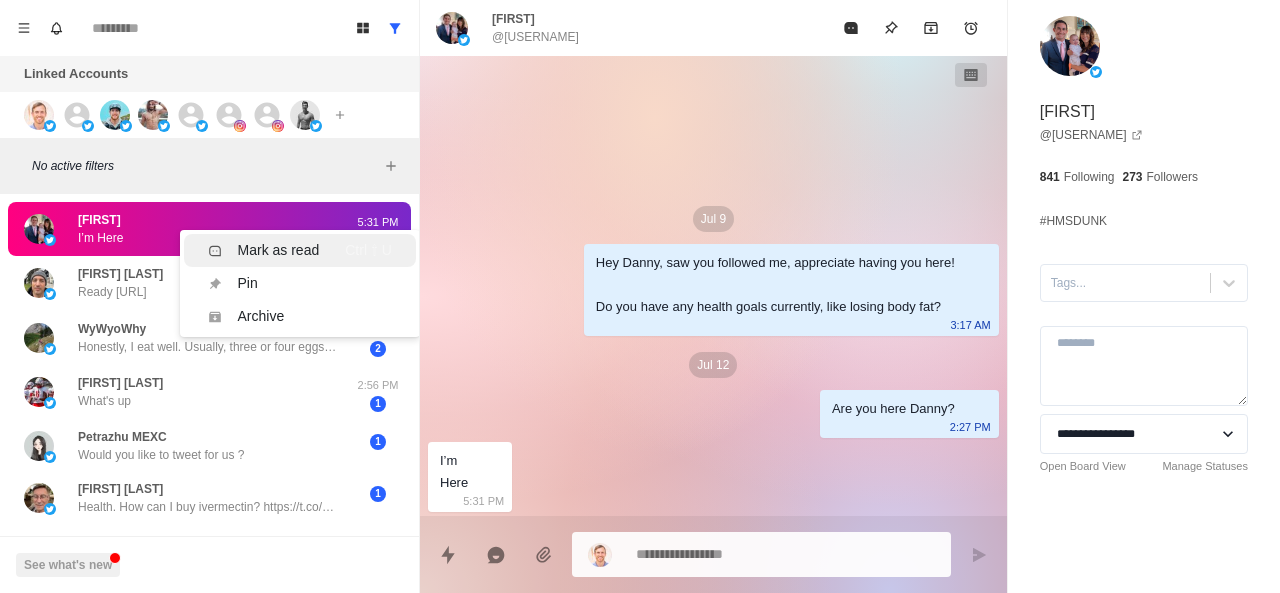 click on "Mark as read" at bounding box center (264, 250) 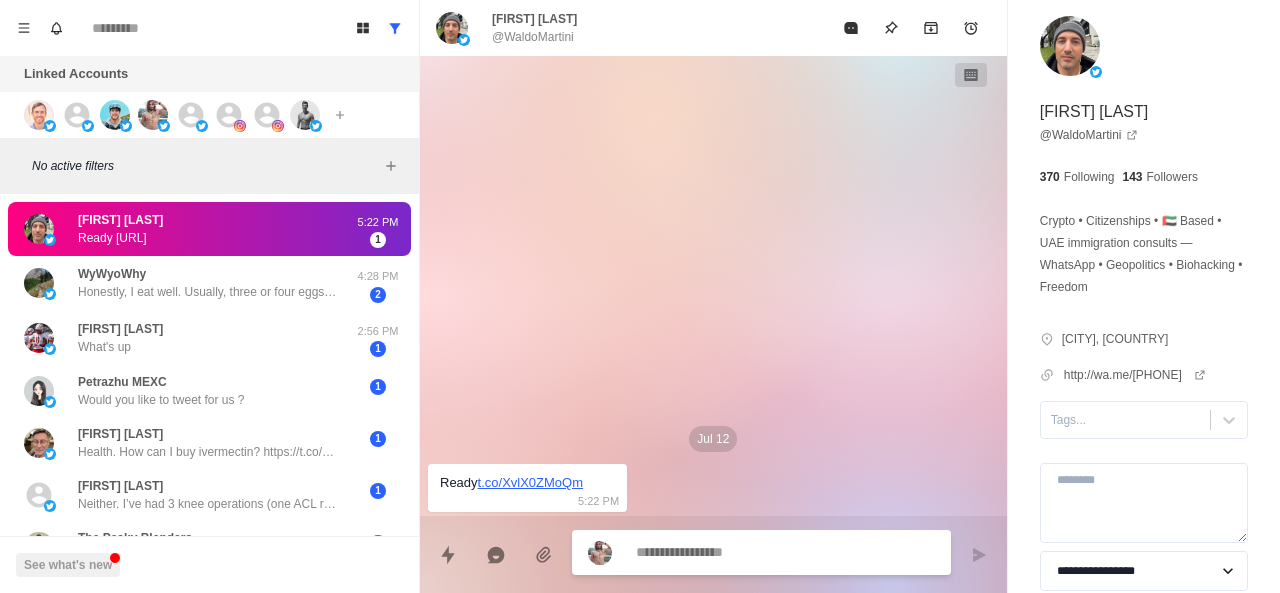 type on "*" 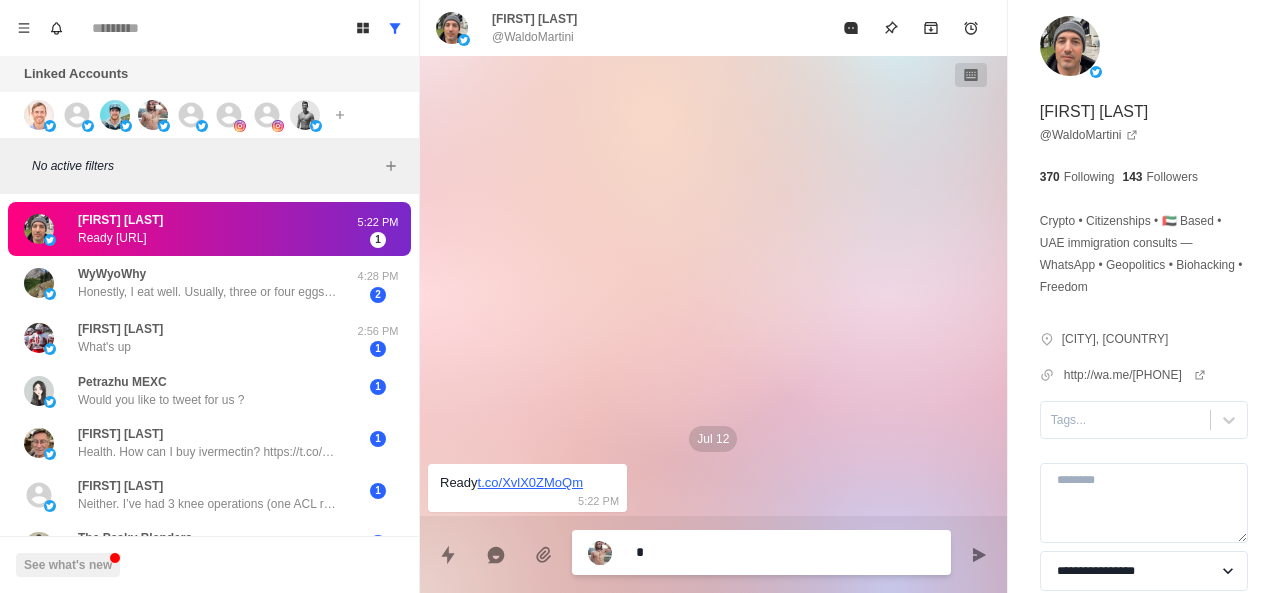 type on "*" 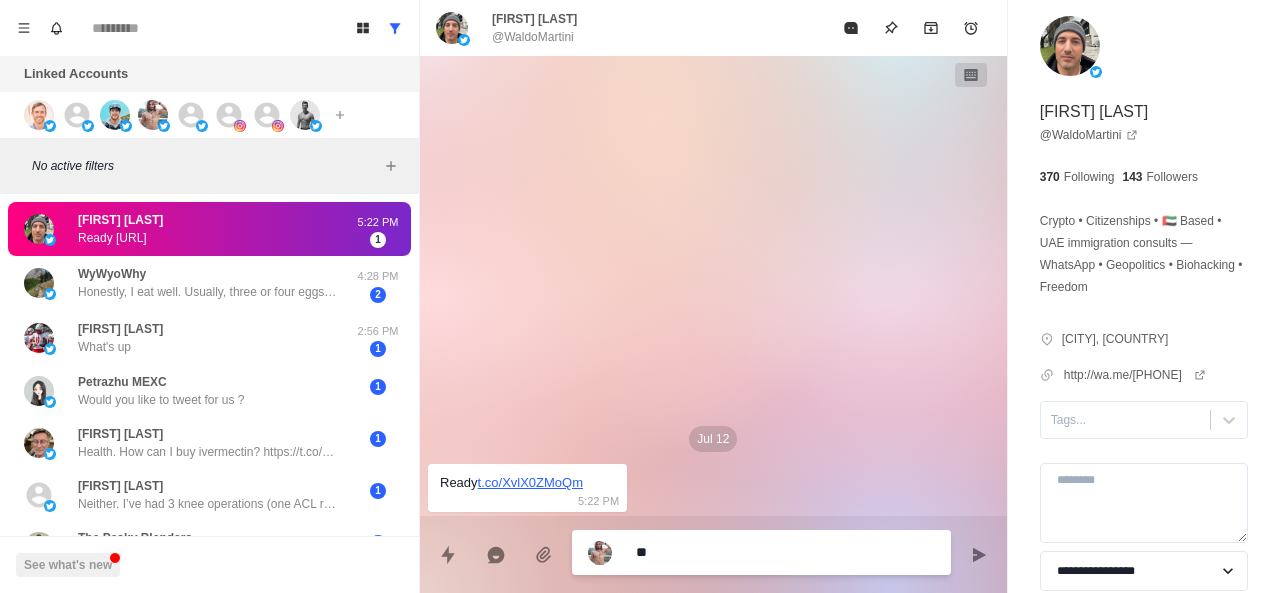 type on "*" 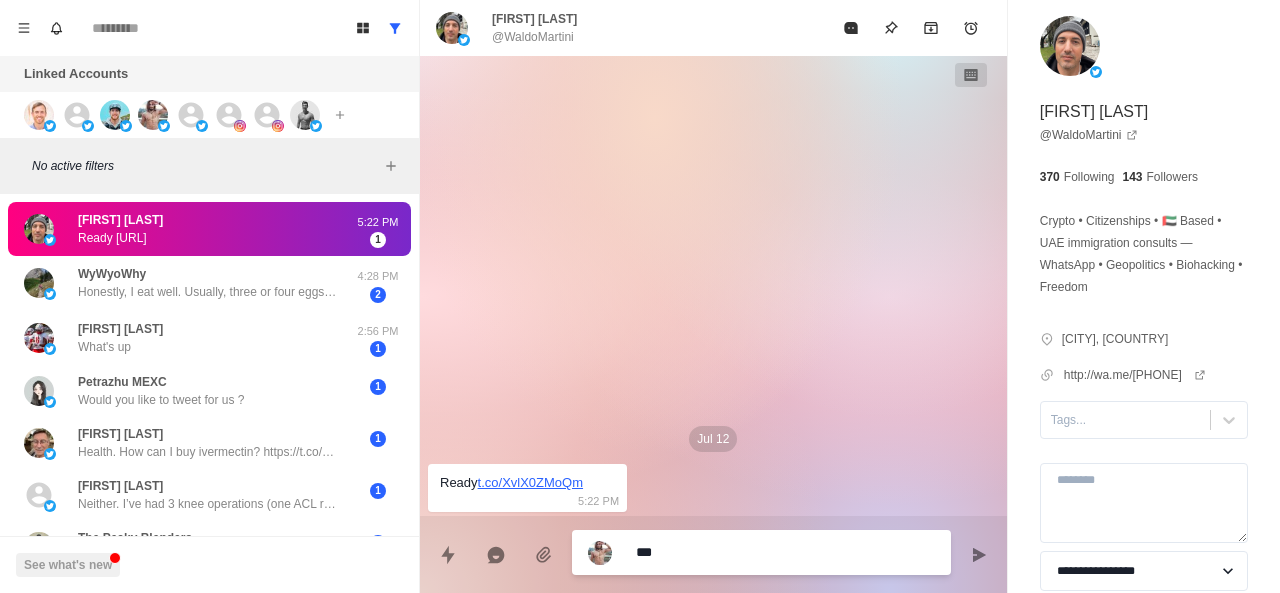 type on "*" 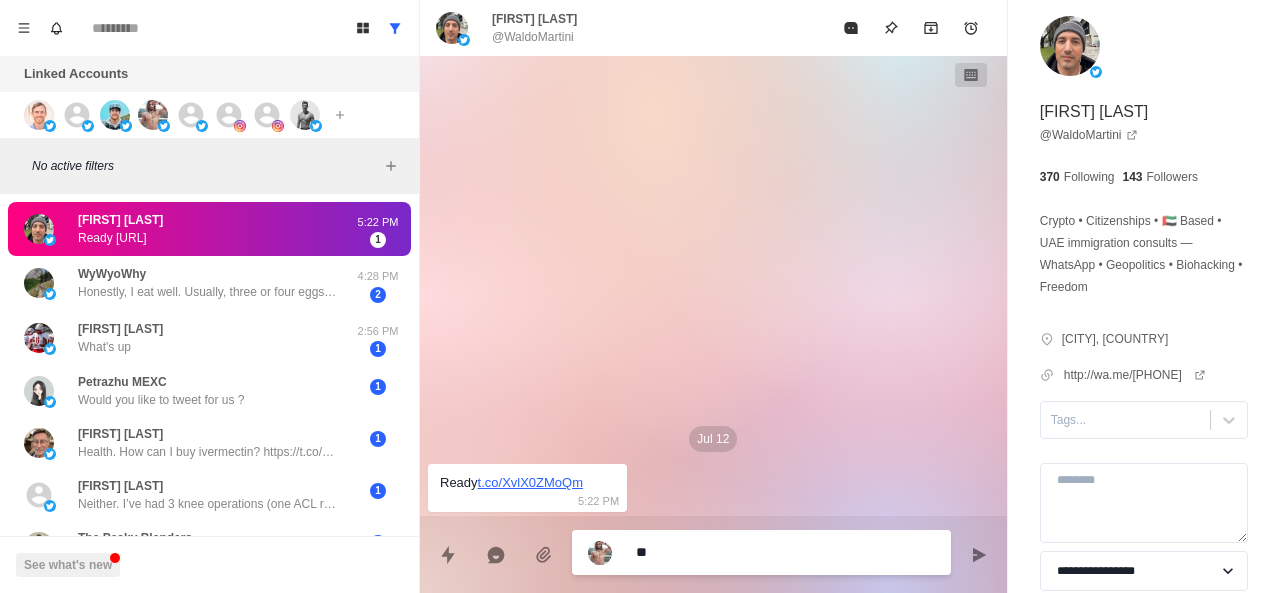 type on "*" 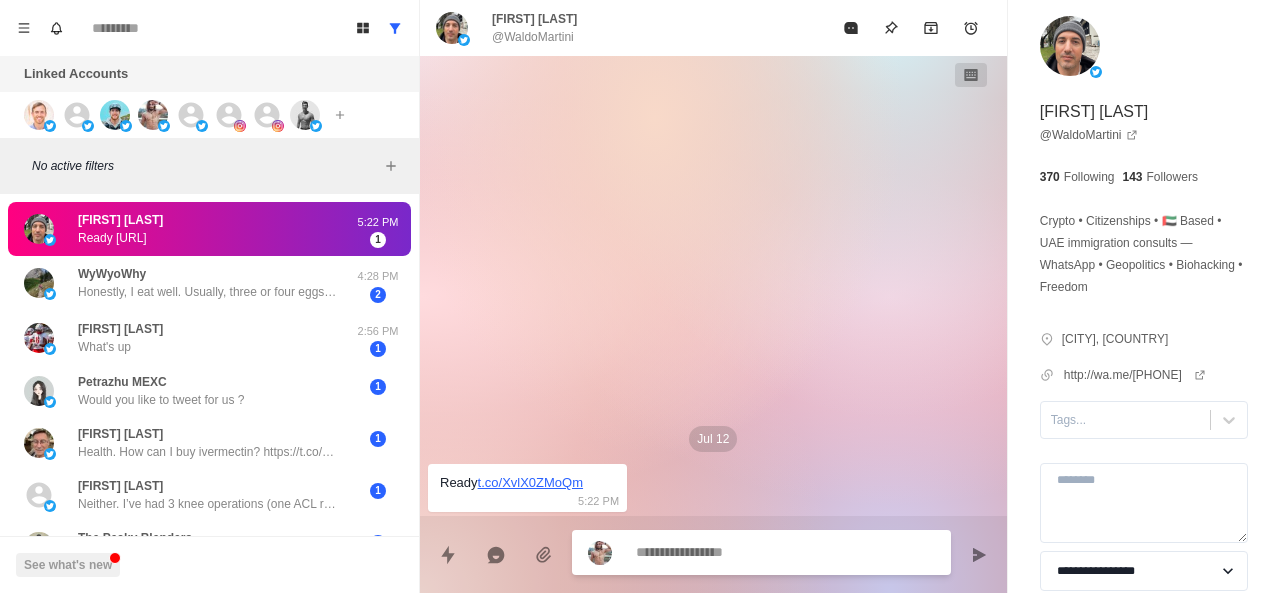 paste on "**********" 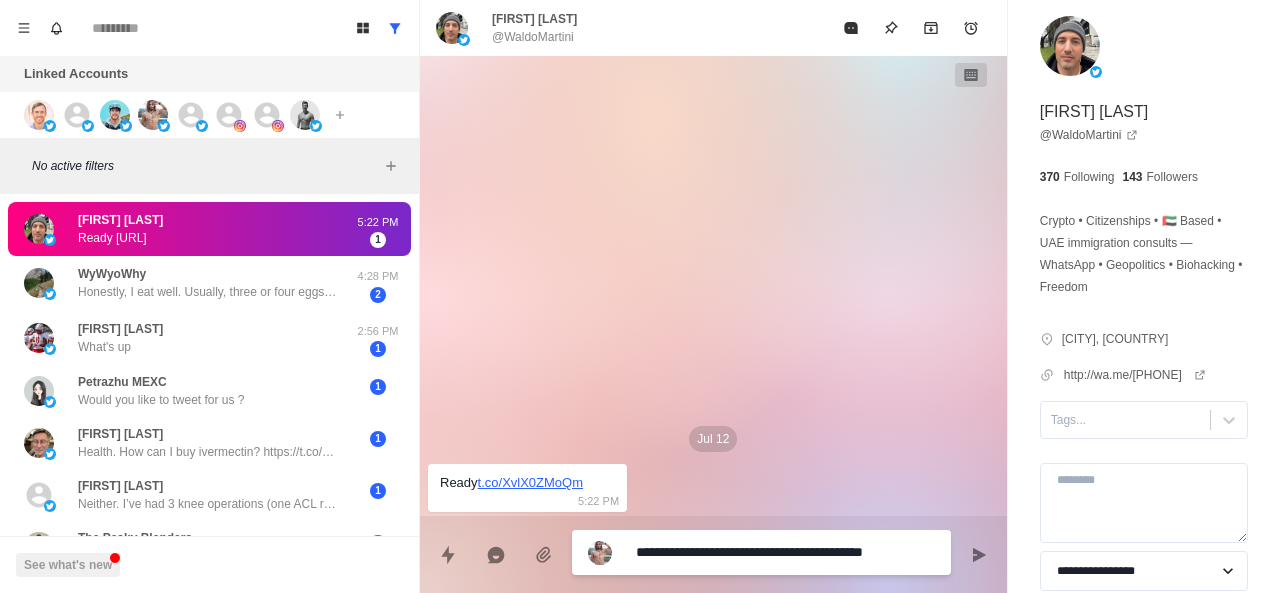 click on "**********" at bounding box center (785, 552) 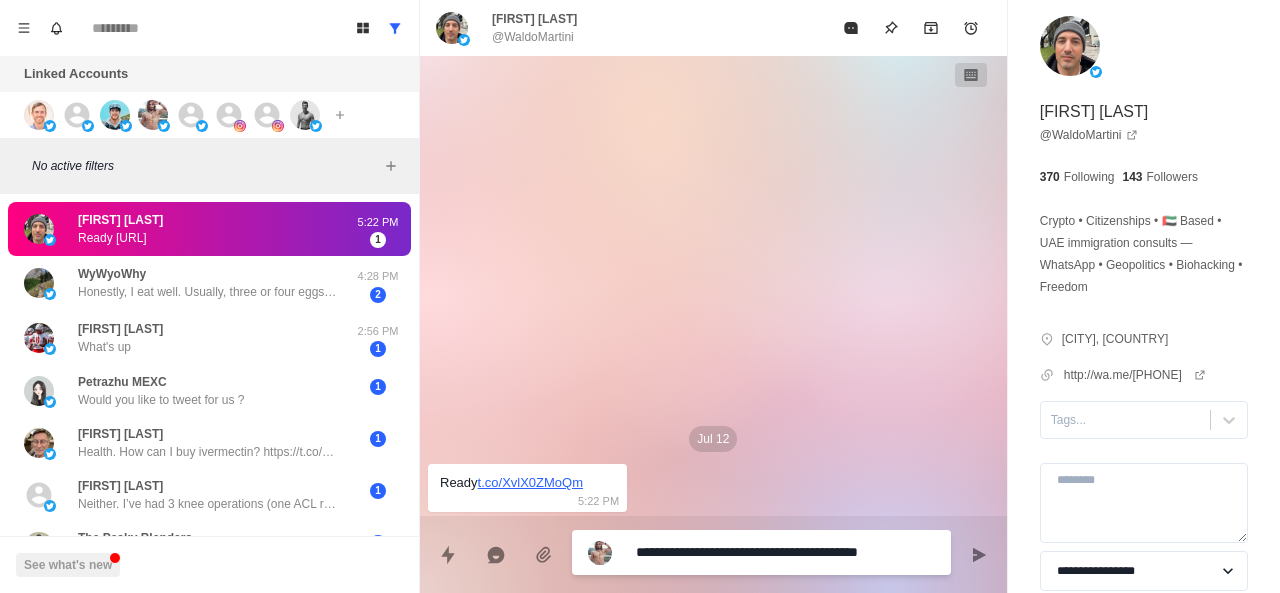 type on "*" 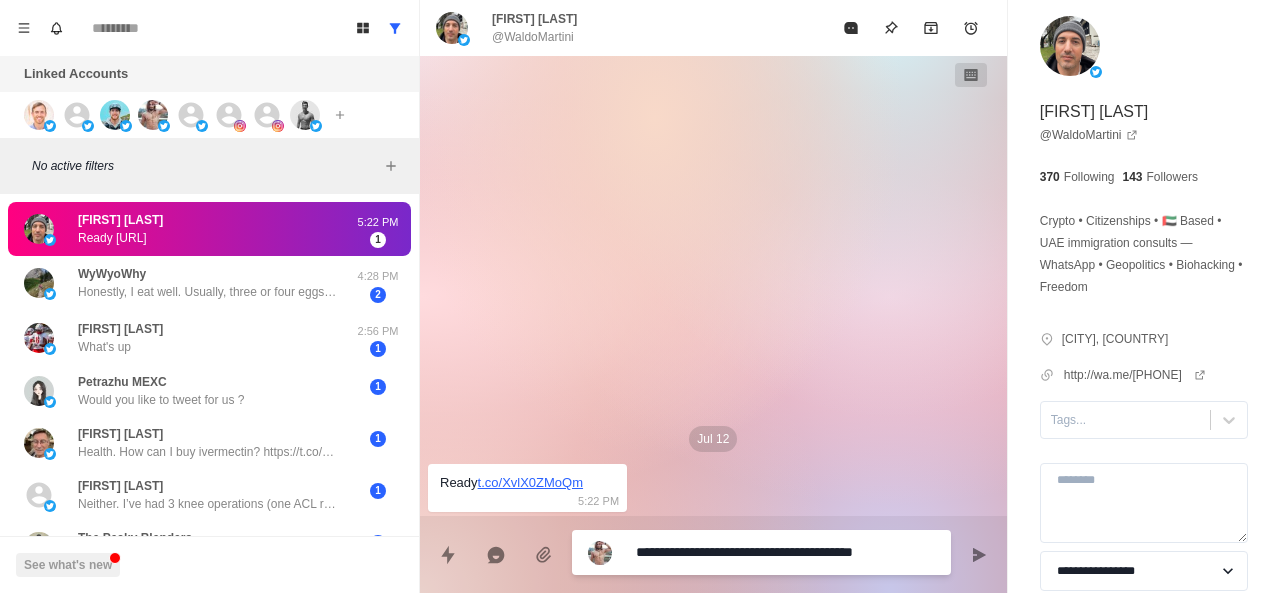 type on "*" 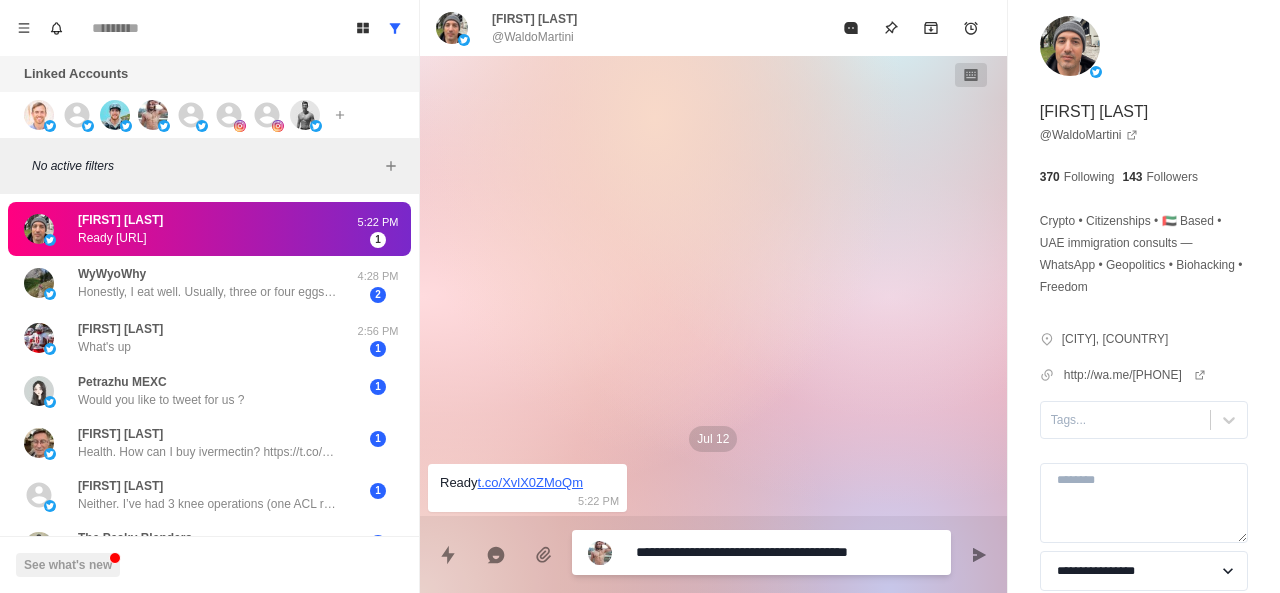 type on "*" 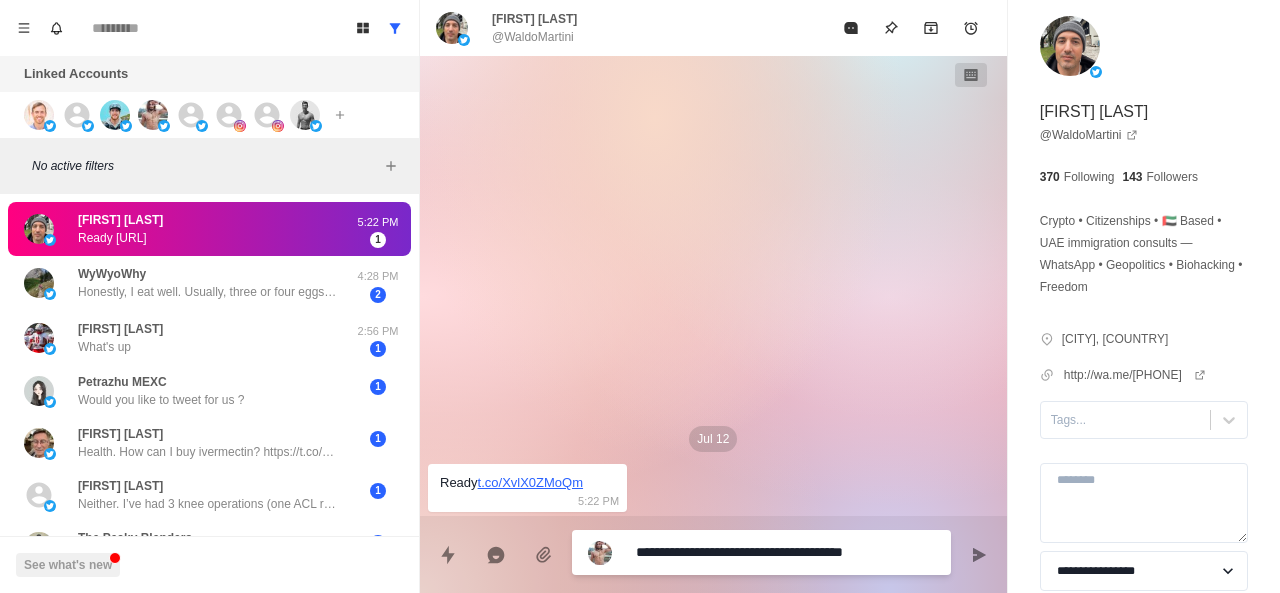 type on "*" 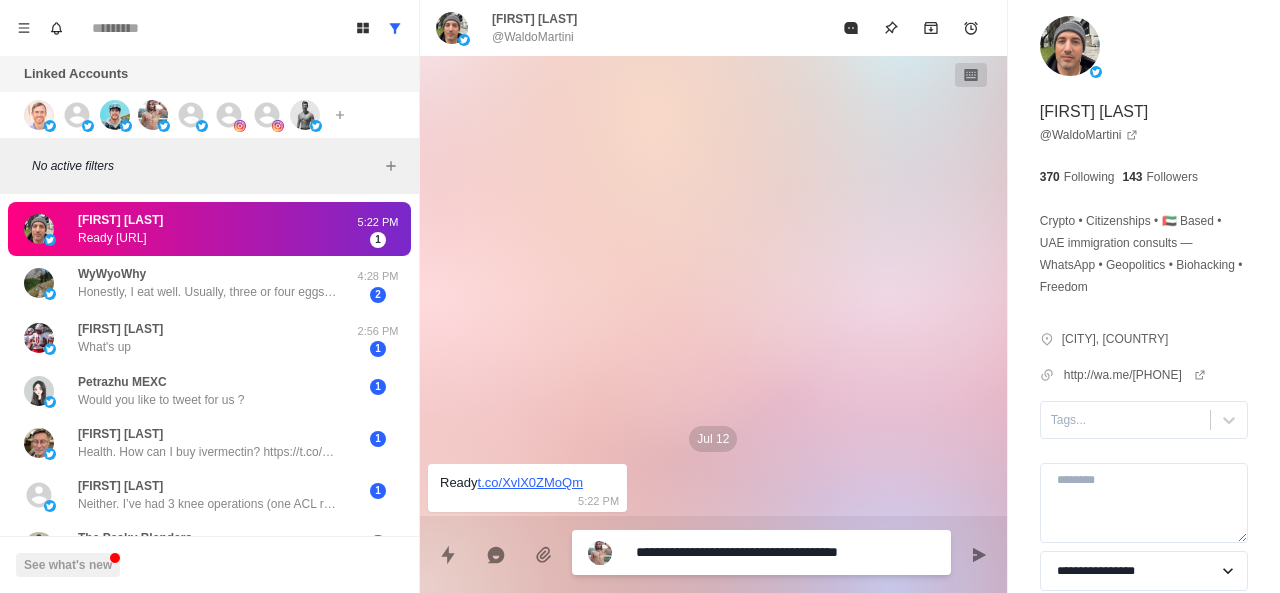 type on "*" 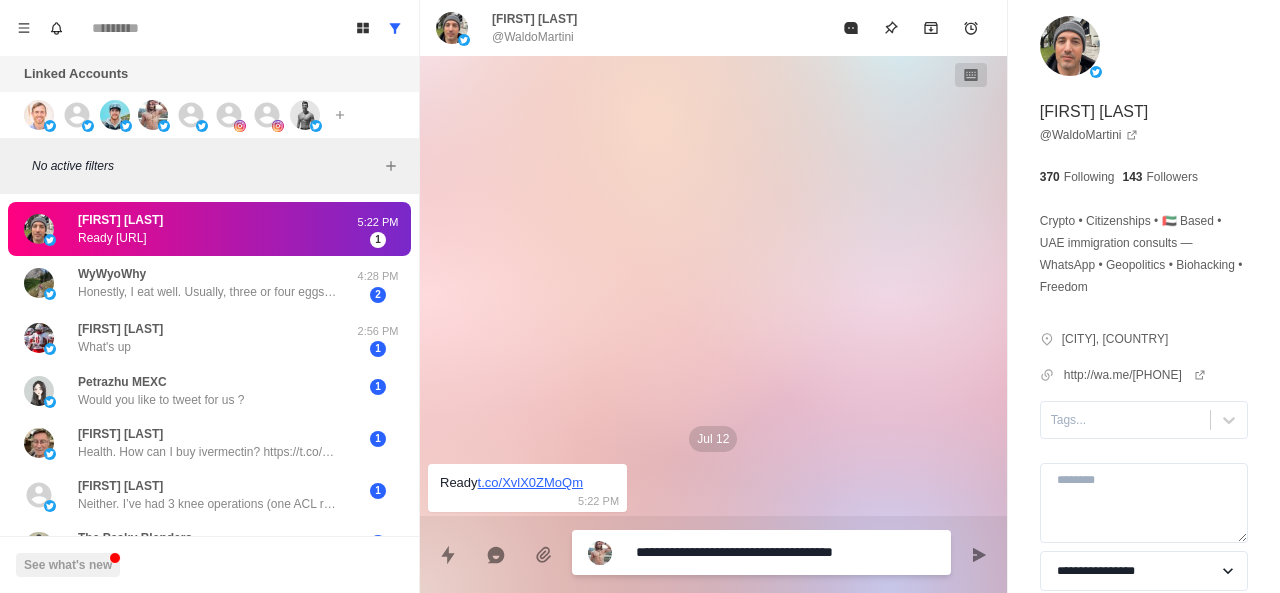 type on "*" 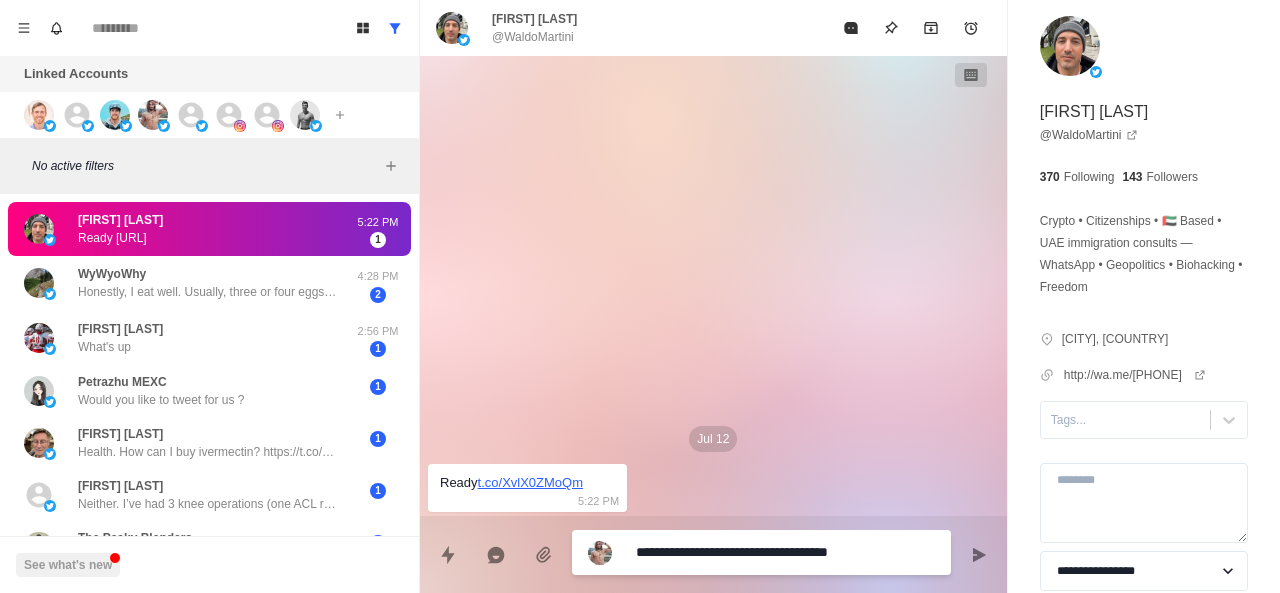 type on "*" 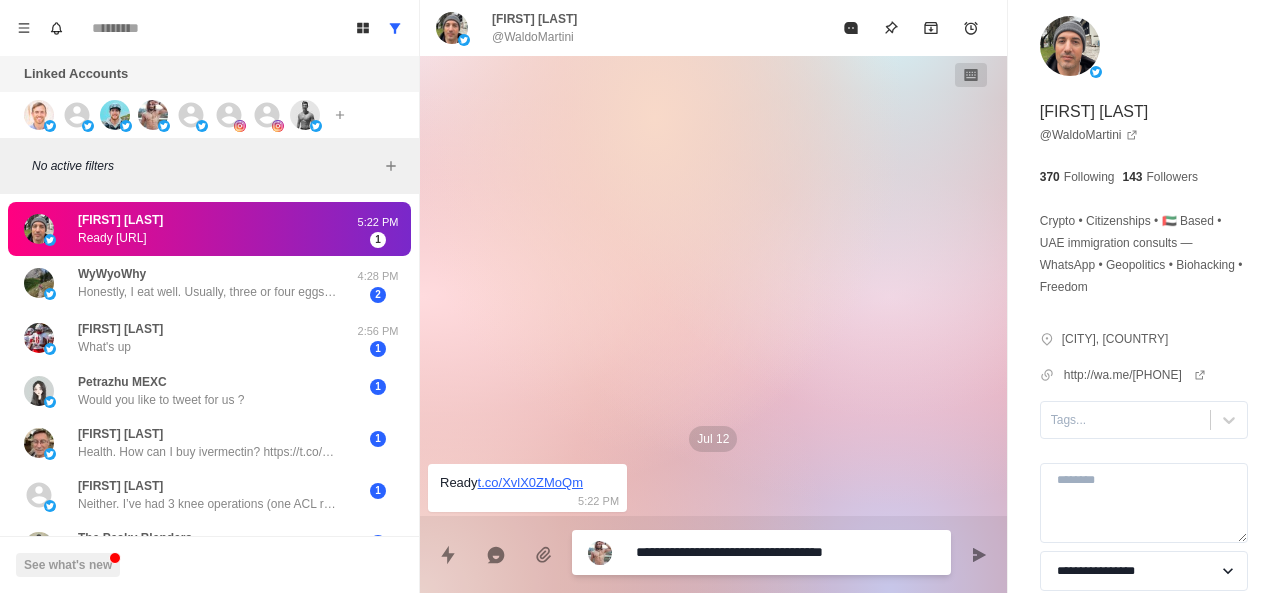 type on "**********" 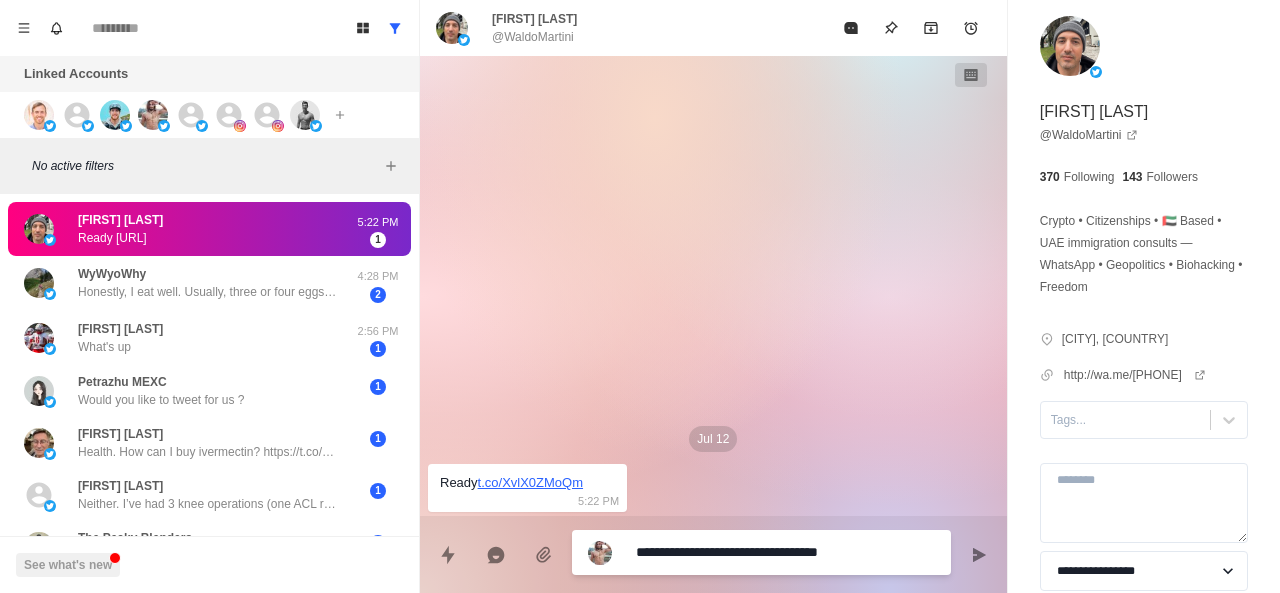 type on "*" 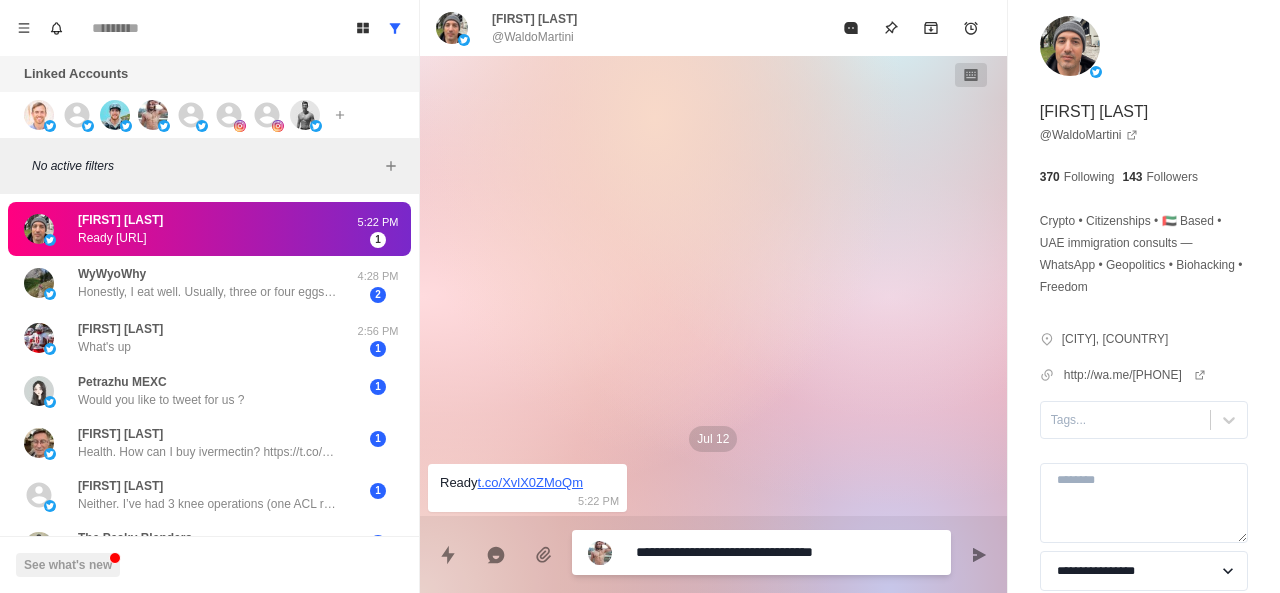 type on "*" 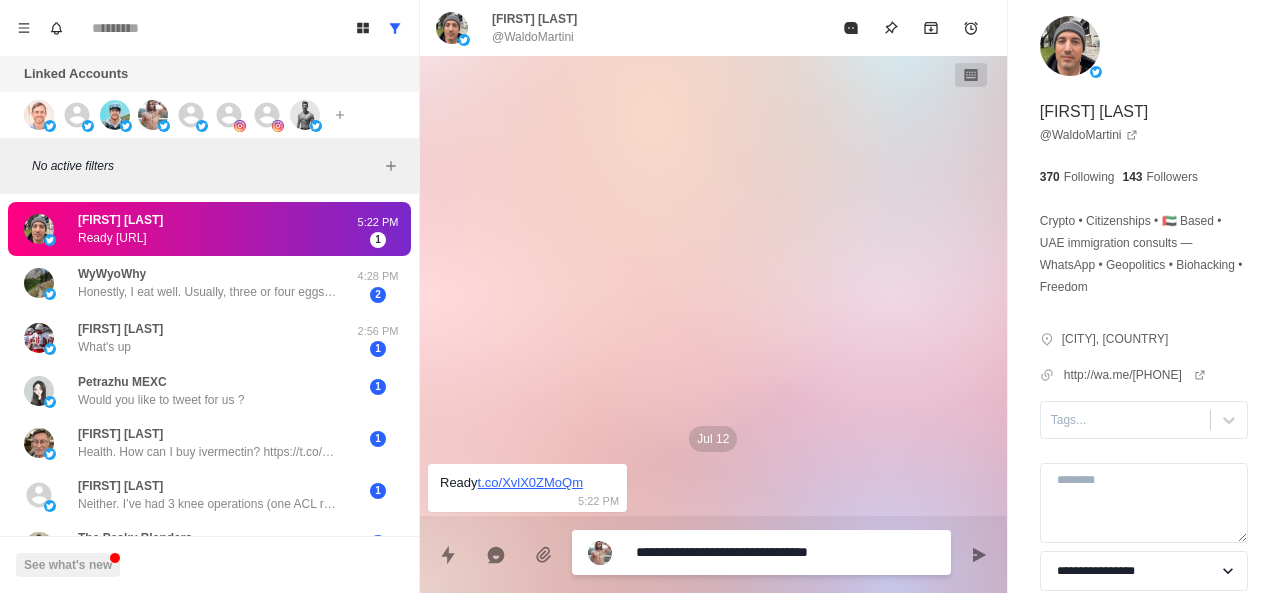 type on "*" 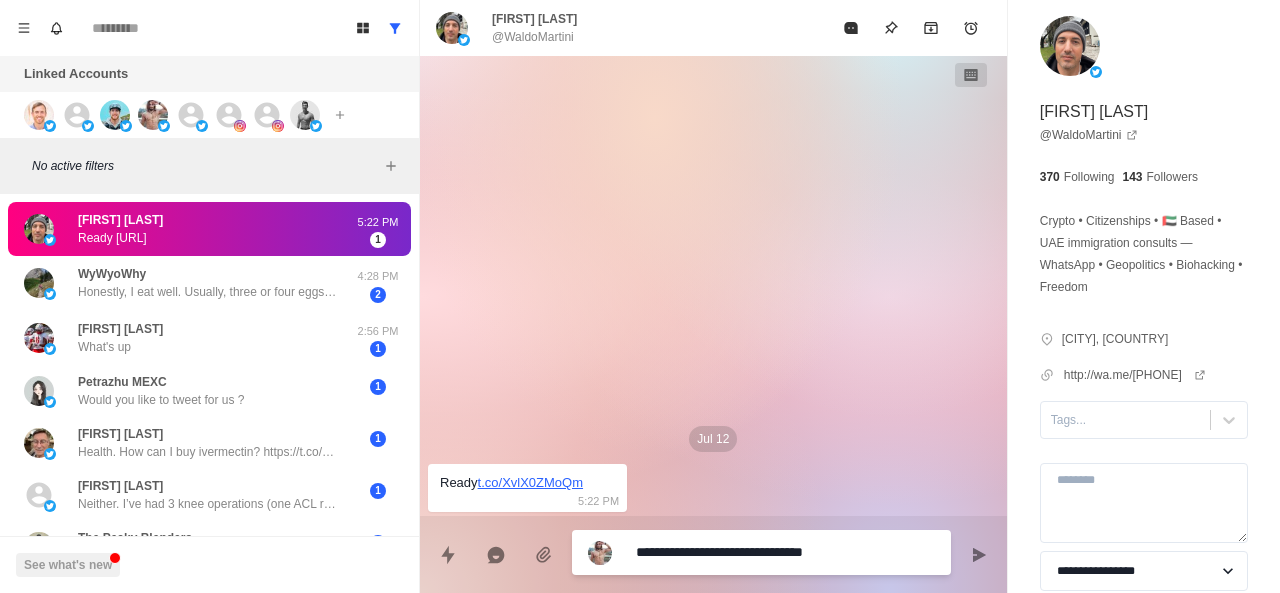 type on "*" 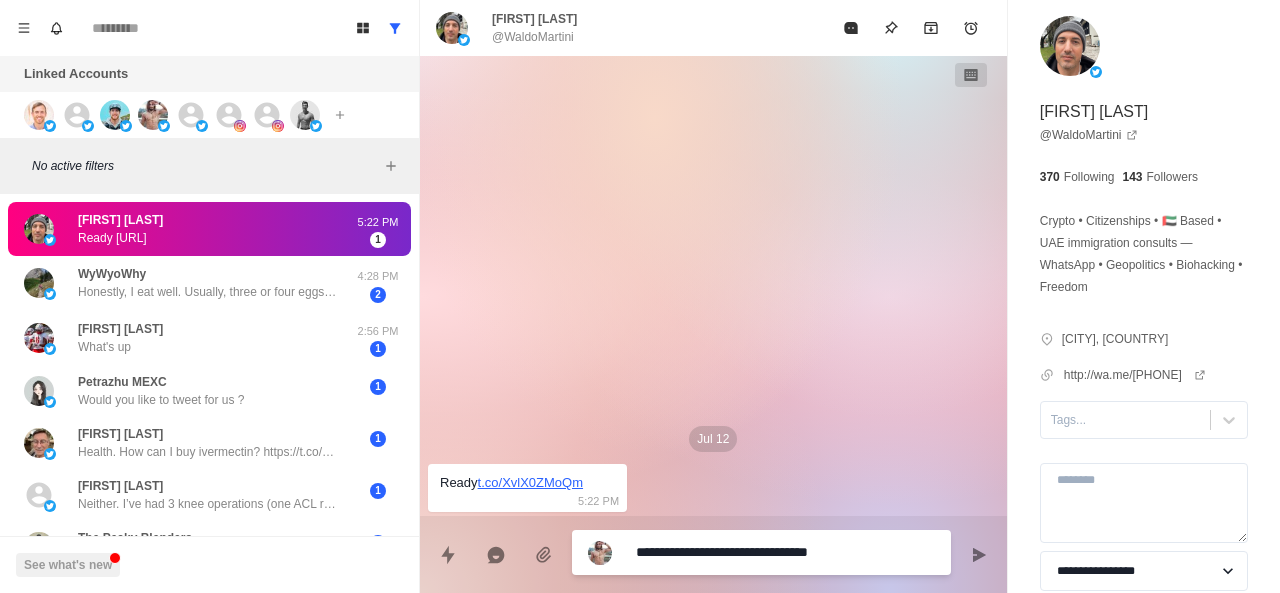 type on "*" 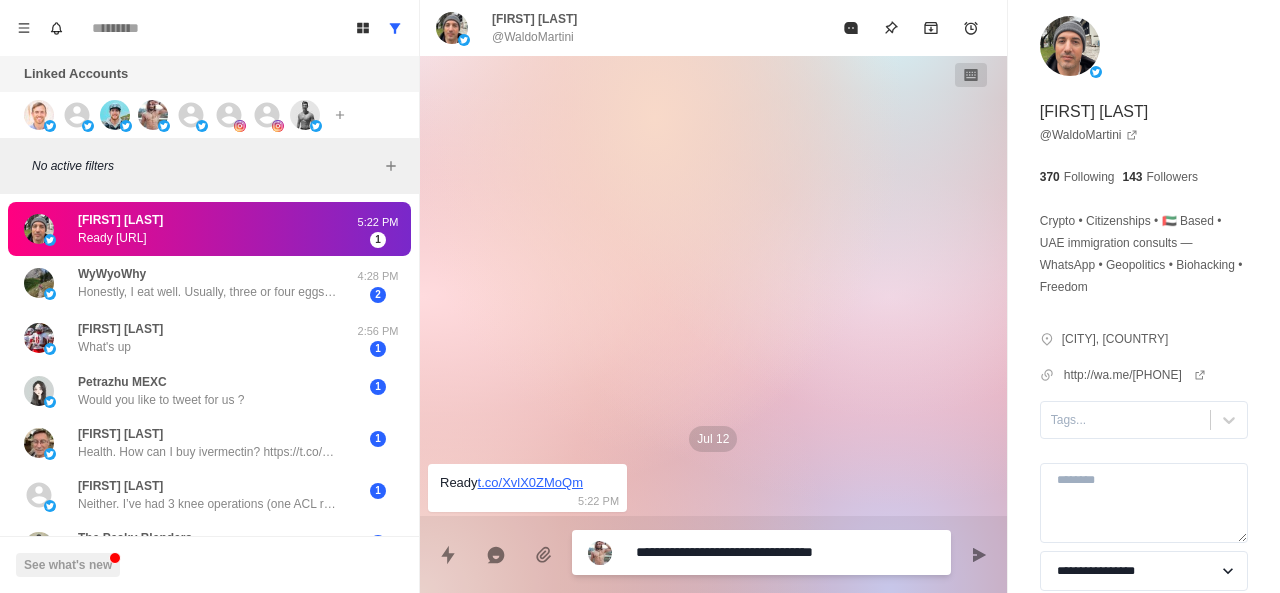type on "*" 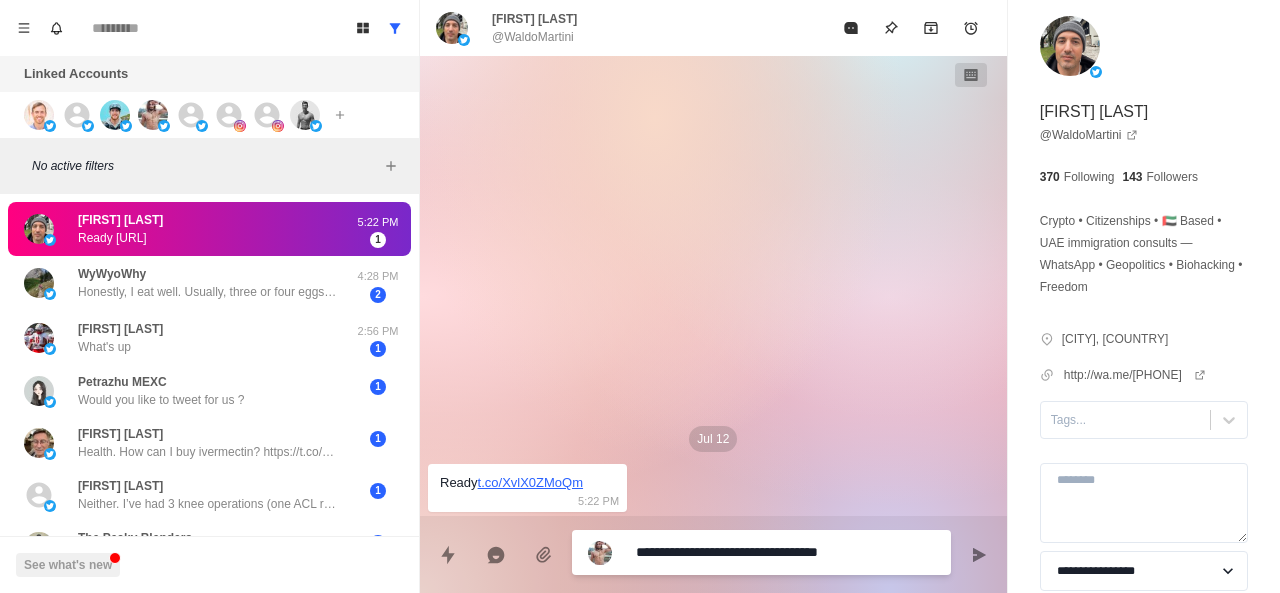 type on "*" 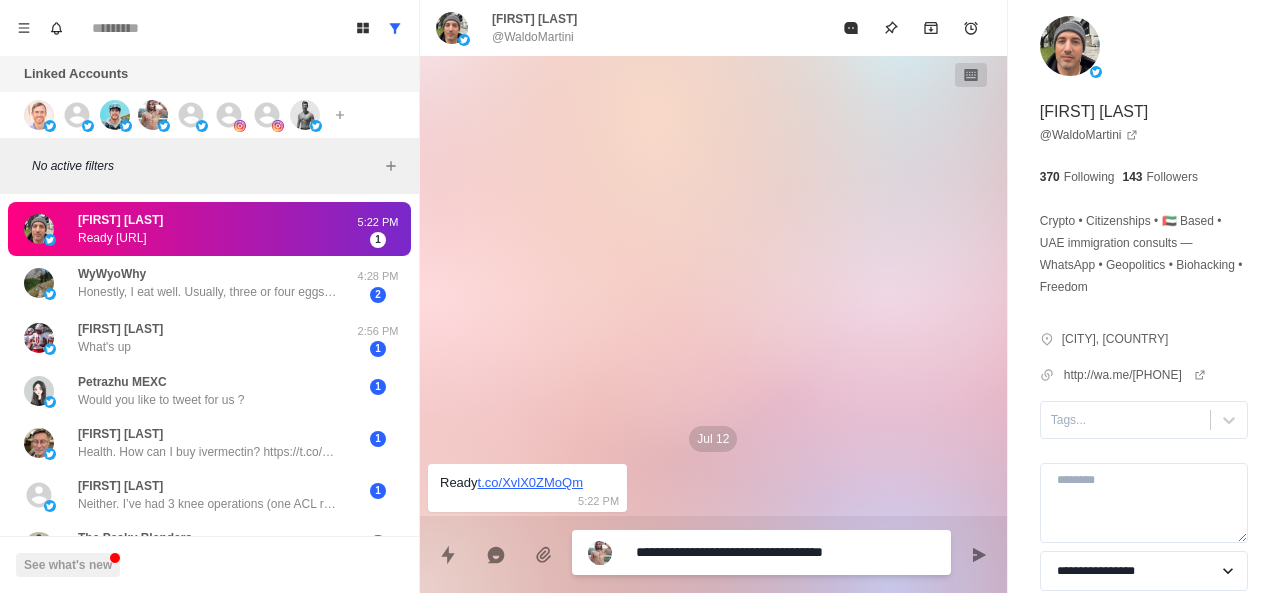 type on "**********" 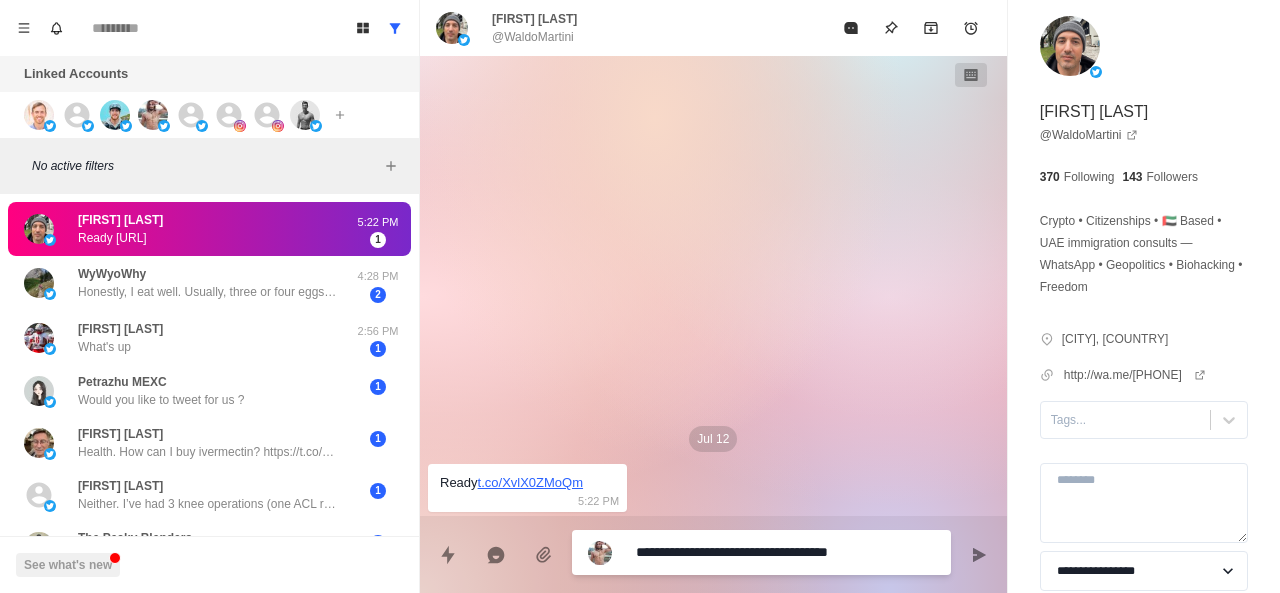 type on "*" 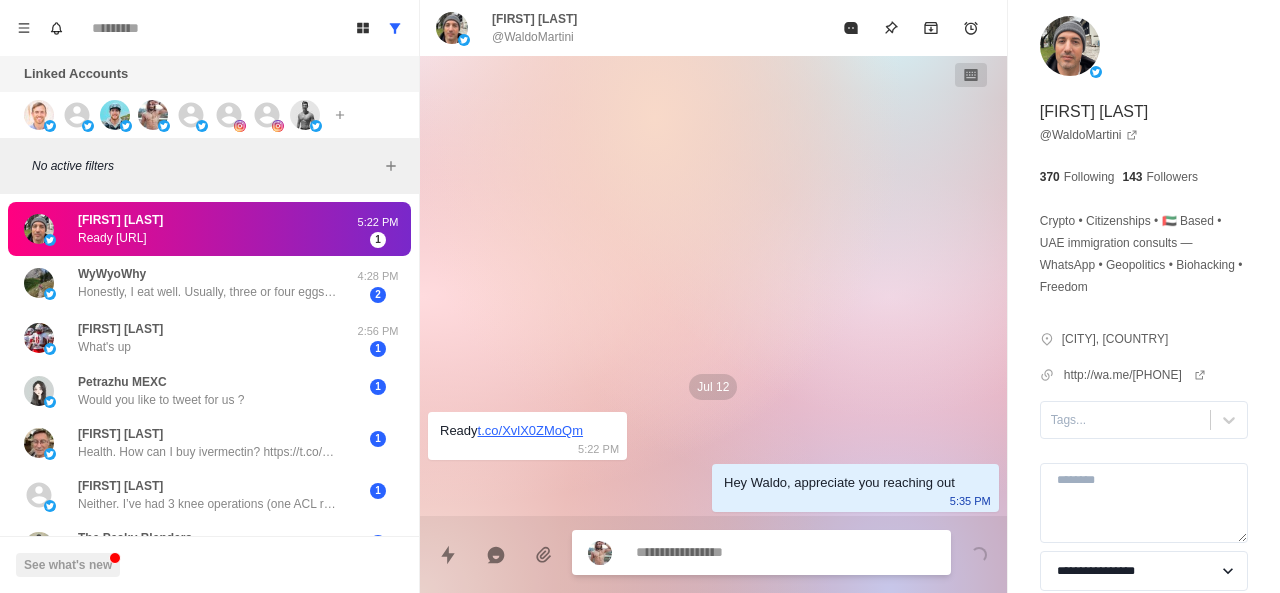 type on "*" 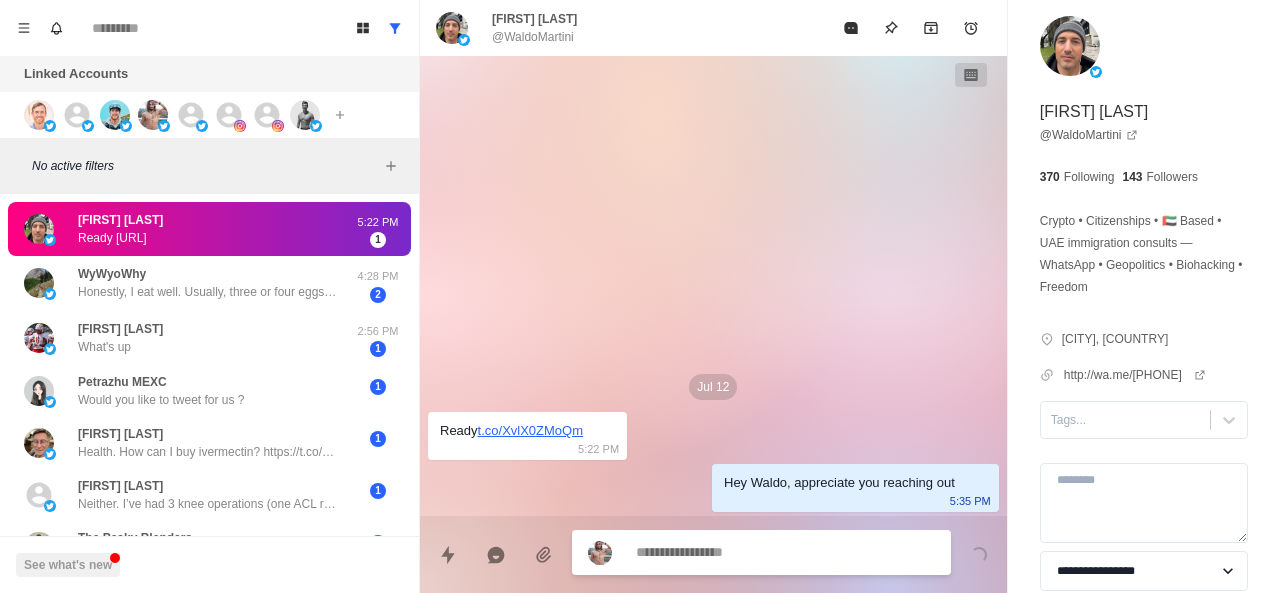 type on "*" 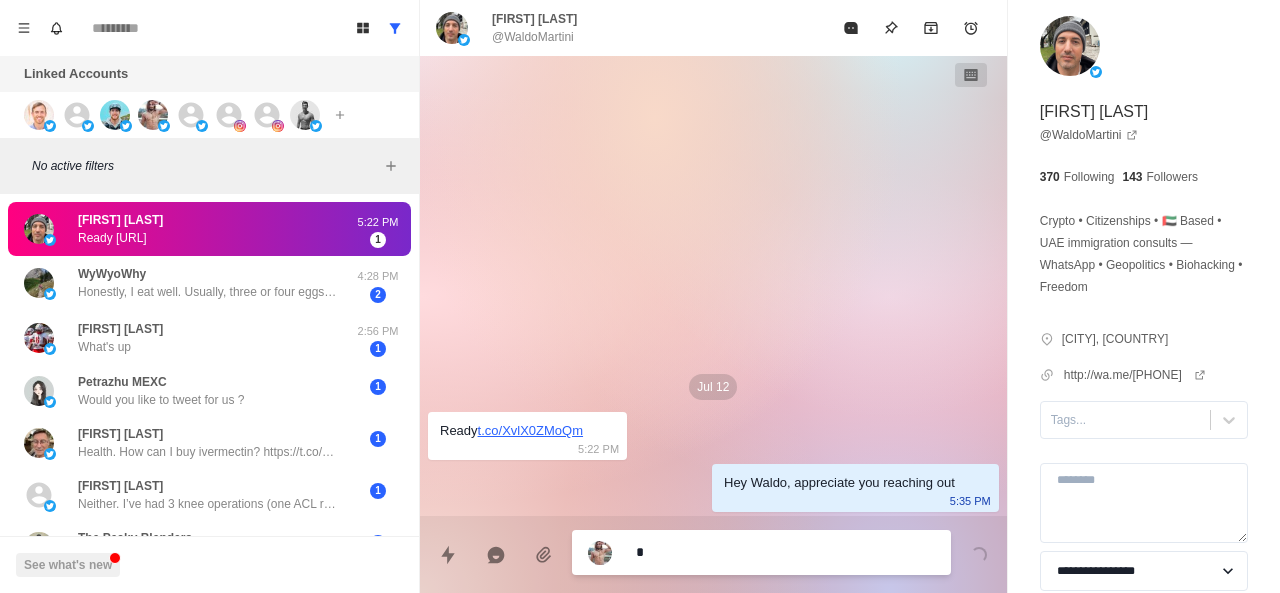 type on "*" 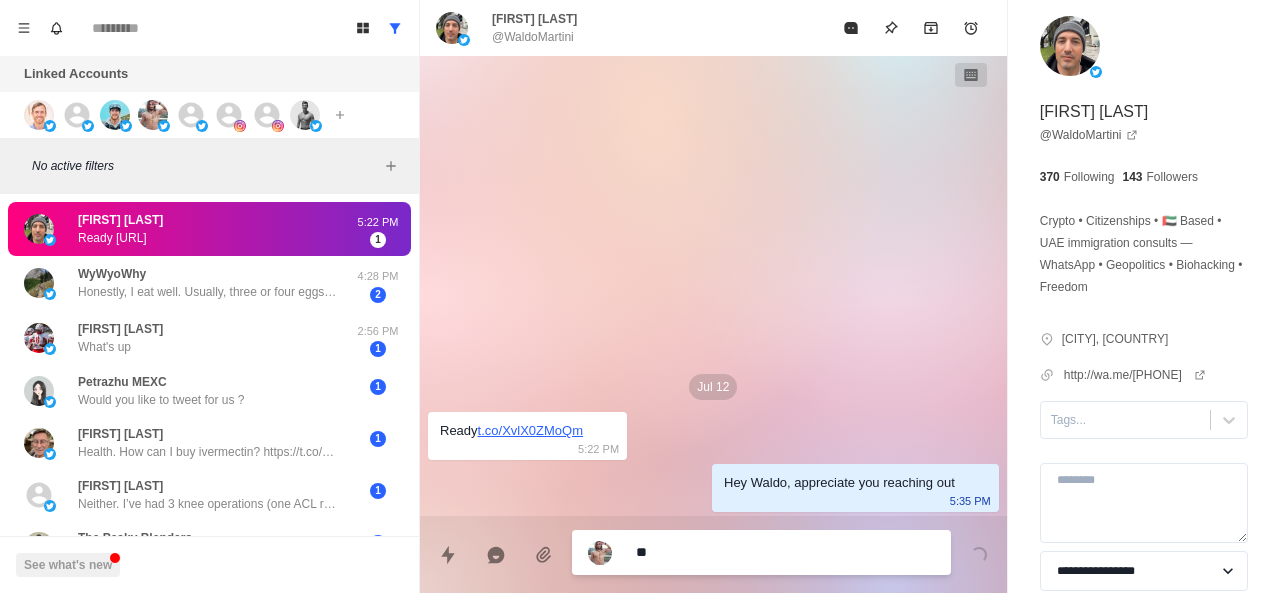 type on "*" 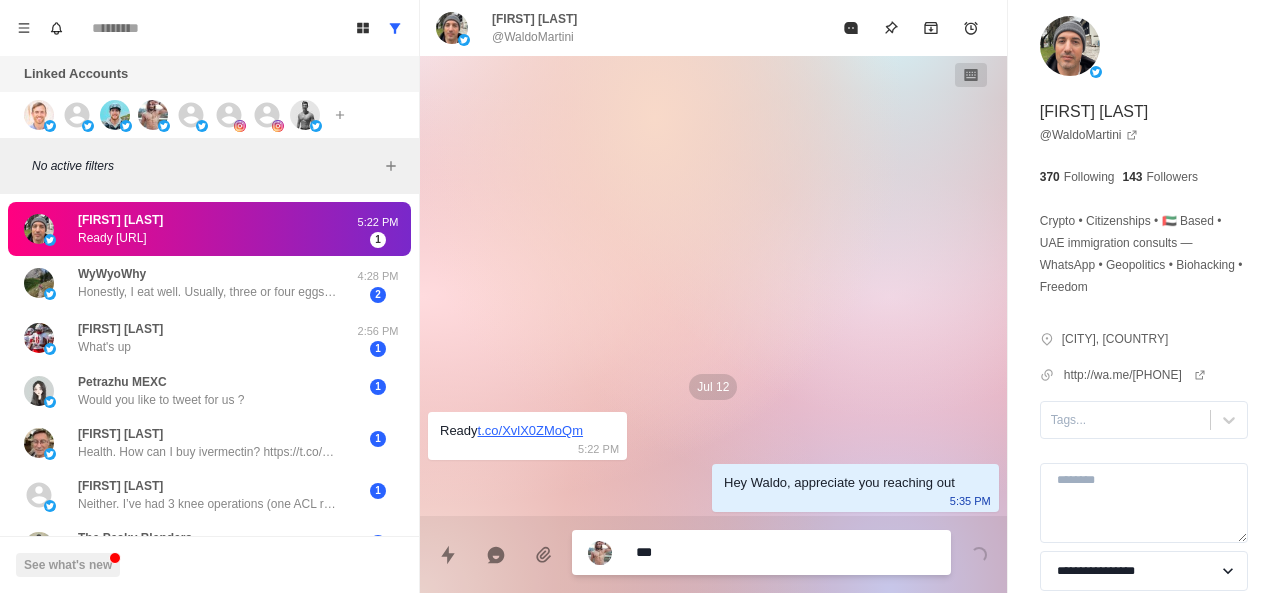type on "*" 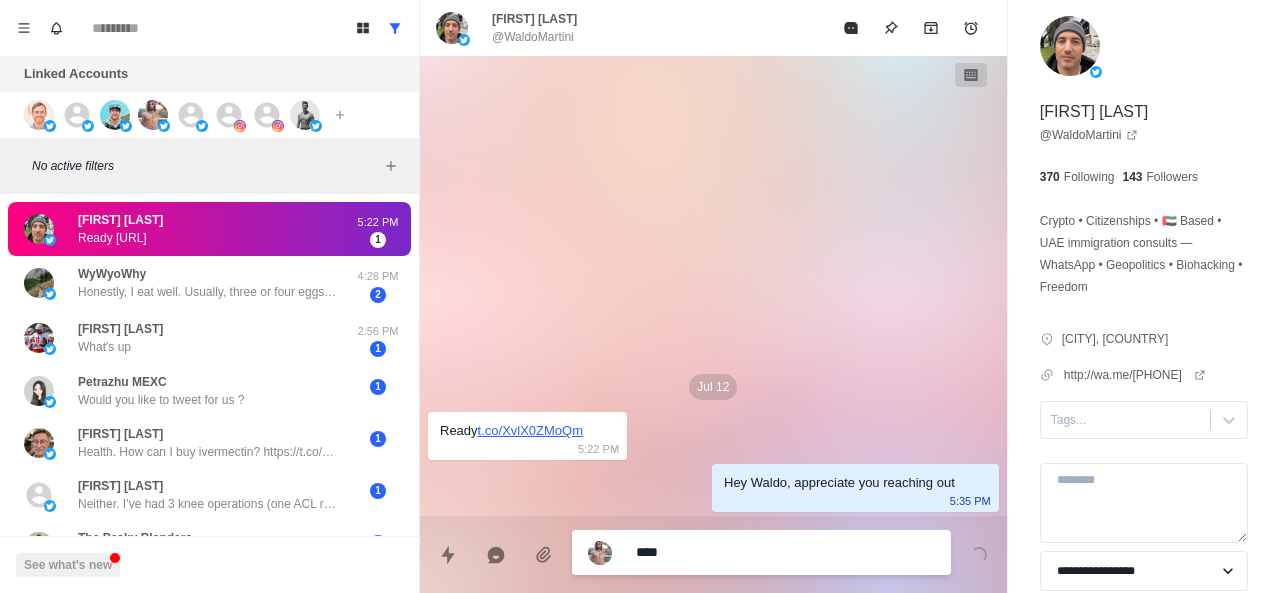 type on "*" 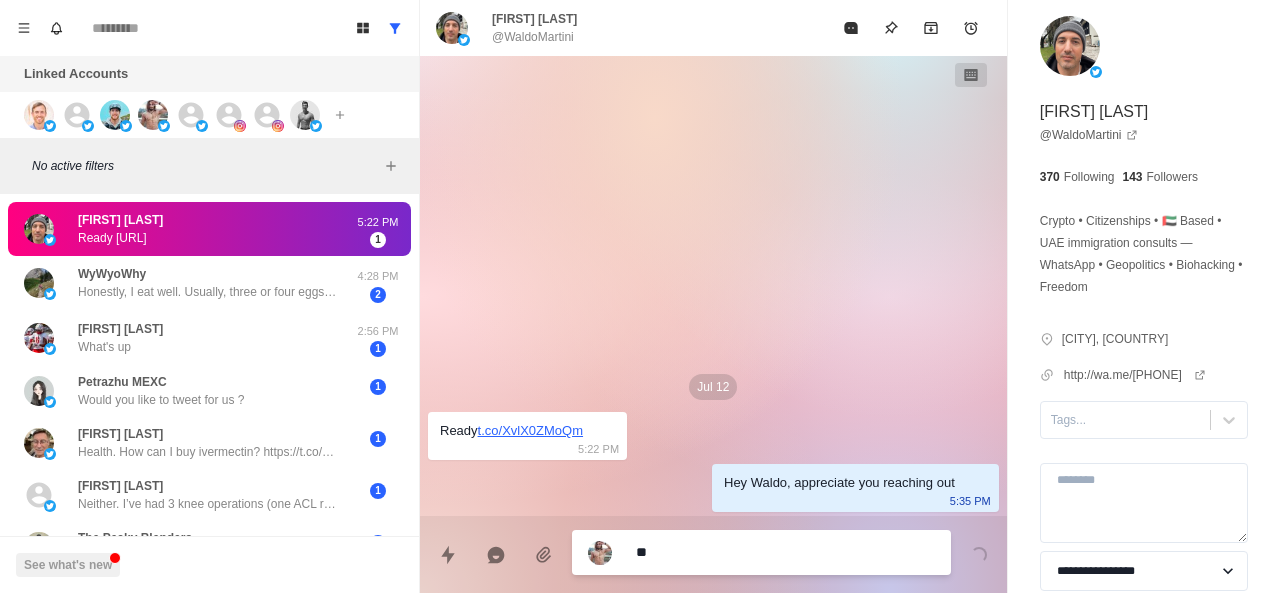 type on "*" 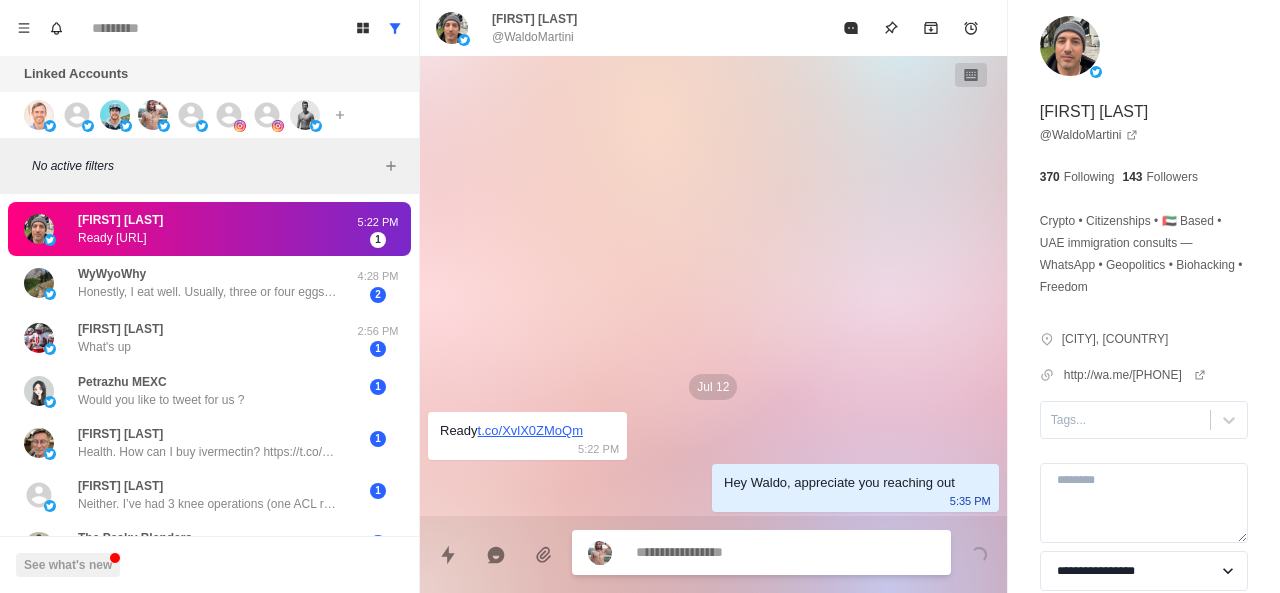 paste on "**********" 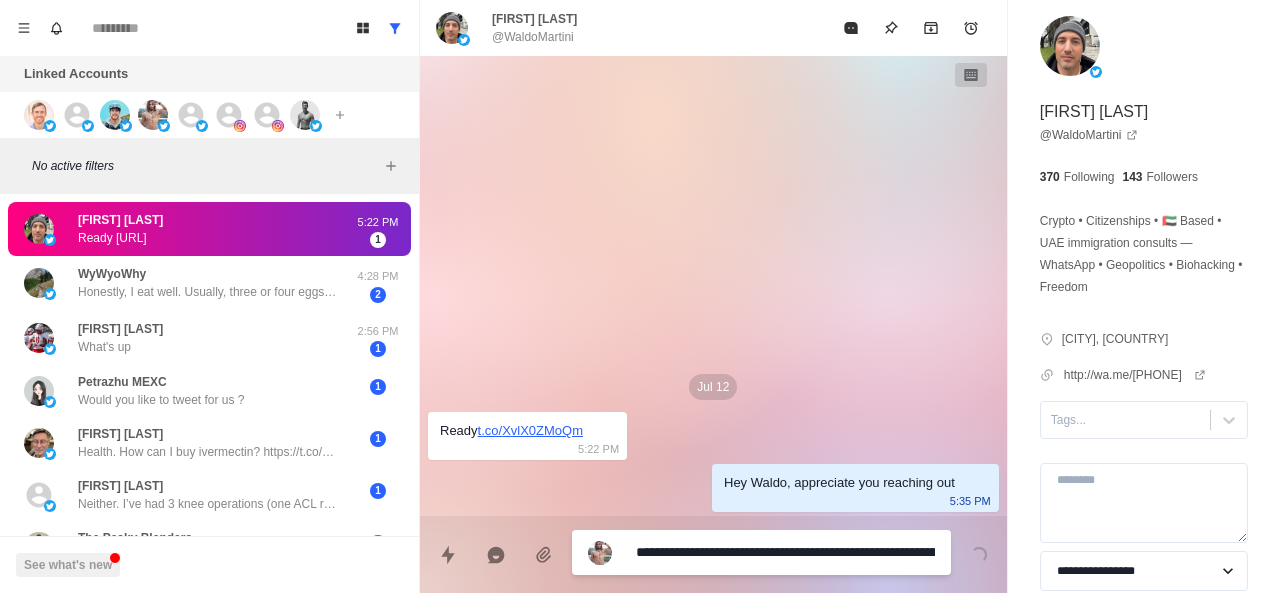 type on "*" 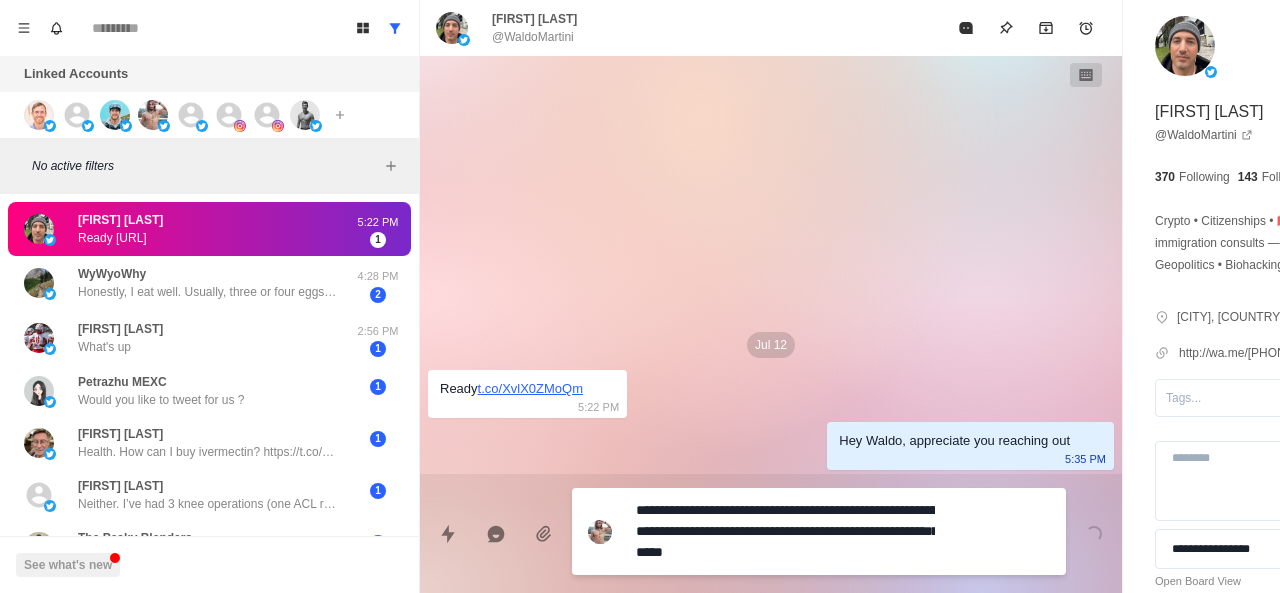 type 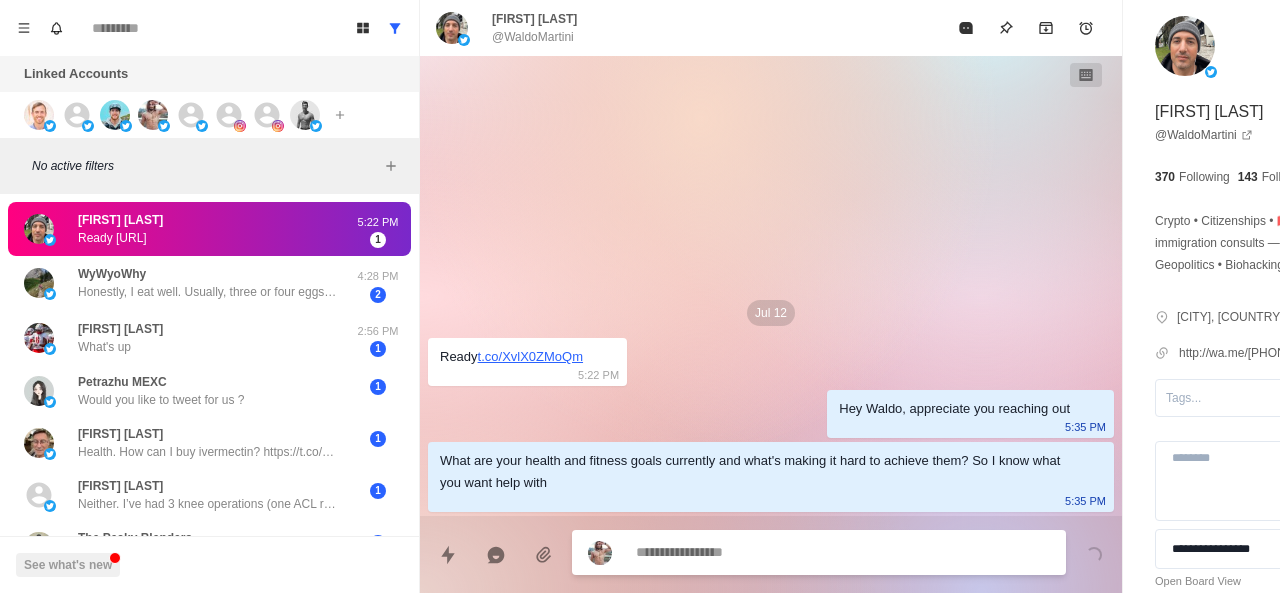 scroll, scrollTop: 0, scrollLeft: 0, axis: both 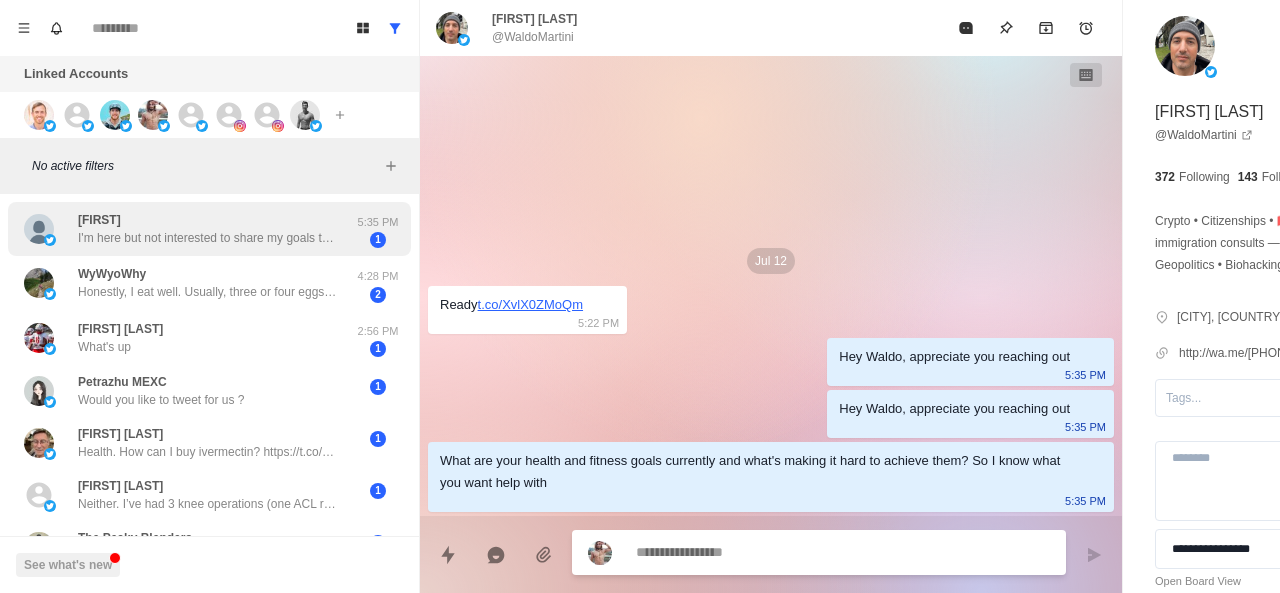 click on "Nir I'm here but not interested to share my goals thank you" at bounding box center (208, 229) 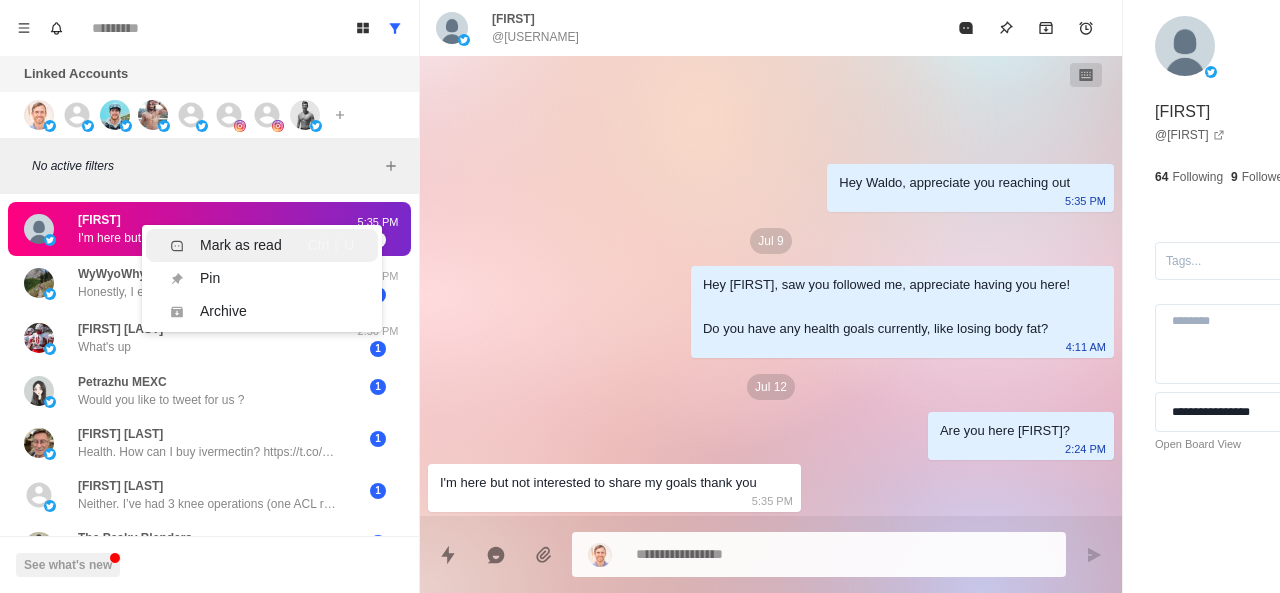 click on "Mark as read" at bounding box center [226, 245] 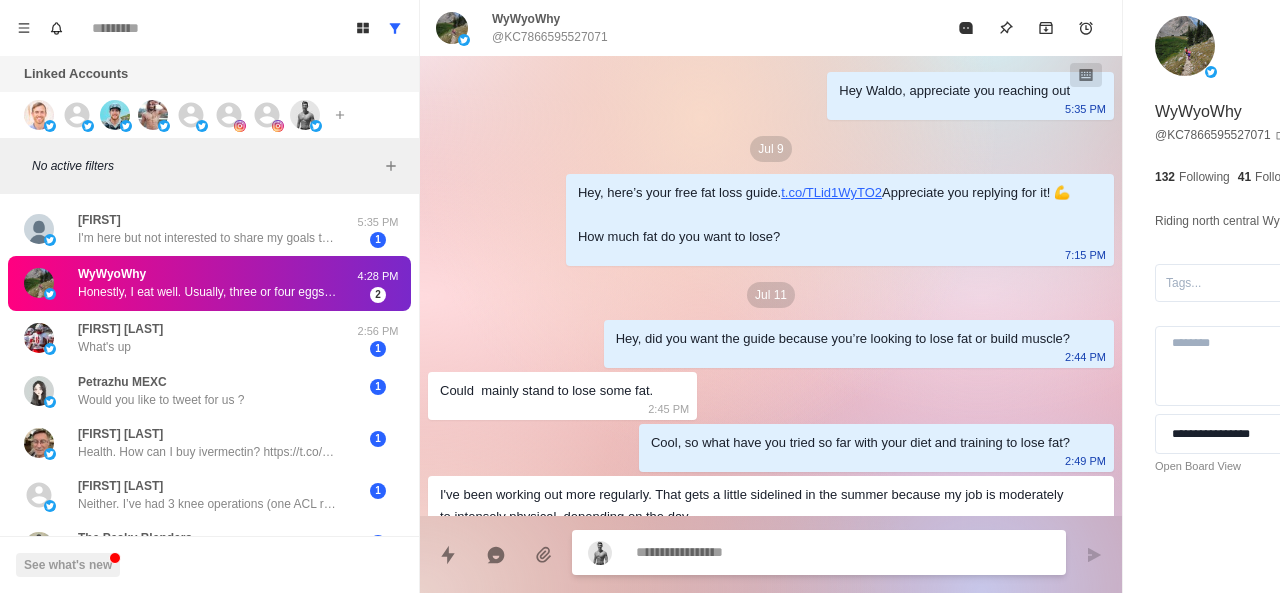 scroll, scrollTop: 846, scrollLeft: 0, axis: vertical 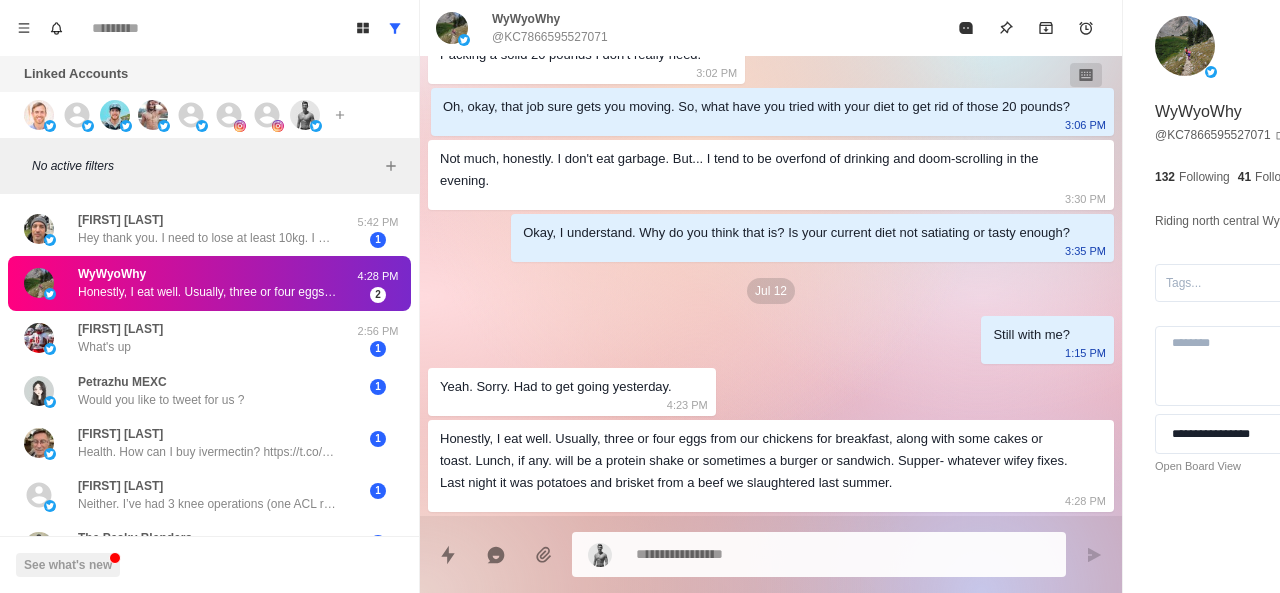 click on "Hey thank you. I need to lose at least 10kg. I was lacking knowledge and discipline. Now I’ve hired a personal trainer 3x weekly for weights at the gym. He’s great and it’s working, I’m building muscle. Been at it for 1.5 months now and it’s definitely working.
Diet is a different story. I haven’t figured out diet yet. So much conflicting information out there." at bounding box center (208, 238) 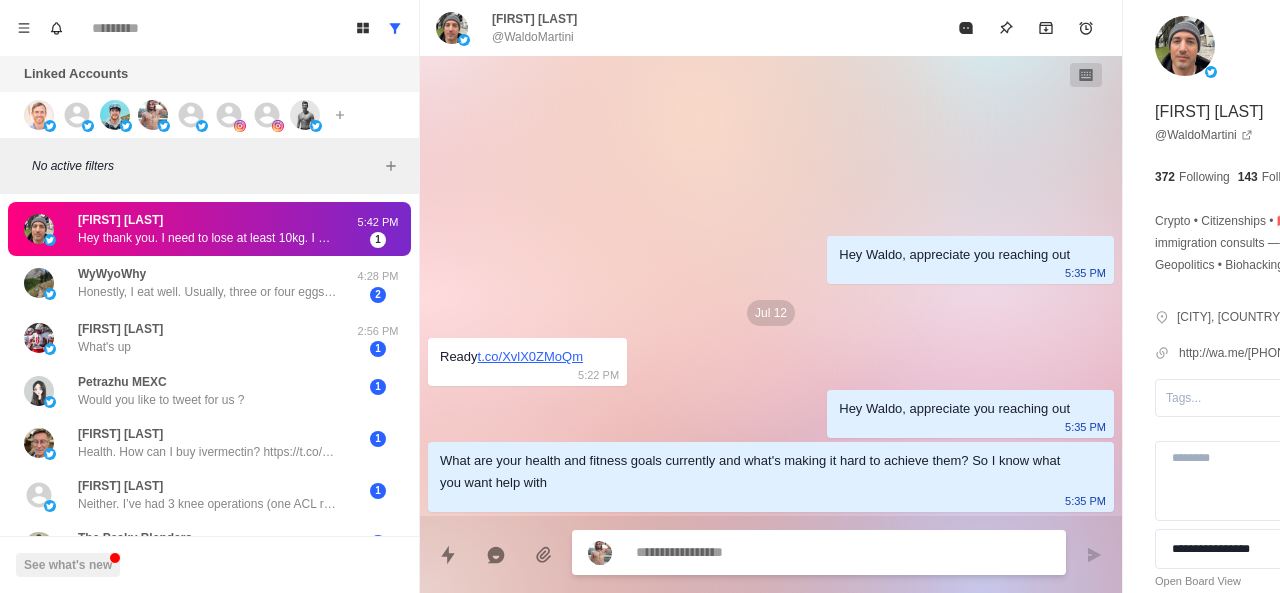 scroll, scrollTop: 0, scrollLeft: 0, axis: both 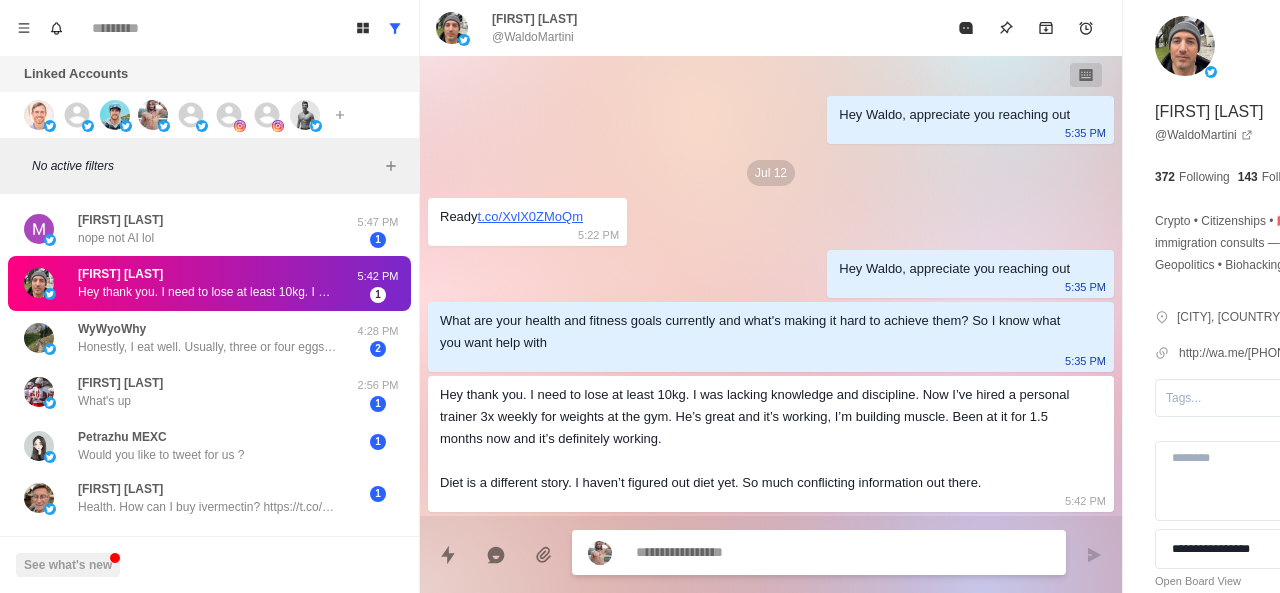 click at bounding box center [785, 552] 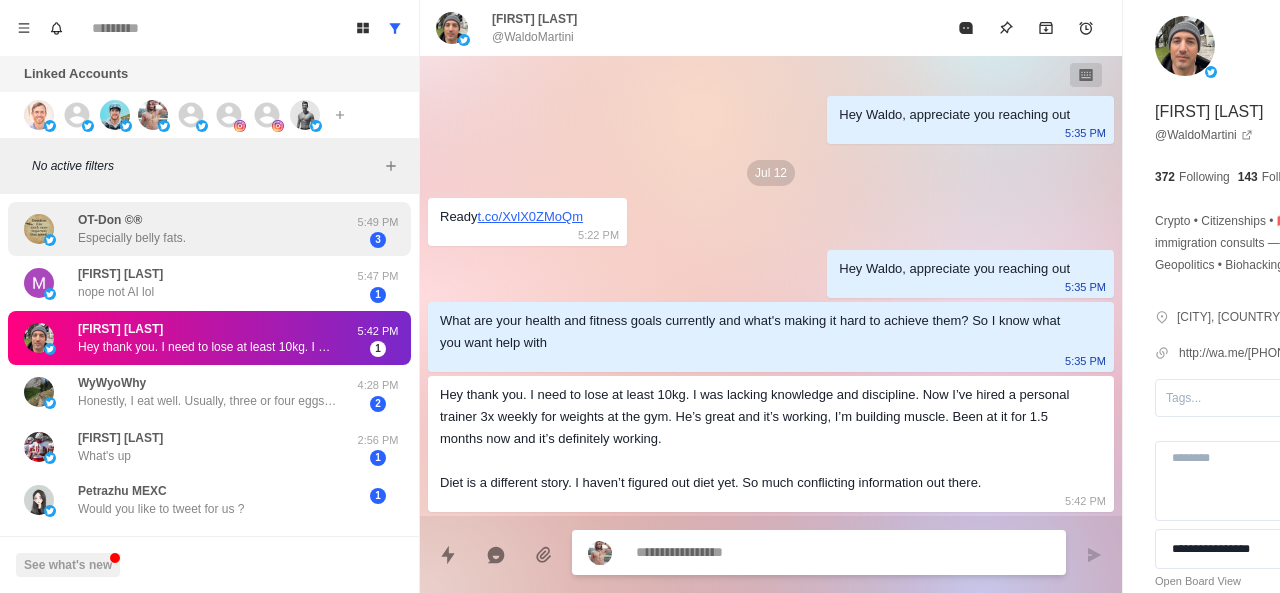 click on "OT-Don ©® Especially belly fats." at bounding box center [188, 229] 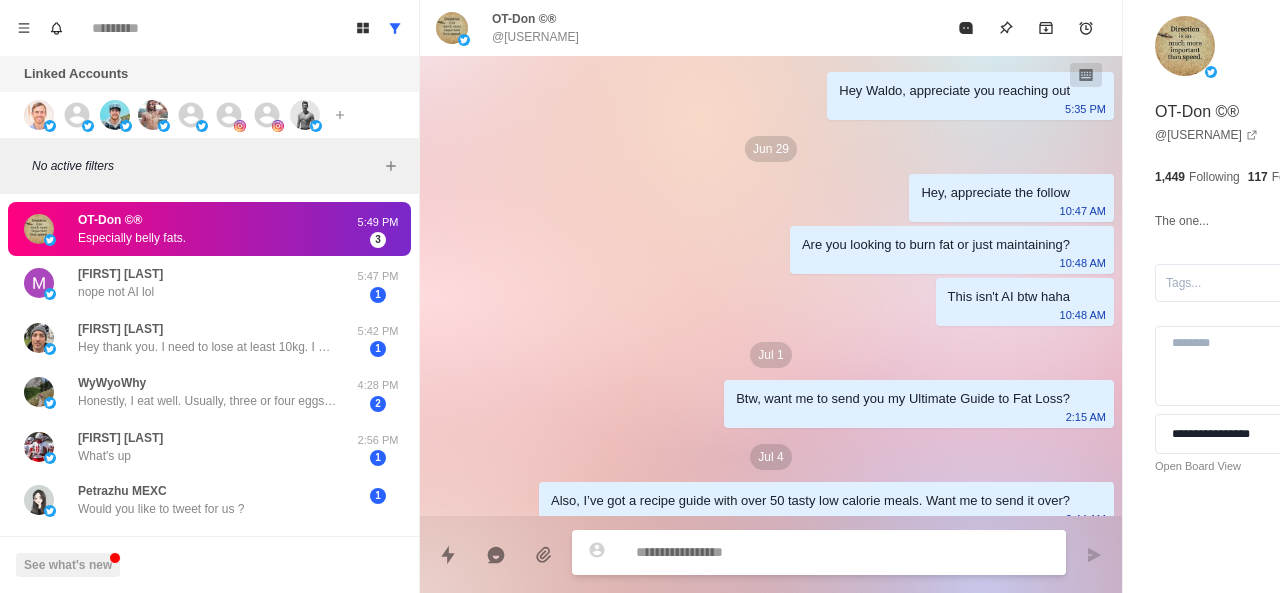 scroll, scrollTop: 350, scrollLeft: 0, axis: vertical 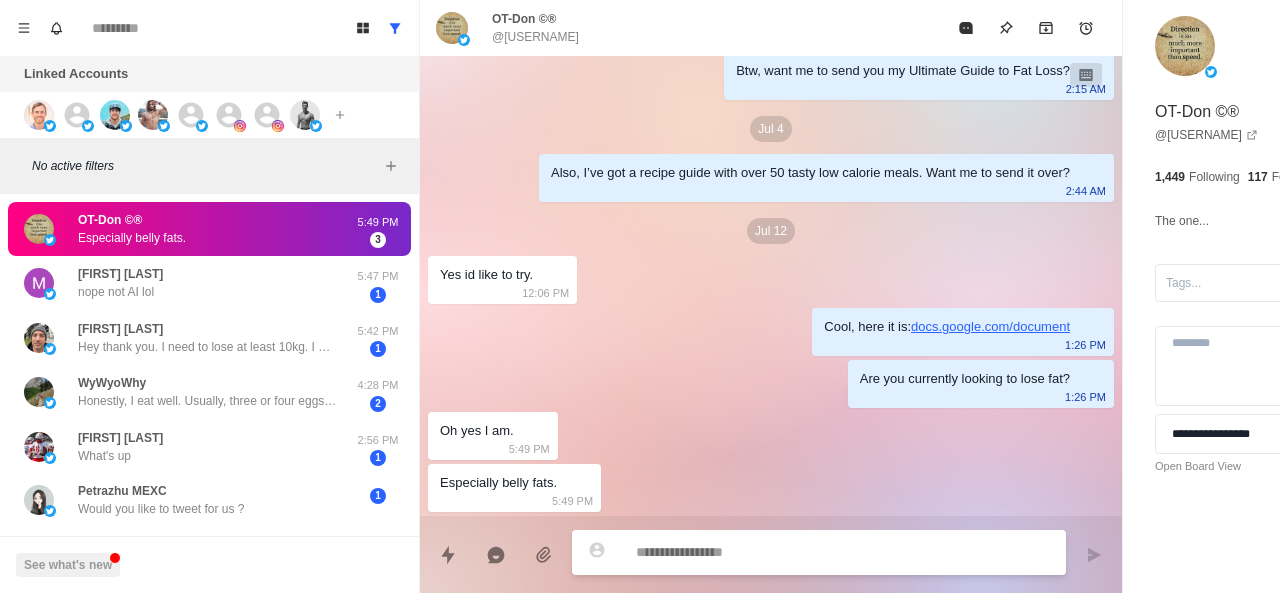 click on "OT-Don ©®" at bounding box center (524, 19) 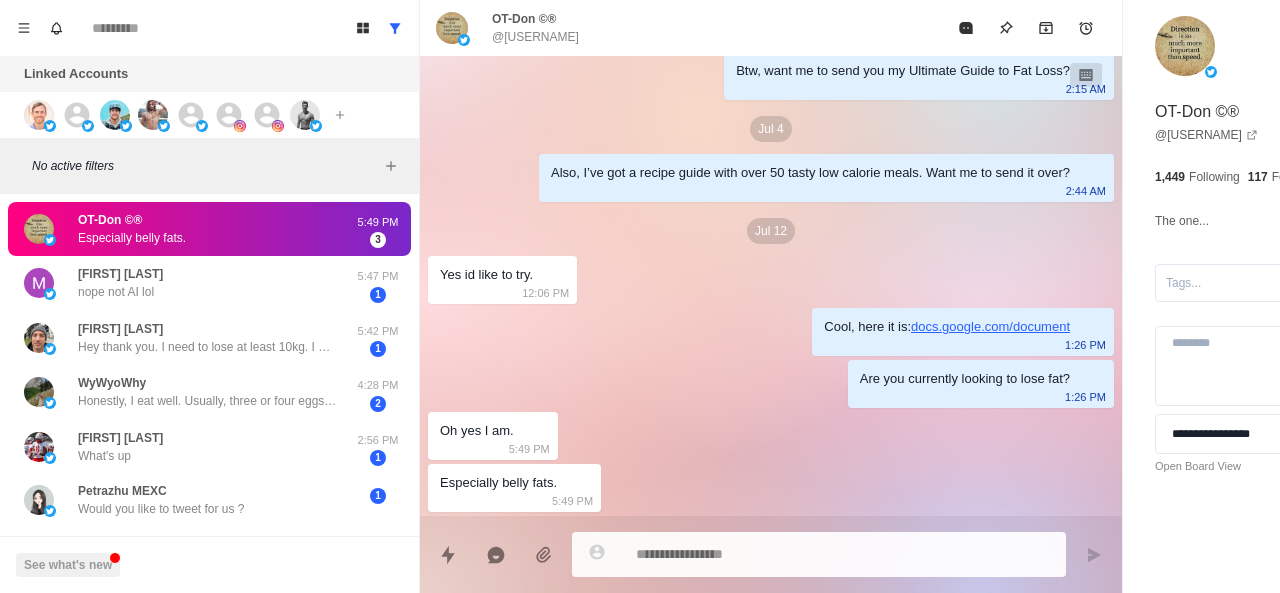 click on "OT-Don ©®" at bounding box center (524, 19) 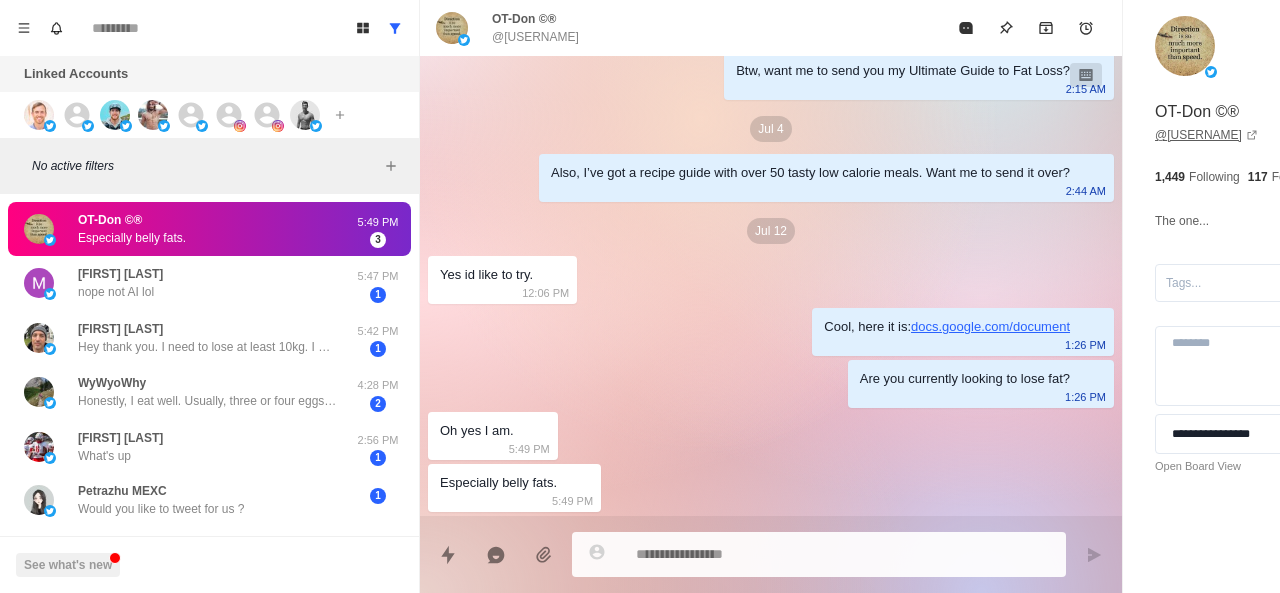 click on "@ 0leryy" at bounding box center (1206, 135) 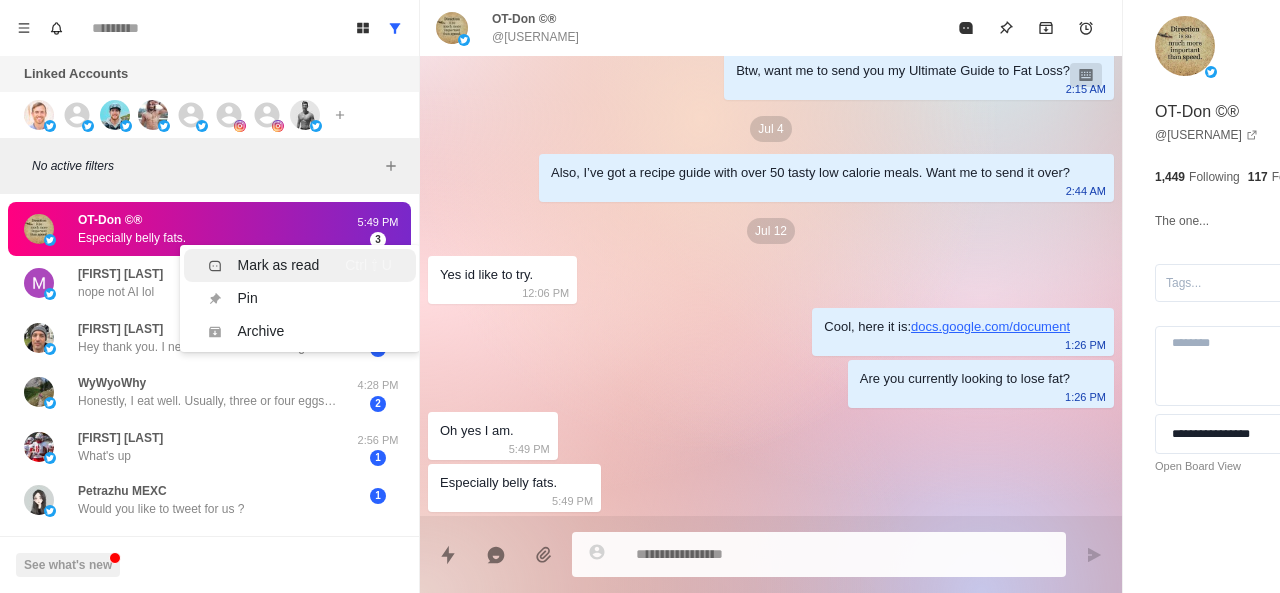 click on "Mark as read" at bounding box center [279, 265] 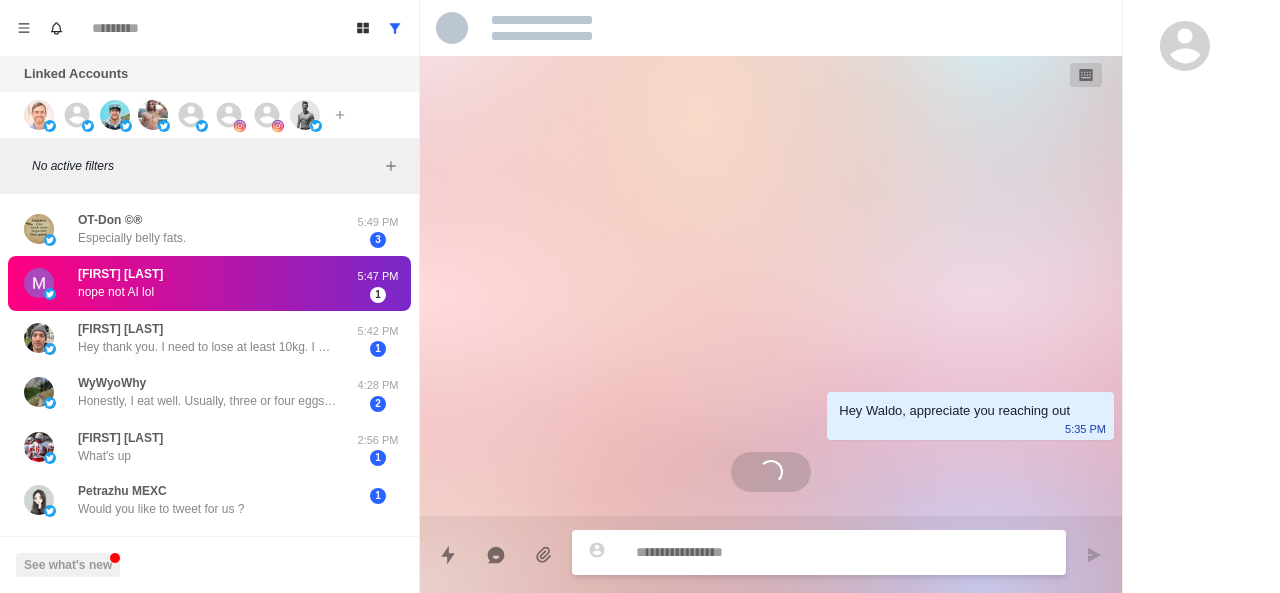 scroll, scrollTop: 0, scrollLeft: 0, axis: both 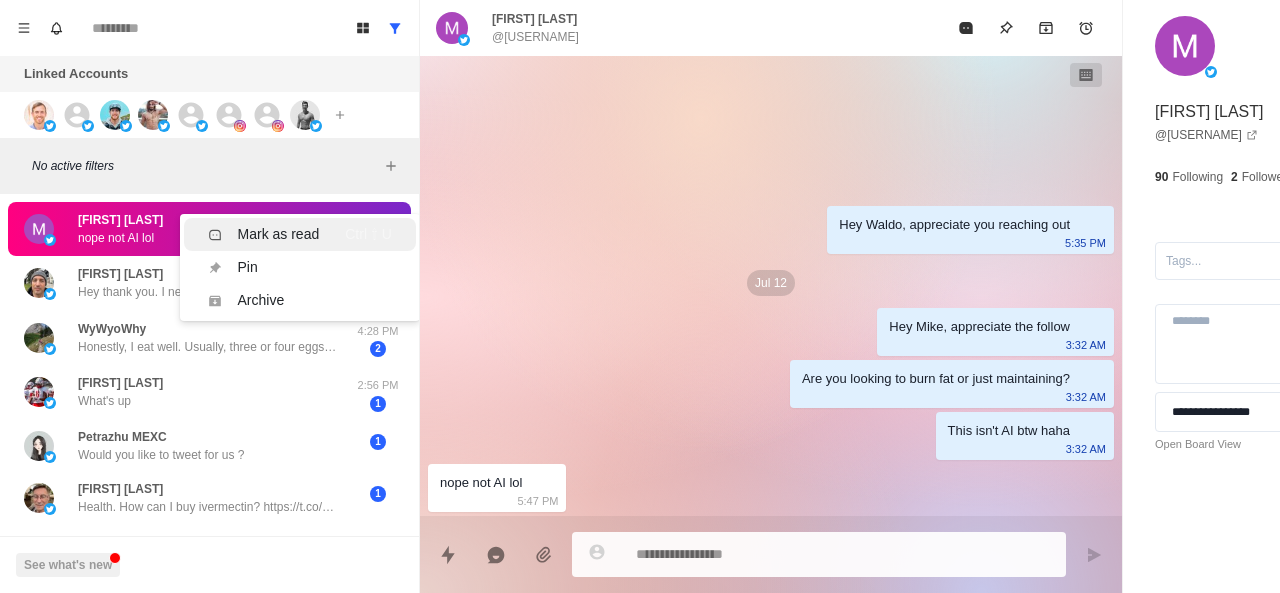 click 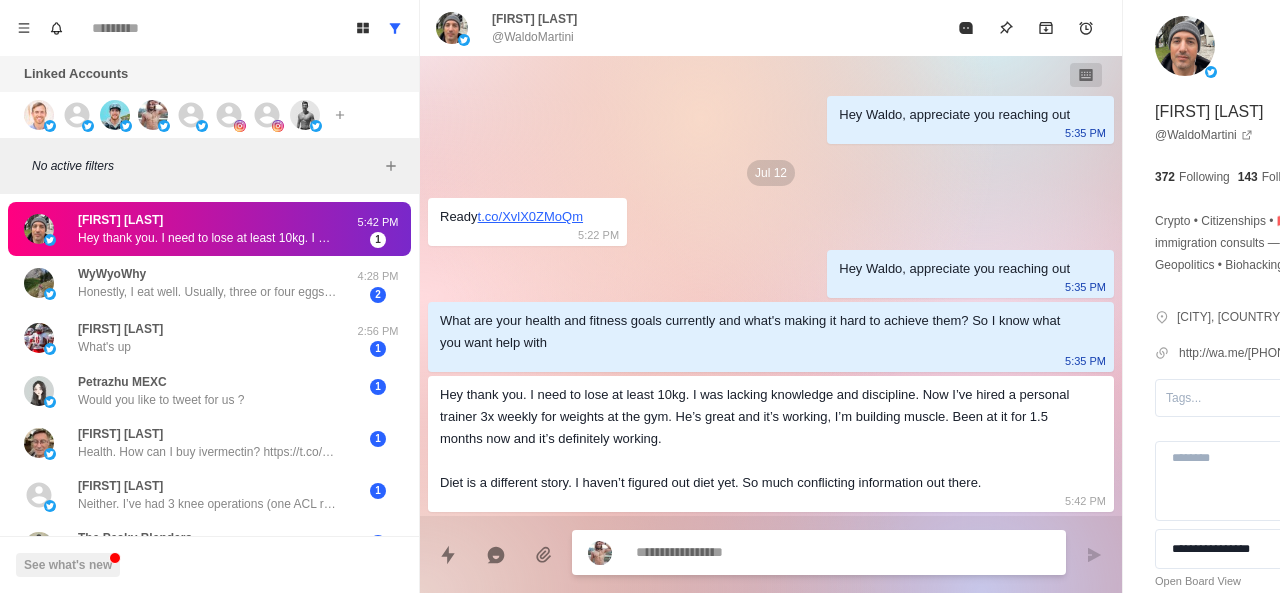 click at bounding box center (785, 552) 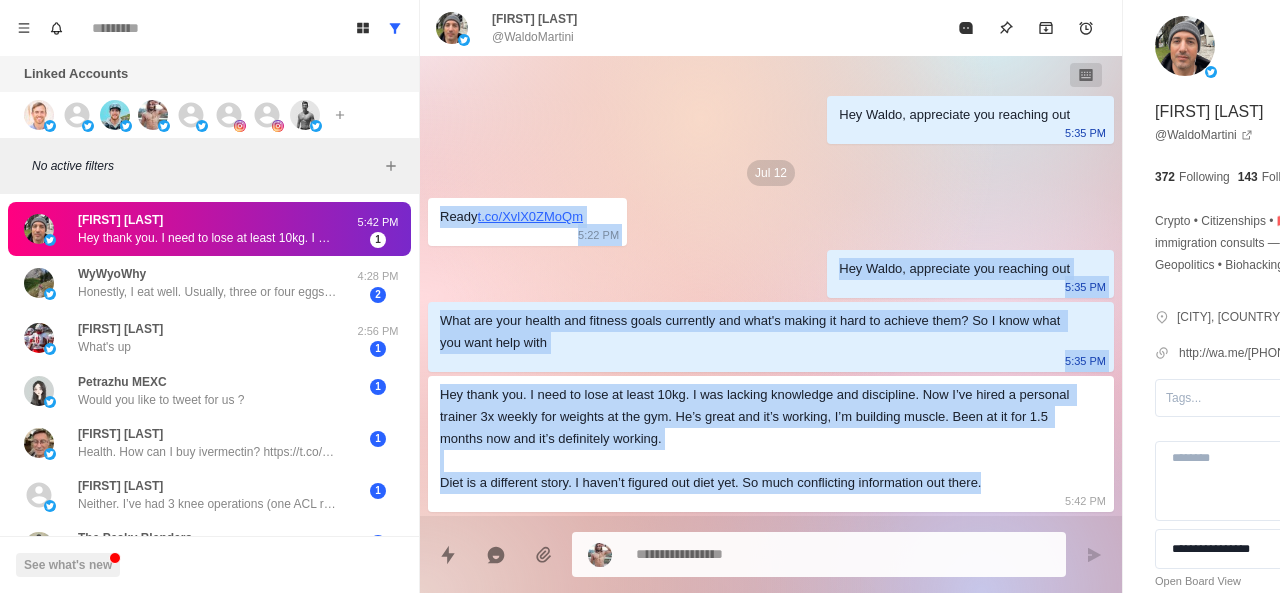 drag, startPoint x: 431, startPoint y: 186, endPoint x: 720, endPoint y: 484, distance: 415.12045 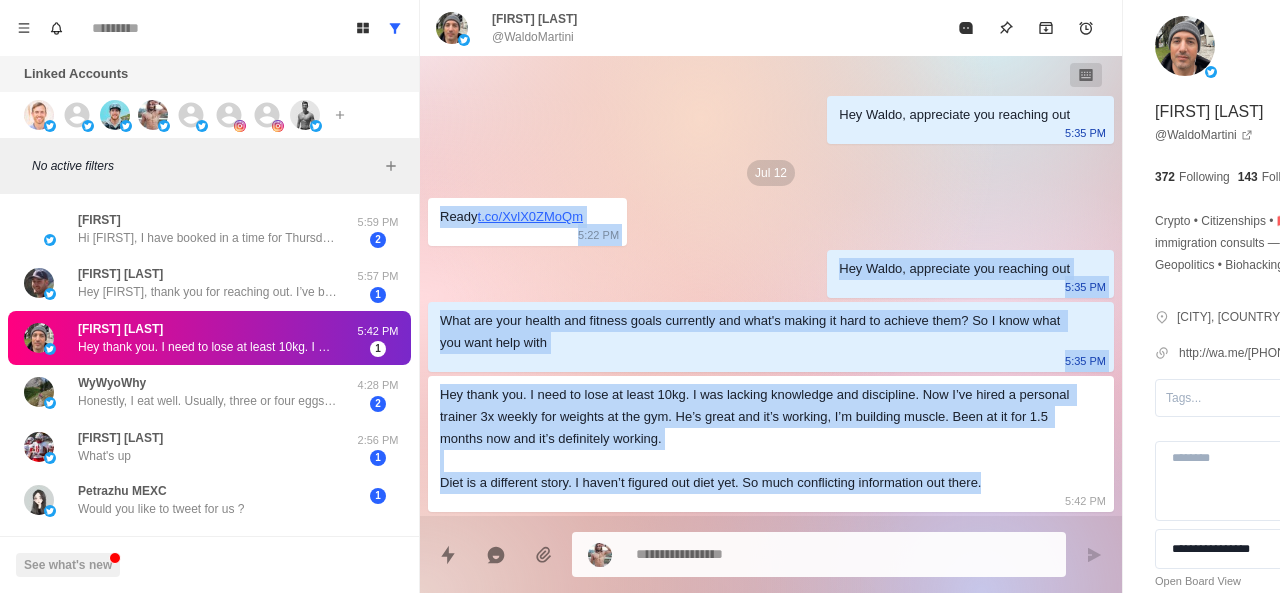 click on "Hey thank you. I need to lose at least 10kg. I was lacking knowledge and discipline. Now I’ve hired a personal trainer 3x weekly for weights at the gym. He’s great and it’s working, I’m building muscle. Been at it for 1.5 months now and it’s definitely working.
Diet is a different story. I haven’t figured out diet yet. So much conflicting information out there." at bounding box center [755, 439] 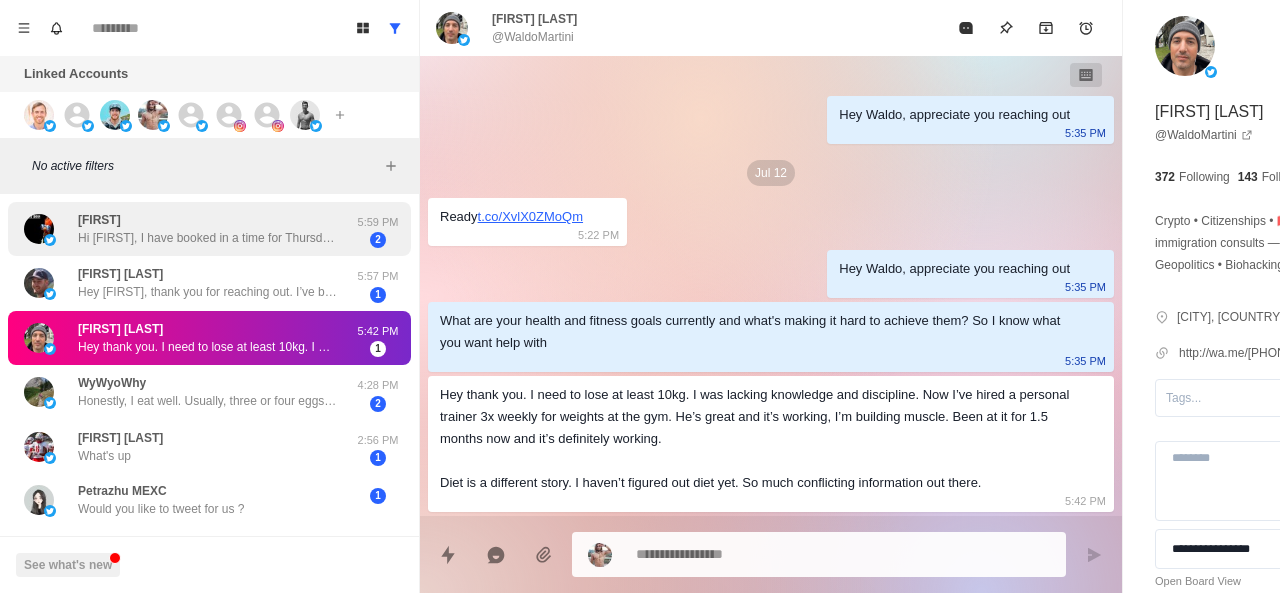 click on "Hi Chris, I have booked in a time for  Thursday 17th @ 12:30" at bounding box center (208, 238) 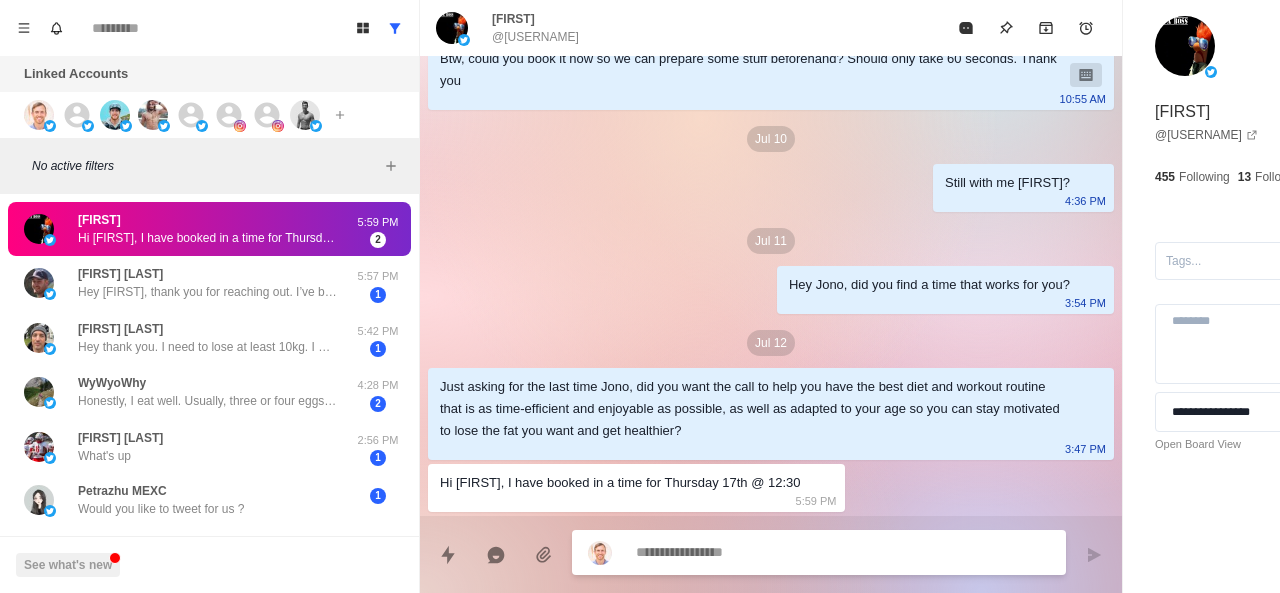 scroll, scrollTop: 2004, scrollLeft: 0, axis: vertical 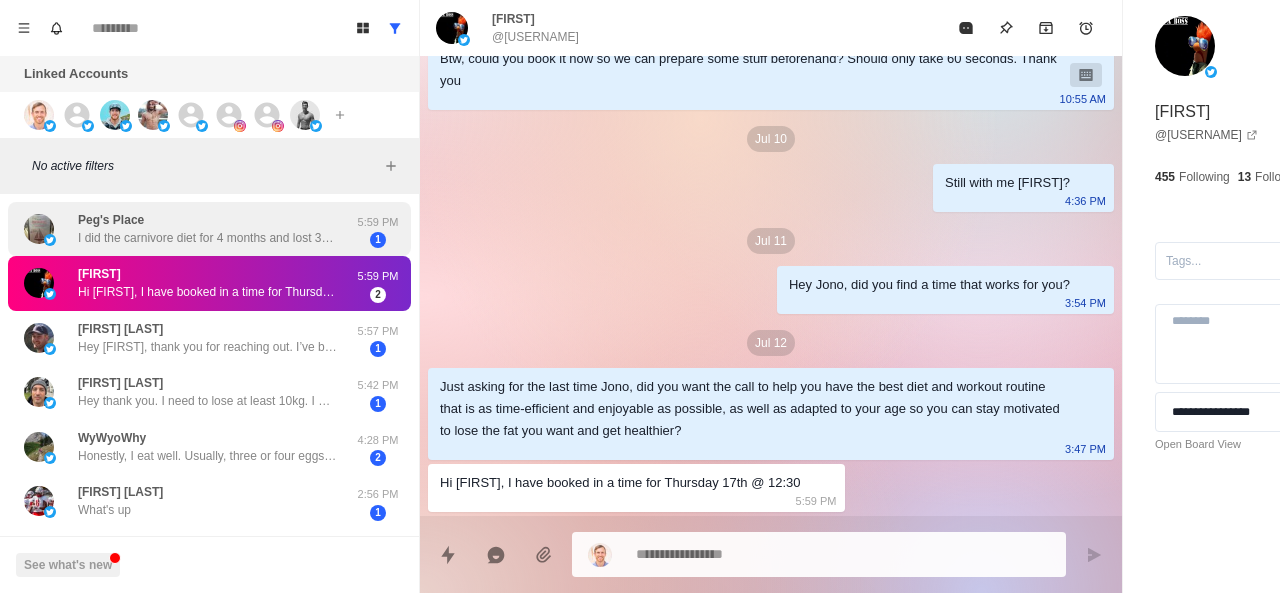 click on "Peg's Place  I did the carnivore diet for 4 months and lost 35 lbs.  was generally pretty simple to stay with for me.  I am also walking 10k steps a day." at bounding box center (208, 229) 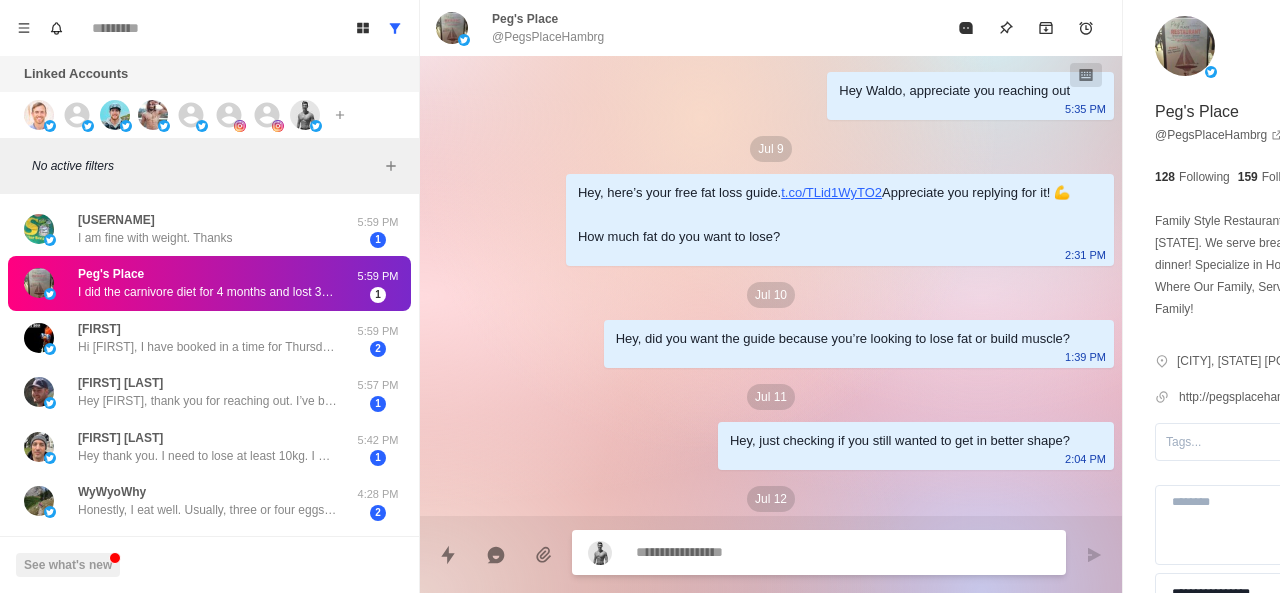 scroll, scrollTop: 296, scrollLeft: 0, axis: vertical 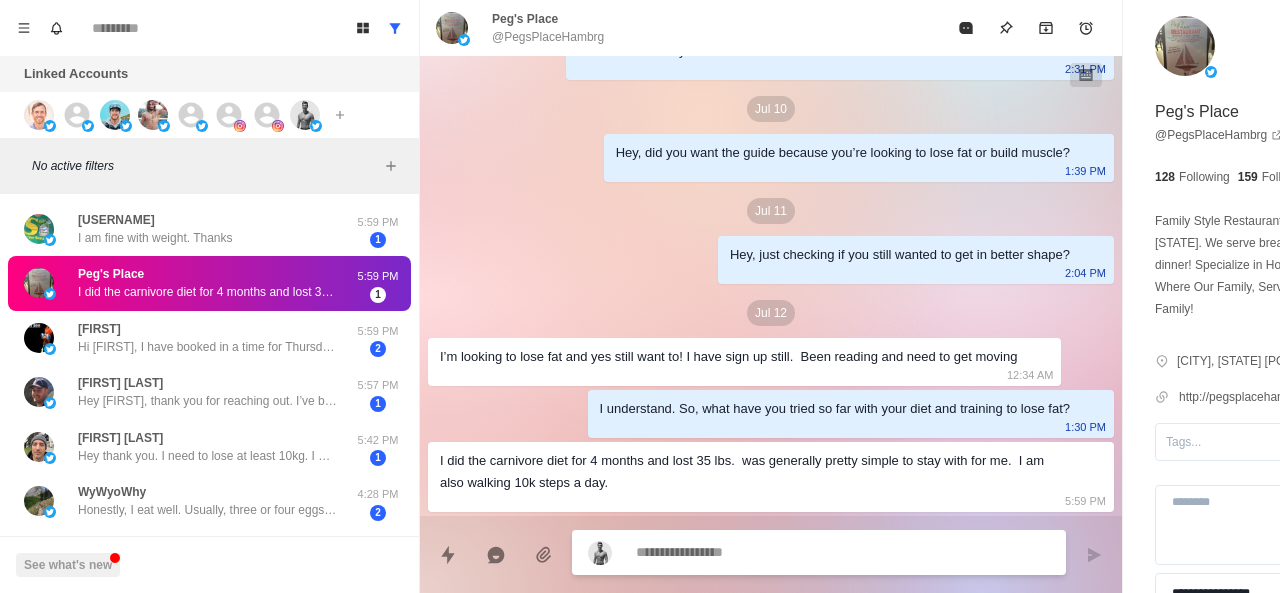 type on "*" 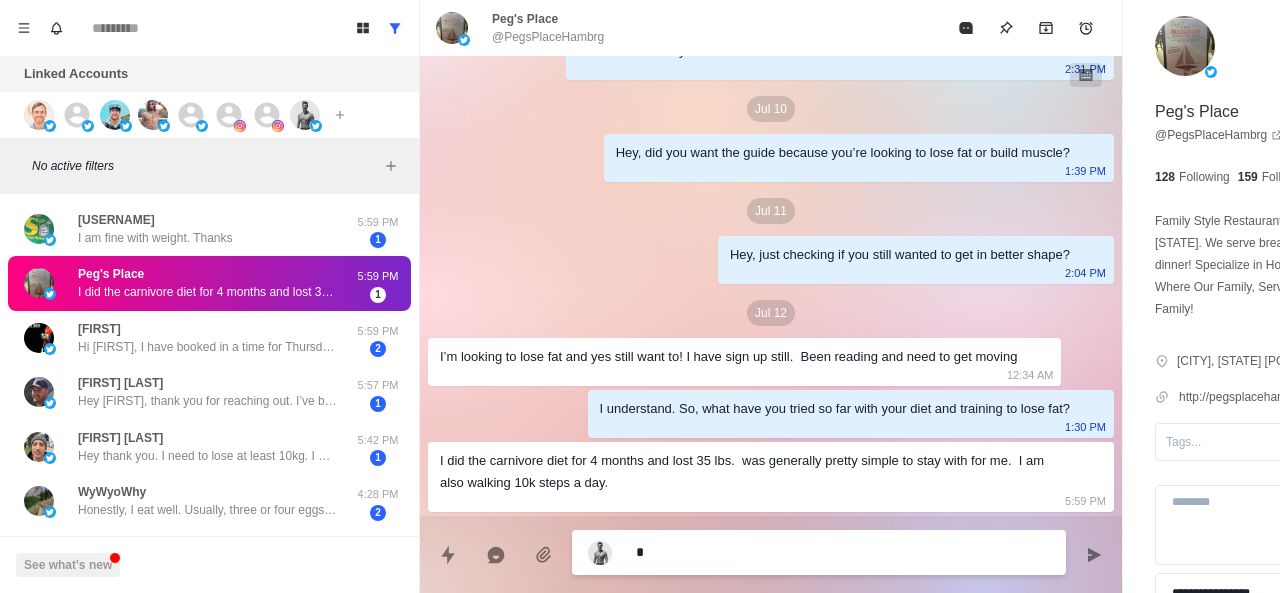 type on "*" 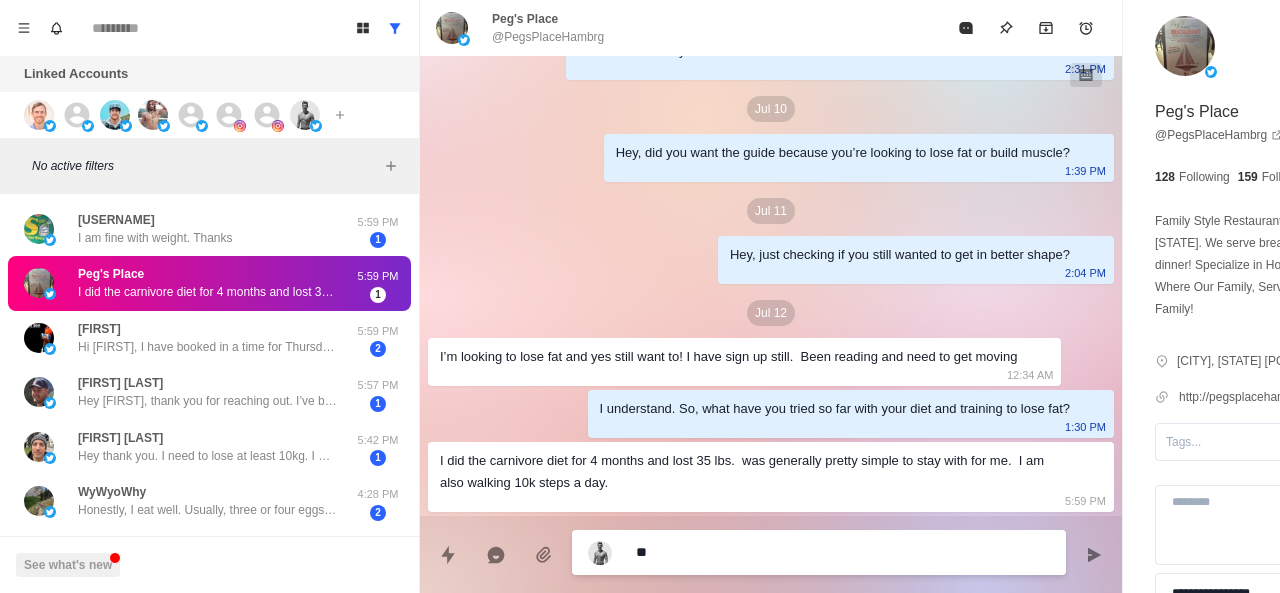 type on "*" 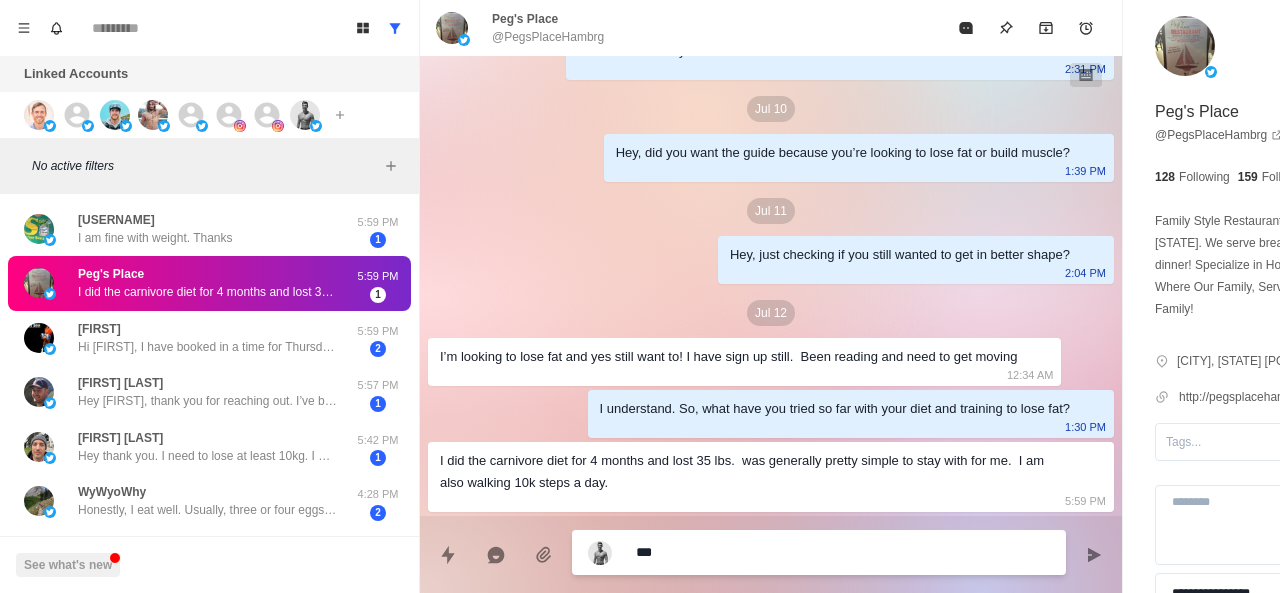 type on "*" 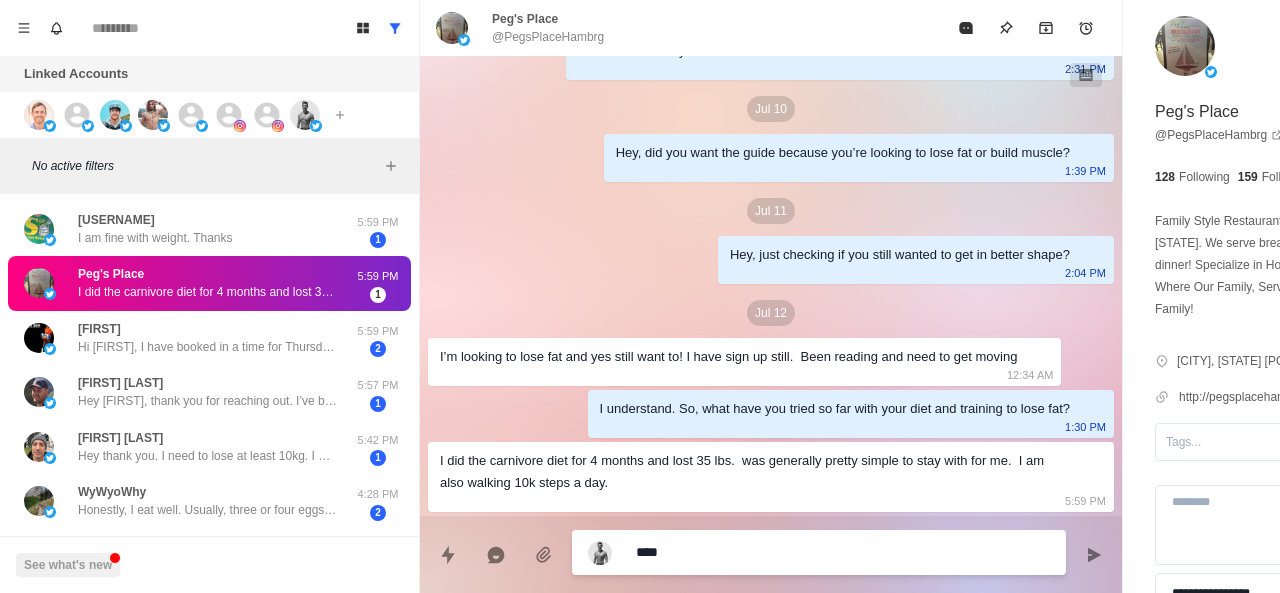 type on "*" 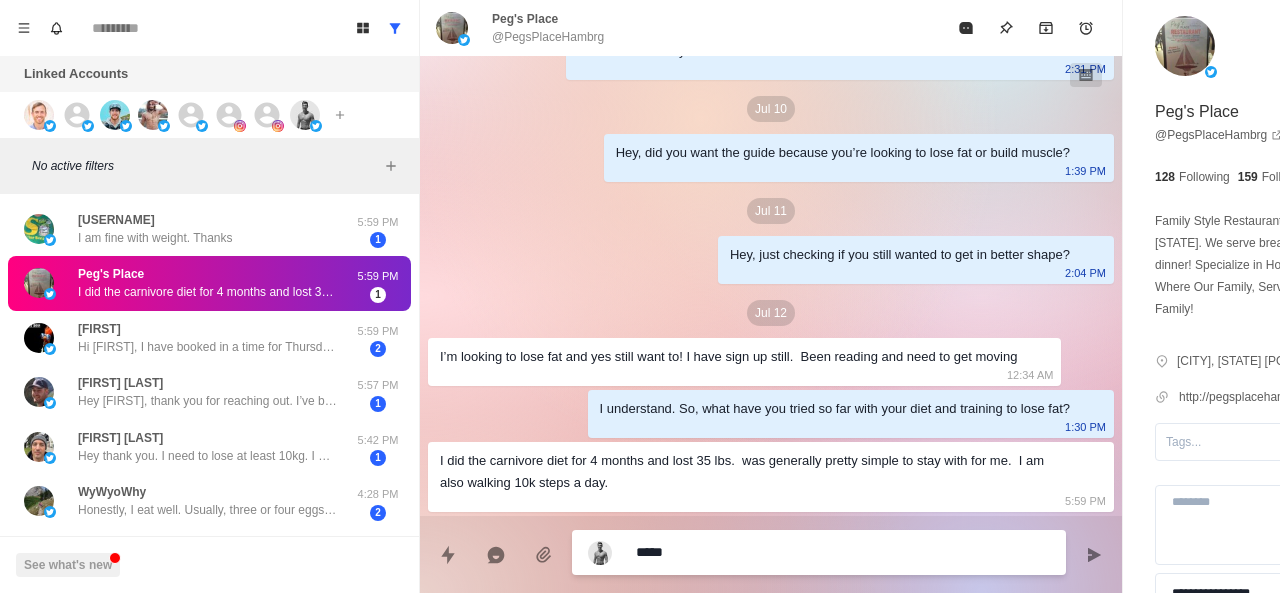 type on "*" 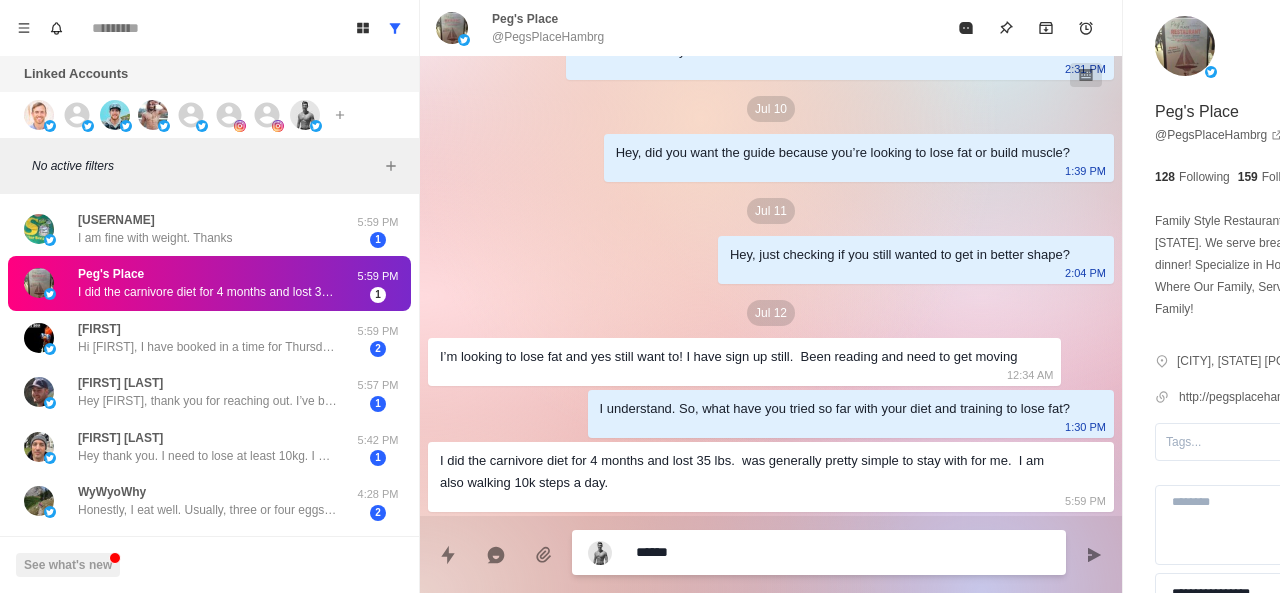 type on "*" 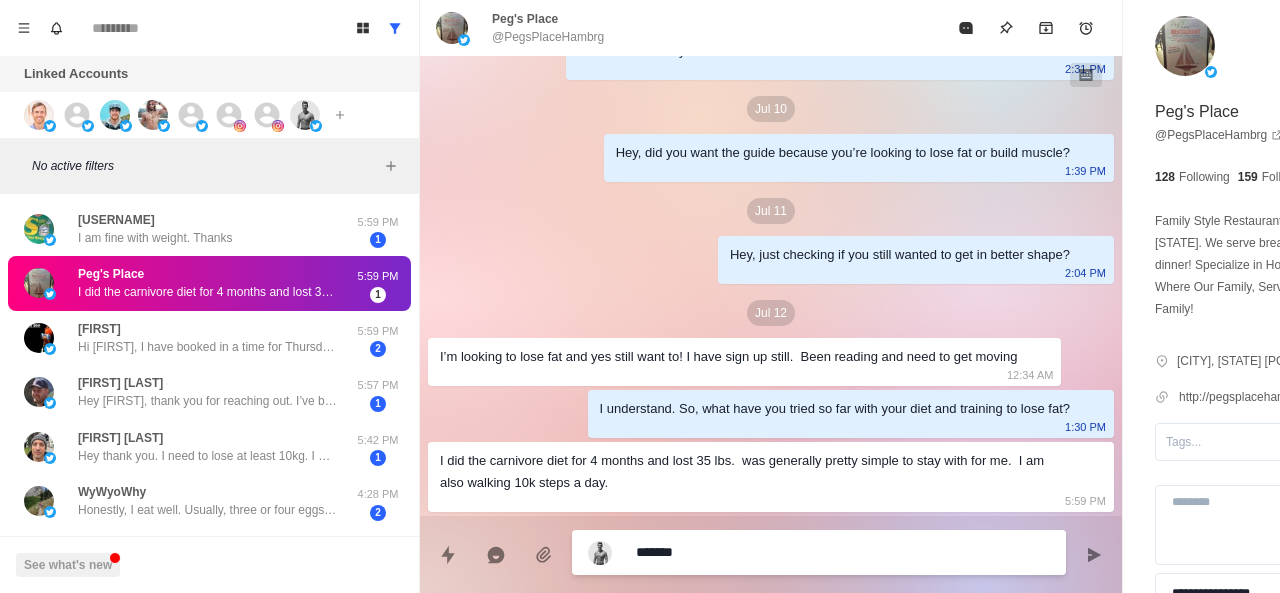 type on "*" 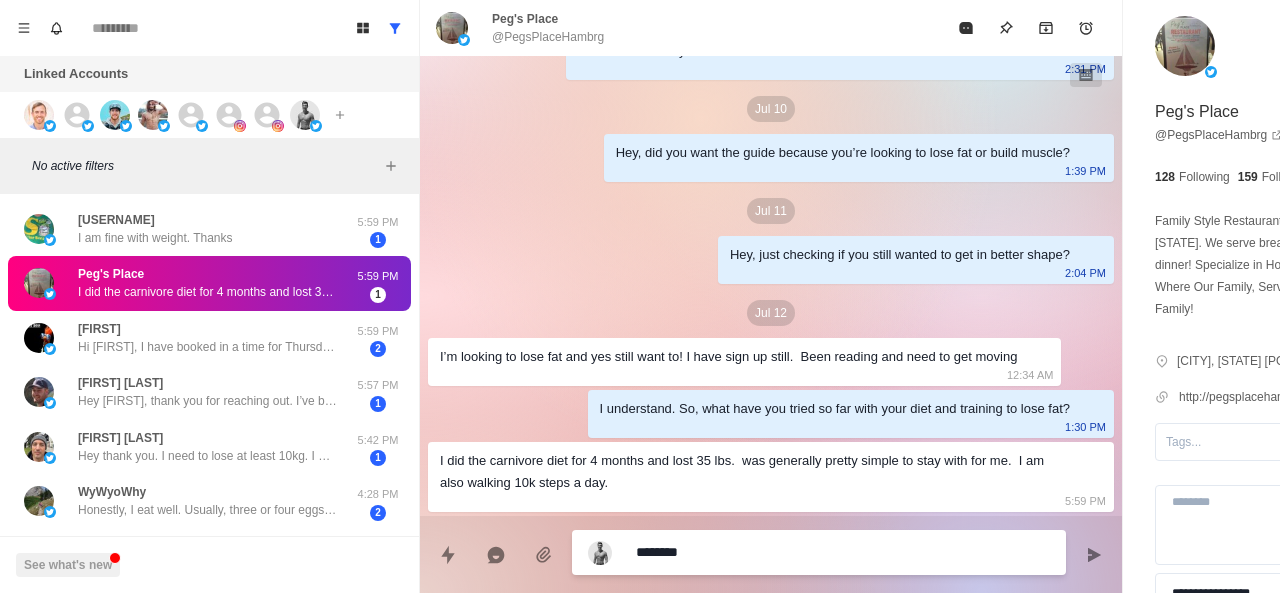 type on "*" 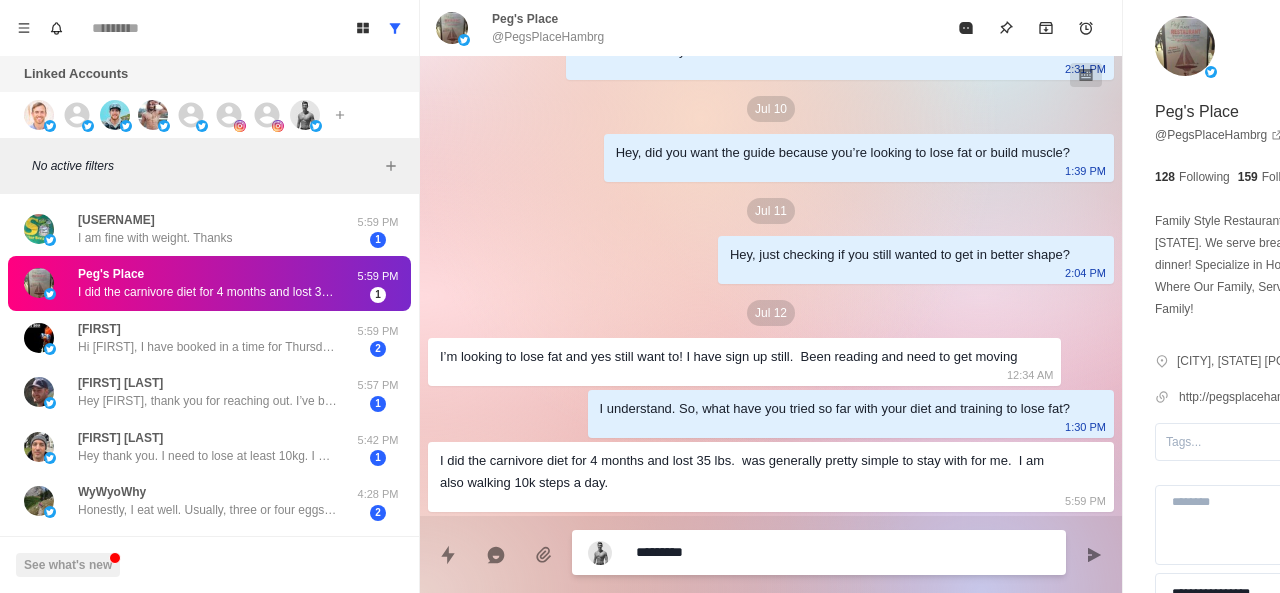 type on "*" 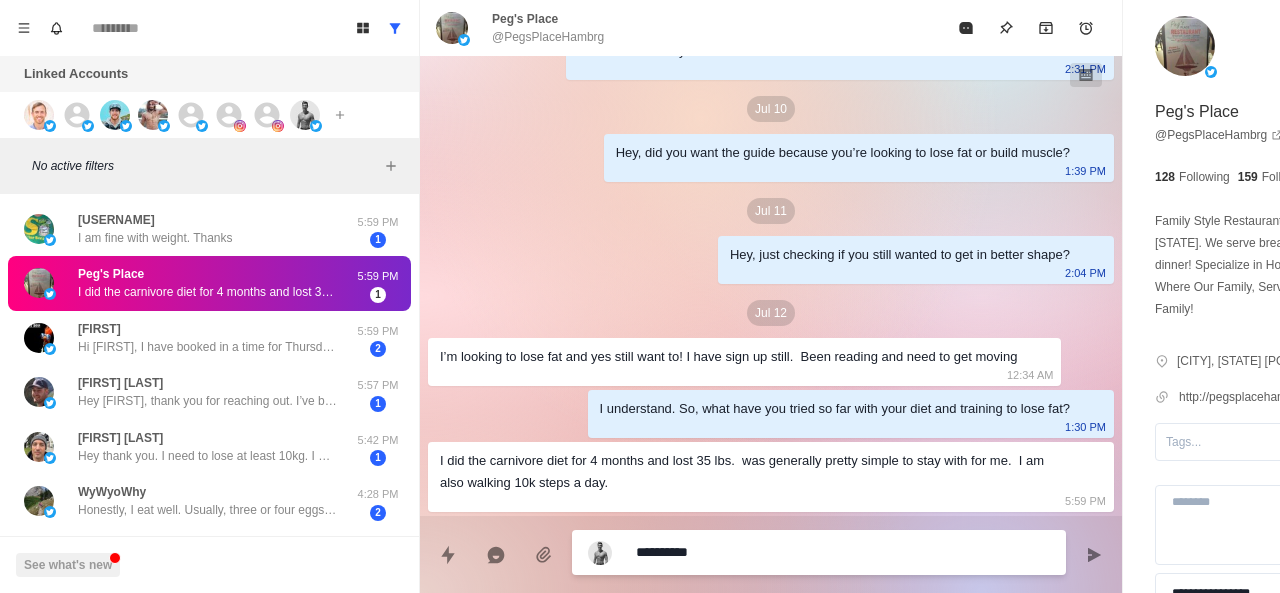 type on "*" 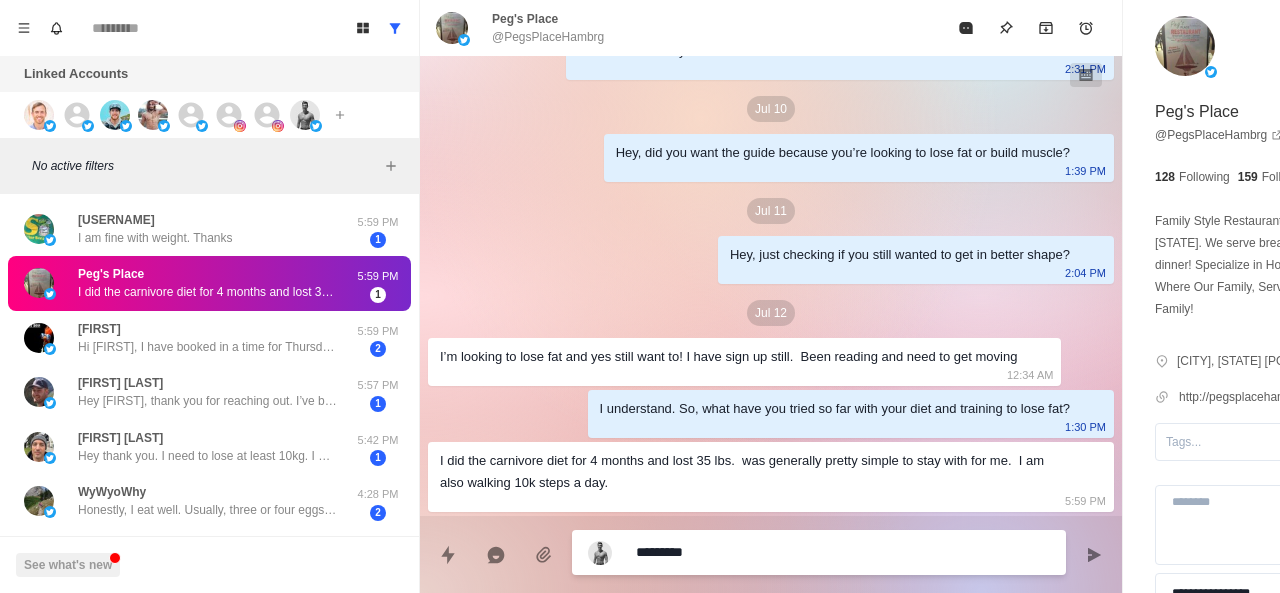 type on "*" 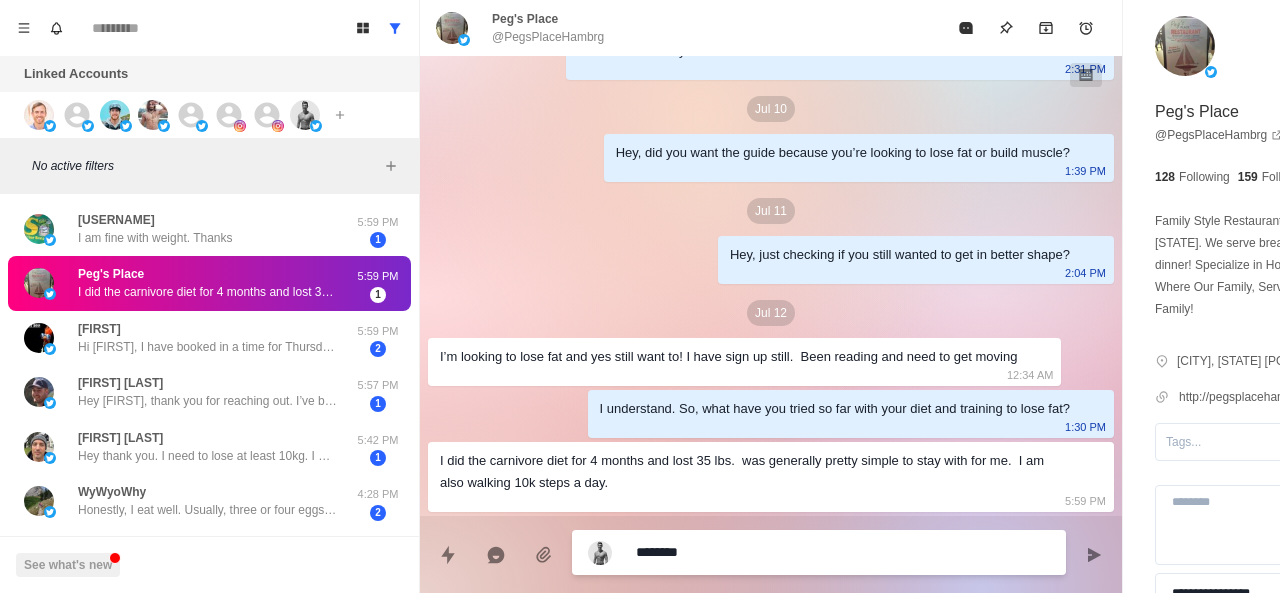 type on "*" 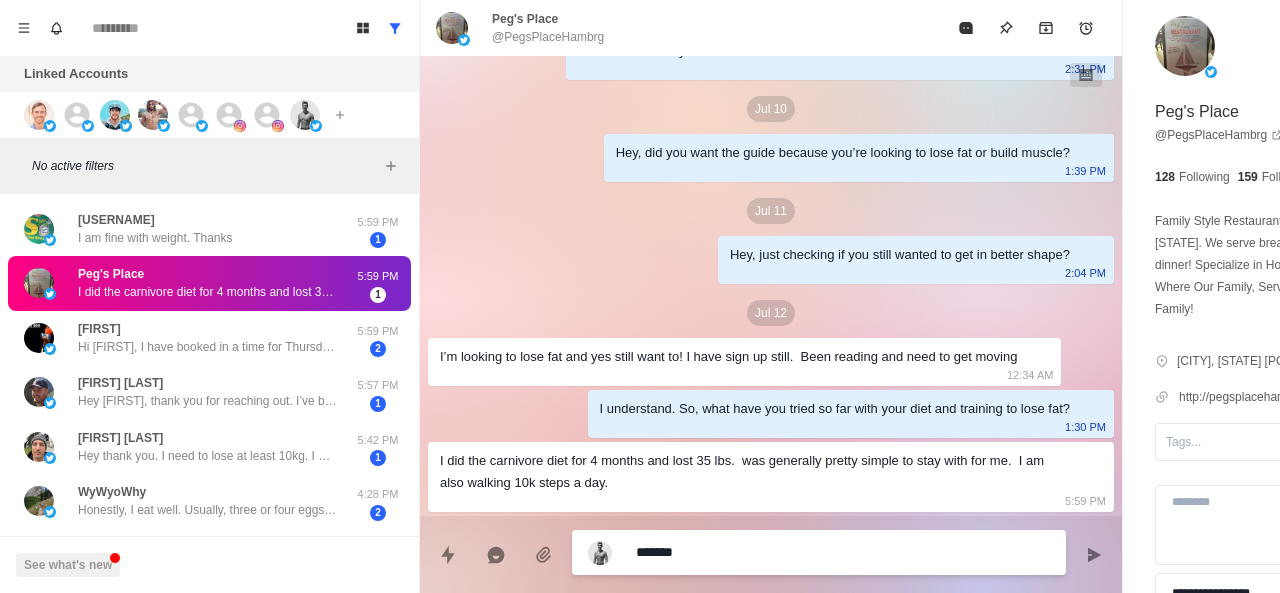 type on "*" 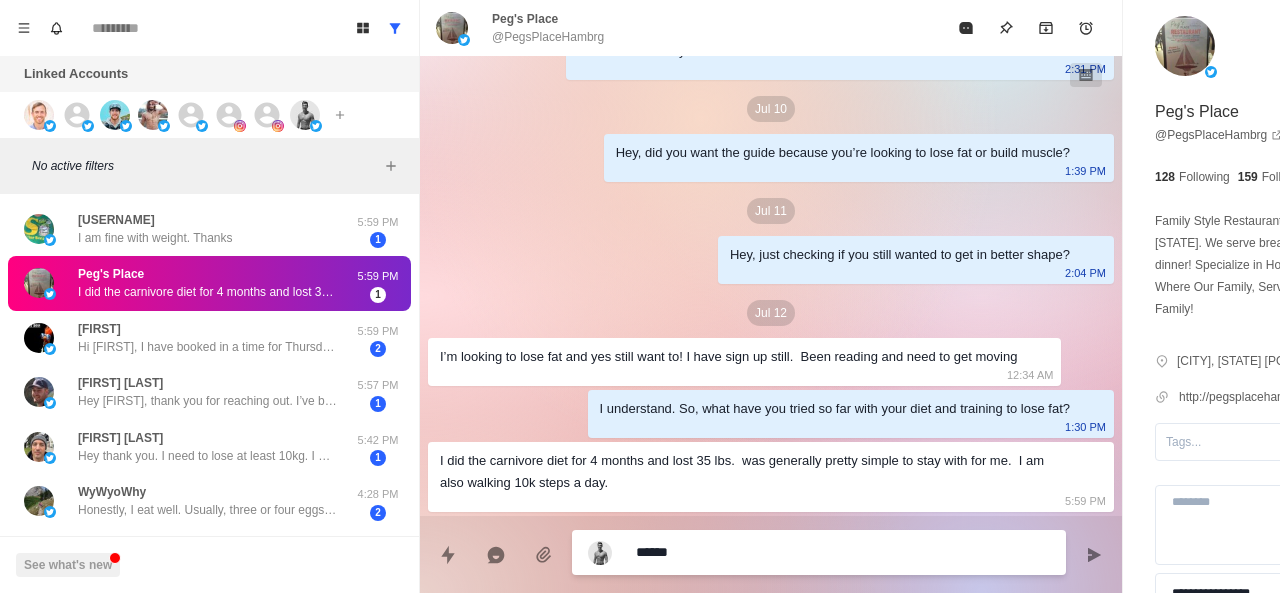 type on "*" 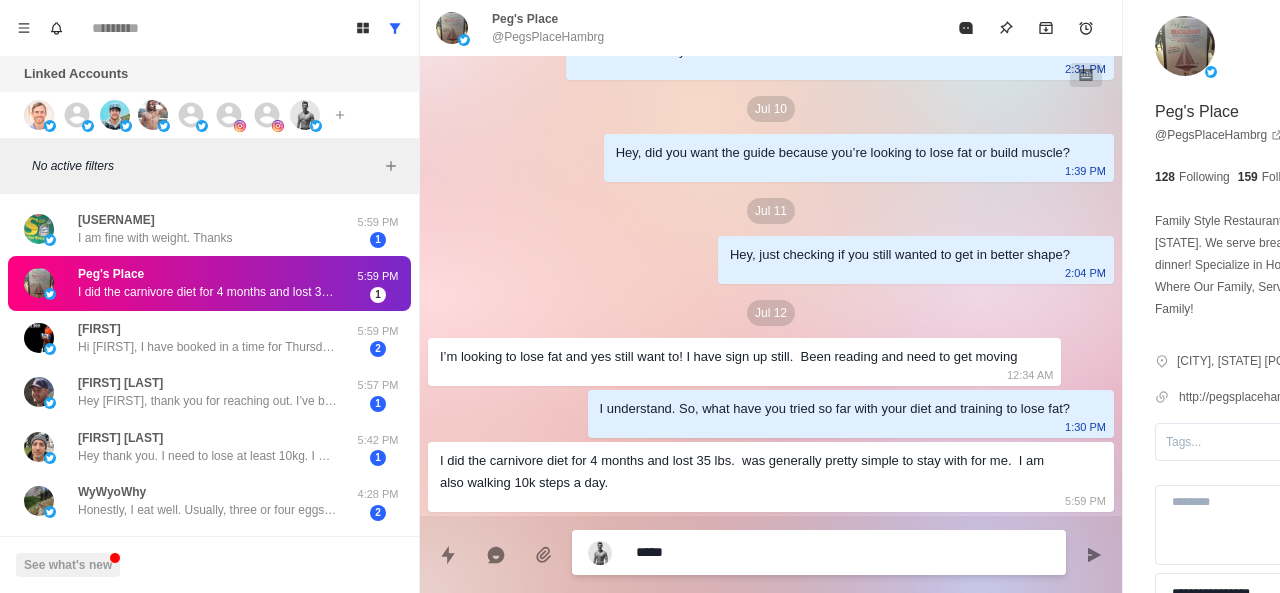 type on "*" 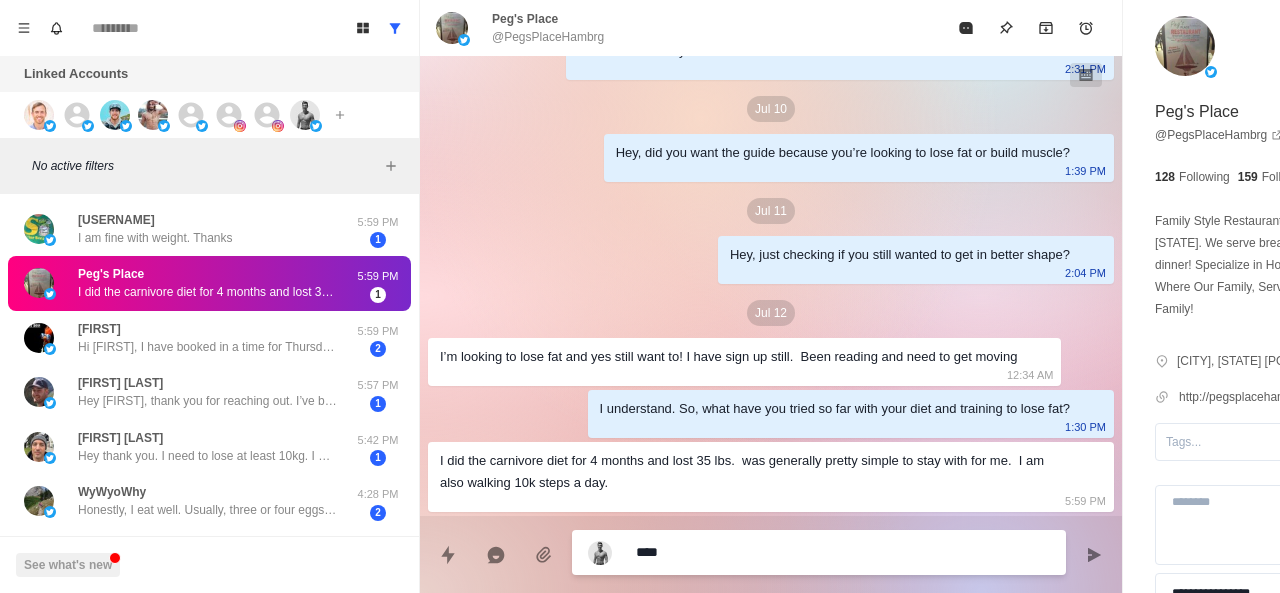 type on "*" 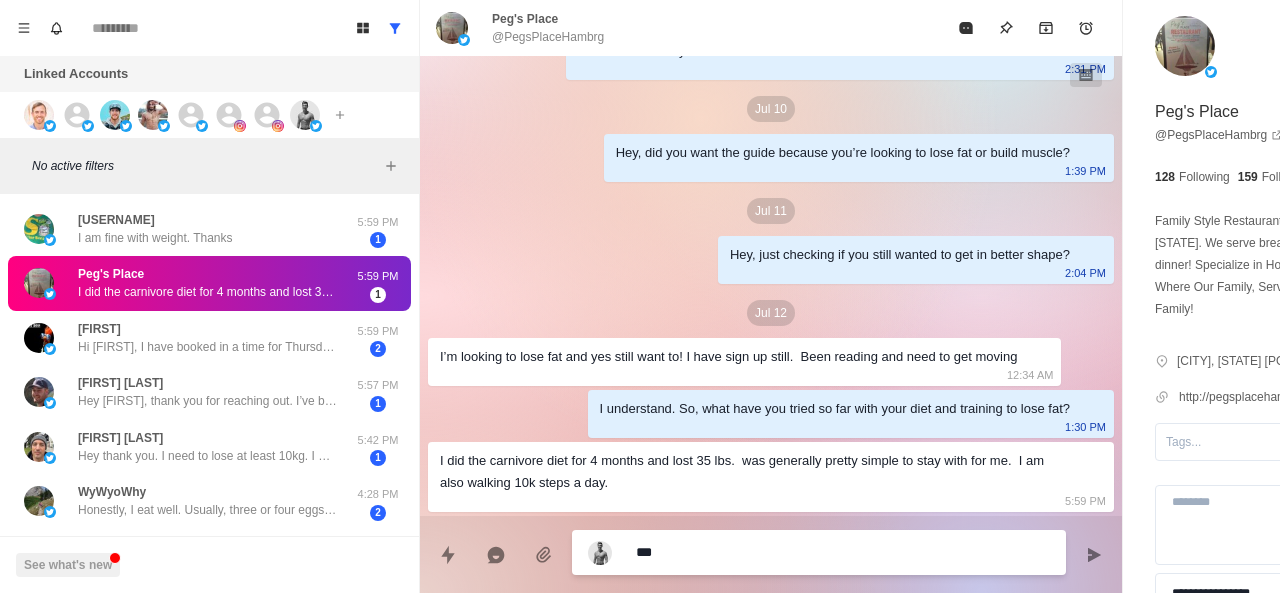 type on "*" 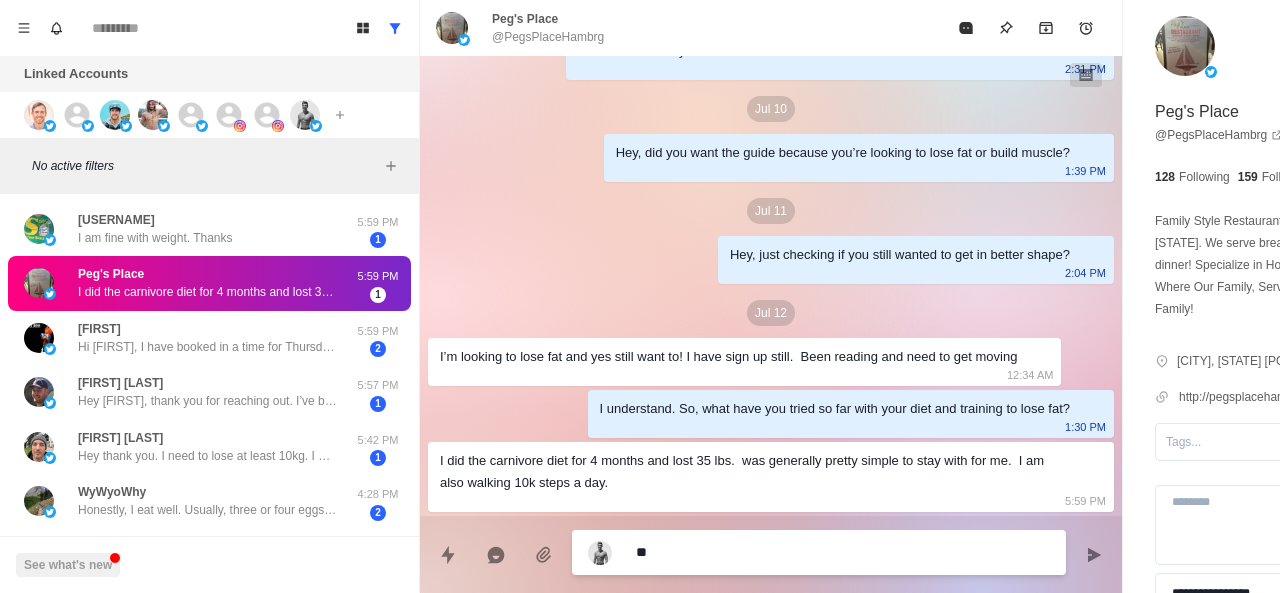 type on "*" 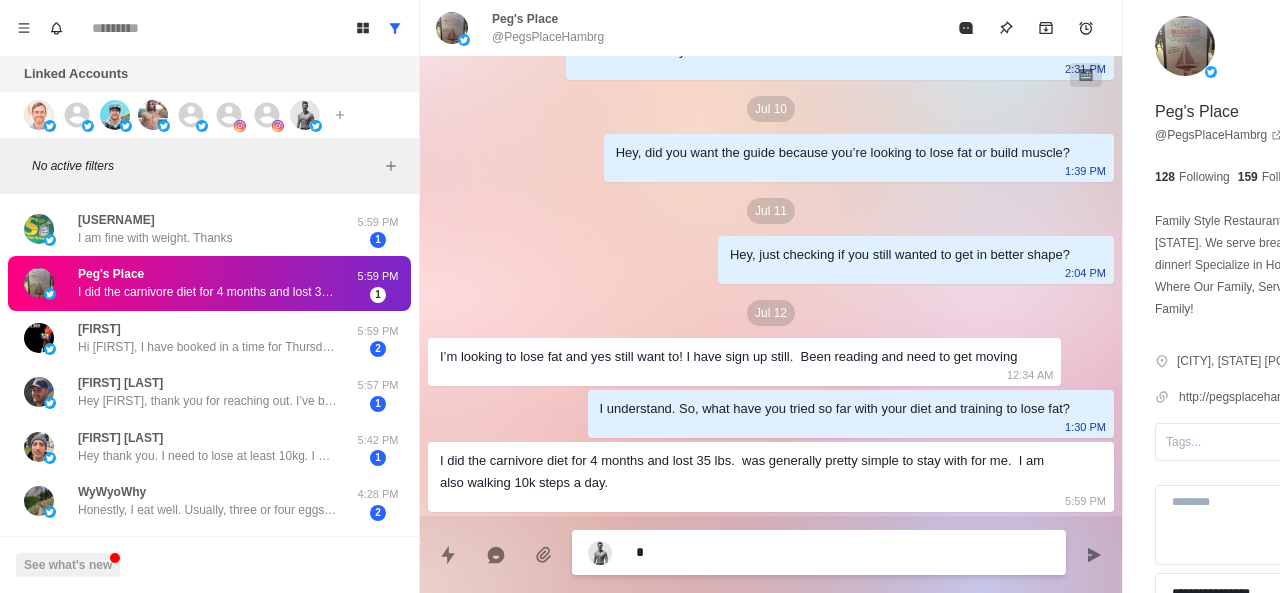 type on "*" 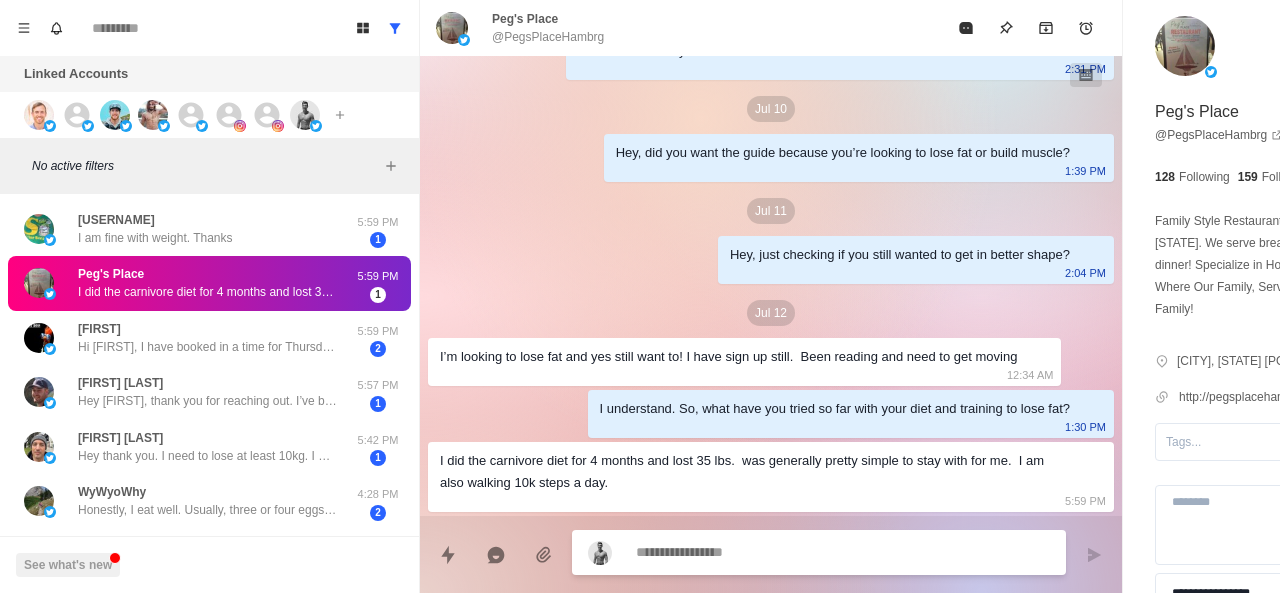 type on "*" 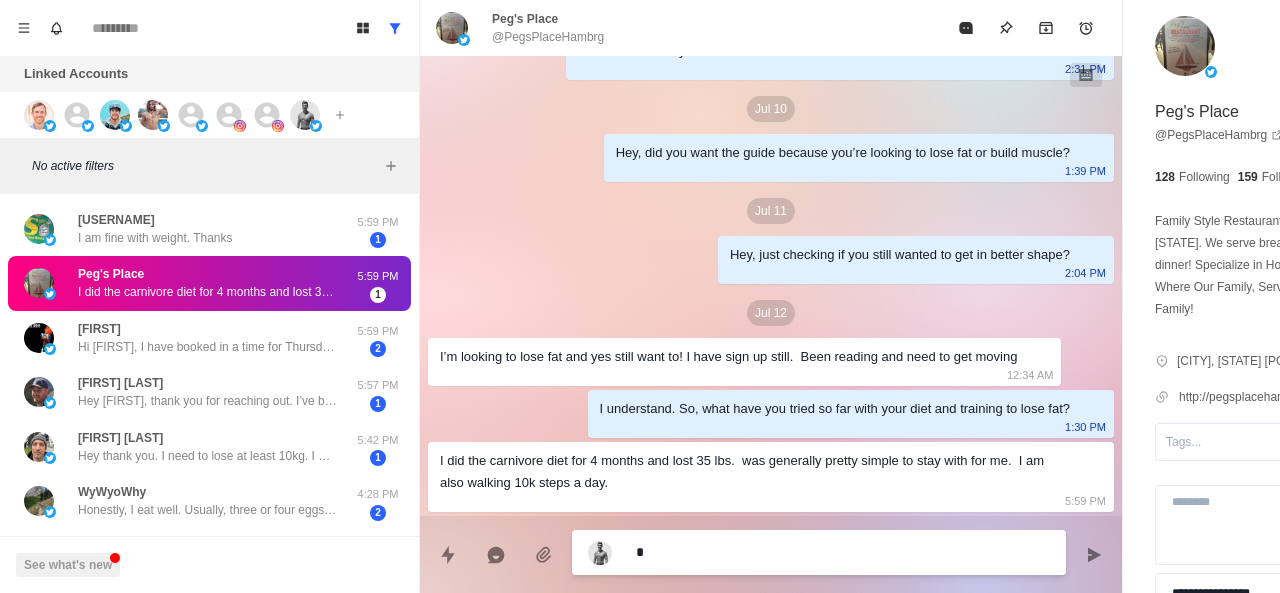 type on "*" 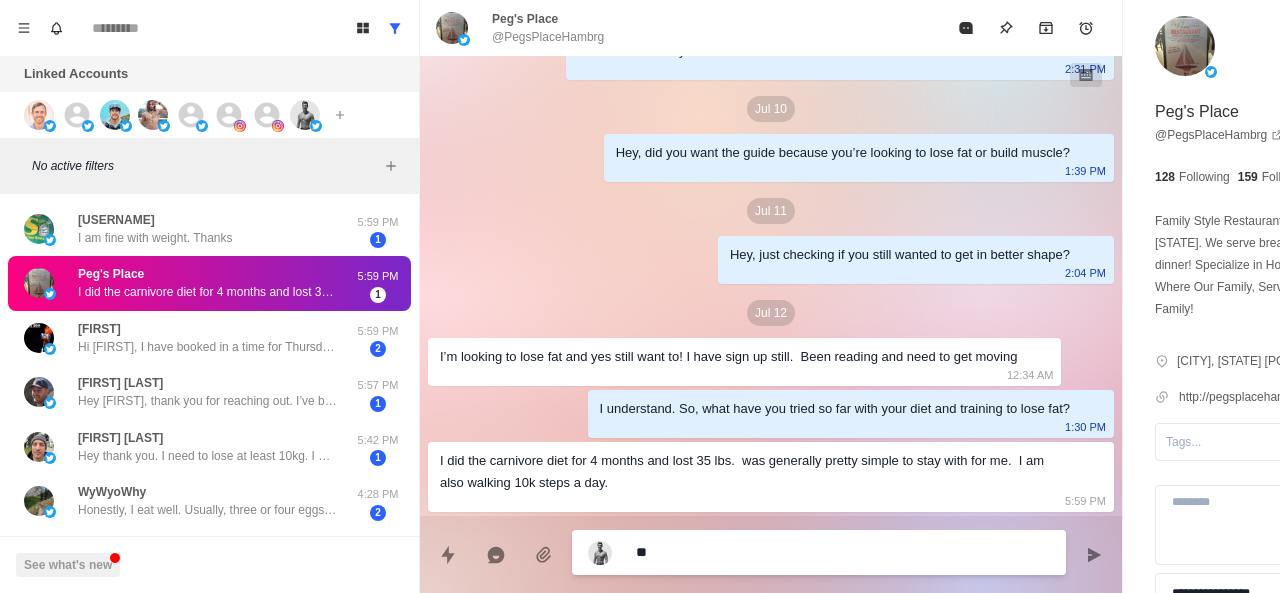 type on "*" 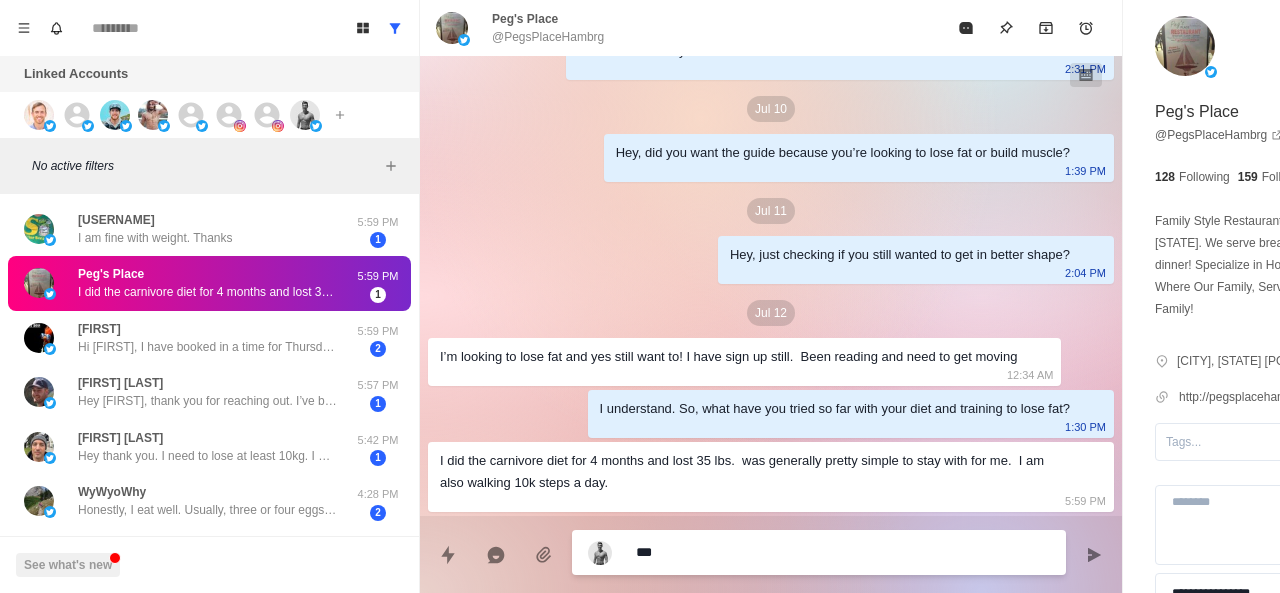 type on "*" 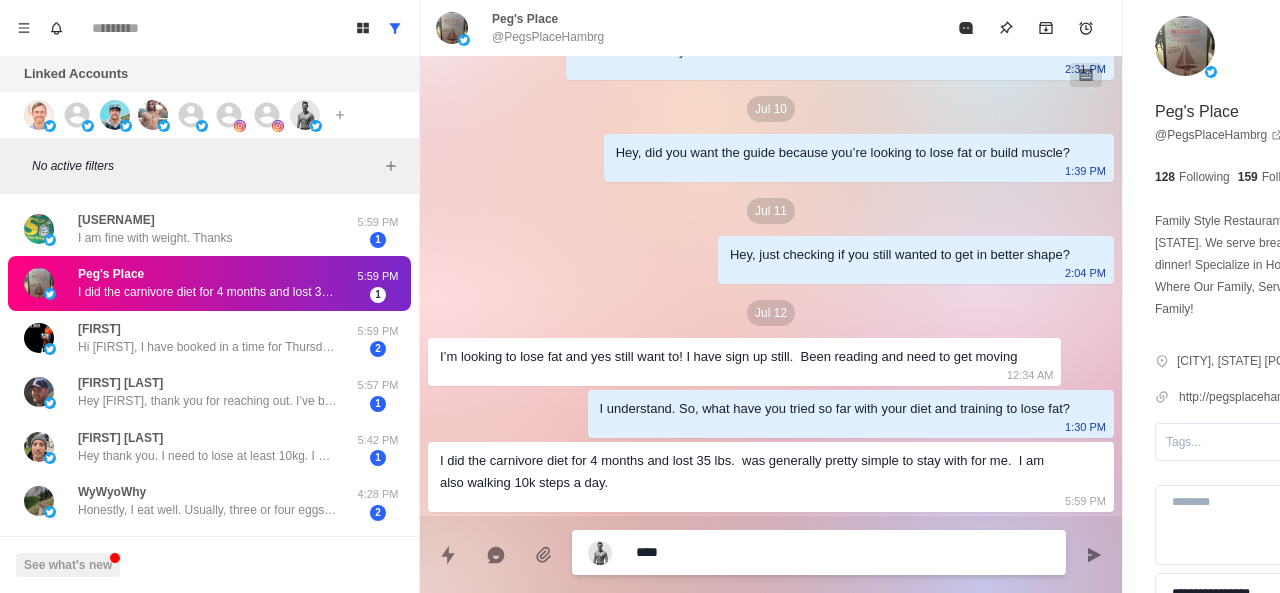 type on "*" 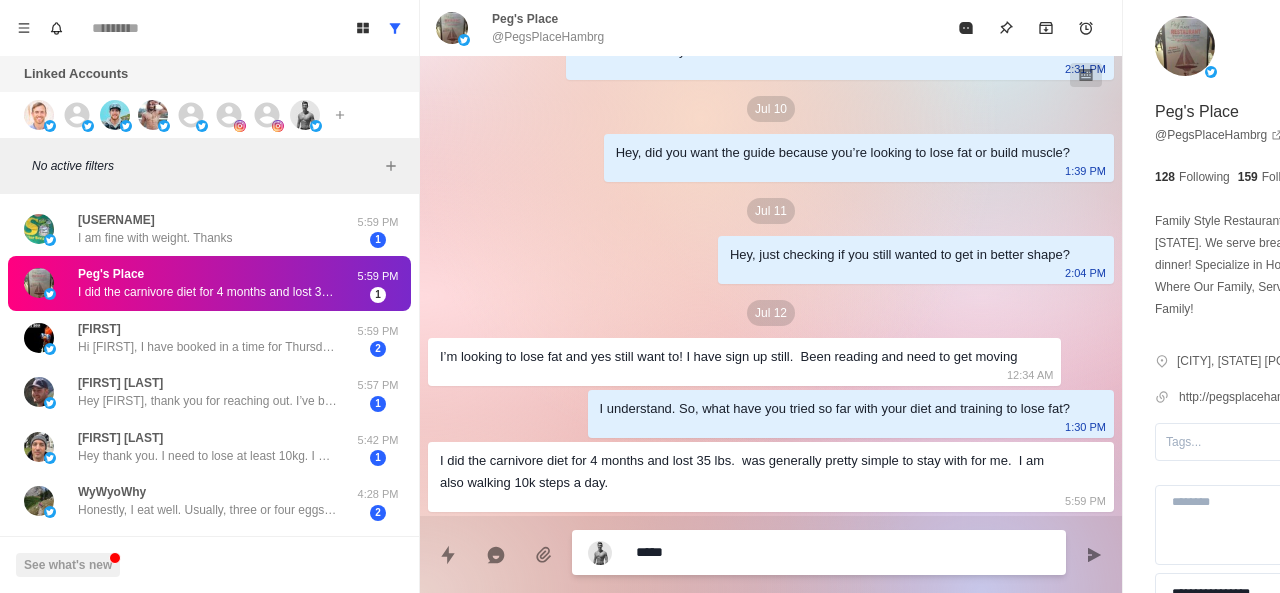 type on "*" 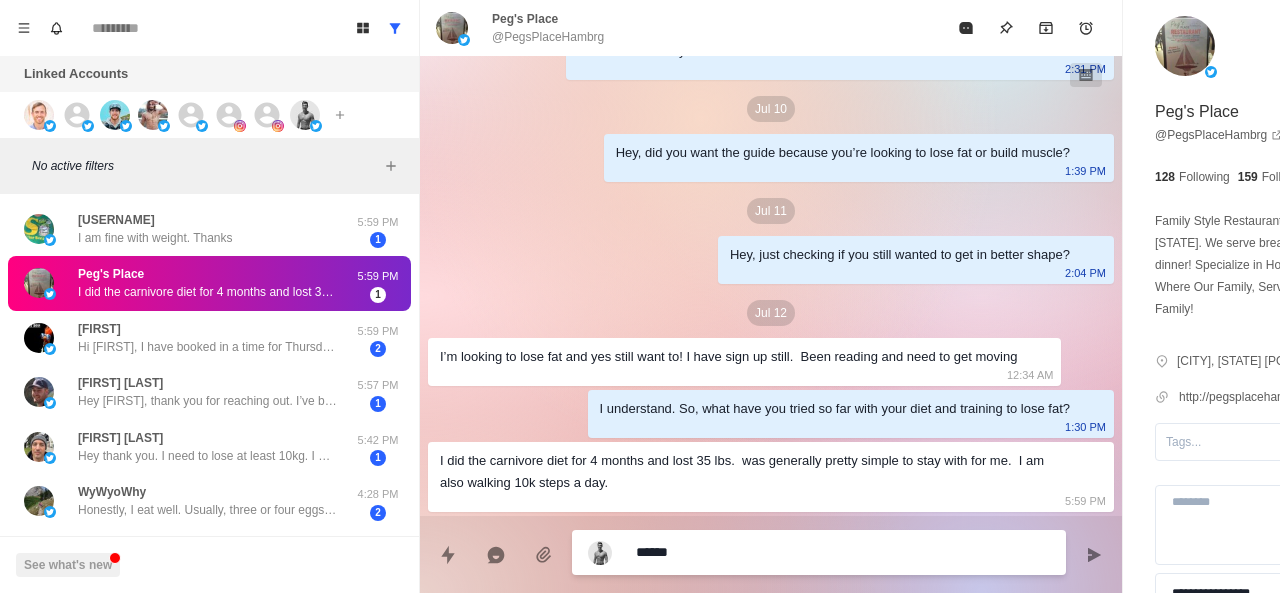 type on "*******" 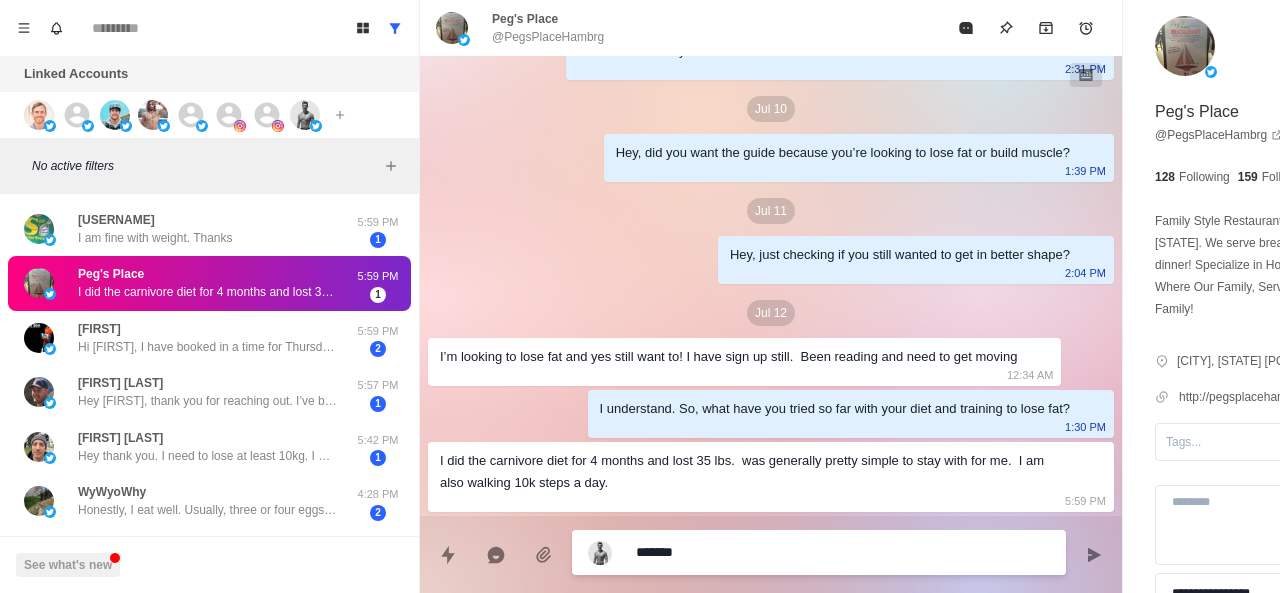 type on "*" 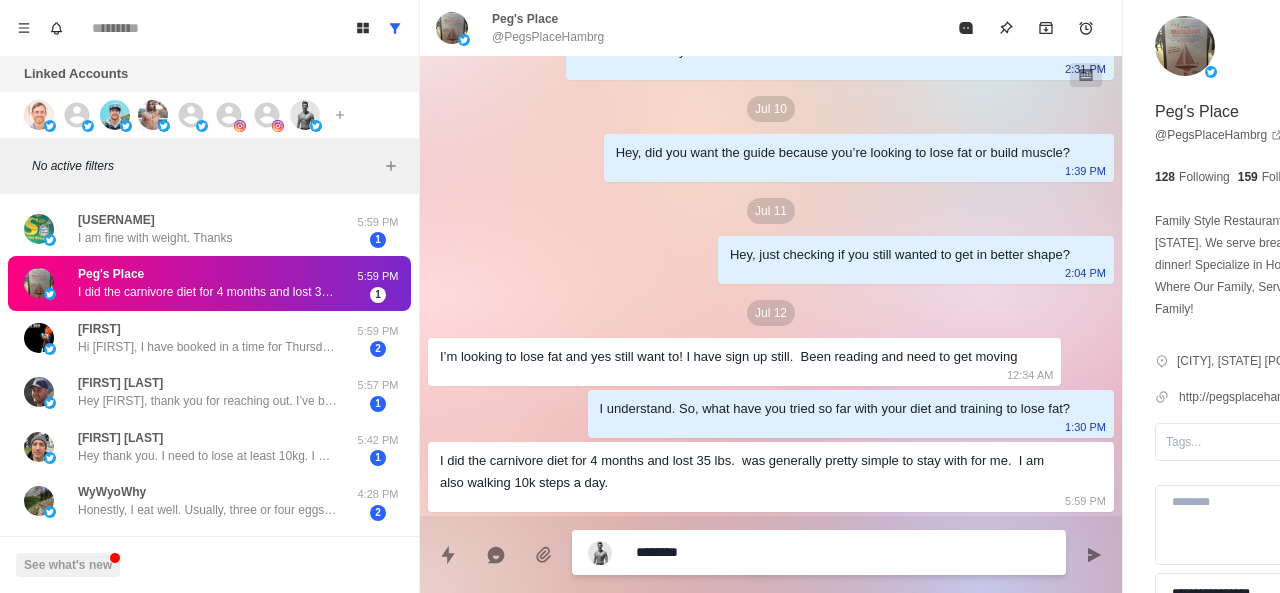 type on "*" 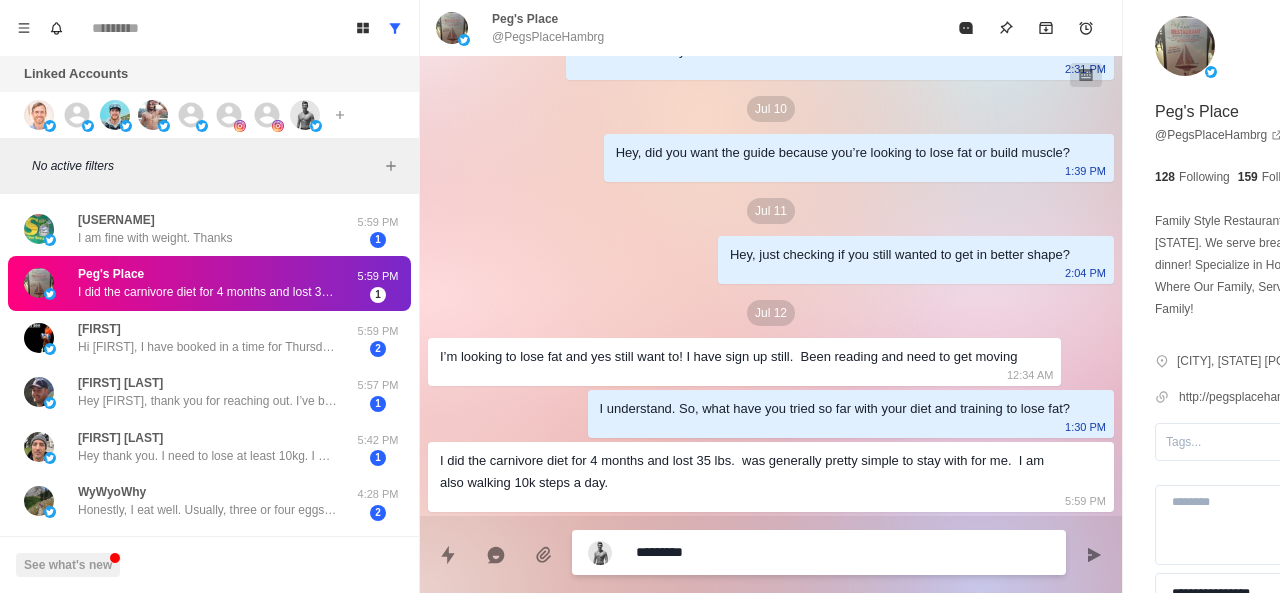 type on "*" 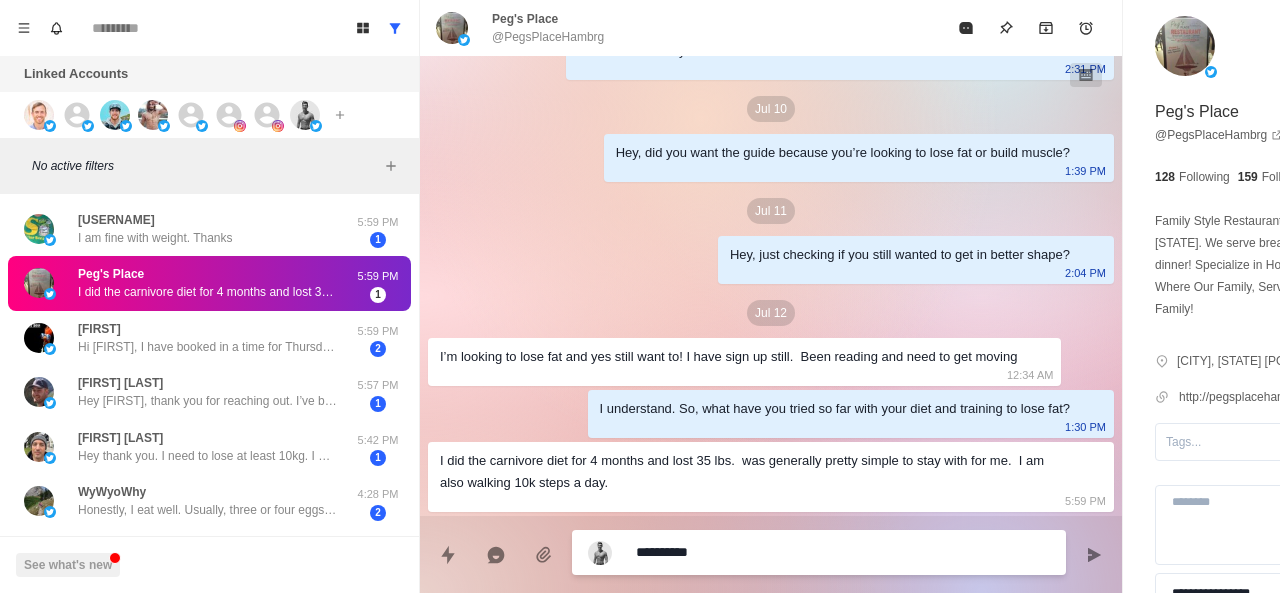type on "*" 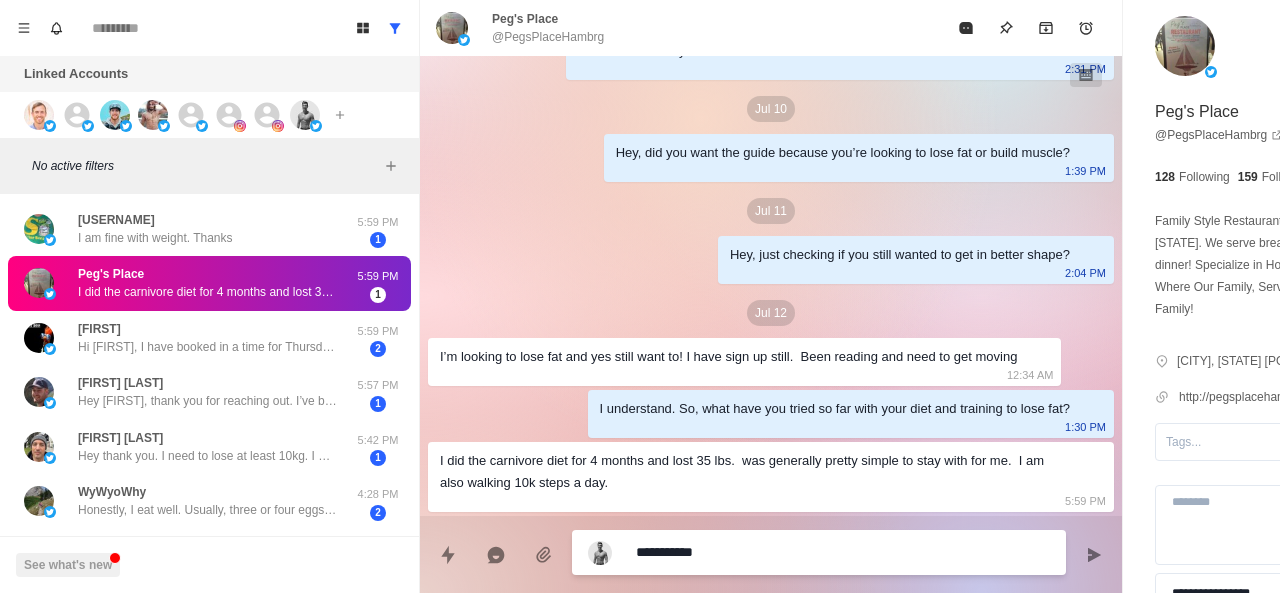 type on "*" 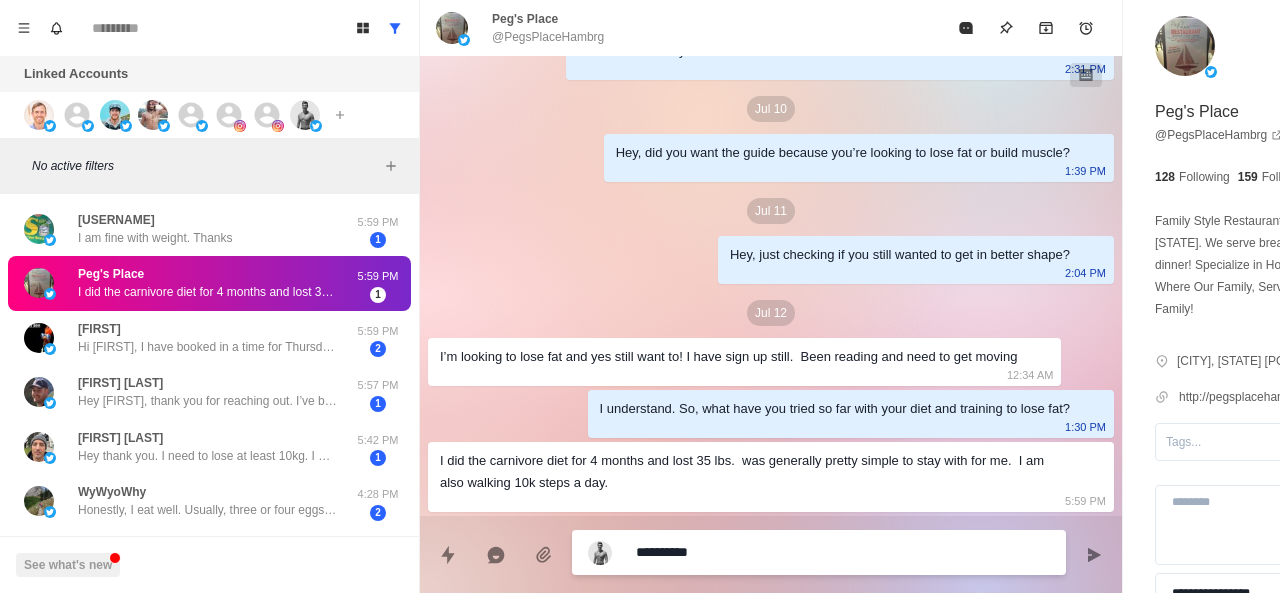 type on "*" 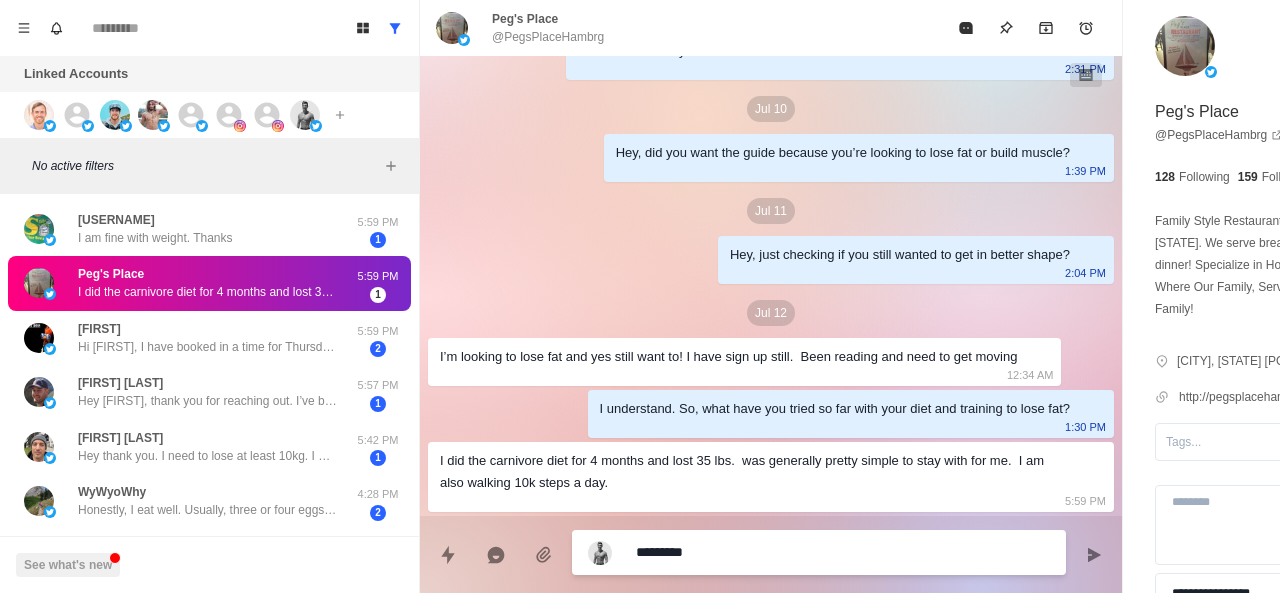 type on "*" 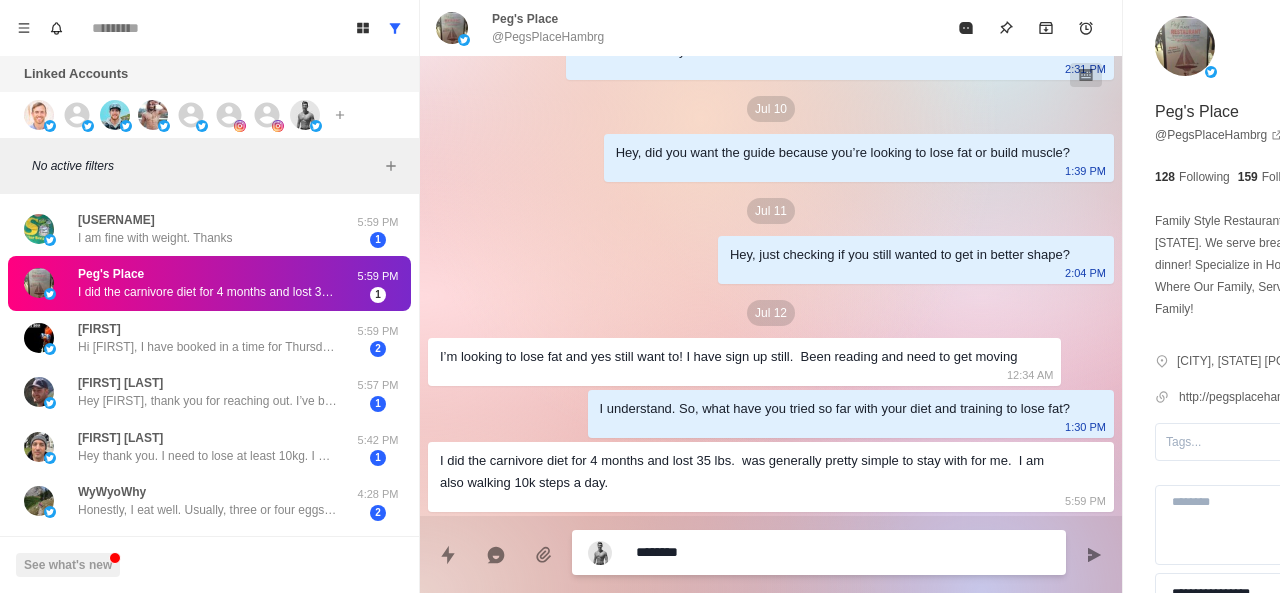 type on "*" 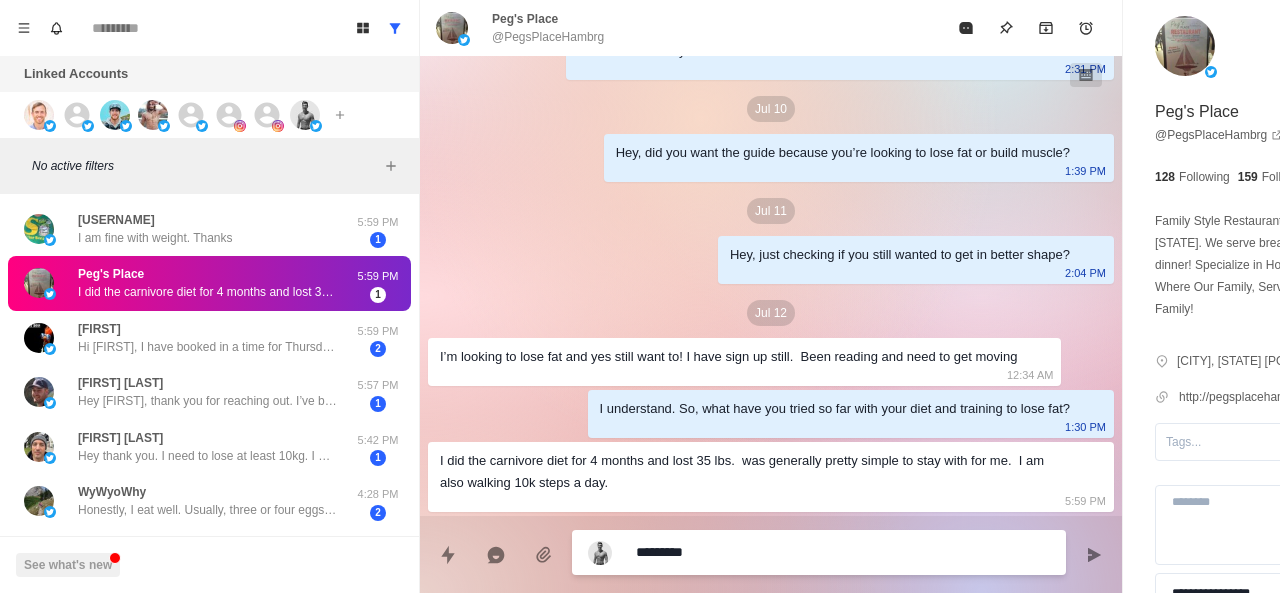 type on "*" 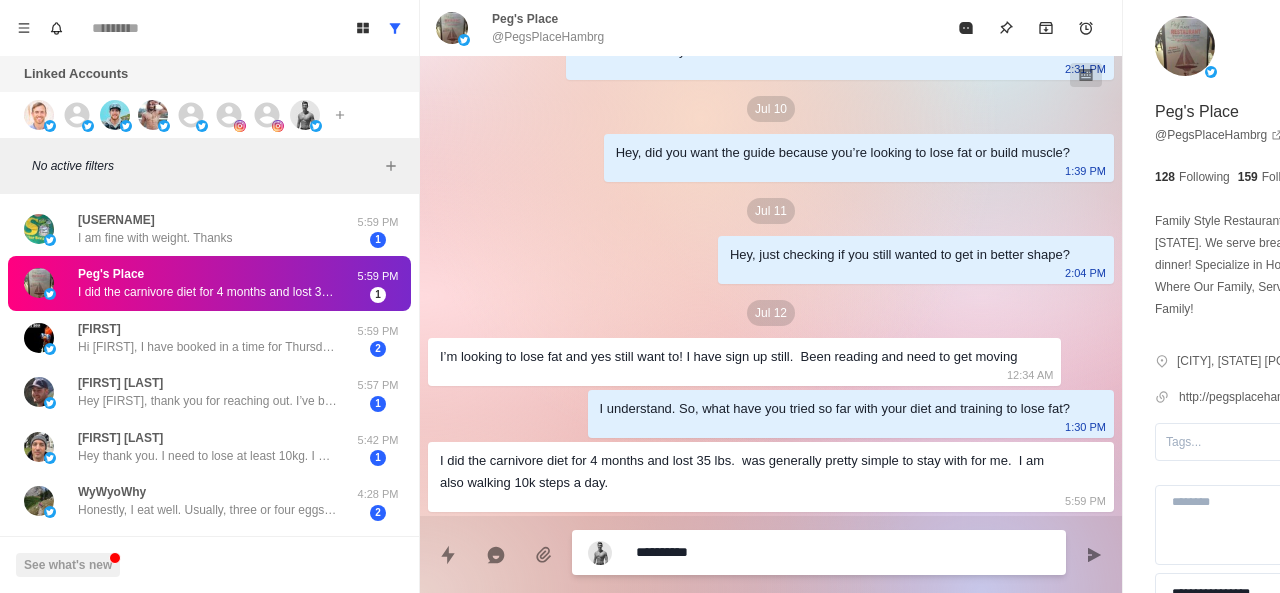 type on "*" 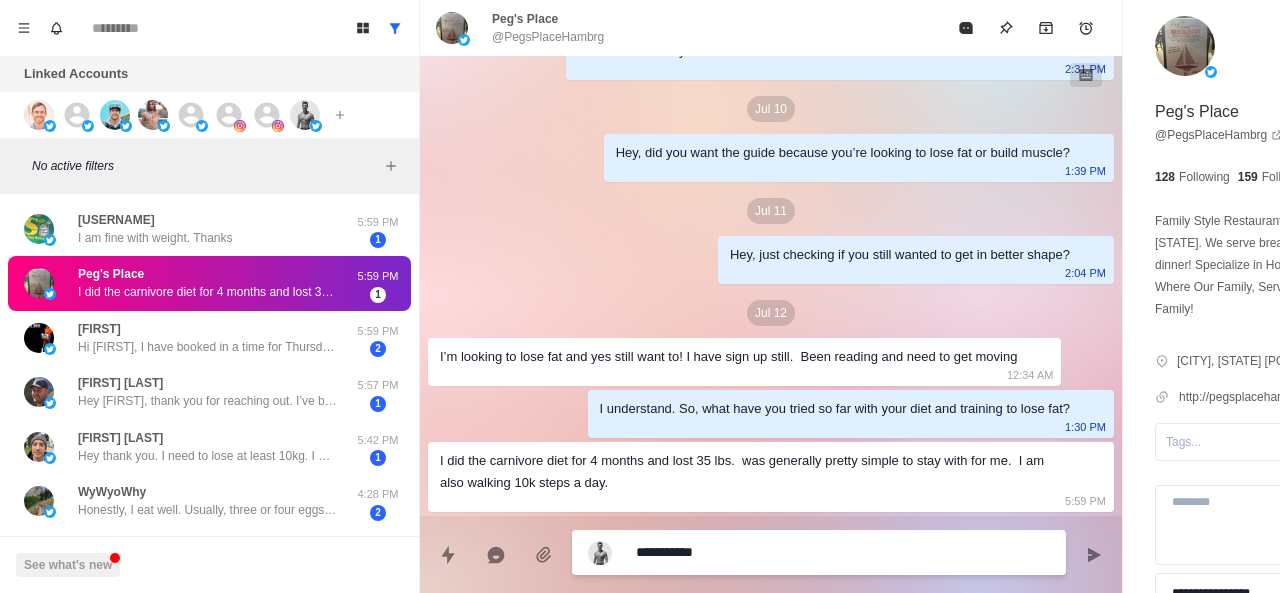 type on "*" 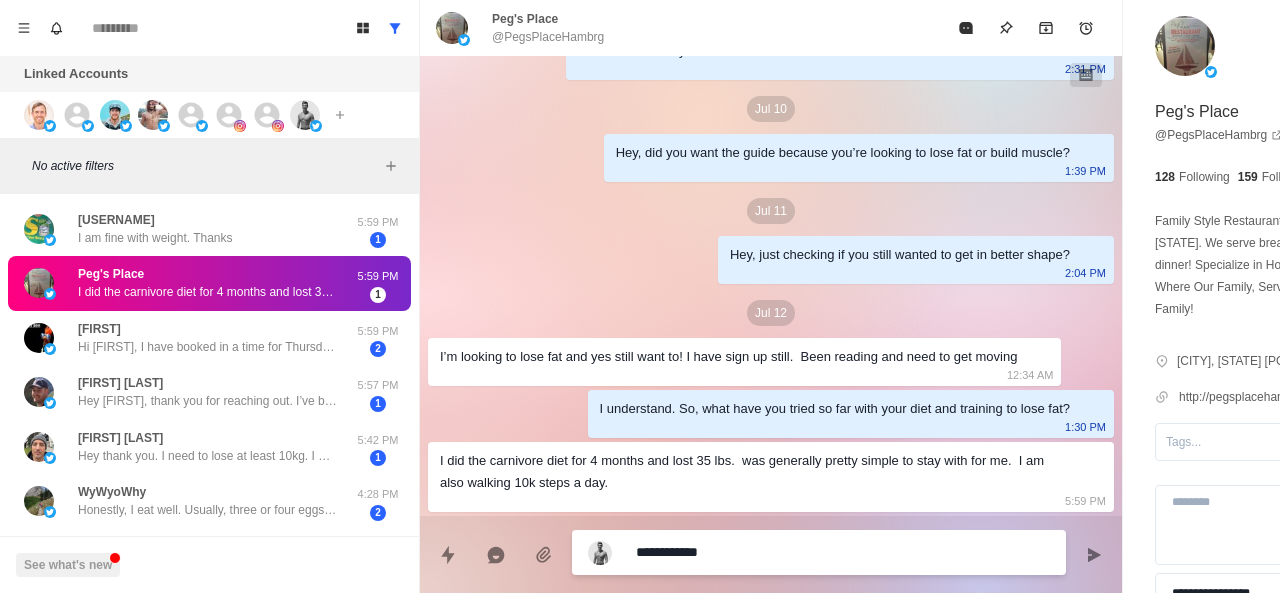 type on "*" 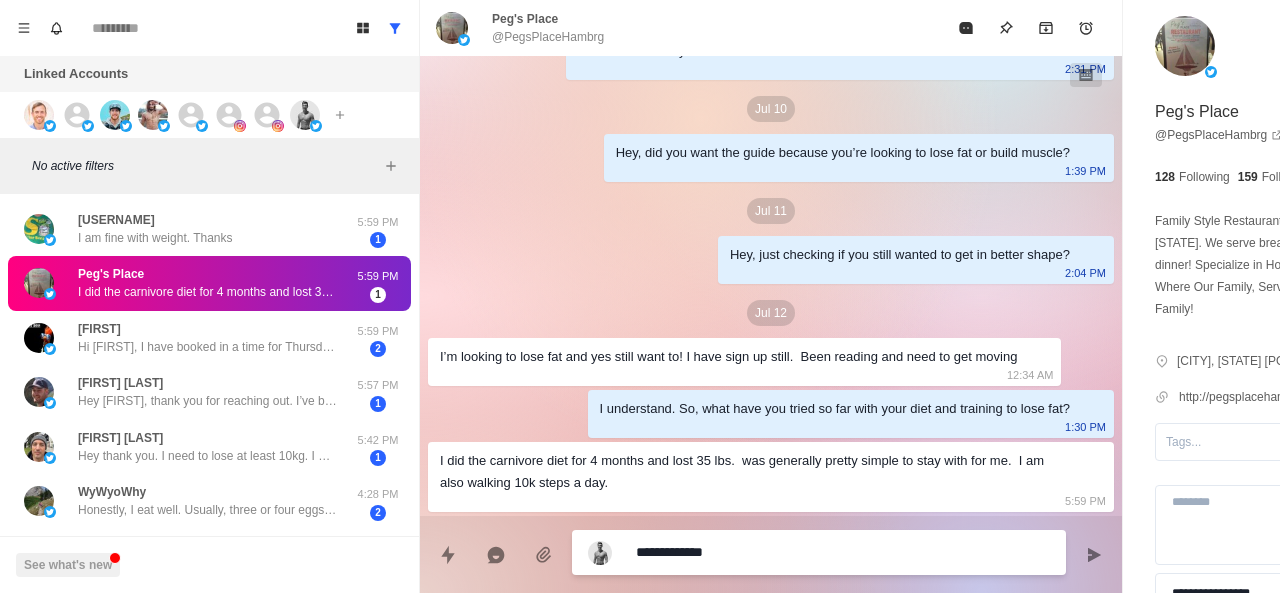 type on "*" 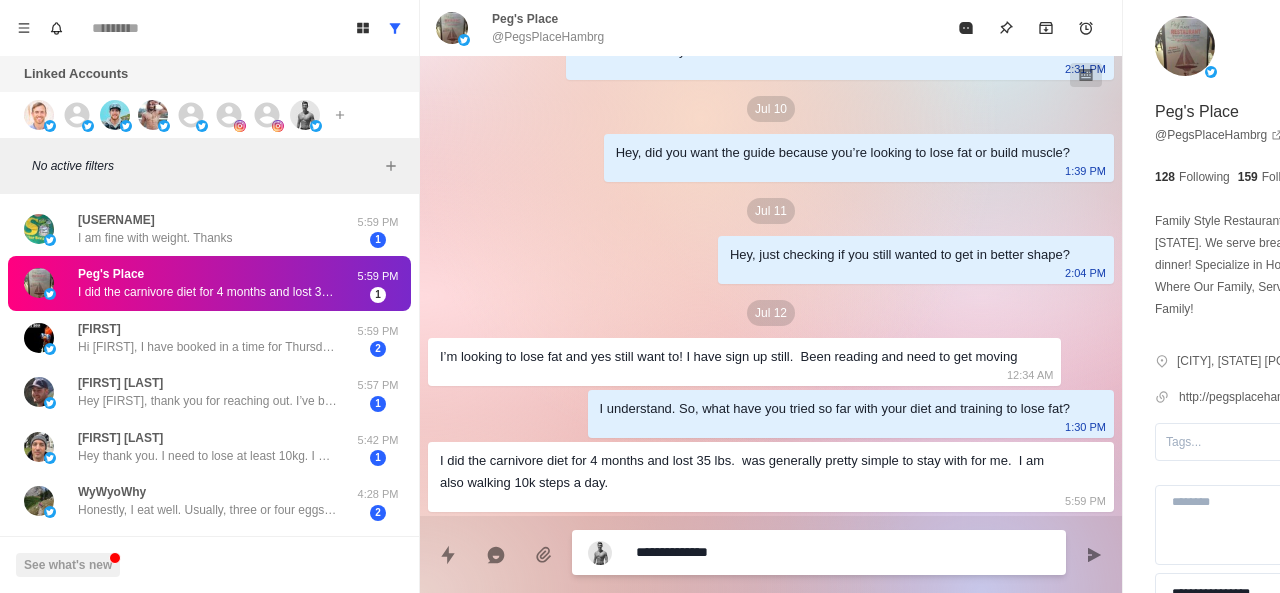 type on "*" 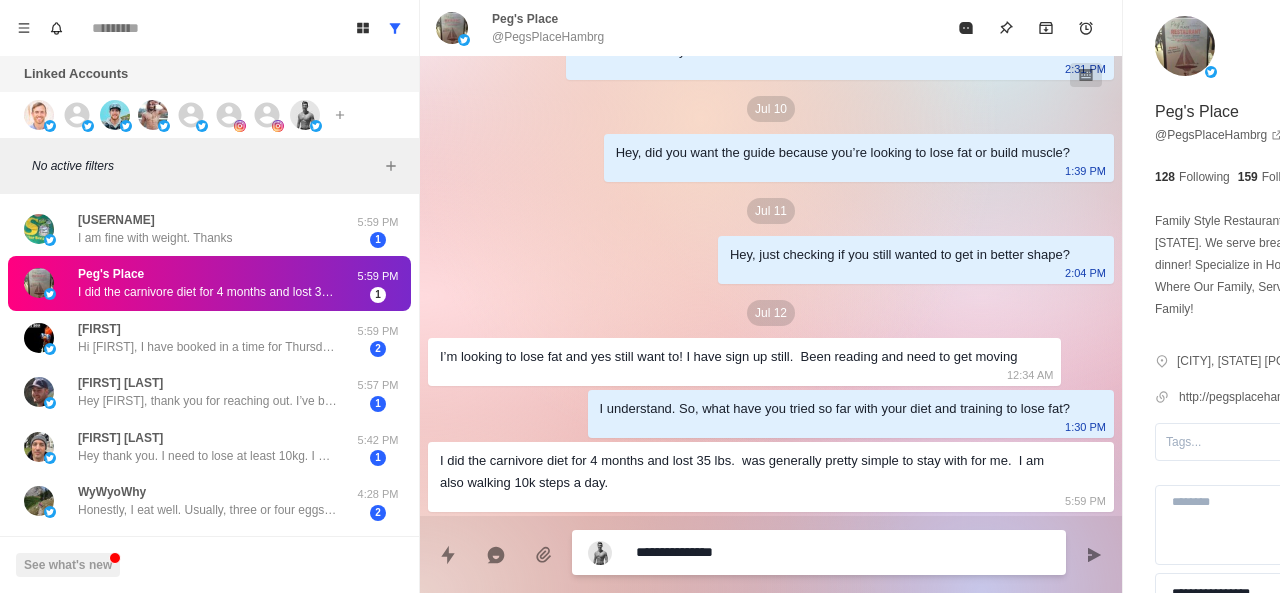 type on "*" 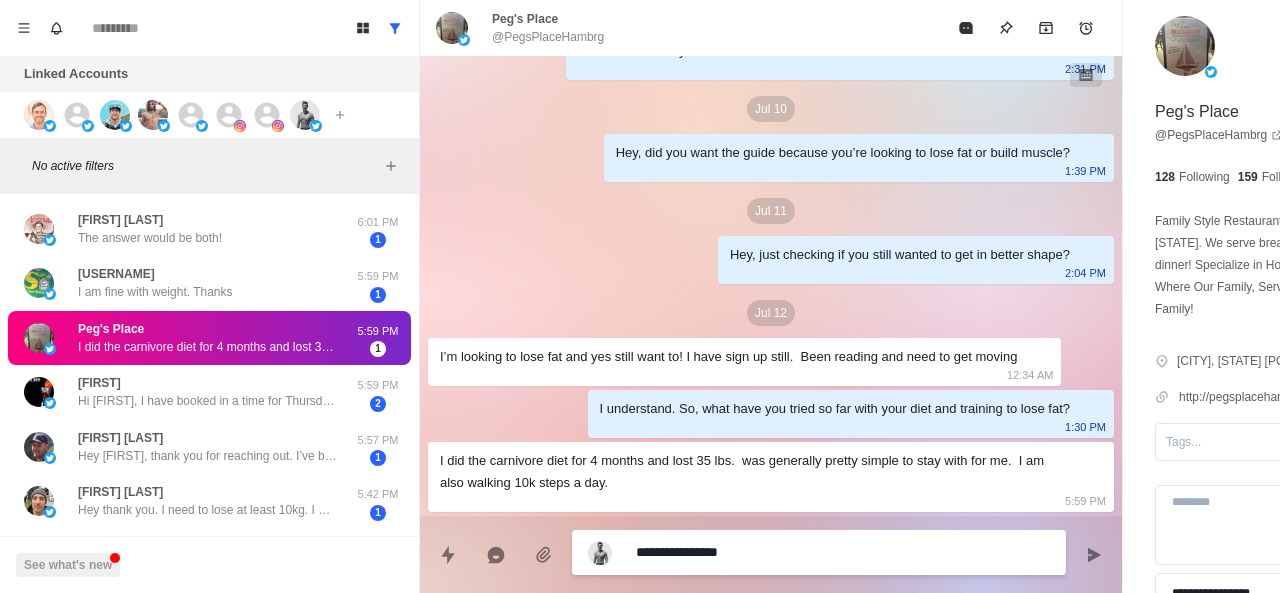 type on "*" 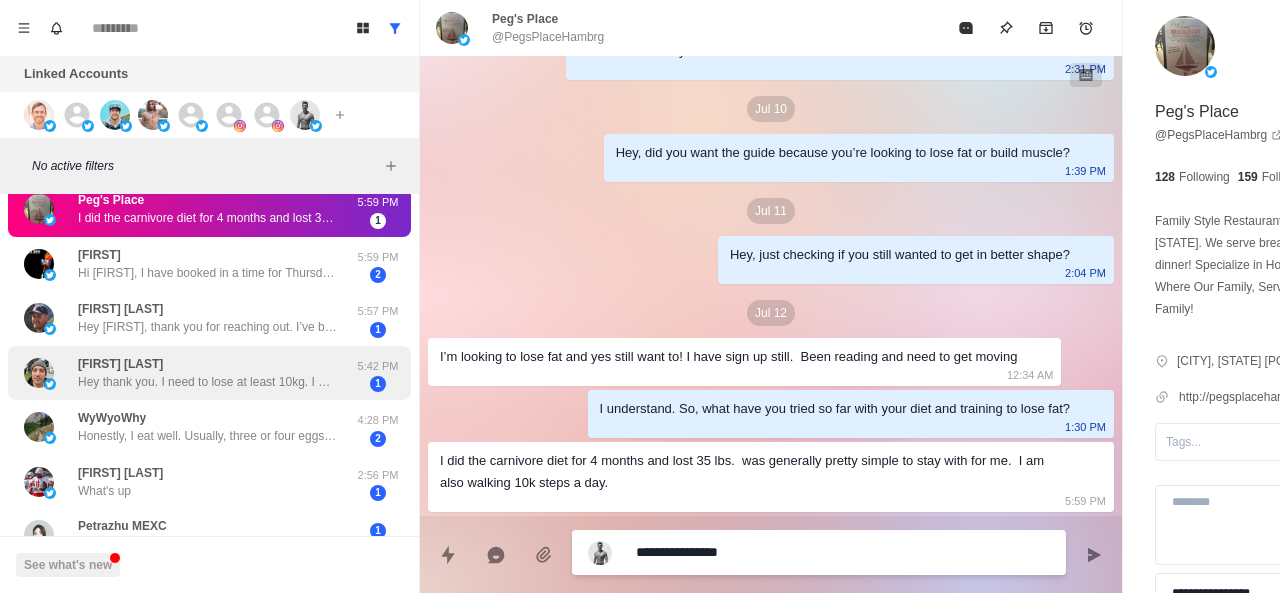 scroll, scrollTop: 184, scrollLeft: 0, axis: vertical 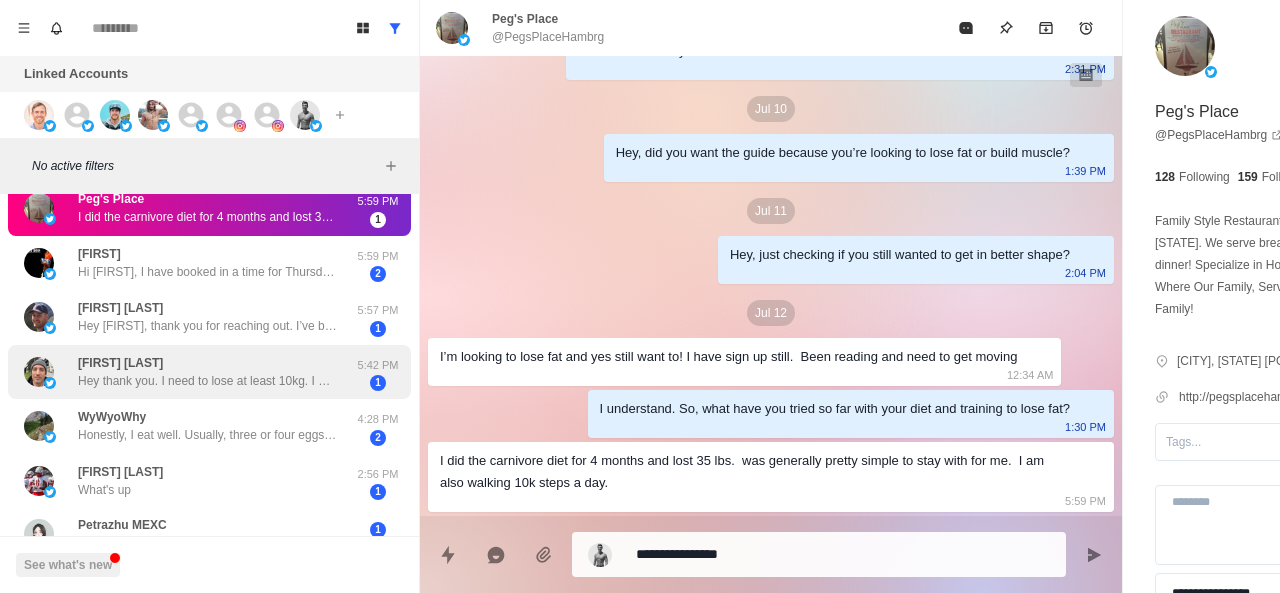 click on "Waldo Martini Hey thank you. I need to lose at least 10kg. I was lacking knowledge and discipline. Now I’ve hired a personal trainer 3x weekly for weights at the gym. He’s great and it’s working, I’m building muscle. Been at it for 1.5 months now and it’s definitely working.
Diet is a different story. I haven’t figured out diet yet. So much conflicting information out there. 5:42 PM 1" at bounding box center (209, 372) 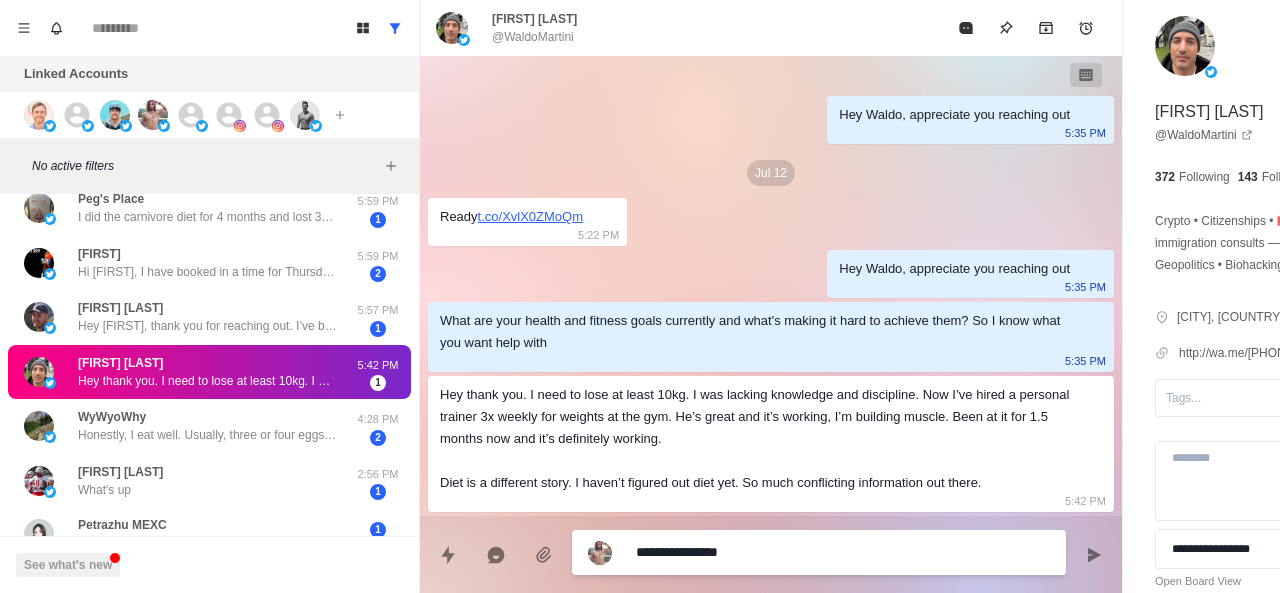 scroll, scrollTop: 0, scrollLeft: 0, axis: both 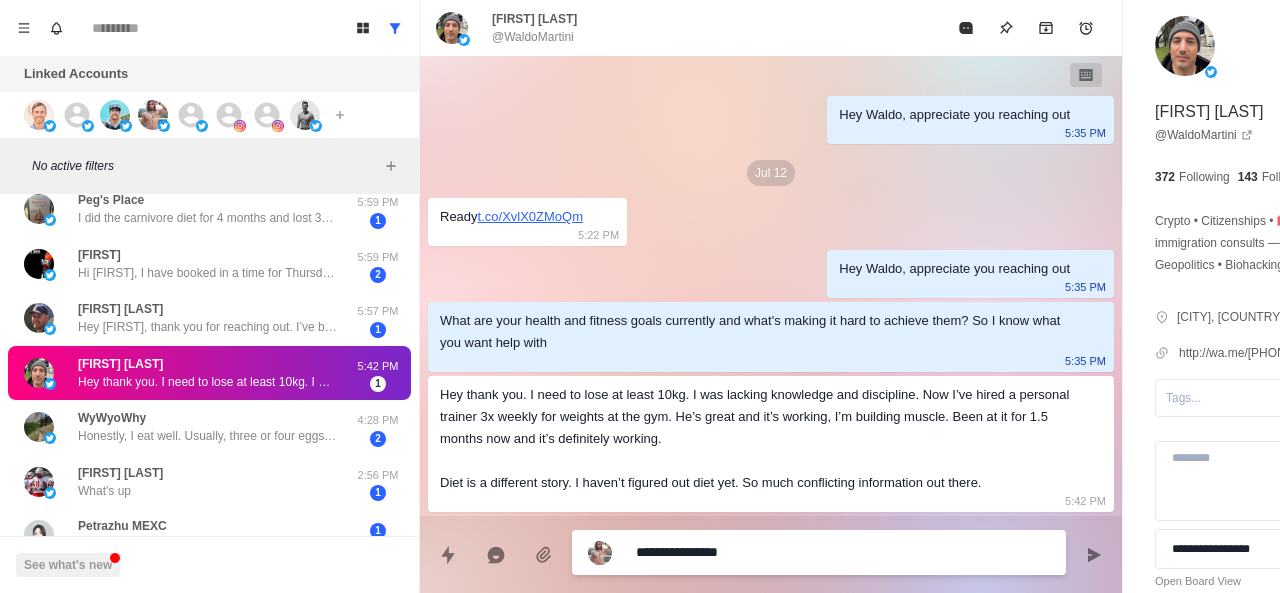 click on "**********" at bounding box center [785, 552] 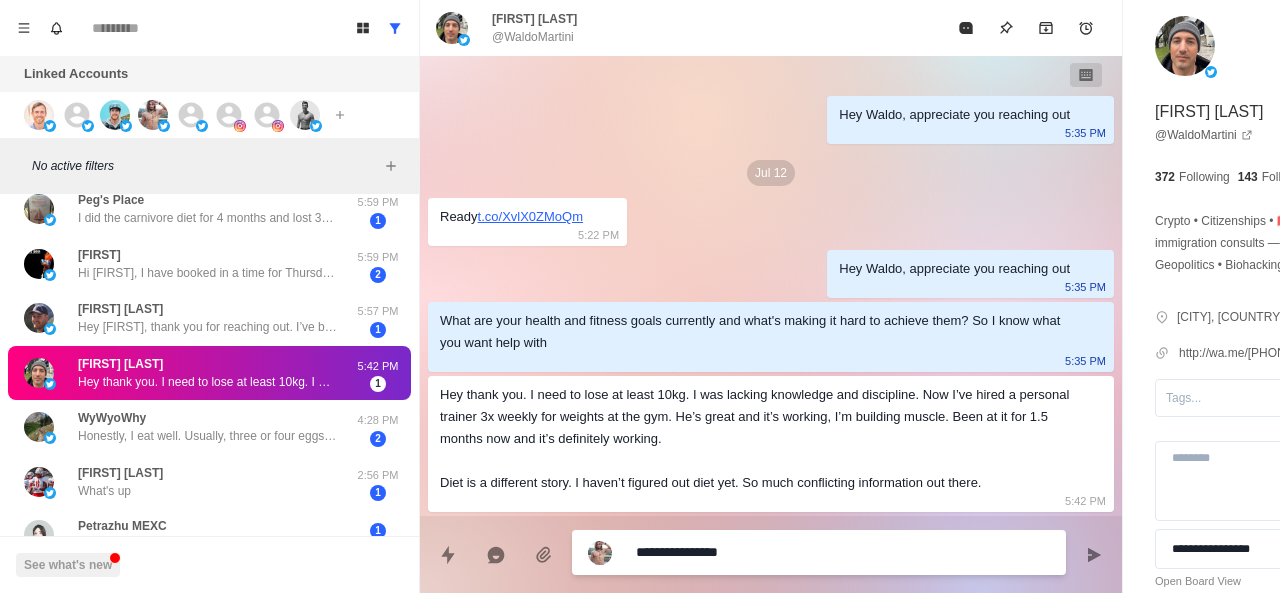 type on "*" 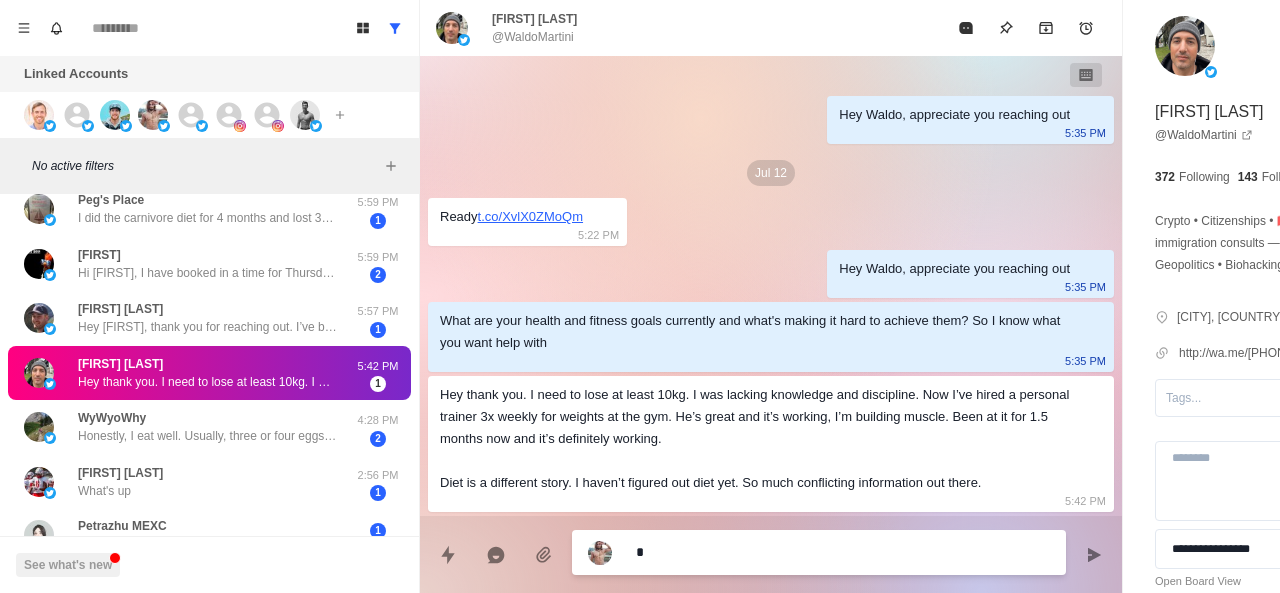type on "*" 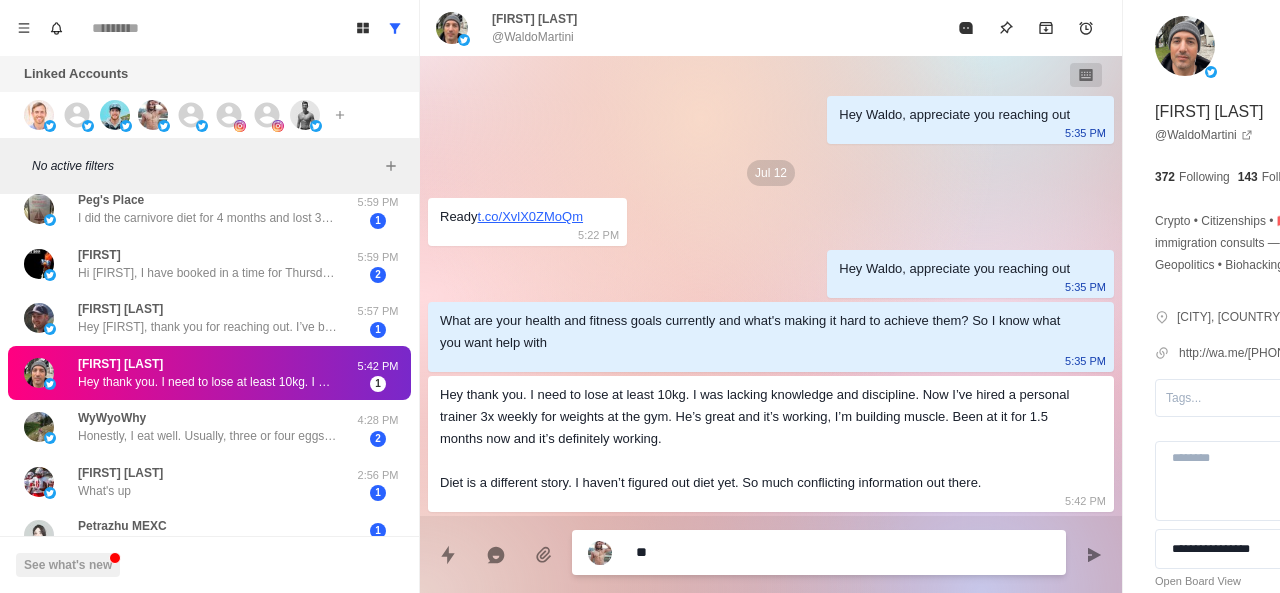type on "*" 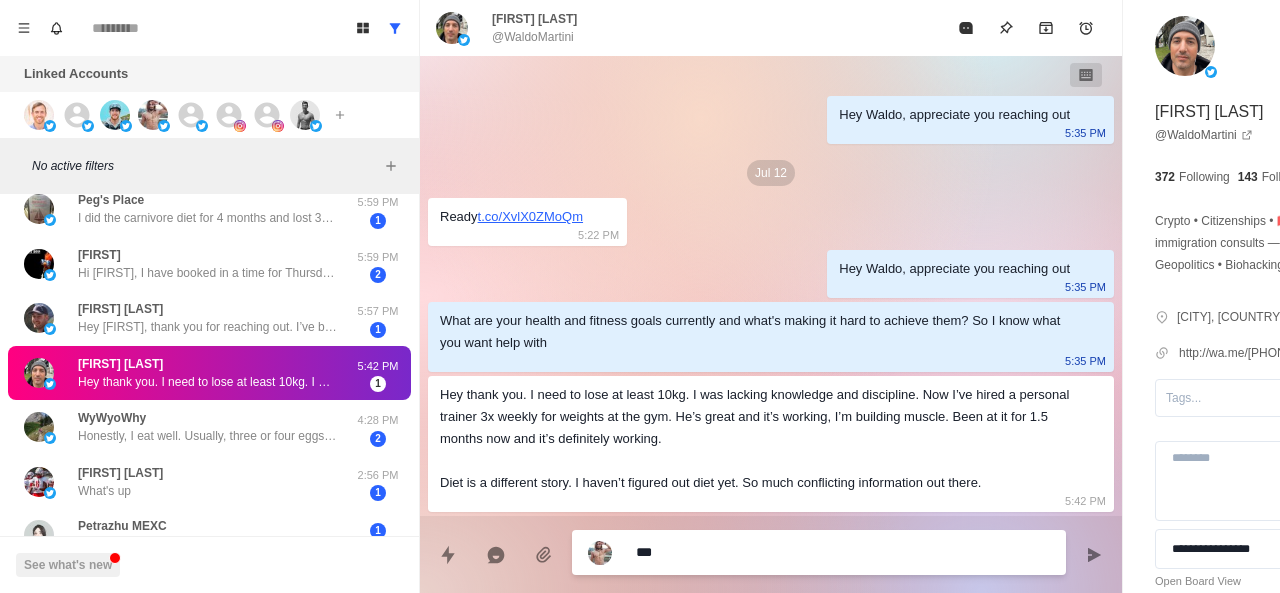 type on "*" 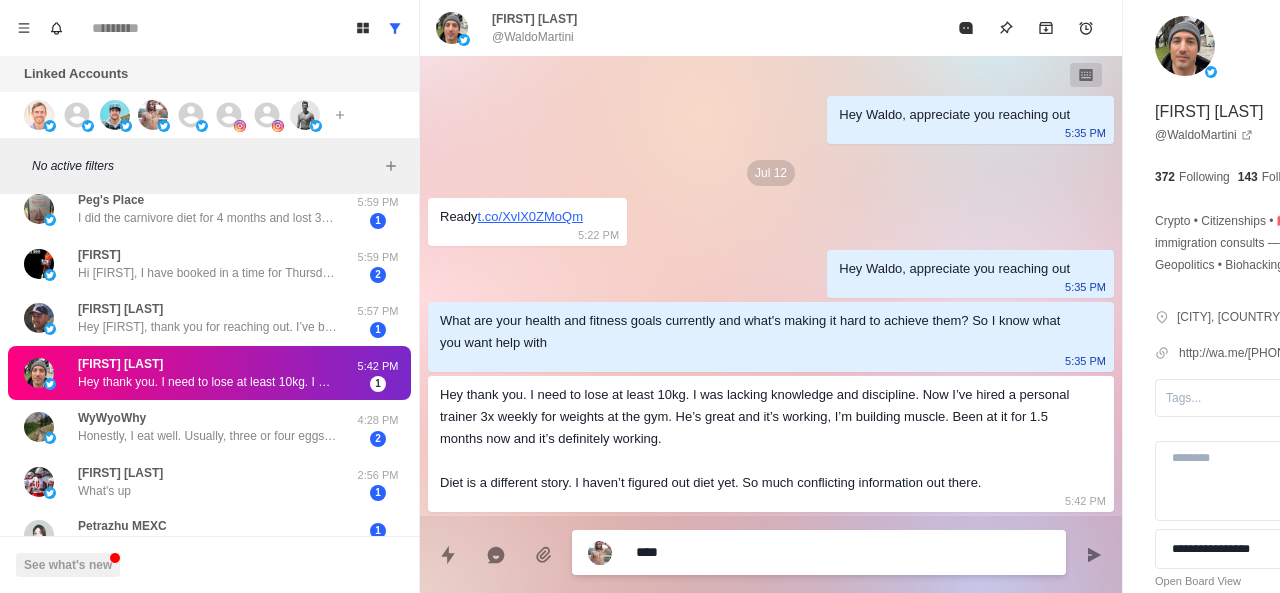 type on "*" 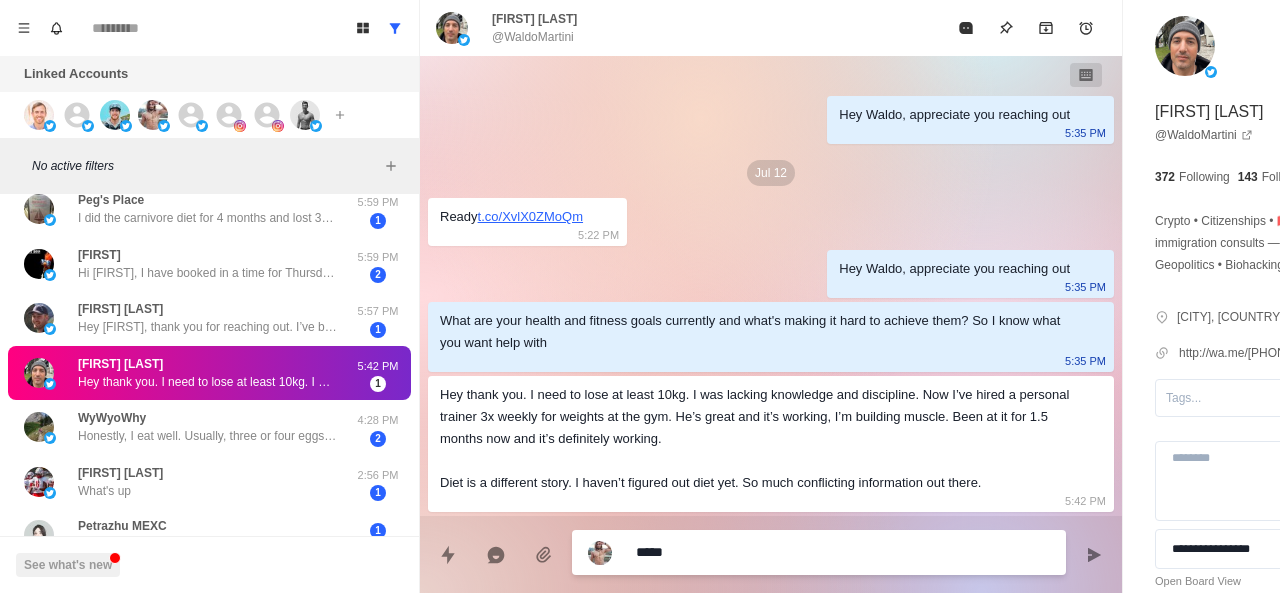 type on "*" 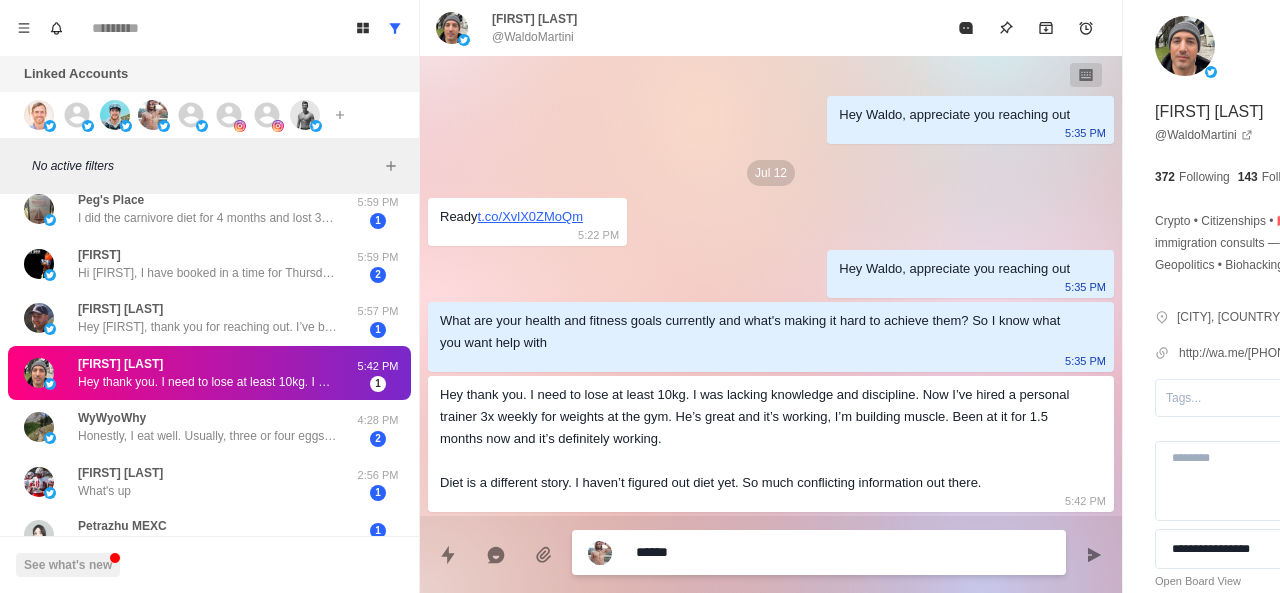 type on "*" 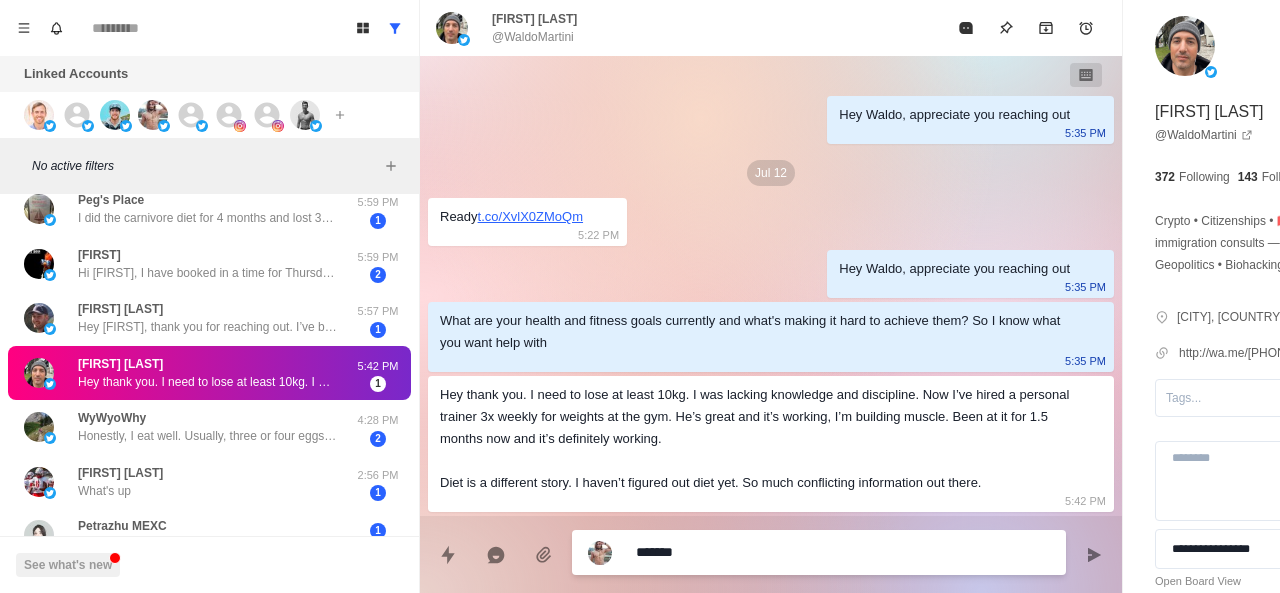 type on "*" 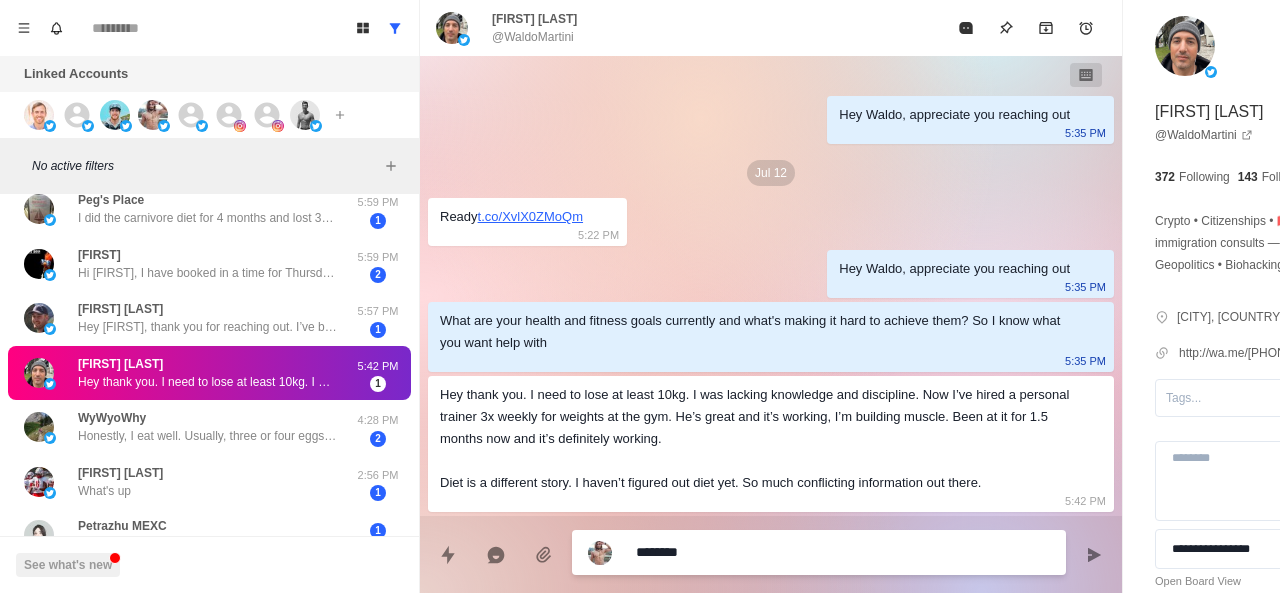 type on "*" 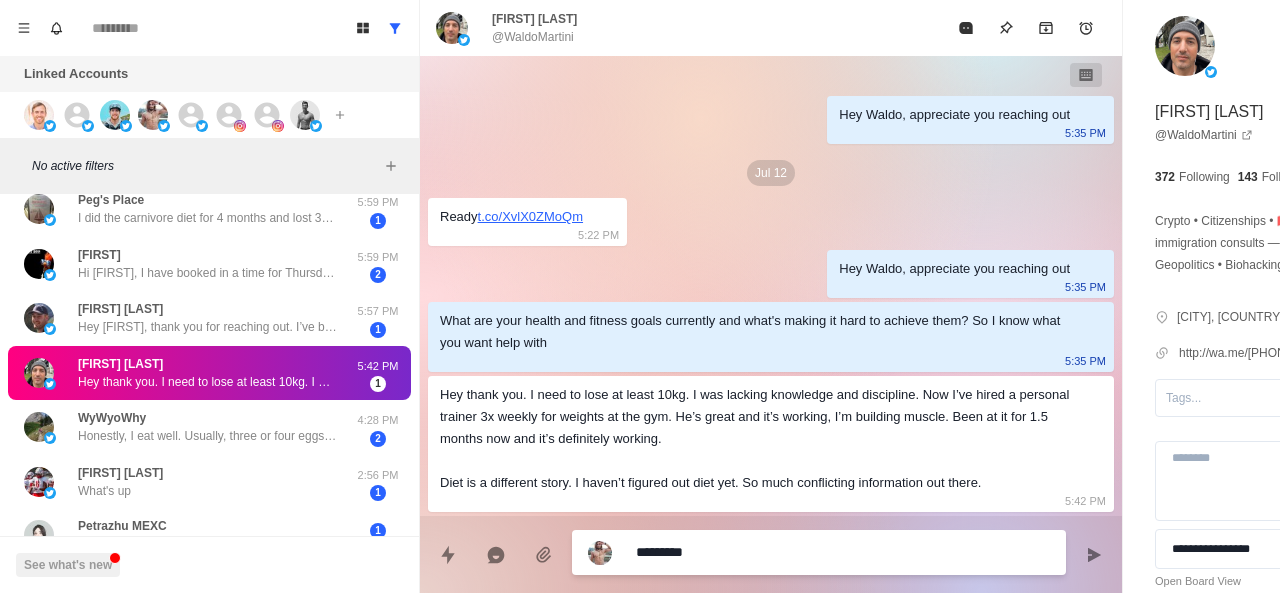 type on "*" 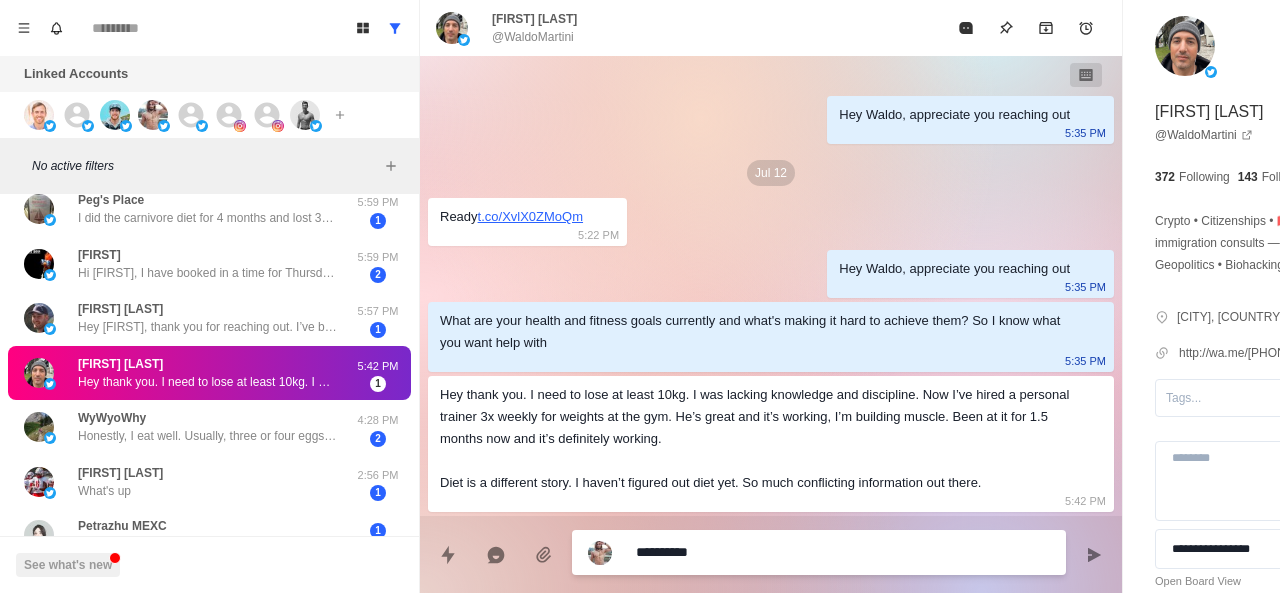 type on "*" 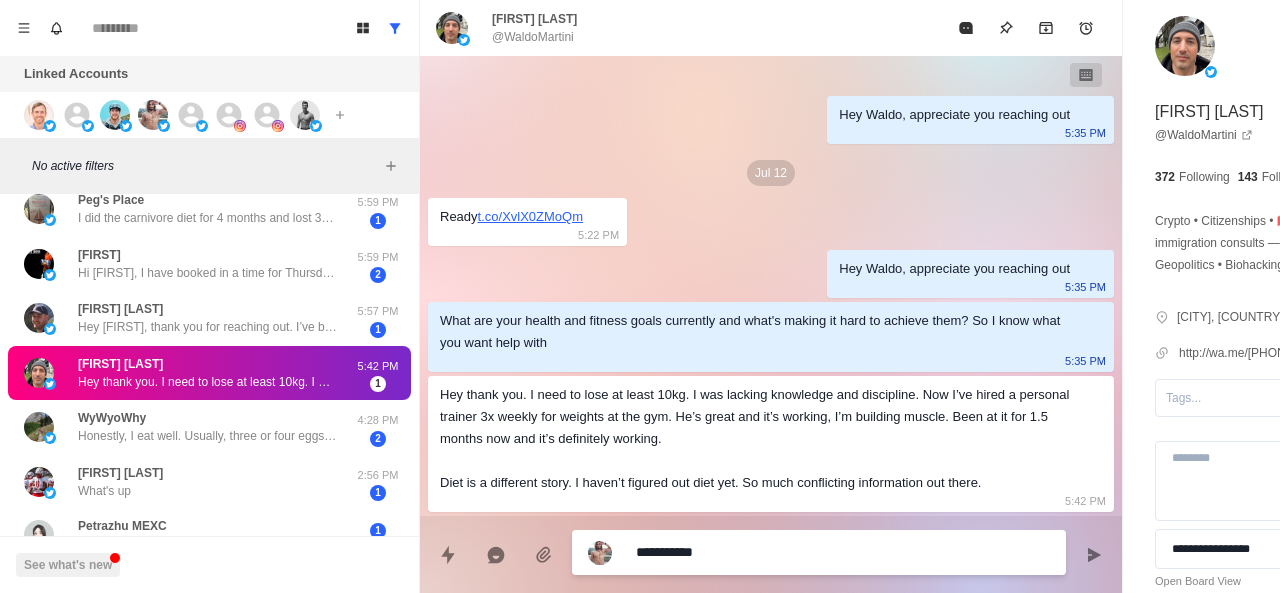 type on "*" 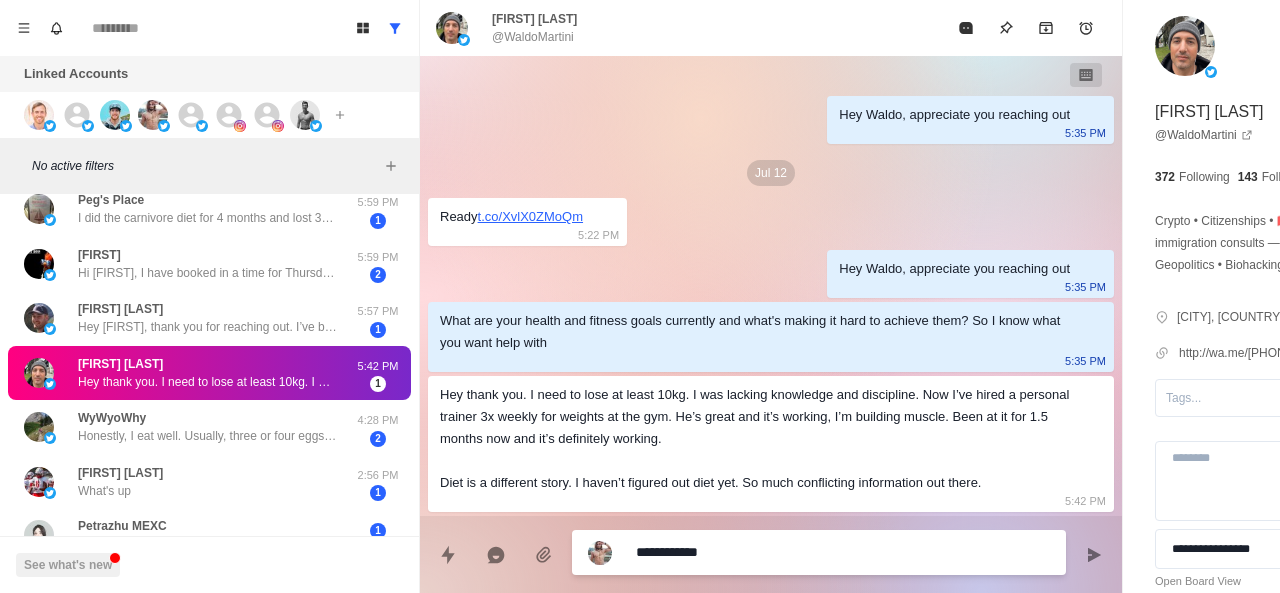 type on "*" 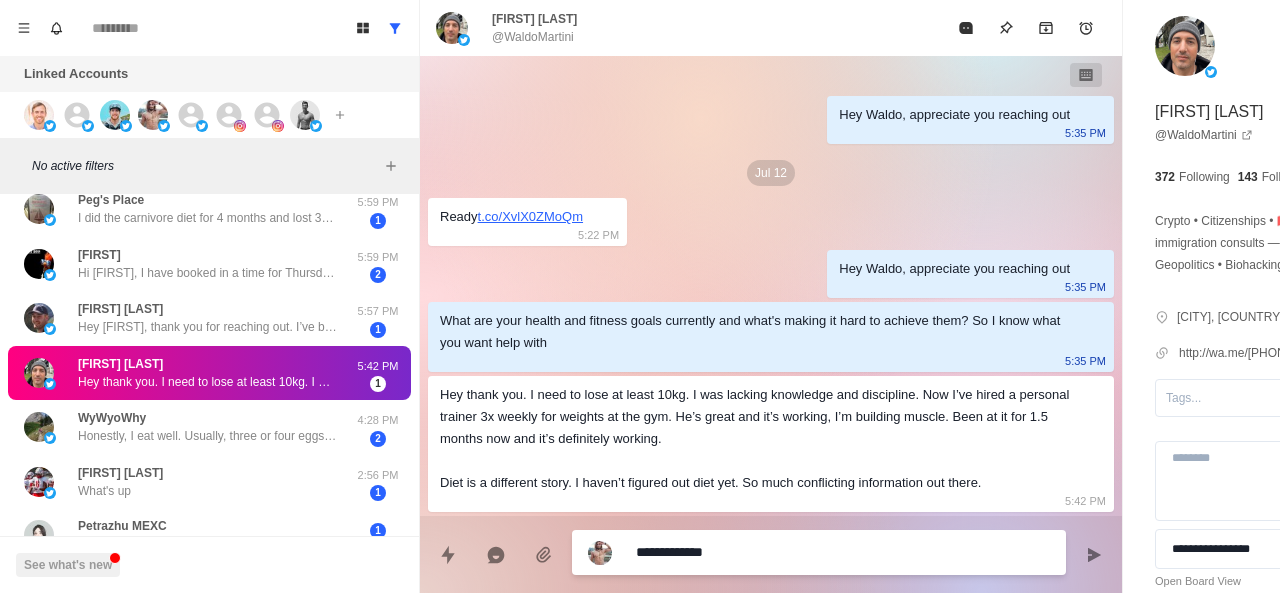 type on "*" 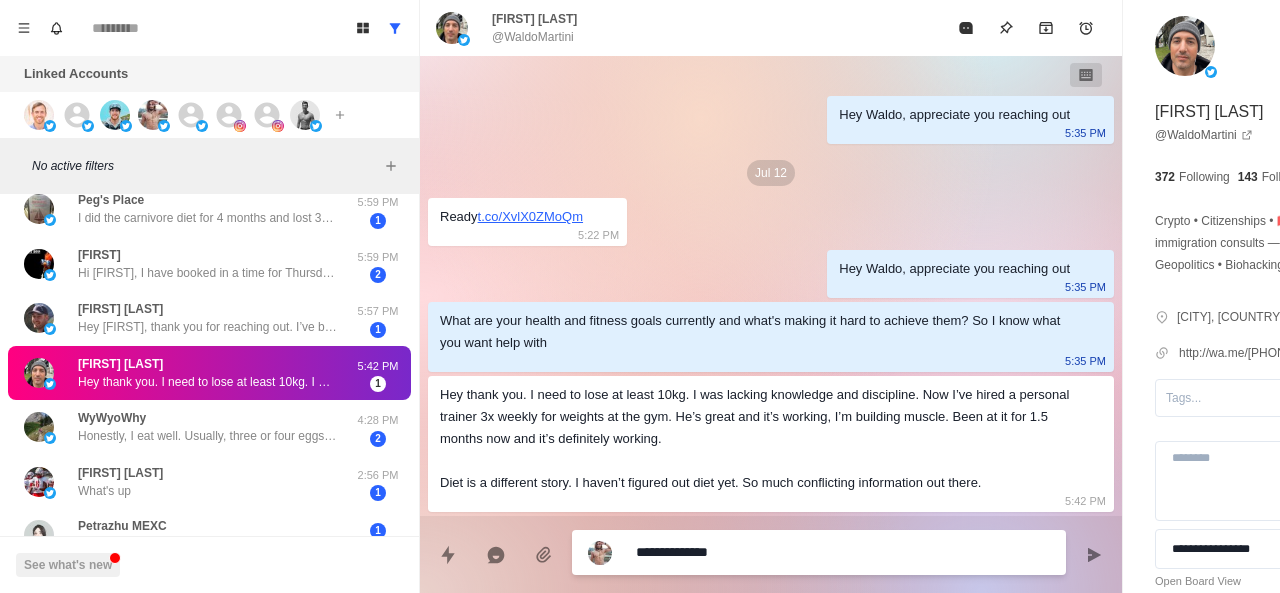 type on "*" 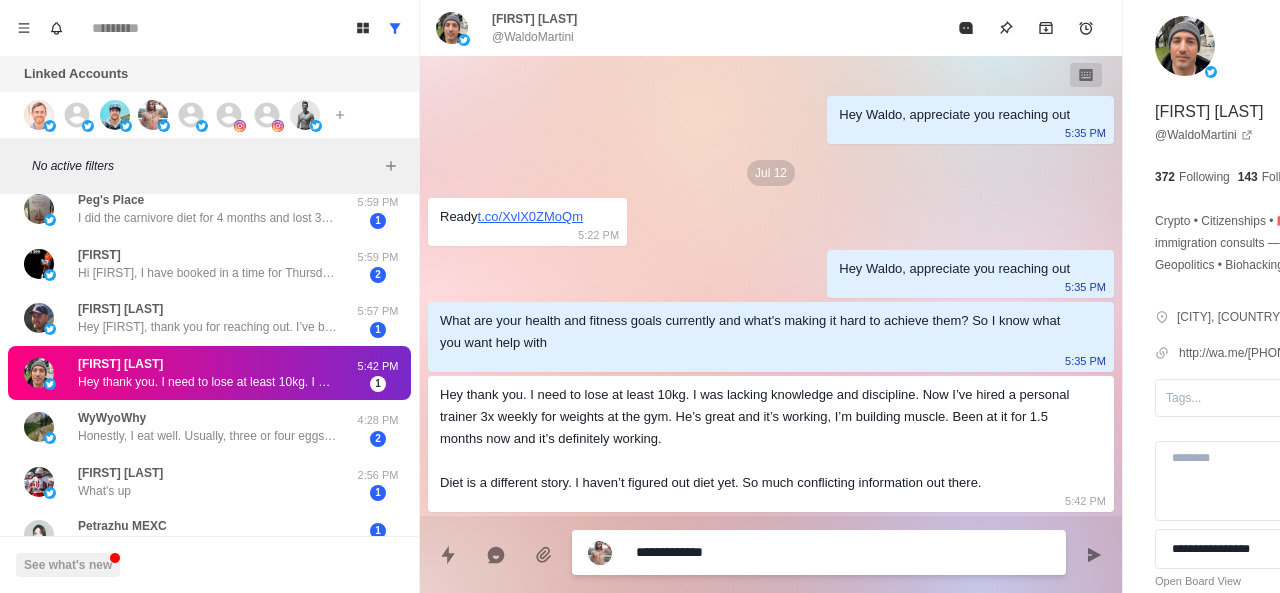 type on "*" 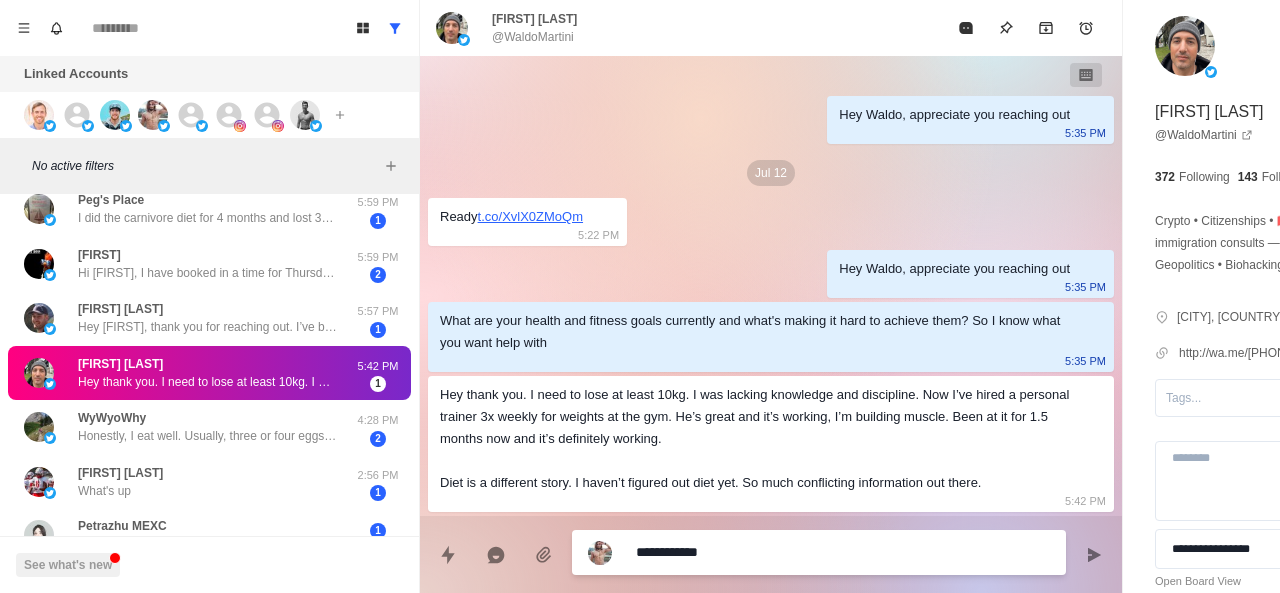 type on "*" 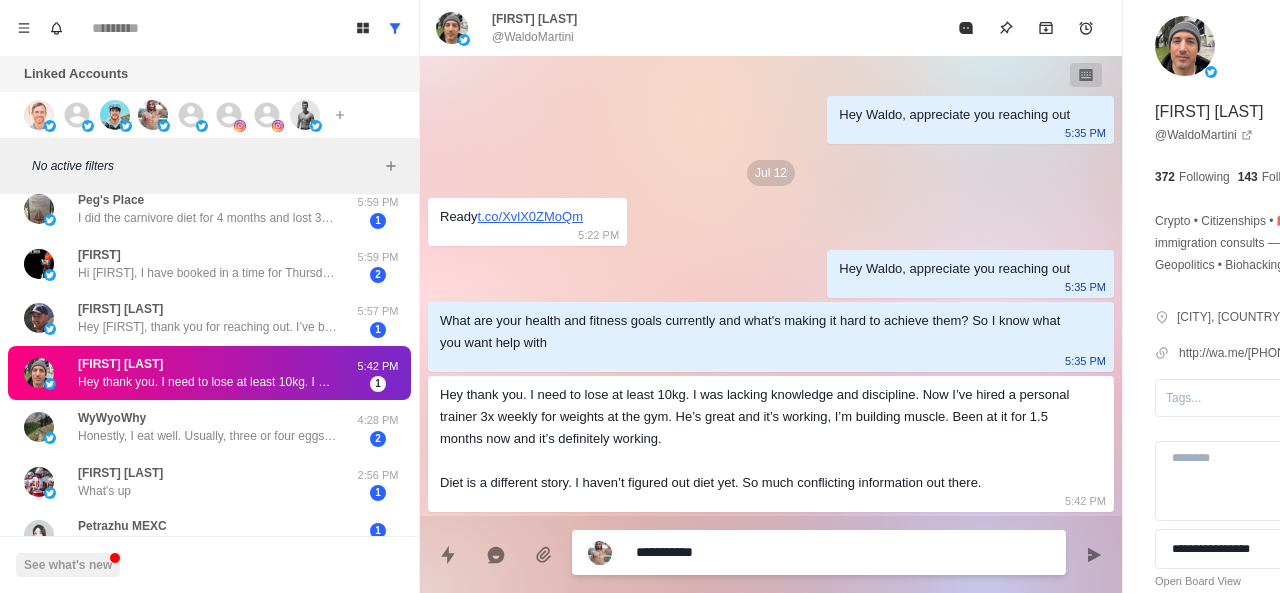 type on "*" 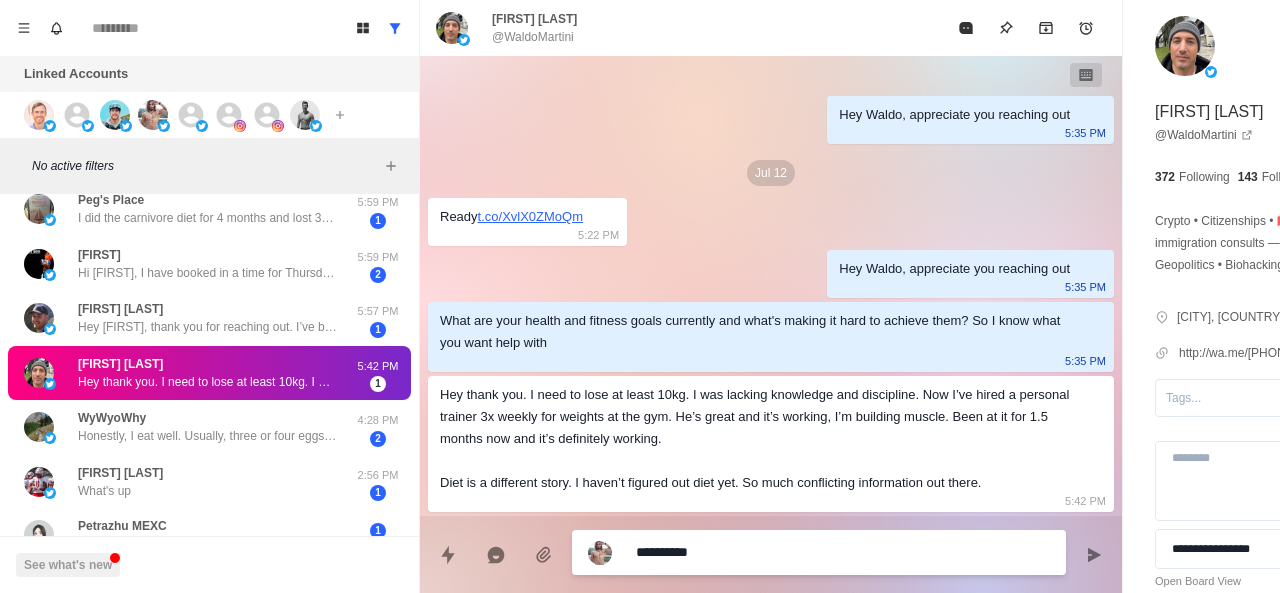 type on "*" 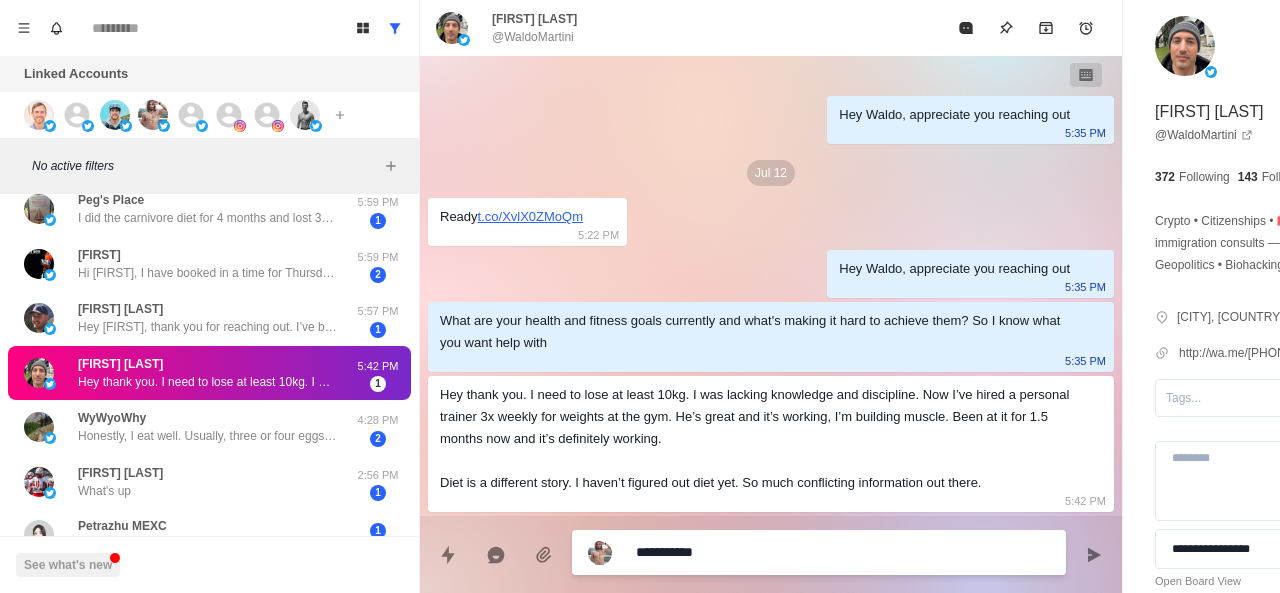 type on "*" 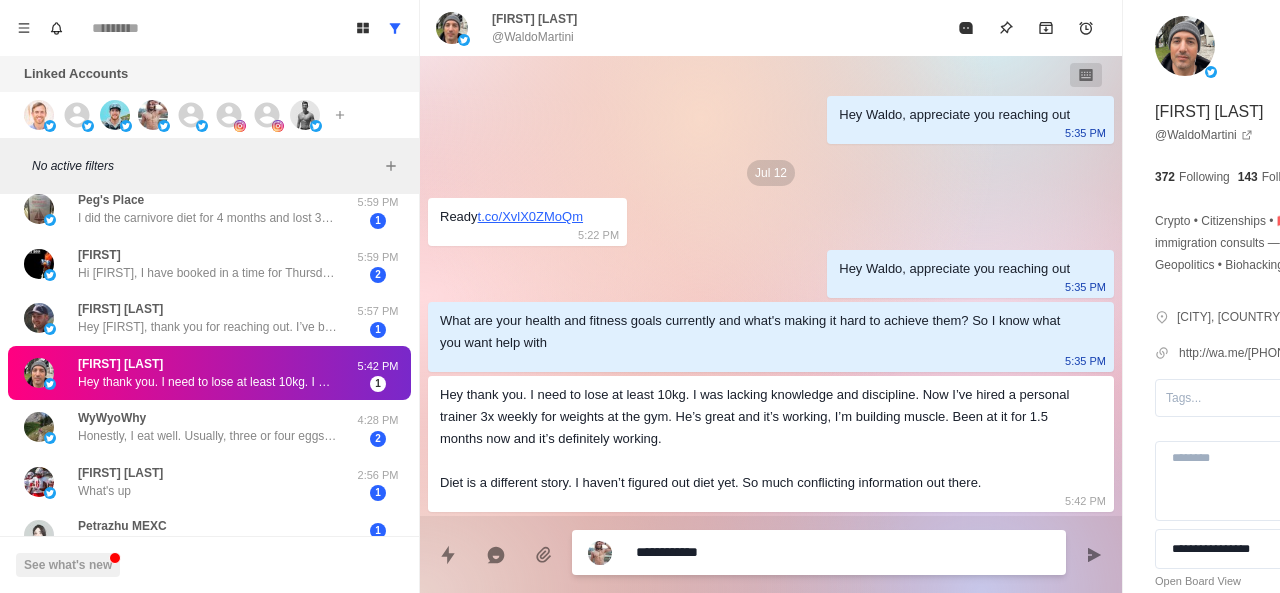 type on "*" 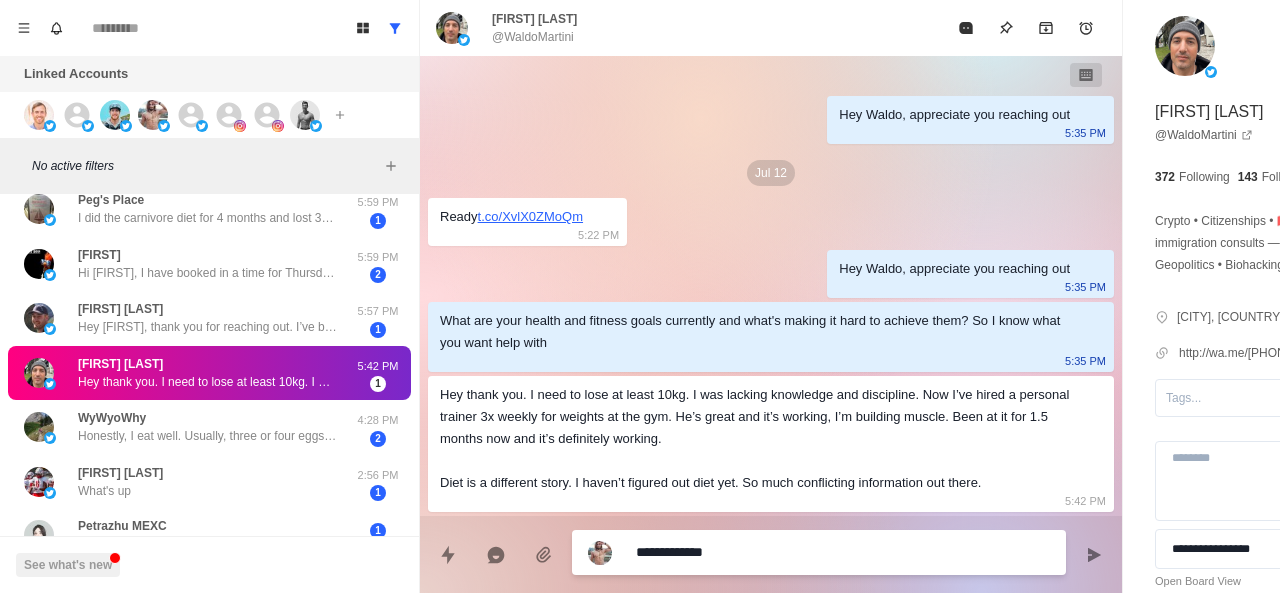 type on "*" 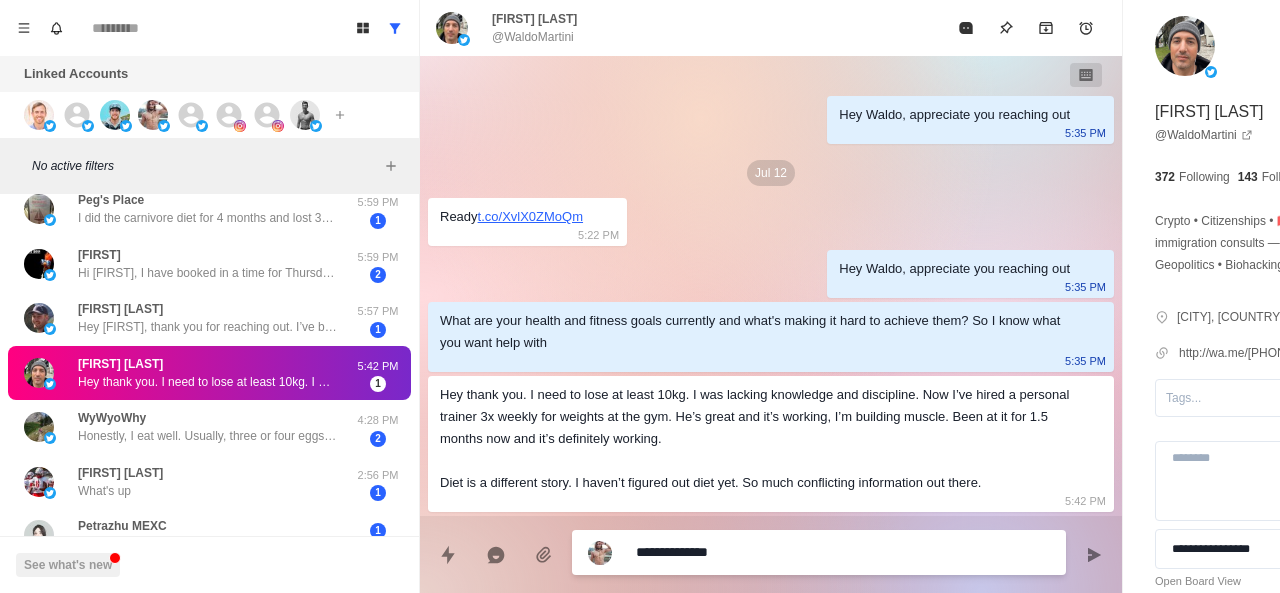 type on "*" 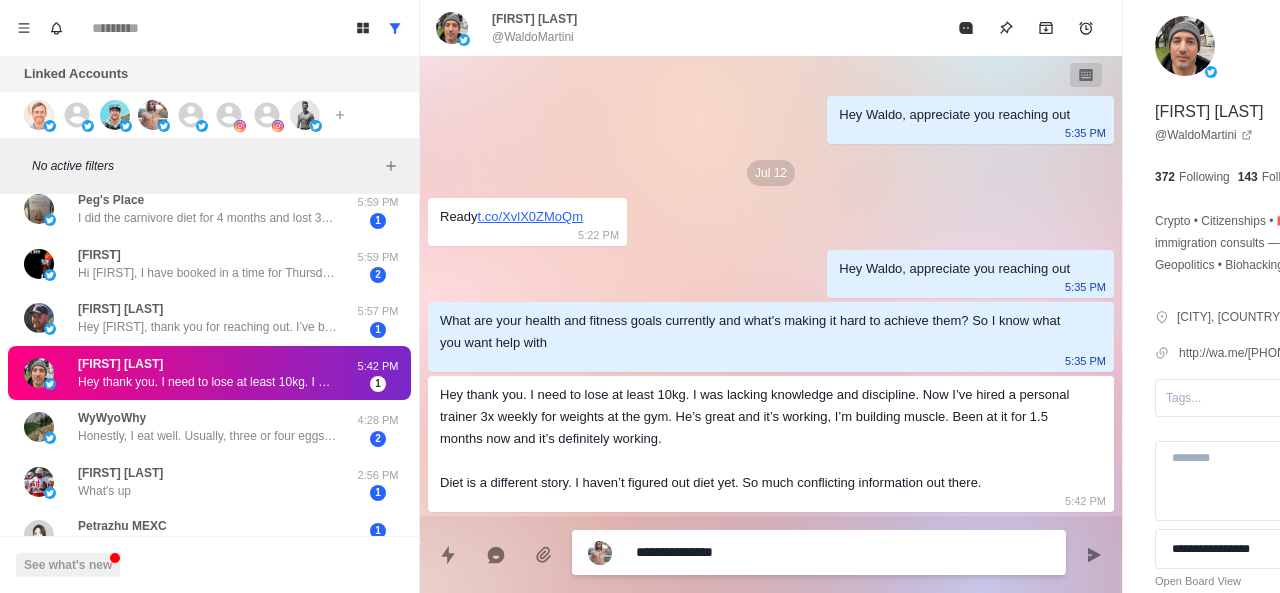 type on "*" 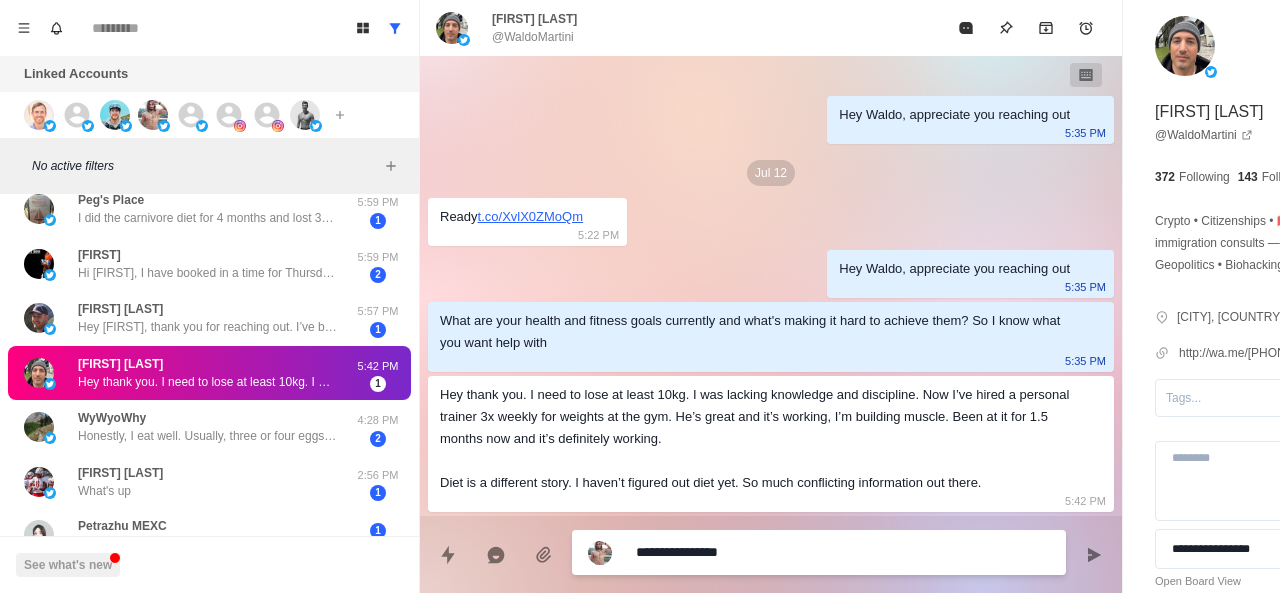 type on "*" 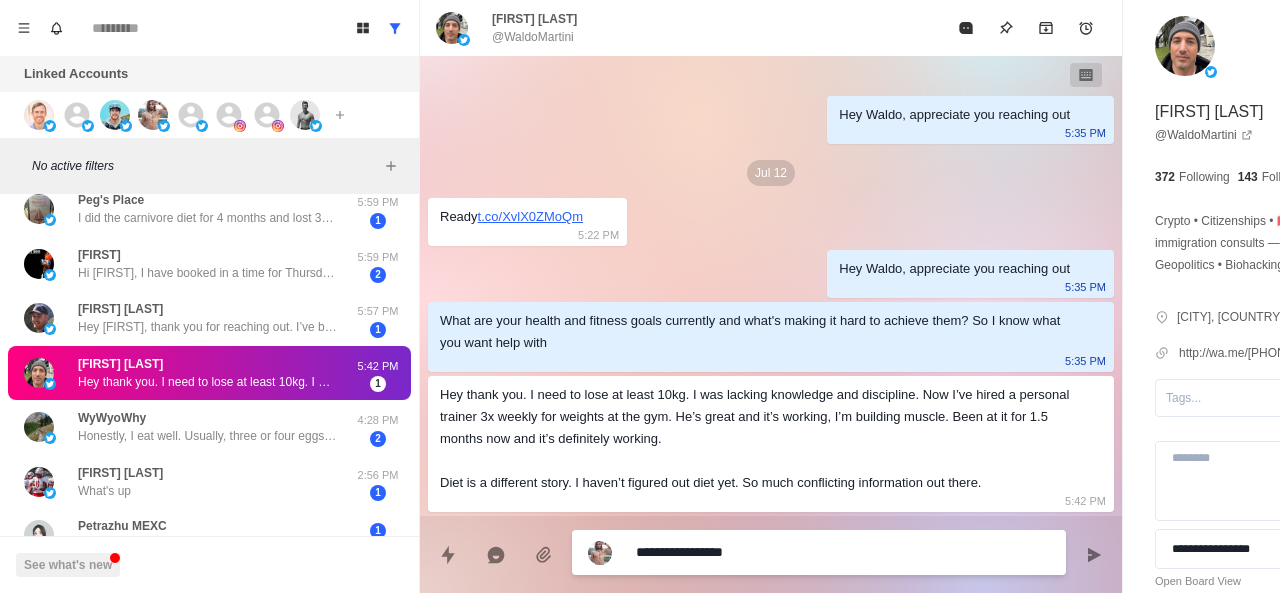 type on "*" 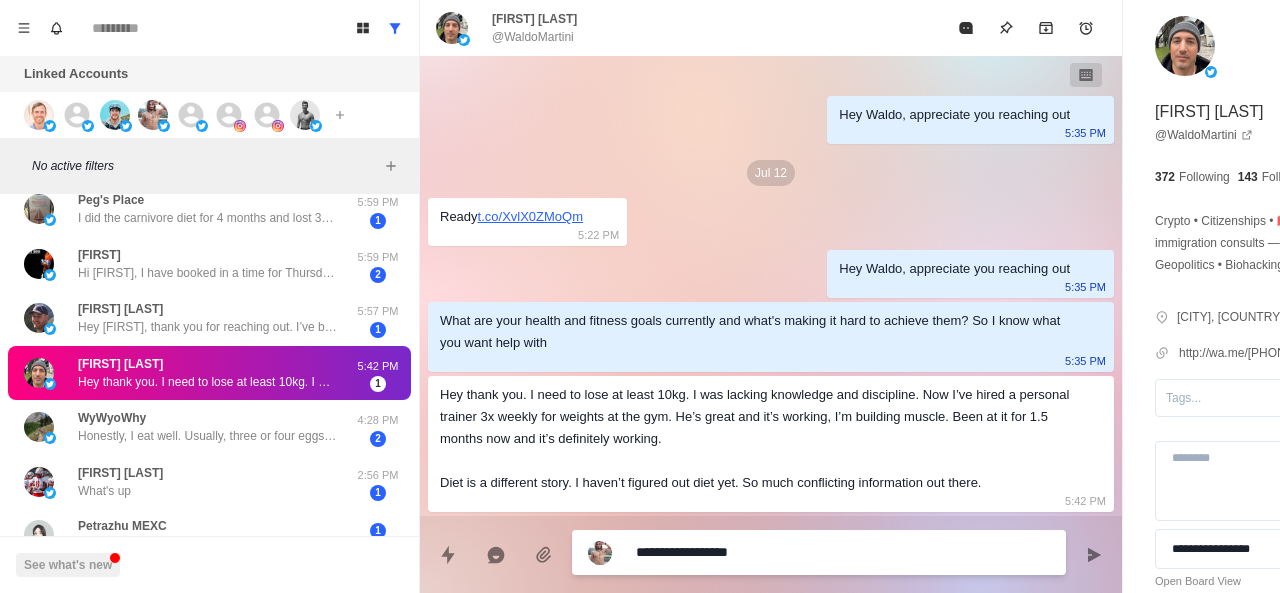 type on "*" 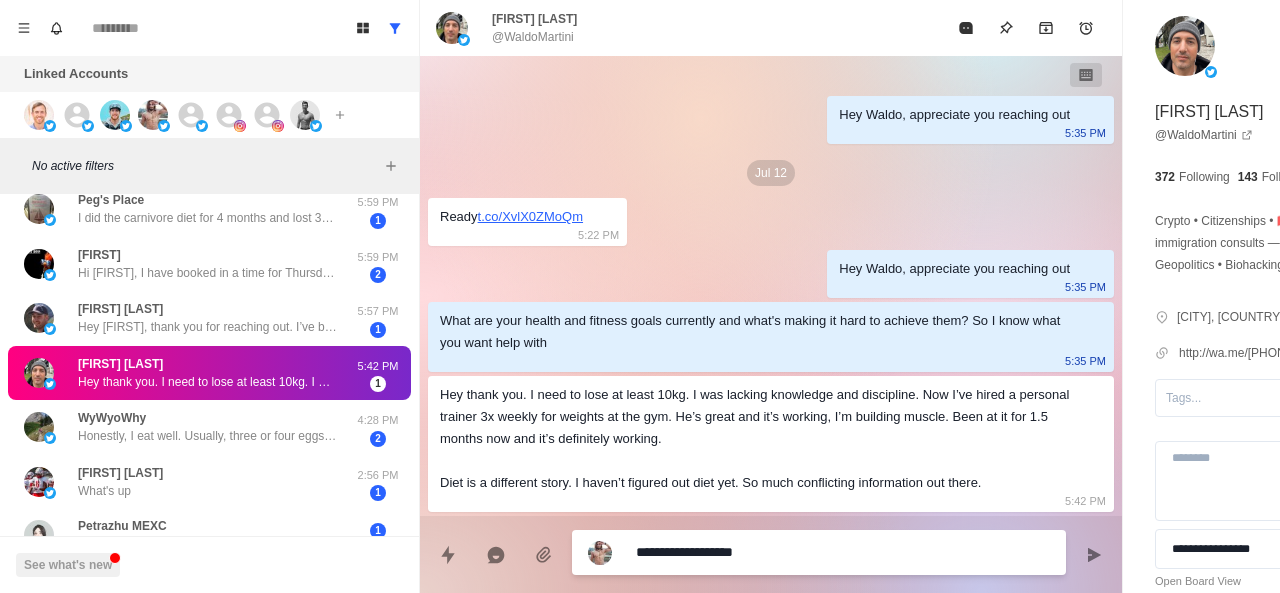 type on "*" 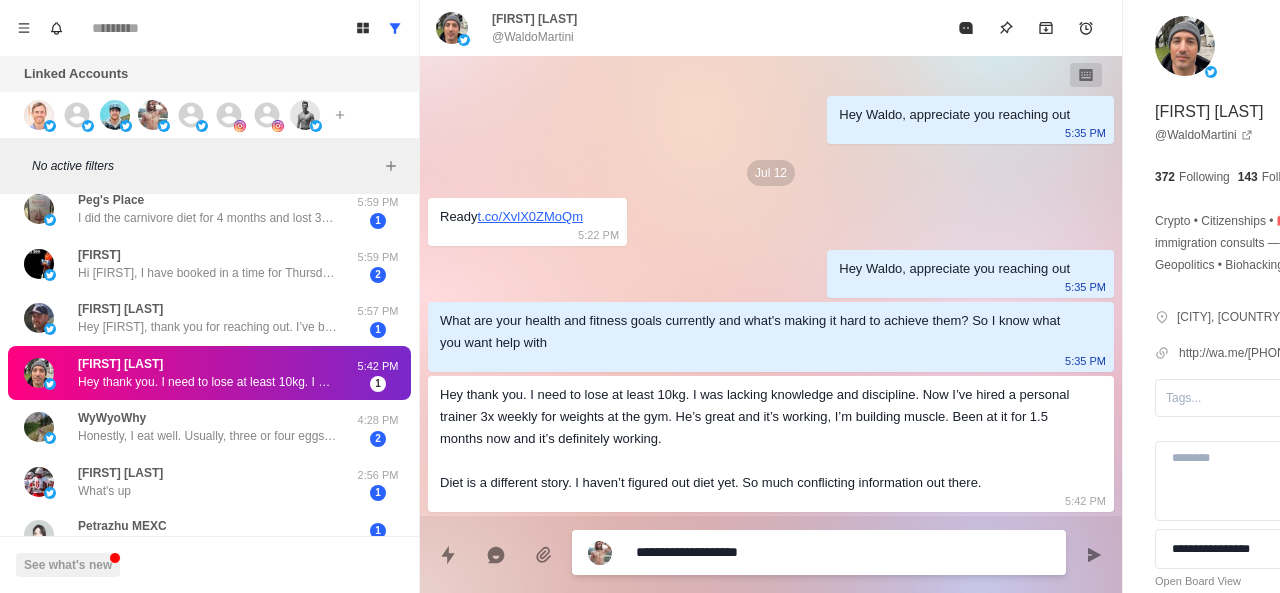 type on "*" 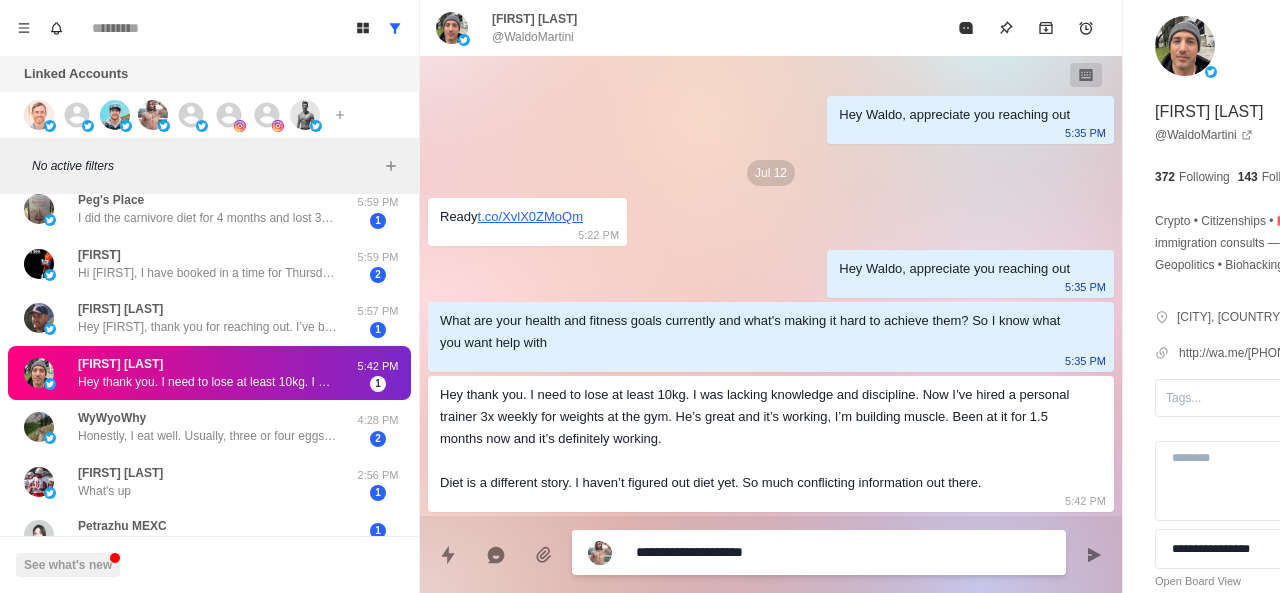 type on "*" 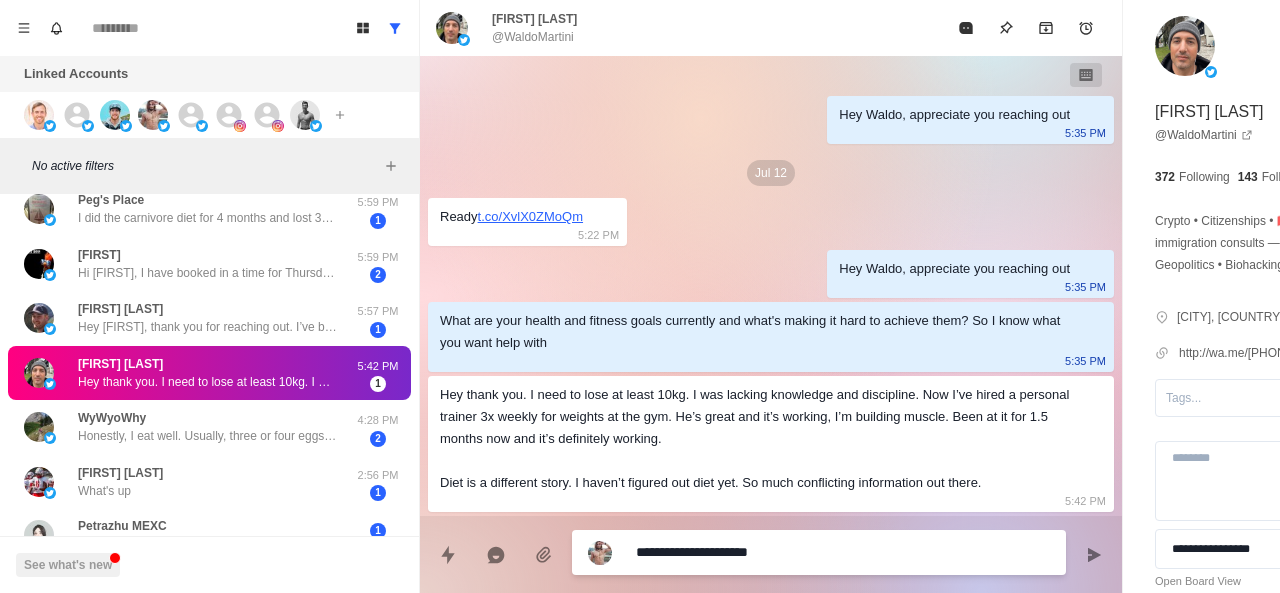 type on "*" 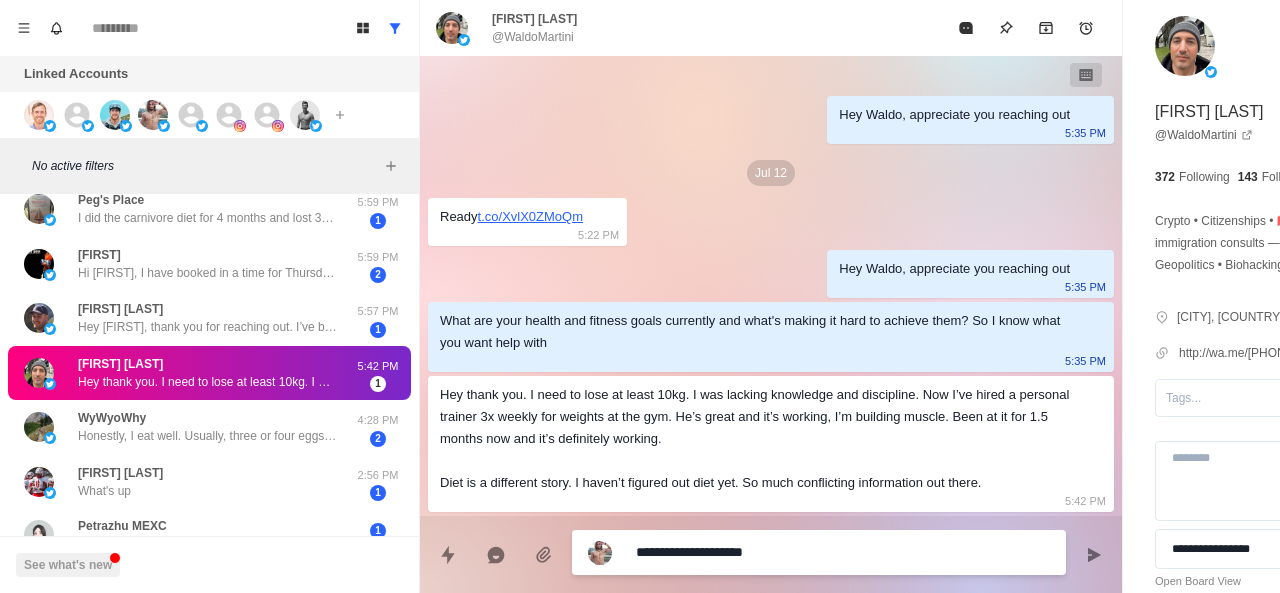 type 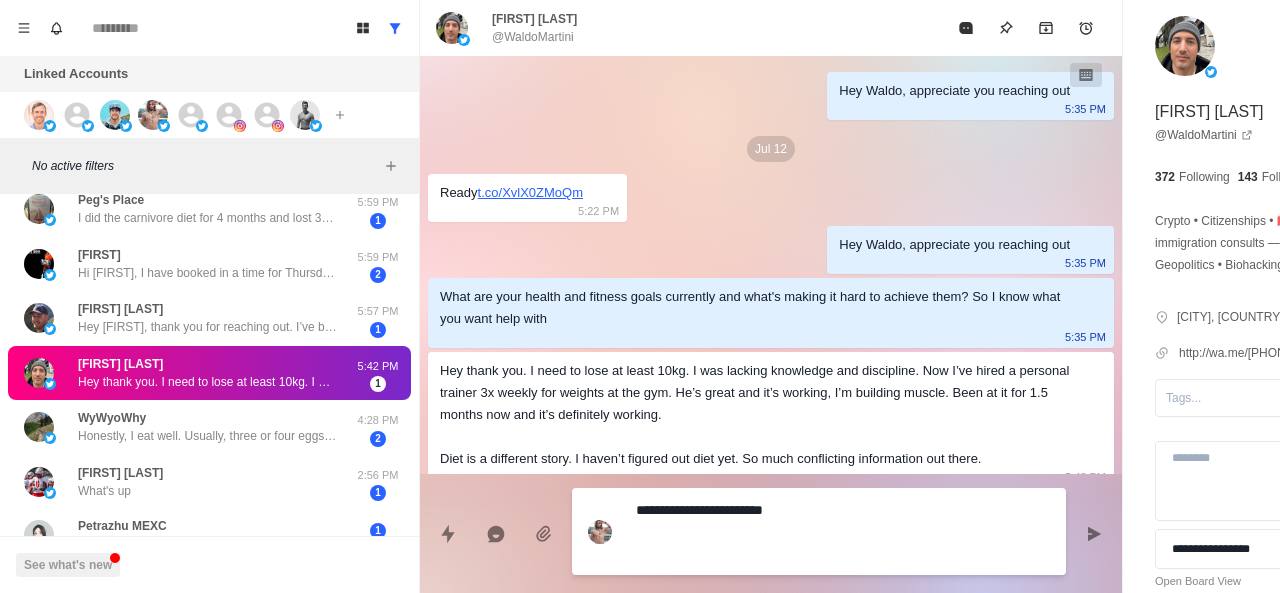 paste on "**********" 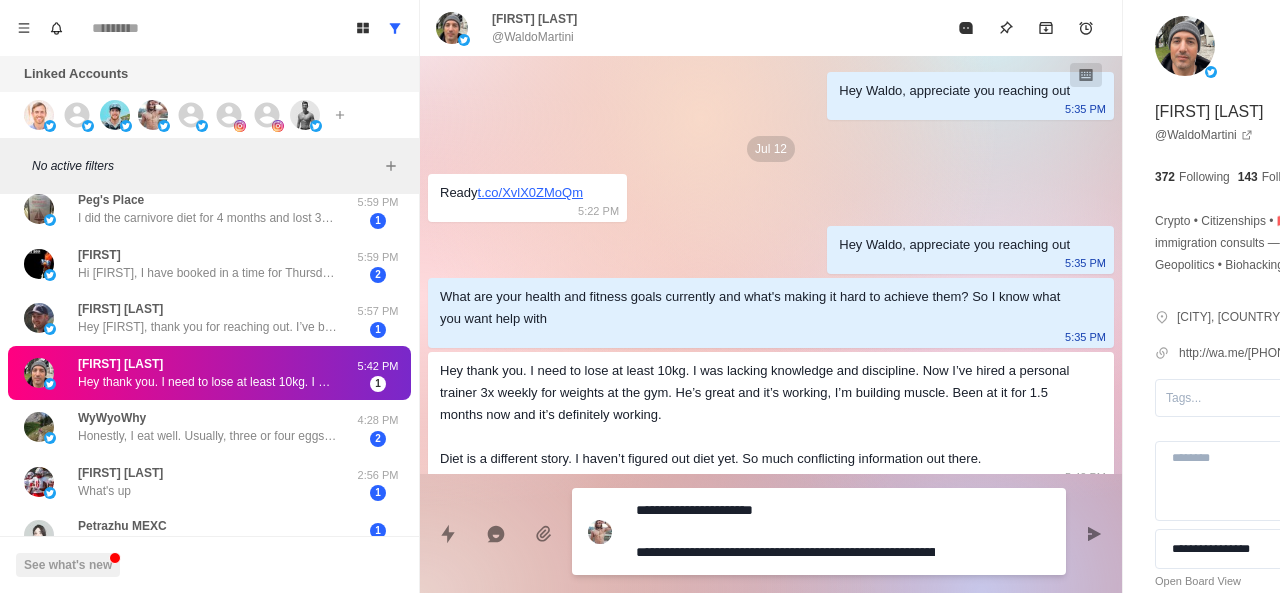 scroll, scrollTop: 16, scrollLeft: 0, axis: vertical 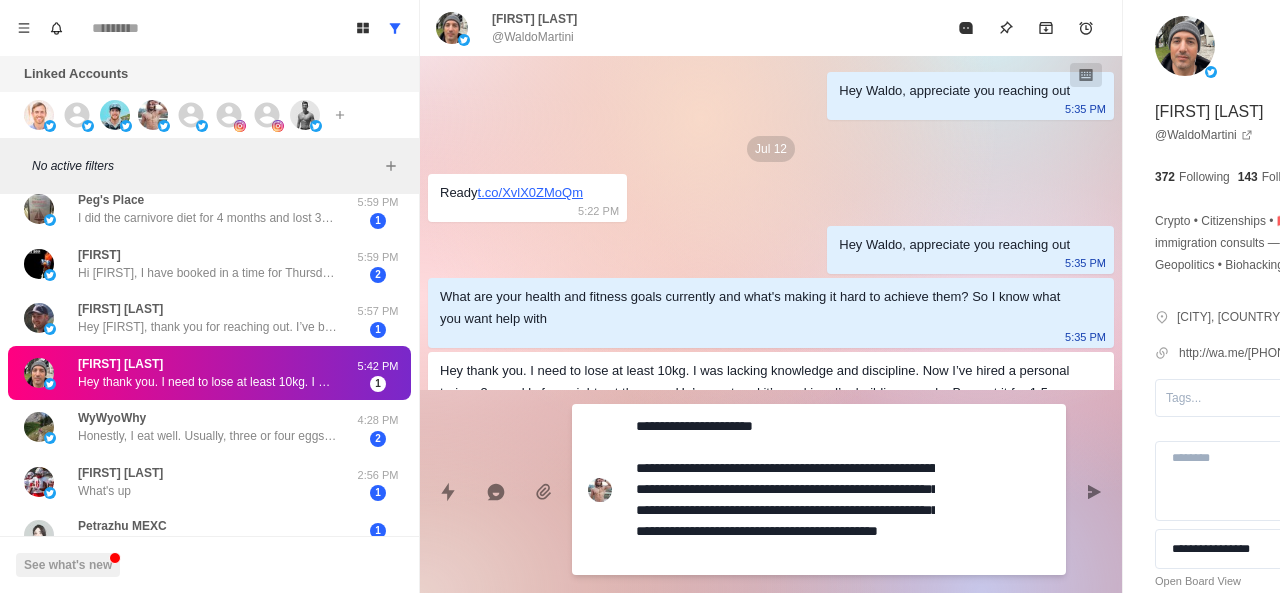 click on "**********" at bounding box center [785, 489] 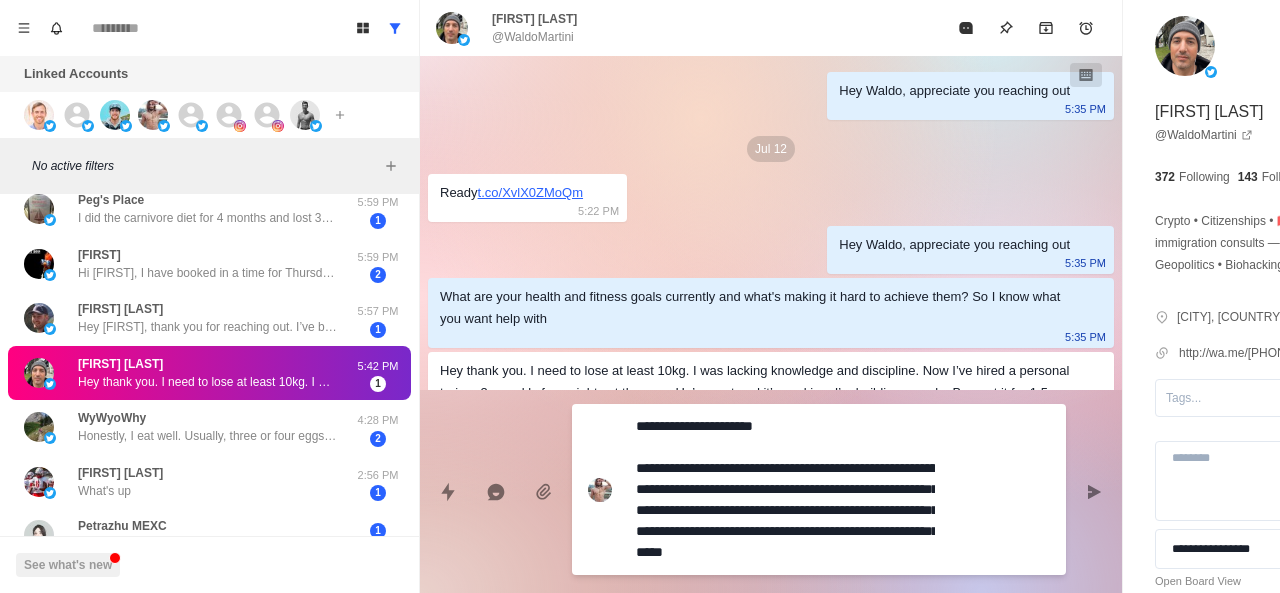 scroll, scrollTop: 0, scrollLeft: 0, axis: both 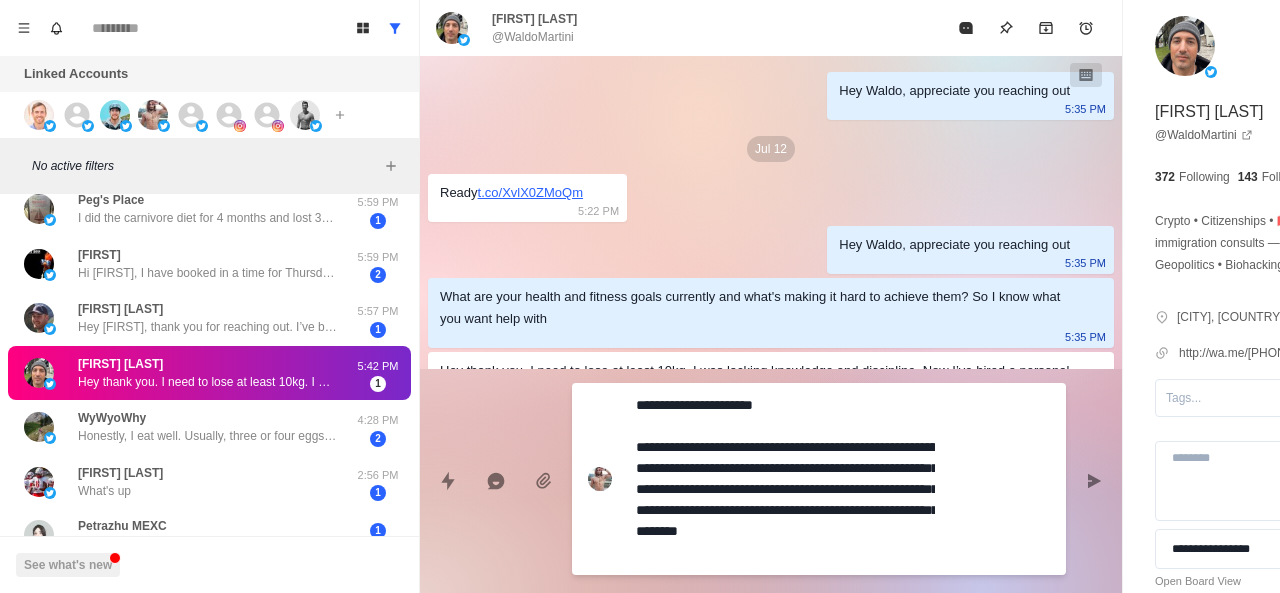 click on "**********" at bounding box center [785, 479] 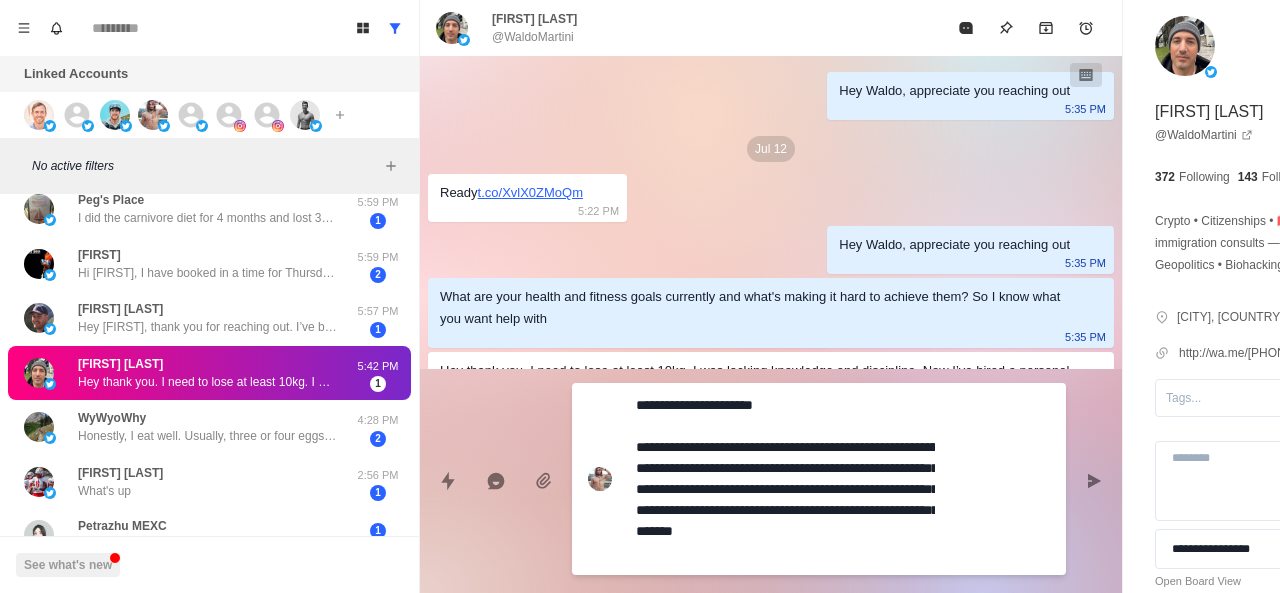 click on "**********" at bounding box center [785, 479] 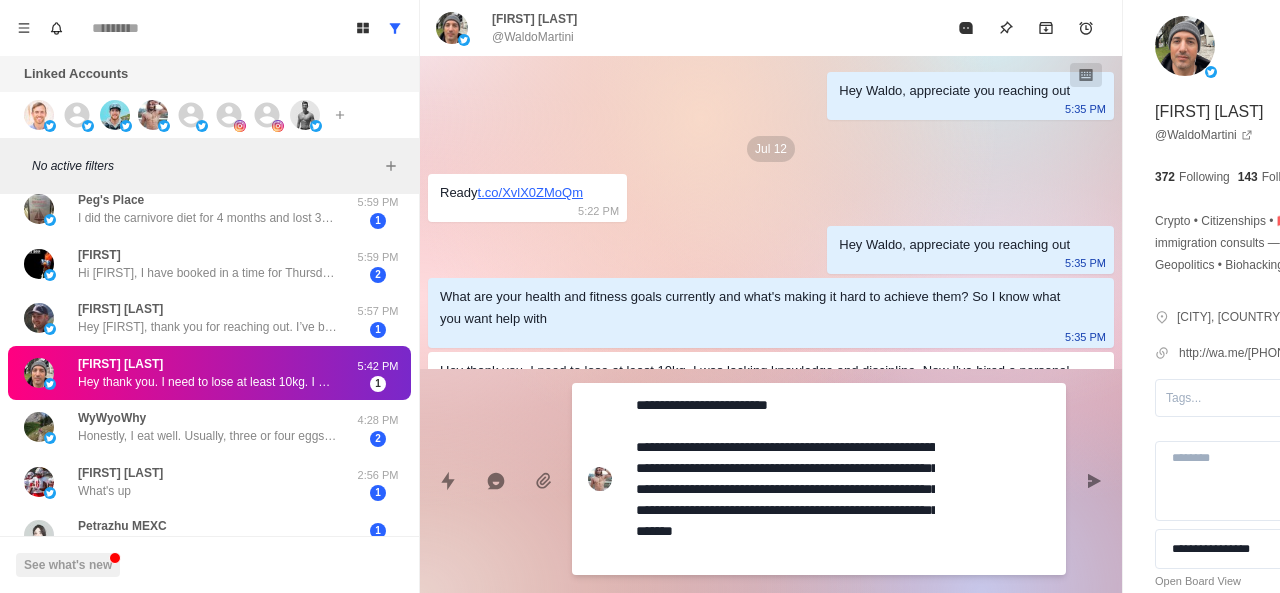 scroll, scrollTop: 144, scrollLeft: 0, axis: vertical 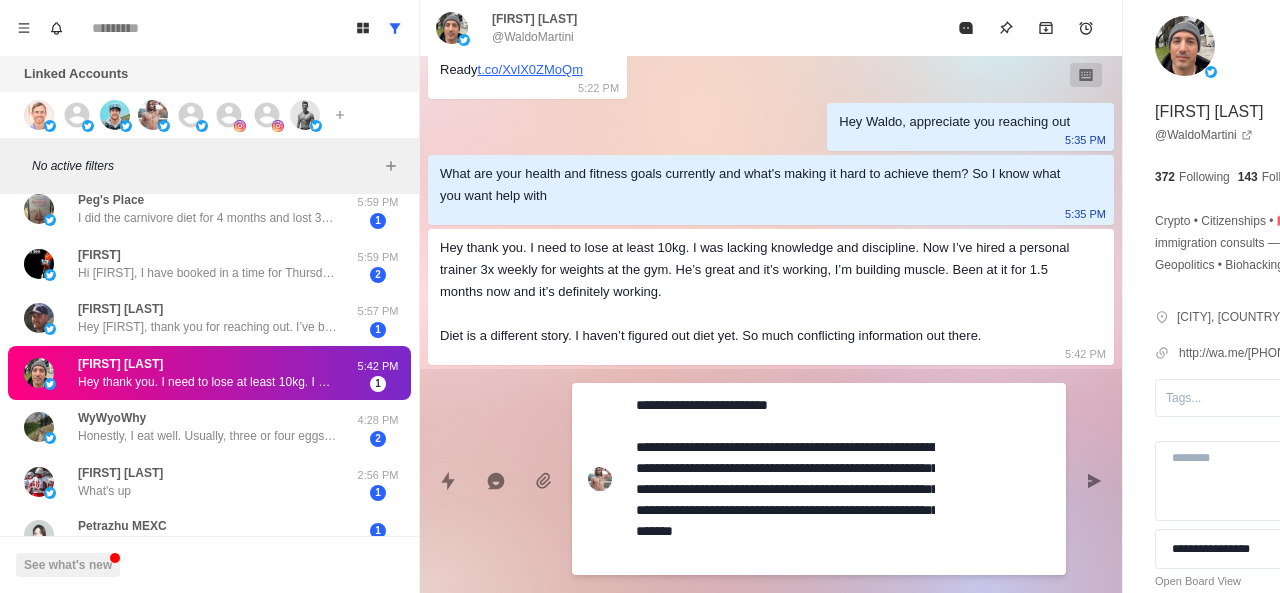 click on "**********" at bounding box center (785, 479) 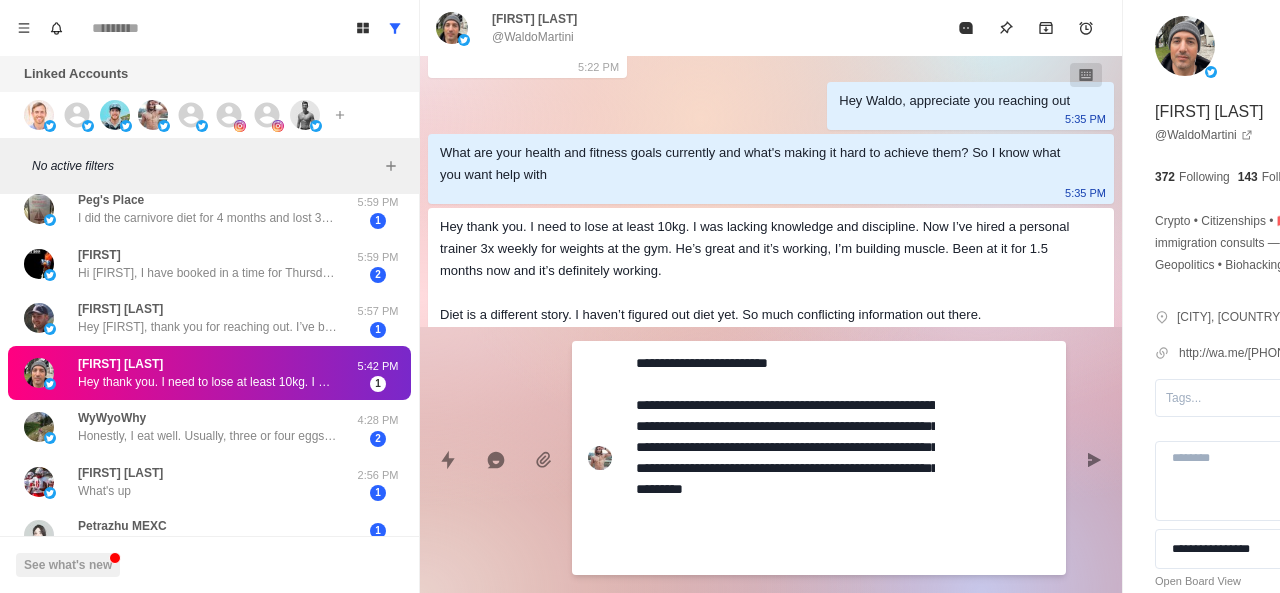 paste on "**********" 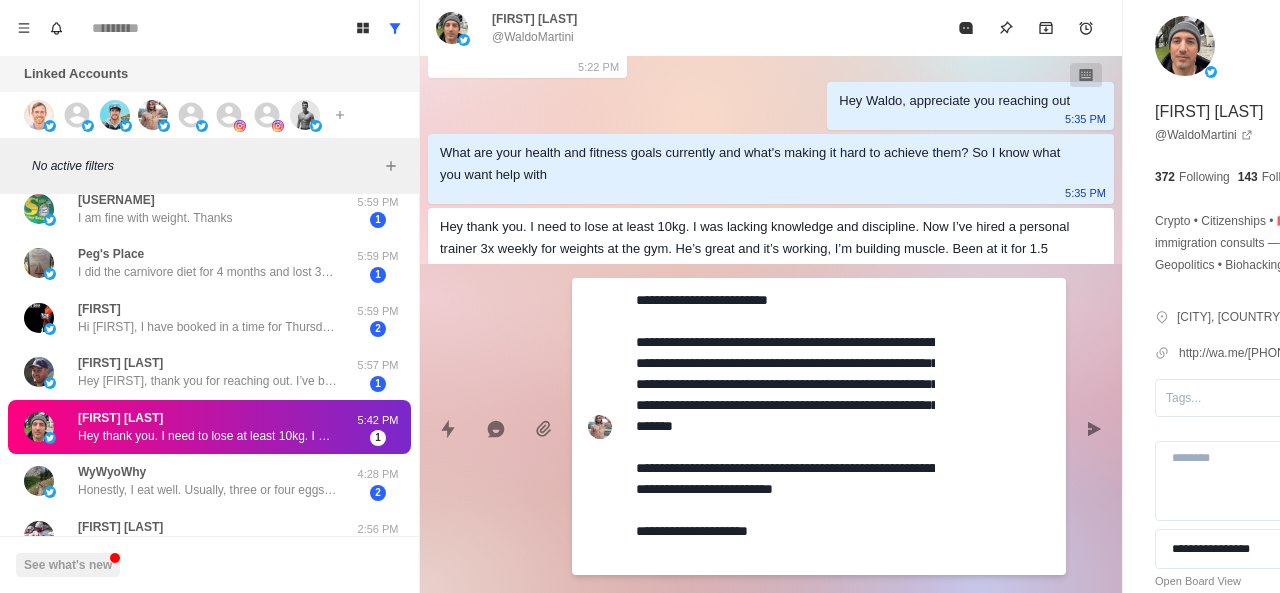 scroll, scrollTop: 402, scrollLeft: 0, axis: vertical 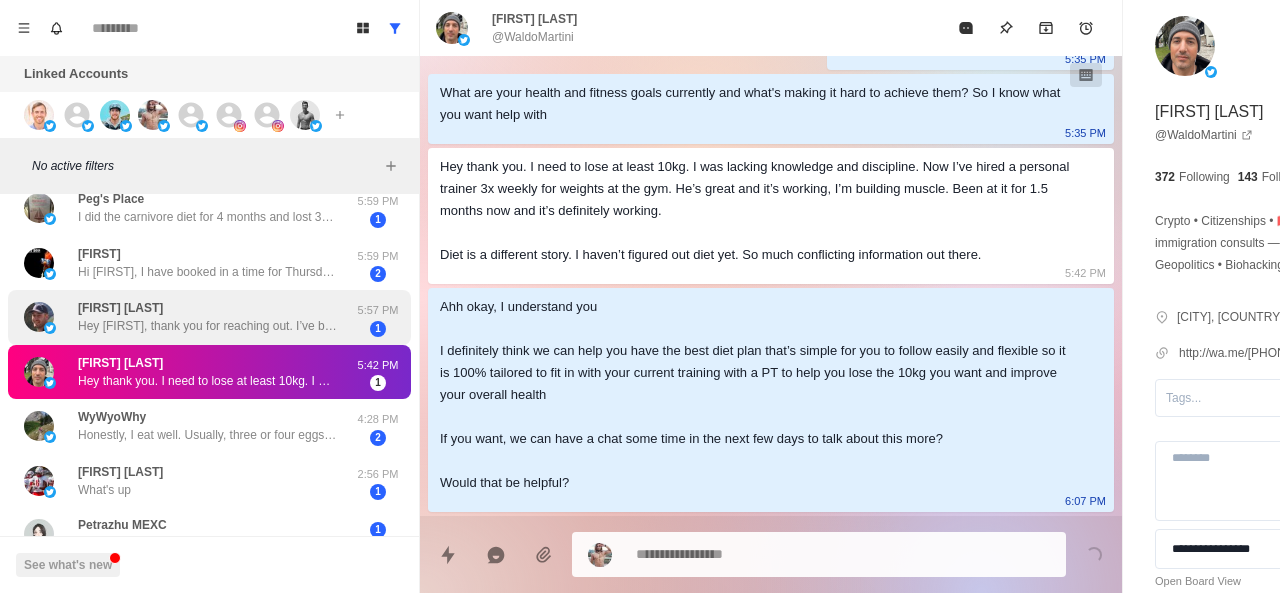 click on "Chris Haswell Hey Brett, thank you for reaching out. I’ve been strict carnivore for 3 years and feeling better every day.
At 46 years old, I’m finally beginning my resistance and sprinting training. Formerly a marathon runner who was ill for 30 years eating standard western diet and suffering.
Now the world is my oyster.
I feel your efforts would be better served on those who aren’t as enlightened.
Take care. 5:57 PM 1" at bounding box center [209, 317] 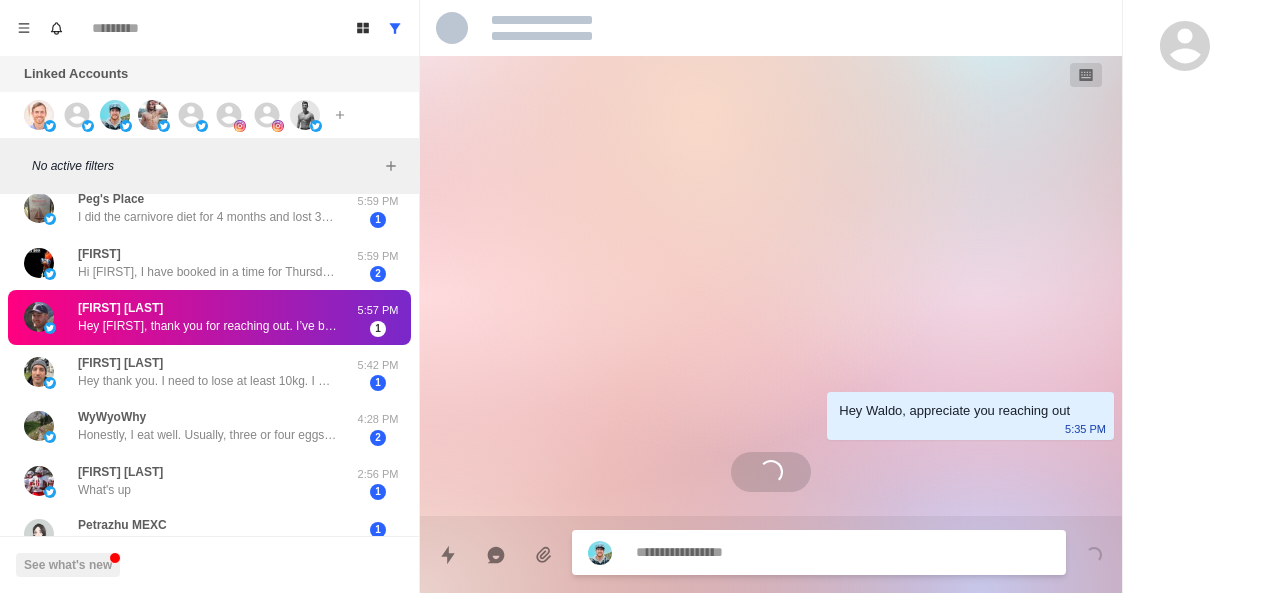 scroll, scrollTop: 0, scrollLeft: 0, axis: both 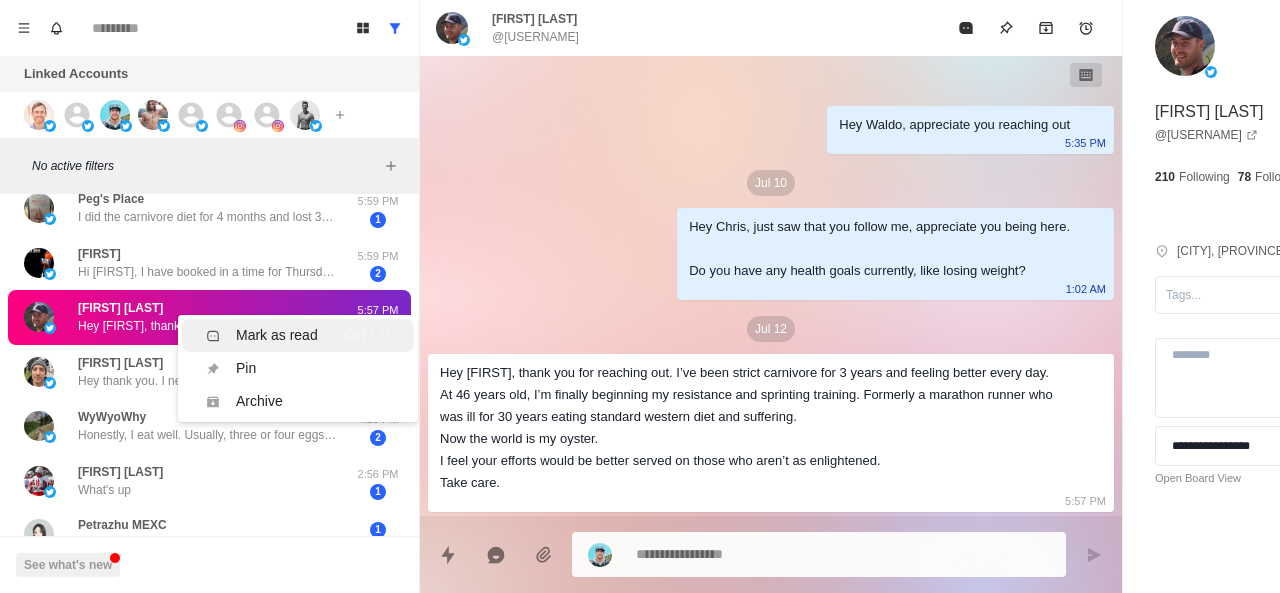 click on "Mark as read Ctrl ⇧ U" at bounding box center [298, 335] 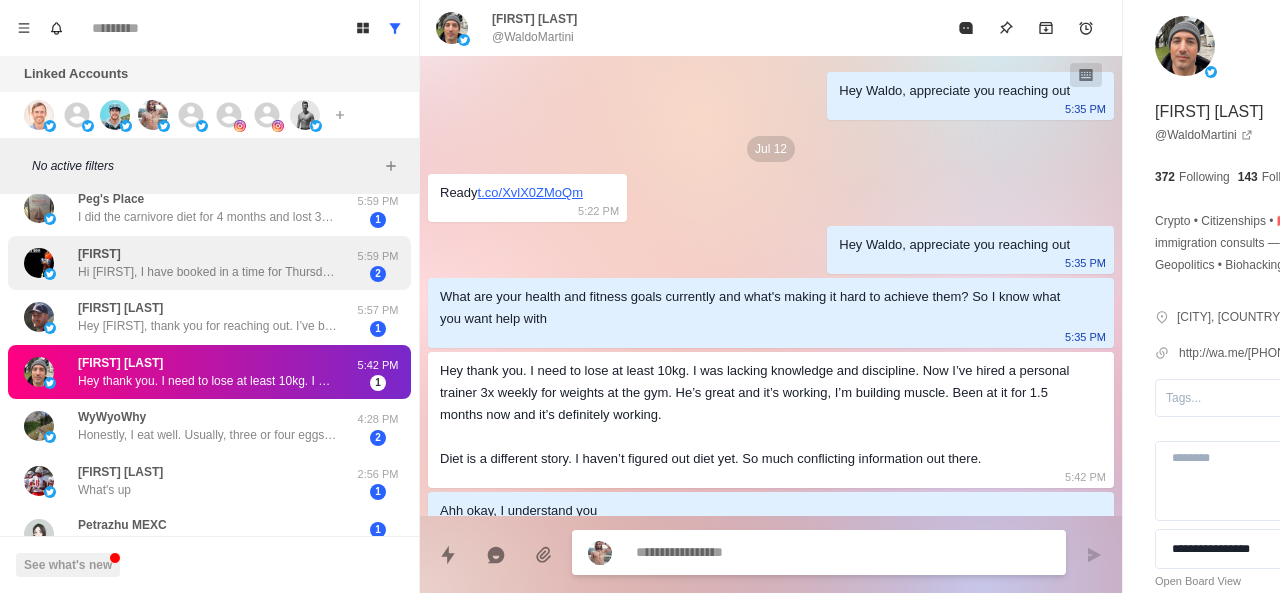 scroll, scrollTop: 248, scrollLeft: 0, axis: vertical 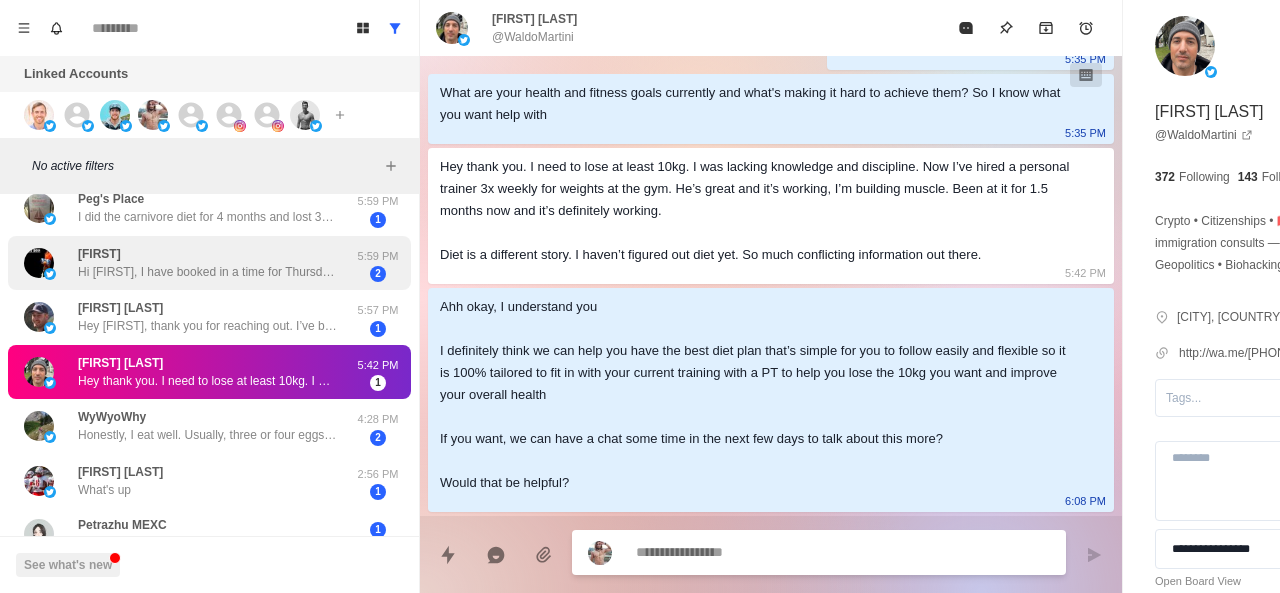 click on "Hi Chris, I have booked in a time for  Thursday 17th @ 12:30" at bounding box center (208, 272) 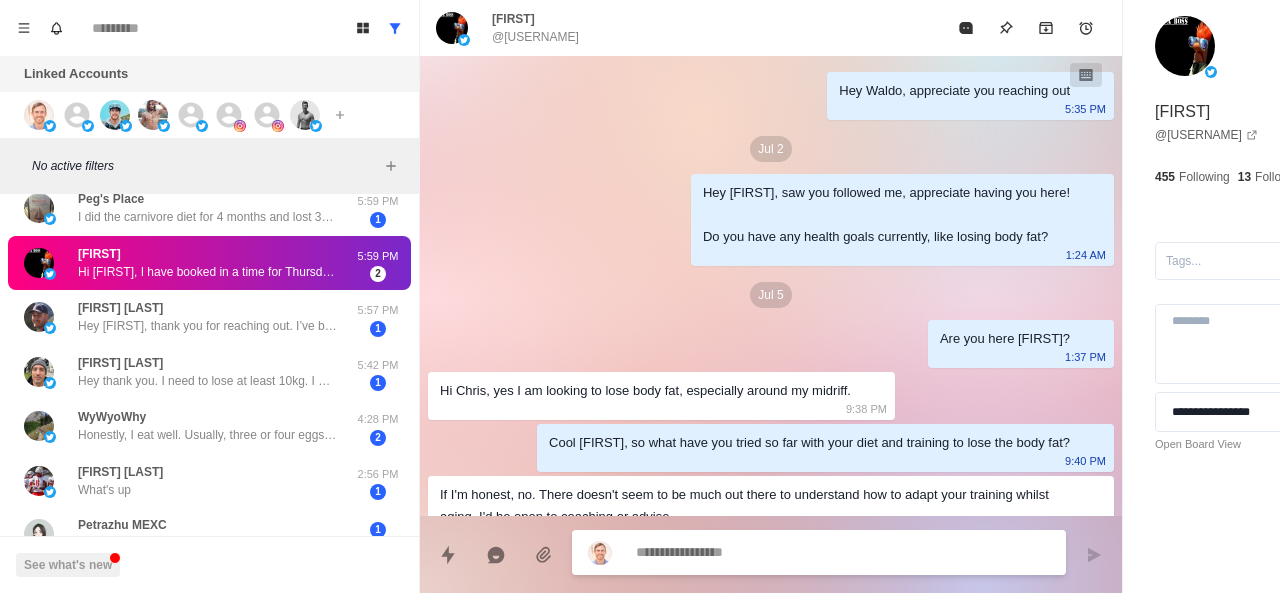 scroll, scrollTop: 2004, scrollLeft: 0, axis: vertical 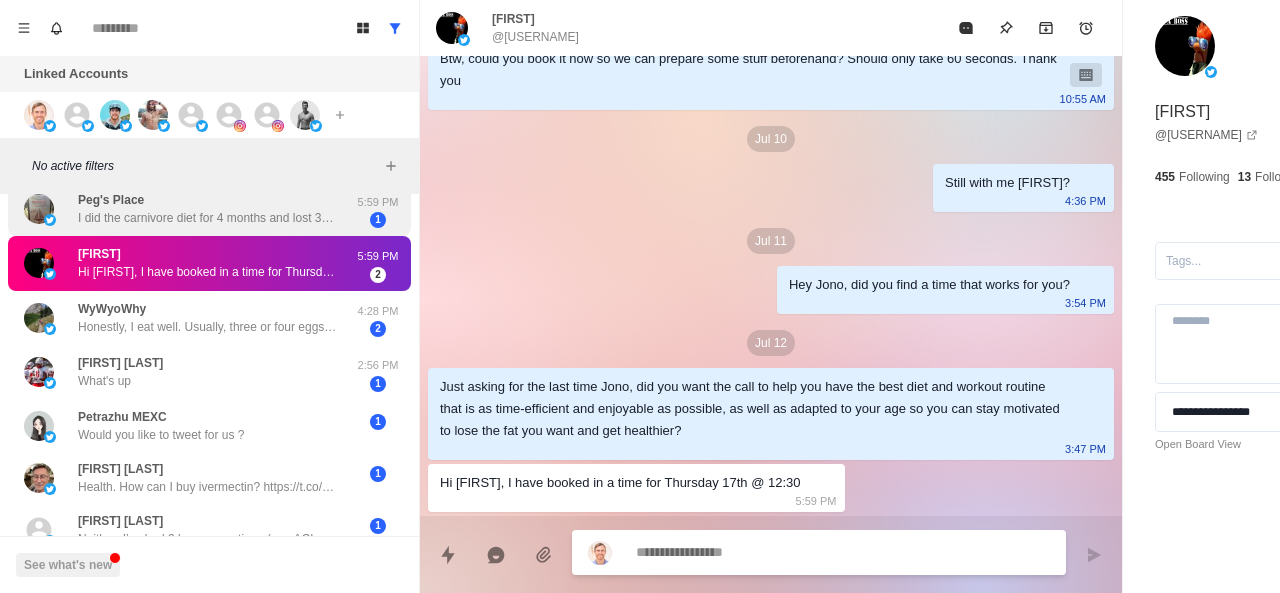 click on "Peg's Place  I did the carnivore diet for 4 months and lost 35 lbs.  was generally pretty simple to stay with for me.  I am also walking 10k steps a day." at bounding box center (188, 209) 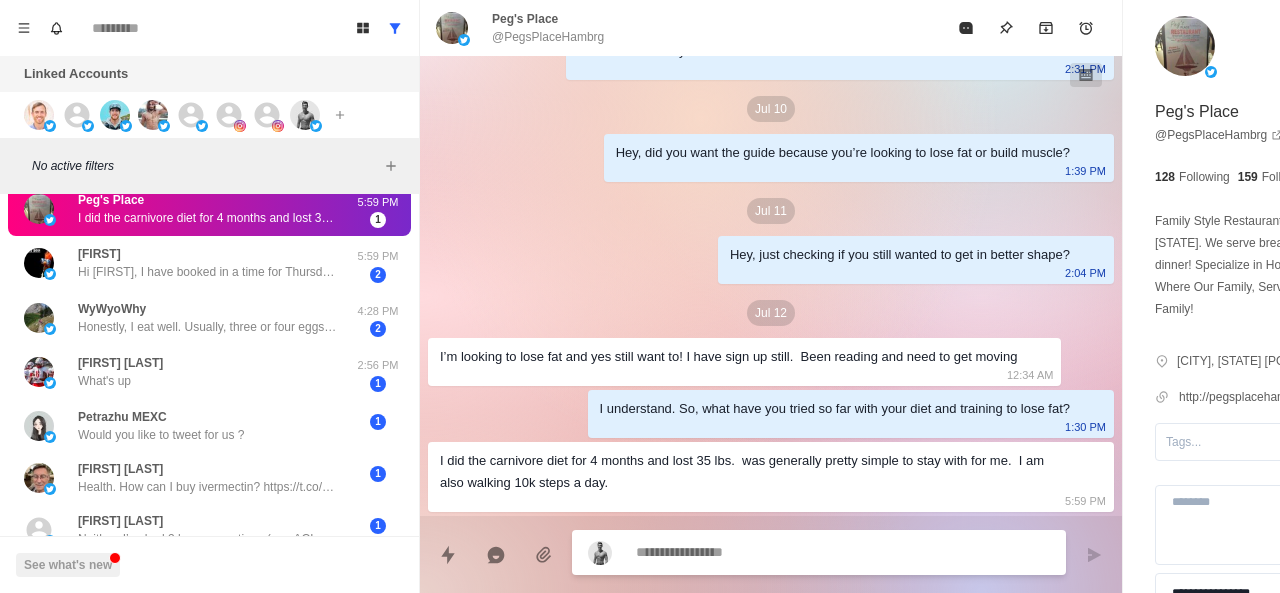 scroll, scrollTop: 296, scrollLeft: 0, axis: vertical 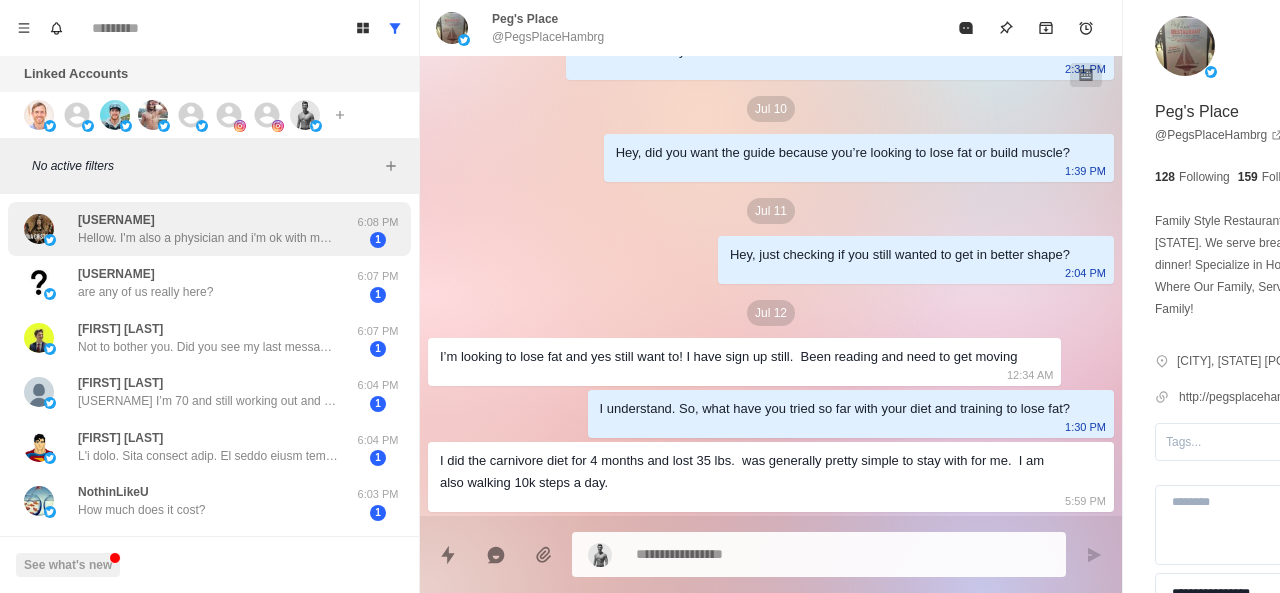 click on "Autocensurado Hellow. I'm also a physician and i'm ok with my body, thanks." at bounding box center [208, 229] 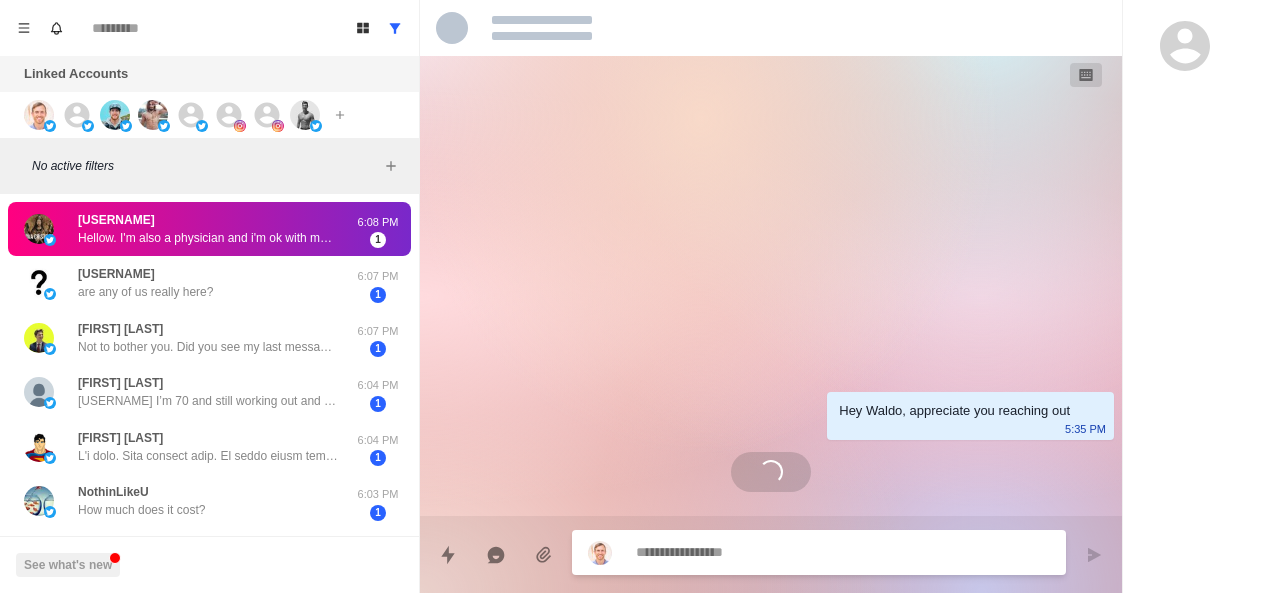 scroll, scrollTop: 0, scrollLeft: 0, axis: both 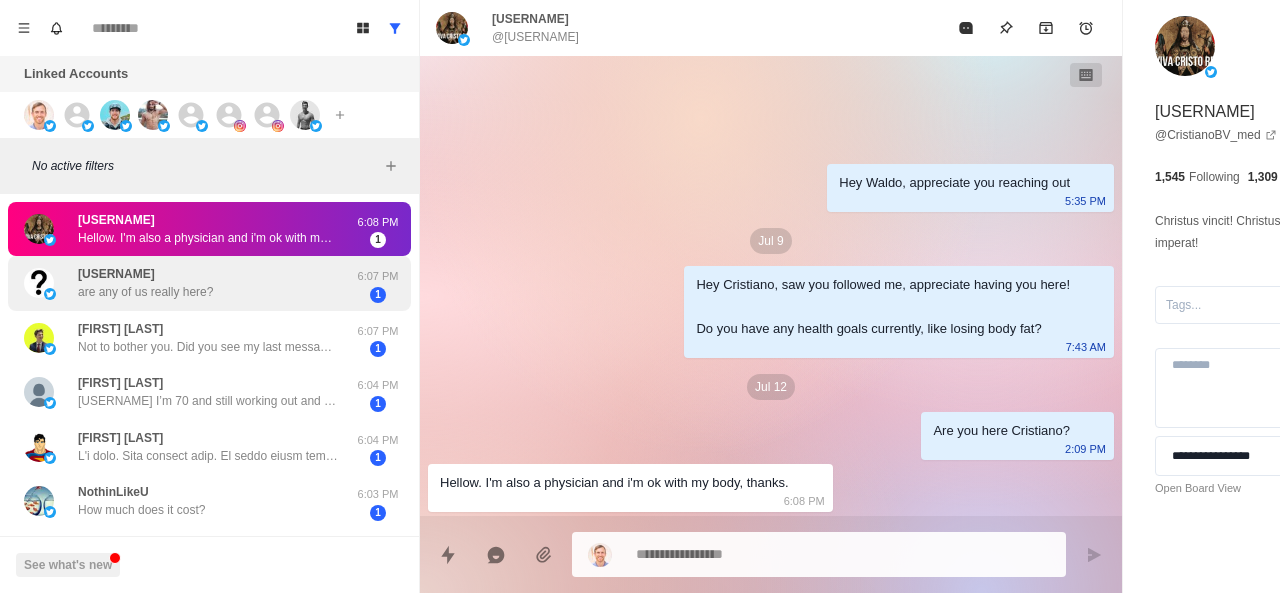 click on "are any of us really here?" at bounding box center [145, 292] 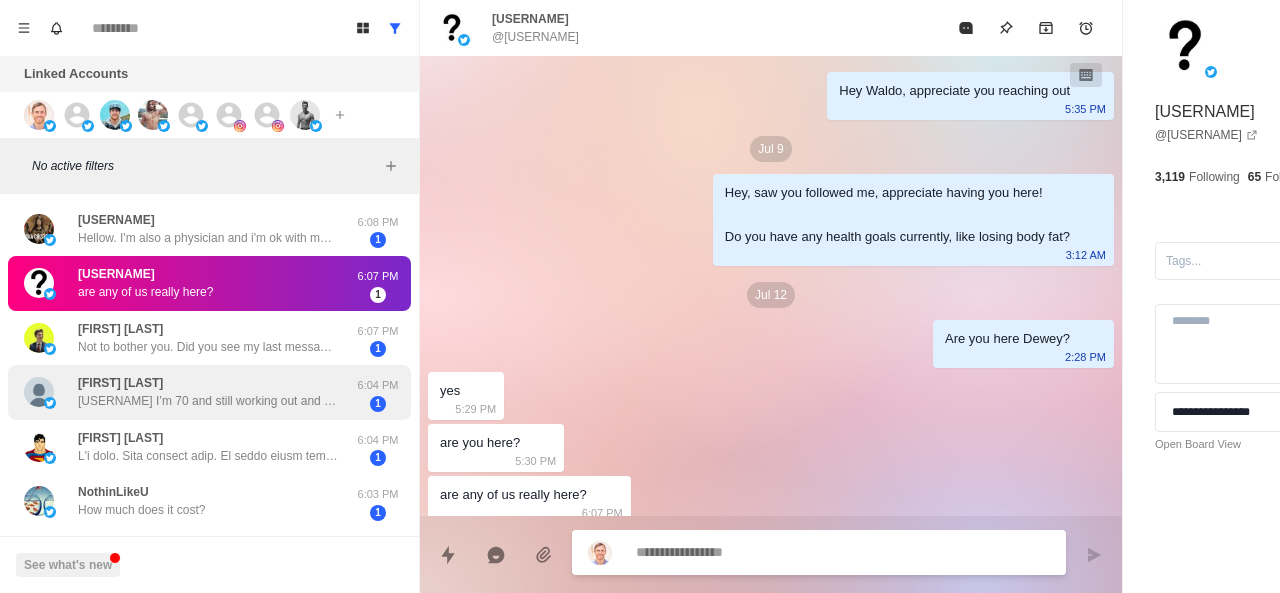 scroll, scrollTop: 12, scrollLeft: 0, axis: vertical 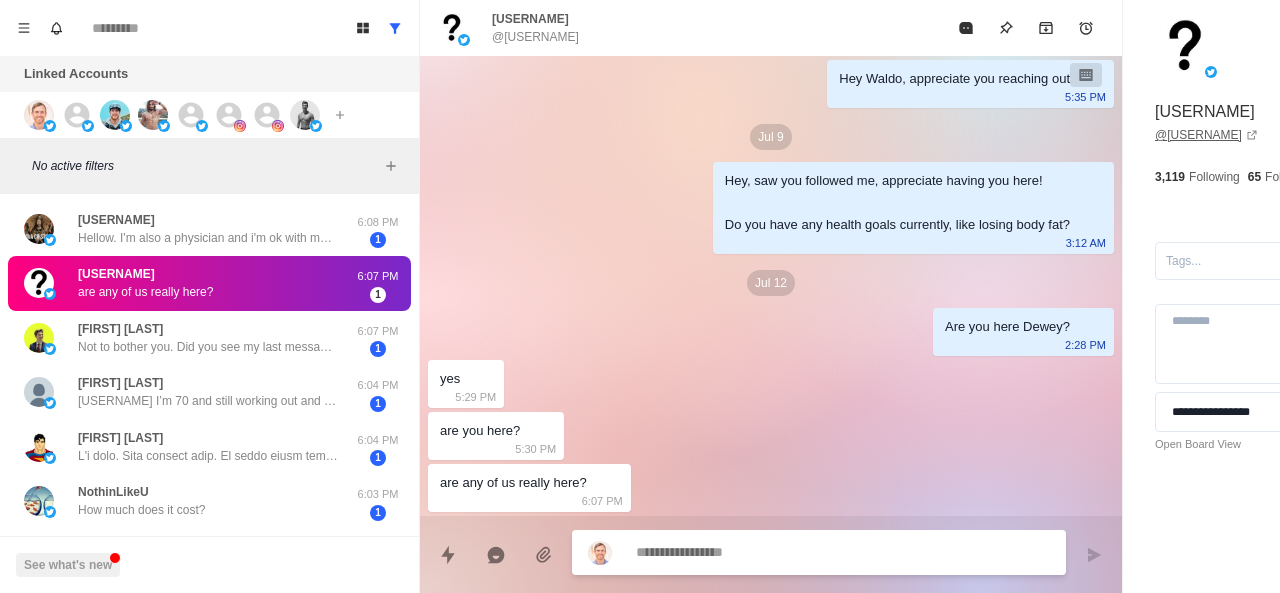 click on "@ deweyj1" at bounding box center (1206, 135) 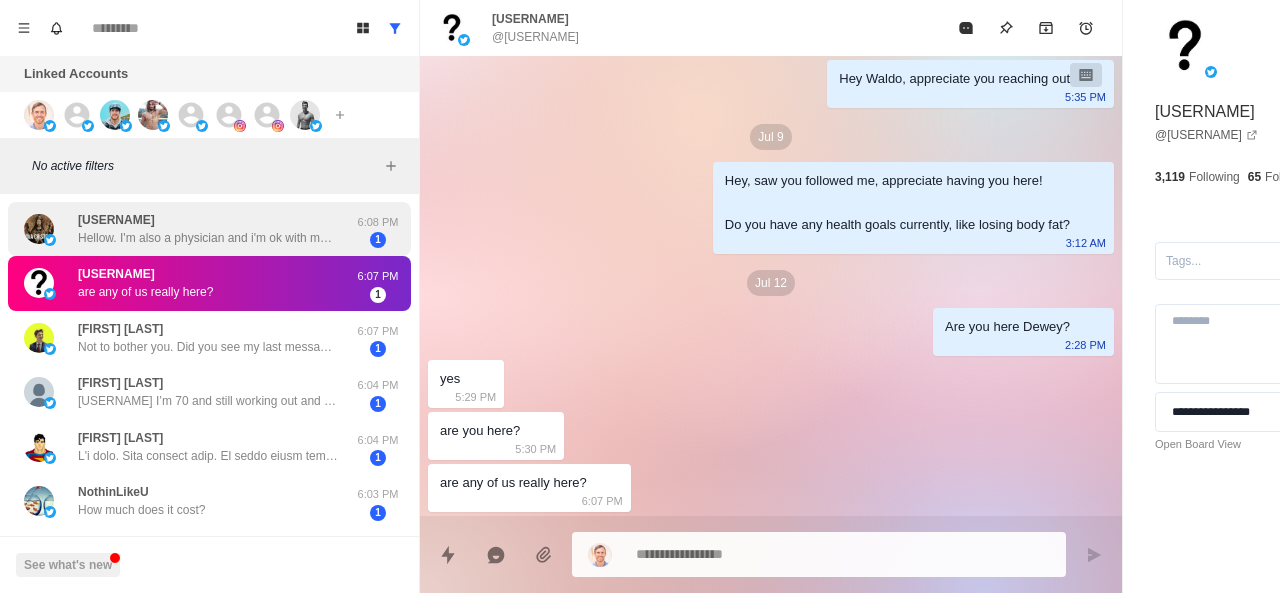 click on "Autocensurado Hellow. I'm also a physician and i'm ok with my body, thanks." at bounding box center (188, 229) 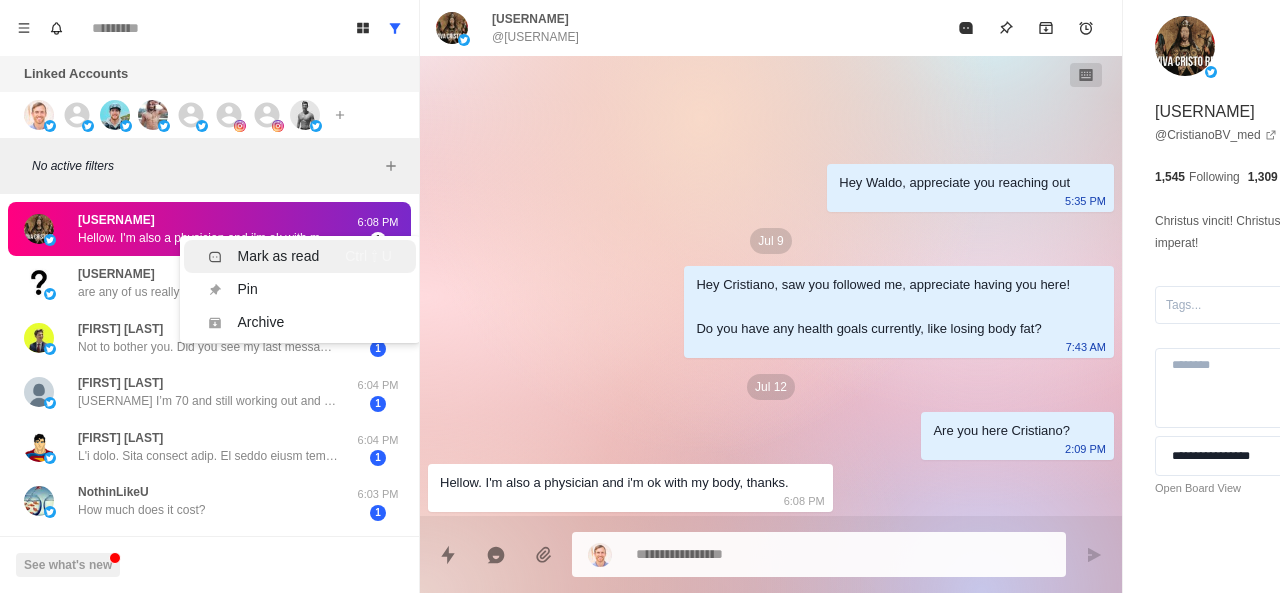 click 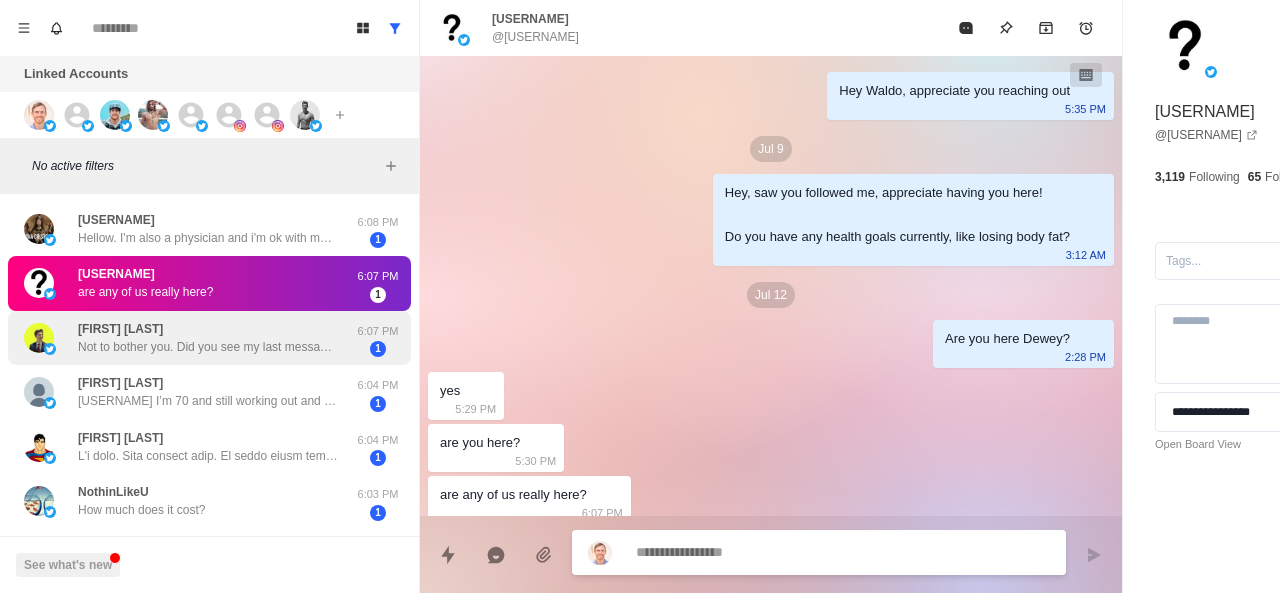 scroll, scrollTop: 12, scrollLeft: 0, axis: vertical 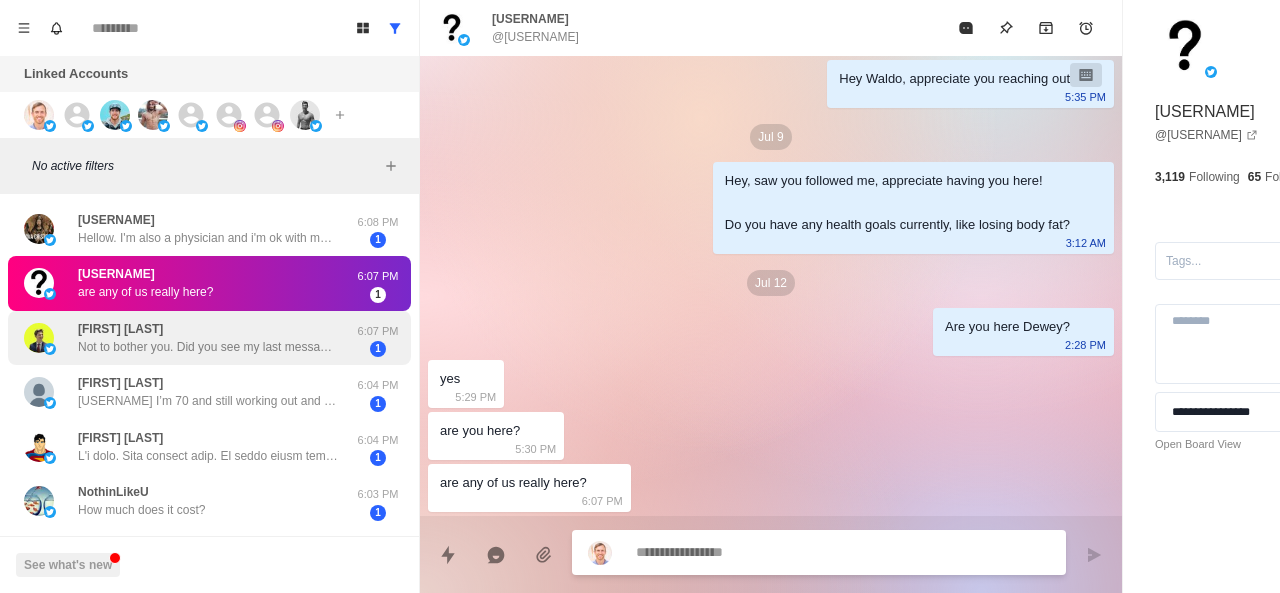 click on "Not to bother you. Did you see my last message?" at bounding box center [208, 347] 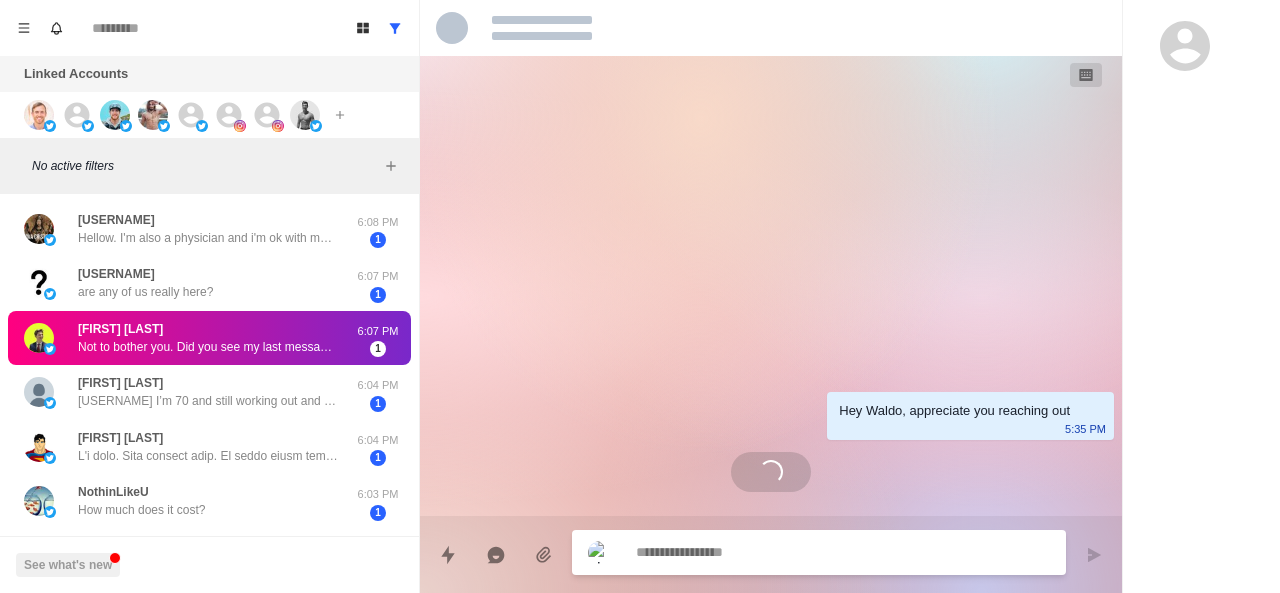 scroll, scrollTop: 0, scrollLeft: 0, axis: both 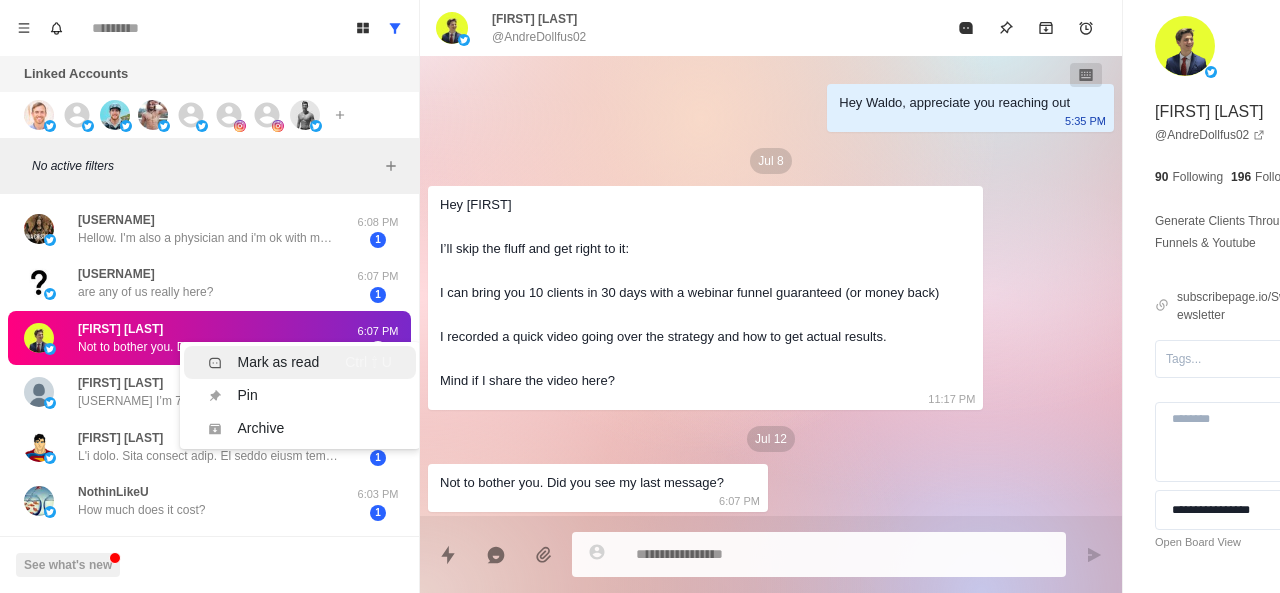 click on "Mark as read" at bounding box center (264, 362) 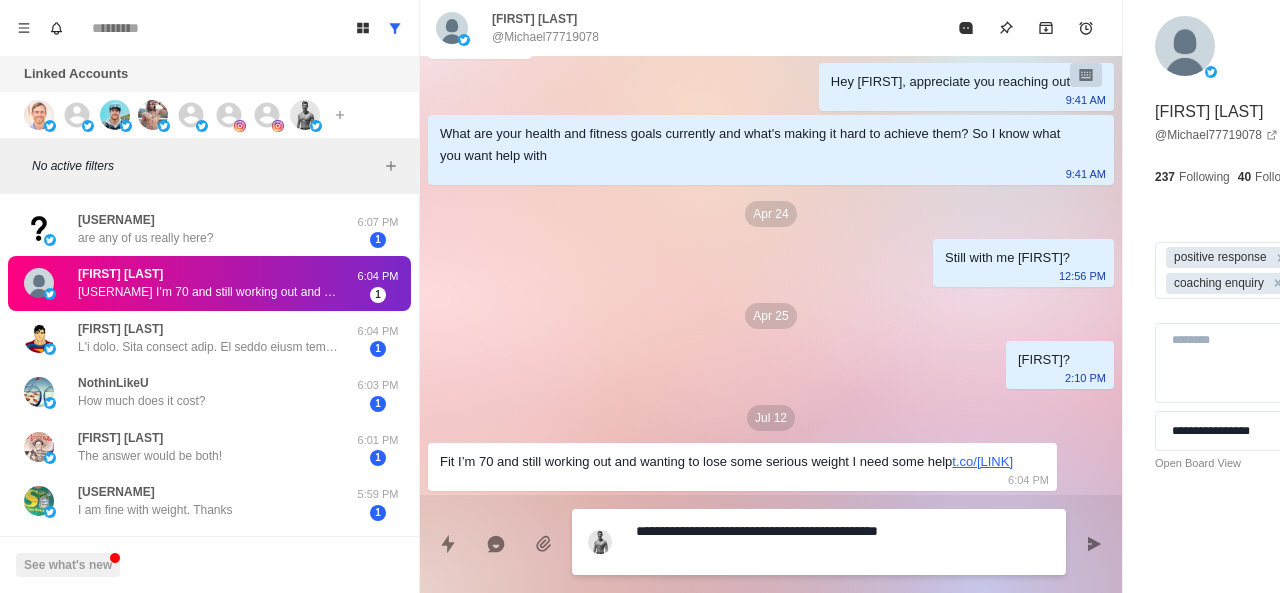 scroll, scrollTop: 206, scrollLeft: 0, axis: vertical 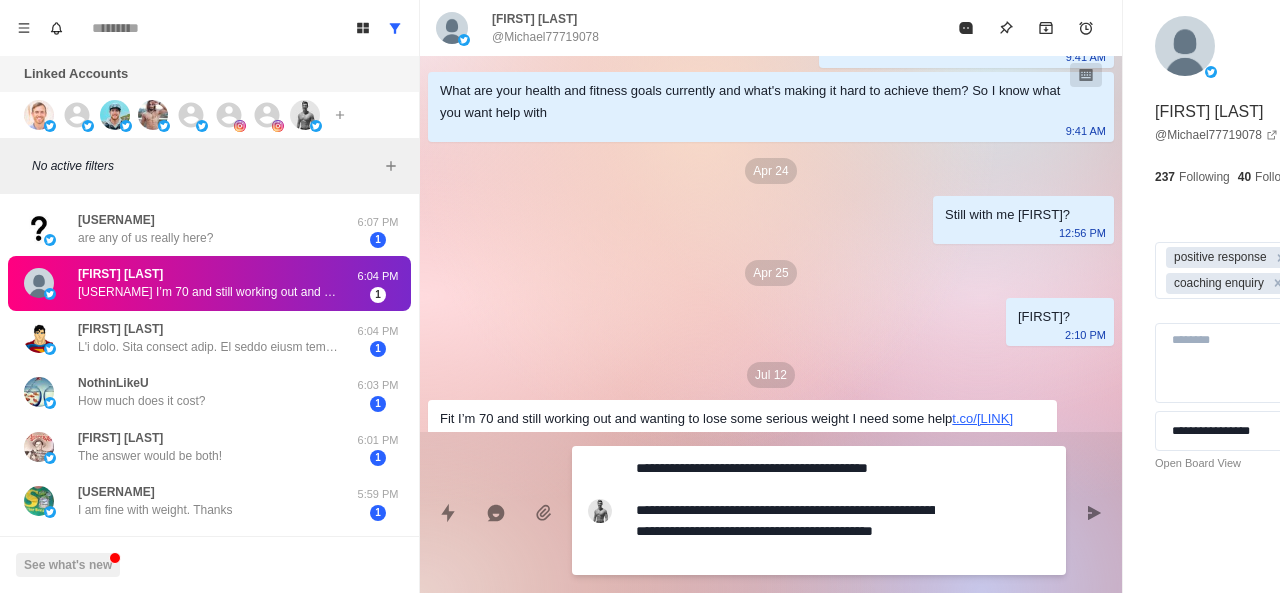 click on "**********" at bounding box center [785, 510] 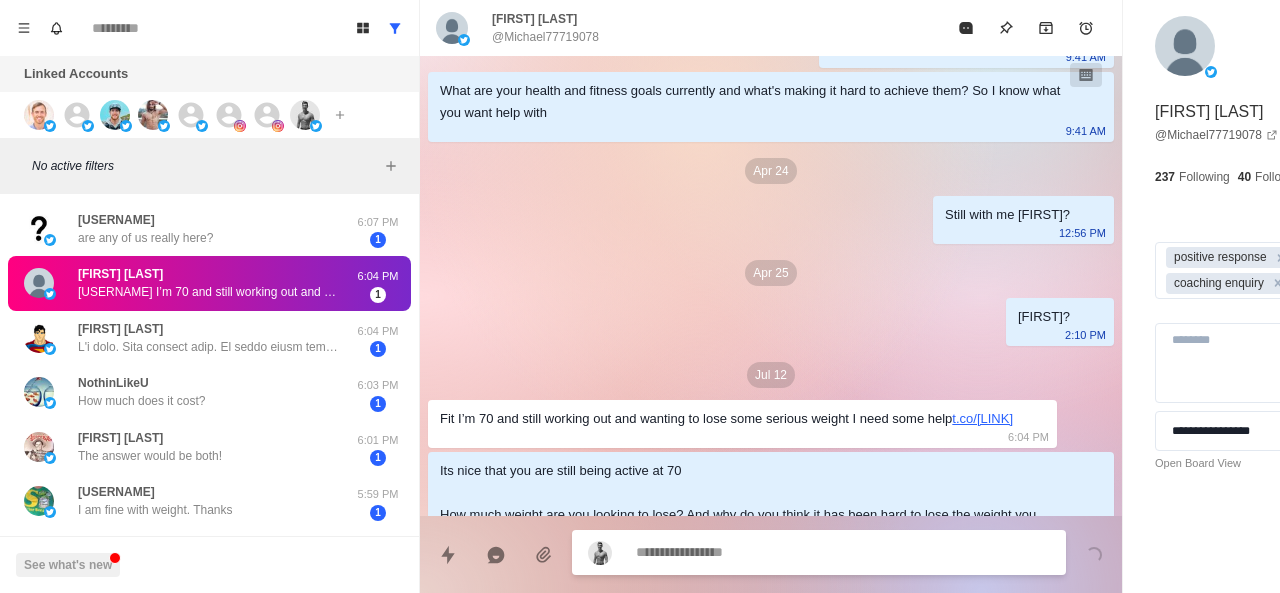 scroll, scrollTop: 282, scrollLeft: 0, axis: vertical 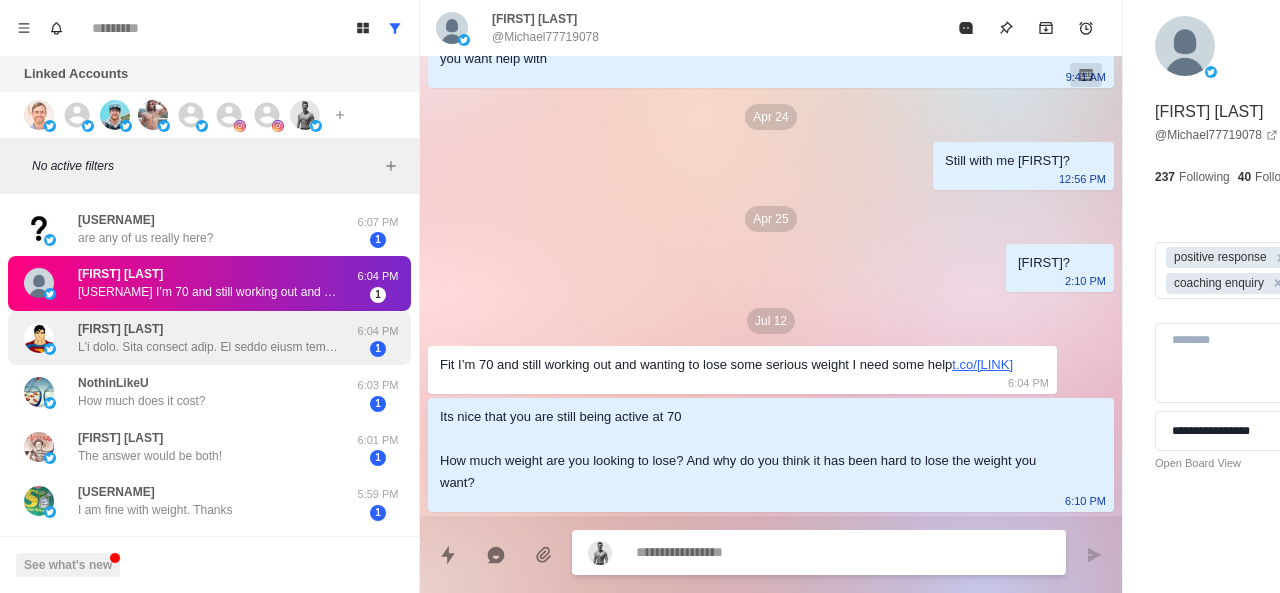 click on "Michael Terence" at bounding box center [208, 338] 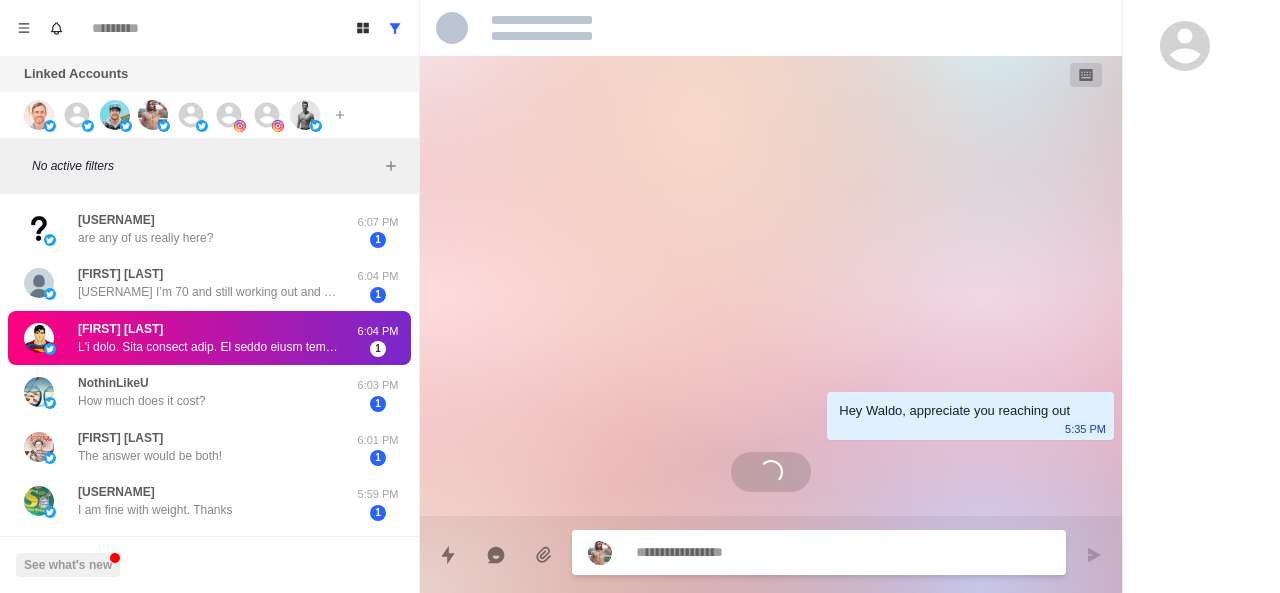 scroll, scrollTop: 0, scrollLeft: 0, axis: both 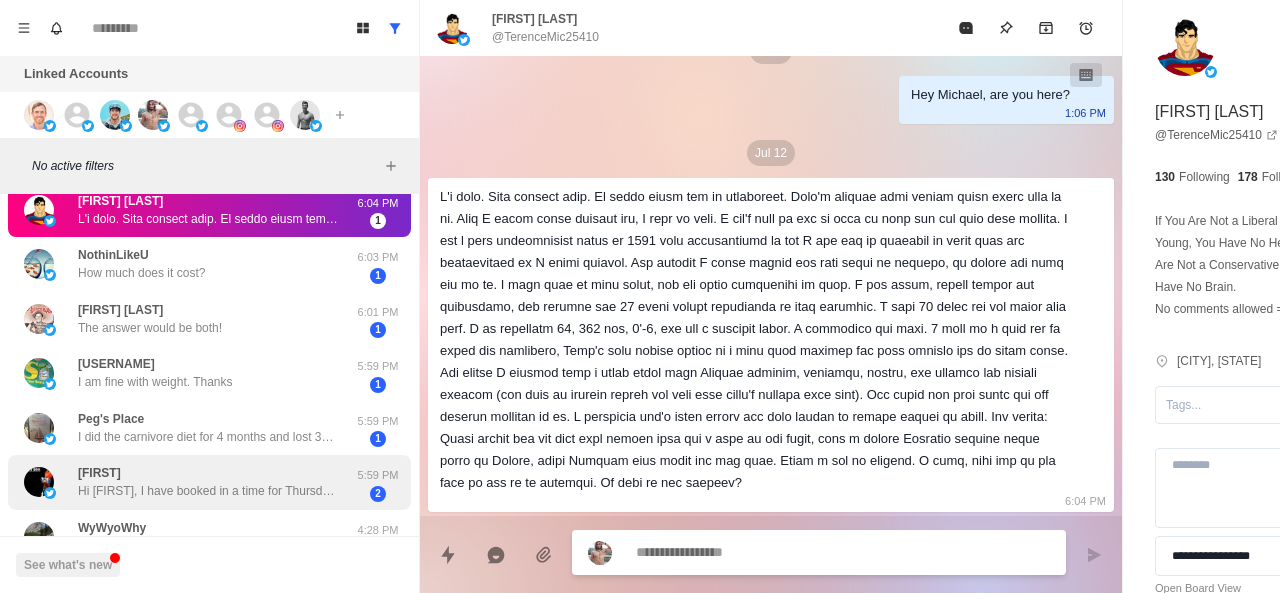 click on "Jono Hi Chris, I have booked in a time for  Thursday 17th @ 12:30" at bounding box center (208, 482) 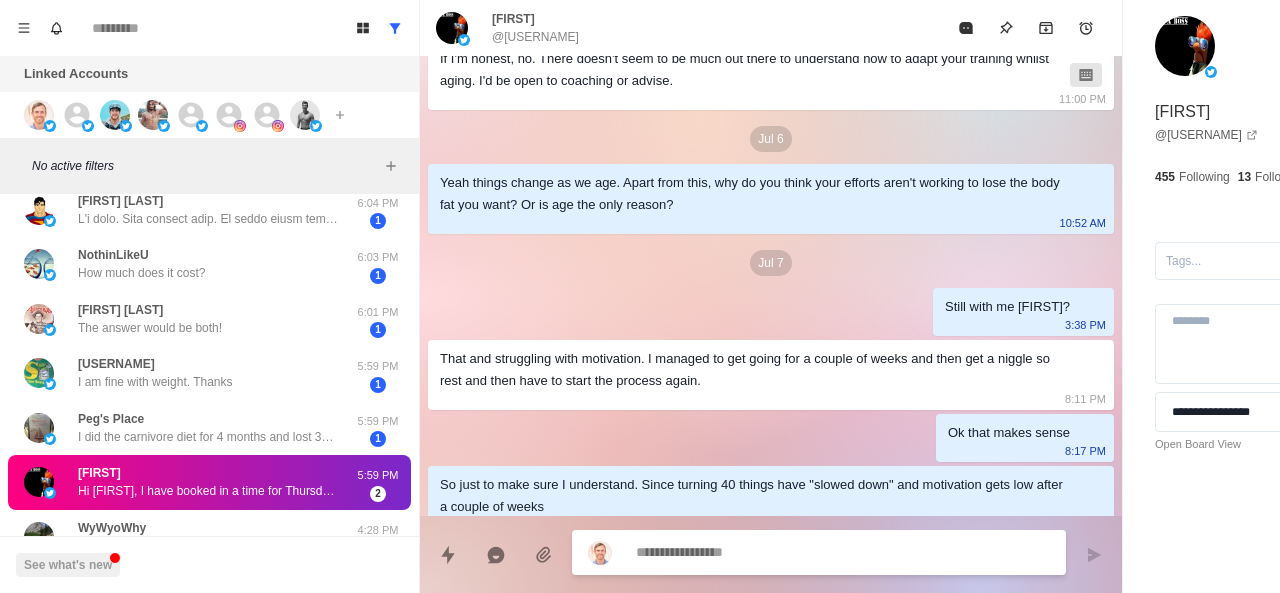 scroll, scrollTop: 2004, scrollLeft: 0, axis: vertical 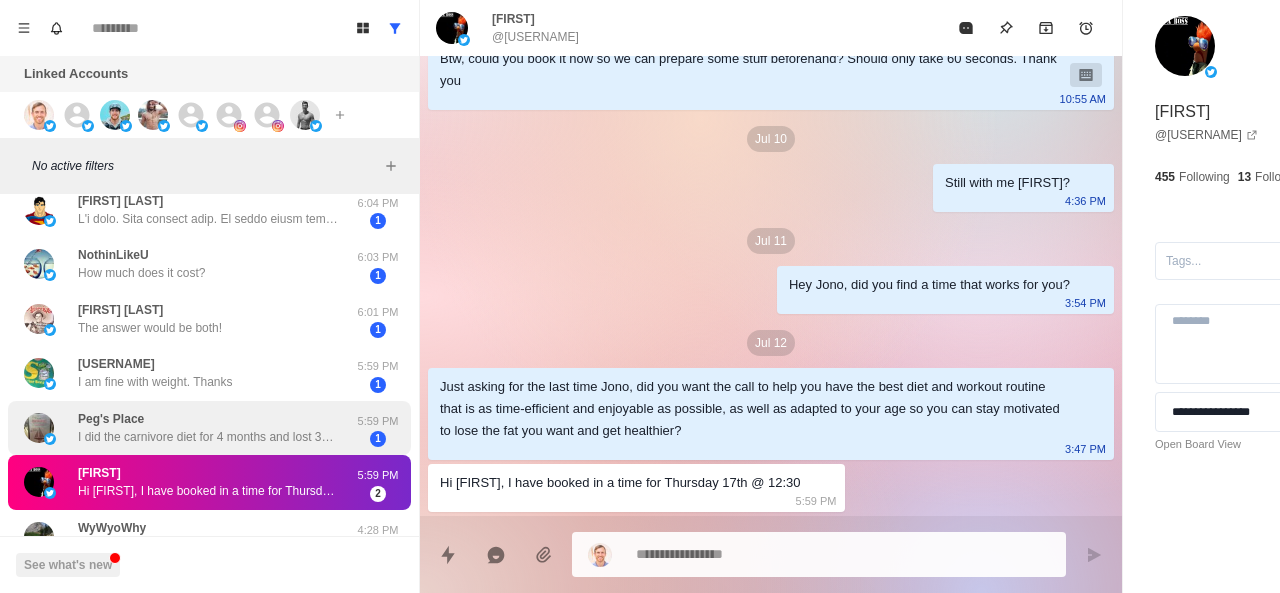 click on "Peg's Place  I did the carnivore diet for 4 months and lost 35 lbs.  was generally pretty simple to stay with for me.  I am also walking 10k steps a day. 5:59 PM 1" at bounding box center [209, 428] 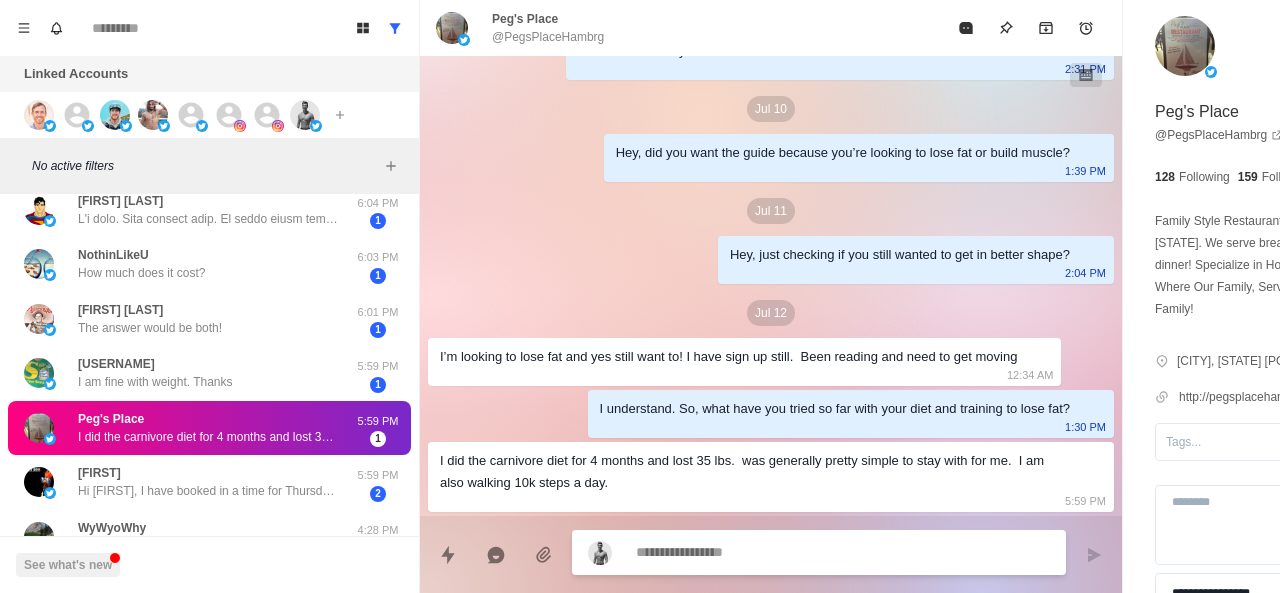 scroll, scrollTop: 296, scrollLeft: 0, axis: vertical 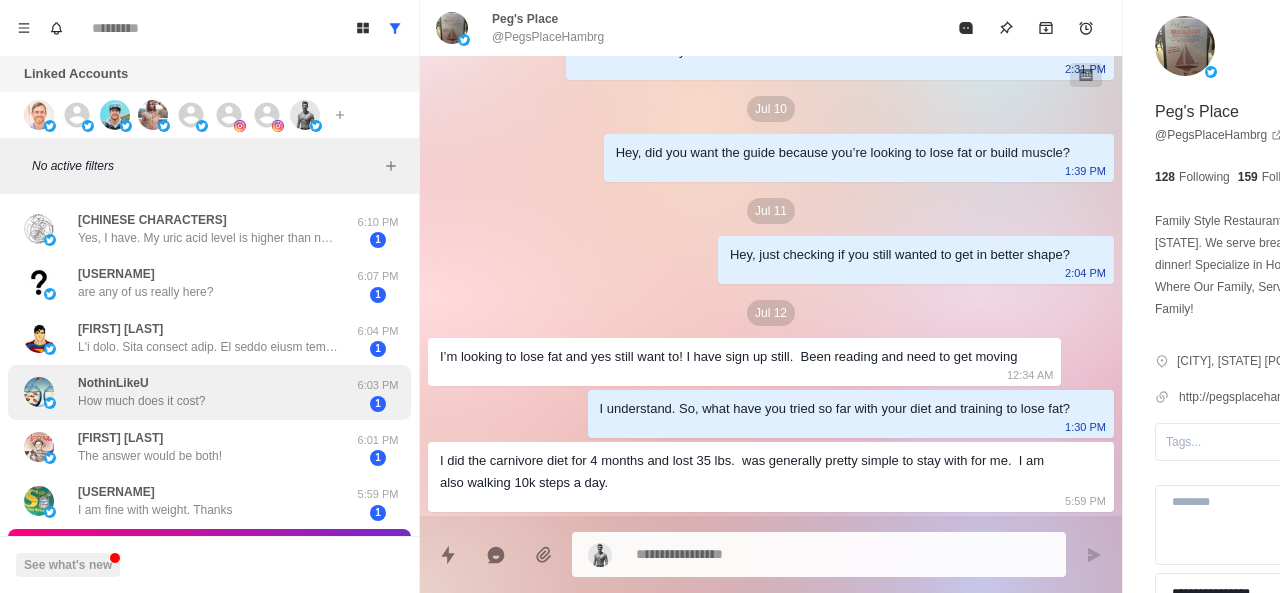 drag, startPoint x: 210, startPoint y: 257, endPoint x: 232, endPoint y: 404, distance: 148.63715 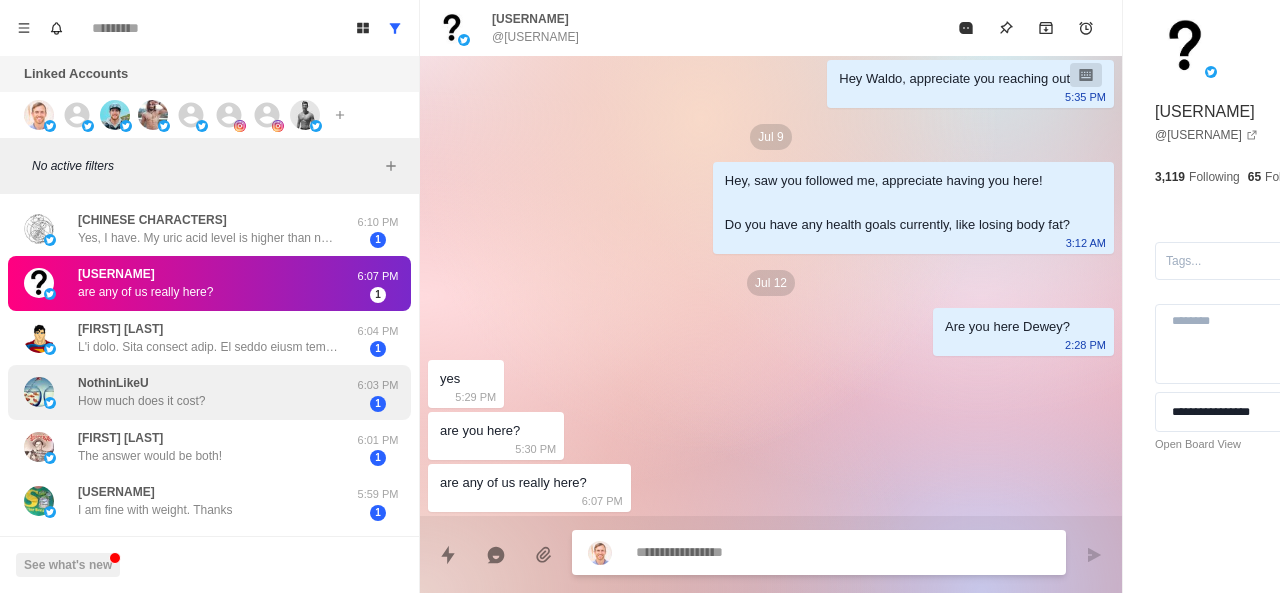 scroll, scrollTop: 12, scrollLeft: 0, axis: vertical 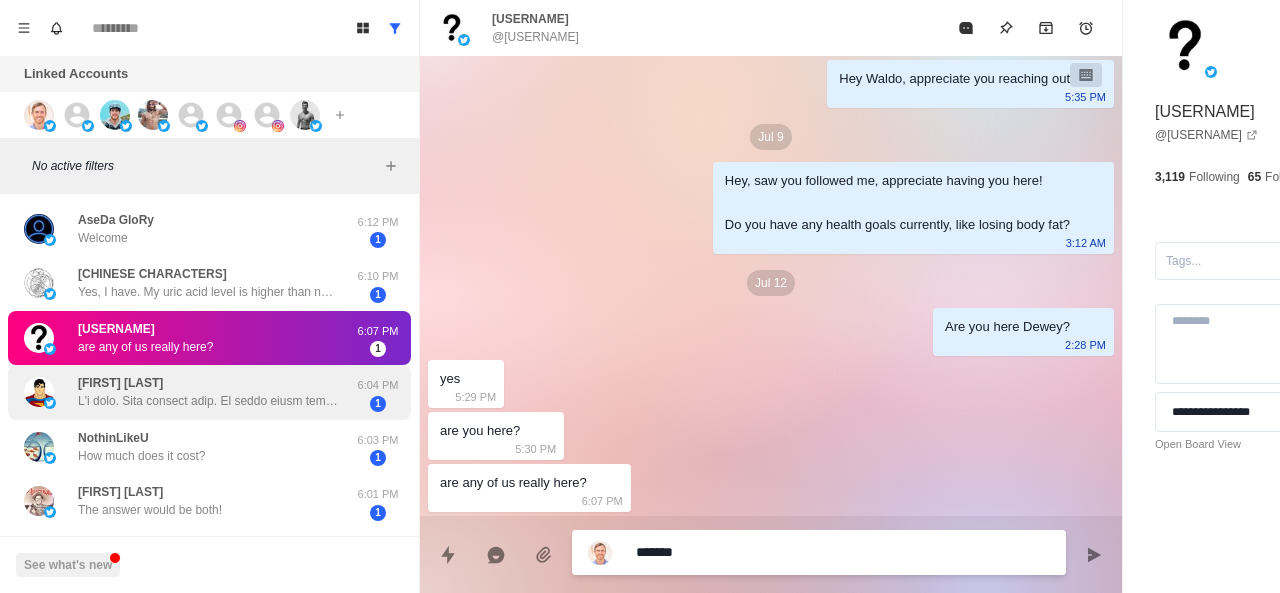 click at bounding box center (208, 401) 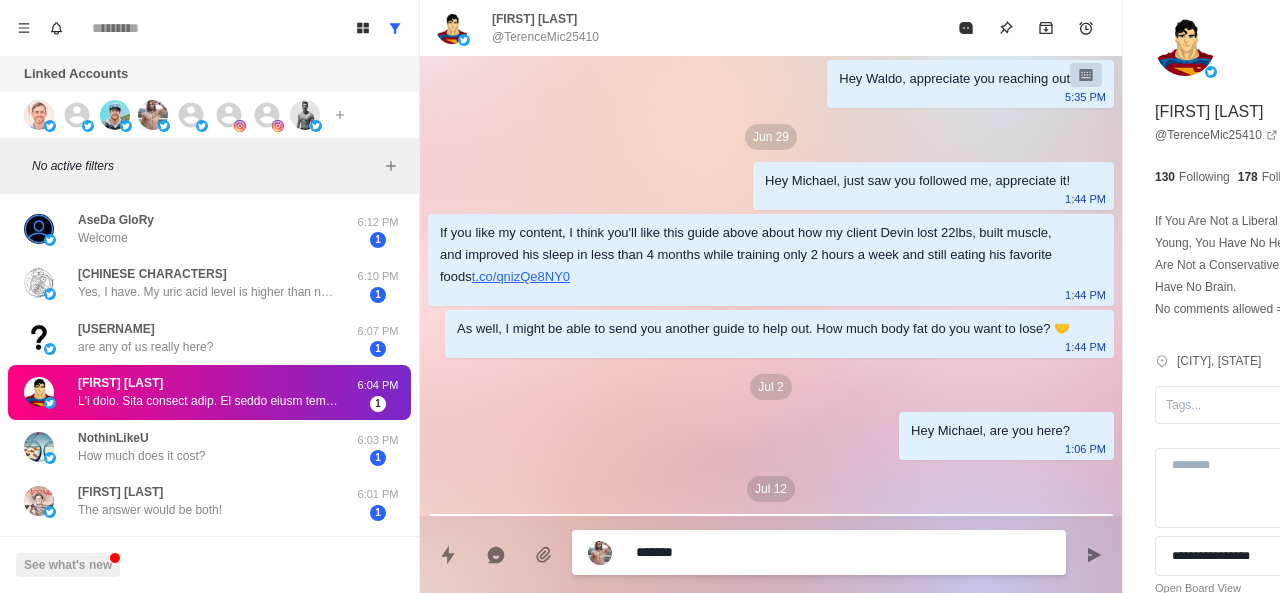 scroll, scrollTop: 436, scrollLeft: 0, axis: vertical 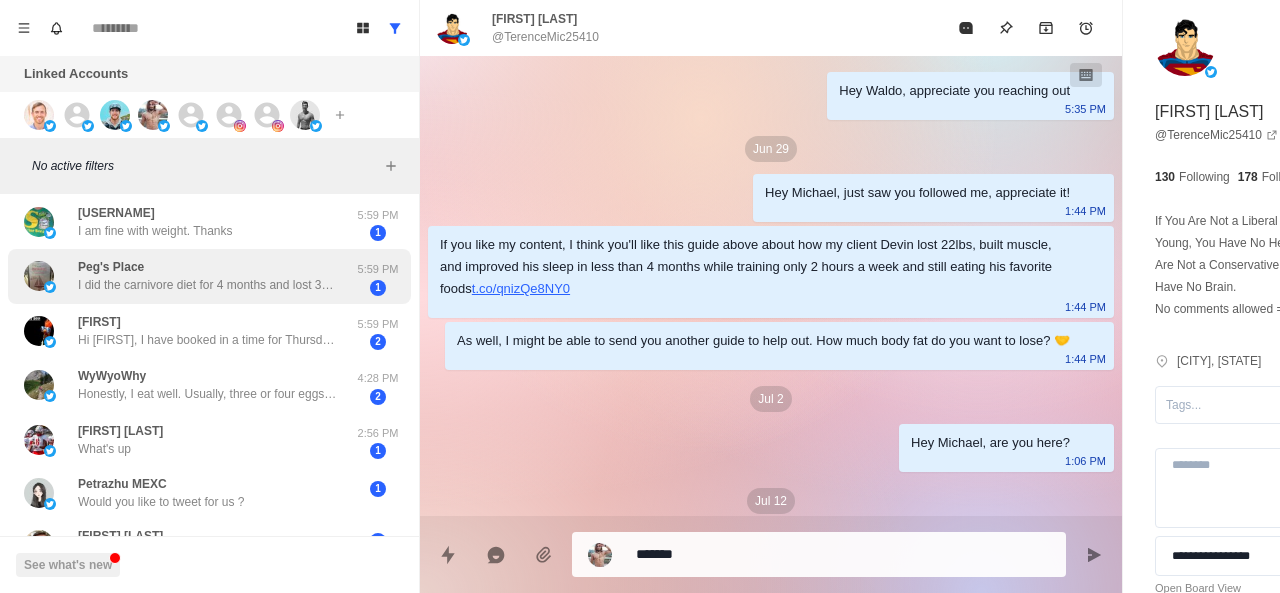 click on "I did the carnivore diet for 4 months and lost 35 lbs.  was generally pretty simple to stay with for me.  I am also walking 10k steps a day." at bounding box center [208, 285] 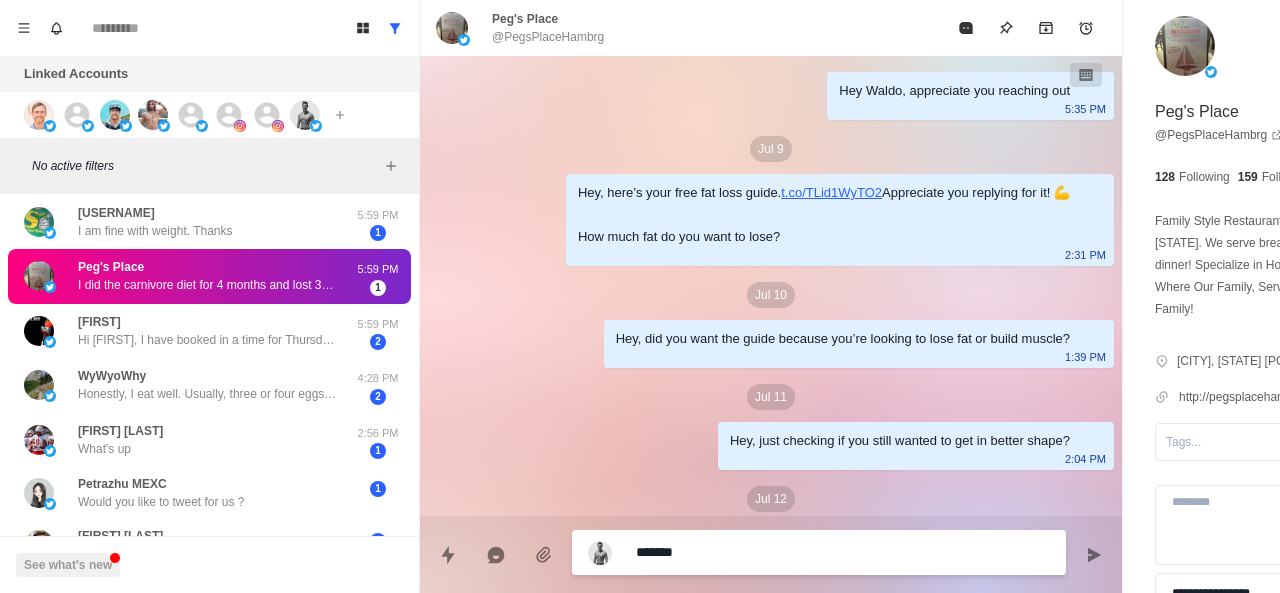 scroll, scrollTop: 296, scrollLeft: 0, axis: vertical 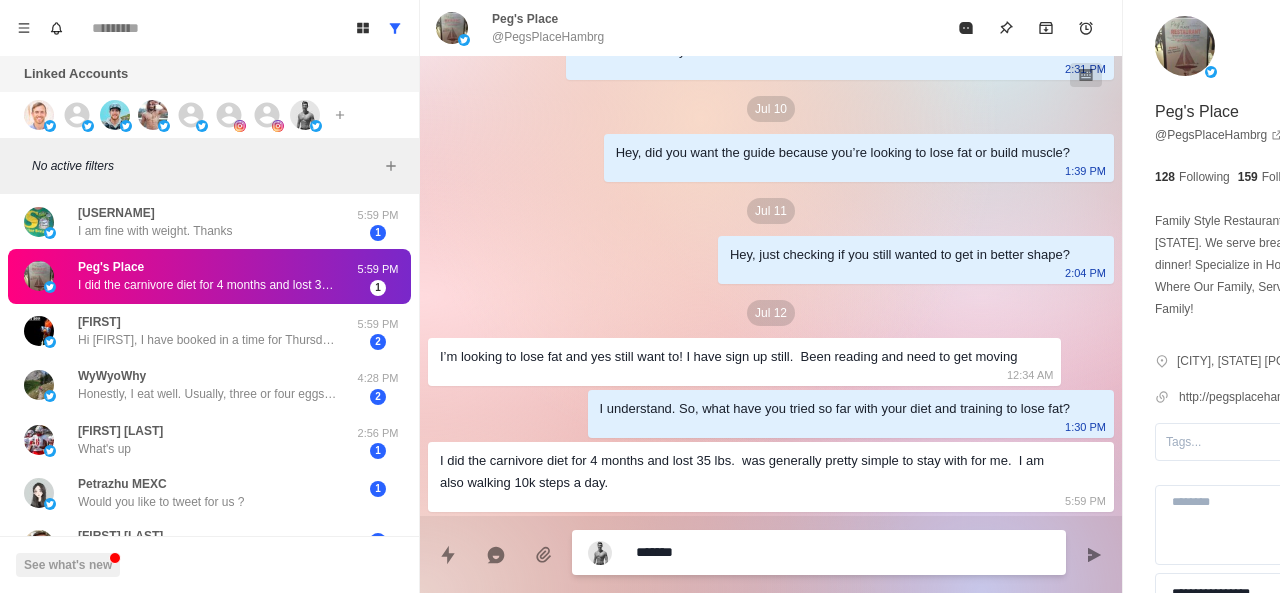 click on "*******" at bounding box center [785, 552] 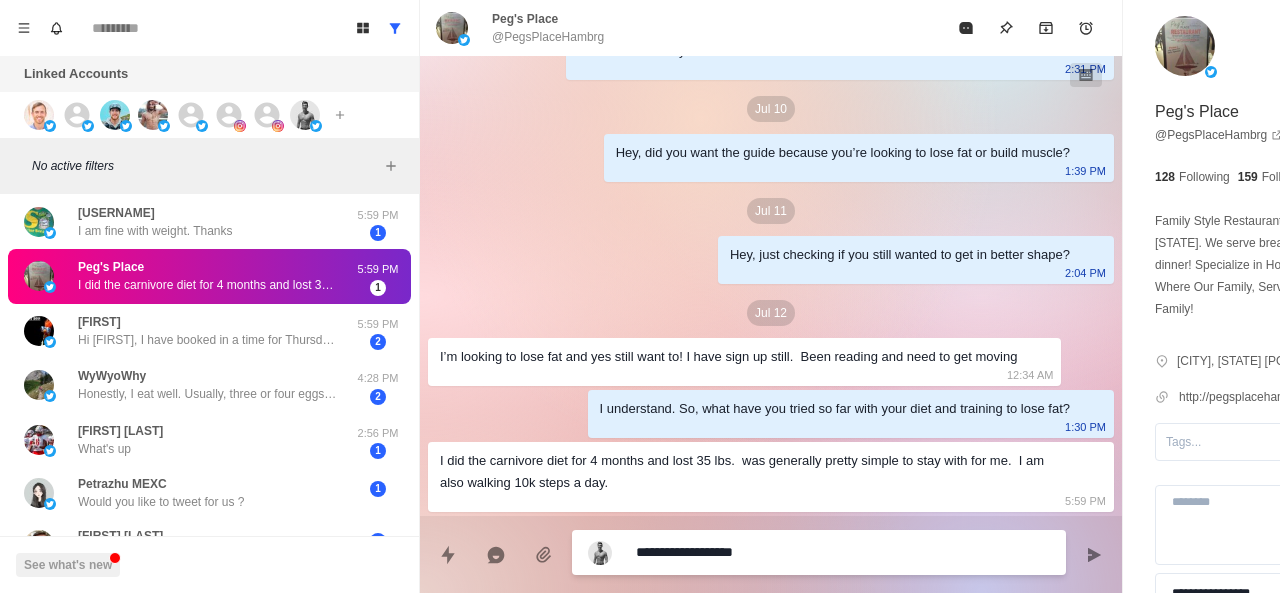 click on "**********" at bounding box center [785, 552] 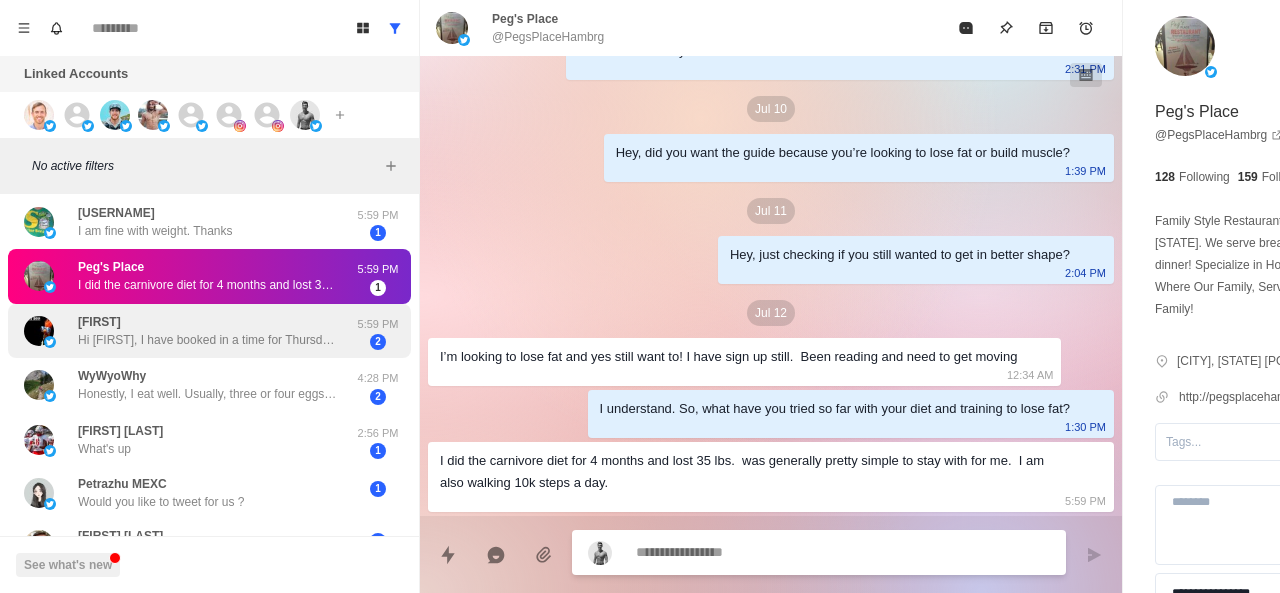 click on "Hi Chris, I have booked in a time for  Thursday 17th @ 12:30" at bounding box center [208, 340] 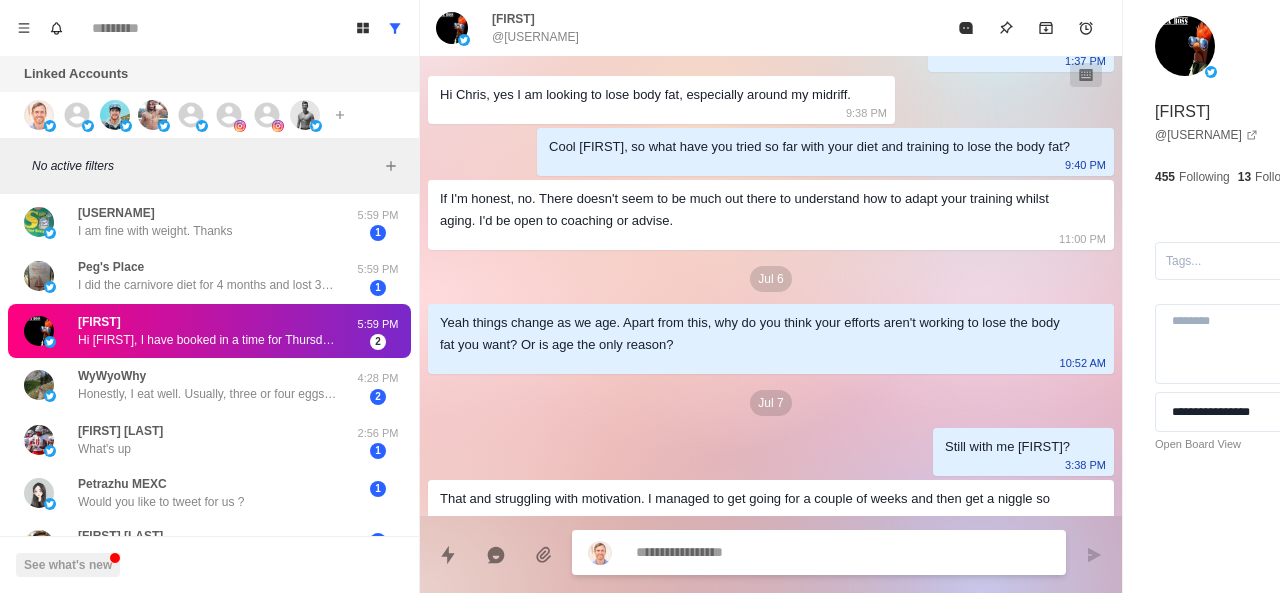 scroll, scrollTop: 2004, scrollLeft: 0, axis: vertical 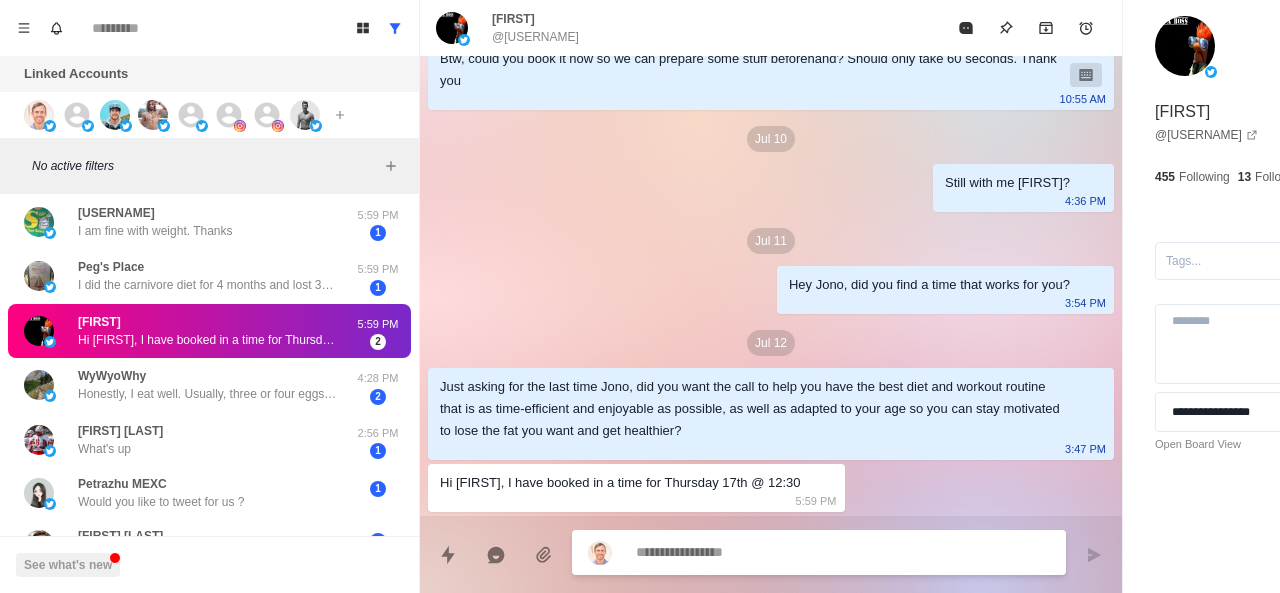 click at bounding box center [785, 552] 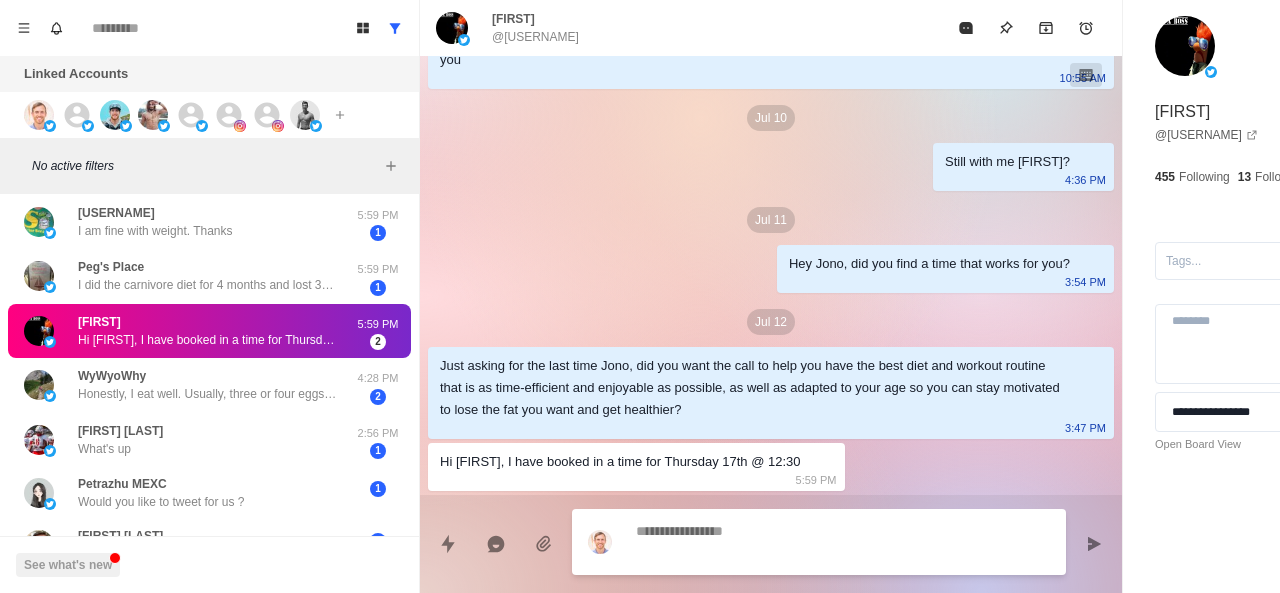 scroll, scrollTop: 2056, scrollLeft: 0, axis: vertical 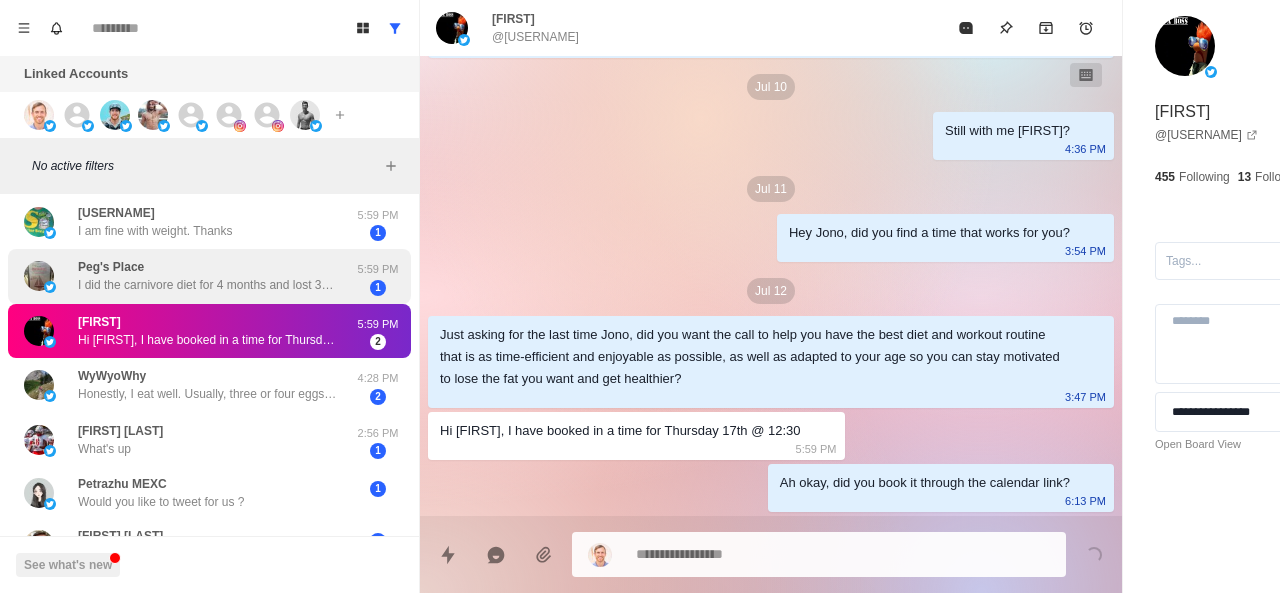 click on "I did the carnivore diet for 4 months and lost 35 lbs.  was generally pretty simple to stay with for me.  I am also walking 10k steps a day." at bounding box center [208, 285] 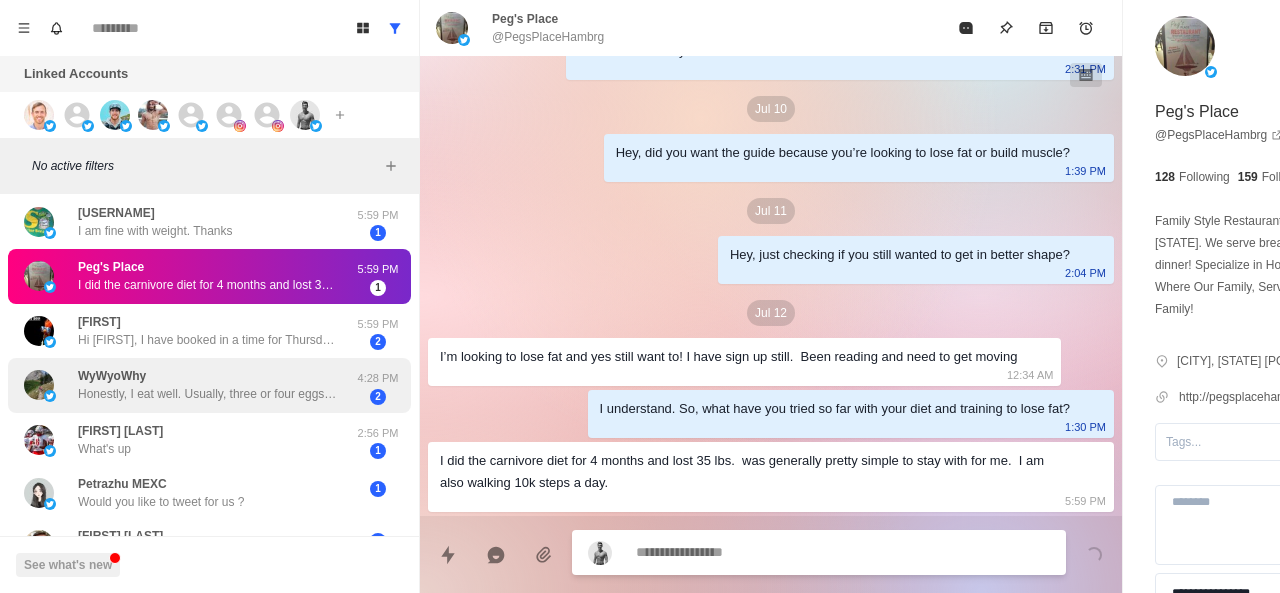 scroll, scrollTop: 296, scrollLeft: 0, axis: vertical 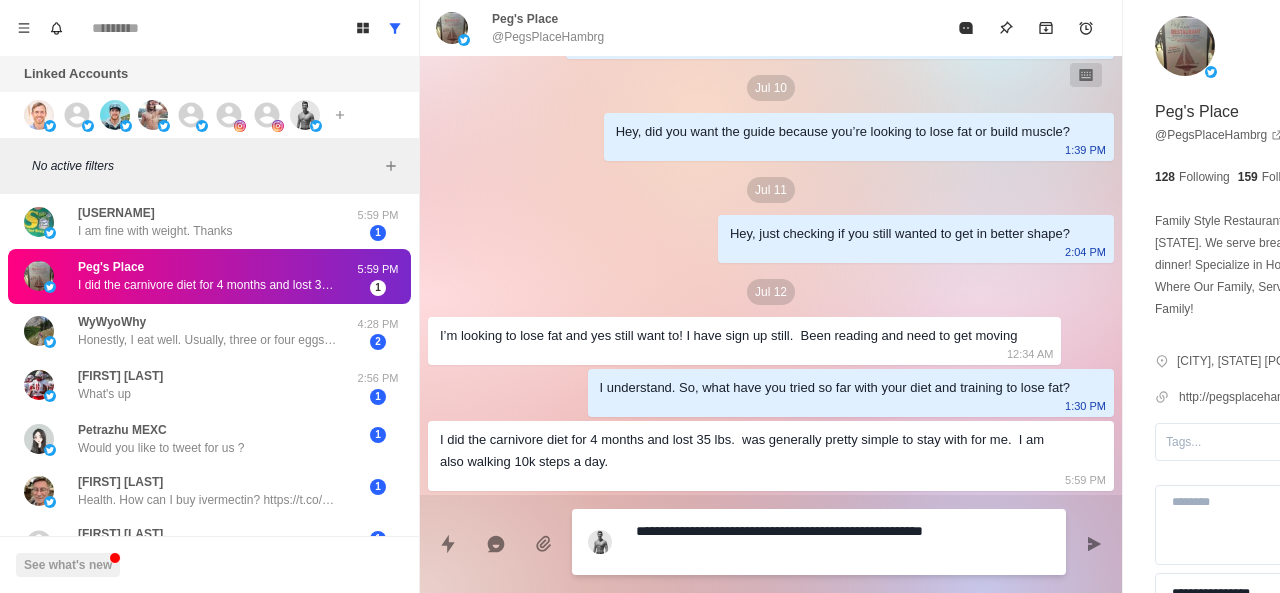 drag, startPoint x: 748, startPoint y: 555, endPoint x: 705, endPoint y: 533, distance: 48.30114 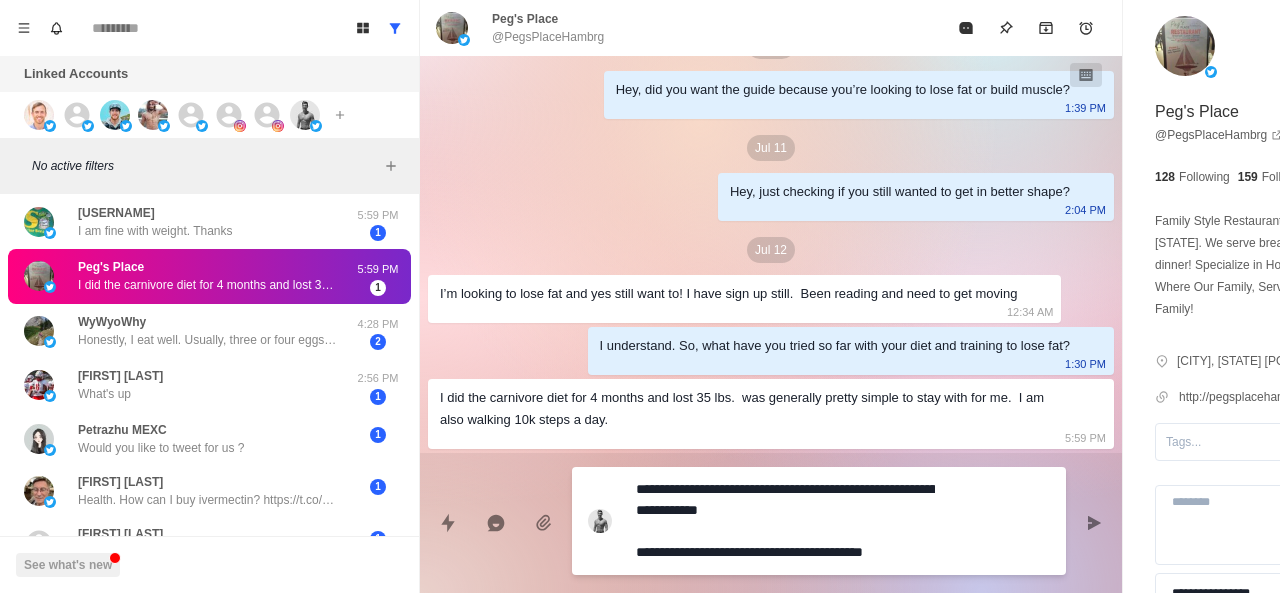scroll, scrollTop: 380, scrollLeft: 0, axis: vertical 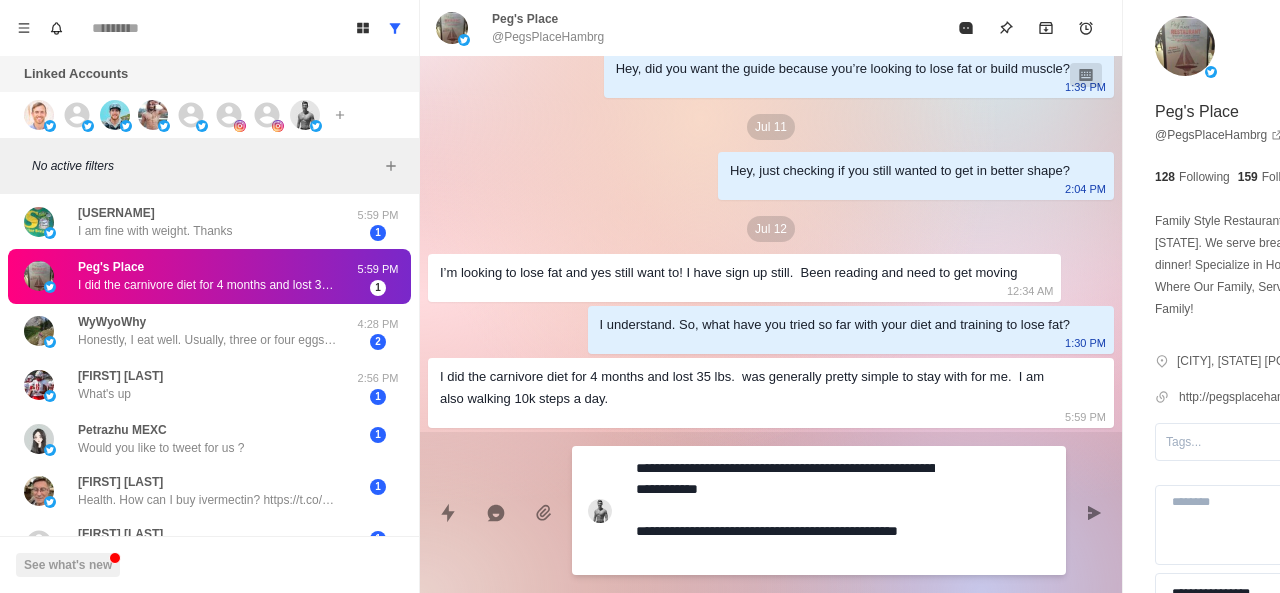 click on "**********" at bounding box center [785, 510] 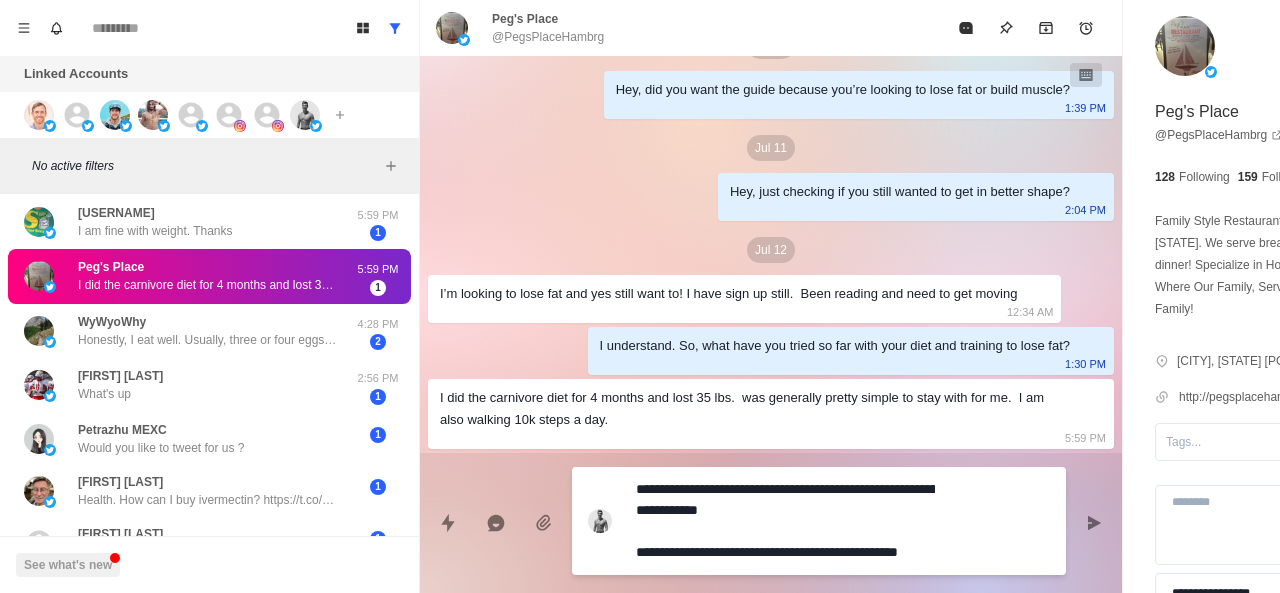 scroll, scrollTop: 380, scrollLeft: 0, axis: vertical 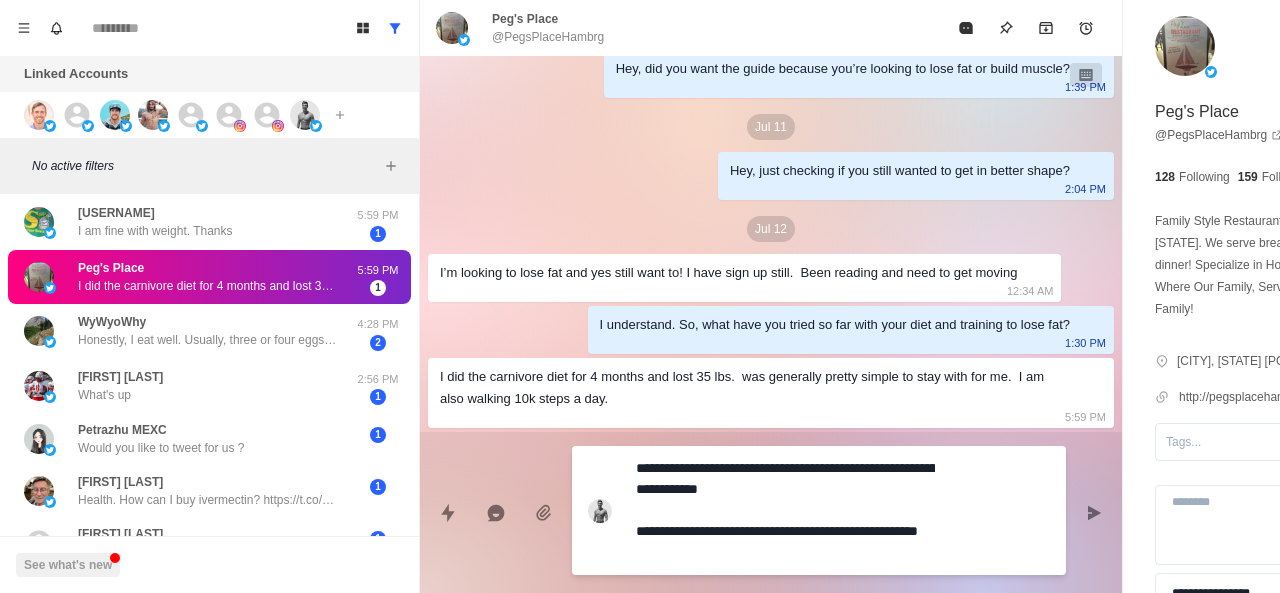 click on "**********" at bounding box center (785, 510) 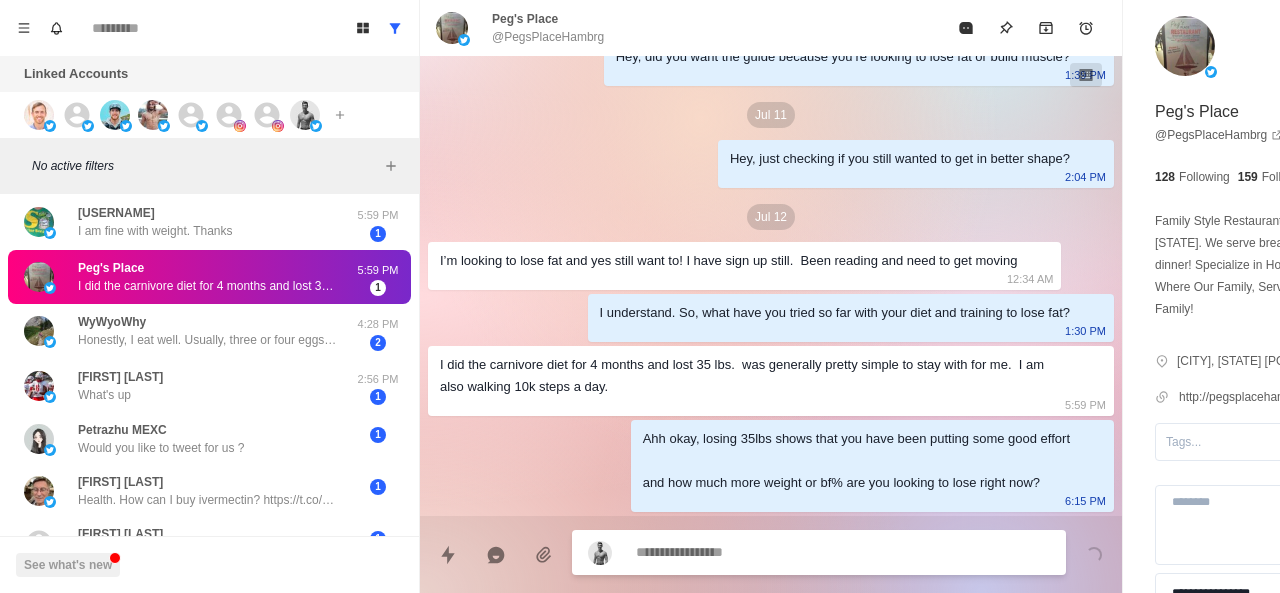 scroll, scrollTop: 392, scrollLeft: 0, axis: vertical 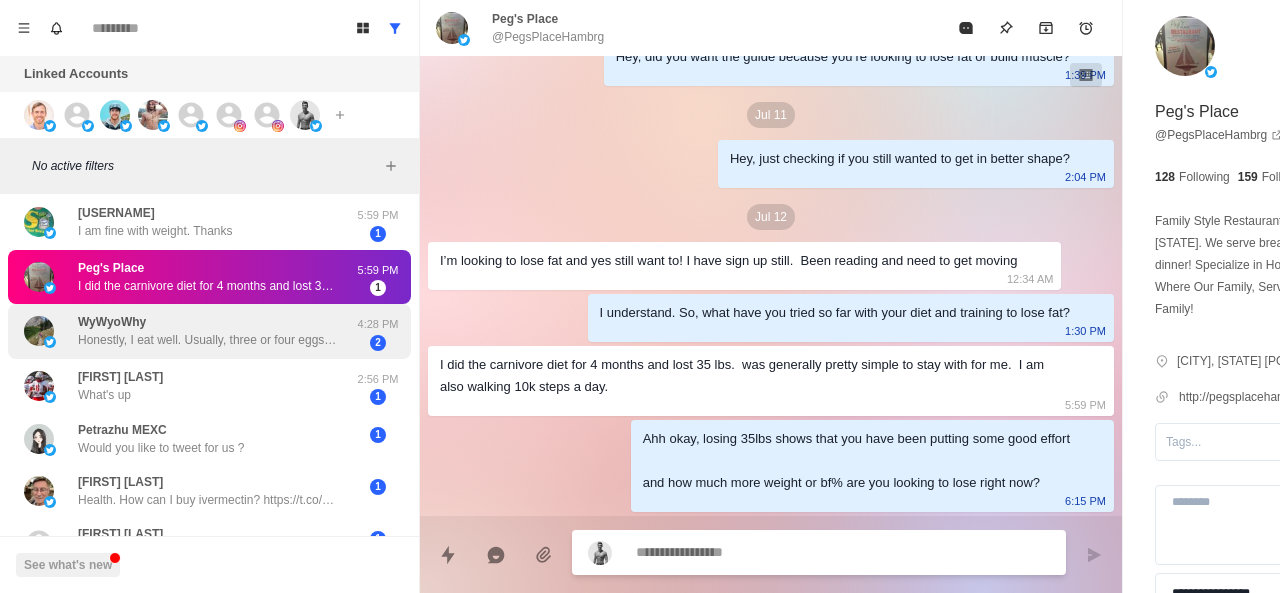 click on "Honestly, I eat well. Usually, three or four eggs from our chickens for breakfast, along with some cakes or toast. Lunch, if any. will be a protein shake or sometimes a burger or sandwich. Supper- whatever wifey fixes. Last night it was potatoes and brisket from a beef we slaughtered last summer." at bounding box center (208, 340) 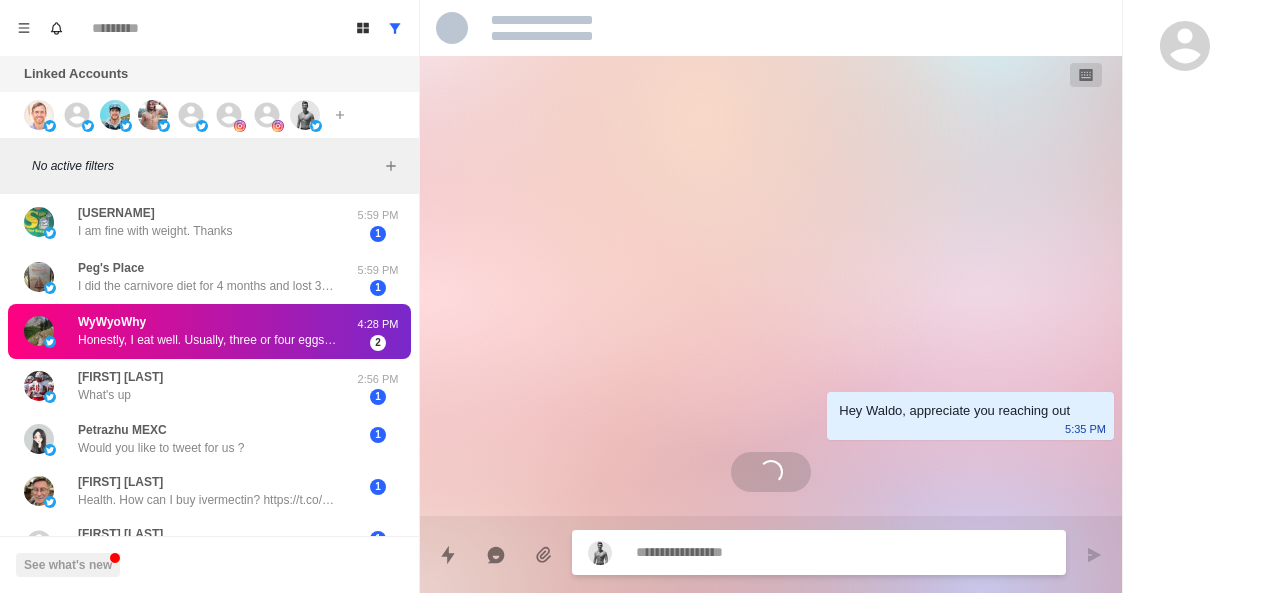 scroll, scrollTop: 0, scrollLeft: 0, axis: both 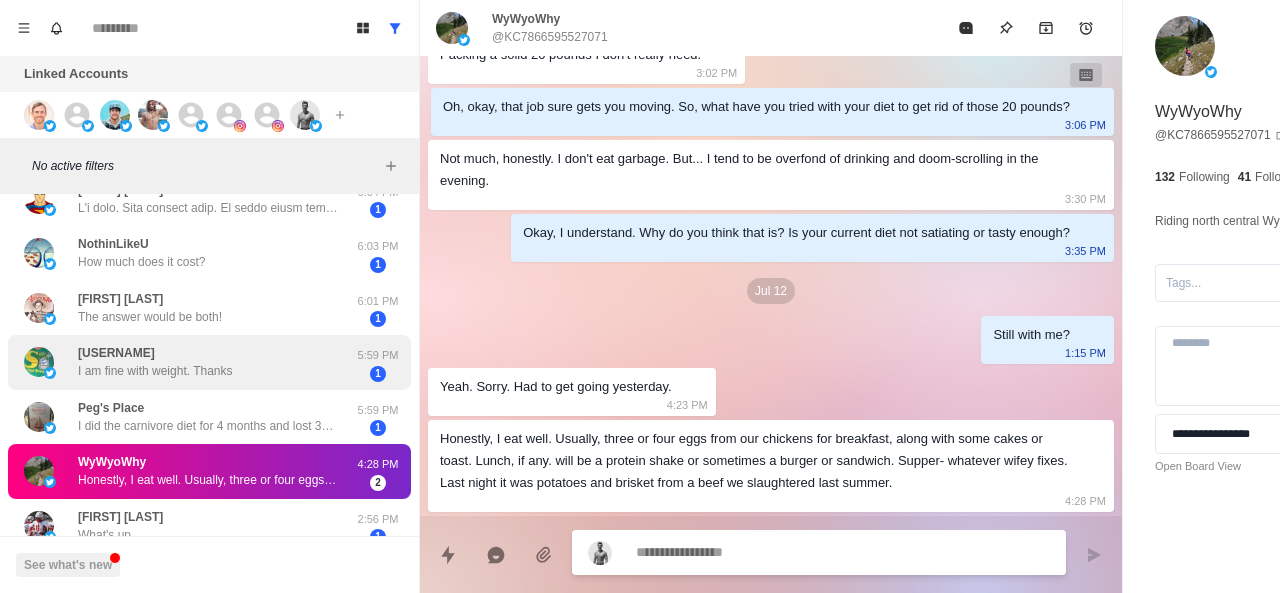 click on "BitchforLiberty I am fine with weight. Thanks 5:59 PM 1" at bounding box center [209, 362] 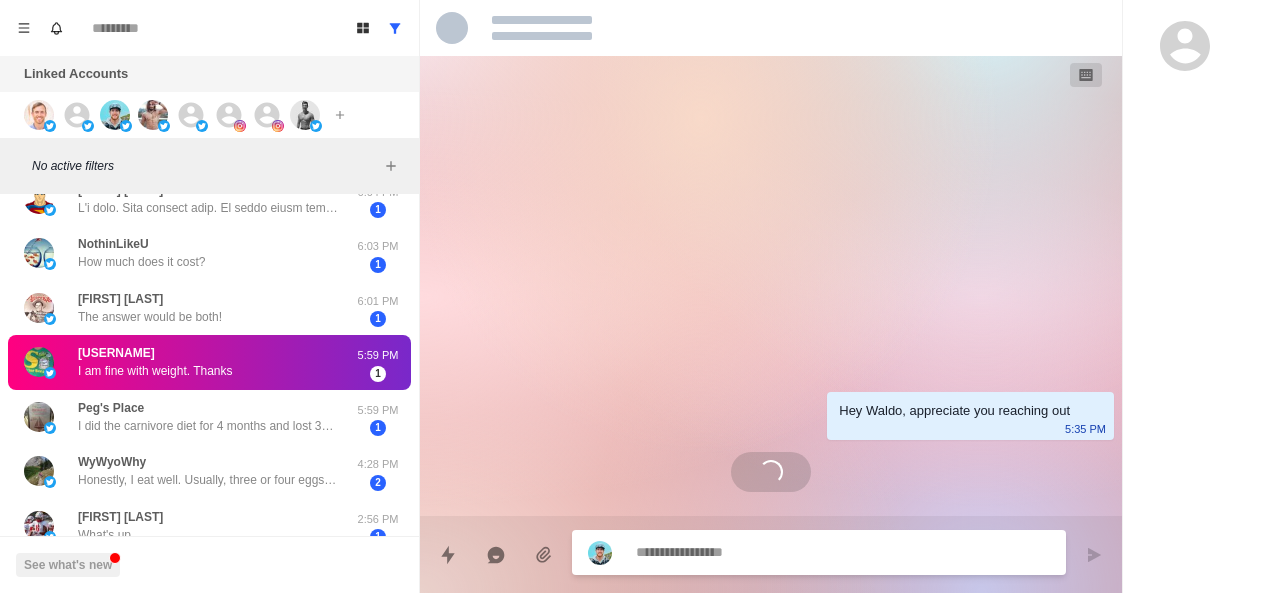 scroll, scrollTop: 0, scrollLeft: 0, axis: both 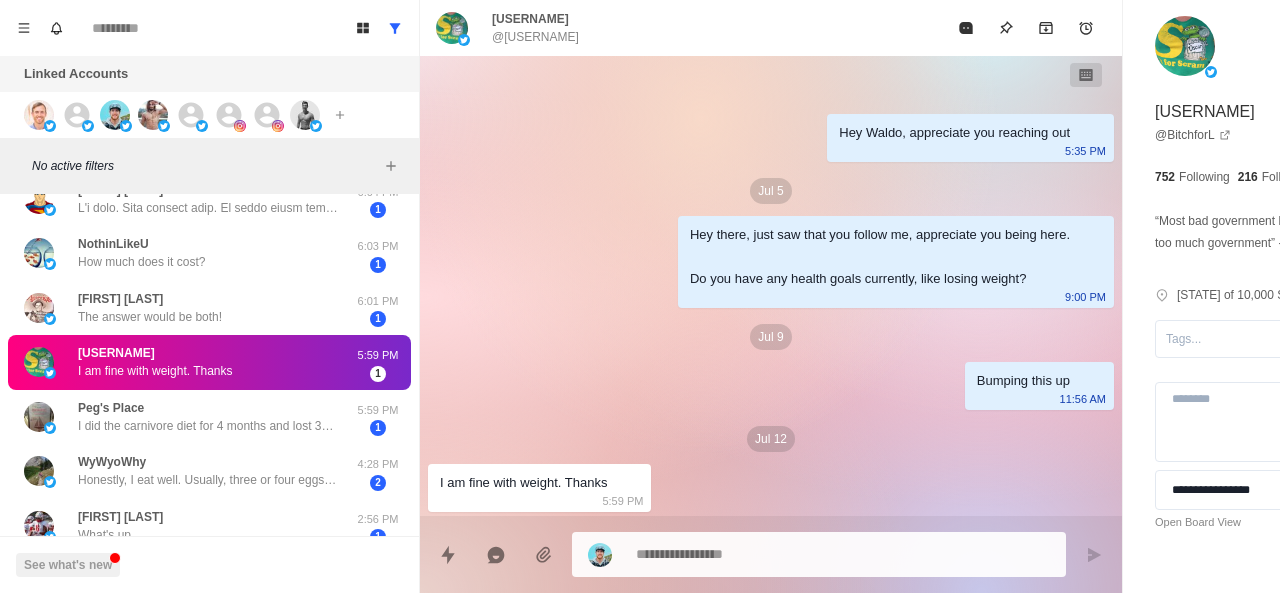 click on "I am fine with weight. Thanks" at bounding box center (155, 371) 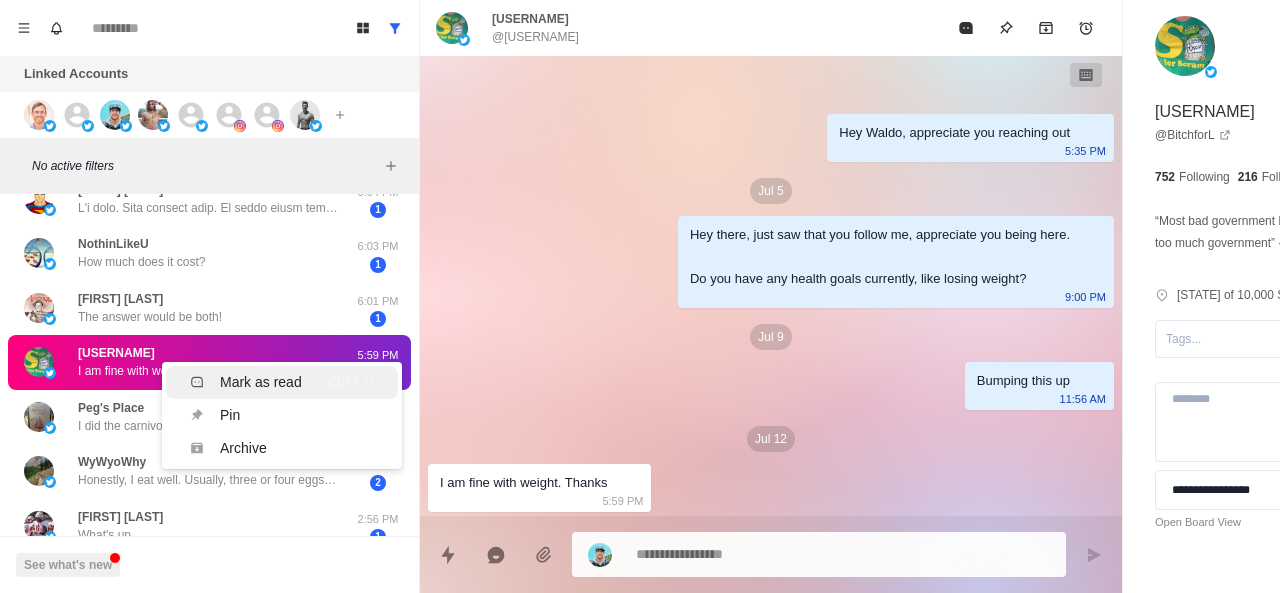 click on "Mark as read" at bounding box center (261, 382) 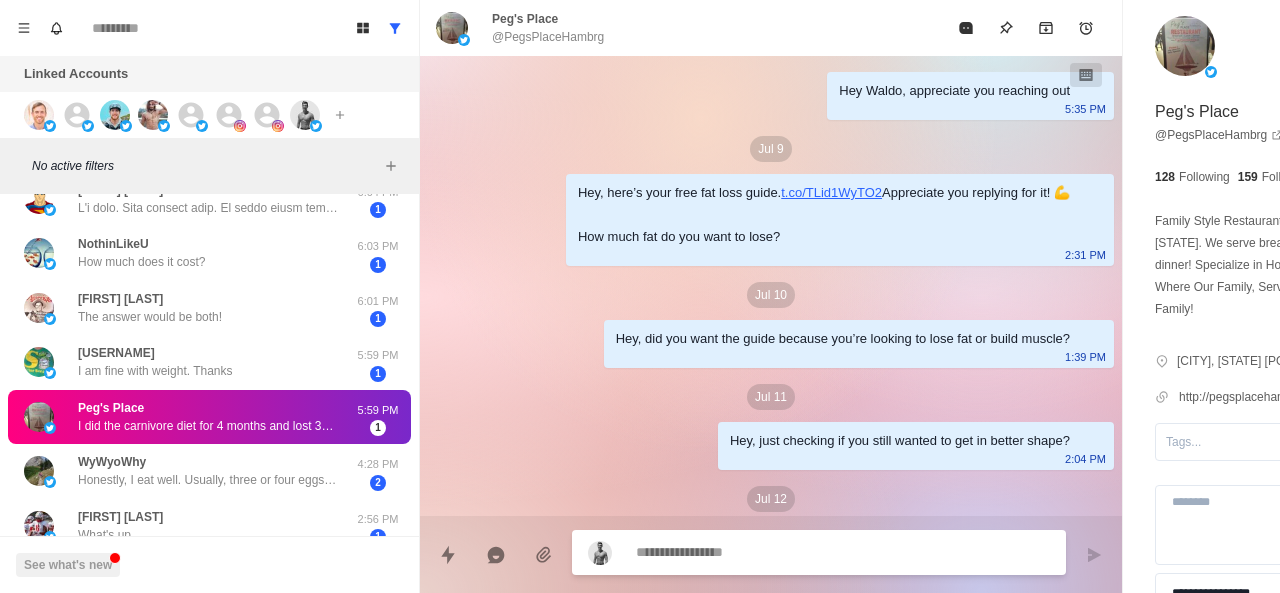 scroll, scrollTop: 392, scrollLeft: 0, axis: vertical 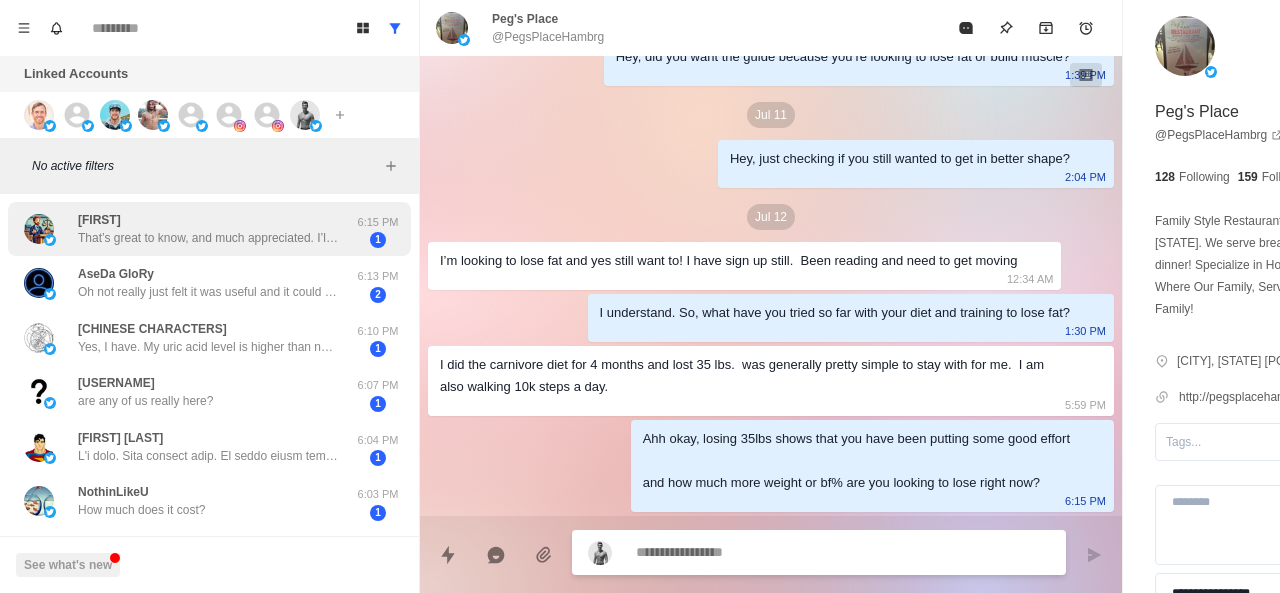 click on "That’s great to know, and much appreciated. I’ll certainly keep it in mind. Take care man" at bounding box center (208, 238) 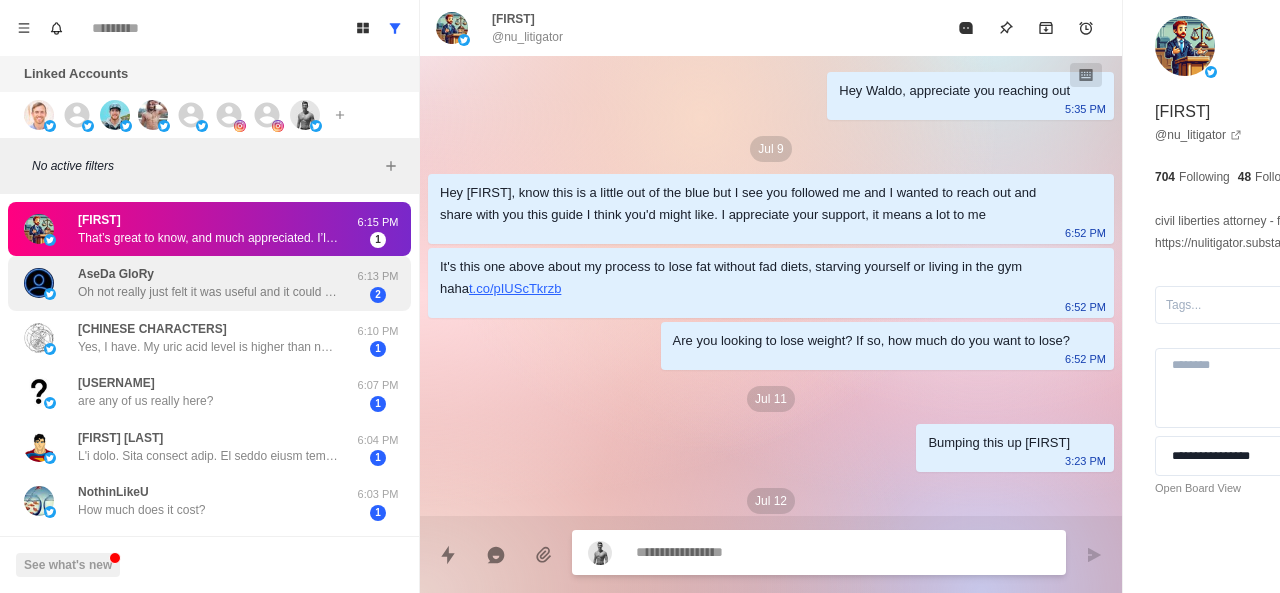 scroll, scrollTop: 276, scrollLeft: 0, axis: vertical 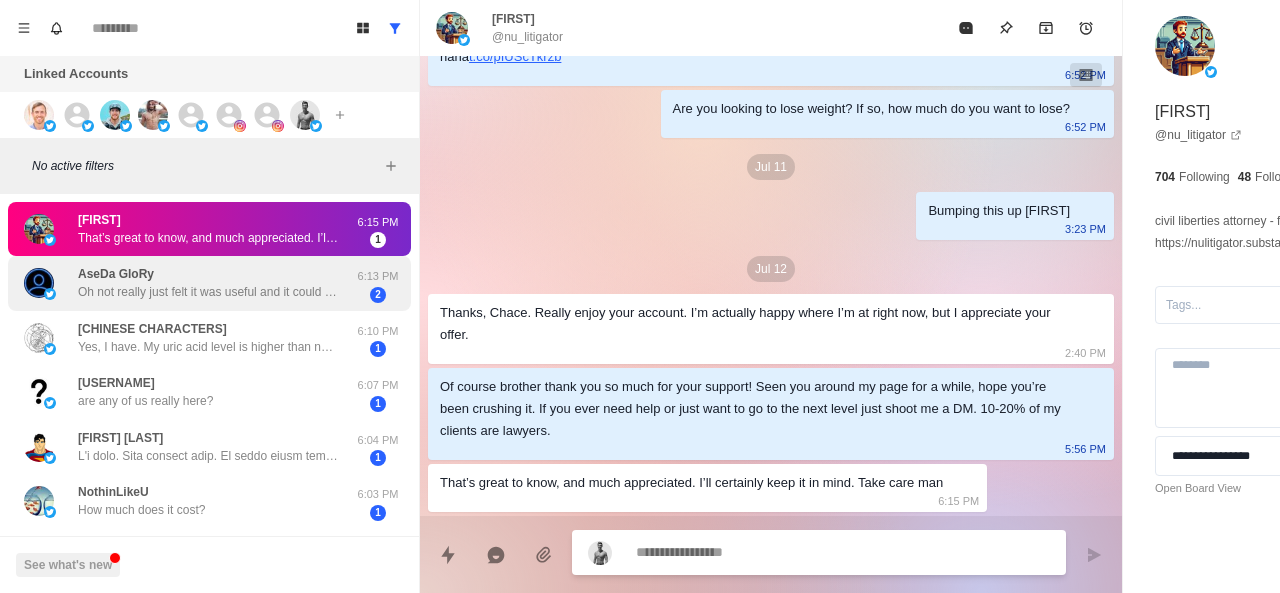 click on "Oh not really just felt it was useful and it could help others. I love to share good stuffs" at bounding box center [208, 292] 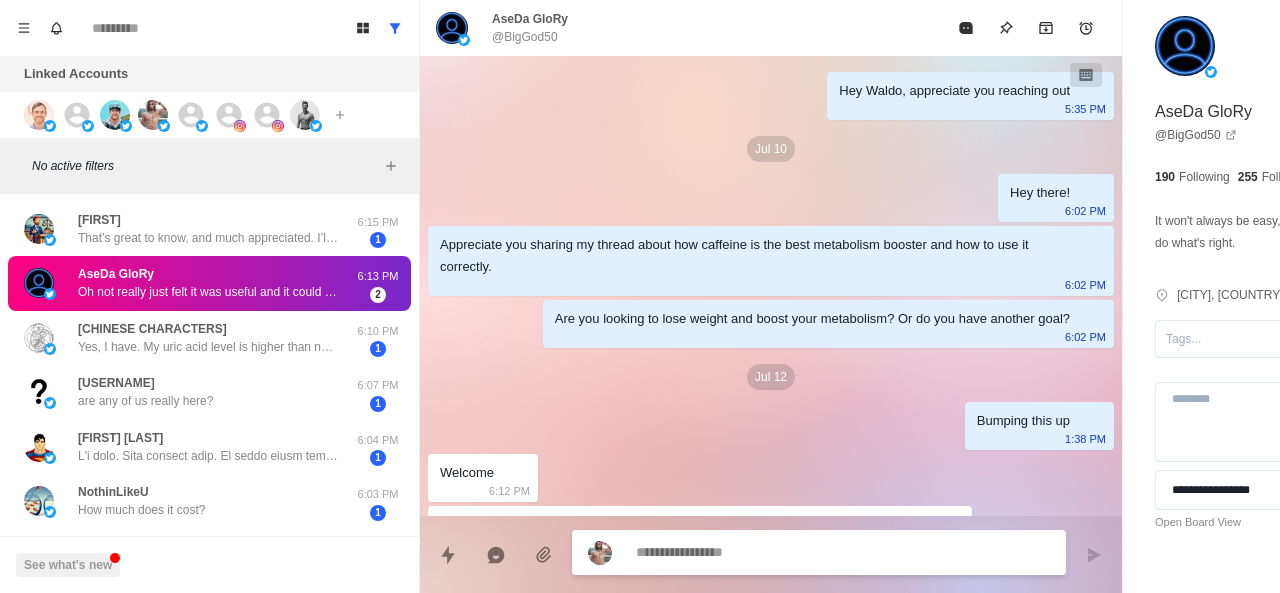 scroll, scrollTop: 64, scrollLeft: 0, axis: vertical 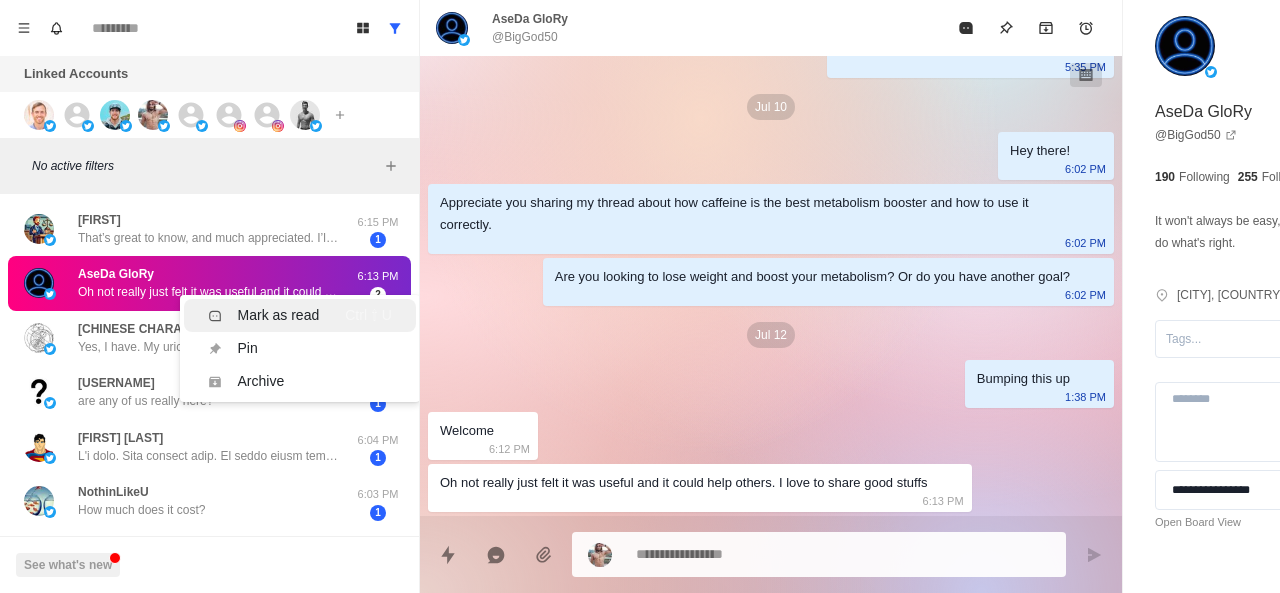 click on "Mark as read" at bounding box center [264, 315] 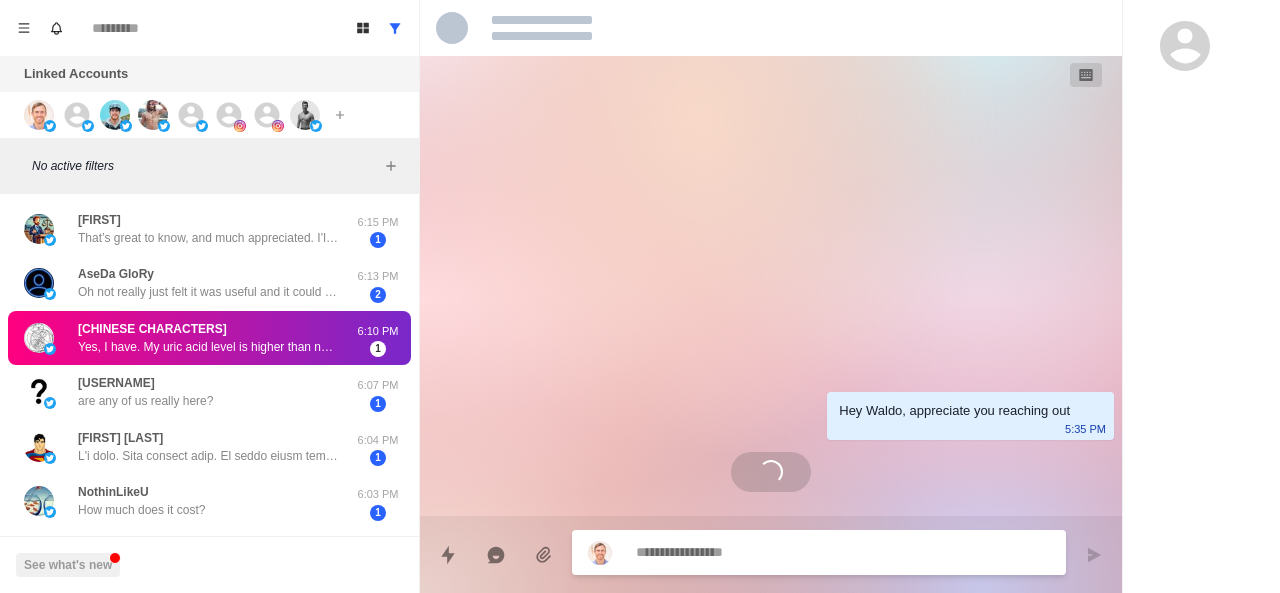 scroll, scrollTop: 0, scrollLeft: 0, axis: both 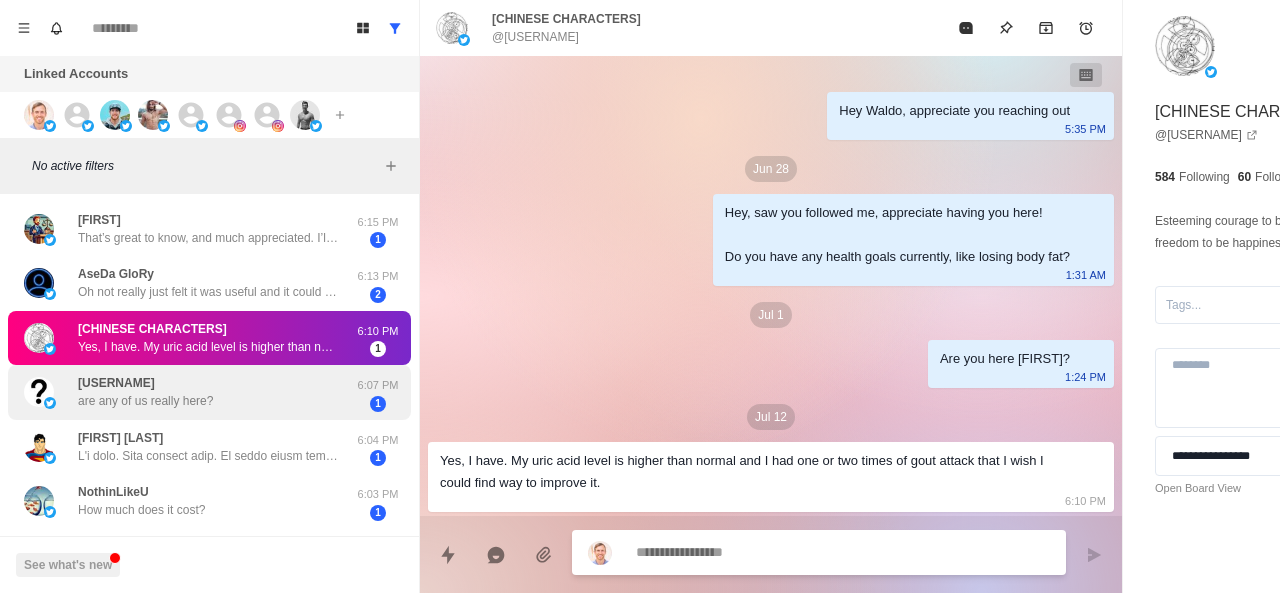 click on "deweyj are any of us really here?" at bounding box center [188, 392] 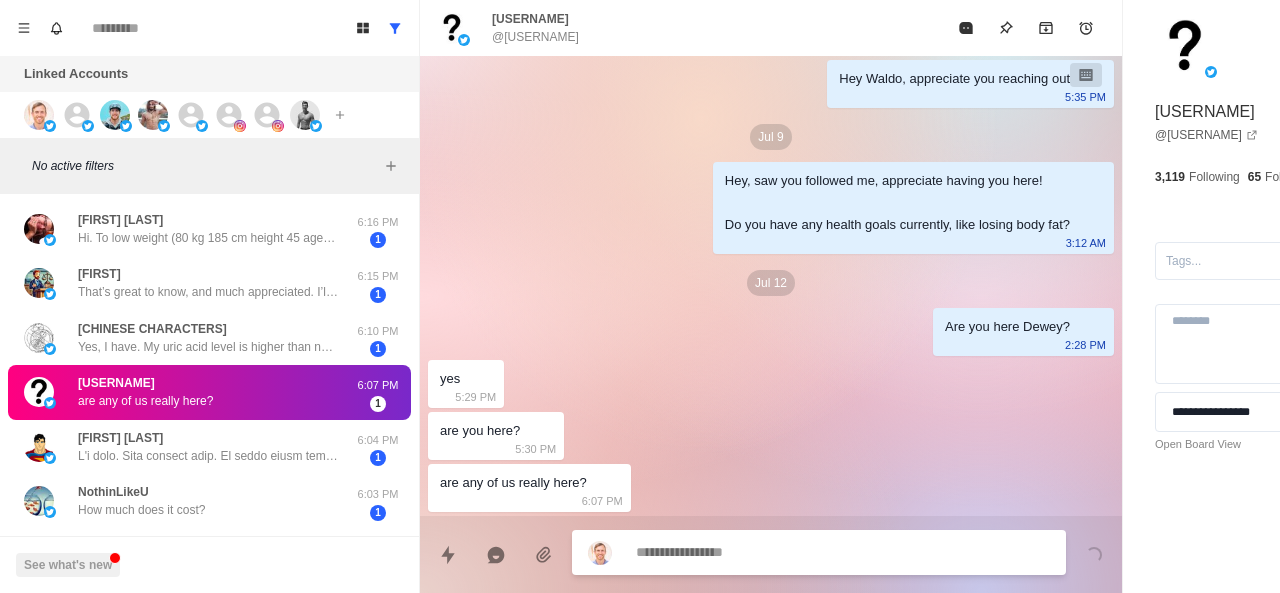 scroll, scrollTop: 64, scrollLeft: 0, axis: vertical 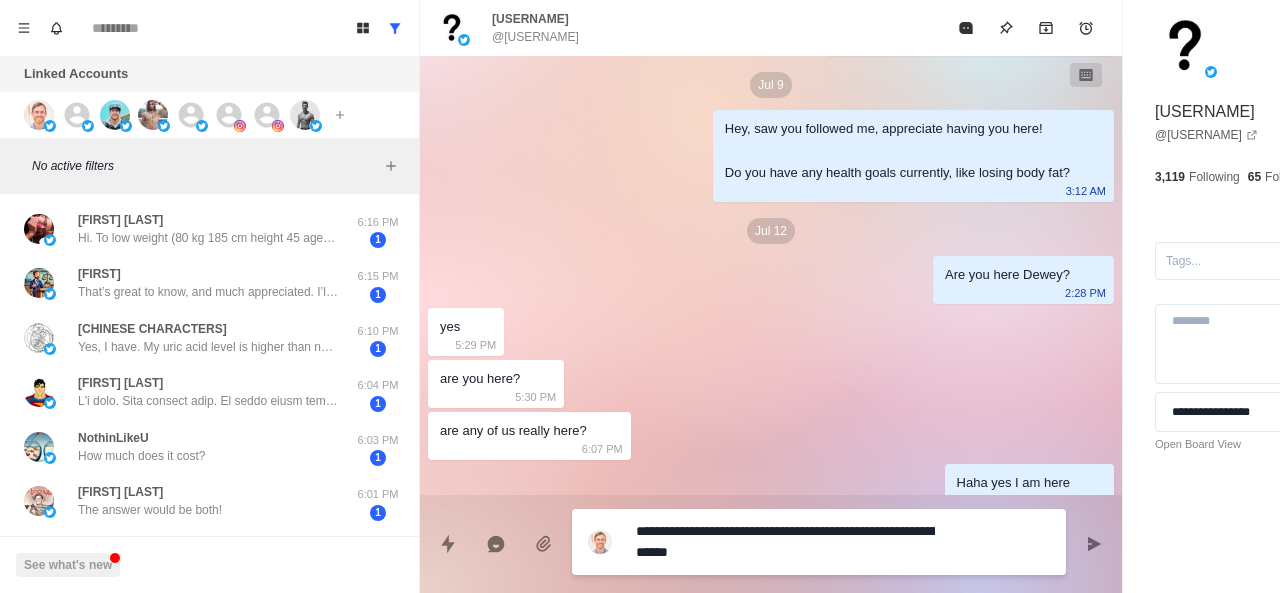click on "**********" at bounding box center [785, 542] 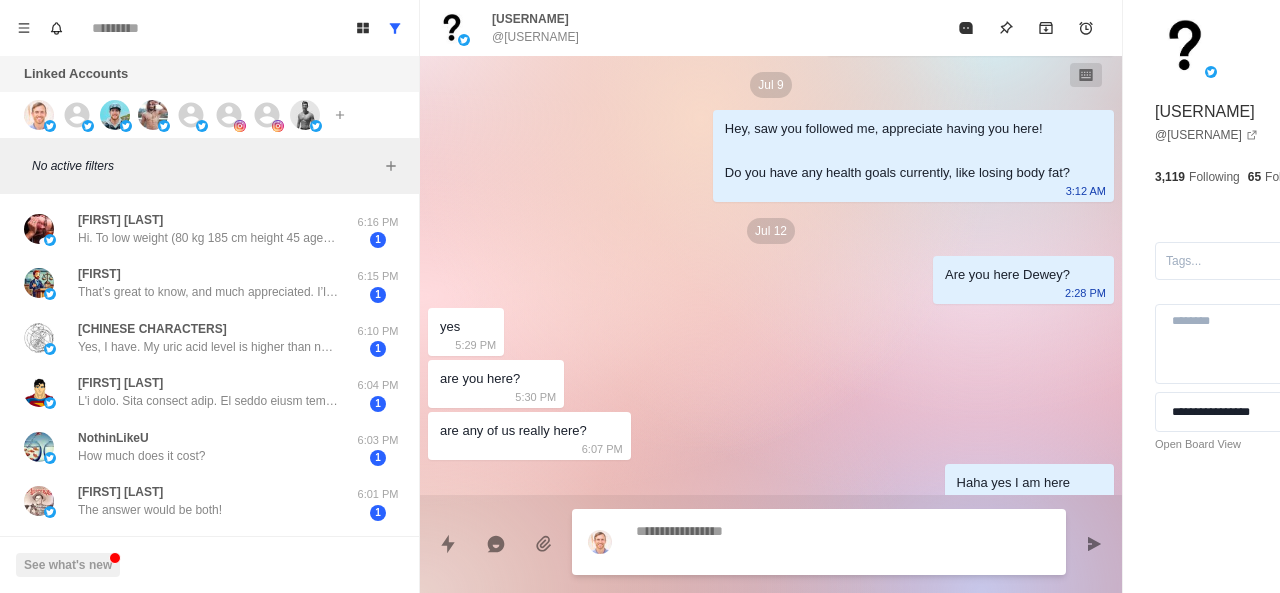 scroll, scrollTop: 116, scrollLeft: 0, axis: vertical 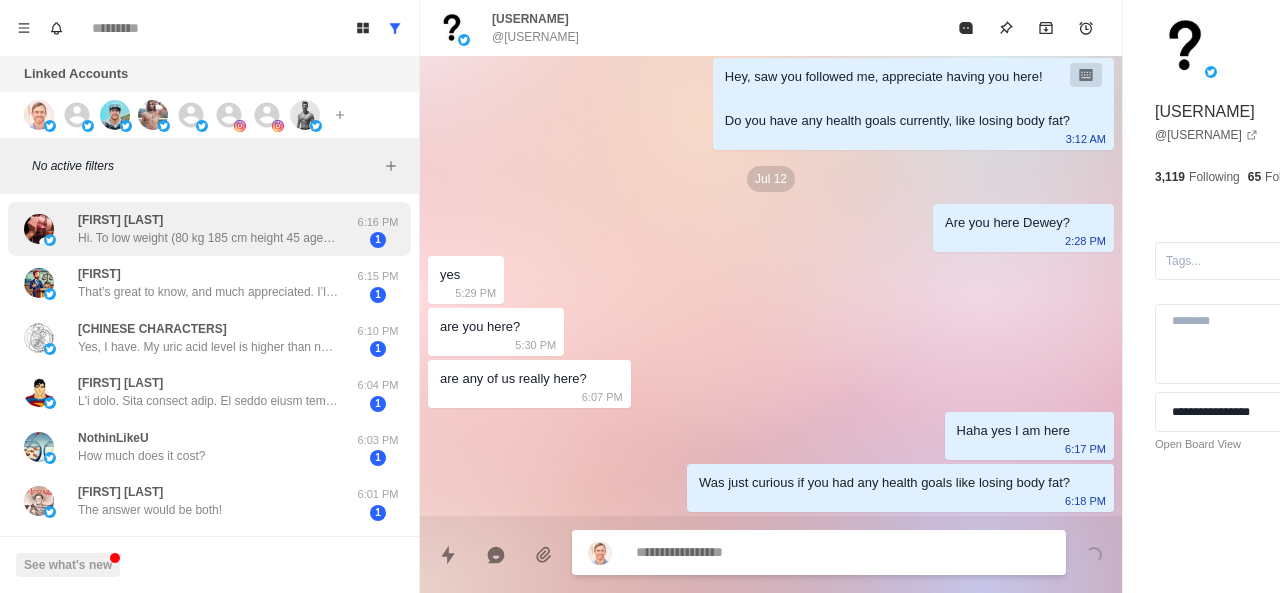 click on "Hi. To low weight (80 kg 185 cm height 45 age) , not enough muscle. Aiming for 10% fat at least with the same wieght. Ideal with 84 kg." at bounding box center (208, 238) 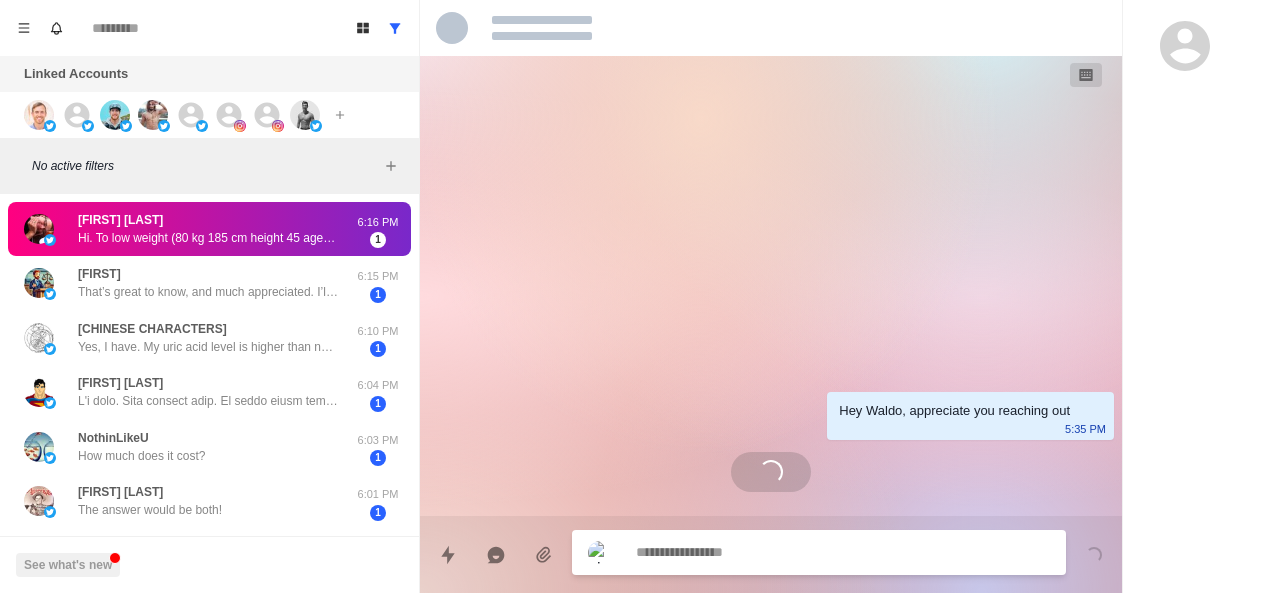 scroll, scrollTop: 0, scrollLeft: 0, axis: both 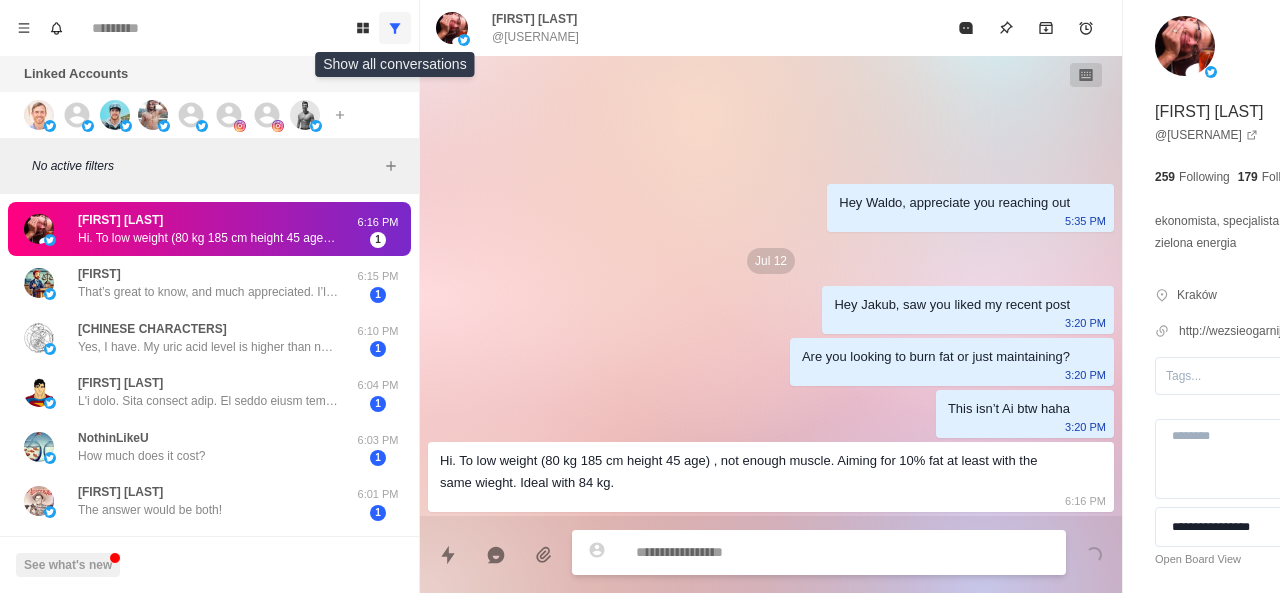 click at bounding box center [395, 28] 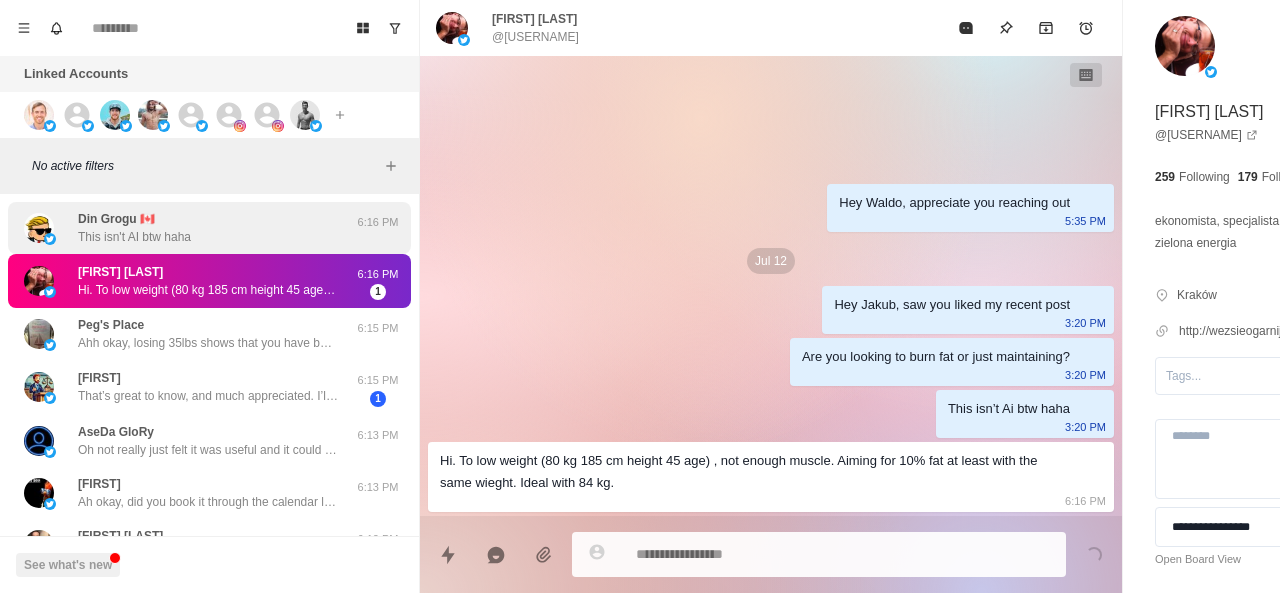 click on "Din Grogu 🇨🇦 This isn't AI btw haha 6:16 PM" at bounding box center [209, 228] 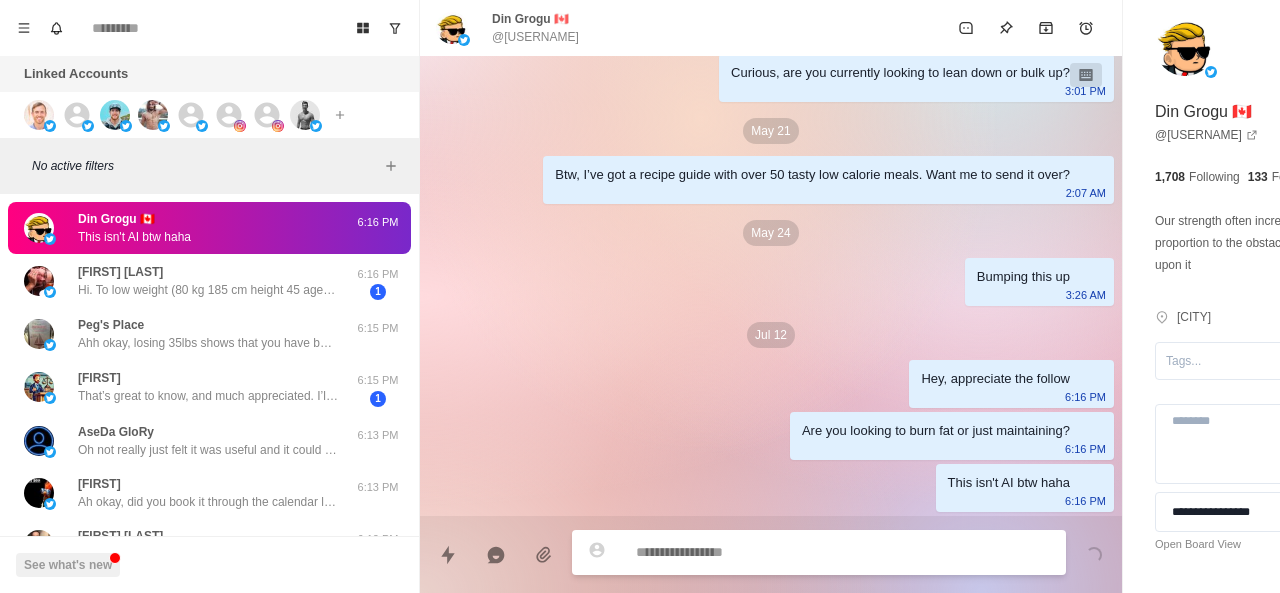 scroll, scrollTop: 480, scrollLeft: 0, axis: vertical 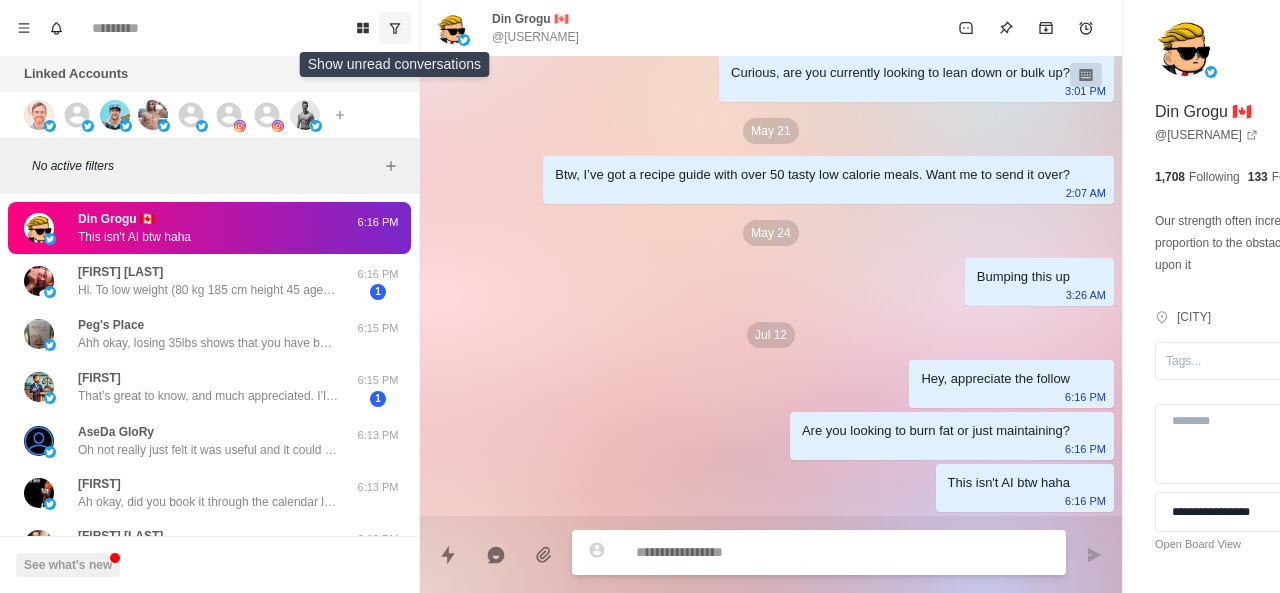 click at bounding box center (395, 28) 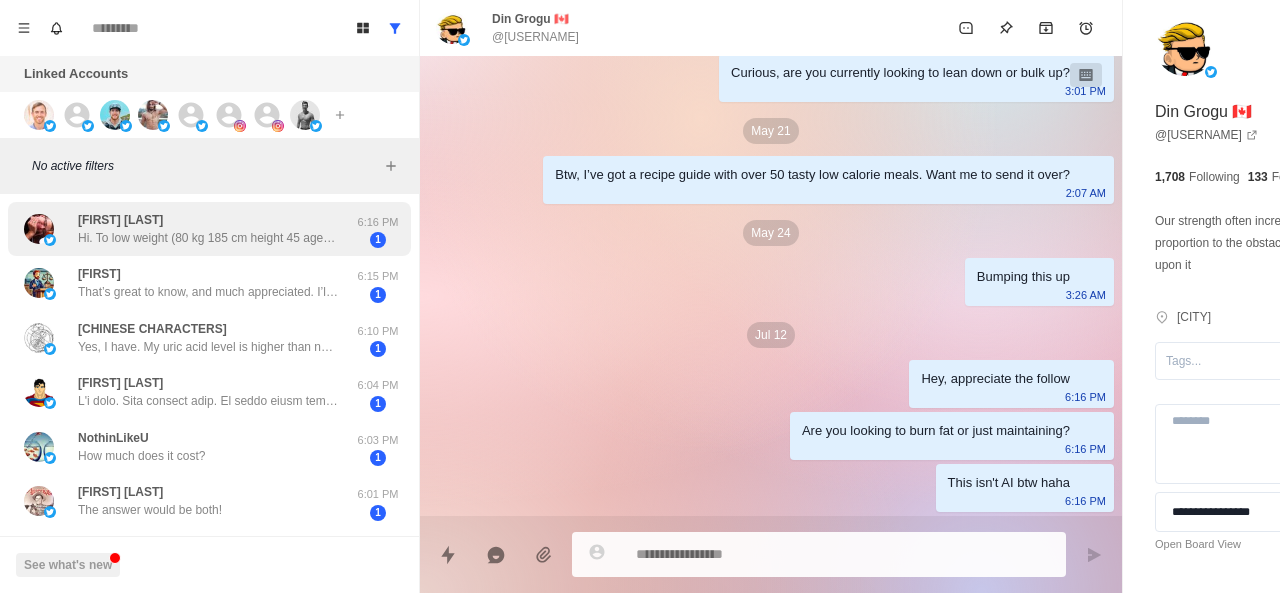click on "Jakub Bator Hi. To low weight (80 kg 185 cm height 45 age) , not enough muscle. Aiming for 10% fat at least with the same wieght. Ideal with 84 kg." at bounding box center (208, 229) 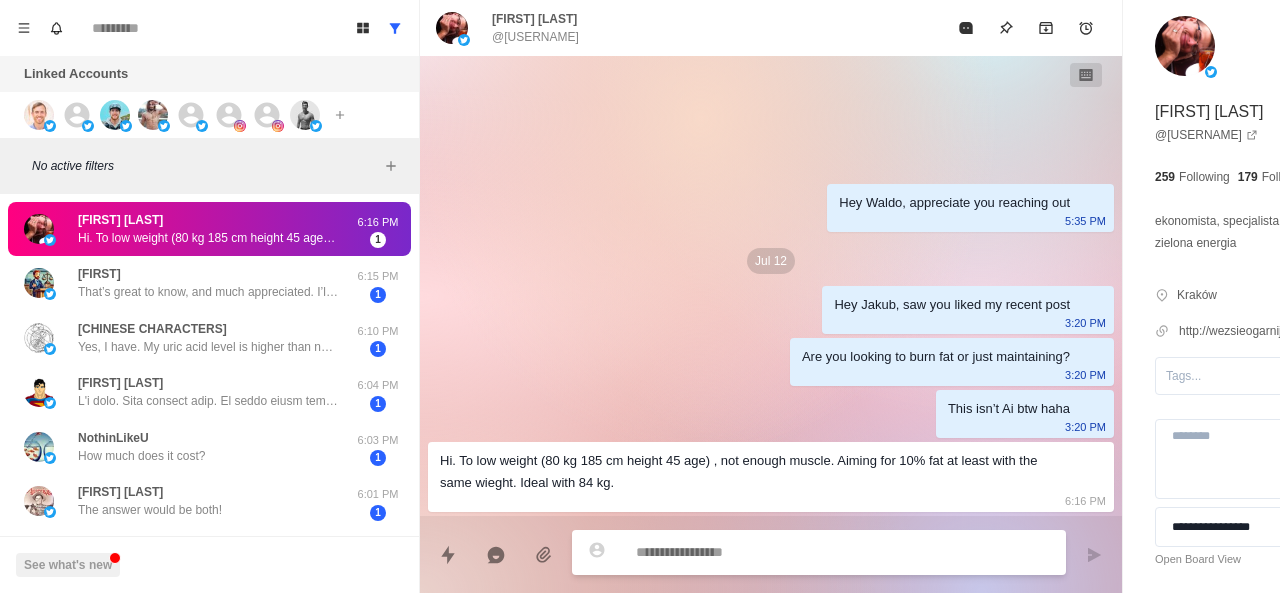 scroll, scrollTop: 0, scrollLeft: 0, axis: both 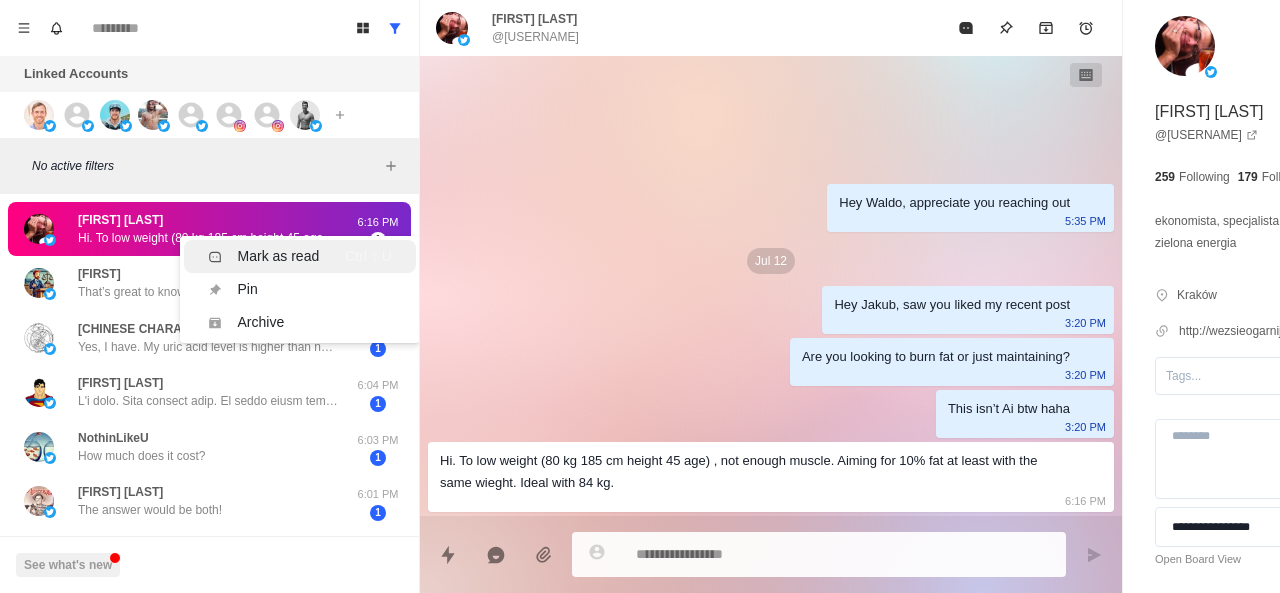click on "Mark as read" at bounding box center (279, 256) 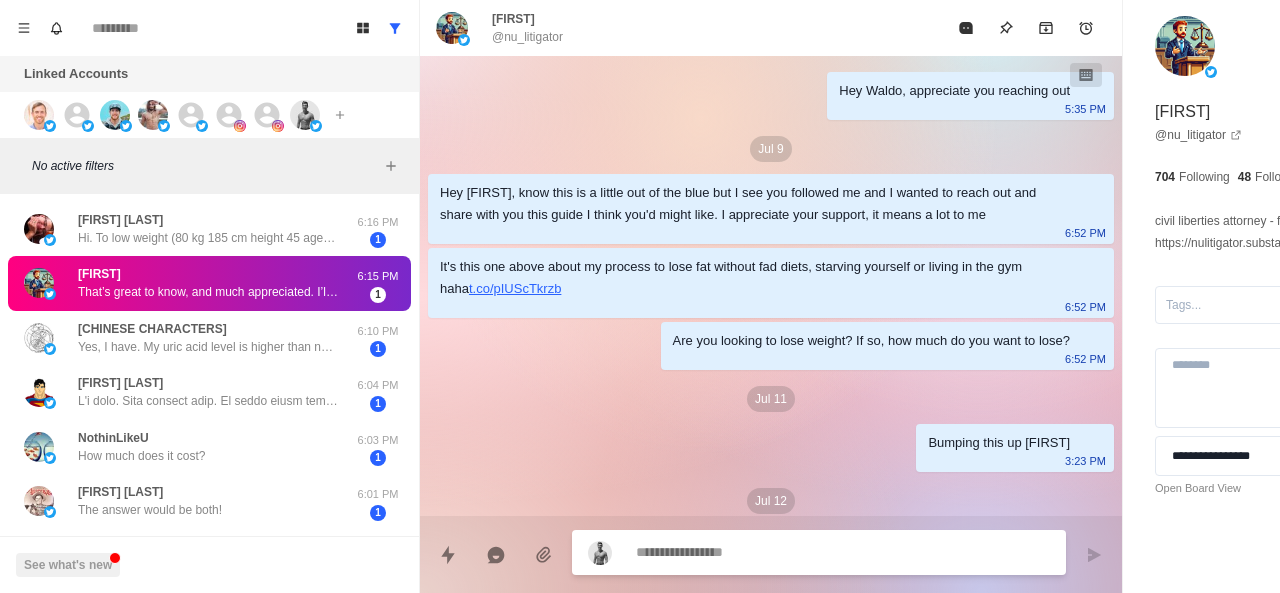scroll, scrollTop: 276, scrollLeft: 0, axis: vertical 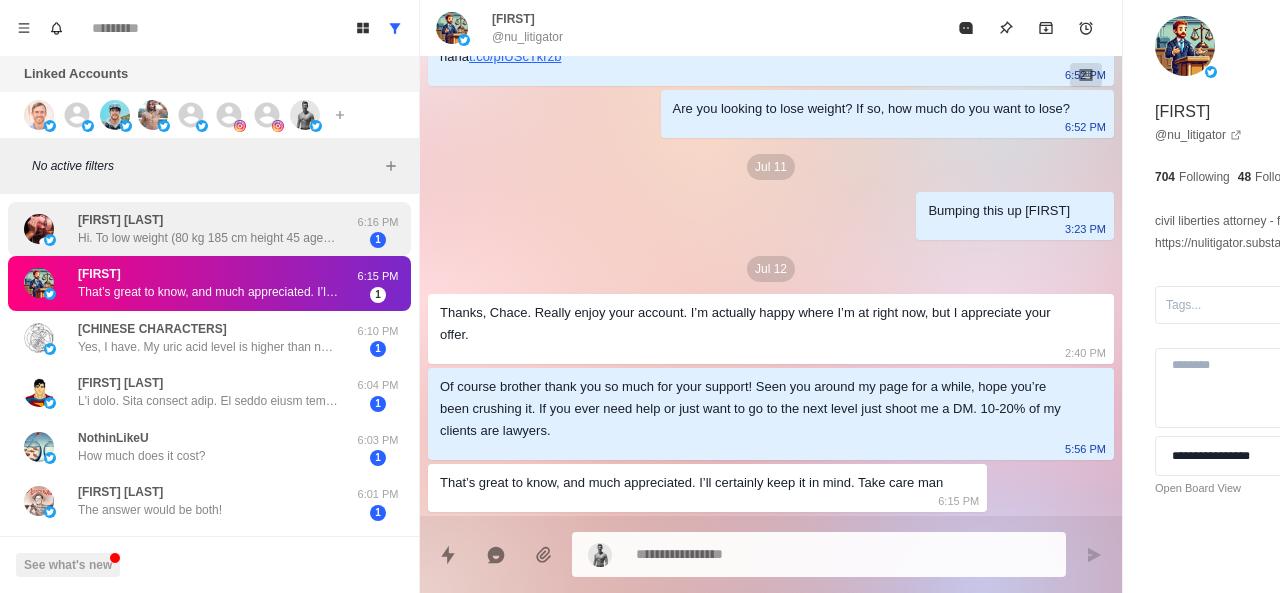 click on "Hi. To low weight (80 kg 185 cm height 45 age) , not enough muscle. Aiming for 10% fat at least with the same wieght. Ideal with 84 kg." at bounding box center [208, 238] 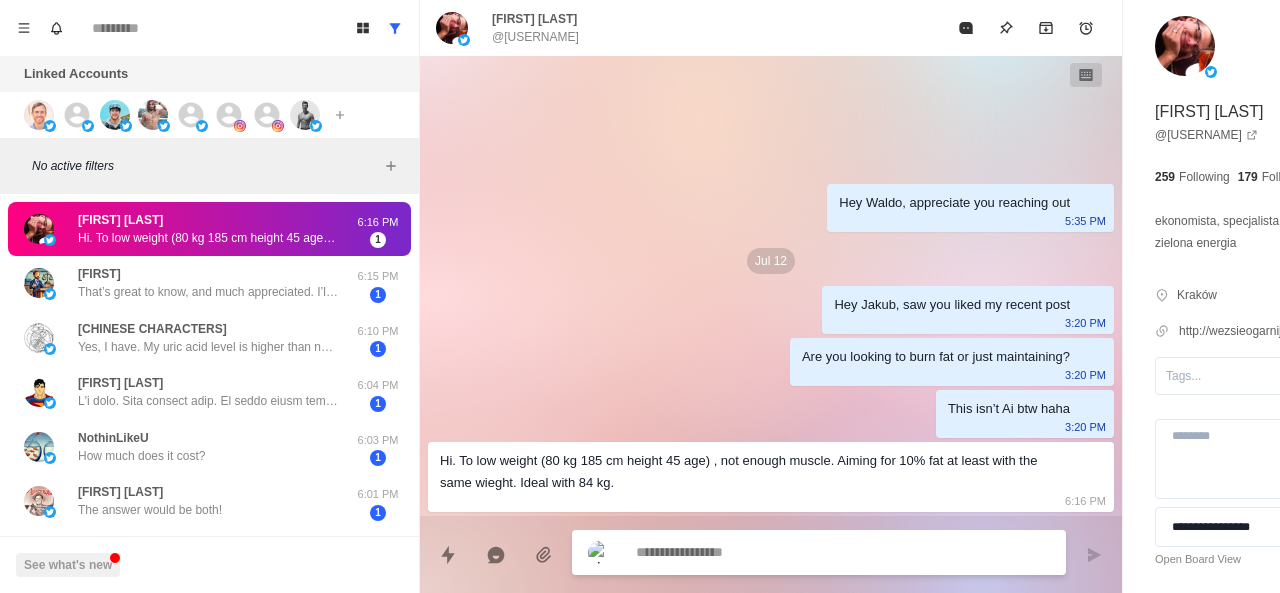 scroll, scrollTop: 0, scrollLeft: 0, axis: both 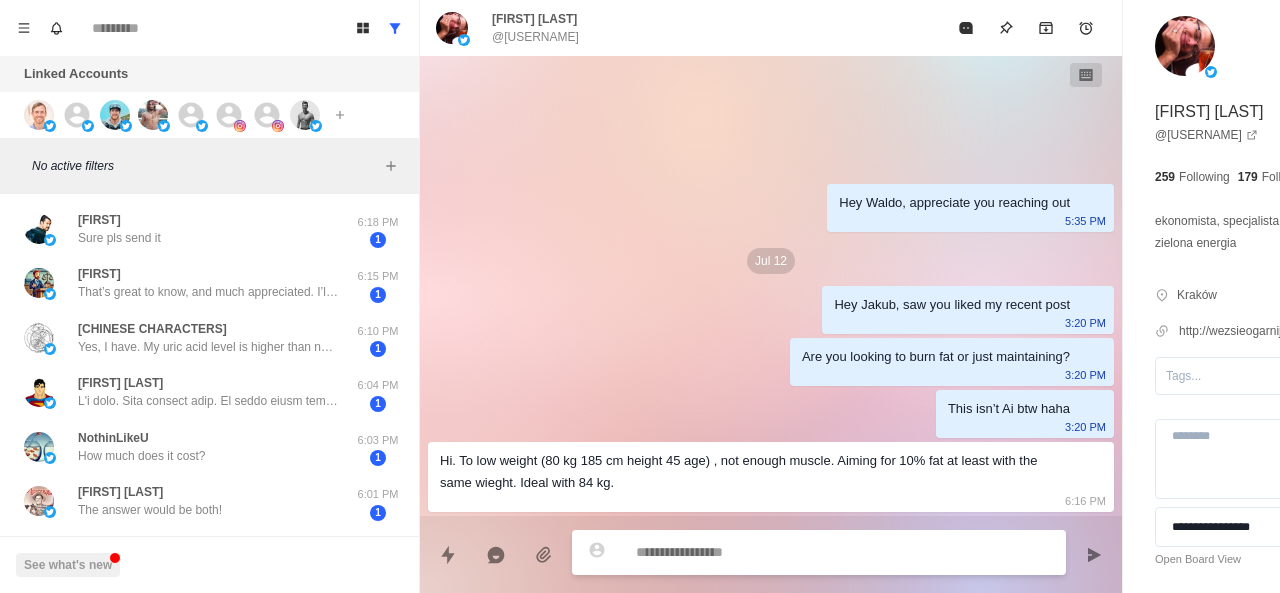 paste on "**********" 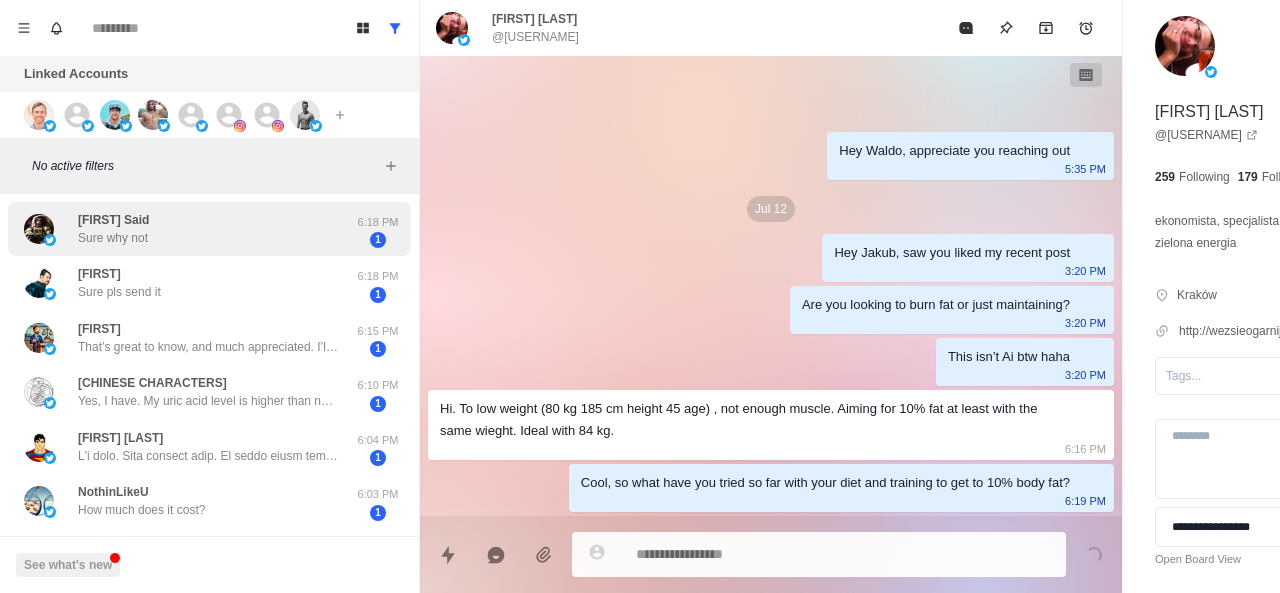 click on "Ralph Said Sure why not 6:18 PM 1" at bounding box center (209, 229) 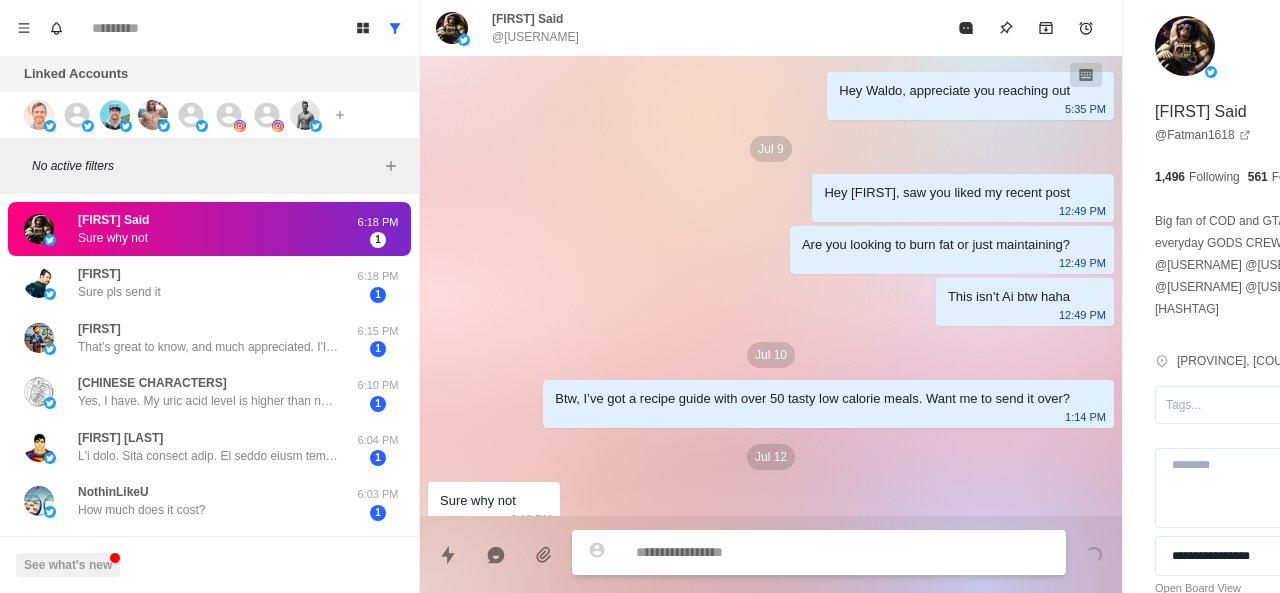 scroll, scrollTop: 40, scrollLeft: 0, axis: vertical 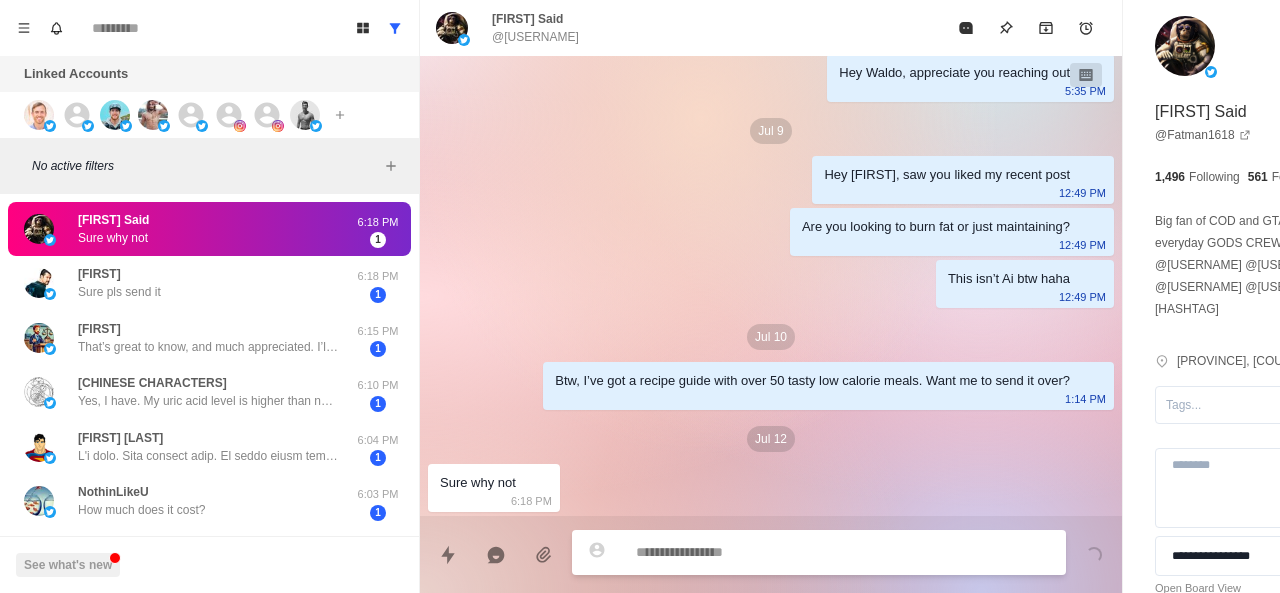 paste on "**********" 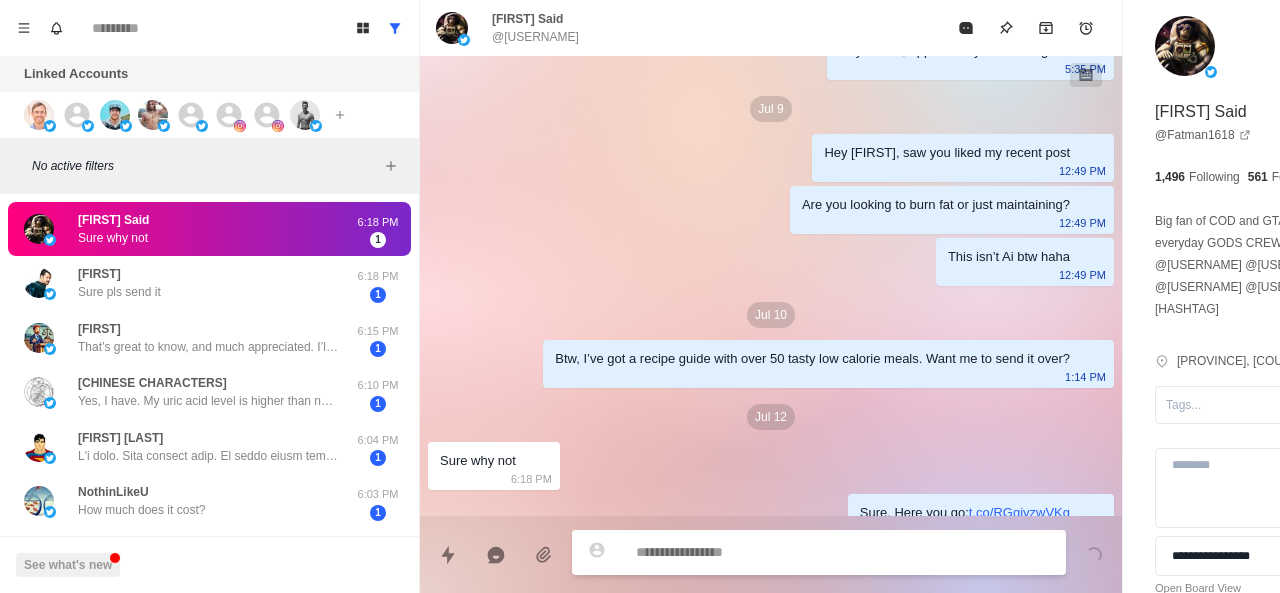 scroll, scrollTop: 92, scrollLeft: 0, axis: vertical 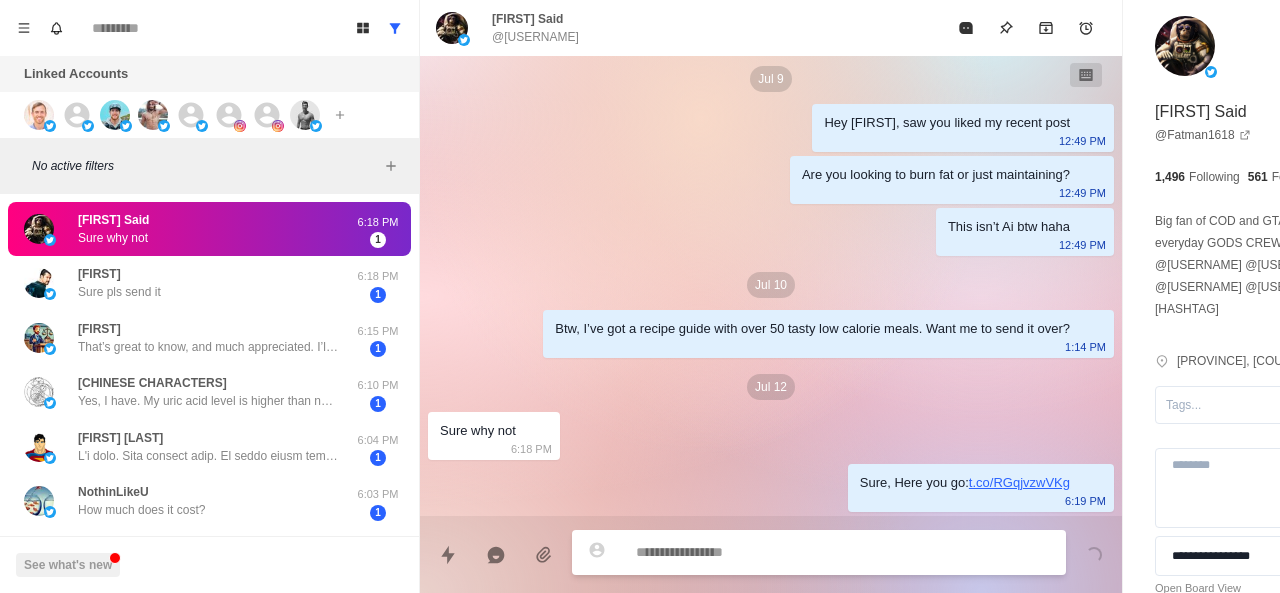 paste on "**********" 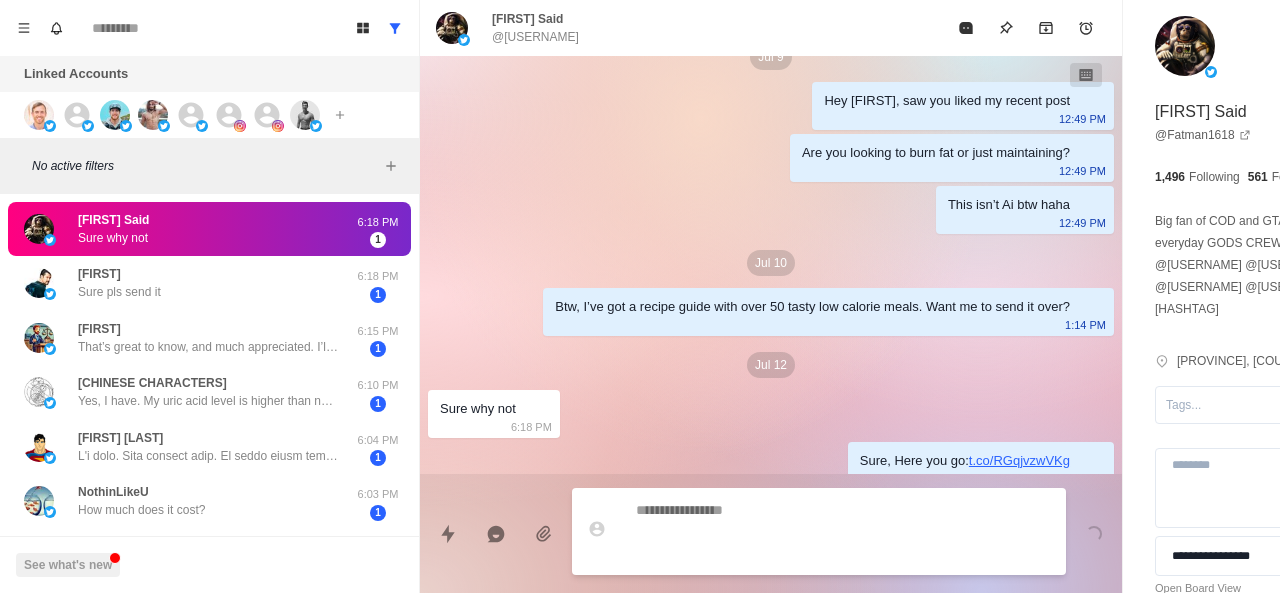 scroll, scrollTop: 144, scrollLeft: 0, axis: vertical 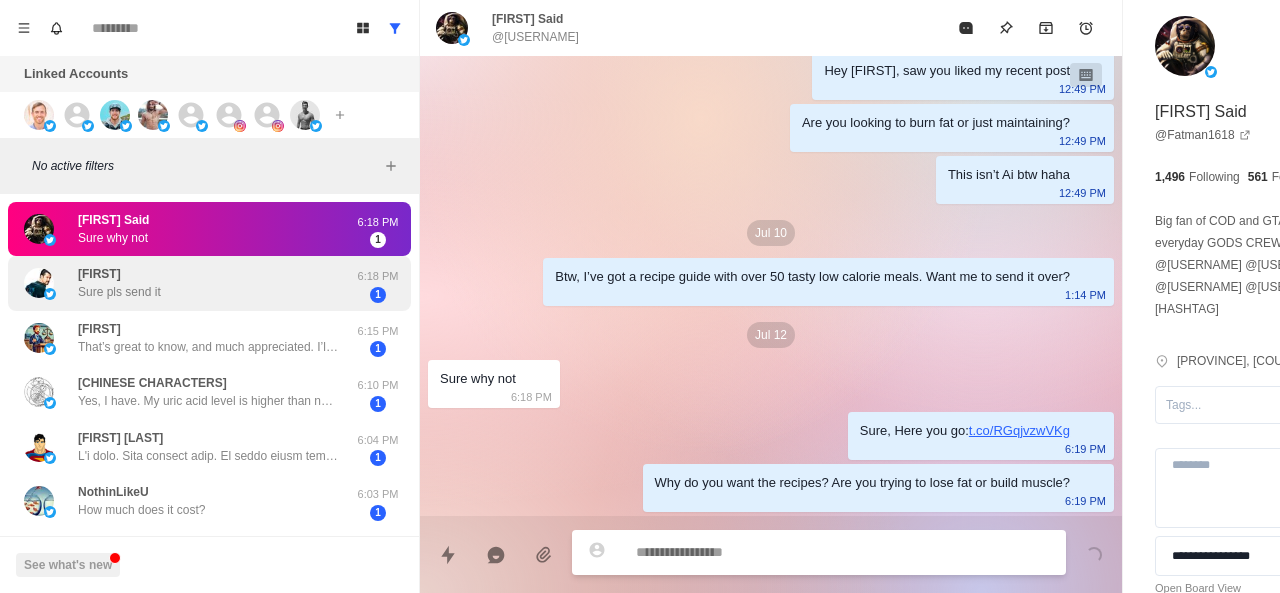 click on "Suhas Sure pls send it 6:18 PM 1" at bounding box center (209, 283) 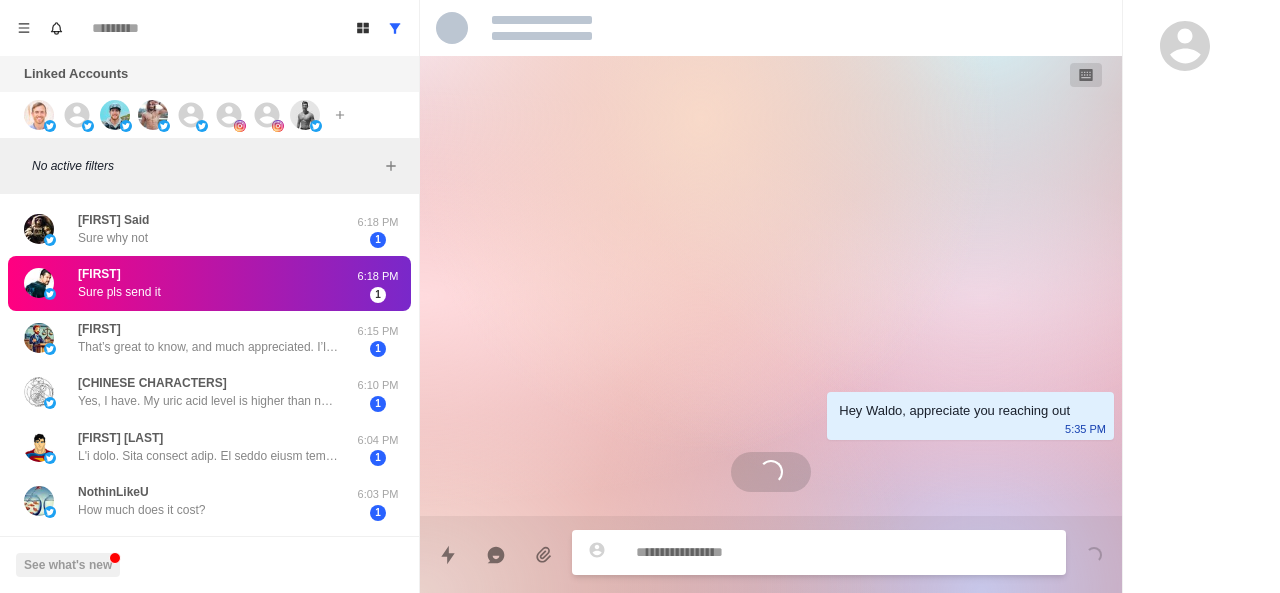 scroll, scrollTop: 0, scrollLeft: 0, axis: both 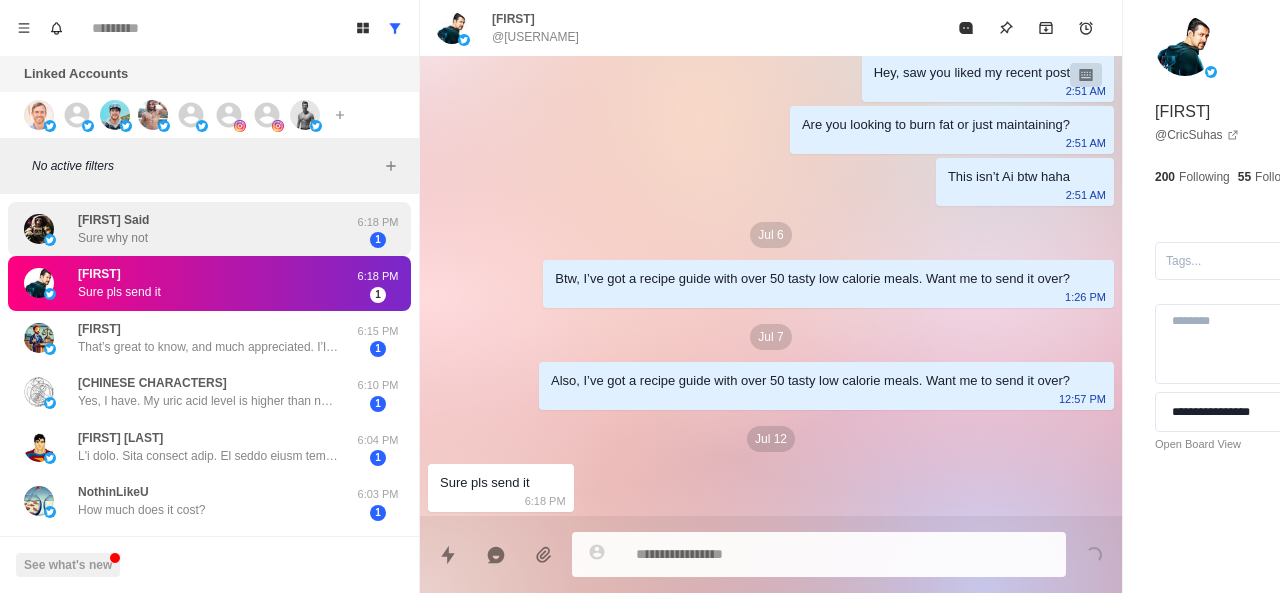 click on "Sure why not" at bounding box center (113, 238) 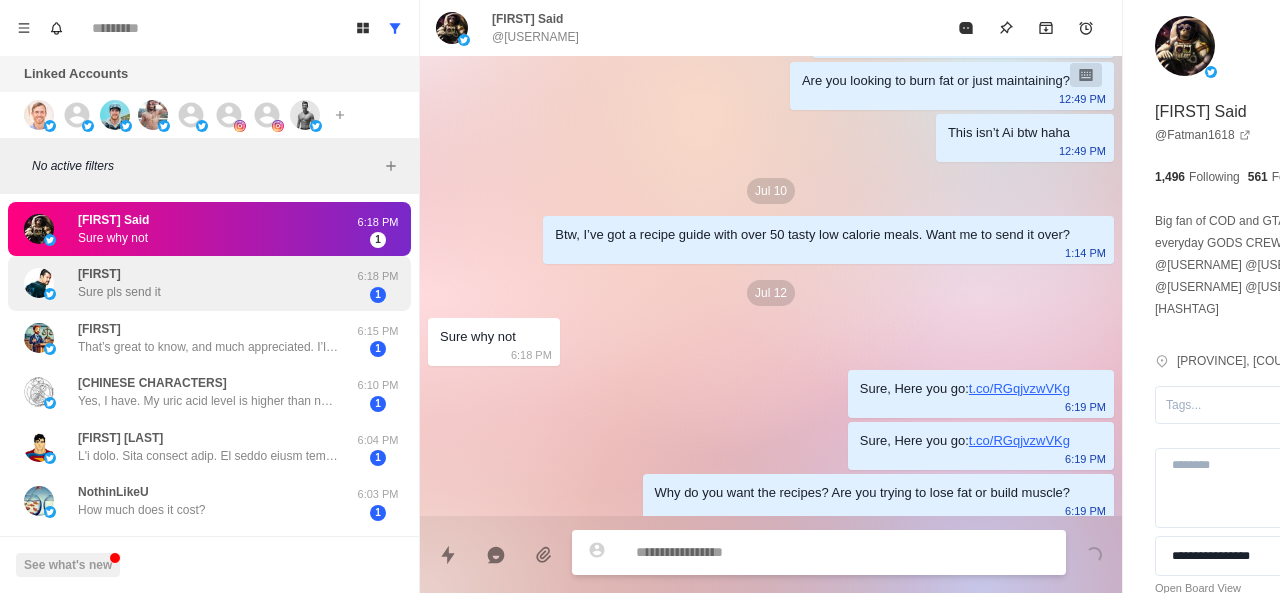 click on "Sure pls send it" at bounding box center (119, 292) 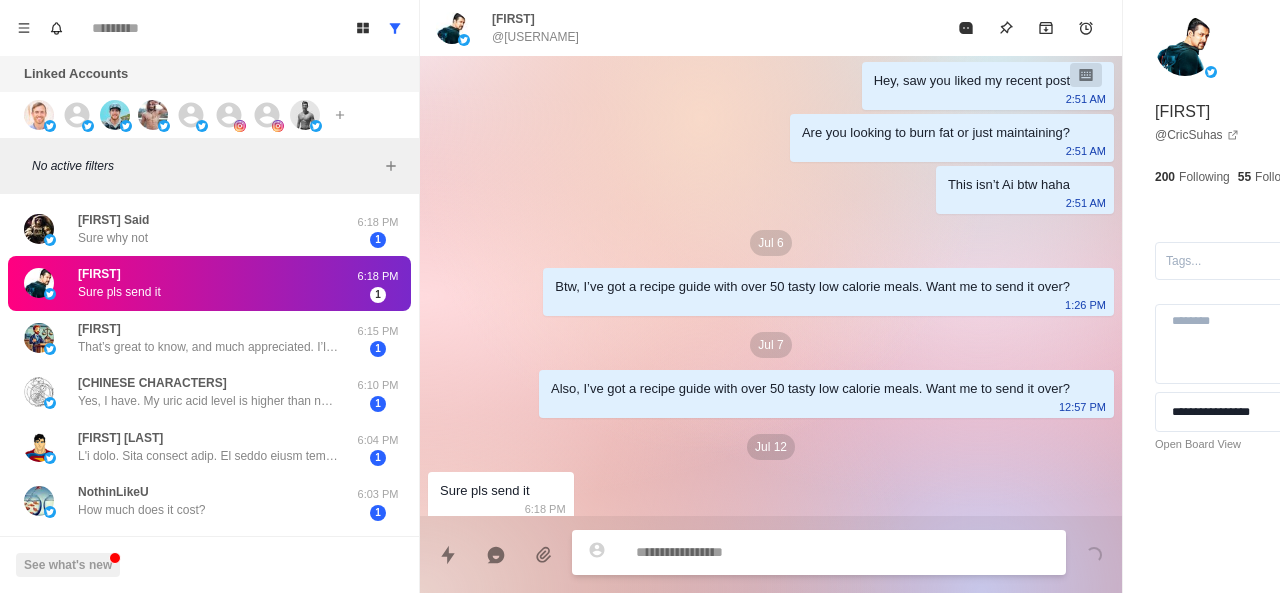 scroll, scrollTop: 216, scrollLeft: 0, axis: vertical 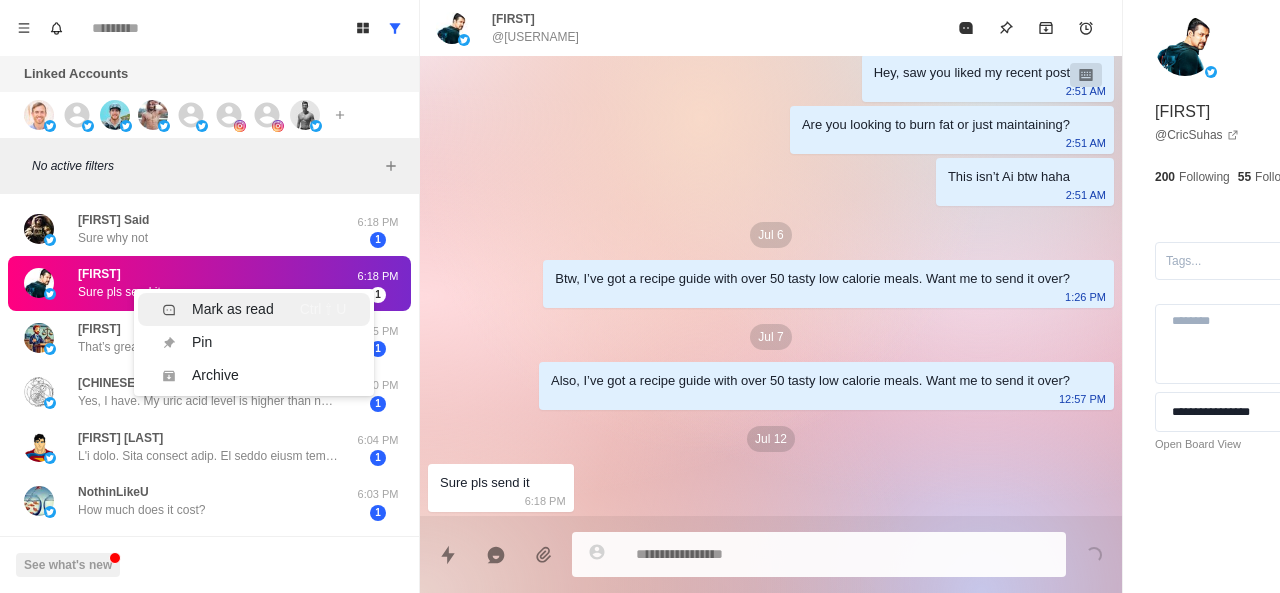 click on "Mark as read" at bounding box center [218, 309] 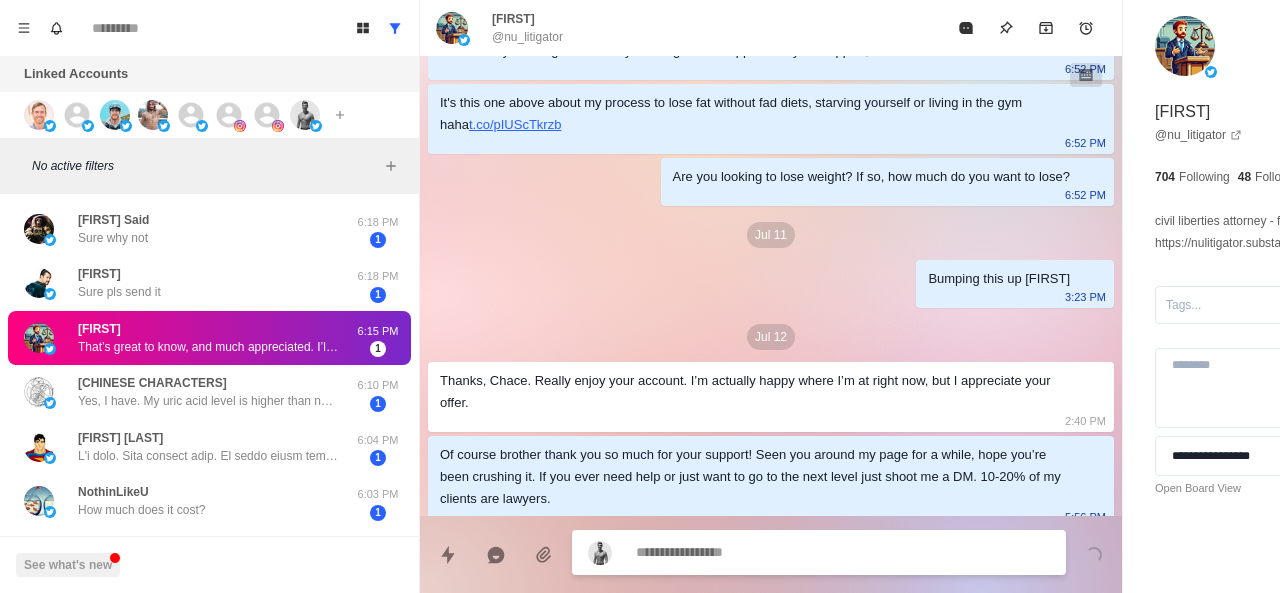 scroll, scrollTop: 328, scrollLeft: 0, axis: vertical 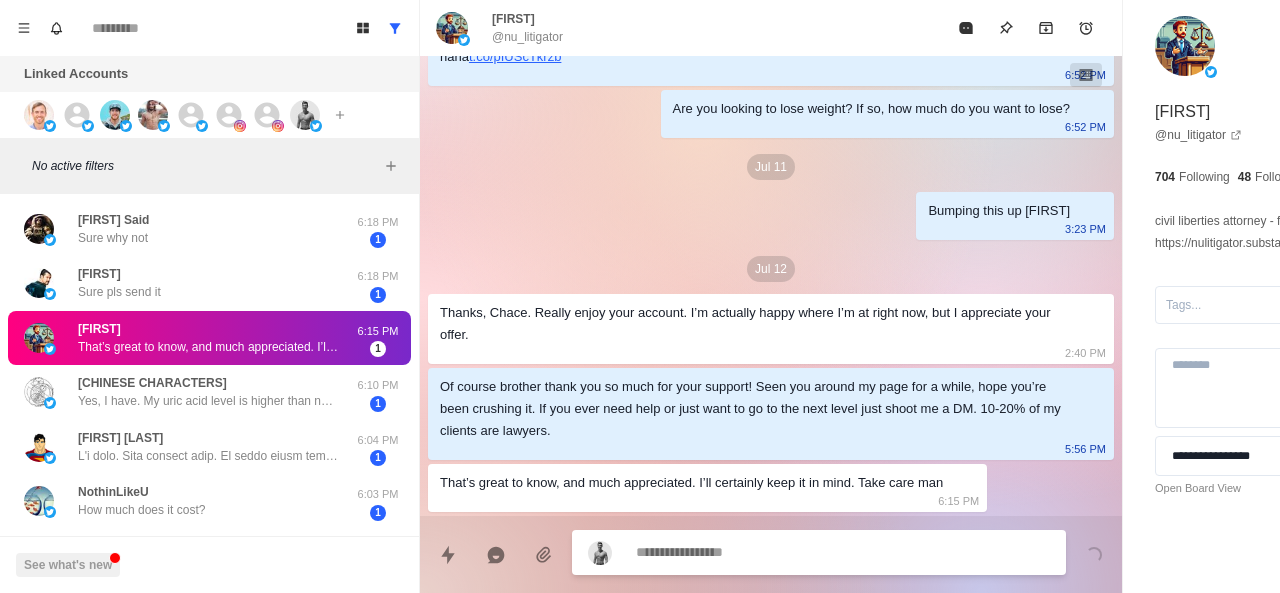 click on "That’s great to know, and much appreciated. I’ll certainly keep it in mind. Take care man" at bounding box center [208, 347] 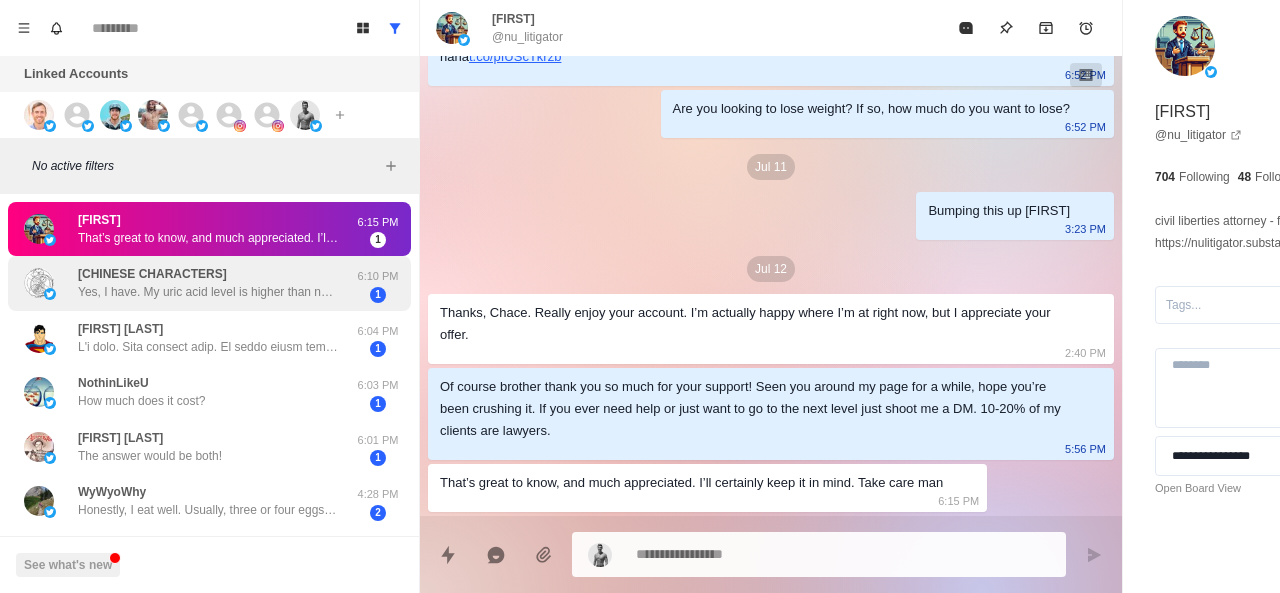 click on "Yes, I have. My uric acid level is higher than normal and I had one or two times of gout attack that I wish I could find way to improve it." at bounding box center [208, 292] 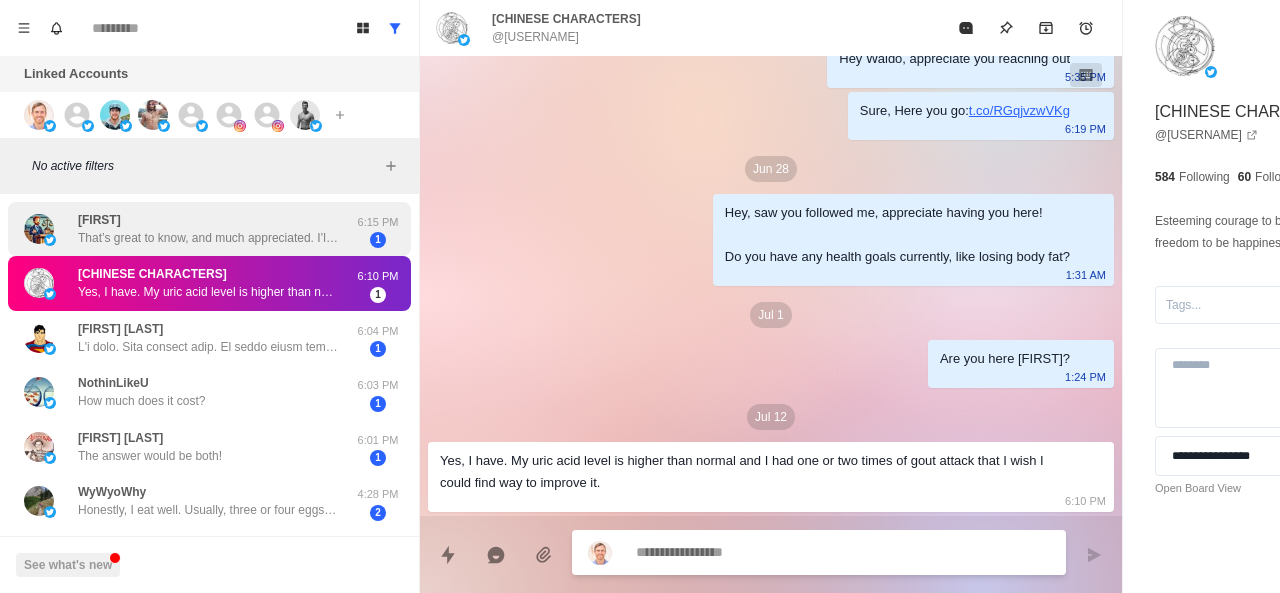 click on "That’s great to know, and much appreciated. I’ll certainly keep it in mind. Take care man" at bounding box center [208, 238] 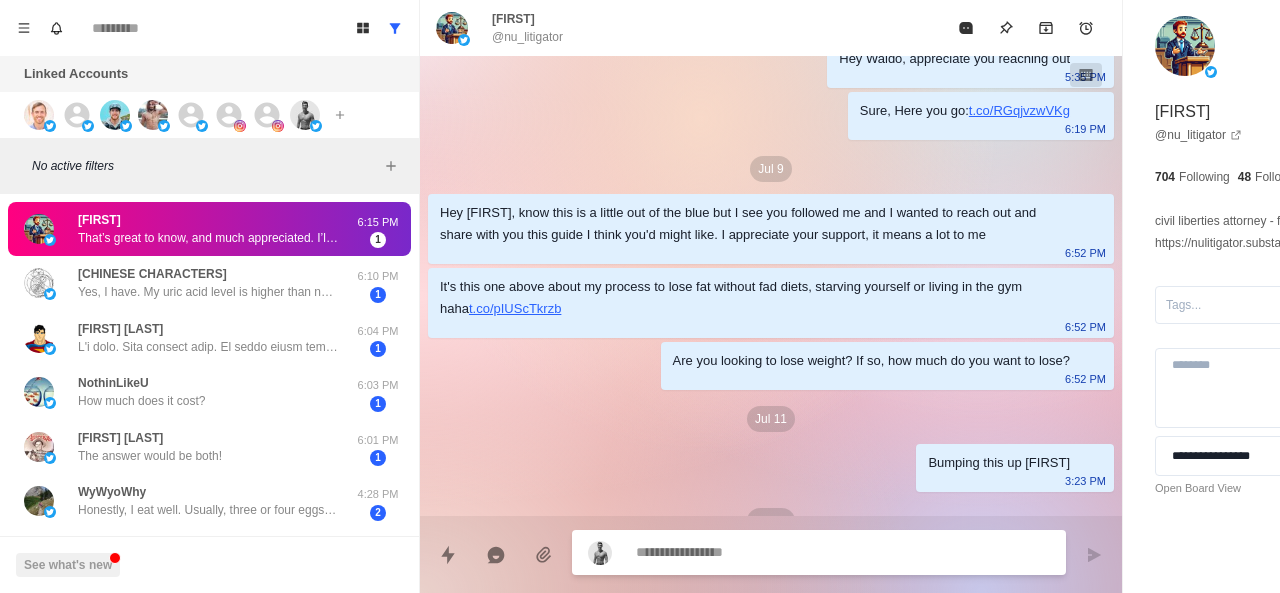 scroll, scrollTop: 328, scrollLeft: 0, axis: vertical 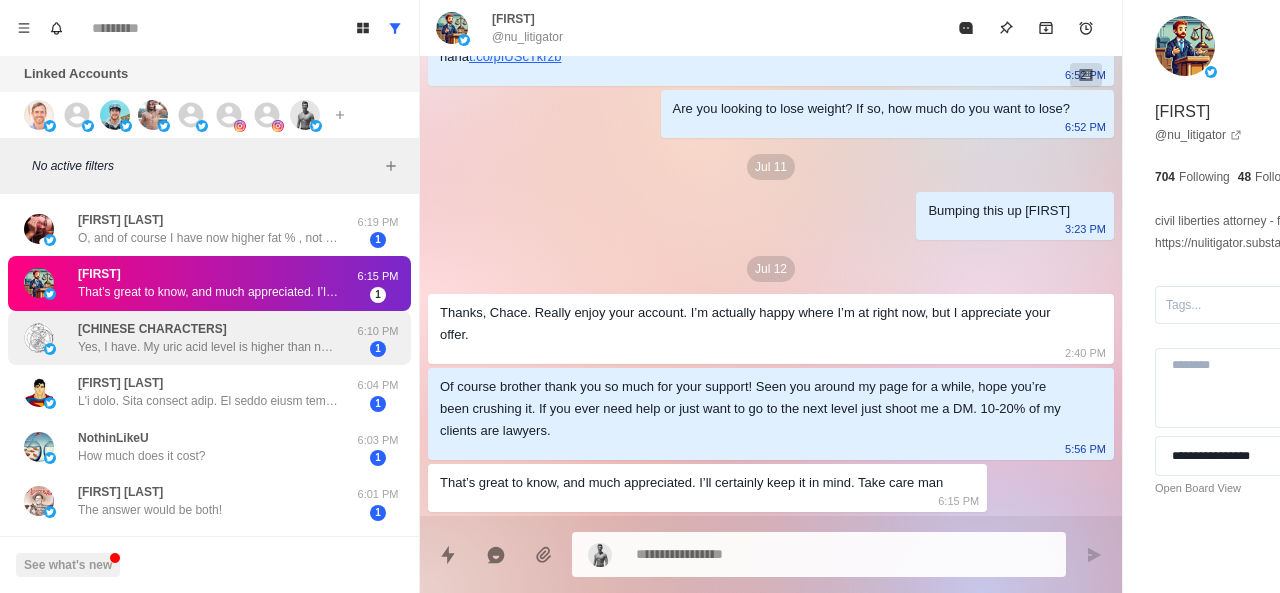 click on "乘桴于海 Yes, I have. My uric acid level is higher than normal and I had one or two times of gout attack that I wish I could find way to improve it." at bounding box center (208, 338) 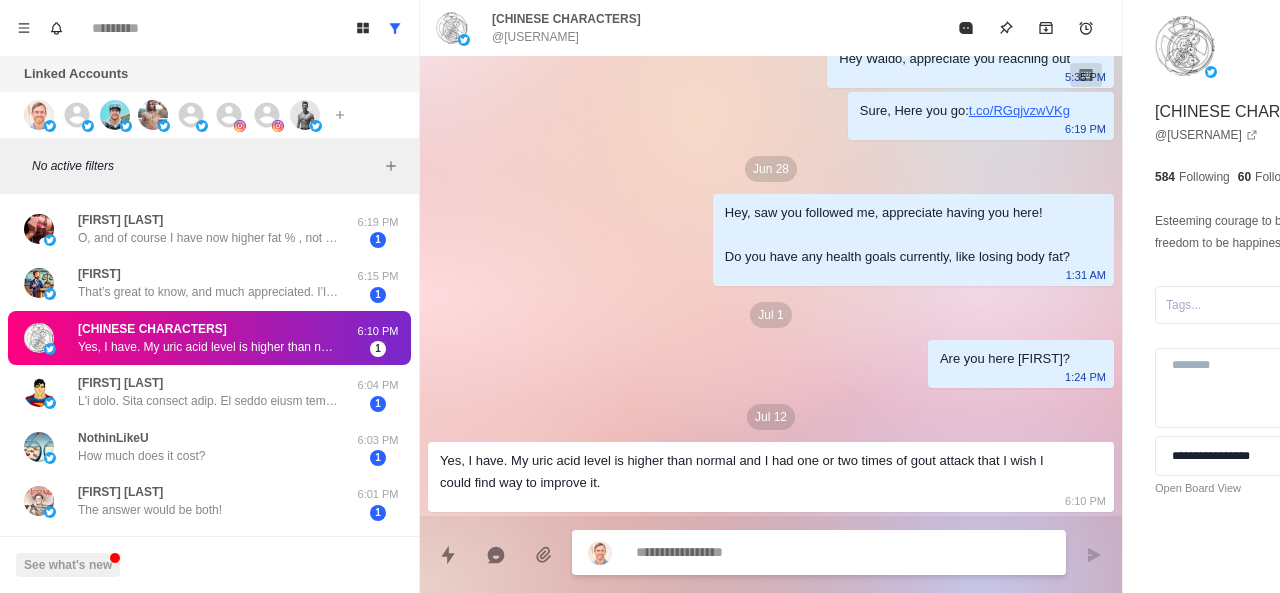 scroll, scrollTop: 32, scrollLeft: 0, axis: vertical 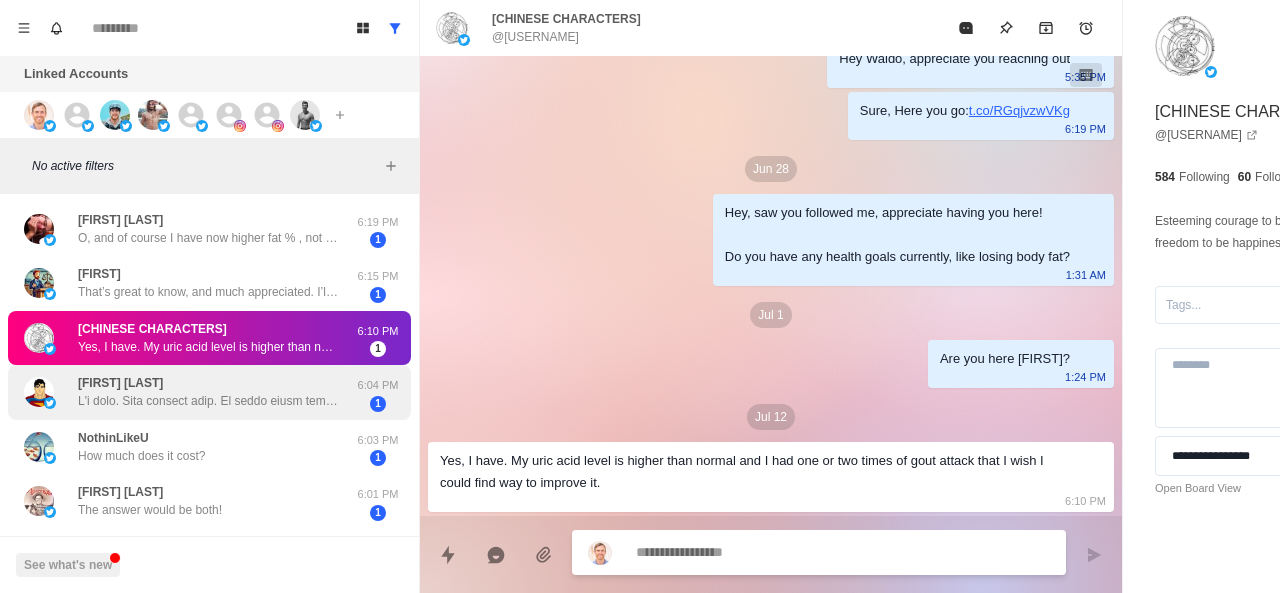 click on "Michael Terence" at bounding box center [208, 392] 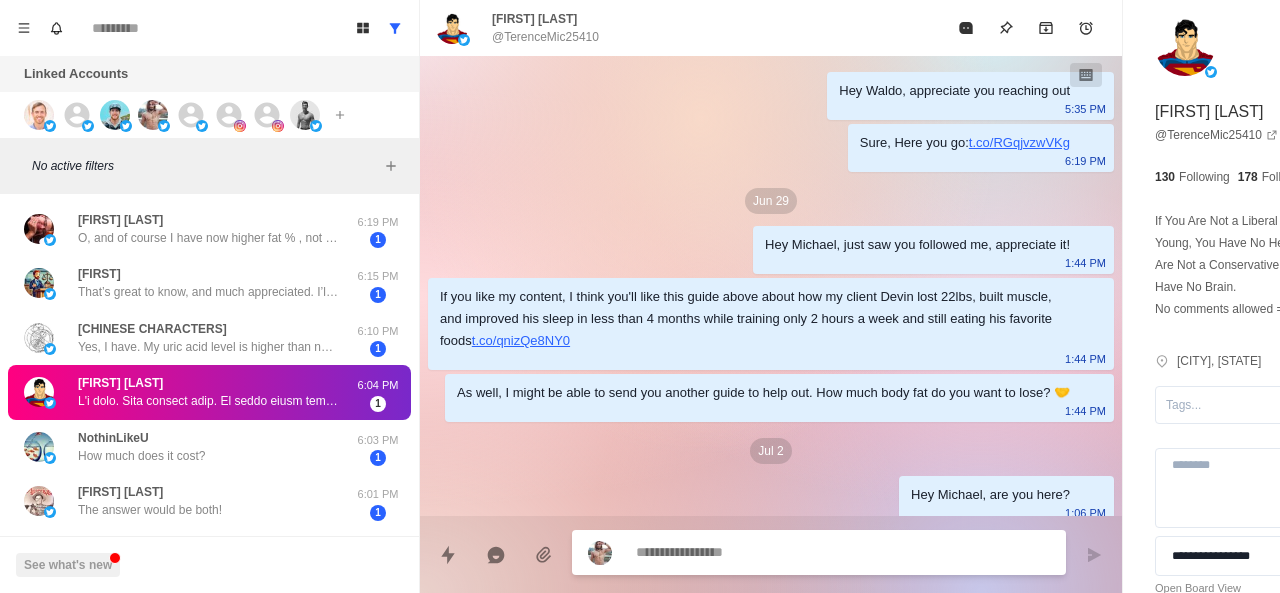 scroll, scrollTop: 488, scrollLeft: 0, axis: vertical 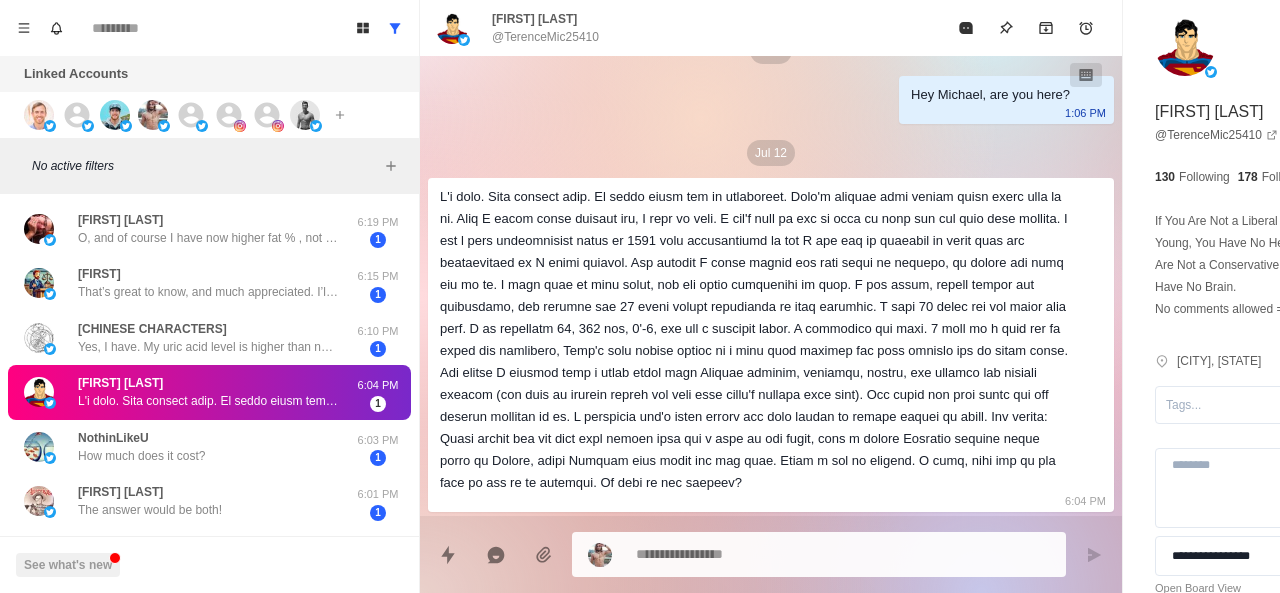 click at bounding box center [755, 340] 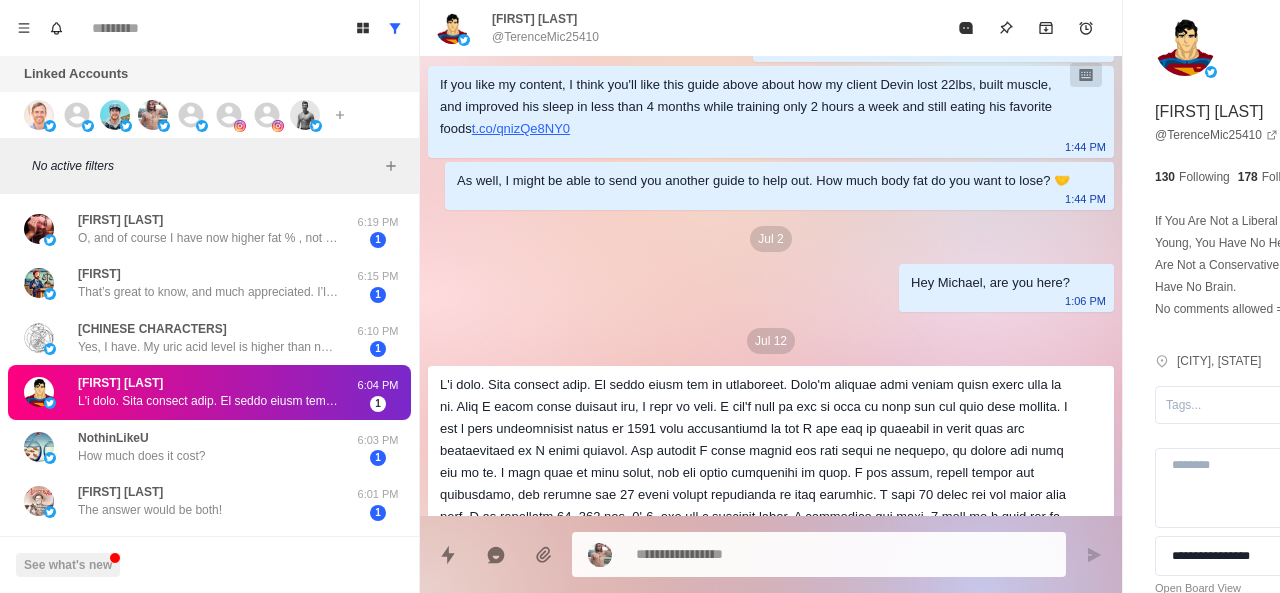 scroll, scrollTop: 488, scrollLeft: 0, axis: vertical 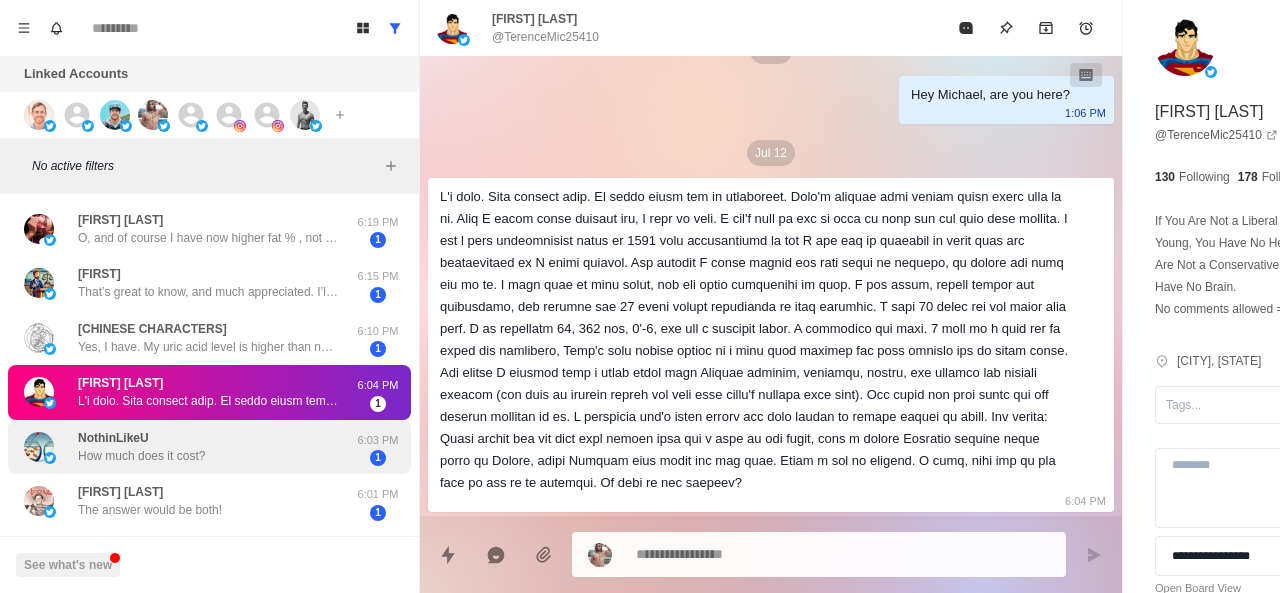 click on "NothinLikeU How much does it cost?" at bounding box center [188, 447] 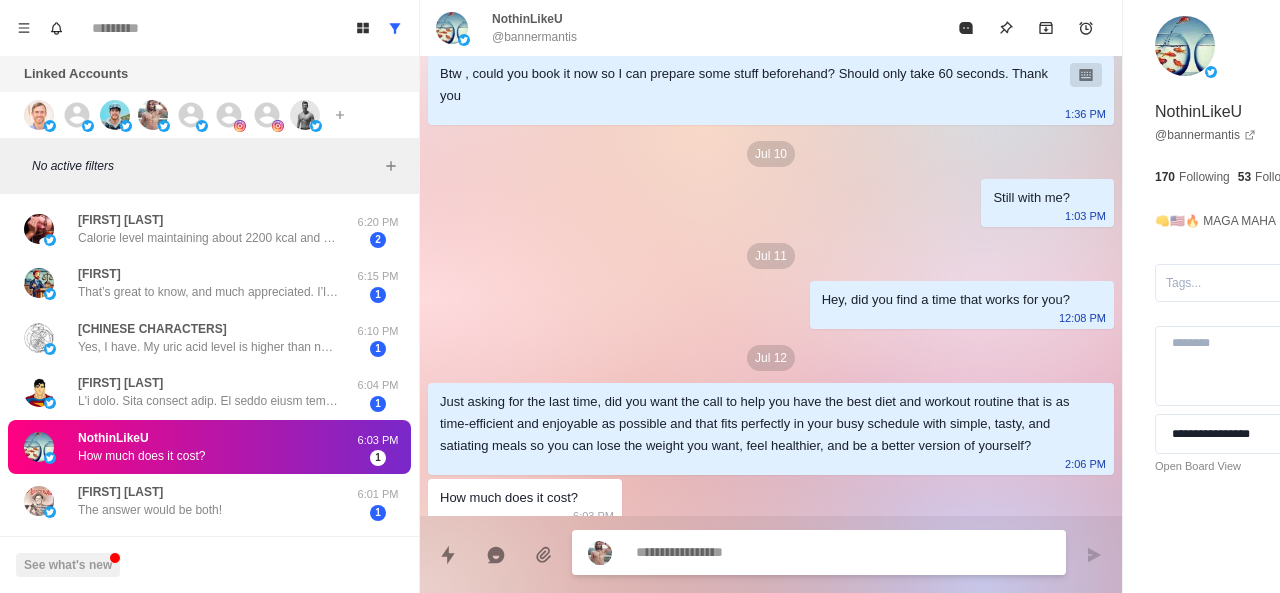 scroll, scrollTop: 1708, scrollLeft: 0, axis: vertical 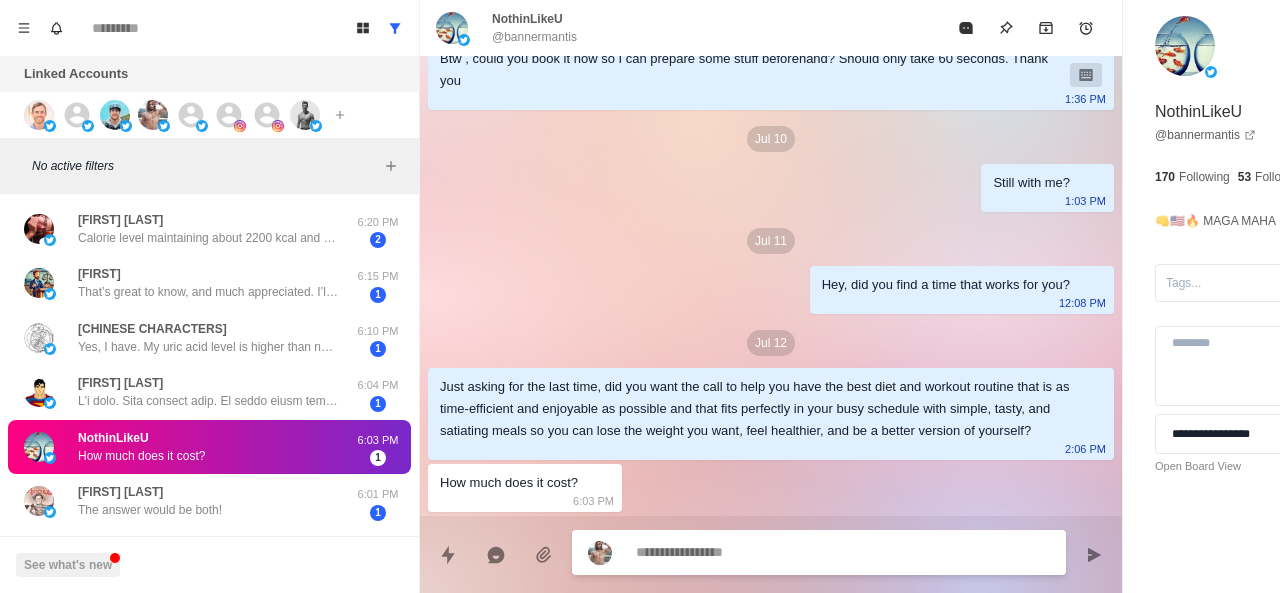 paste on "**********" 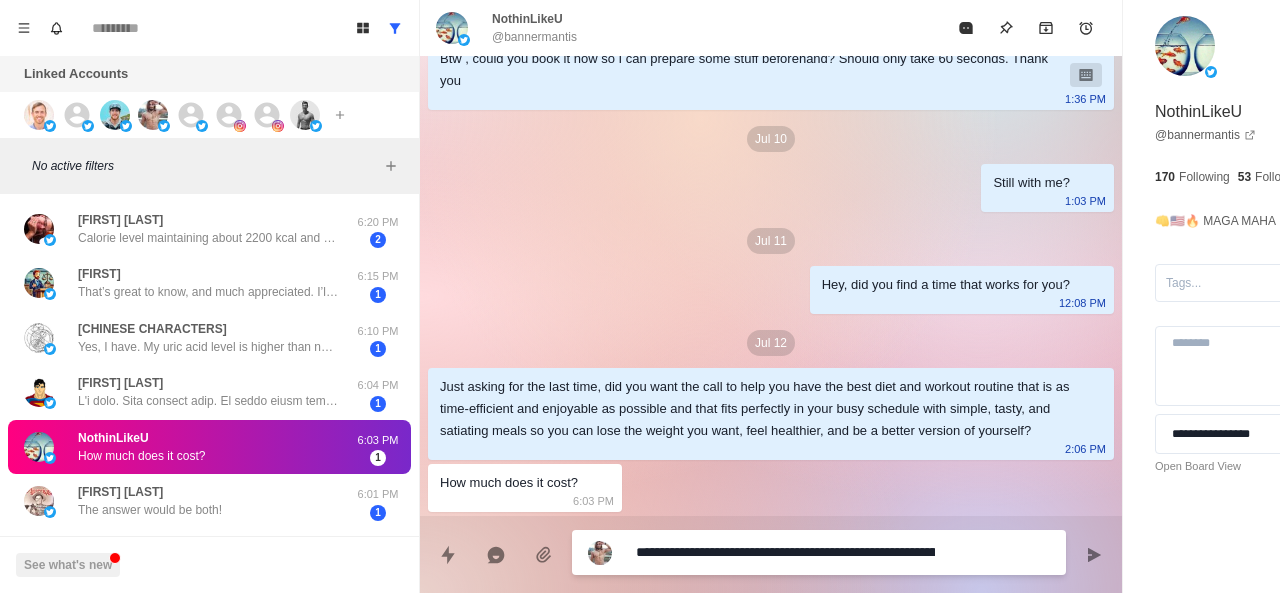 scroll, scrollTop: 16, scrollLeft: 0, axis: vertical 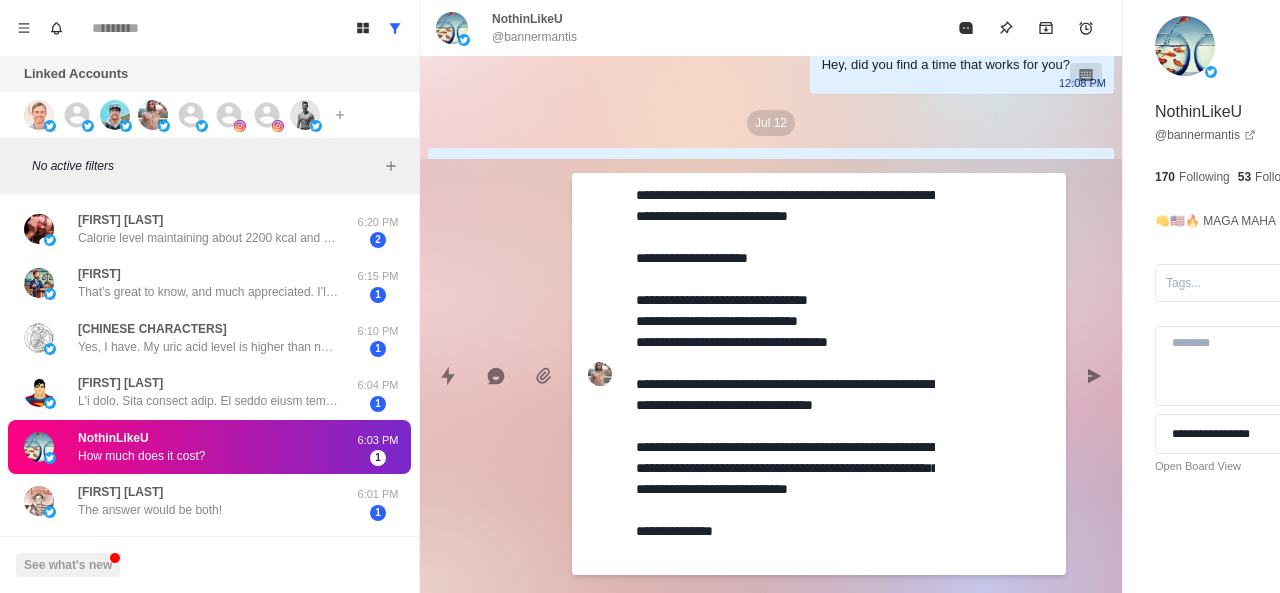 drag, startPoint x: 753, startPoint y: 556, endPoint x: 631, endPoint y: 451, distance: 160.96272 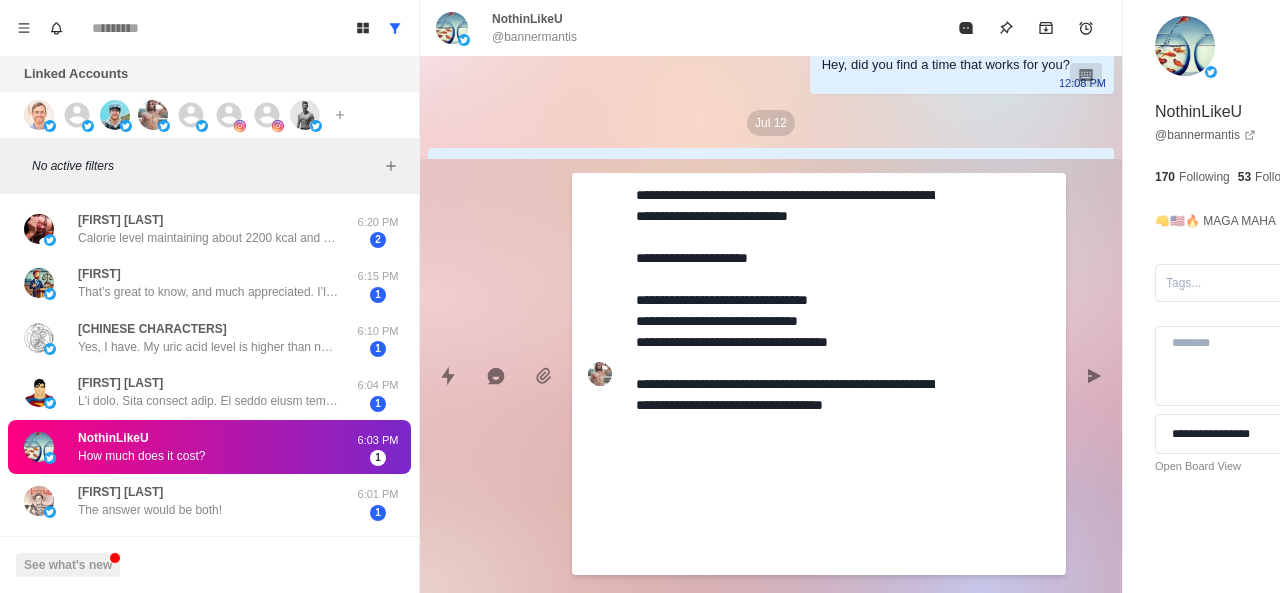 scroll, scrollTop: 0, scrollLeft: 0, axis: both 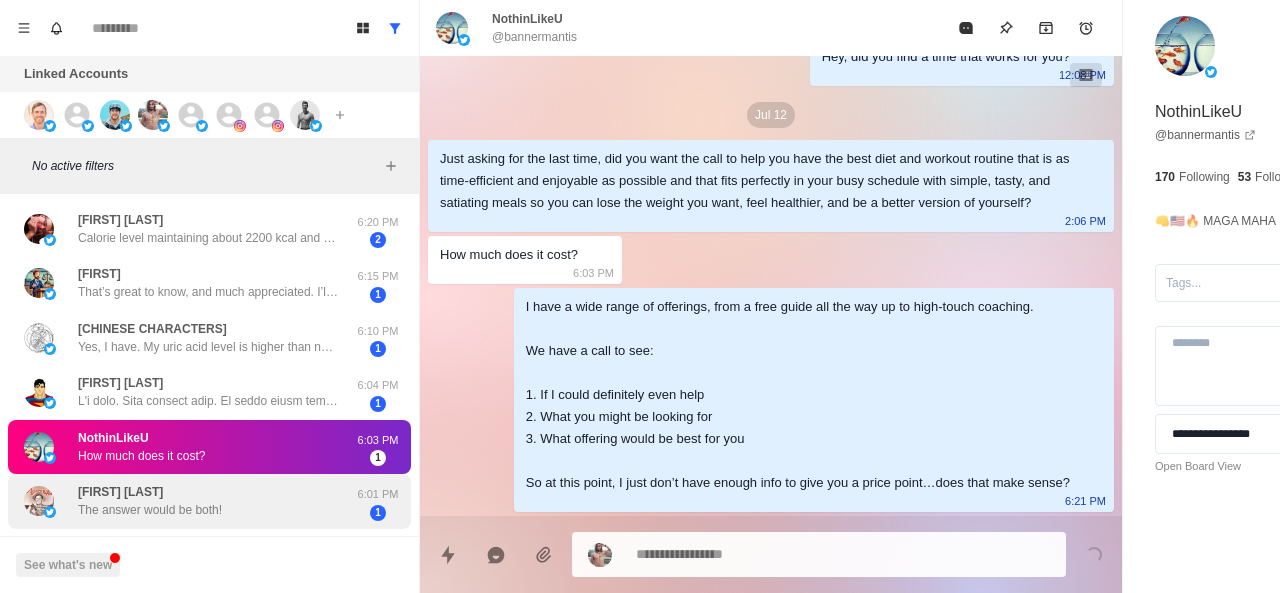click on "Stephen Edwards The answer would be both!" at bounding box center [150, 501] 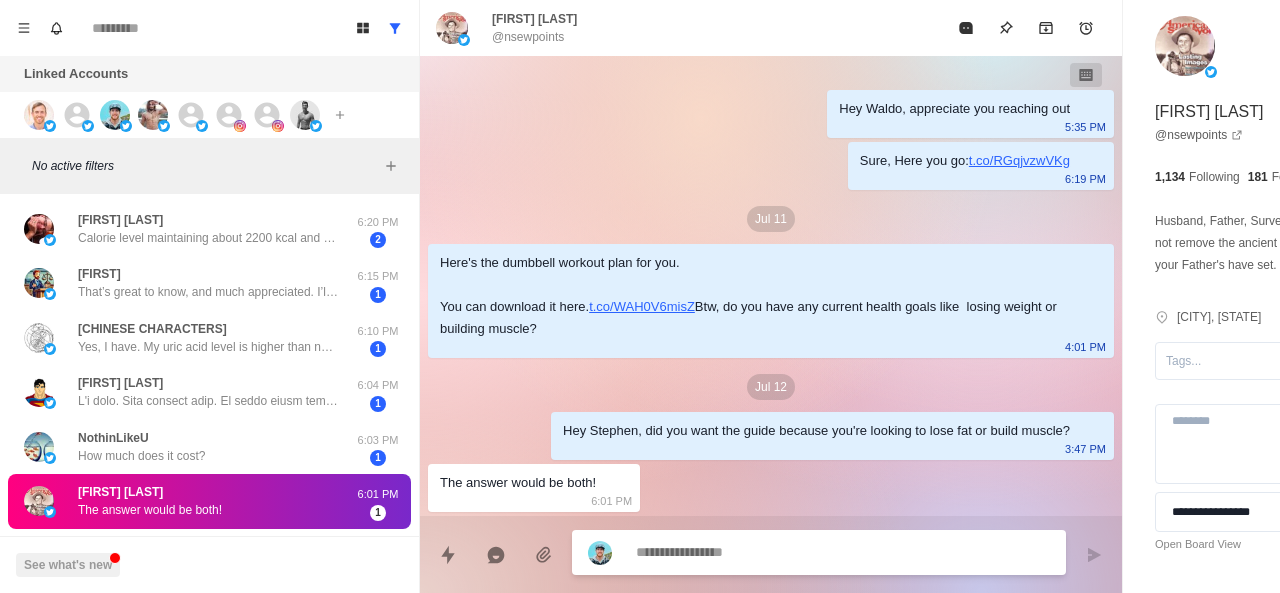 scroll, scrollTop: 70, scrollLeft: 0, axis: vertical 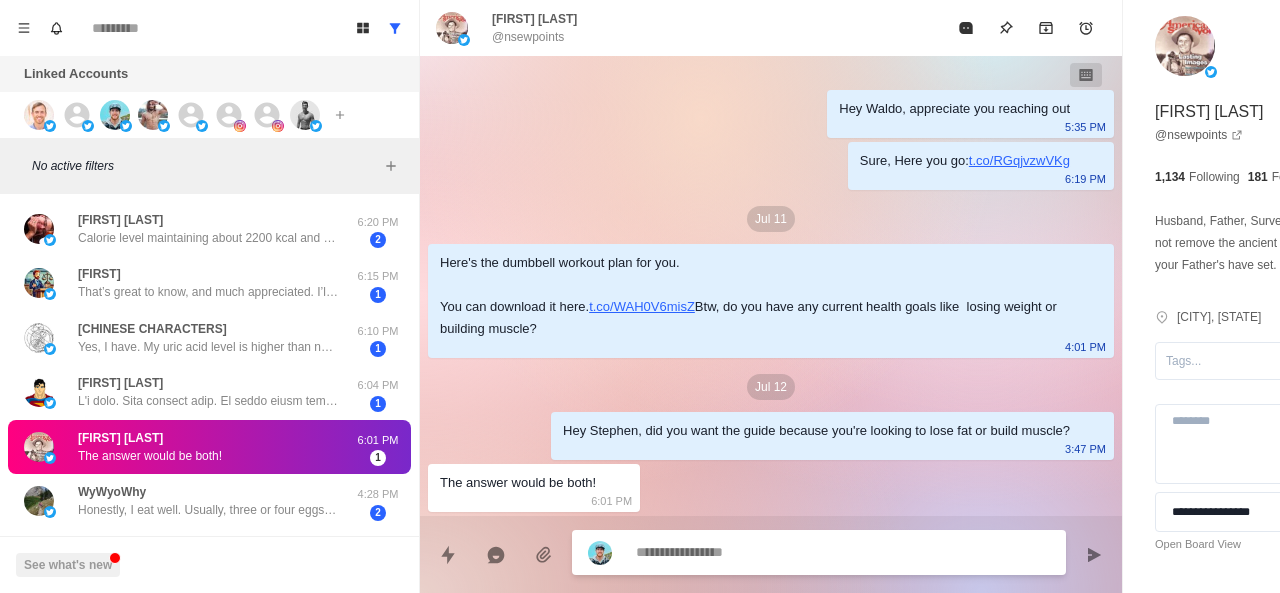 paste on "**********" 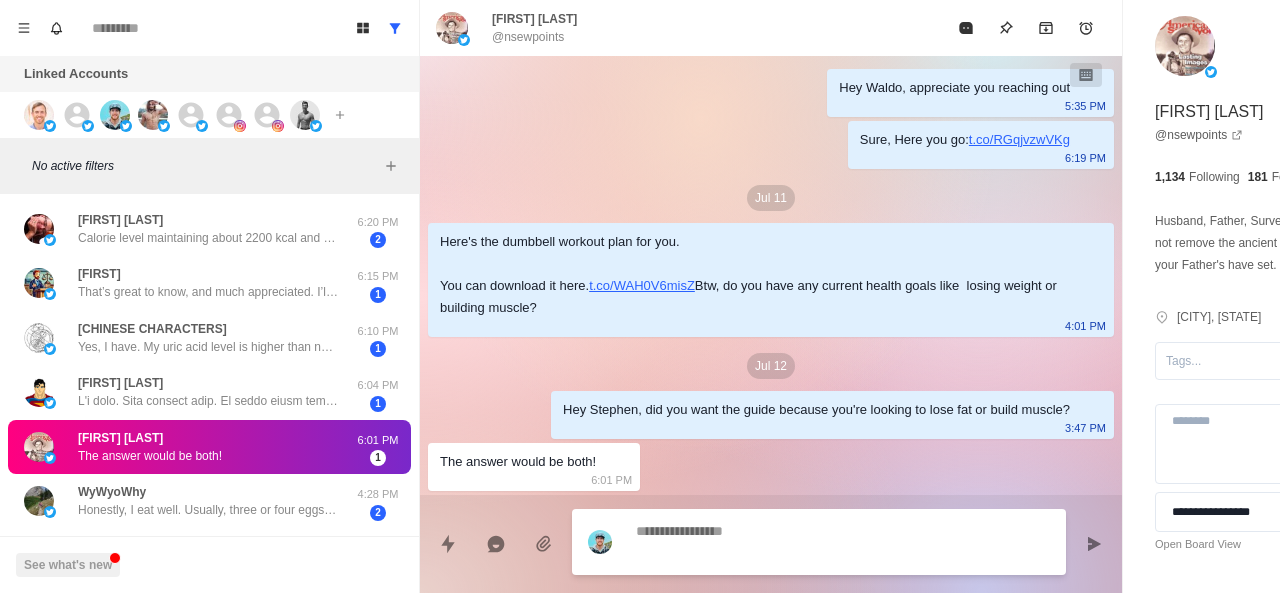 scroll, scrollTop: 144, scrollLeft: 0, axis: vertical 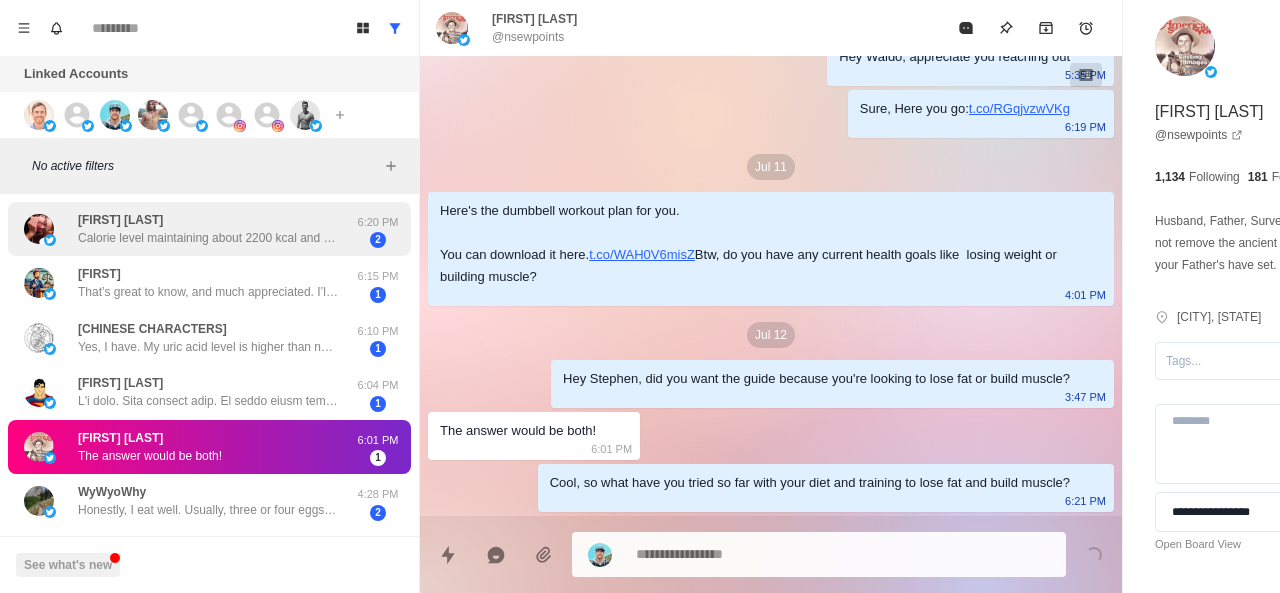 click on "Jakub Bator Calorie level maintaining about 2200 kcal and weight training 3/4 times per week , about 20 min per session" at bounding box center (208, 229) 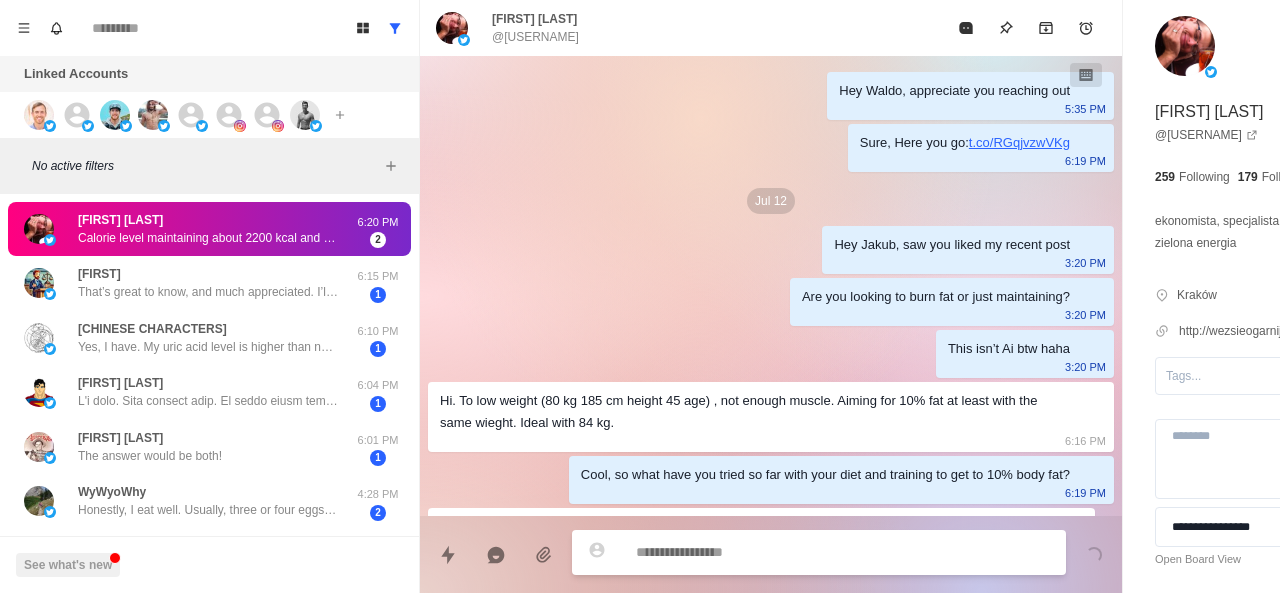 scroll, scrollTop: 140, scrollLeft: 0, axis: vertical 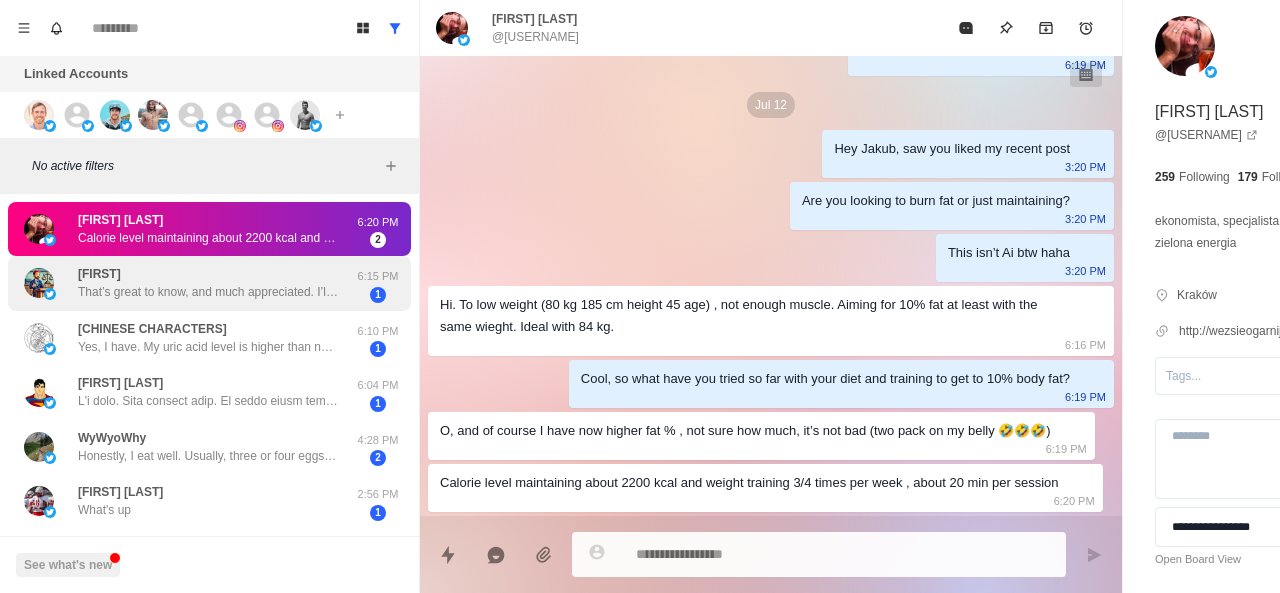 click on "That’s great to know, and much appreciated. I’ll certainly keep it in mind. Take care man" at bounding box center (208, 292) 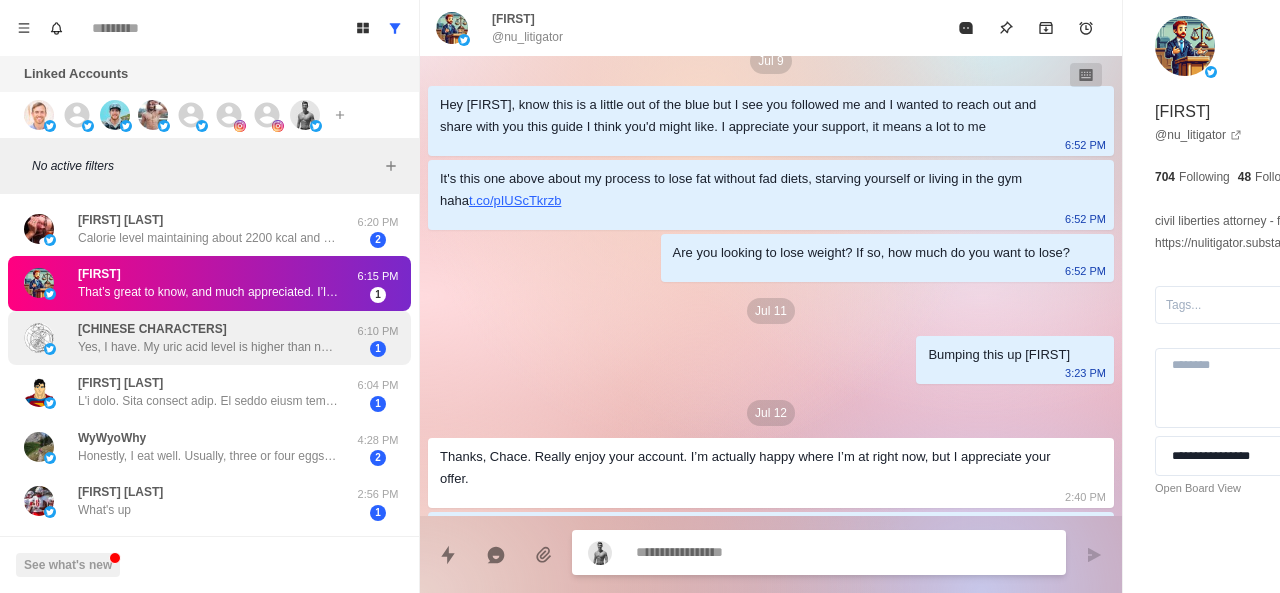 click on "乘桴于海 Yes, I have. My uric acid level is higher than normal and I had one or two times of gout attack that I wish I could find way to improve it." at bounding box center [208, 338] 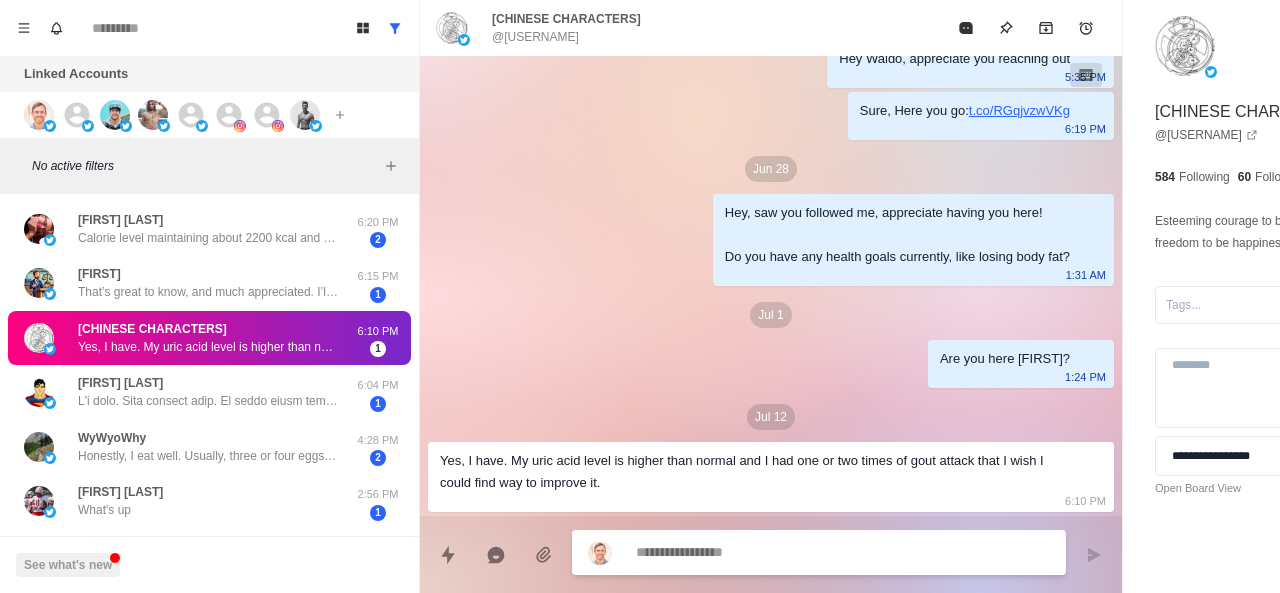 scroll, scrollTop: 32, scrollLeft: 0, axis: vertical 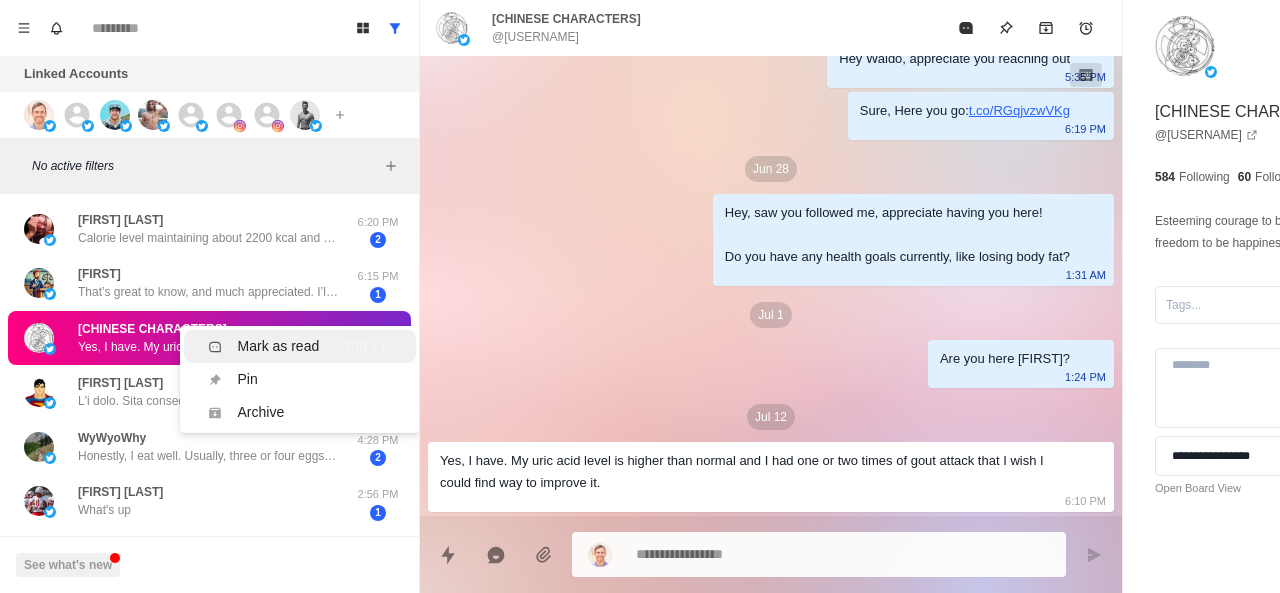 click 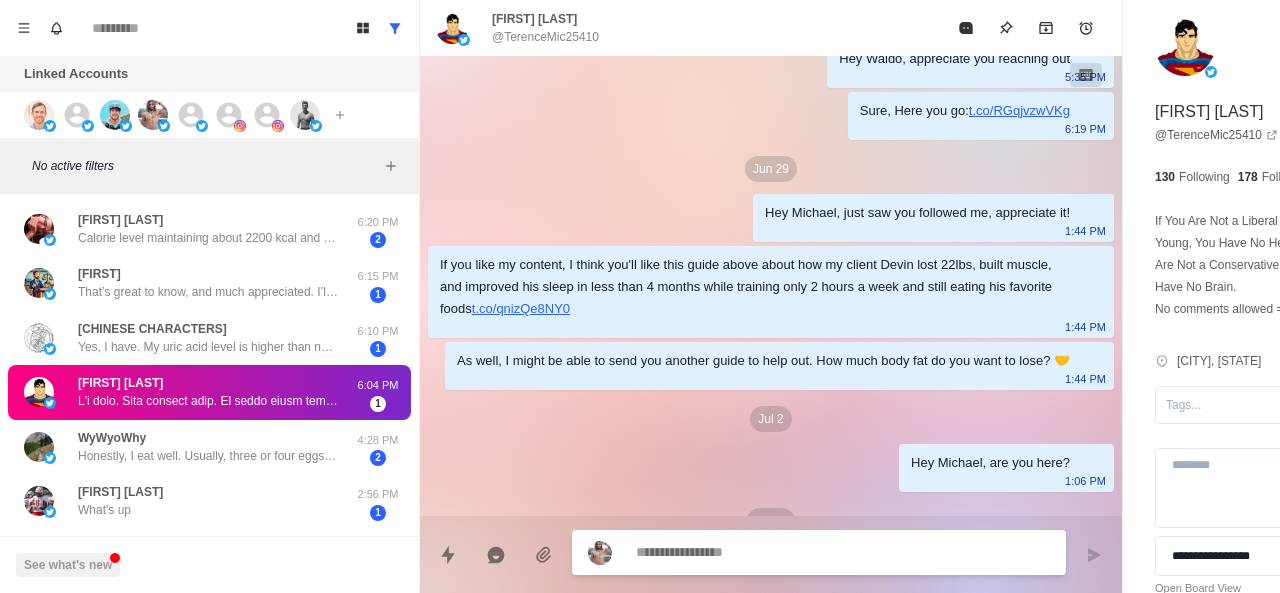 scroll, scrollTop: 488, scrollLeft: 0, axis: vertical 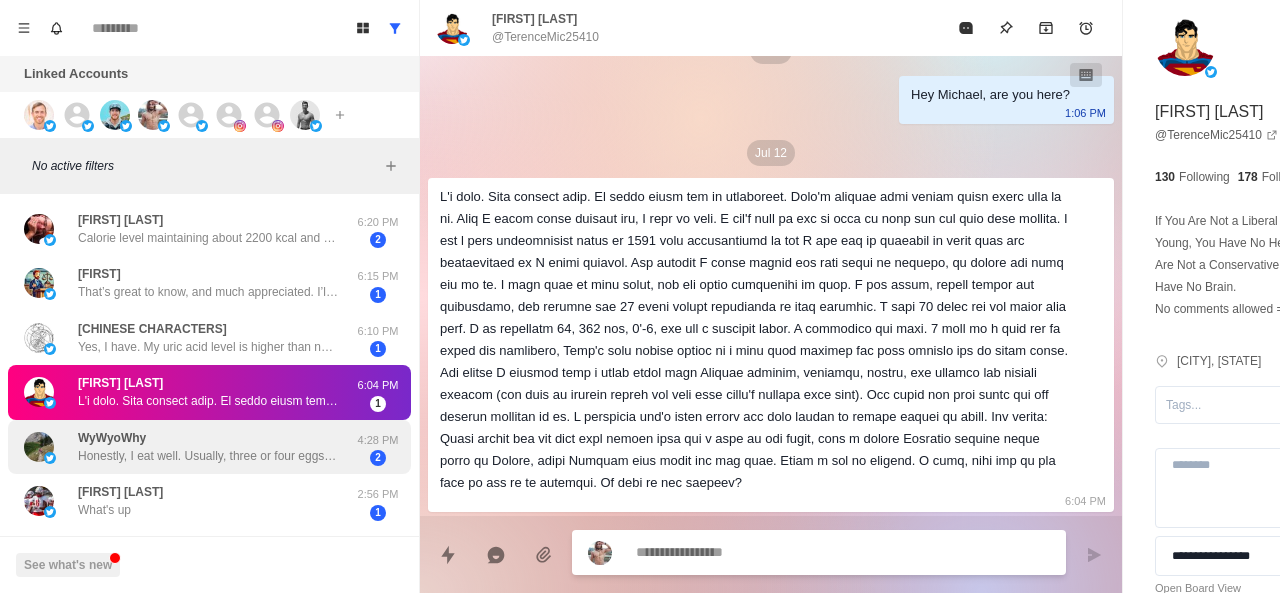 click on "WyWyoWhy Honestly, I eat well. Usually, three or four eggs from our chickens for breakfast, along with some cakes or toast. Lunch, if any. will be a protein shake or sometimes a burger or sandwich. Supper- whatever wifey fixes. Last night it was potatoes and brisket from a beef we slaughtered last summer." at bounding box center [208, 447] 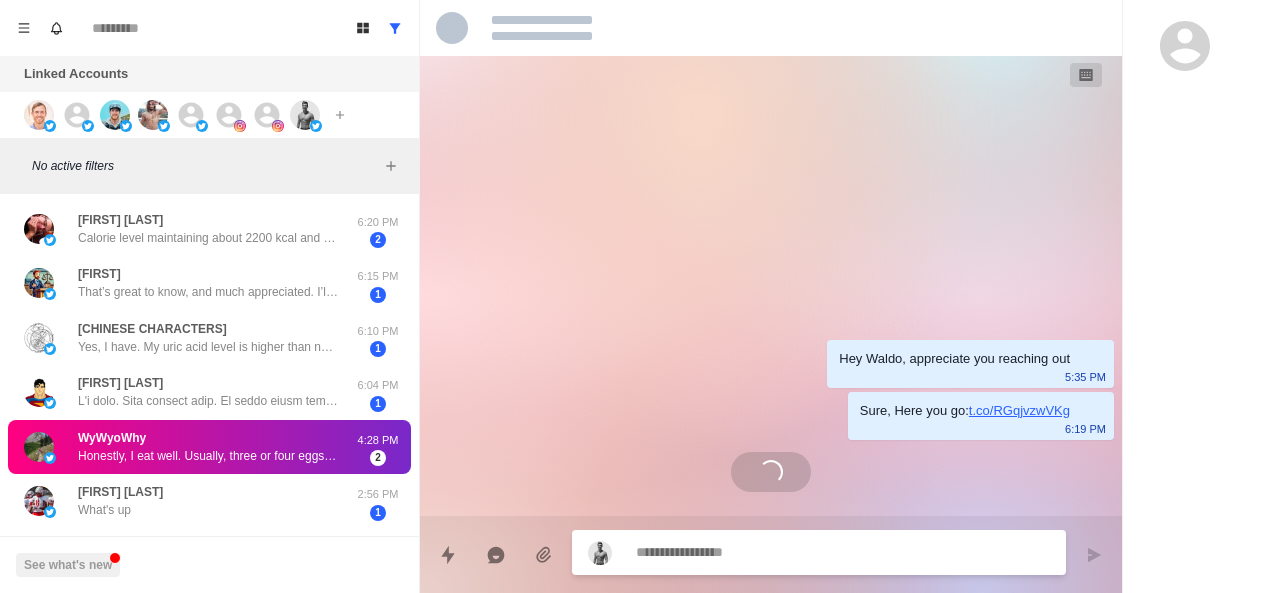 scroll, scrollTop: 0, scrollLeft: 0, axis: both 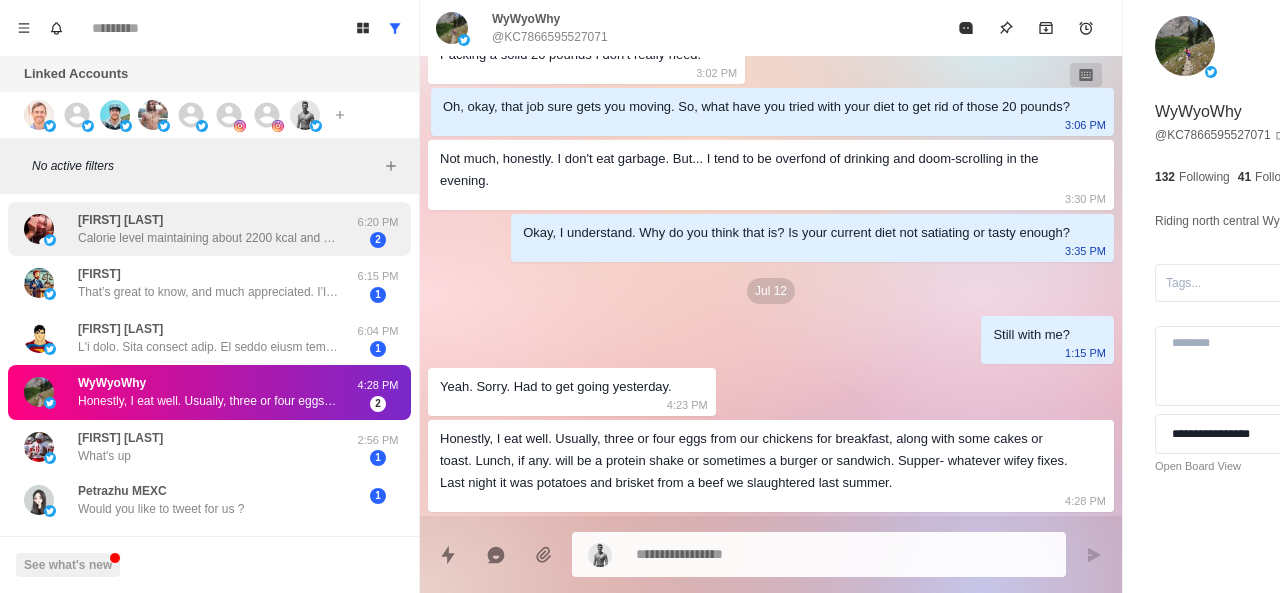 click on "Calorie level maintaining about 2200 kcal and weight training 3/4 times per week , about 20 min per session" at bounding box center (208, 238) 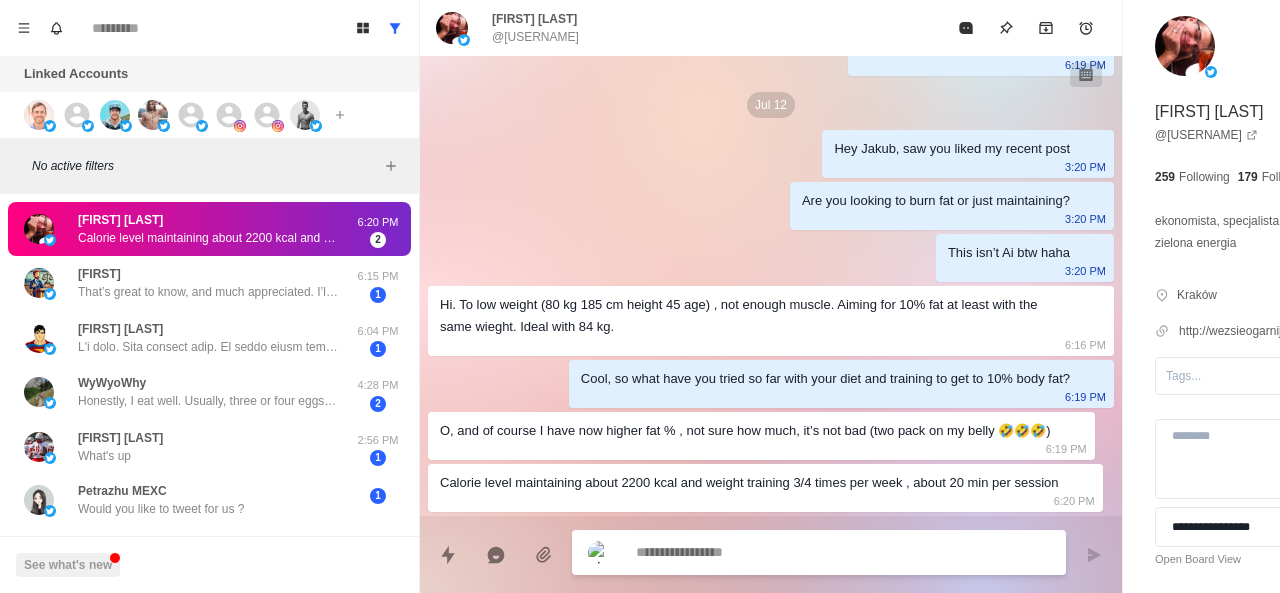 scroll, scrollTop: 140, scrollLeft: 0, axis: vertical 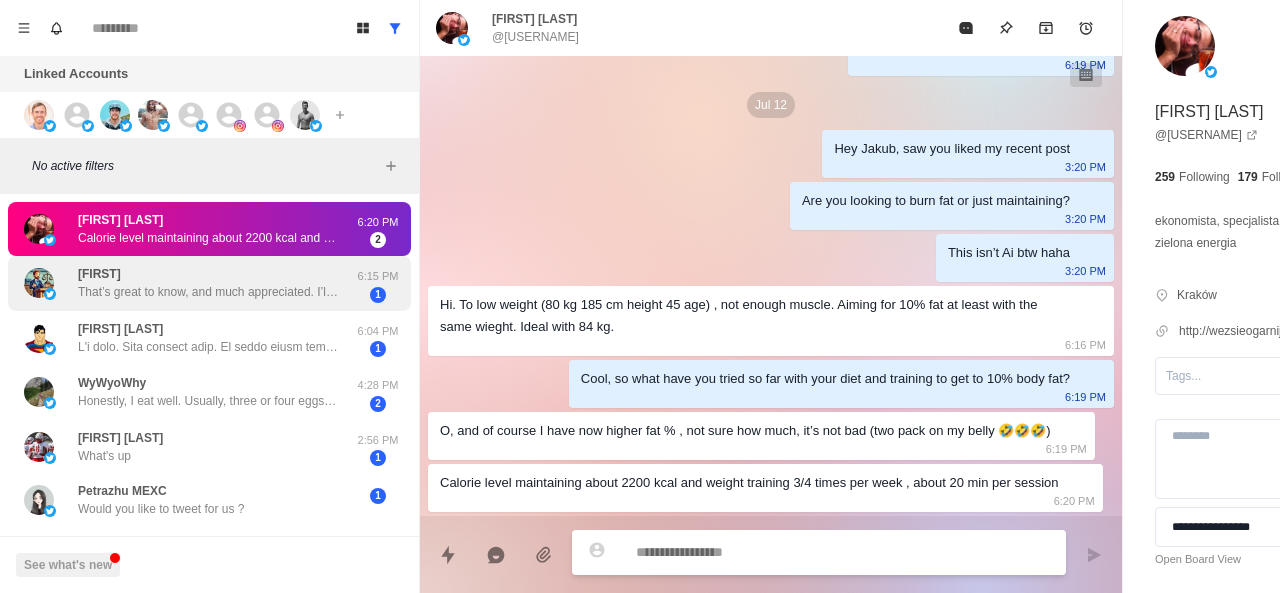 click on "That’s great to know, and much appreciated. I’ll certainly keep it in mind. Take care man" at bounding box center (208, 292) 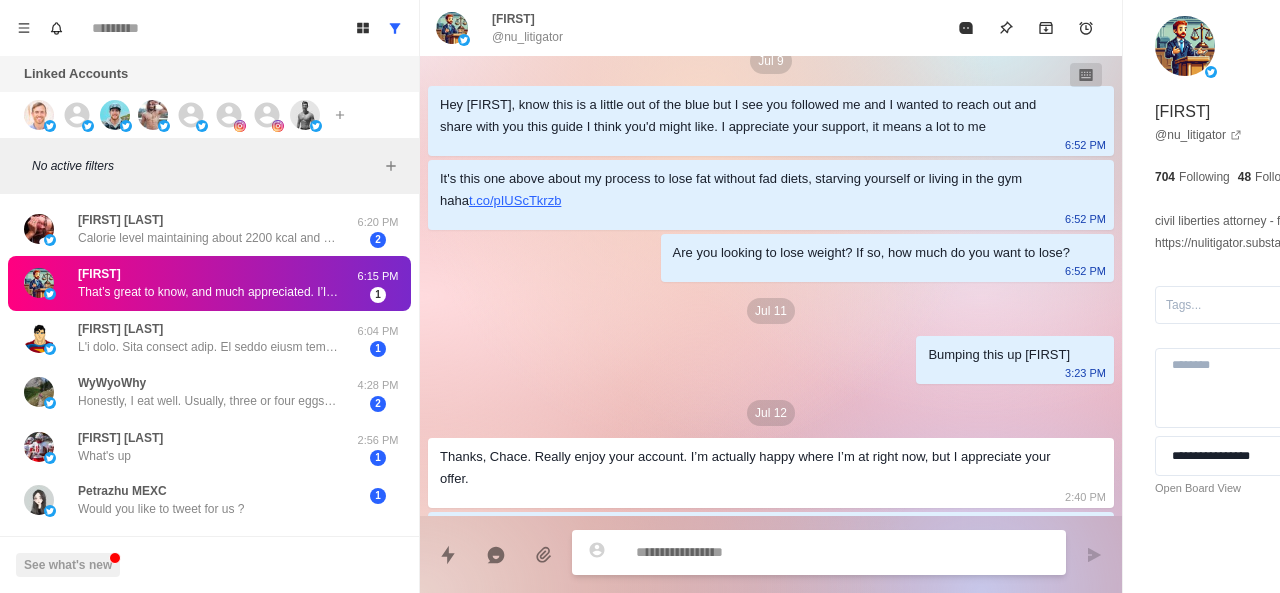 scroll, scrollTop: 328, scrollLeft: 0, axis: vertical 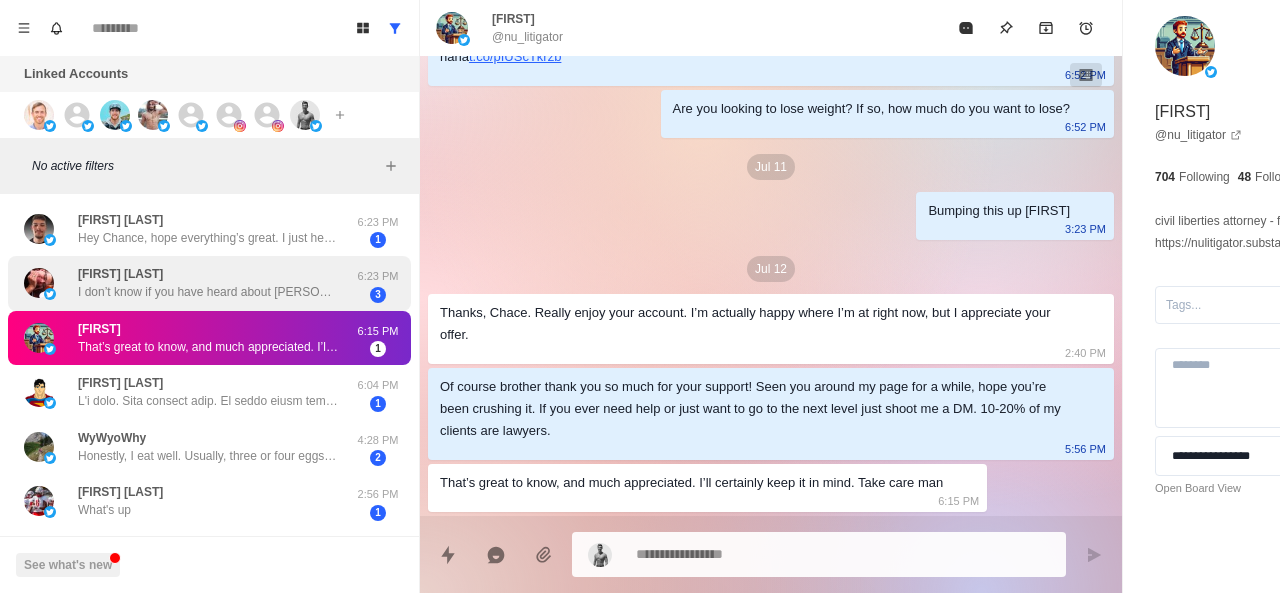 click on "Jakub Bator I don’t know if you have heard about Jerzy Gregorek and Happy Body - those exercises.
But I’m not doing them everyday. 6:23 PM 3" at bounding box center [209, 283] 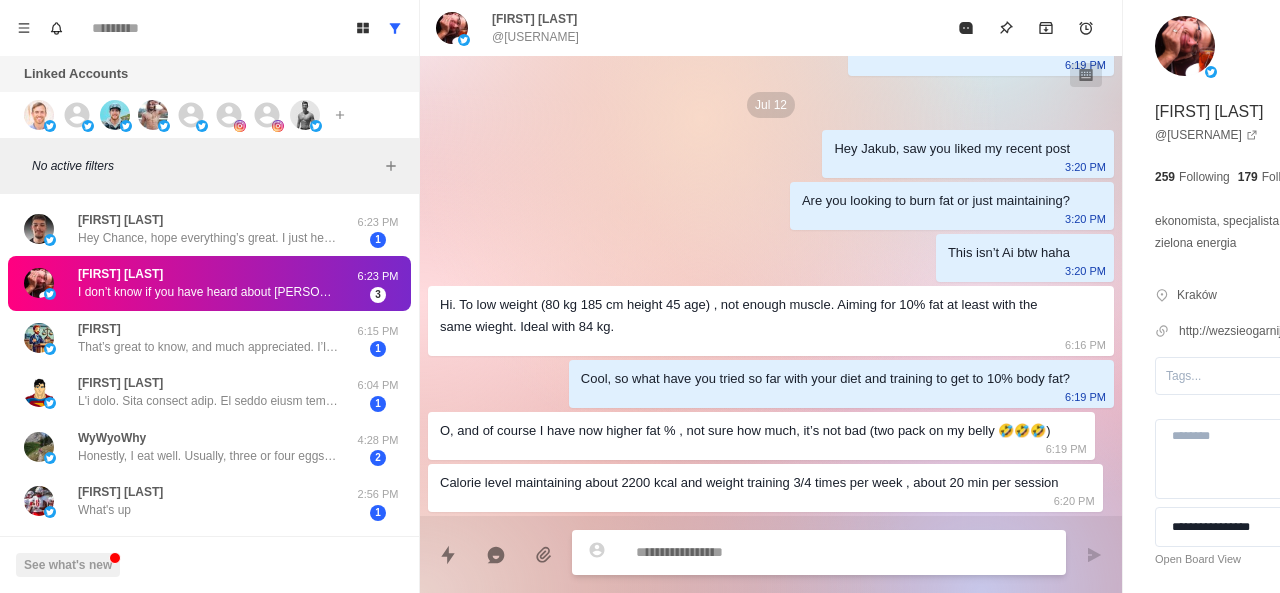 scroll, scrollTop: 258, scrollLeft: 0, axis: vertical 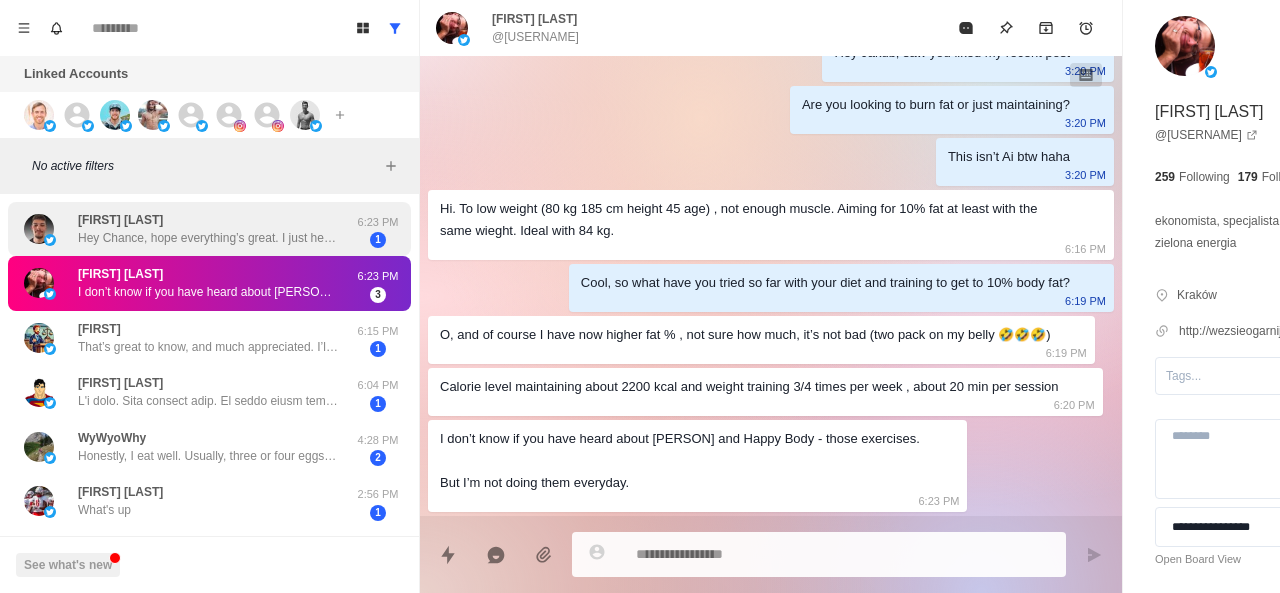 click on "Achilleas Nikolaidis Hey Chance, hope everything’s great.
I just helped one of my clients get:
• 18k Followers
• 20M+ Impressions
• $10,000 Cash collected
In just 30 days.
I’d love to show you my work &amp; exactly how we can do the same for you.
Risk free of course.
Relevant? 6:23 PM 1" at bounding box center (209, 229) 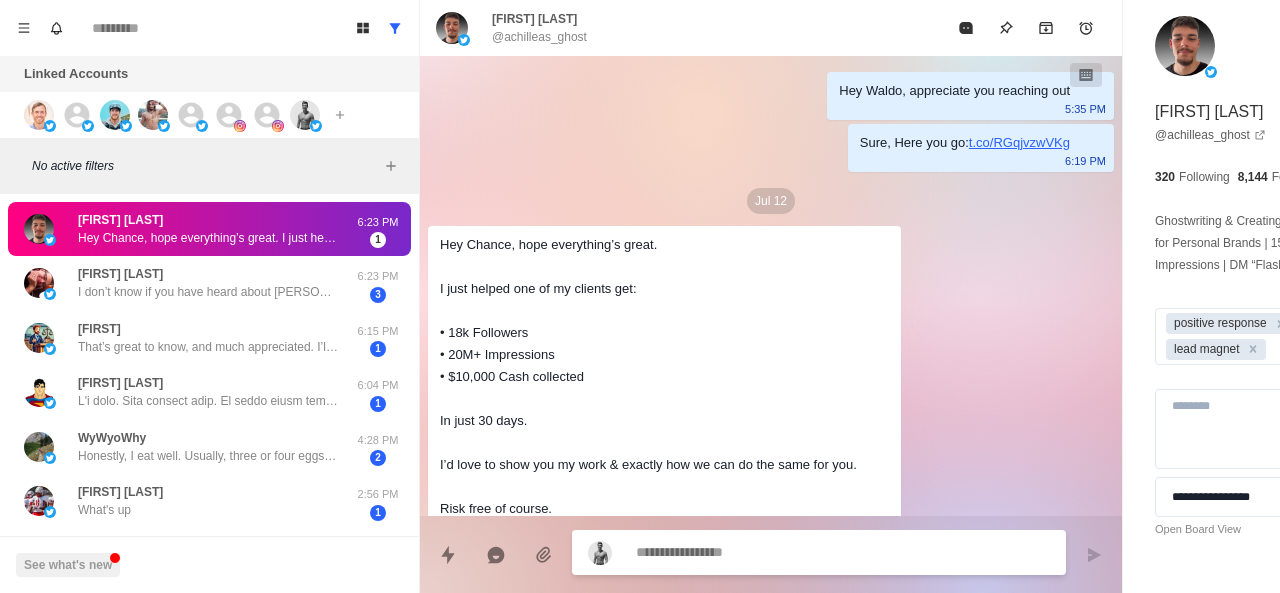 scroll, scrollTop: 70, scrollLeft: 0, axis: vertical 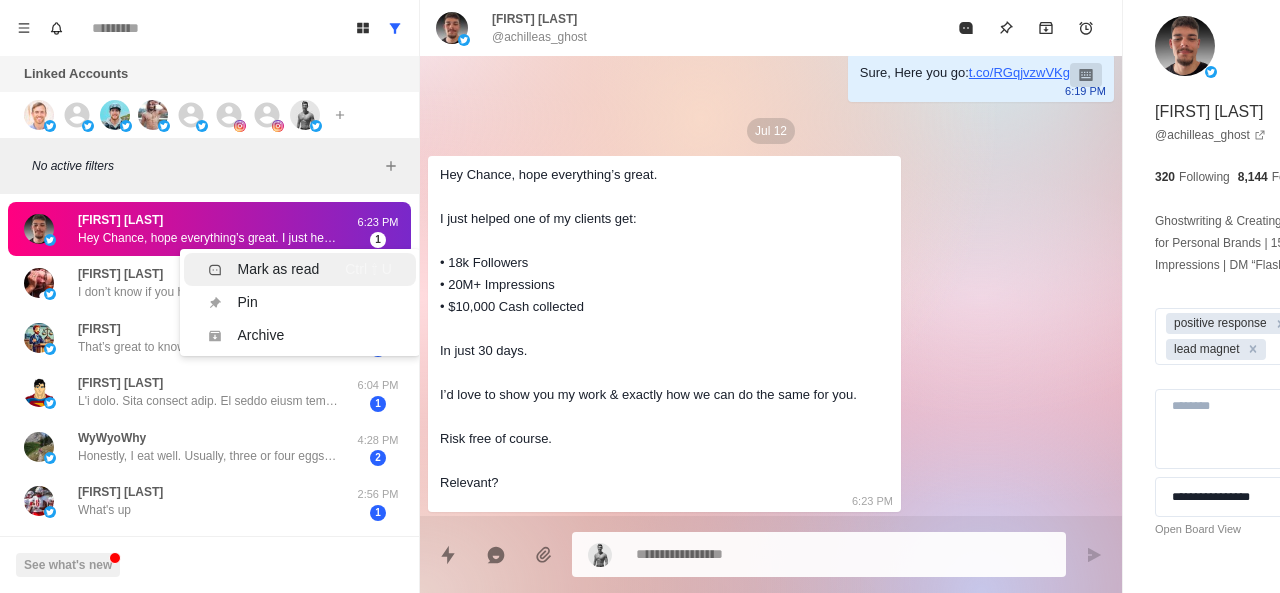 click on "Mark as read" at bounding box center (279, 269) 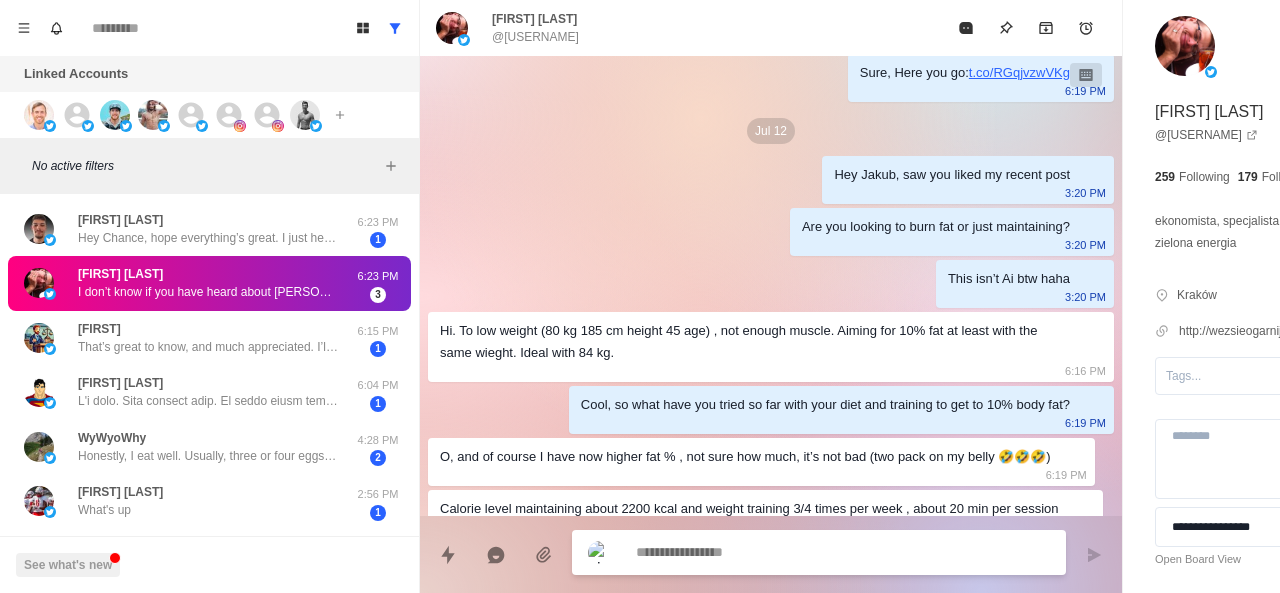 scroll, scrollTop: 258, scrollLeft: 0, axis: vertical 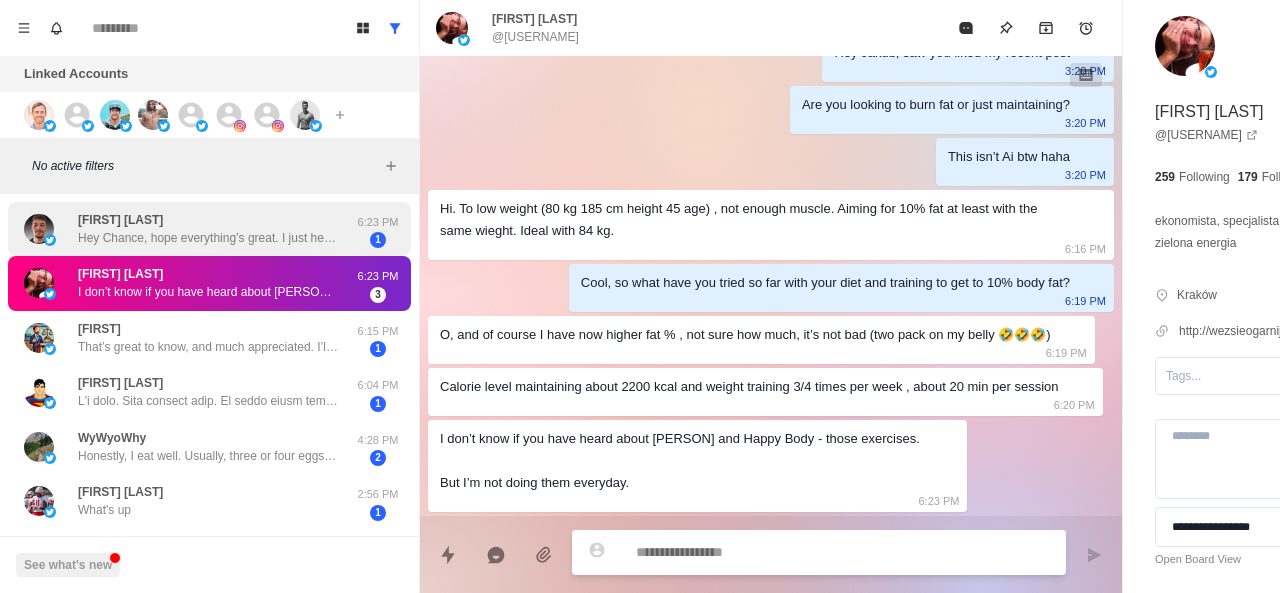 click on "Achilleas Nikolaidis Hey Chance, hope everything’s great.
I just helped one of my clients get:
• 18k Followers
• 20M+ Impressions
• $10,000 Cash collected
In just 30 days.
I’d love to show you my work &amp; exactly how we can do the same for you.
Risk free of course.
Relevant?" at bounding box center (208, 229) 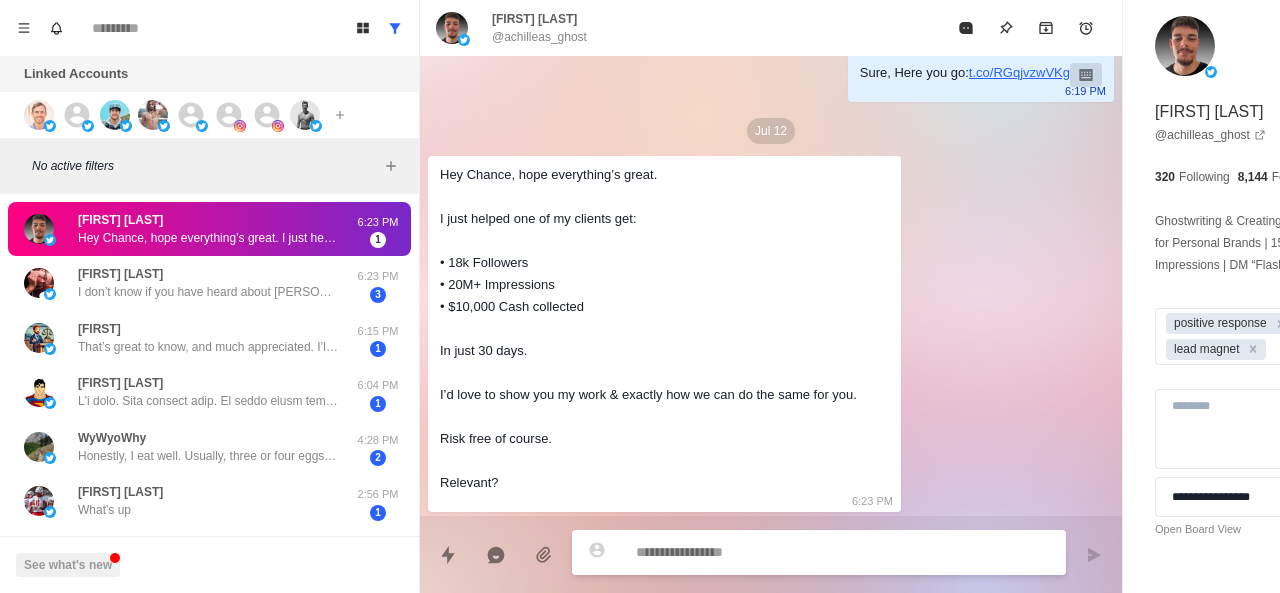 scroll, scrollTop: 70, scrollLeft: 0, axis: vertical 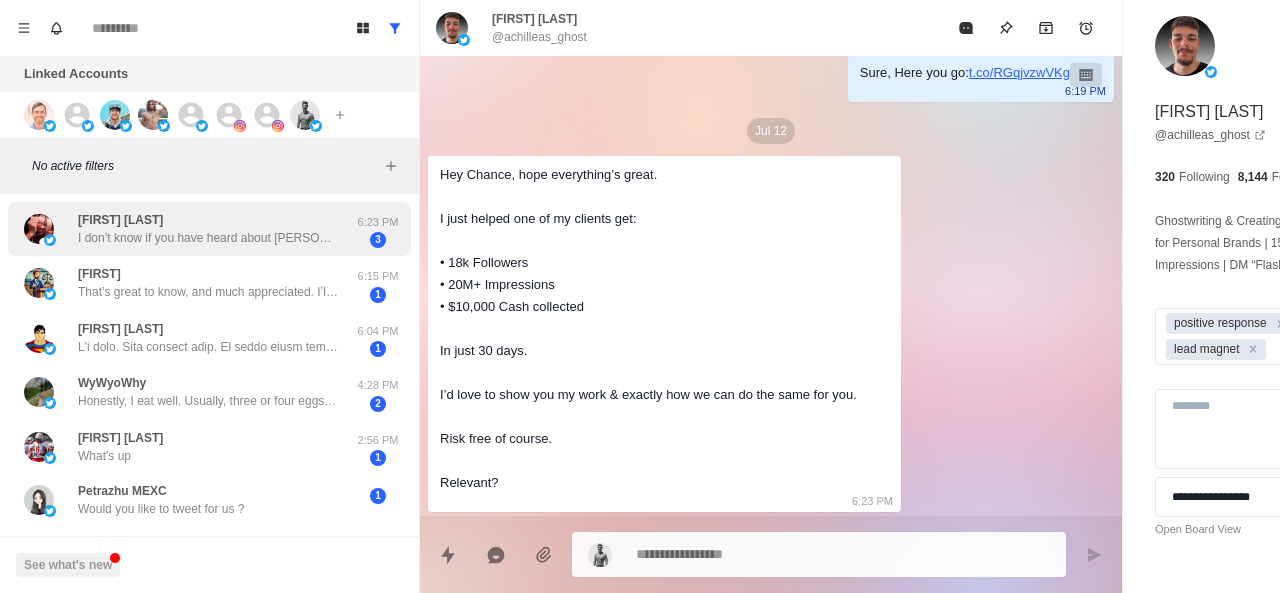 click on "Jakub Bator I don’t know if you have heard about Jerzy Gregorek and Happy Body - those exercises.
But I’m not doing them everyday." at bounding box center [208, 229] 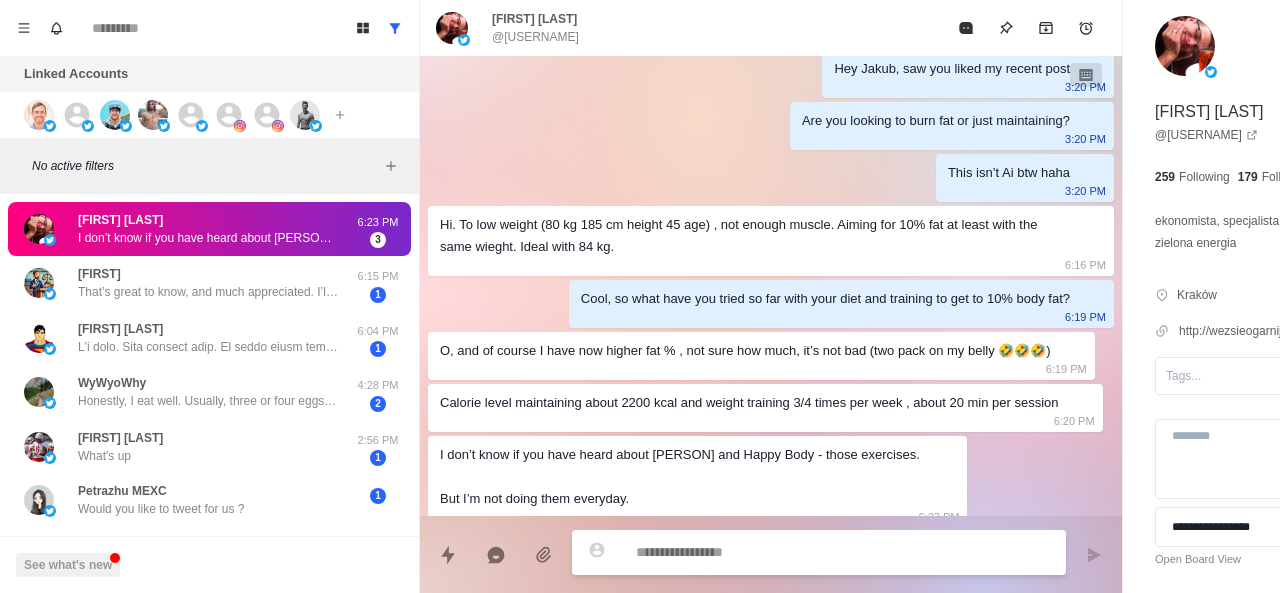 scroll, scrollTop: 258, scrollLeft: 0, axis: vertical 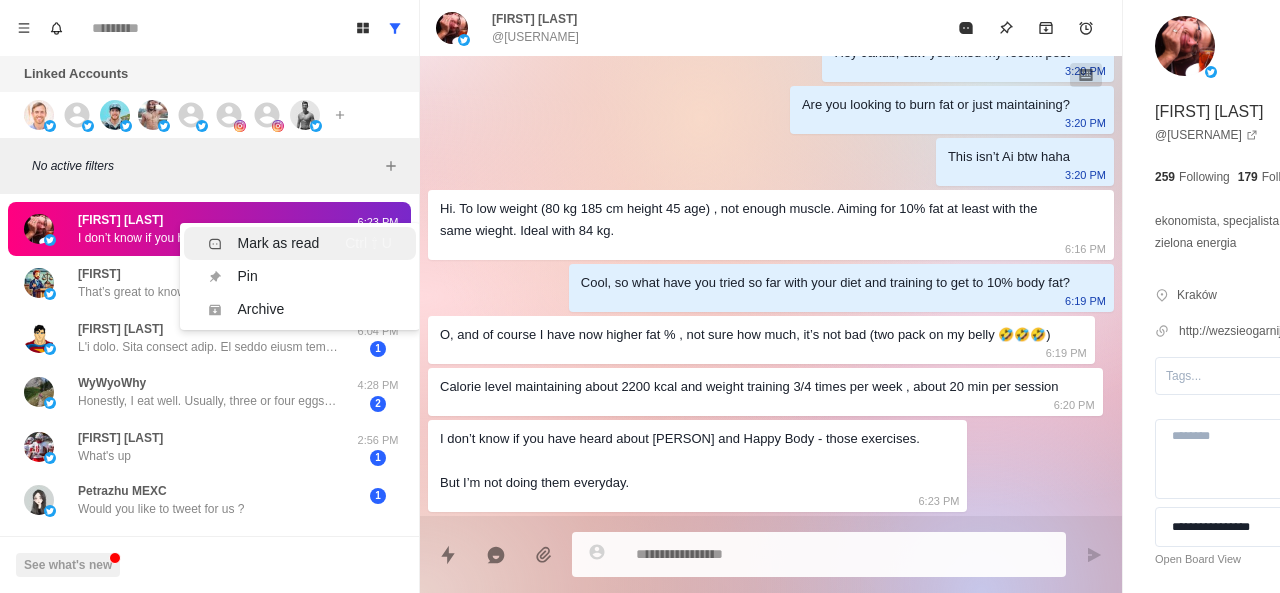 click on "Mark as read" at bounding box center (279, 243) 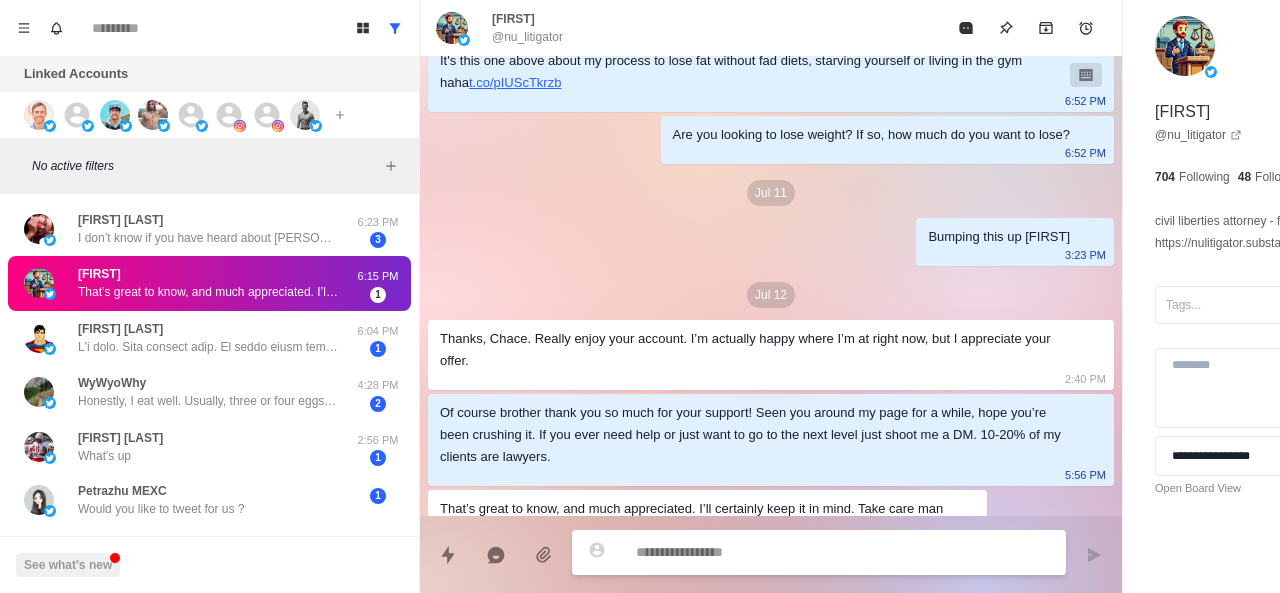 scroll, scrollTop: 328, scrollLeft: 0, axis: vertical 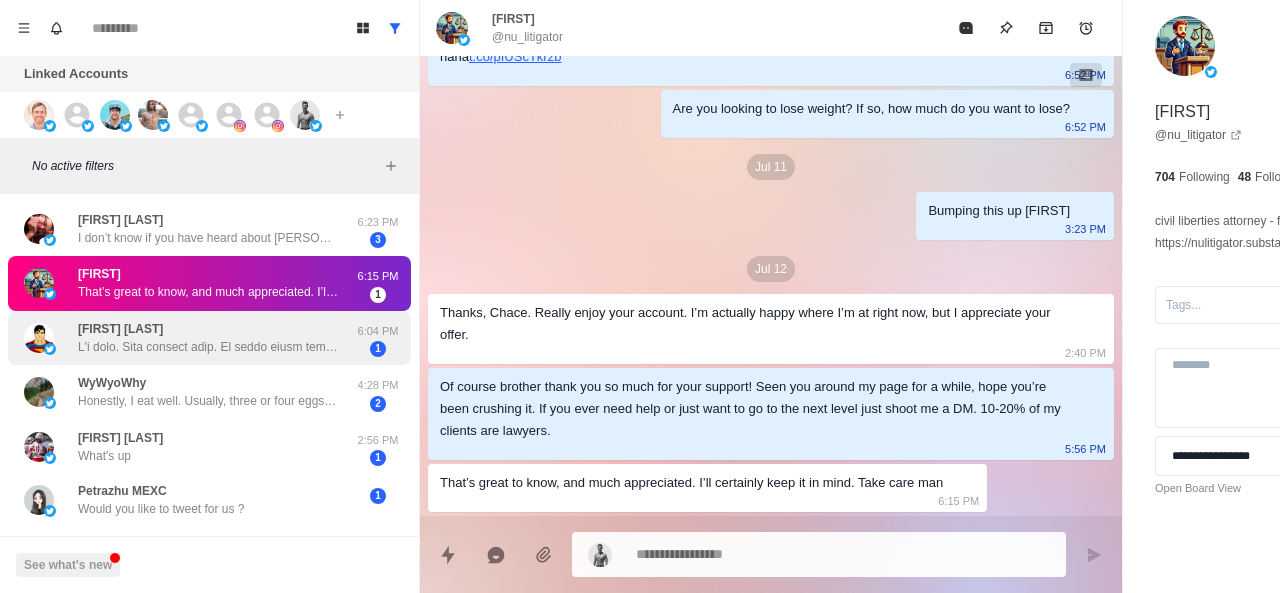 click at bounding box center [208, 347] 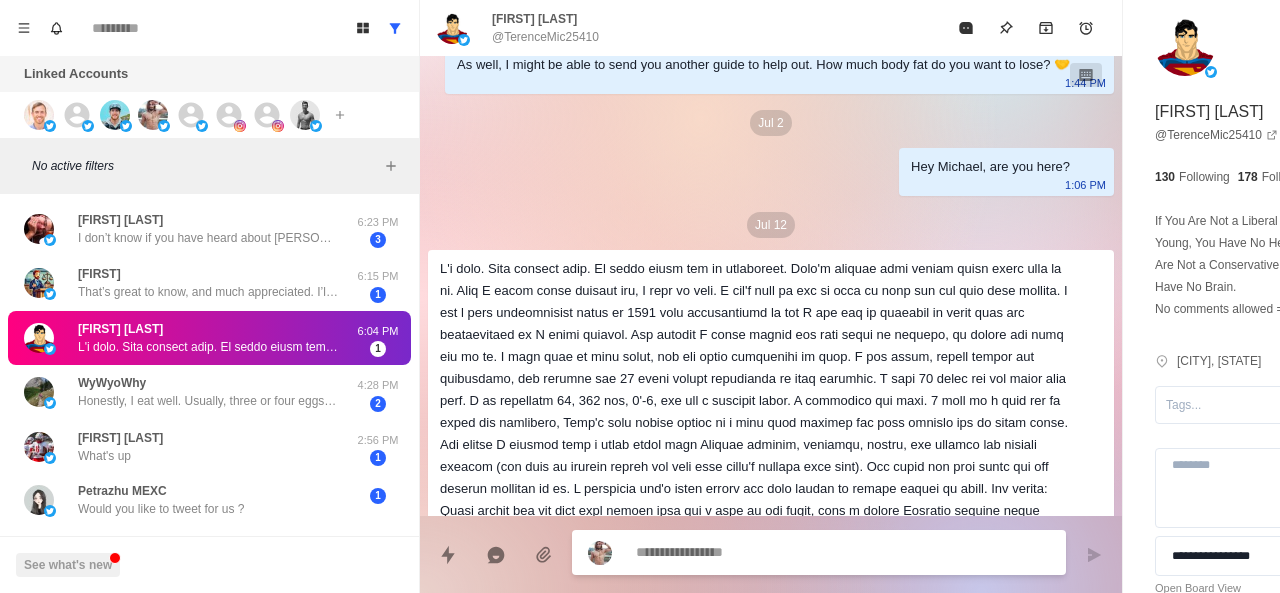 scroll, scrollTop: 488, scrollLeft: 0, axis: vertical 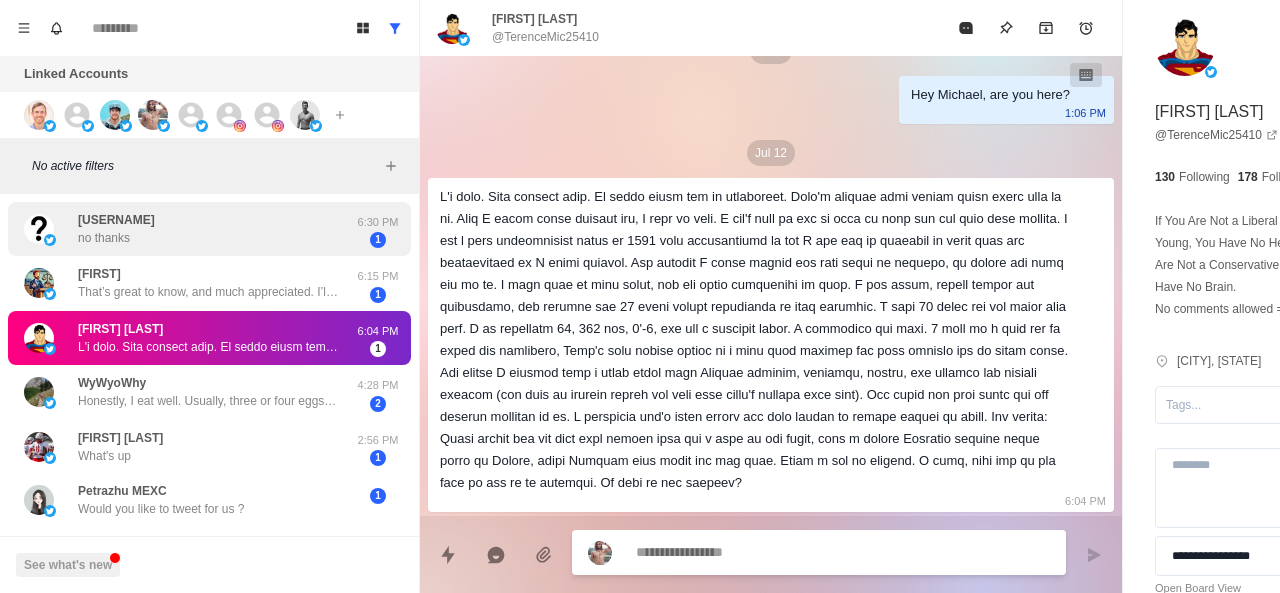 click on "deweyj no thanks" at bounding box center [188, 229] 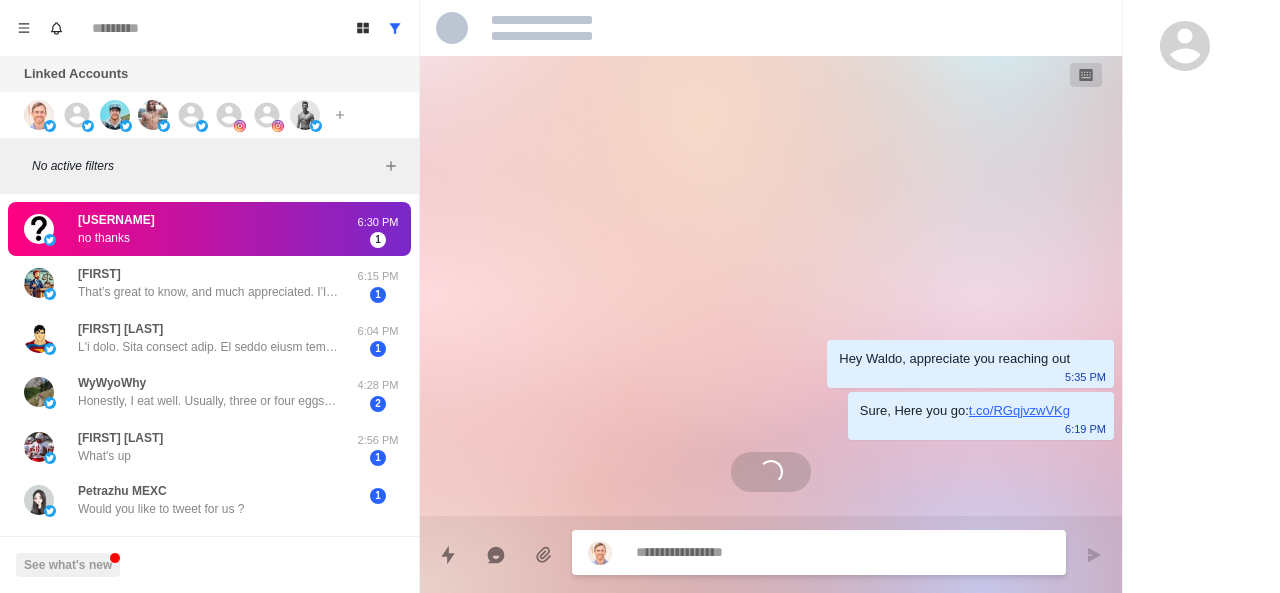 scroll, scrollTop: 0, scrollLeft: 0, axis: both 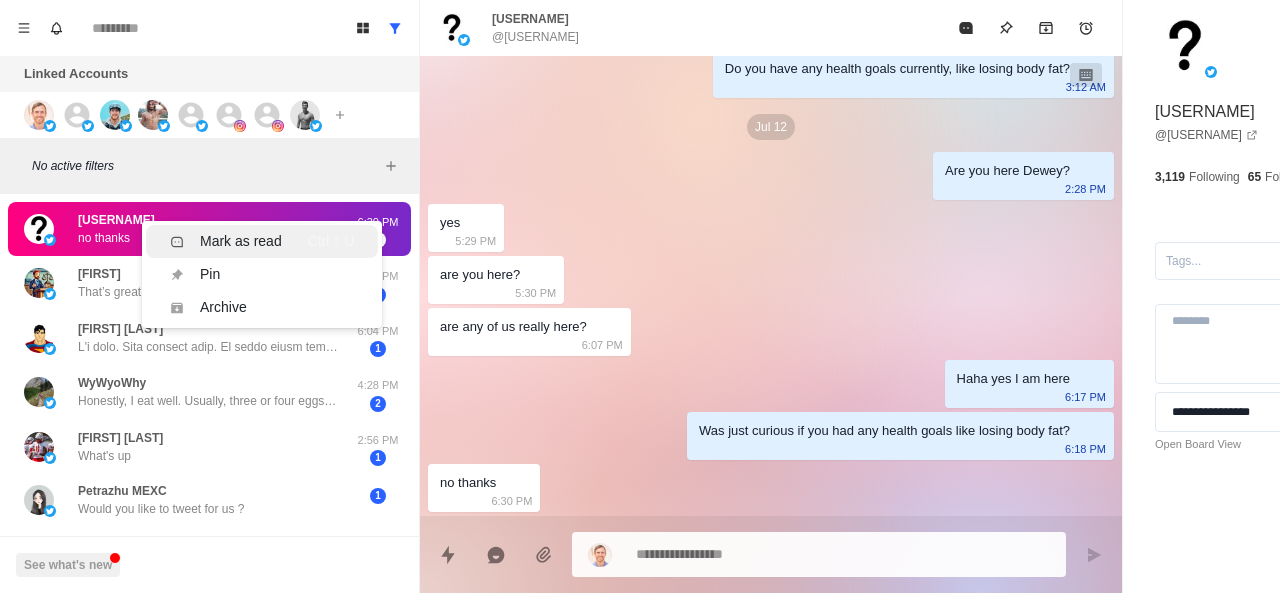 click on "Mark as read" at bounding box center [241, 241] 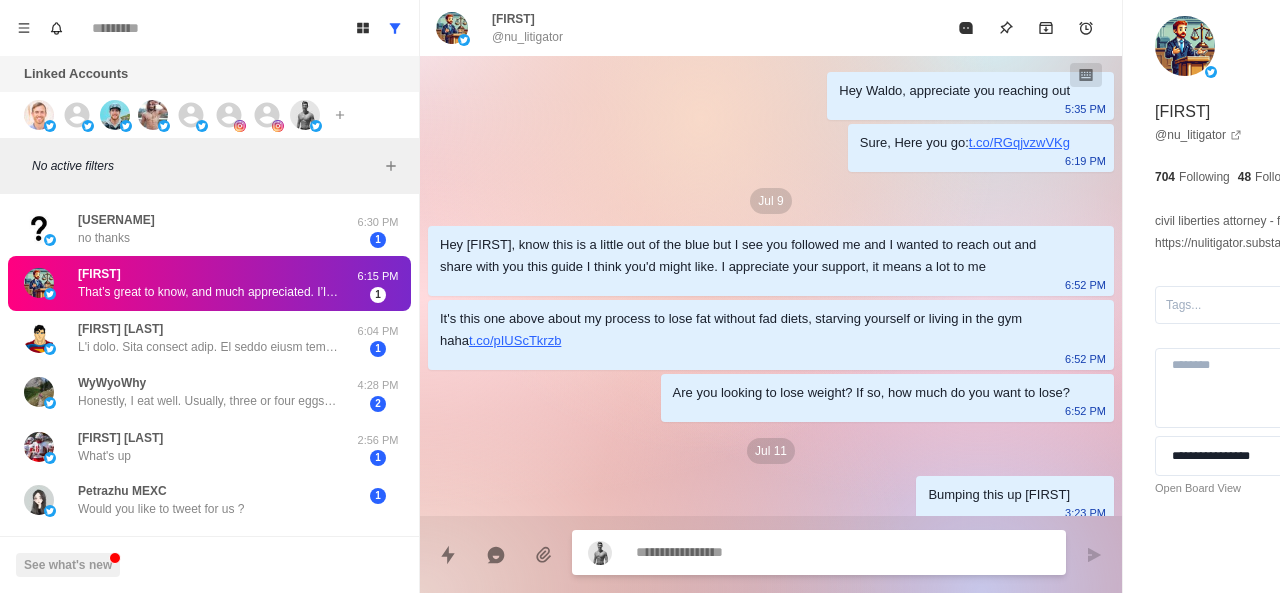 scroll, scrollTop: 328, scrollLeft: 0, axis: vertical 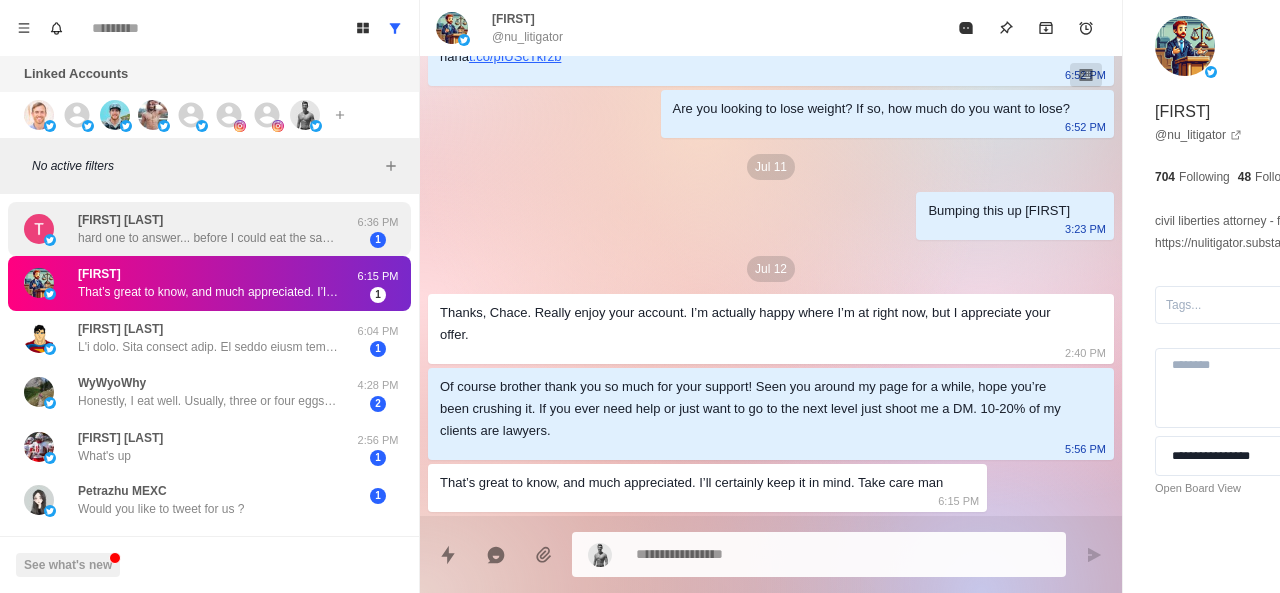 click on "hard one to answer... before I could eat the same meals and not mind it. Now, I'm burnt out on the recipes and I think that leads to coming in on bad caloric intakes" at bounding box center [208, 238] 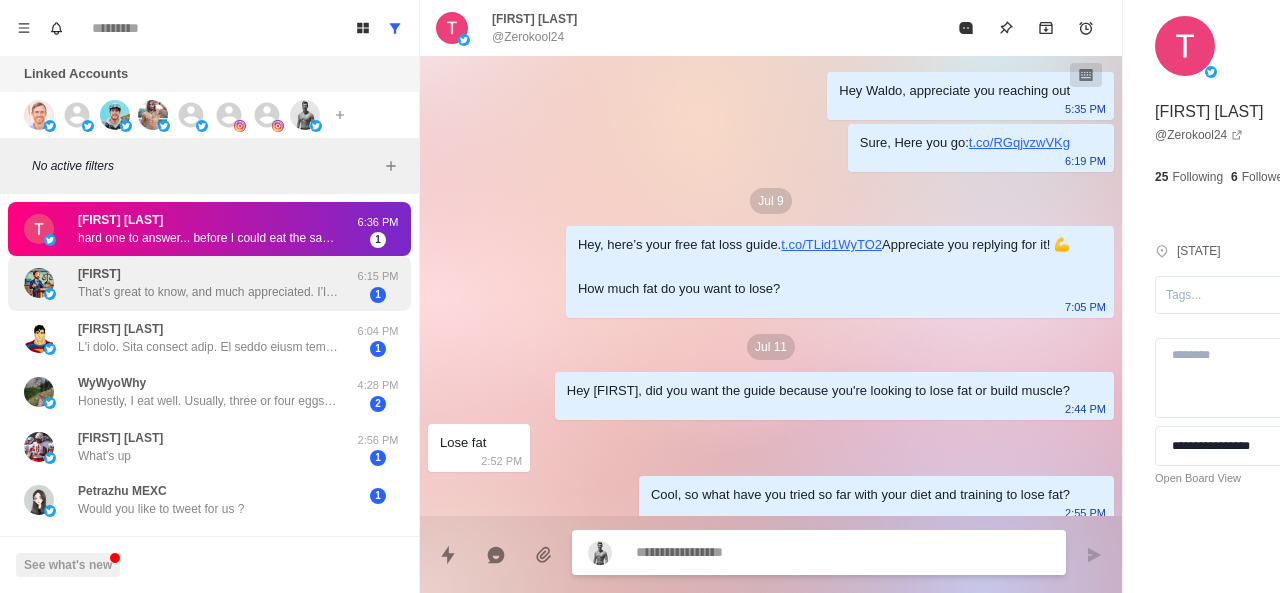 scroll, scrollTop: 528, scrollLeft: 0, axis: vertical 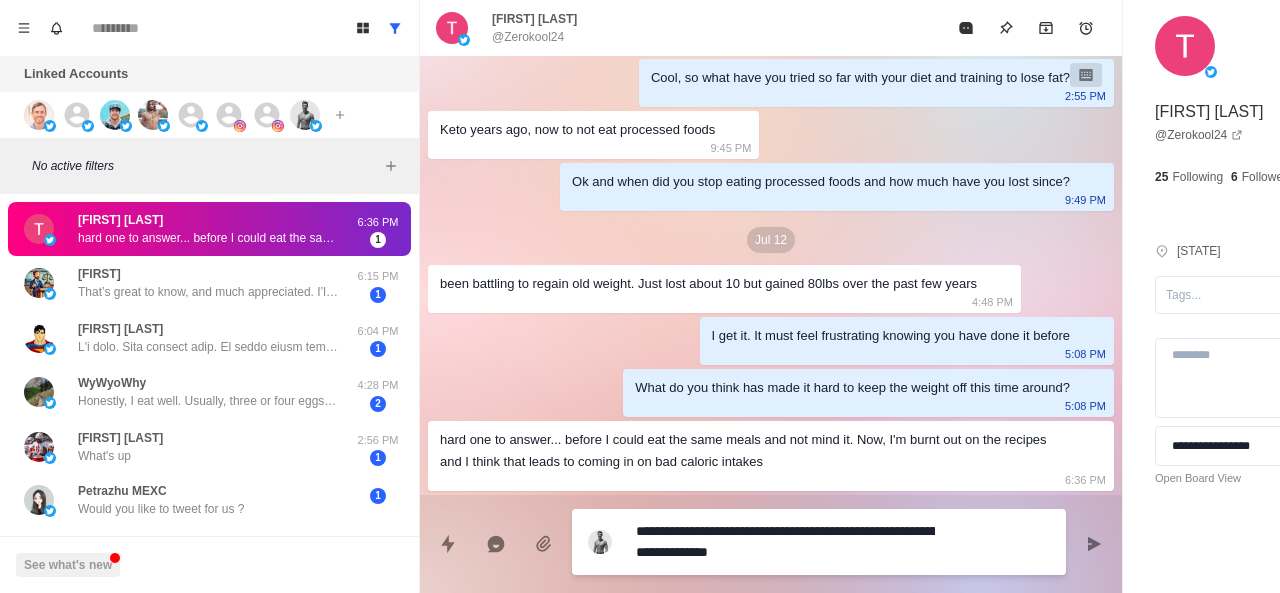 click on "**********" at bounding box center (785, 542) 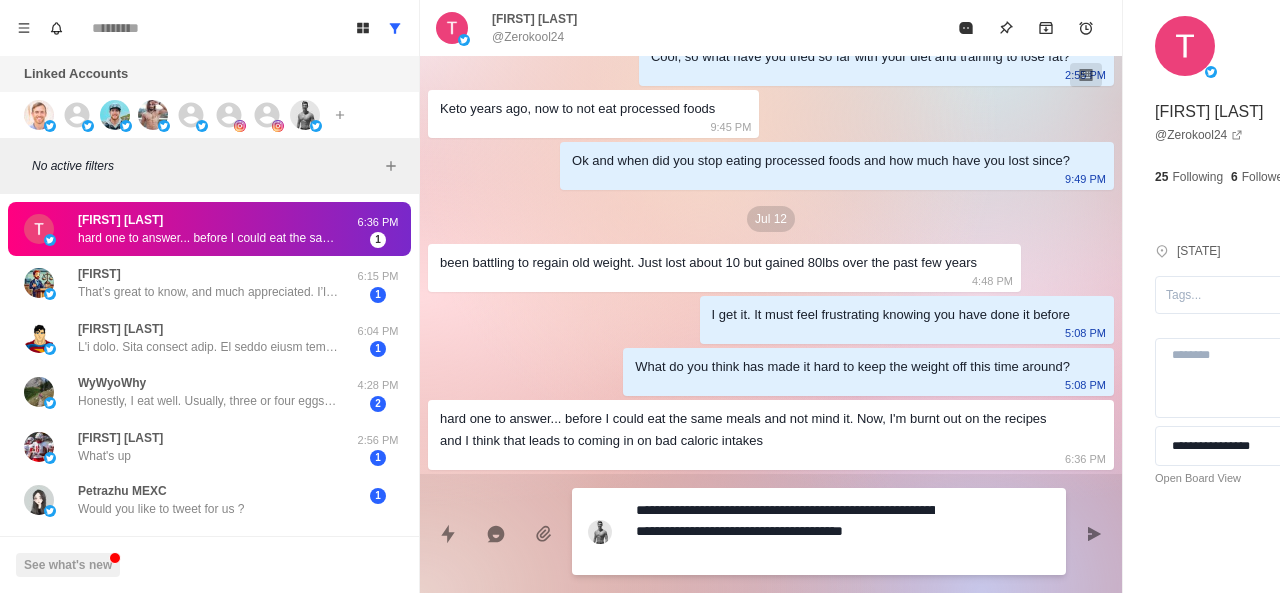 scroll, scrollTop: 570, scrollLeft: 0, axis: vertical 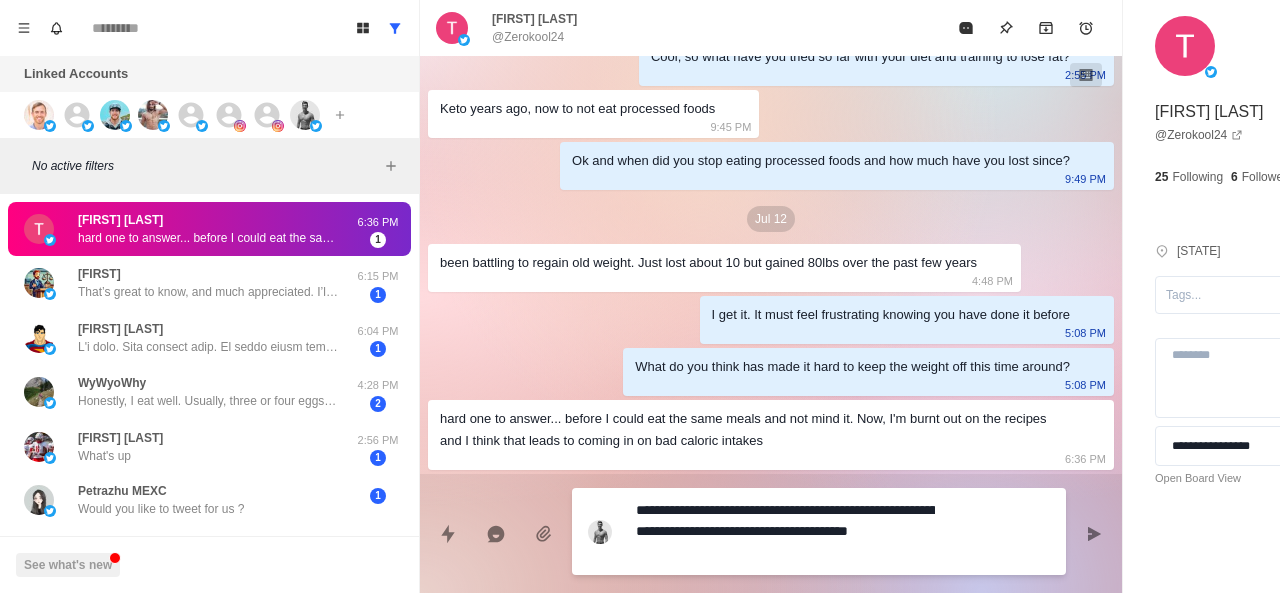 click on "**********" at bounding box center [785, 531] 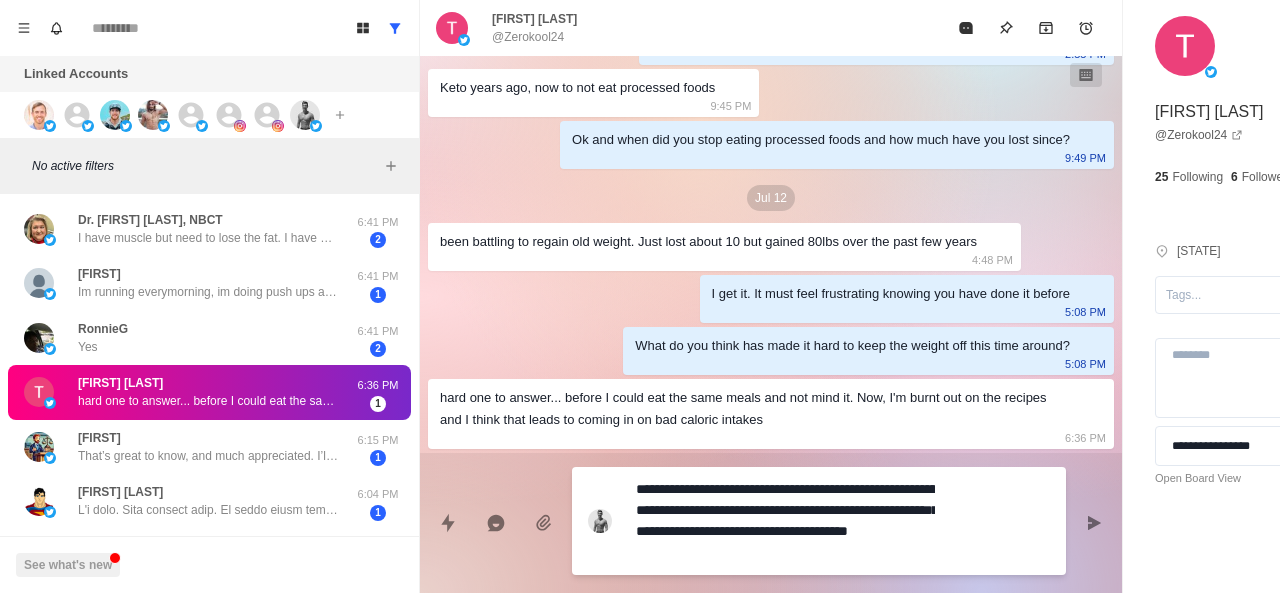 click on "**********" at bounding box center [785, 521] 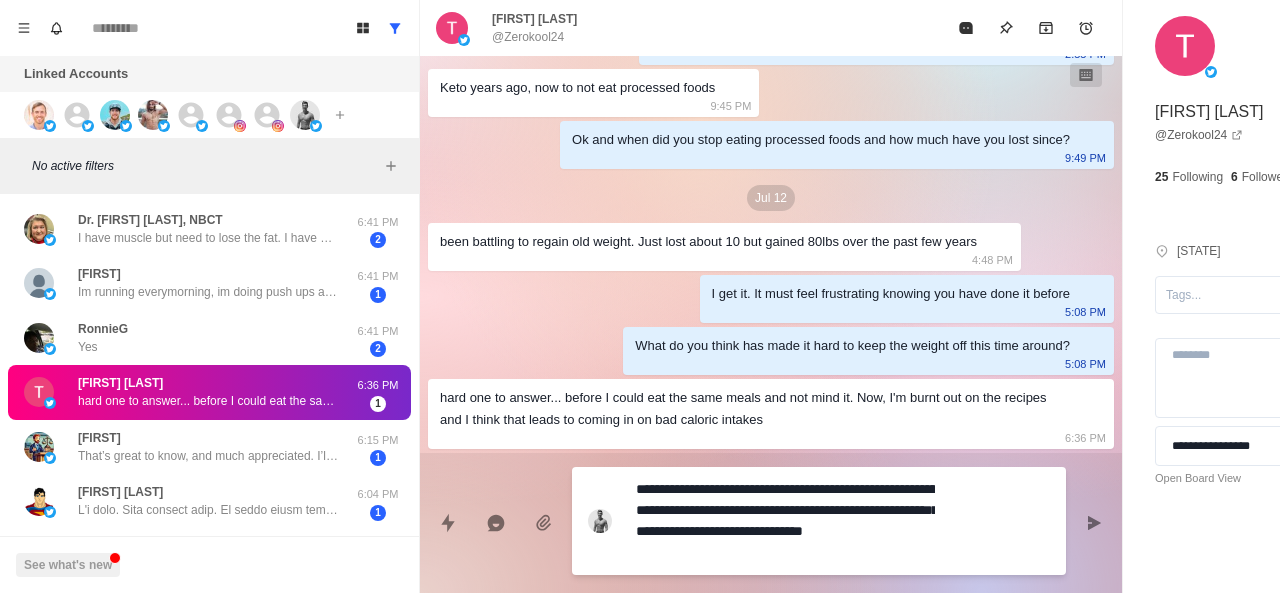 click on "**********" at bounding box center (785, 521) 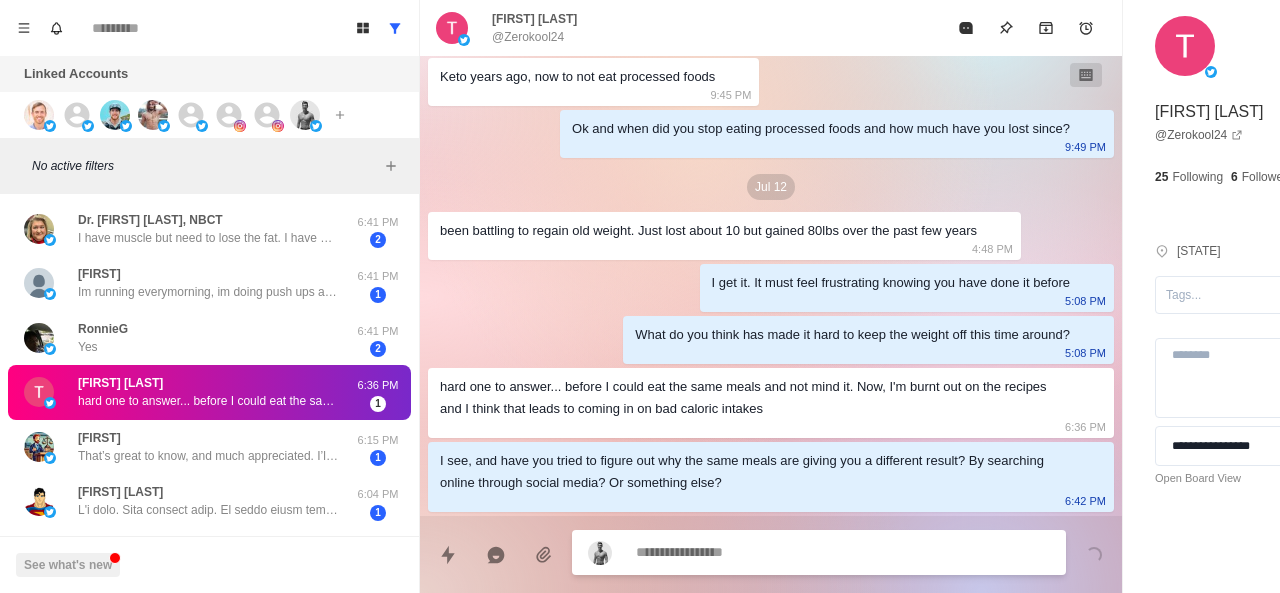 scroll, scrollTop: 602, scrollLeft: 0, axis: vertical 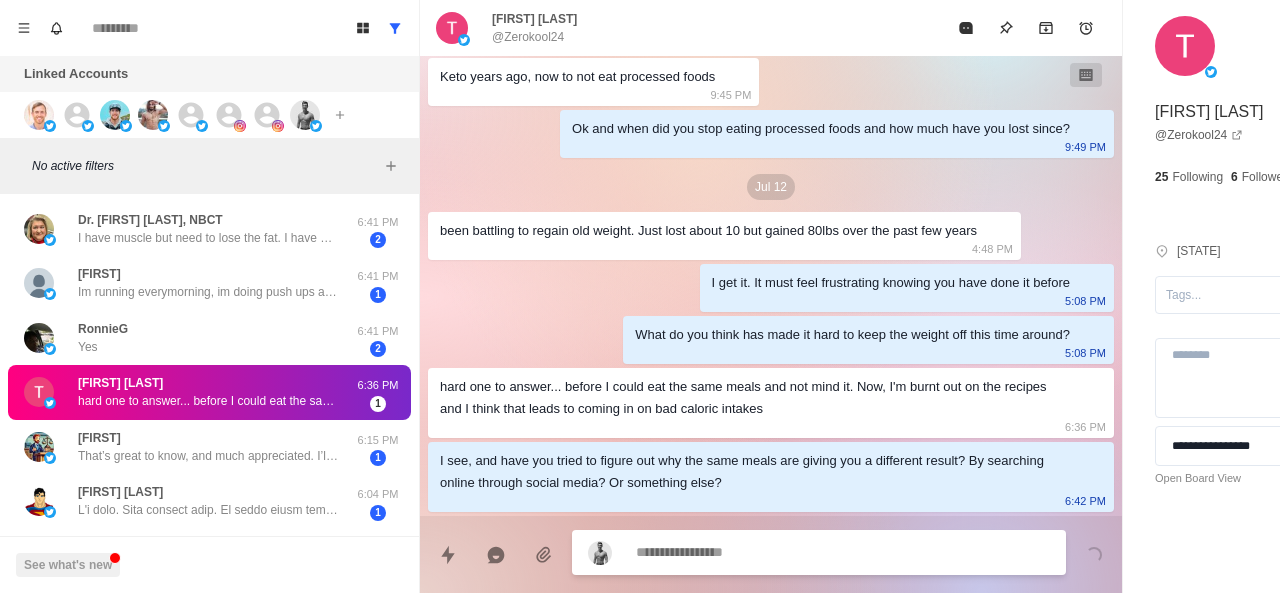 click on "Thomas Napier hard one to answer... before I could eat the same meals and not mind it. Now, I'm burnt out on the recipes and I think that leads to coming in on bad caloric intakes 6:36 PM 1" at bounding box center [209, 392] 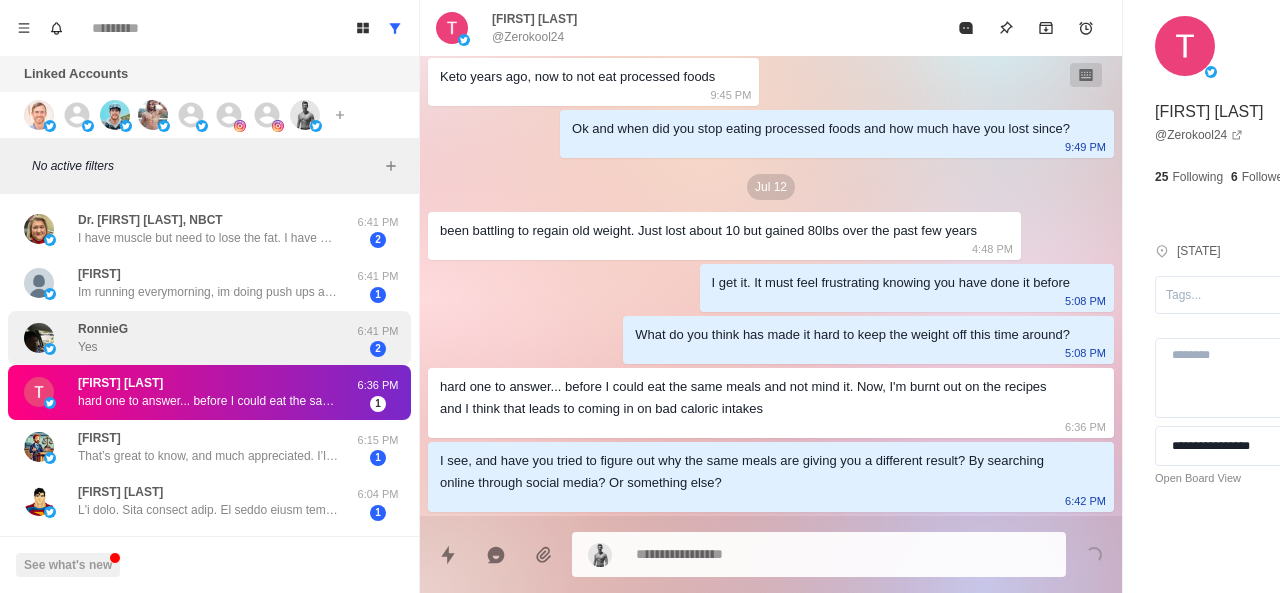 click on "RonnieG Yes 6:41 PM 2" at bounding box center (209, 338) 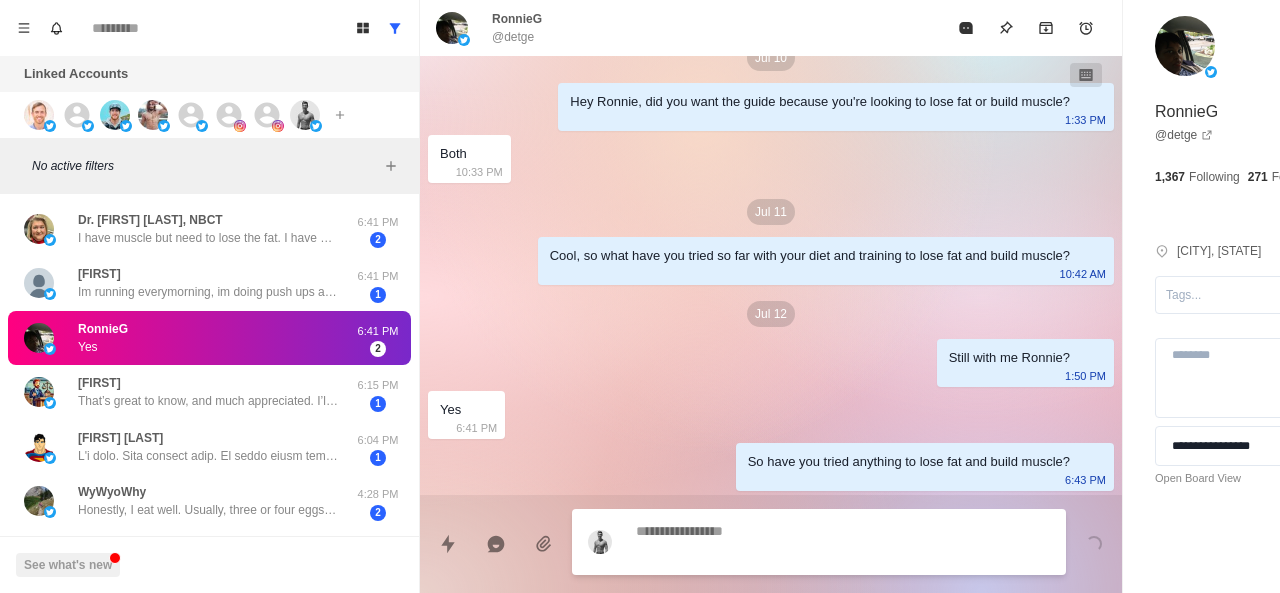 scroll, scrollTop: 378, scrollLeft: 0, axis: vertical 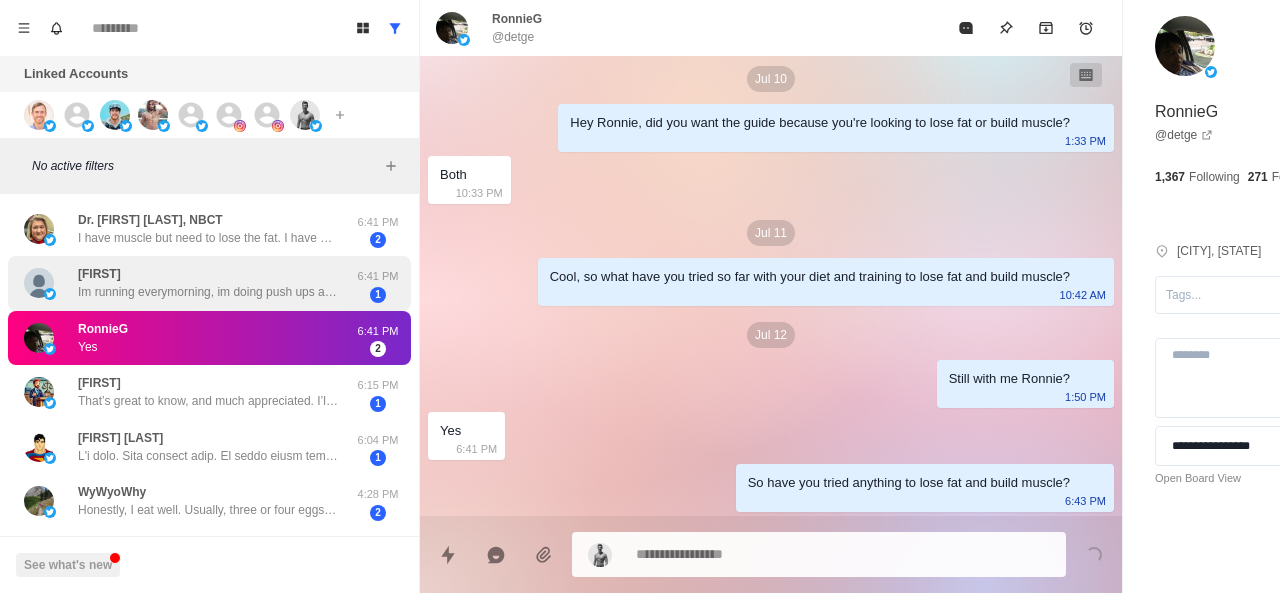 click on "StephenTC Im running everymorning, im doing push ups and plank" at bounding box center [208, 283] 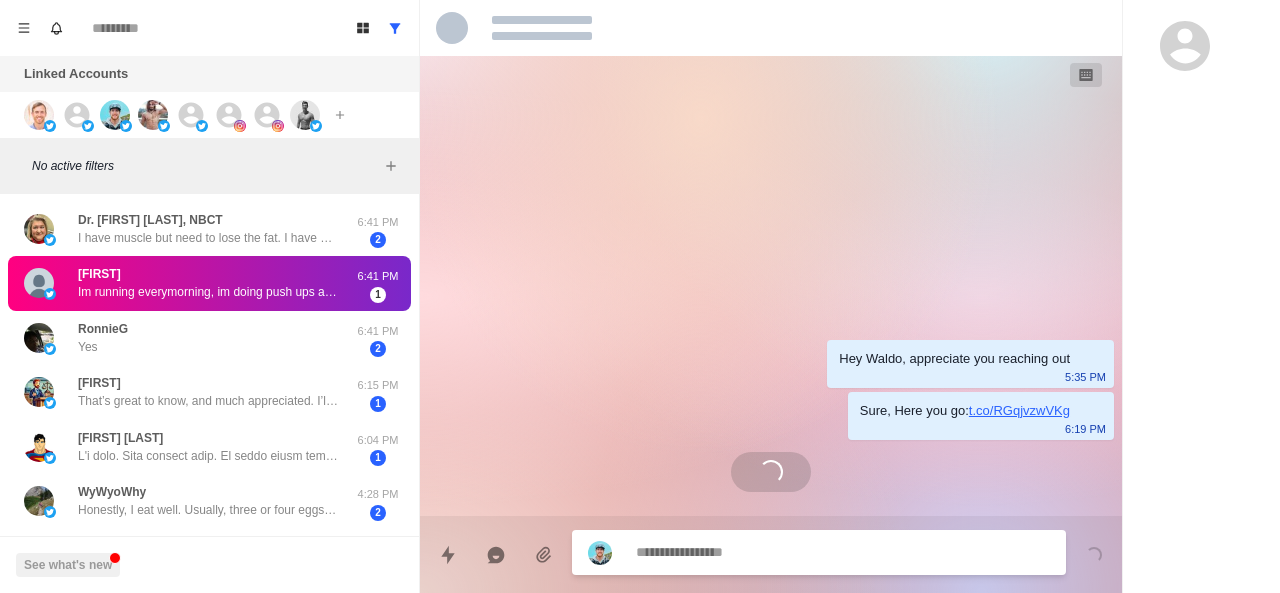 scroll, scrollTop: 0, scrollLeft: 0, axis: both 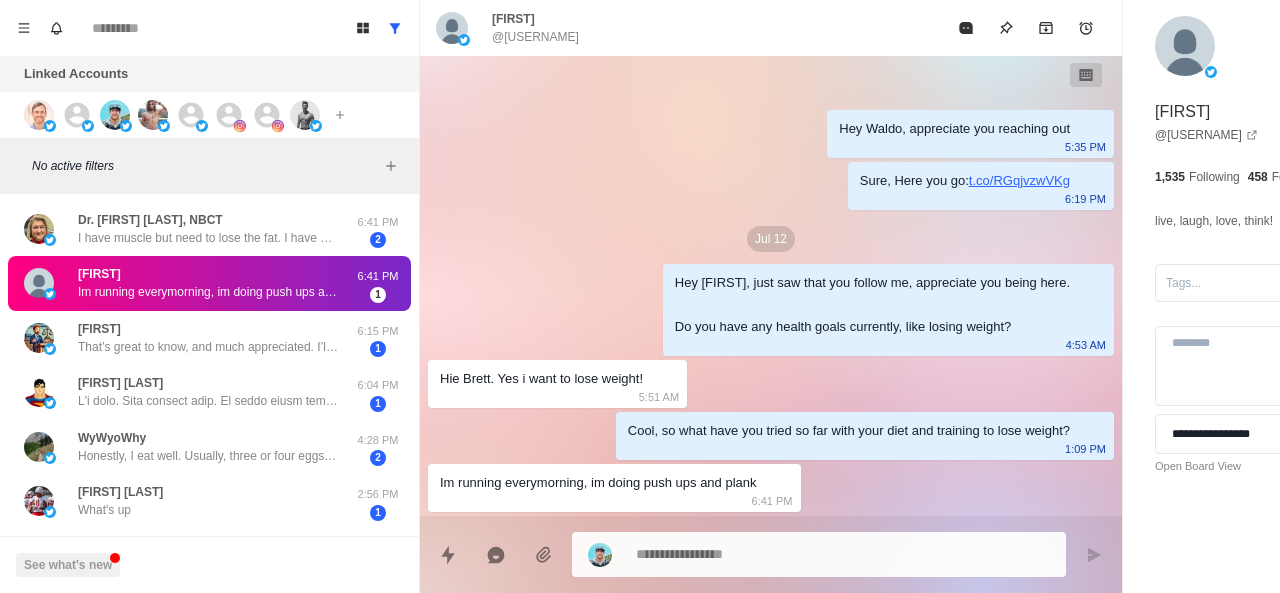 click on "StephenTC" at bounding box center [1182, 112] 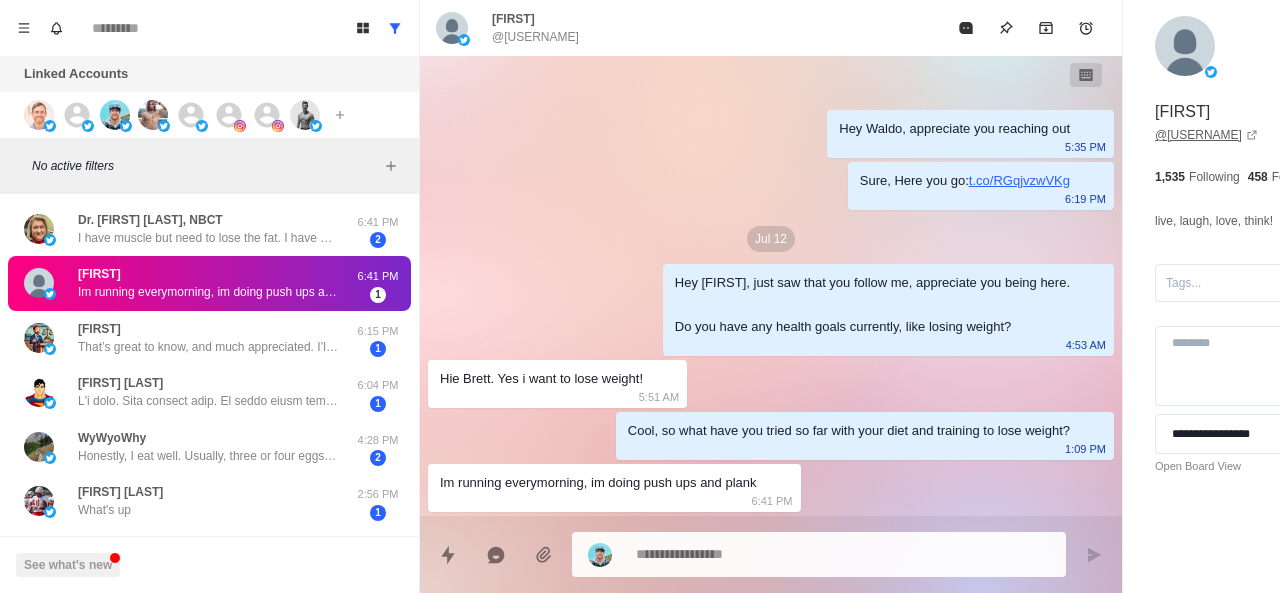click on "@ StephenTC5" at bounding box center (1206, 135) 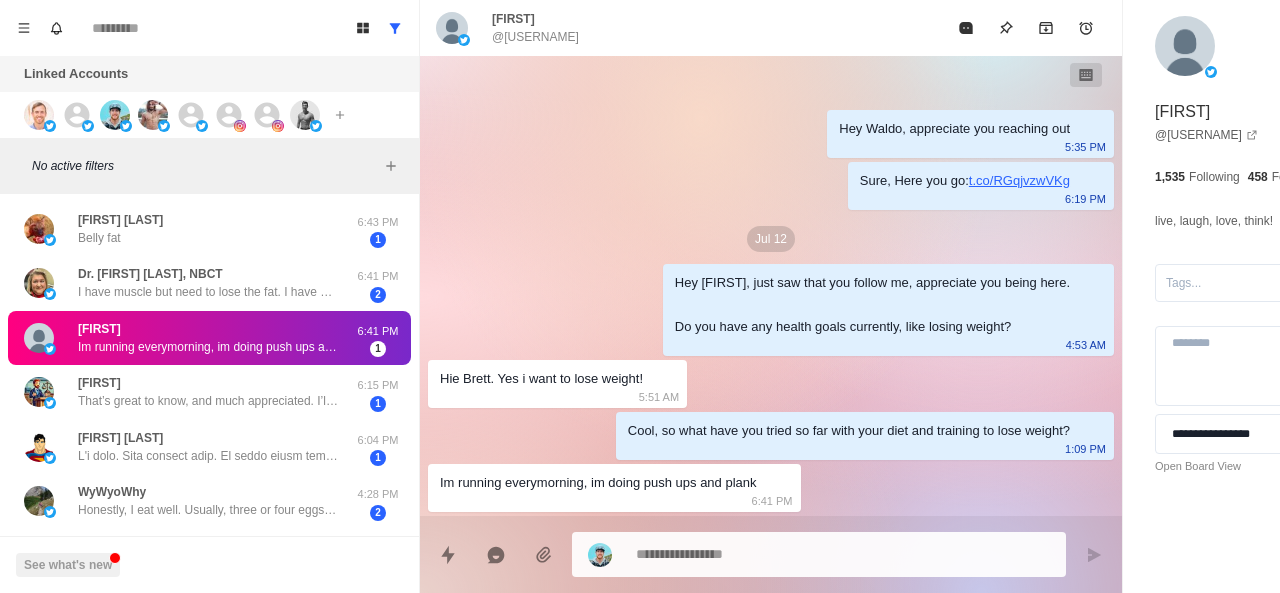 click on "StephenTC Im running everymorning, im doing push ups and plank" at bounding box center (208, 338) 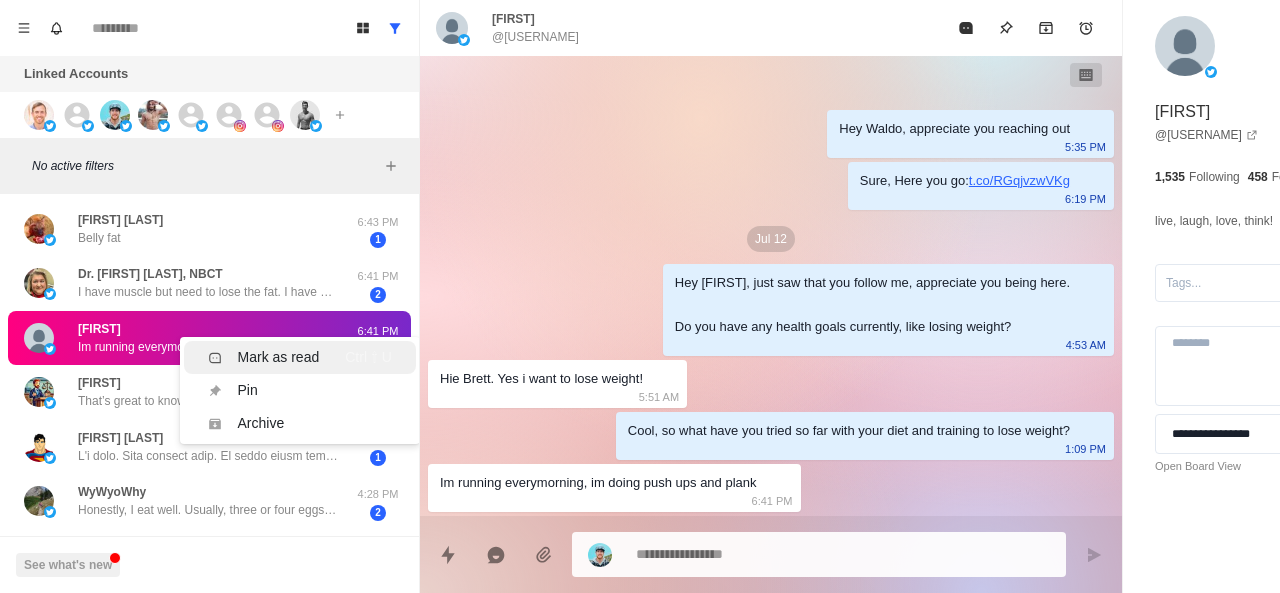 click on "Mark as read Ctrl ⇧ U" at bounding box center (300, 357) 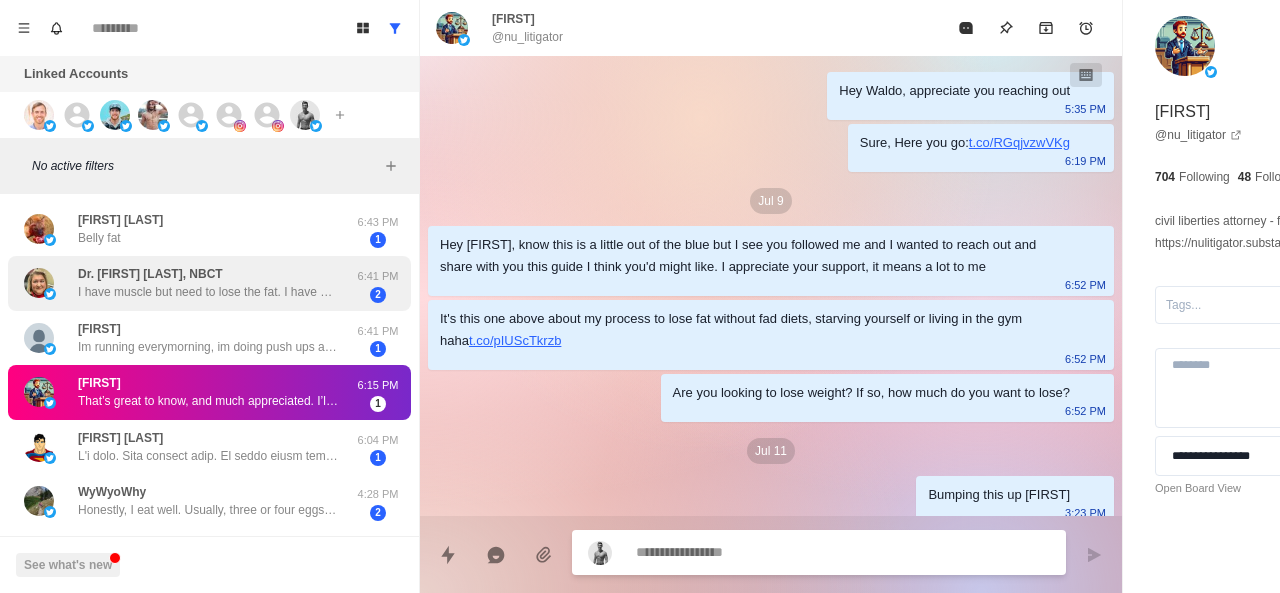 scroll, scrollTop: 328, scrollLeft: 0, axis: vertical 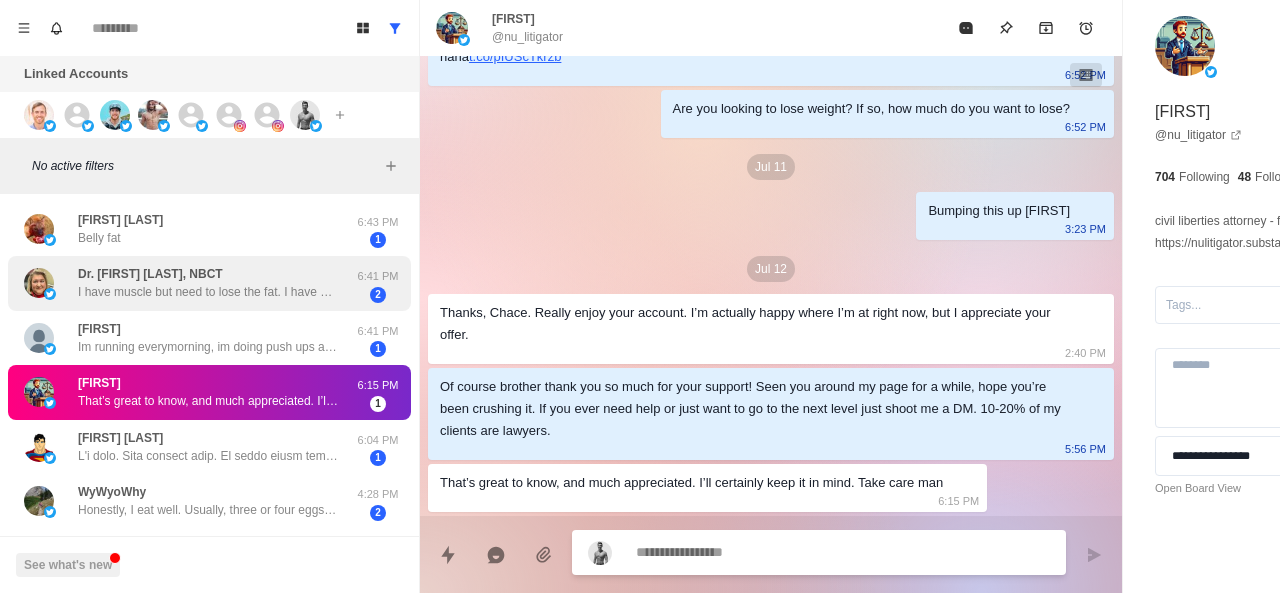 click on "Dr. Jennifer Chandler, NBCT" at bounding box center [150, 274] 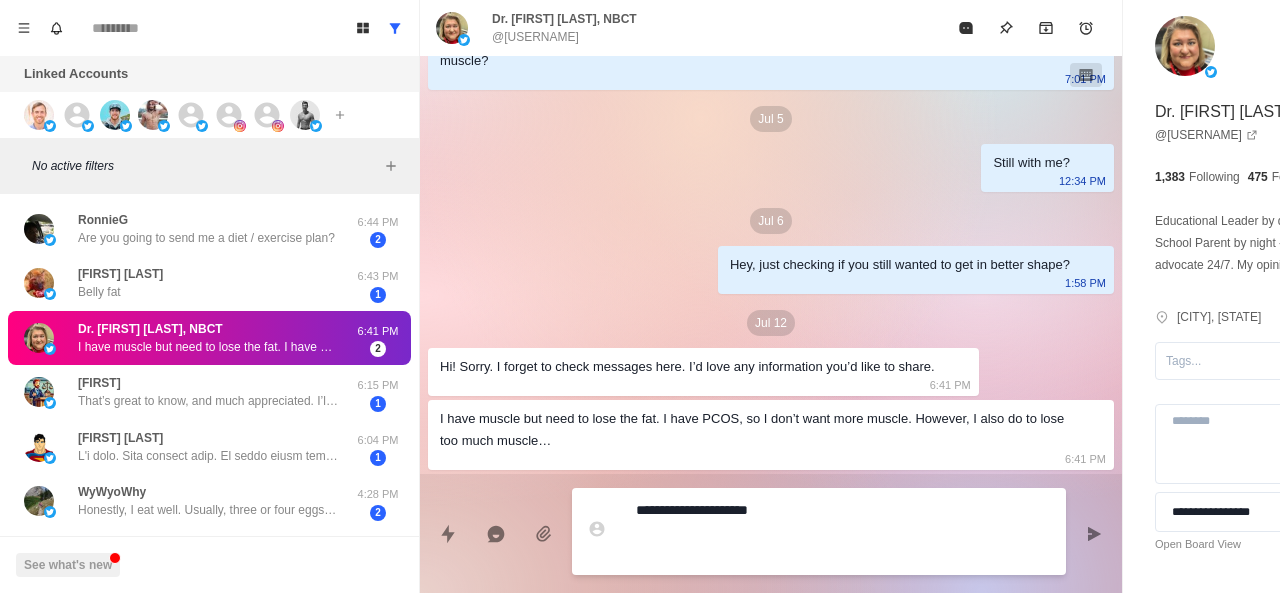 scroll, scrollTop: 338, scrollLeft: 0, axis: vertical 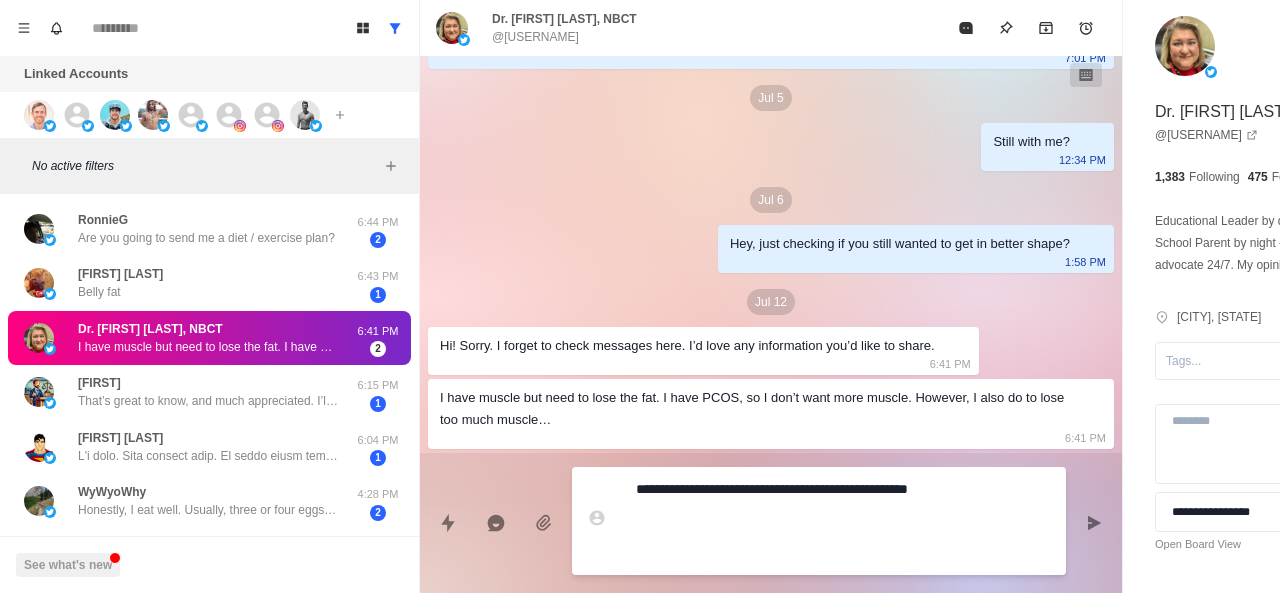 click on "**********" at bounding box center [785, 521] 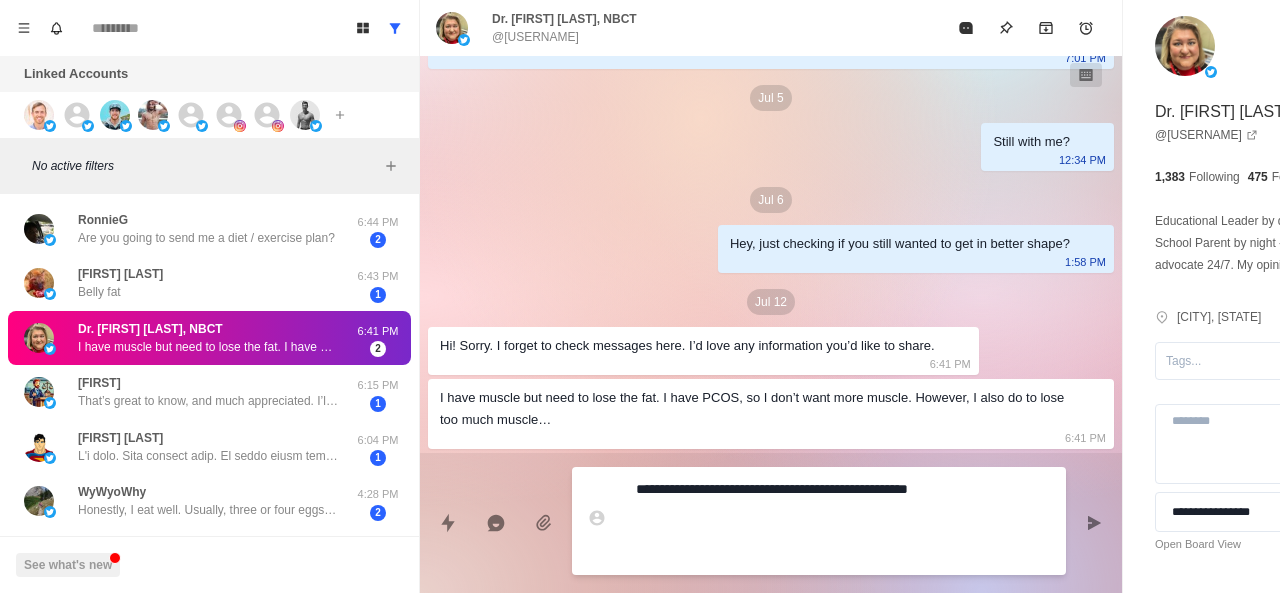 paste on "**********" 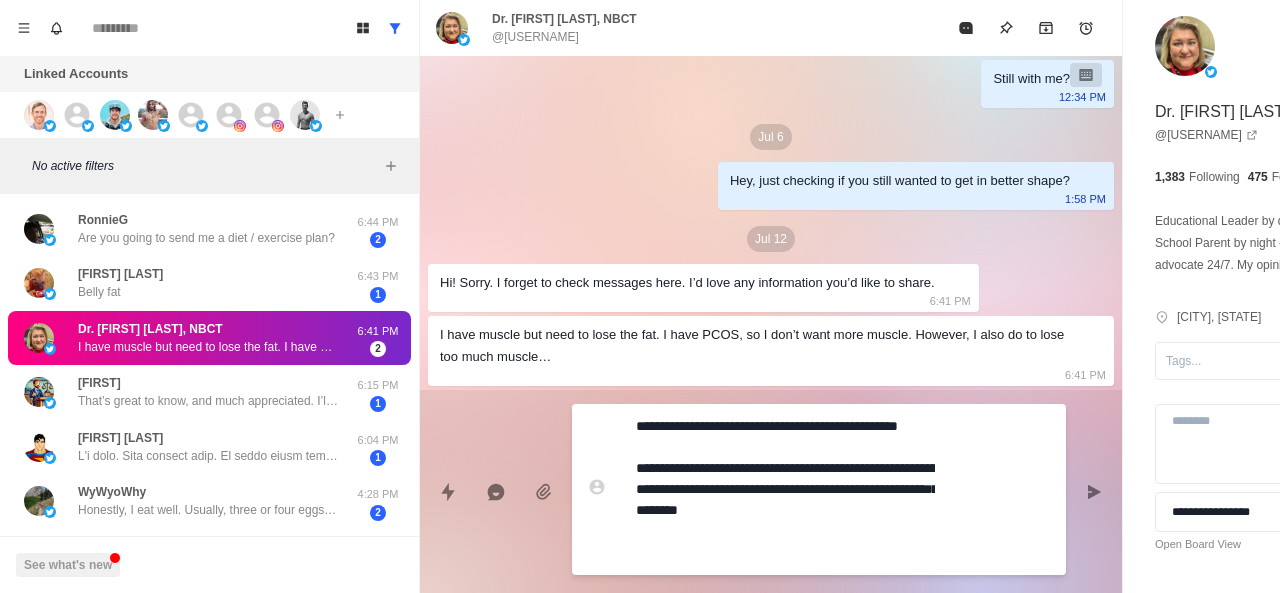 click on "**********" at bounding box center (785, 489) 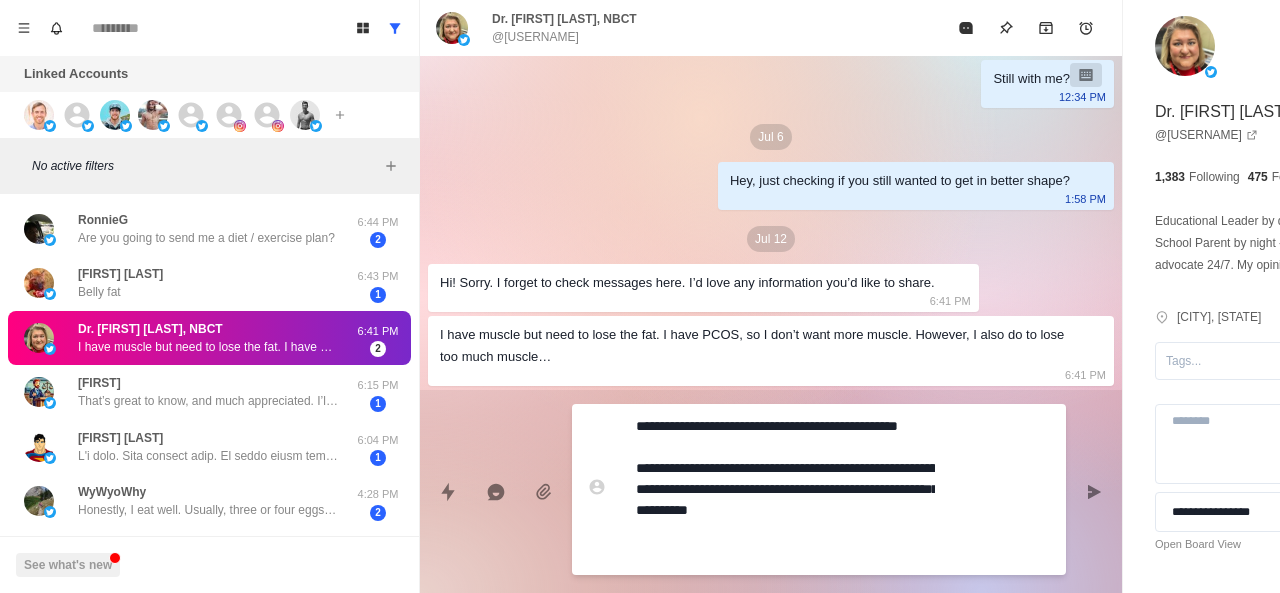 click on "**********" at bounding box center [785, 489] 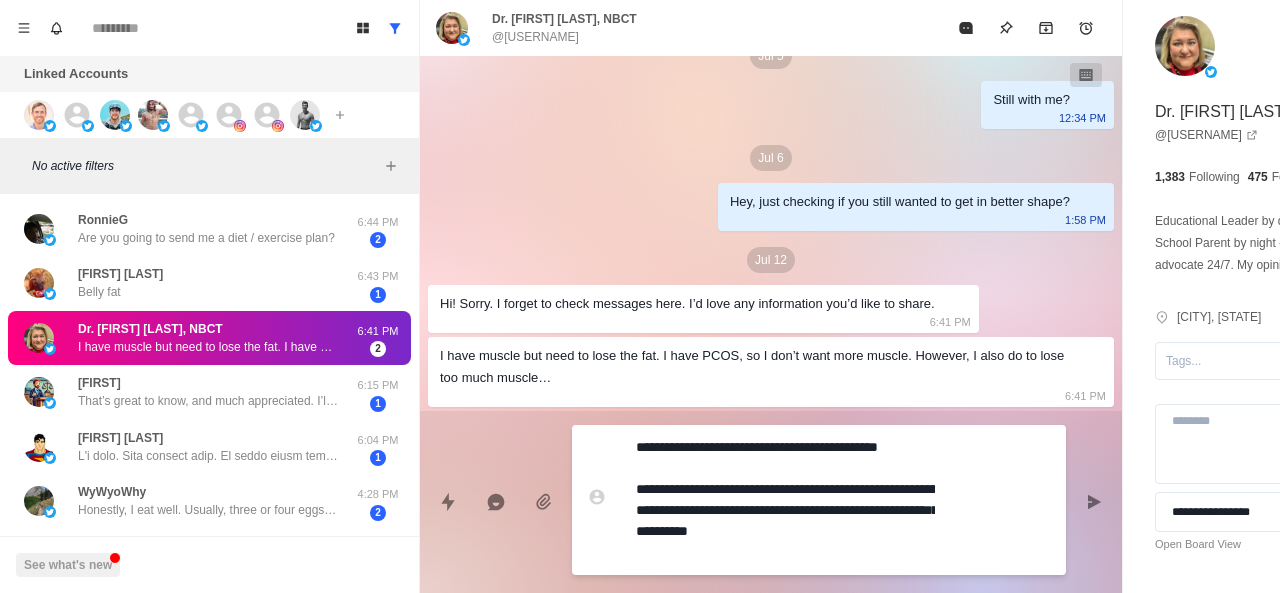 click on "**********" at bounding box center [785, 500] 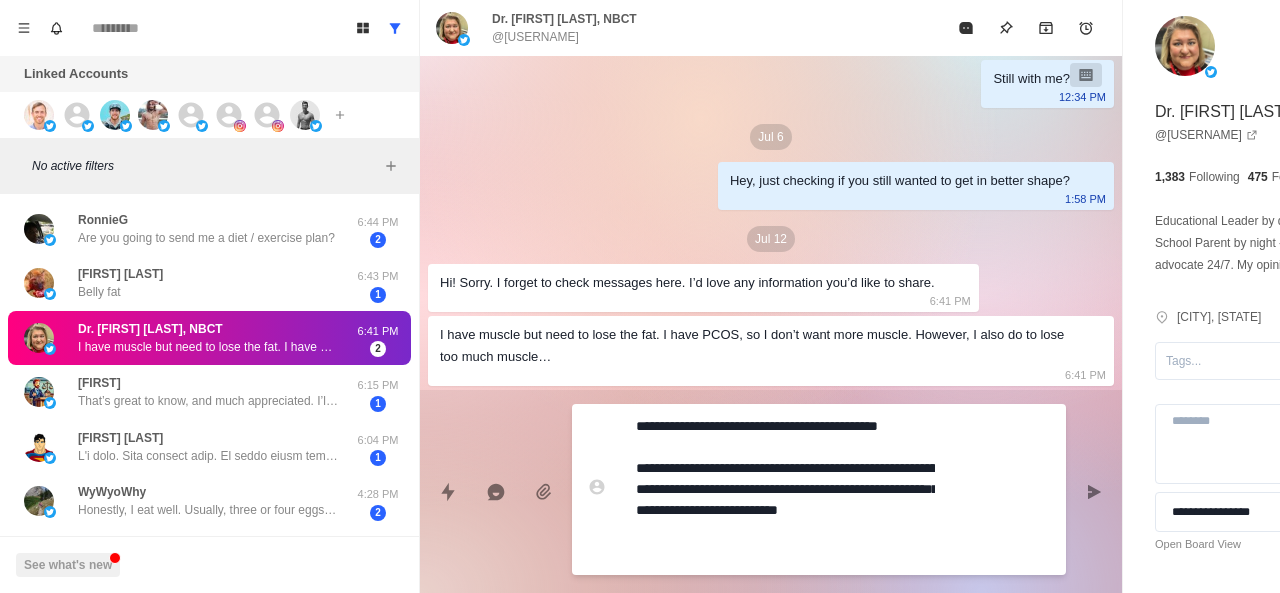 scroll, scrollTop: 422, scrollLeft: 0, axis: vertical 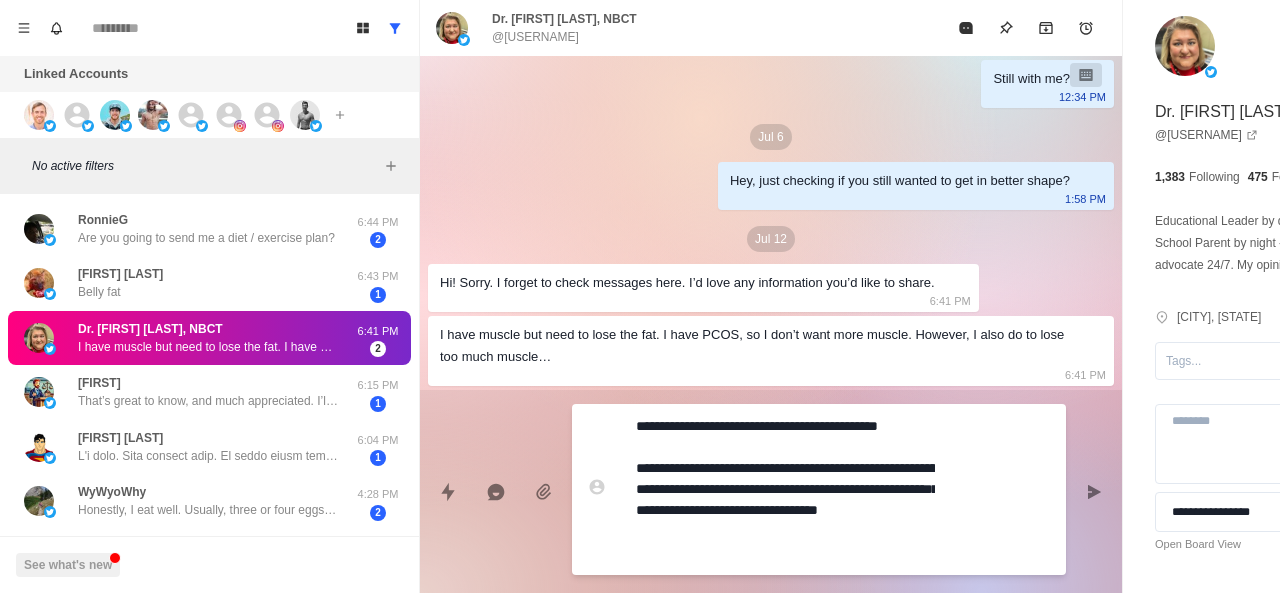 click on "**********" at bounding box center (785, 489) 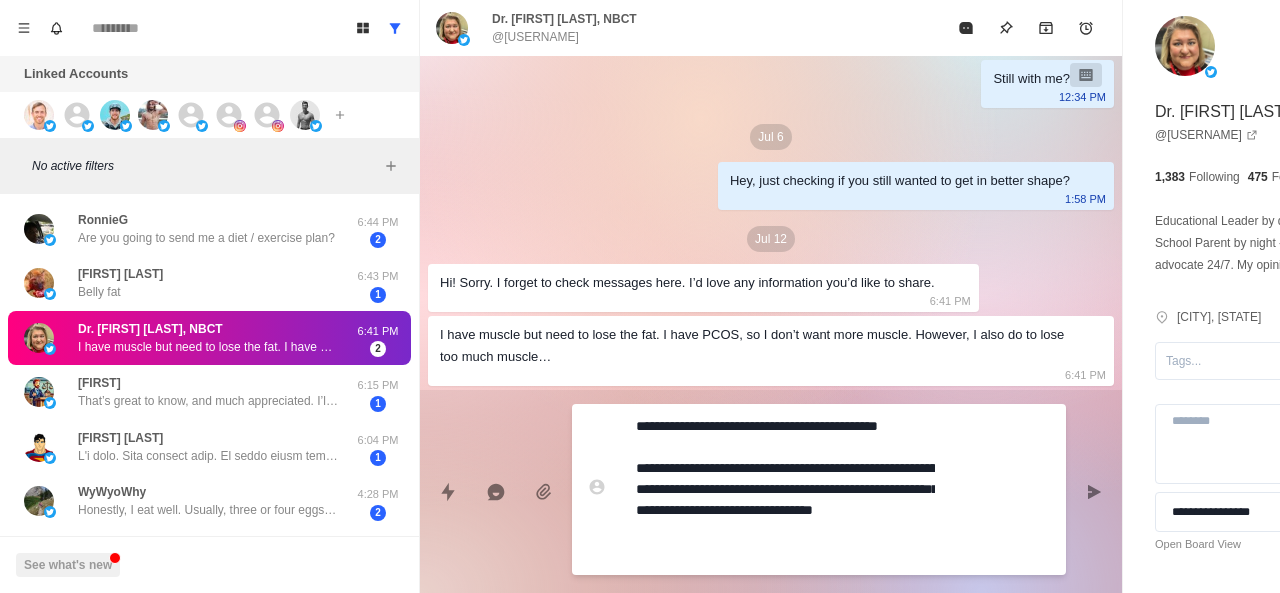 scroll, scrollTop: 0, scrollLeft: 0, axis: both 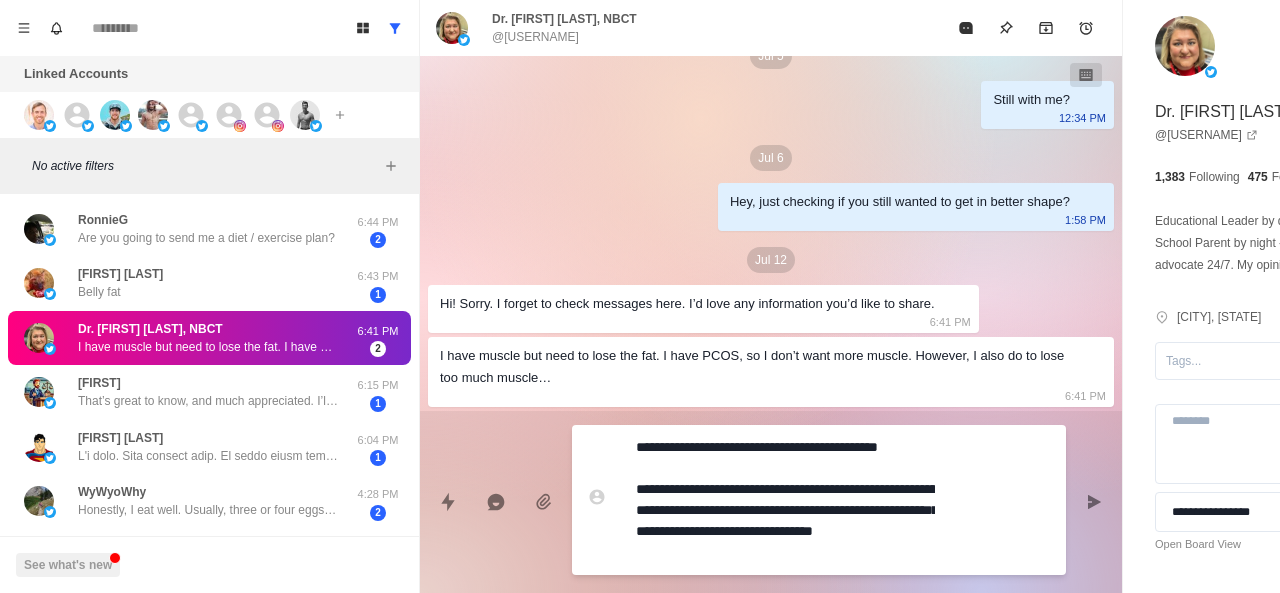 click on "**********" at bounding box center (785, 500) 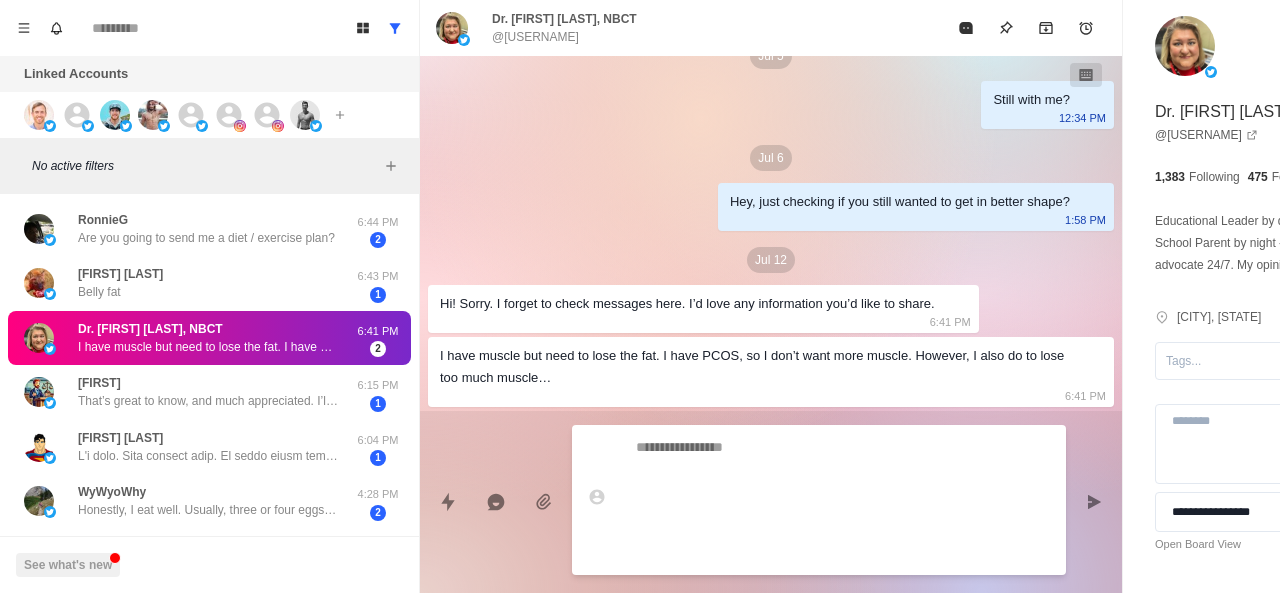 scroll, scrollTop: 414, scrollLeft: 0, axis: vertical 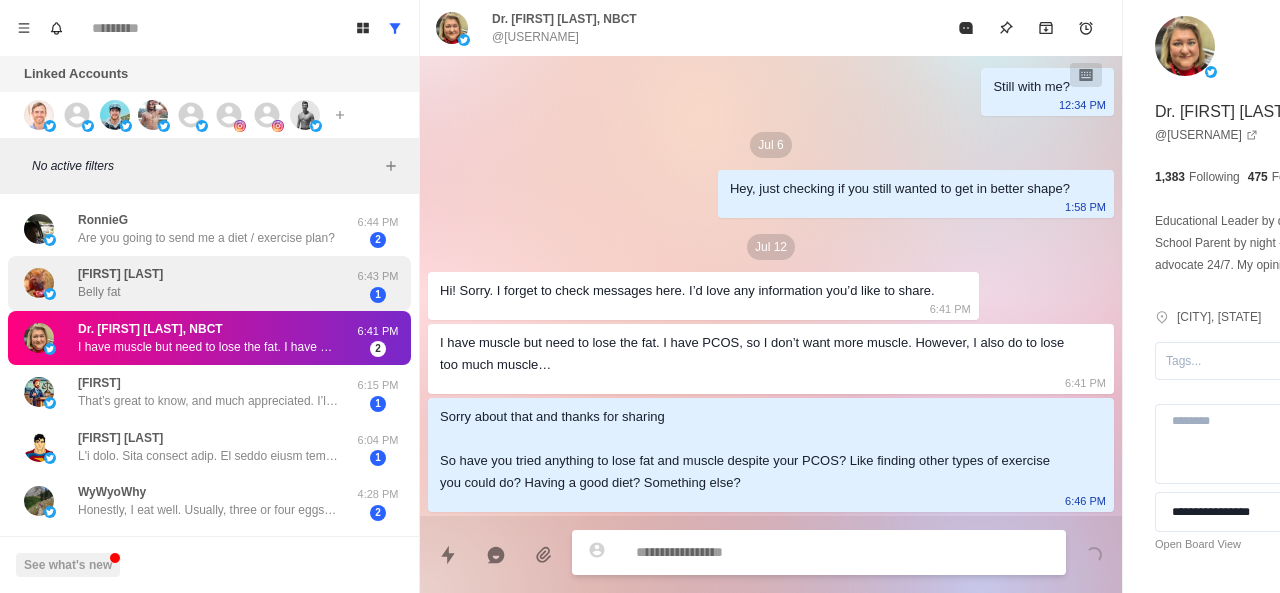 click on "Stephen Scott Belly fat" at bounding box center [188, 283] 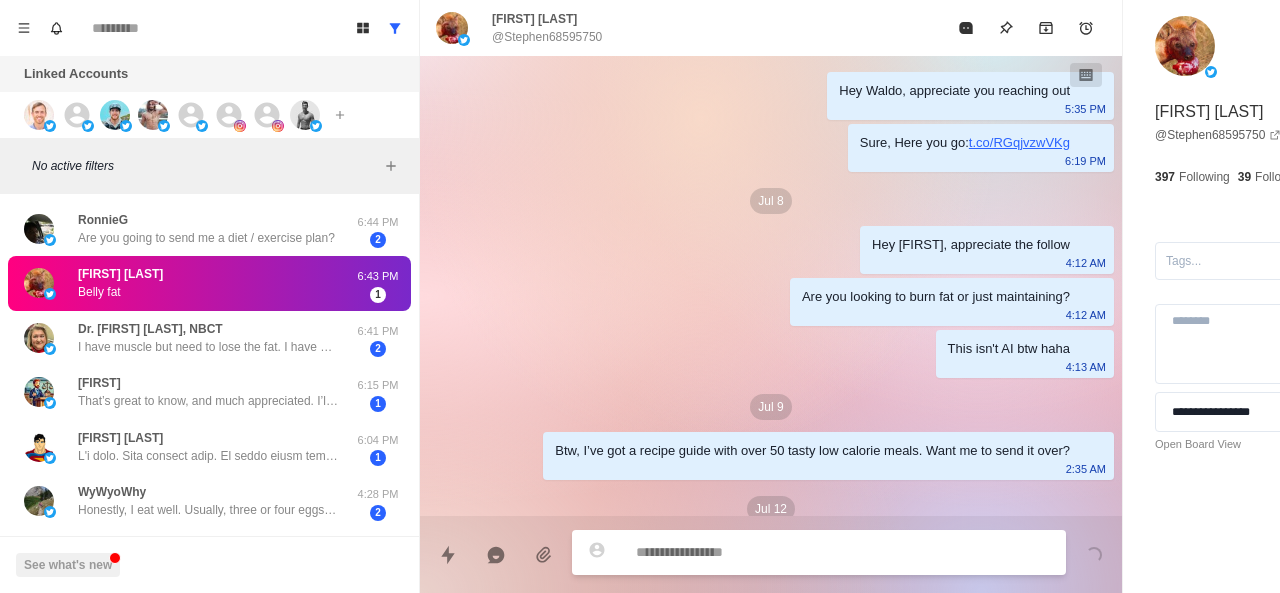 scroll, scrollTop: 322, scrollLeft: 0, axis: vertical 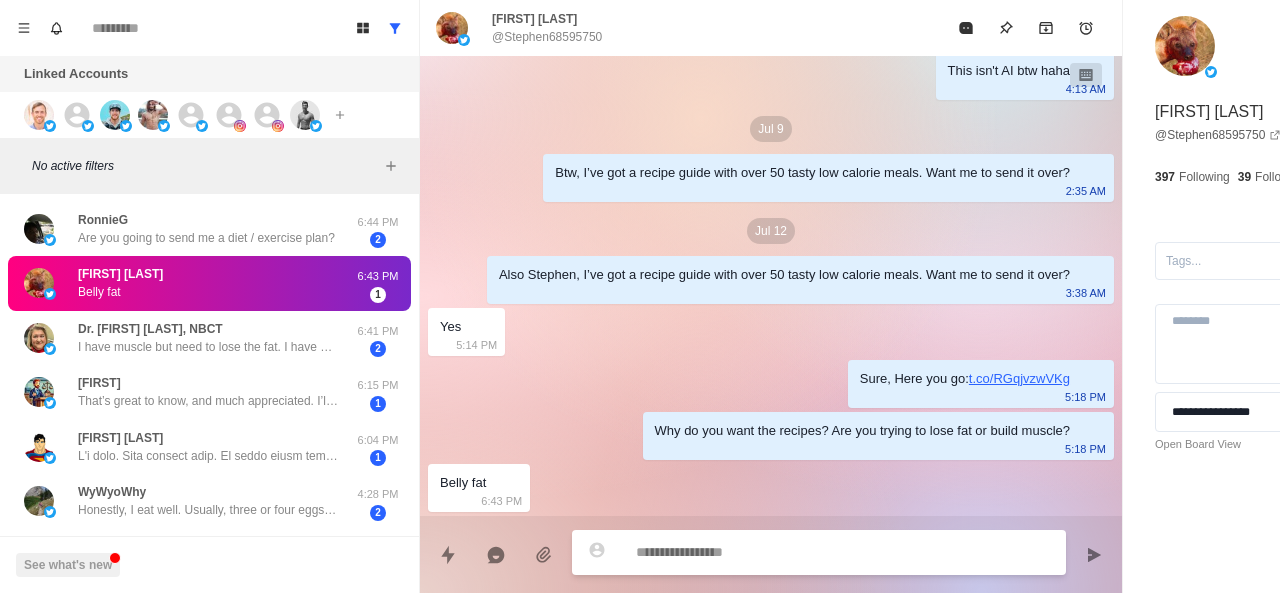 paste on "**********" 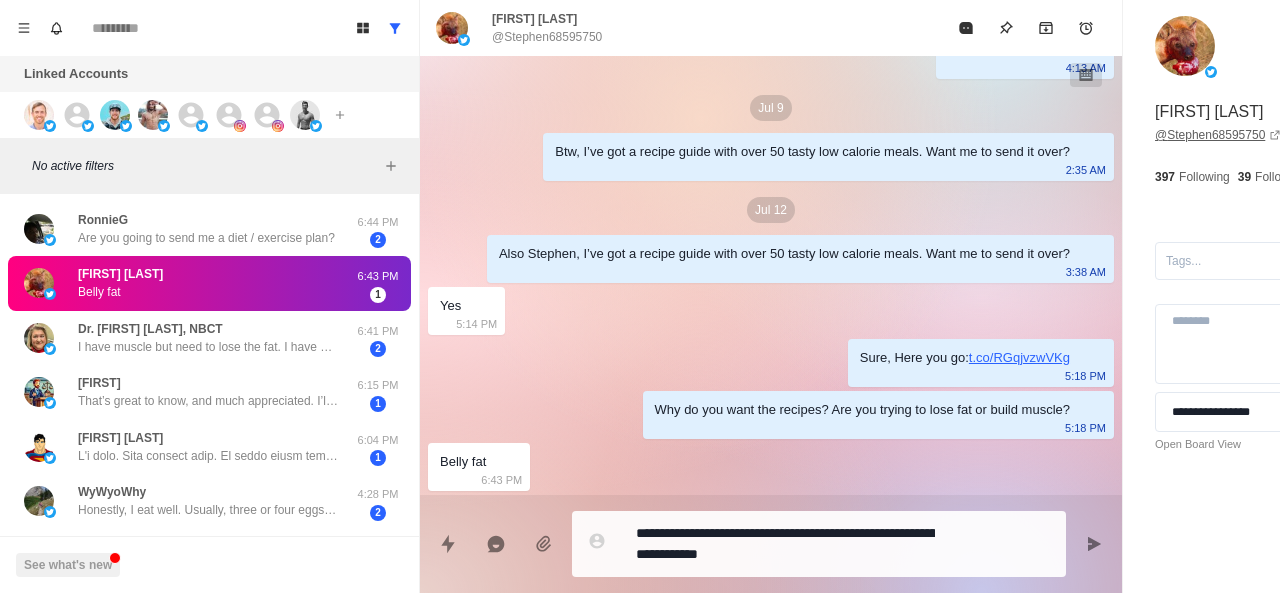 click on "@ Stephen68595750" at bounding box center [1218, 135] 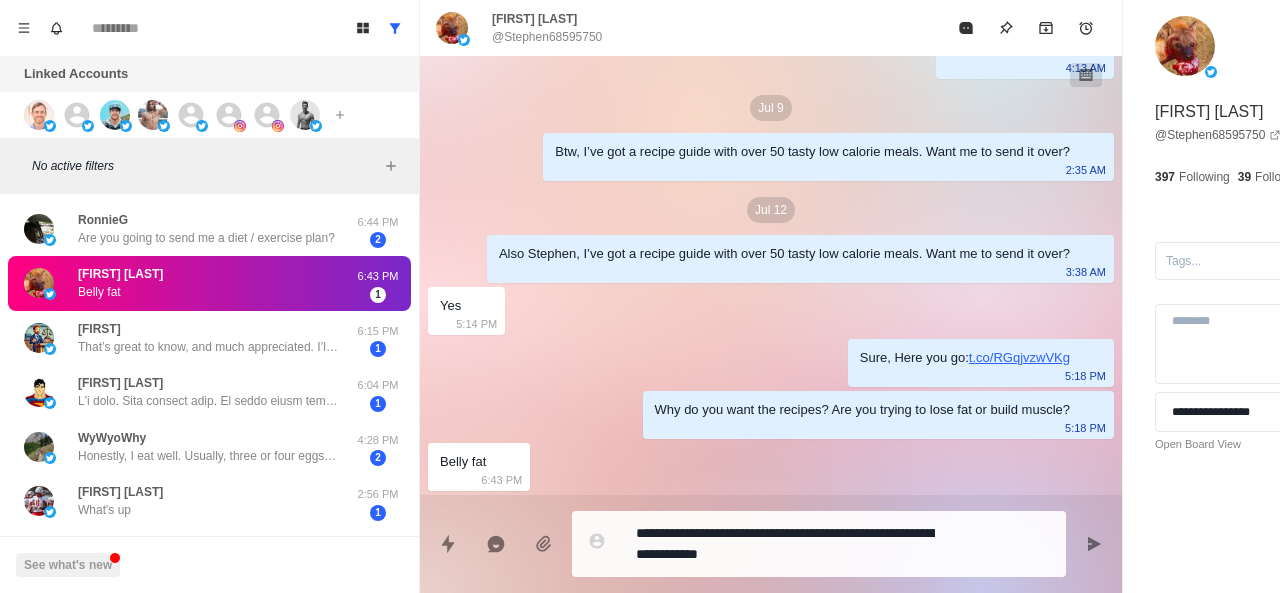 click on "**********" at bounding box center [785, 544] 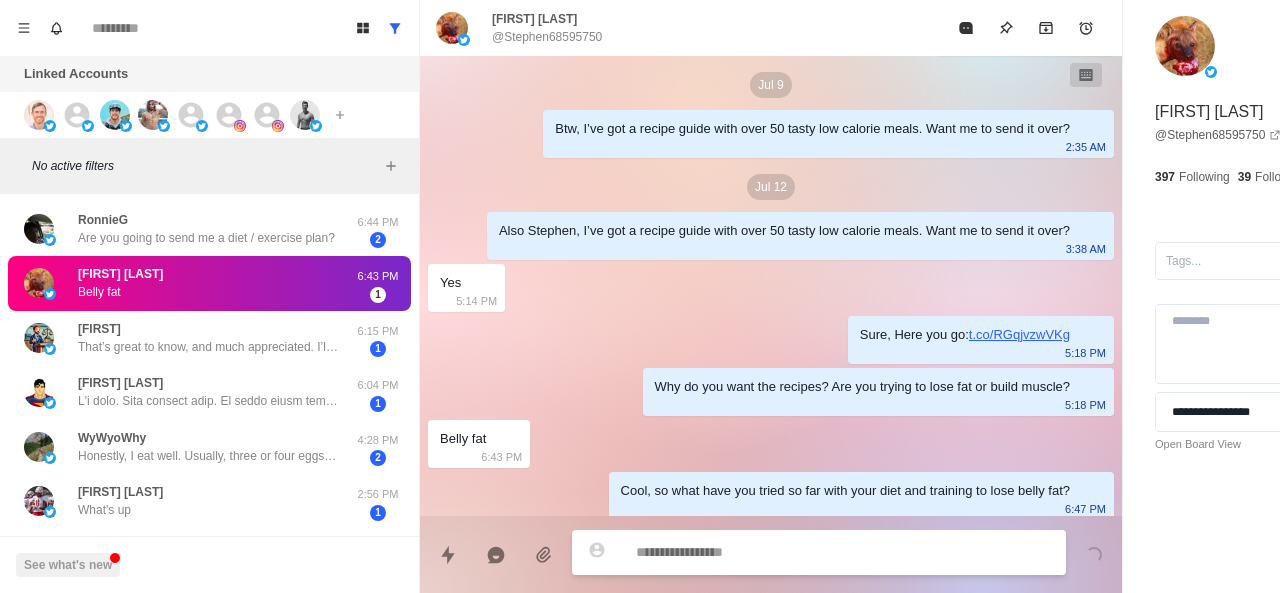scroll, scrollTop: 374, scrollLeft: 0, axis: vertical 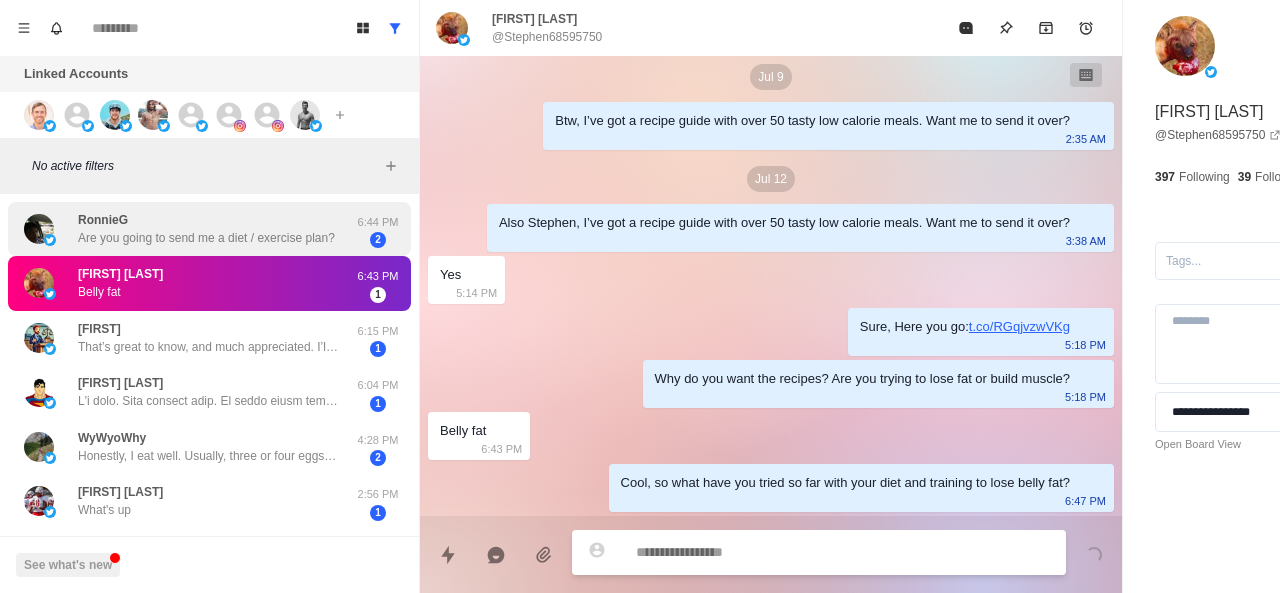 click on "RonnieG Are you going to send me a diet / exercise plan?" at bounding box center (206, 229) 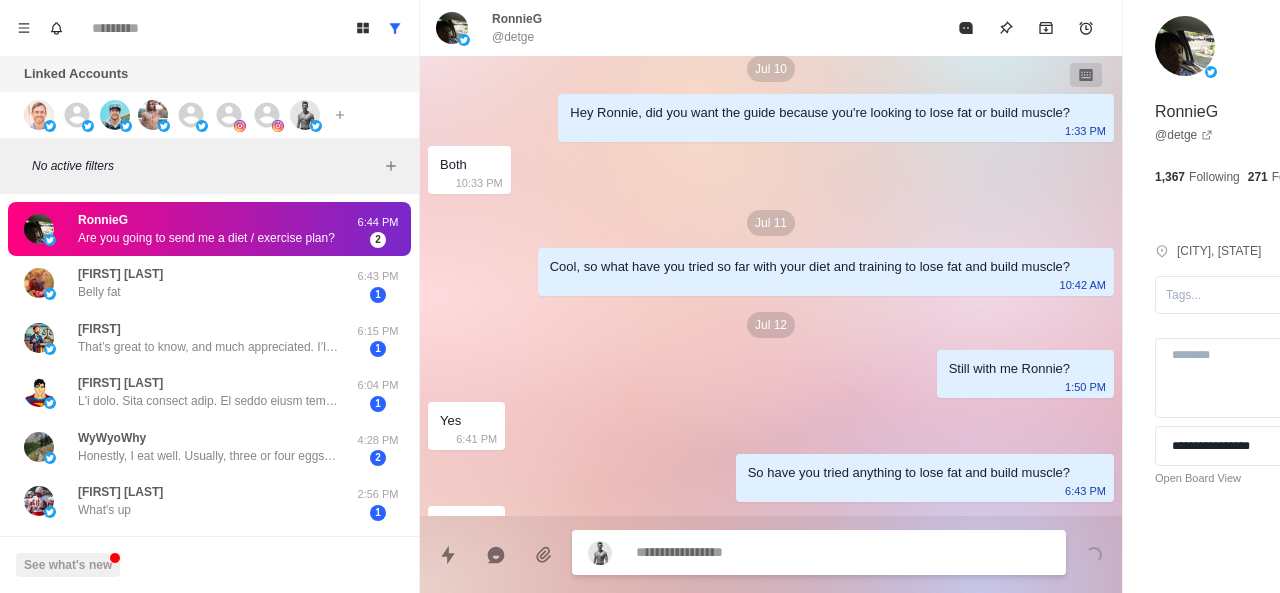 scroll, scrollTop: 482, scrollLeft: 0, axis: vertical 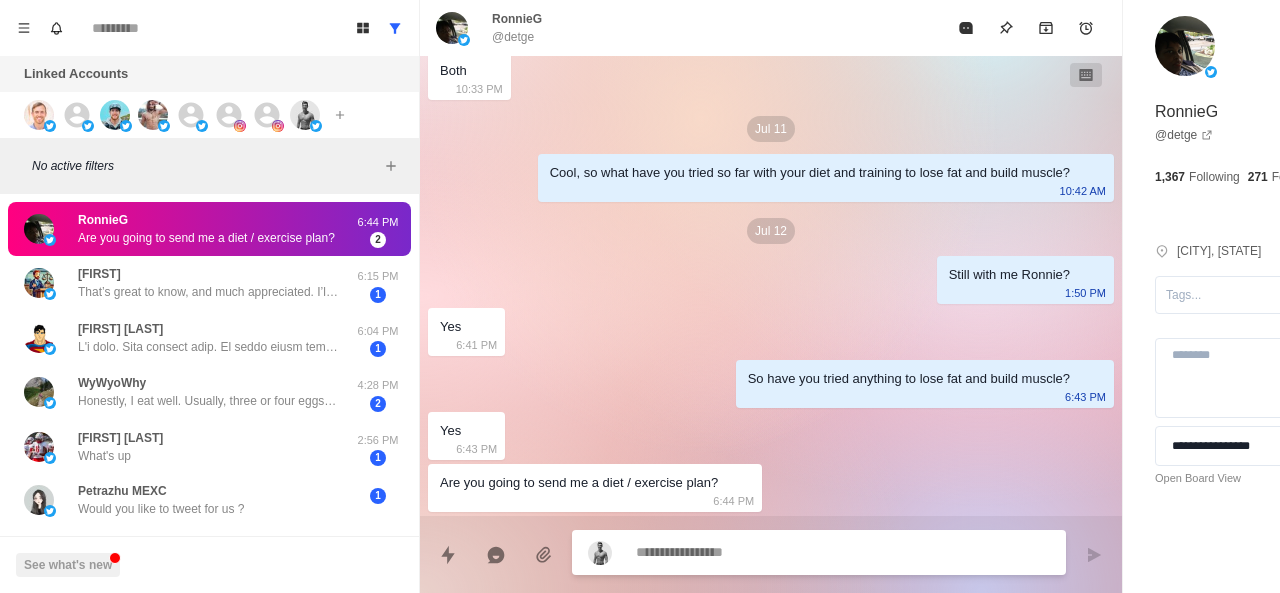 click on "Are you going to send me a diet / exercise plan?" at bounding box center (206, 238) 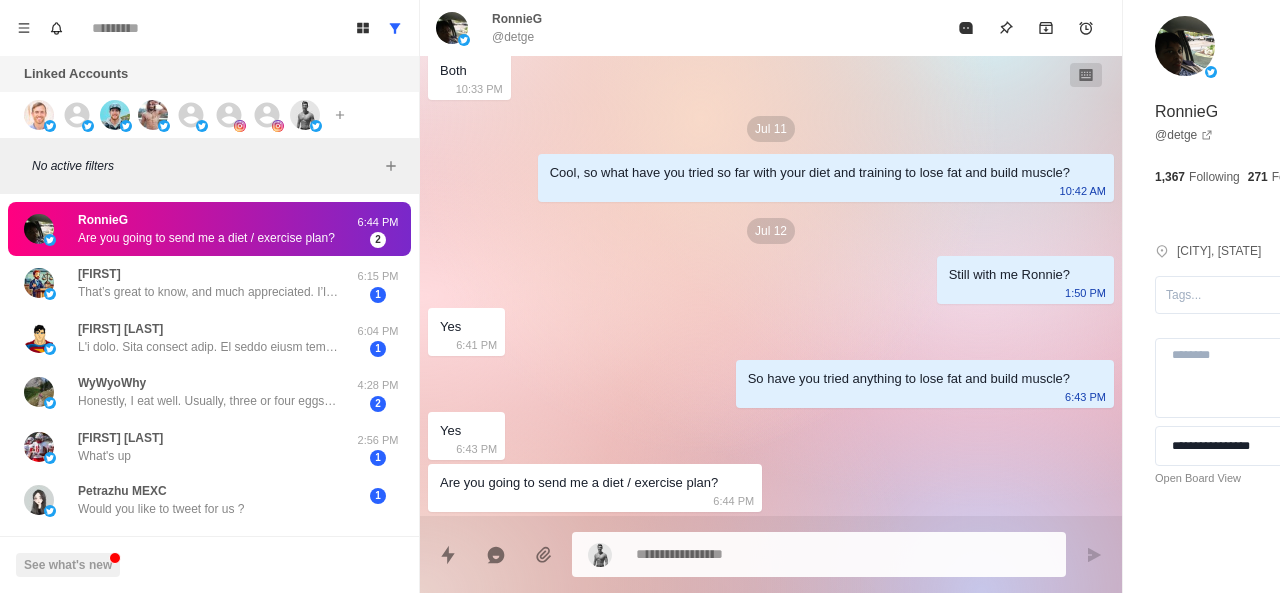 click on "RonnieG" at bounding box center [1186, 112] 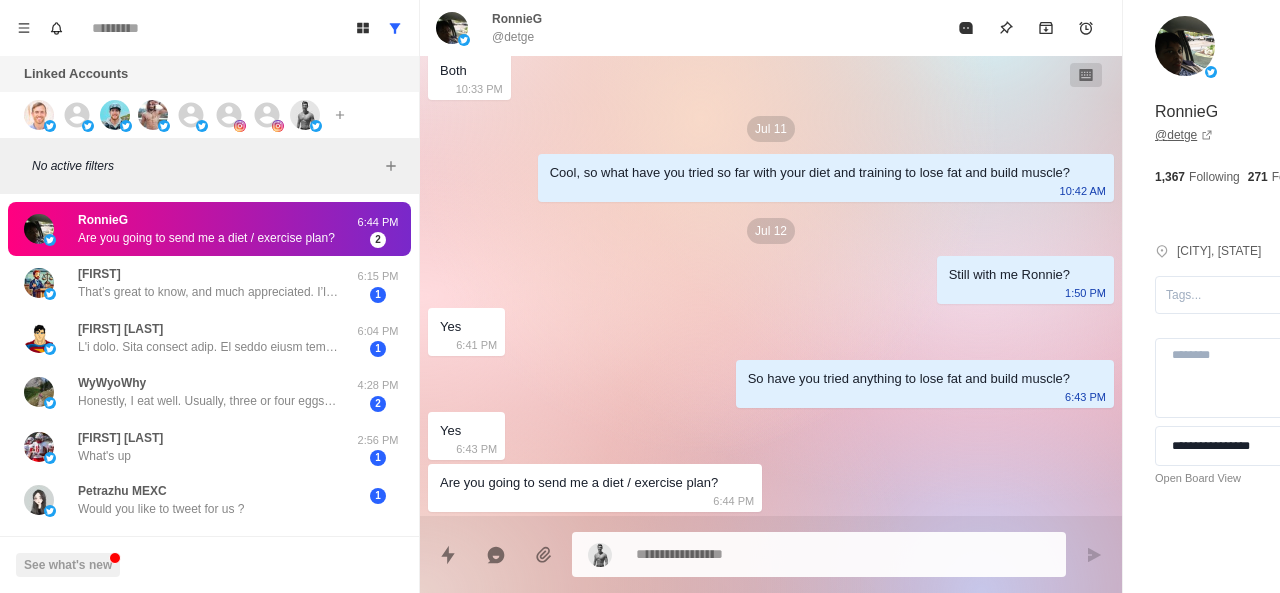 click on "@ detge" at bounding box center [1184, 135] 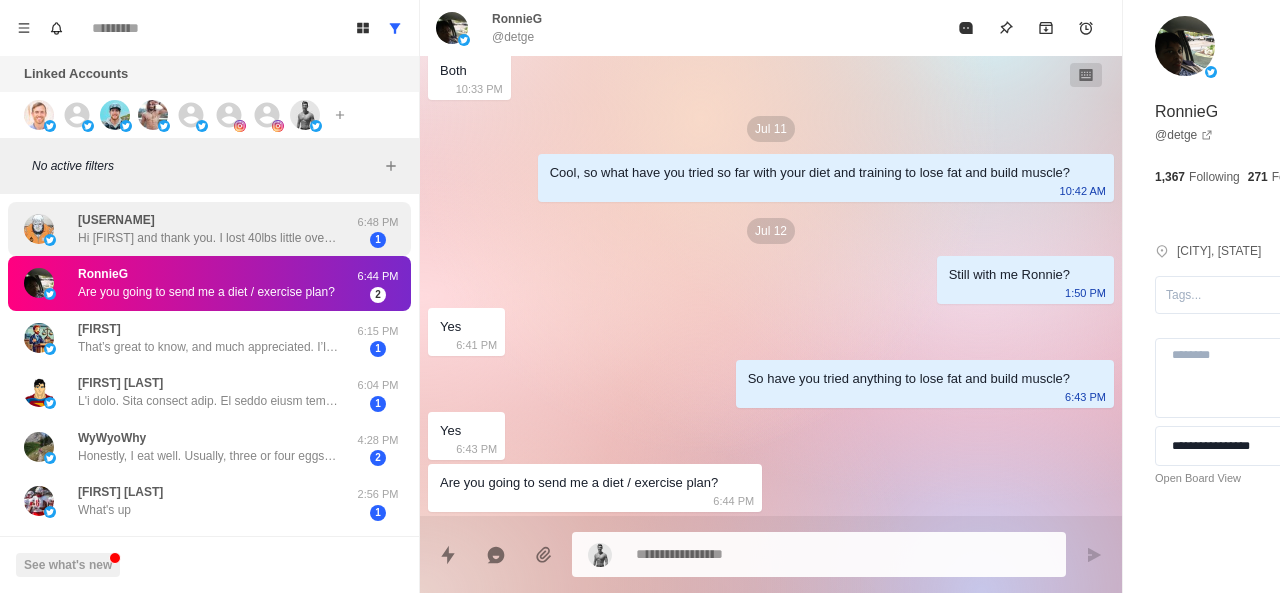 click on "LordofDogtown Hi Chris and thank you. I lost 40lbs little over 2 years ago from 210-170. It took only 3 months as I cut out ALL sugar, did numerous fasting and diet change. Did it via a stage 4 cancer diagnosis. Cured it naturally as PET scans came back NED. It was a wake up call! Like to follow those that preach diet and exercise. At 54 years of age I feel and am in better shape than in my 40’s &amp; 50’s. Still around 170lbs and adding more protein and Creatine hoping to add 5-10lbs of muscle." at bounding box center [208, 229] 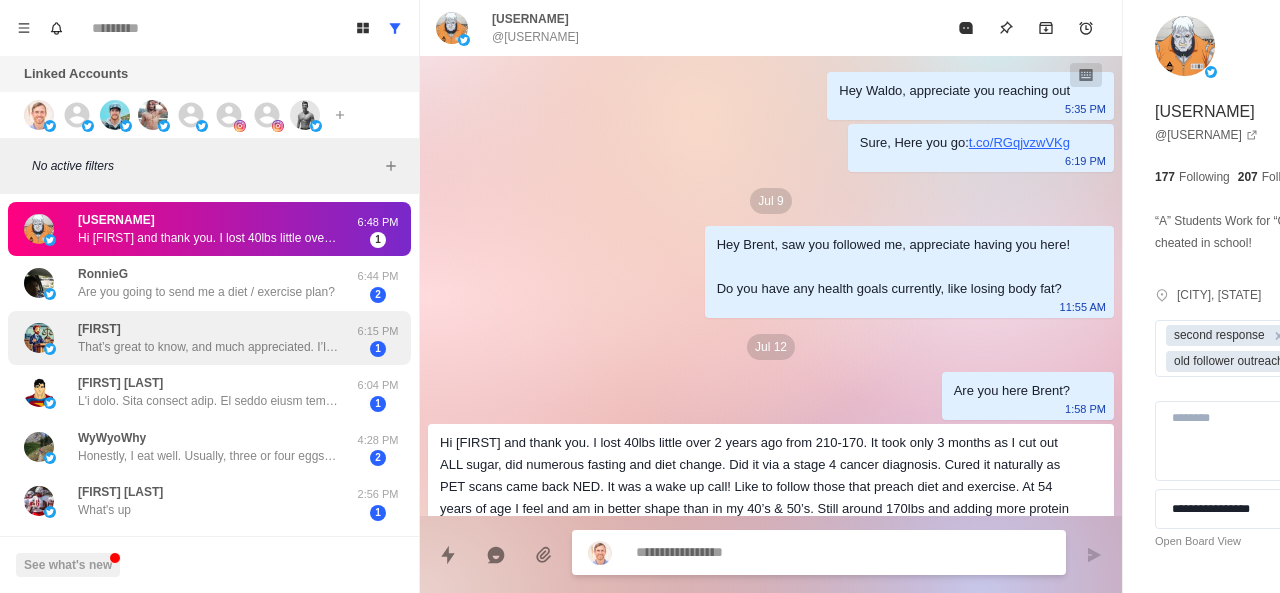 scroll, scrollTop: 70, scrollLeft: 0, axis: vertical 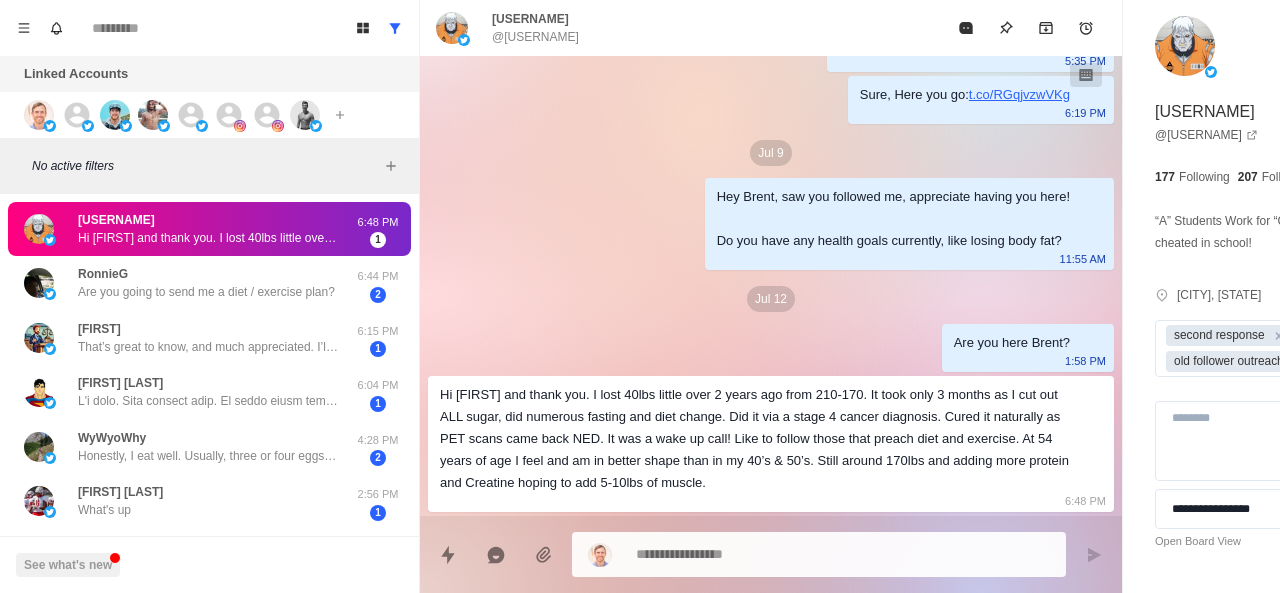 click on "Hi Chris and thank you. I lost 40lbs little over 2 years ago from 210-170. It took only 3 months as I cut out ALL sugar, did numerous fasting and diet change. Did it via a stage 4 cancer diagnosis. Cured it naturally as PET scans came back NED. It was a wake up call! Like to follow those that preach diet and exercise. At 54 years of age I feel and am in better shape than in my 40’s &amp; 50’s. Still around 170lbs and adding more protein and Creatine hoping to add 5-10lbs of muscle." at bounding box center (208, 238) 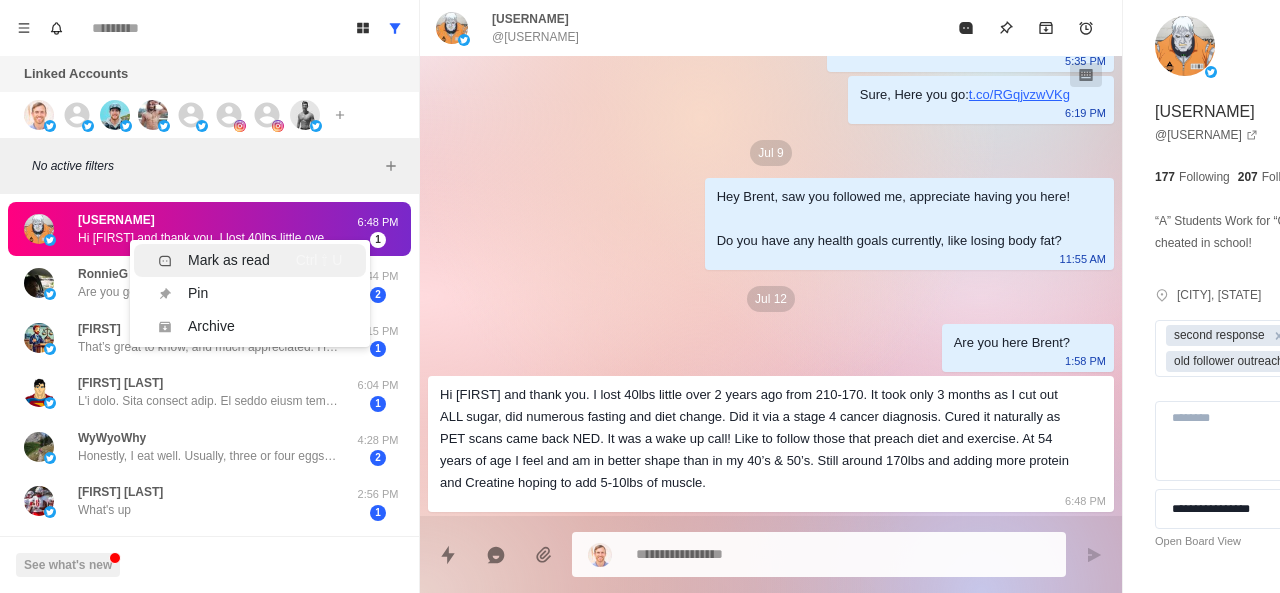 click on "Mark as read" at bounding box center (229, 260) 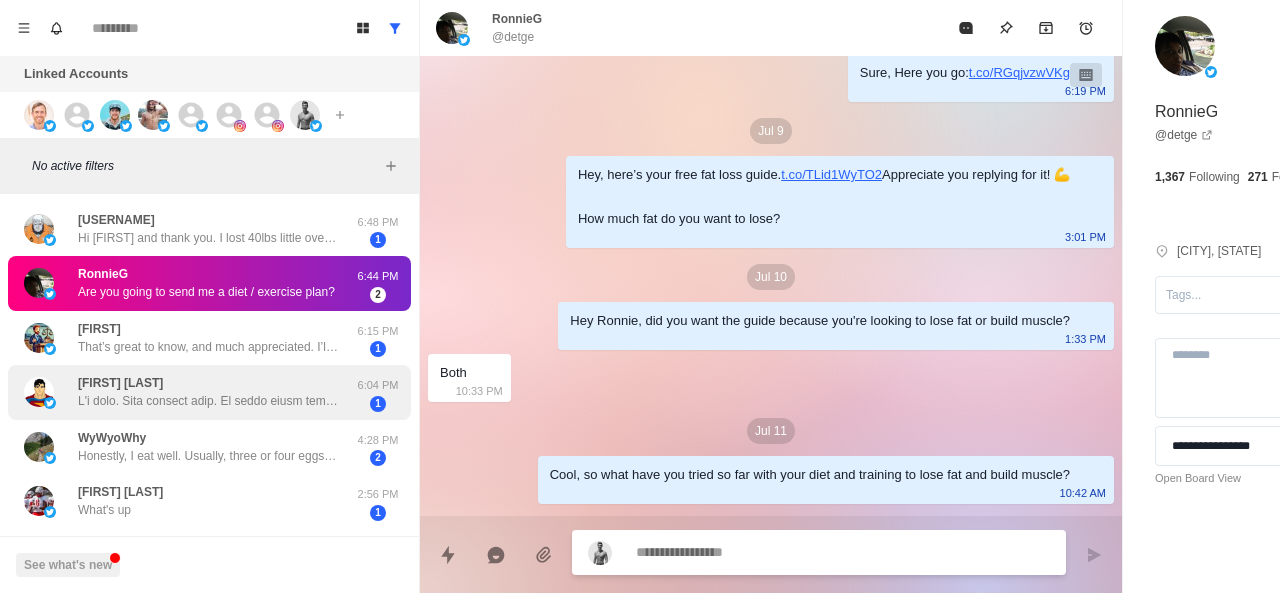 scroll, scrollTop: 482, scrollLeft: 0, axis: vertical 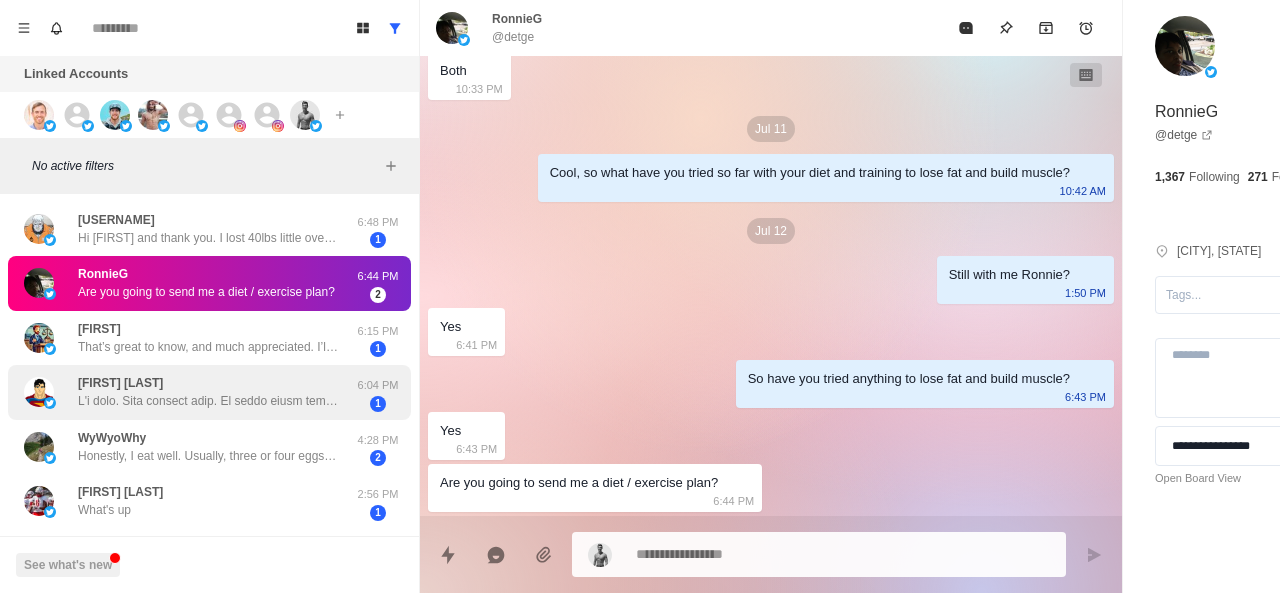 click at bounding box center (208, 401) 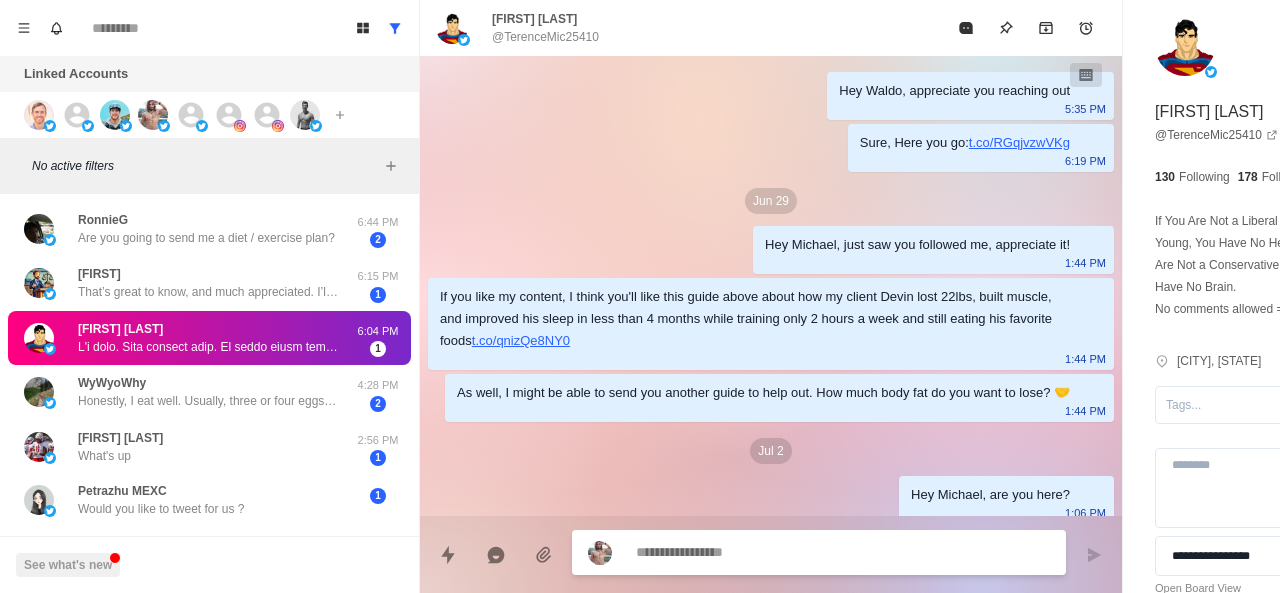 scroll, scrollTop: 488, scrollLeft: 0, axis: vertical 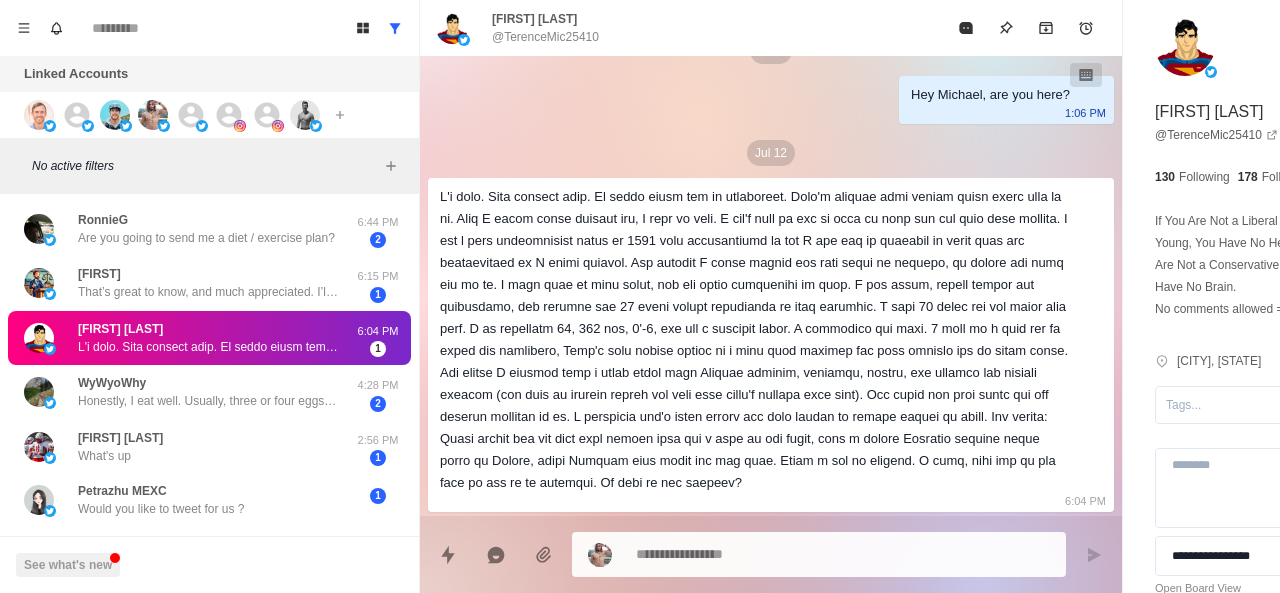 click on "Michael Terence 6:04 PM 1" at bounding box center (209, 338) 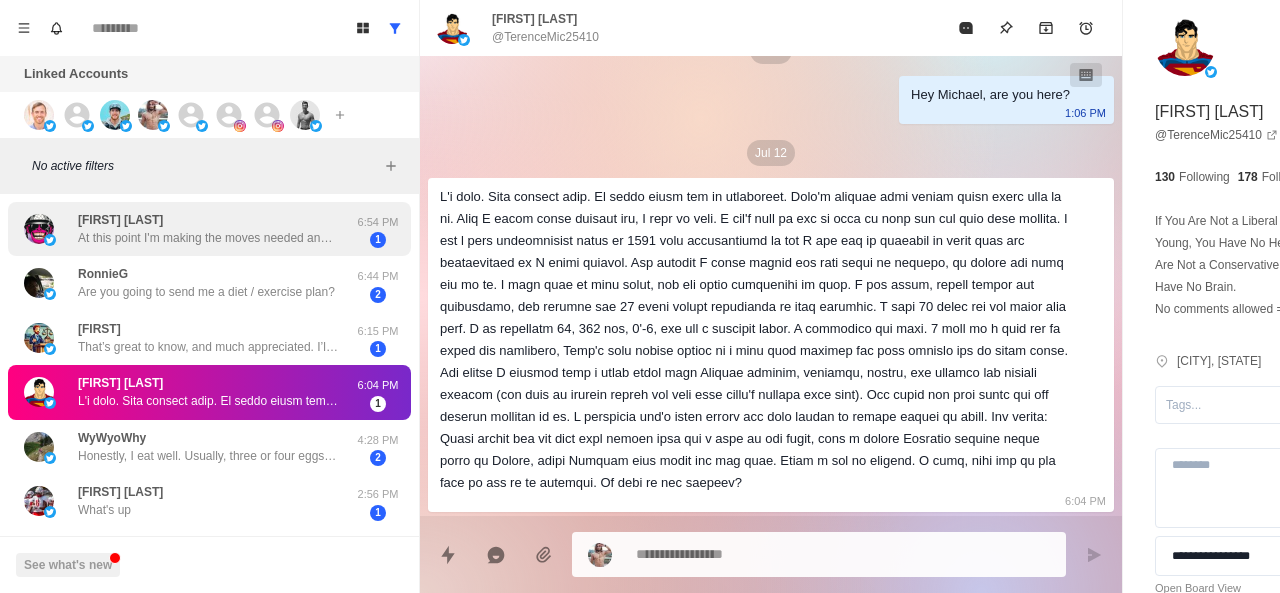 click on "At this point I'm making the moves needed and getting results. Thanks for reaching back out" at bounding box center [208, 238] 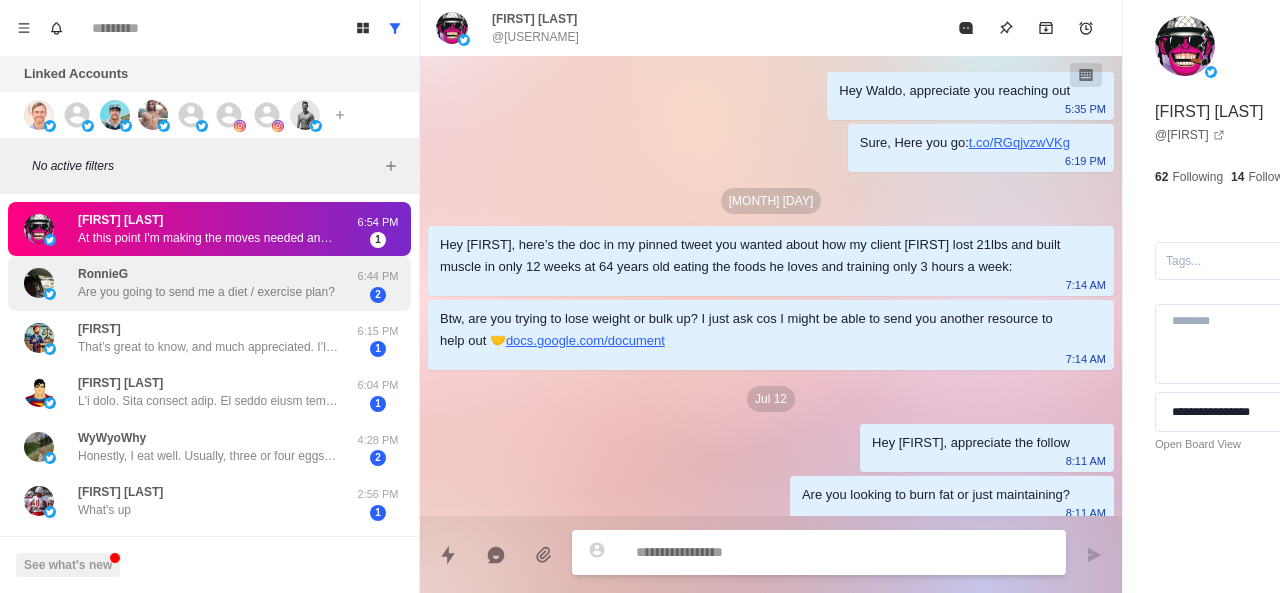 scroll, scrollTop: 522, scrollLeft: 0, axis: vertical 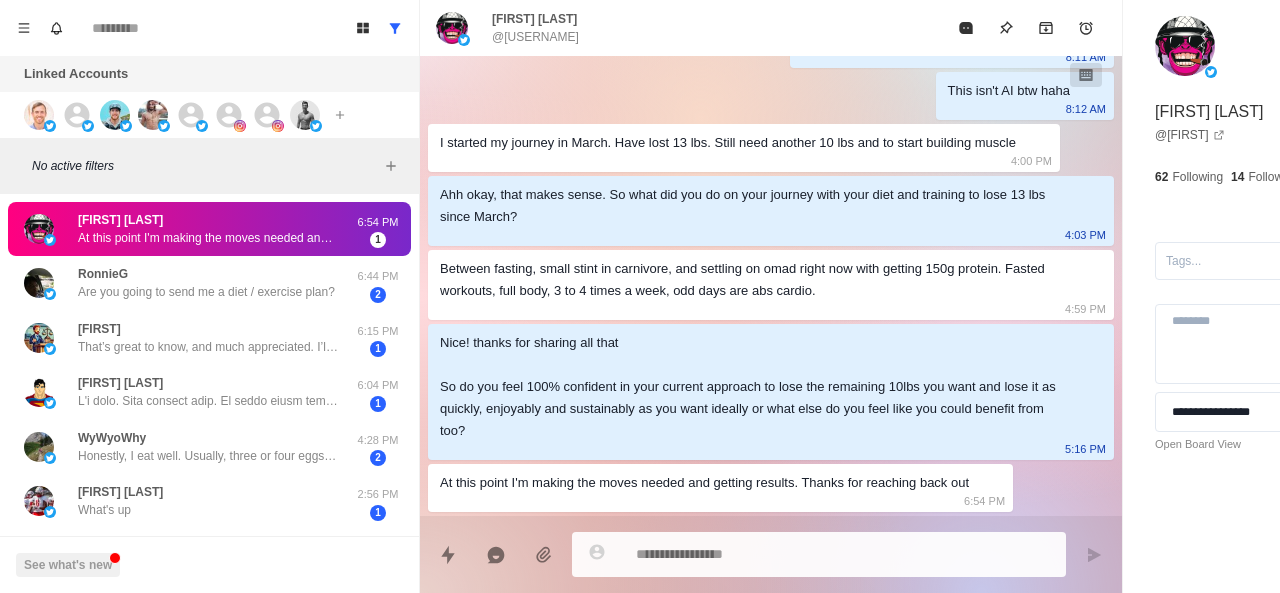 click on "Clemuel Romero At this point I'm making the moves needed and getting results. Thanks for reaching back out" at bounding box center [188, 229] 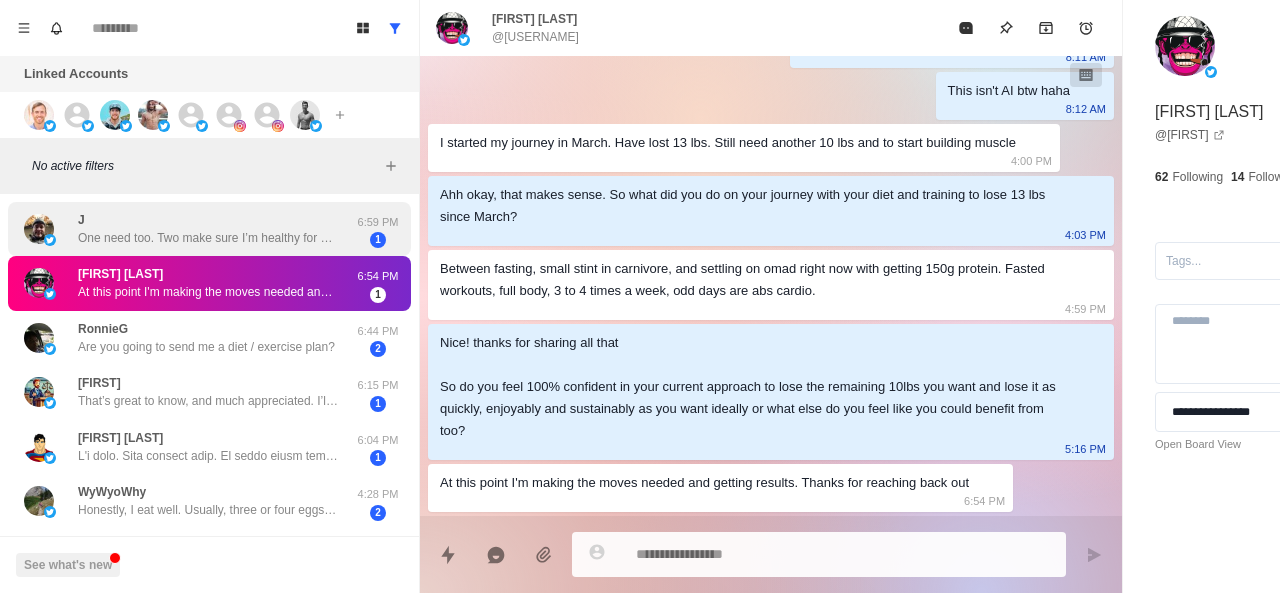 click on "One need too.
Two make sure I’m healthy for my family. Maximize my time here
Three I always see belly fat is the worse. So need to lean it down" at bounding box center [208, 238] 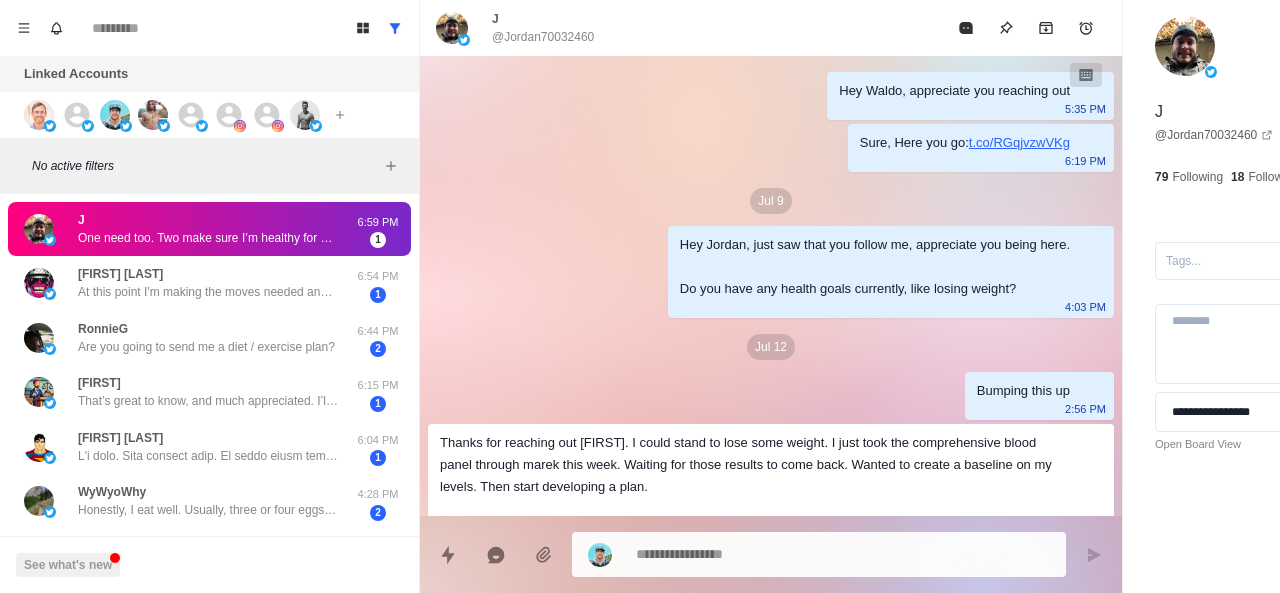 scroll, scrollTop: 1390, scrollLeft: 0, axis: vertical 